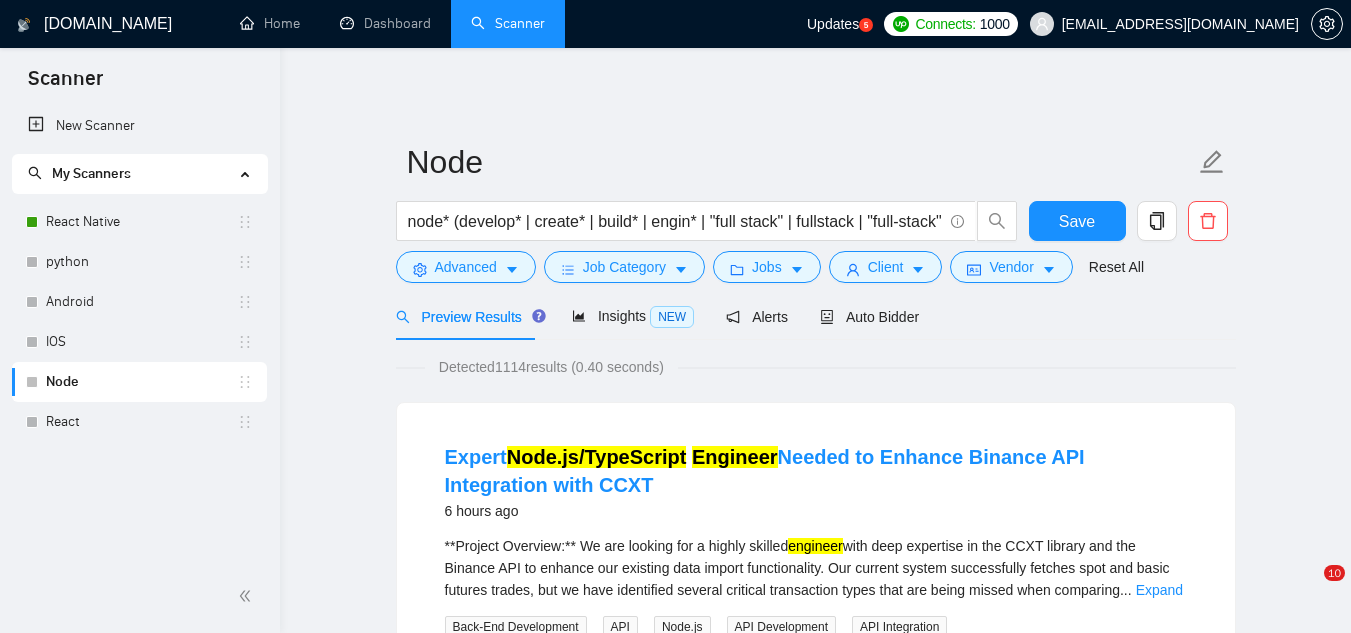 scroll, scrollTop: 0, scrollLeft: 0, axis: both 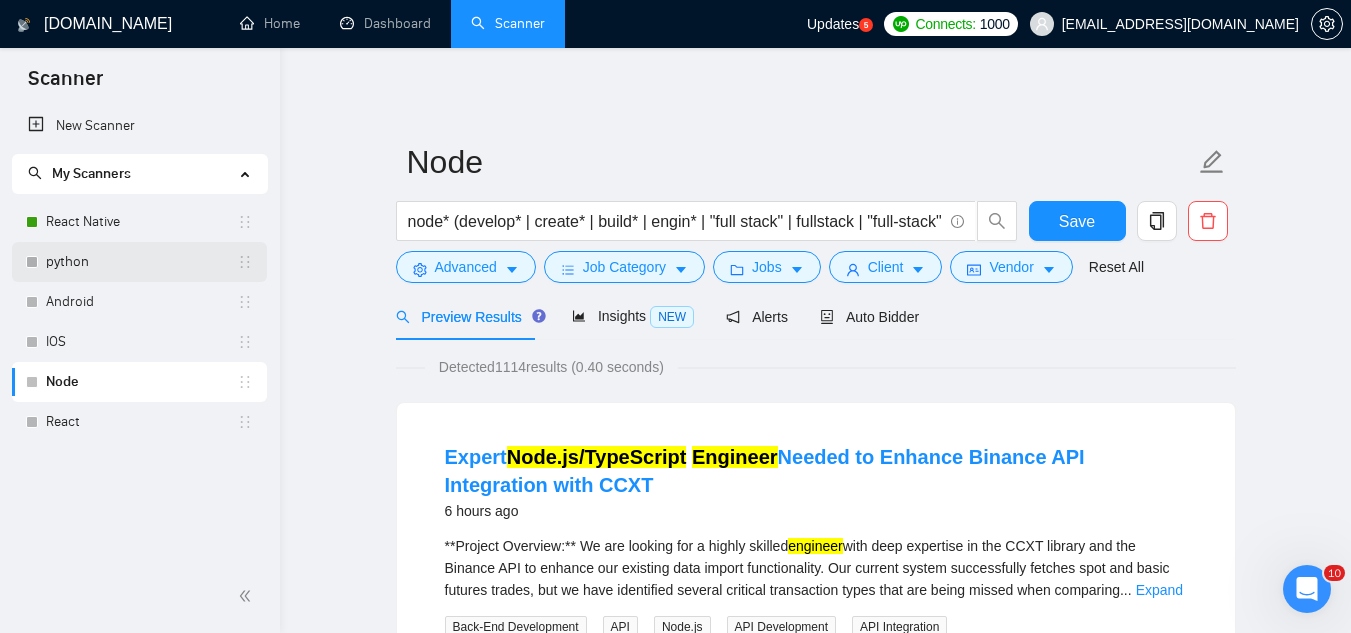 click on "python" at bounding box center (141, 262) 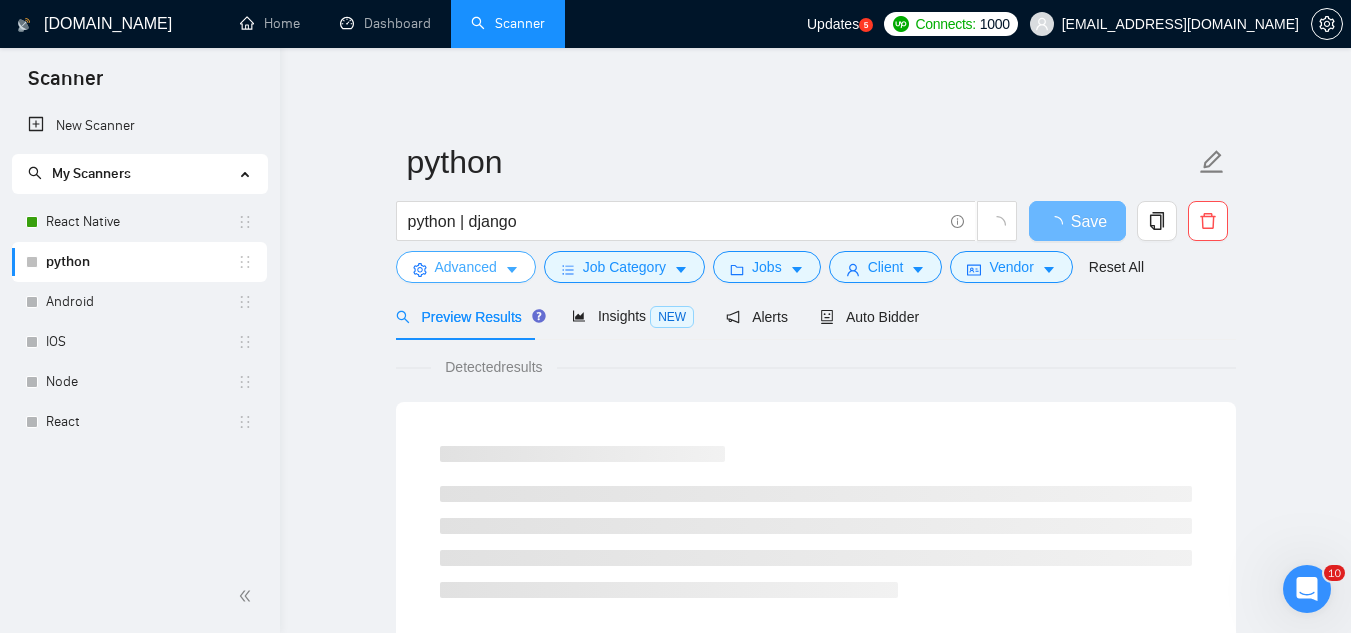 click on "Advanced" at bounding box center (466, 267) 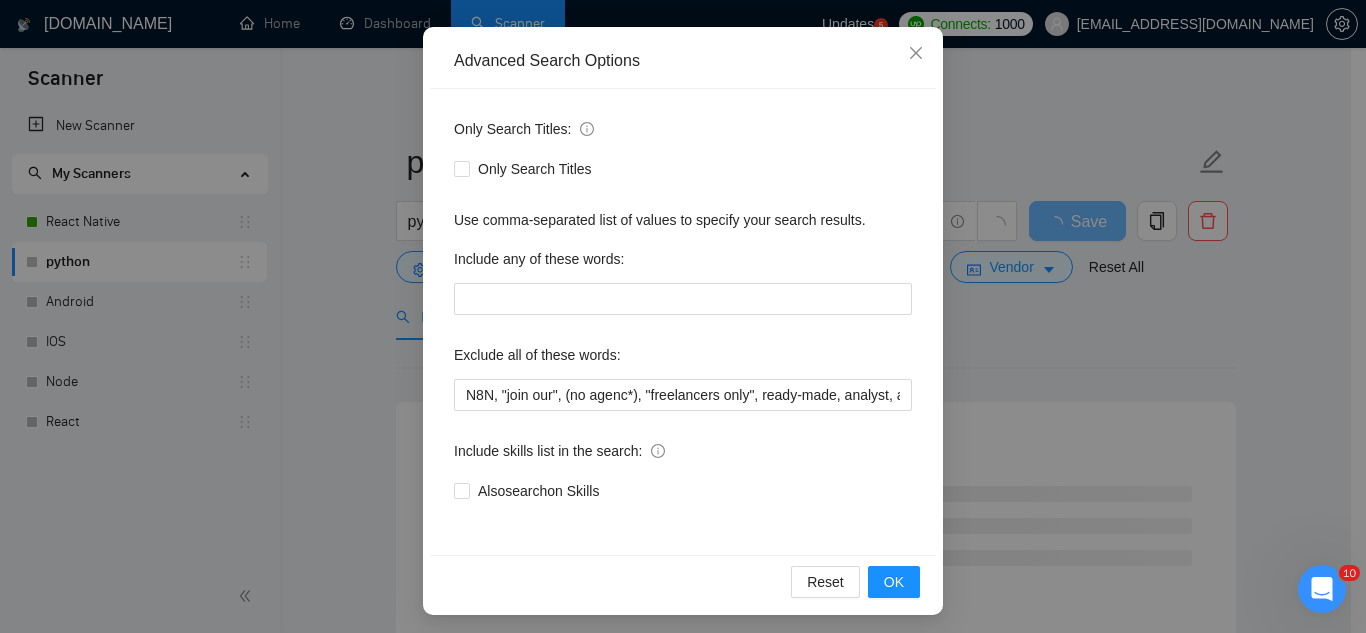 scroll, scrollTop: 199, scrollLeft: 0, axis: vertical 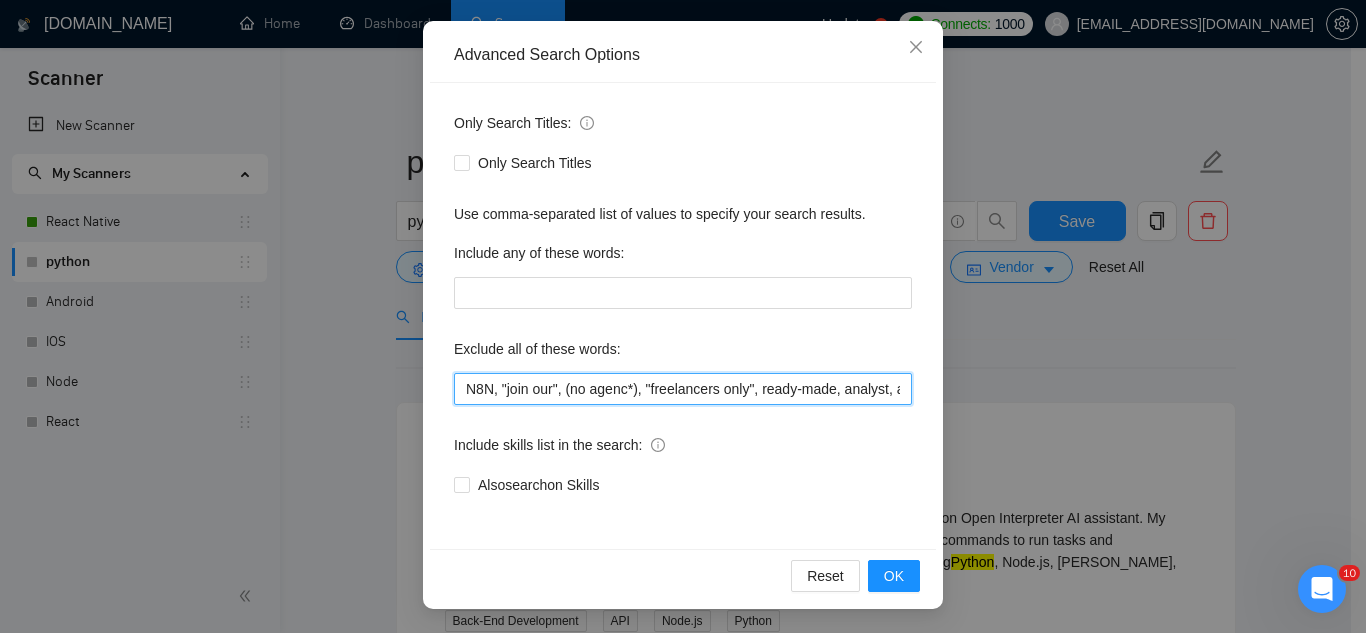 click on "N8N, "join our", (no agenc*), "freelancers only", ready-made, analyst, analytic*, coach, QA, tester, "product design", tutor, mentor, wordpress, WP, safari, electronic, chip*, animation*, game, designer, "Data Scientist", "data analyst", sport*, gambling, scrapper, cleanup, selenium, playwright, csv, excel, HubSpot, pine script, bot, Google Ads," at bounding box center [683, 389] 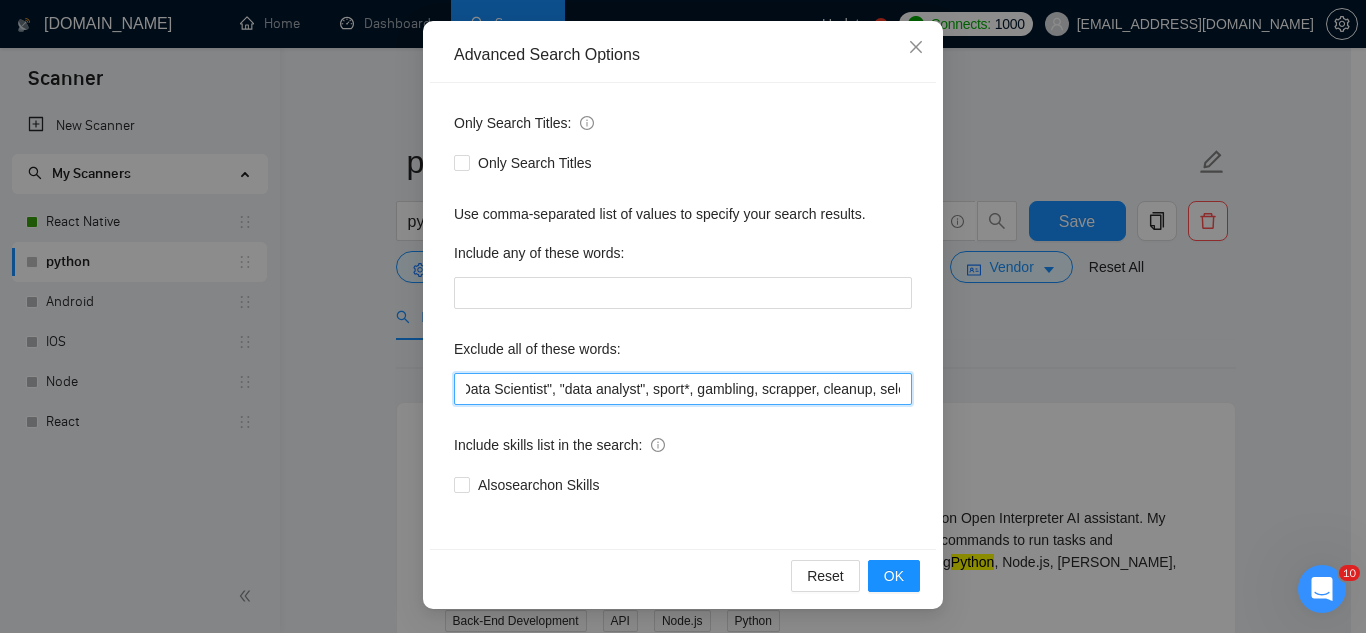 scroll, scrollTop: 0, scrollLeft: 1210, axis: horizontal 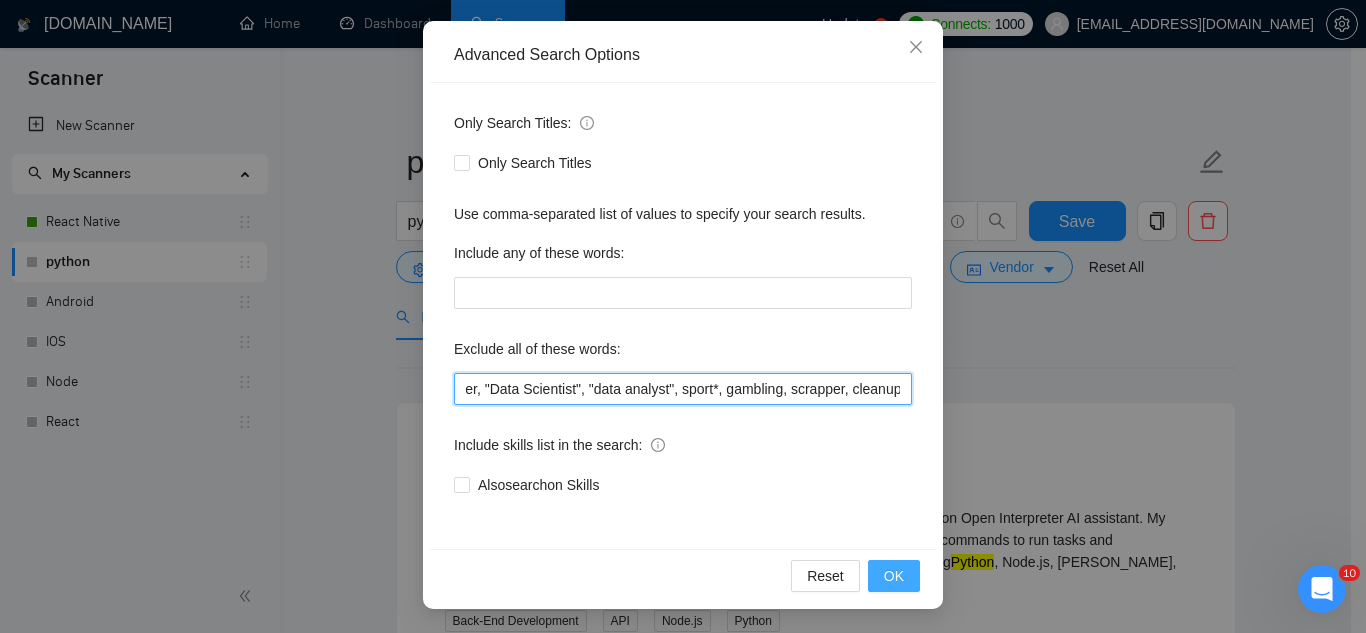 type on "N8N, "join our", (no agenc*), "freelancers only", ready-made, analyst, analytic*, coach, QA, tester, "product design", tutor, mentor, wordpress, WP, safari, electronic, chip*, animation*, game, designer, "Data Scientist", "data analyst", sport*, gambling, scrapper, cleanup, selenium, playwright, csv, excel, HubSpot, "pine script", bot, "Google Ads"," 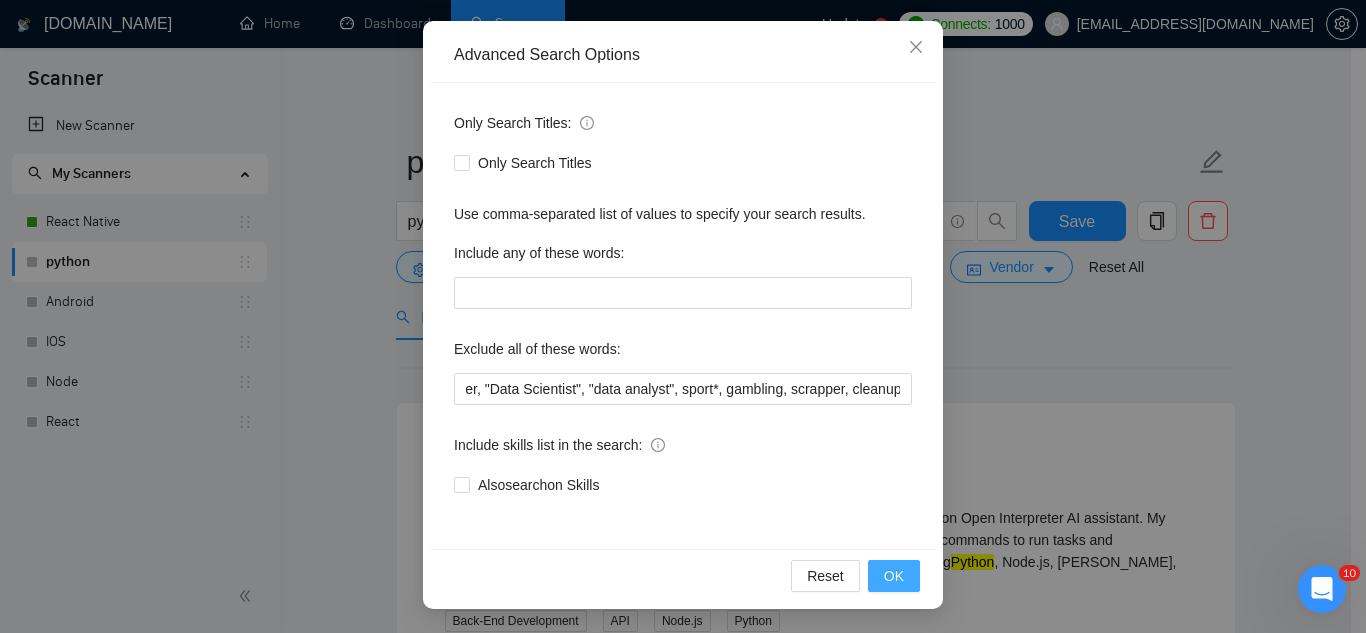 click on "OK" at bounding box center [894, 576] 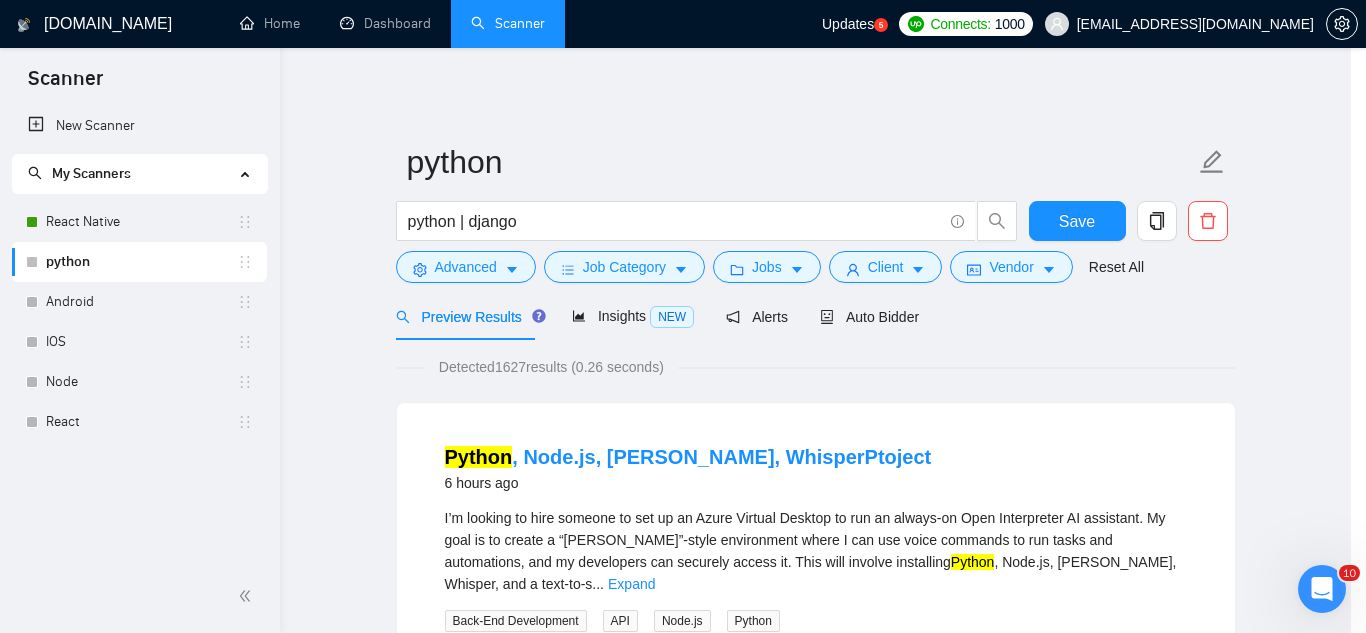 scroll, scrollTop: 99, scrollLeft: 0, axis: vertical 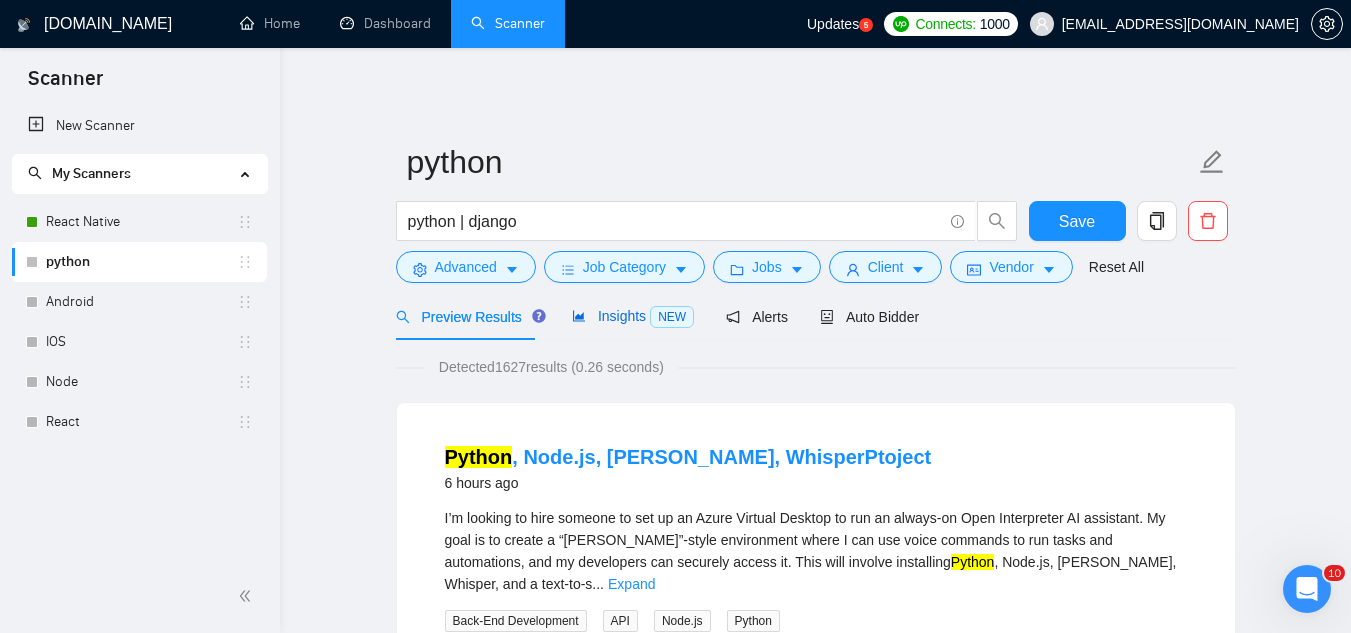 click on "Insights NEW" at bounding box center [633, 316] 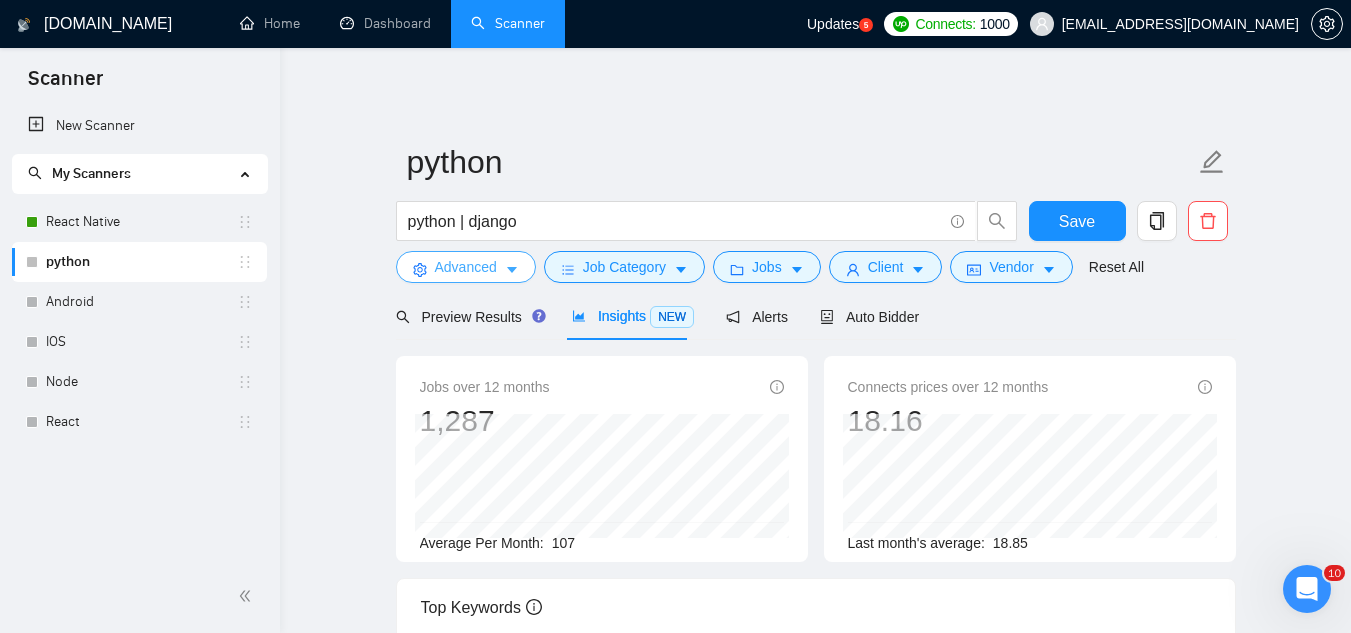 click on "Advanced" at bounding box center [466, 267] 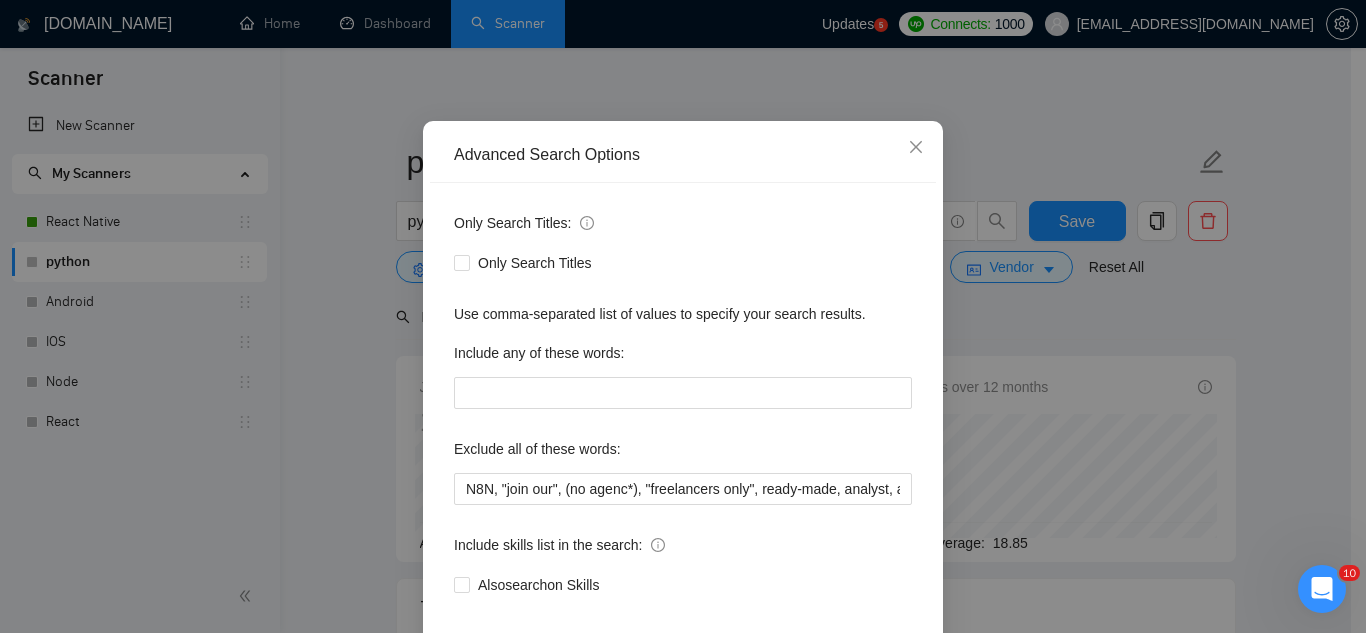 click on "Advanced Search Options Only Search Titles:   Only Search Titles Use comma-separated list of values to specify your search results. Include any of these words: Exclude all of these words: N8N, "join our", (no agenc*), "freelancers only", ready-made, analyst, analytic*, coach, QA, tester, "product design", tutor, mentor, wordpress, WP, safari, electronic, chip*, animation*, game, designer, "Data Scientist", "data analyst", sport*, gambling, scrapper, cleanup, selenium, playwright, csv, excel, HubSpot, "pine script", bot, "Google Ads", Include skills list in the search:   Also  search  on Skills Reset OK" at bounding box center (683, 316) 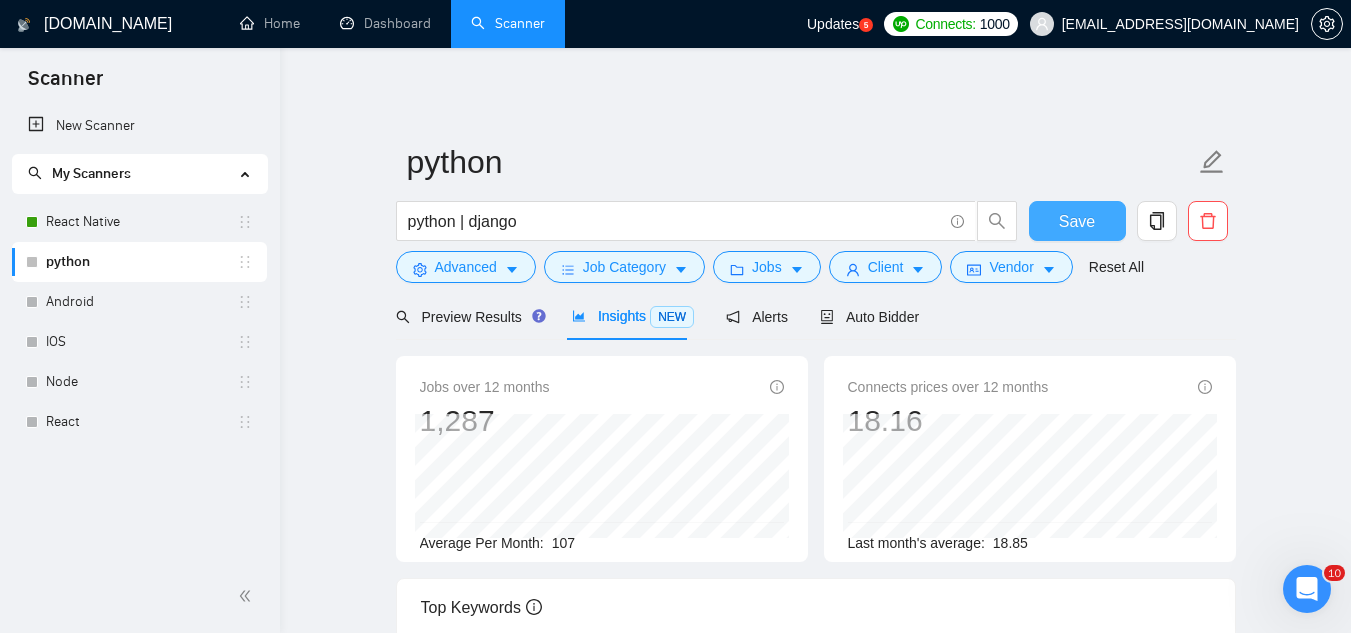 click on "Save" at bounding box center (1077, 221) 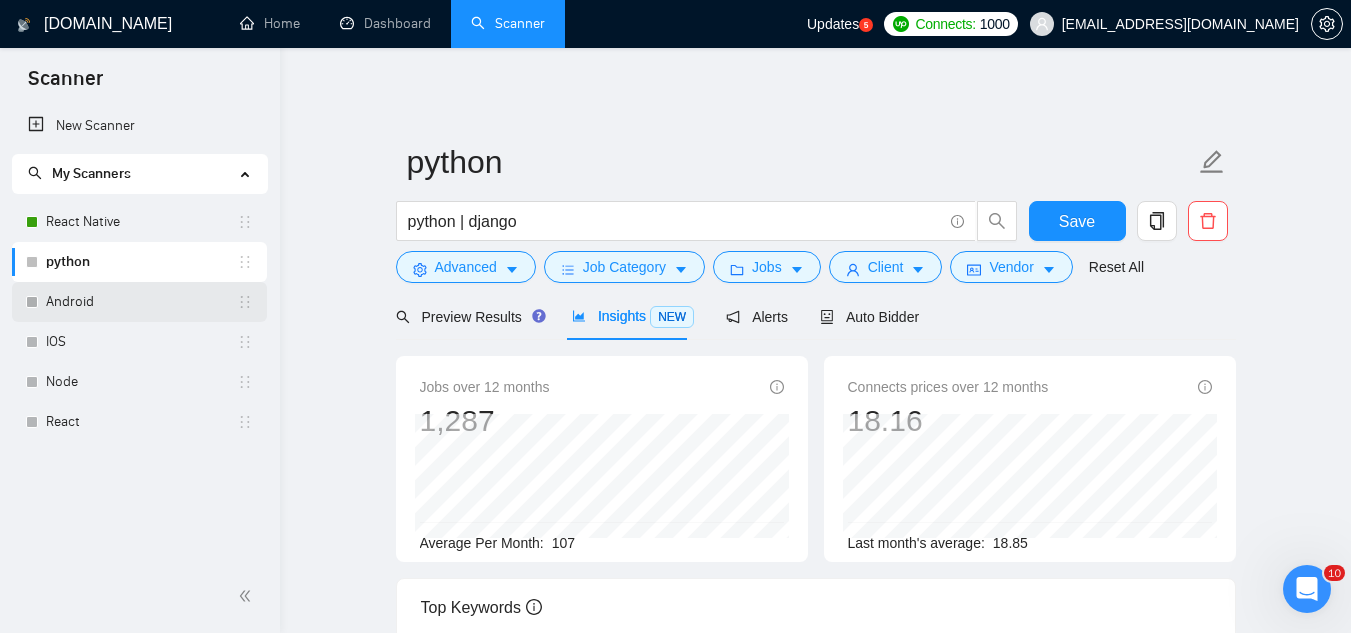 click on "Android" at bounding box center (141, 302) 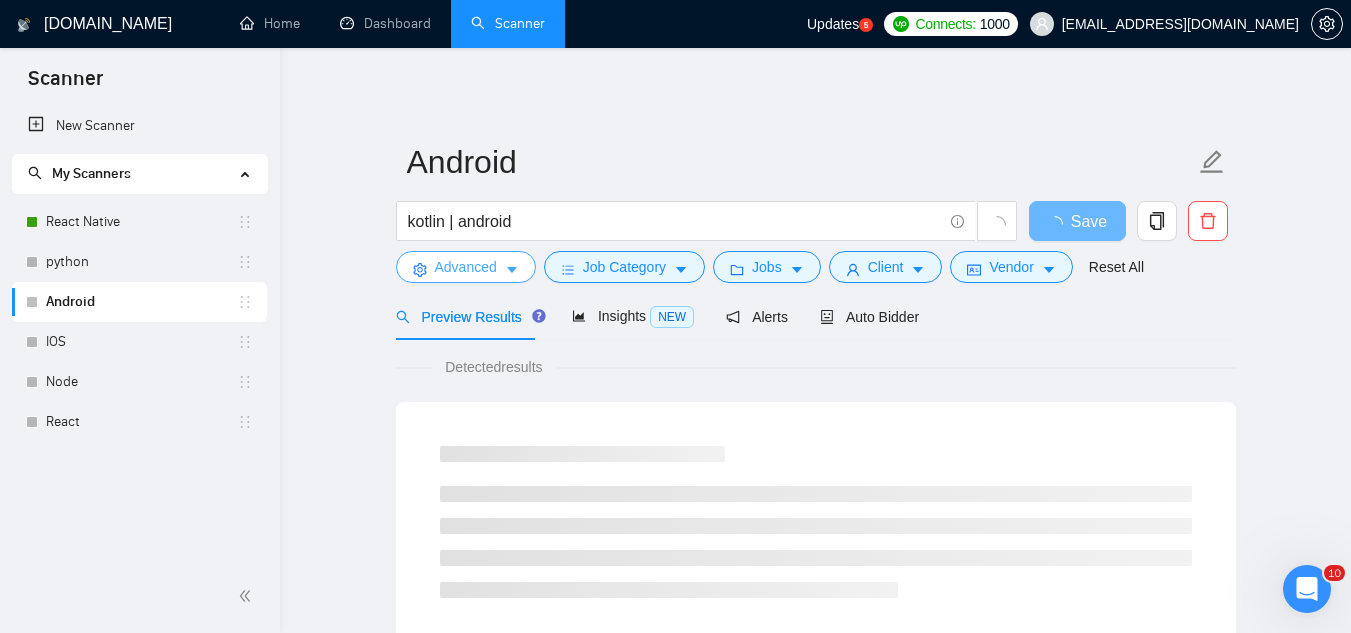 click on "Advanced" at bounding box center [466, 267] 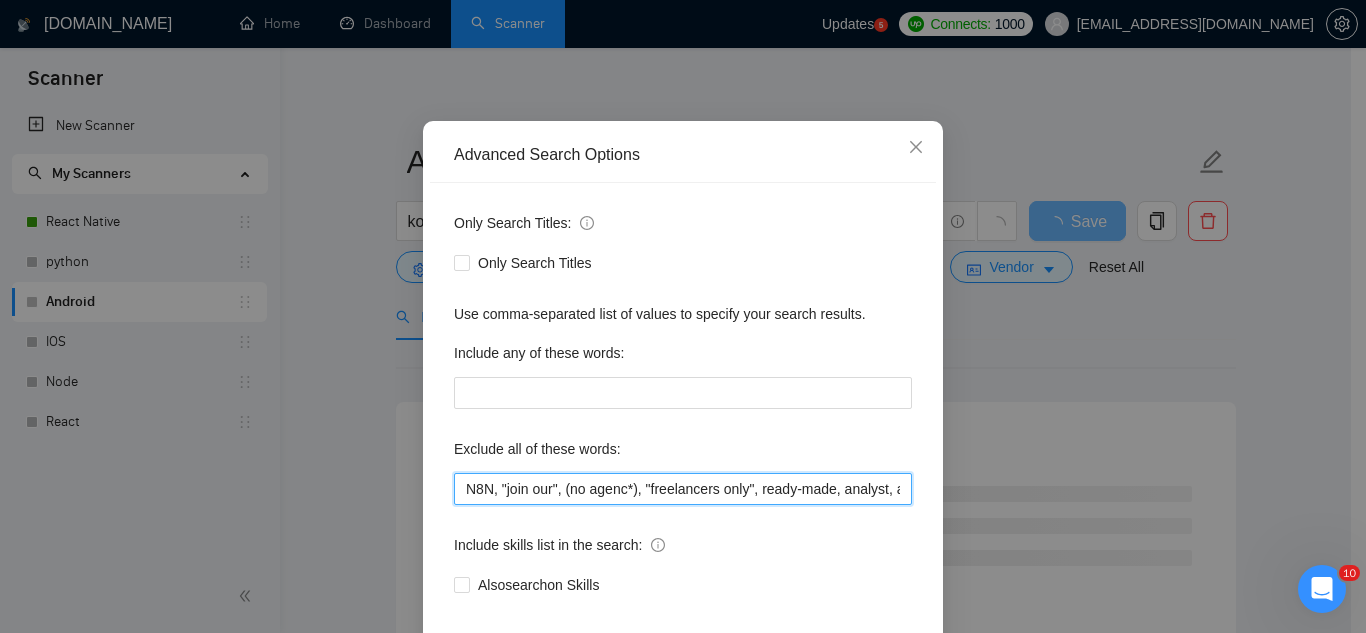click on "N8N, "join our", (no agenc*), "freelancers only", ready-made, analyst, analytic*, coach, QA, tester, "product design", tutor, mentor, wordpress, WP, safari, electronic, chip*, animation*, game, designer, "Data Scientist", "data analyst", sport*, gambling, "smart tv", "android tv", "electronic device", ".net", "custom firmware", AR, "raspberry pi", "vending machine", capacitor, "kernel module", "[DOMAIN_NAME]", "ghost CMS", writer" at bounding box center (683, 489) 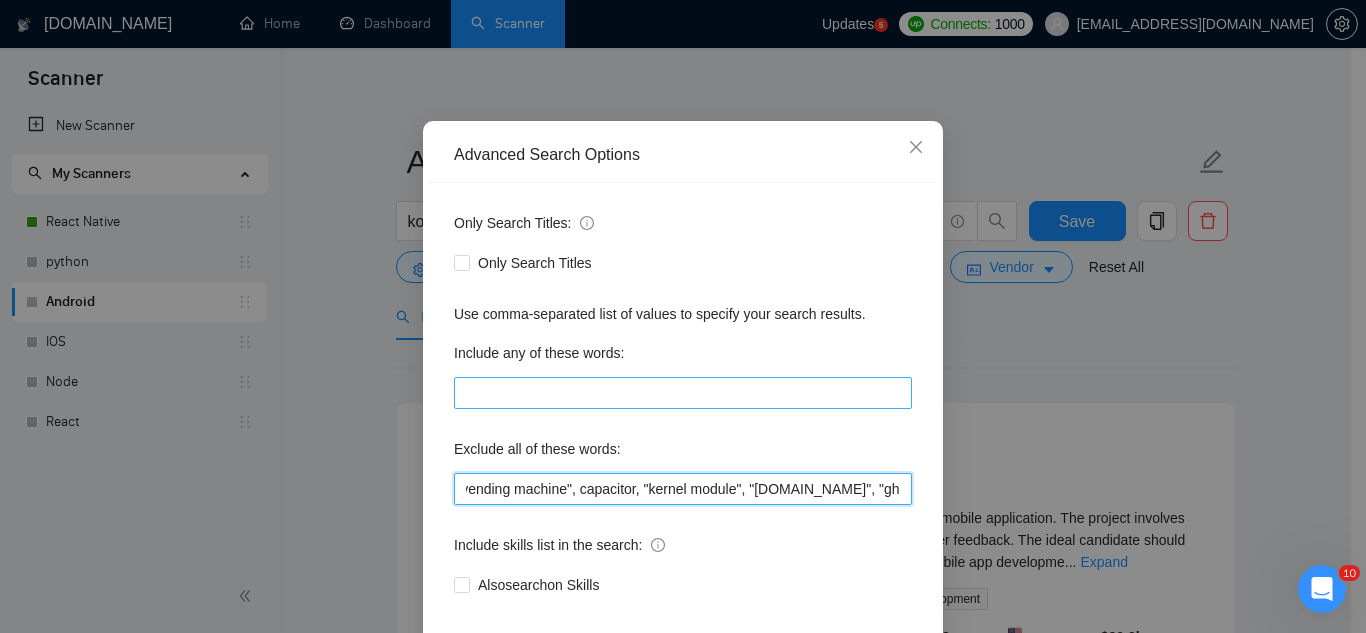scroll, scrollTop: 0, scrollLeft: 2141, axis: horizontal 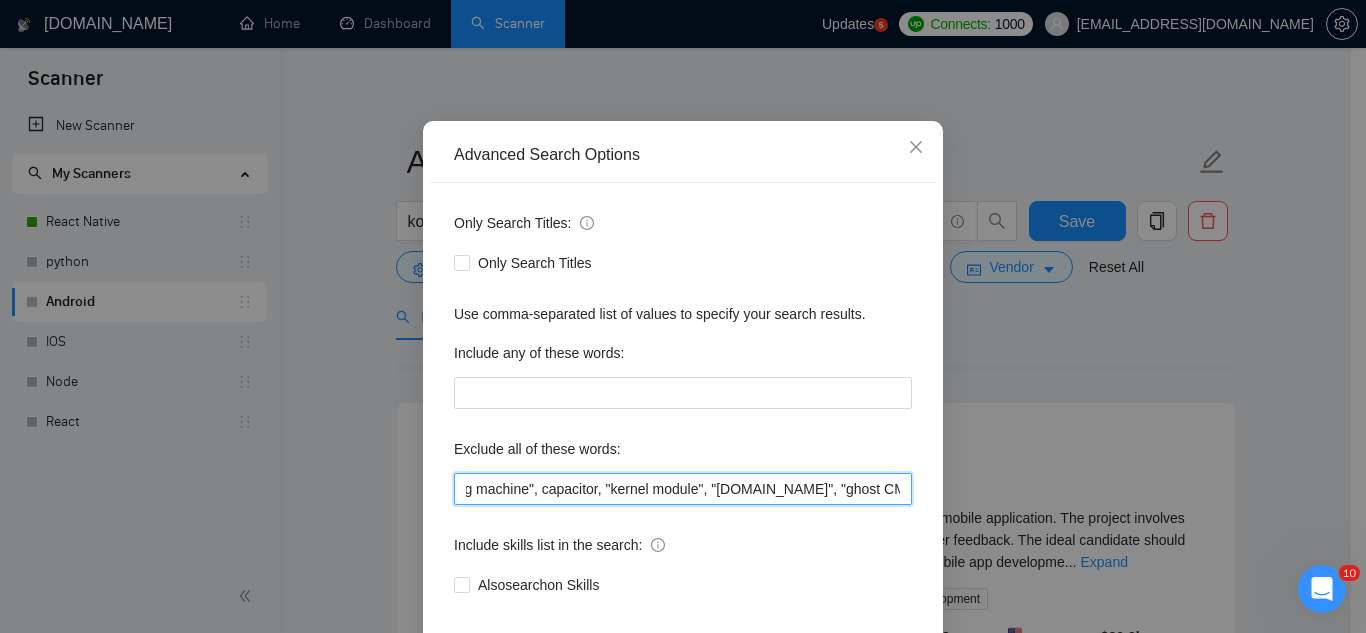 type on "N8N, "join our", (no agenc*), "freelancers only", "ready-made", analyst, analytic*, coach, QA, tester, "product design", tutor, mentor, wordpress, WP, safari, electronic, chip*, animation*, game, designer, "Data Scientist", "data analyst", sport*, gambling, "smart tv", "android tv", "electronic device", ".net", "custom firmware", AR, "raspberry pi", "vending machine", capacitor, "kernel module", "[DOMAIN_NAME]", "ghost CMS", writer" 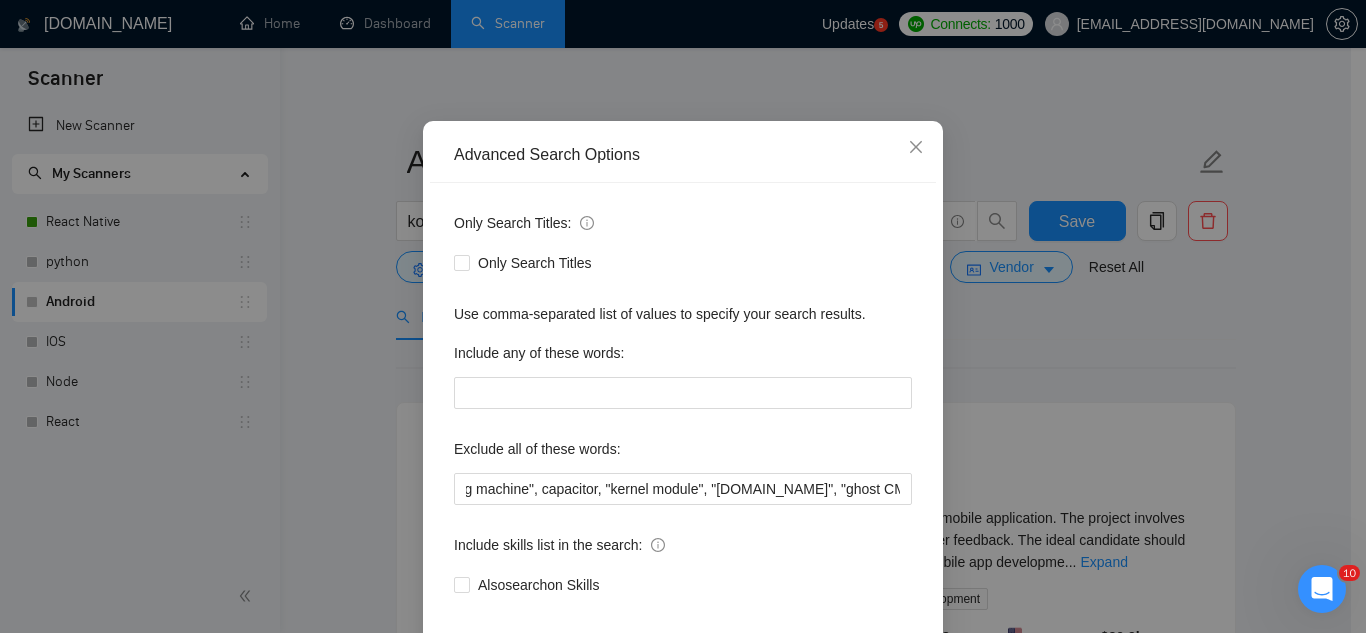 click on "Advanced Search Options Only Search Titles:   Only Search Titles Use comma-separated list of values to specify your search results. Include any of these words: Exclude all of these words: N8N, "join our", (no agenc*), "freelancers only", "ready-made", analyst, analytic*, coach, QA, tester, "product design", tutor, mentor, wordpress, WP, safari, electronic, chip*, animation*, game, designer, "Data Scientist", "data analyst", sport*, gambling, "smart tv", "android tv", "electronic device", ".net", "custom firmware", AR, "raspberry pi", "vending machine", capacitor, "kernel module", "[DOMAIN_NAME]", "ghost CMS", writer Include skills list in the search:   Also  search  on Skills Reset OK" at bounding box center (683, 316) 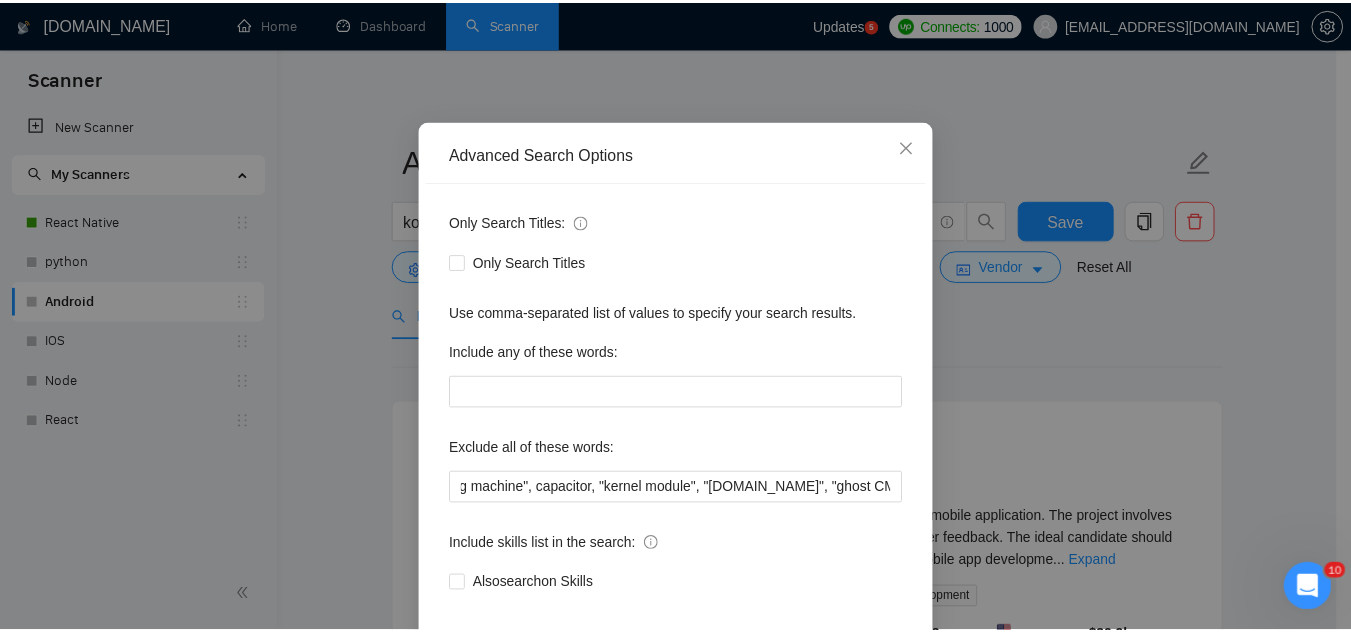 scroll, scrollTop: 0, scrollLeft: 0, axis: both 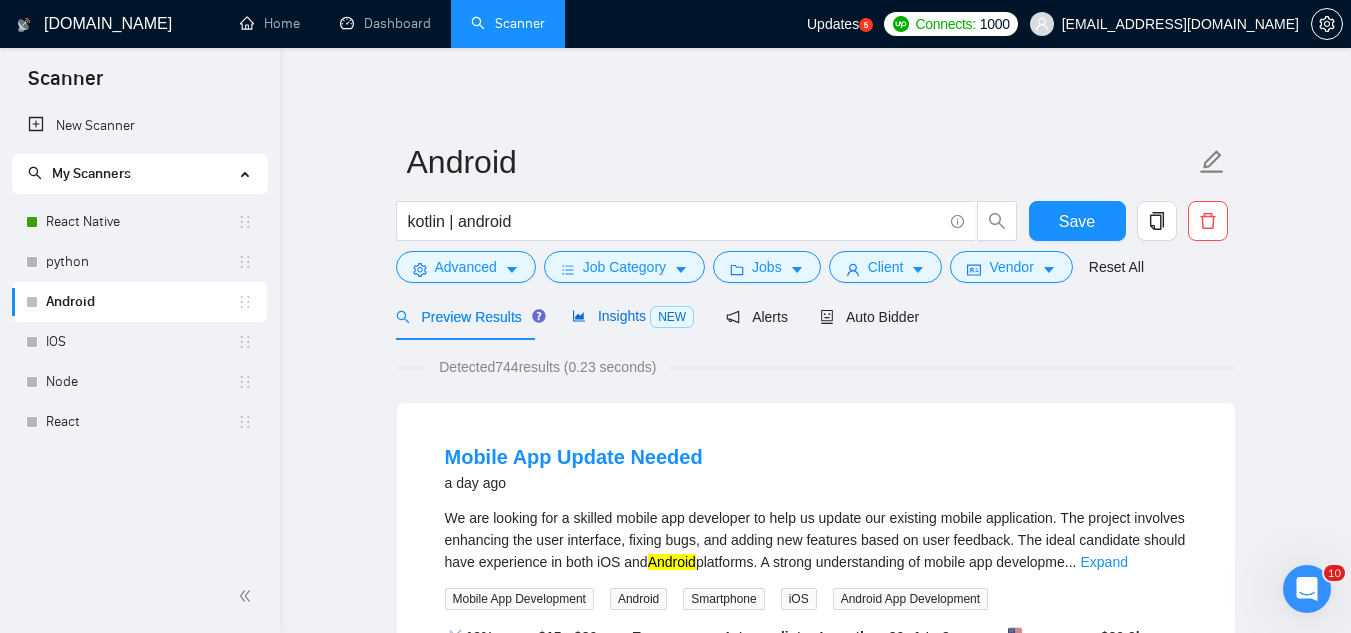 click on "Insights NEW" at bounding box center [633, 316] 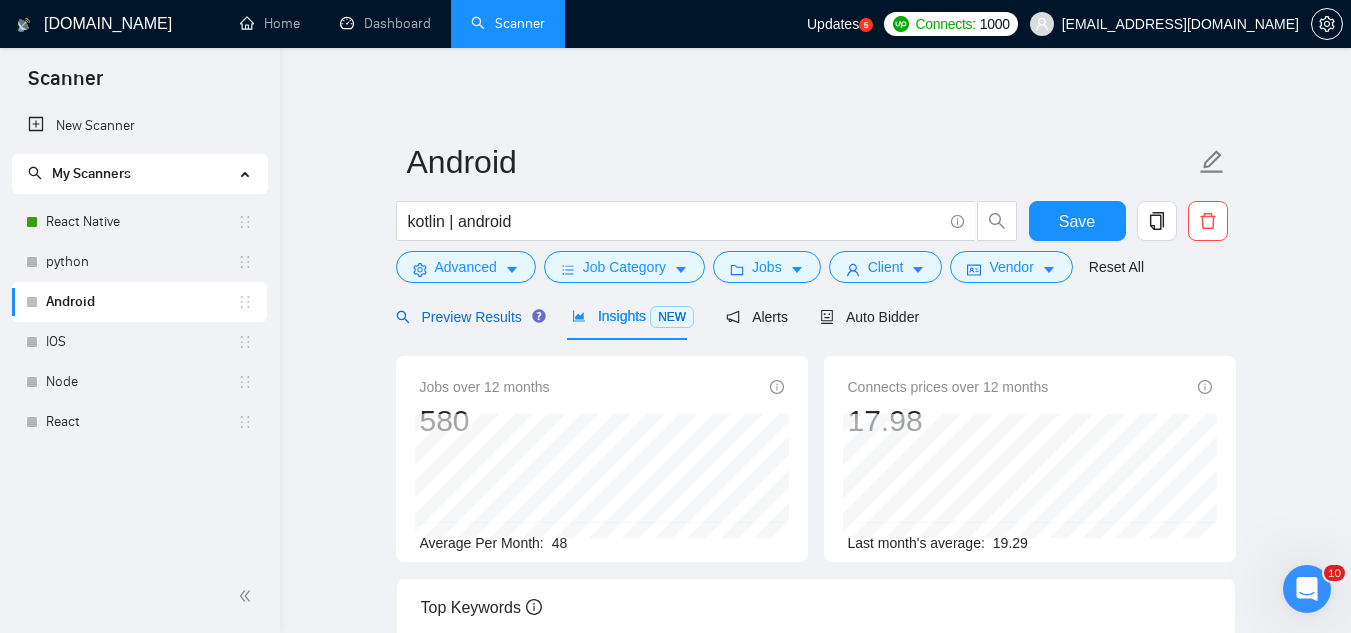 click on "Preview Results" at bounding box center [468, 317] 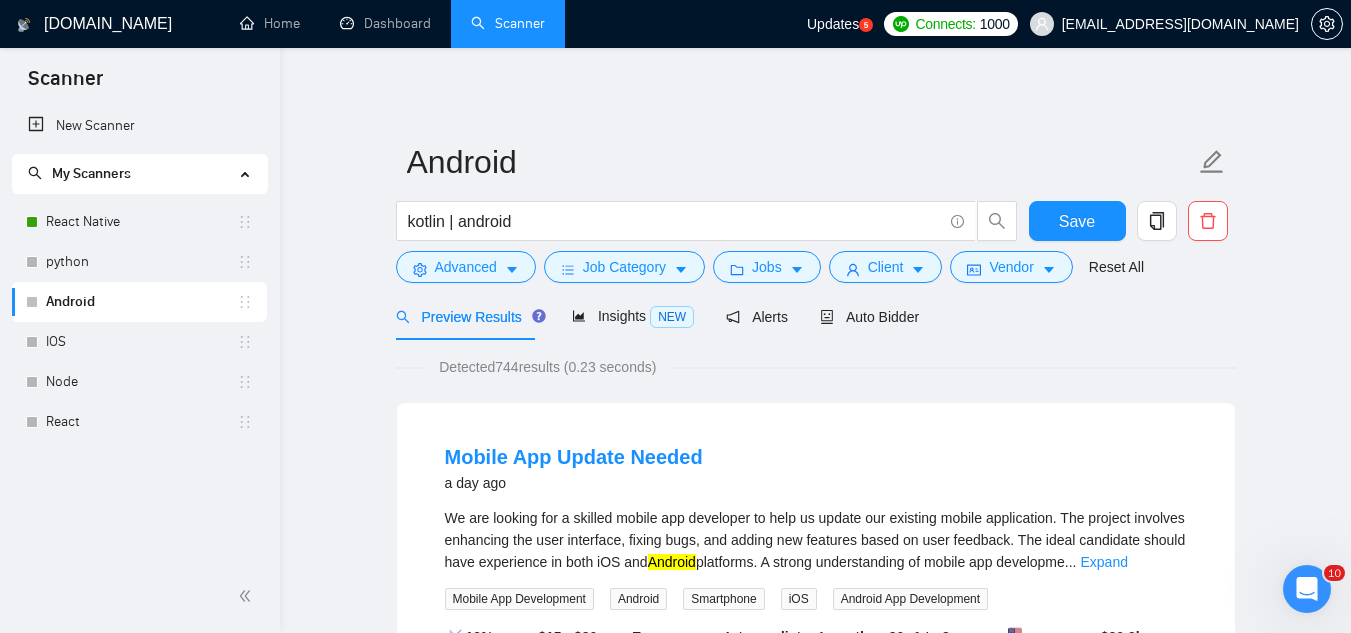 drag, startPoint x: 119, startPoint y: 338, endPoint x: 834, endPoint y: 128, distance: 745.2013 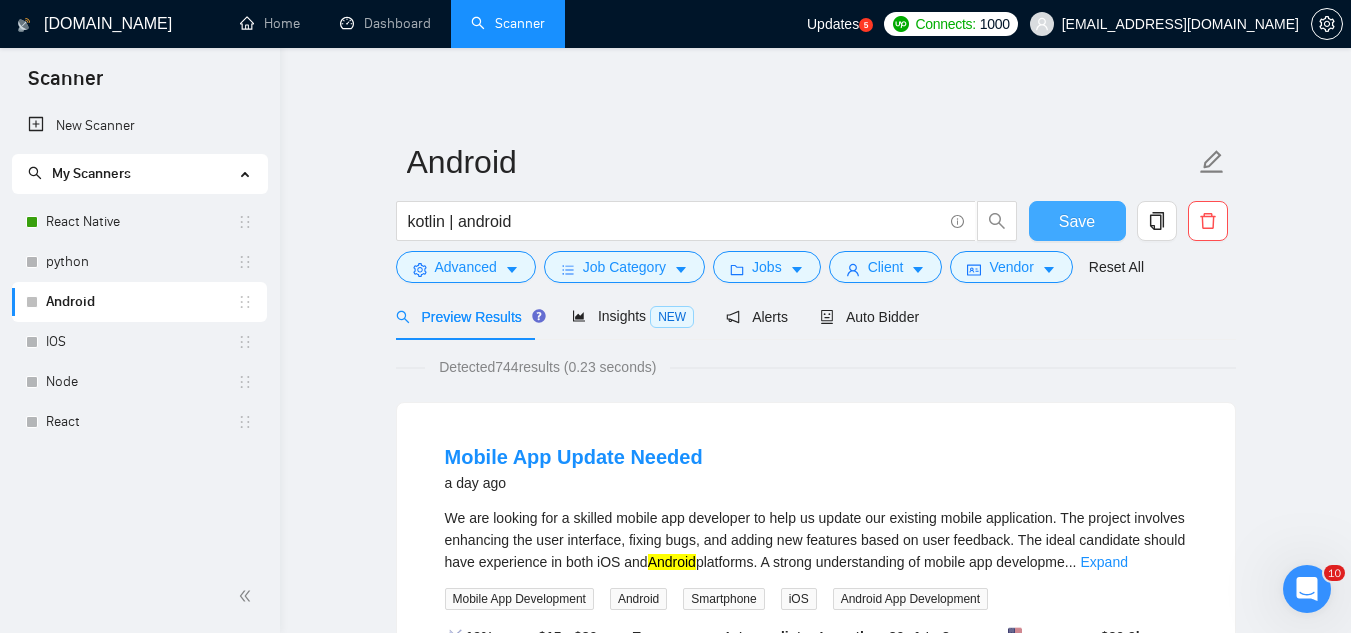 click on "Save" at bounding box center (1077, 221) 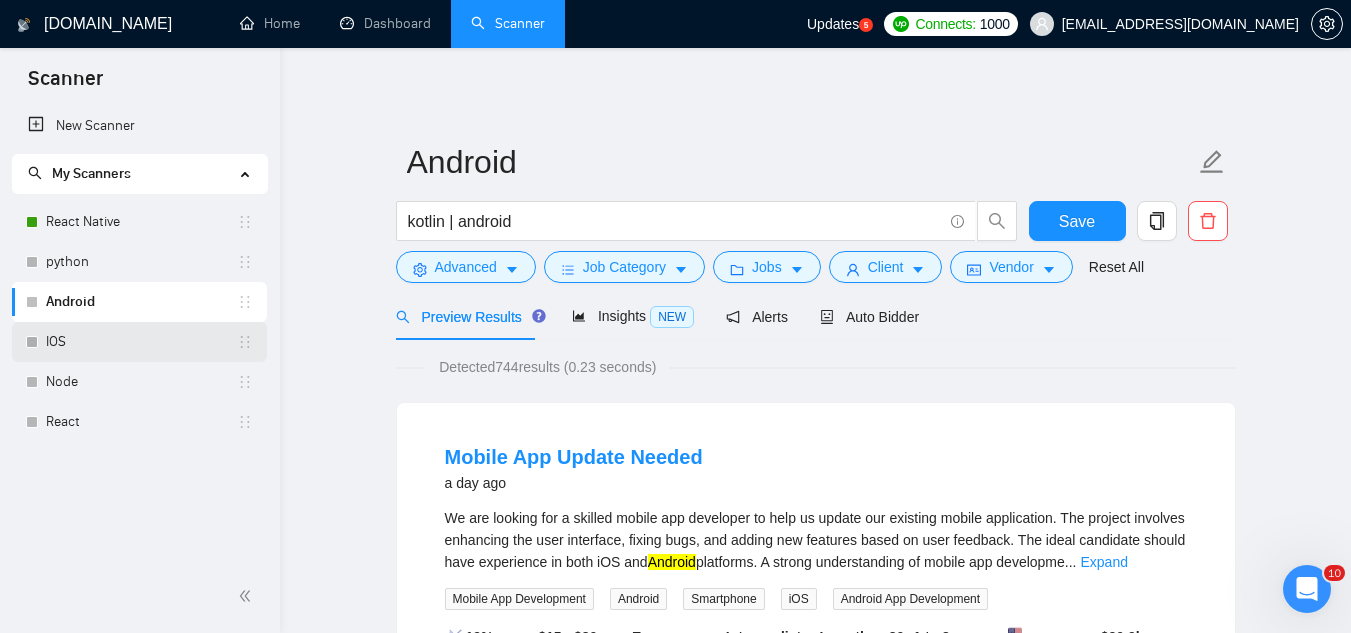 click on "IOS" at bounding box center [141, 342] 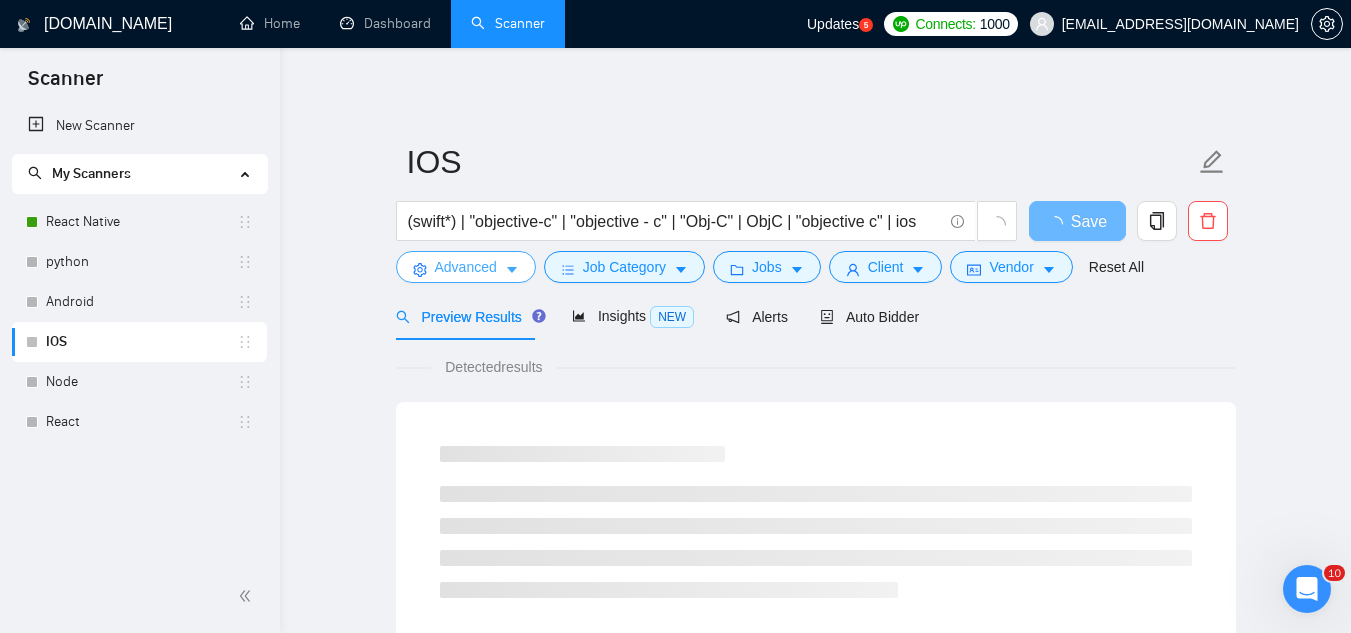 click on "Advanced" at bounding box center [466, 267] 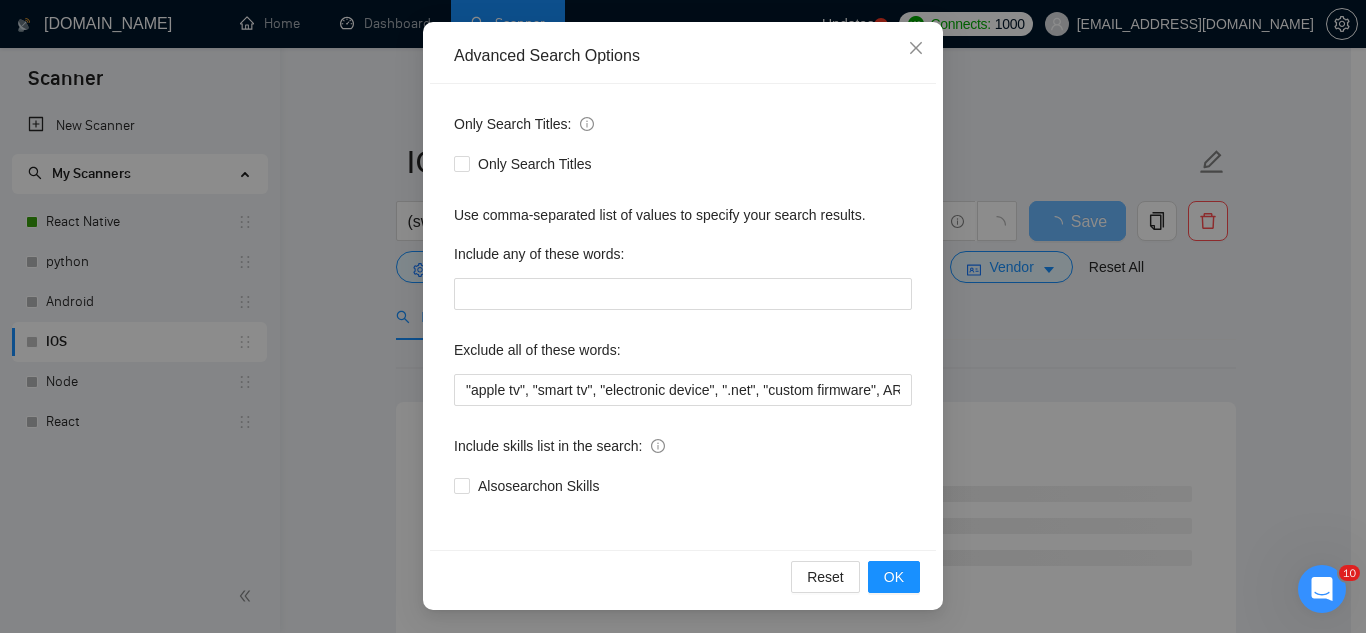 scroll, scrollTop: 199, scrollLeft: 0, axis: vertical 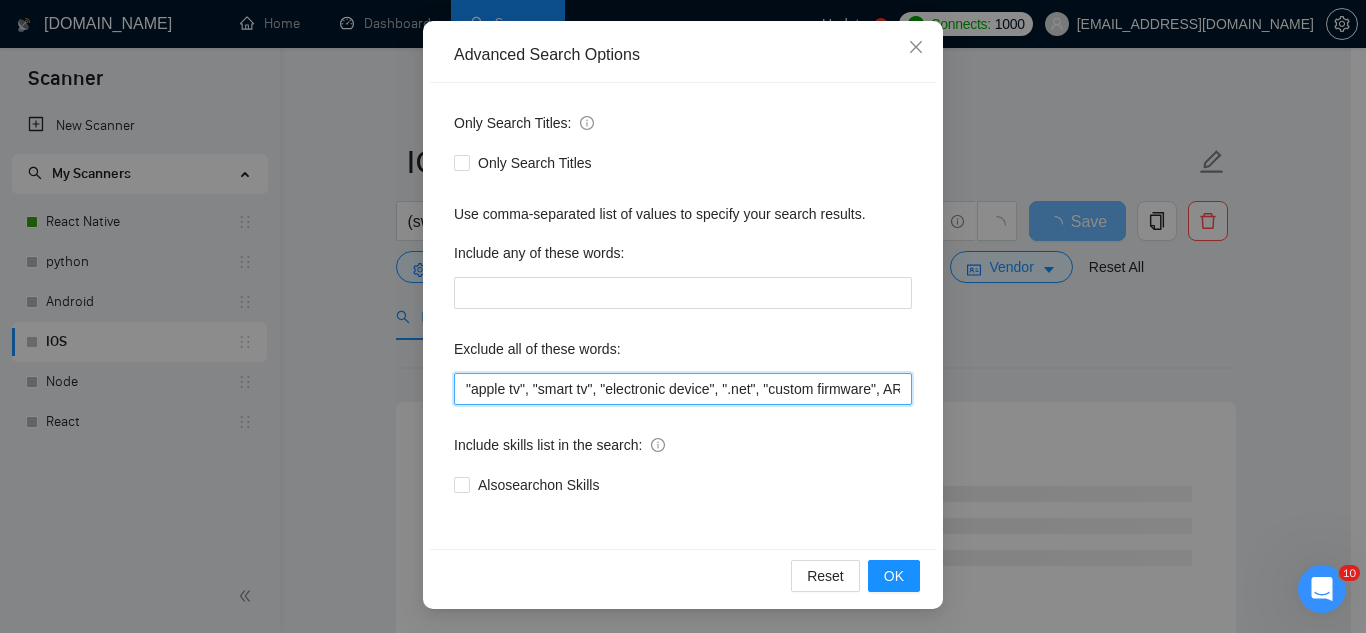 click on ""apple tv", "smart tv", "electronic device", ".net", "custom firmware", AR, "raspberry pi", capacitor, "kernel module", "Apache [PERSON_NAME]", [PERSON_NAME], "Smart Wearable", "Wearable Device", writer, N8N, "join our", (no agenc*), "freelancers only", ready-made, analyst, analytic*, coach, QA, tester, "product design", tutor, mentor, wordpress, WP, safari, electronic, chip*, animation*, game, designer, "Data Scientist", "data analyst", sport*, gambling, apple tv, smart tv, electronic device, .net, custom firmware, AR, raspberry pi, capacitor, kernel module, Apache Cordova, Cordova, Smart Wearable Device, Wearable Device," at bounding box center [683, 389] 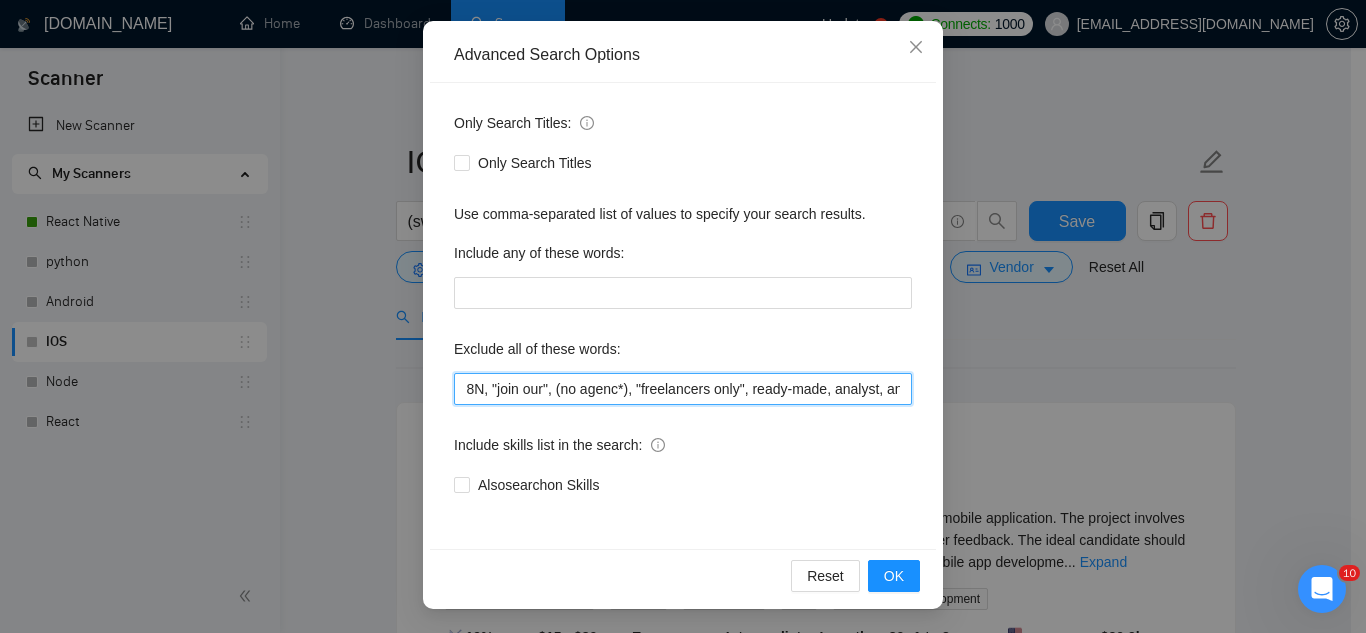 scroll, scrollTop: 0, scrollLeft: 1318, axis: horizontal 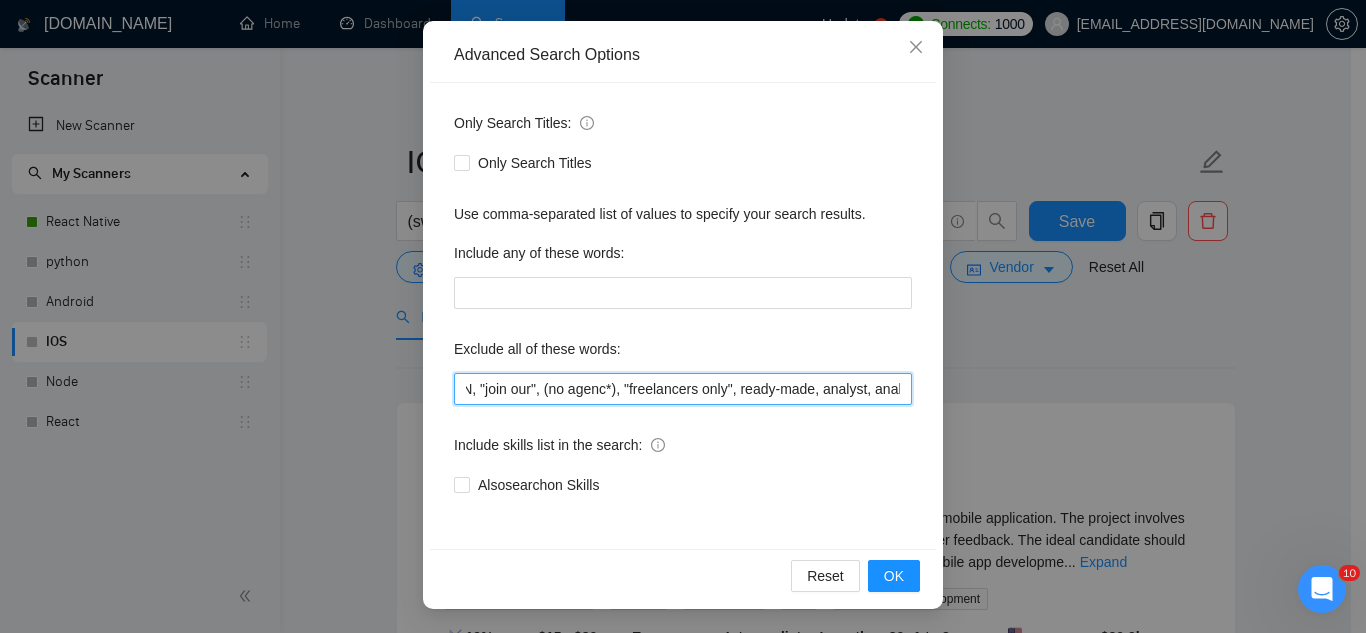 click on ""apple tv", "smart tv", "electronic device", ".net", "custom firmware", AR, "raspberry pi", capacitor, "kernel module", "Apache [PERSON_NAME]", [PERSON_NAME], "Smart Wearable", "Wearable Device", writer, N8N, "join our", (no agenc*), "freelancers only", ready-made, analyst, analytic*, coach, QA, tester, "product design", tutor, mentor, wordpress, WP, safari, electronic, chip*, animation*, game, designer, "Data Scientist", "data analyst", sport*, gambling, apple tv, smart tv, electronic device, .net, custom firmware, AR, raspberry pi, capacitor, kernel module, Apache Cordova, Cordova, Smart Wearable Device, Wearable Device," at bounding box center [683, 389] 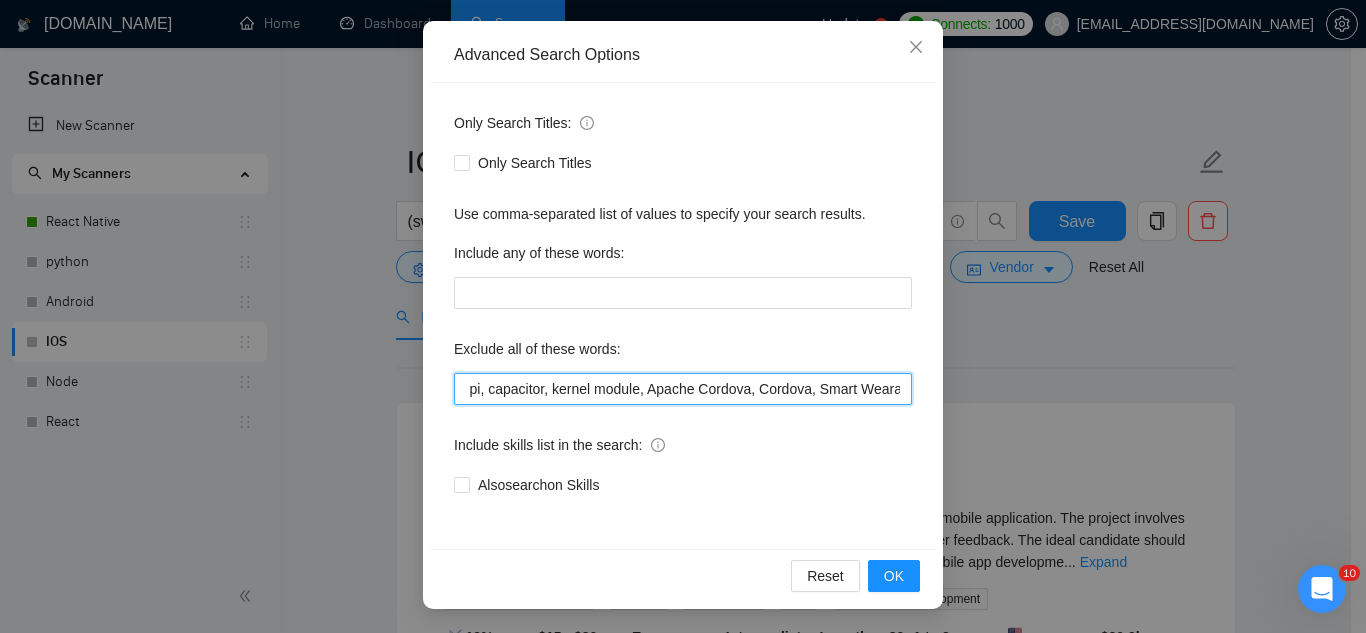 scroll, scrollTop: 0, scrollLeft: 3343, axis: horizontal 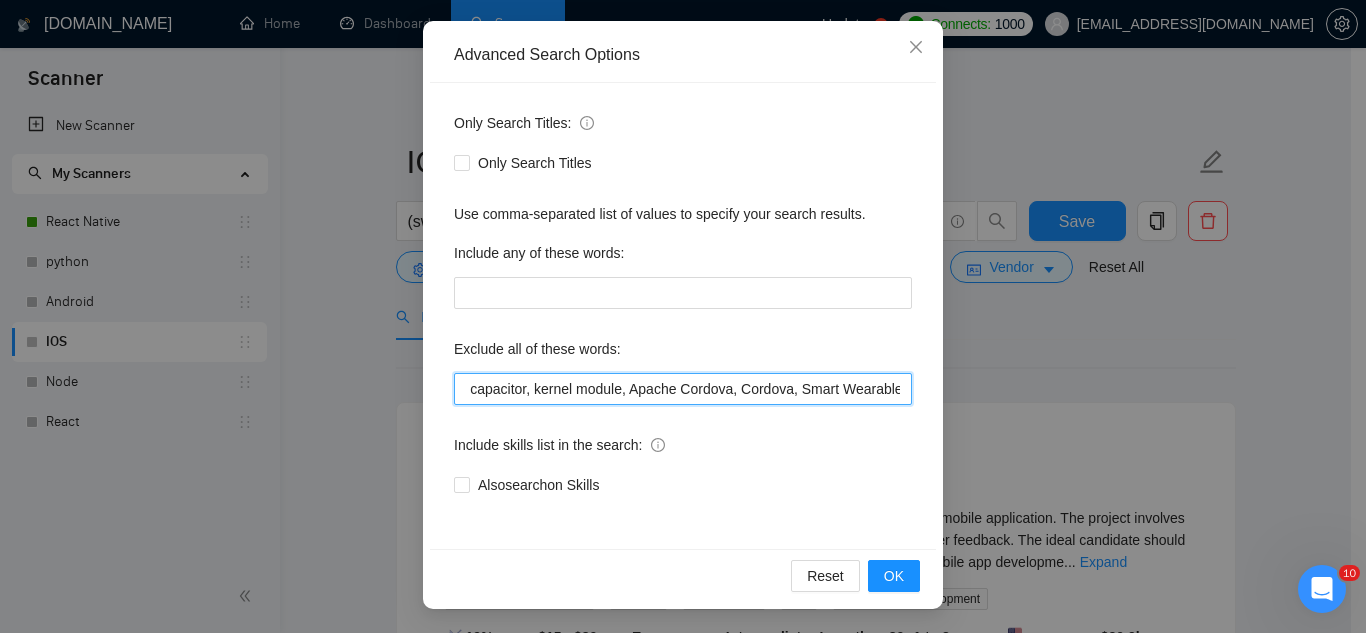 click on ""apple tv", "smart tv", "electronic device", ".net", "custom firmware", AR, "raspberry pi", capacitor, "kernel module", "Apache [PERSON_NAME]", [PERSON_NAME], "Smart Wearable", "Wearable Device", writer, N8N, "join our", (no agenc*), "freelancers only", "ready-made", analyst, analytic*, coach, QA, tester, "product design", tutor, mentor, wordpress, WP, safari, electronic, chip*, animation*, game, designer, "Data Scientist", "data analyst", sport*, gambling, "apple tv", "smart tv", "electronic device", .net, custom firmware, AR, raspberry pi, capacitor, kernel module, Apache Cordova, Cordova, Smart Wearable Device, Wearable Device," at bounding box center (683, 389) 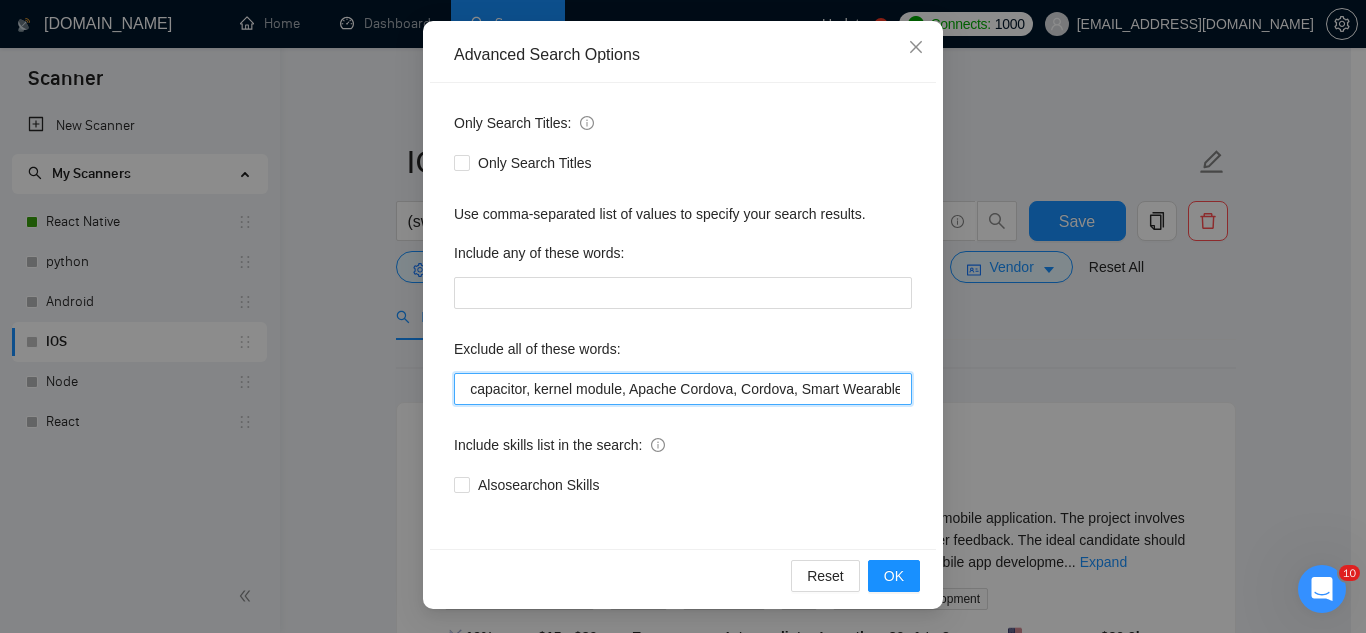 scroll, scrollTop: 0, scrollLeft: 0, axis: both 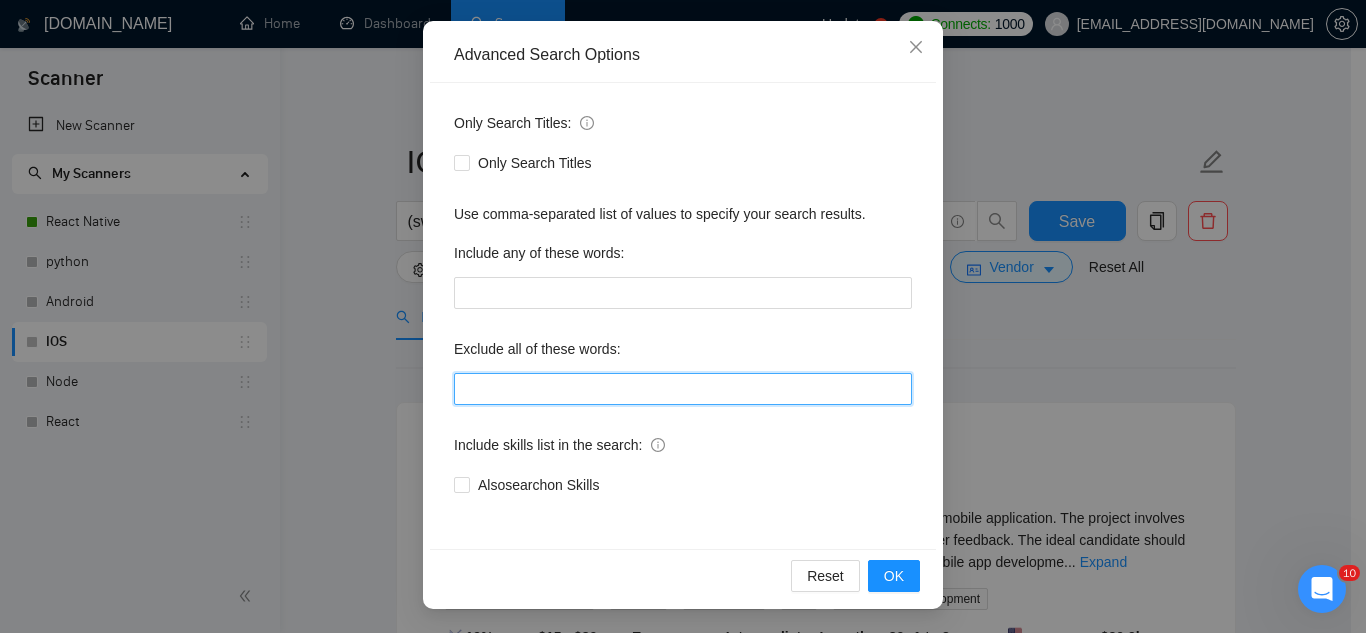 paste on ""apple tv", "smart tv", "electronic device", ".net", "custom firmware", AR, "raspberry pi", capacitor, "kernel module", "Apache [PERSON_NAME]", [PERSON_NAME], "Smart Wearable", "Wearable Device", writer, N8N, "join our", (no agenc*), "freelancers only", "ready-made", analyst, analytic*, coach, QA, tester, "product design", tutor, mentor, wordpress, WP, safari, electronic, chip*, animation*, game, designer, "Data Scientist", "data analyst", sport*, gambling" 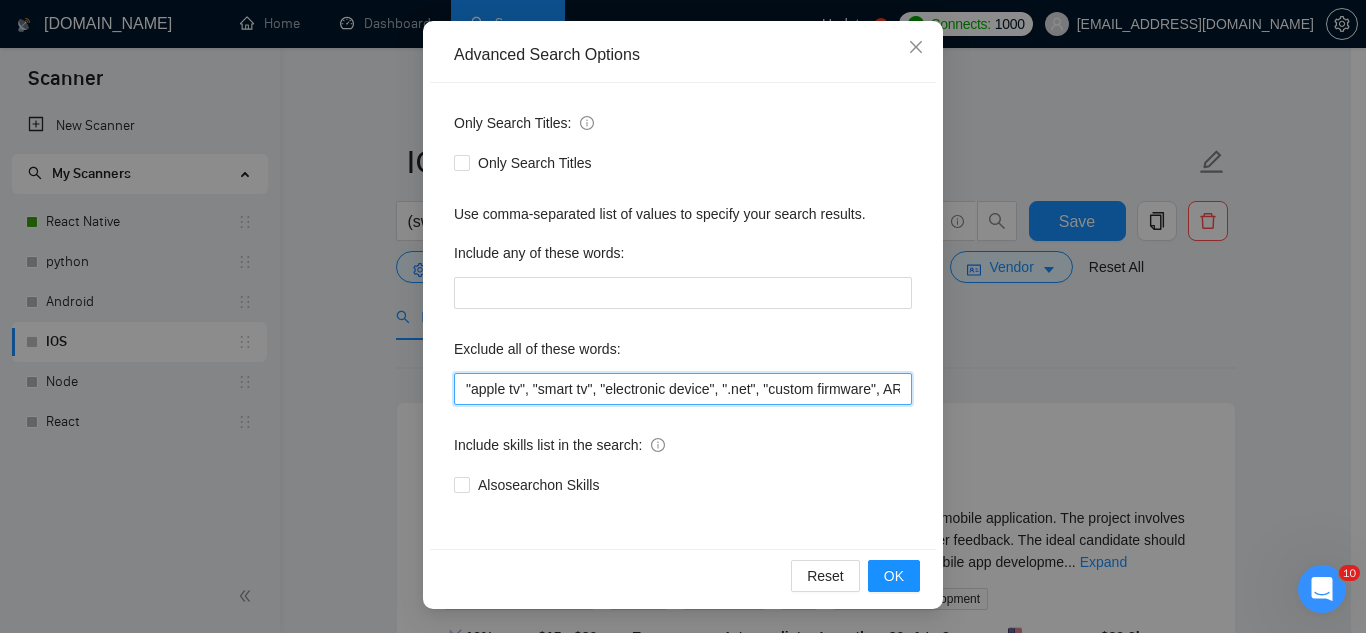 scroll, scrollTop: 0, scrollLeft: 2253, axis: horizontal 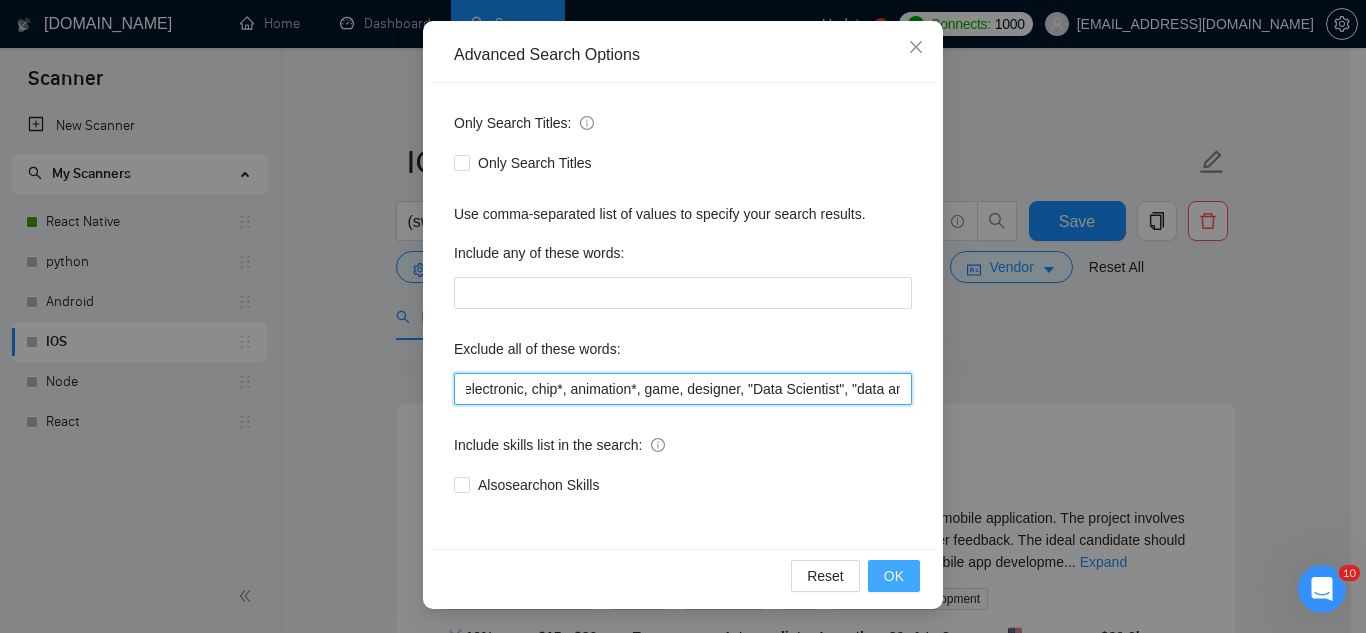 type on ""apple tv", "smart tv", "electronic device", ".net", "custom firmware", AR, "raspberry pi", capacitor, "kernel module", "Apache [PERSON_NAME]", [PERSON_NAME], "Smart Wearable", "Wearable Device", writer, N8N, "join our", (no agenc*), "freelancers only", "ready-made", analyst, analytic*, coach, QA, tester, "product design", tutor, mentor, wordpress, WP, safari, electronic, chip*, animation*, game, designer, "Data Scientist", "data analyst", sport*, gambling" 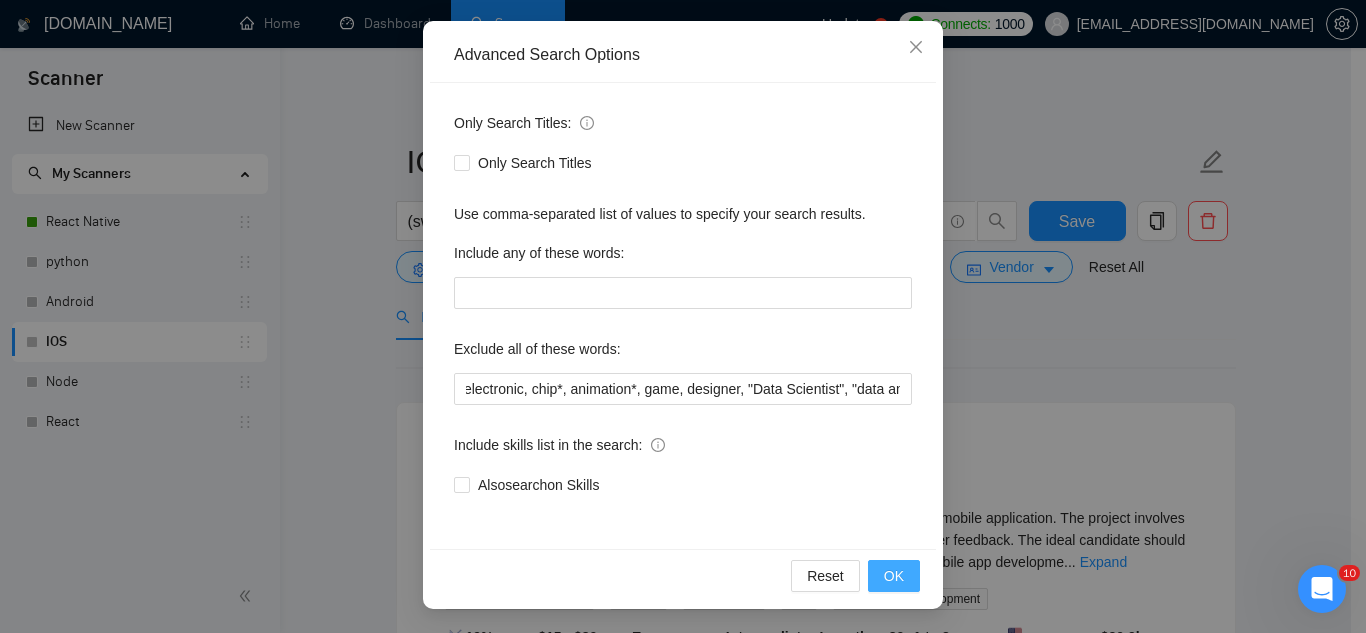 click on "OK" at bounding box center [894, 576] 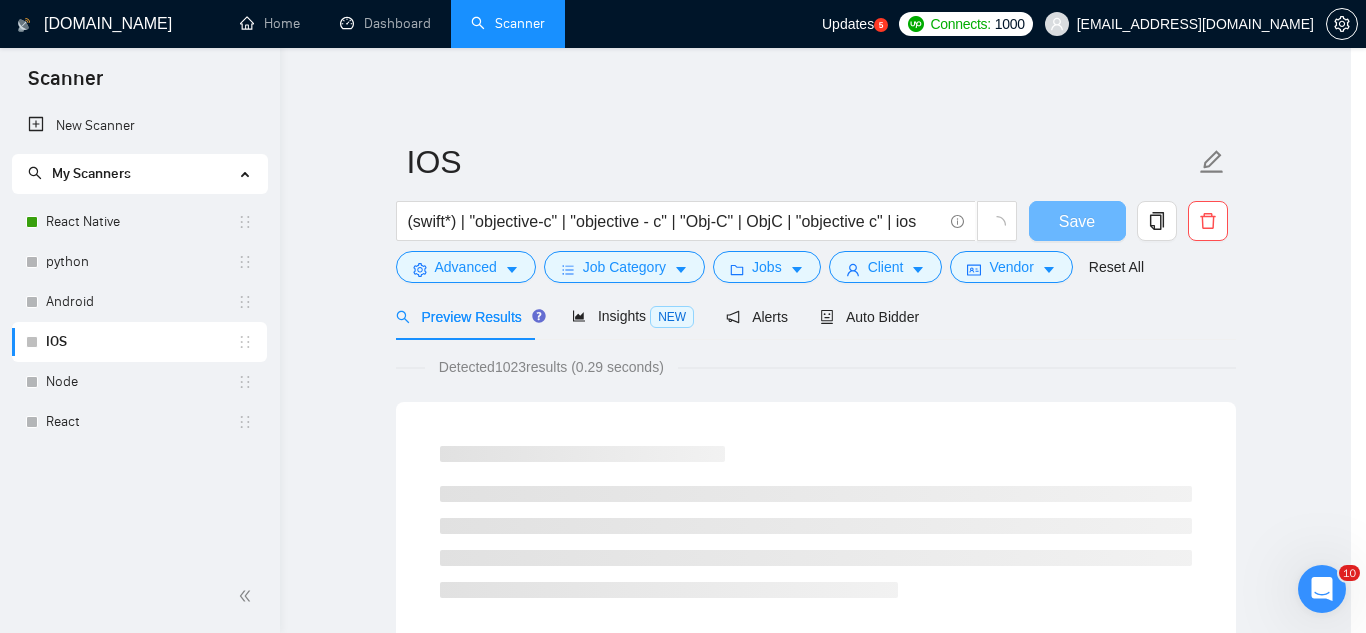 scroll, scrollTop: 99, scrollLeft: 0, axis: vertical 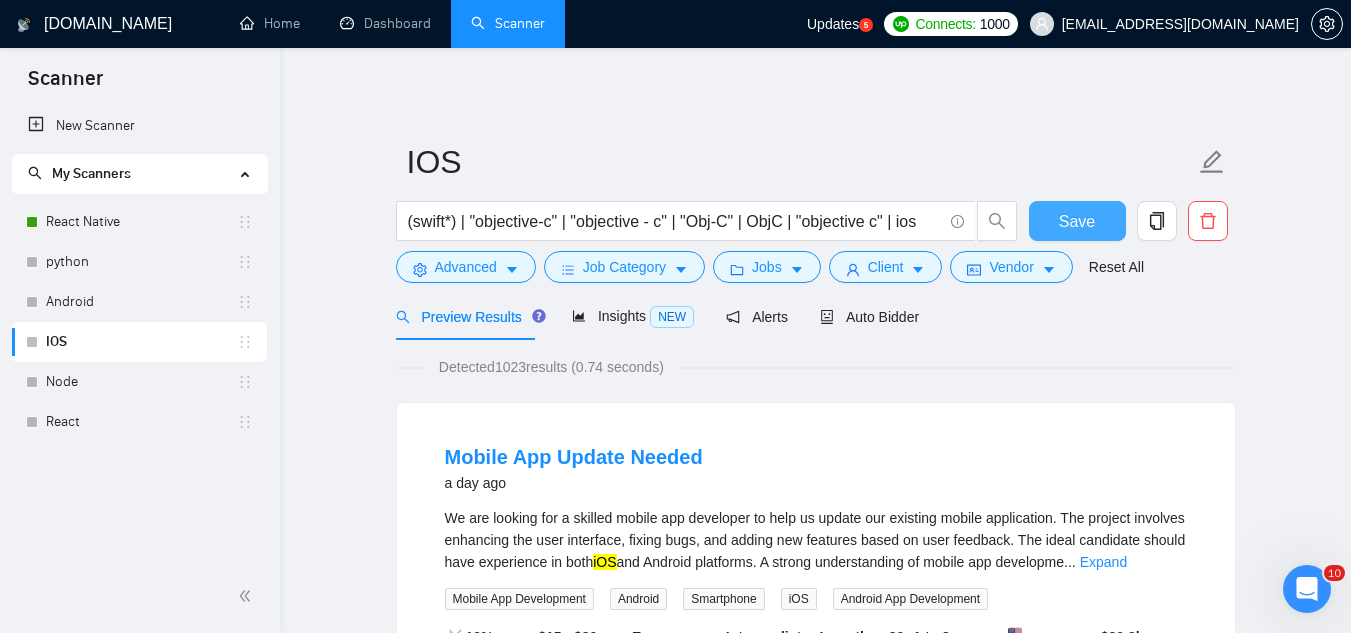 click on "Save" at bounding box center (1077, 221) 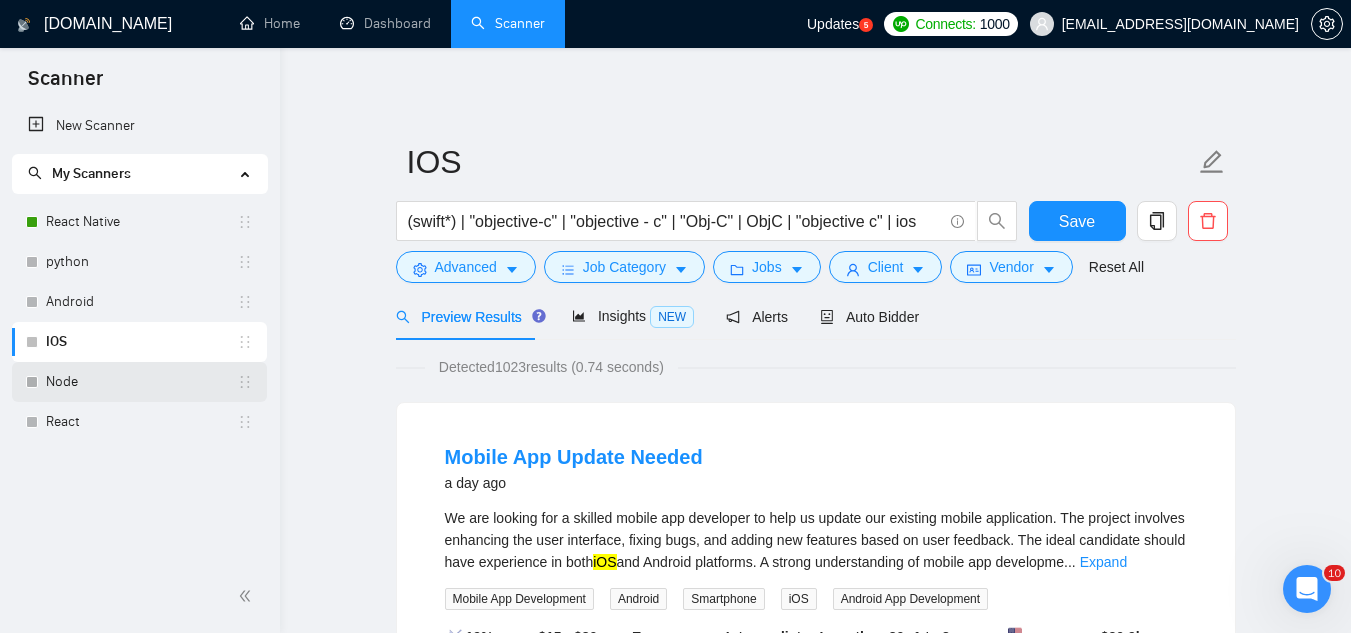 click on "Node" at bounding box center [141, 382] 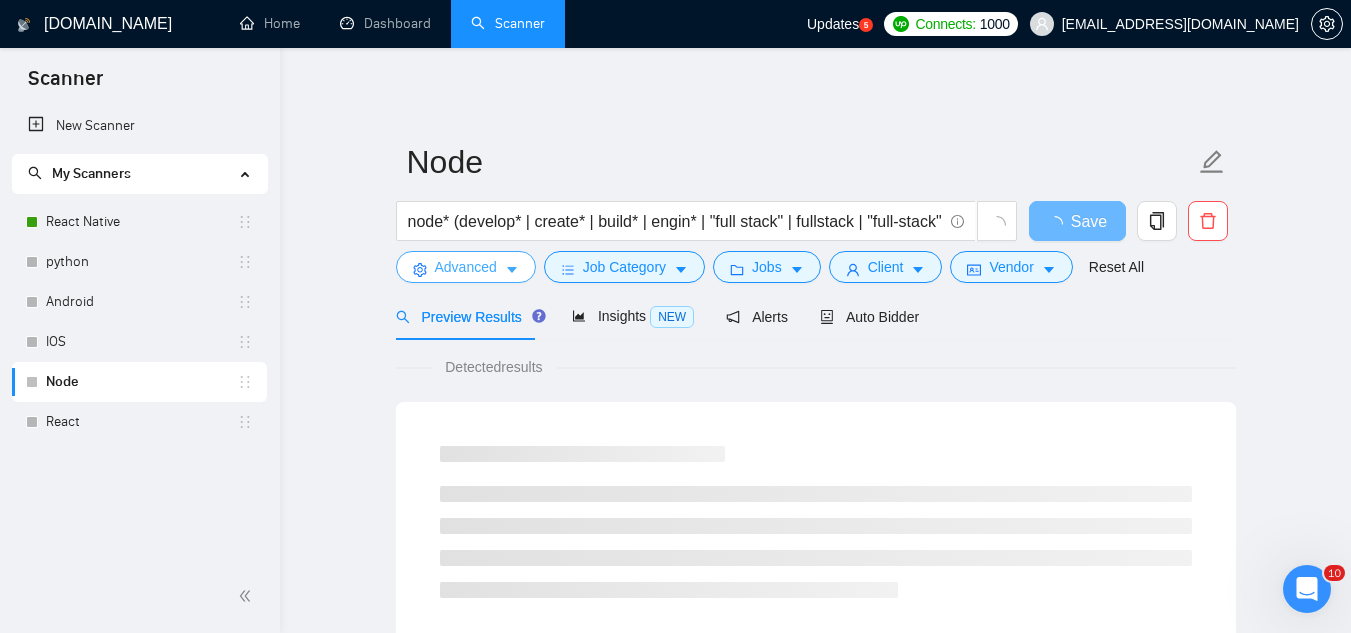 click on "Advanced" at bounding box center (466, 267) 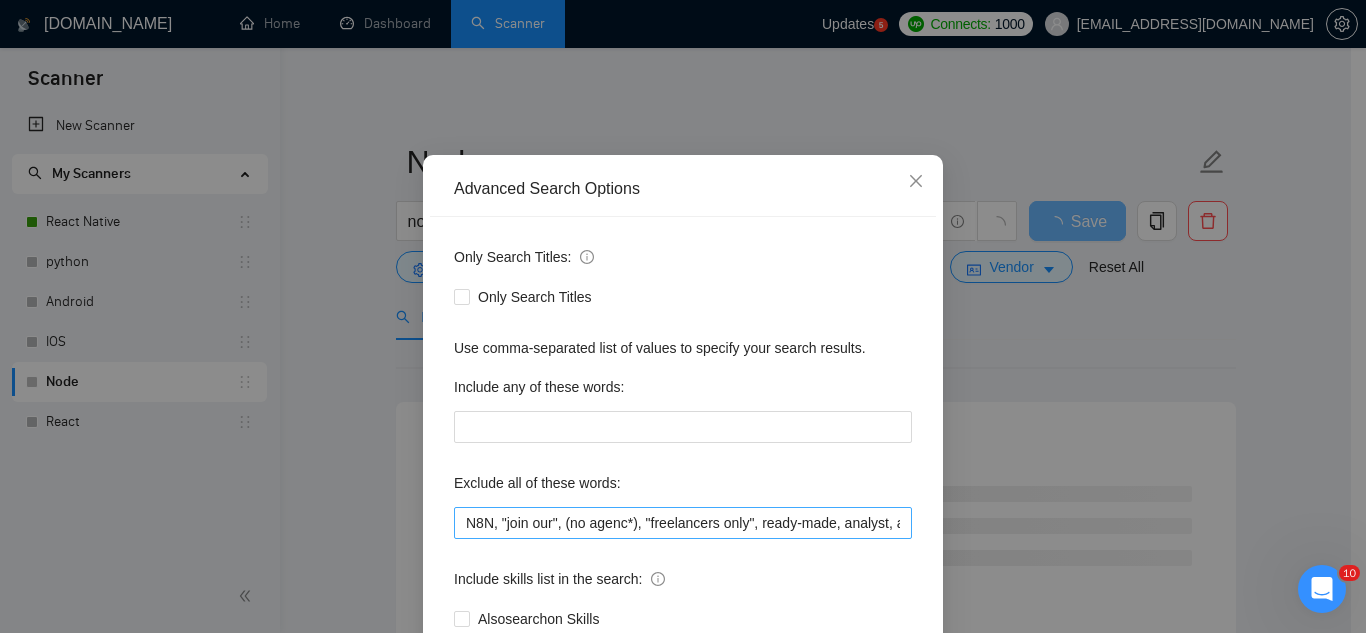 scroll, scrollTop: 100, scrollLeft: 0, axis: vertical 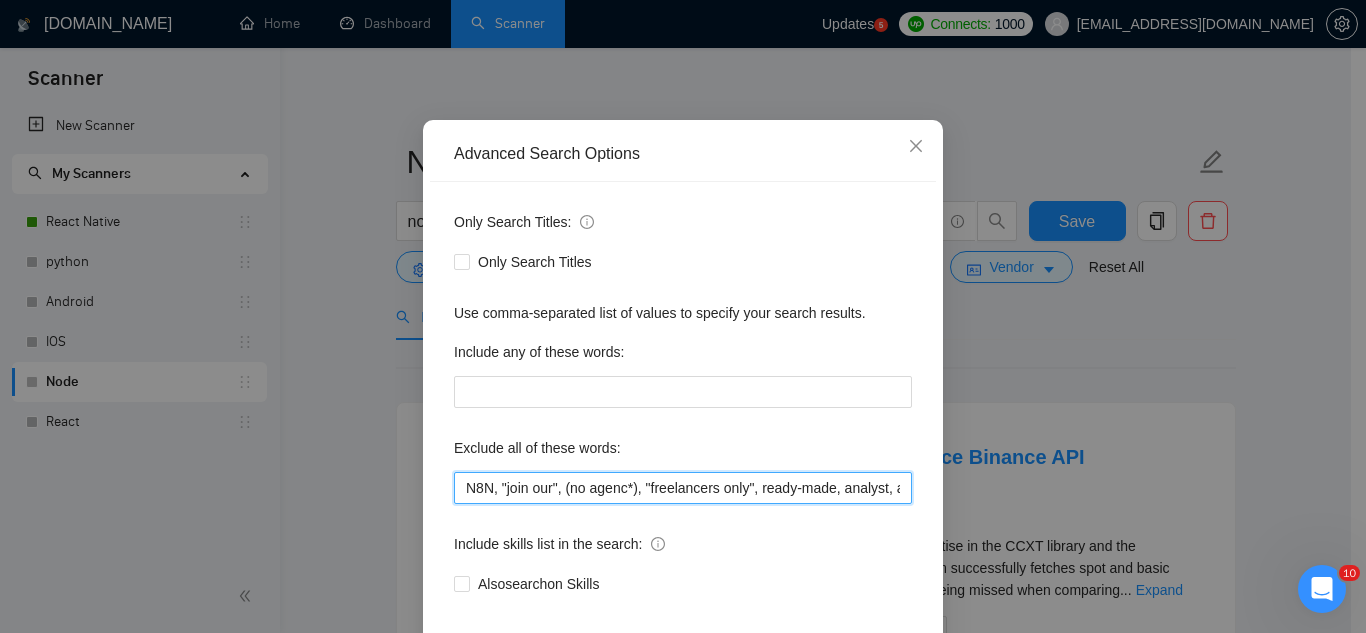 click on "N8N, "join our", (no agenc*), "freelancers only", ready-made, analyst, analytic*, coach, QA, tester, "product design", tutor, mentor, wordpress, WP, safari, electronic, chip*, animation*, game, designer, "Data Scientist", "data analyst", sport*, gambling, power point, powerpoint, code review," at bounding box center [683, 488] 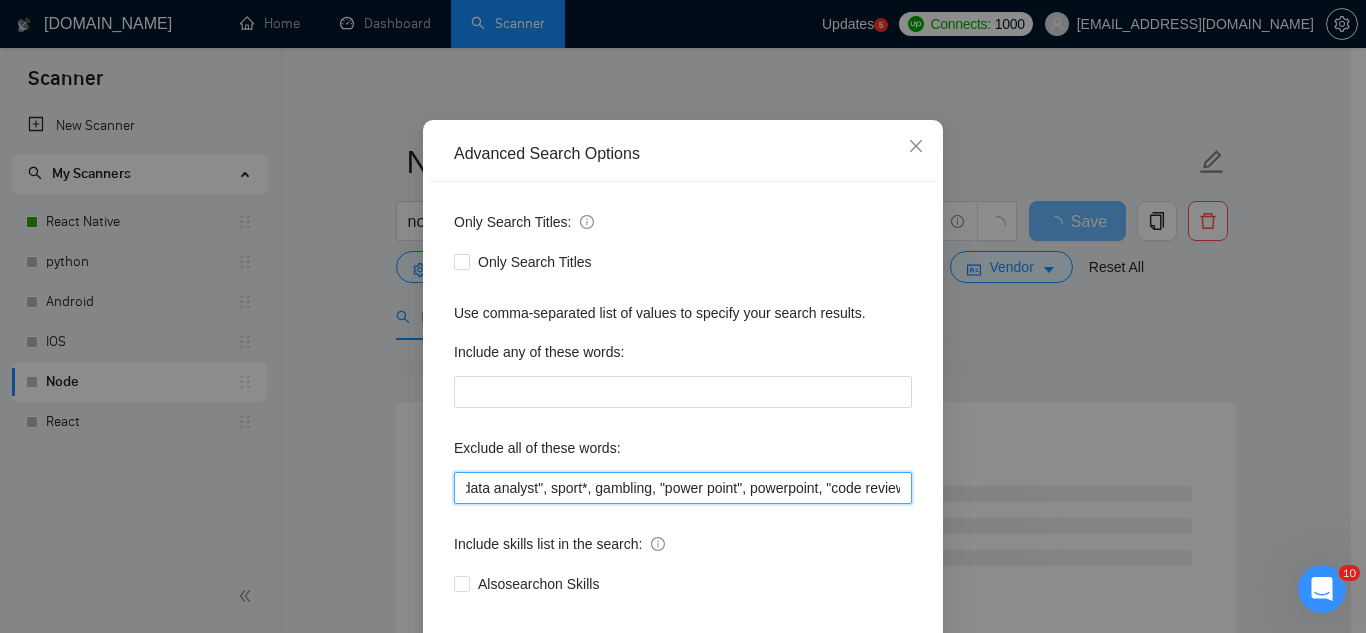 scroll, scrollTop: 0, scrollLeft: 1355, axis: horizontal 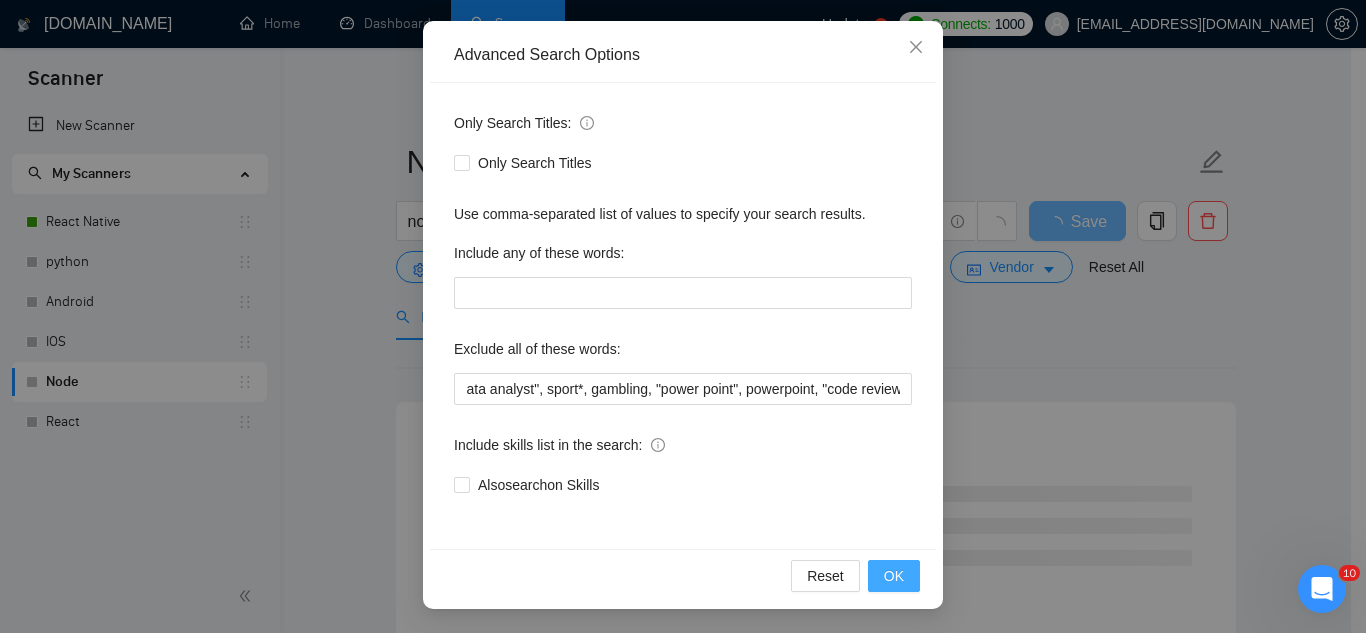 click on "OK" at bounding box center [894, 576] 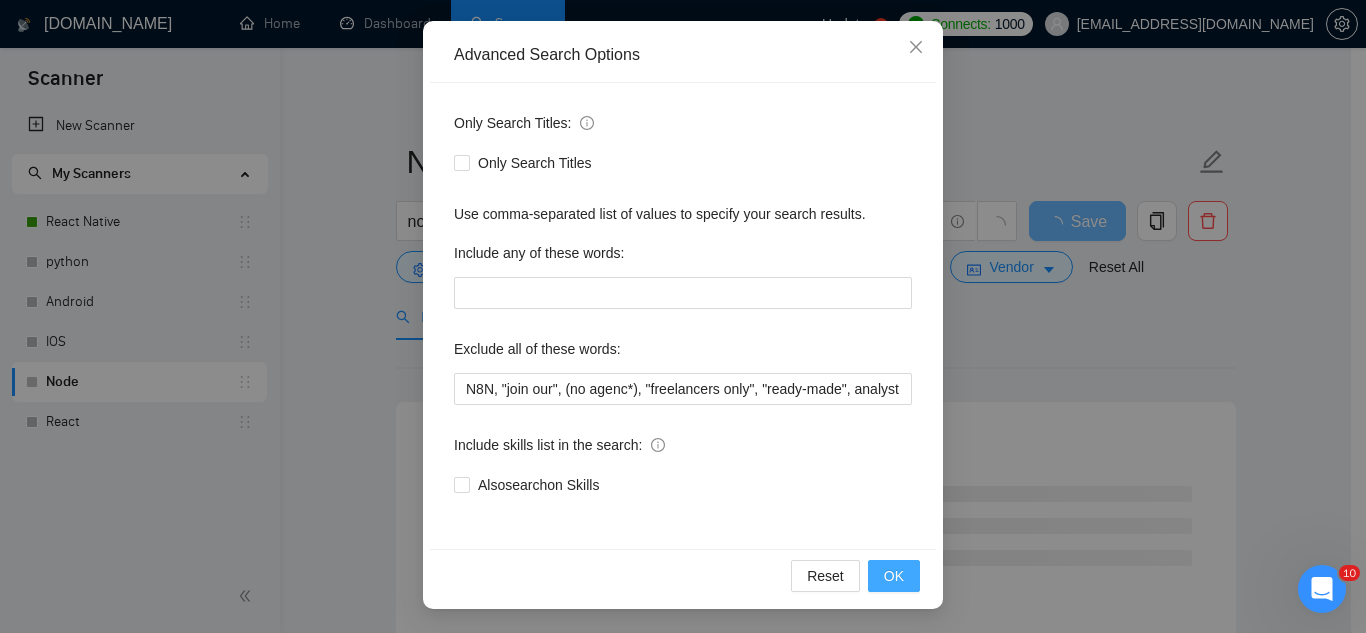 scroll, scrollTop: 99, scrollLeft: 0, axis: vertical 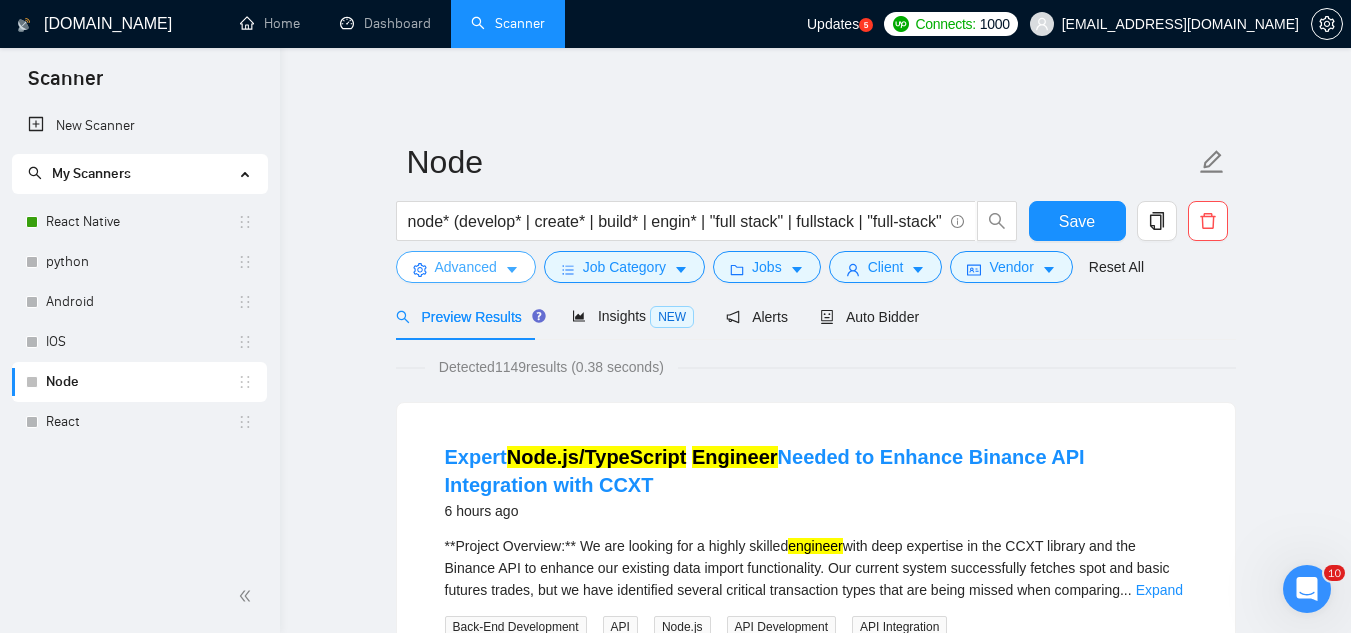 click on "Advanced" at bounding box center (466, 267) 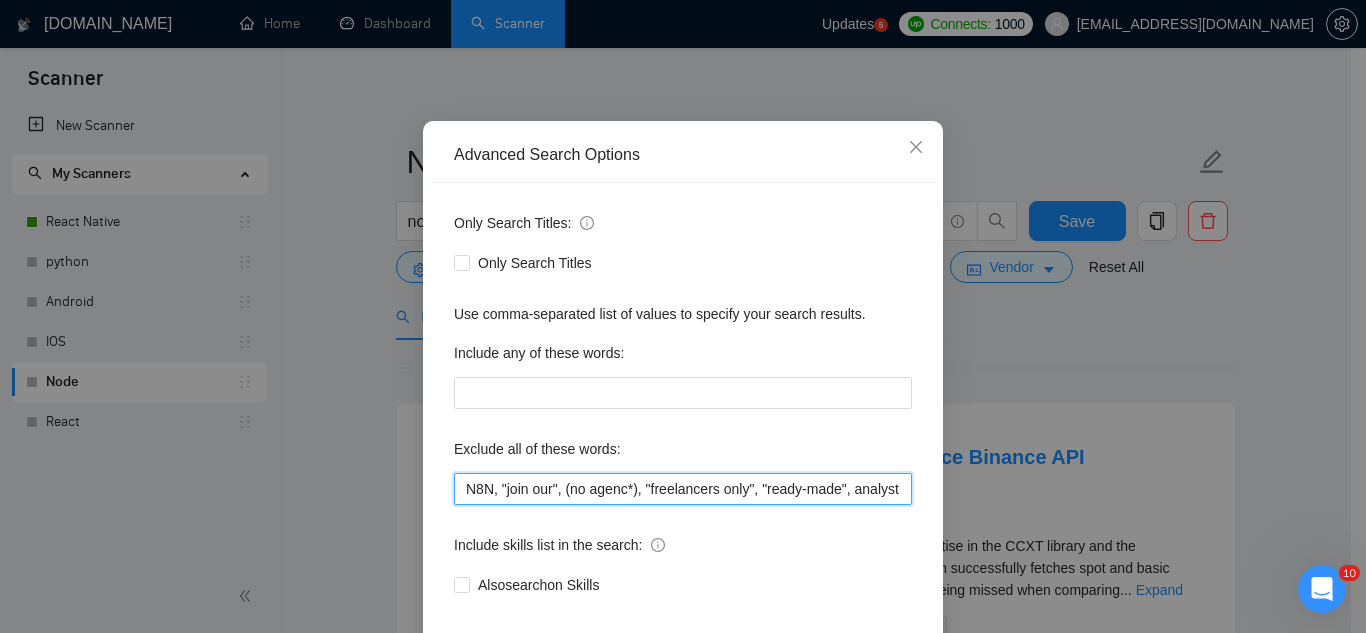 click on "N8N, "join our", (no agenc*), "freelancers only", "ready-made", analyst, analytic*, coach, QA, tester, "product design", tutor, mentor, wordpress, WP, safari, electronic, chip*, animation*, game, designer, "Data Scientist", "data analyst", sport*, gambling, "power point", powerpoint, "code review"," at bounding box center (683, 489) 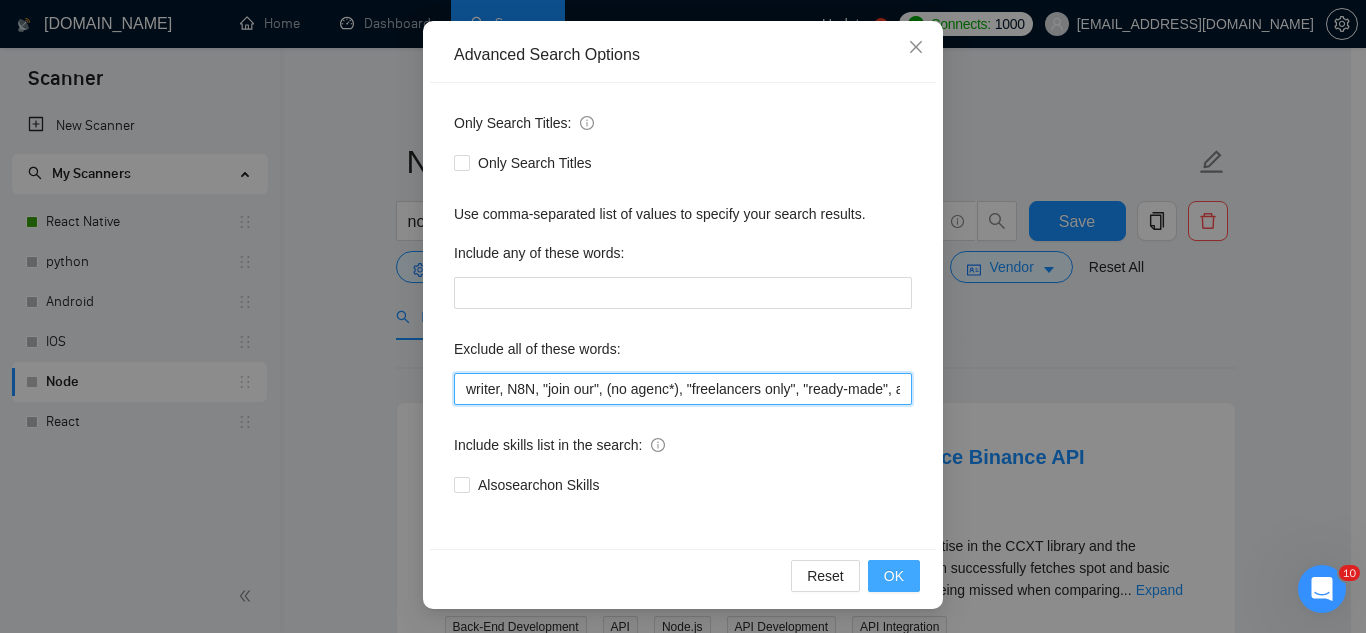 type on "writer, N8N, "join our", (no agenc*), "freelancers only", "ready-made", analyst, analytic*, coach, QA, tester, "product design", tutor, mentor, wordpress, WP, safari, electronic, chip*, animation*, game, designer, "Data Scientist", "data analyst", sport*, gambling, "power point", powerpoint, "code review"," 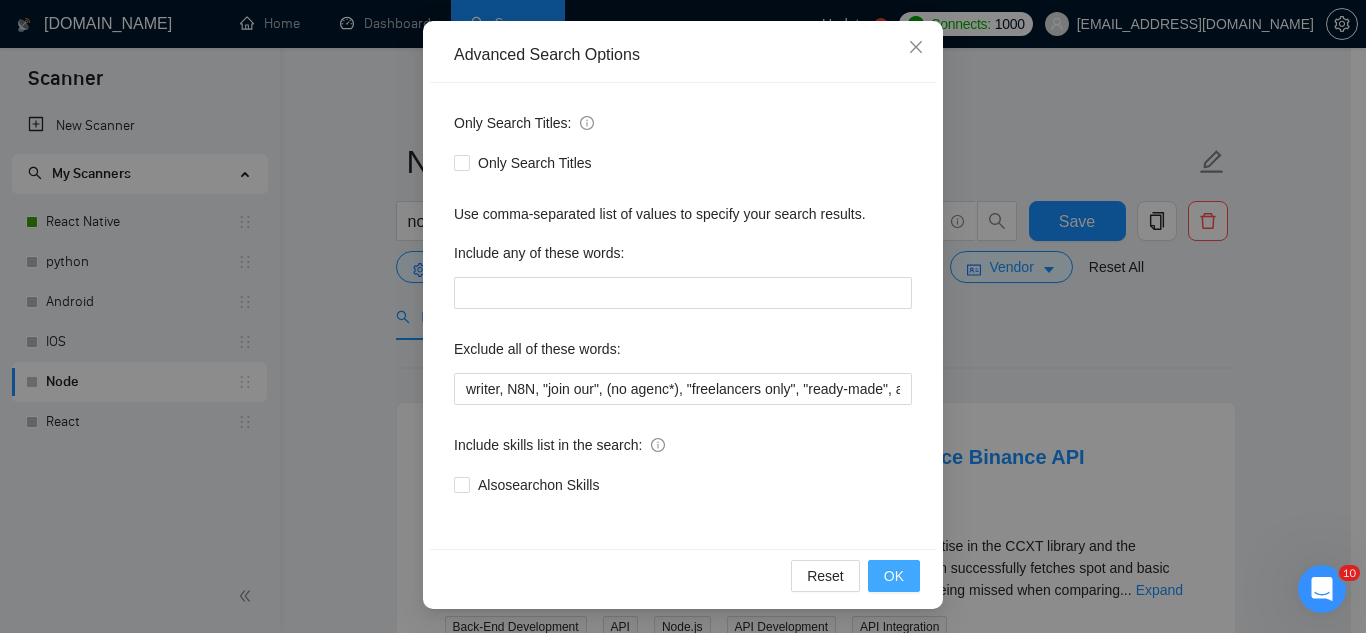 click on "OK" at bounding box center (894, 576) 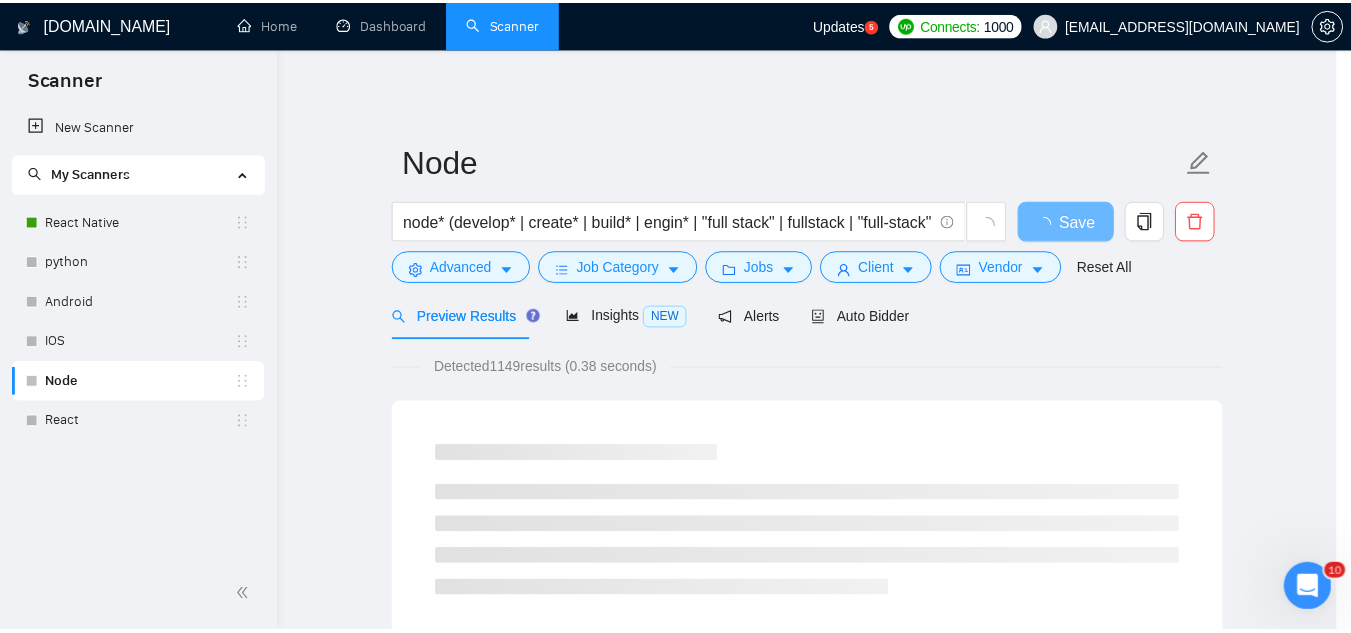 scroll, scrollTop: 99, scrollLeft: 0, axis: vertical 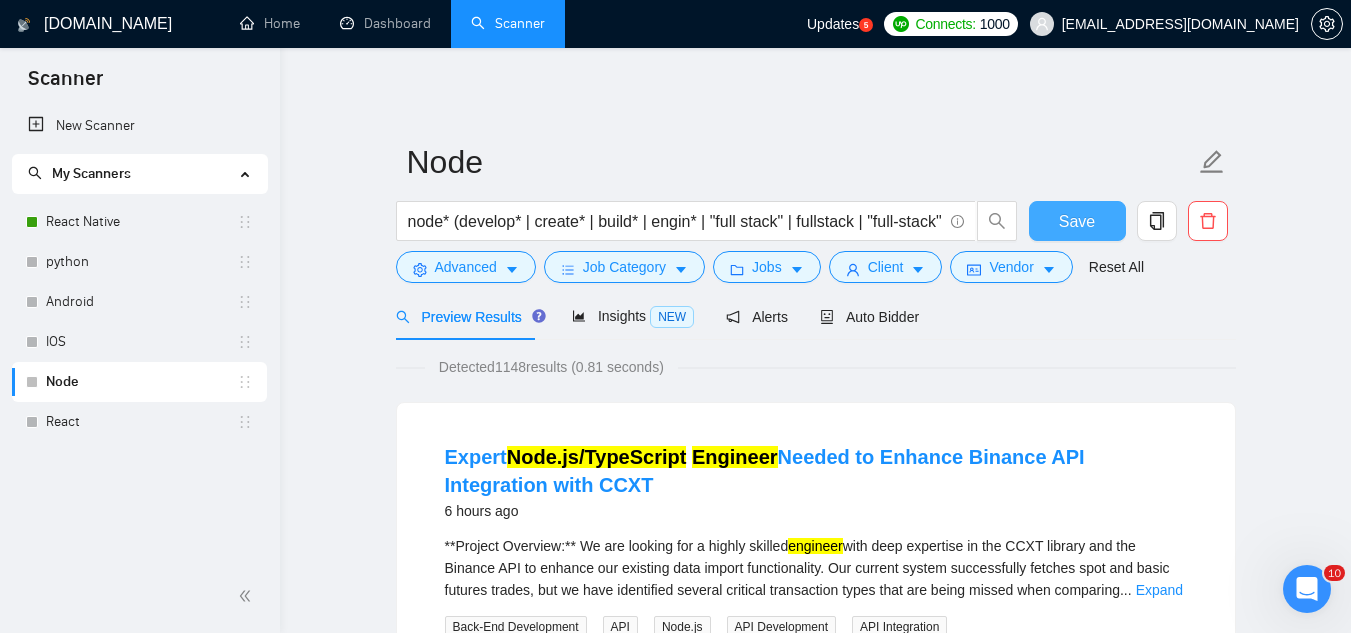 click on "Save" at bounding box center [1077, 221] 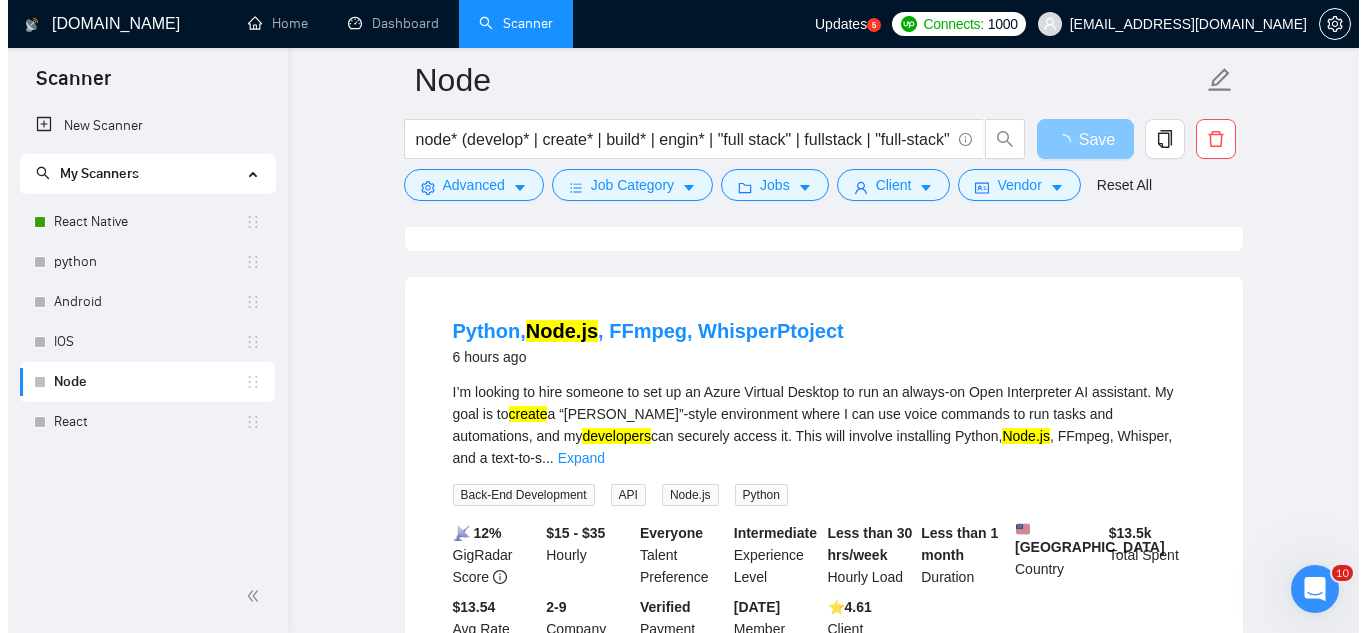 scroll, scrollTop: 600, scrollLeft: 0, axis: vertical 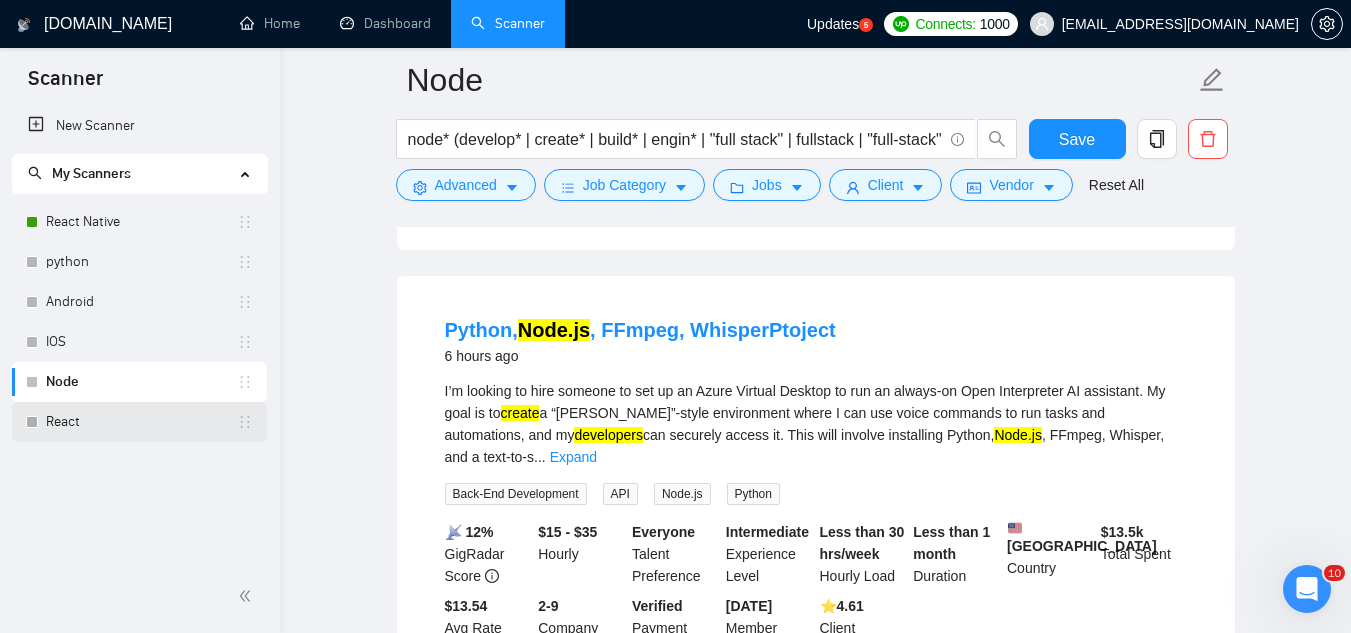 click on "React" at bounding box center (141, 422) 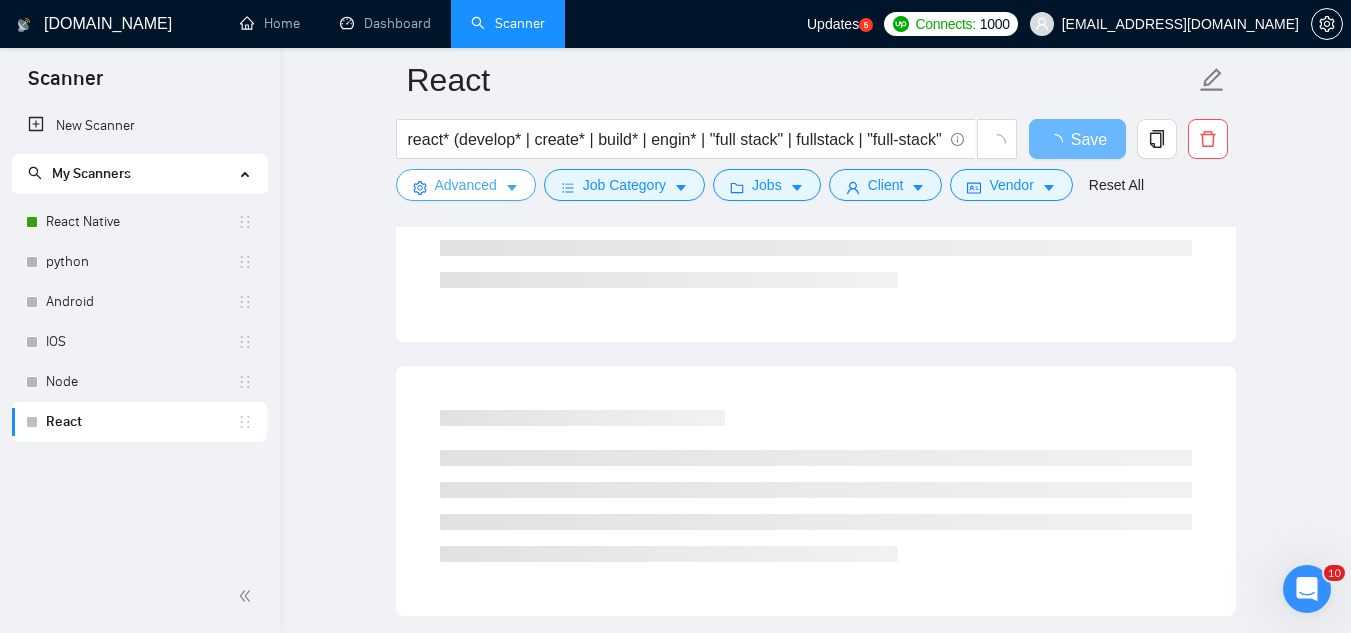 click on "Advanced" at bounding box center (466, 185) 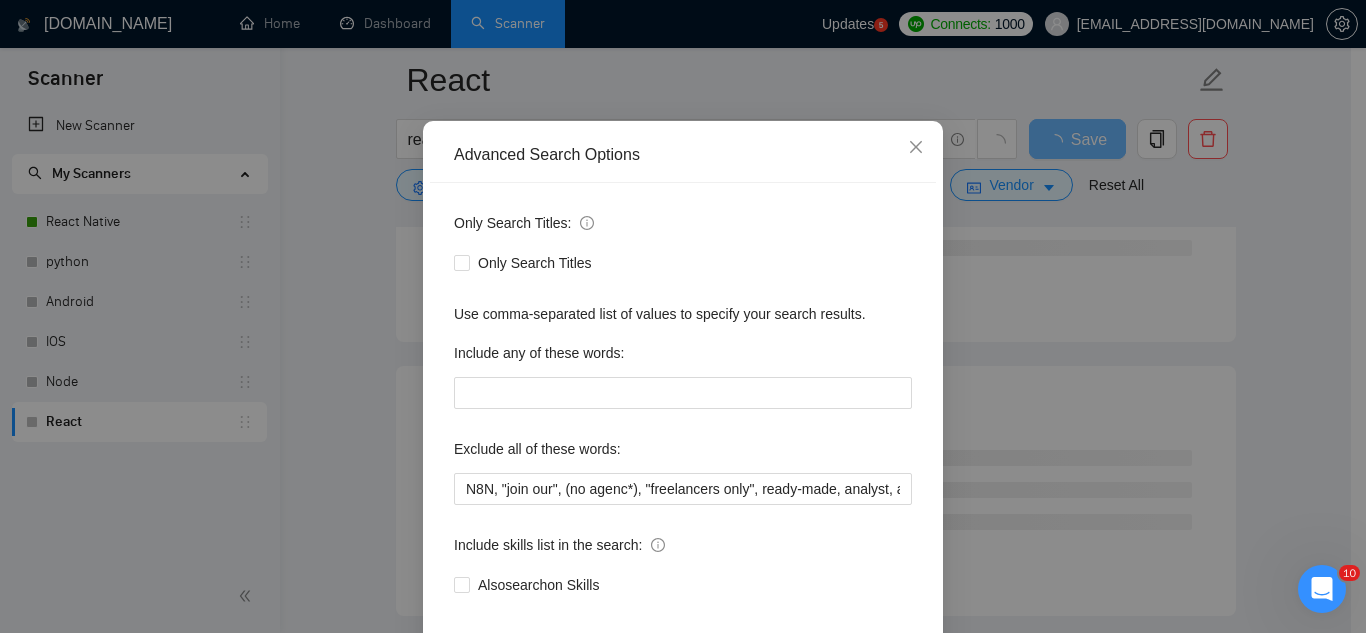 scroll, scrollTop: 199, scrollLeft: 0, axis: vertical 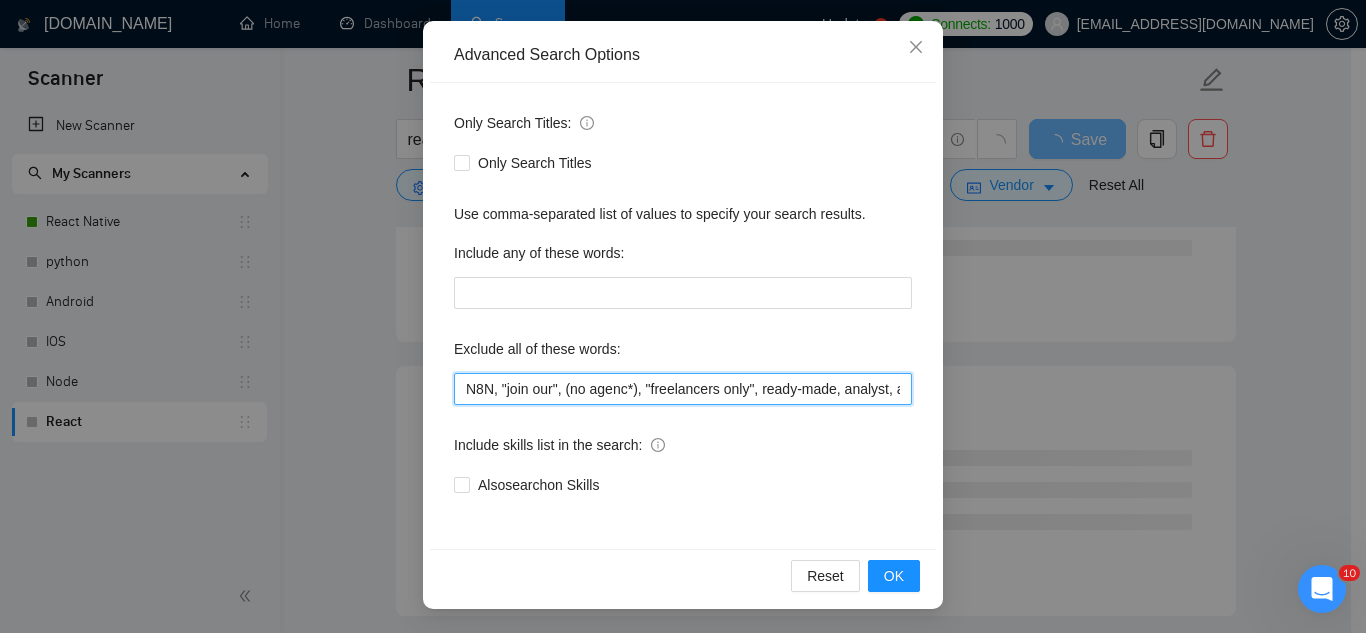 click on "N8N, "join our", (no agenc*), "freelancers only", ready-made, analyst, analytic*, coach, QA, tester, "product design", tutor, mentor, wordpress, WP, safari, electronic, chip*, animation*, game, designer, "Data Scientist", "data analyst", sport*, gambling, "vending machine", audit, "OS Widgets", "iOS Watch", "Smart Wearable", writer, php, ruby on rails, code review, Medplum," at bounding box center (683, 389) 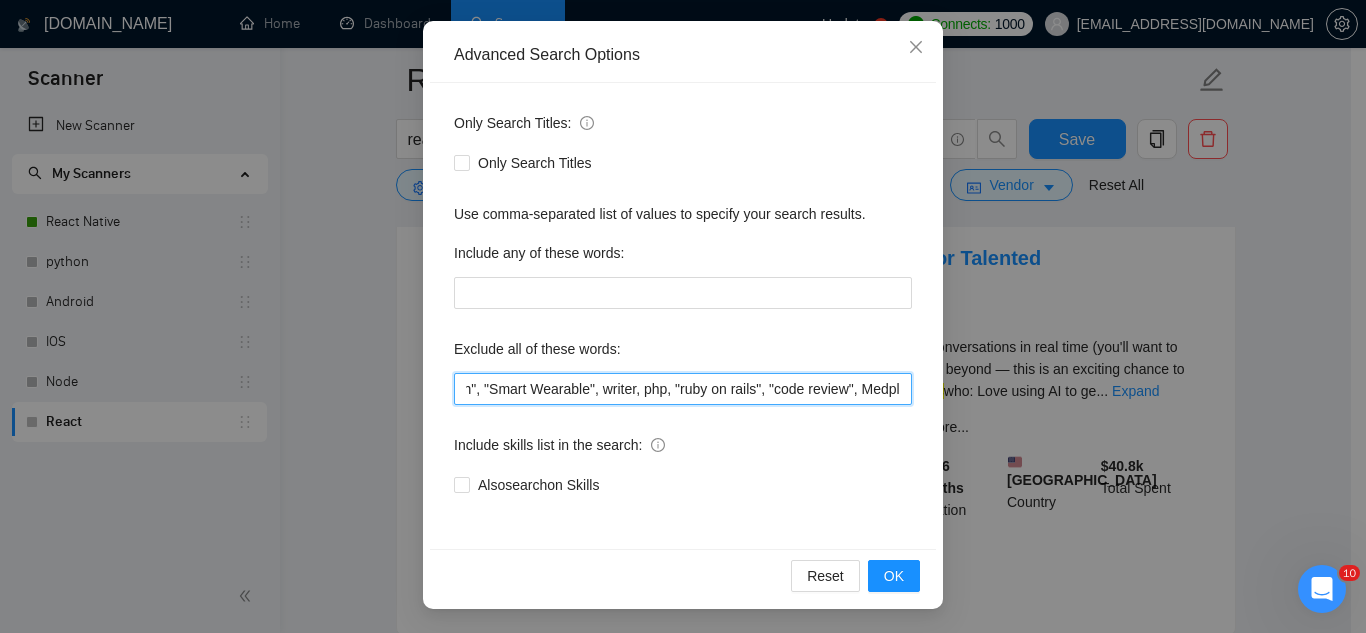 scroll, scrollTop: 0, scrollLeft: 1870, axis: horizontal 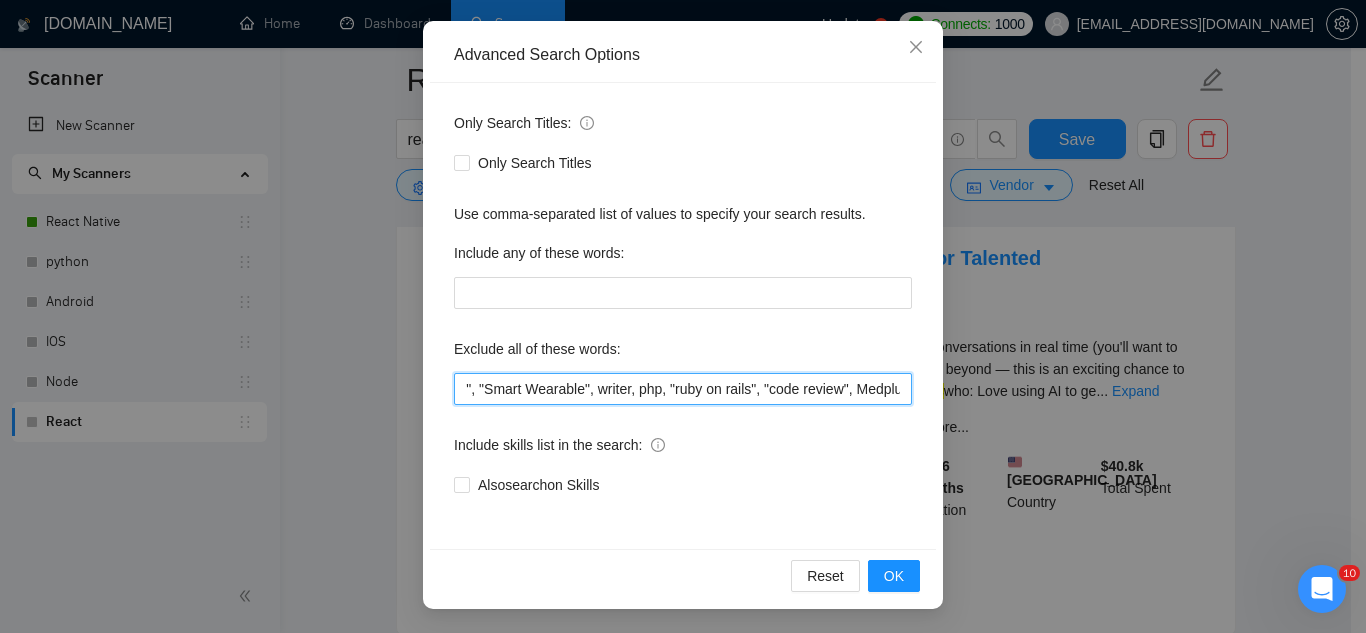 drag, startPoint x: 614, startPoint y: 393, endPoint x: 822, endPoint y: 399, distance: 208.08652 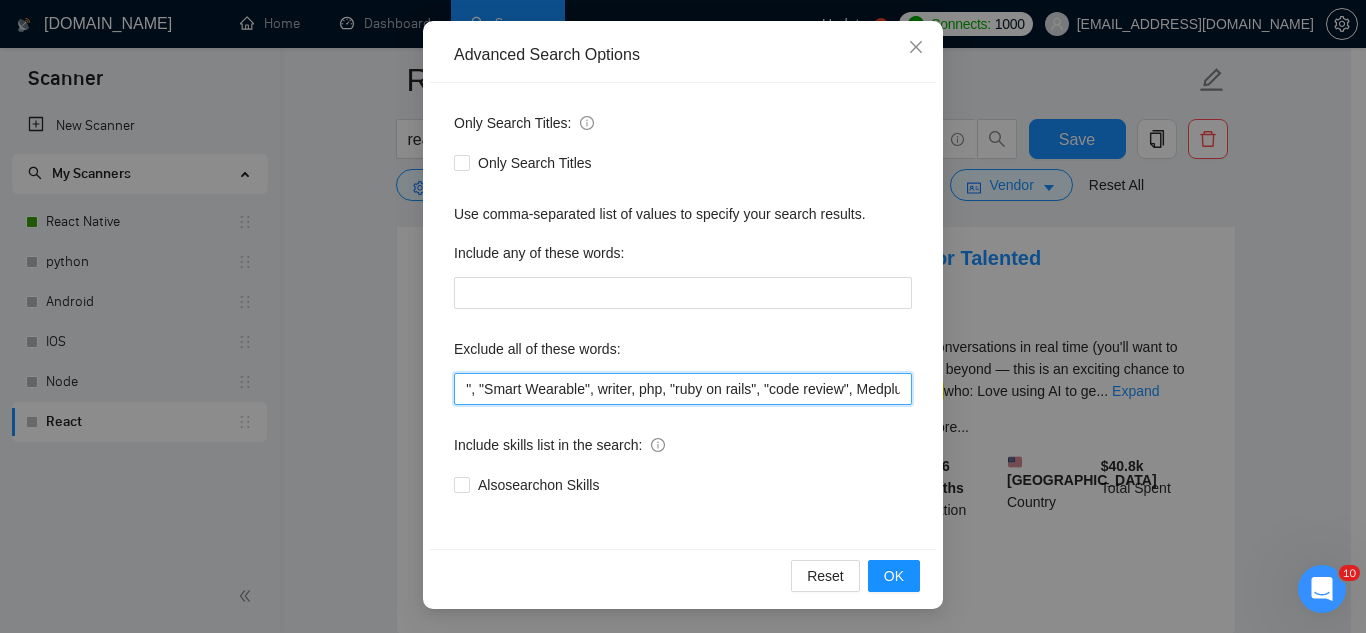 click on "N8N, "join our", (no agenc*), "freelancers only", "ready-made", analyst, analytic*, coach, QA, tester, "product design", tutor, mentor, wordpress, WP, safari, electronic, chip*, animation*, game, designer, "Data Scientist", "data analyst", sport*, gambling, "vending machine", audit, "OS Widgets", "iOS Watch", "Smart Wearable", writer, php, "ruby on rails", "code review", Medplum," at bounding box center (683, 389) 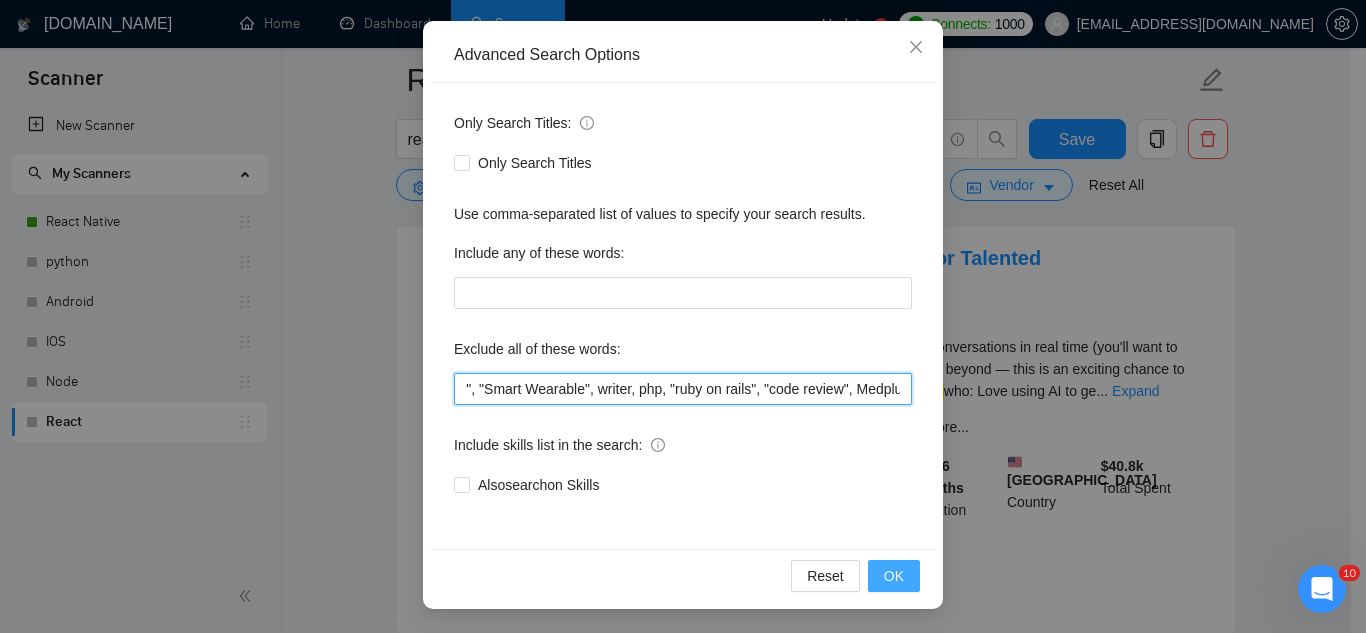 type on "N8N, "join our", (no agenc*), "freelancers only", "ready-made", analyst, analytic*, coach, QA, tester, "product design", tutor, mentor, wordpress, WP, safari, electronic, chip*, animation*, game, designer, "Data Scientist", "data analyst", sport*, gambling, "vending machine", audit, "OS Widgets", "iOS Watch", "Smart Wearable", writer, php, "ruby on rails", "code review", Medplum," 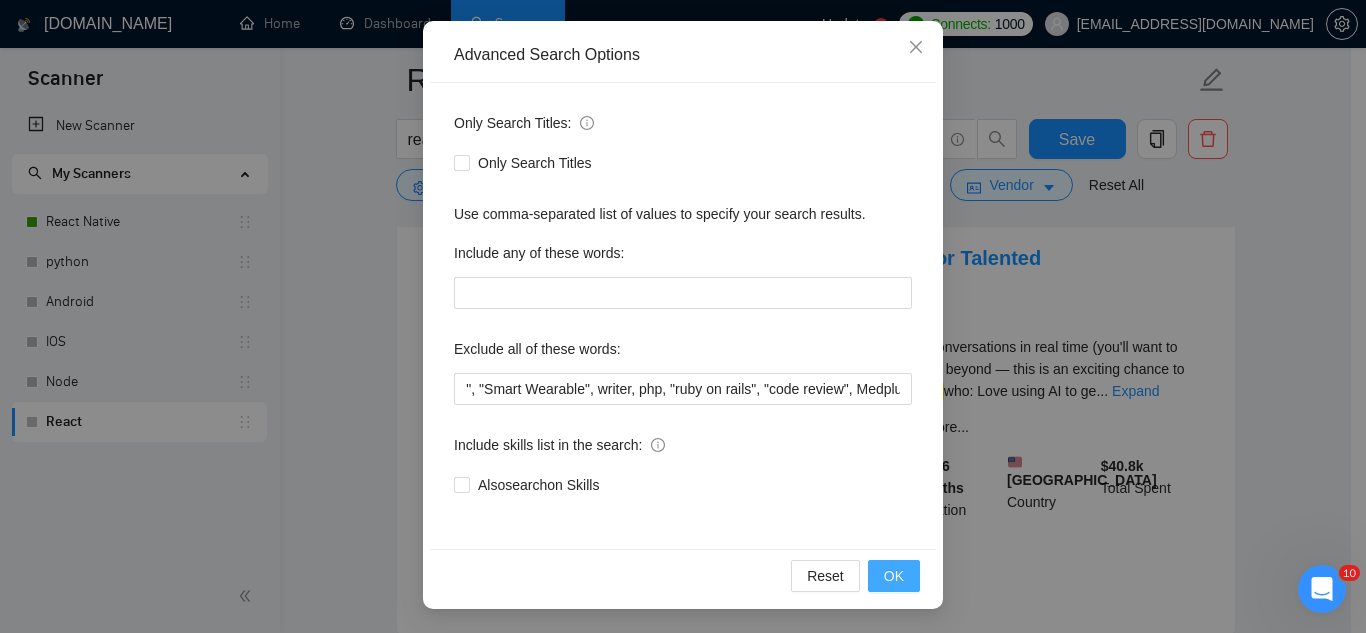 click on "OK" at bounding box center [894, 576] 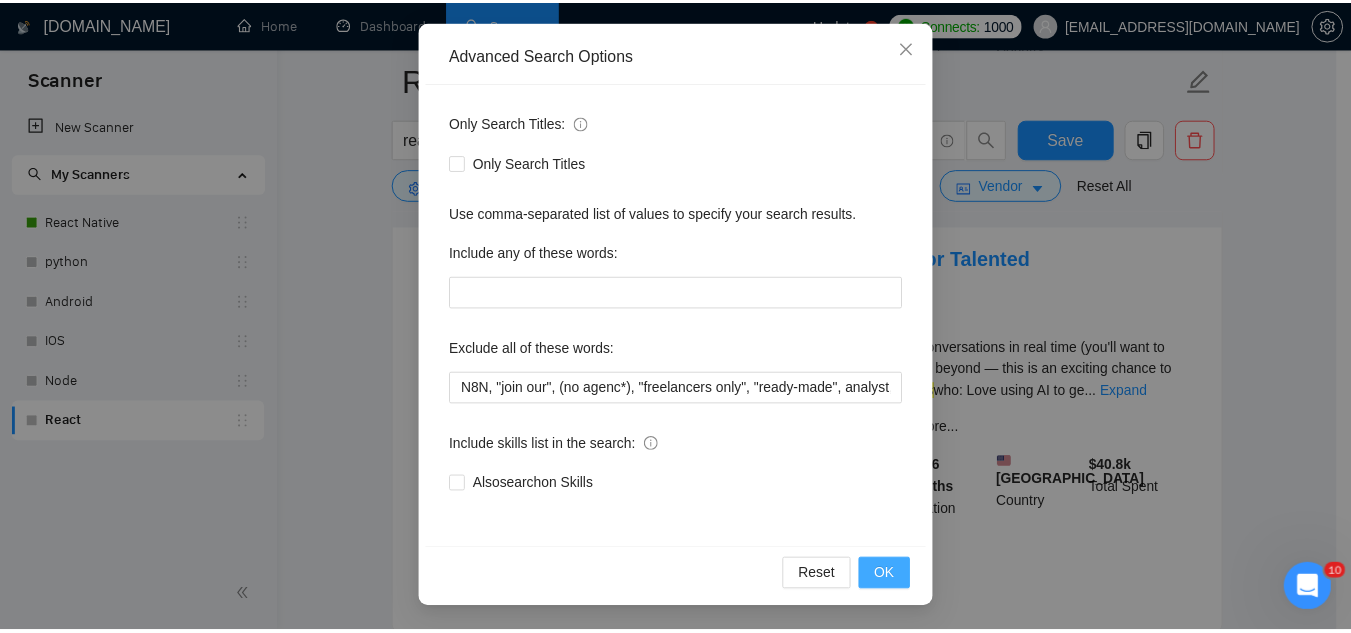 scroll, scrollTop: 99, scrollLeft: 0, axis: vertical 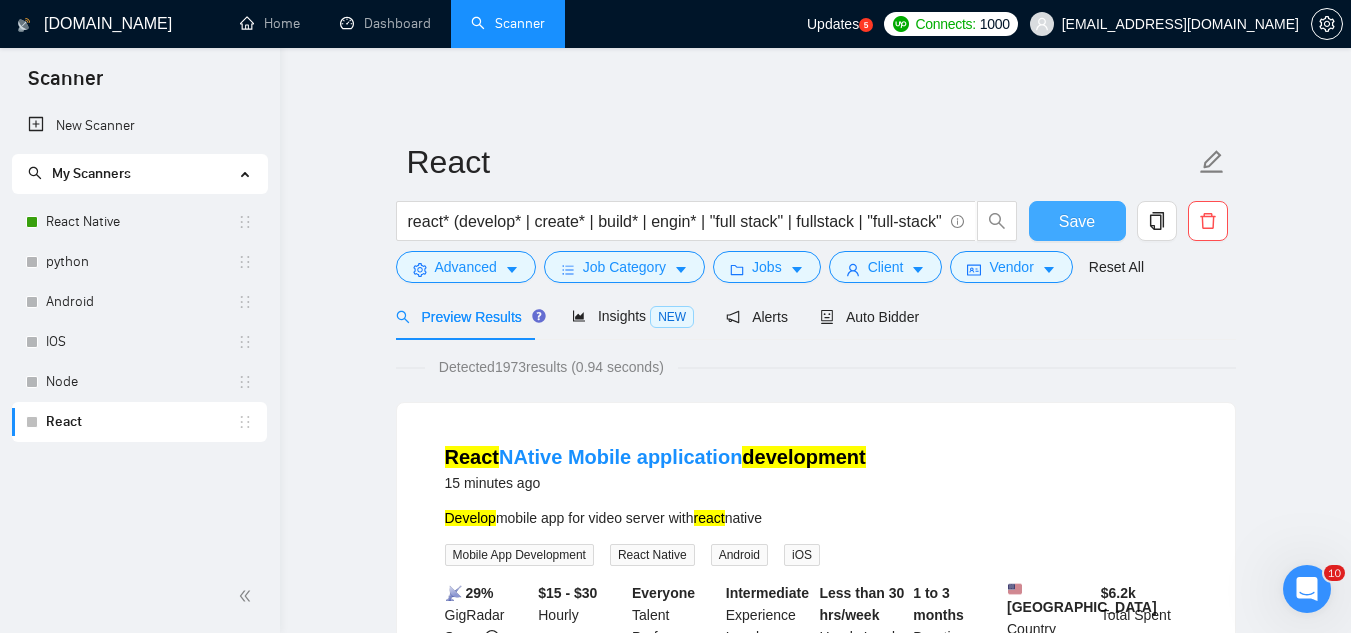 click on "Save" at bounding box center (1077, 221) 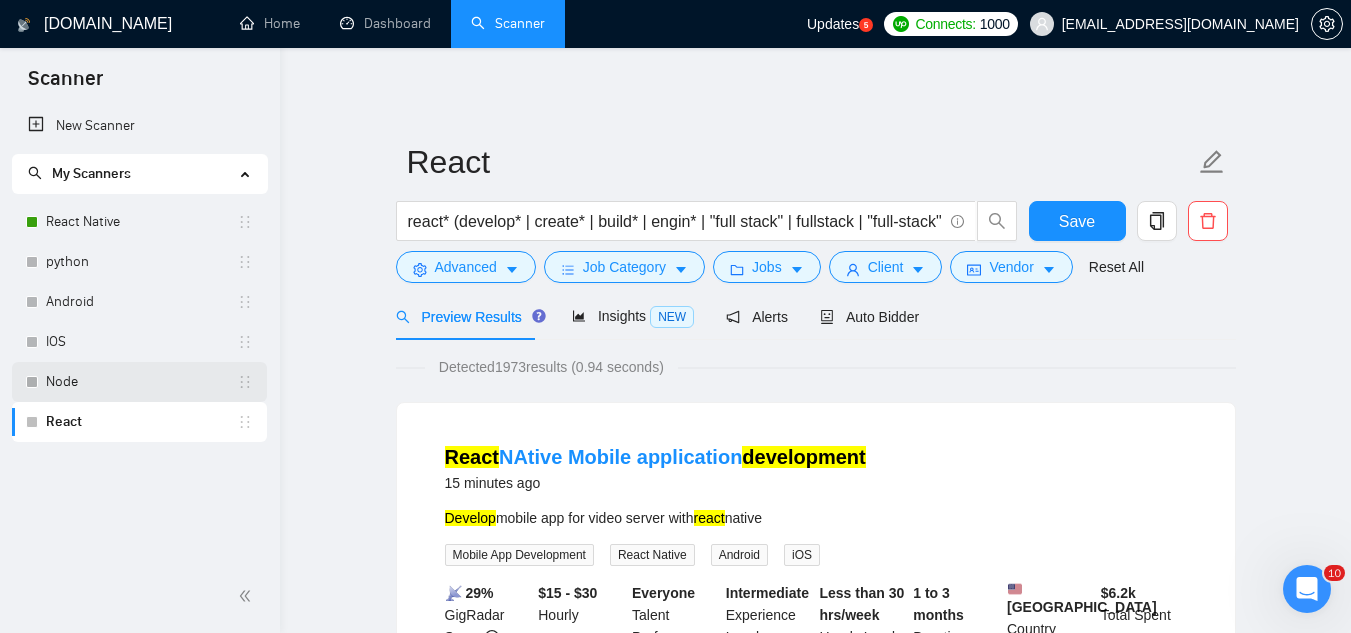 click on "Node" at bounding box center (141, 382) 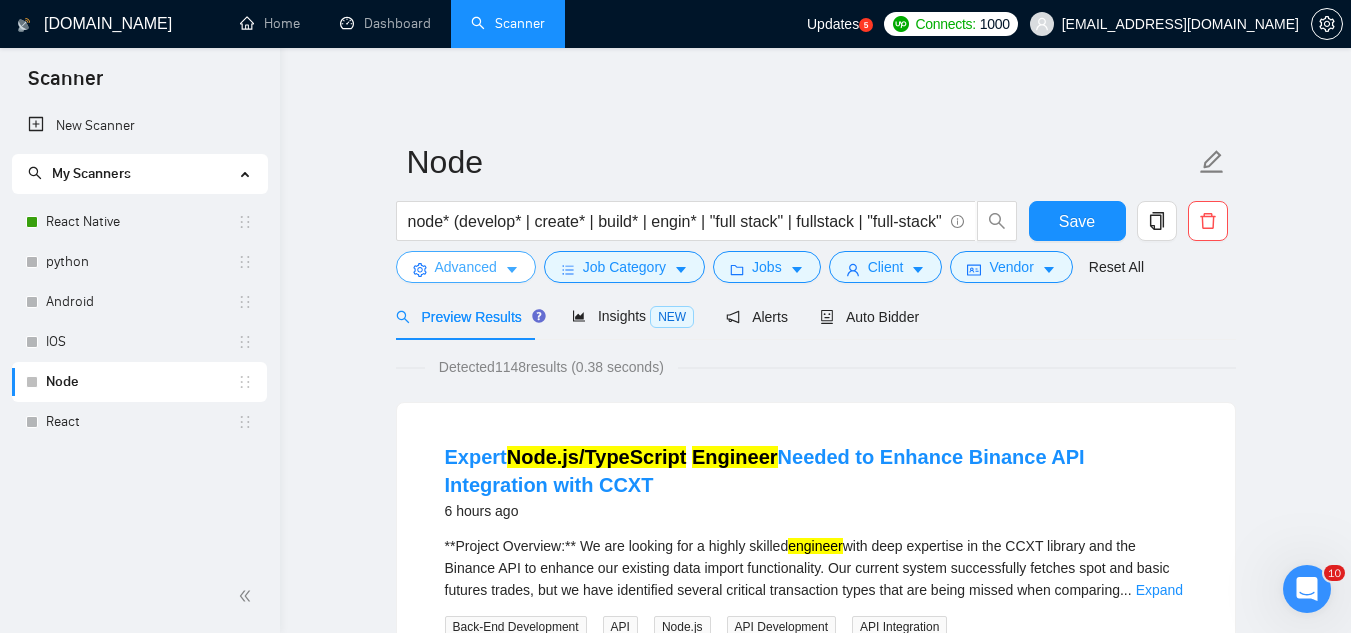 click on "Advanced" at bounding box center (466, 267) 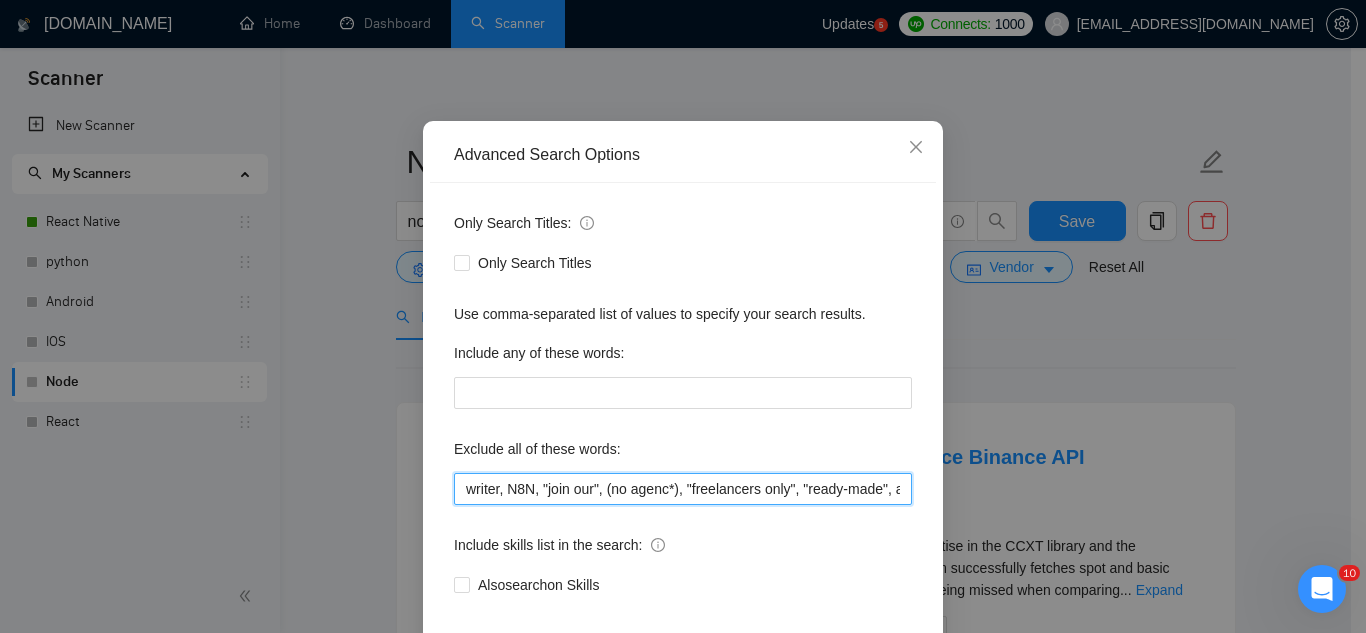 click on "writer, N8N, "join our", (no agenc*), "freelancers only", "ready-made", analyst, analytic*, coach, QA, tester, "product design", tutor, mentor, wordpress, WP, safari, electronic, chip*, animation*, game, designer, "Data Scientist", "data analyst", sport*, gambling, "power point", powerpoint, "code review"," at bounding box center (683, 489) 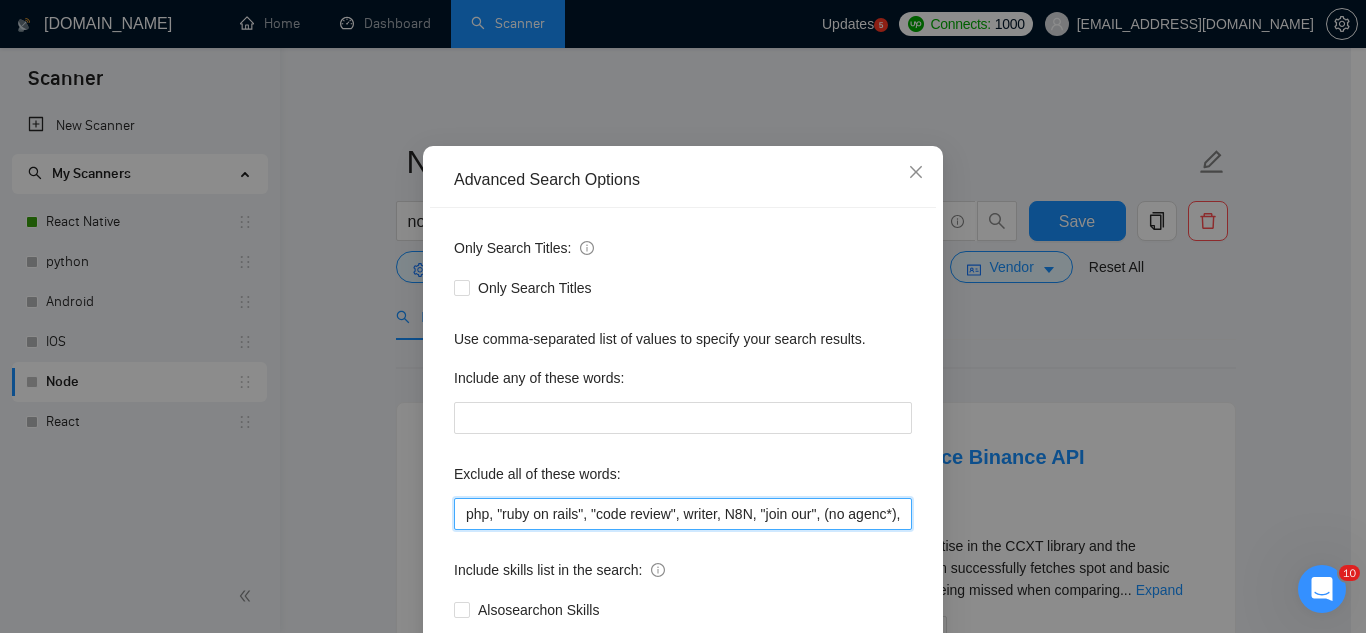 scroll, scrollTop: 199, scrollLeft: 0, axis: vertical 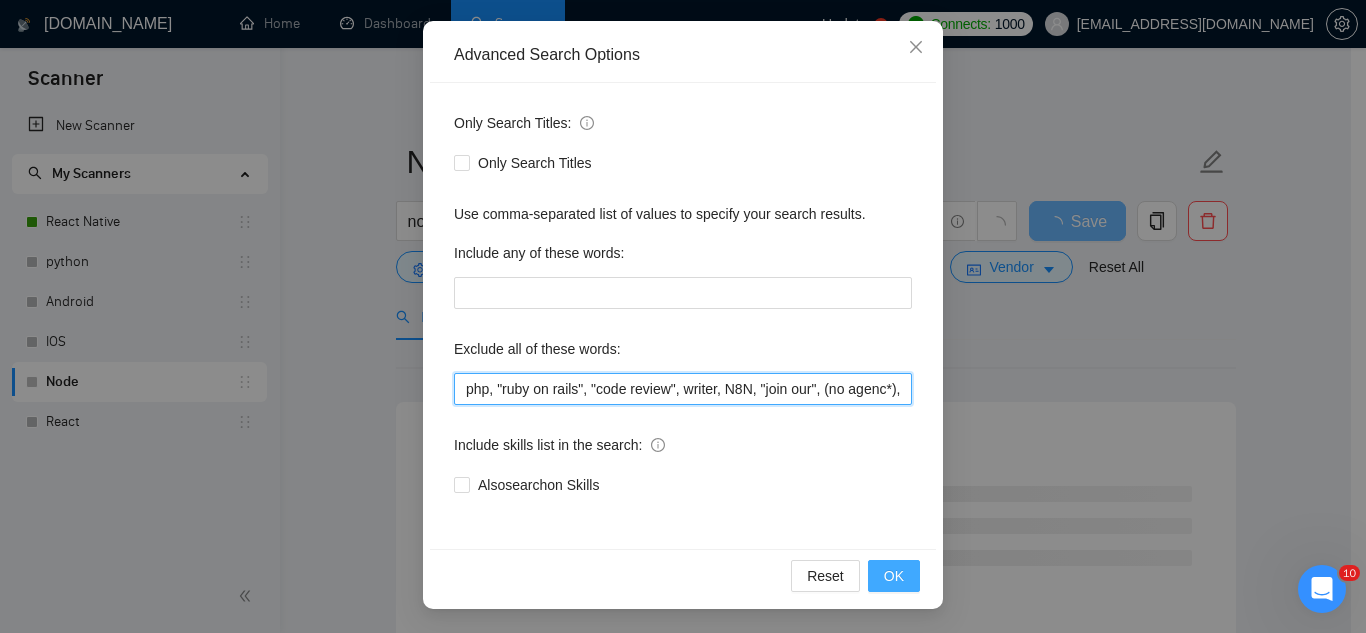 type on "php, "ruby on rails", "code review", writer, N8N, "join our", (no agenc*), "freelancers only", "ready-made", analyst, analytic*, coach, QA, tester, "product design", tutor, mentor, wordpress, WP, safari, electronic, chip*, animation*, game, designer, "Data Scientist", "data analyst", sport*, gambling, "power point", powerpoint, "code review"," 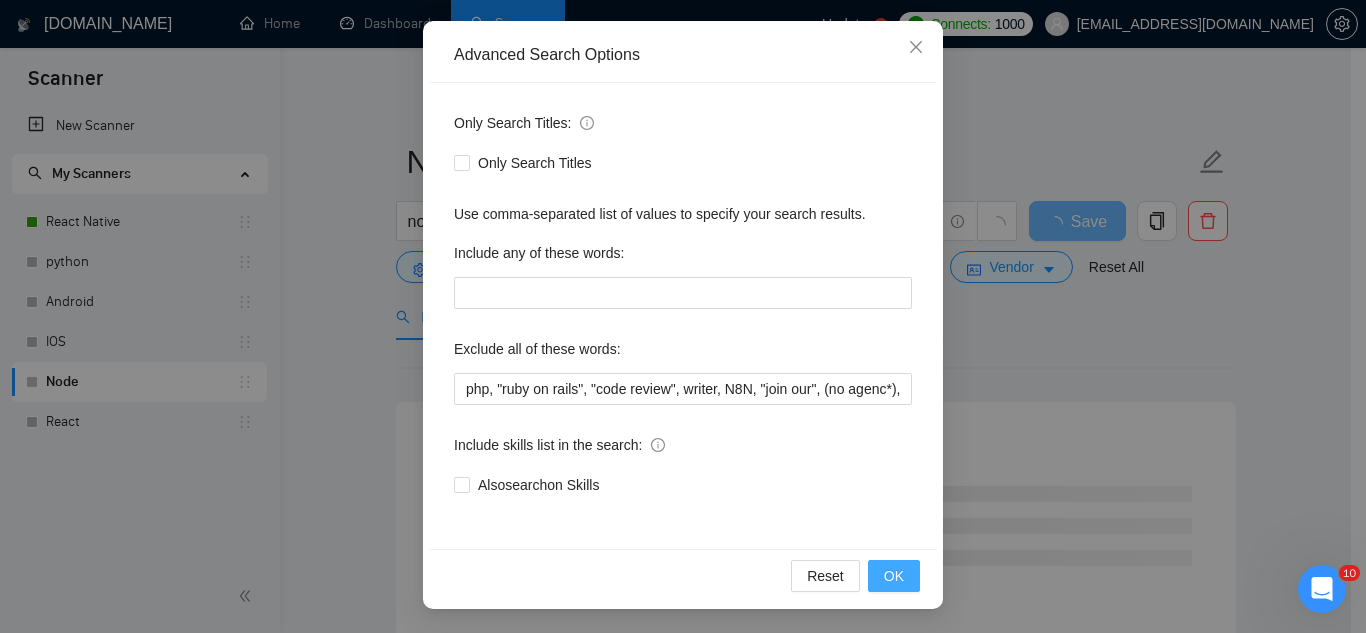click on "OK" at bounding box center (894, 576) 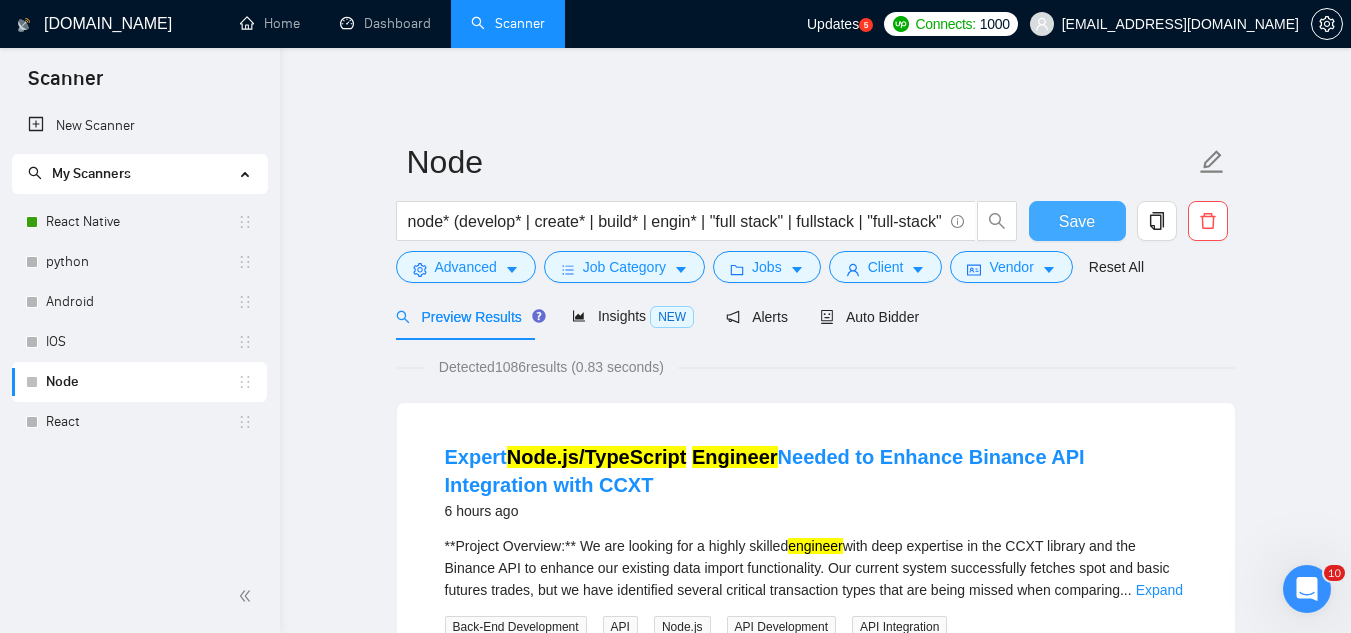 click on "Save" at bounding box center [1077, 221] 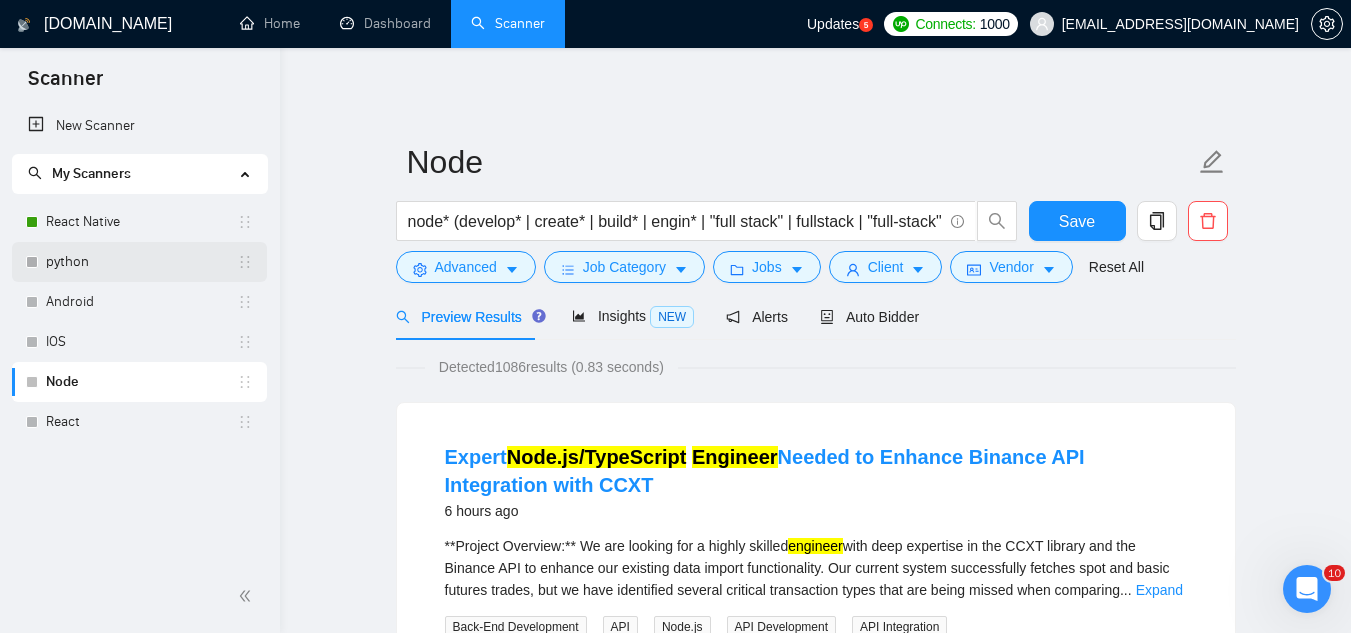 click on "python" at bounding box center [141, 262] 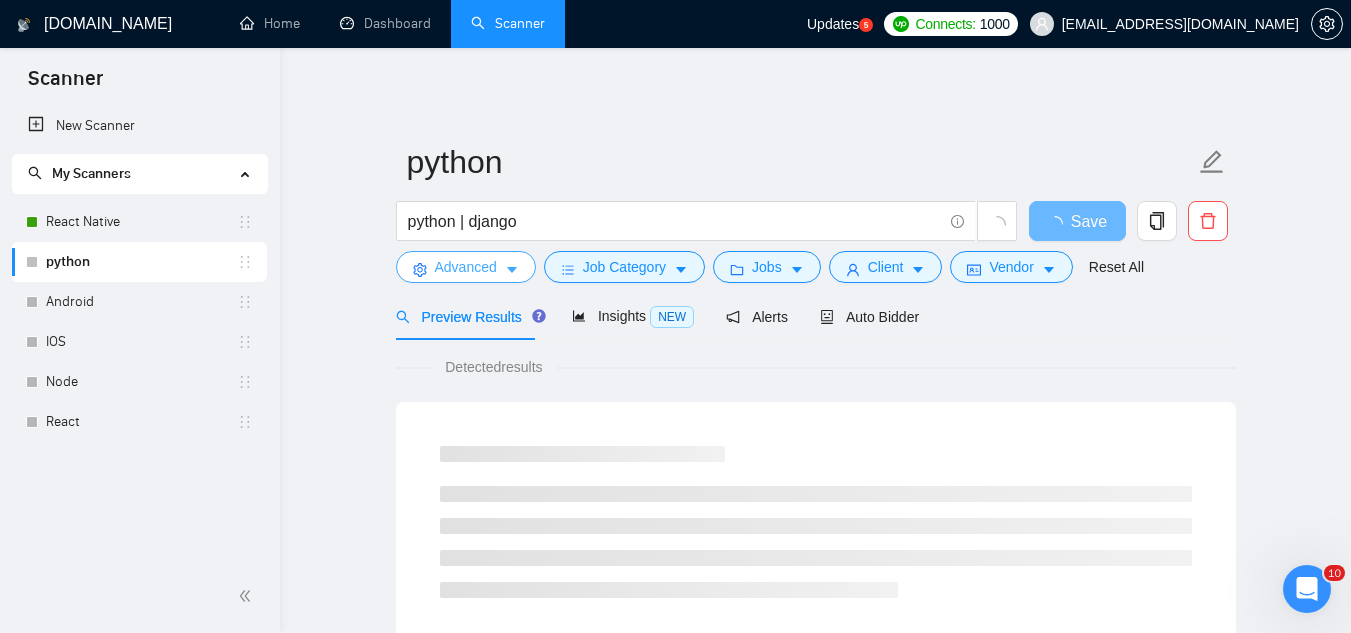 click on "Advanced" at bounding box center [466, 267] 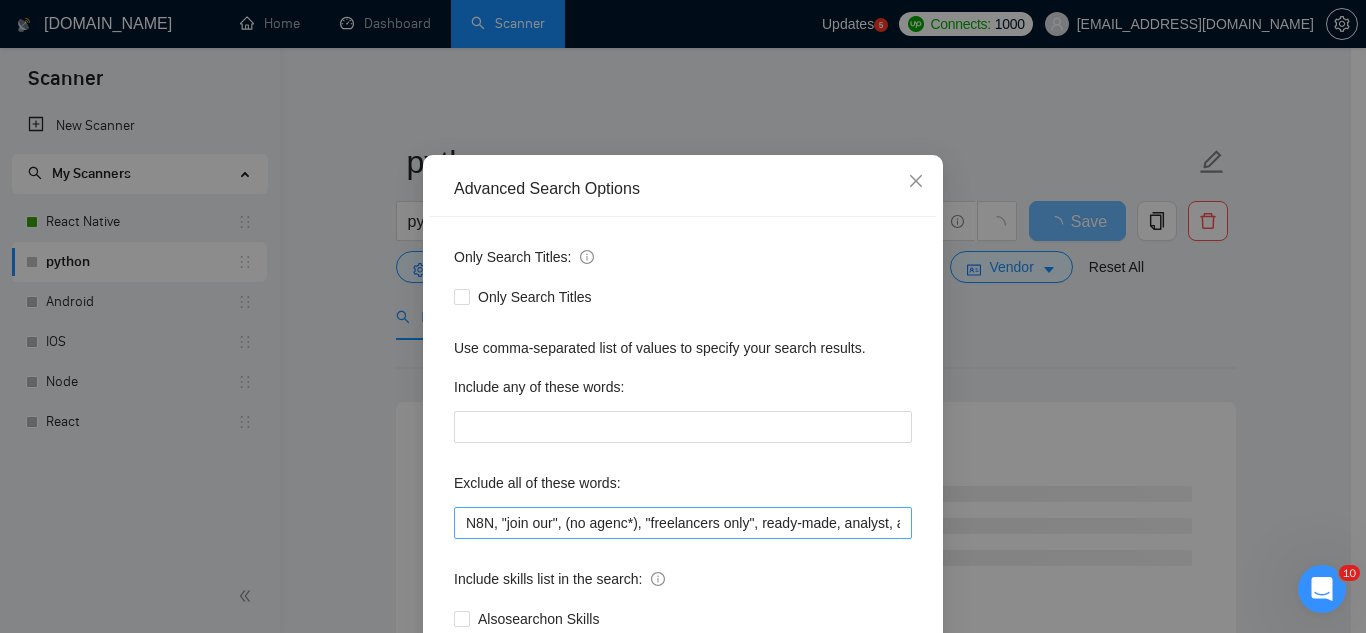 scroll, scrollTop: 100, scrollLeft: 0, axis: vertical 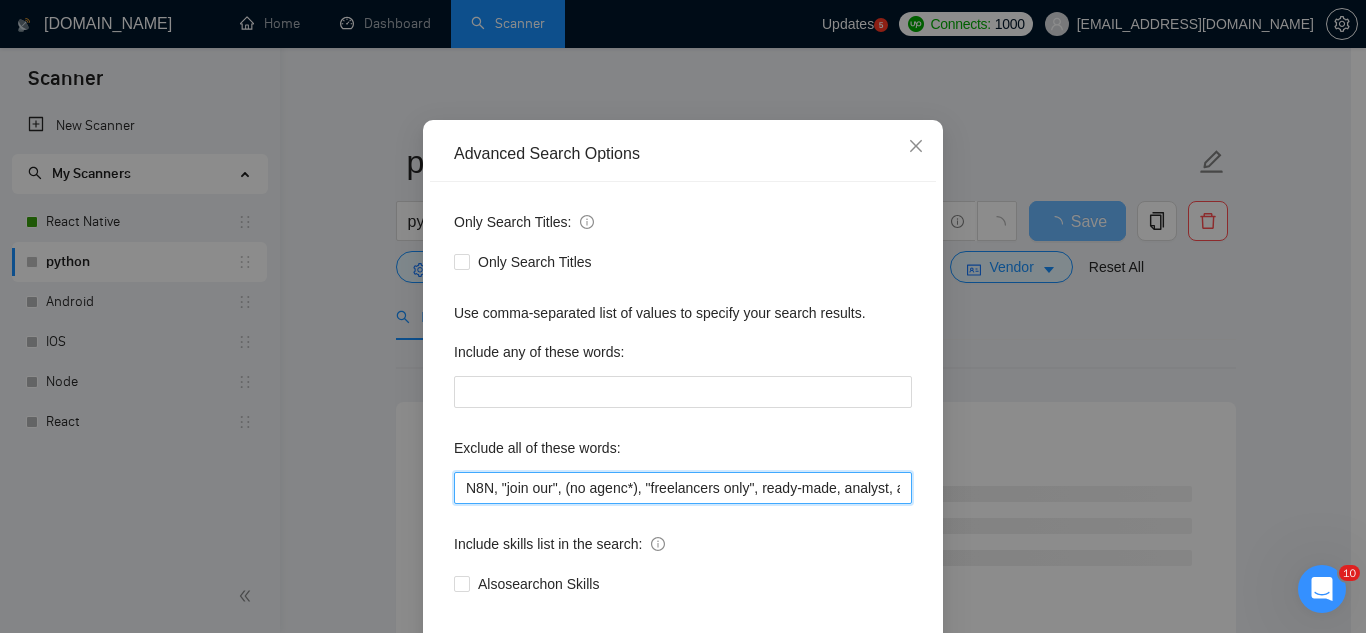 click on "N8N, "join our", (no agenc*), "freelancers only", ready-made, analyst, analytic*, coach, QA, tester, "product design", tutor, mentor, wordpress, WP, safari, electronic, chip*, animation*, game, designer, "Data Scientist", "data analyst", sport*, gambling, scrapper, cleanup, selenium, playwright, csv, excel, HubSpot, "pine script", bot, "Google Ads"," at bounding box center [683, 488] 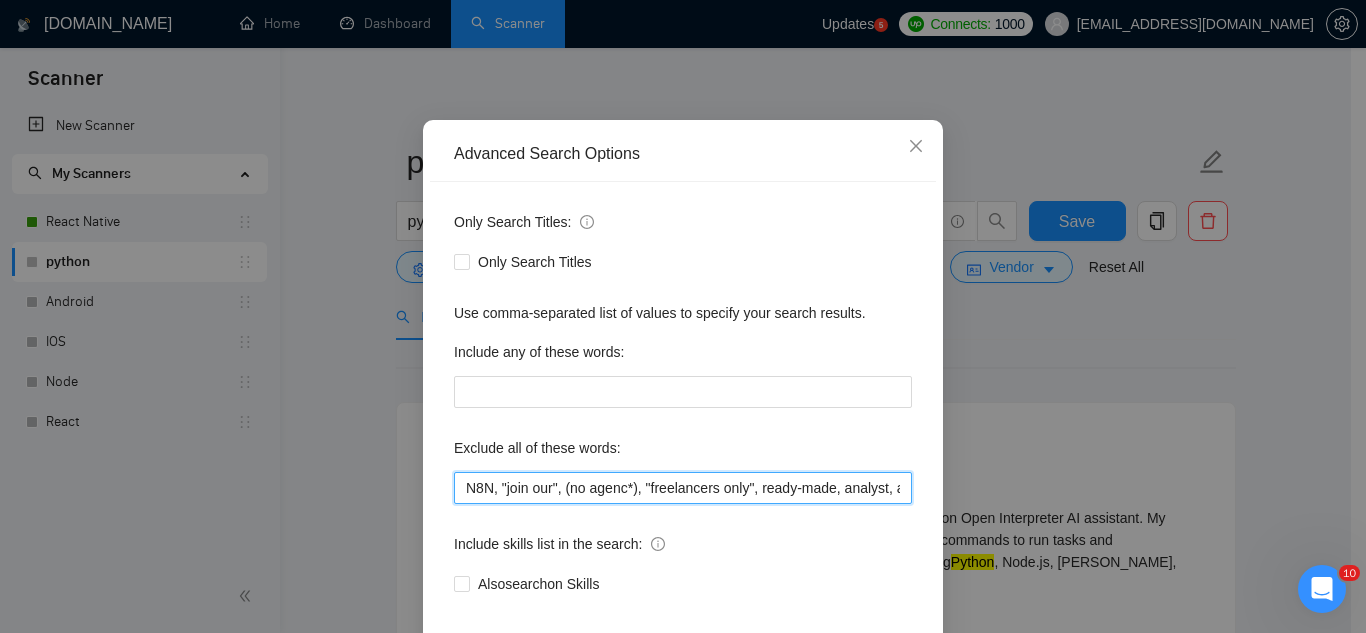 paste on "php, "ruby on rails", "code review"" 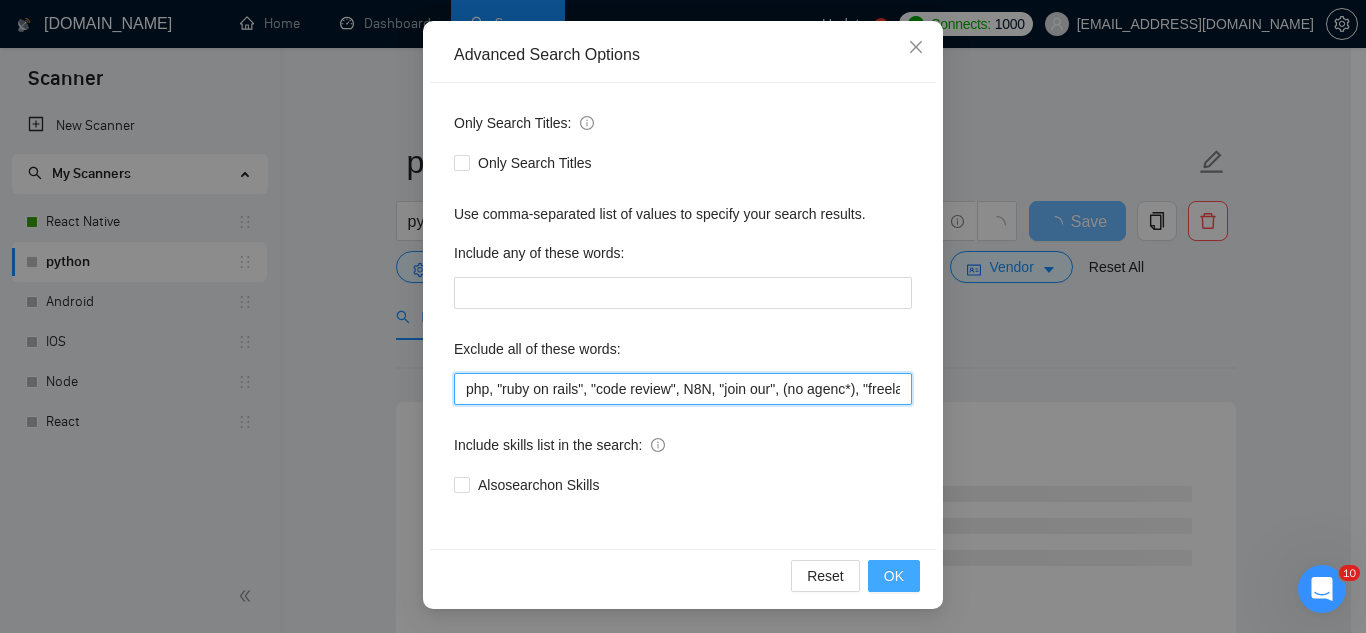 type on "php, "ruby on rails", "code review", N8N, "join our", (no agenc*), "freelancers only", ready-made, analyst, analytic*, coach, QA, tester, "product design", tutor, mentor, wordpress, WP, safari, electronic, chip*, animation*, game, designer, "Data Scientist", "data analyst", sport*, gambling, scrapper, cleanup, selenium, playwright, csv, excel, HubSpot, "pine script", bot, "Google Ads"," 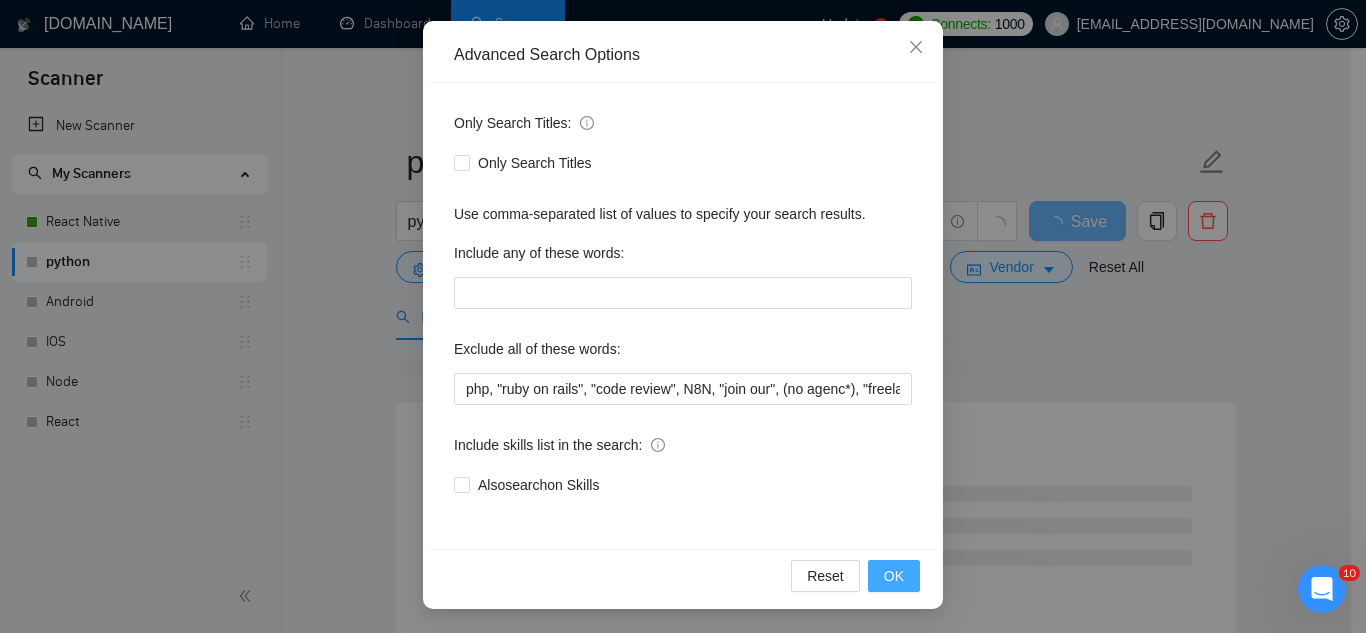 click on "OK" at bounding box center (894, 576) 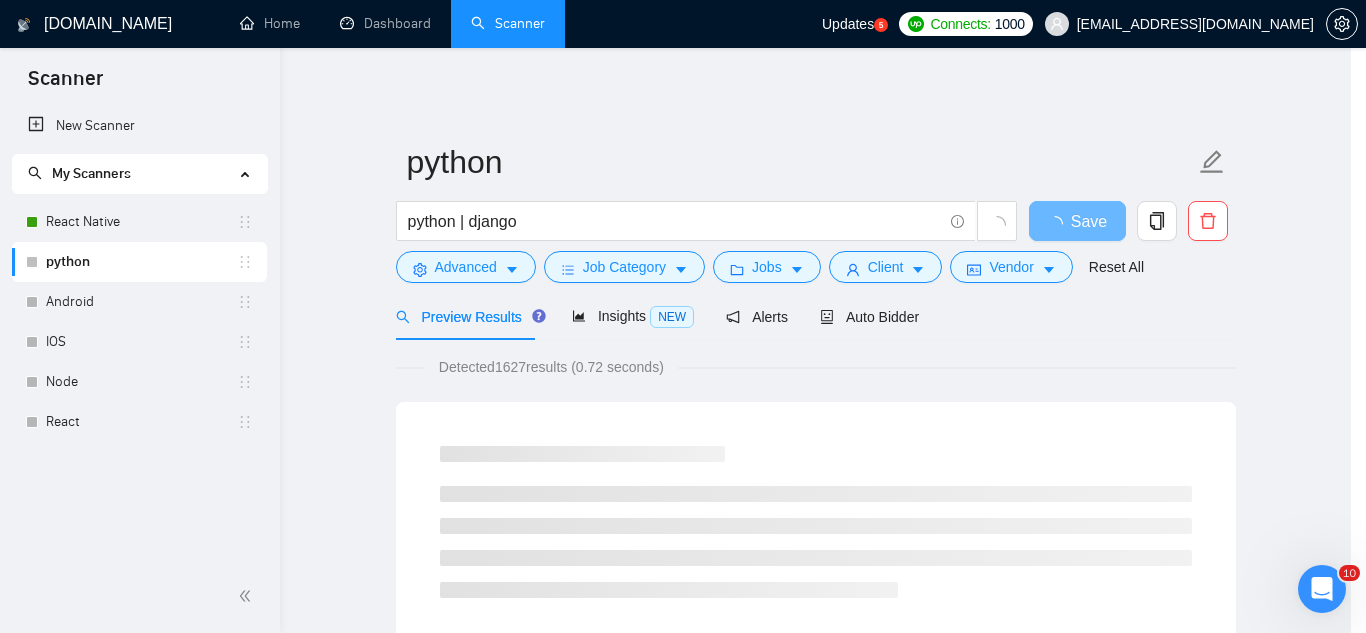 scroll, scrollTop: 99, scrollLeft: 0, axis: vertical 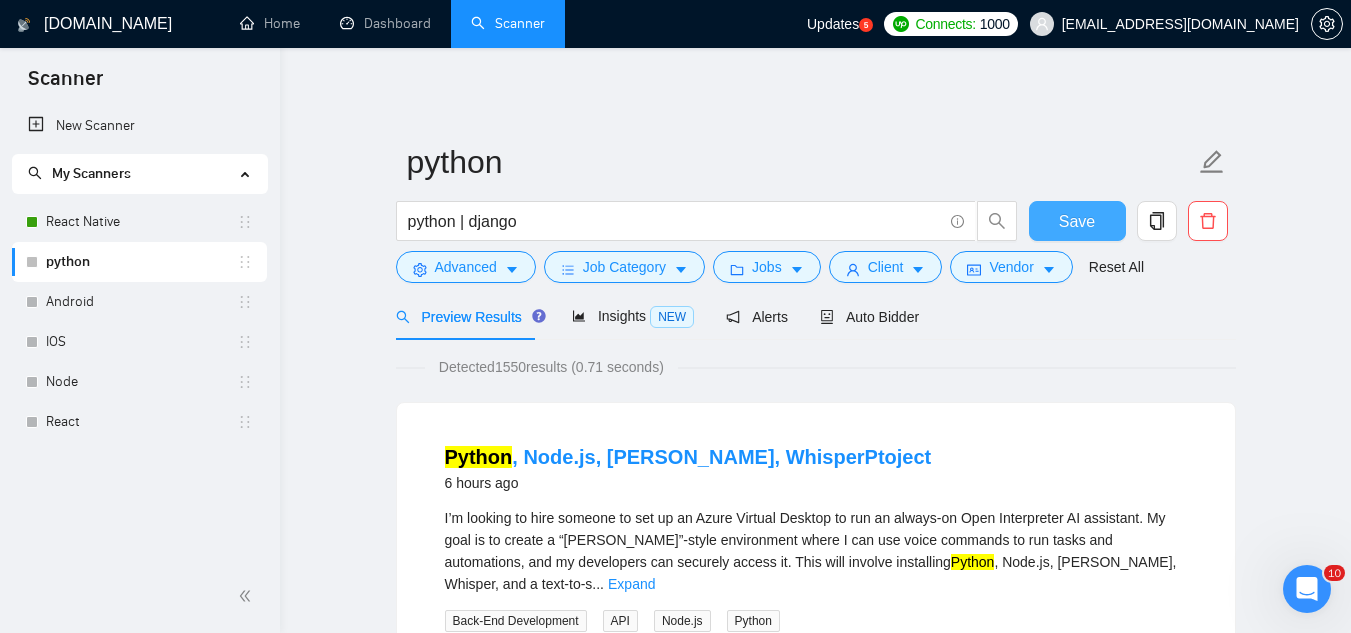click on "Save" at bounding box center [1077, 221] 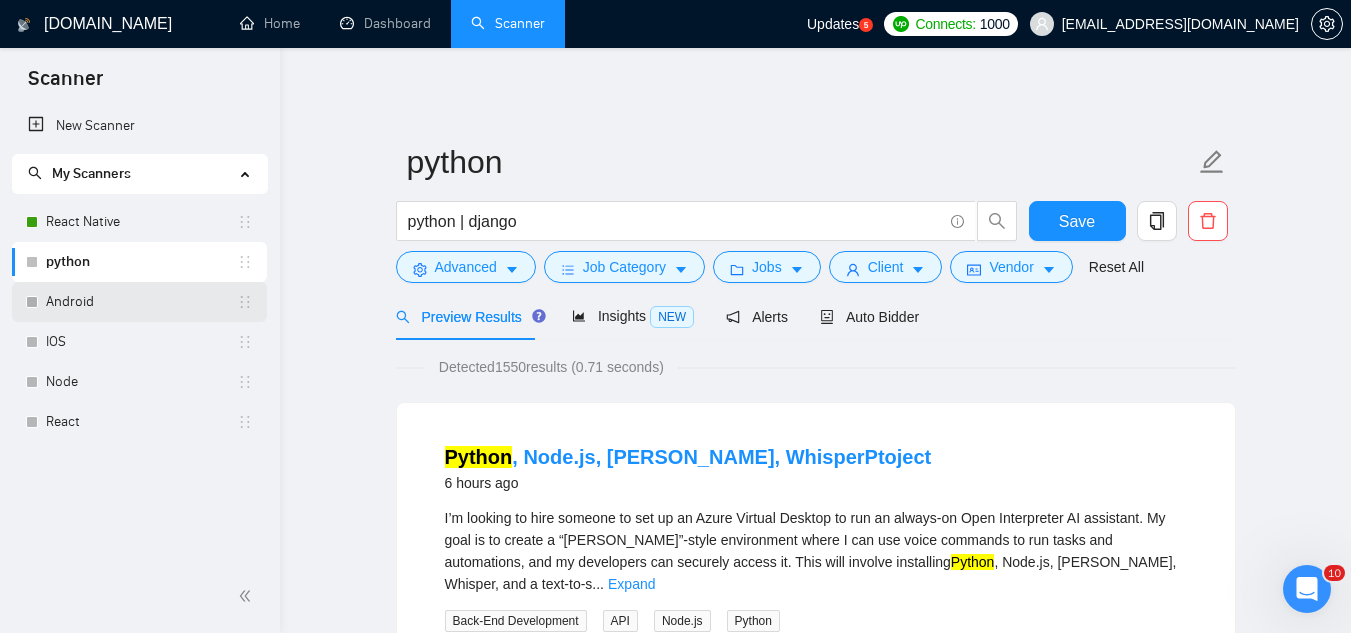 click on "Android" at bounding box center [141, 302] 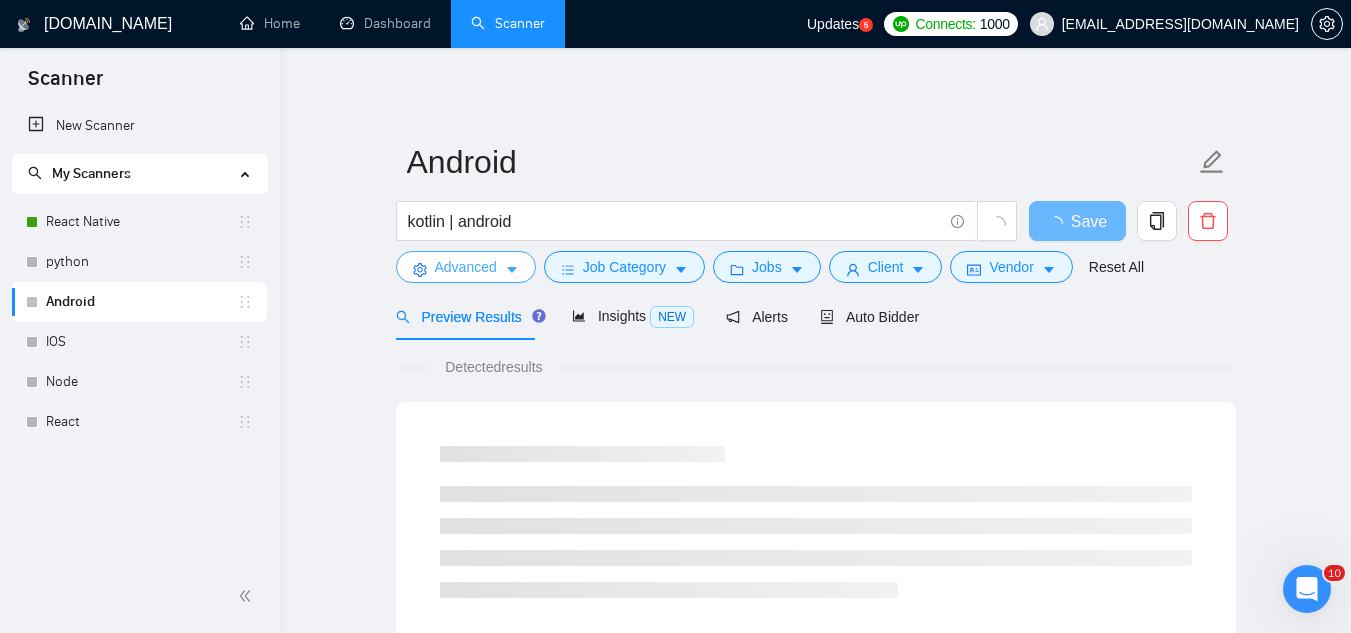 click on "Advanced" at bounding box center (466, 267) 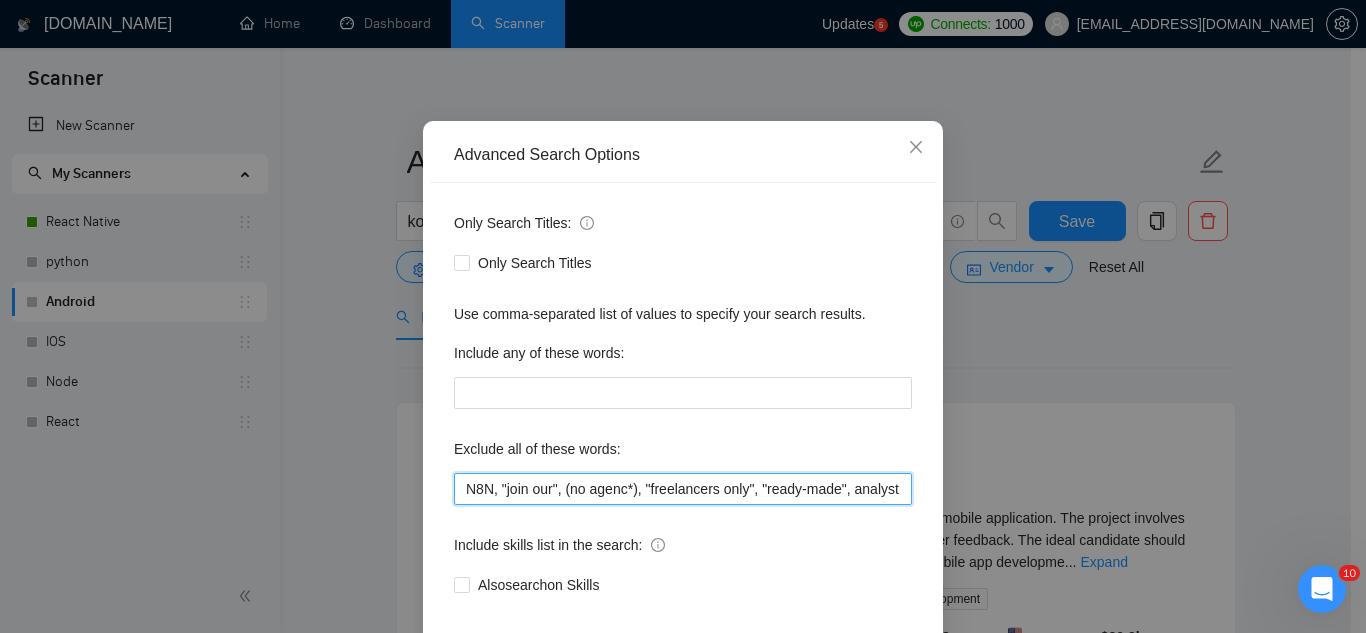 click on "N8N, "join our", (no agenc*), "freelancers only", "ready-made", analyst, analytic*, coach, QA, tester, "product design", tutor, mentor, wordpress, WP, safari, electronic, chip*, animation*, game, designer, "Data Scientist", "data analyst", sport*, gambling, "smart tv", "android tv", "electronic device", ".net", "custom firmware", AR, "raspberry pi", "vending machine", capacitor, "kernel module", "[DOMAIN_NAME]", "ghost CMS", writer" at bounding box center (683, 489) 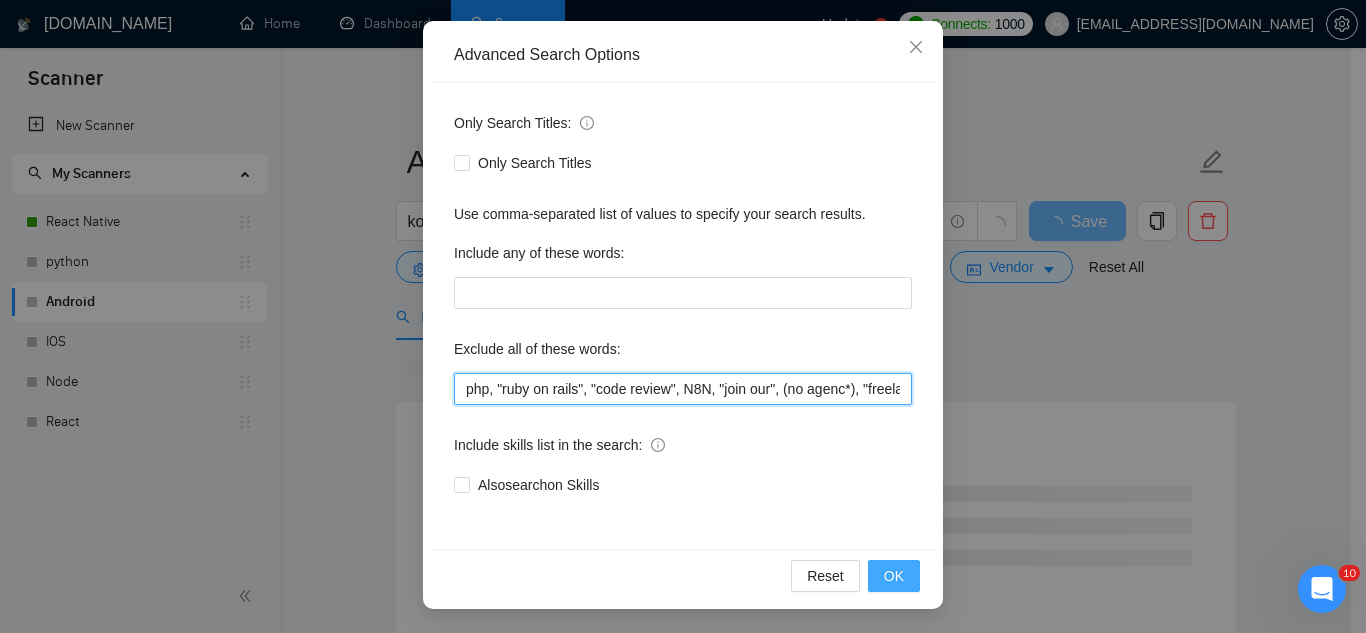 type on "php, "ruby on rails", "code review", N8N, "join our", (no agenc*), "freelancers only", "ready-made", analyst, analytic*, coach, QA, tester, "product design", tutor, mentor, wordpress, WP, safari, electronic, chip*, animation*, game, designer, "Data Scientist", "data analyst", sport*, gambling, "smart tv", "android tv", "electronic device", ".net", "custom firmware", AR, "raspberry pi", "vending machine", capacitor, "kernel module", "[DOMAIN_NAME]", "ghost CMS", writer" 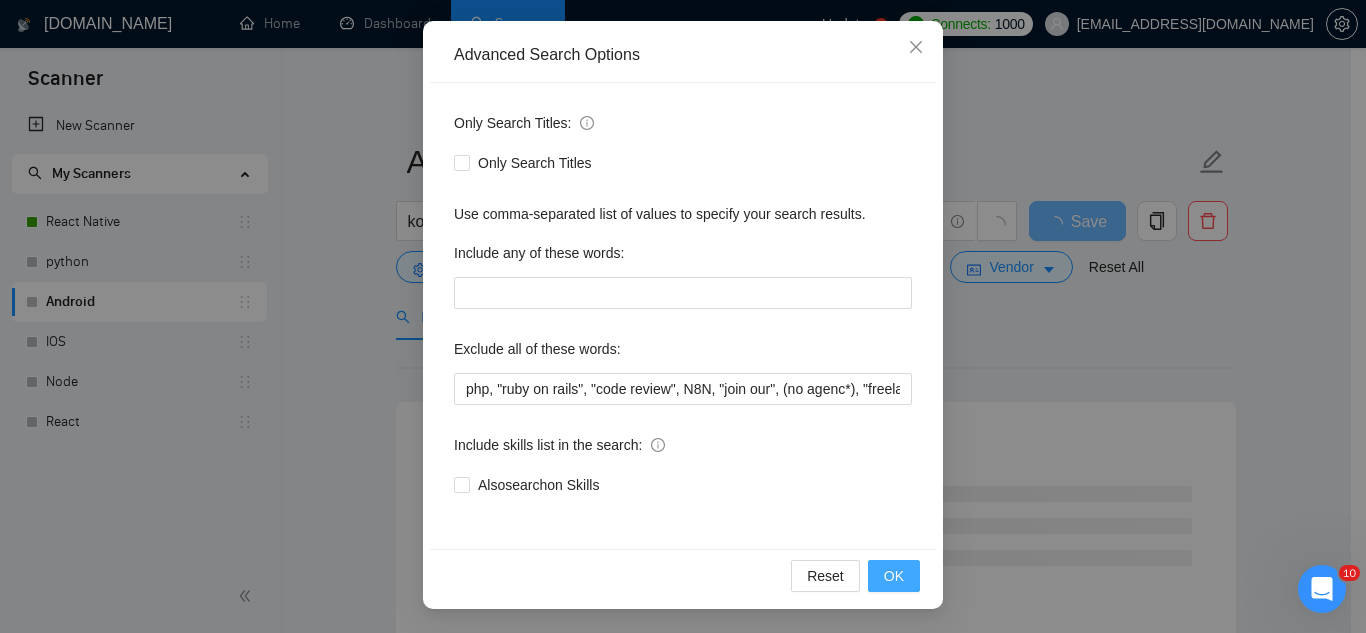 click on "OK" at bounding box center (894, 576) 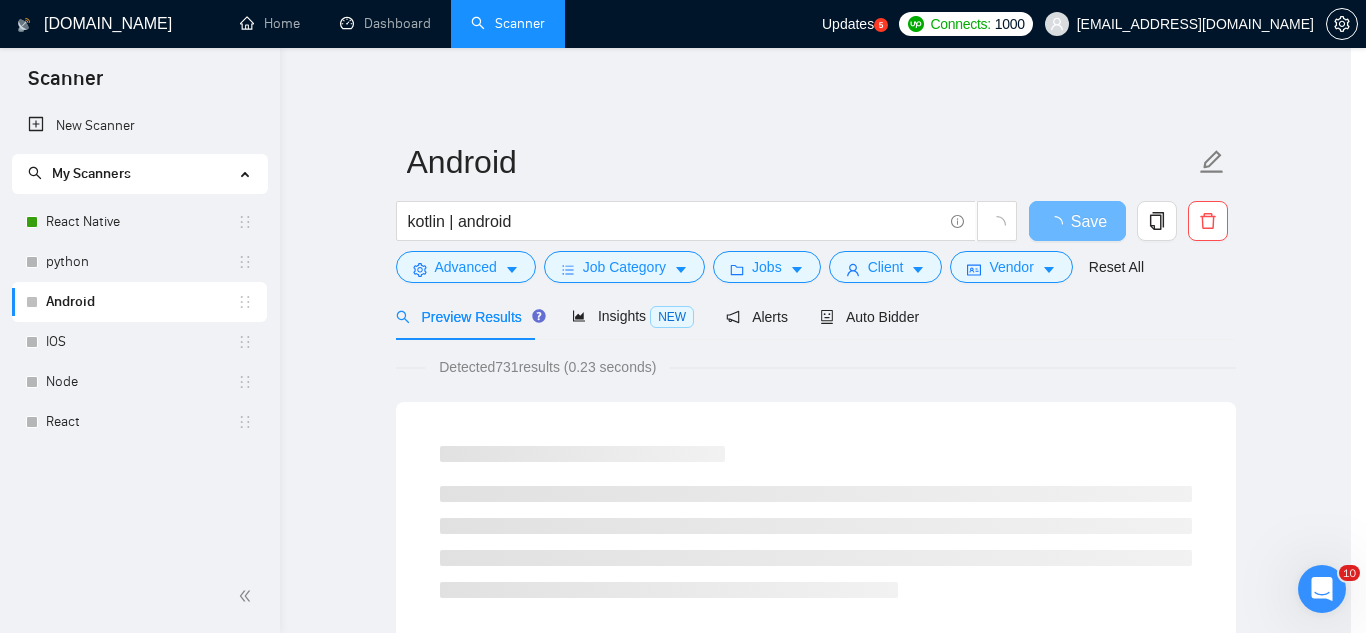 scroll, scrollTop: 99, scrollLeft: 0, axis: vertical 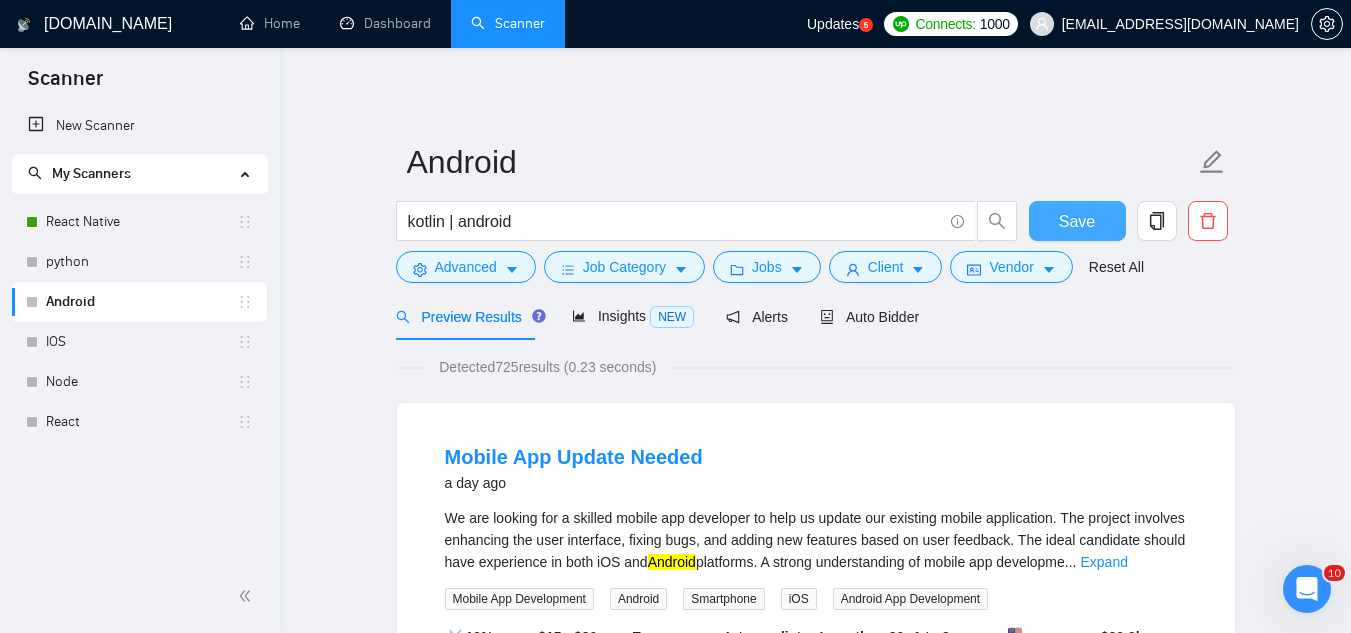 click on "Save" at bounding box center [1077, 221] 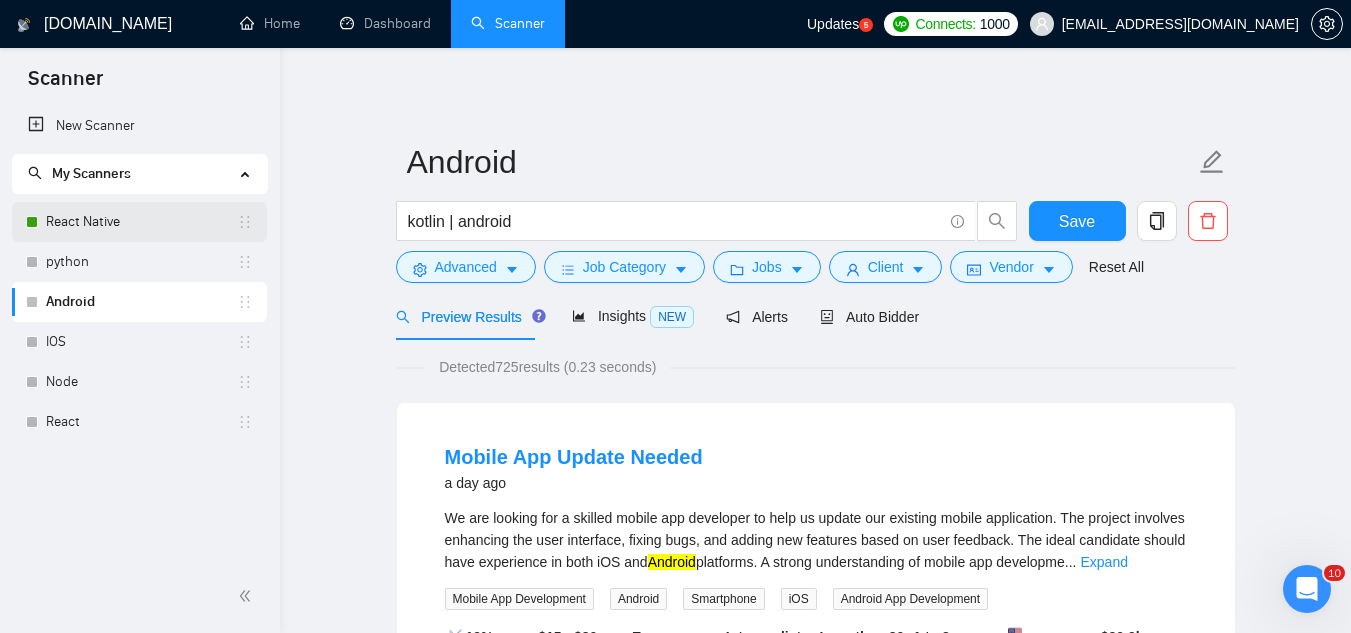 click on "React Native" at bounding box center (141, 222) 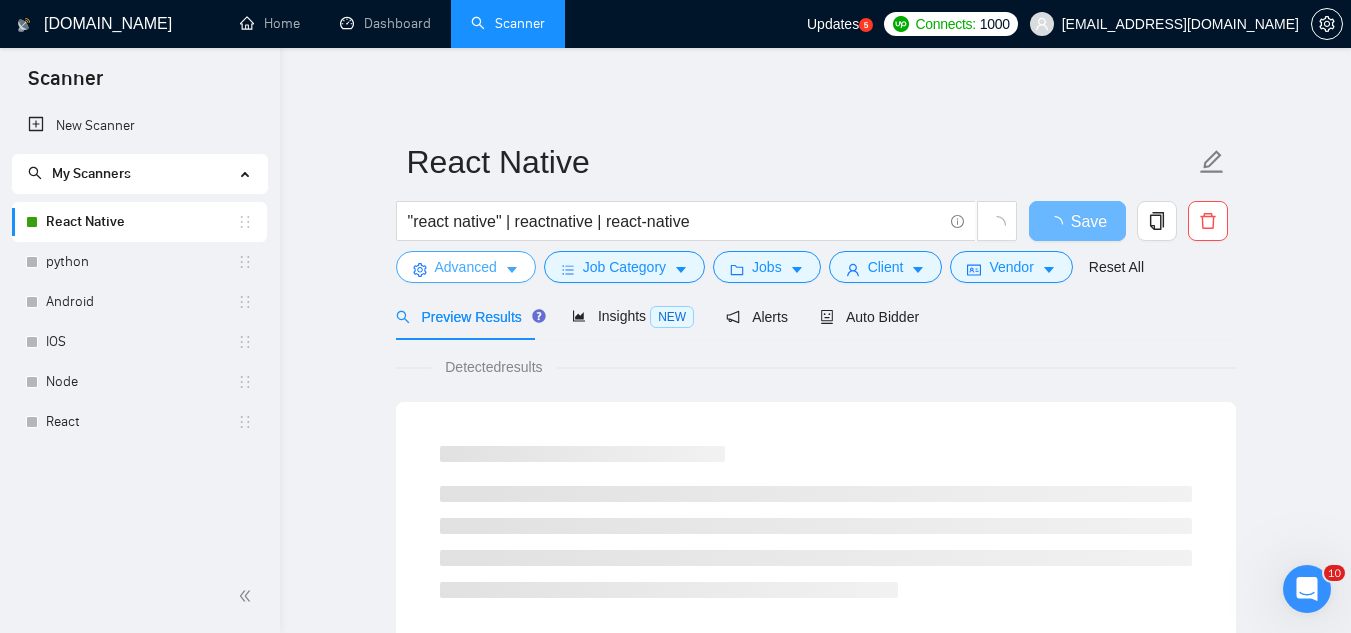 click on "Advanced" at bounding box center [466, 267] 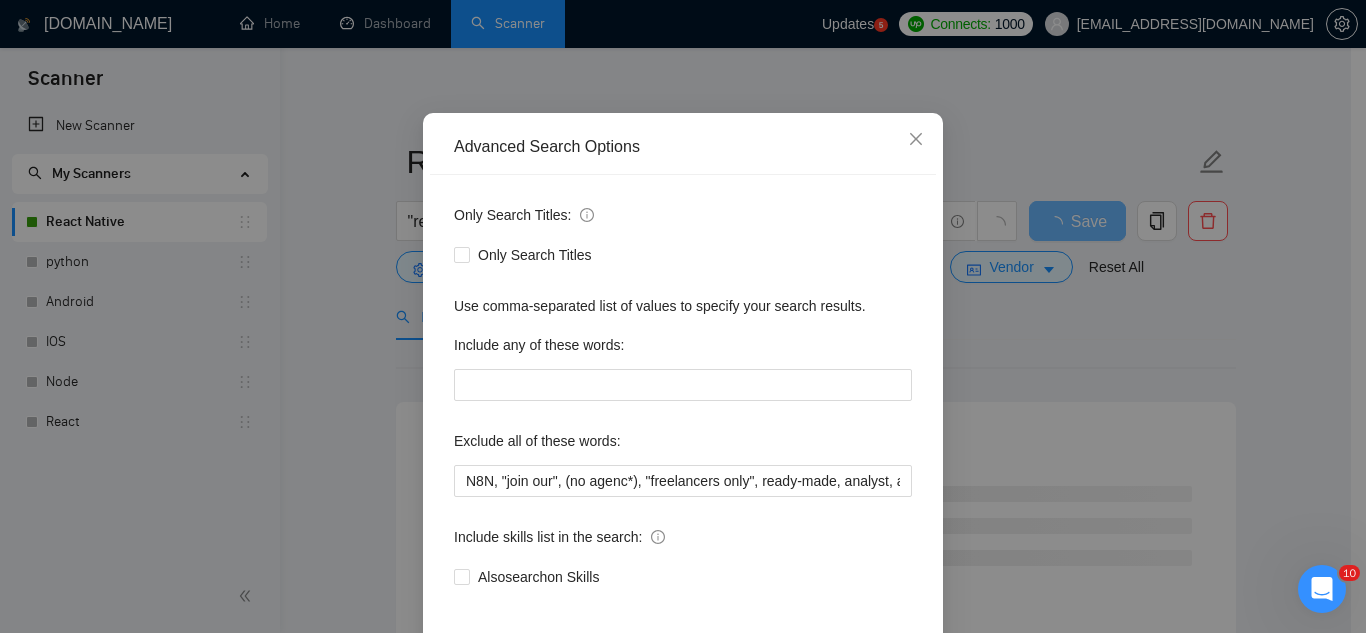 scroll, scrollTop: 199, scrollLeft: 0, axis: vertical 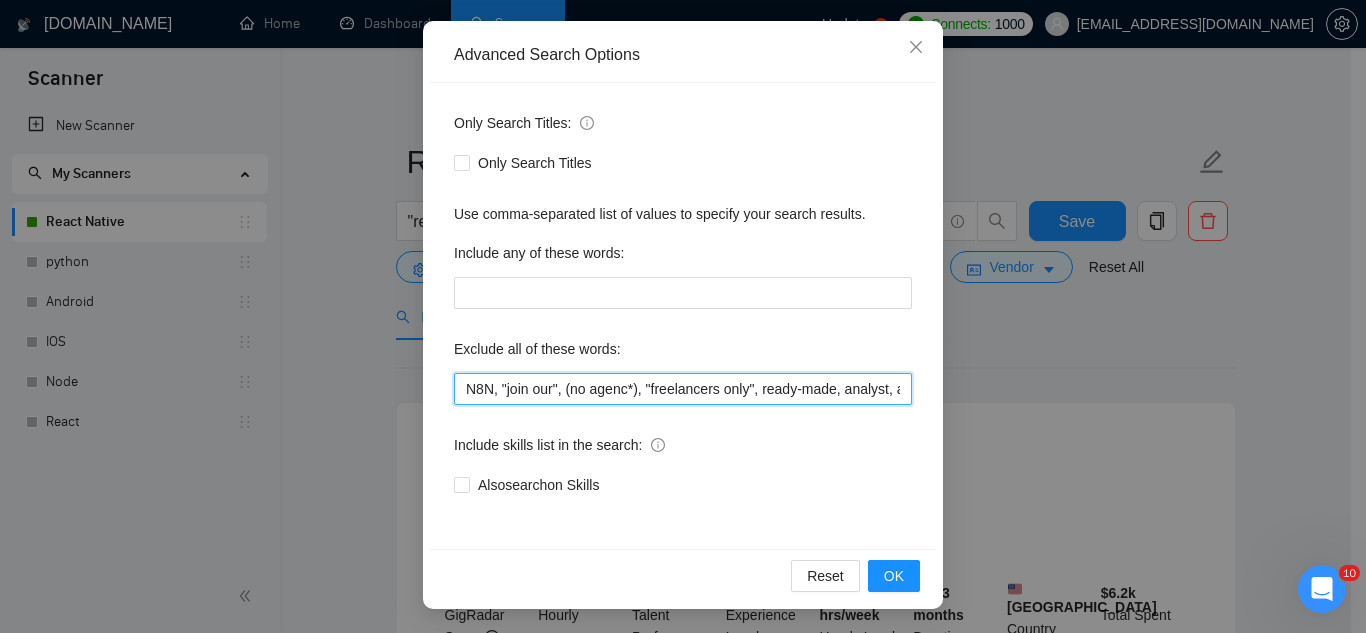 click on "N8N, "join our", (no agenc*), "freelancers only", ready-made, analyst, analytic*, coach, QA, tester, "product design", tutor, mentor, wordpress, WP, safari, electronic, chip*, animation*, game, designer, "Data Scientist", "data analyst", sport*, gambling, "vending machine", audit, "OS Widgets", "iOS Watch", "Smart Wearable", writer" at bounding box center [683, 389] 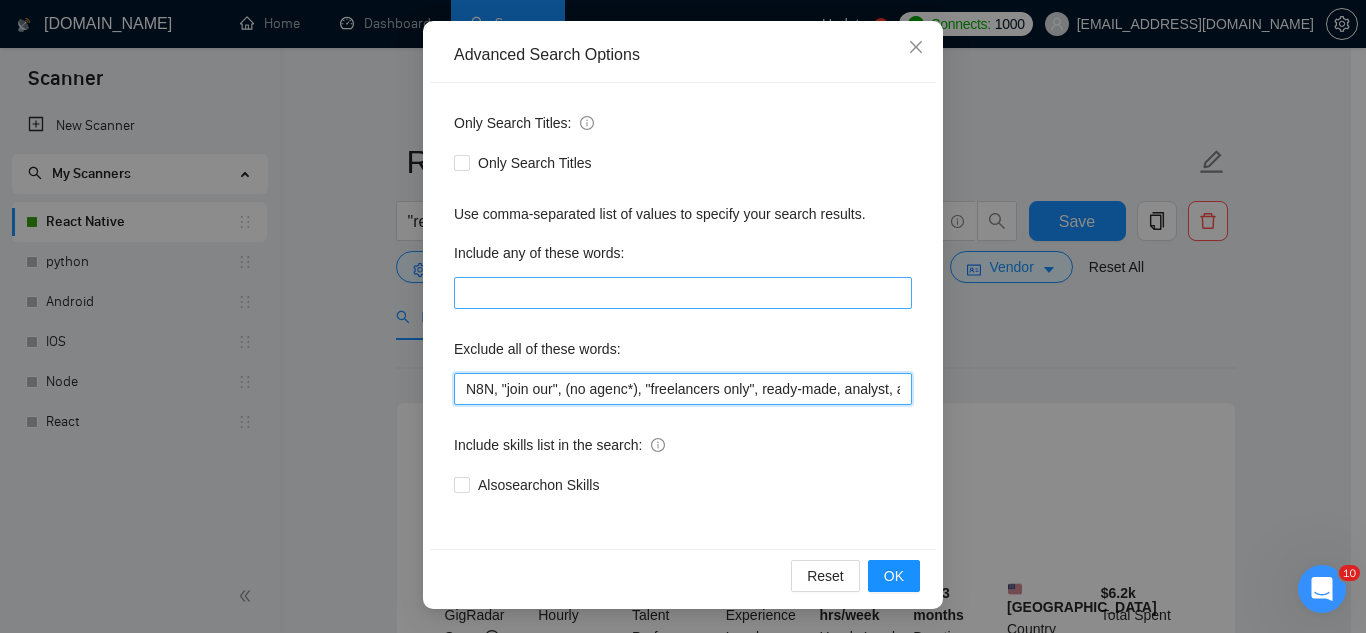 paste on "php, "ruby on rails", "code review"" 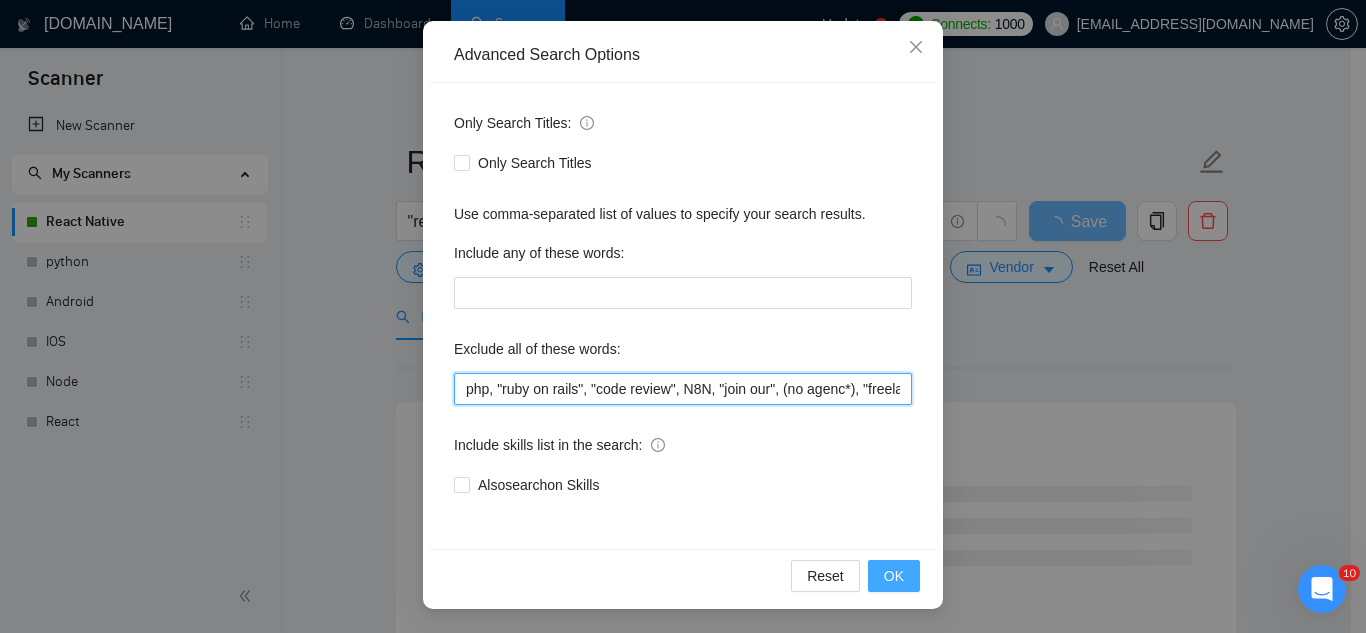 type on "php, "ruby on rails", "code review", N8N, "join our", (no agenc*), "freelancers only", ready-made, analyst, analytic*, coach, QA, tester, "product design", tutor, mentor, wordpress, WP, safari, electronic, chip*, animation*, game, designer, "Data Scientist", "data analyst", sport*, gambling, "vending machine", audit, "OS Widgets", "iOS Watch", "Smart Wearable", writer" 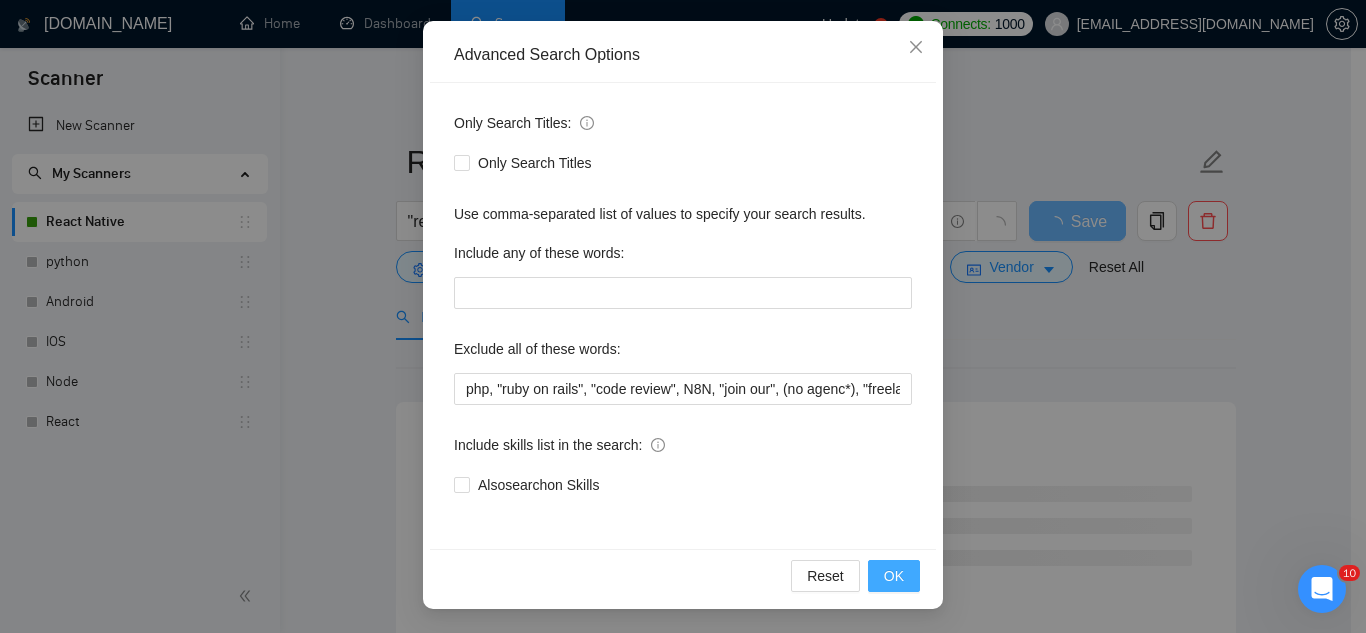click on "OK" at bounding box center (894, 576) 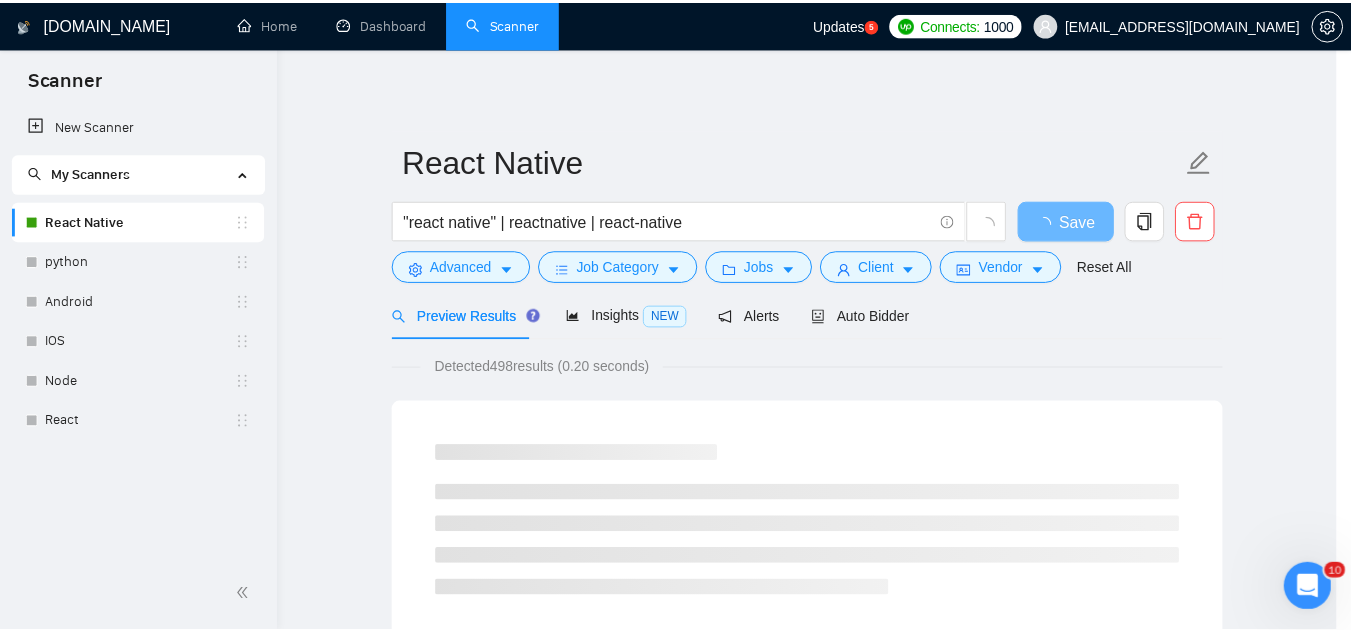 scroll, scrollTop: 99, scrollLeft: 0, axis: vertical 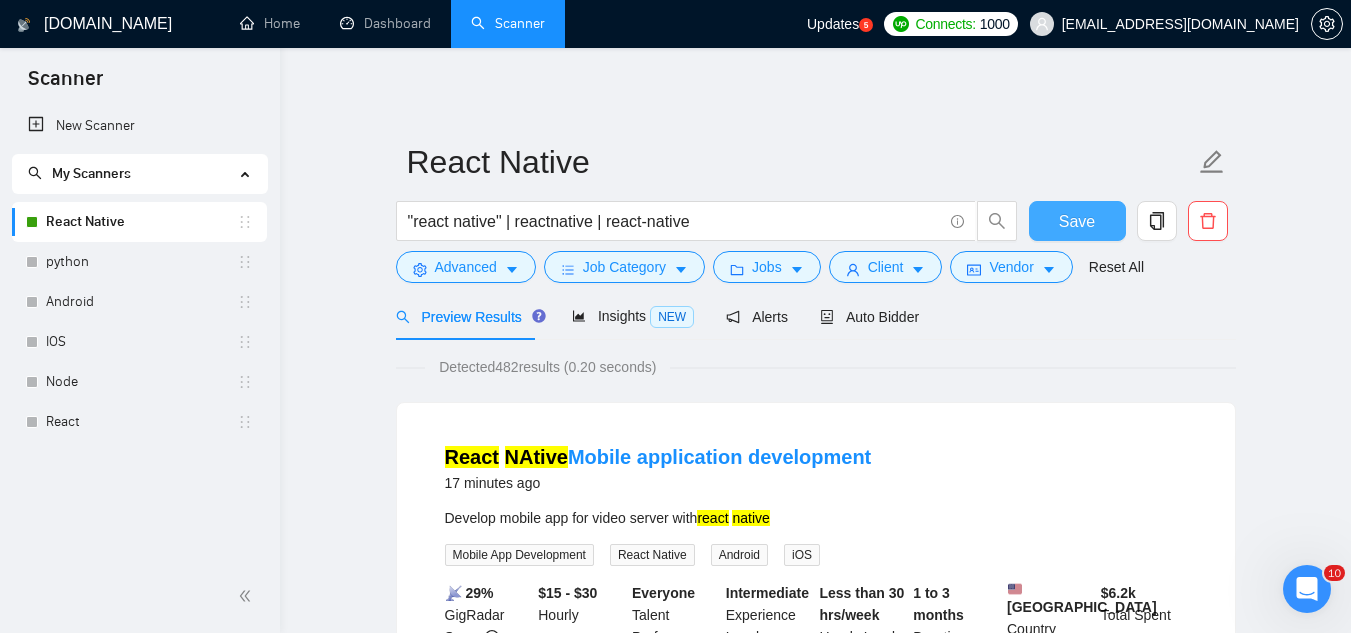 click on "Save" at bounding box center (1077, 221) 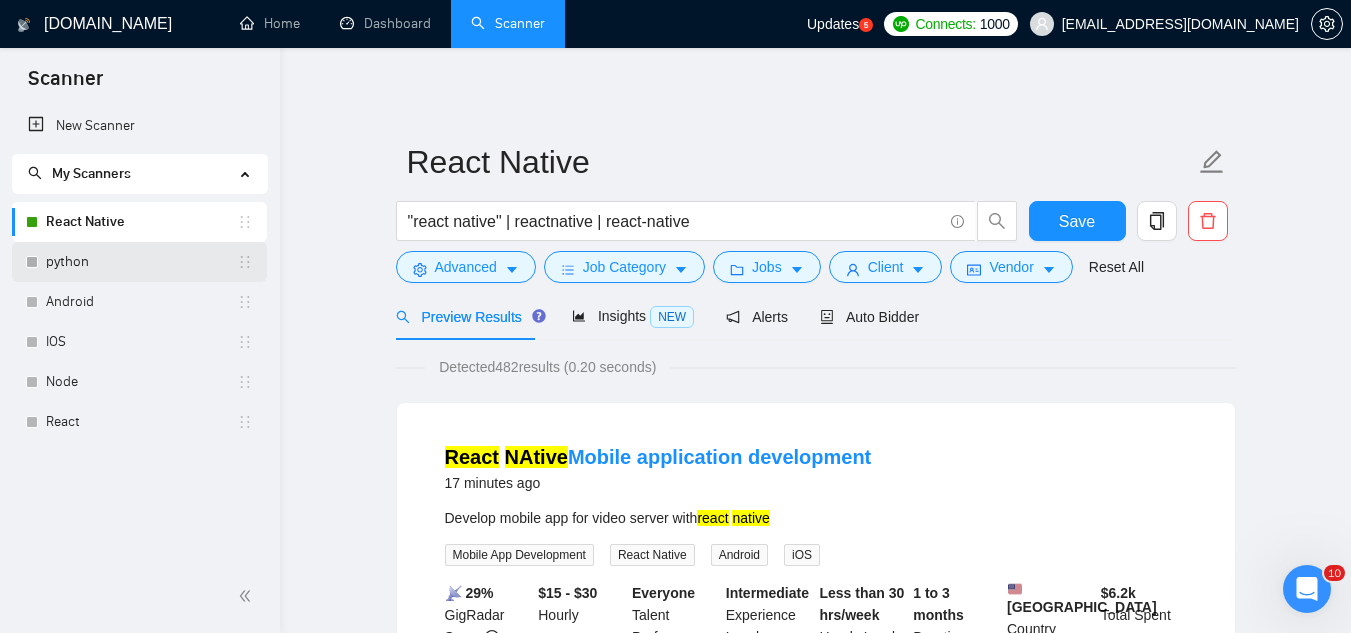 click on "python" at bounding box center (141, 262) 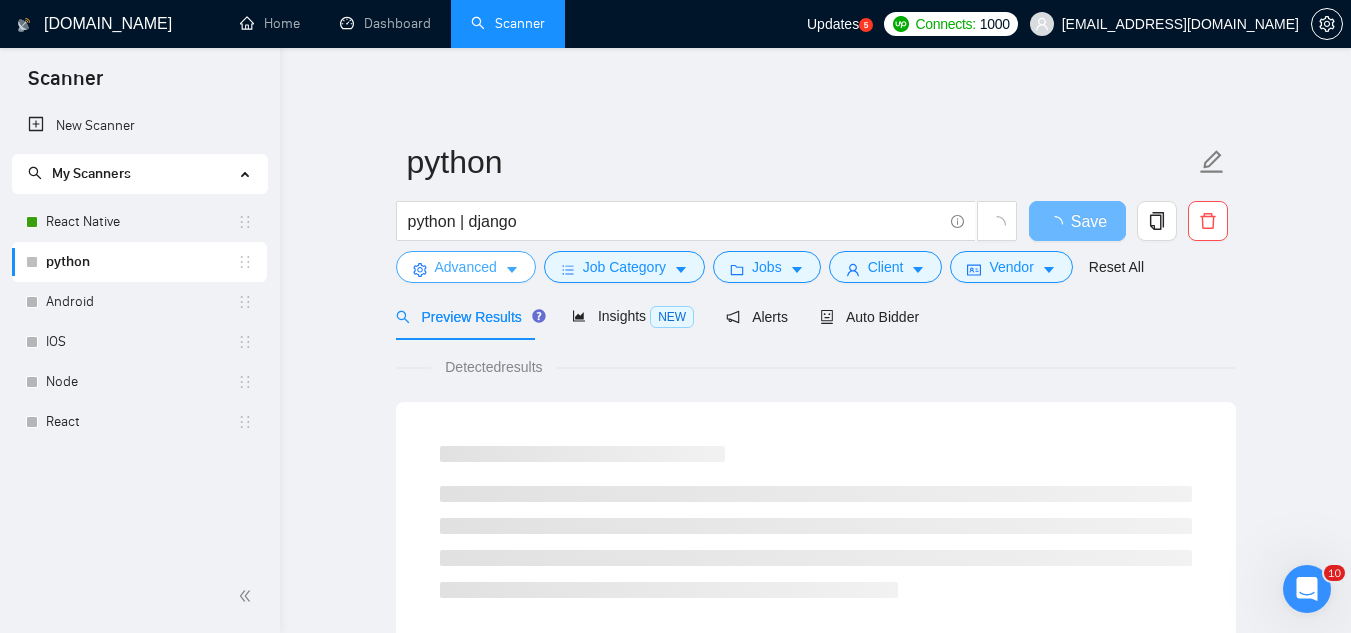 click on "Advanced" at bounding box center (466, 267) 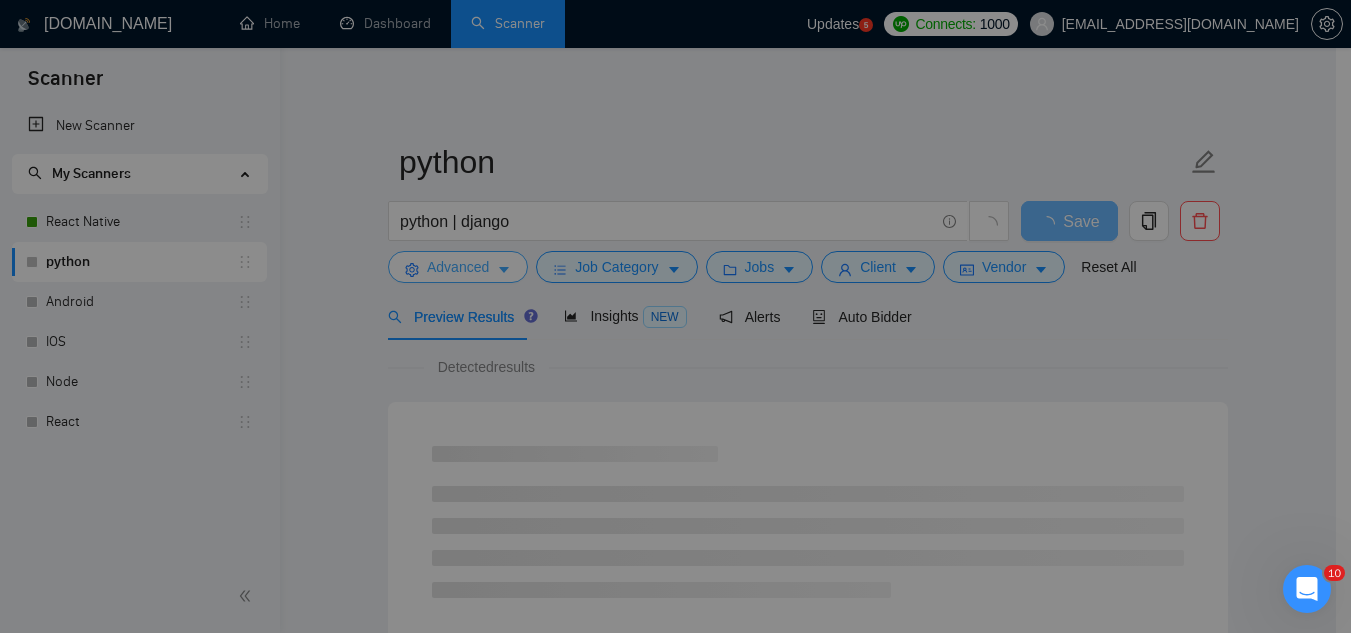 click on "Advanced Search Options Only Search Titles:   Only Search Titles Use comma-separated list of values to specify your search results. Include any of these words: Exclude all of these words: php, "ruby on rails", "code review", N8N, "join our", (no agenc*), "freelancers only", ready-made, analyst, analytic*, coach, QA, tester, "product design", tutor, mentor, wordpress, WP, safari, electronic, chip*, animation*, game, designer, "Data Scientist", "data analyst", sport*, gambling, scrapper, cleanup, selenium, playwright, csv, excel, HubSpot, "pine script", bot, "Google Ads", Include skills list in the search:   Also  search  on Skills Reset OK" at bounding box center [668, 633] 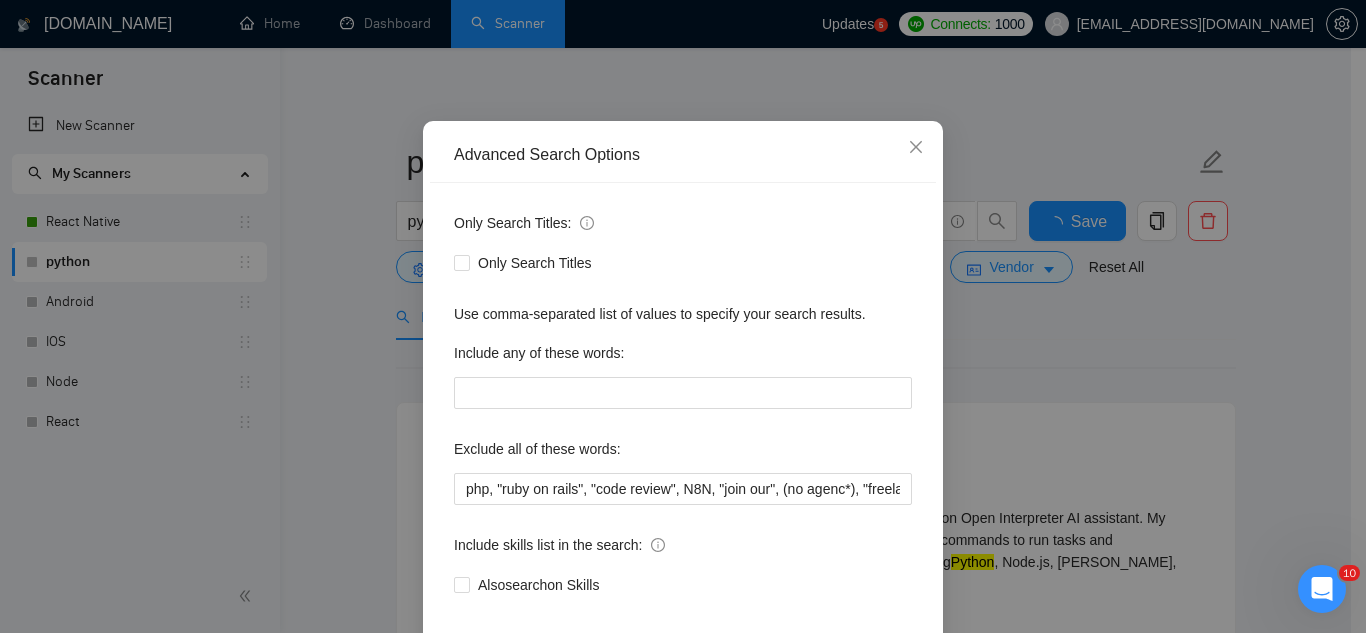 click on "Advanced Search Options Only Search Titles:   Only Search Titles Use comma-separated list of values to specify your search results. Include any of these words: Exclude all of these words: php, "ruby on rails", "code review", N8N, "join our", (no agenc*), "freelancers only", ready-made, analyst, analytic*, coach, QA, tester, "product design", tutor, mentor, wordpress, WP, safari, electronic, chip*, animation*, game, designer, "Data Scientist", "data analyst", sport*, gambling, scrapper, cleanup, selenium, playwright, csv, excel, HubSpot, "pine script", bot, "Google Ads", Include skills list in the search:   Also  search  on Skills Reset OK" at bounding box center [683, 316] 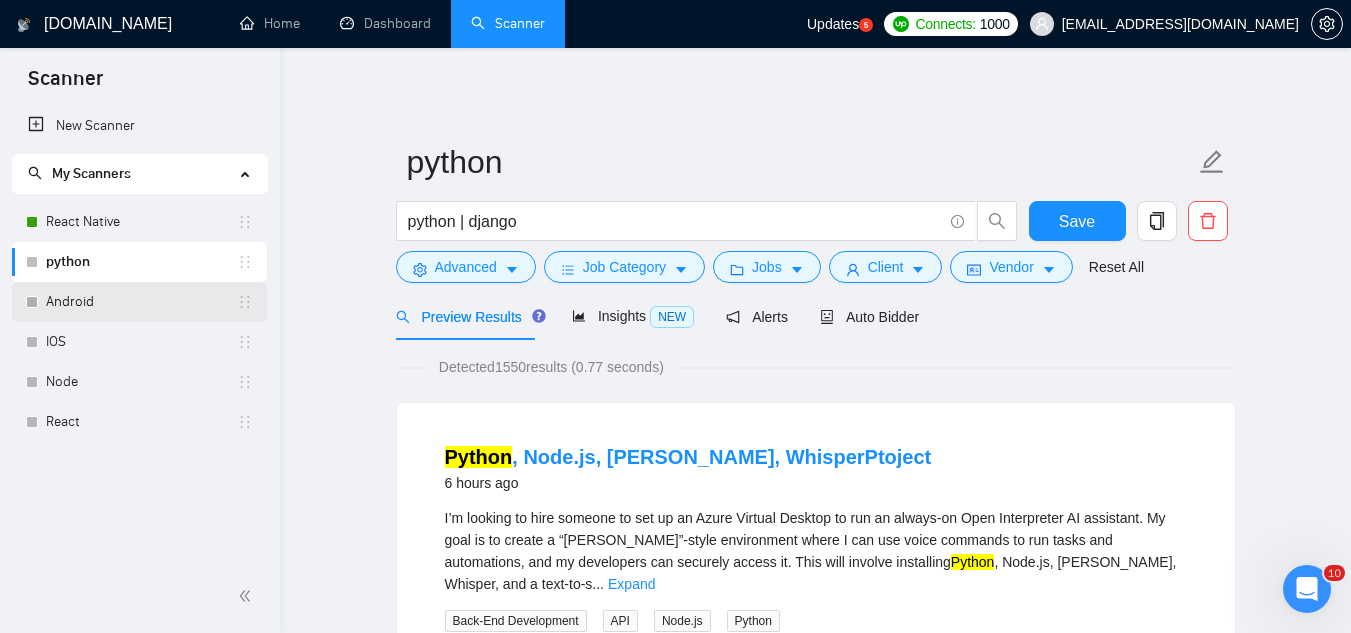 click on "Android" at bounding box center [141, 302] 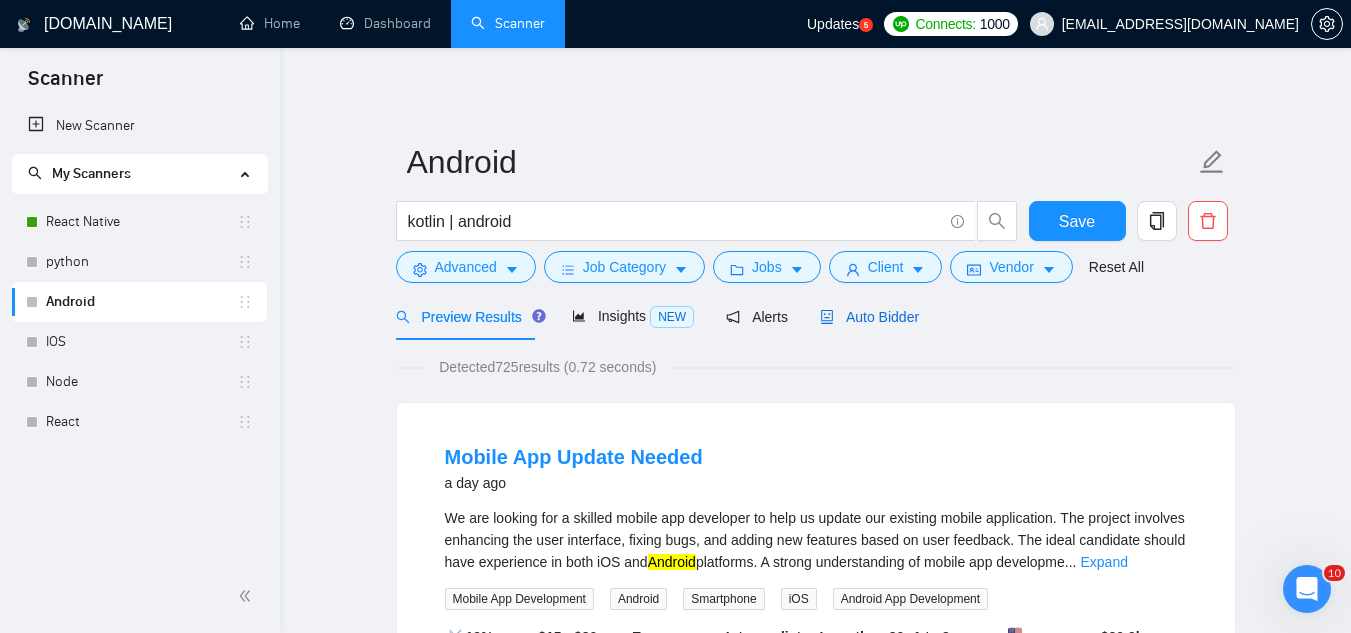 click on "Auto Bidder" at bounding box center [869, 317] 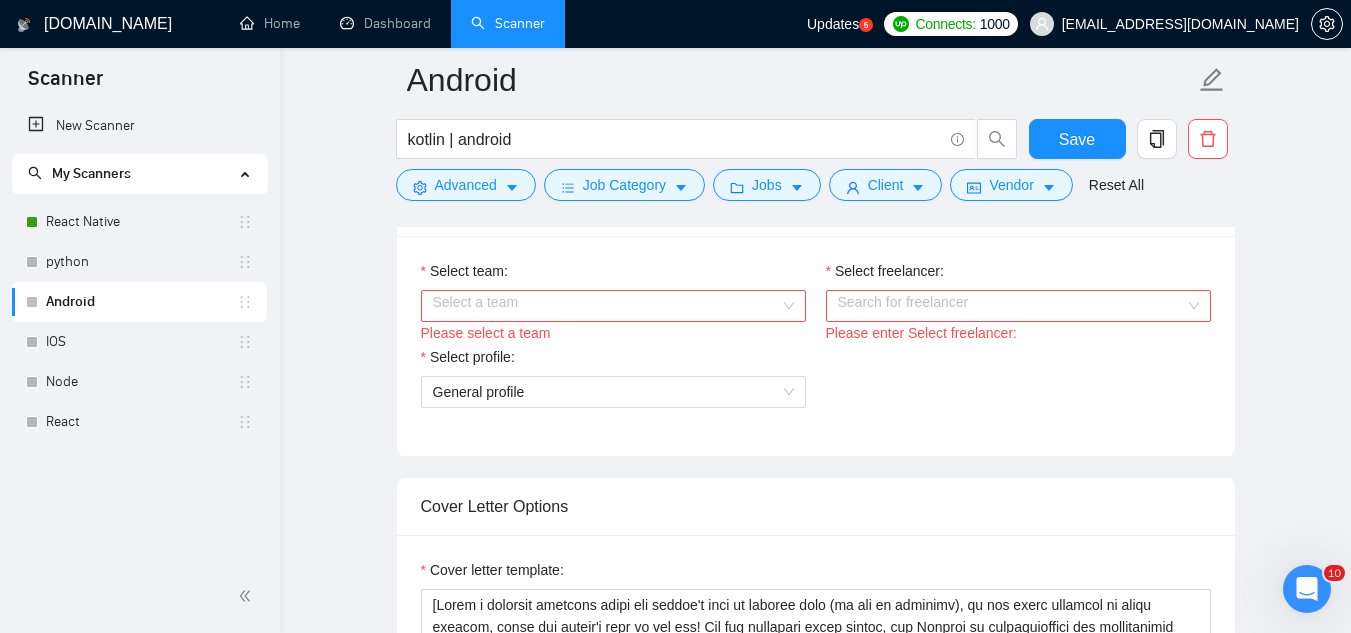 scroll, scrollTop: 1100, scrollLeft: 0, axis: vertical 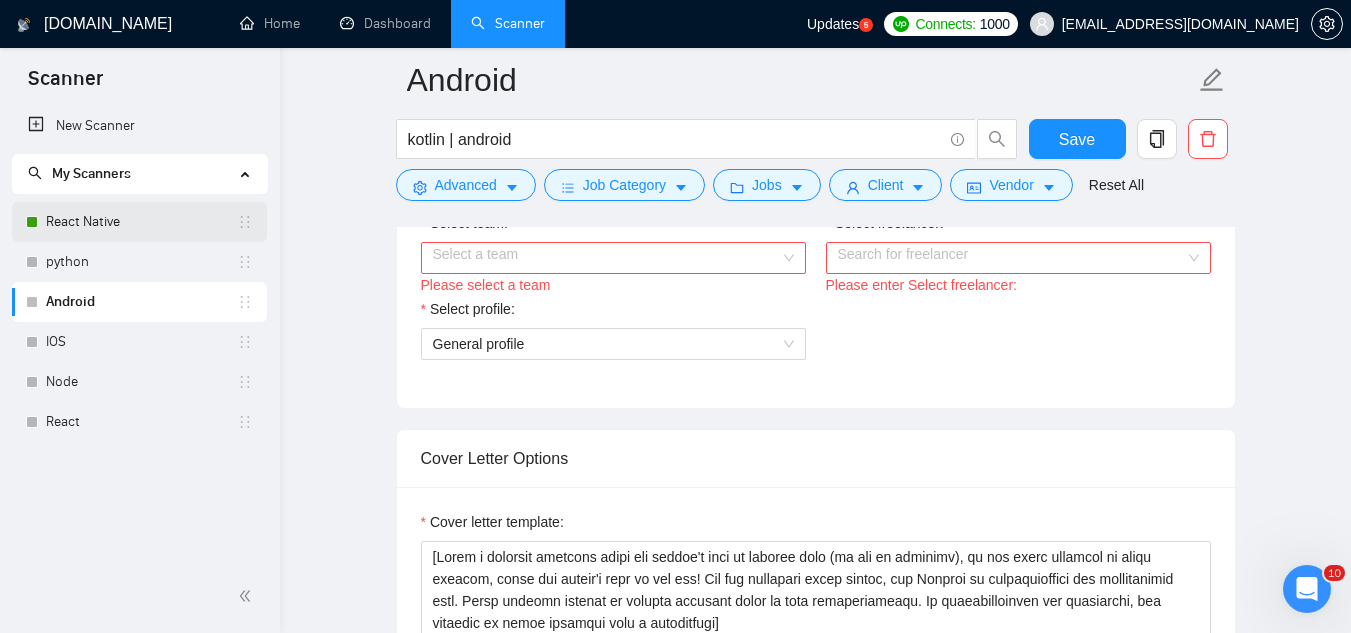 click on "React Native" at bounding box center [141, 222] 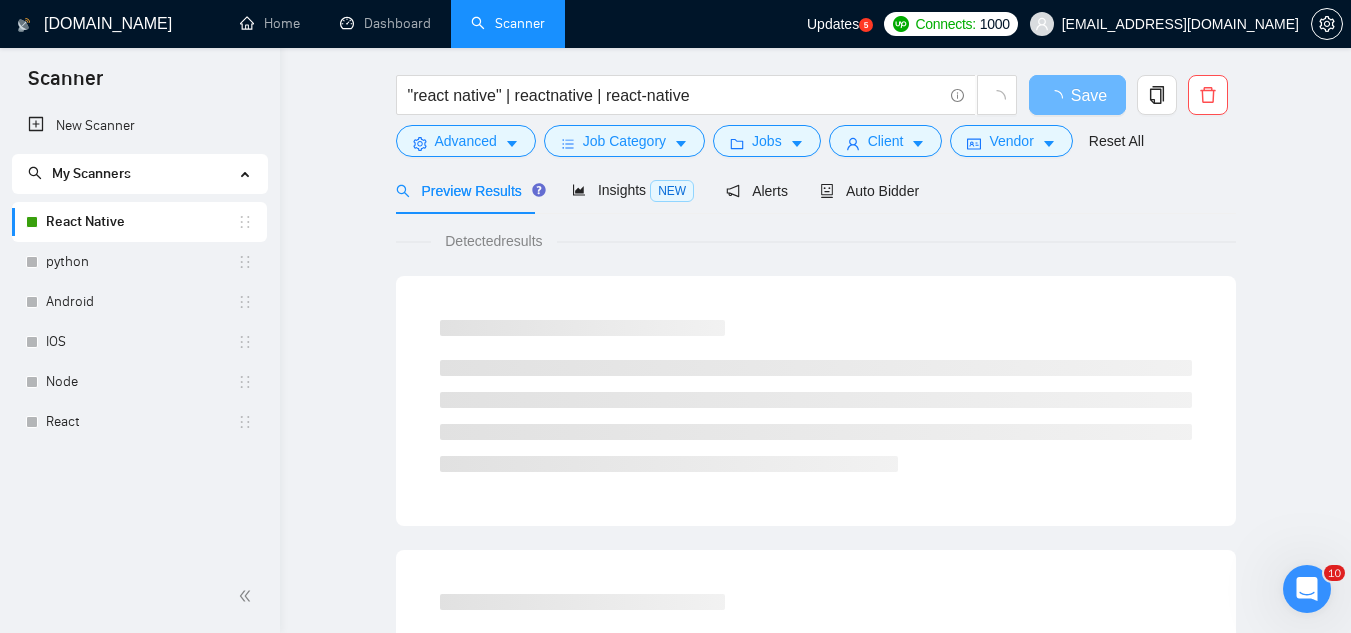 scroll, scrollTop: 0, scrollLeft: 0, axis: both 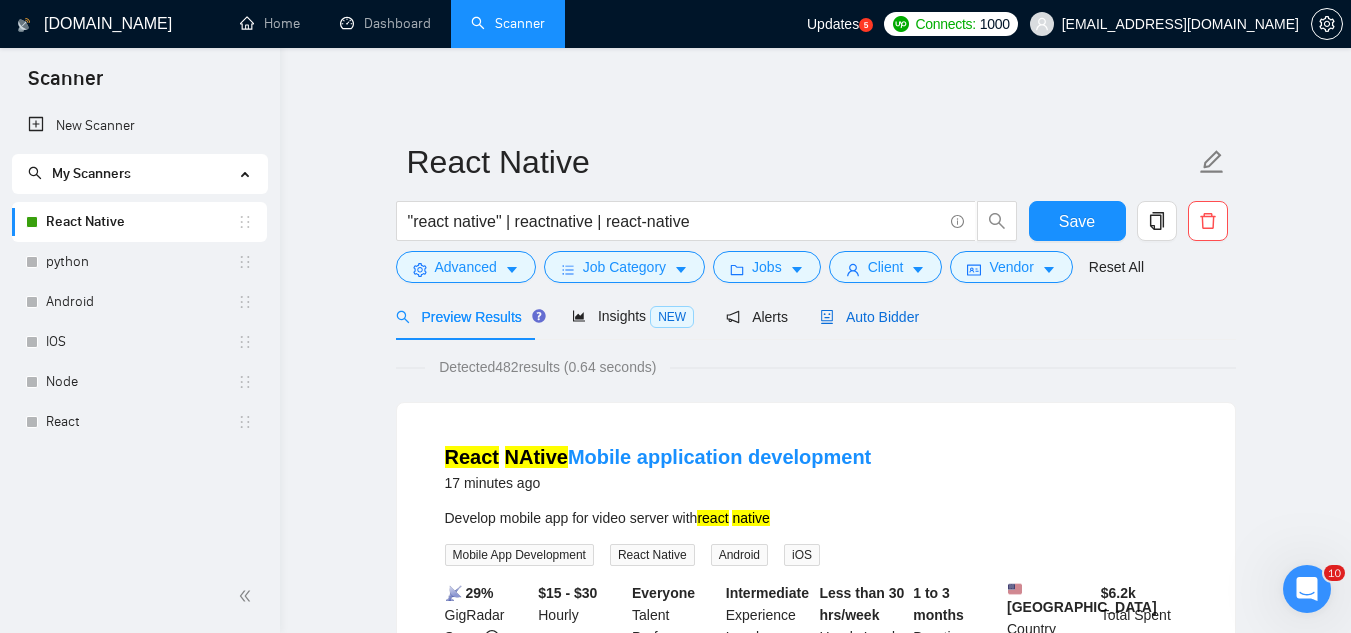 click on "Auto Bidder" at bounding box center (869, 317) 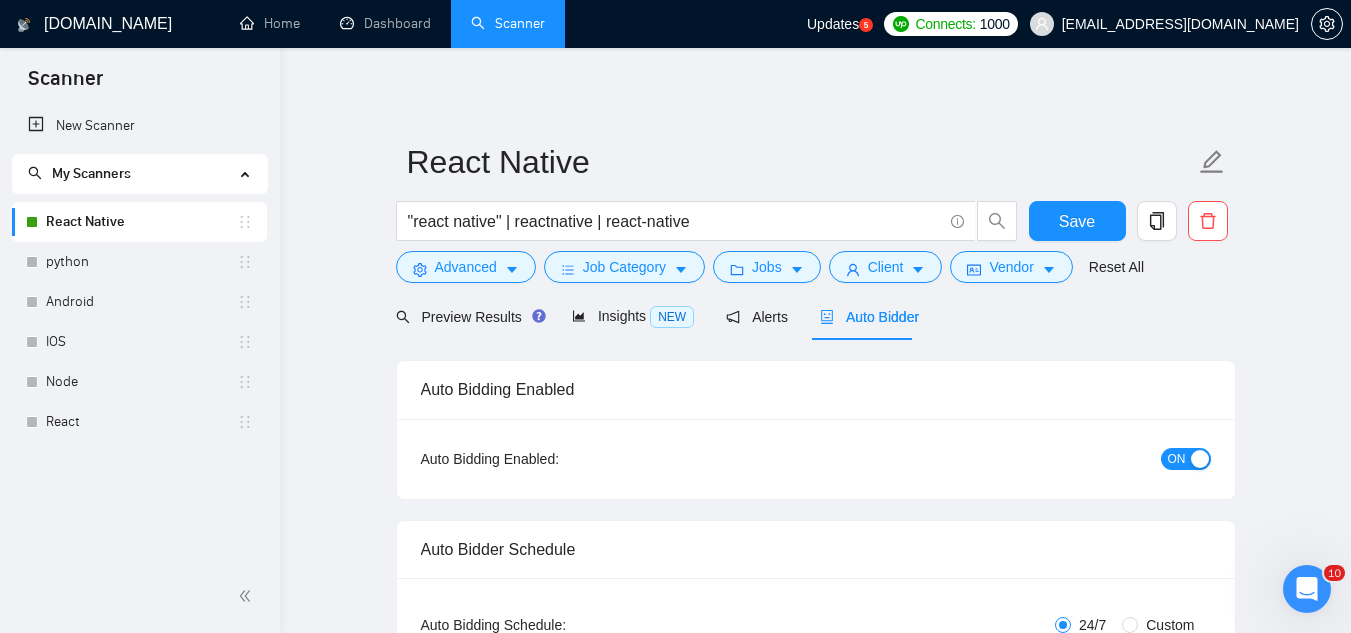type 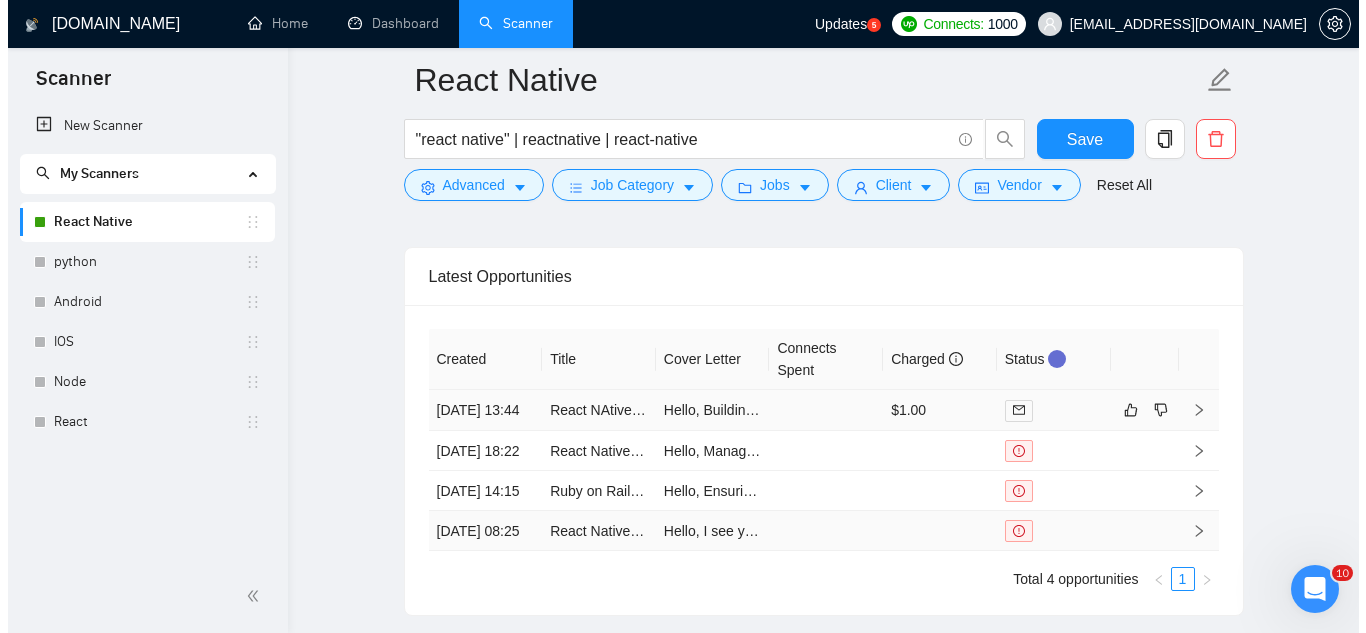 scroll, scrollTop: 4000, scrollLeft: 0, axis: vertical 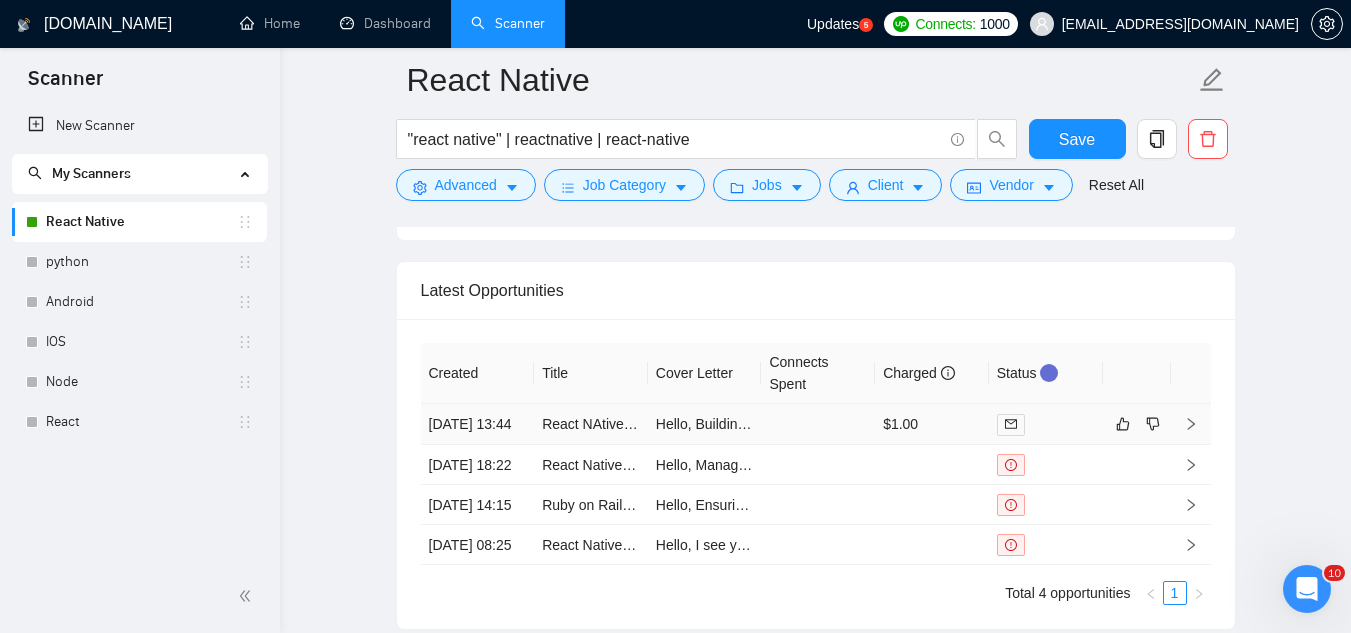 click on "React NAtive Mobile application development" at bounding box center (591, 424) 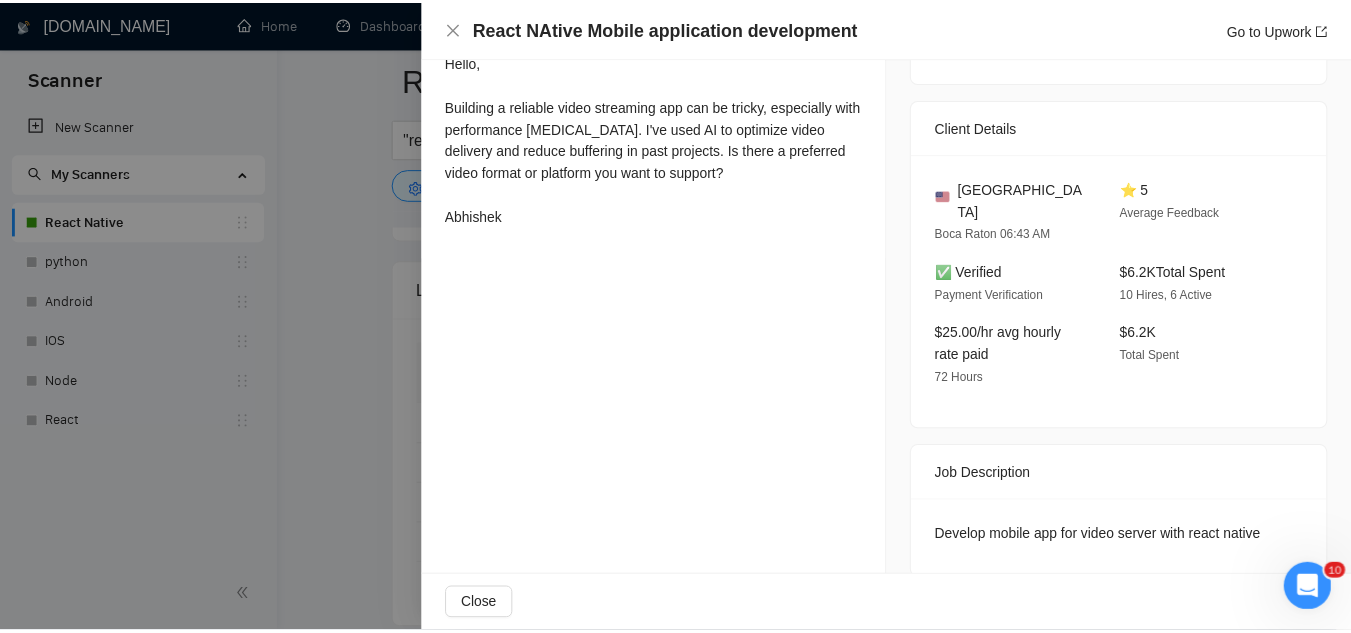 scroll, scrollTop: 324, scrollLeft: 0, axis: vertical 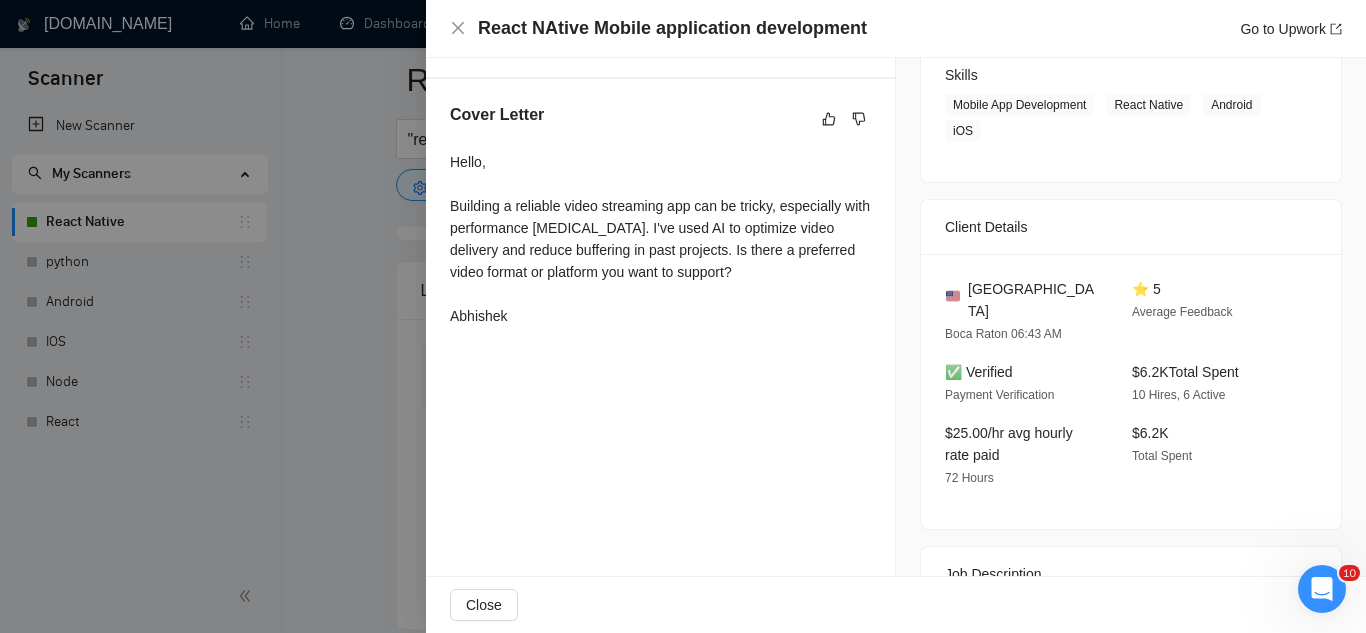 click at bounding box center (683, 316) 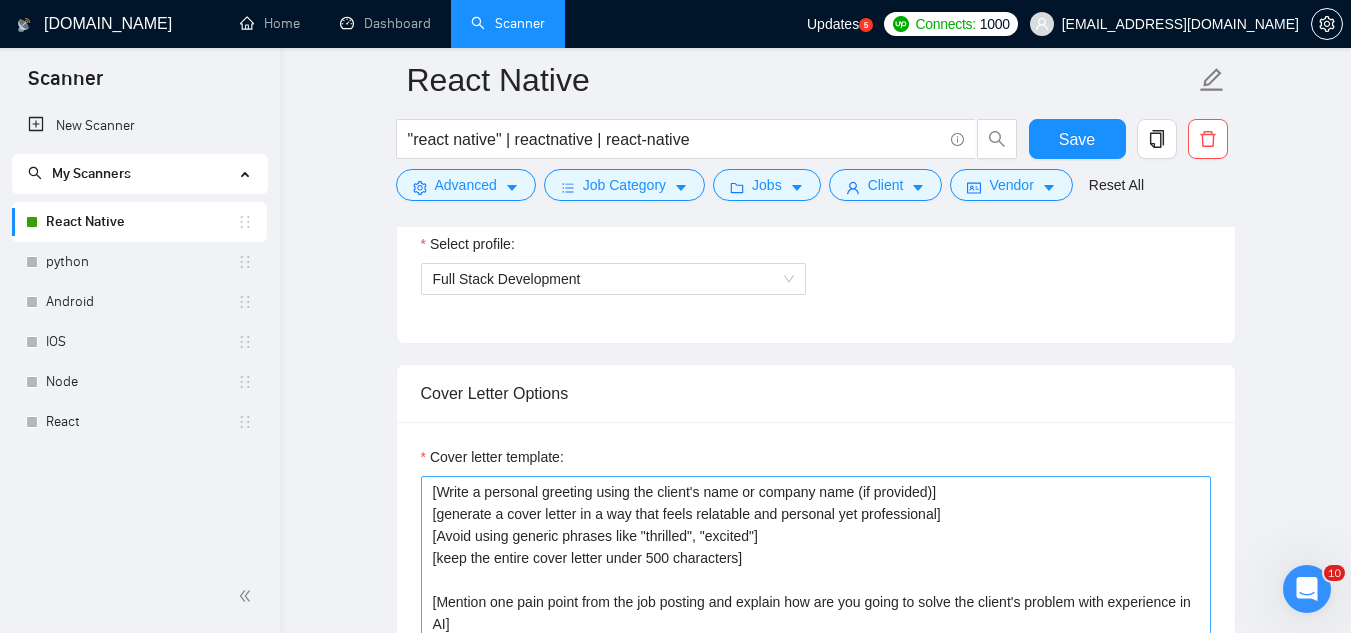scroll, scrollTop: 1200, scrollLeft: 0, axis: vertical 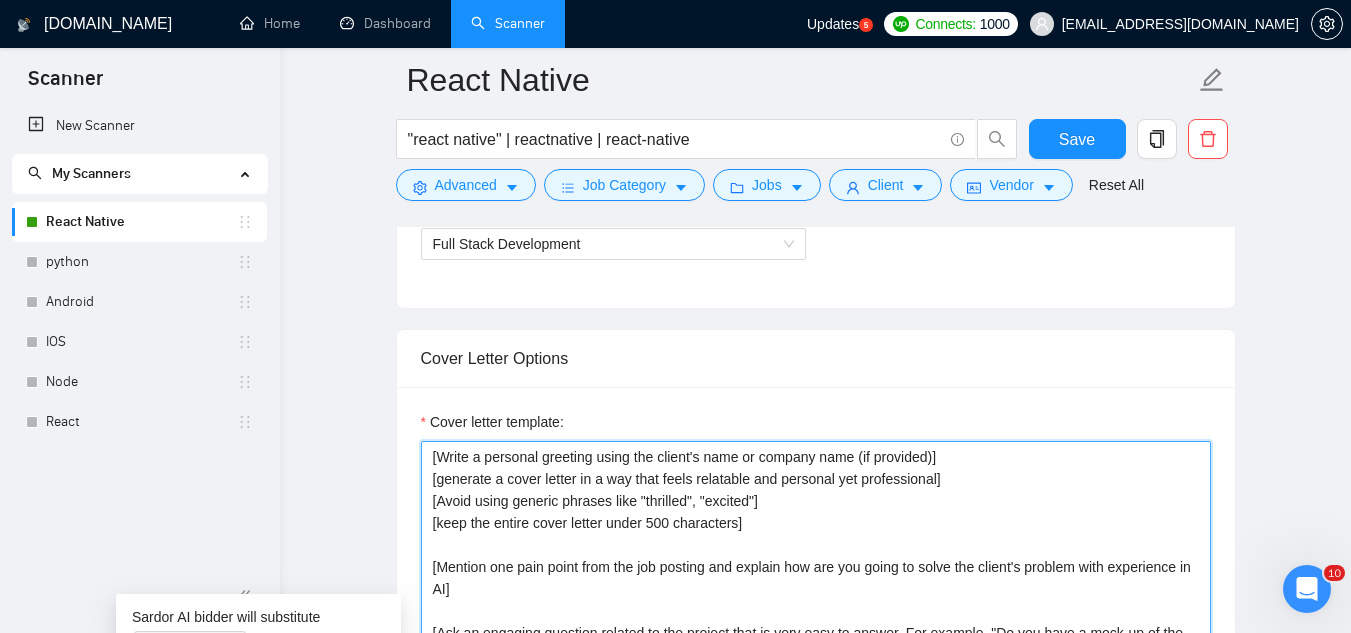 drag, startPoint x: 989, startPoint y: 465, endPoint x: 421, endPoint y: 423, distance: 569.5507 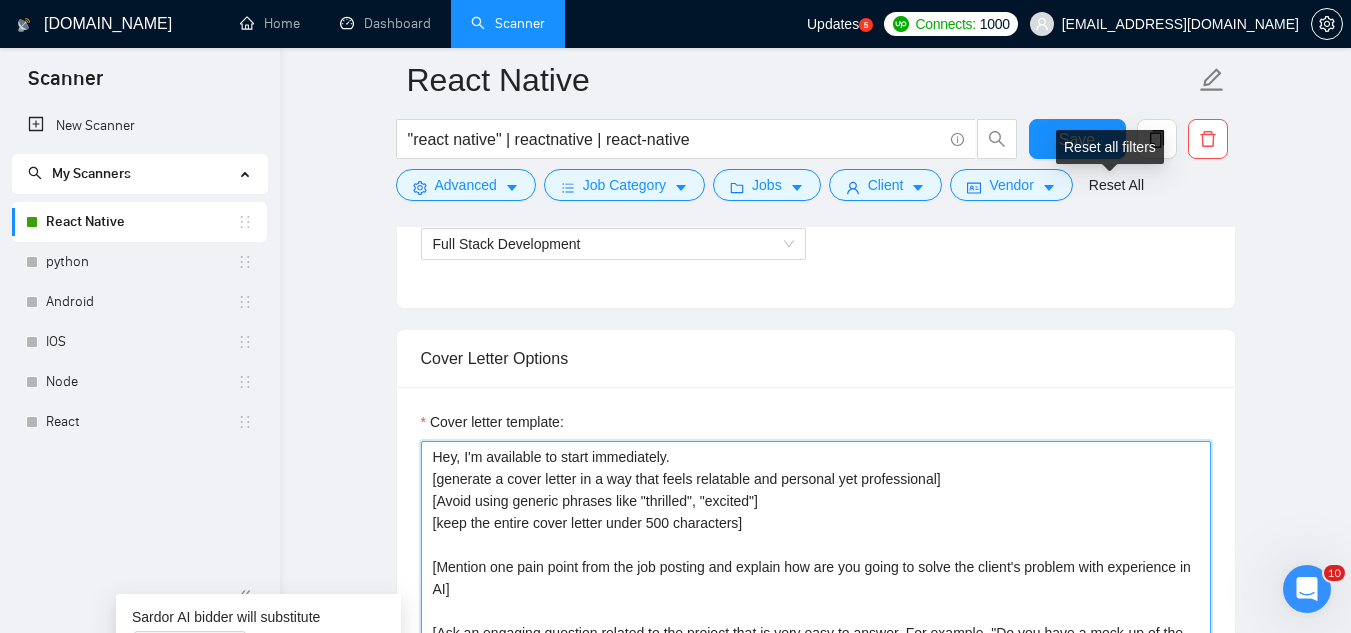 type on "Hey, I'm available to start immediately.
[generate a cover letter in a way that feels relatable and personal yet professional]
[Avoid using generic phrases like "thrilled", "excited"]
[keep the entire cover letter under 500 characters]
[Mention one pain point from the job posting and explain how are you going to solve the client's problem with experience in AI]
[Ask an engaging question related to the project that is very easy to answer. For example, "Do you have a mock-up of the designs already?". Show that you know a practical way forward for this project with such a question.]
Abhishek" 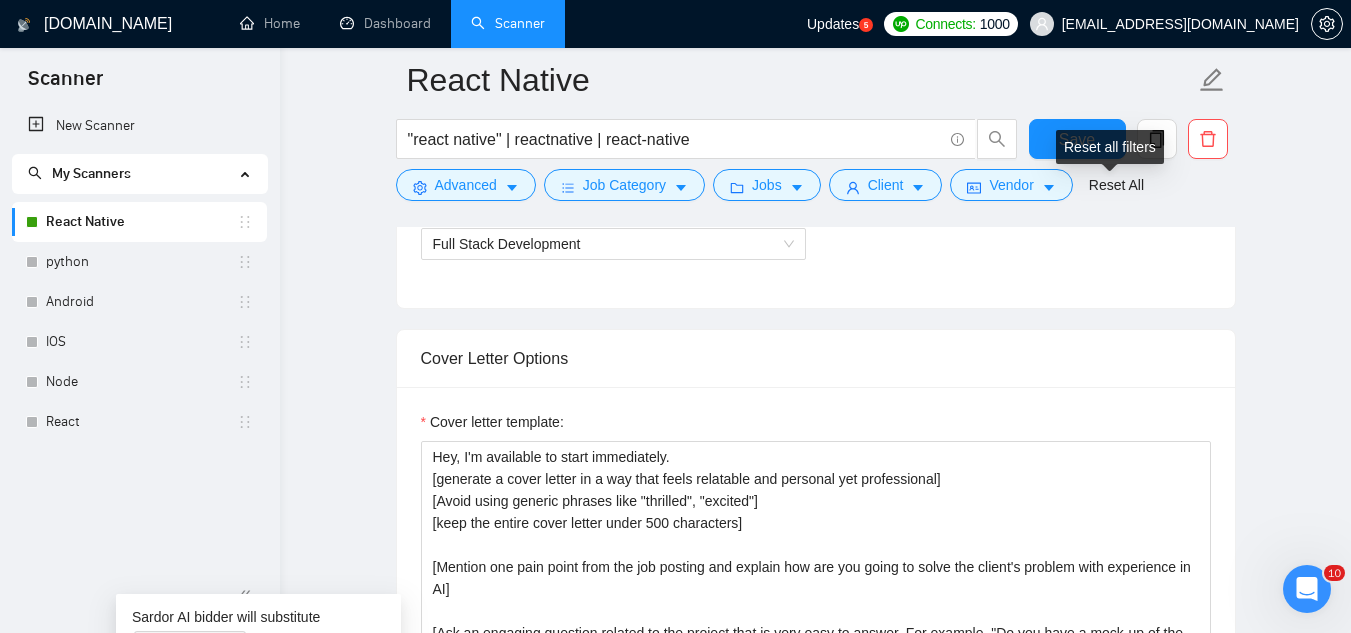 click on "Reset all filters" at bounding box center (1110, 147) 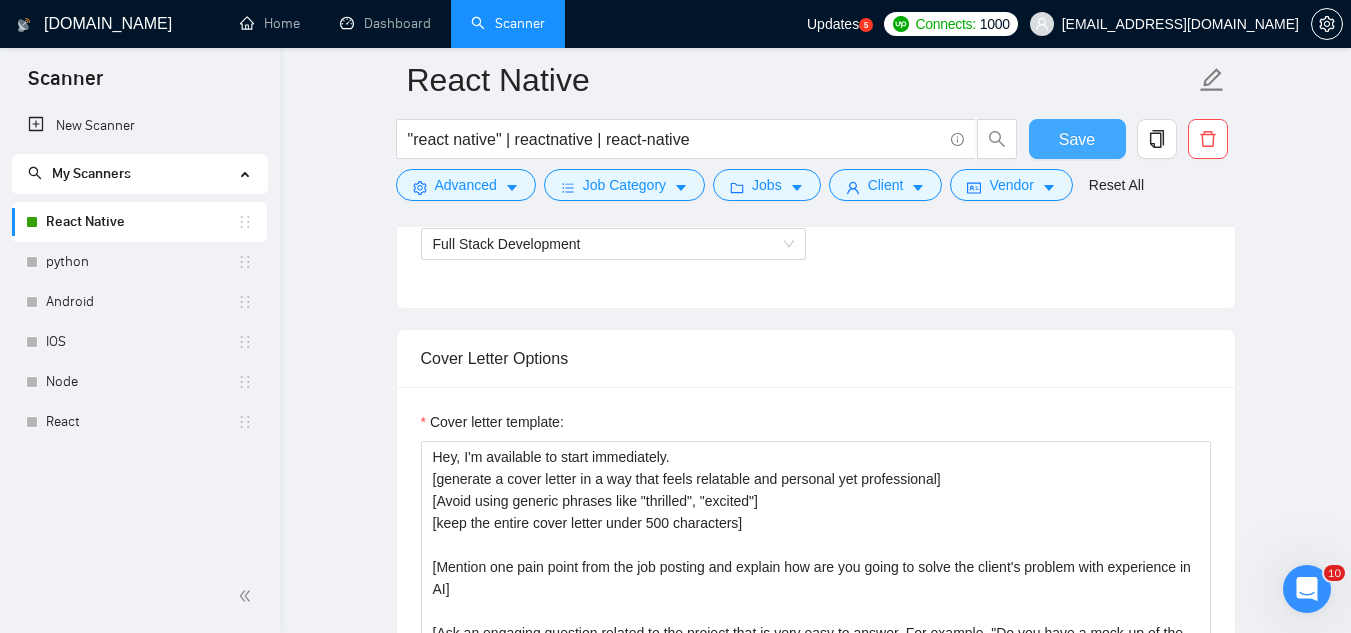 click on "Save" at bounding box center [1077, 139] 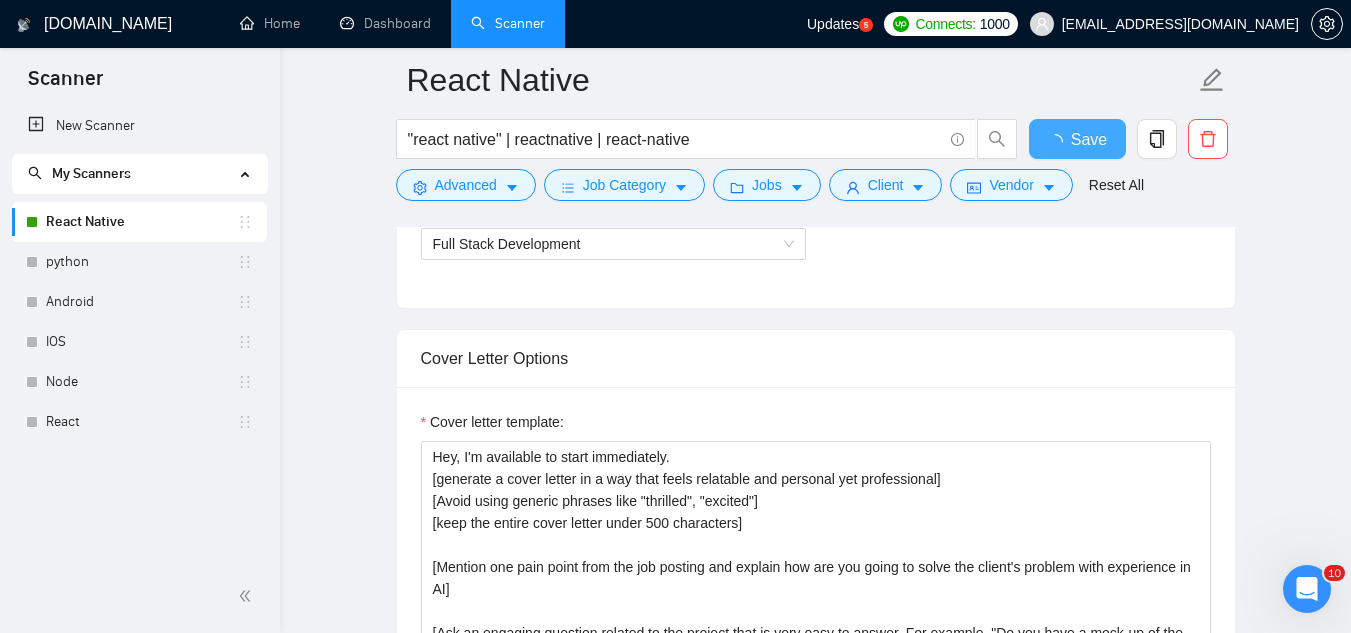 type 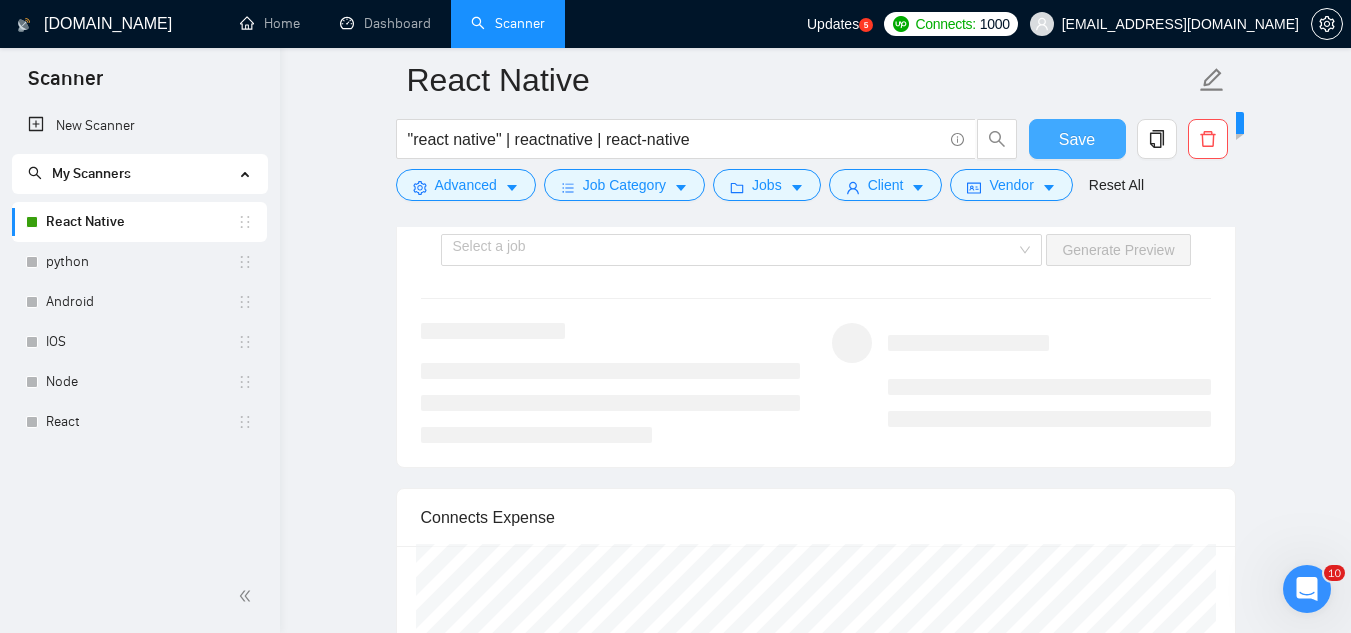 scroll, scrollTop: 2900, scrollLeft: 0, axis: vertical 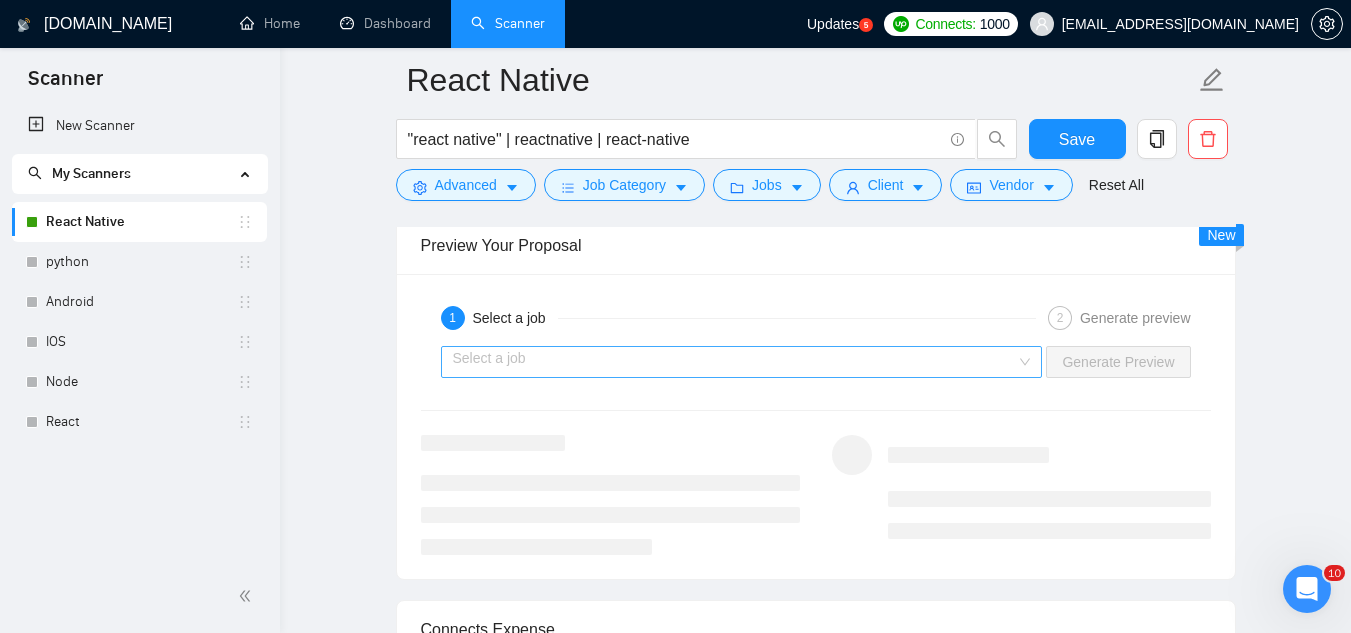 click at bounding box center [735, 362] 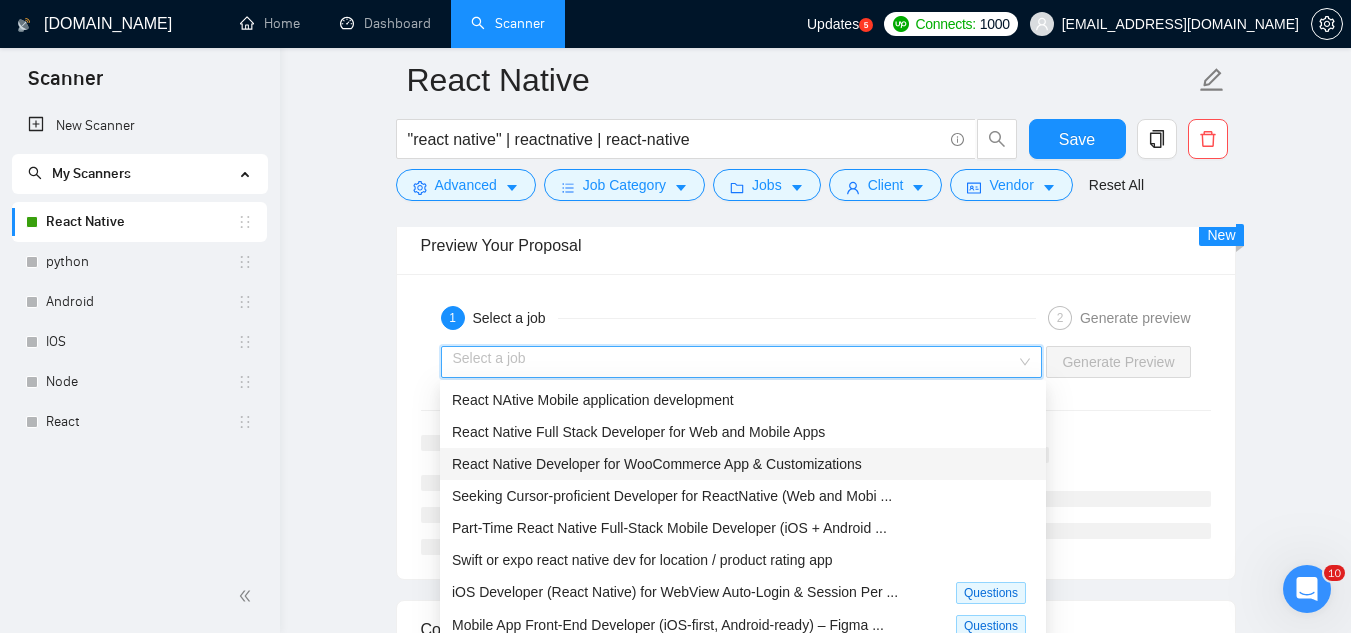 click on "React Native Developer for WooCommerce App & Customizations" at bounding box center (657, 464) 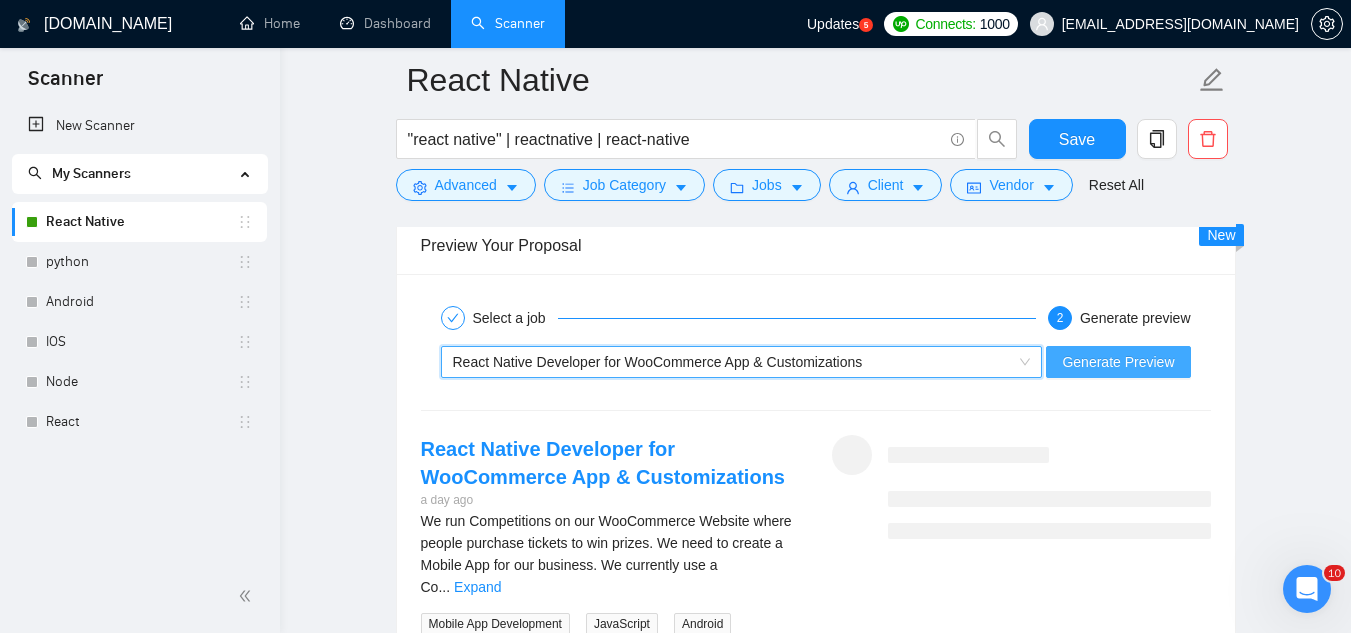 click on "Generate Preview" at bounding box center (1118, 362) 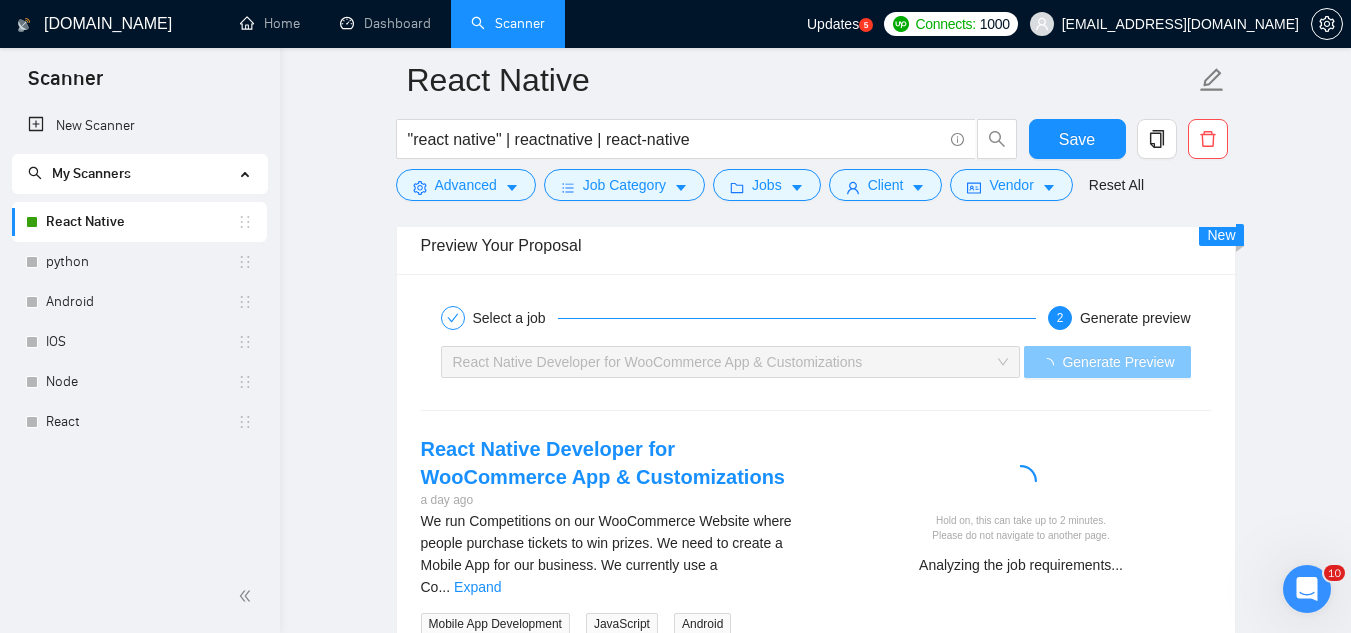 scroll, scrollTop: 3000, scrollLeft: 0, axis: vertical 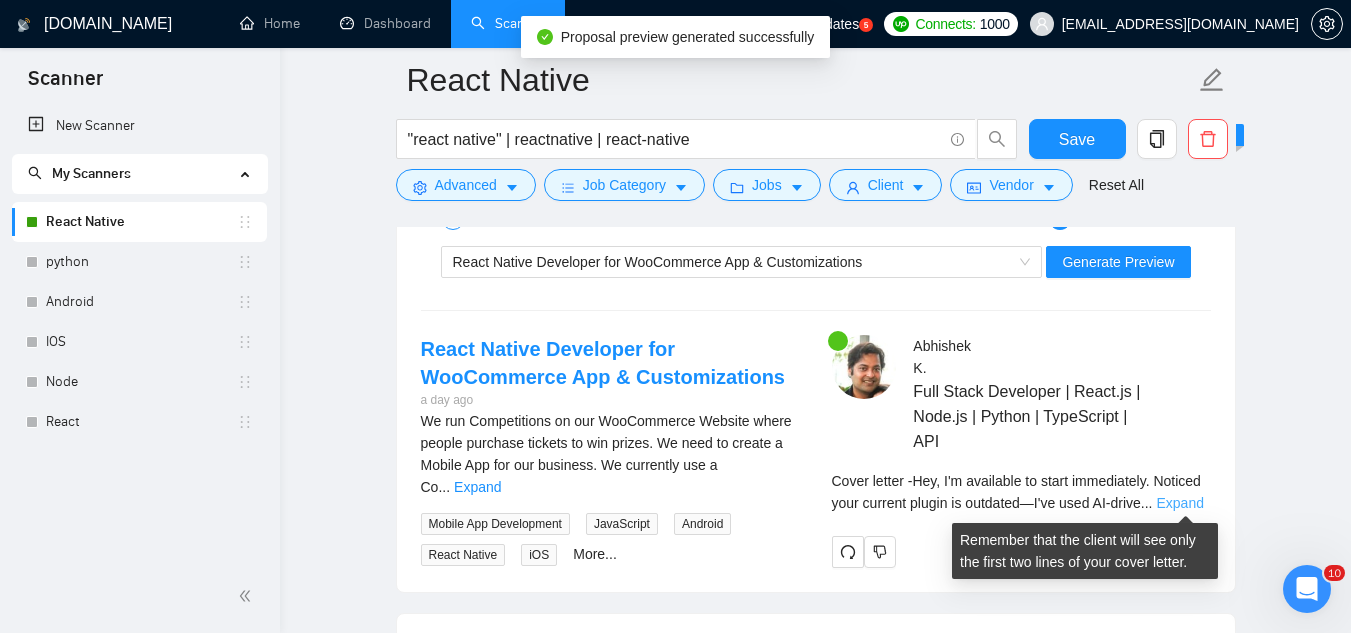 click on "Expand" at bounding box center (1179, 503) 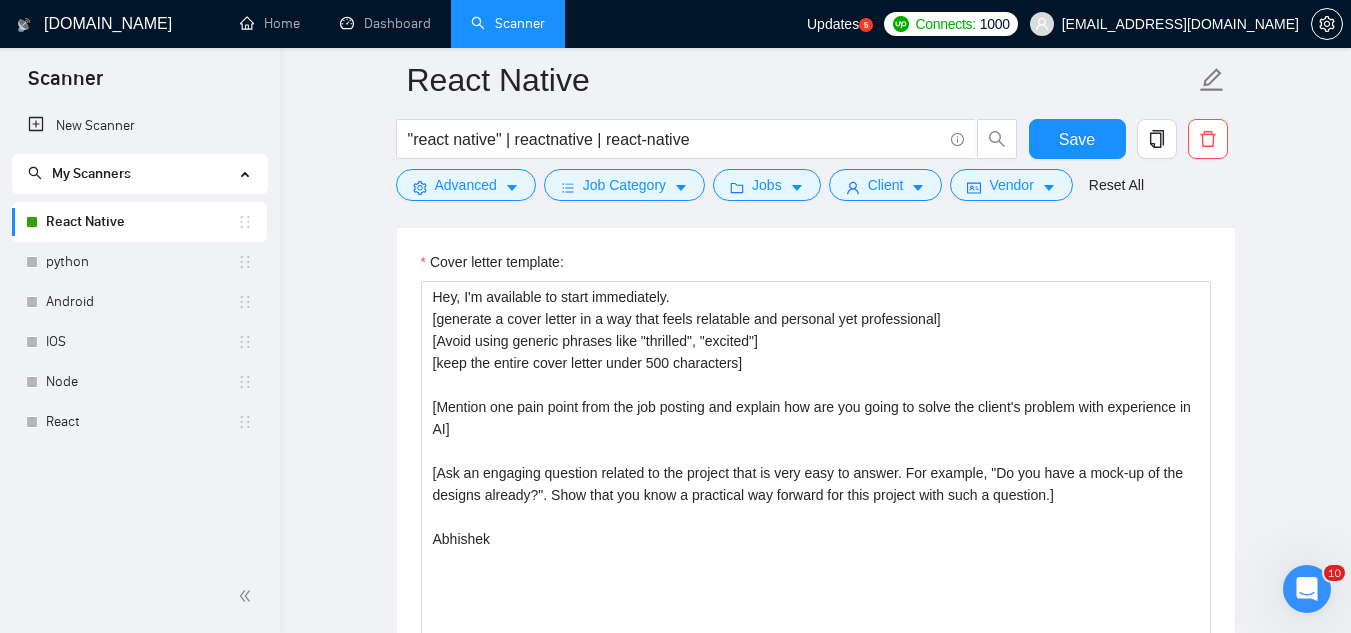 scroll, scrollTop: 1100, scrollLeft: 0, axis: vertical 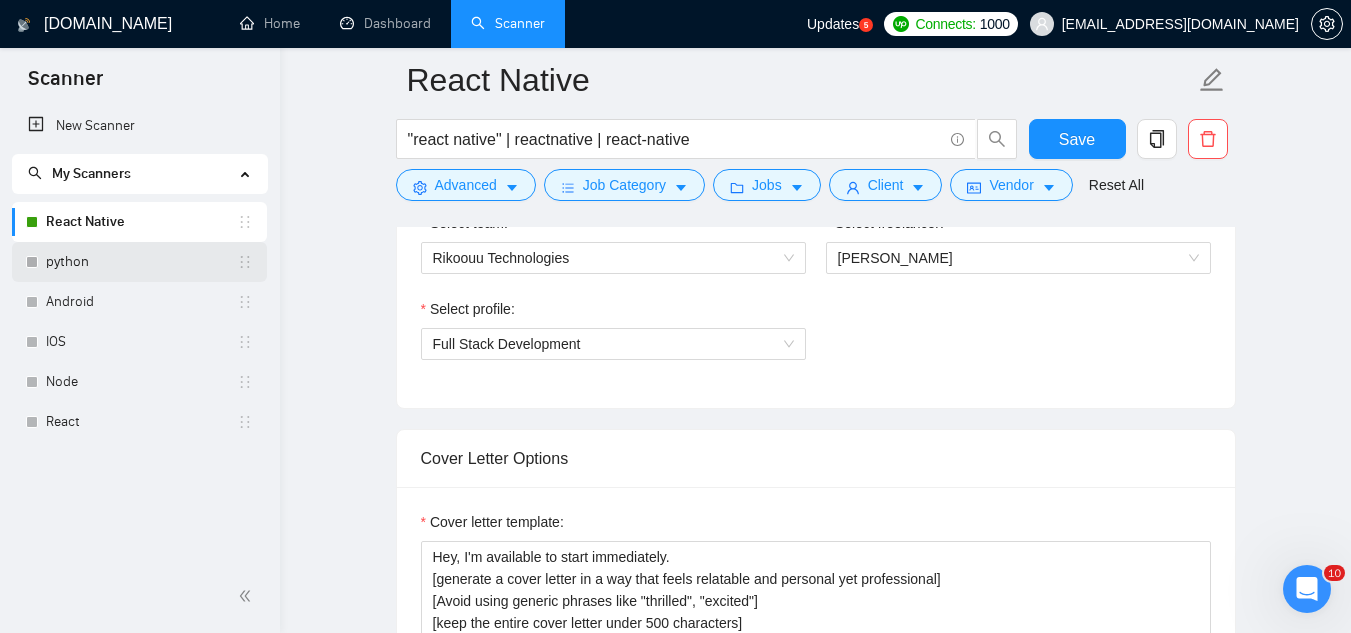 click on "python" at bounding box center [141, 262] 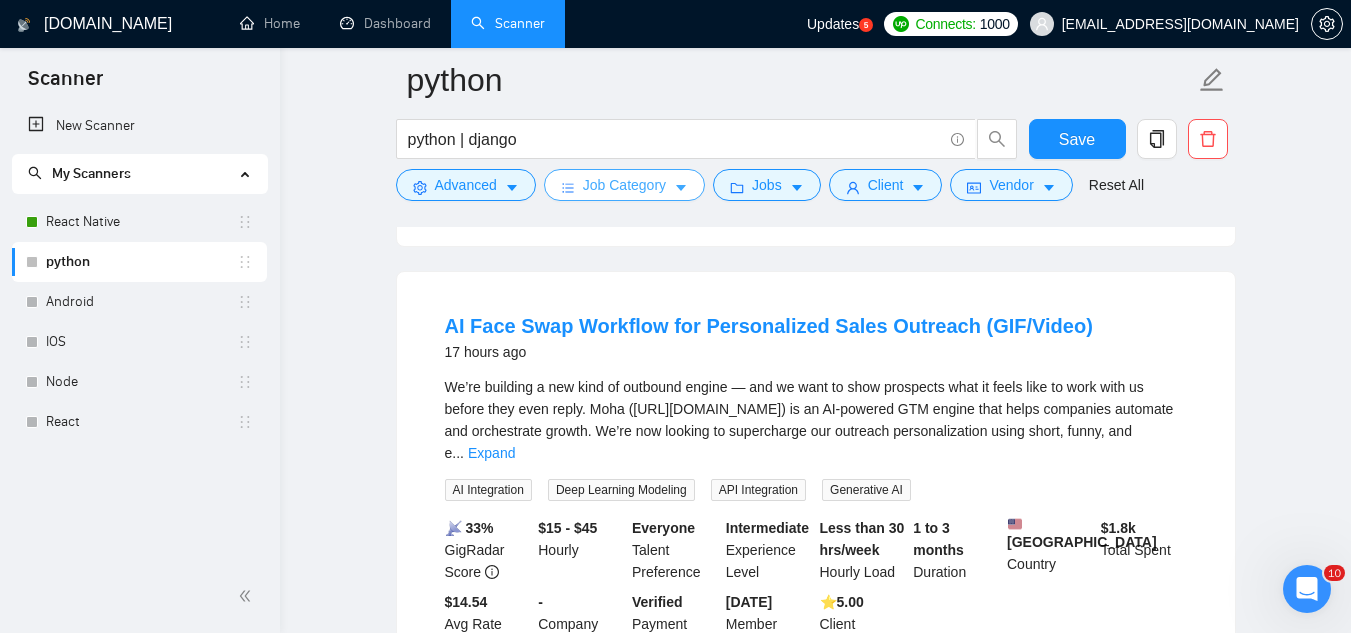 scroll, scrollTop: 600, scrollLeft: 0, axis: vertical 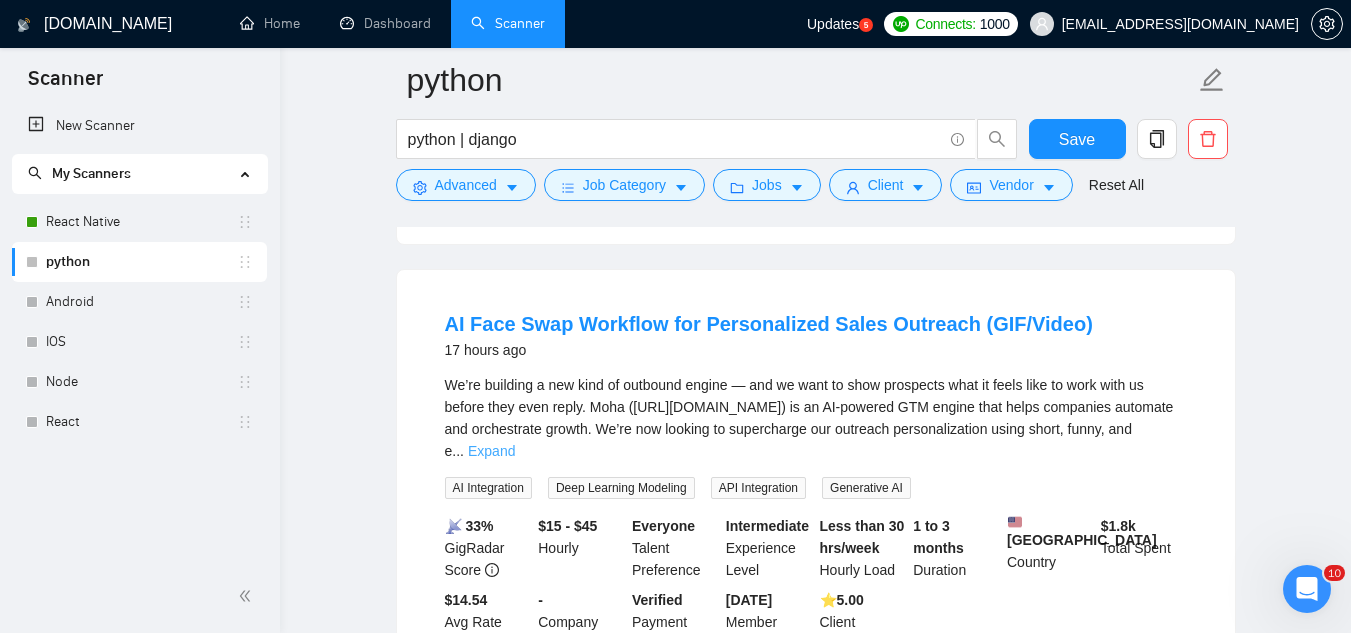 click on "Expand" at bounding box center (491, 451) 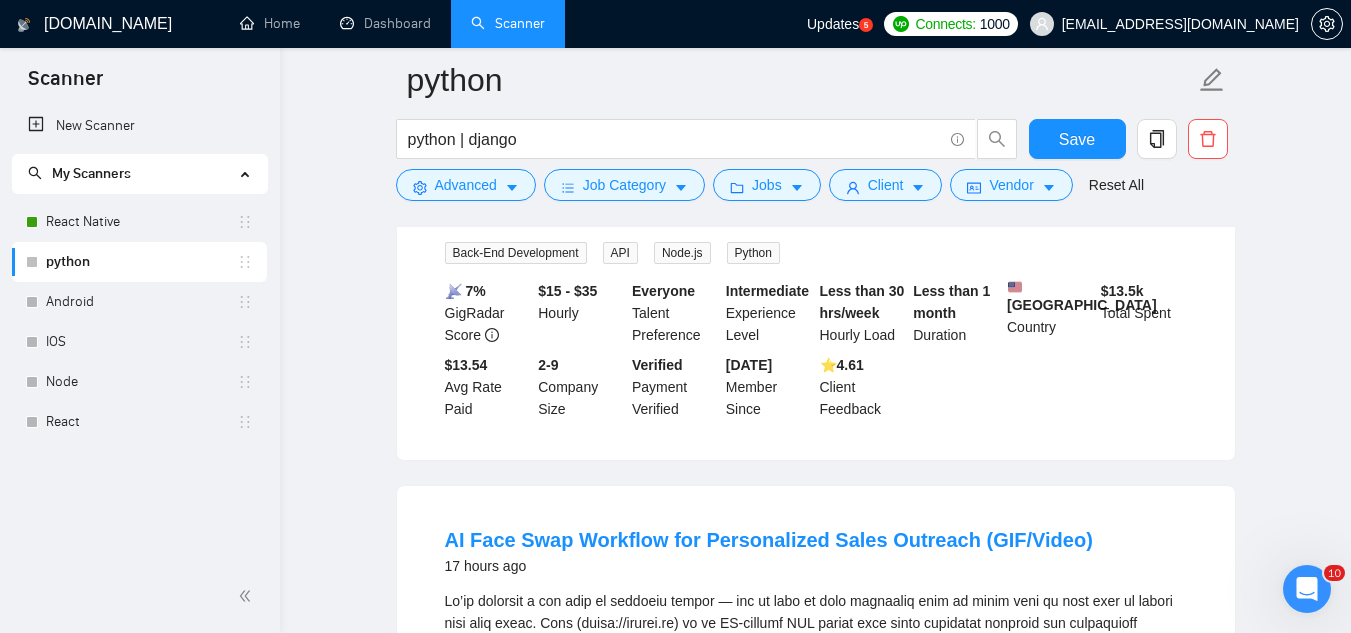 scroll, scrollTop: 500, scrollLeft: 0, axis: vertical 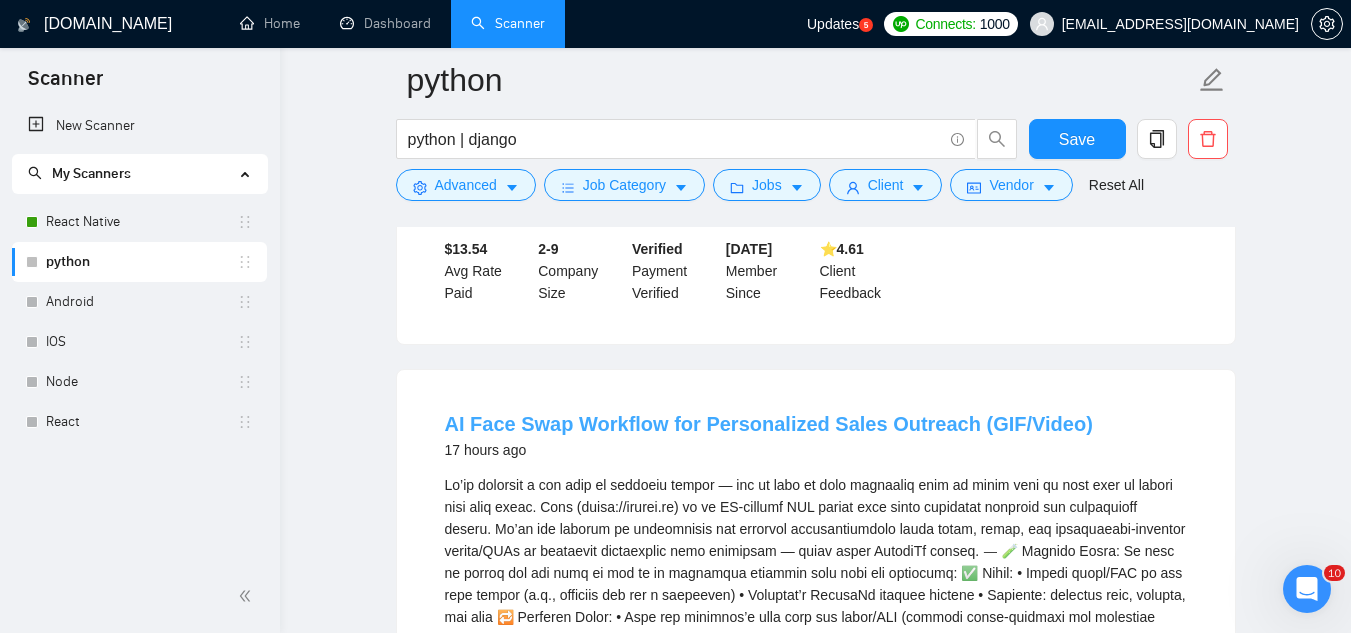click on "AI Face Swap Workflow for Personalized Sales Outreach (GIF/Video)" at bounding box center [769, 424] 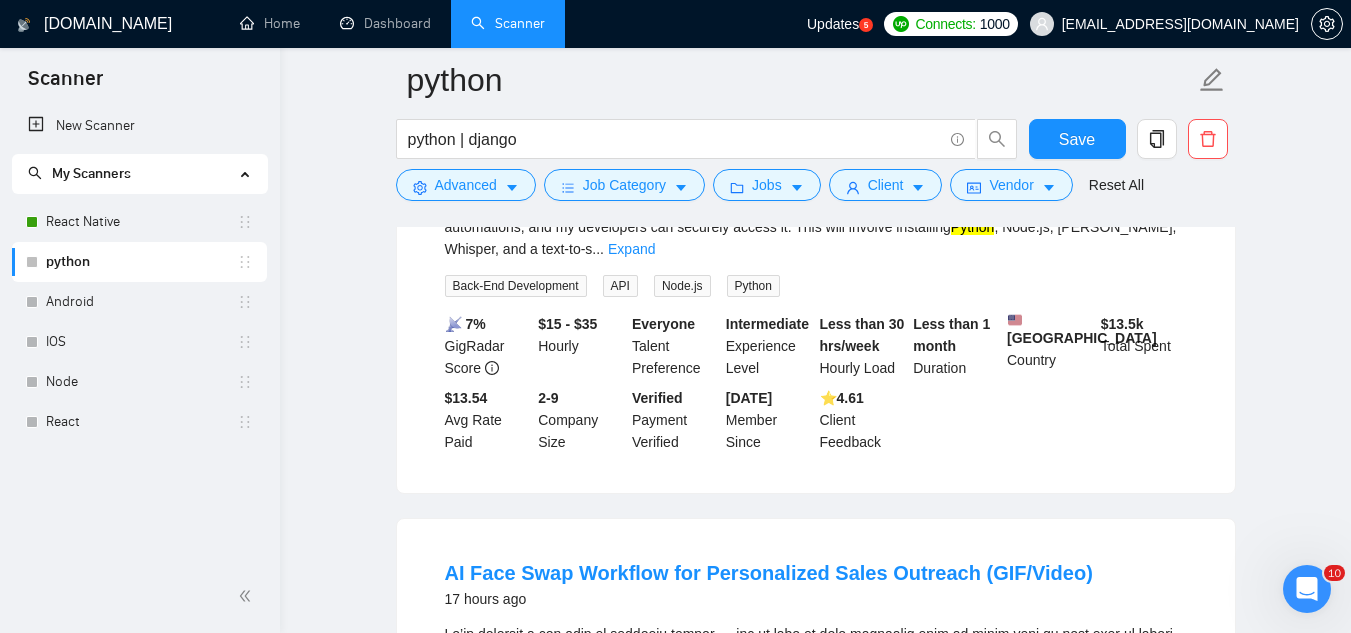 scroll, scrollTop: 500, scrollLeft: 0, axis: vertical 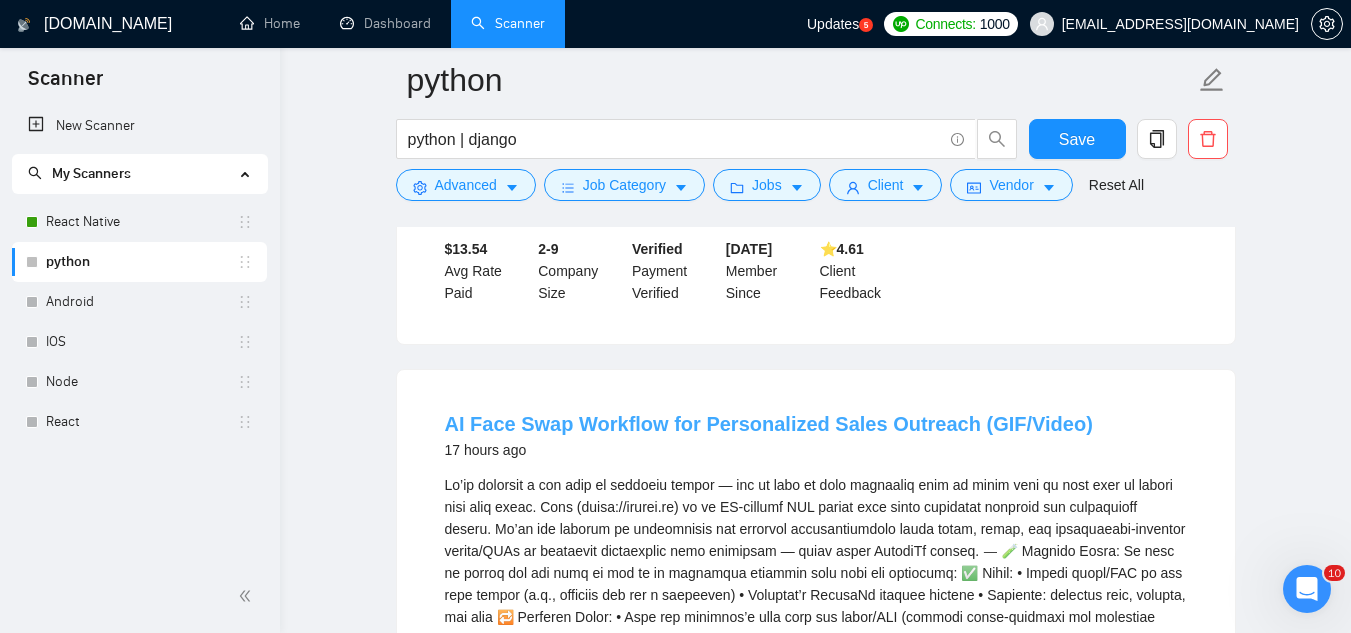 click on "AI Face Swap Workflow for Personalized Sales Outreach (GIF/Video)" at bounding box center (769, 424) 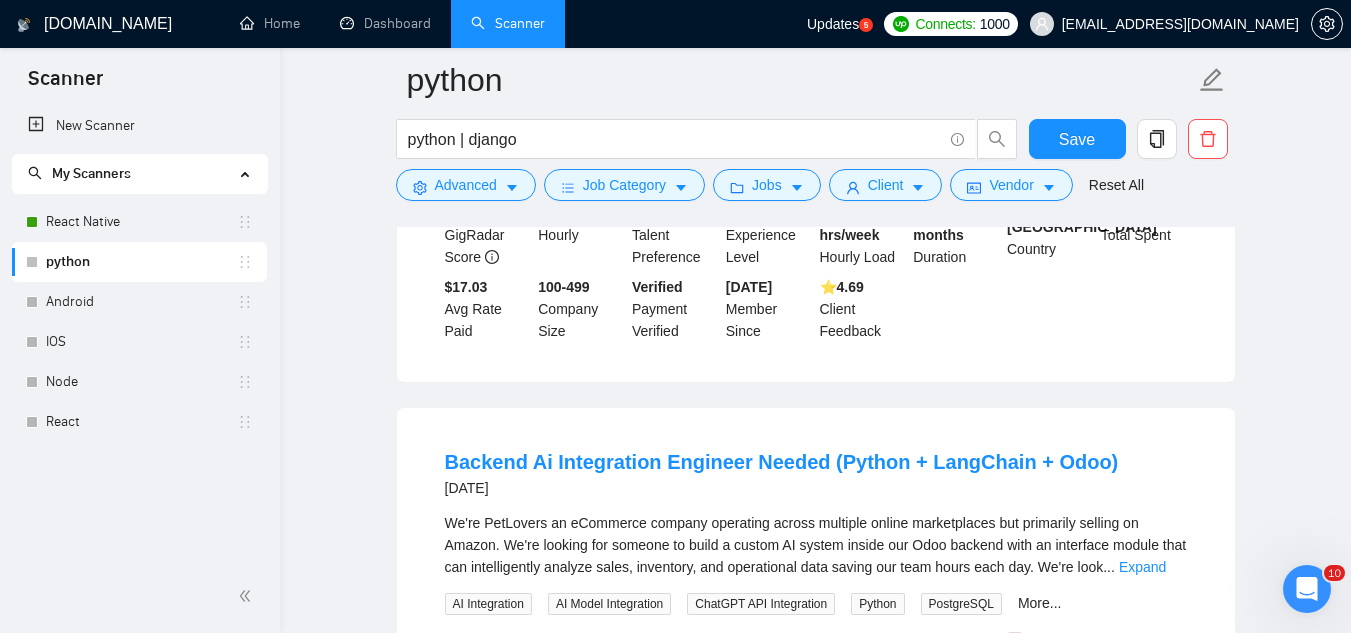 scroll, scrollTop: 4100, scrollLeft: 0, axis: vertical 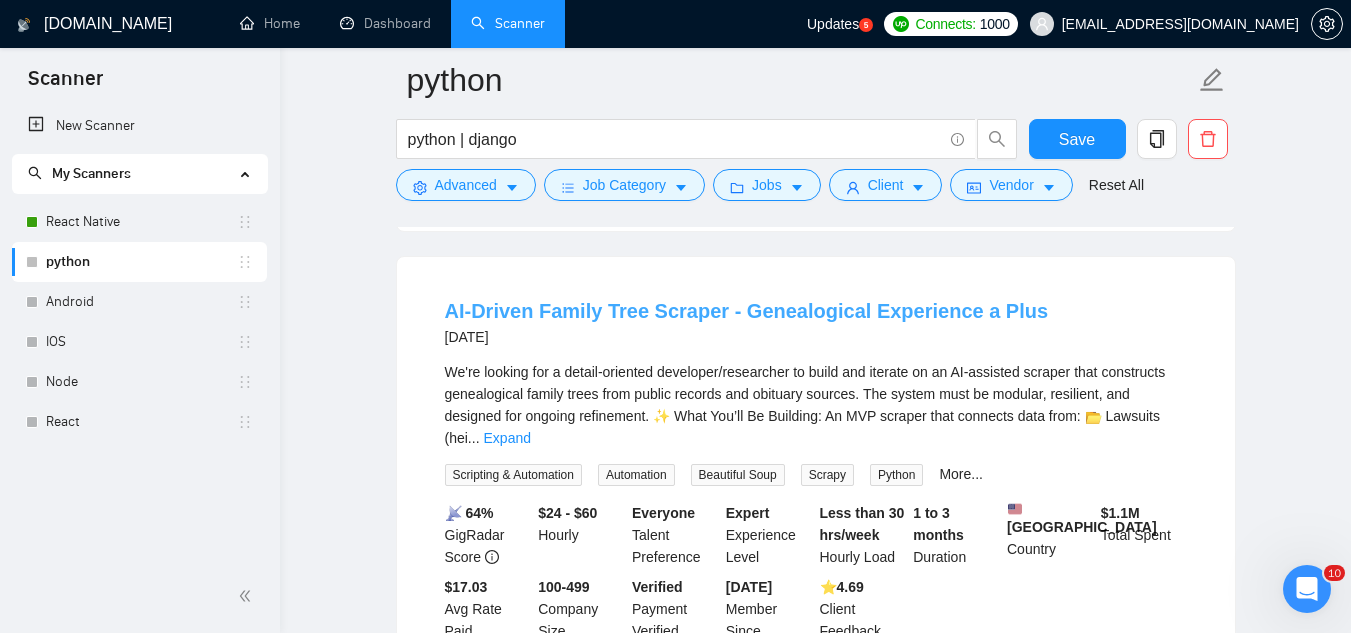 click on "AI-Driven Family Tree Scraper - Genealogical Experience a Plus" at bounding box center [747, 311] 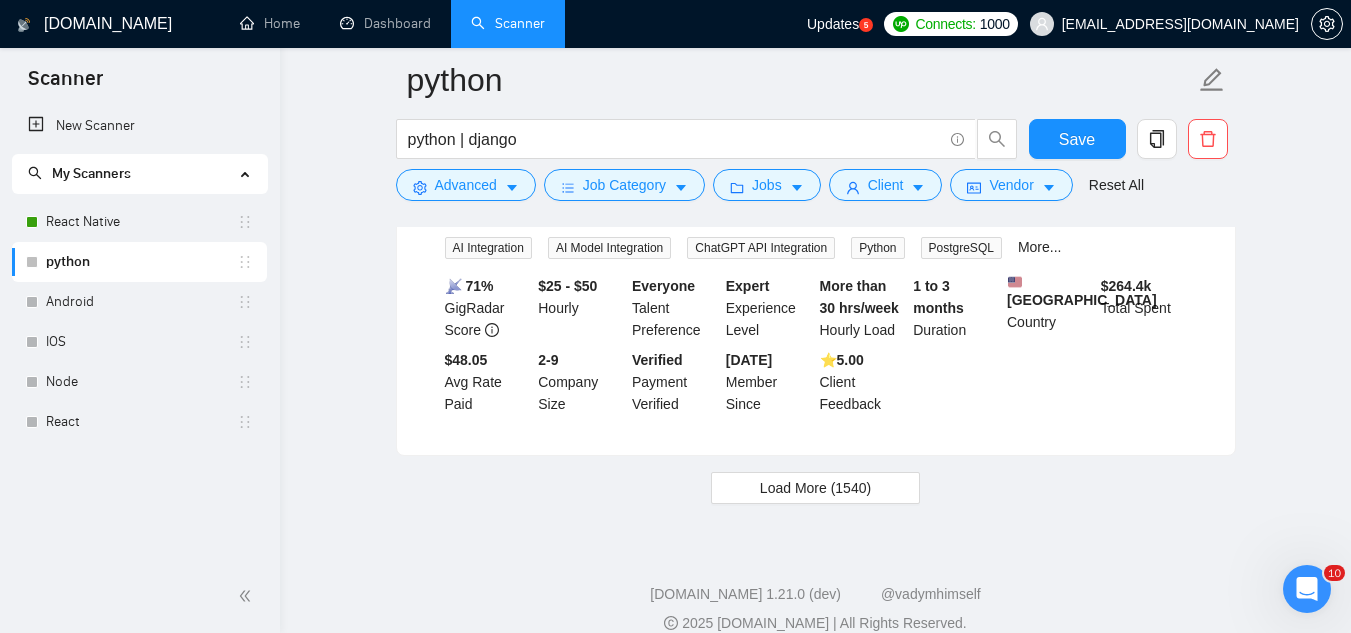 scroll, scrollTop: 4764, scrollLeft: 0, axis: vertical 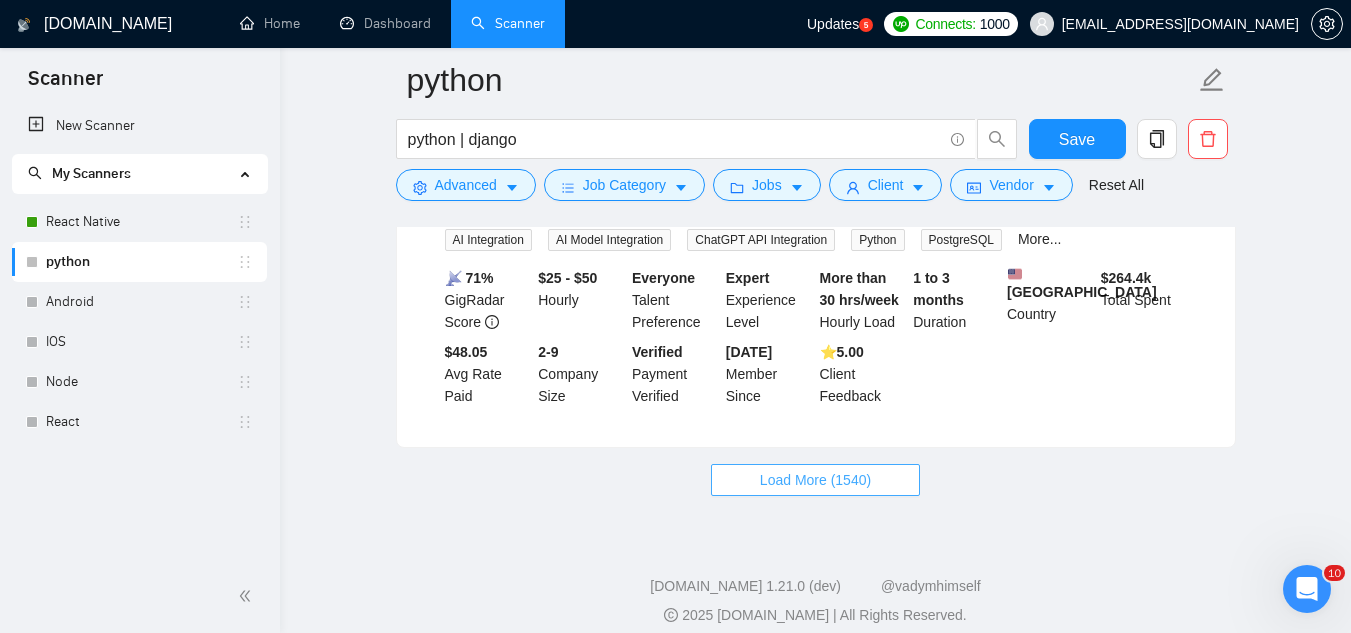 click on "Load More (1540)" at bounding box center [815, 480] 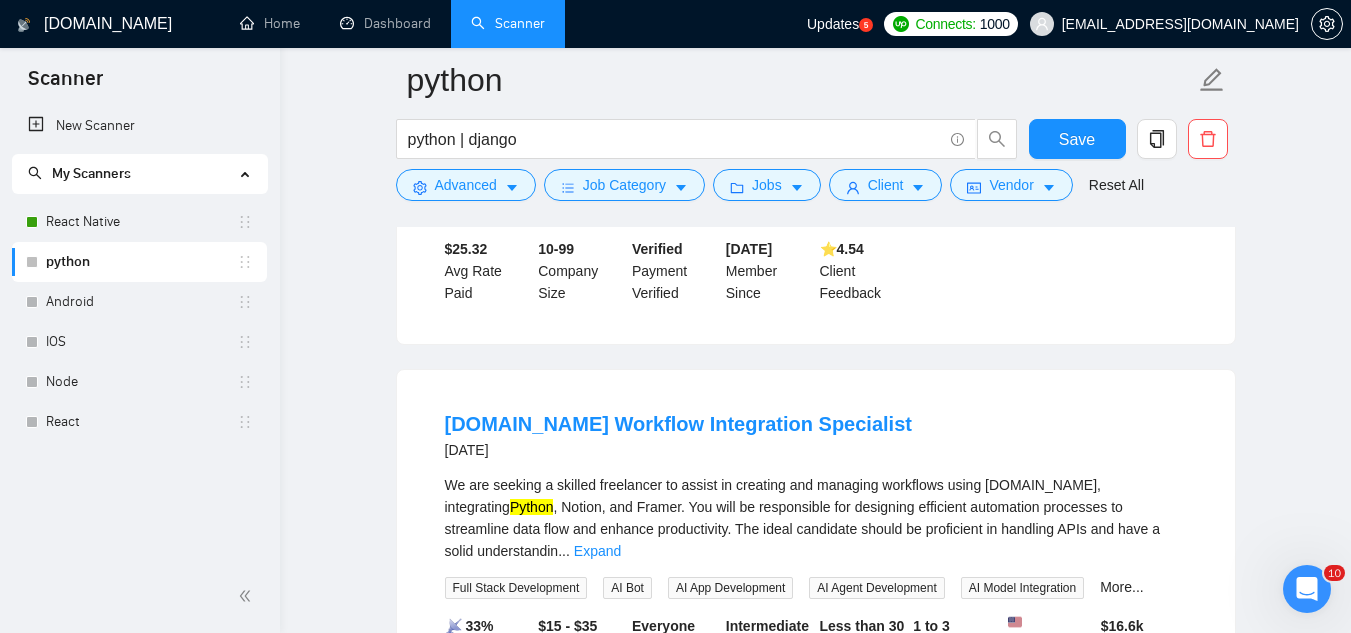 scroll, scrollTop: 5364, scrollLeft: 0, axis: vertical 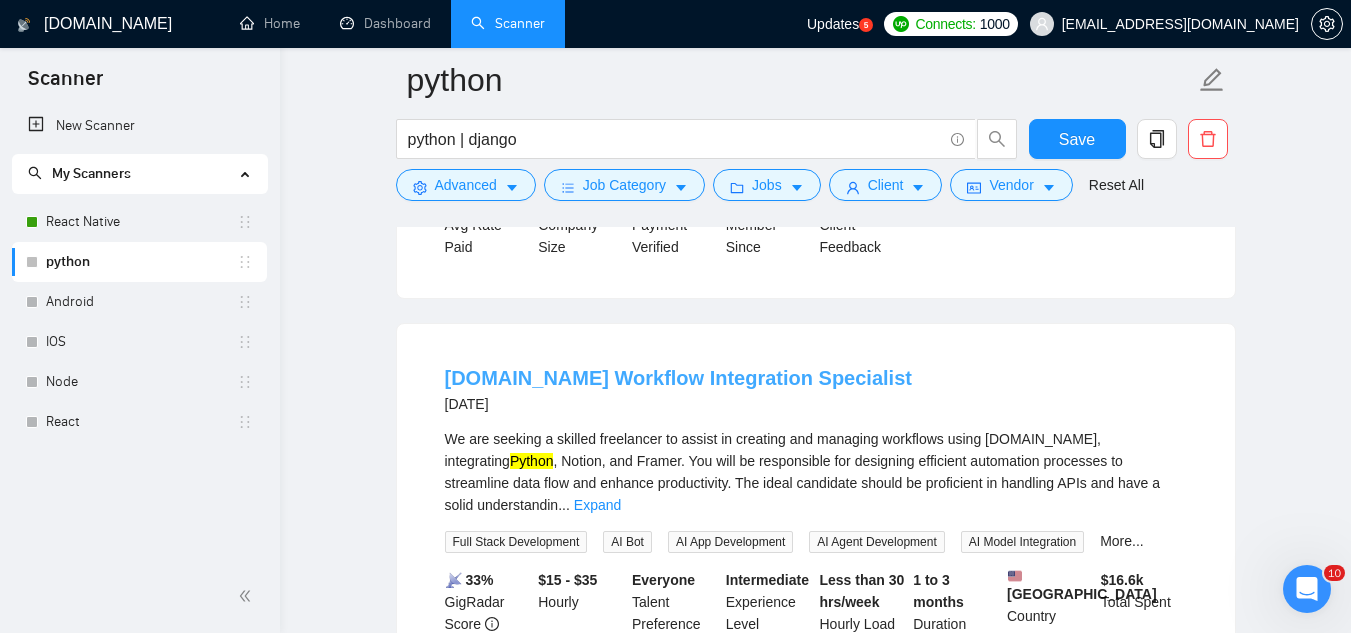 click on "[DOMAIN_NAME] Workflow Integration Specialist" at bounding box center [678, 378] 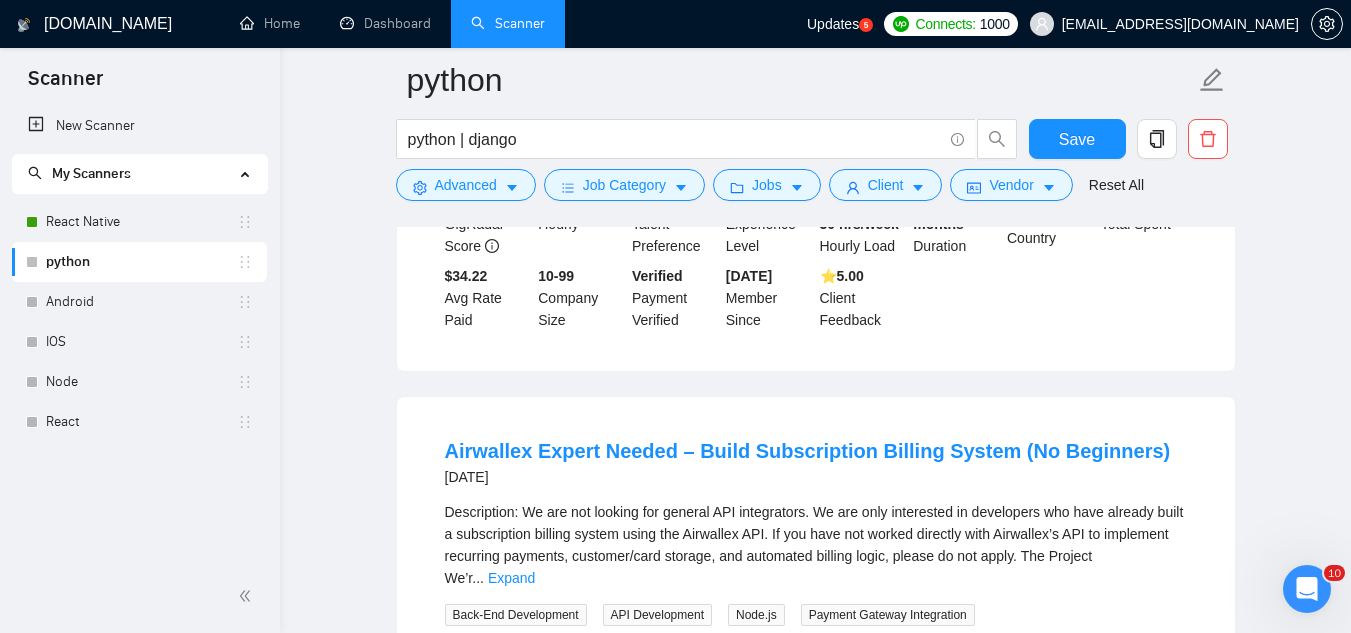 scroll, scrollTop: 6664, scrollLeft: 0, axis: vertical 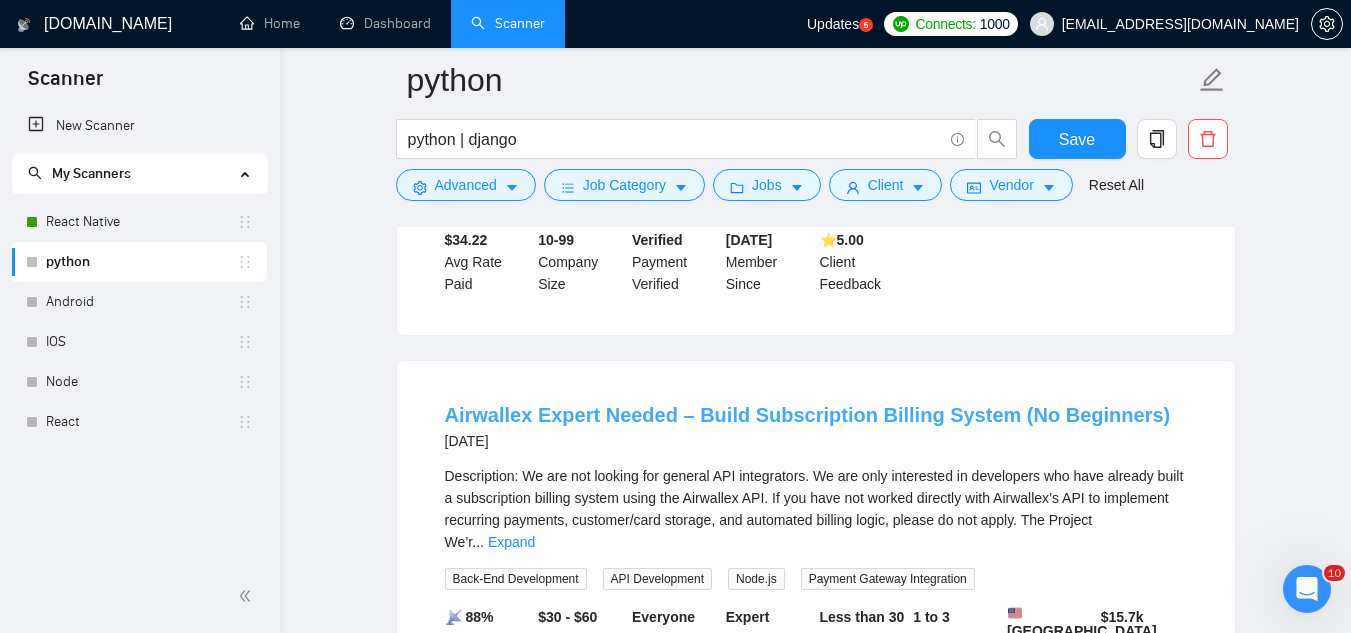 click on "Airwallex Expert Needed – Build Subscription Billing System (No Beginners)" at bounding box center [808, 415] 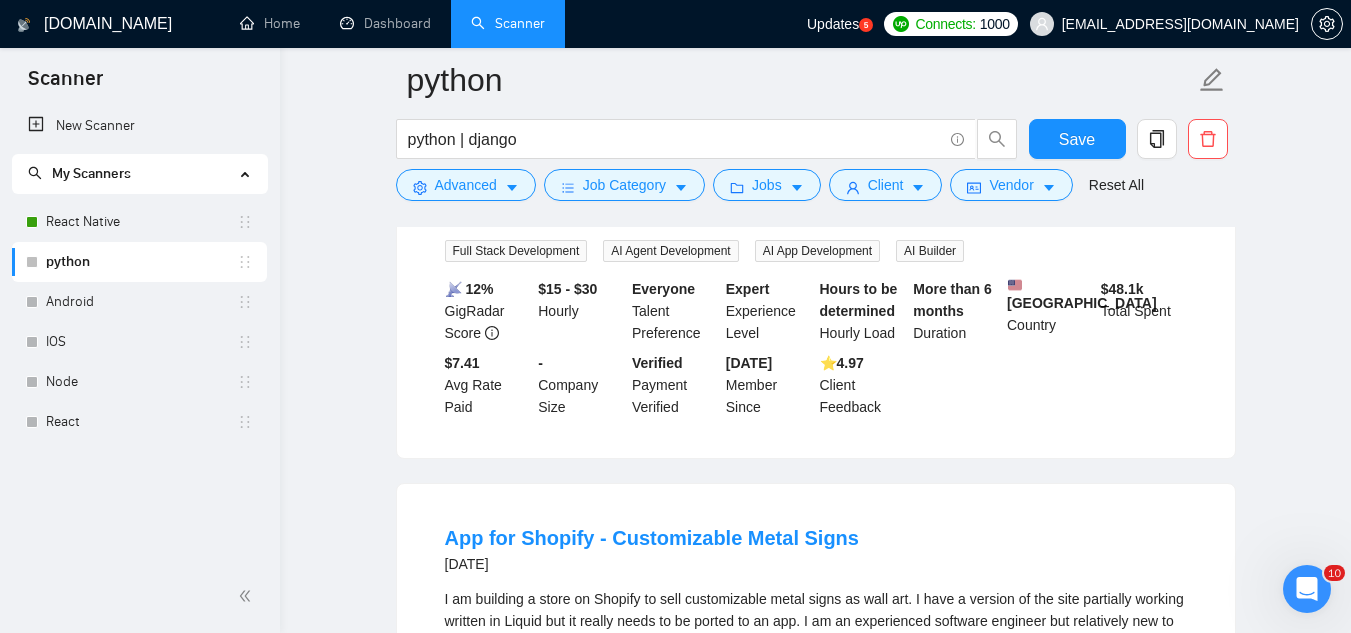 scroll, scrollTop: 8364, scrollLeft: 0, axis: vertical 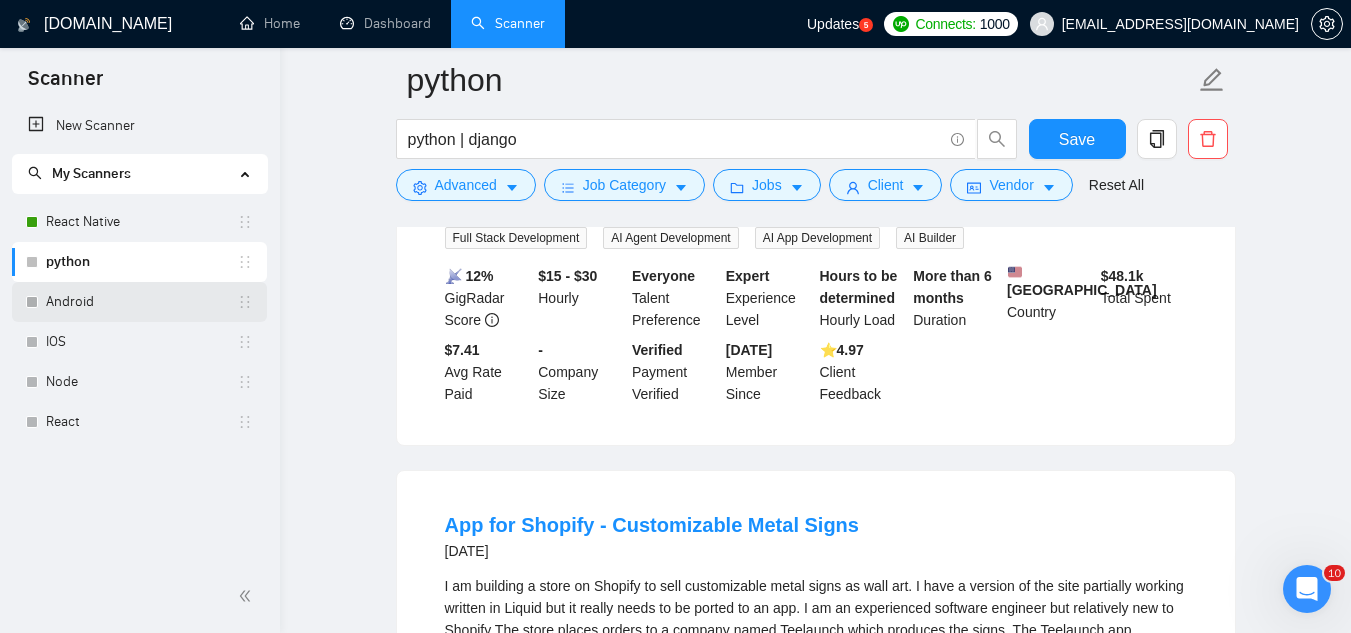 click on "Android" at bounding box center [141, 302] 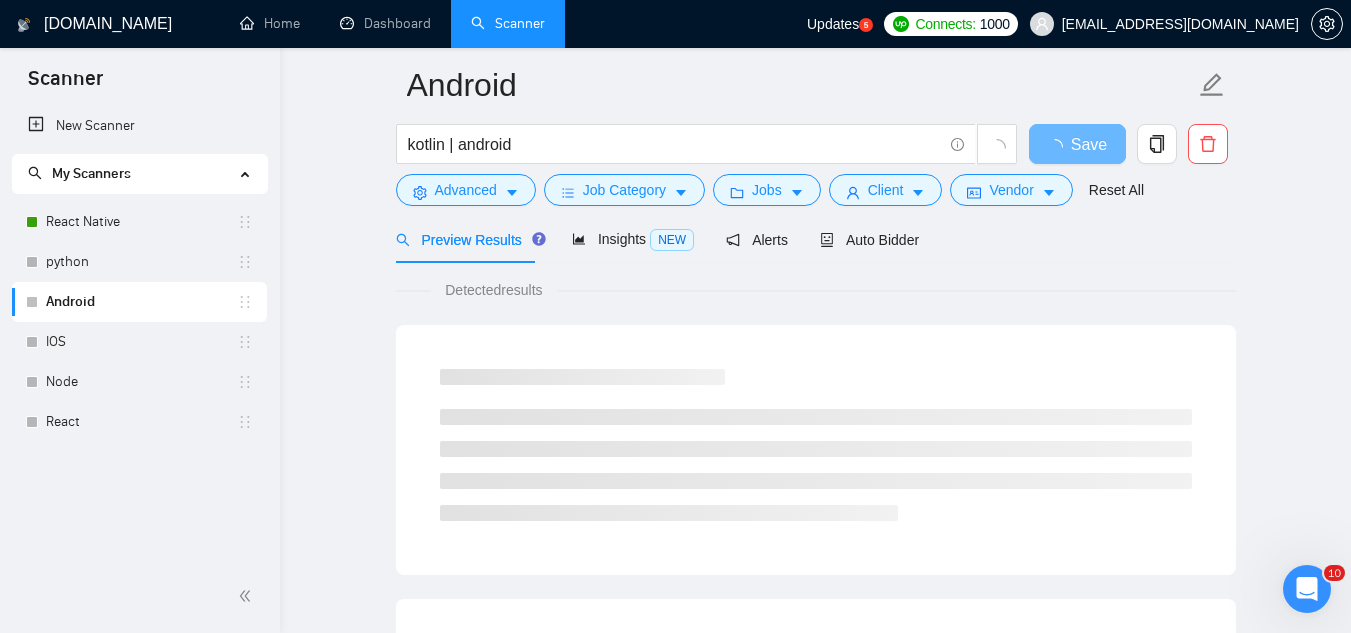 scroll, scrollTop: 0, scrollLeft: 0, axis: both 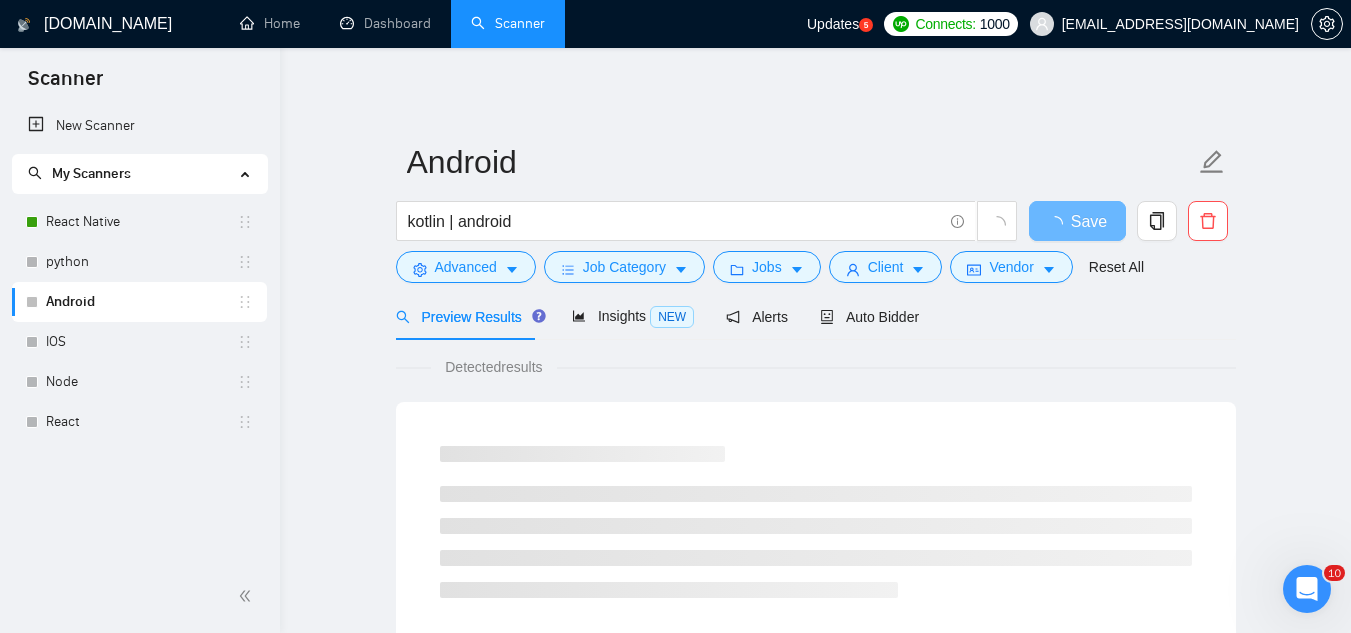 click on "Android kotlin | android Save Advanced   Job Category   Jobs   Client   Vendor   Reset All Preview Results Insights NEW Alerts Auto Bidder Detected   results" at bounding box center (815, 914) 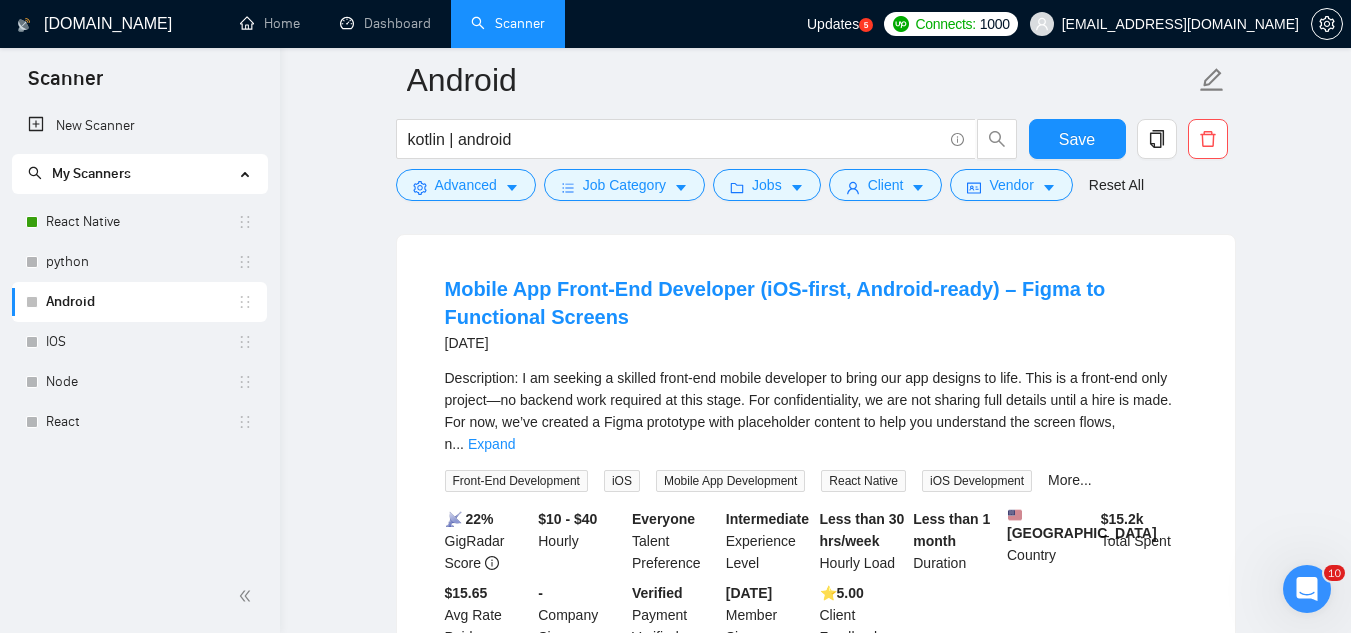scroll, scrollTop: 3300, scrollLeft: 0, axis: vertical 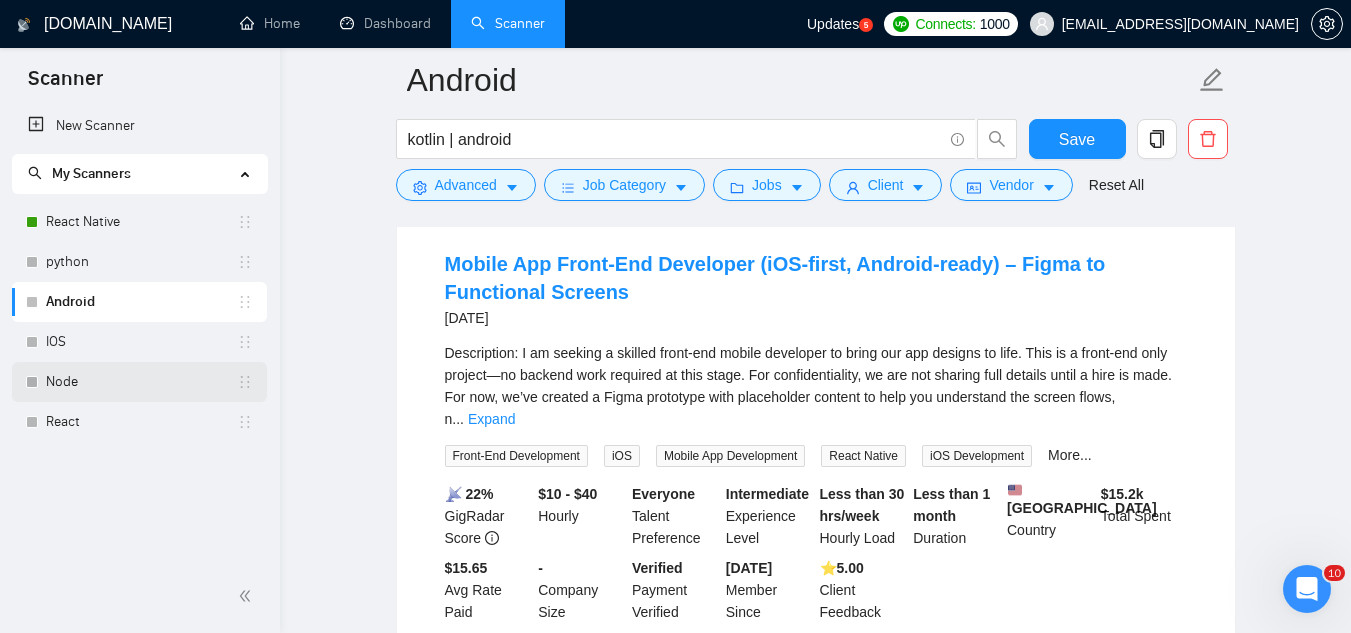 click on "Node" at bounding box center [141, 382] 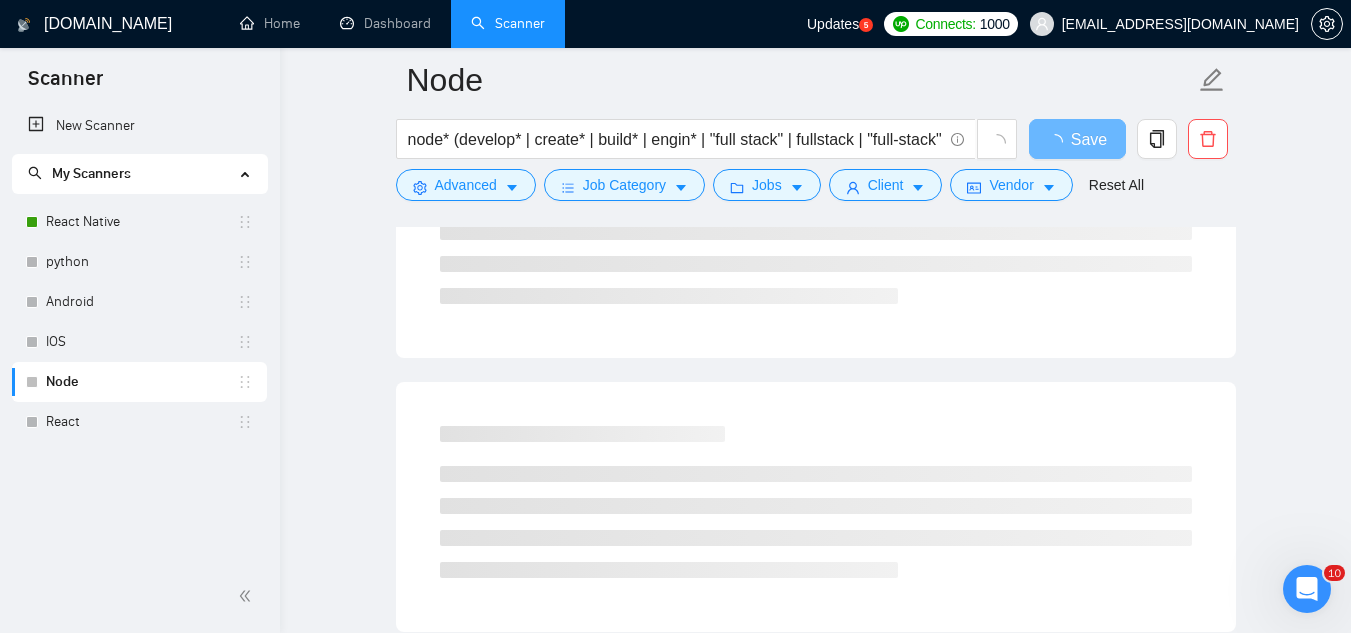 scroll, scrollTop: 0, scrollLeft: 0, axis: both 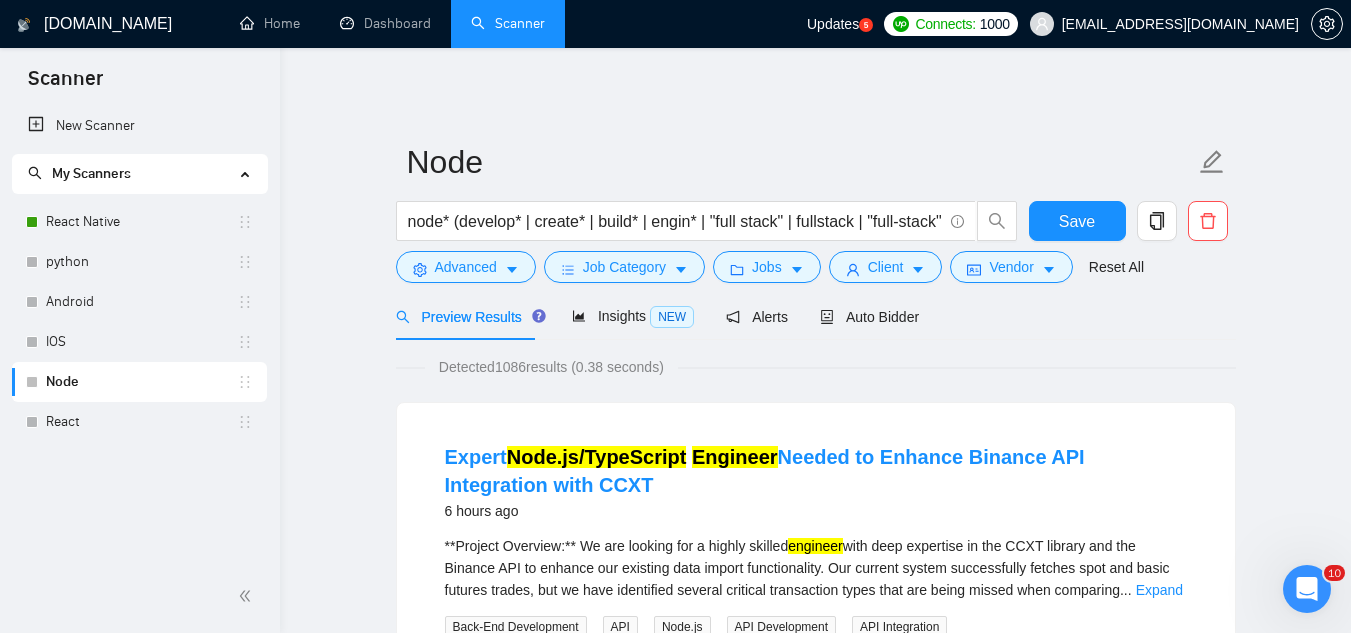 click on "Preview Results" at bounding box center [468, 317] 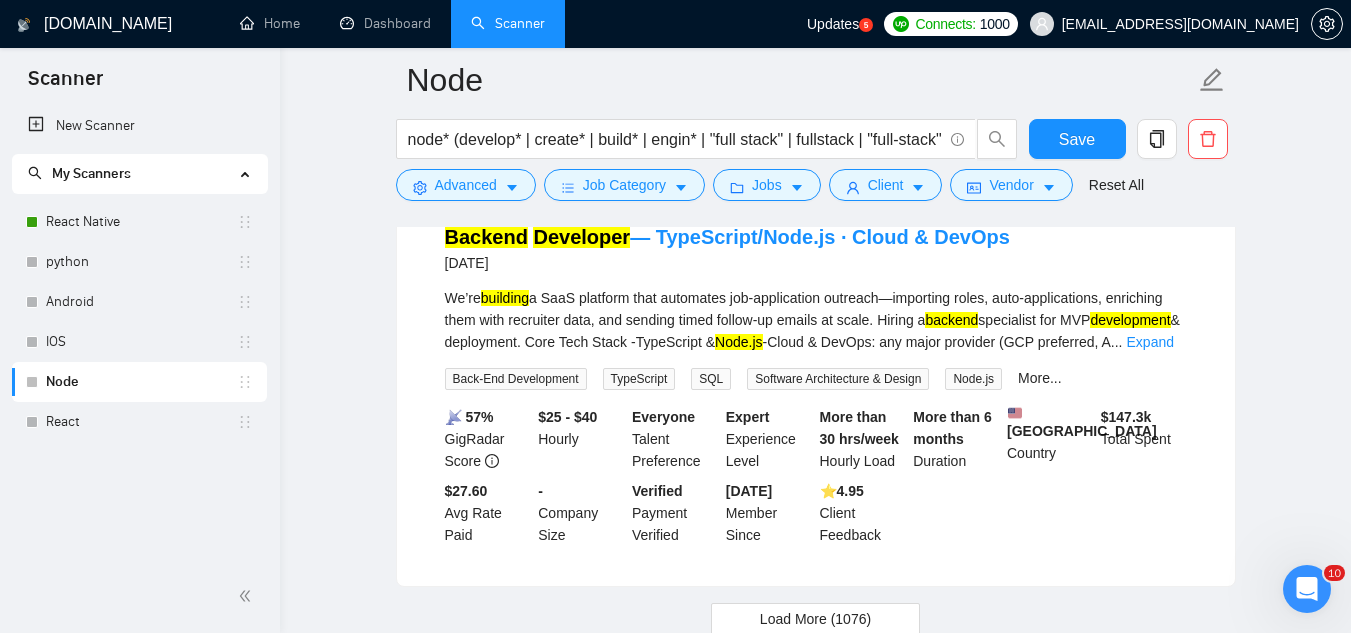 scroll, scrollTop: 4496, scrollLeft: 0, axis: vertical 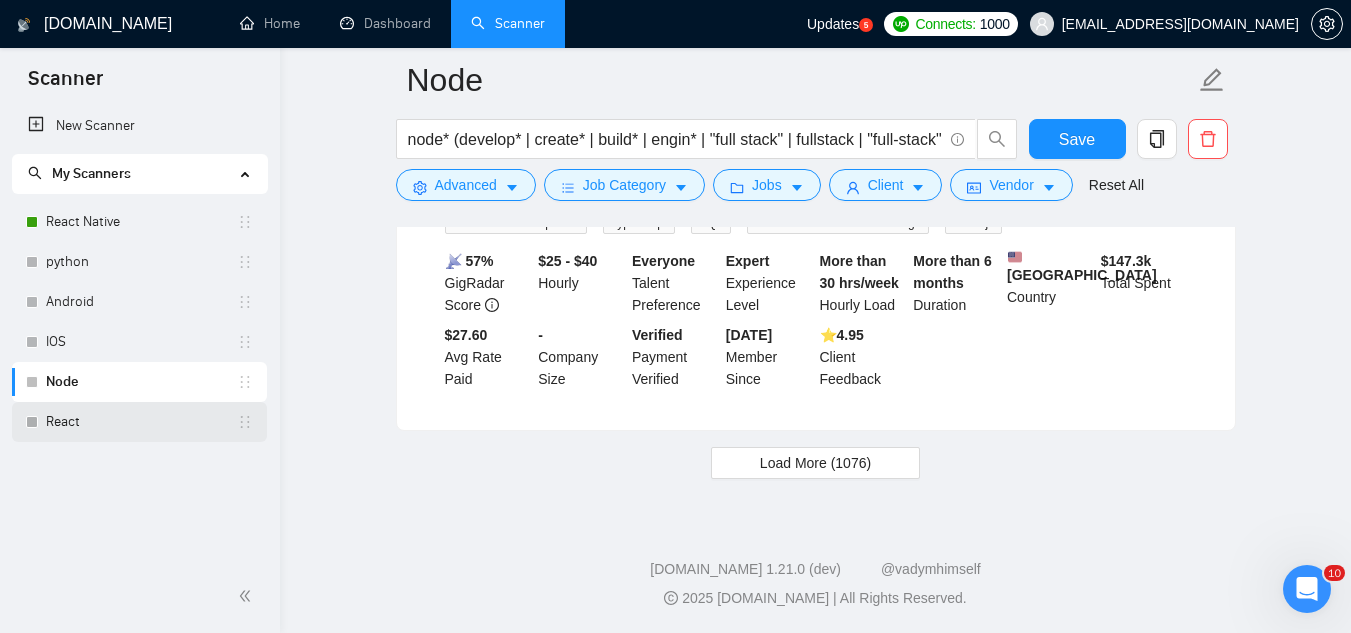 click on "React" at bounding box center (141, 422) 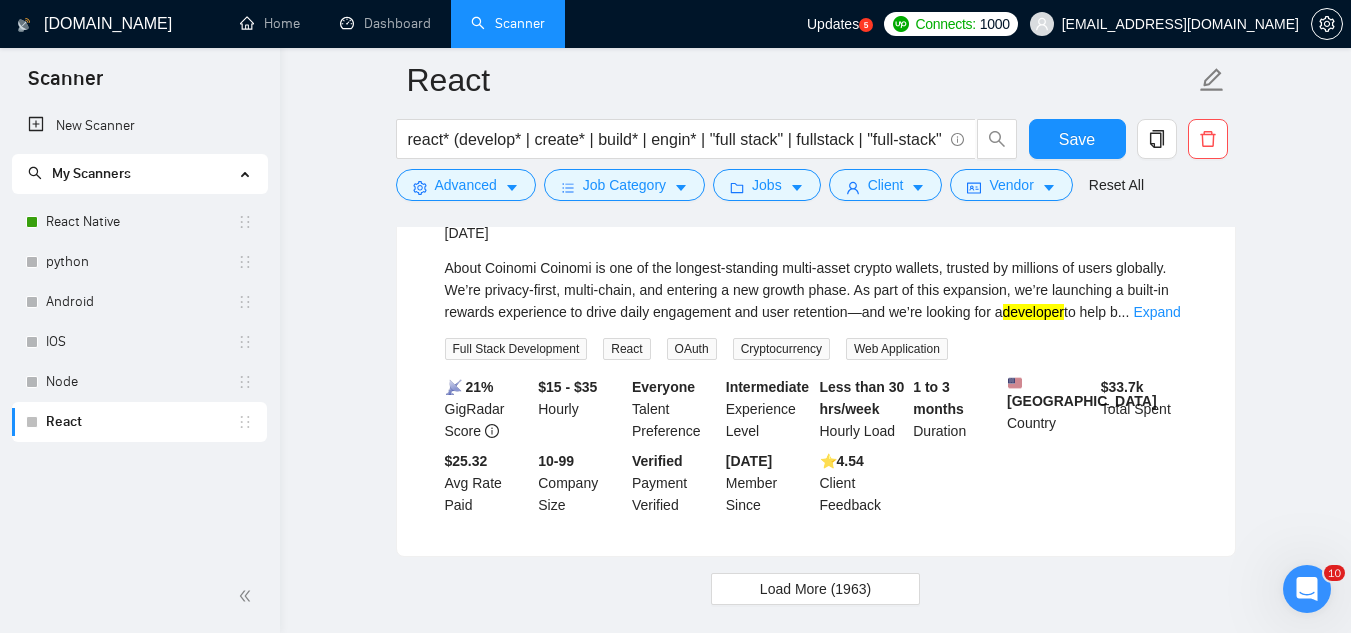 scroll, scrollTop: 4346, scrollLeft: 0, axis: vertical 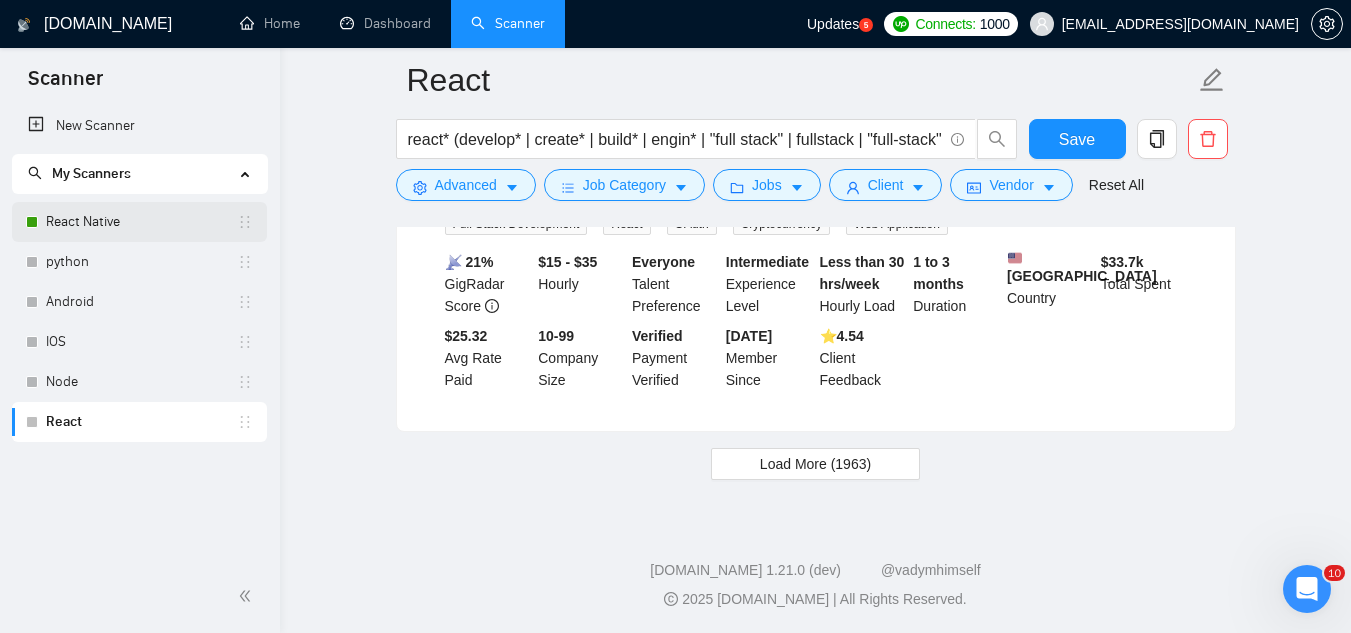 click on "React Native" at bounding box center (141, 222) 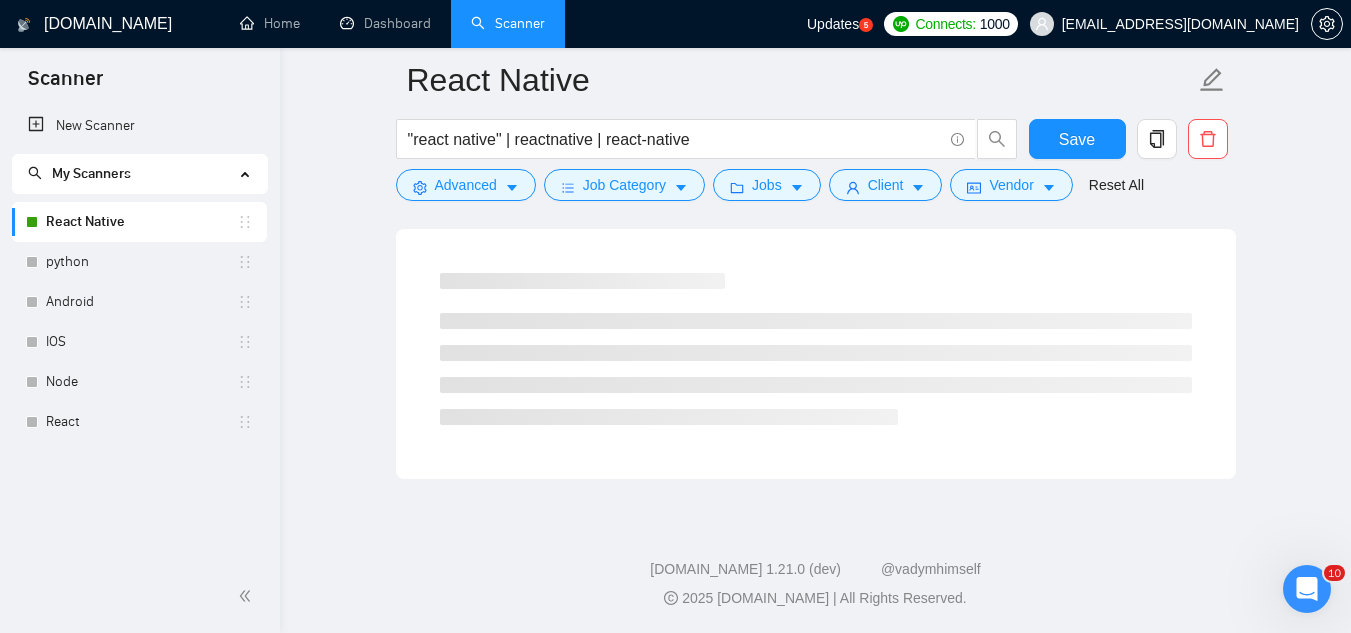 scroll, scrollTop: 1284, scrollLeft: 0, axis: vertical 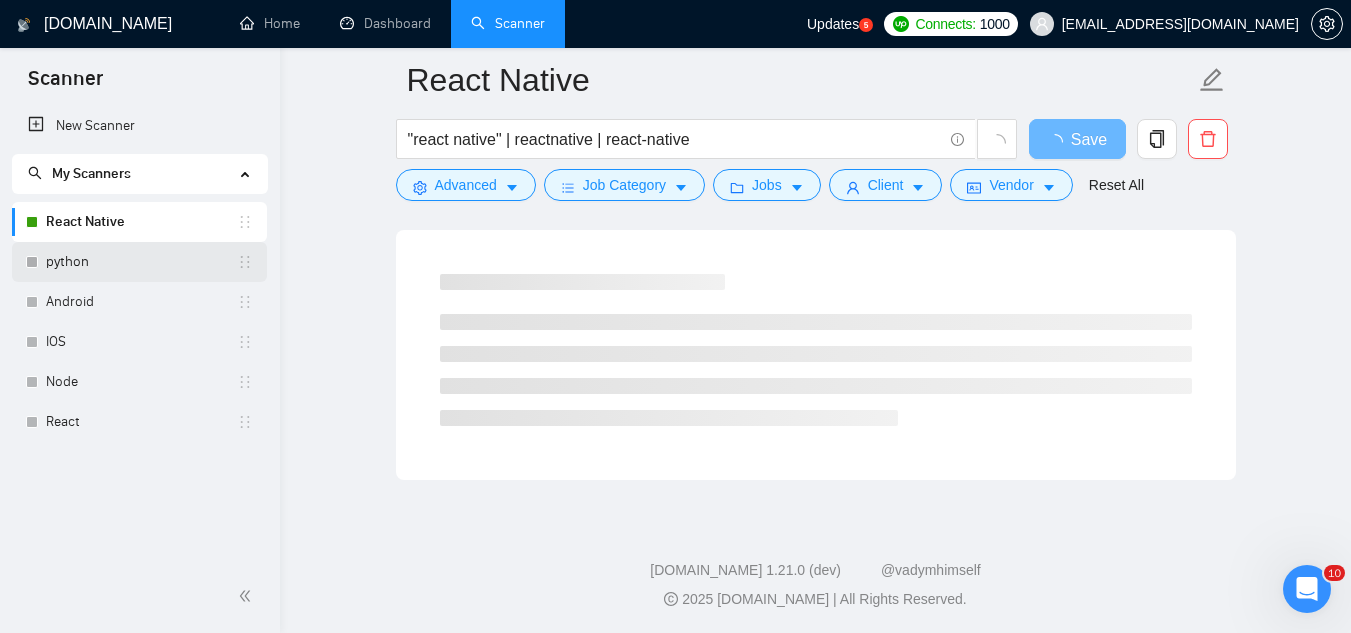 click on "python" at bounding box center [141, 262] 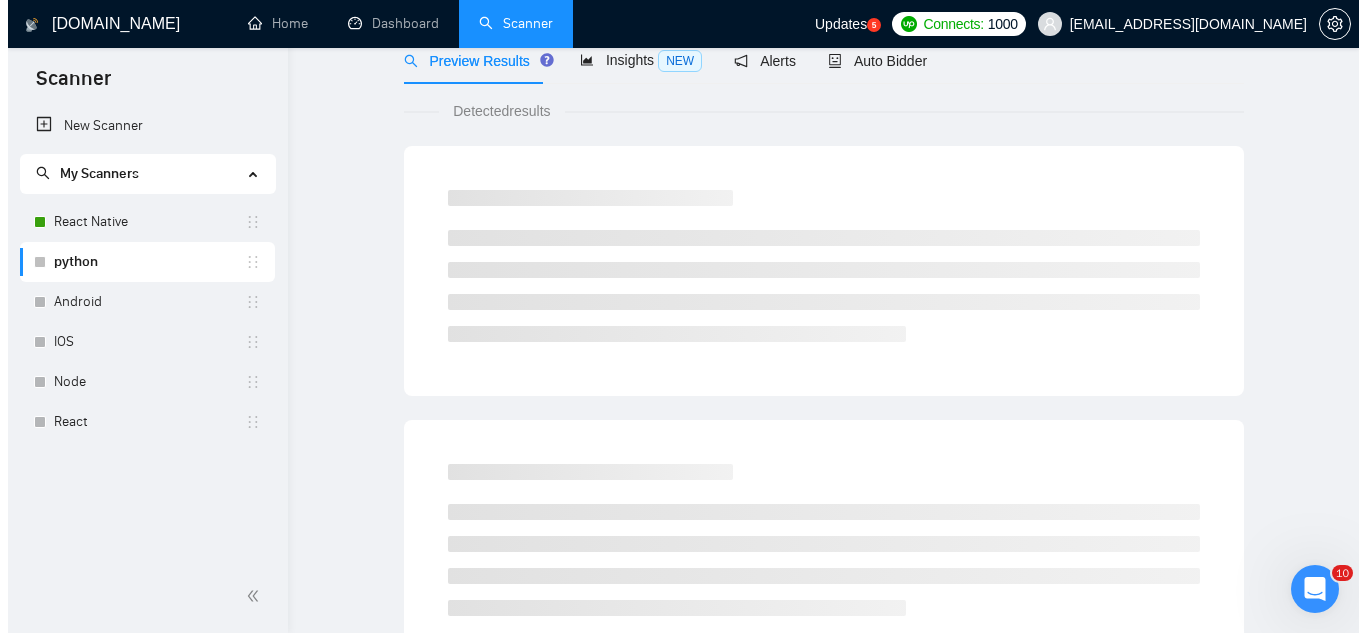 scroll, scrollTop: 0, scrollLeft: 0, axis: both 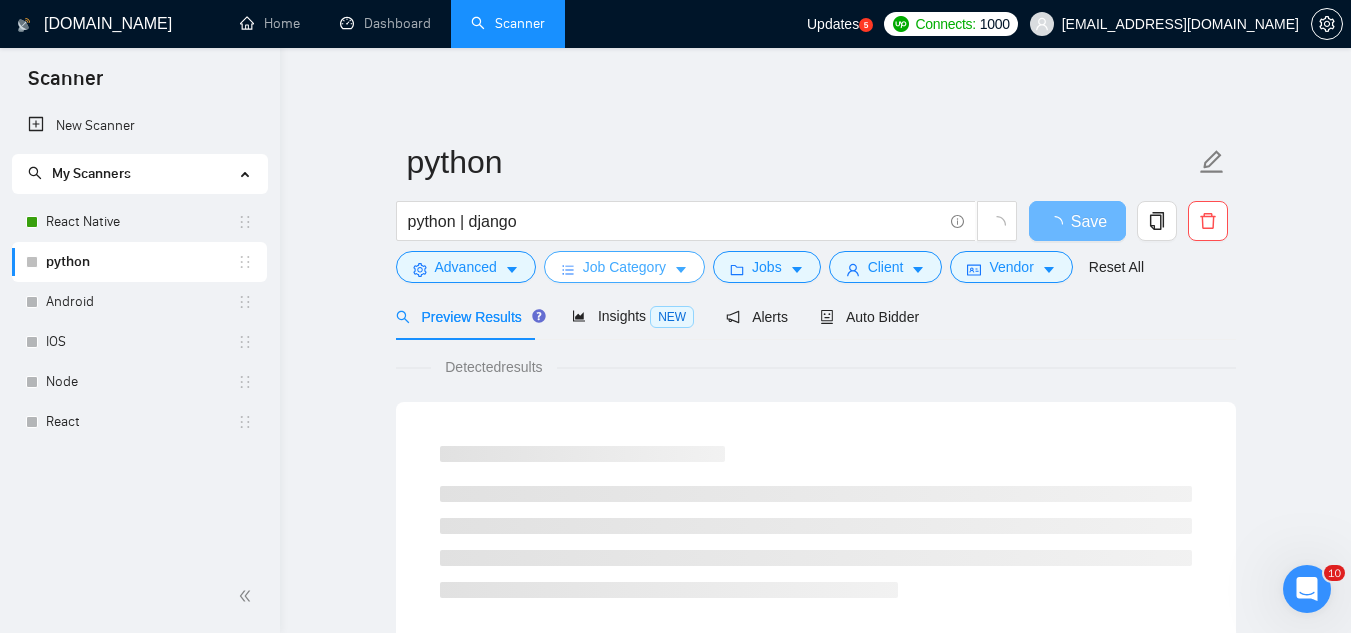 click on "Job Category" at bounding box center [624, 267] 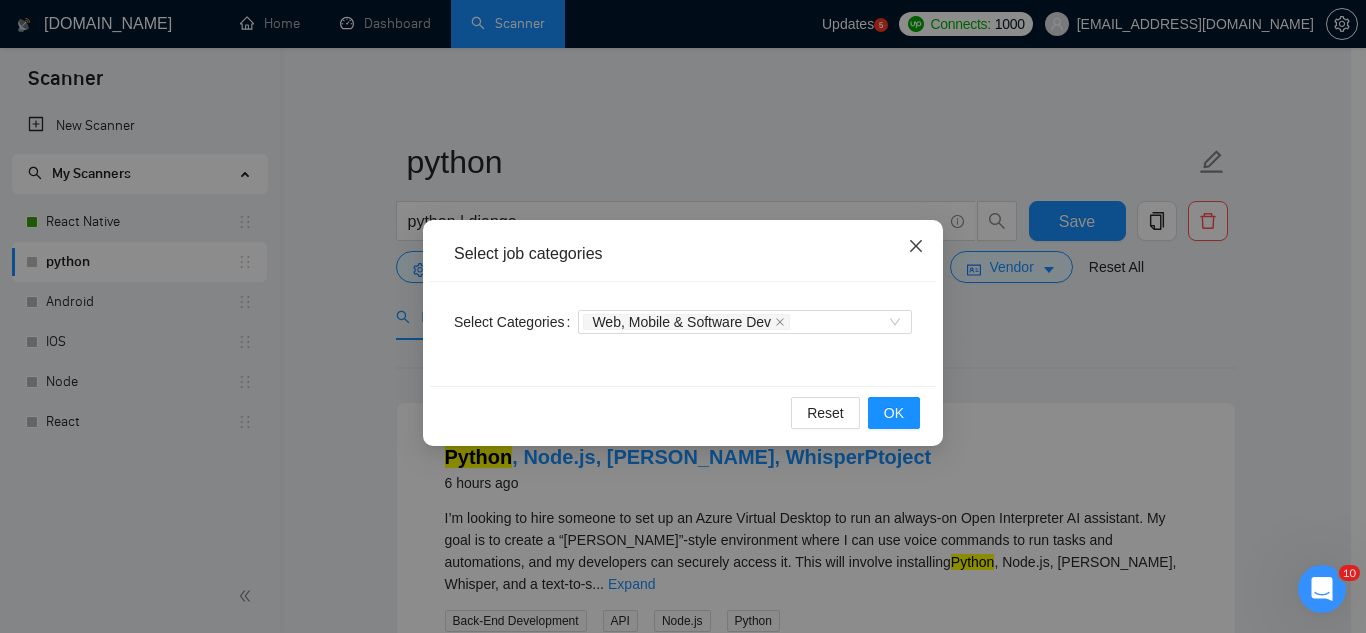 click 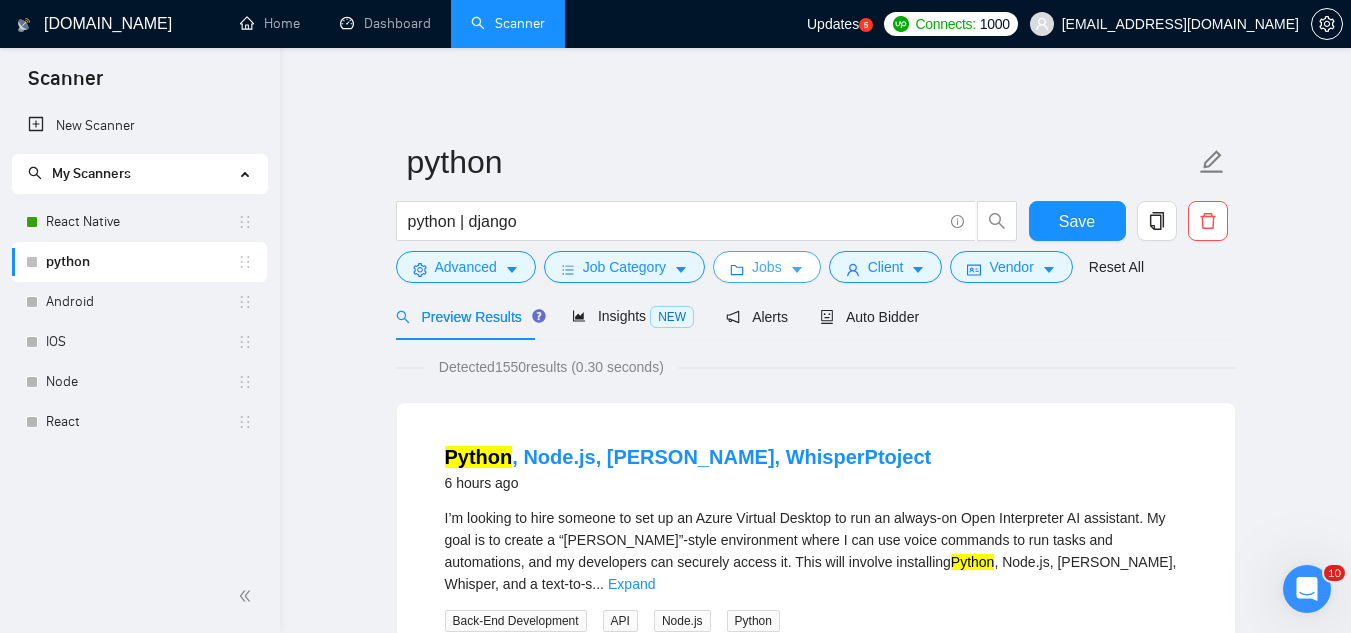 click on "Jobs" at bounding box center [767, 267] 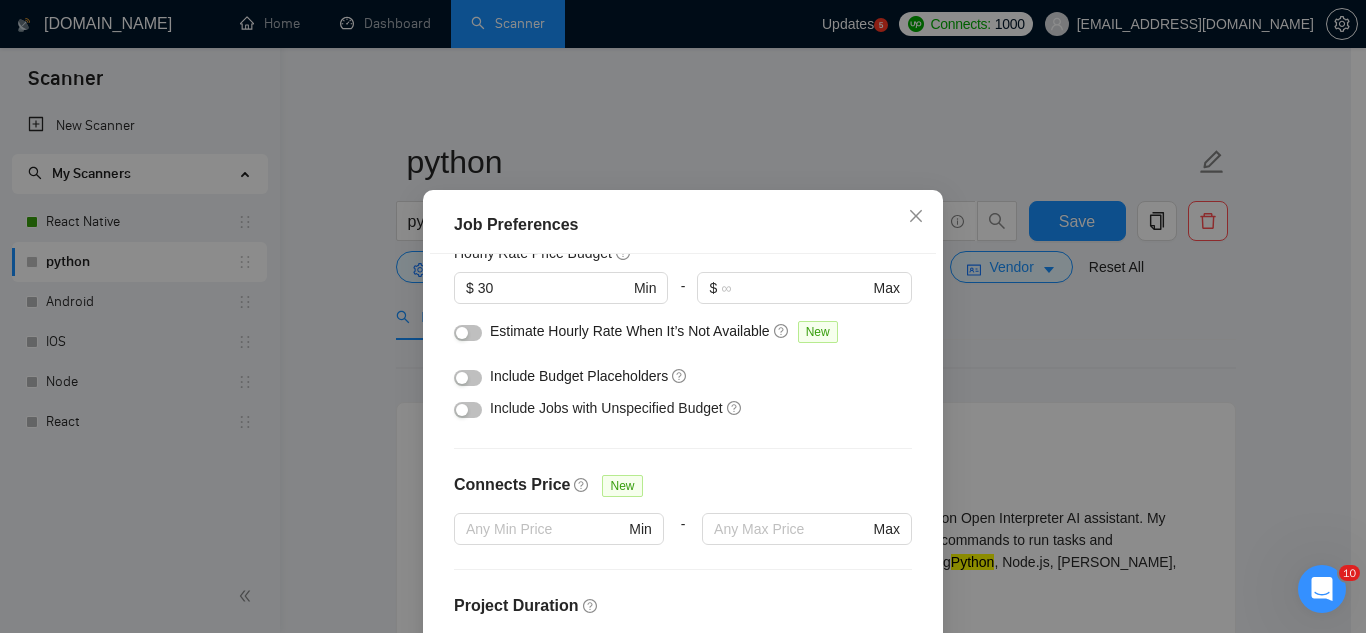 scroll, scrollTop: 200, scrollLeft: 0, axis: vertical 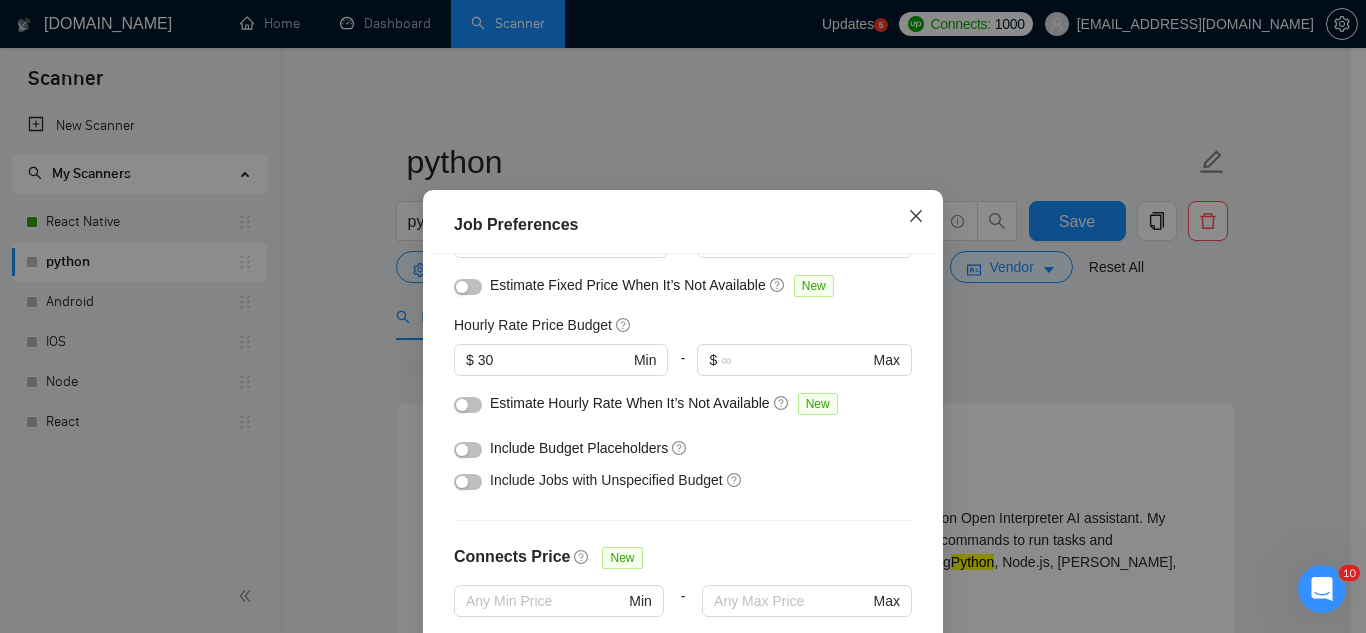 click at bounding box center (916, 217) 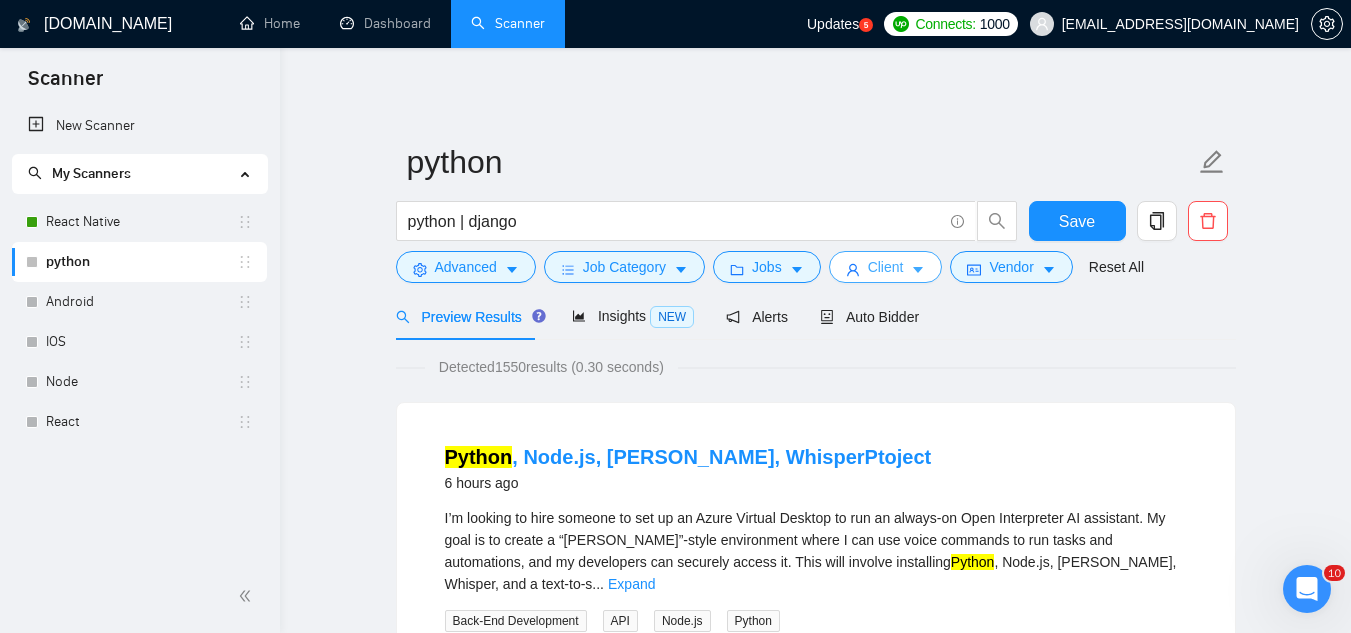click on "Client" at bounding box center (886, 267) 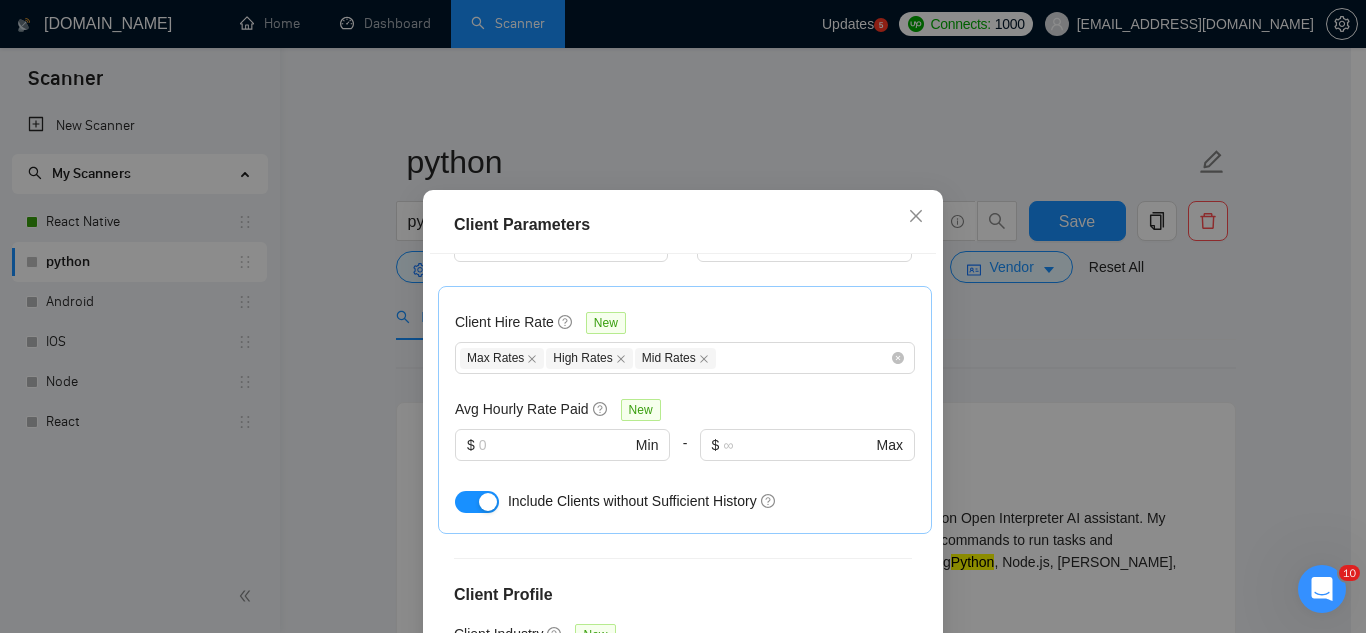 scroll, scrollTop: 600, scrollLeft: 0, axis: vertical 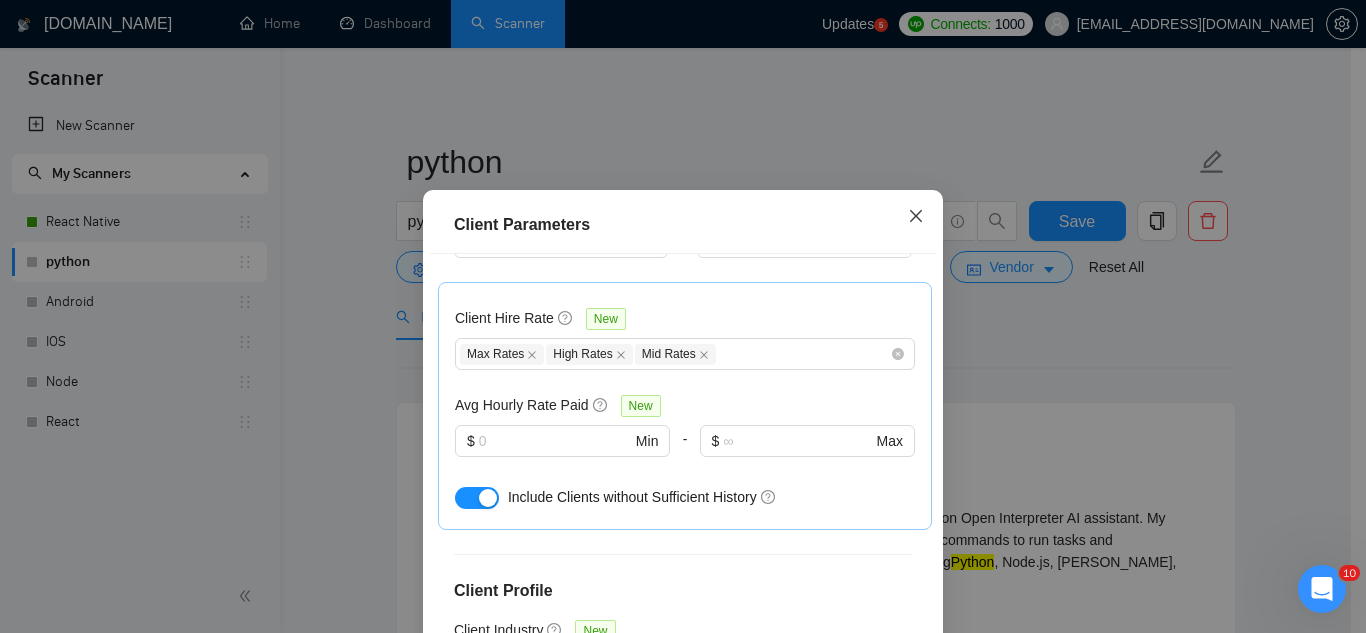 click 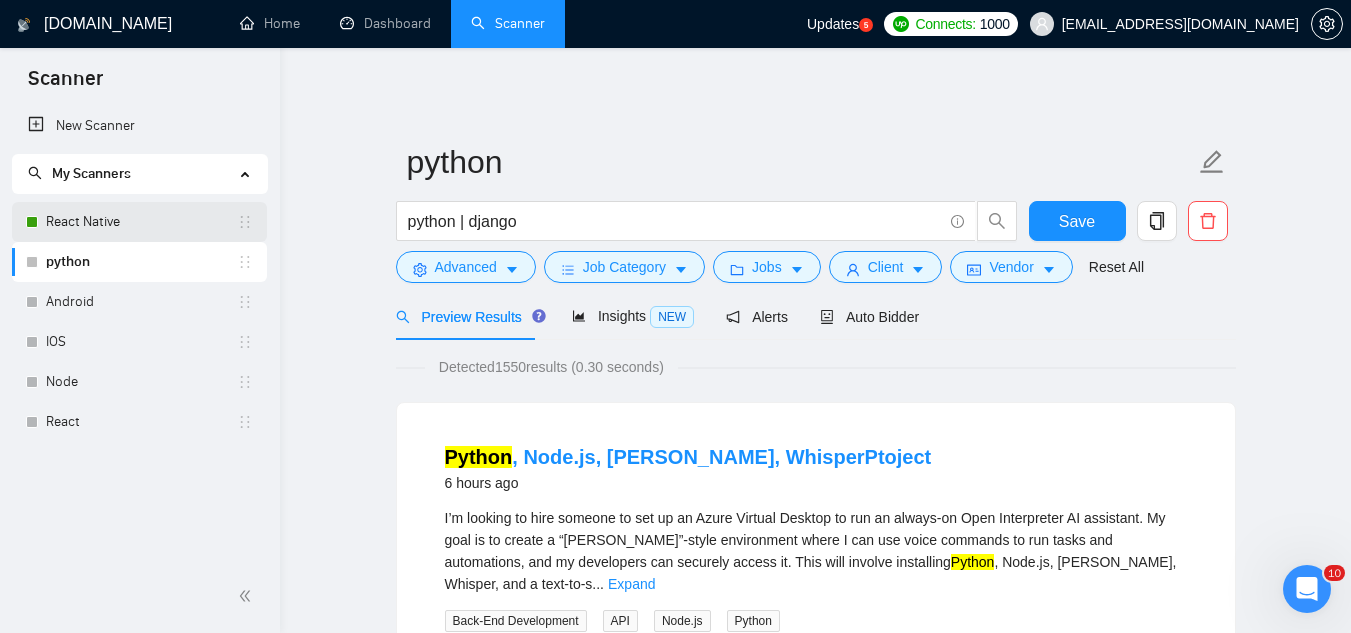 click on "React Native" at bounding box center (141, 222) 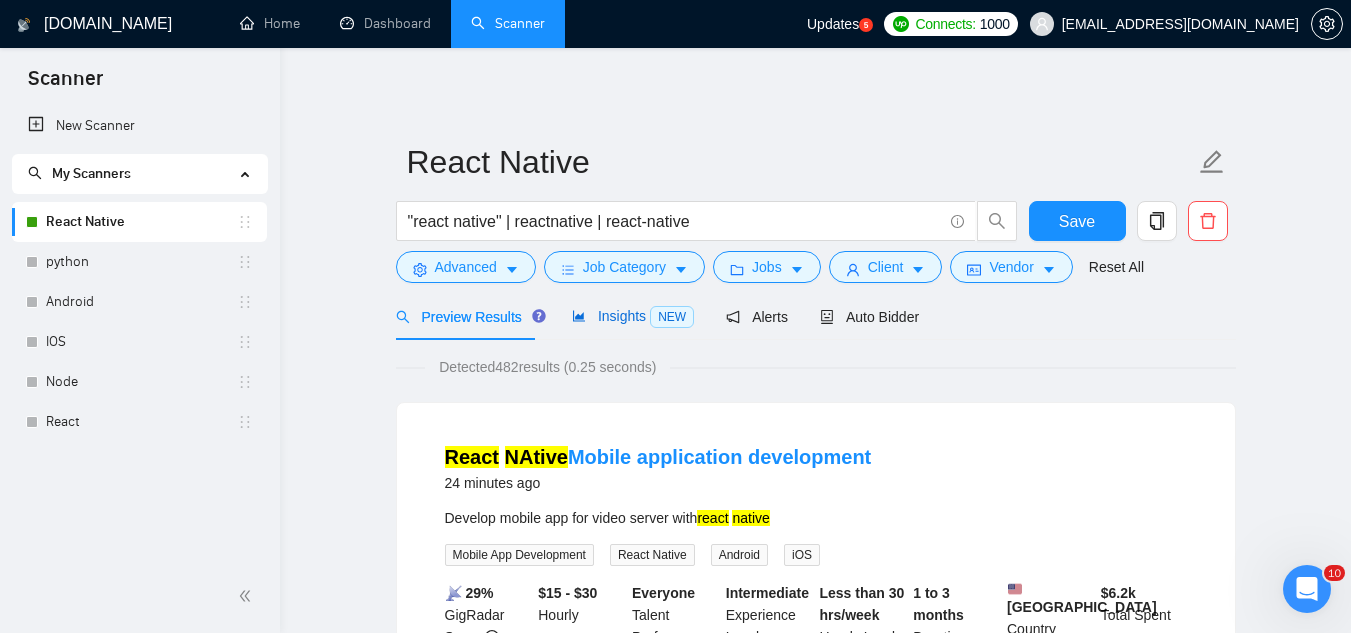 click on "Insights NEW" at bounding box center [633, 316] 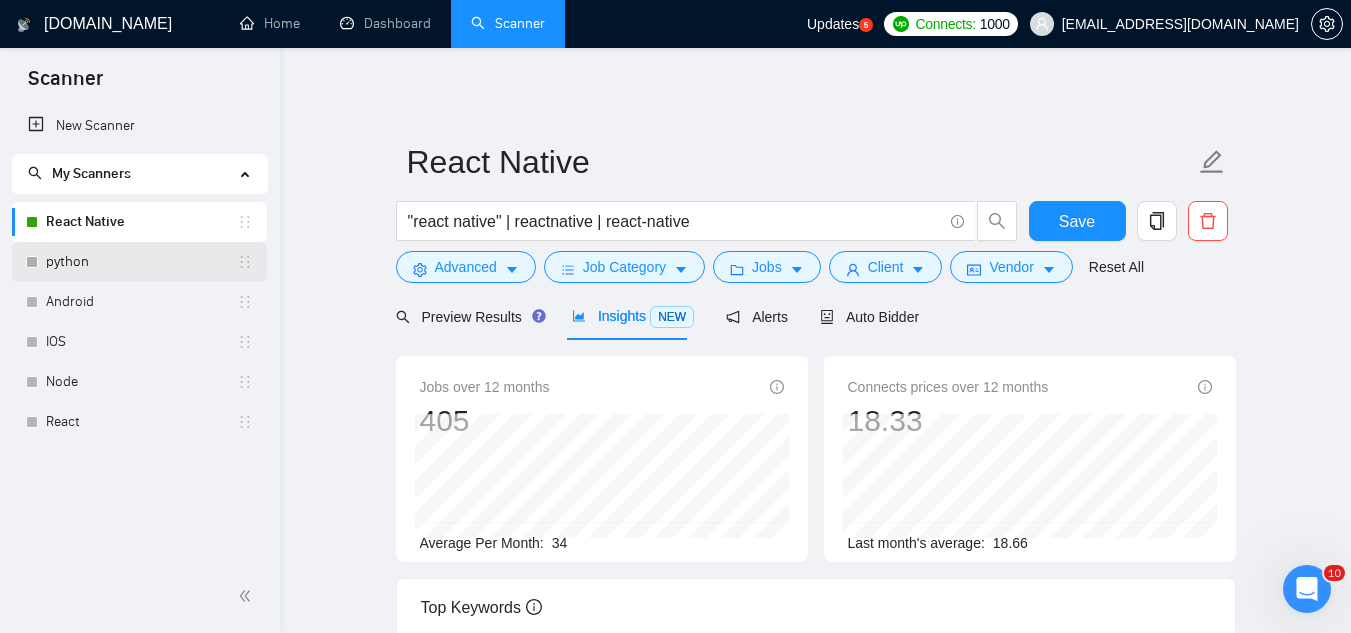 click on "python" at bounding box center [141, 262] 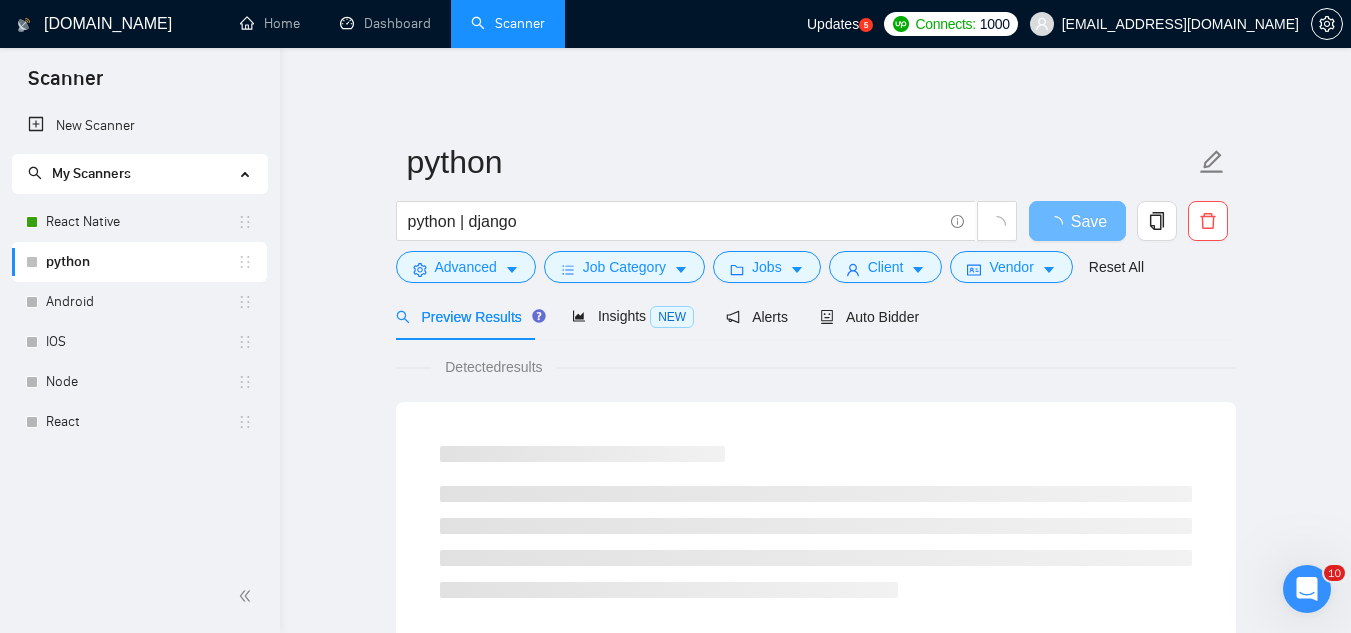 click on "python python | django Save Advanced   Job Category   Jobs   Client   Vendor   Reset All" at bounding box center [816, 211] 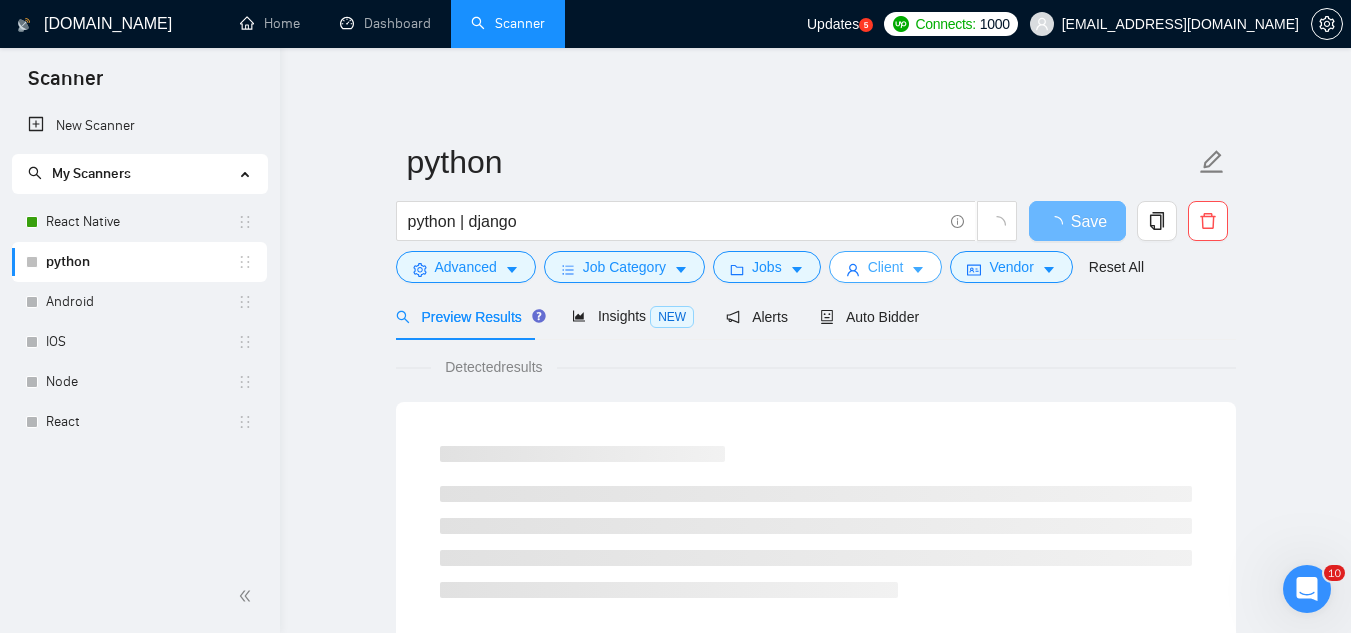 click on "Client" at bounding box center (886, 267) 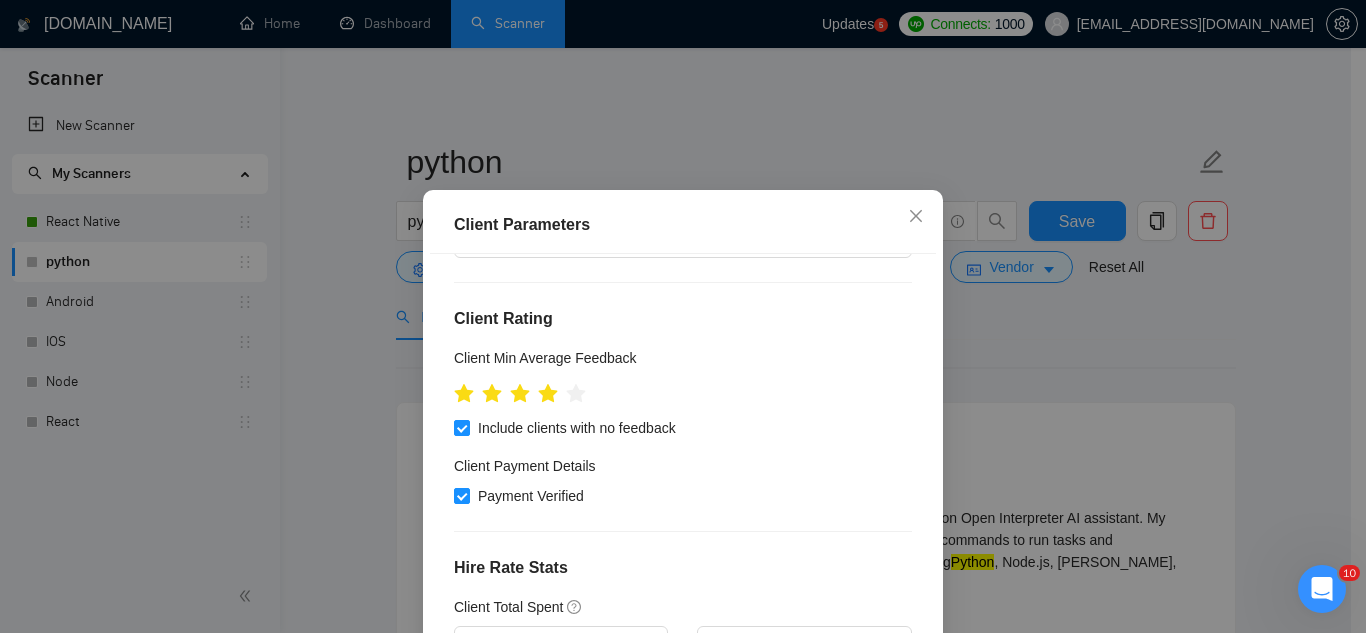 scroll, scrollTop: 0, scrollLeft: 0, axis: both 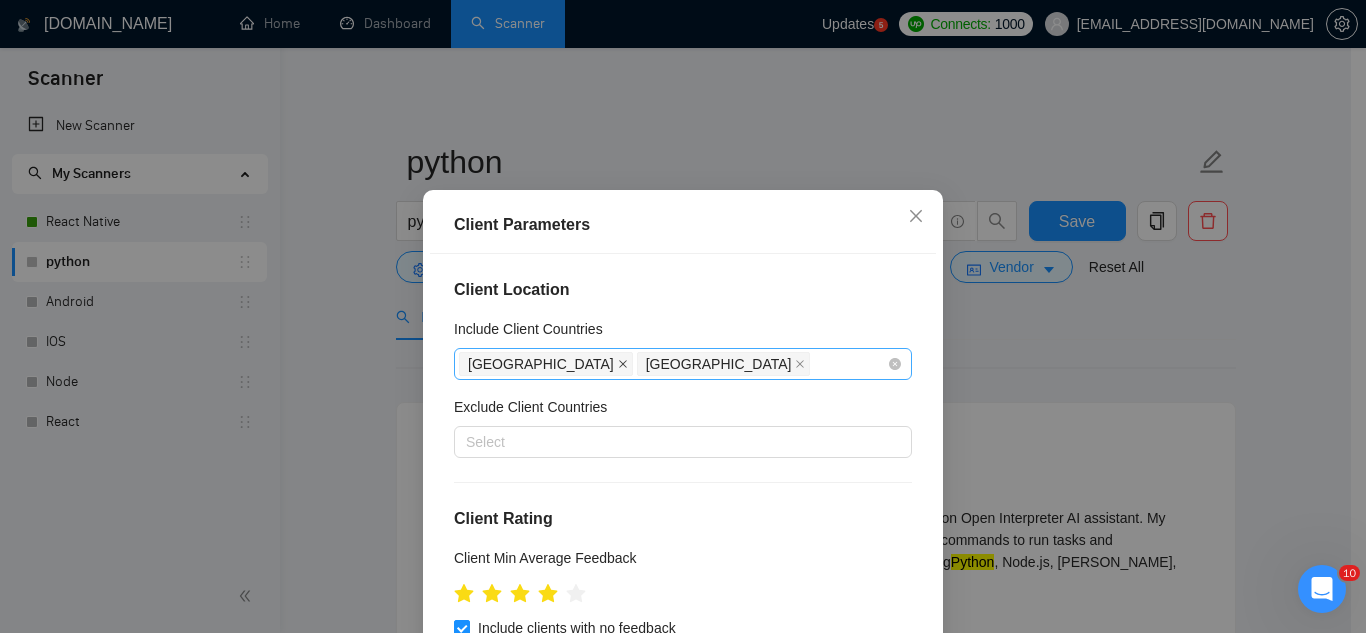 click 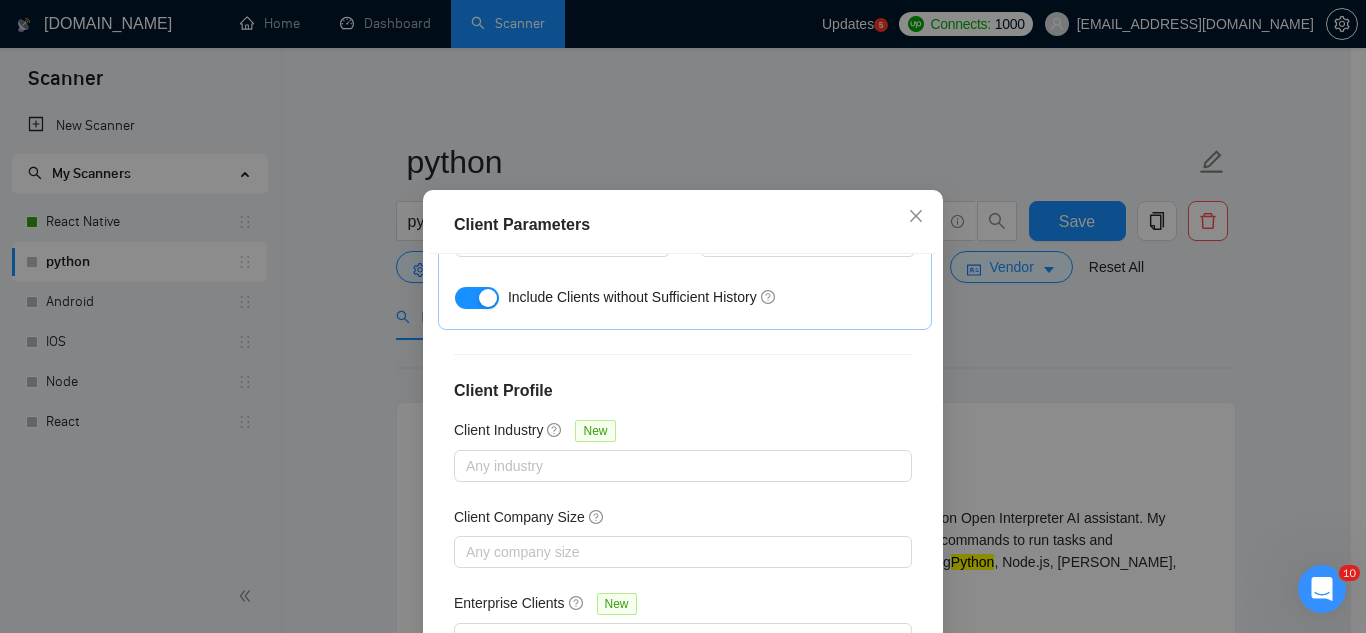 scroll, scrollTop: 801, scrollLeft: 0, axis: vertical 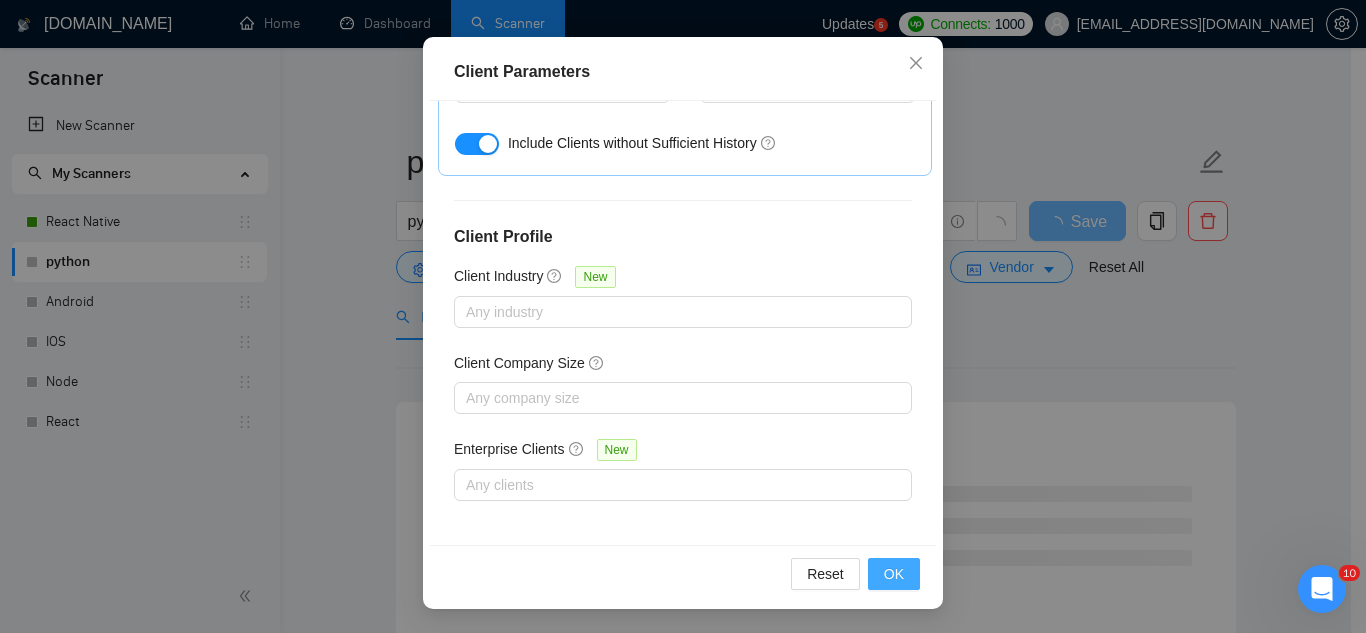 click on "OK" at bounding box center (894, 574) 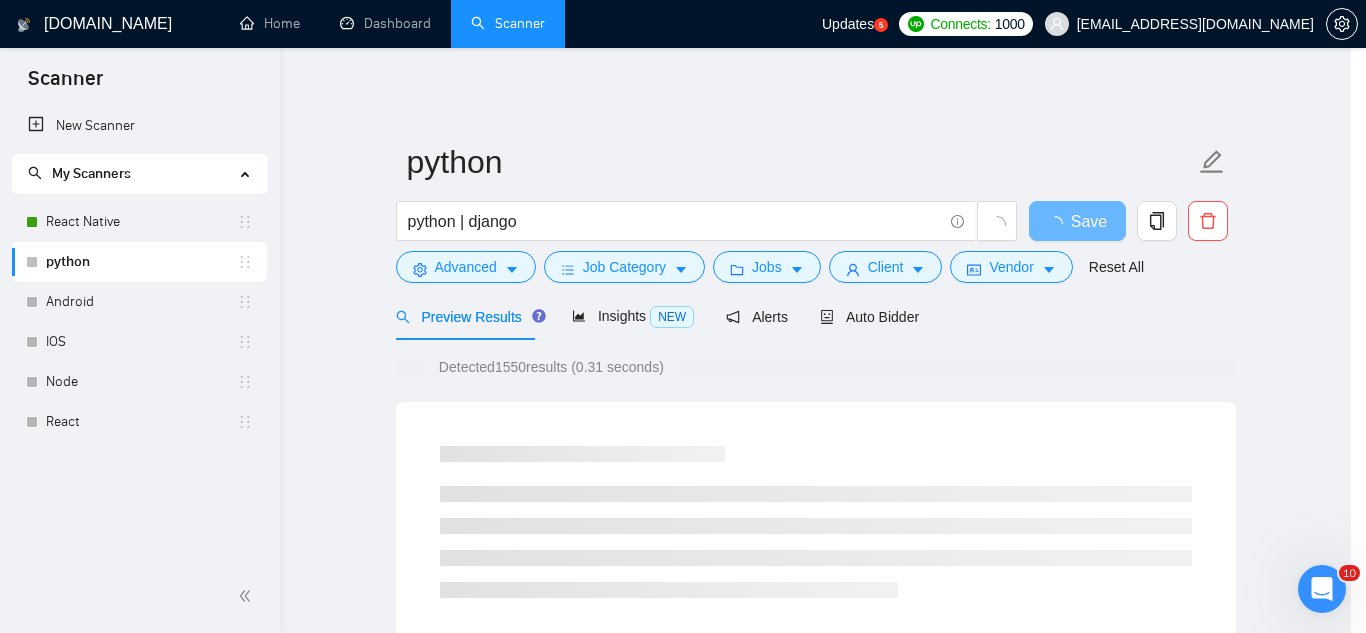 scroll, scrollTop: 82, scrollLeft: 0, axis: vertical 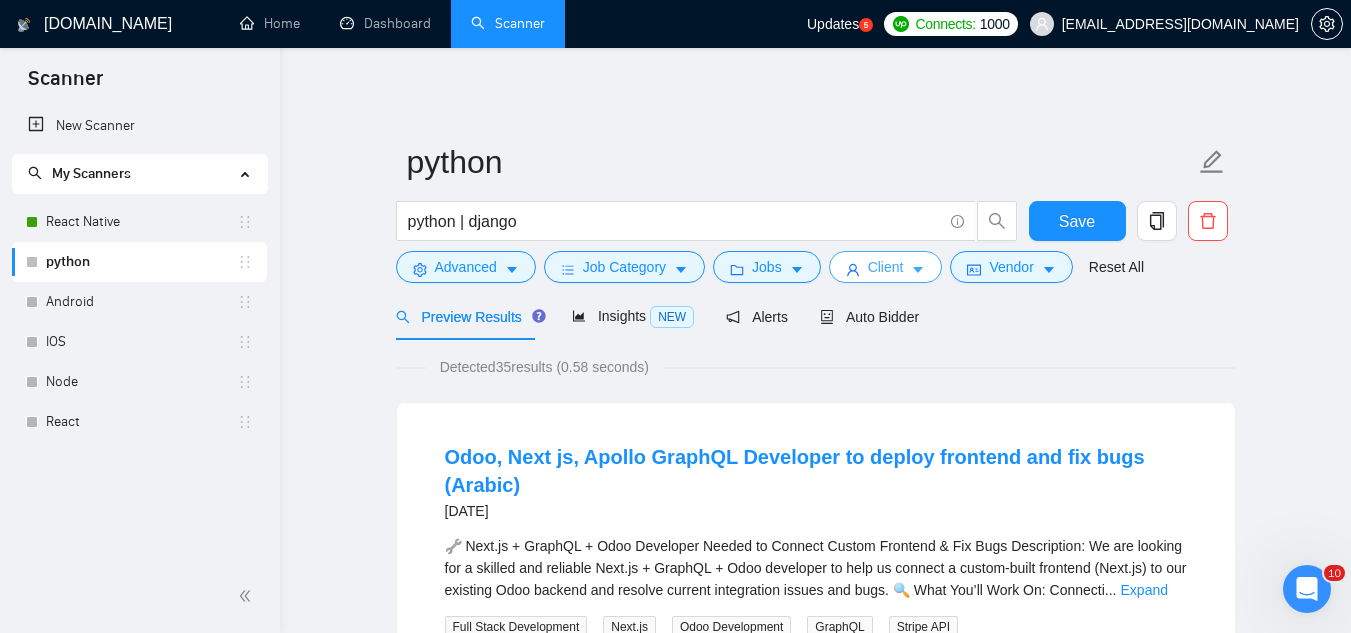 click on "Client" at bounding box center [886, 267] 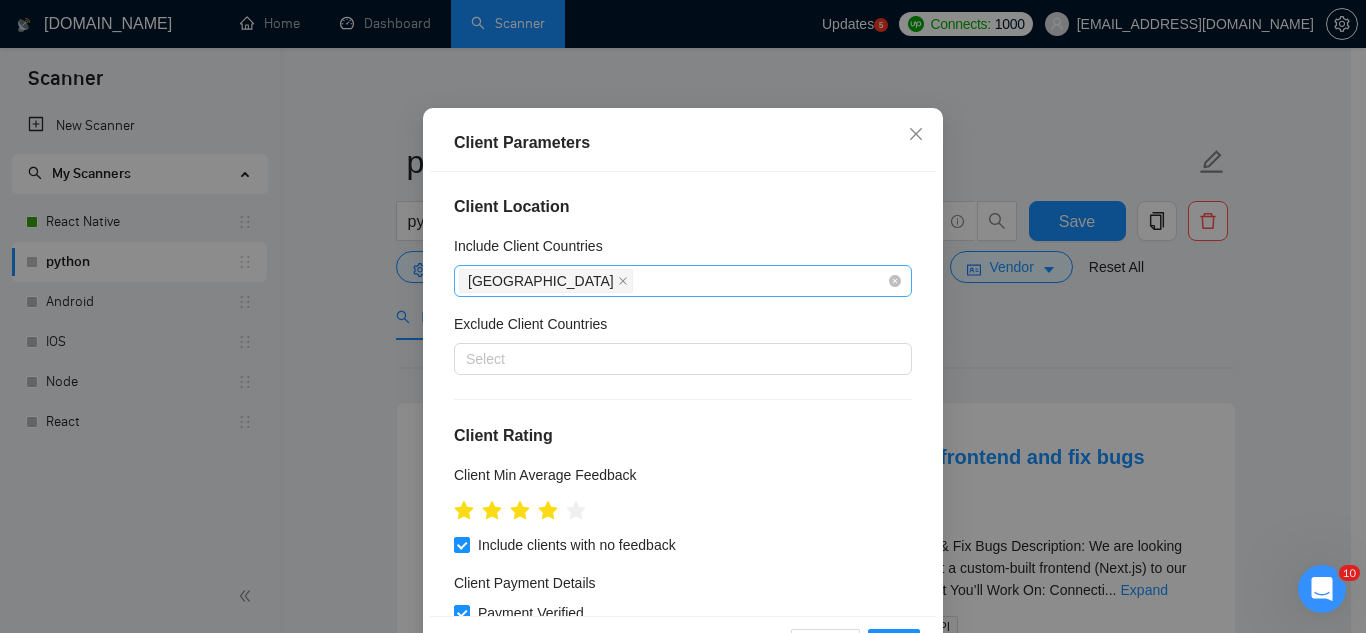 scroll, scrollTop: 0, scrollLeft: 0, axis: both 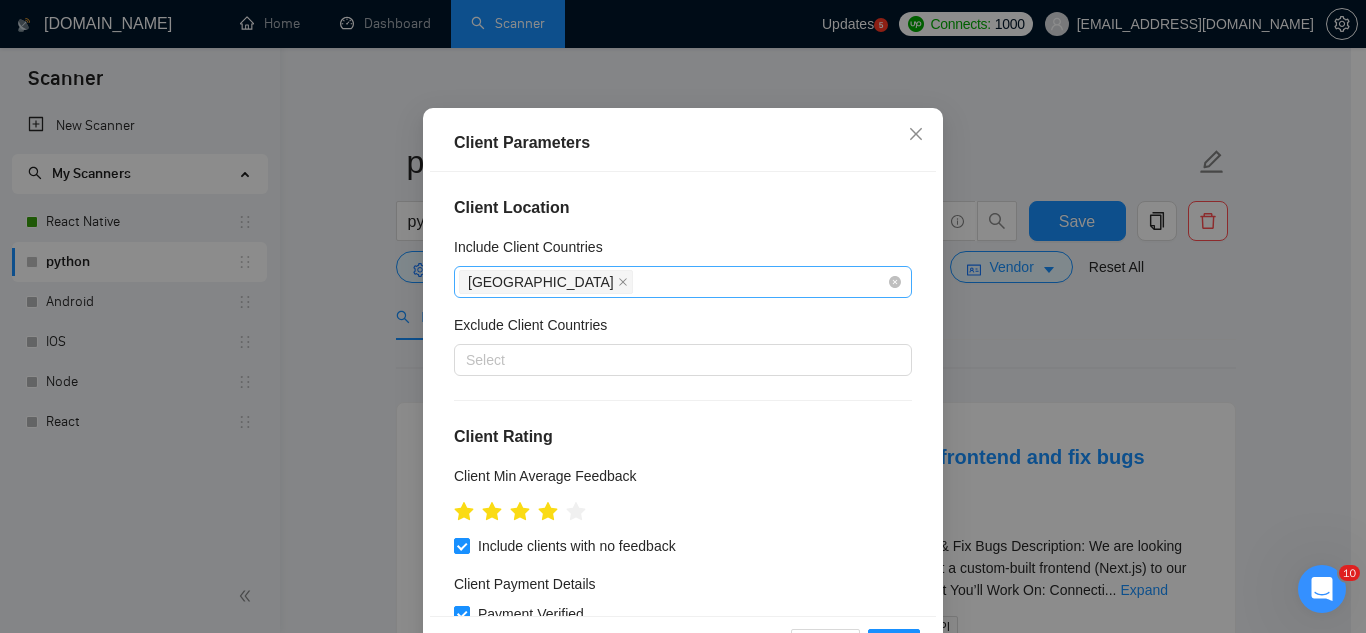 click on "[GEOGRAPHIC_DATA]" at bounding box center (673, 282) 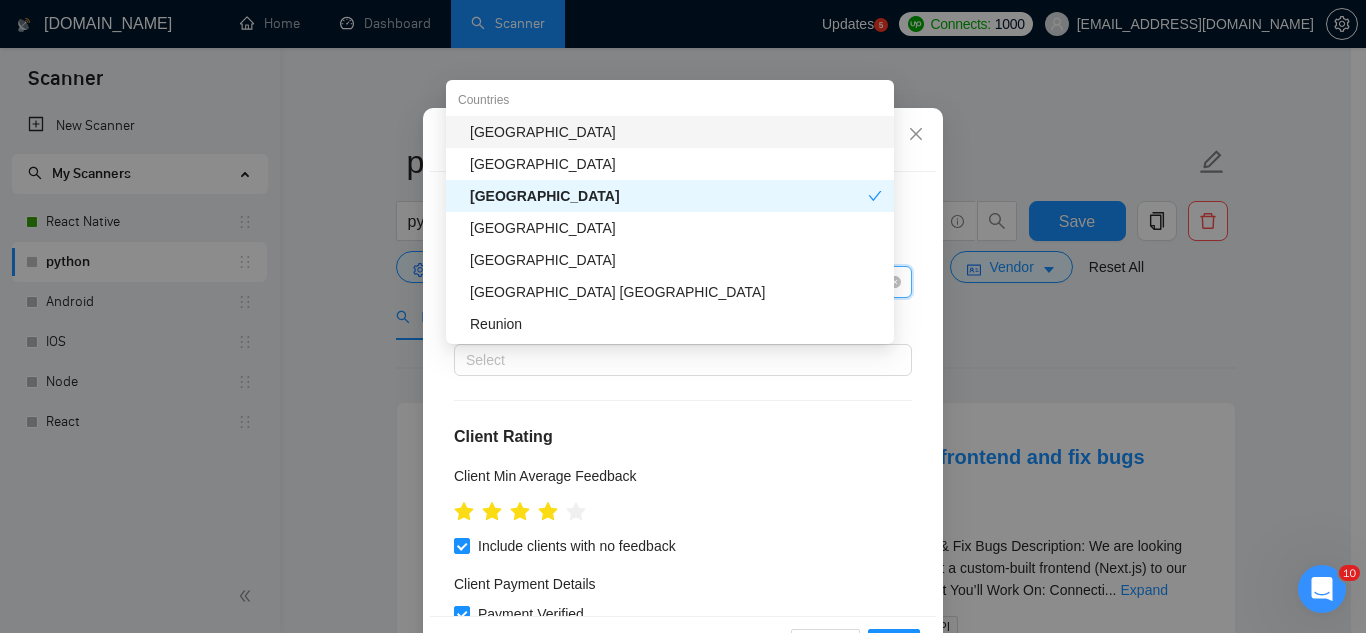 type on "unite" 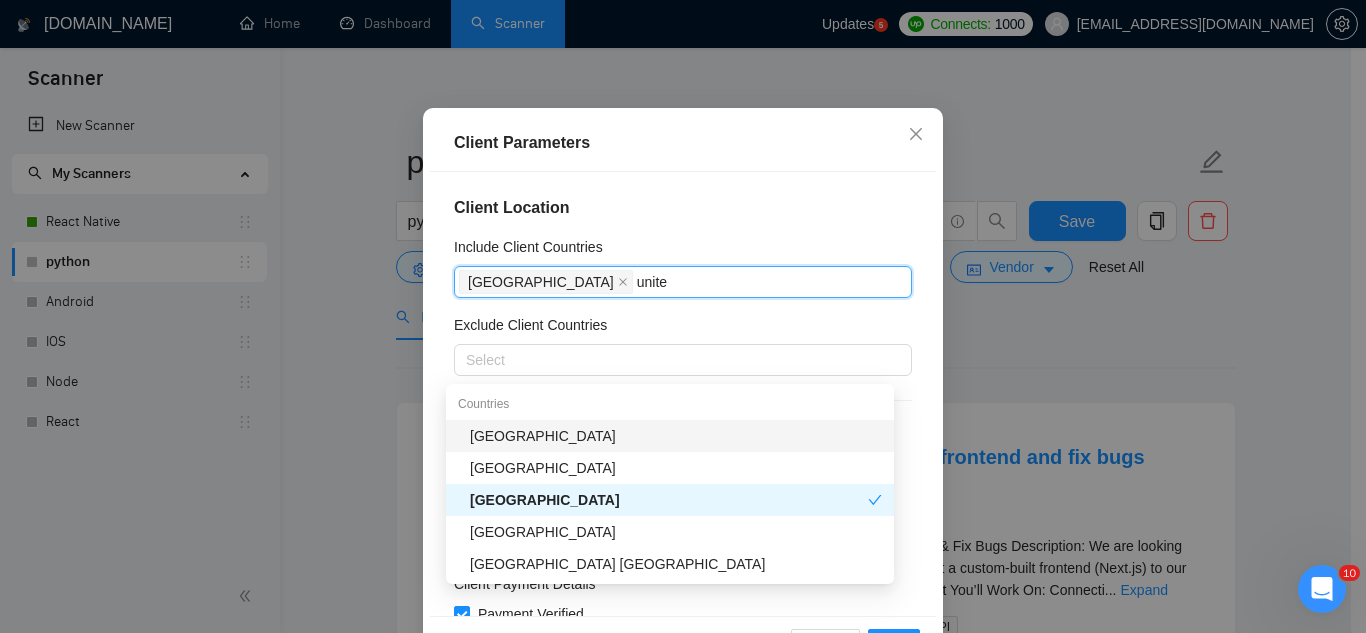 click on "[GEOGRAPHIC_DATA]" at bounding box center (676, 436) 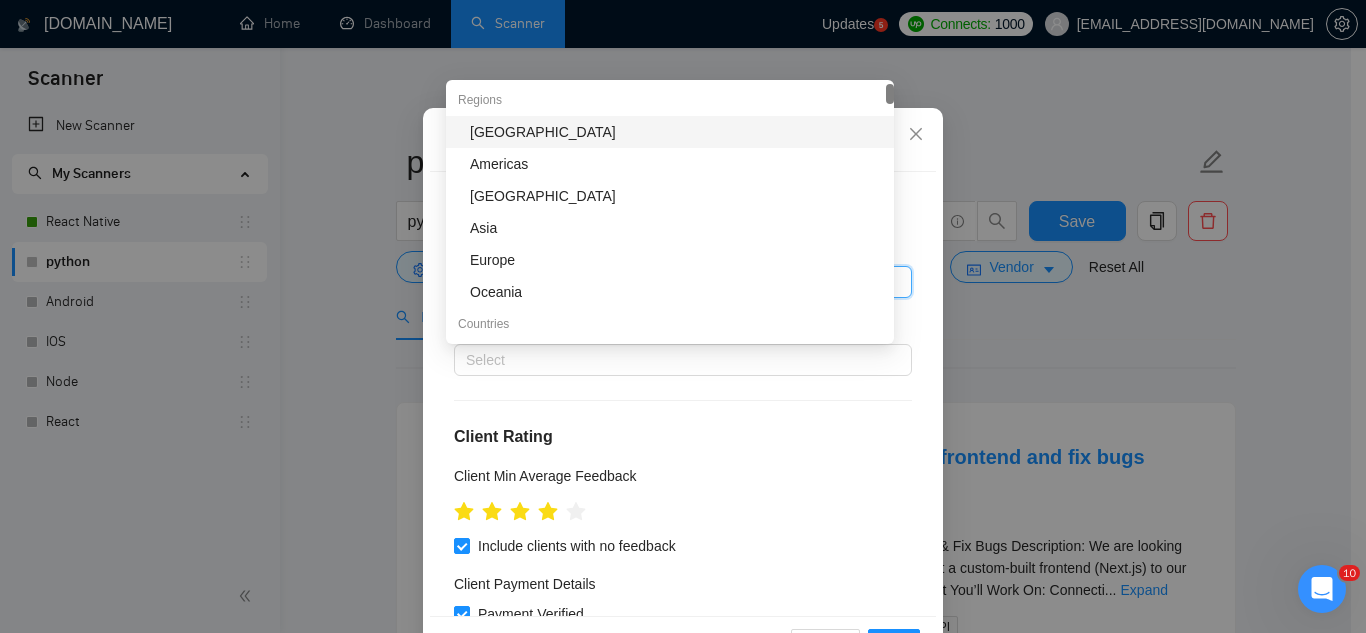 click on "Exclude Client Countries" at bounding box center [683, 329] 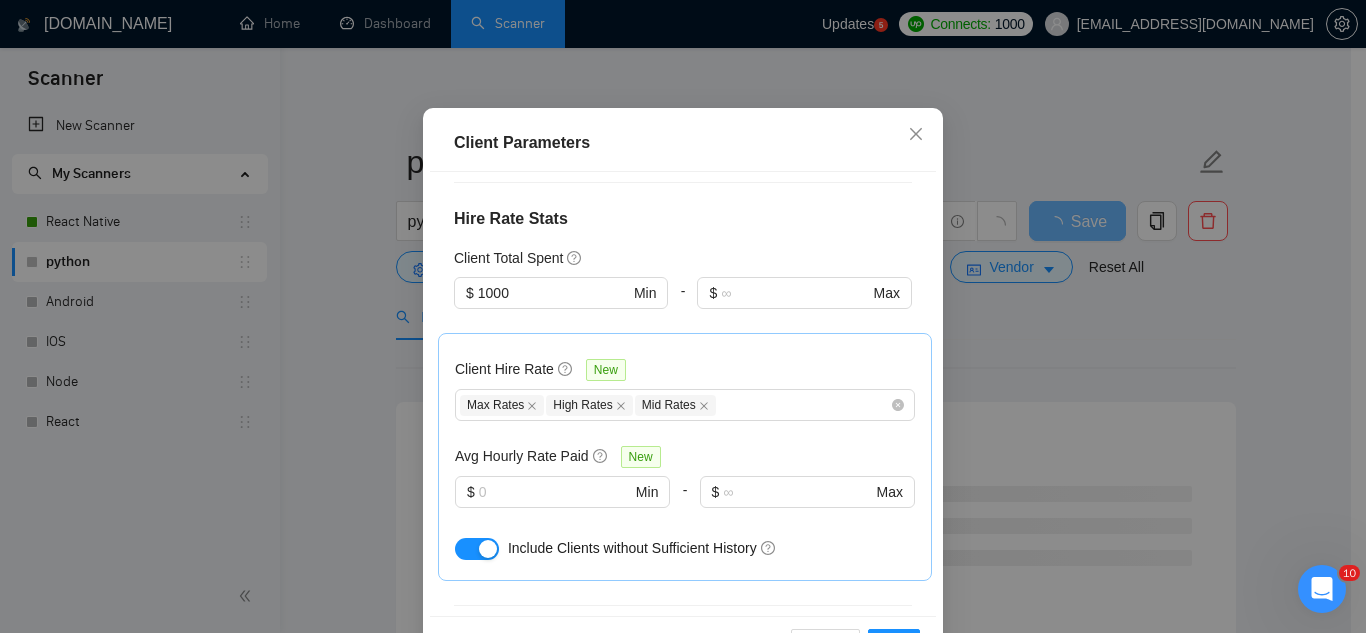 scroll, scrollTop: 500, scrollLeft: 0, axis: vertical 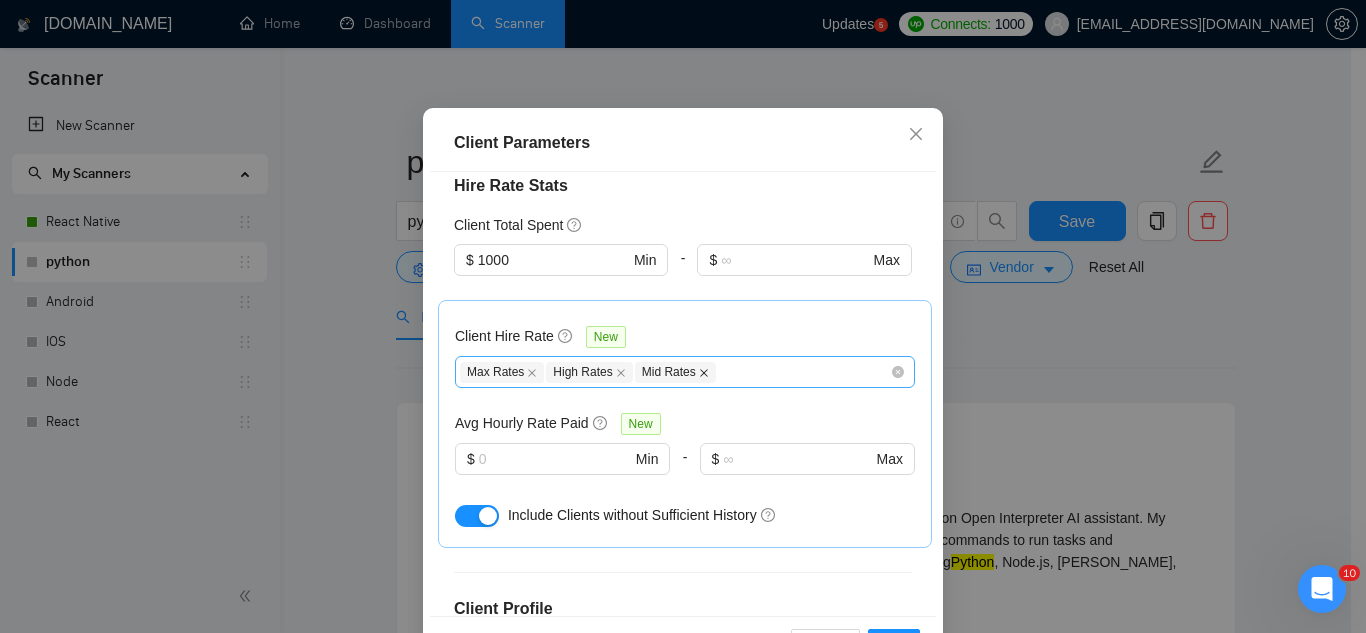 click 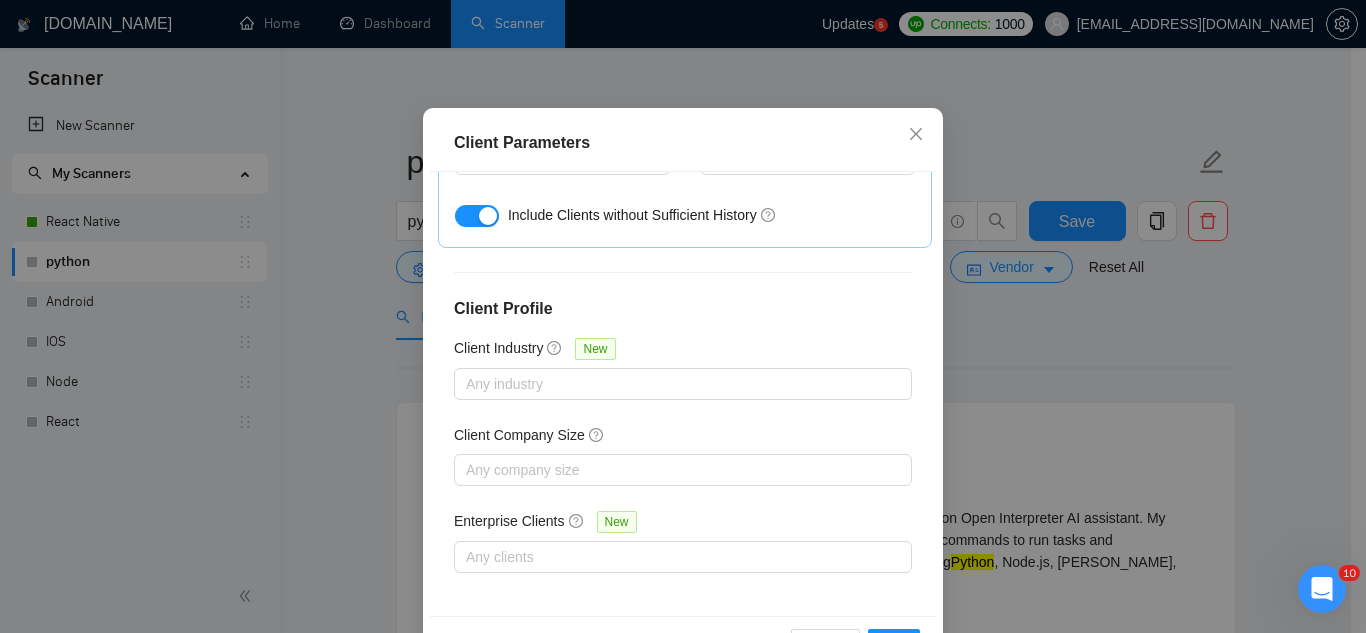 scroll, scrollTop: 801, scrollLeft: 0, axis: vertical 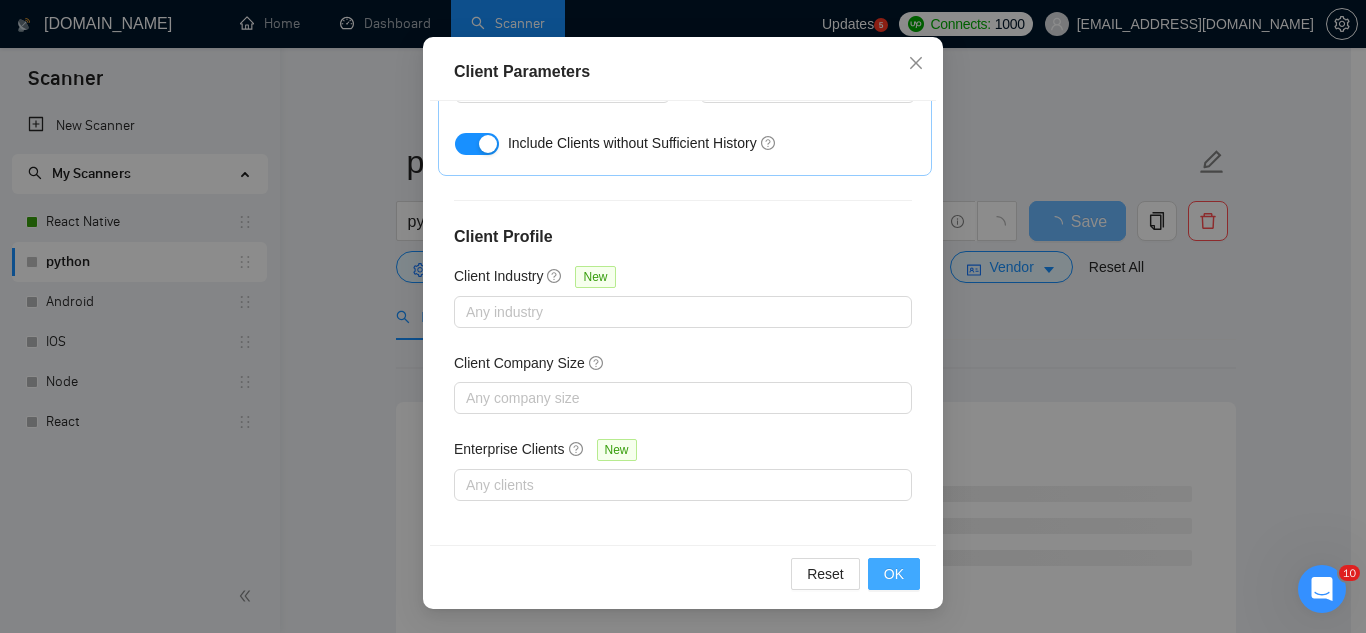 click on "OK" at bounding box center (894, 574) 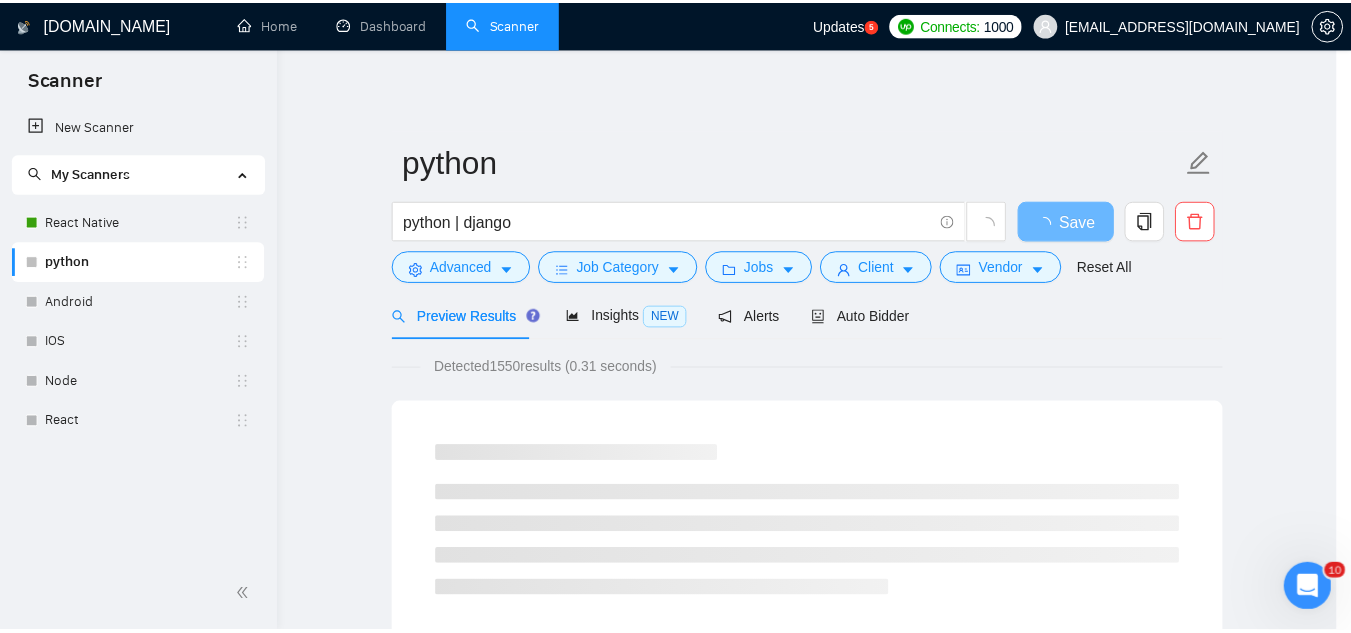 scroll, scrollTop: 82, scrollLeft: 0, axis: vertical 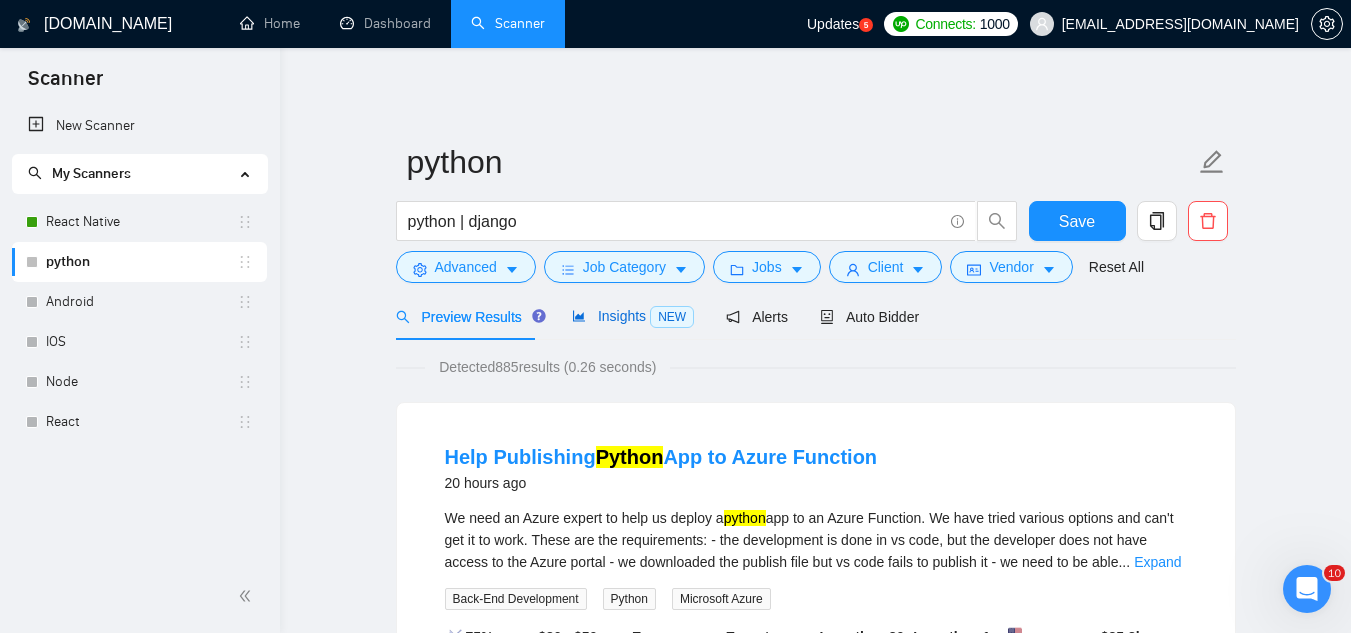 click on "Insights NEW" at bounding box center [633, 316] 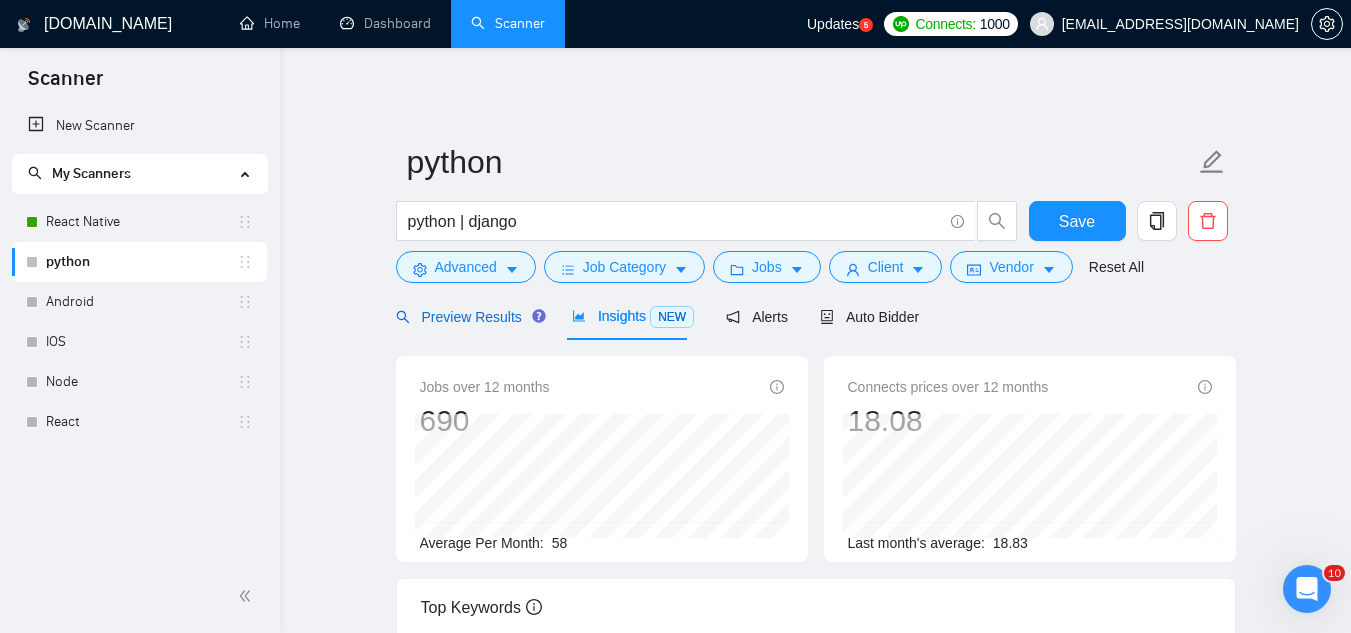 click on "Preview Results" at bounding box center [468, 317] 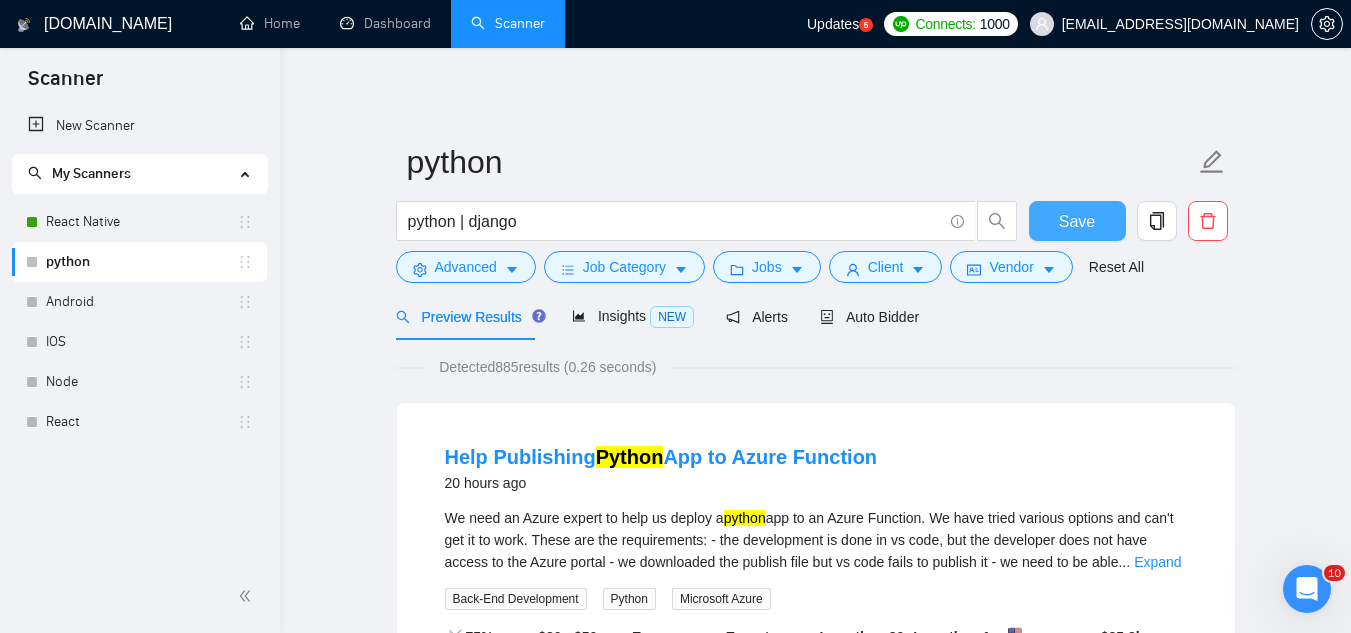 click on "Save" at bounding box center (1077, 221) 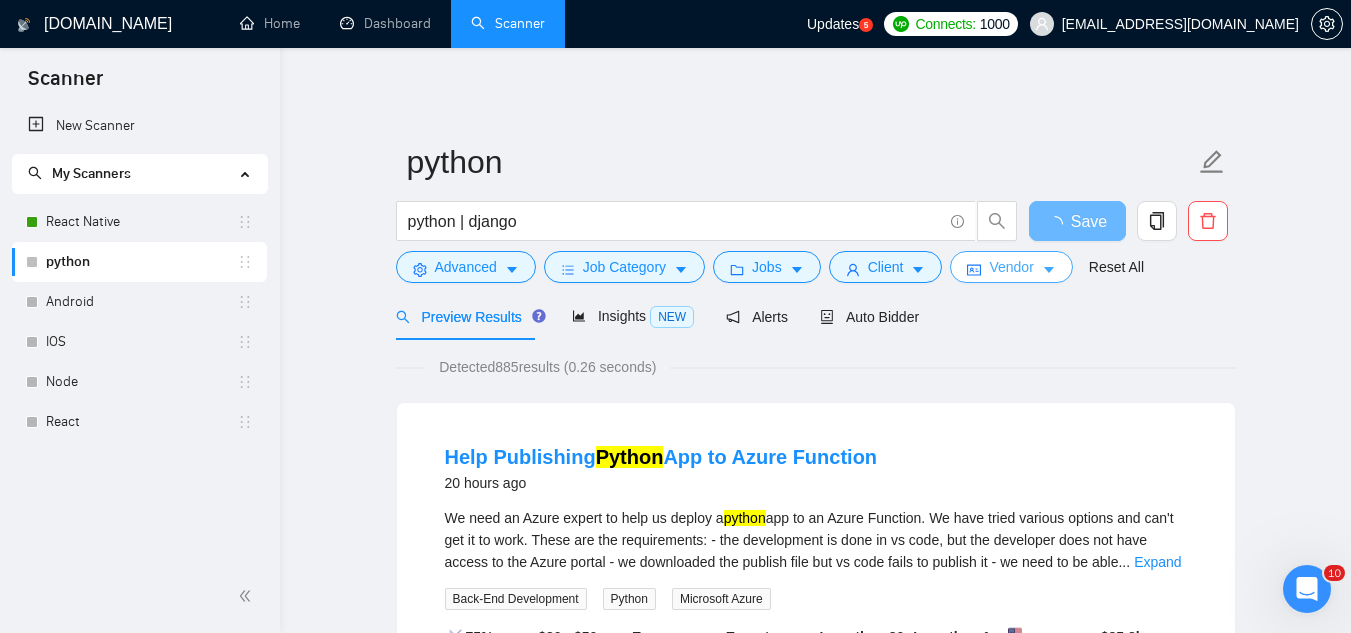 click on "Vendor" at bounding box center [1011, 267] 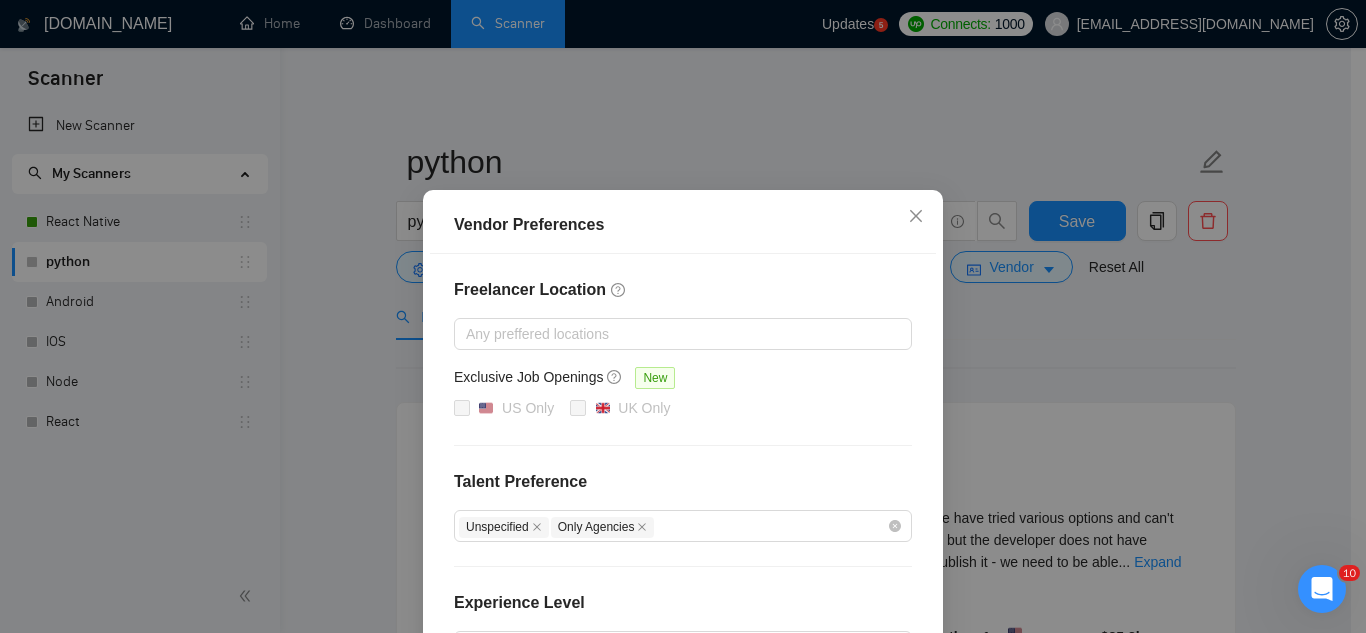 scroll, scrollTop: 0, scrollLeft: 0, axis: both 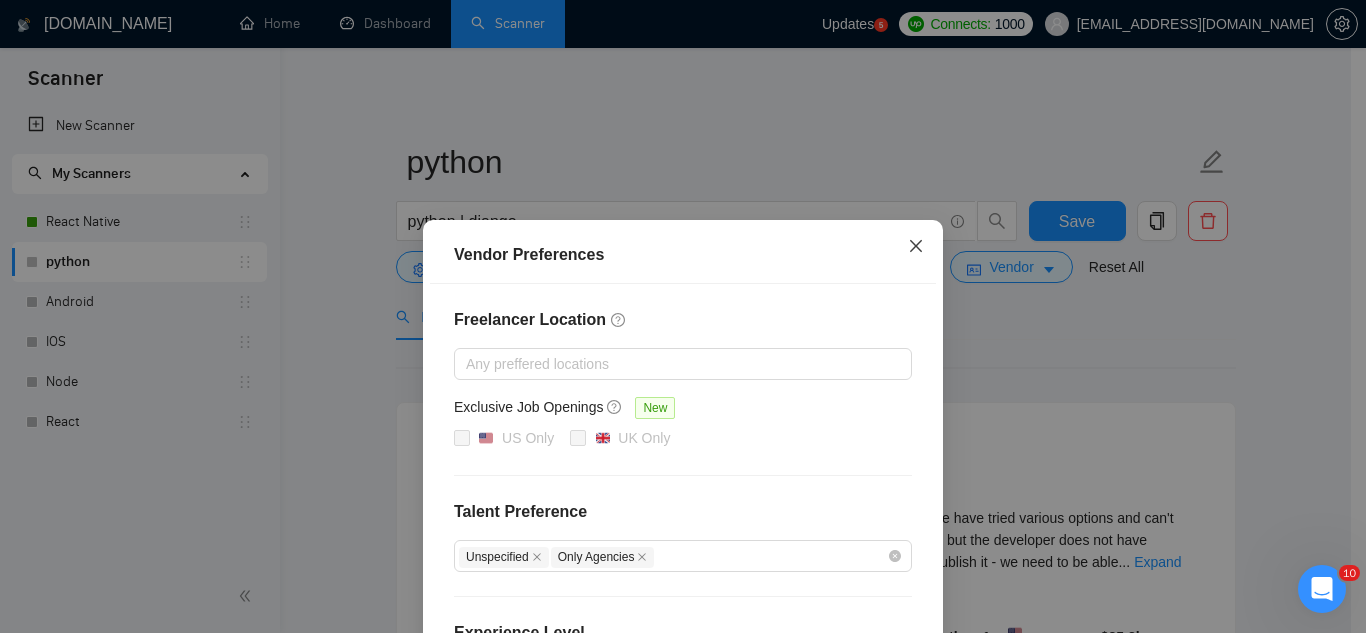 click 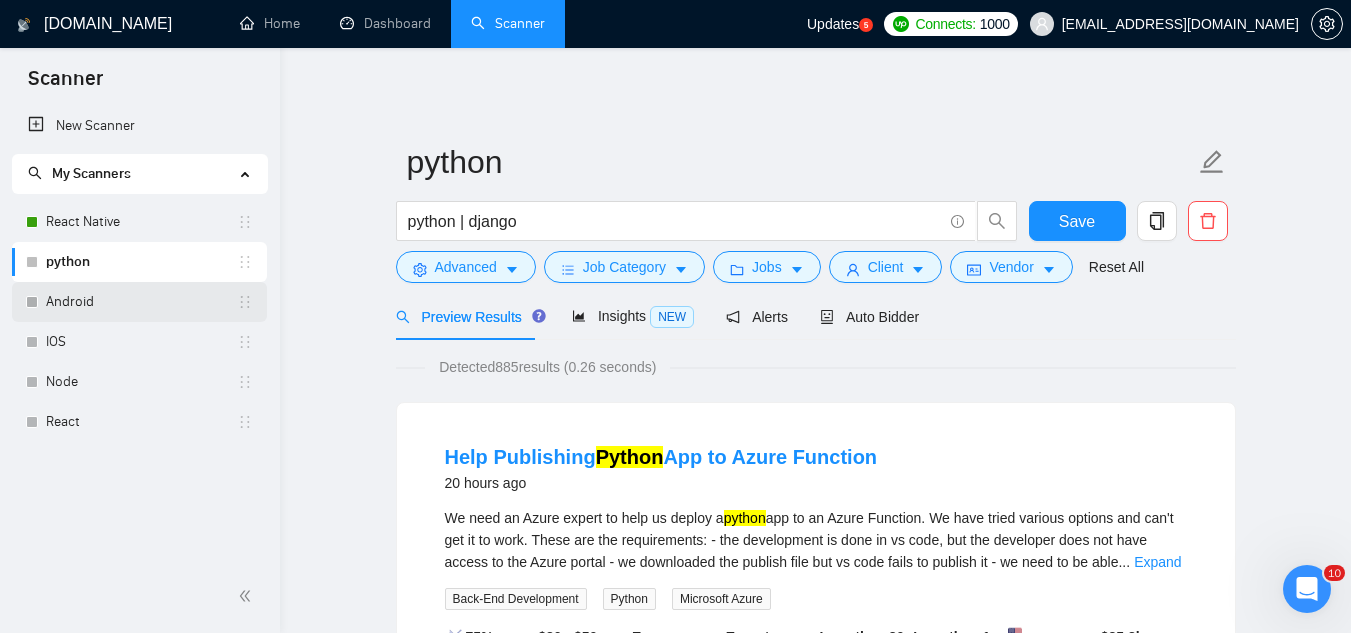 click on "Android" at bounding box center (141, 302) 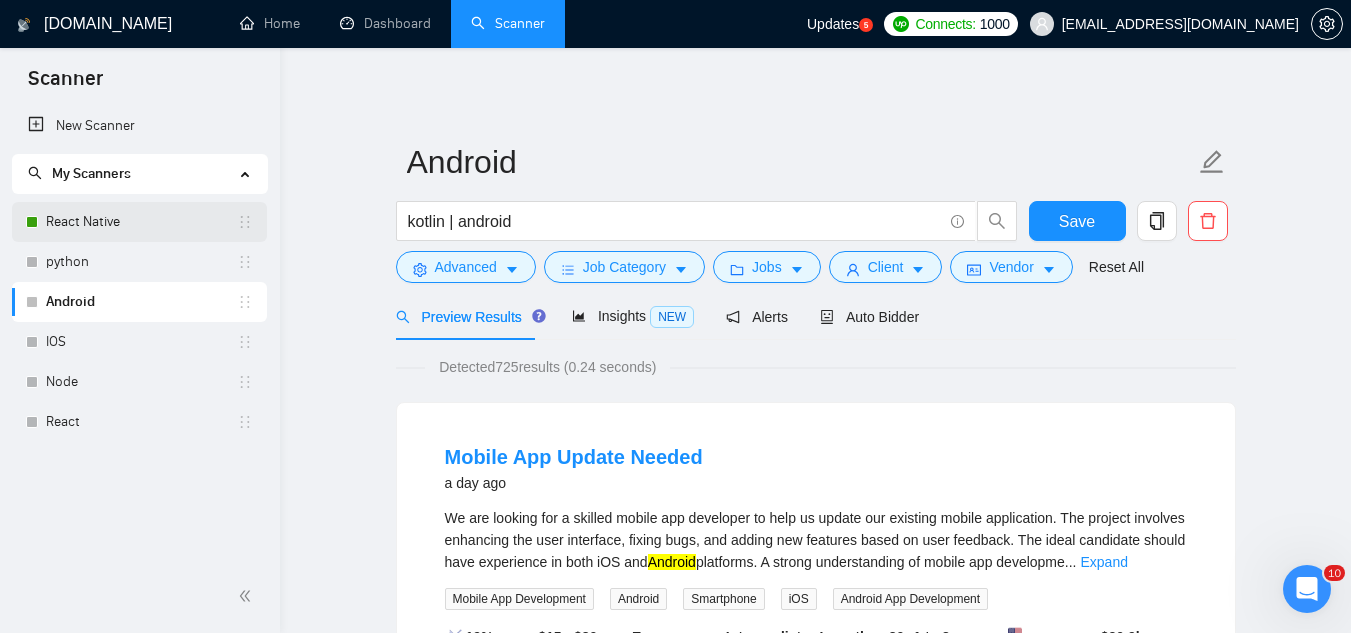 click on "React Native" at bounding box center (141, 222) 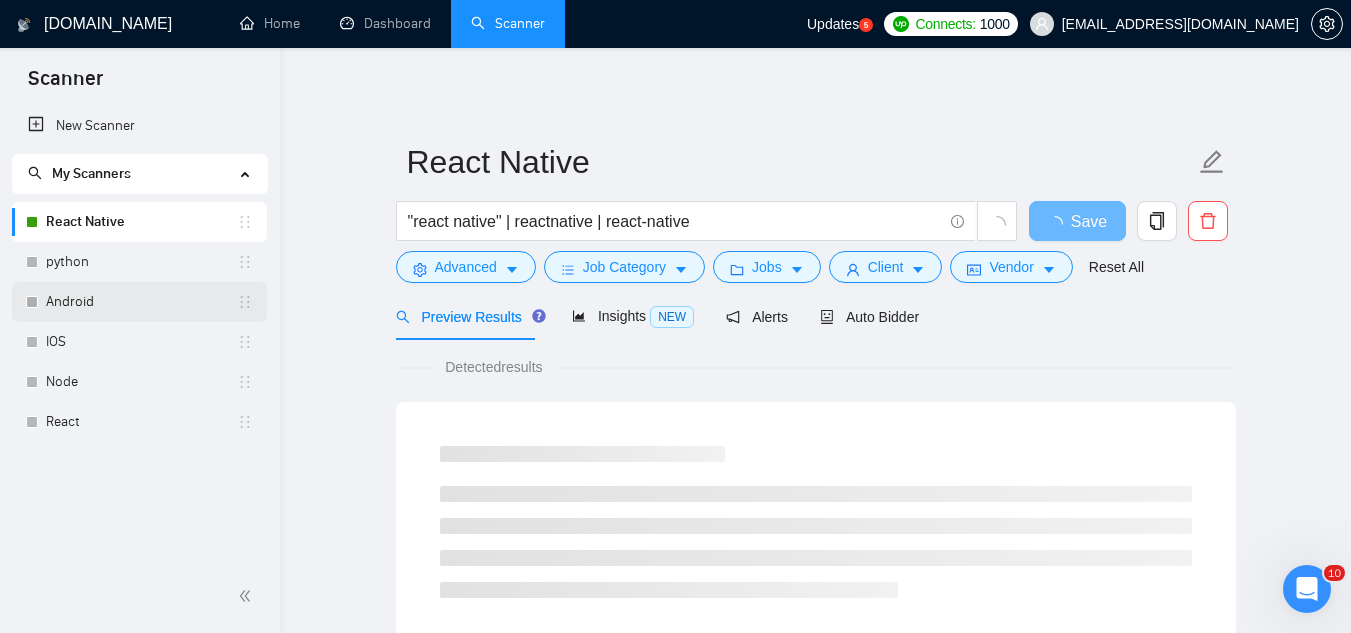 click on "Android" at bounding box center (141, 302) 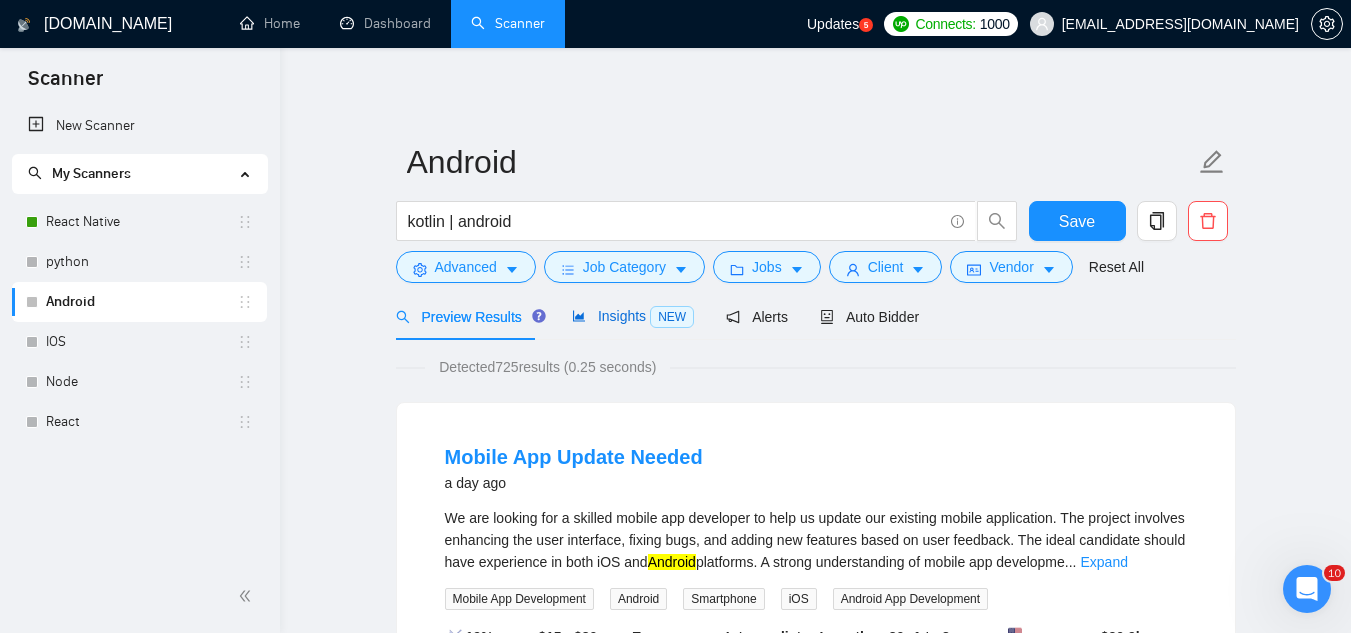 click on "Insights NEW" at bounding box center [633, 316] 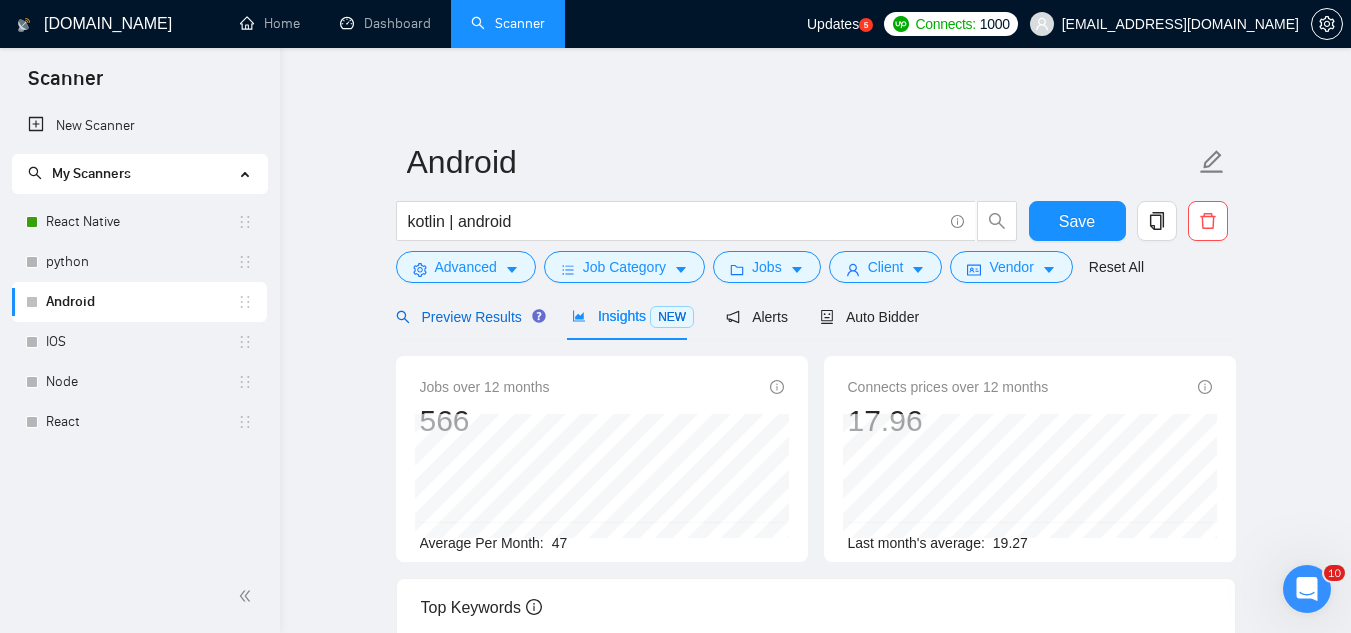 click on "Preview Results" at bounding box center [468, 317] 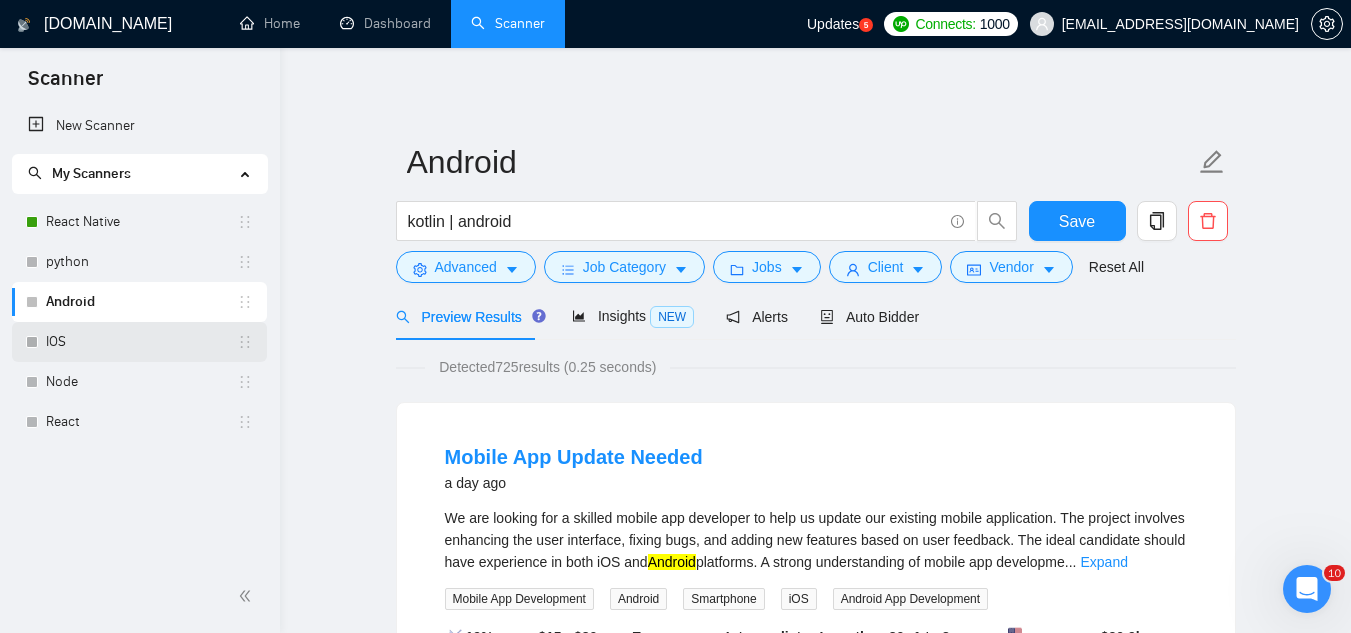 click on "IOS" at bounding box center (141, 342) 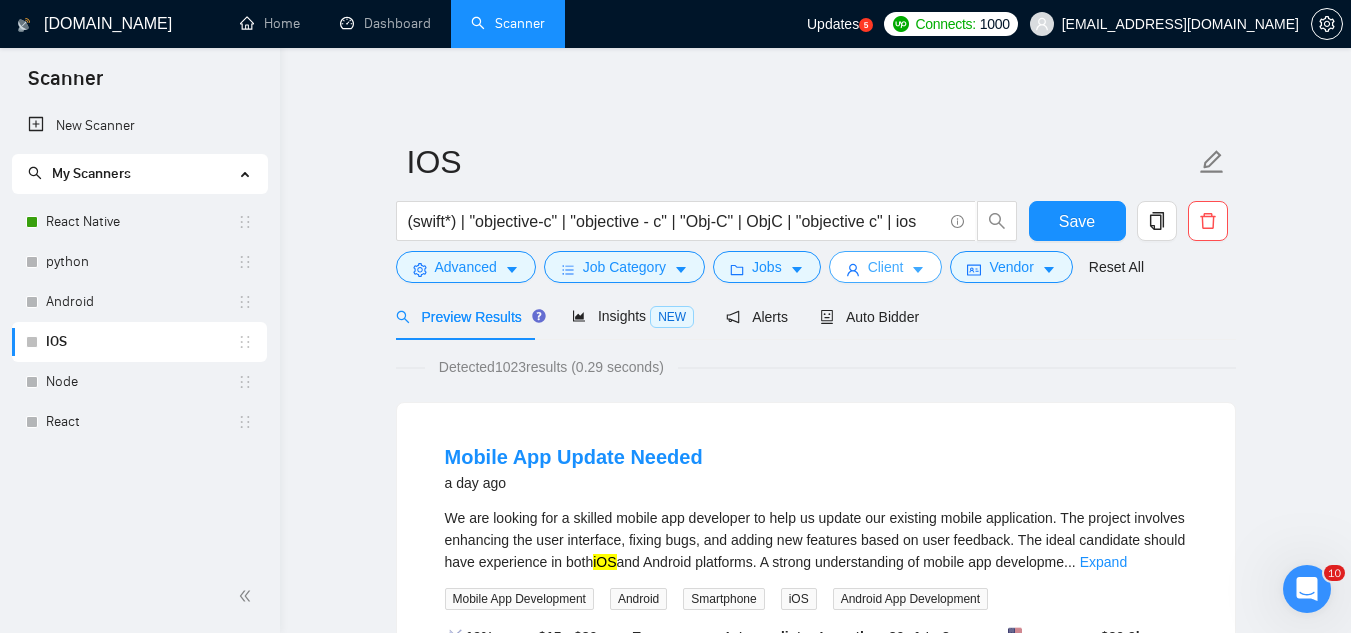 click on "Client" at bounding box center [886, 267] 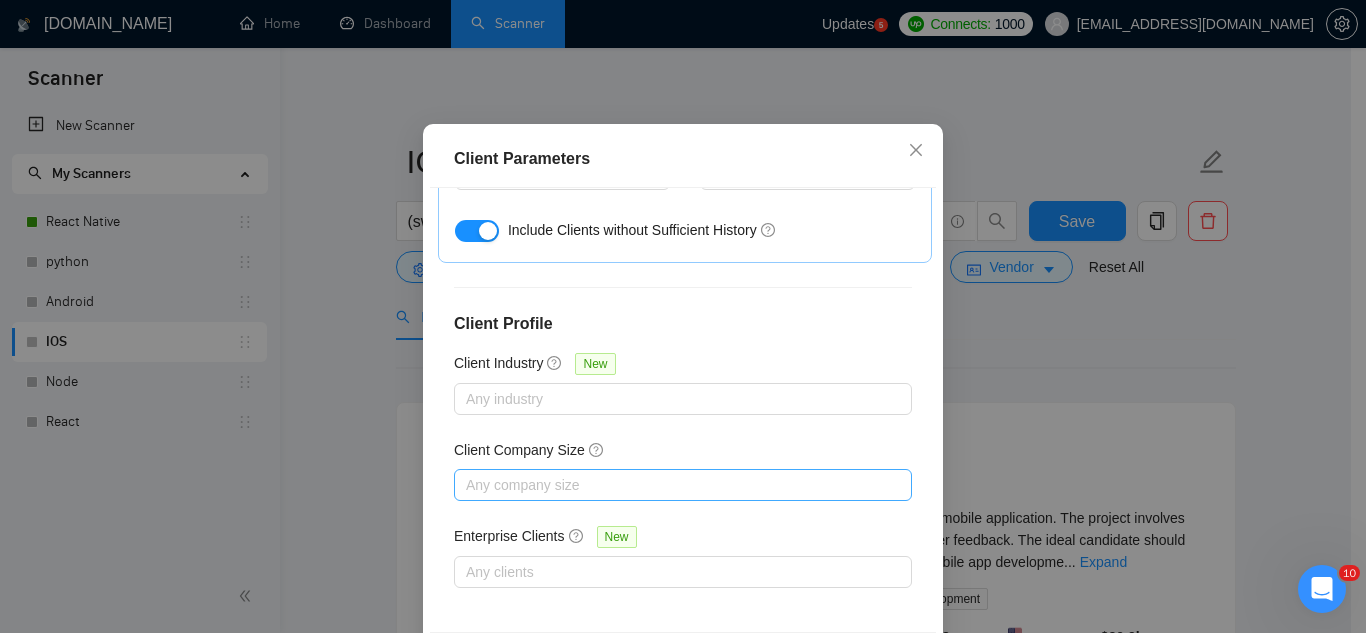 scroll, scrollTop: 0, scrollLeft: 0, axis: both 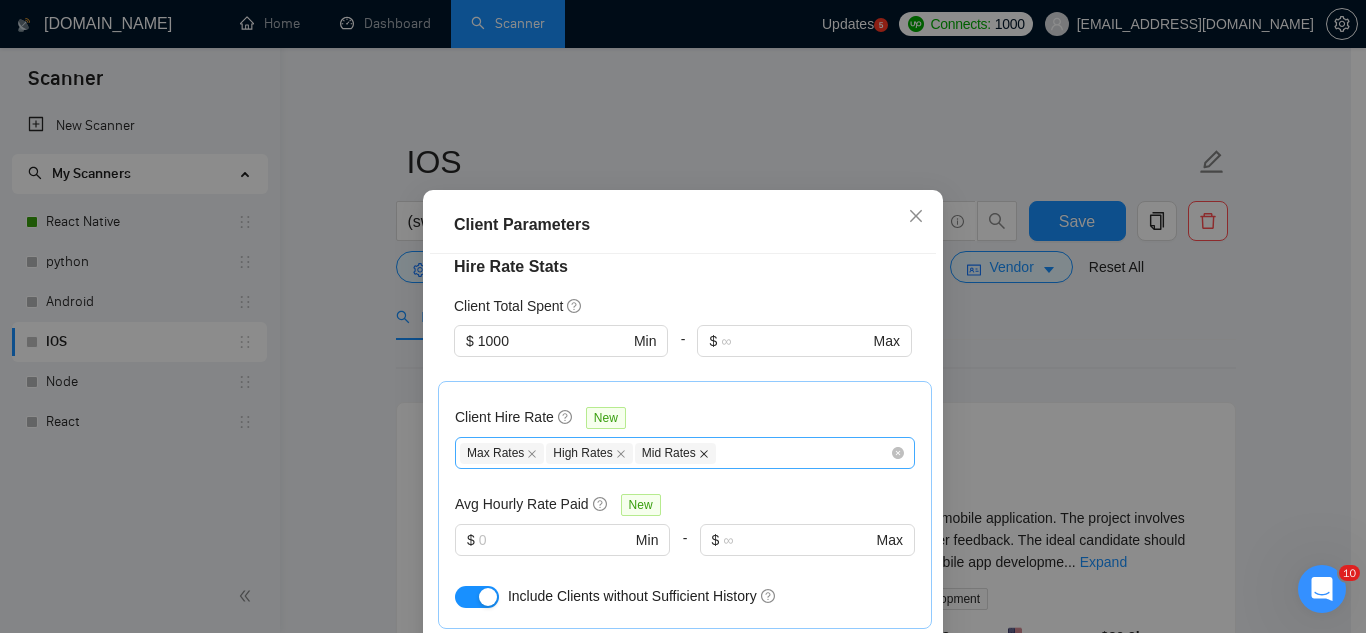 click 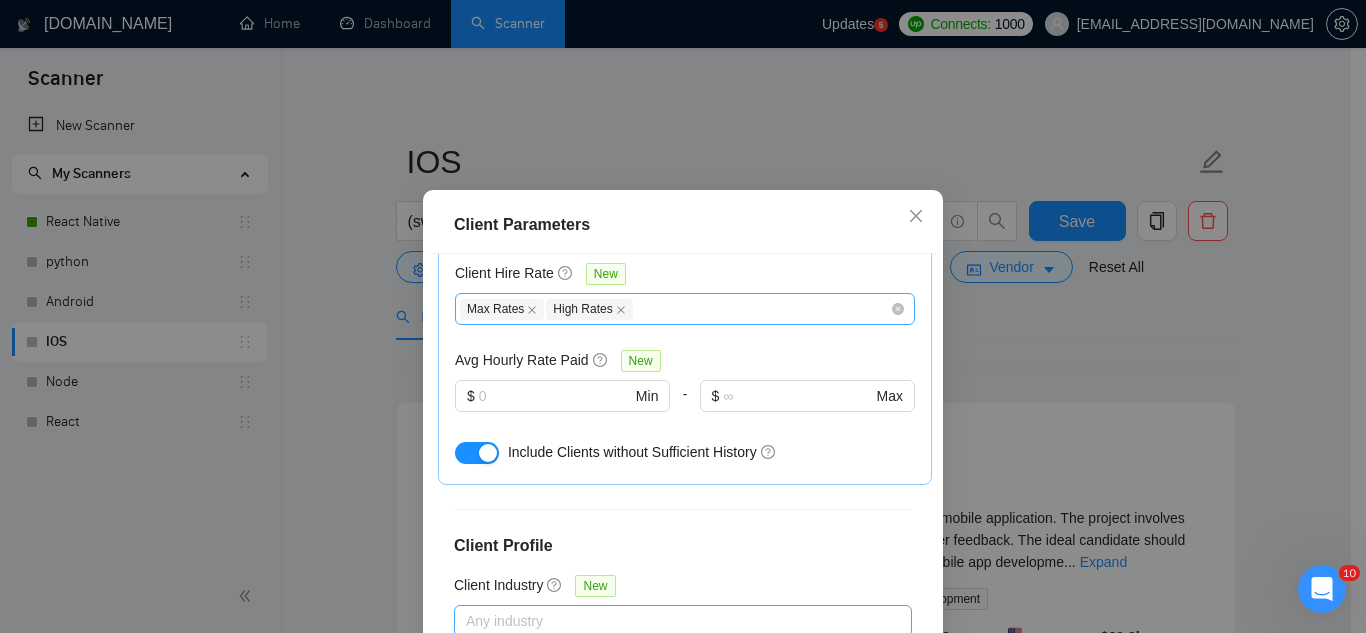 scroll, scrollTop: 801, scrollLeft: 0, axis: vertical 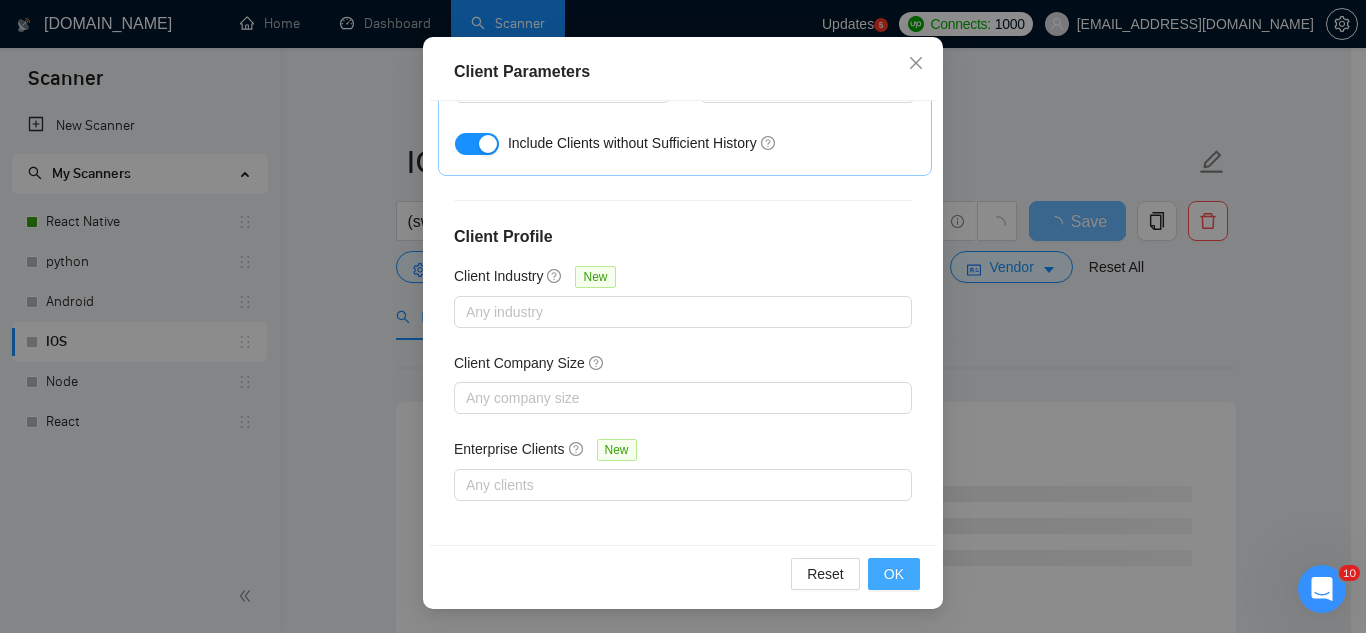 click on "OK" at bounding box center [894, 574] 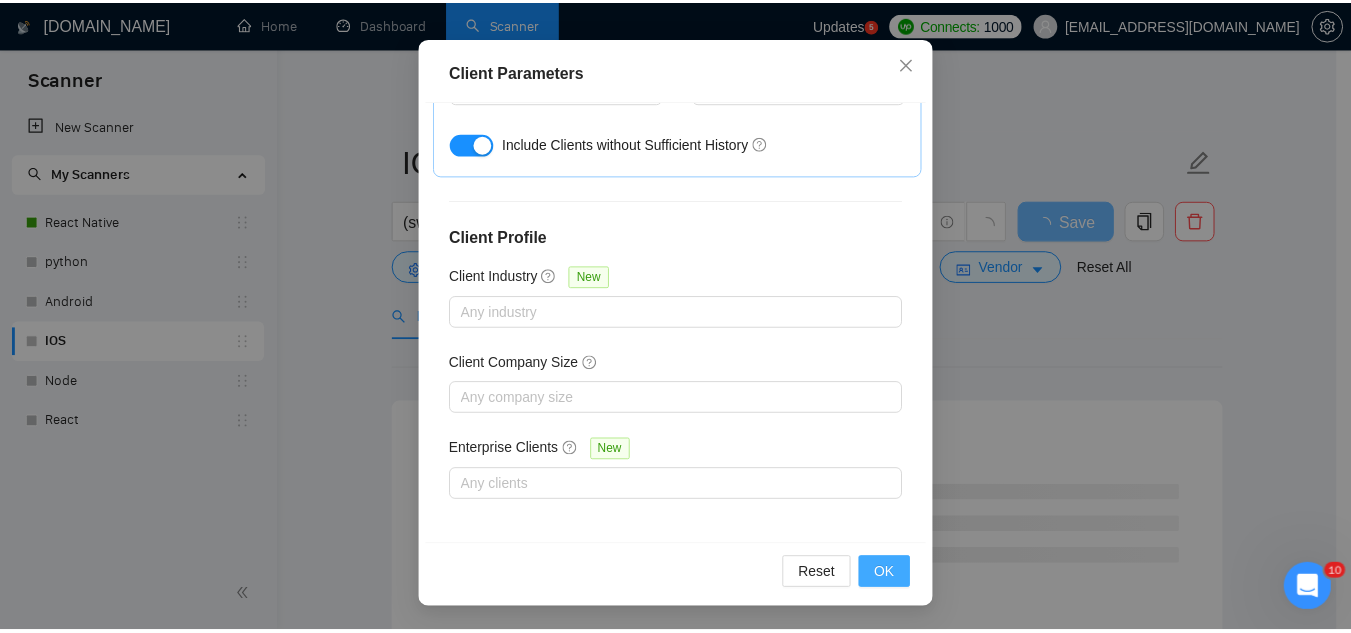 scroll, scrollTop: 82, scrollLeft: 0, axis: vertical 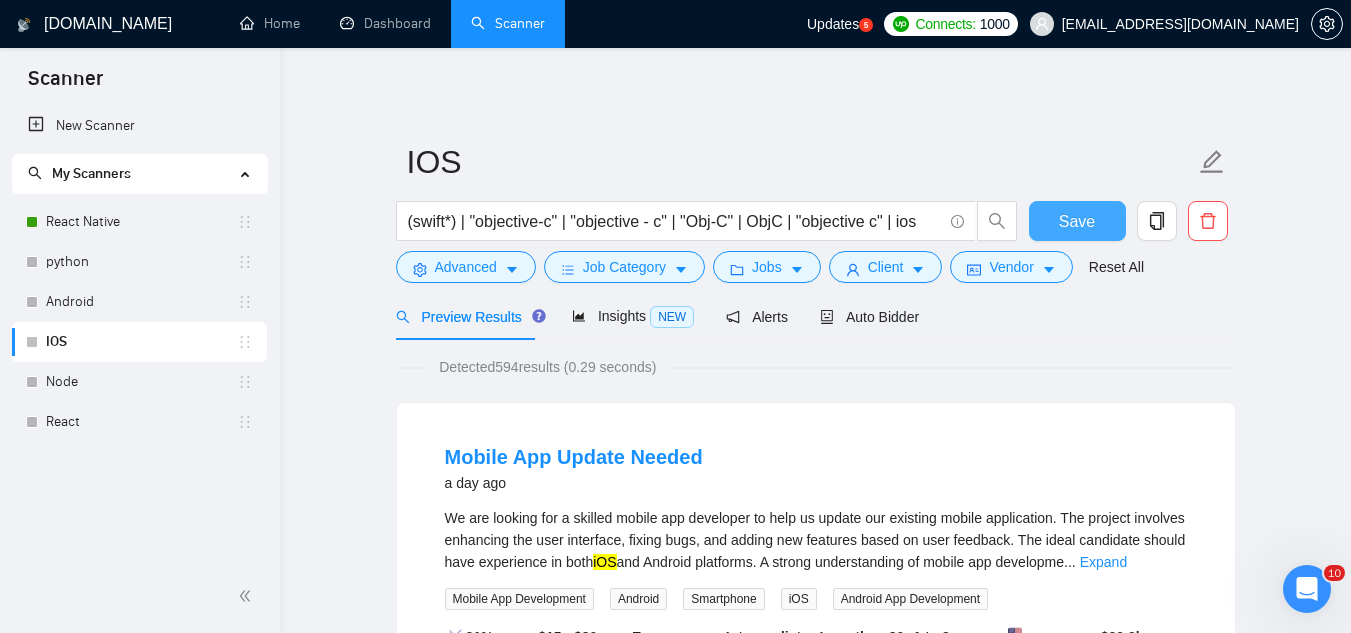 click on "Save" at bounding box center (1077, 221) 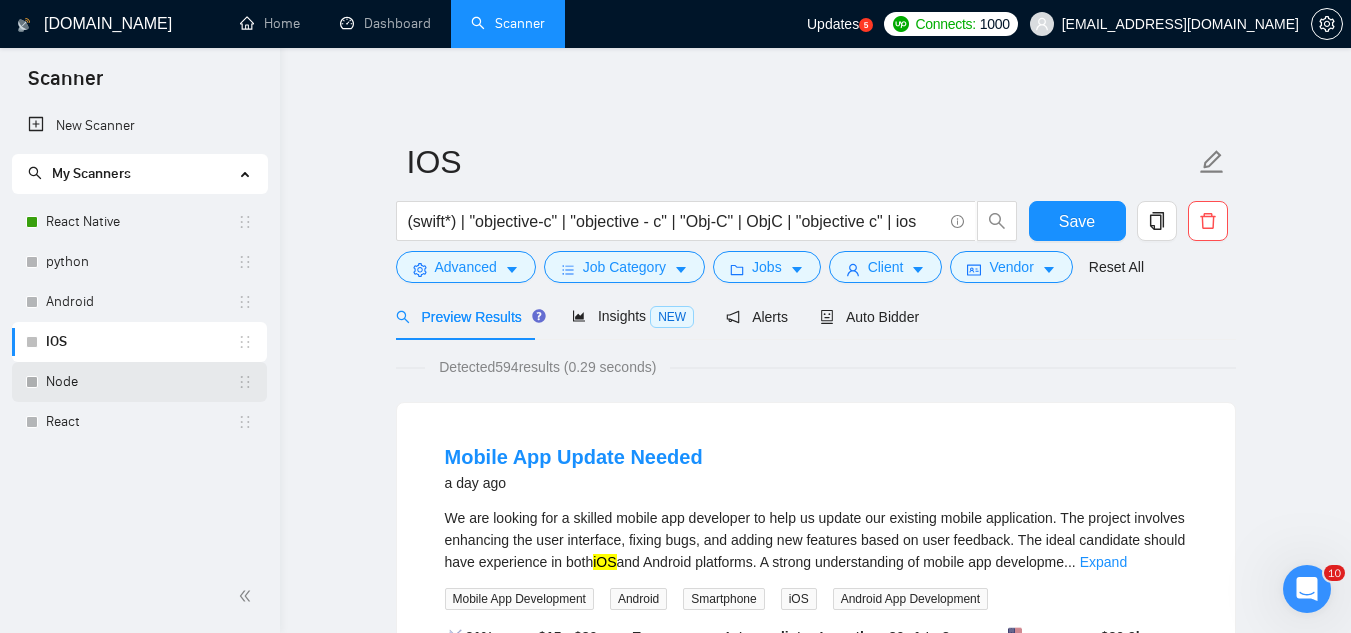 click on "Node" at bounding box center [141, 382] 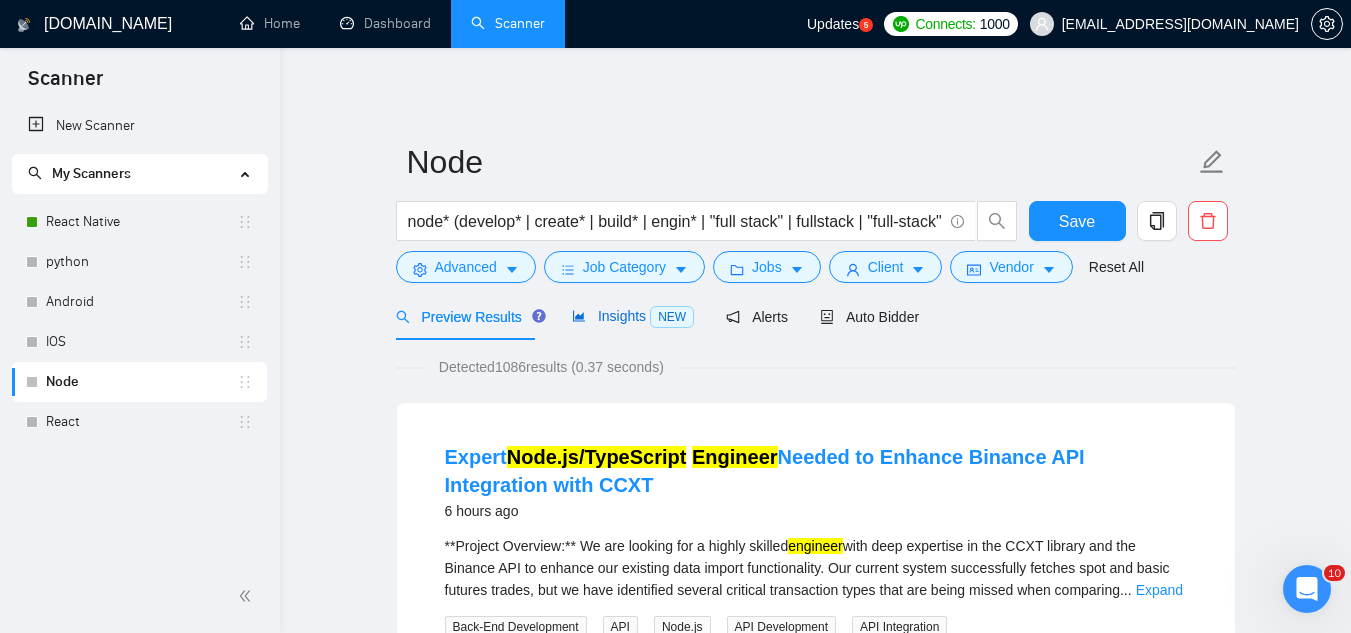 click on "Insights NEW" at bounding box center (633, 316) 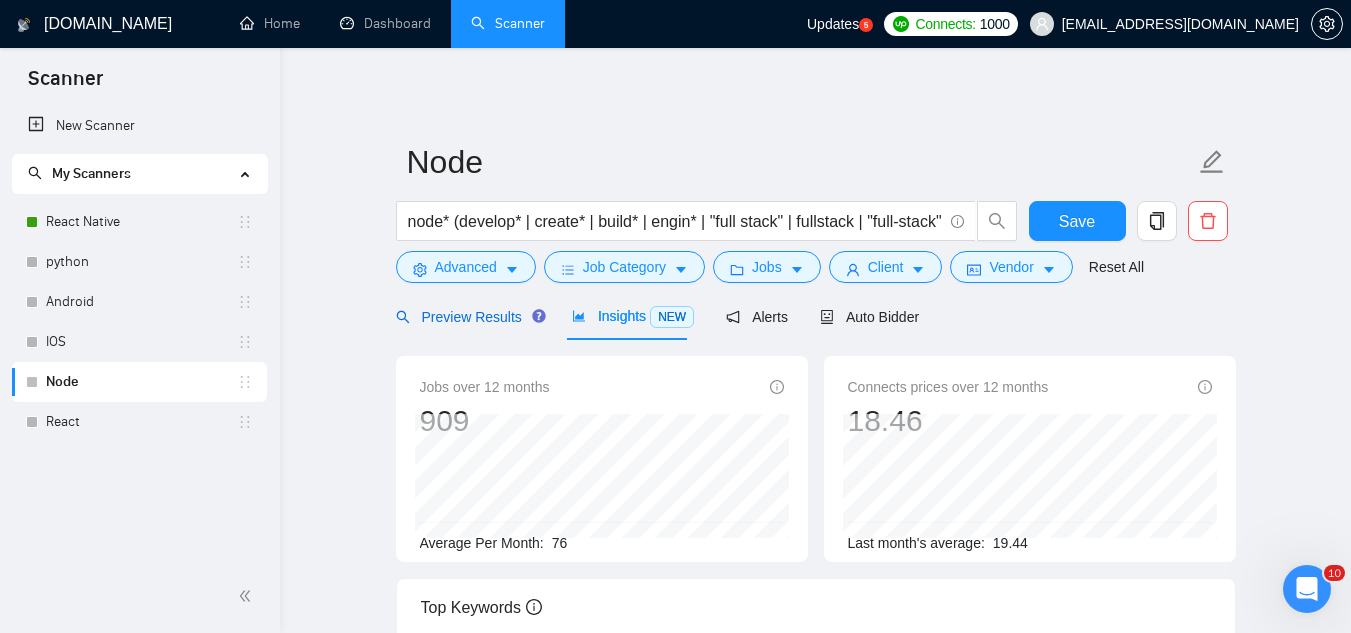 click on "Preview Results" at bounding box center (468, 317) 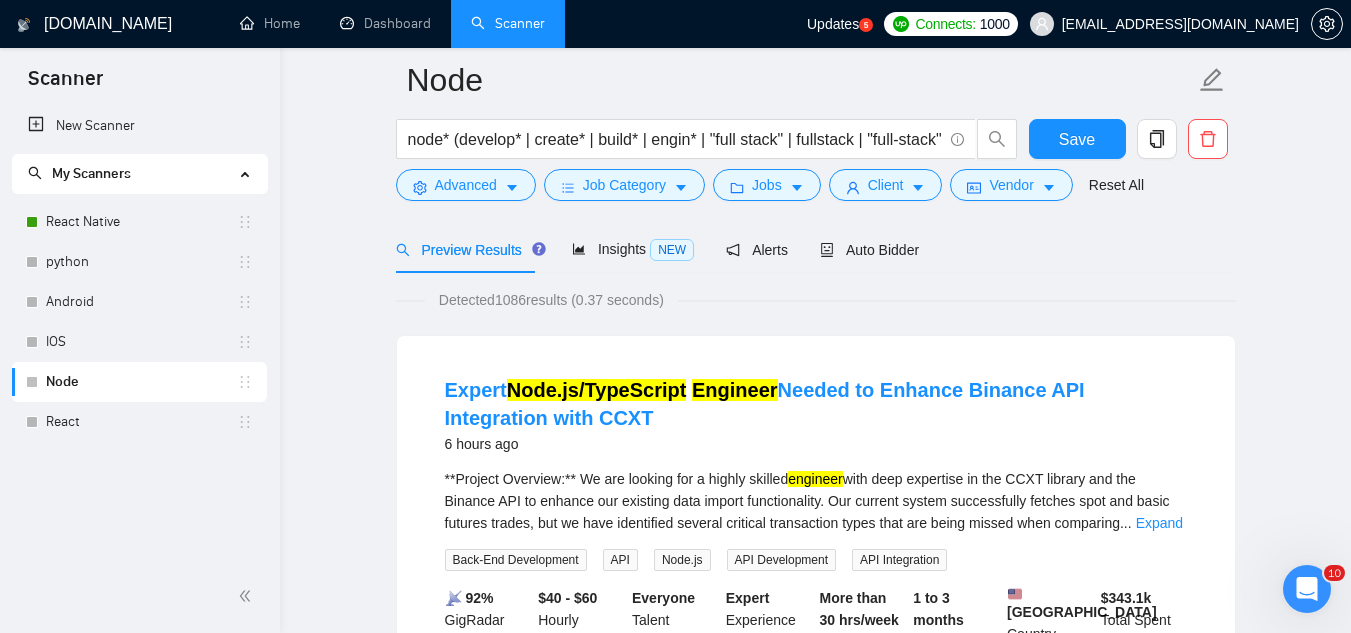scroll, scrollTop: 200, scrollLeft: 0, axis: vertical 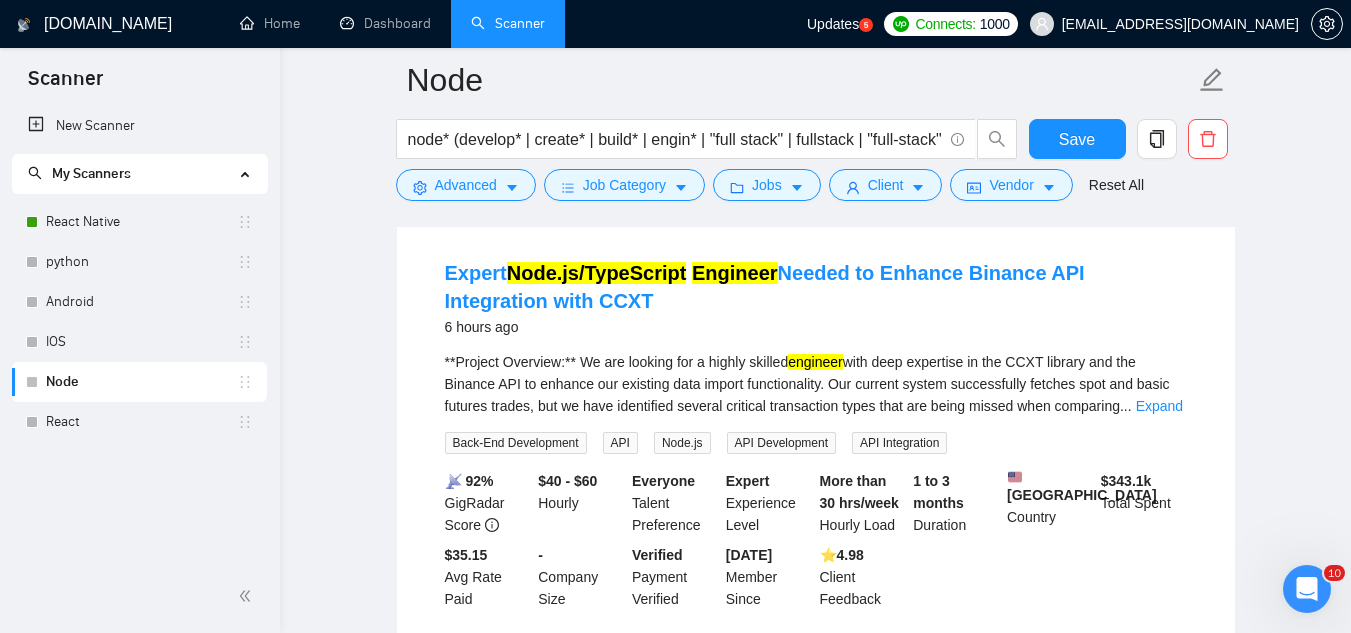 click on "Expert  Node.js/TypeScript   Engineer  Needed to Enhance Binance API Integration with CCXT 6 hours ago **Project Overview:**
We are looking for a highly skilled  engineer  with deep expertise in the CCXT library and the Binance API to enhance our existing data import functionality. Our current system successfully fetches spot and basic futures trades, but we have identified several critical transaction types that are being missed when comparing  ... Expand Back-End Development API Node.js API Development API Integration 📡   92% GigRadar Score   $40 - $60 Hourly Everyone Talent Preference Expert Experience Level More than 30 hrs/week Hourly Load 1 to 3 months Duration   [GEOGRAPHIC_DATA] Country $ 343.1k Total Spent $35.15 Avg Rate Paid - Company Size Verified Payment Verified [DATE] Member Since ⭐️  4.98 Client Feedback" at bounding box center (816, 434) 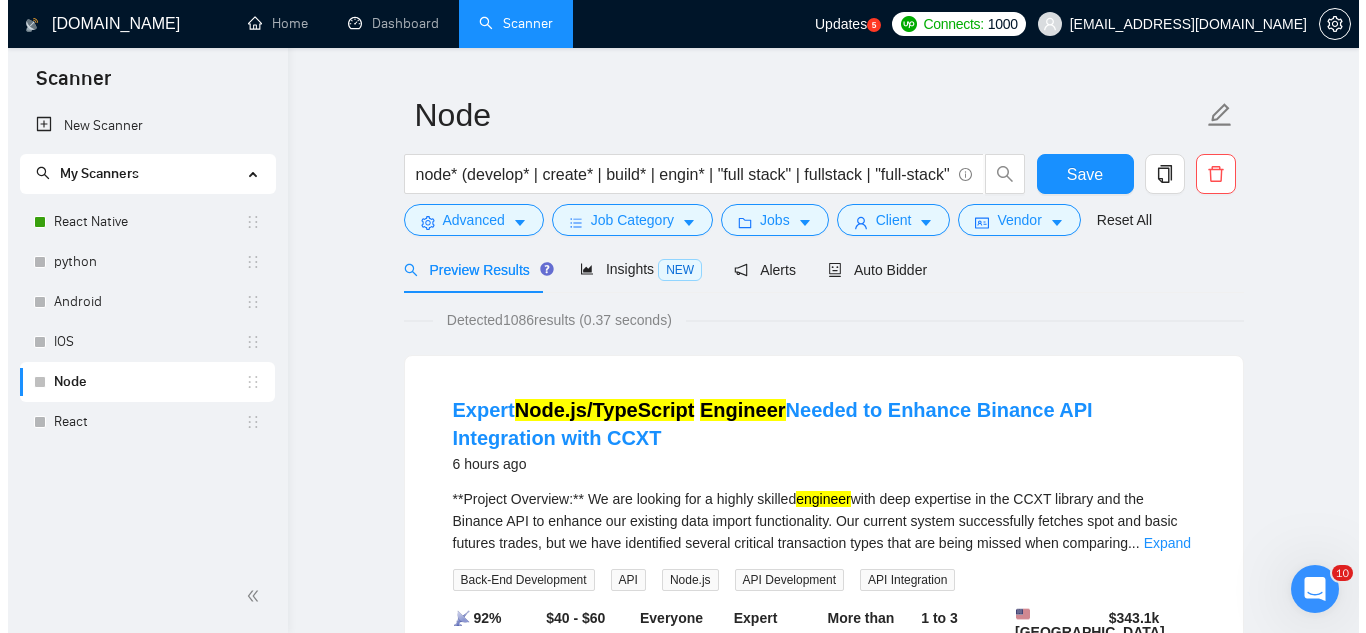 scroll, scrollTop: 0, scrollLeft: 0, axis: both 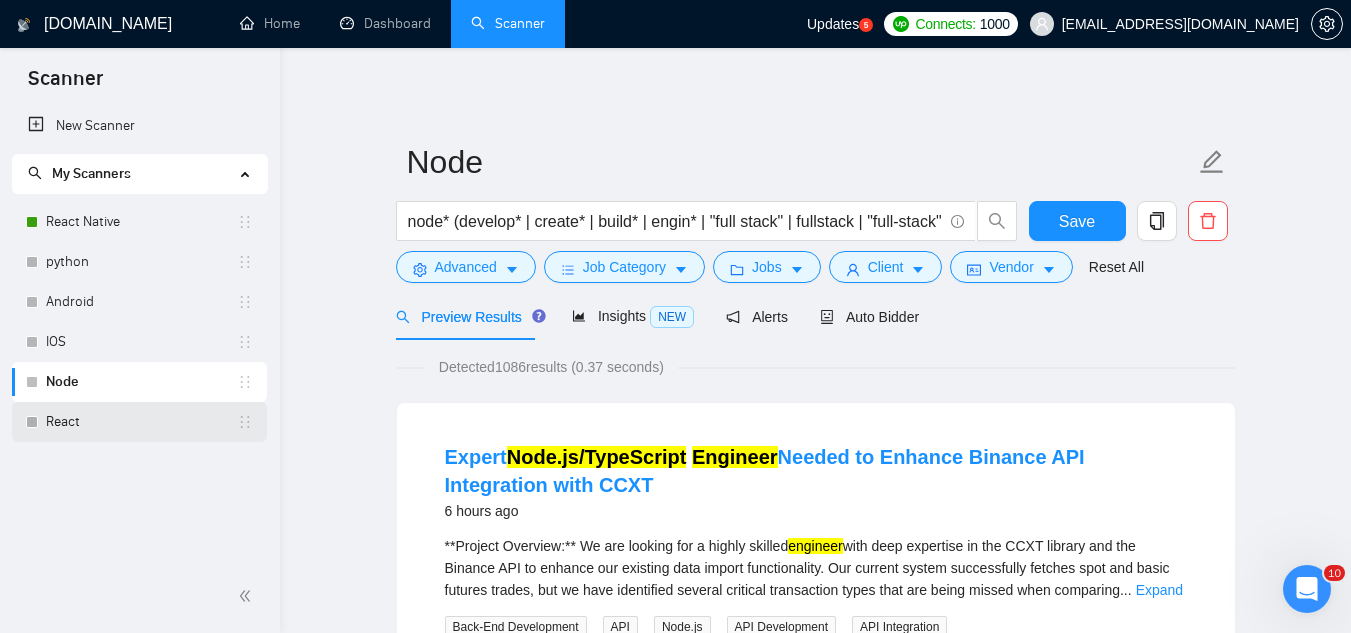 click on "React" at bounding box center (141, 422) 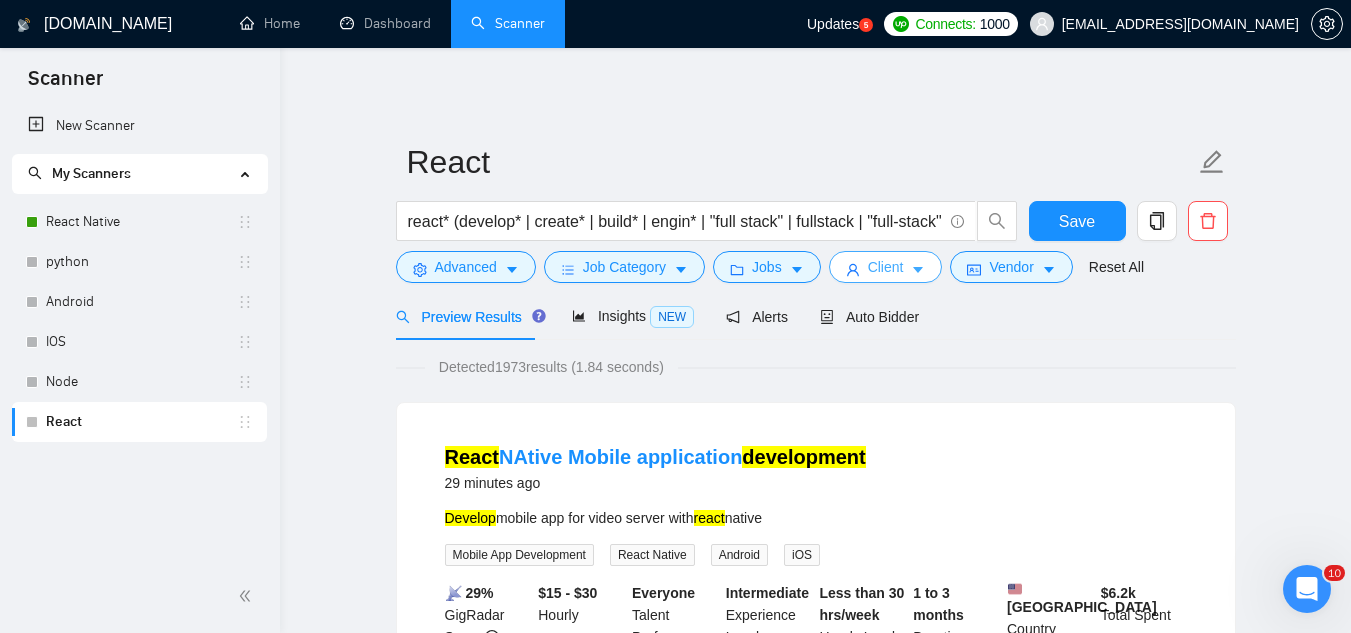click on "Client" at bounding box center [886, 267] 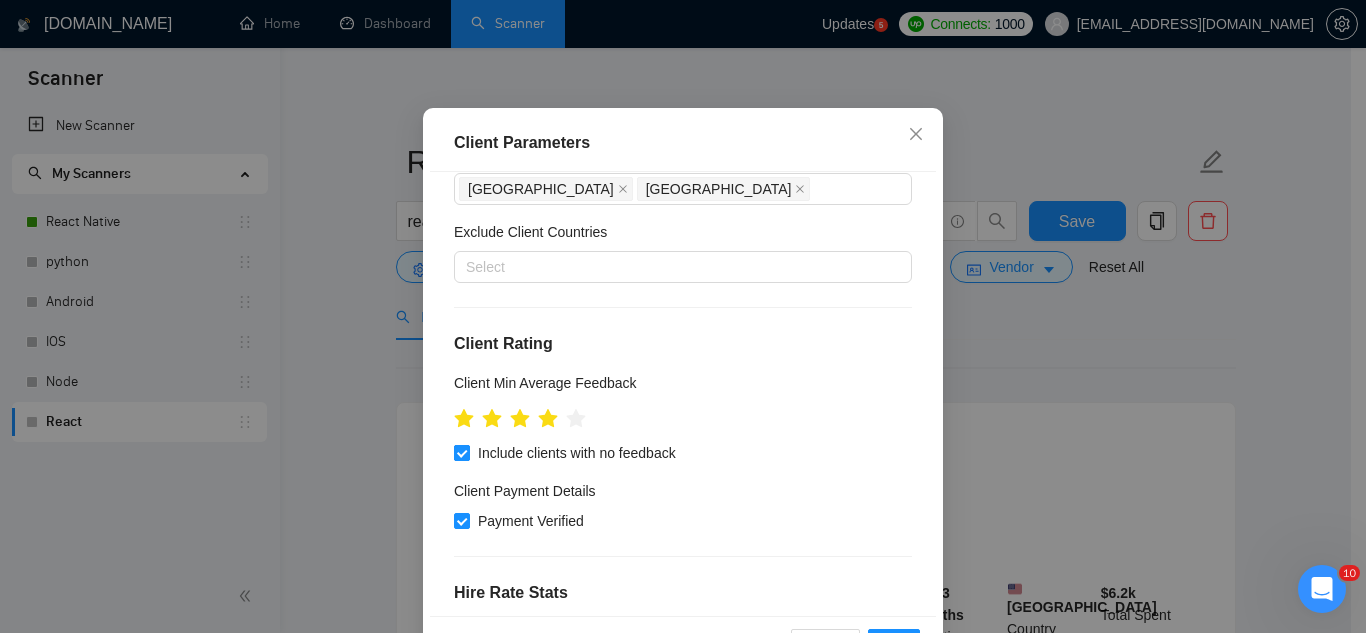 scroll, scrollTop: 0, scrollLeft: 0, axis: both 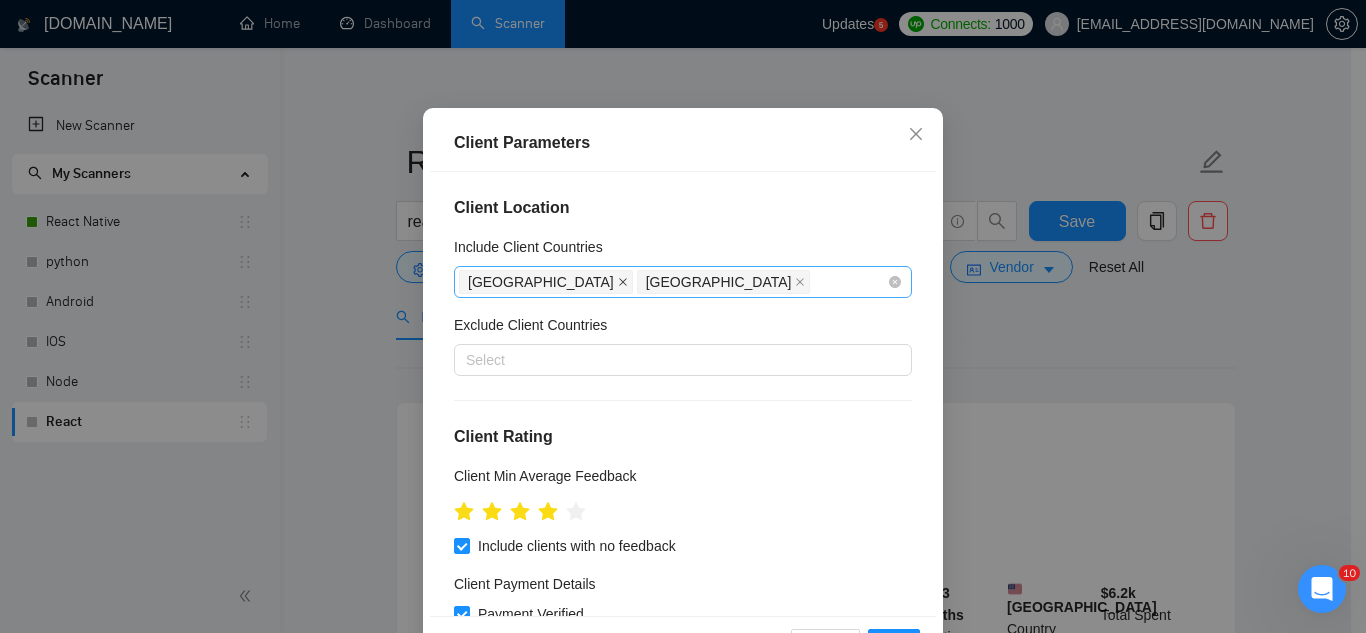 click 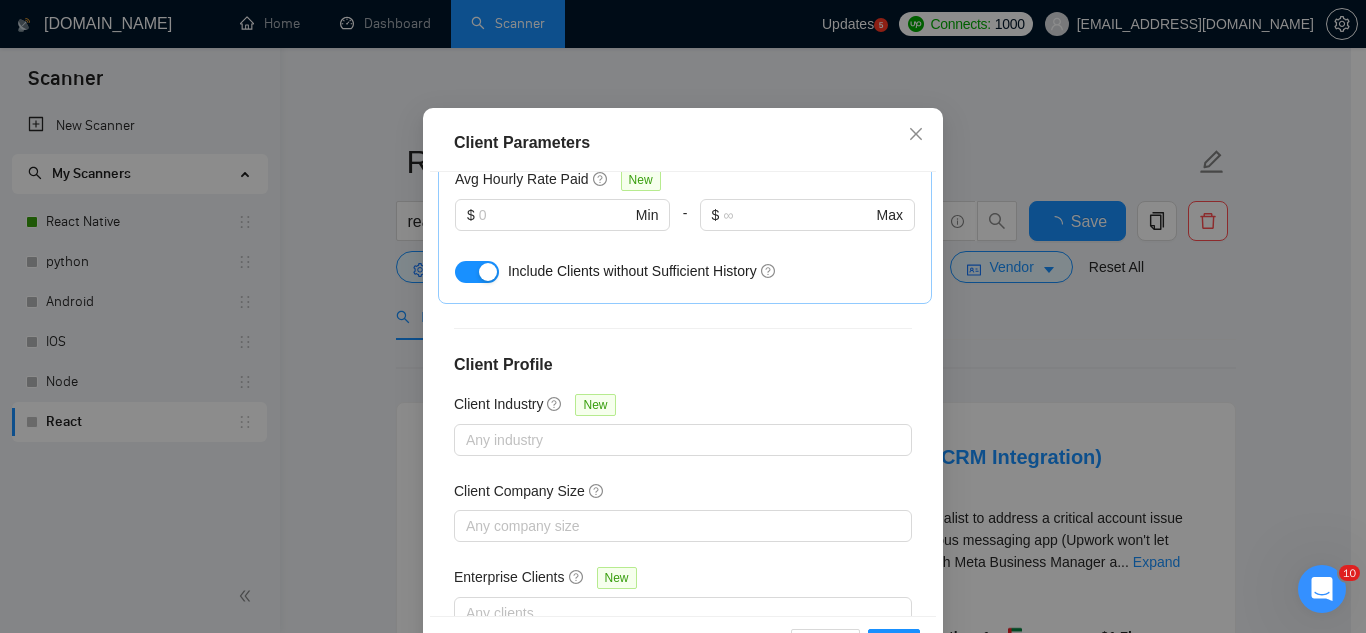 scroll, scrollTop: 801, scrollLeft: 0, axis: vertical 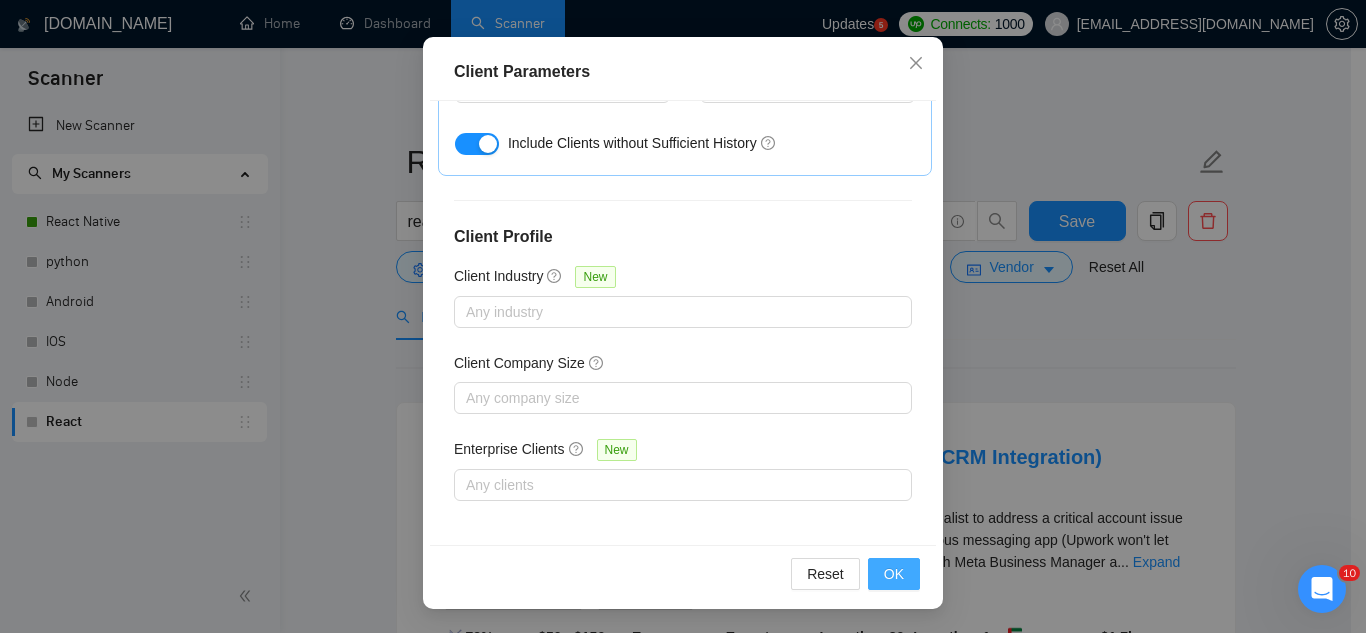 click on "OK" at bounding box center (894, 574) 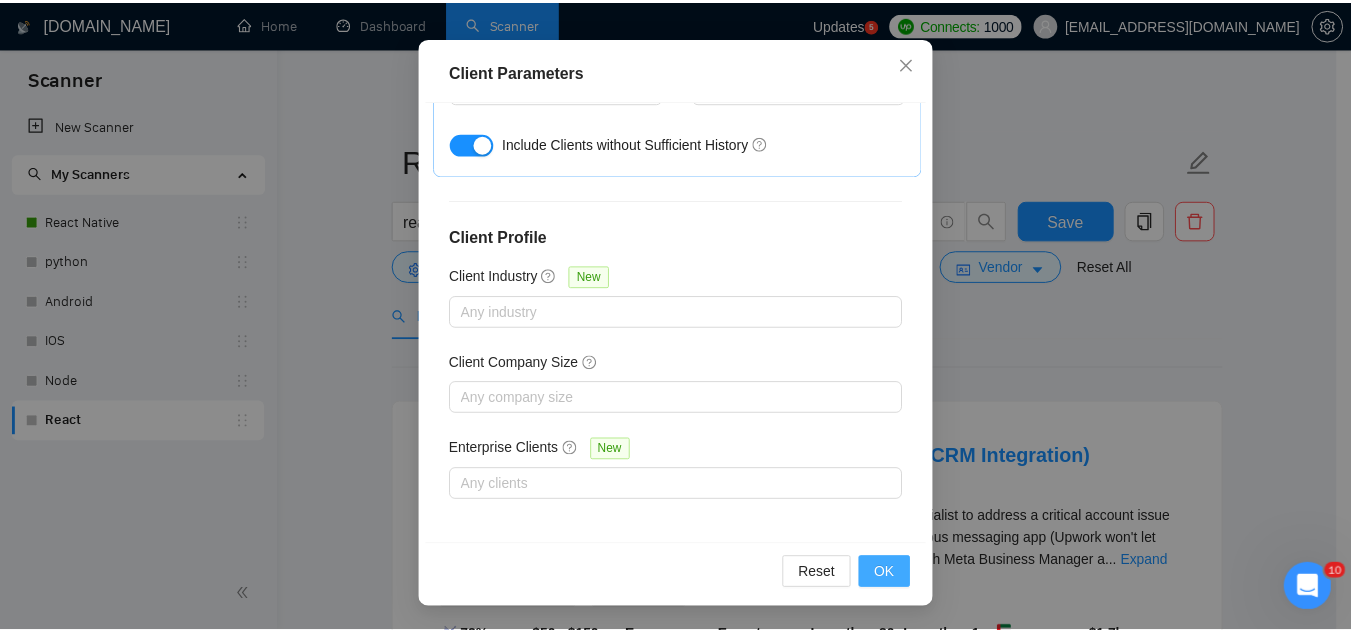 scroll, scrollTop: 82, scrollLeft: 0, axis: vertical 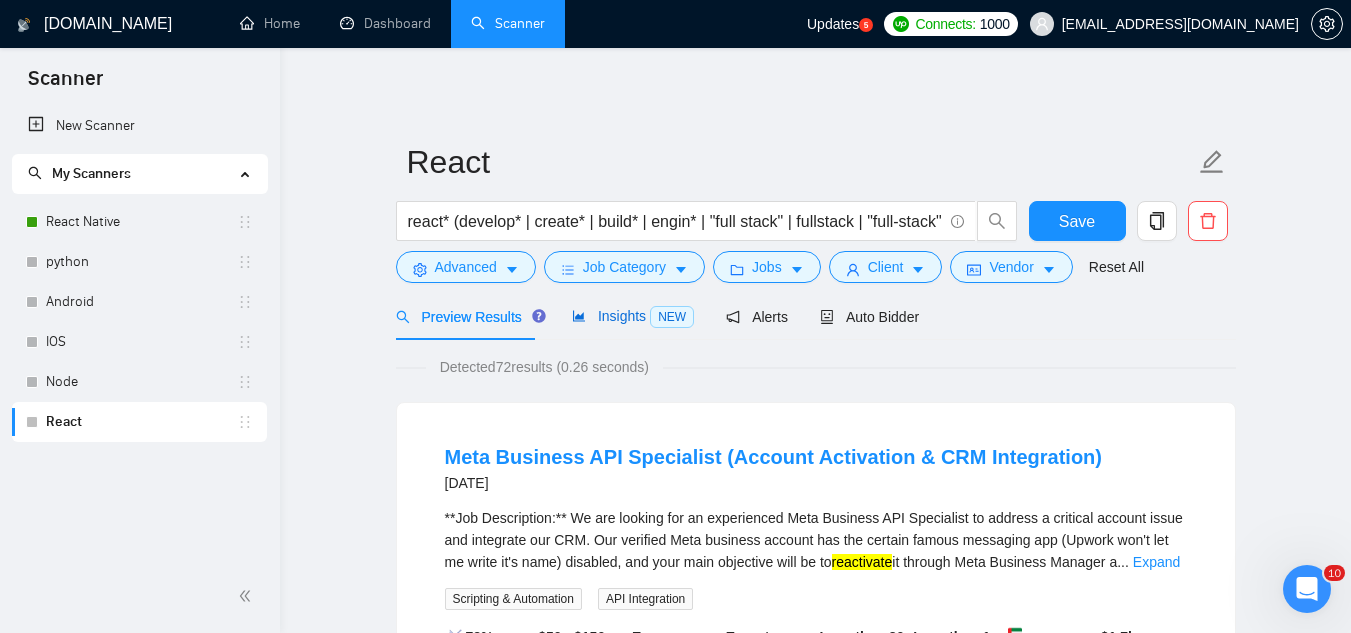 click on "Insights NEW" at bounding box center (633, 316) 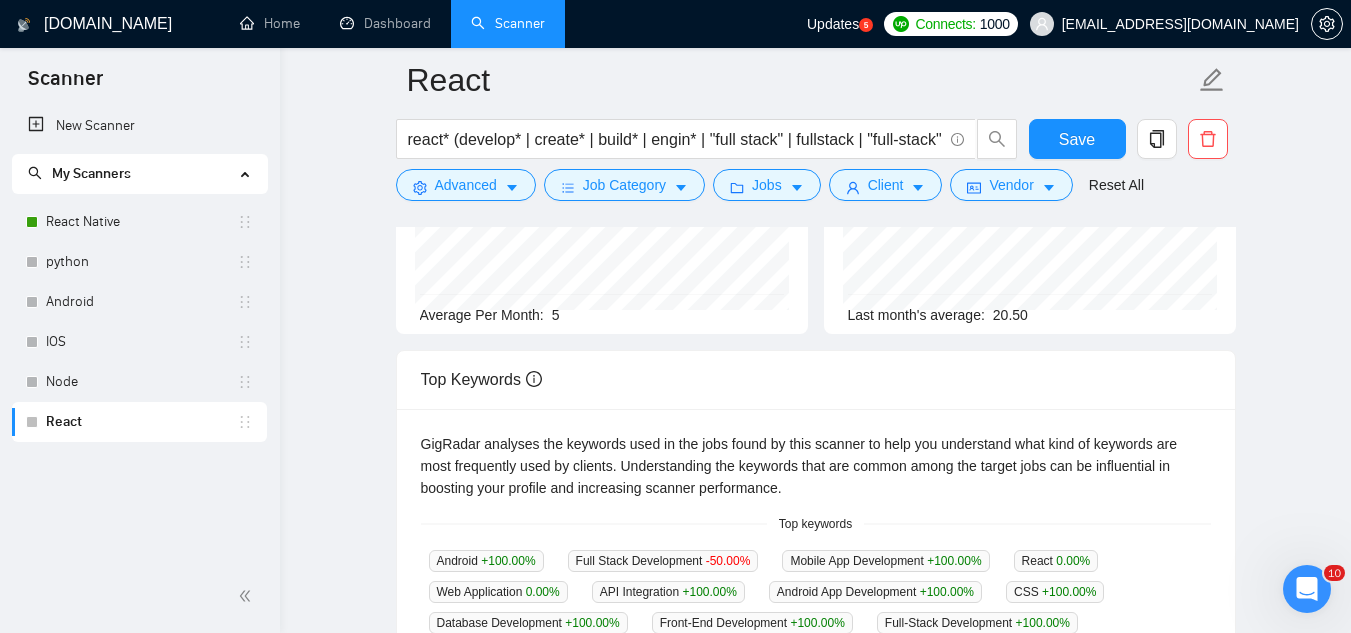 scroll, scrollTop: 0, scrollLeft: 0, axis: both 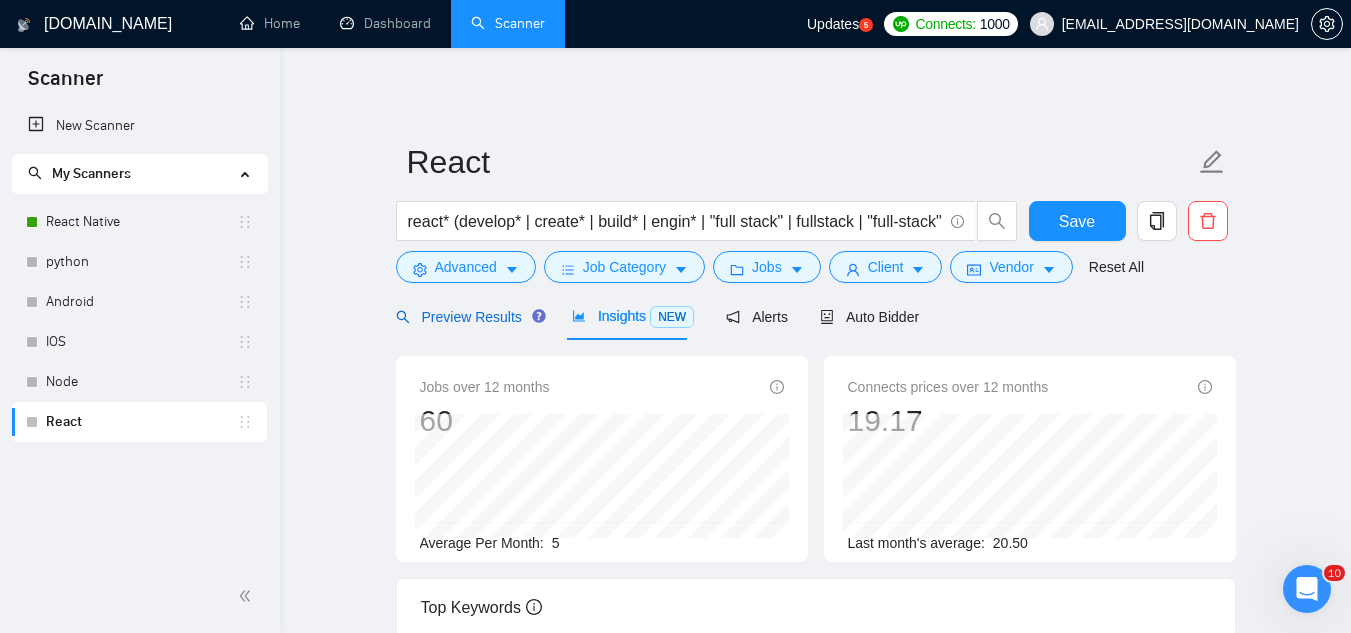 click on "Preview Results" at bounding box center (468, 317) 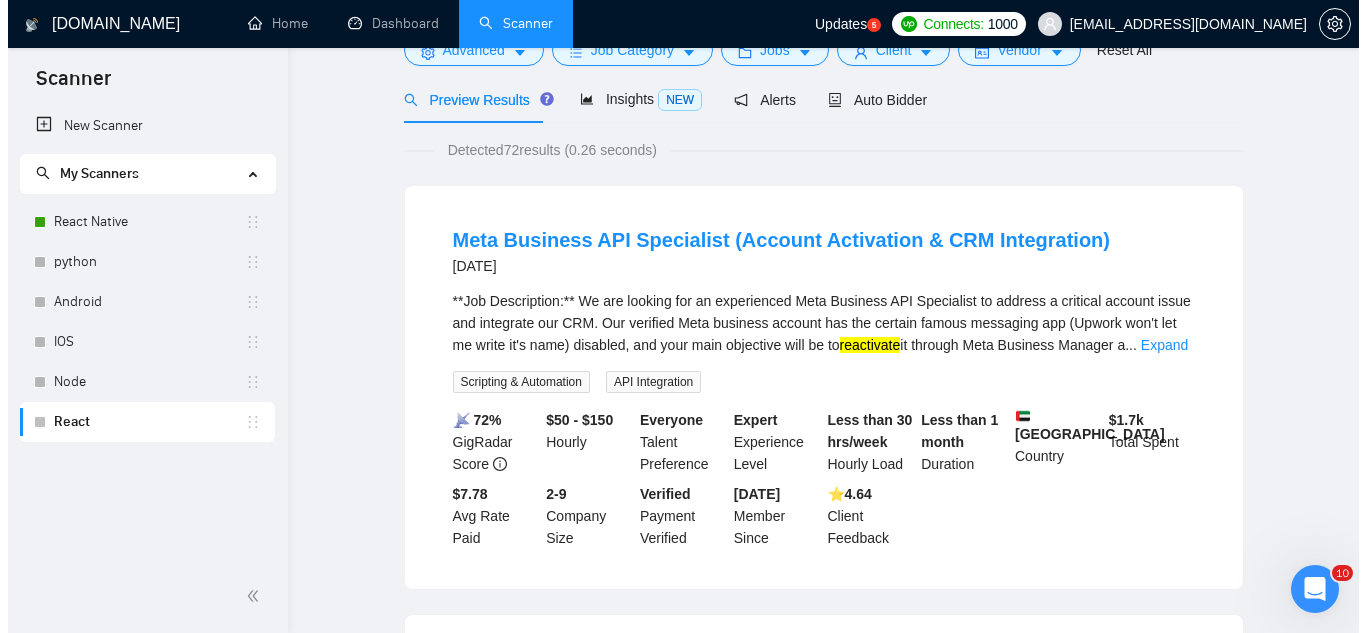scroll, scrollTop: 0, scrollLeft: 0, axis: both 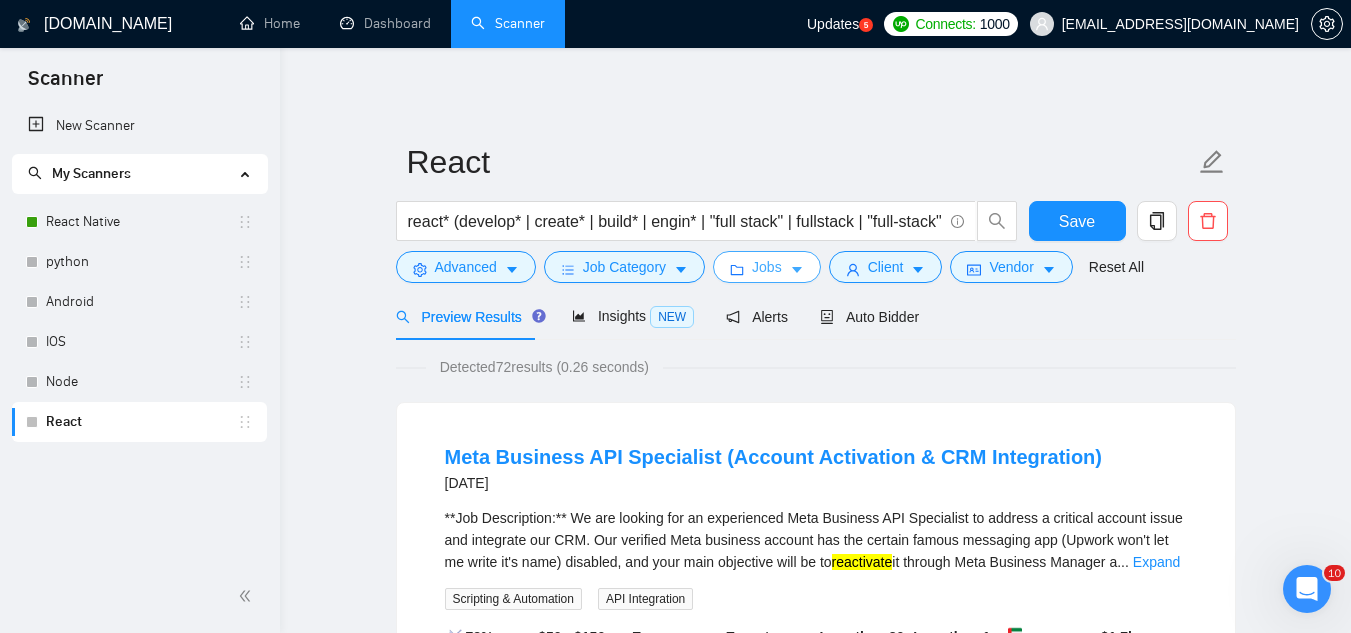 click on "Jobs" at bounding box center (767, 267) 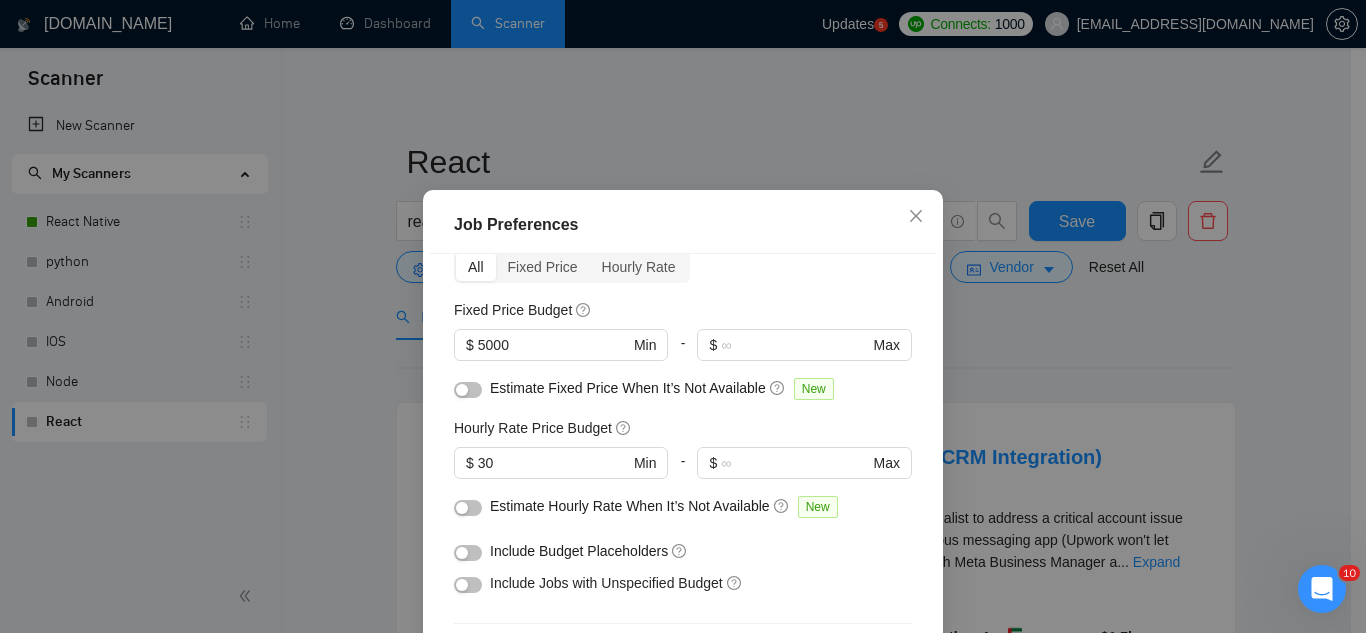 scroll, scrollTop: 0, scrollLeft: 0, axis: both 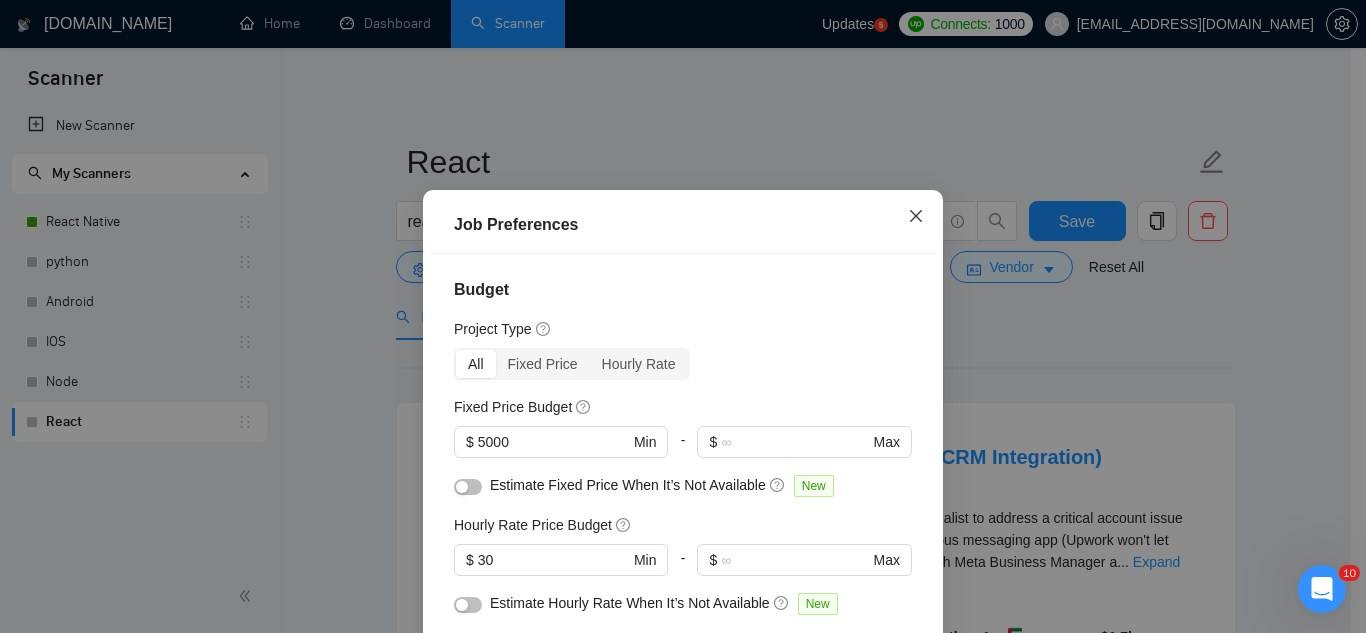 click 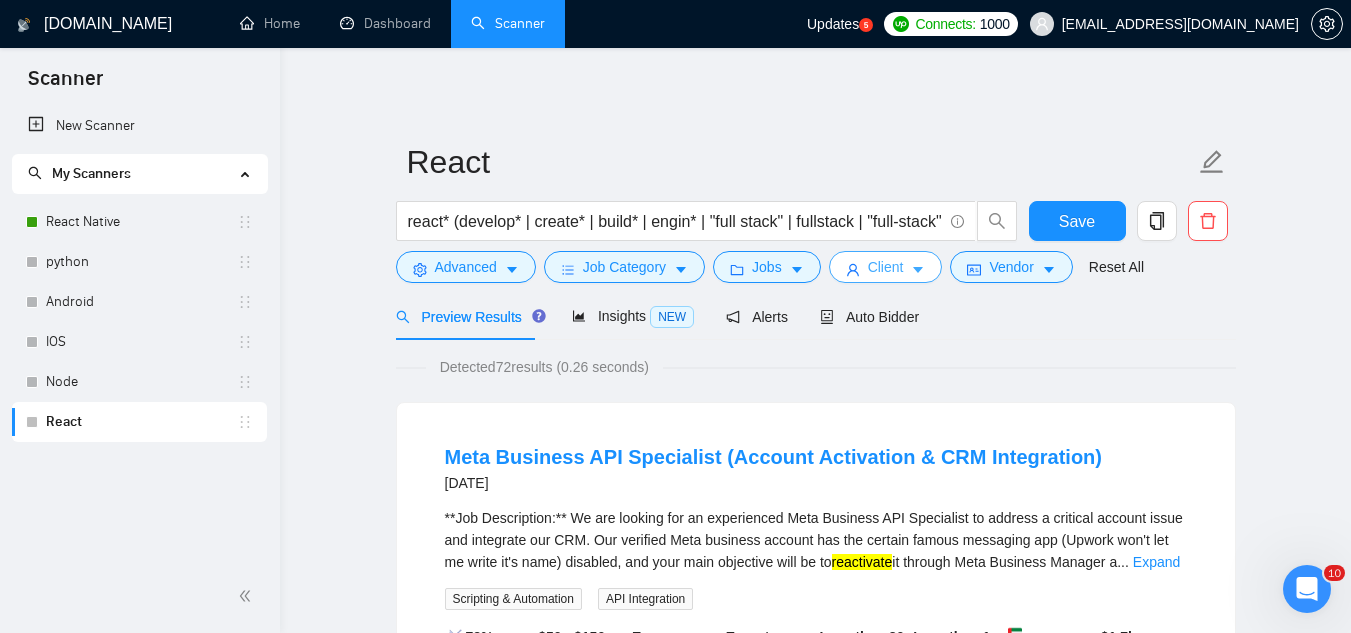 click on "Client" at bounding box center (886, 267) 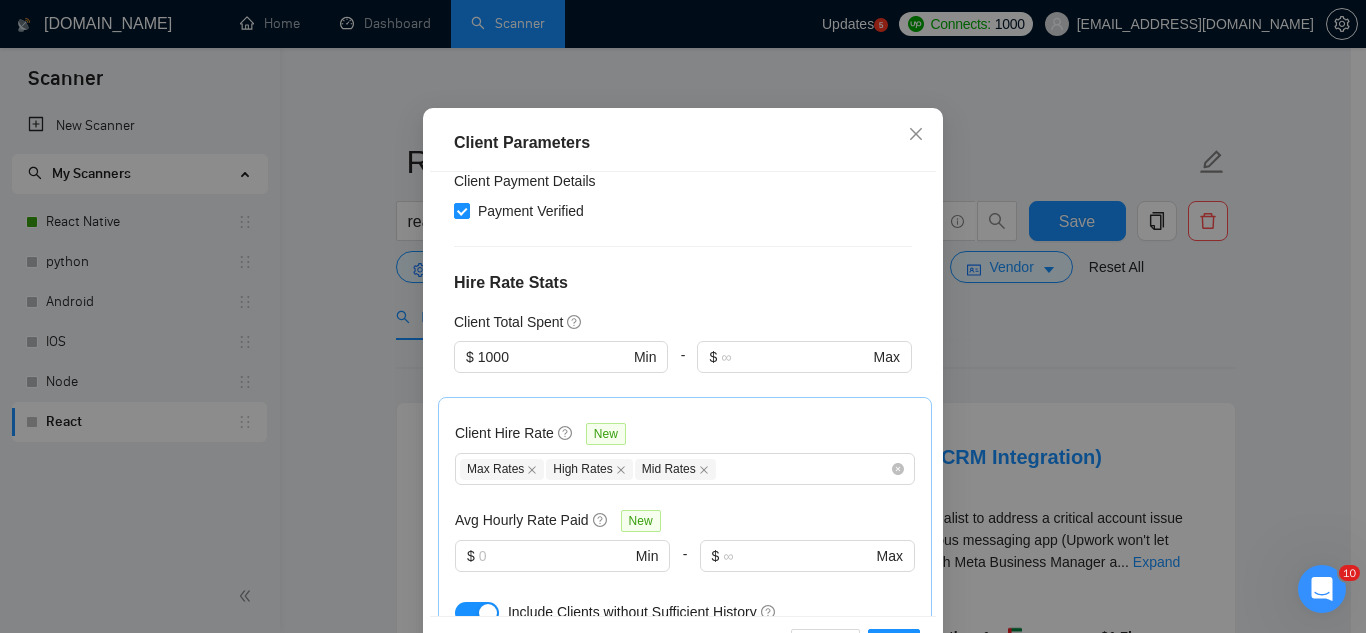 scroll, scrollTop: 401, scrollLeft: 0, axis: vertical 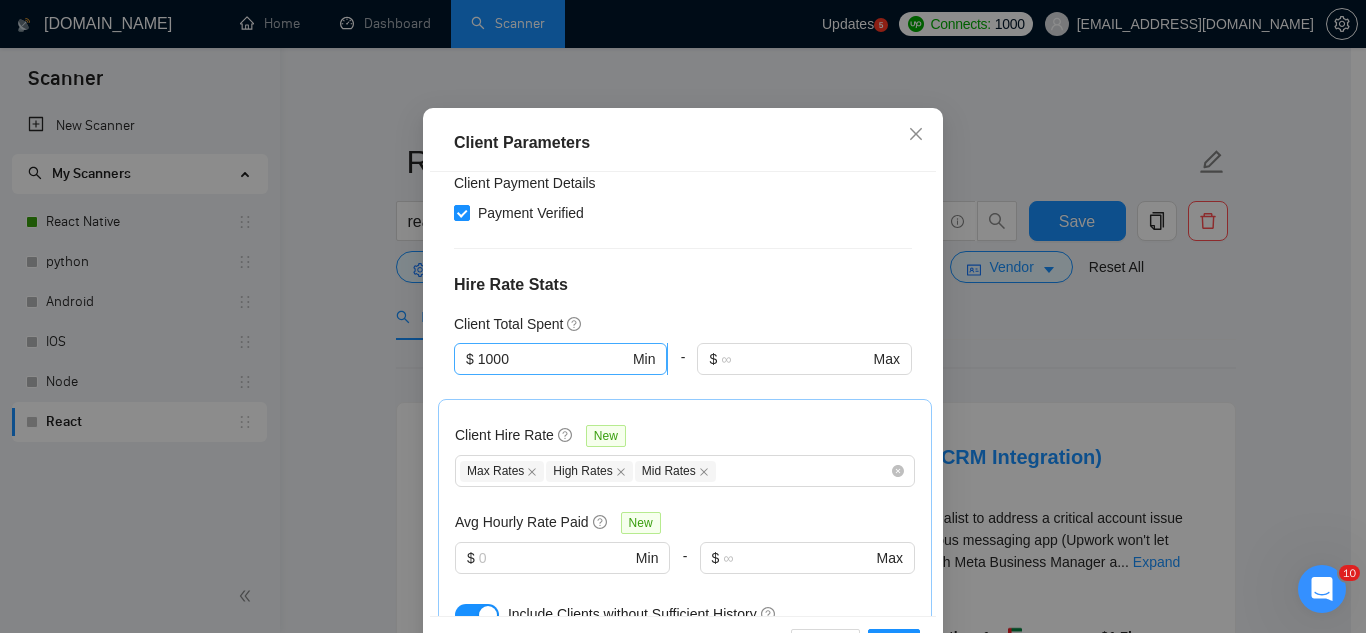click on "1000" at bounding box center (553, 359) 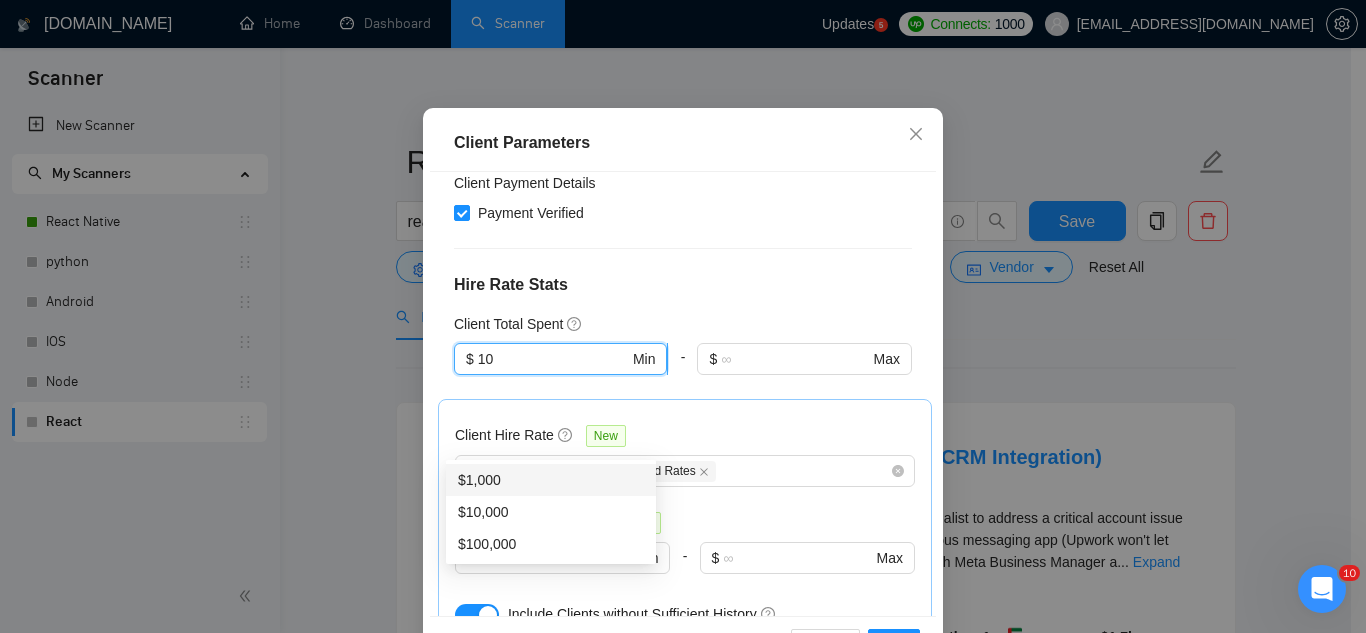 type on "1" 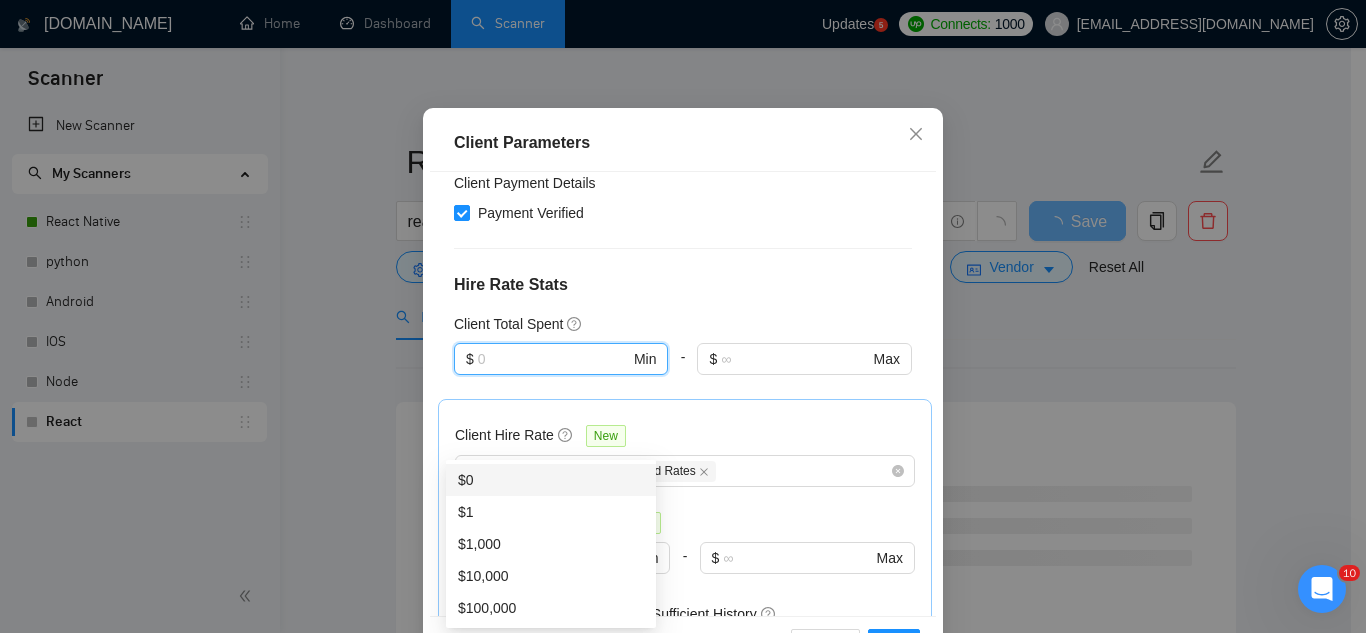 click on "$0" at bounding box center [551, 480] 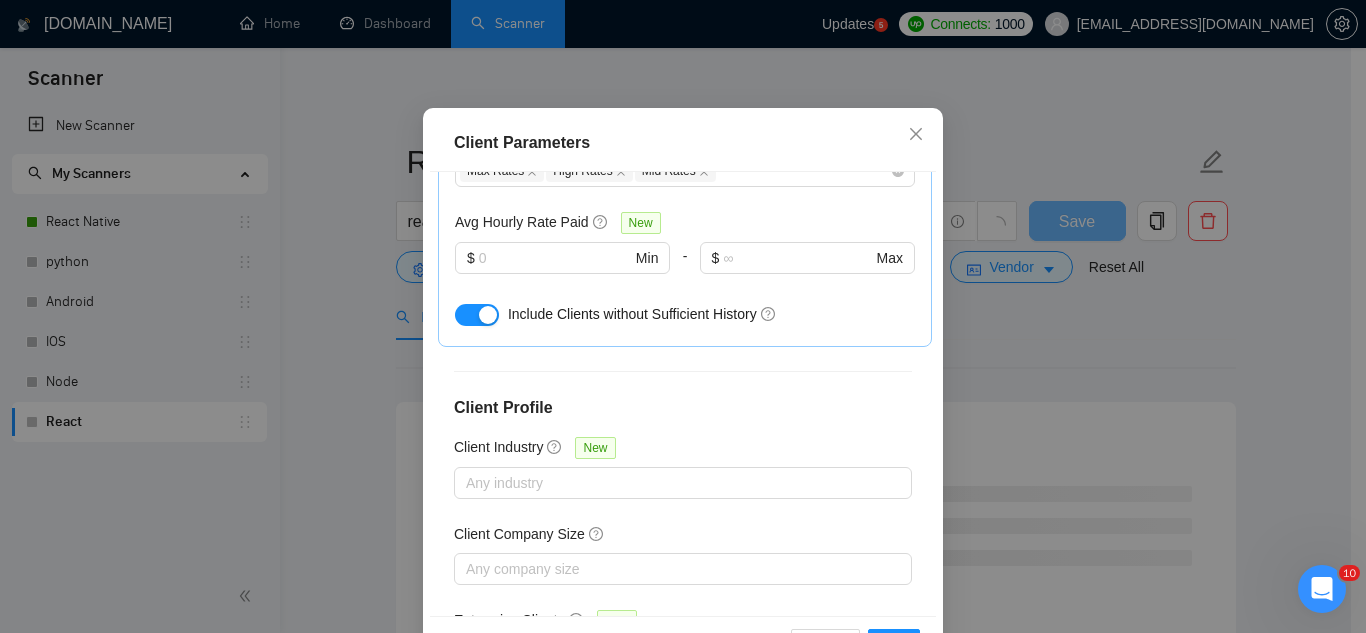 scroll, scrollTop: 801, scrollLeft: 0, axis: vertical 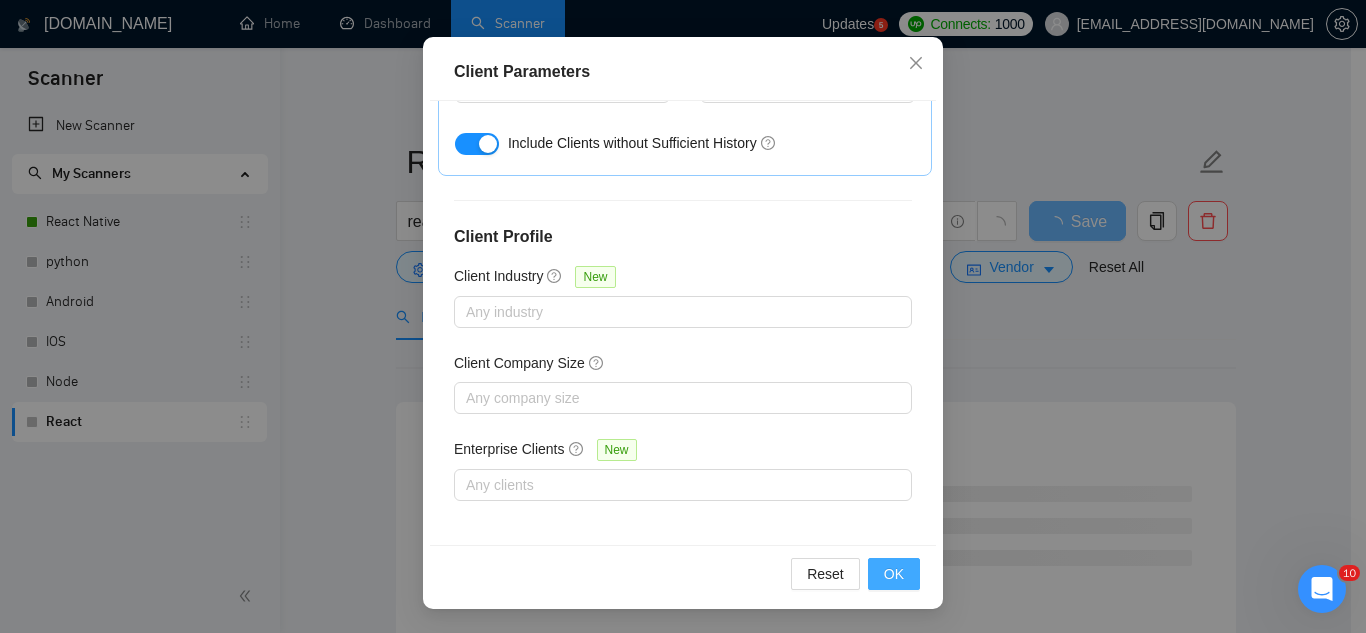 type 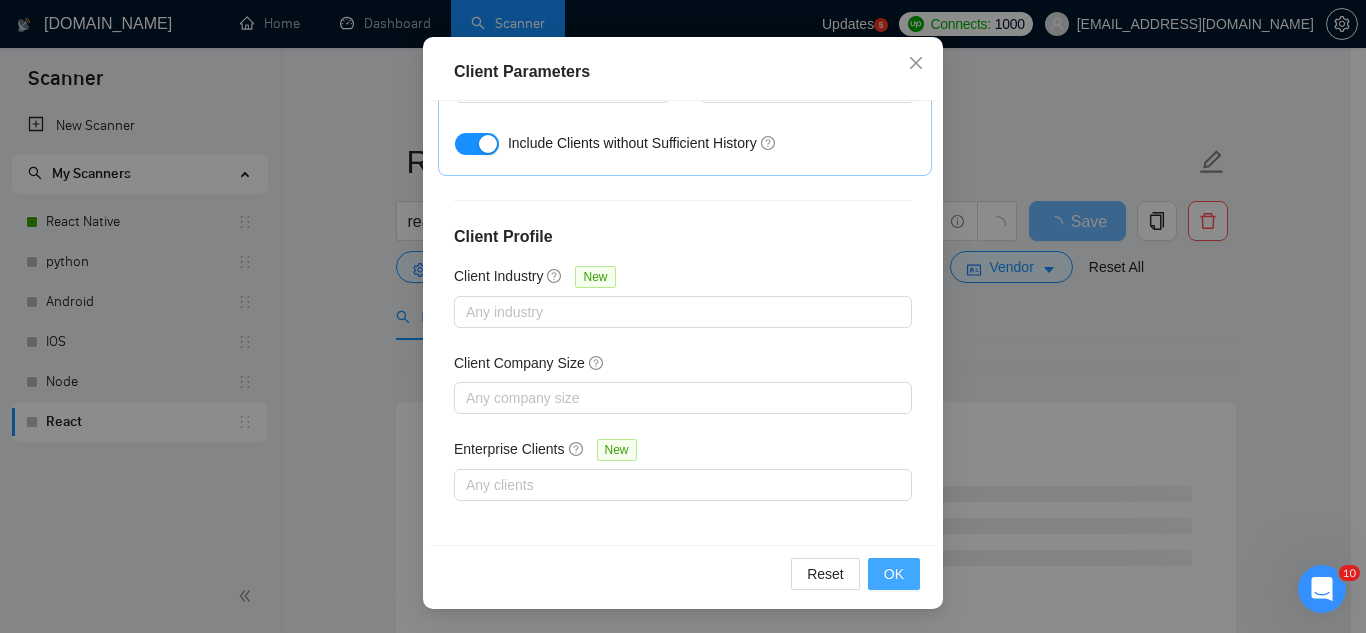 click on "OK" at bounding box center (894, 574) 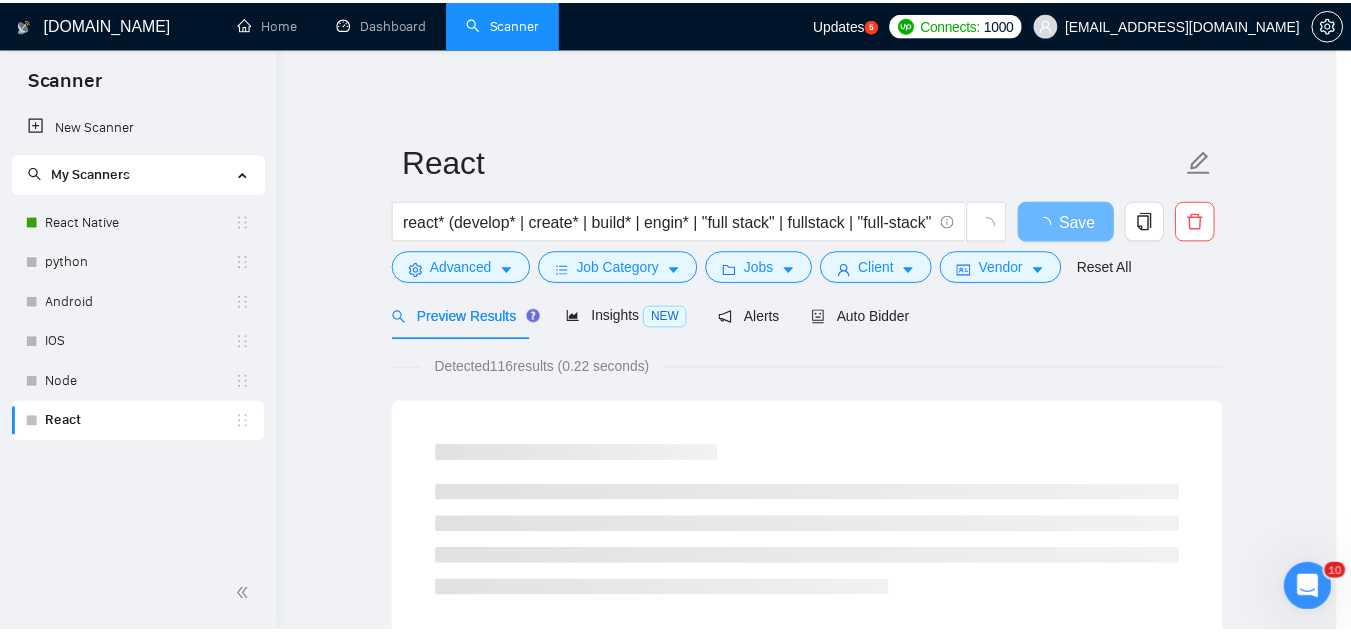 scroll, scrollTop: 82, scrollLeft: 0, axis: vertical 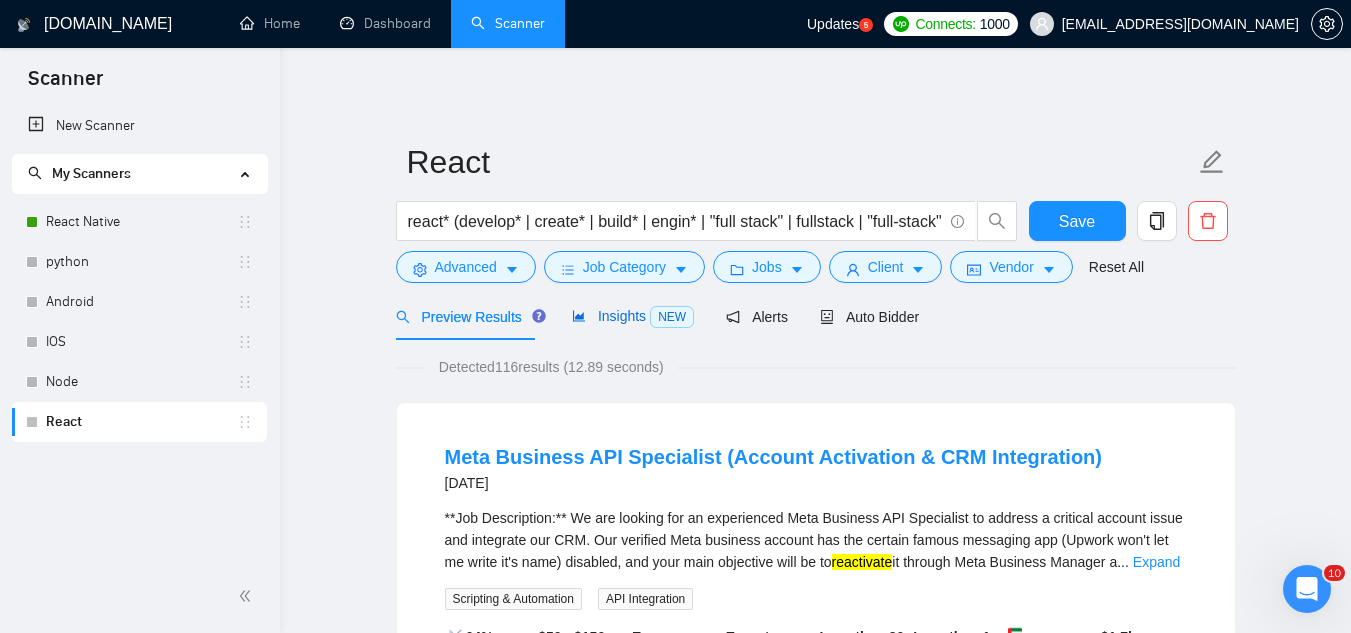 click on "Insights NEW" at bounding box center (633, 316) 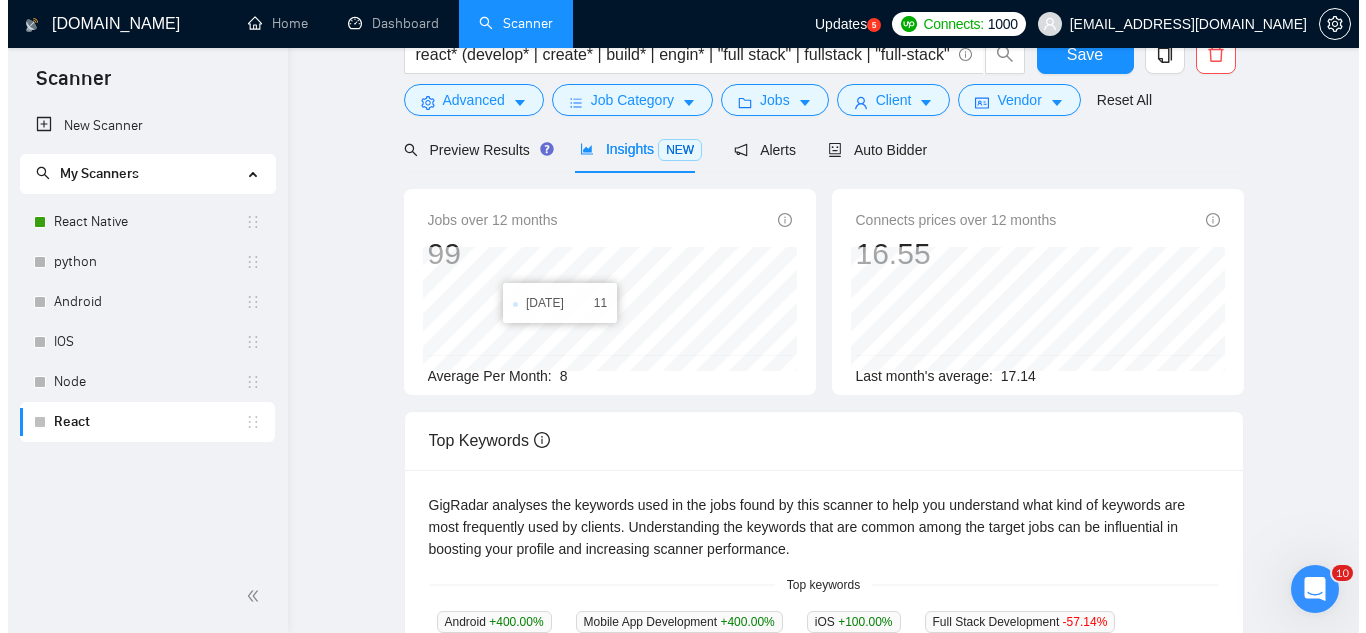 scroll, scrollTop: 0, scrollLeft: 0, axis: both 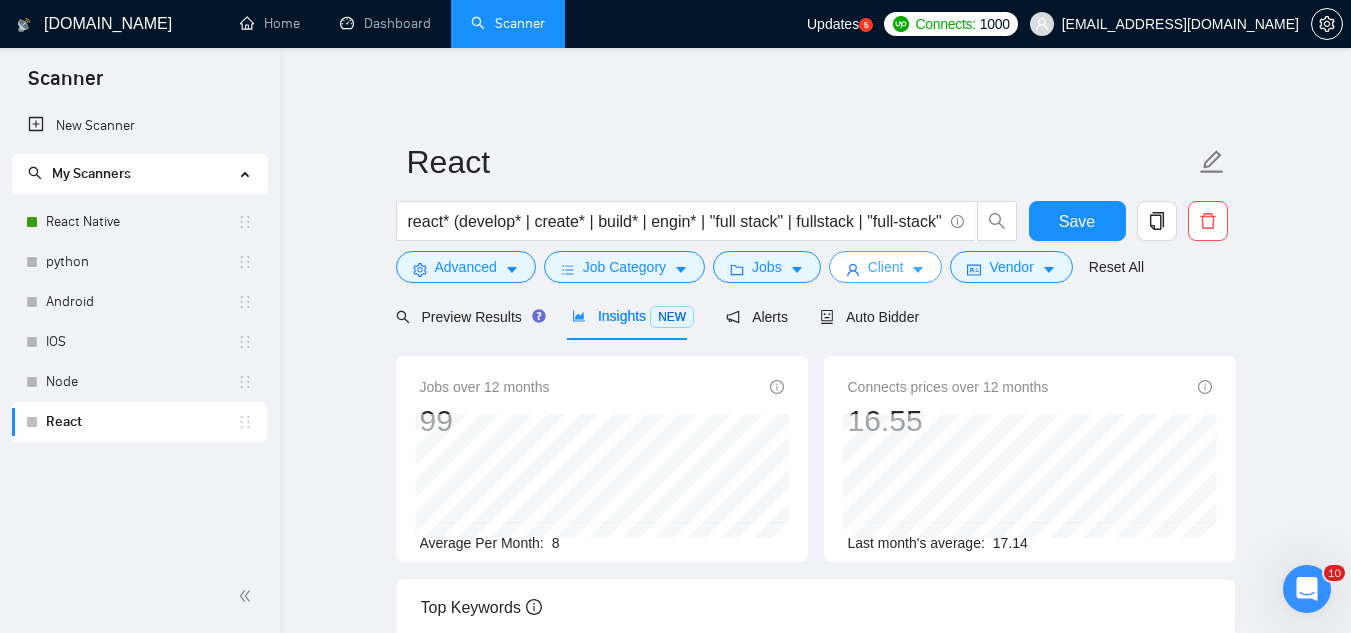 click on "Client" at bounding box center [886, 267] 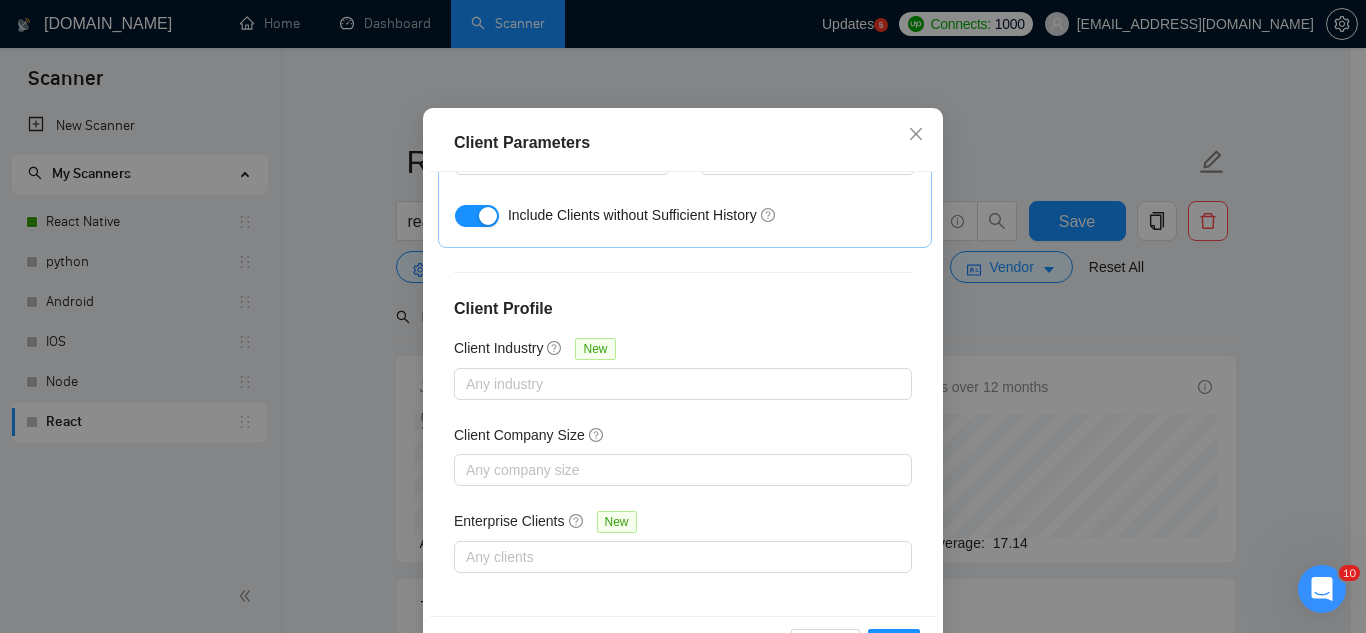 scroll, scrollTop: 801, scrollLeft: 0, axis: vertical 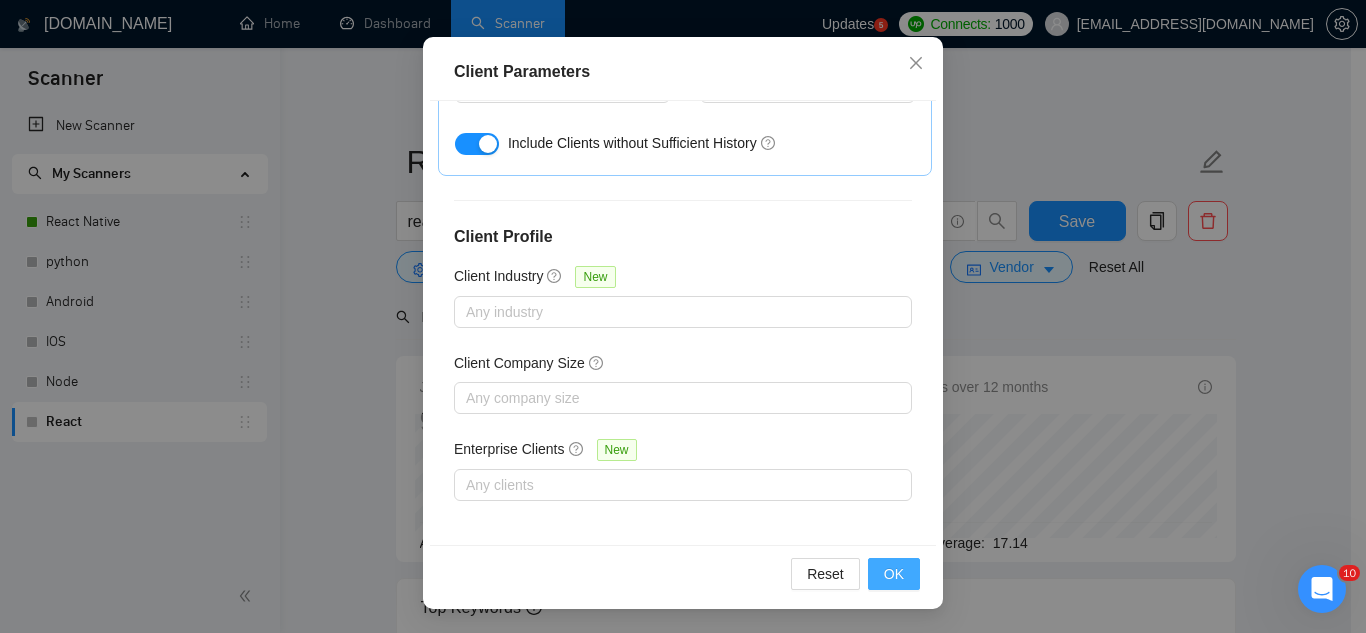 click on "OK" at bounding box center (894, 574) 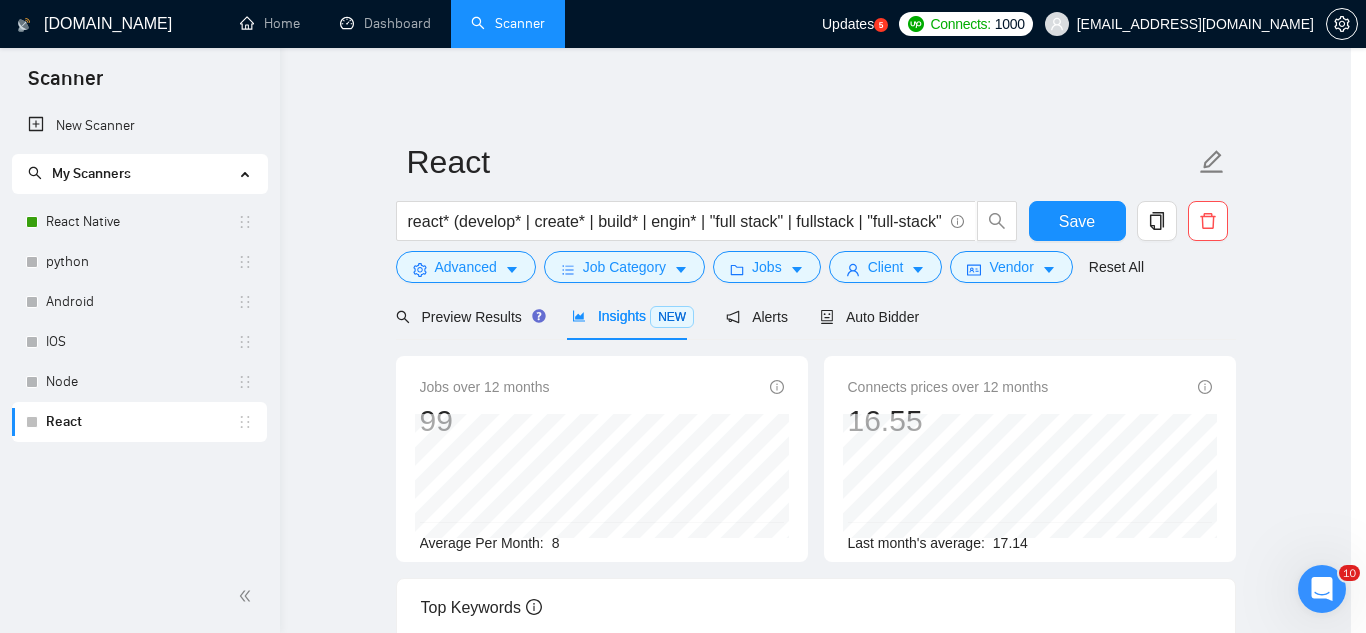 scroll, scrollTop: 82, scrollLeft: 0, axis: vertical 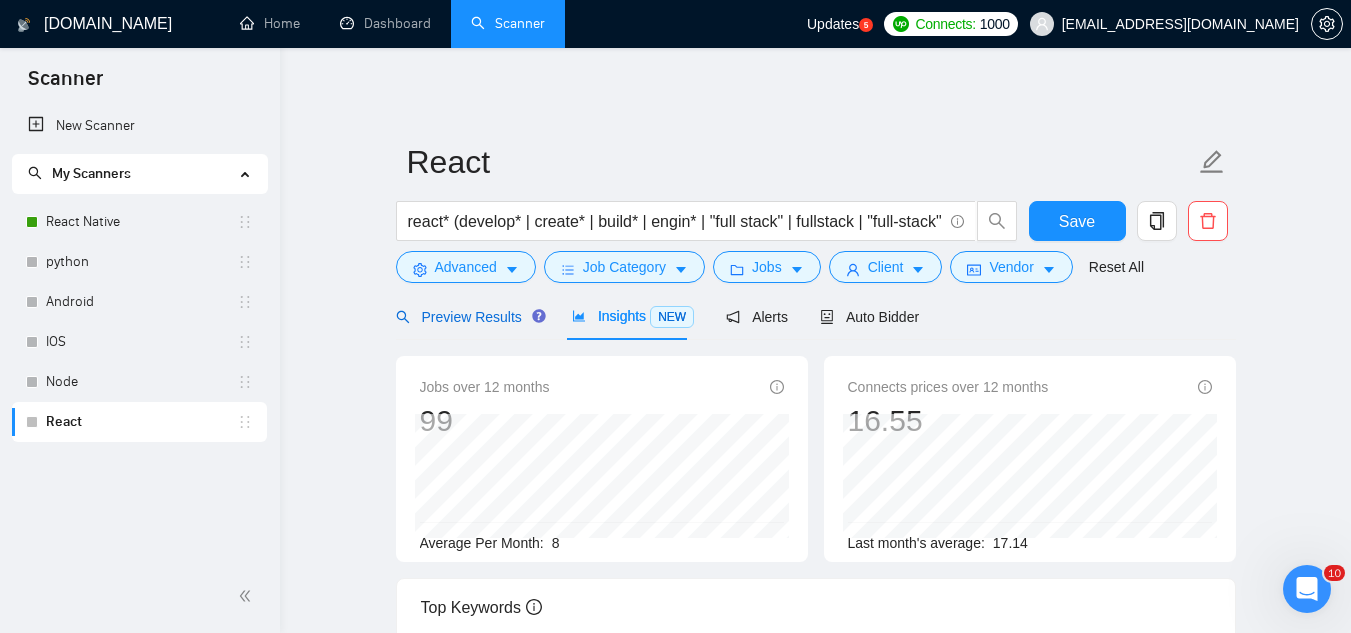 click on "Preview Results" at bounding box center [468, 317] 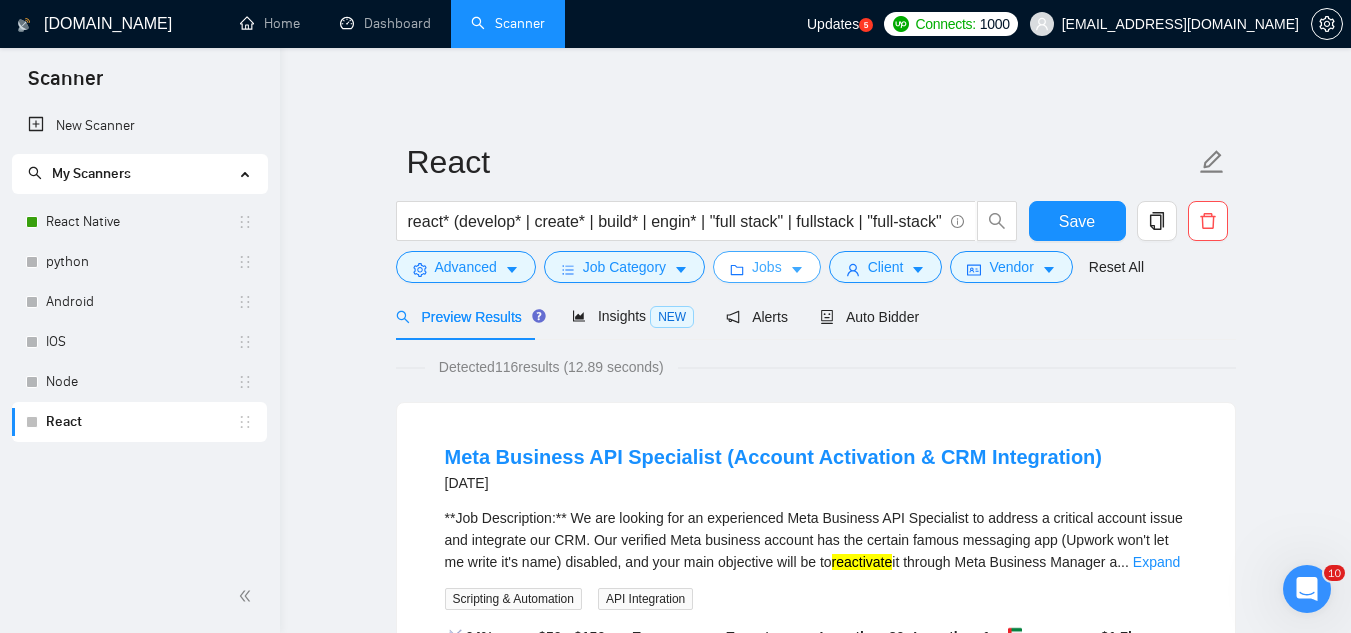 click on "Jobs" at bounding box center [767, 267] 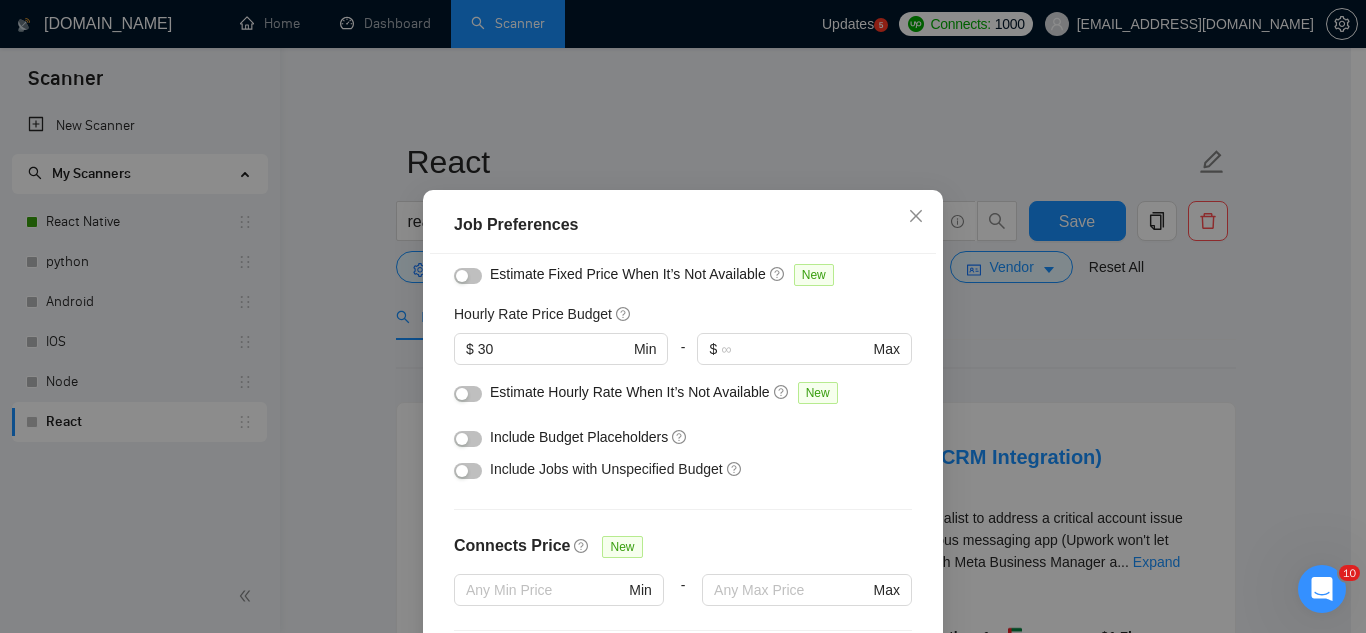 scroll, scrollTop: 200, scrollLeft: 0, axis: vertical 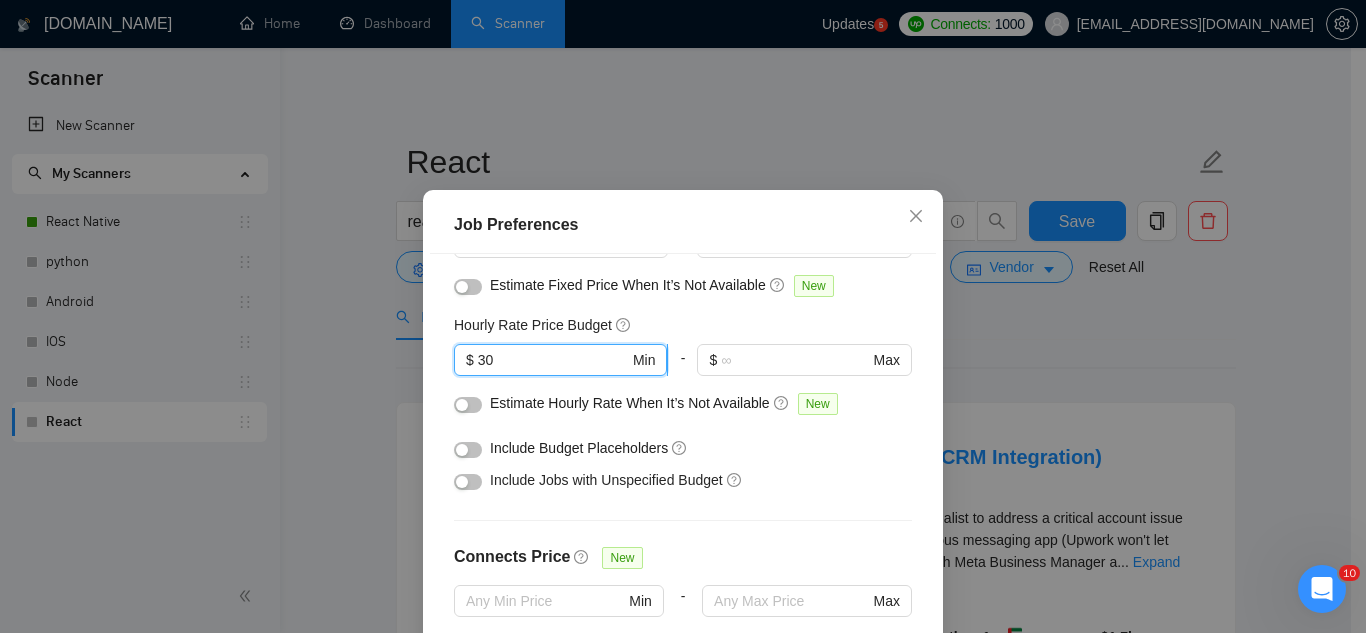 click on "30" at bounding box center (553, 360) 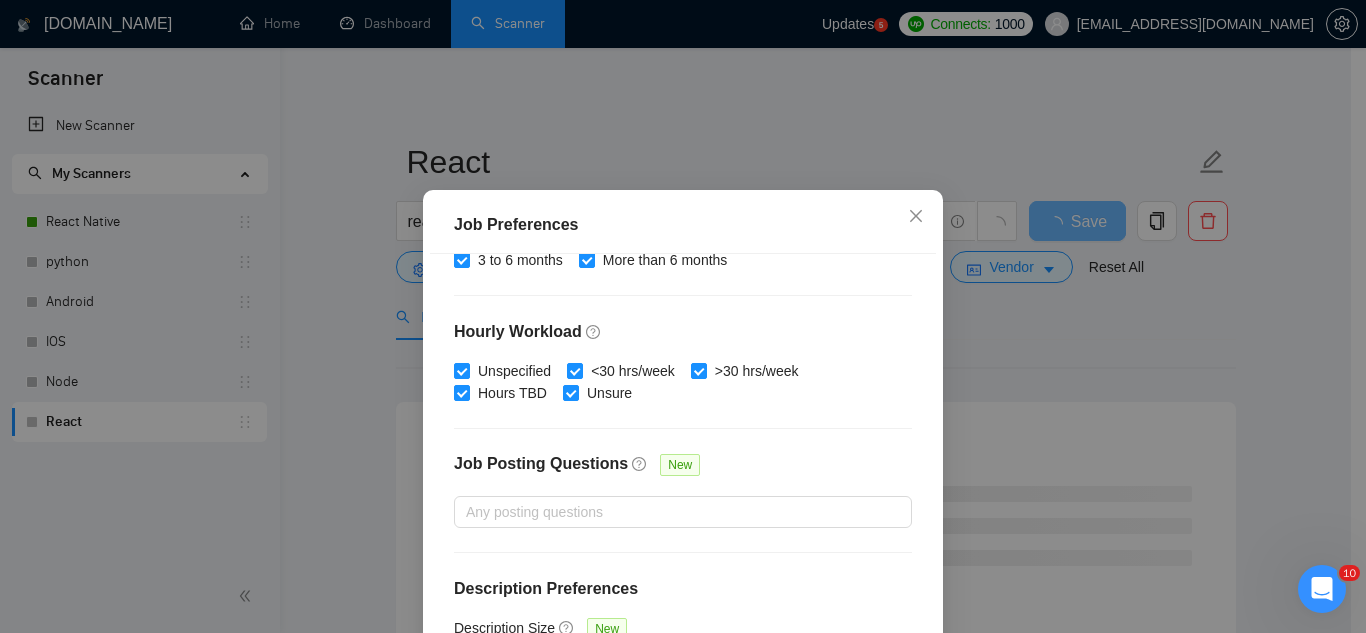 scroll, scrollTop: 683, scrollLeft: 0, axis: vertical 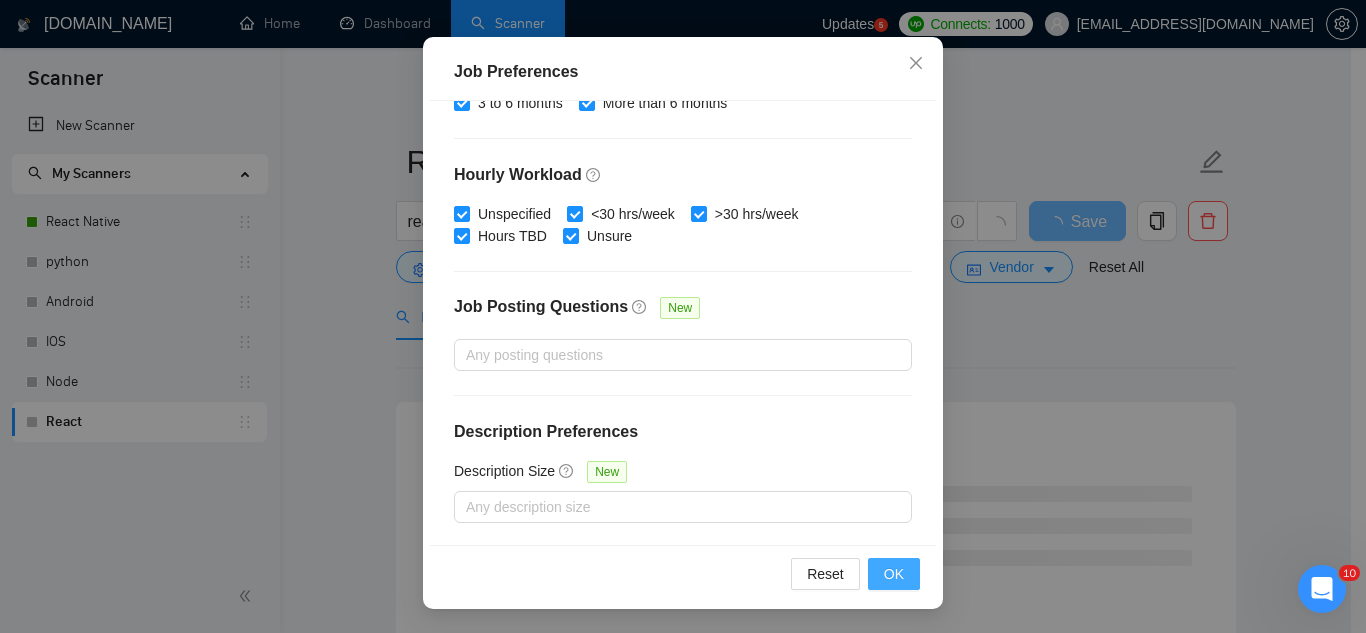 type on "25" 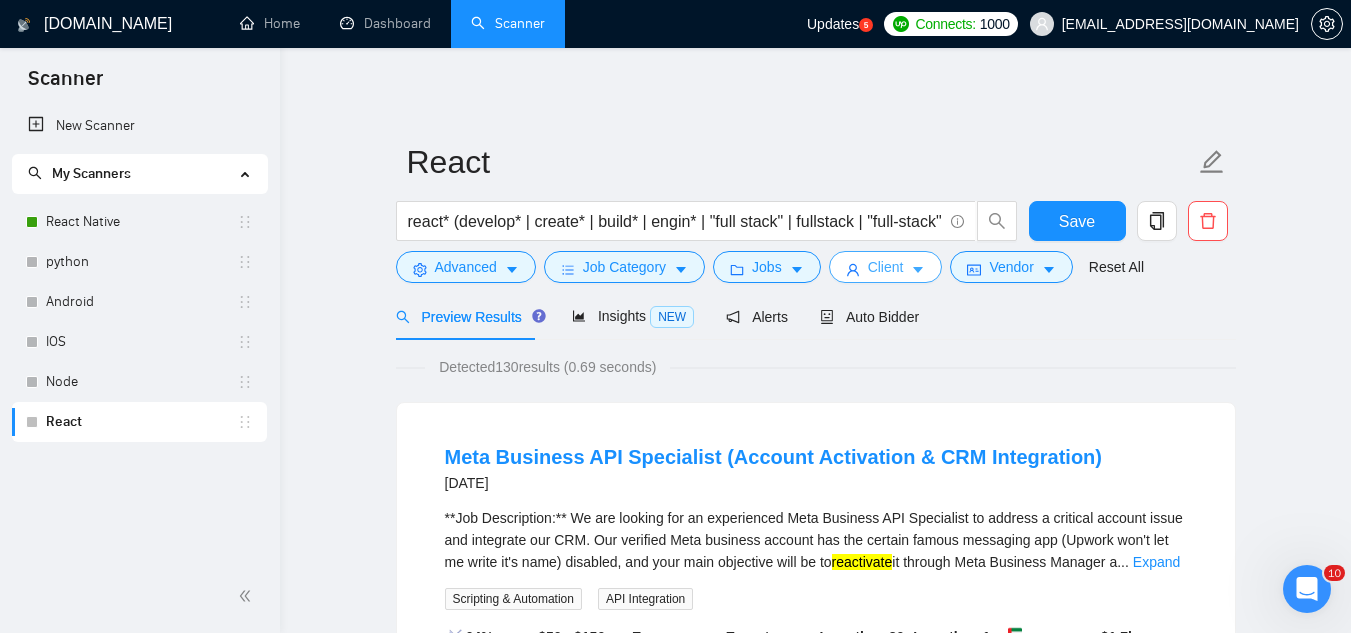 click on "Client" at bounding box center (886, 267) 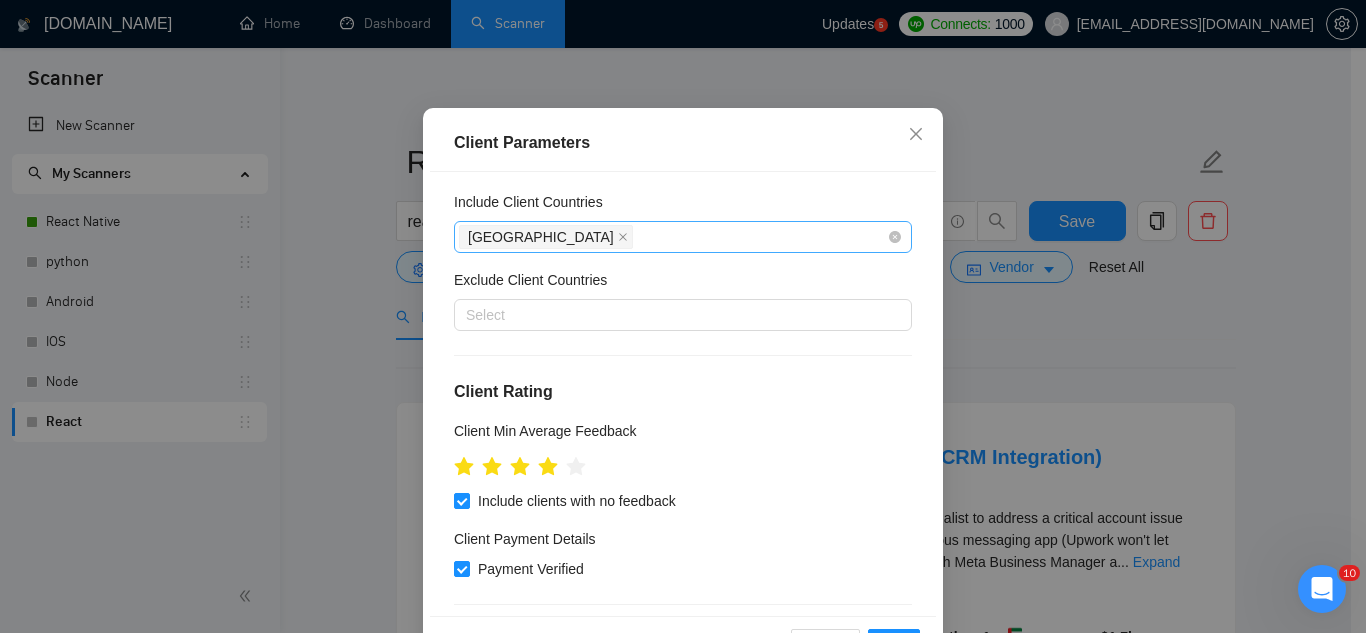 scroll, scrollTop: 0, scrollLeft: 0, axis: both 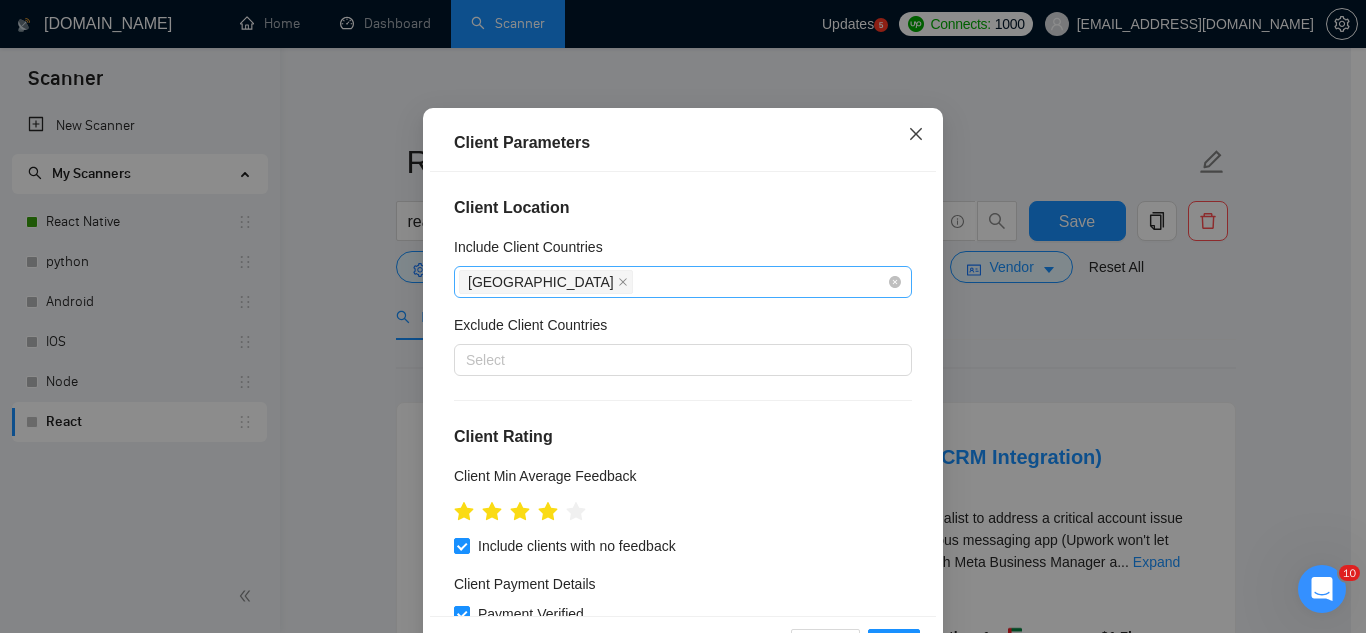 click 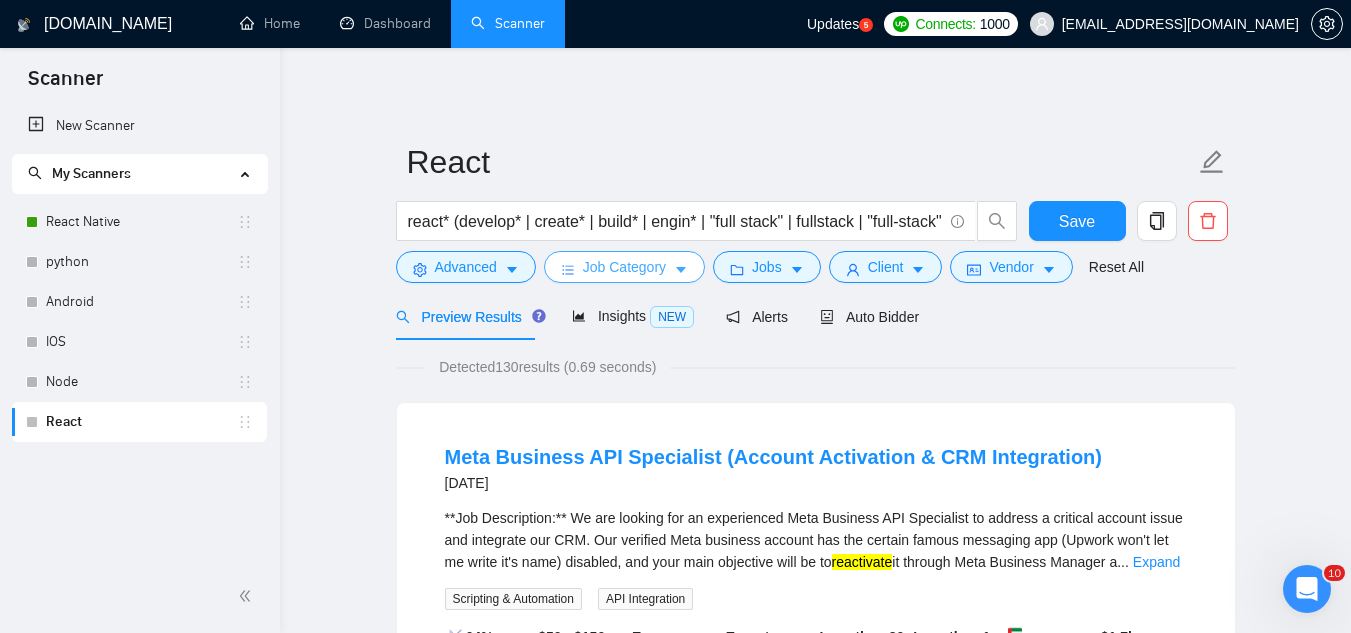 click on "Job Category" at bounding box center [624, 267] 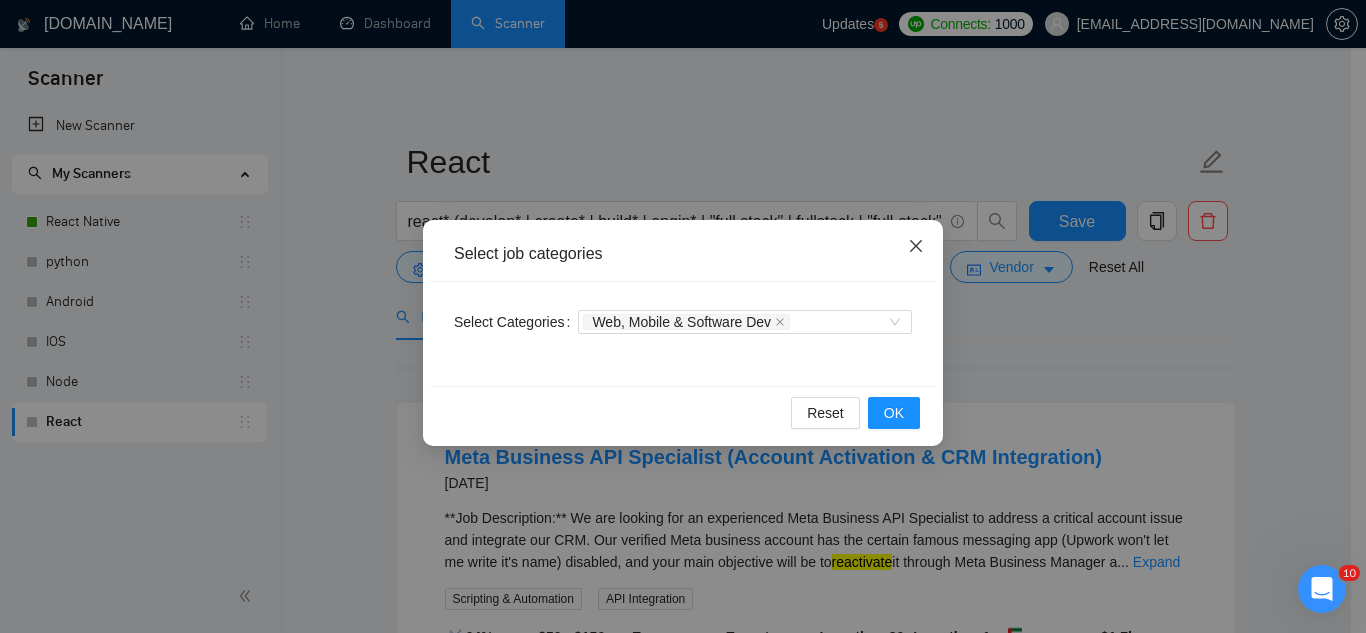 click 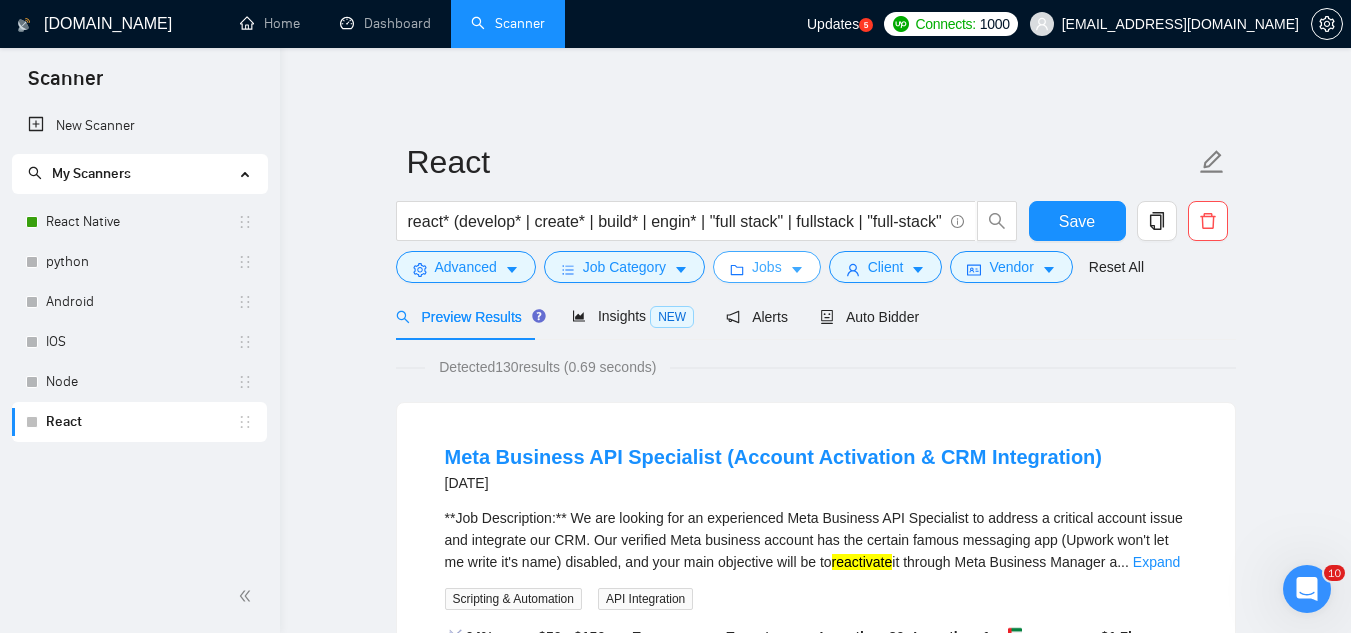 click on "Jobs" at bounding box center (767, 267) 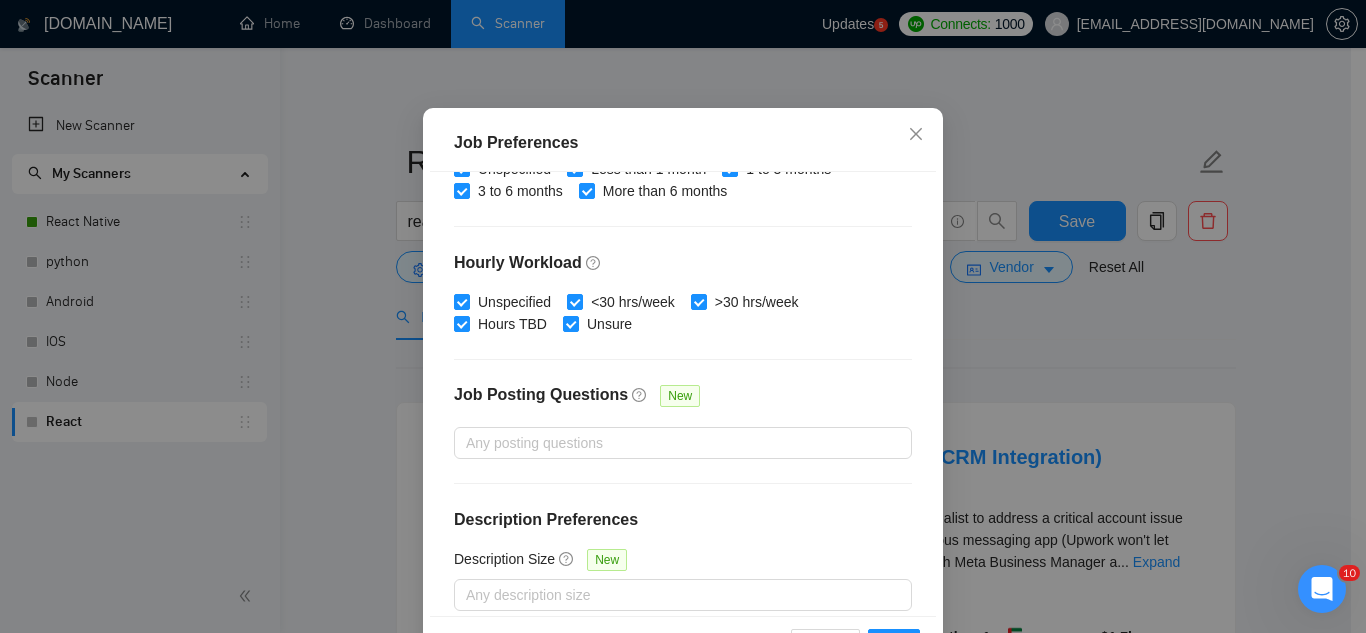 scroll, scrollTop: 683, scrollLeft: 0, axis: vertical 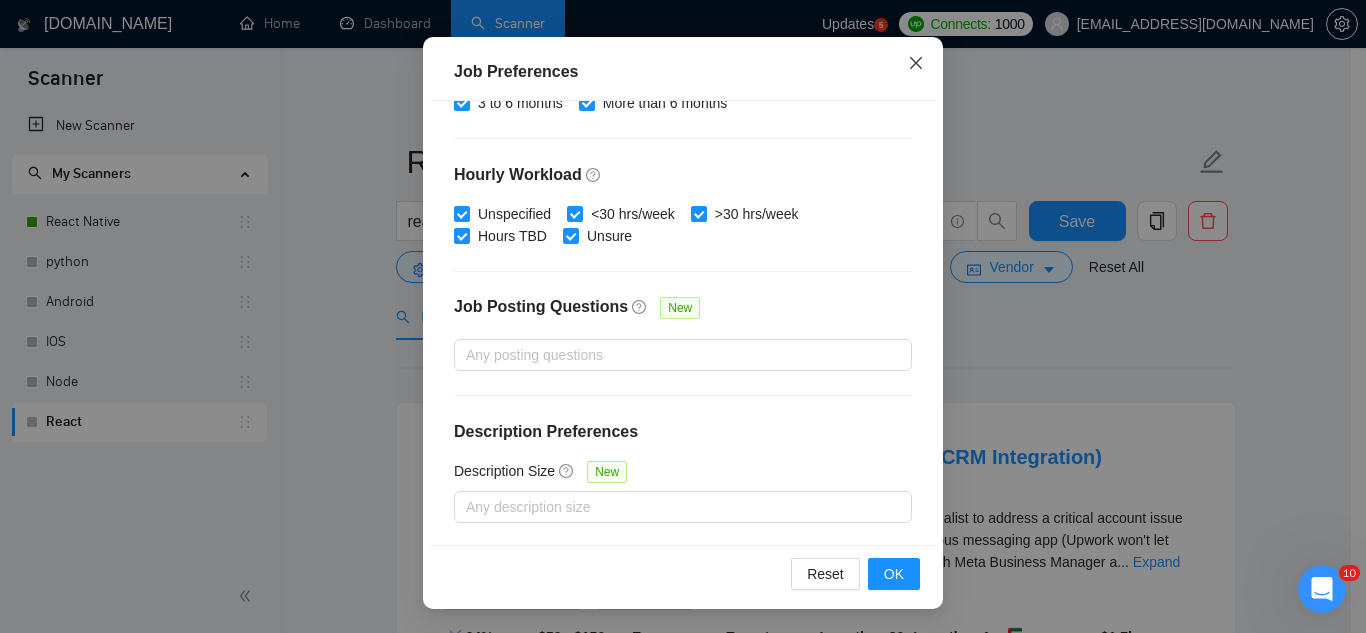 click 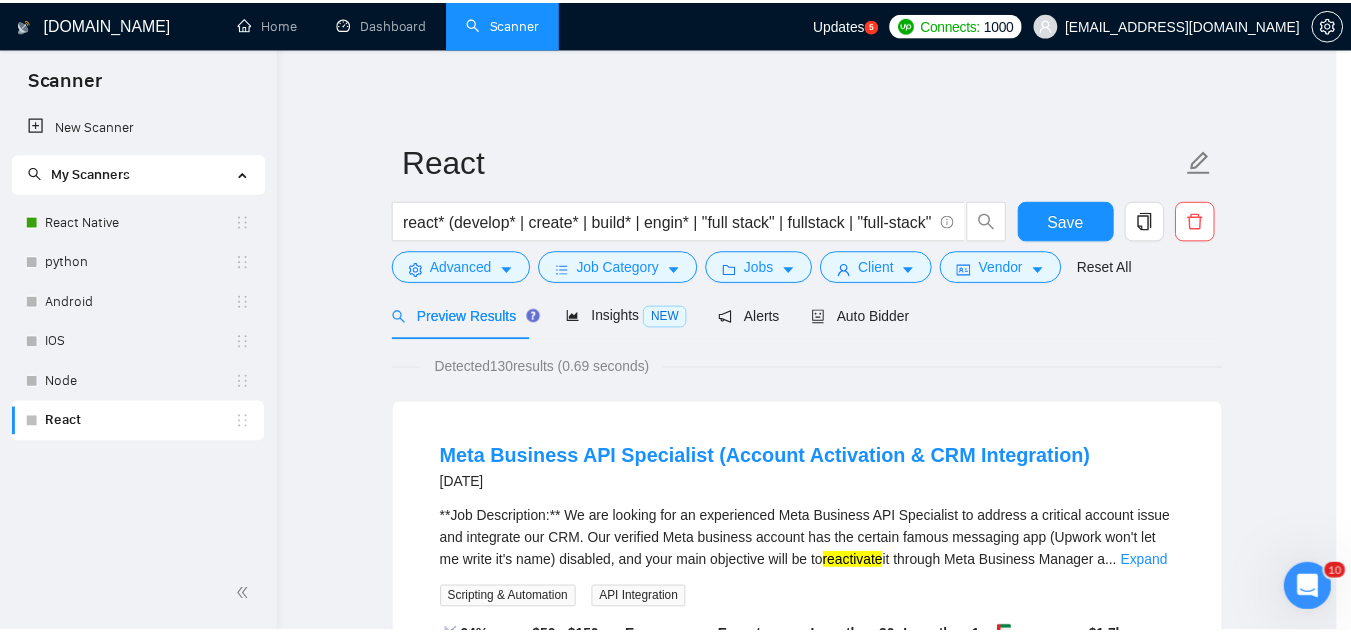 scroll, scrollTop: 82, scrollLeft: 0, axis: vertical 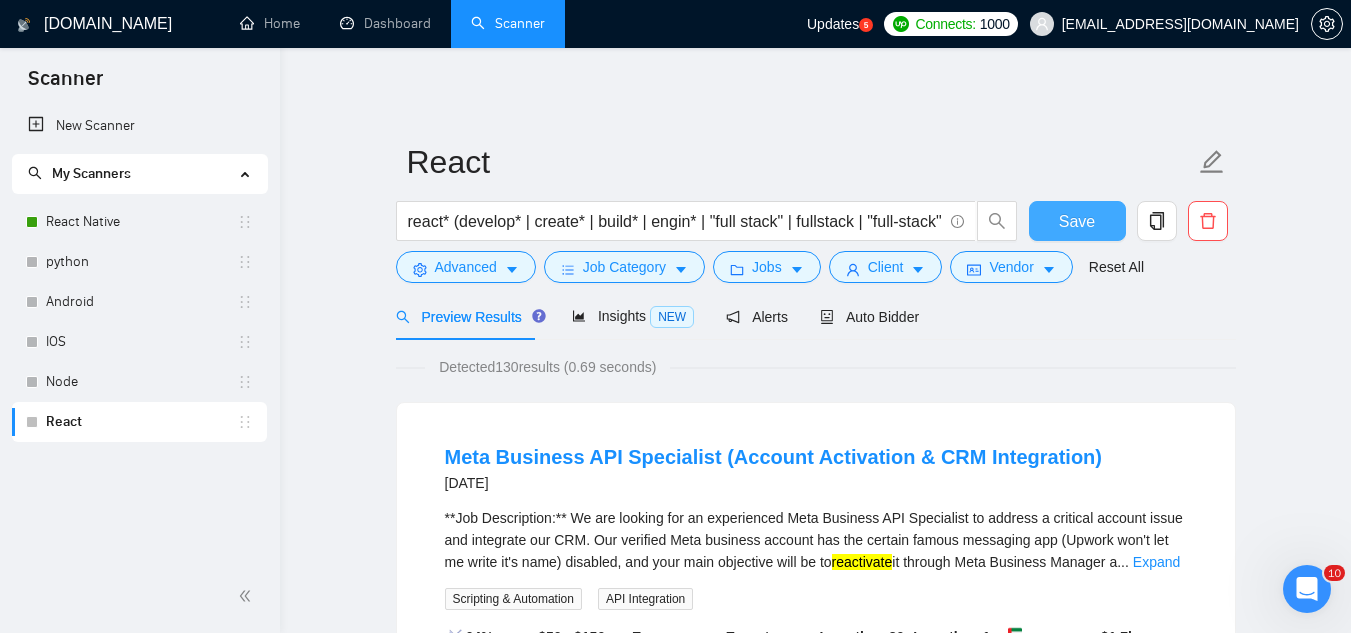 click on "Save" at bounding box center (1077, 221) 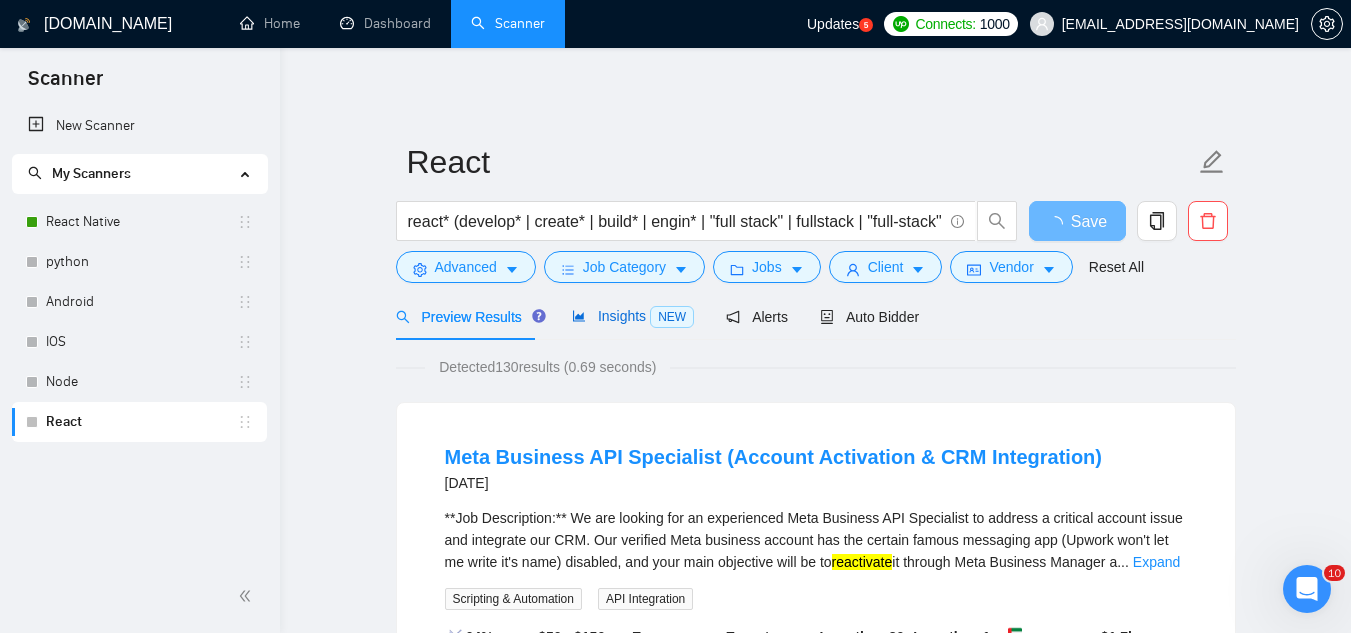 click on "Insights NEW" at bounding box center [633, 316] 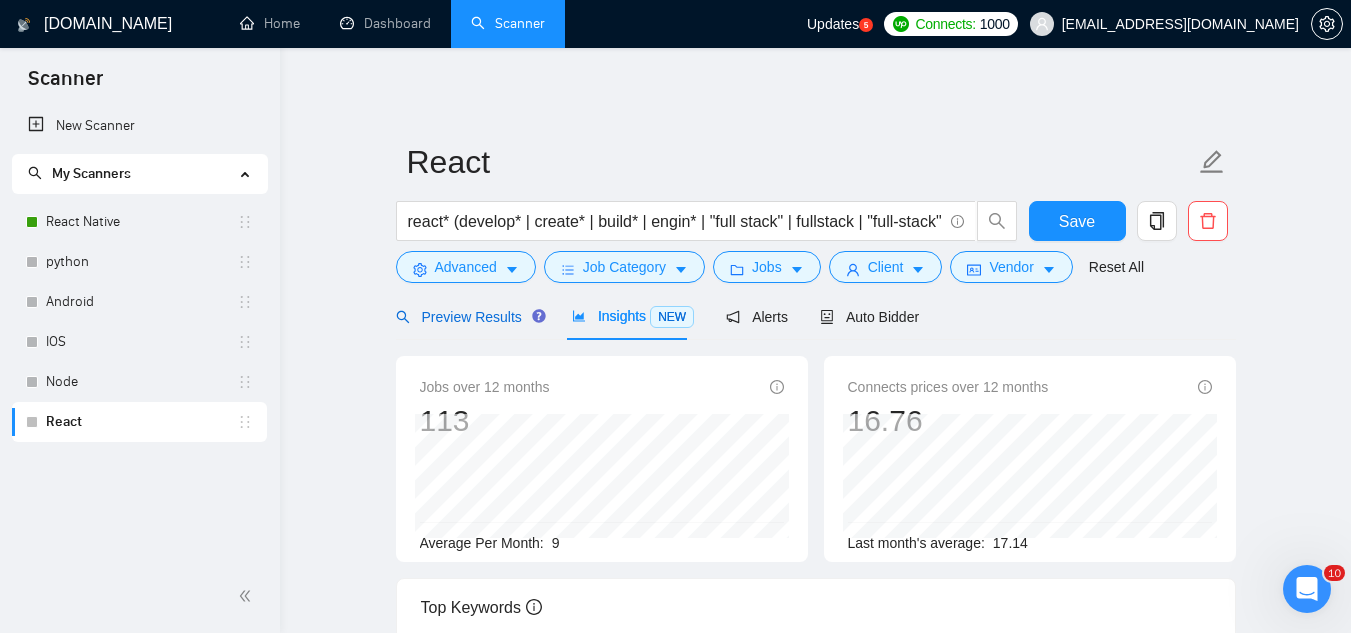 drag, startPoint x: 442, startPoint y: 319, endPoint x: 400, endPoint y: 336, distance: 45.310043 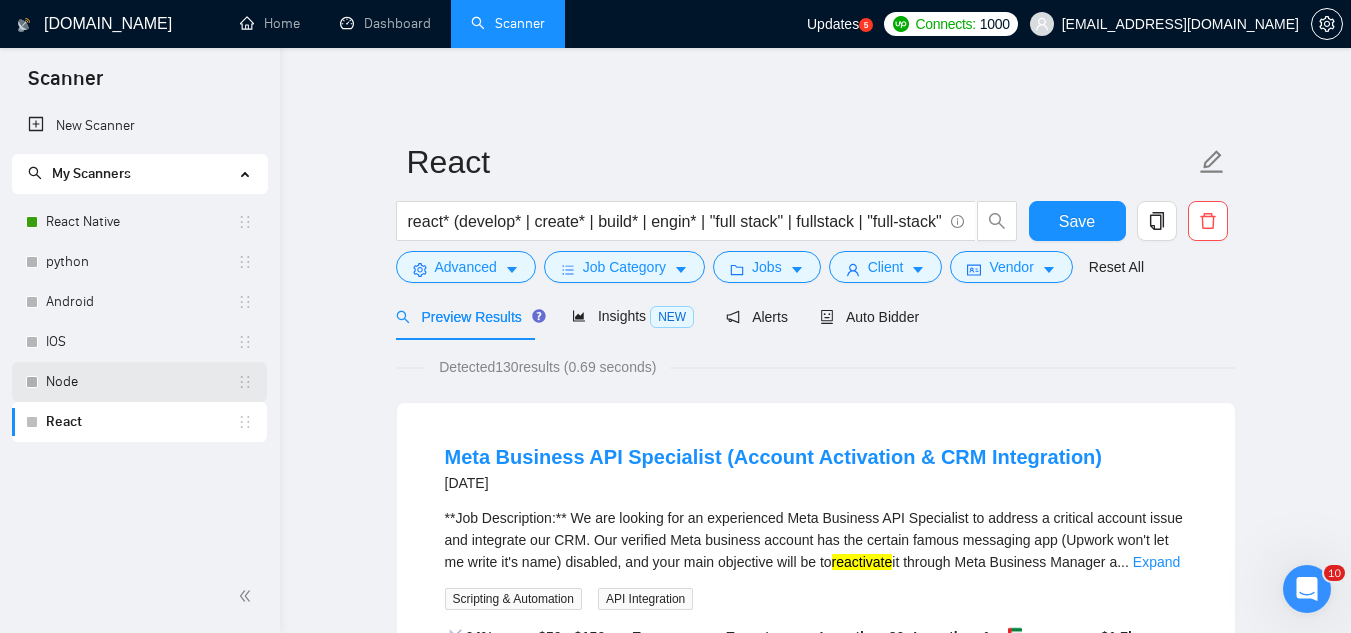 click on "Node" at bounding box center [141, 382] 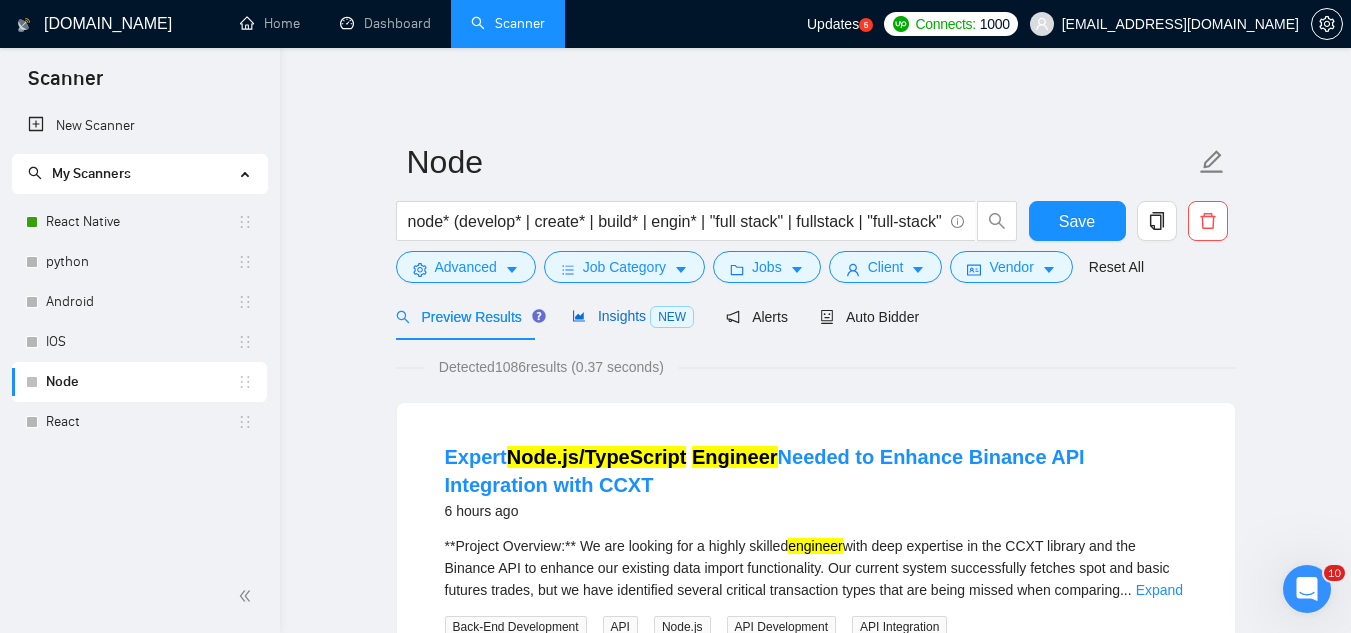 click on "Insights NEW" at bounding box center [633, 316] 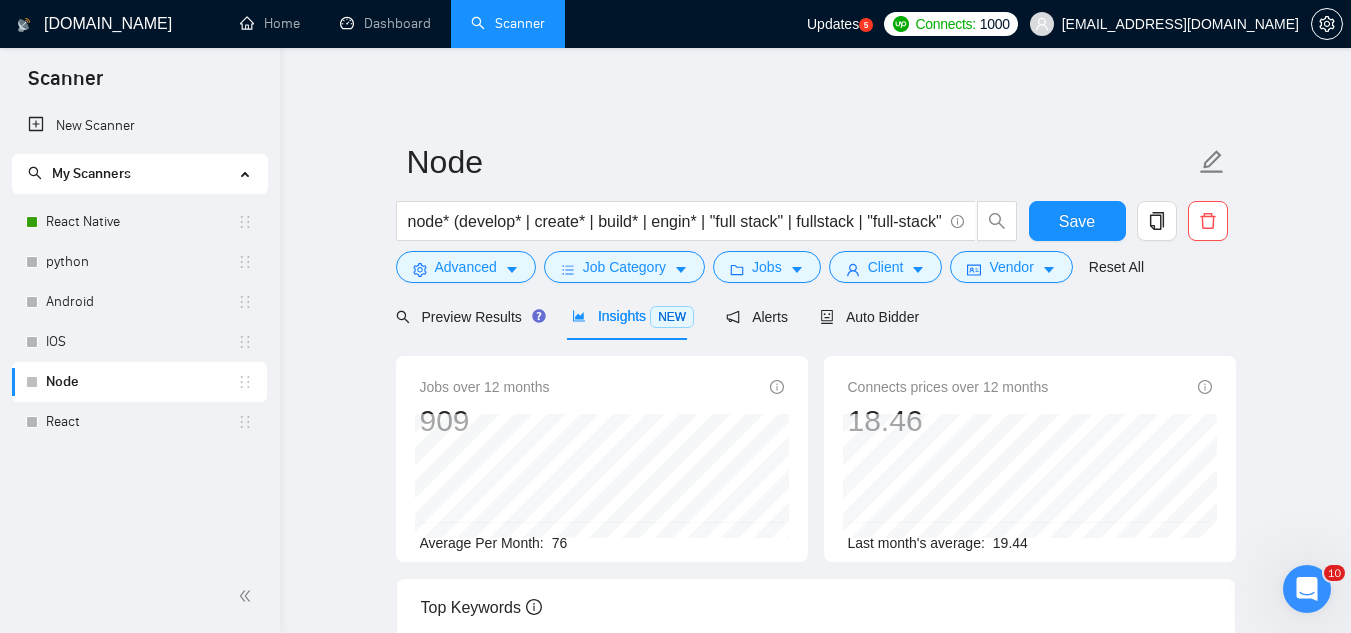click on "Node node* (develop* | create* | build* | engin* | "full stack" | fullstack | "full-stack" | backend | "back end" | "back-end") Save Advanced   Job Category   Jobs   Client   Vendor   Reset All Preview Results Insights NEW Alerts Auto Bidder Jobs over 12 months 909   Average Per Month: 76 Connects prices over 12 months 18.46   Last month's average: 19.44 Top Keywords GigRadar analyses the keywords used in the jobs found by this scanner to help you understand what kind of keywords are most frequently used by clients. Understanding the keywords that are common among the target jobs can be influential in boosting your profile and increasing scanner performance. Top keywords Full Stack Development   0.00 % Node.js   -13.85 % JavaScript   -24.59 % React   -9.30 % API   0.00 % API Integration   +4.55 % Python   +46.67 % Web Development   +15.79 % Web Application   +23.53 % PostgreSQL   +38.46 % MongoDB   -13.33 % Amazon Web Services   +50.00 % TypeScript   -8.33 % Back-End Development   -37.50 % CSS   -47.06 % PHP" at bounding box center [815, 766] 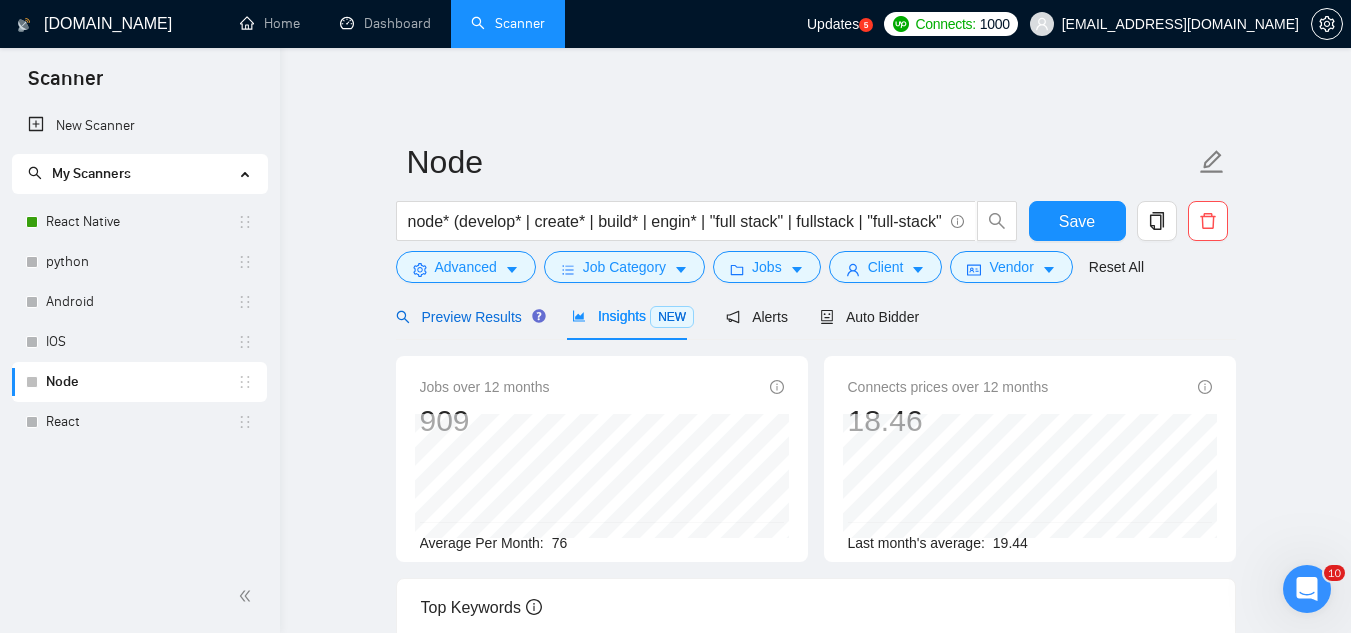 click on "Preview Results" at bounding box center [468, 317] 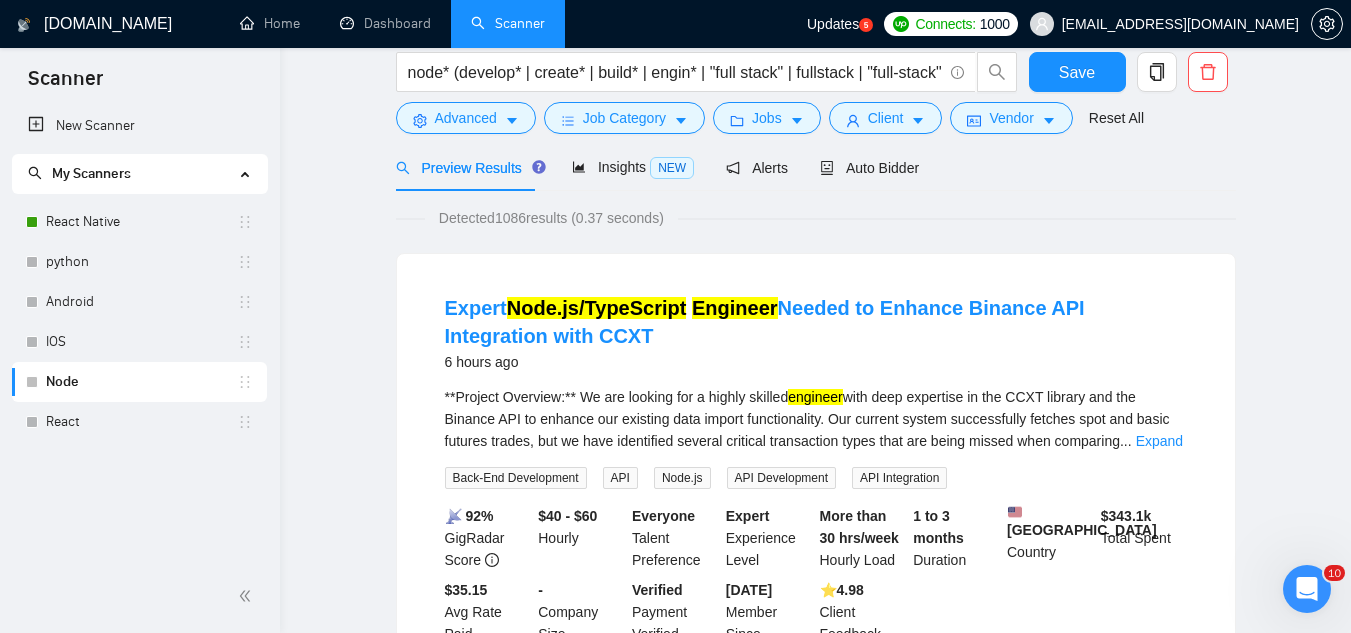 scroll, scrollTop: 0, scrollLeft: 0, axis: both 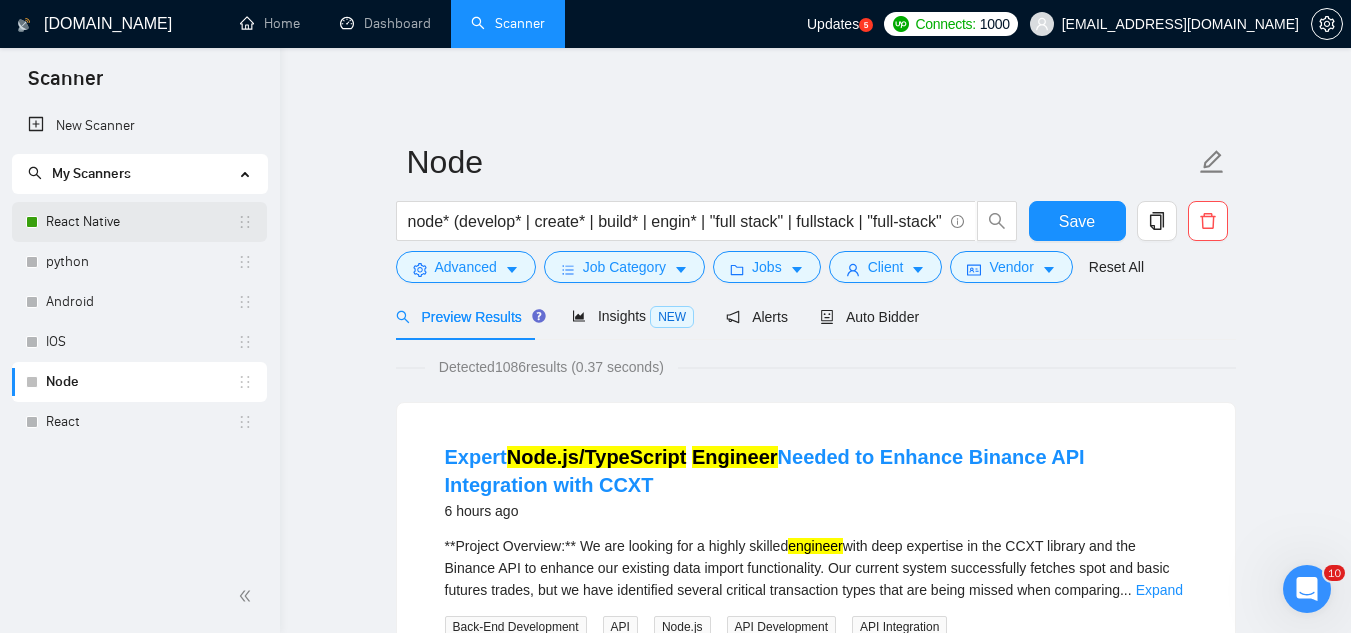 click on "React Native" at bounding box center (141, 222) 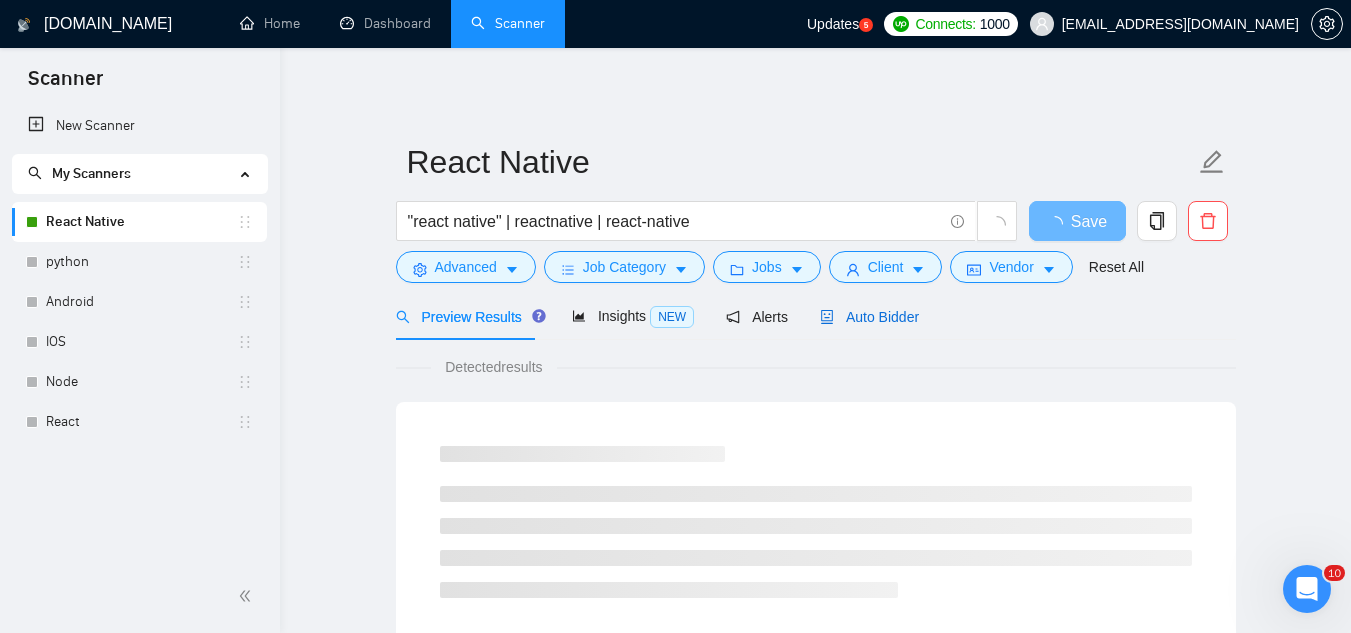 click on "Auto Bidder" at bounding box center (869, 317) 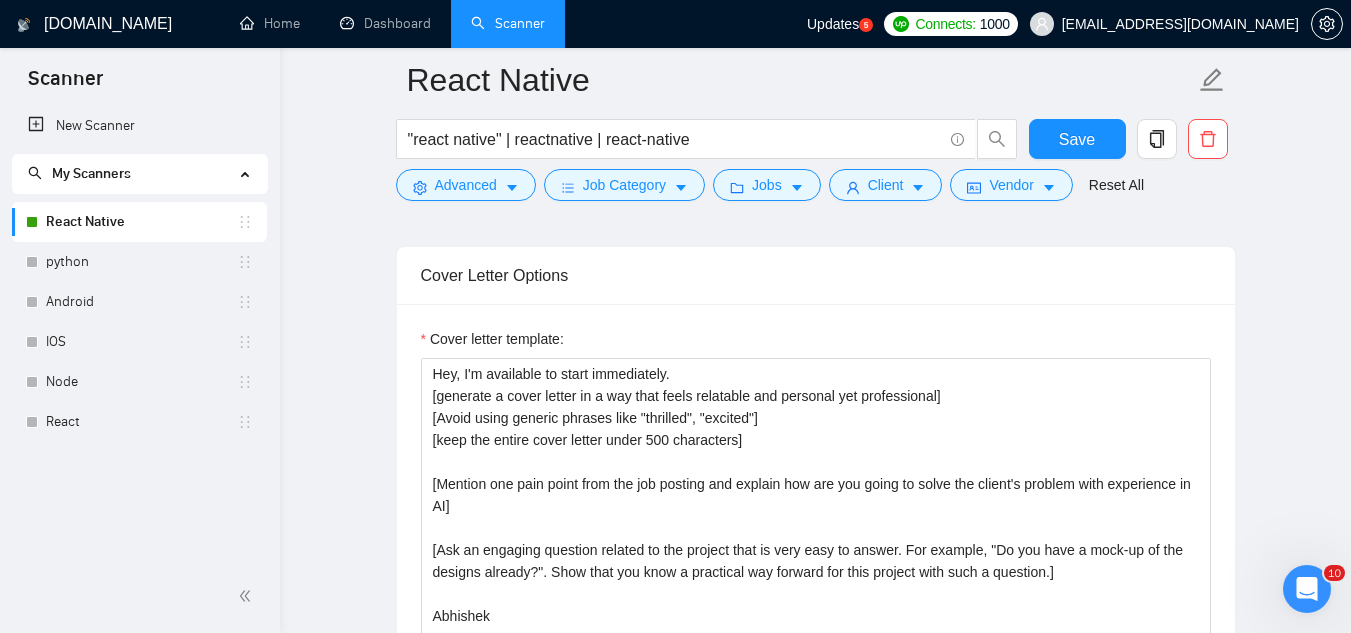 scroll, scrollTop: 1300, scrollLeft: 0, axis: vertical 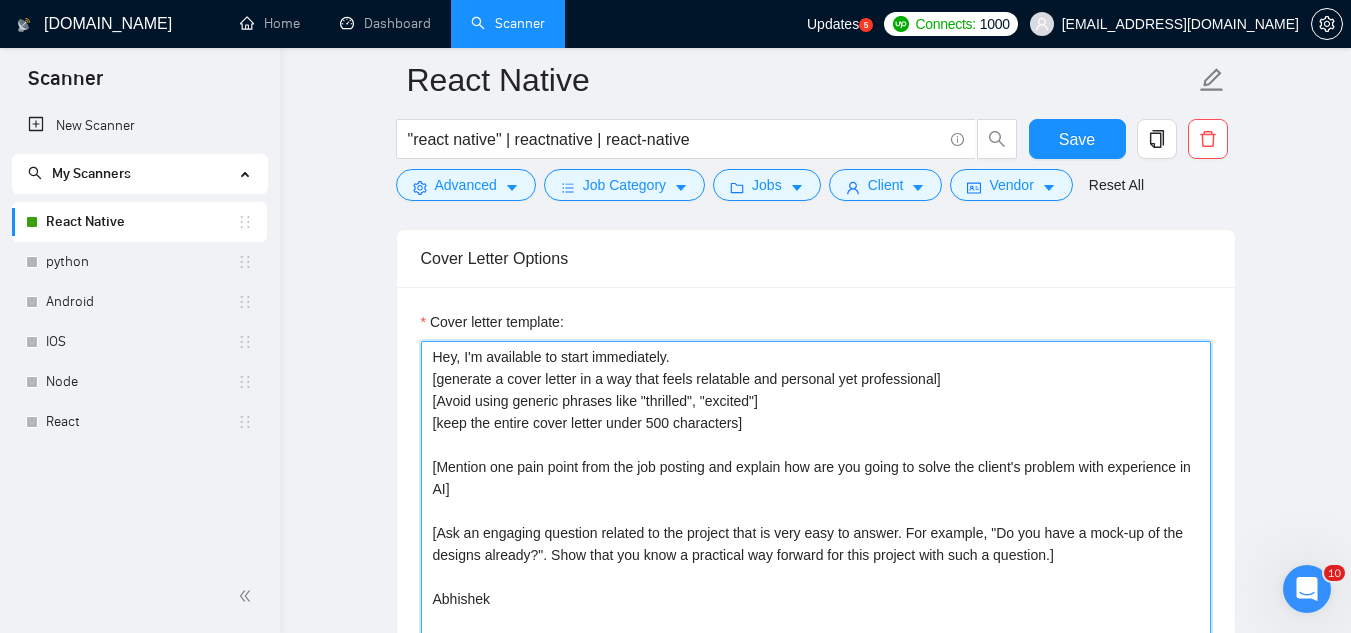 click on "Hey, I'm available to start immediately.
[generate a cover letter in a way that feels relatable and personal yet professional]
[Avoid using generic phrases like "thrilled", "excited"]
[keep the entire cover letter under 500 characters]
[Mention one pain point from the job posting and explain how are you going to solve the client's problem with experience in AI]
[Ask an engaging question related to the project that is very easy to answer. For example, "Do you have a mock-up of the designs already?". Show that you know a practical way forward for this project with such a question.]
Abhishek" at bounding box center (816, 566) 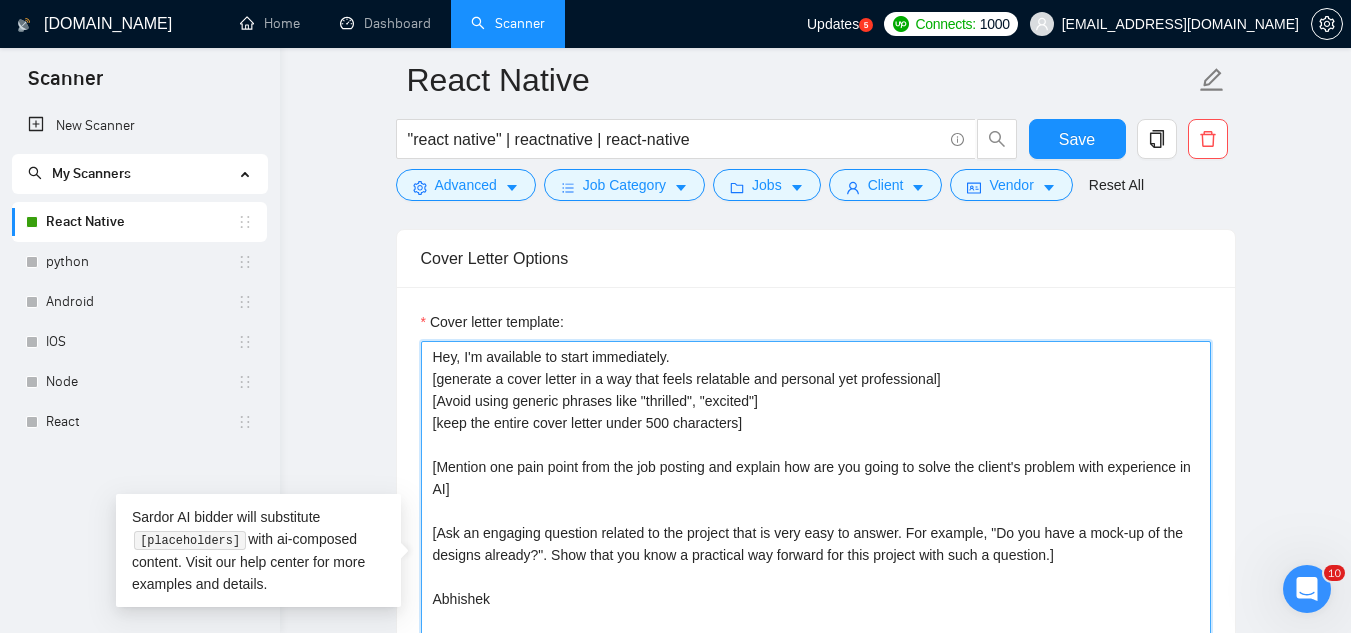 drag, startPoint x: 432, startPoint y: 359, endPoint x: 631, endPoint y: 593, distance: 307.17584 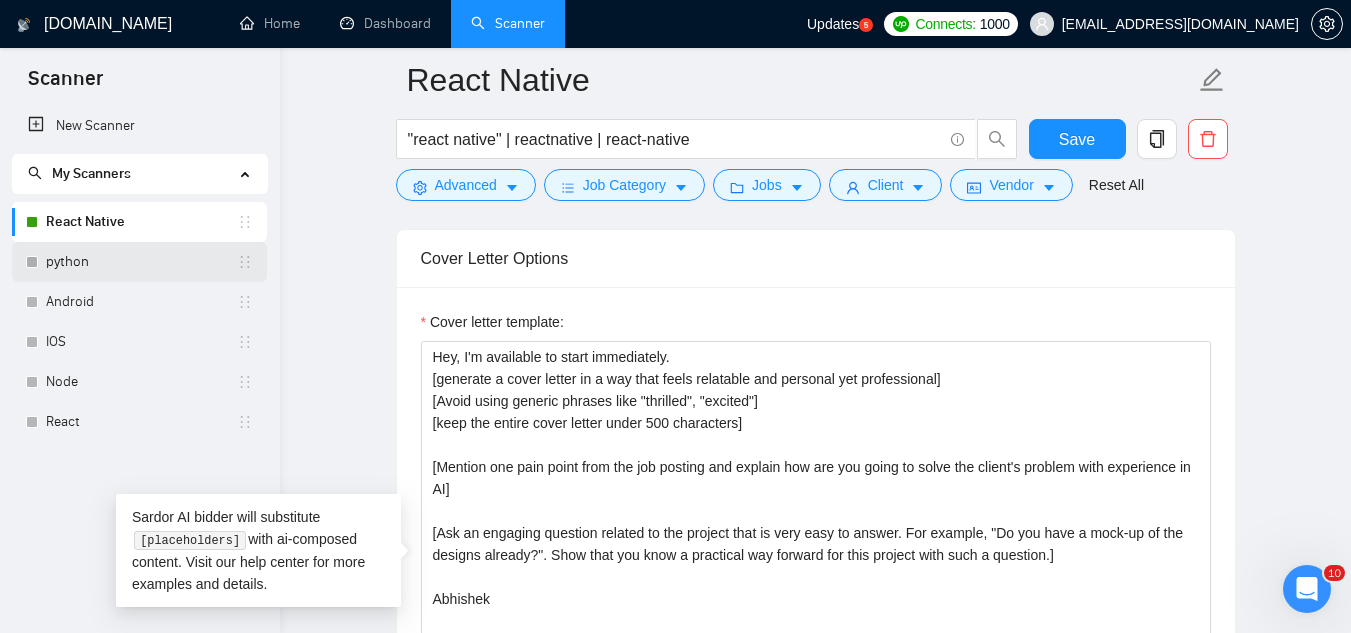 click on "python" at bounding box center [141, 262] 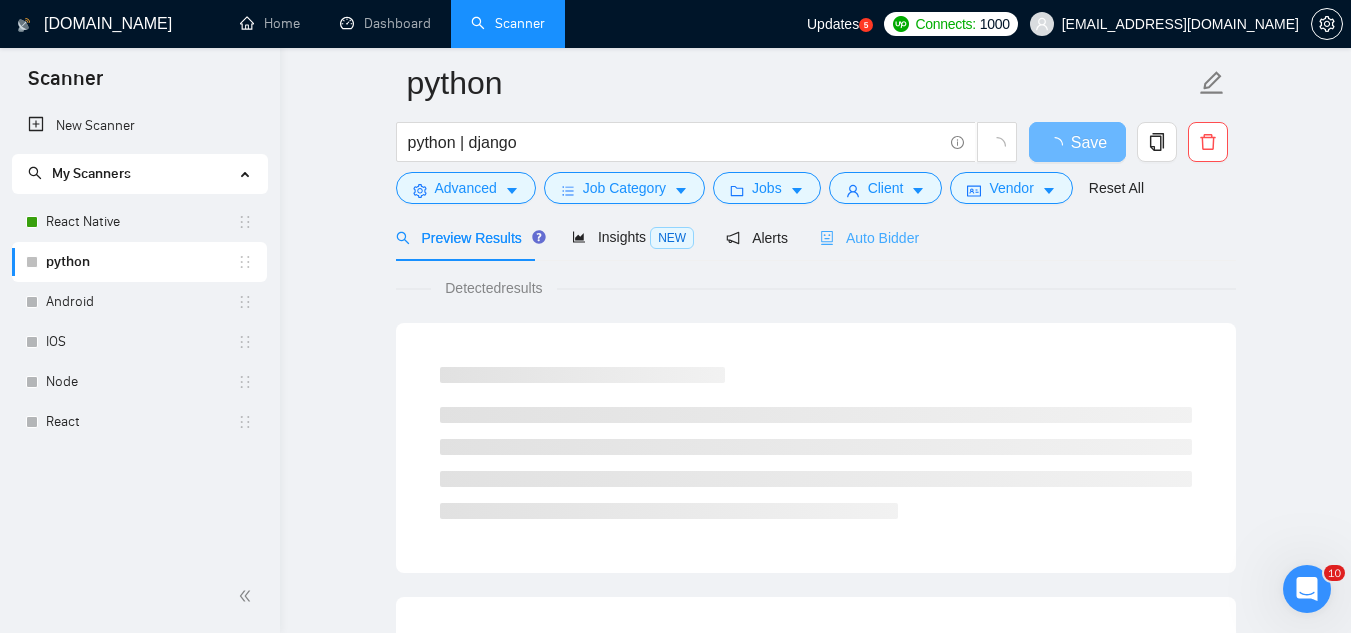scroll, scrollTop: 0, scrollLeft: 0, axis: both 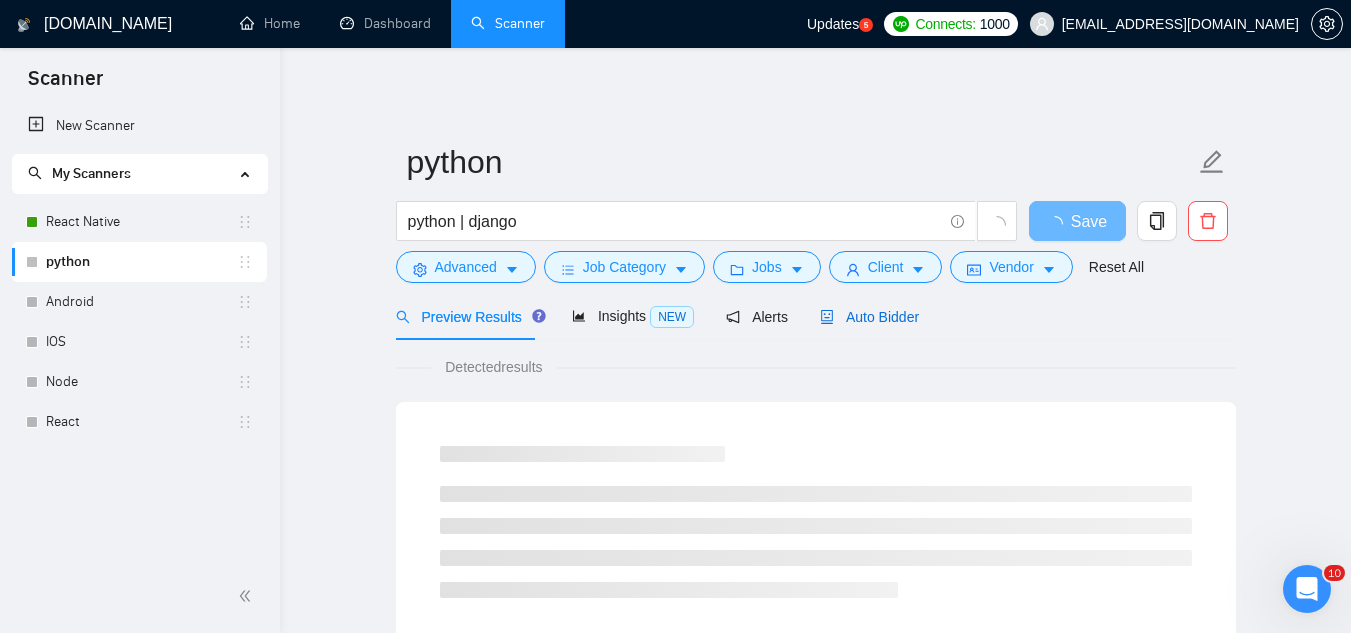 click on "Auto Bidder" at bounding box center (869, 317) 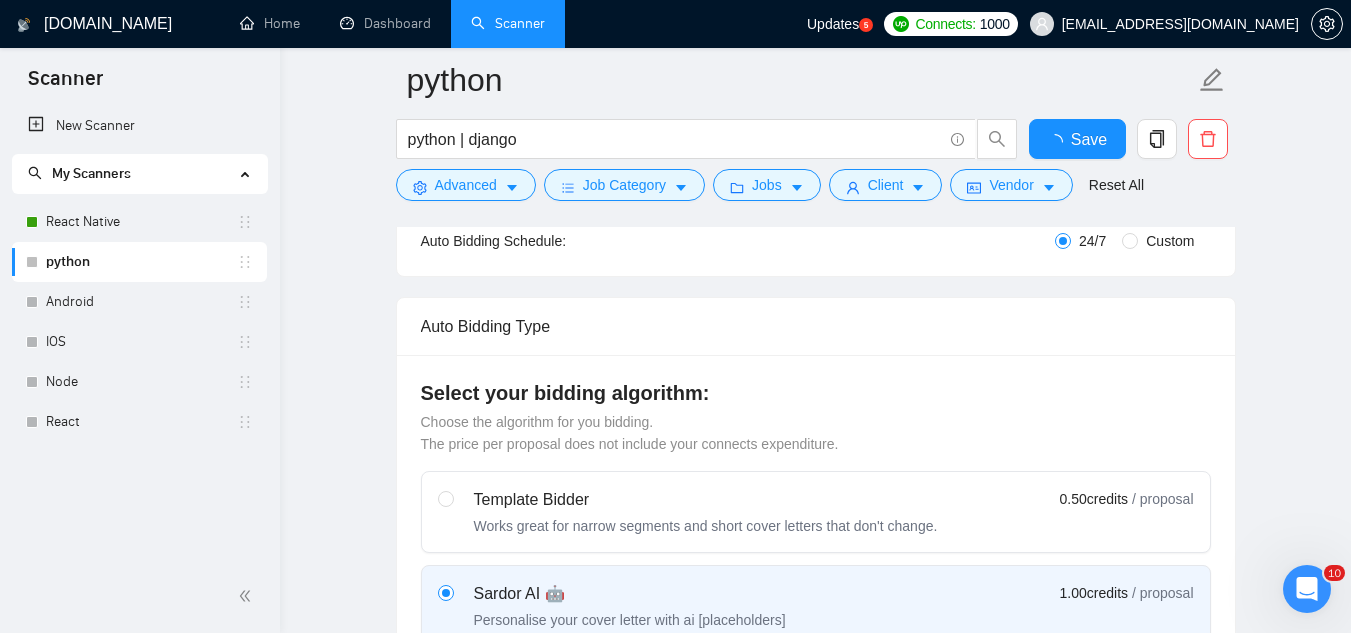 type 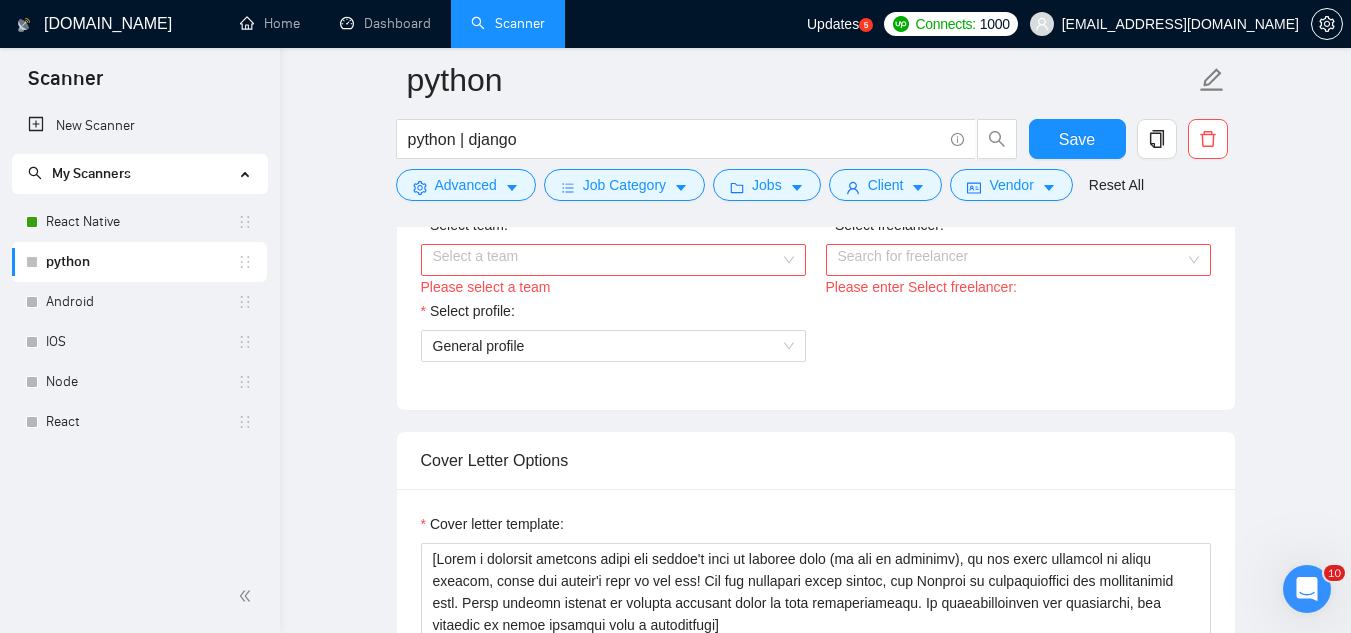 scroll, scrollTop: 1100, scrollLeft: 0, axis: vertical 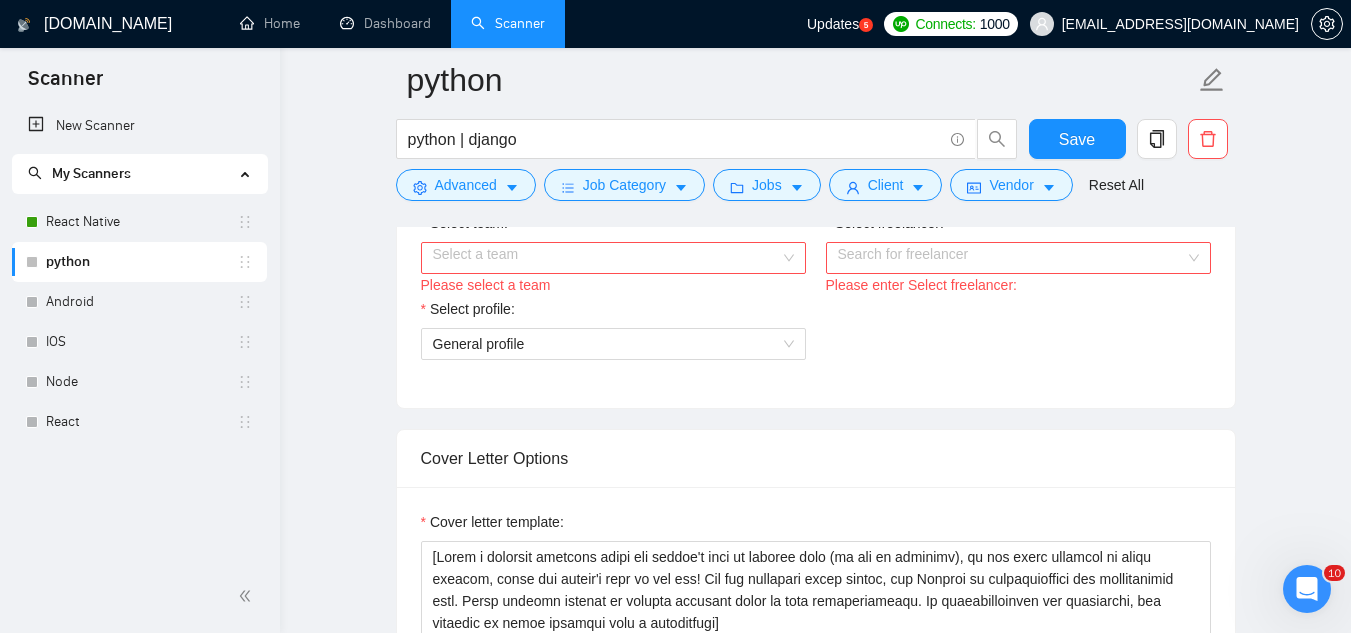 click on "Select team:" at bounding box center (606, 258) 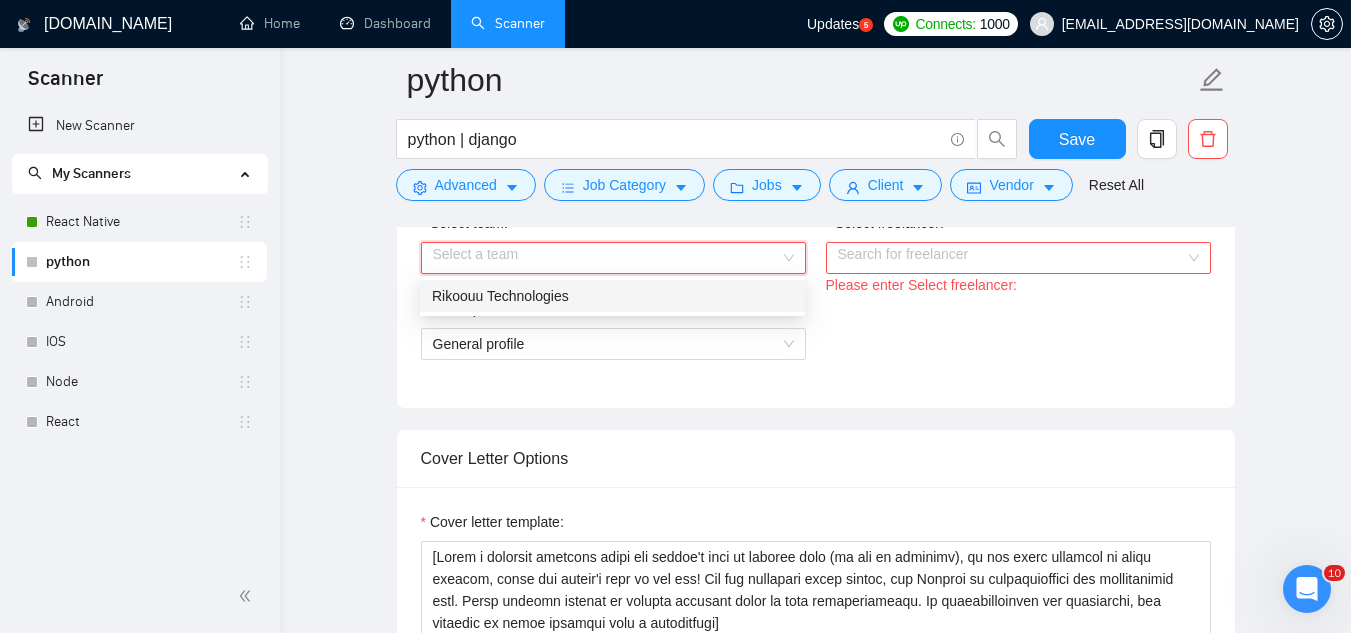 click on "Rikoouu Technologies" at bounding box center [612, 296] 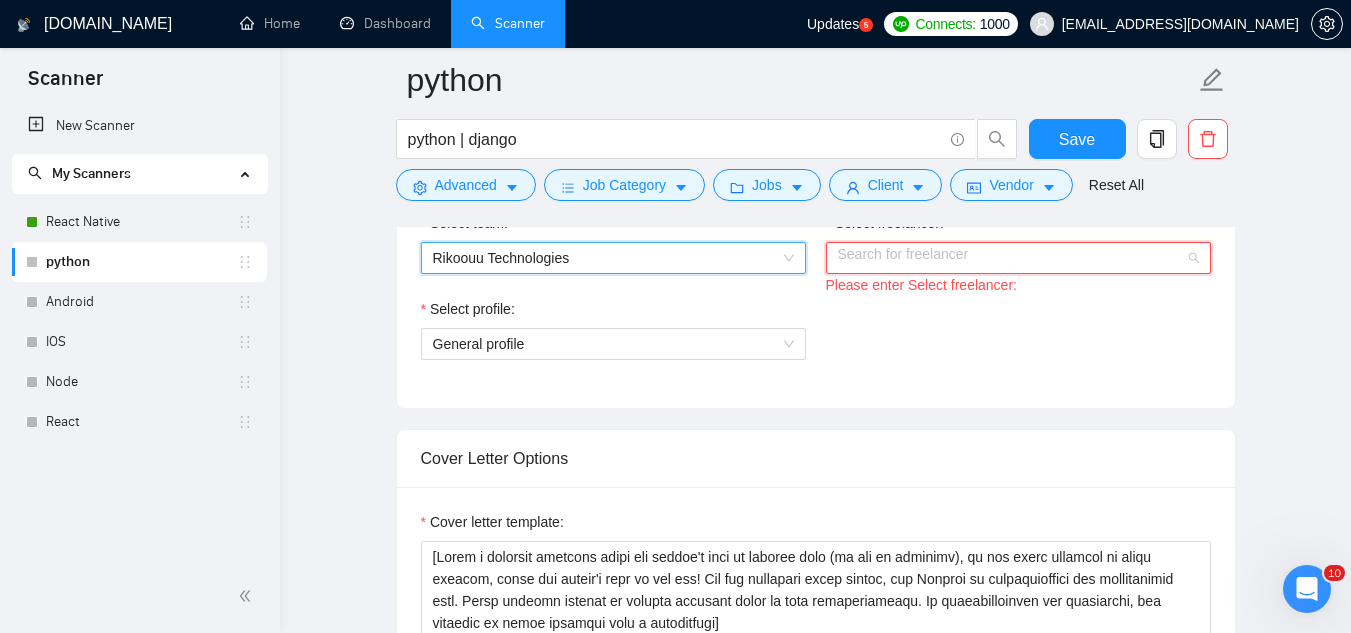 click on "Select freelancer:" at bounding box center (1011, 258) 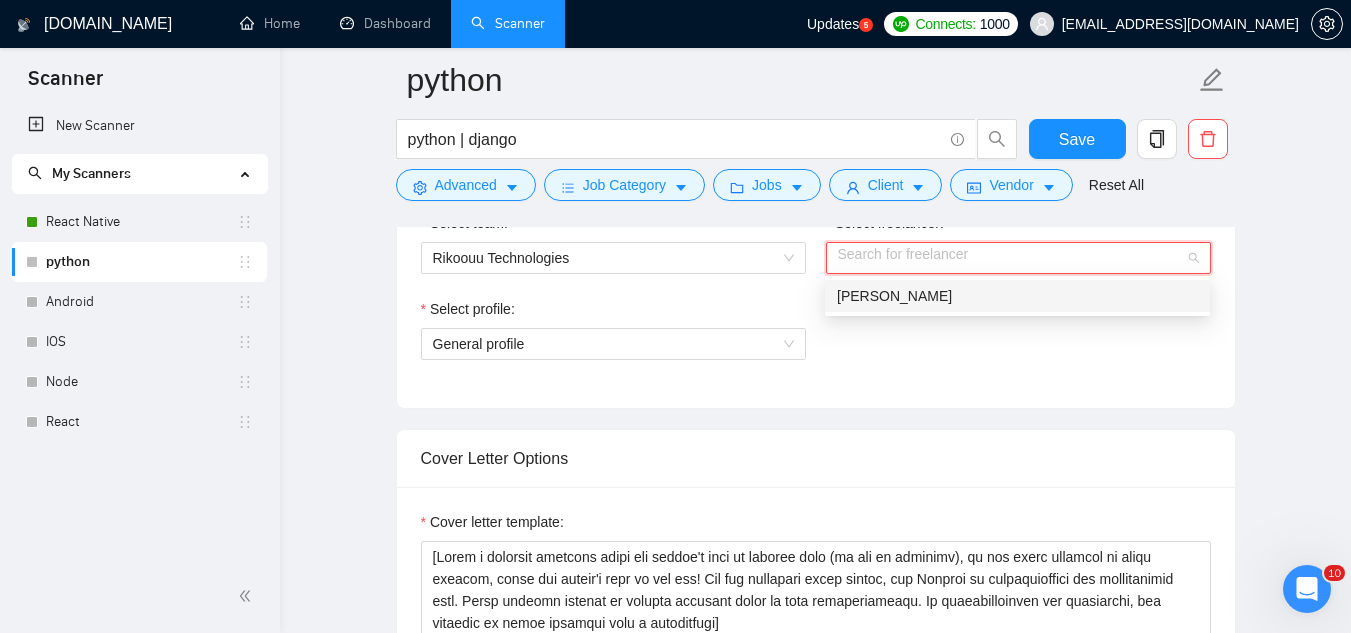 click on "[PERSON_NAME]" at bounding box center [894, 296] 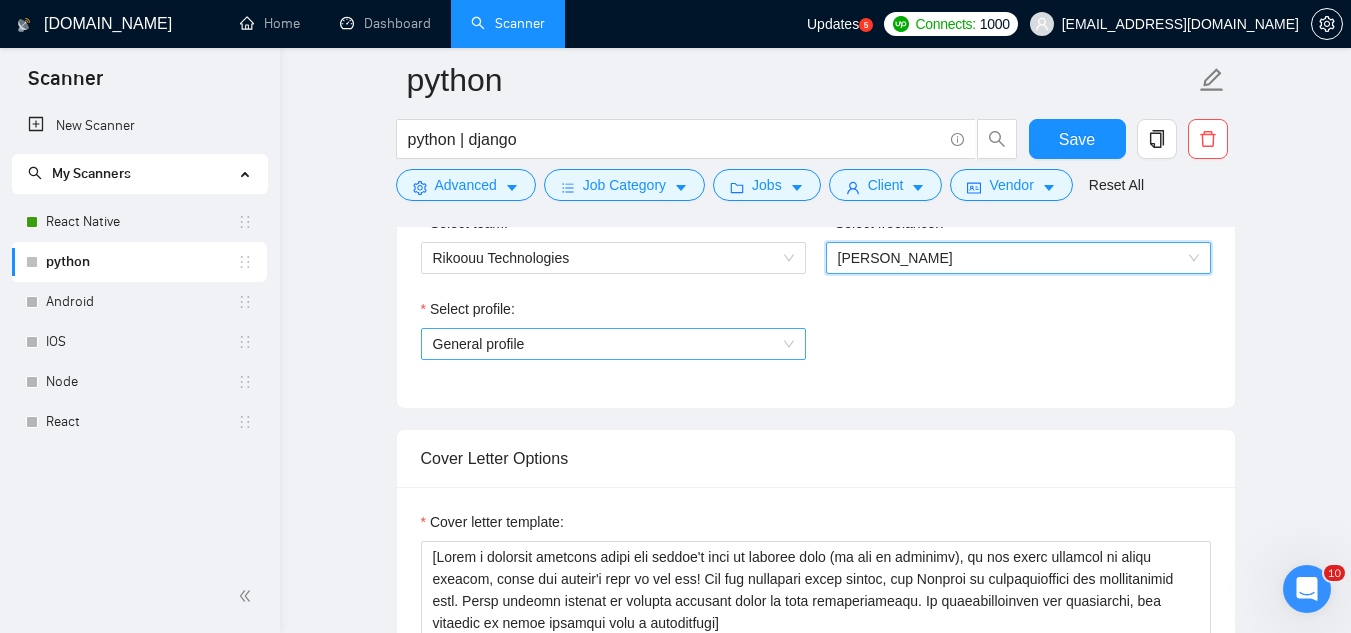 click on "General profile" at bounding box center [613, 344] 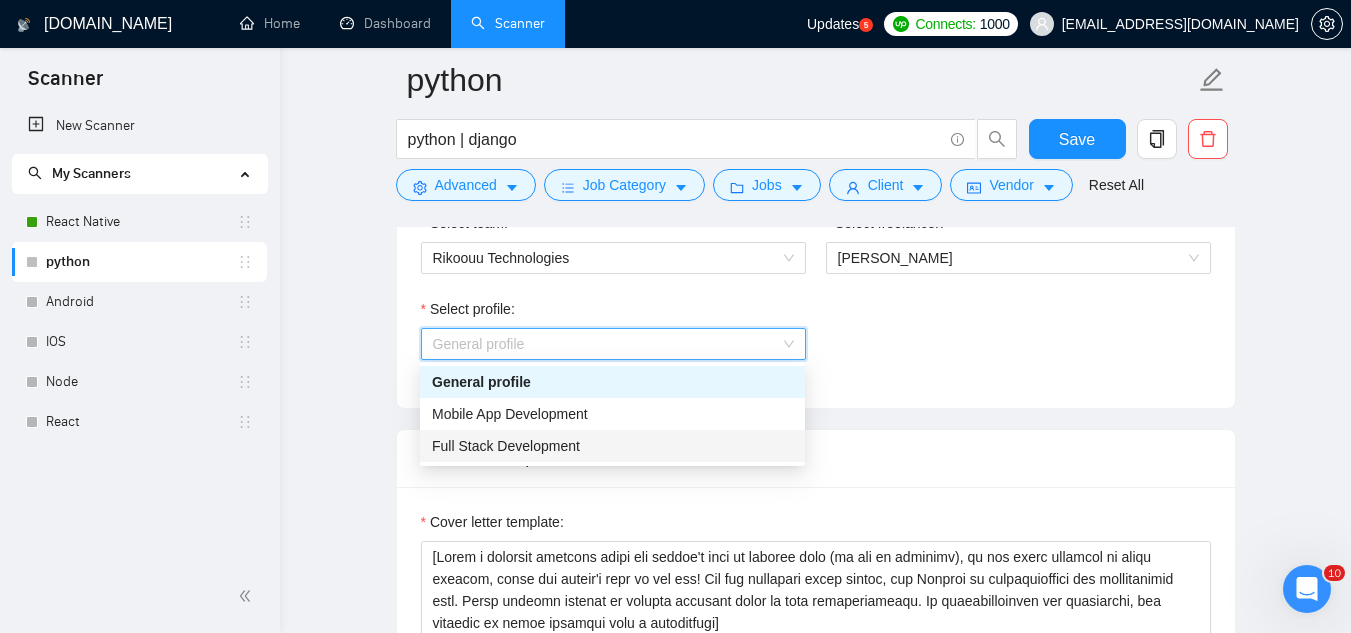 click on "Full Stack Development" at bounding box center (612, 446) 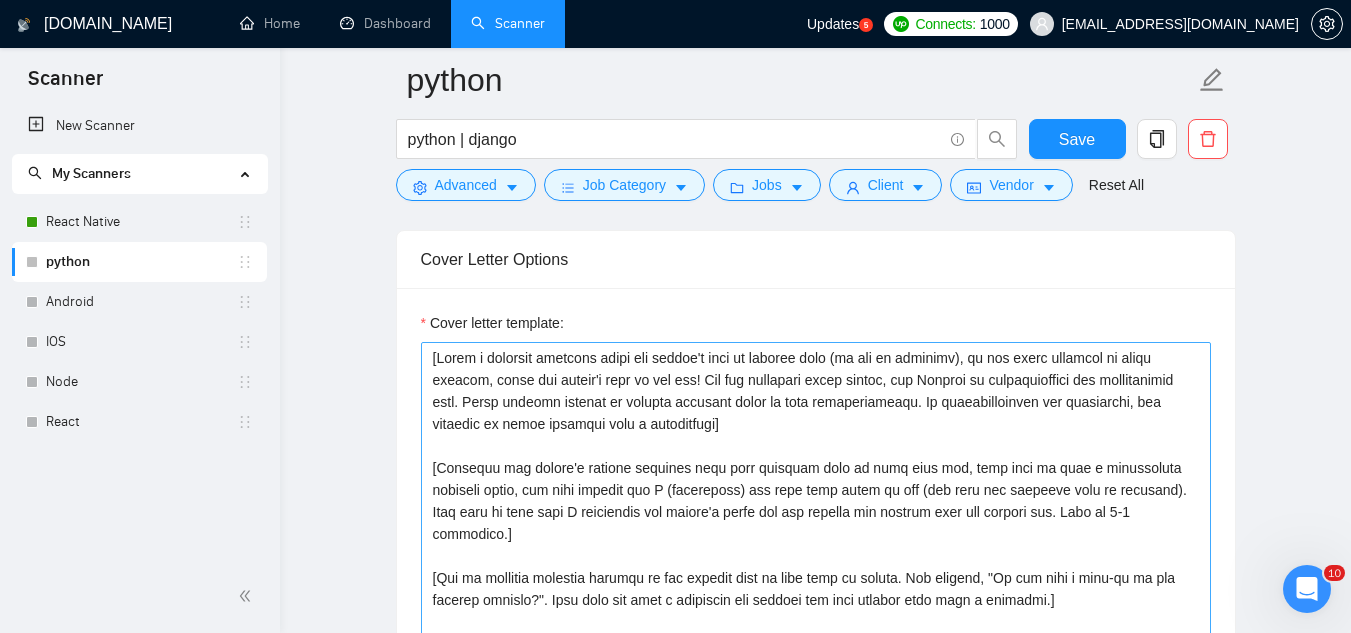 scroll, scrollTop: 1300, scrollLeft: 0, axis: vertical 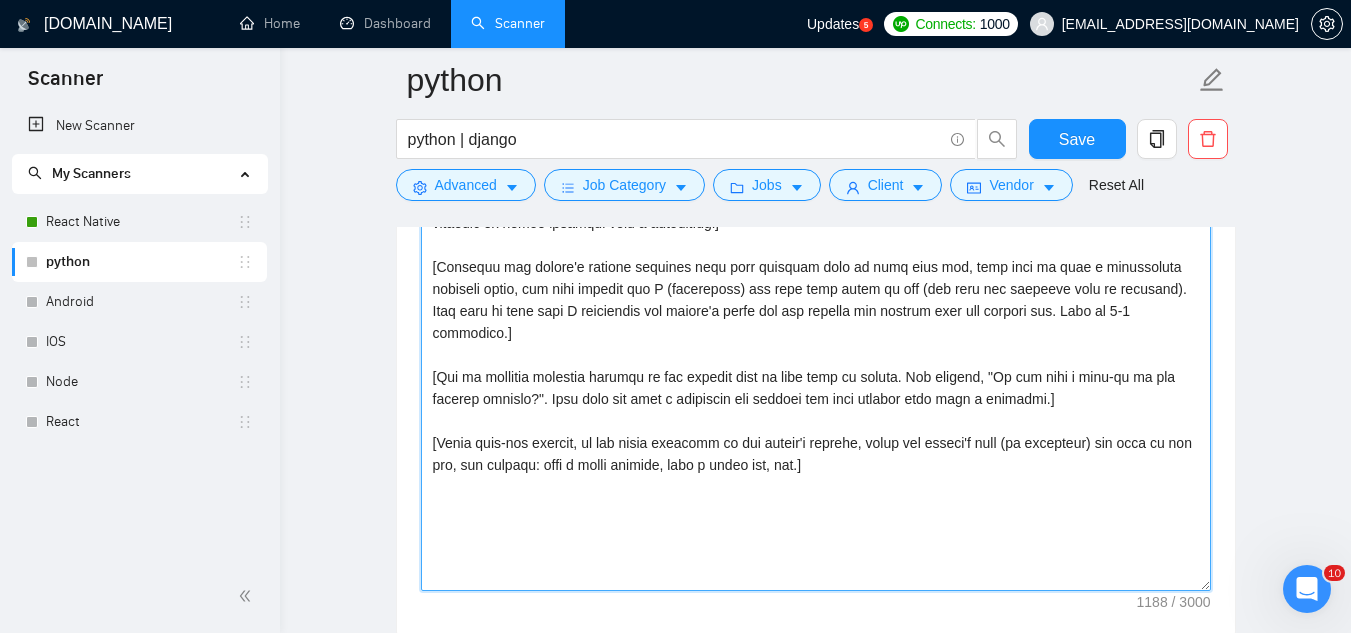 drag, startPoint x: 433, startPoint y: 355, endPoint x: 861, endPoint y: 467, distance: 442.41156 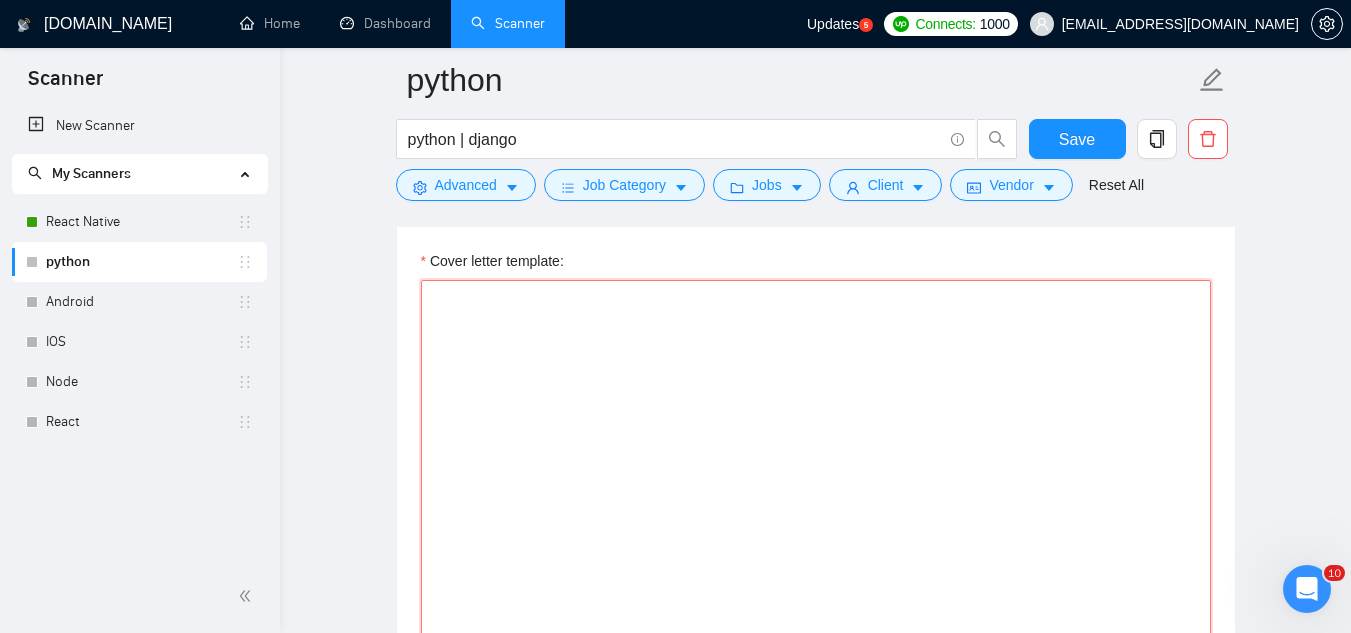 scroll, scrollTop: 1300, scrollLeft: 0, axis: vertical 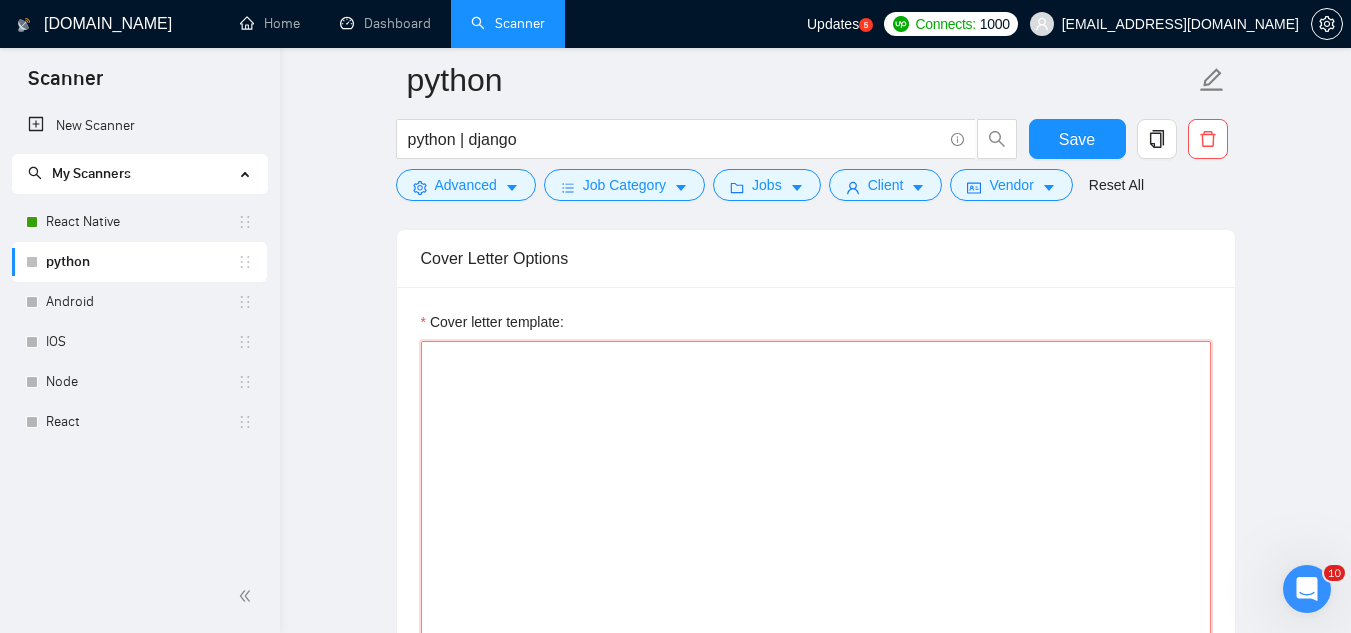 paste on "Hey, I'm available to start immediately.
[generate a cover letter in a way that feels relatable and personal yet professional]
[Avoid using generic phrases like "thrilled", "excited"]
[keep the entire cover letter under 500 characters]
[Mention one pain point from the job posting and explain how are you going to solve the client's problem with experience in AI]
[Ask an engaging question related to the project that is very easy to answer. For example, "Do you have a mock-up of the designs already?". Show that you know a practical way forward for this project with such a question.]
Abhishek" 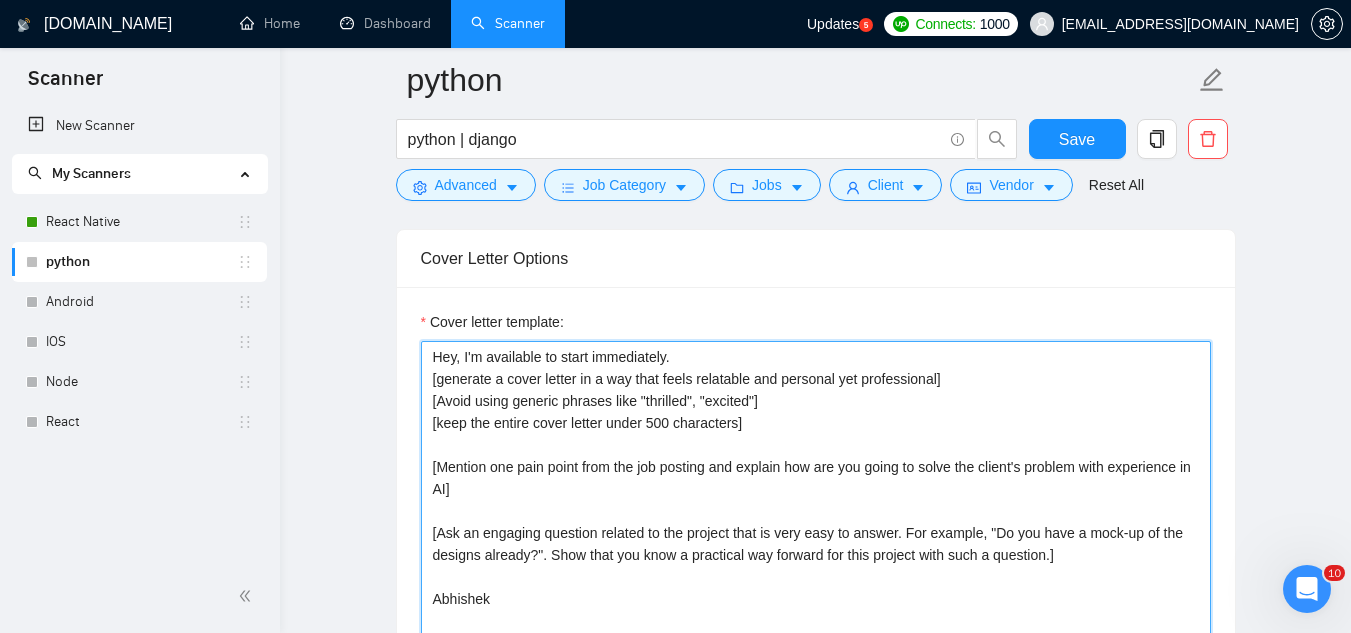 click on "Hey, I'm available to start immediately.
[generate a cover letter in a way that feels relatable and personal yet professional]
[Avoid using generic phrases like "thrilled", "excited"]
[keep the entire cover letter under 500 characters]
[Mention one pain point from the job posting and explain how are you going to solve the client's problem with experience in AI]
[Ask an engaging question related to the project that is very easy to answer. For example, "Do you have a mock-up of the designs already?". Show that you know a practical way forward for this project with such a question.]
Abhishek" at bounding box center (816, 566) 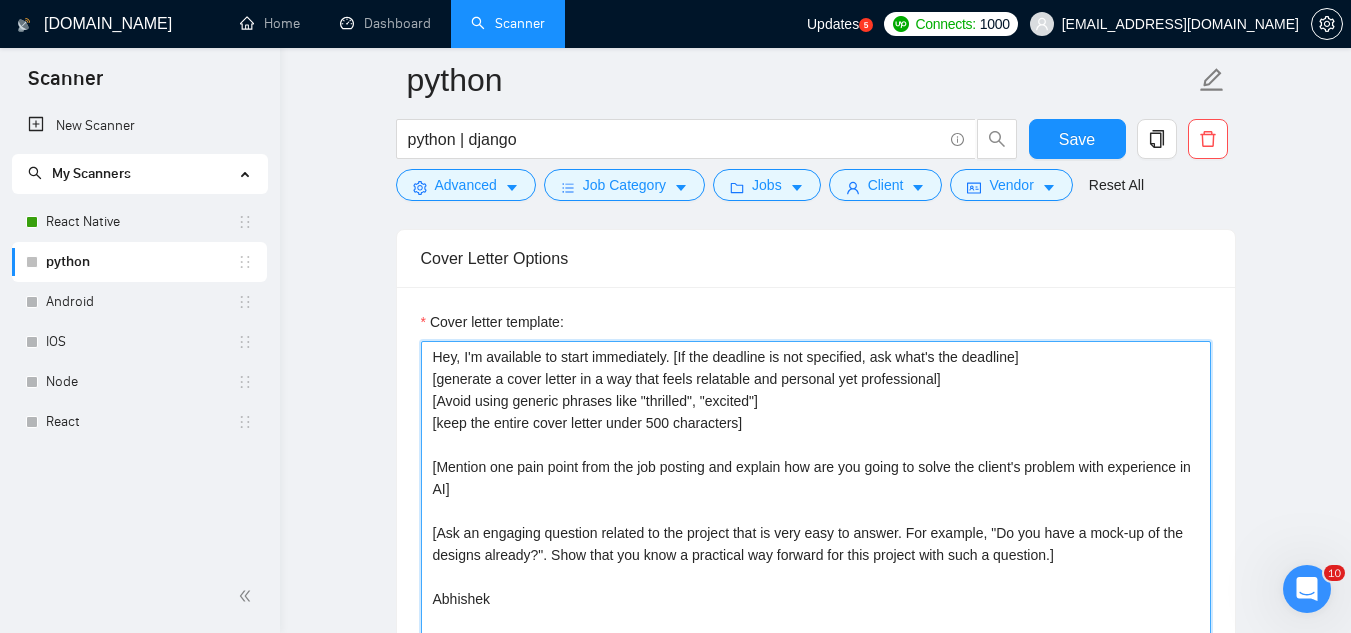 click on "Hey, I'm available to start immediately. [If the deadline is not specified, ask what's the deadline]
[generate a cover letter in a way that feels relatable and personal yet professional]
[Avoid using generic phrases like "thrilled", "excited"]
[keep the entire cover letter under 500 characters]
[Mention one pain point from the job posting and explain how are you going to solve the client's problem with experience in AI]
[Ask an engaging question related to the project that is very easy to answer. For example, "Do you have a mock-up of the designs already?". Show that you know a practical way forward for this project with such a question.]
Abhishek" at bounding box center (816, 566) 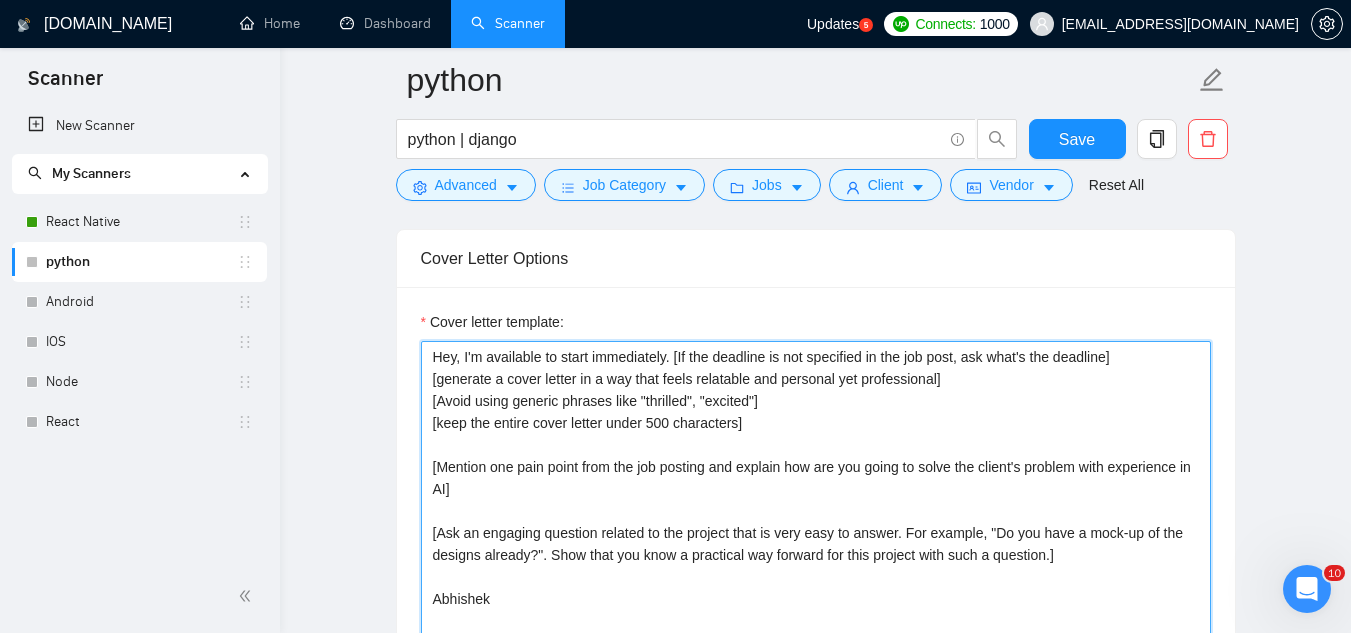 click on "Hey, I'm available to start immediately. [If the deadline is not specified in the job post, ask what's the deadline]
[generate a cover letter in a way that feels relatable and personal yet professional]
[Avoid using generic phrases like "thrilled", "excited"]
[keep the entire cover letter under 500 characters]
[Mention one pain point from the job posting and explain how are you going to solve the client's problem with experience in AI]
[Ask an engaging question related to the project that is very easy to answer. For example, "Do you have a mock-up of the designs already?". Show that you know a practical way forward for this project with such a question.]
Abhishek" at bounding box center [816, 566] 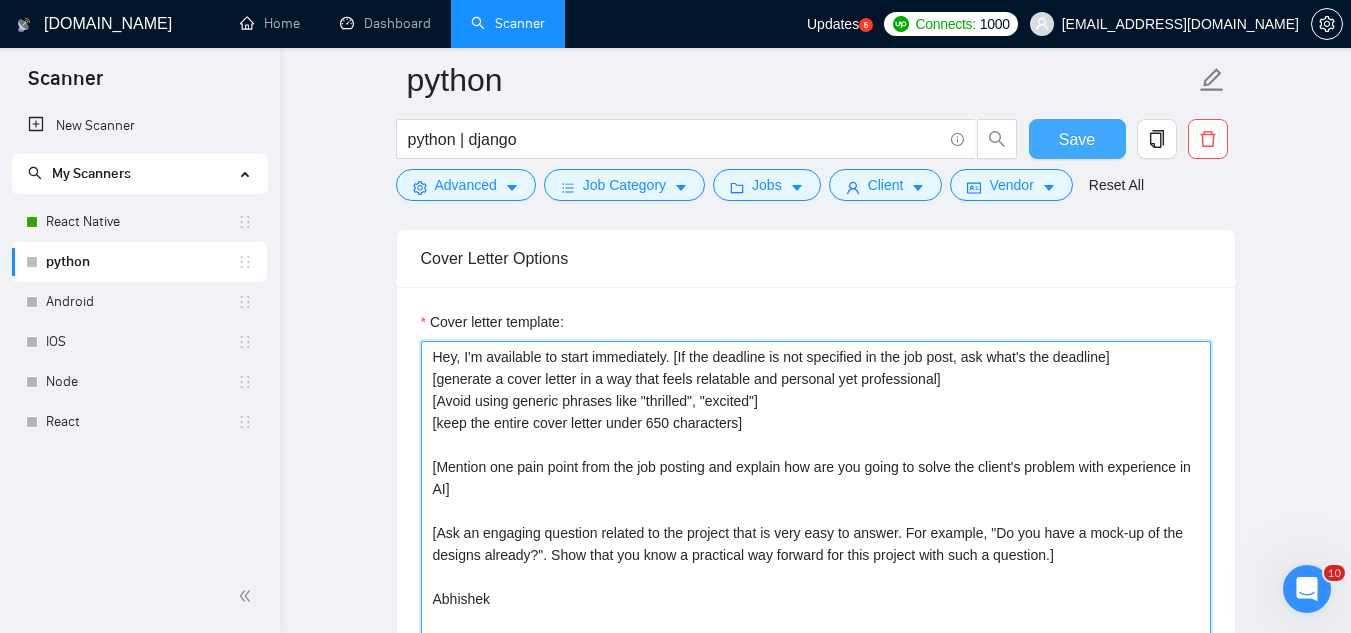 type on "Hey, I'm available to start immediately. [If the deadline is not specified in the job post, ask what's the deadline]
[generate a cover letter in a way that feels relatable and personal yet professional]
[Avoid using generic phrases like "thrilled", "excited"]
[keep the entire cover letter under 650 characters]
[Mention one pain point from the job posting and explain how are you going to solve the client's problem with experience in AI]
[Ask an engaging question related to the project that is very easy to answer. For example, "Do you have a mock-up of the designs already?". Show that you know a practical way forward for this project with such a question.]
Abhishek" 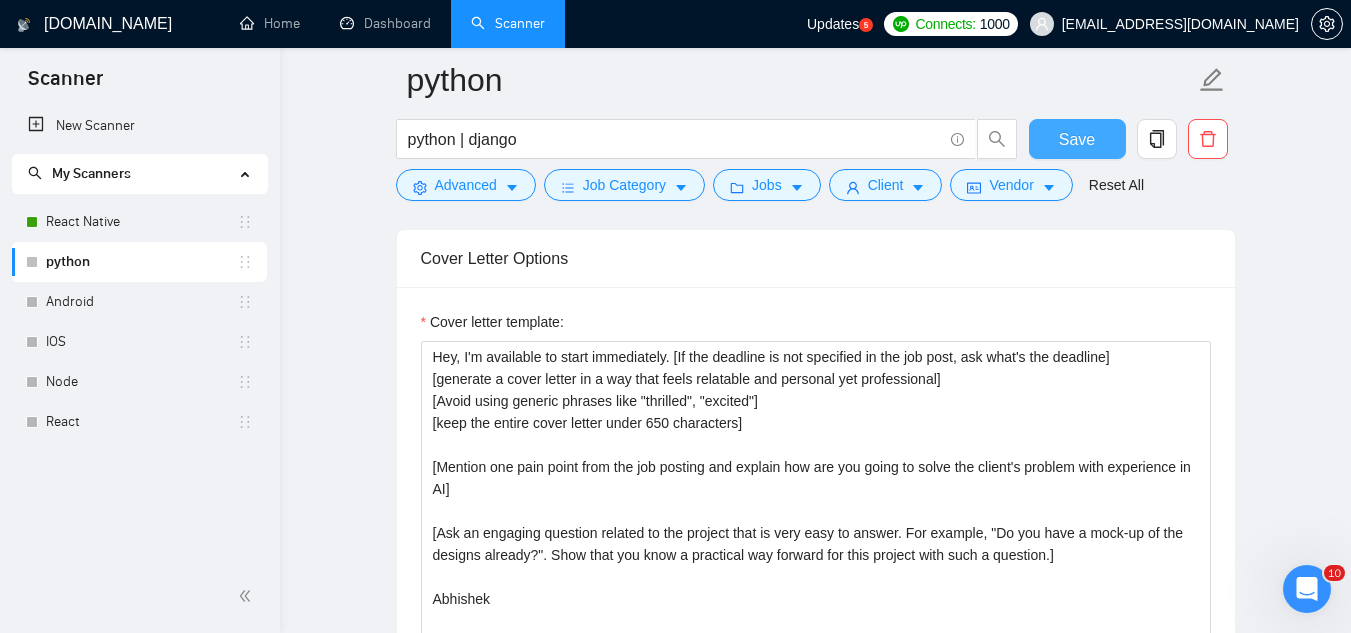 drag, startPoint x: 1064, startPoint y: 133, endPoint x: 904, endPoint y: 463, distance: 366.74243 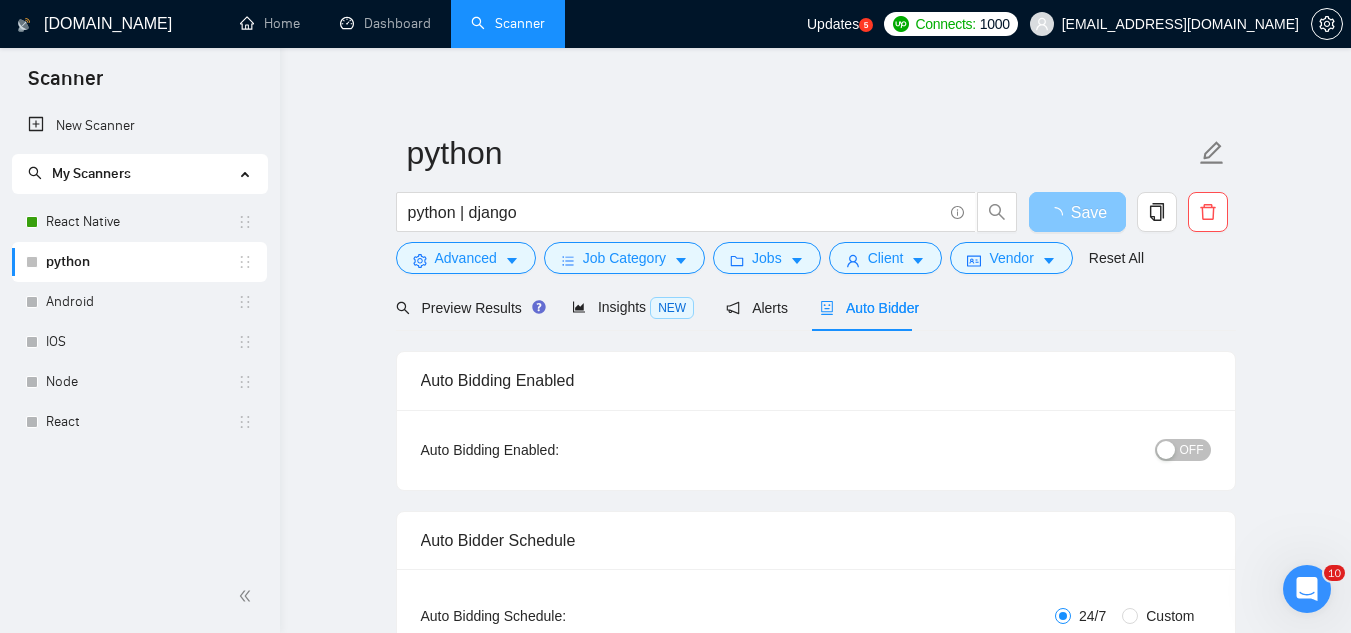 scroll, scrollTop: 0, scrollLeft: 0, axis: both 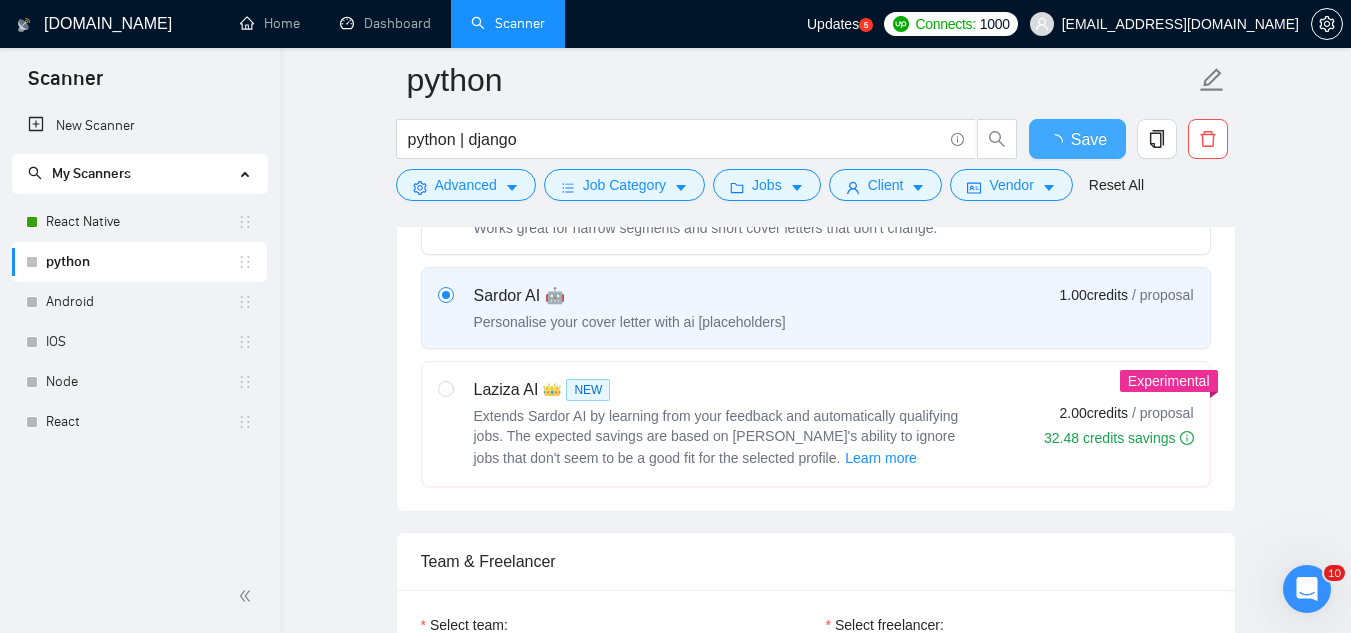 type 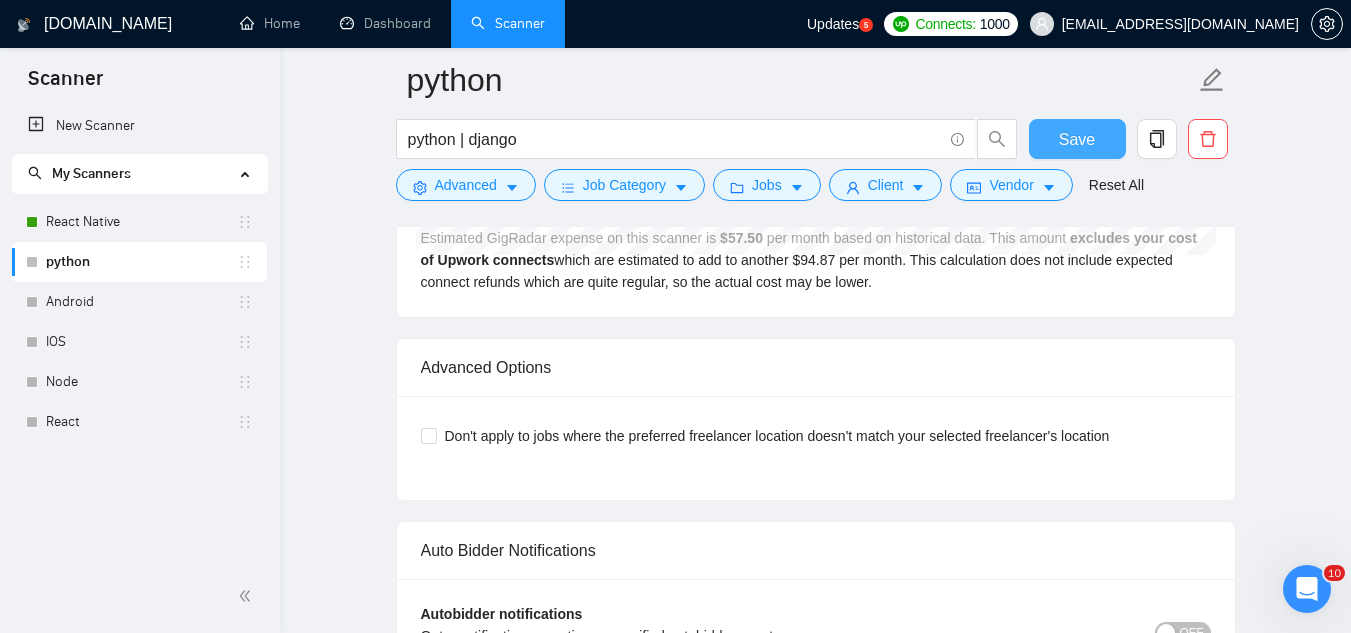 scroll, scrollTop: 3600, scrollLeft: 0, axis: vertical 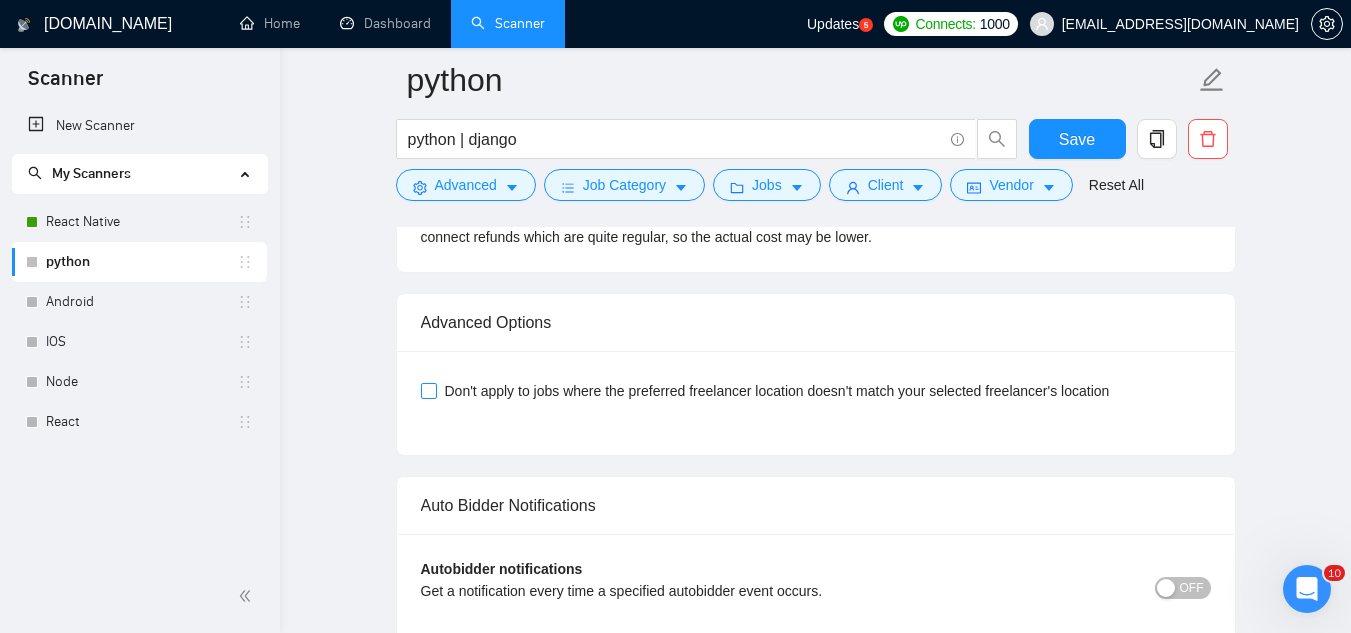 click on "Don't apply to jobs where the preferred freelancer location doesn't match your selected freelancer's location" at bounding box center (428, 390) 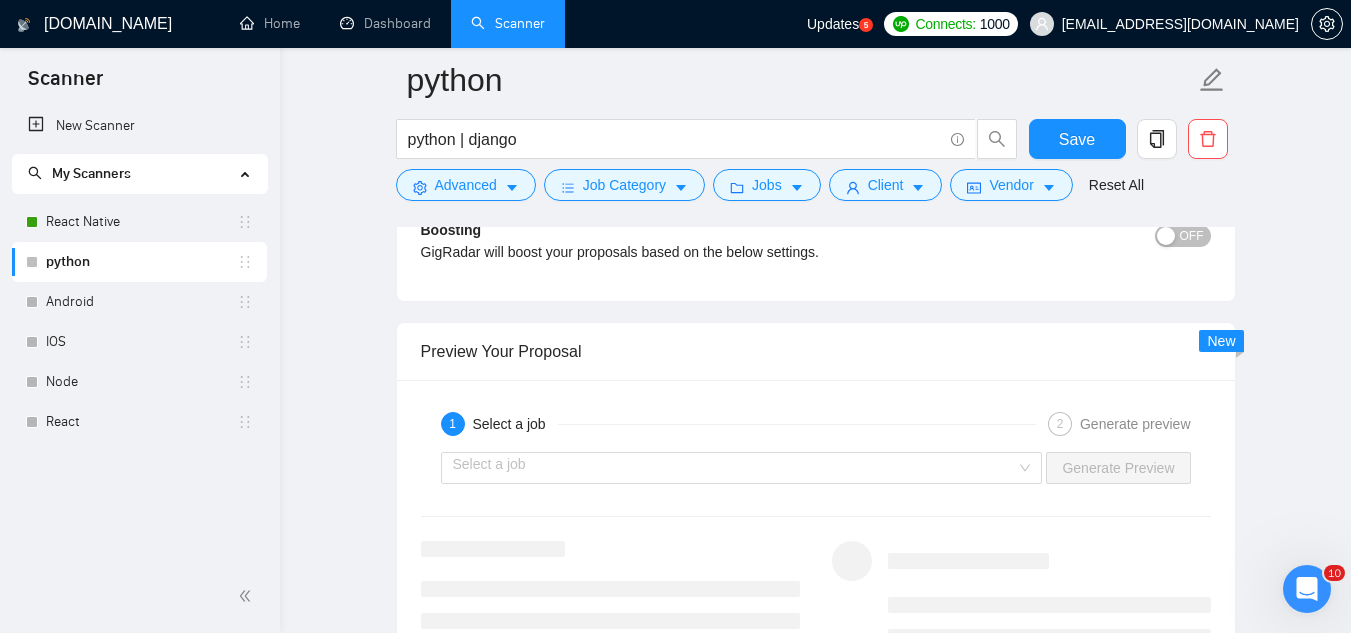 scroll, scrollTop: 2900, scrollLeft: 0, axis: vertical 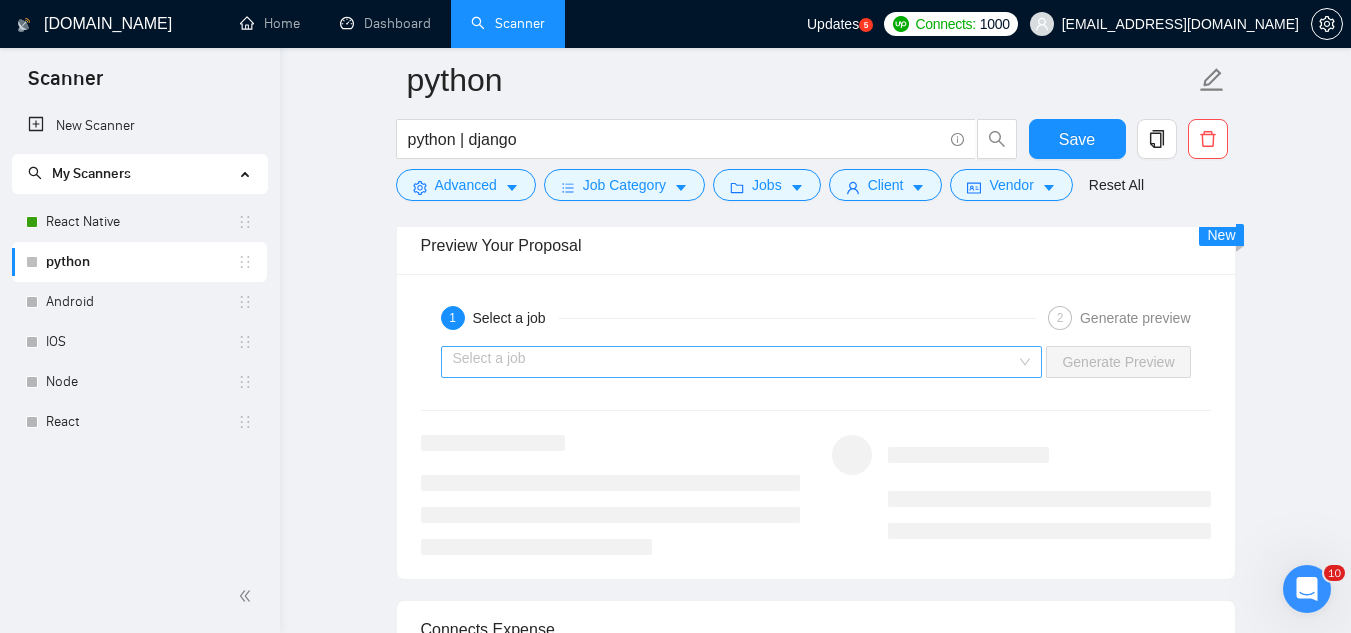 click at bounding box center (735, 362) 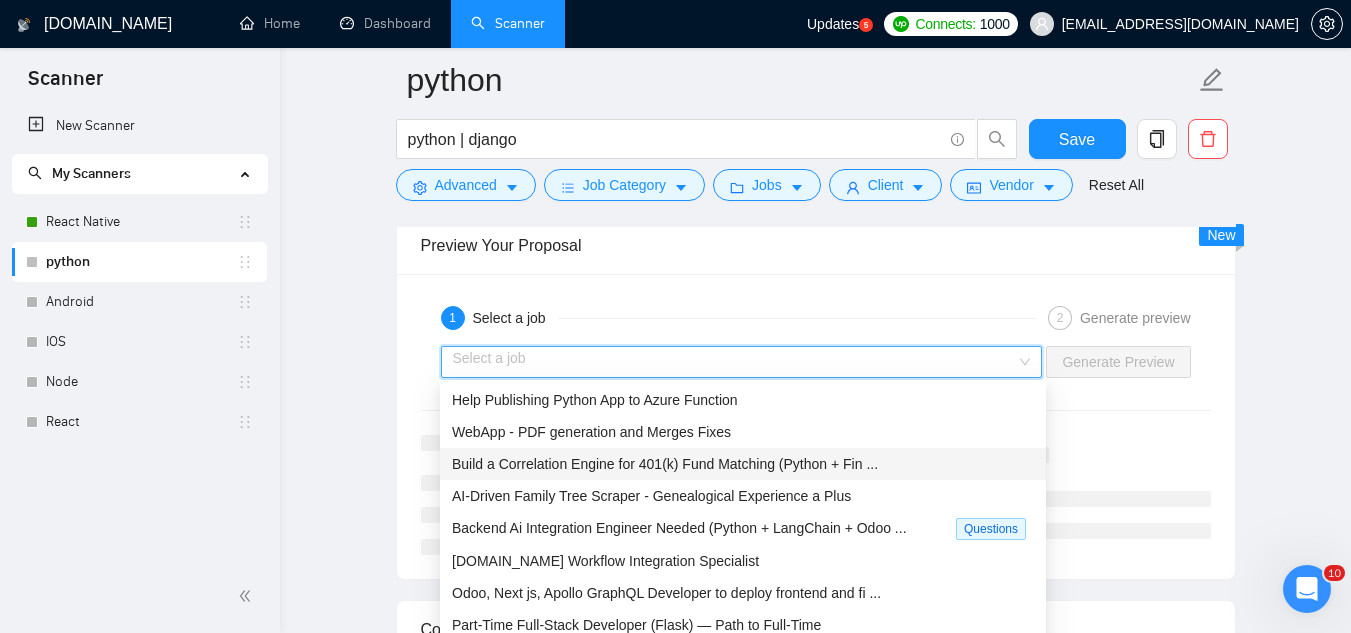 click on "Build a Correlation Engine for 401(k) Fund Matching (Python + Fin ..." at bounding box center [743, 464] 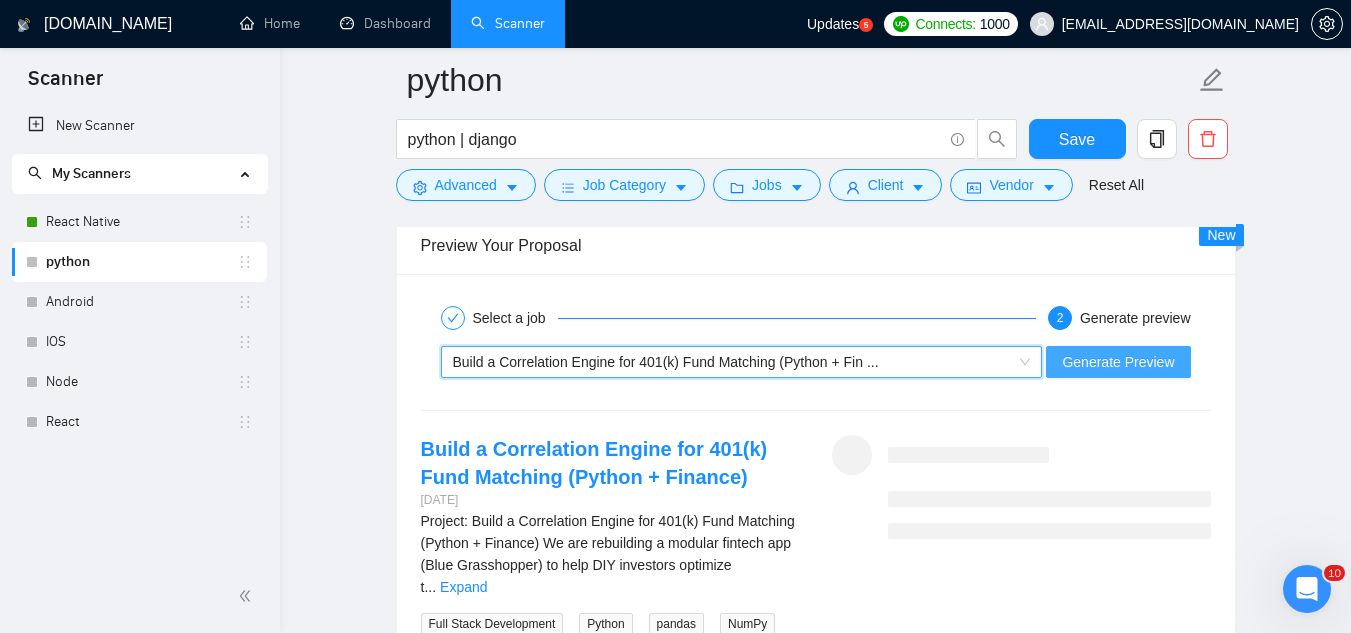 click on "Generate Preview" at bounding box center (1118, 362) 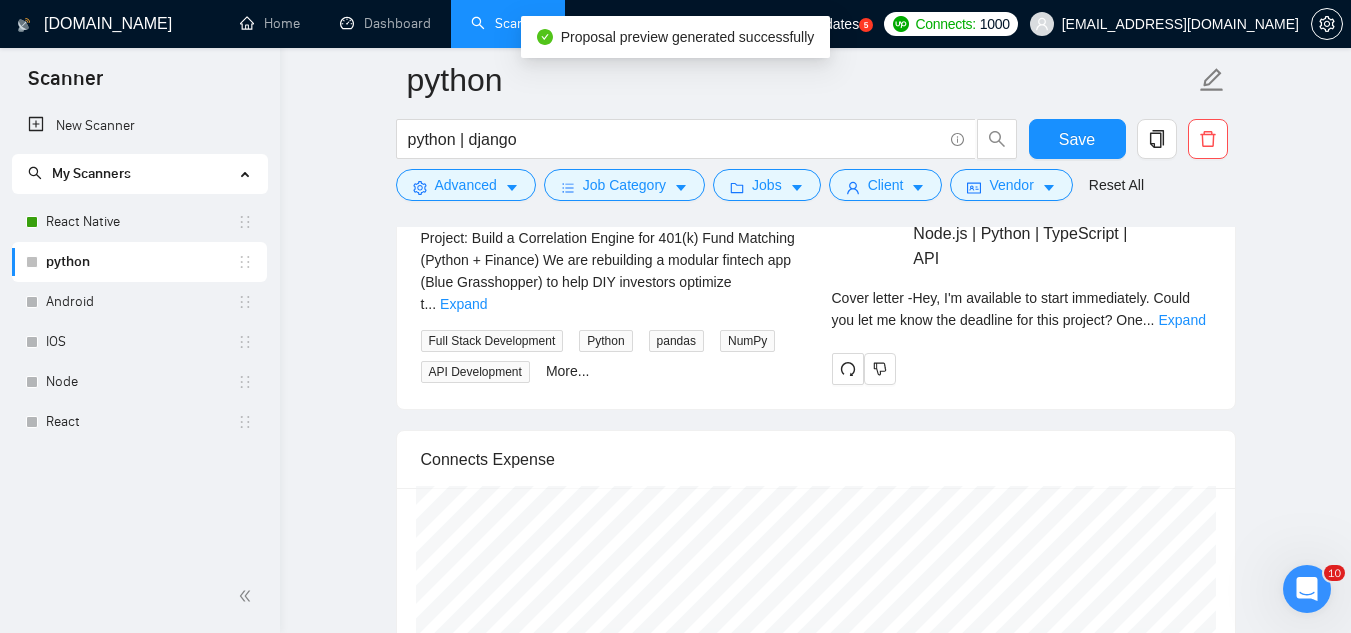 scroll, scrollTop: 3200, scrollLeft: 0, axis: vertical 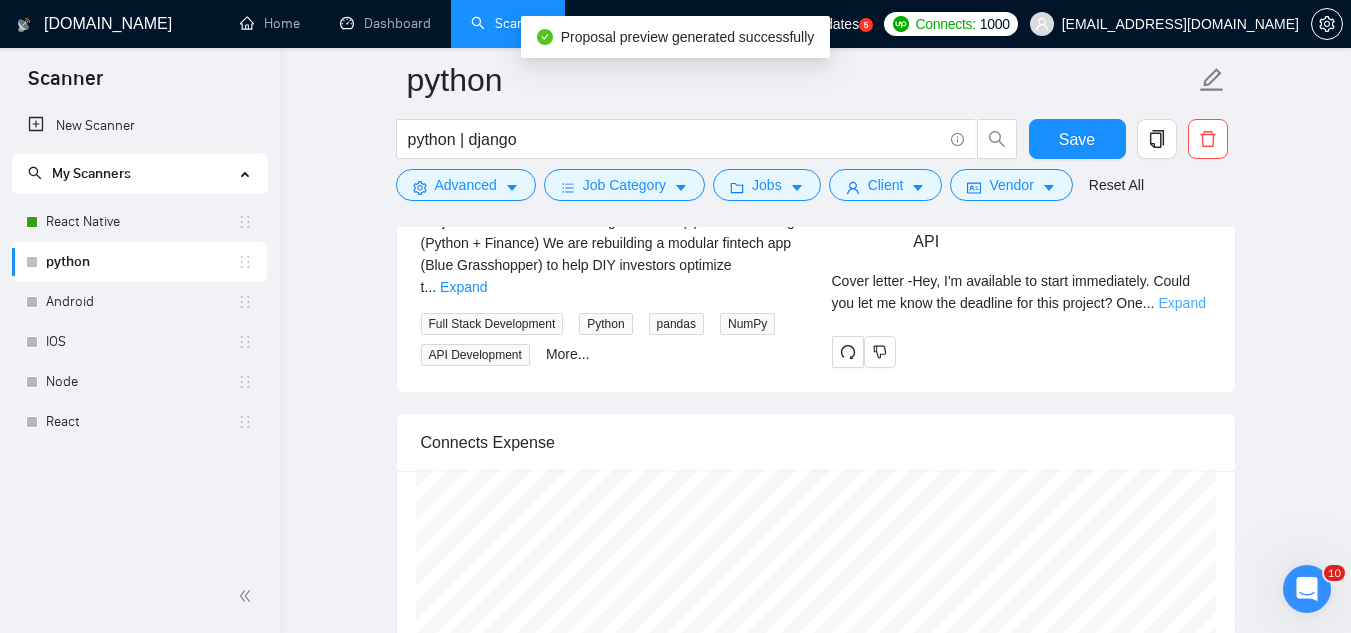 click on "Expand" at bounding box center (1181, 303) 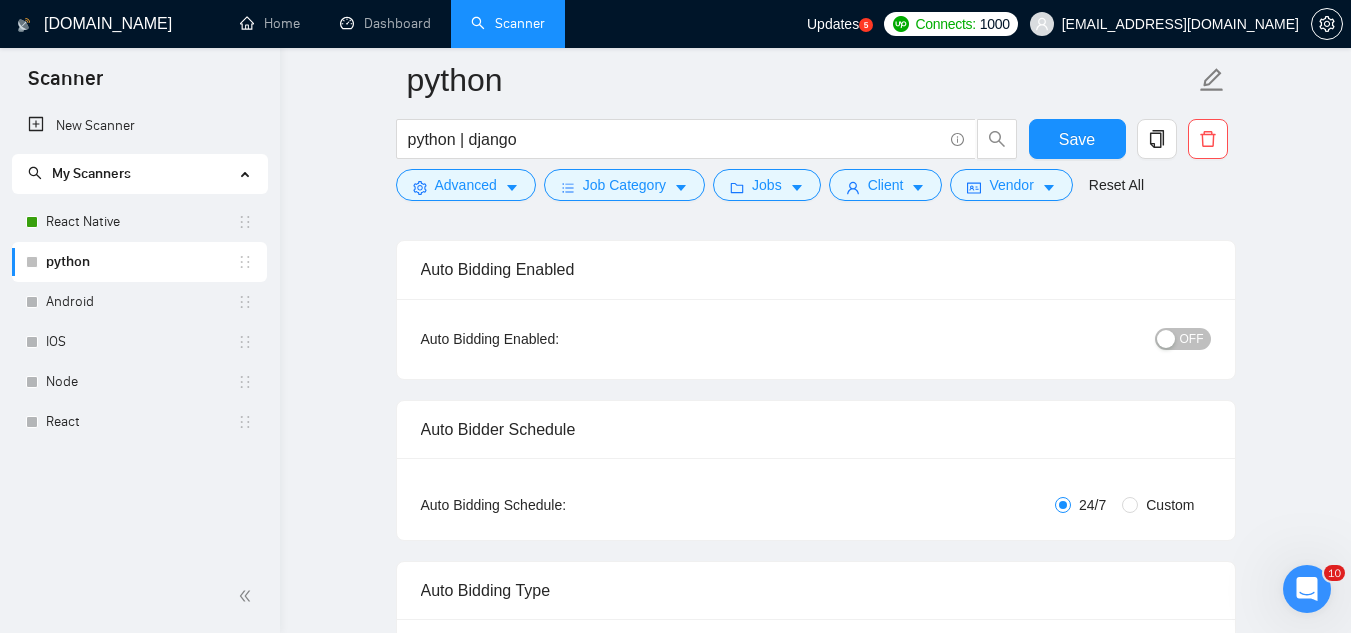 scroll, scrollTop: 0, scrollLeft: 0, axis: both 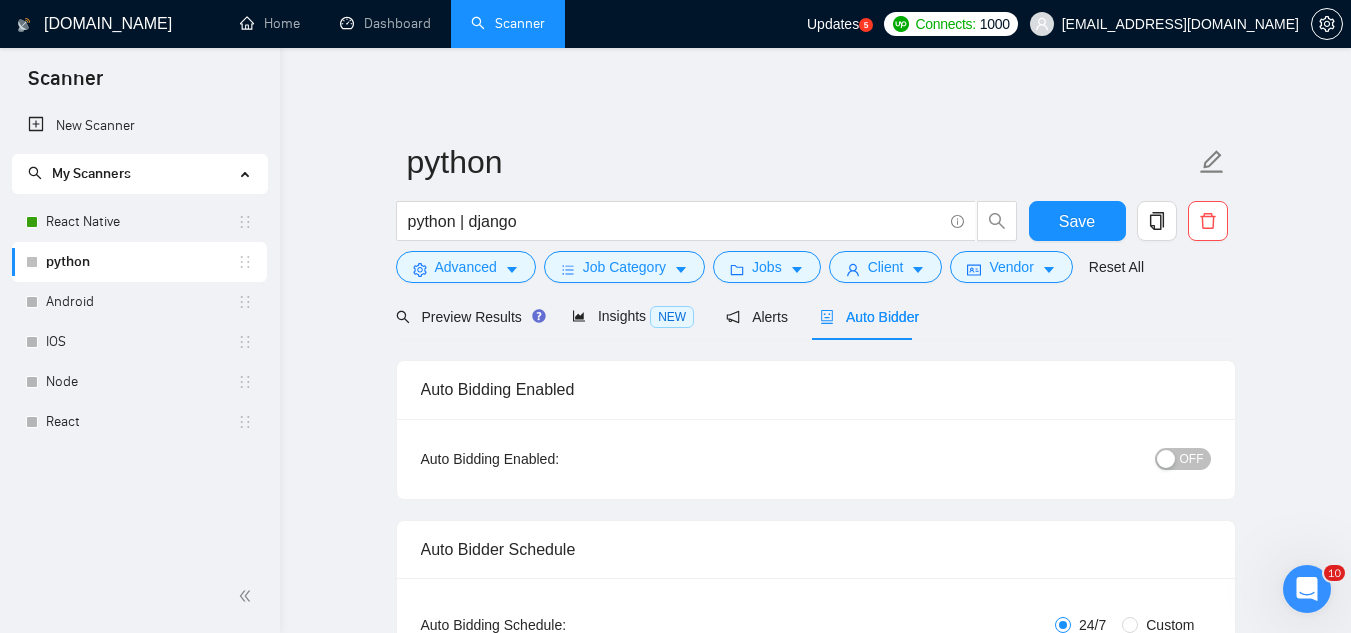 click on "OFF" at bounding box center [1192, 459] 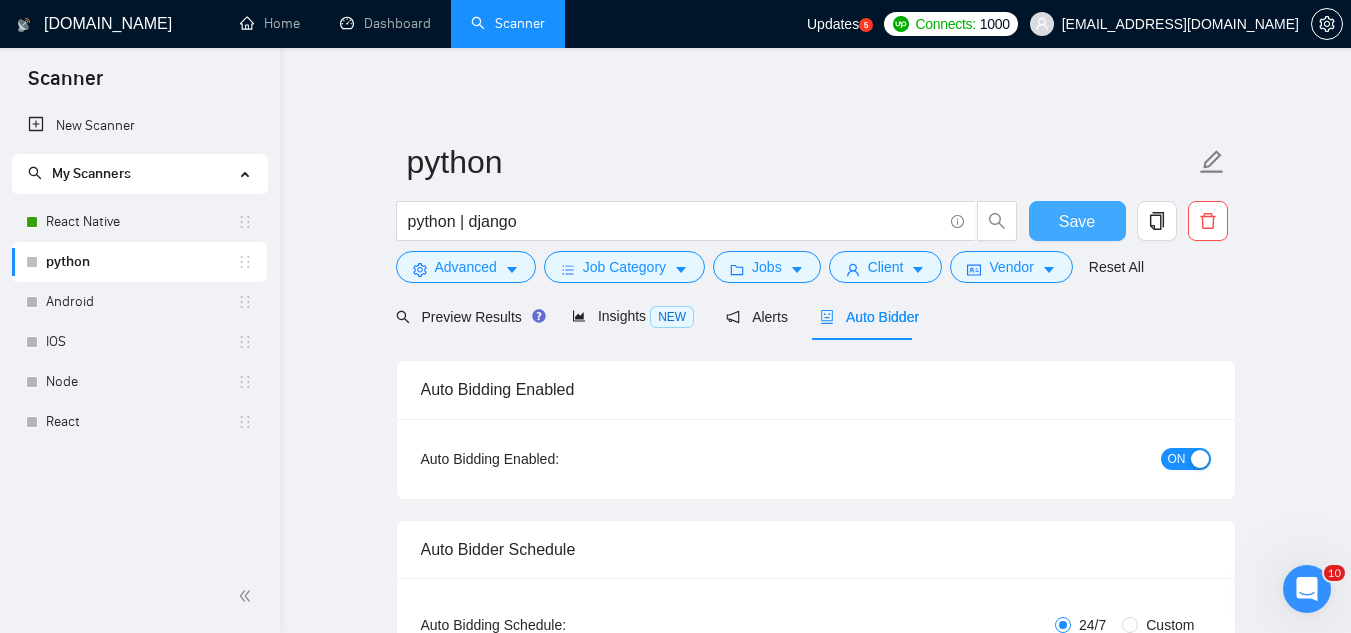 click on "Save" at bounding box center (1077, 221) 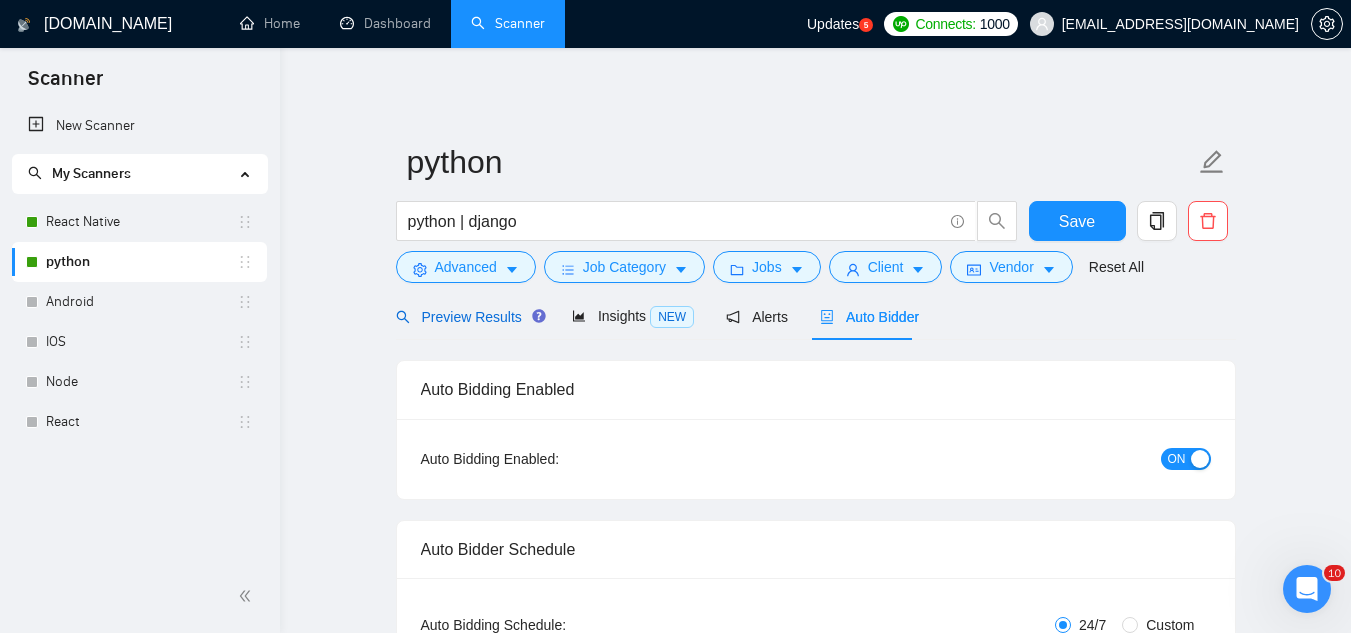 click on "Preview Results" at bounding box center [468, 317] 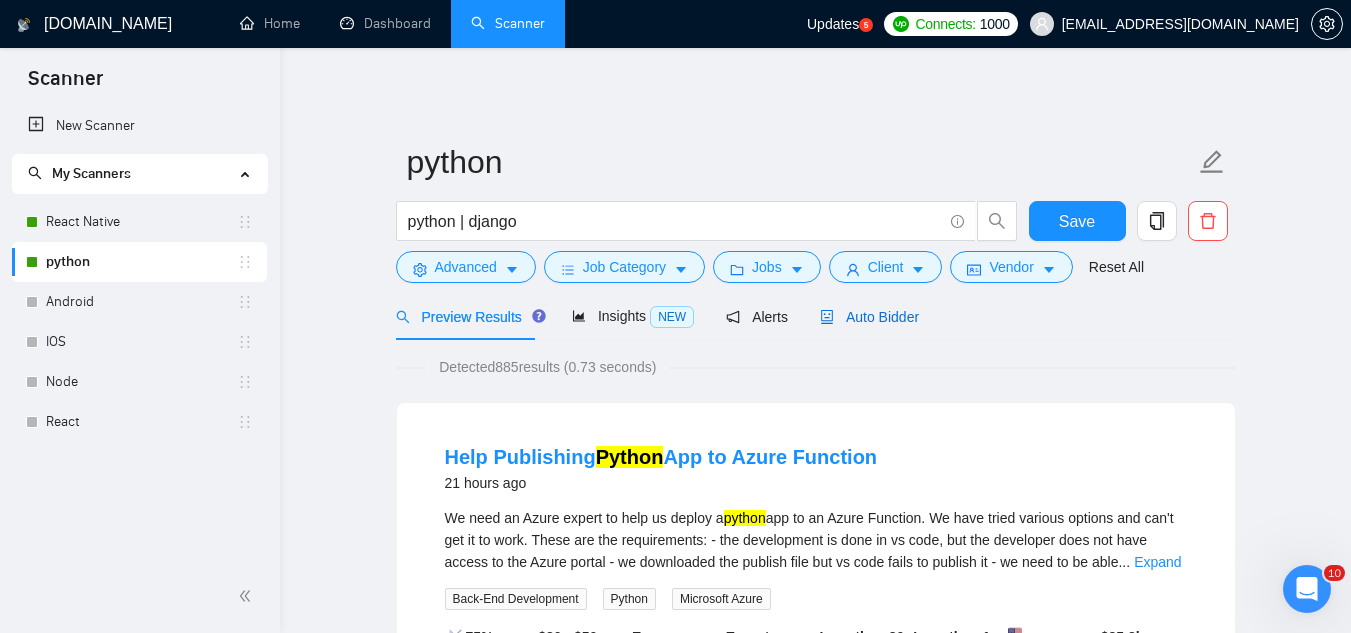 click on "Auto Bidder" at bounding box center [869, 317] 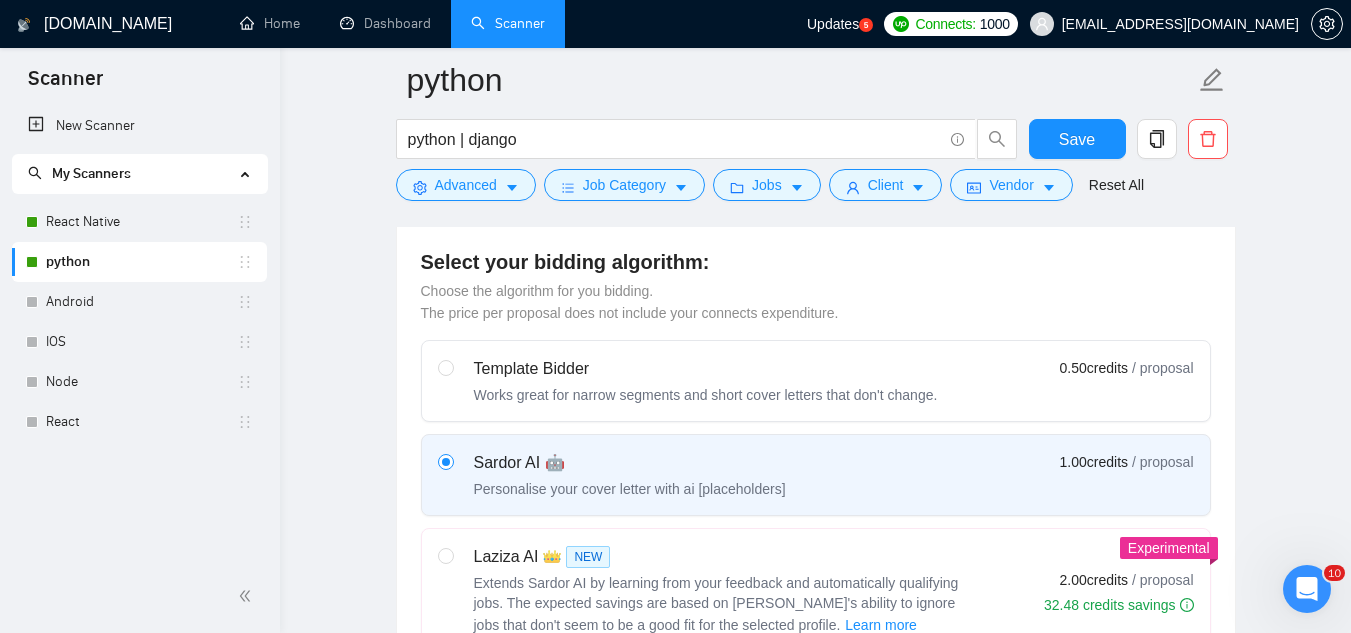 scroll, scrollTop: 500, scrollLeft: 0, axis: vertical 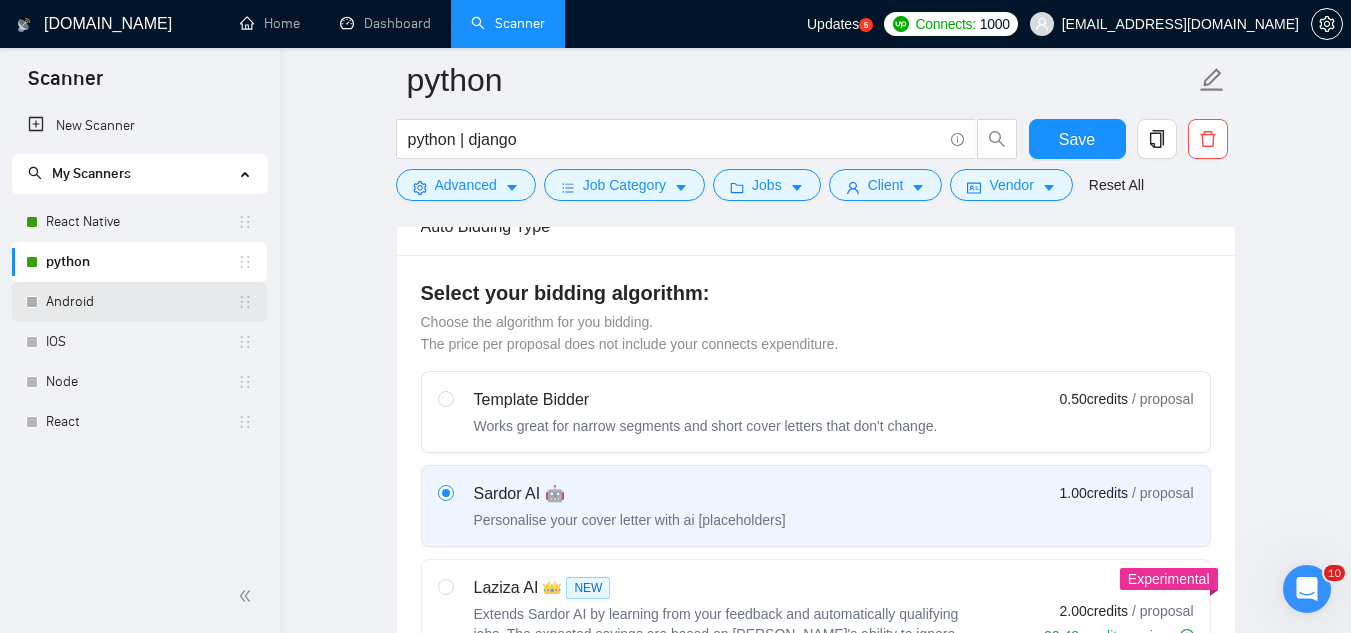 click on "Android" at bounding box center [141, 302] 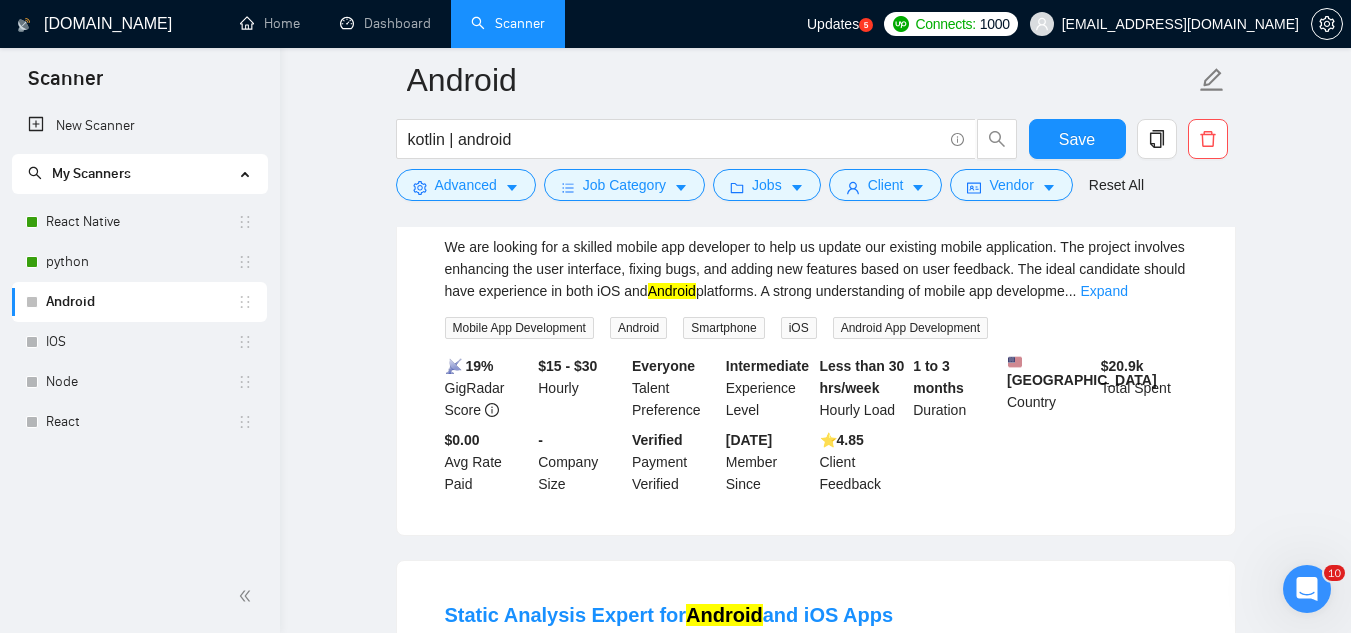 scroll, scrollTop: 0, scrollLeft: 0, axis: both 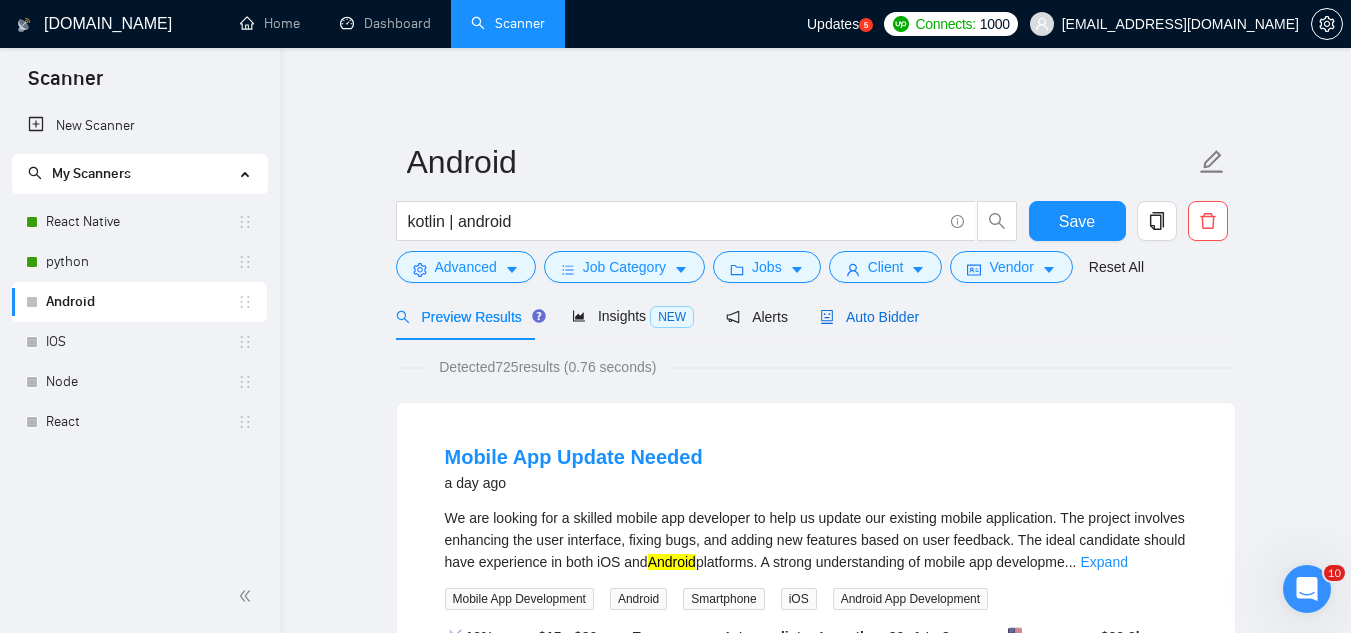 click on "Auto Bidder" at bounding box center (869, 317) 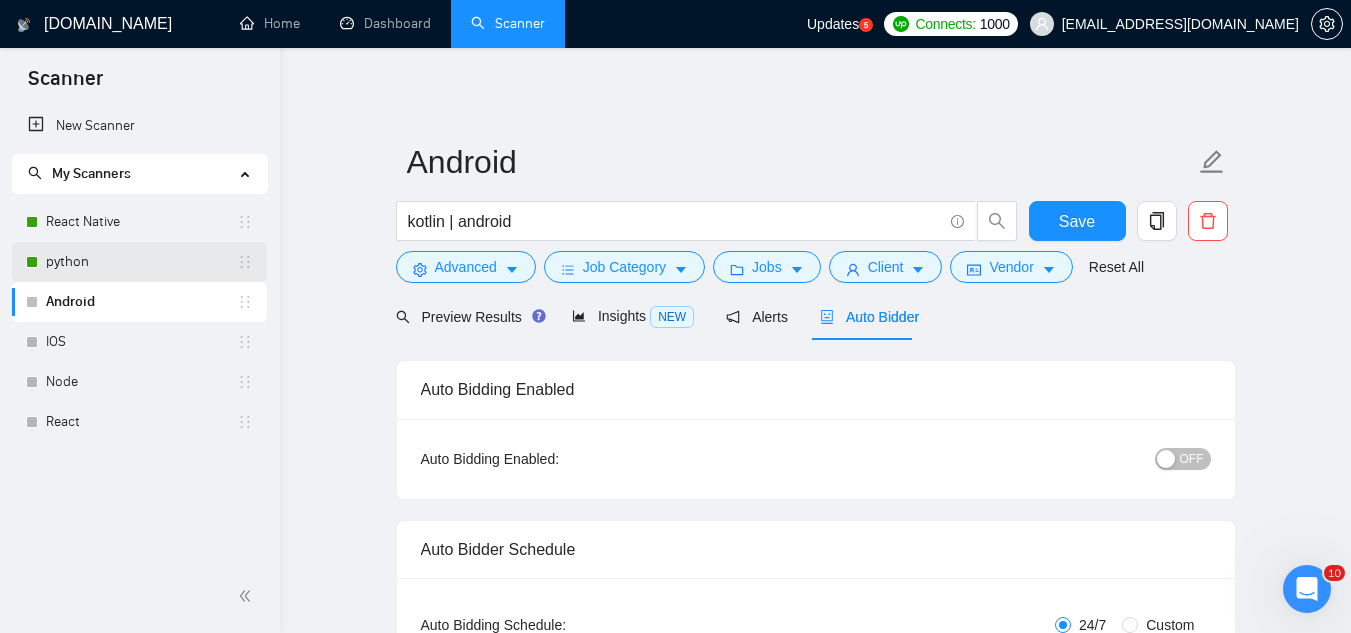 click on "python" at bounding box center (141, 262) 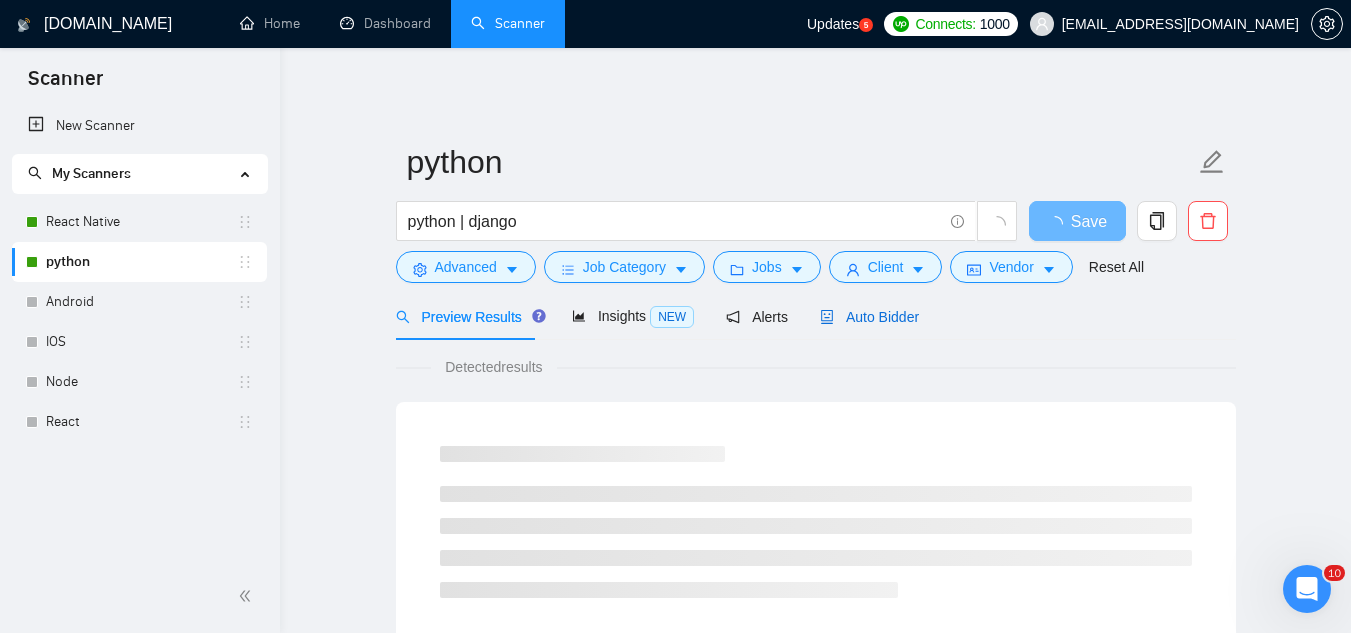click on "Auto Bidder" at bounding box center [869, 317] 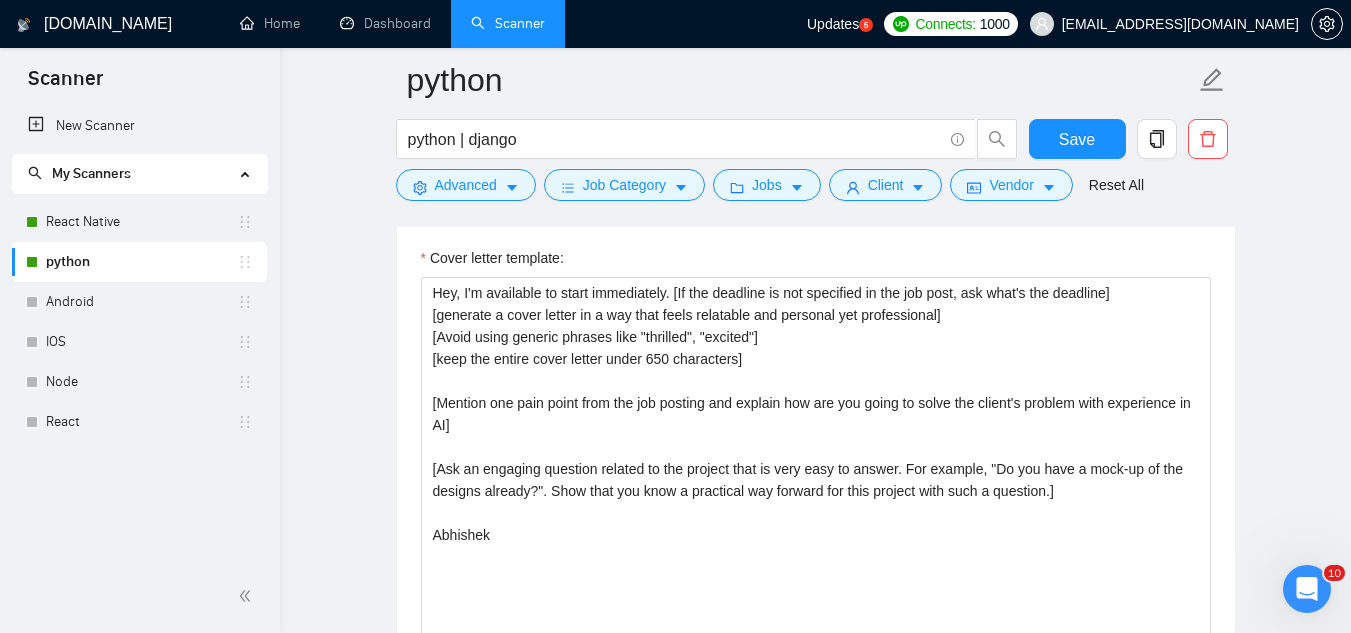 scroll, scrollTop: 1400, scrollLeft: 0, axis: vertical 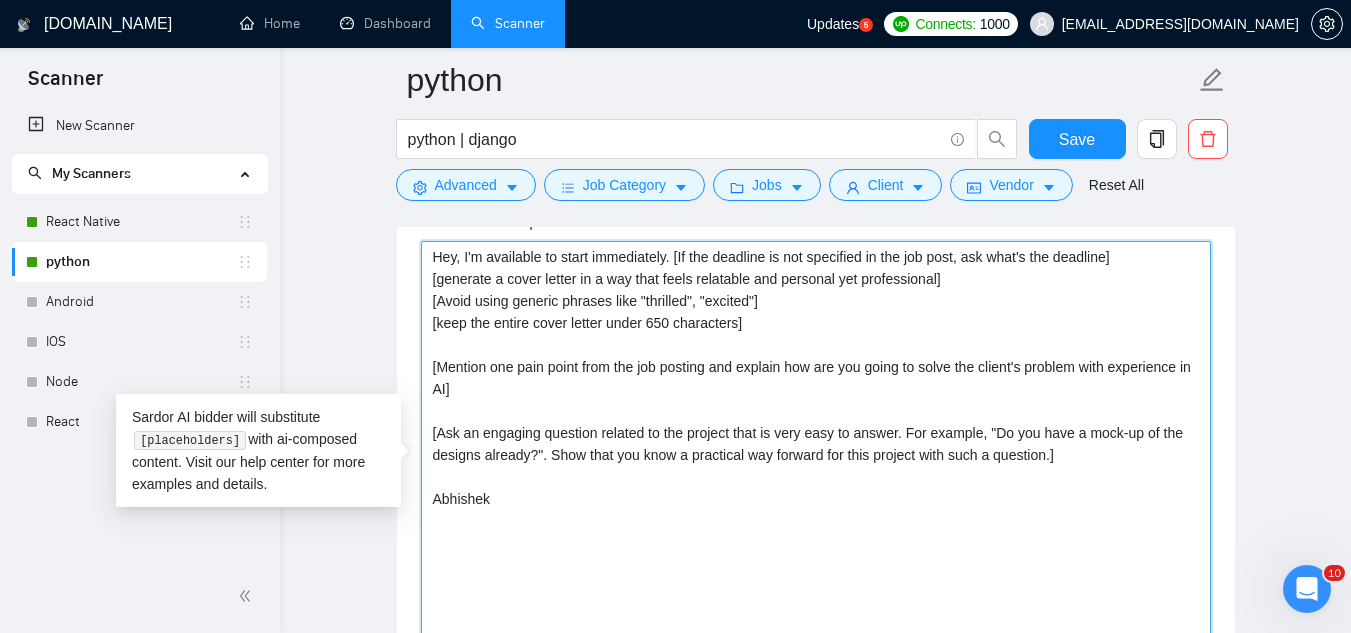 drag, startPoint x: 428, startPoint y: 428, endPoint x: 656, endPoint y: 513, distance: 243.329 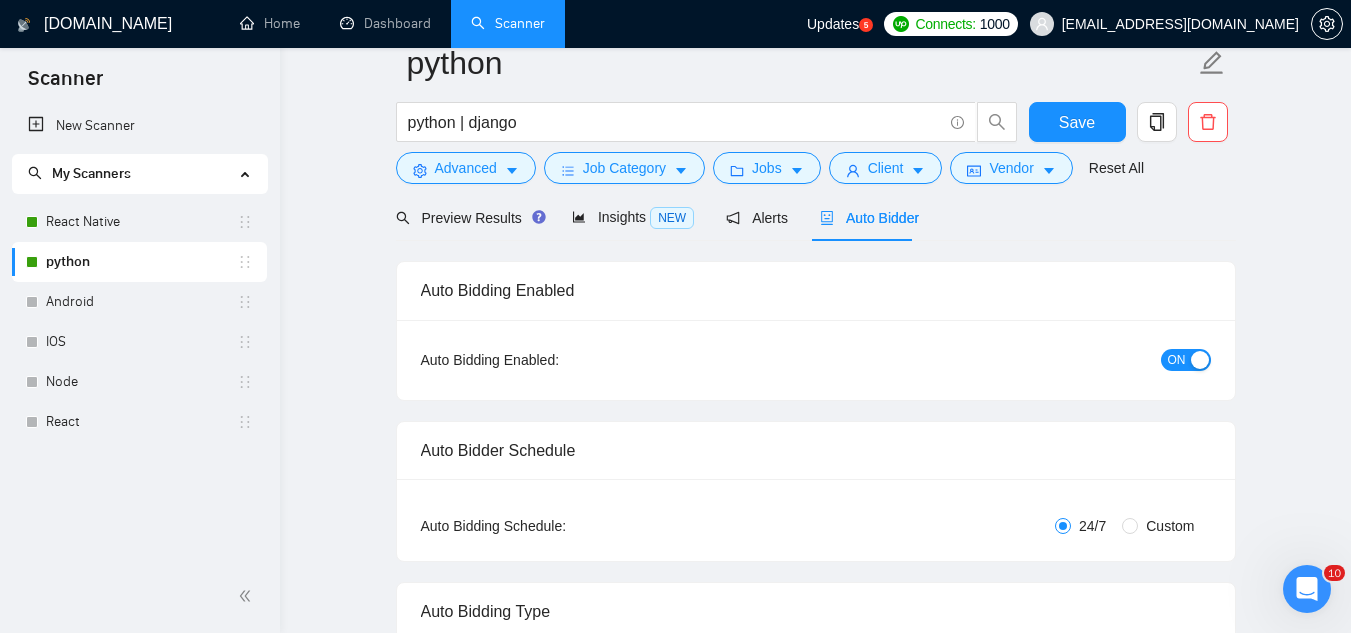 scroll, scrollTop: 0, scrollLeft: 0, axis: both 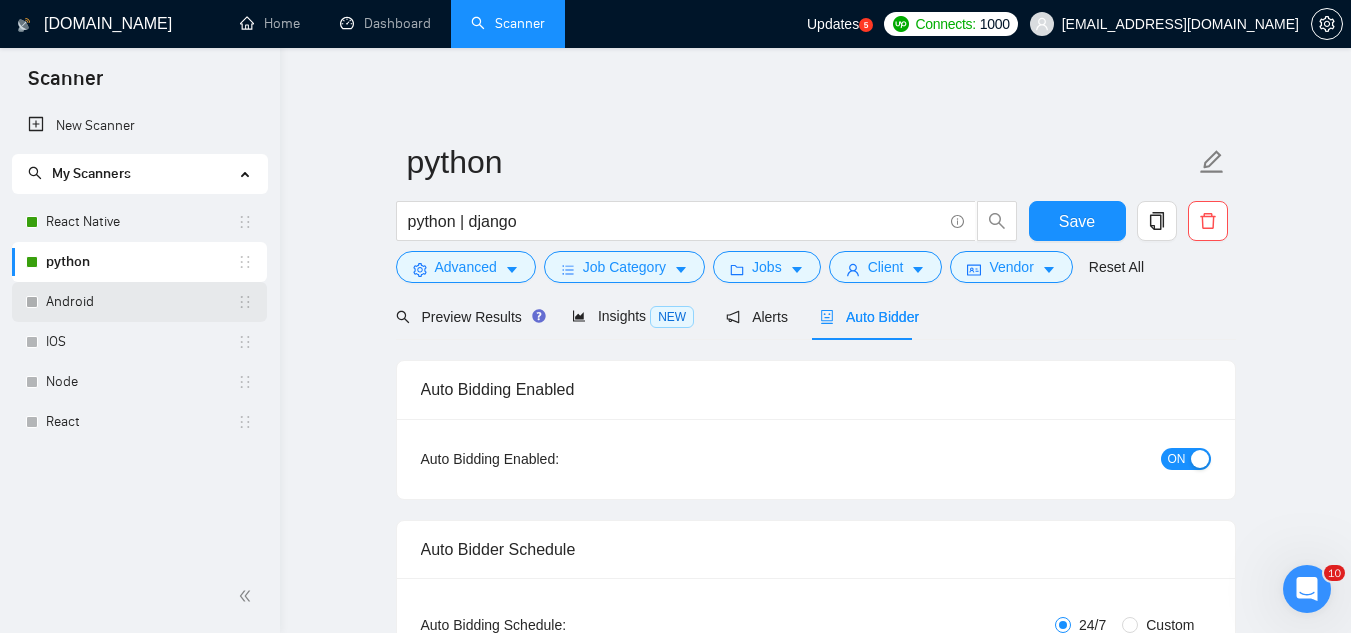 click on "Android" at bounding box center (141, 302) 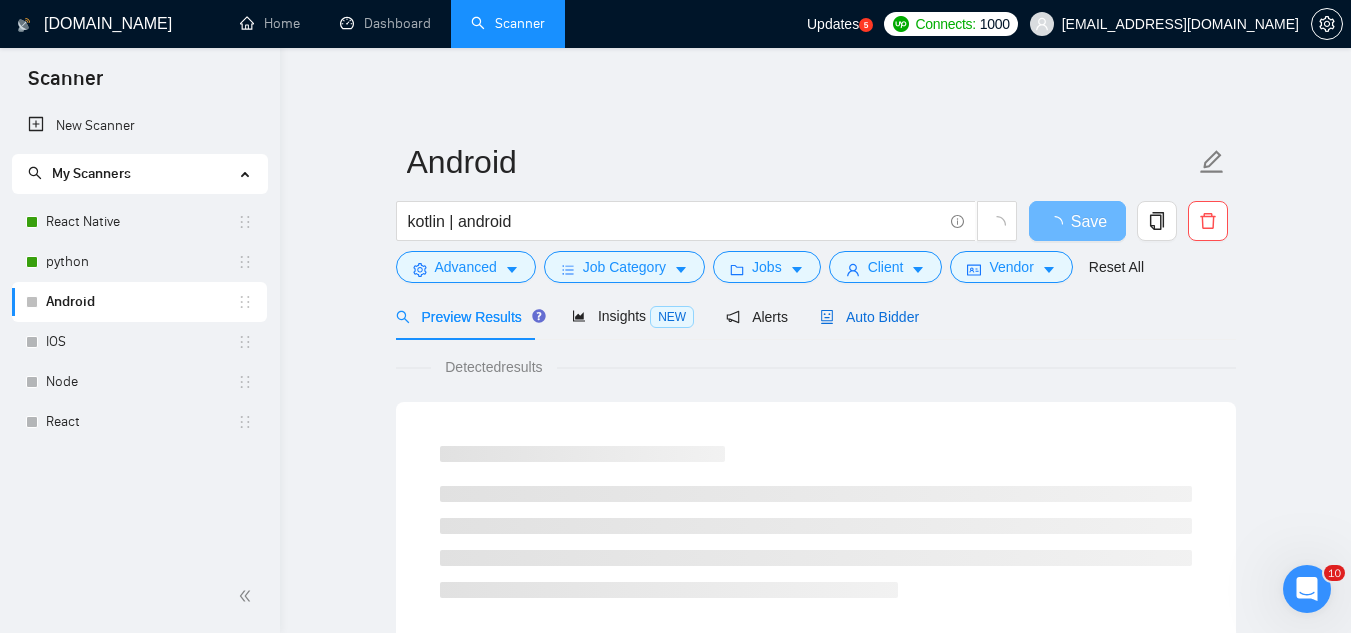 click on "Auto Bidder" at bounding box center (869, 317) 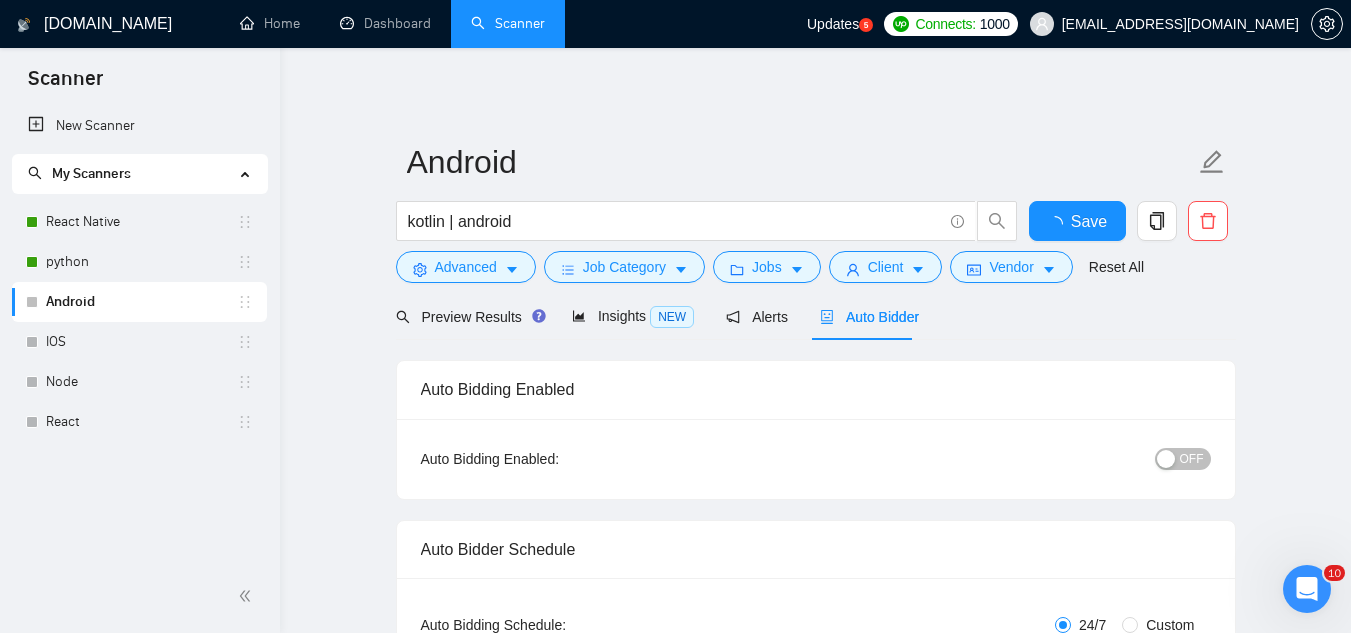type 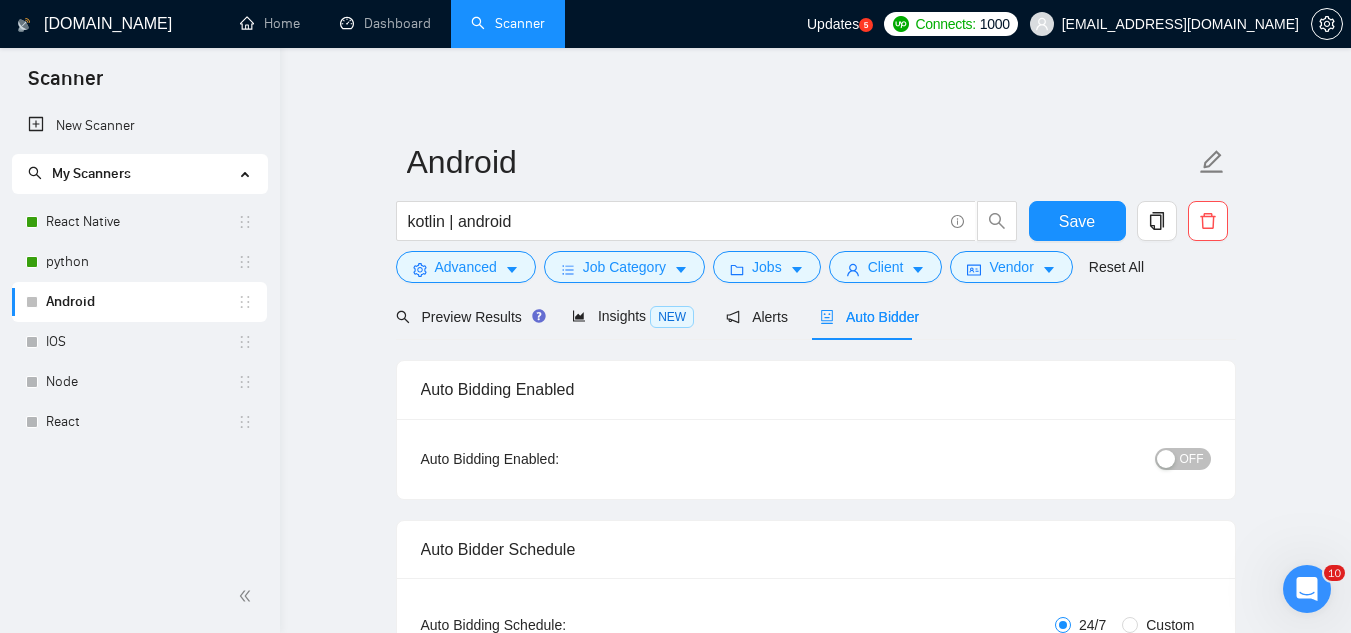 click on "OFF" at bounding box center (1192, 459) 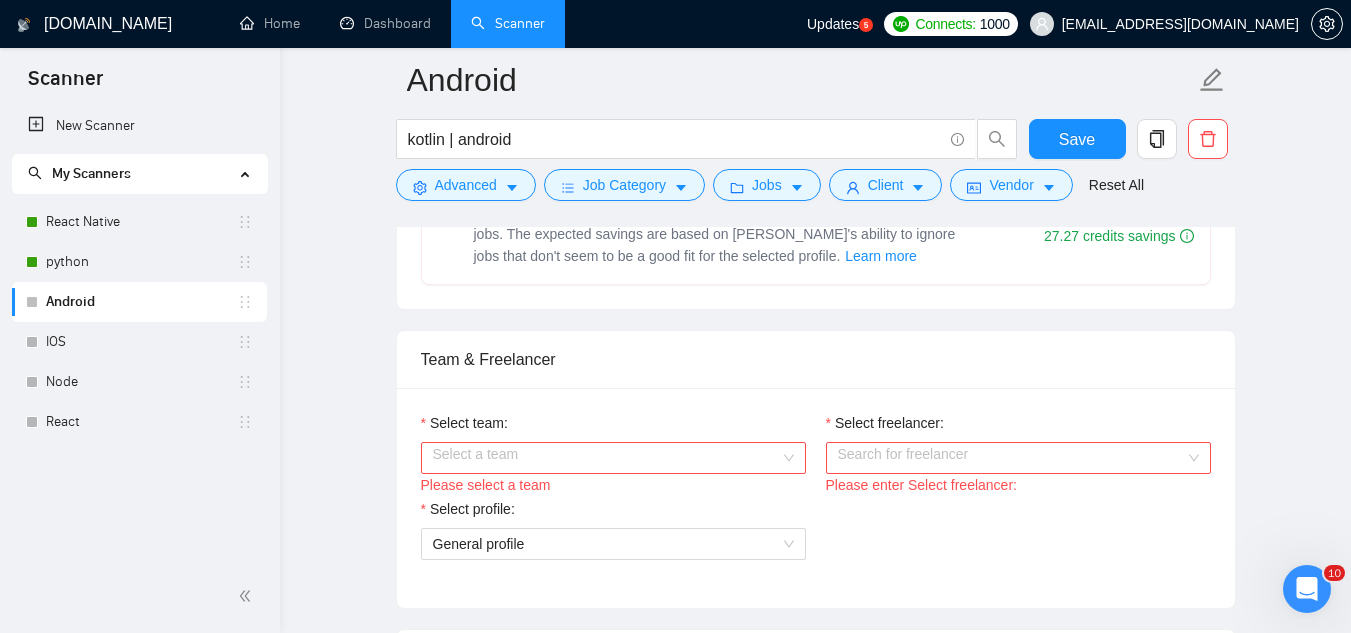 scroll, scrollTop: 1000, scrollLeft: 0, axis: vertical 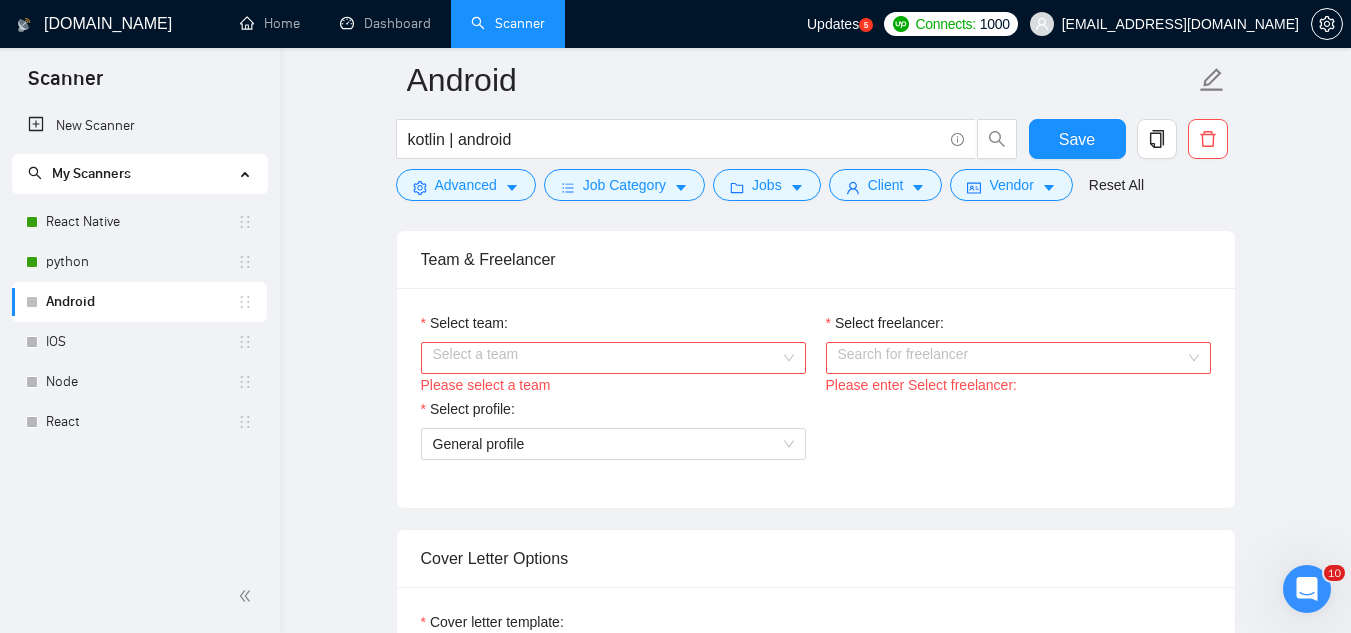 click on "Select team:" at bounding box center (606, 358) 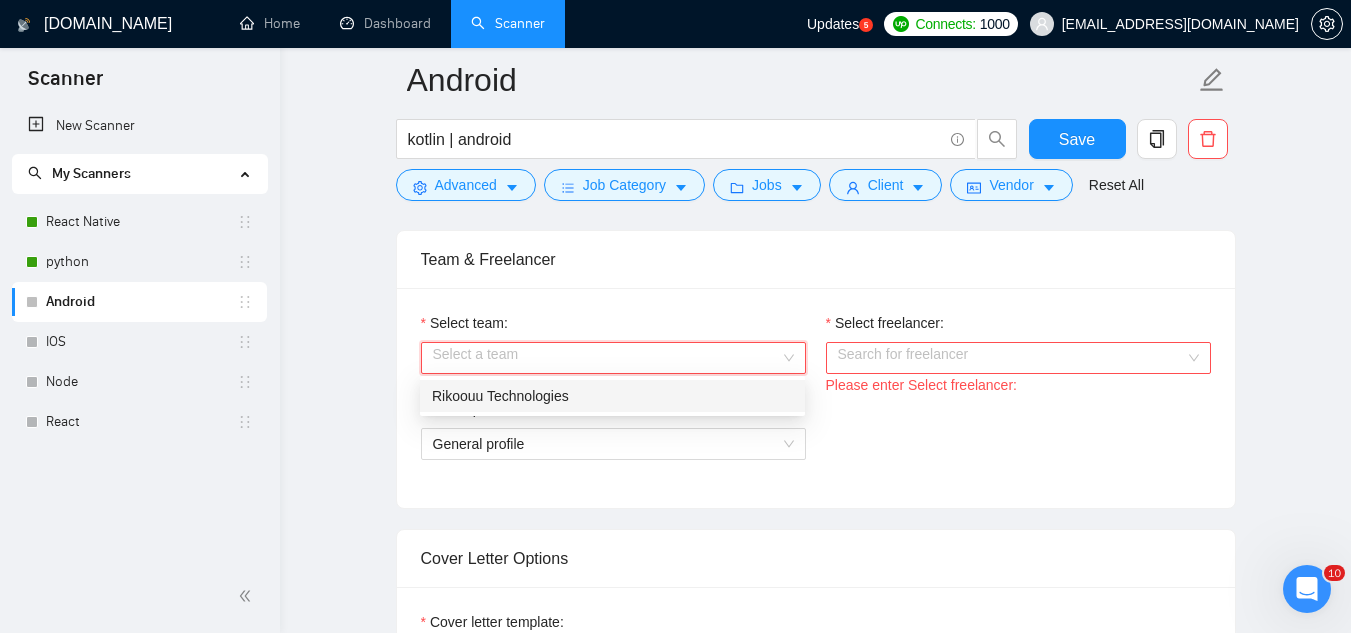 click on "Rikoouu Technologies" at bounding box center (612, 396) 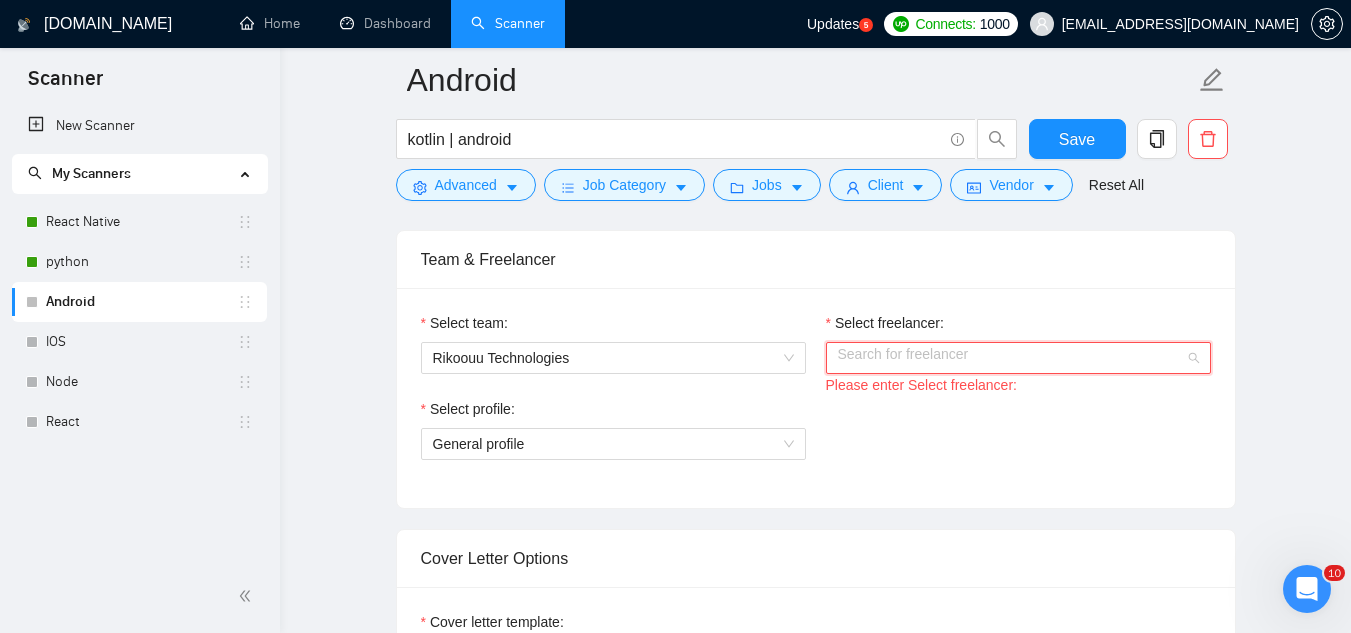 click on "Select freelancer:" at bounding box center (1011, 358) 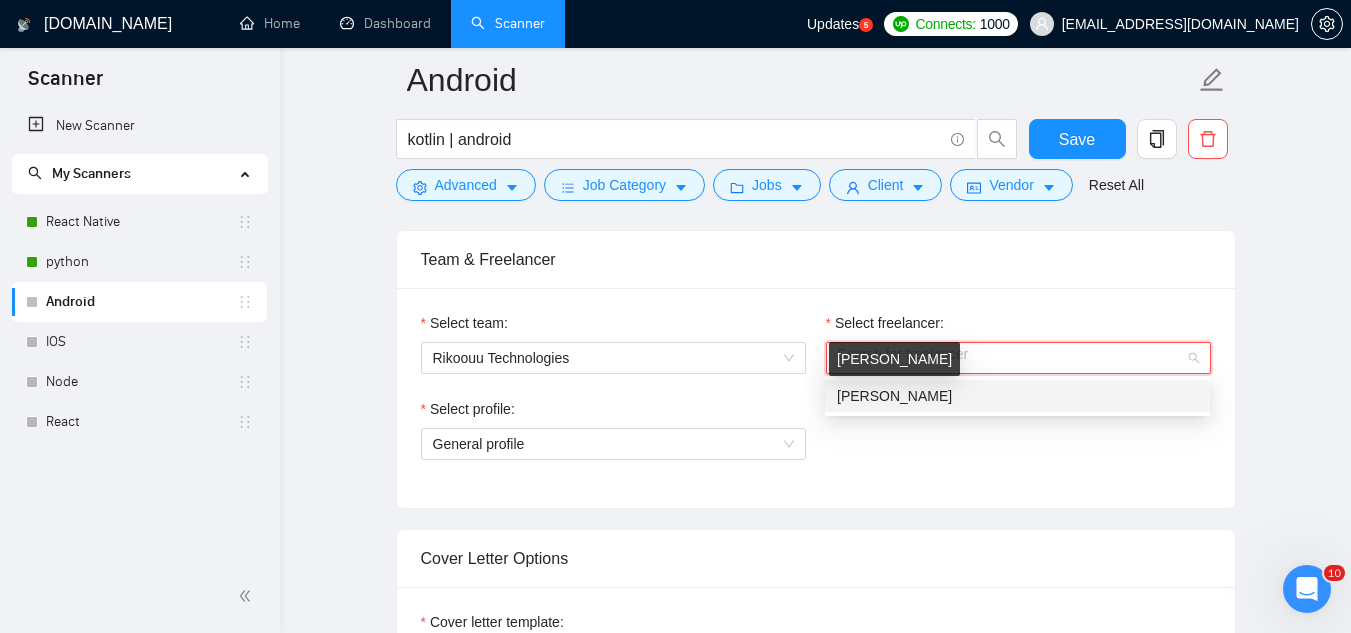 click on "[PERSON_NAME]" at bounding box center [894, 396] 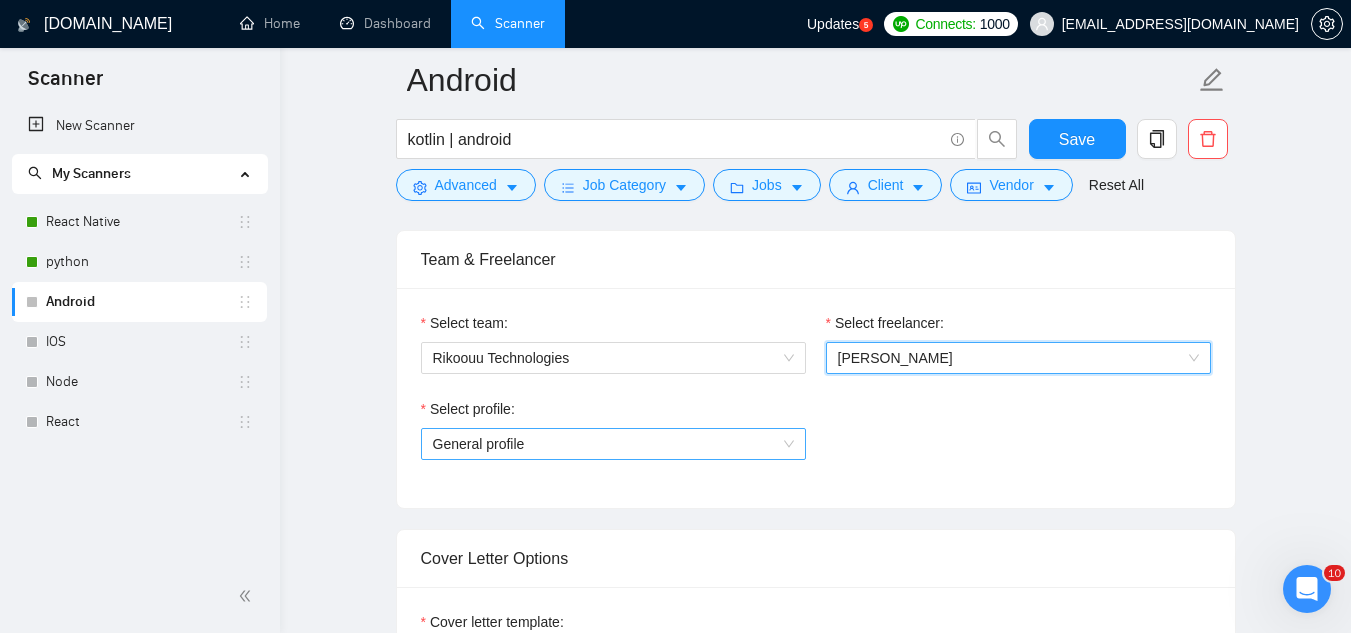 click on "General profile" at bounding box center [613, 444] 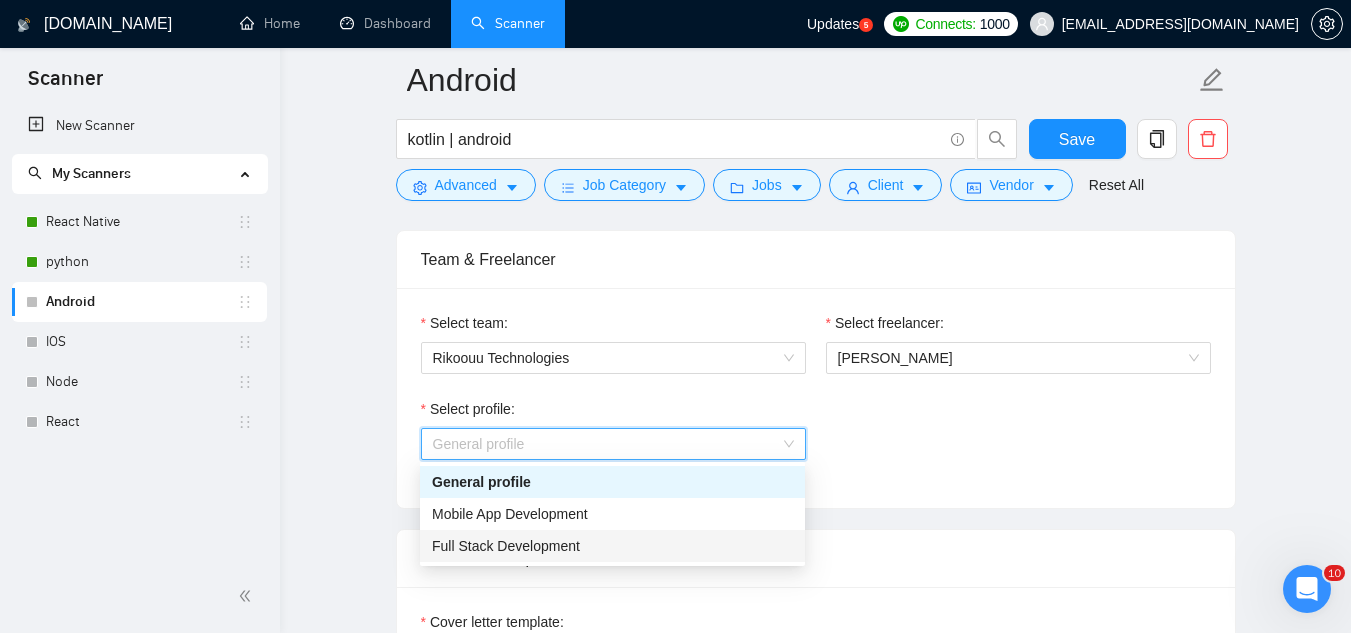 click on "Full Stack Development" at bounding box center [612, 546] 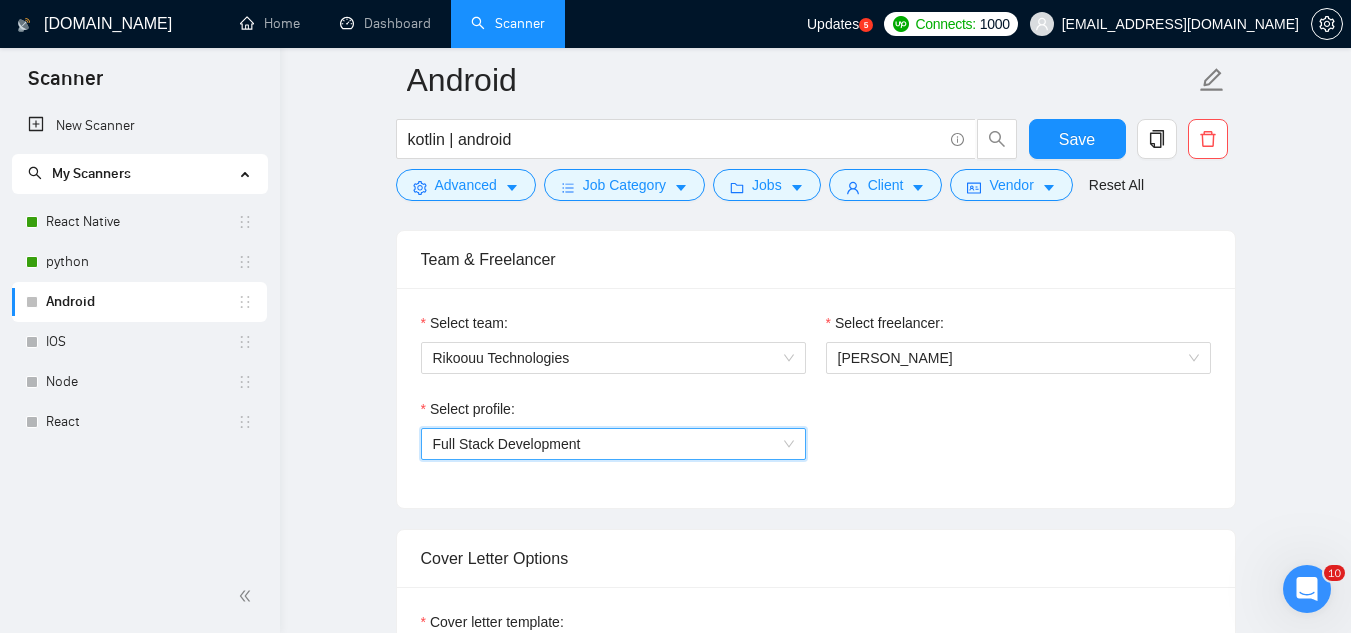 click on "Full Stack Development" at bounding box center (507, 444) 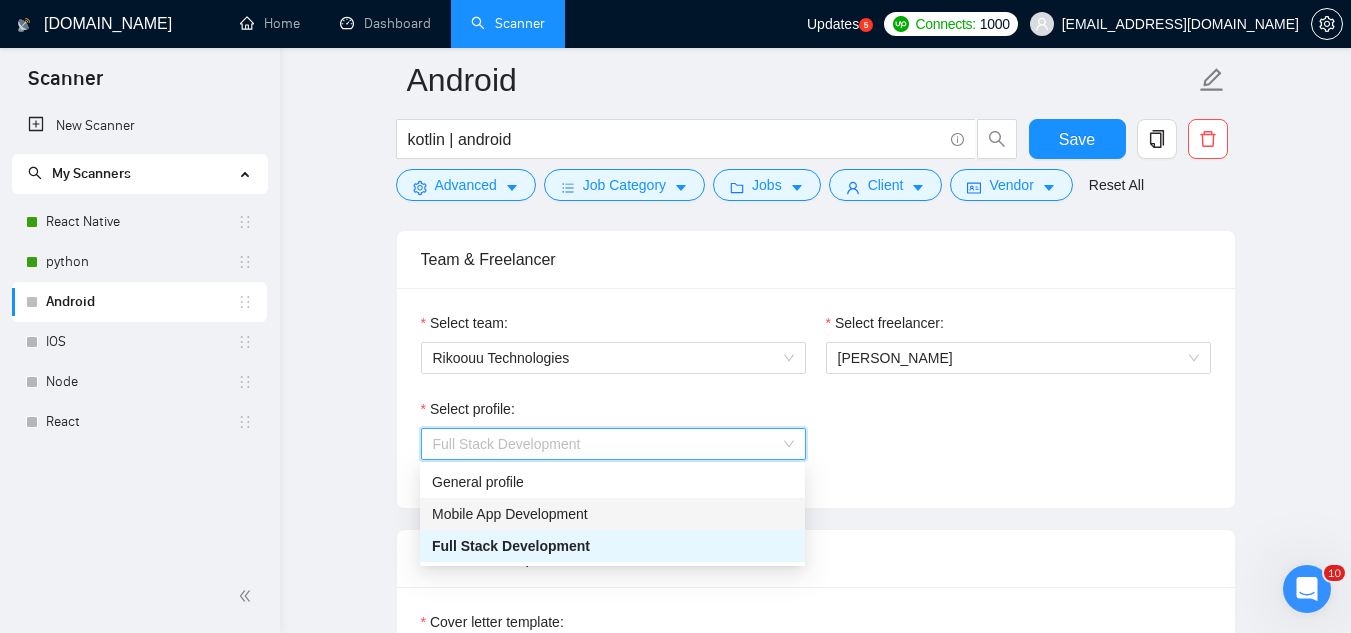 click on "Mobile App Development" at bounding box center (510, 514) 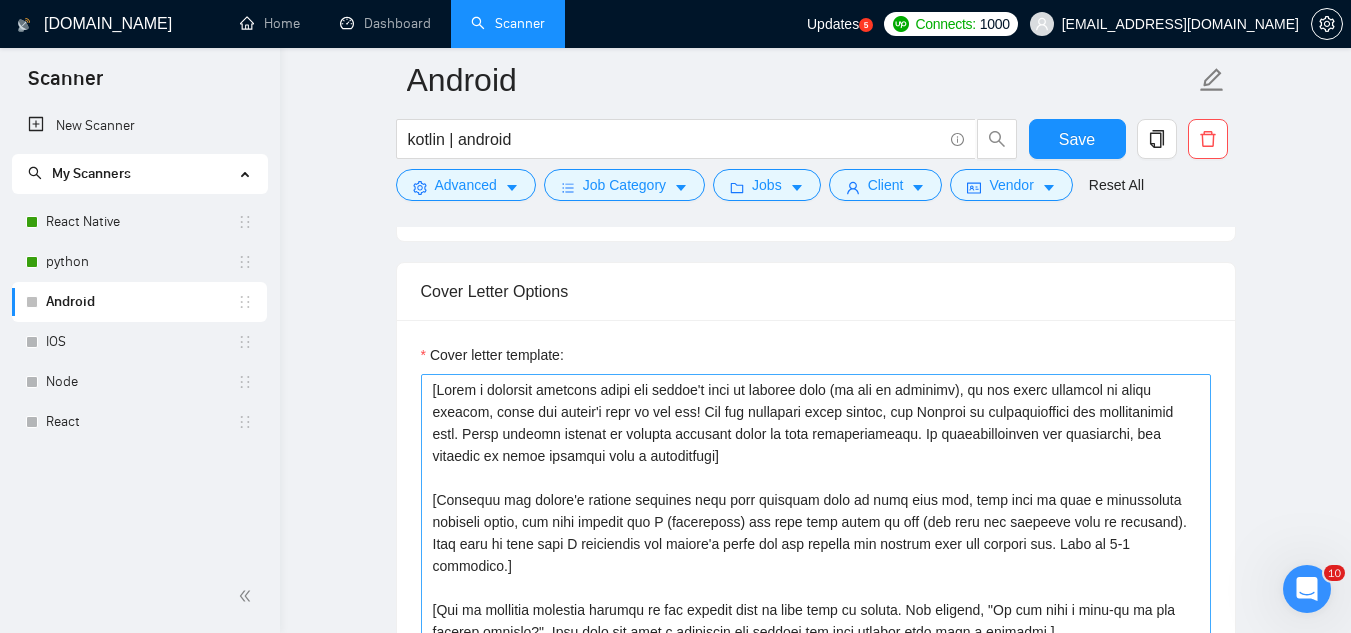 scroll, scrollTop: 1300, scrollLeft: 0, axis: vertical 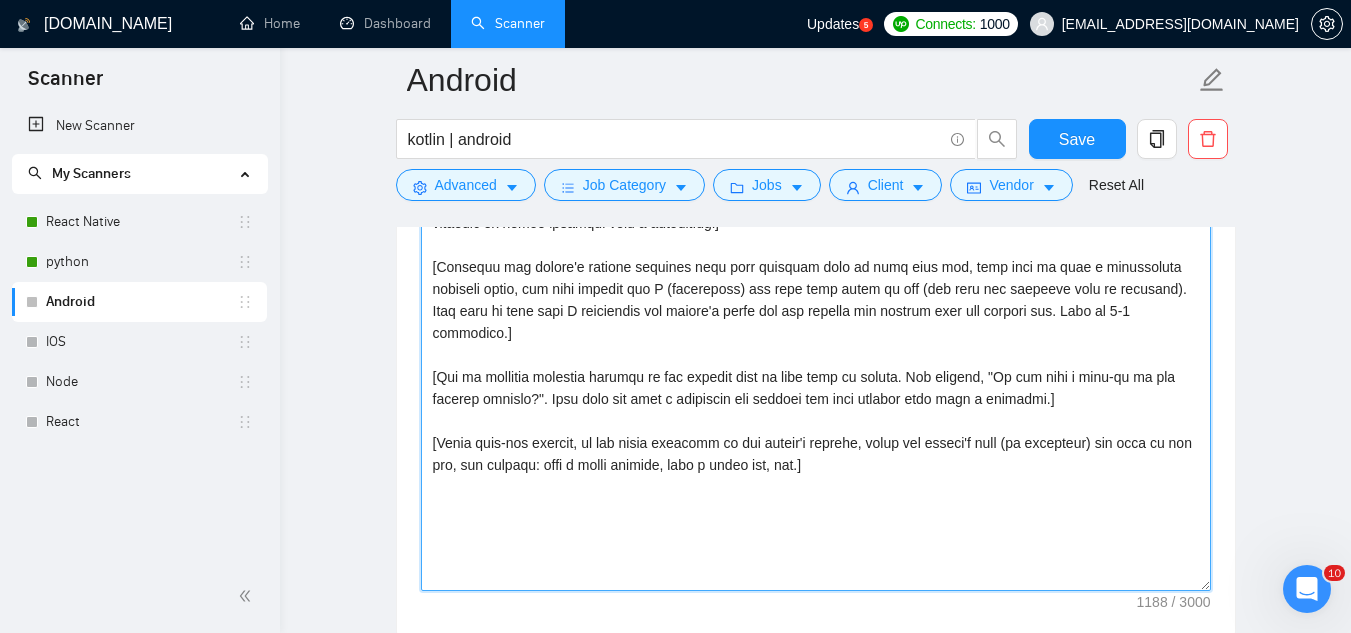 drag, startPoint x: 429, startPoint y: 352, endPoint x: 883, endPoint y: 469, distance: 468.83365 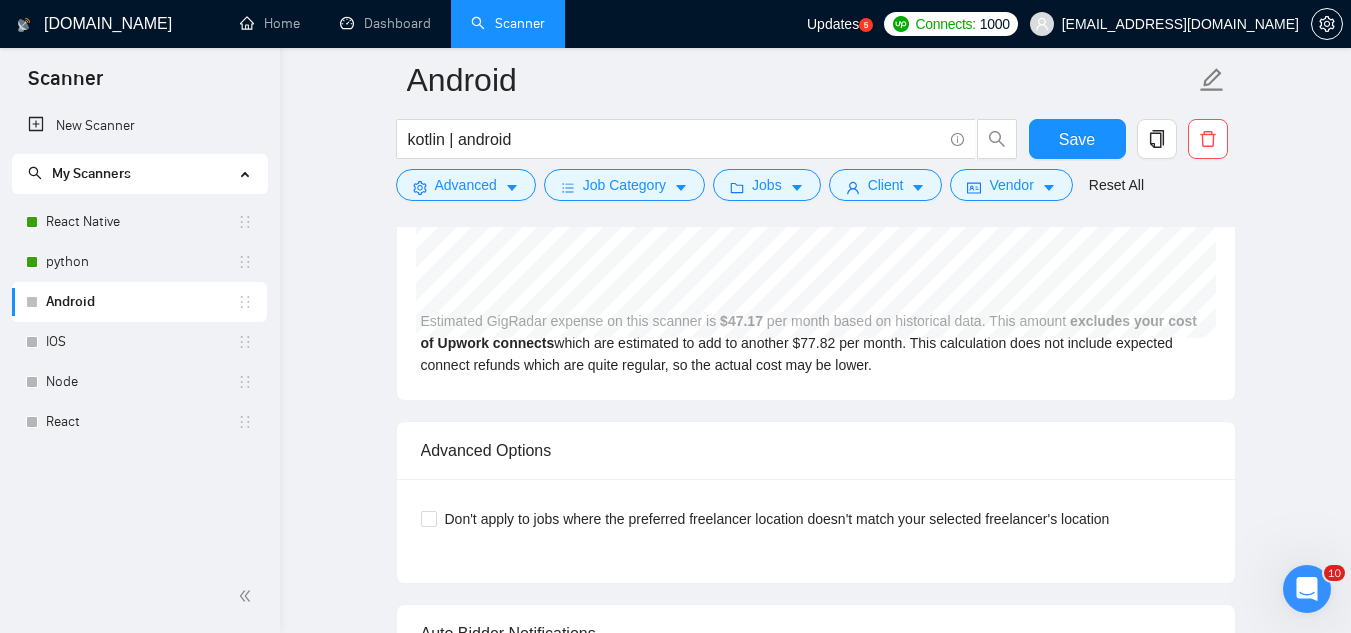 scroll, scrollTop: 3500, scrollLeft: 0, axis: vertical 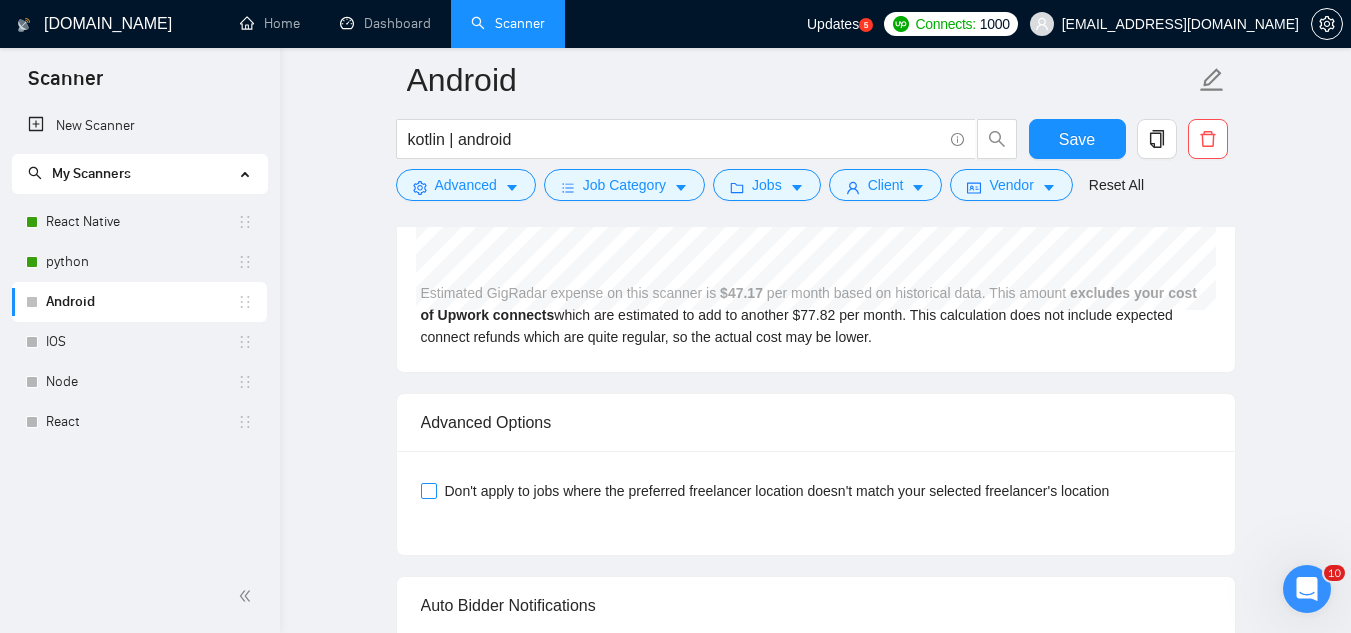 type on "[Ask an engaging question related to the project that is very easy to answer. For example, "Do you have a mock-up of the designs already?". Show that you know a practical way forward for this project with such a question.]
Abhishek" 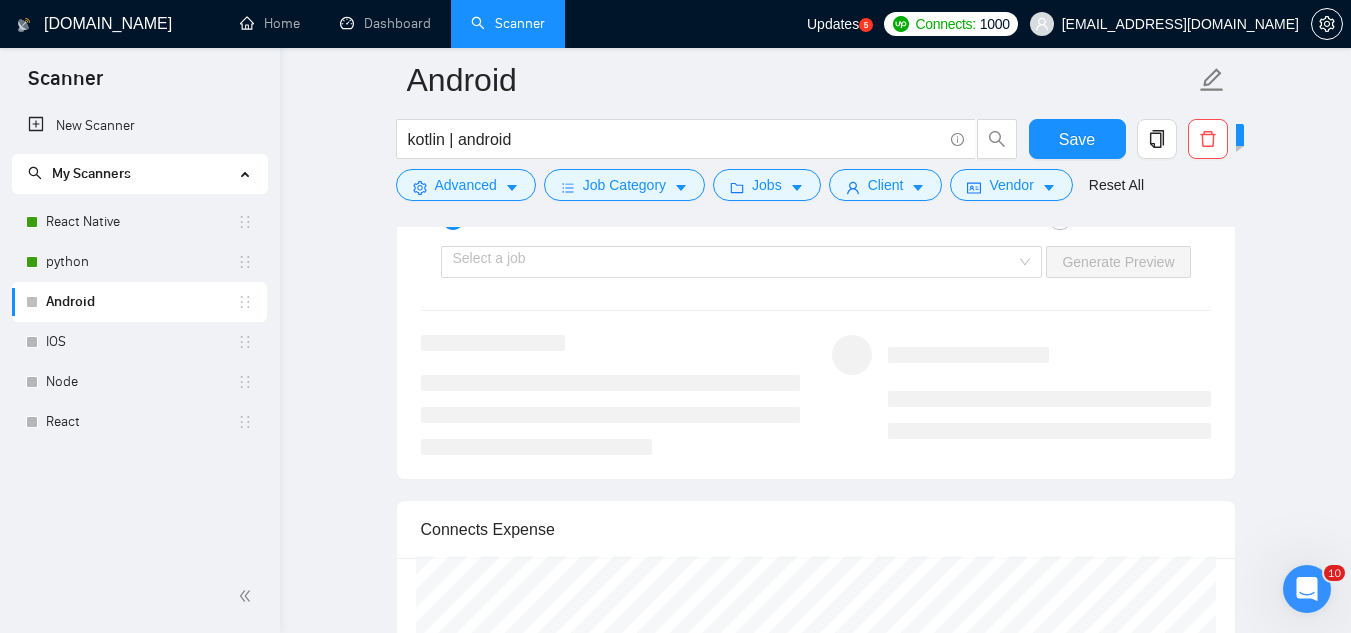 scroll, scrollTop: 2900, scrollLeft: 0, axis: vertical 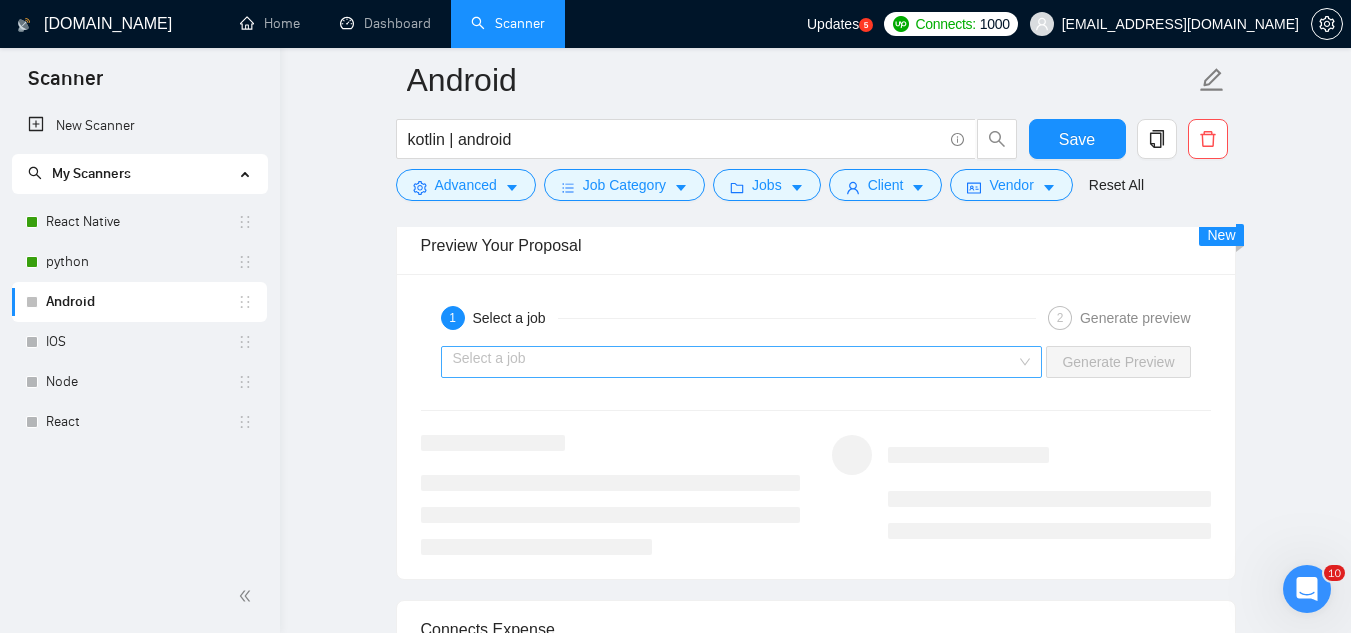 click at bounding box center [735, 362] 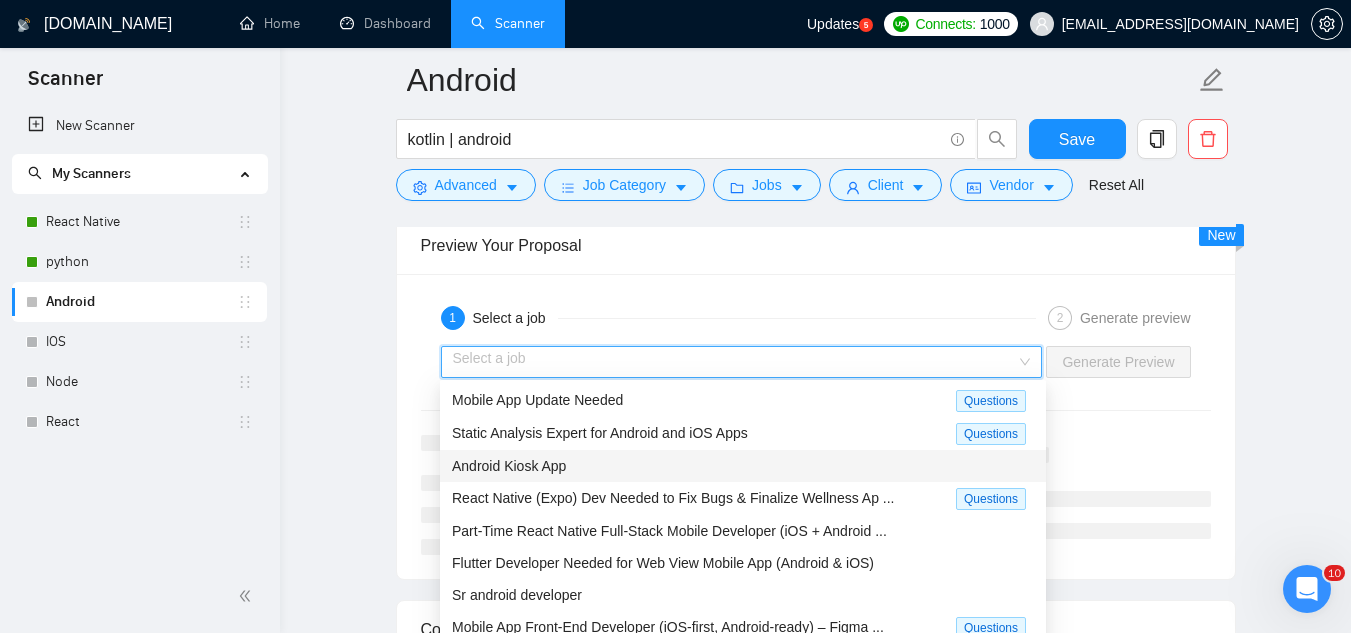 click on "Android Kiosk App" at bounding box center [743, 466] 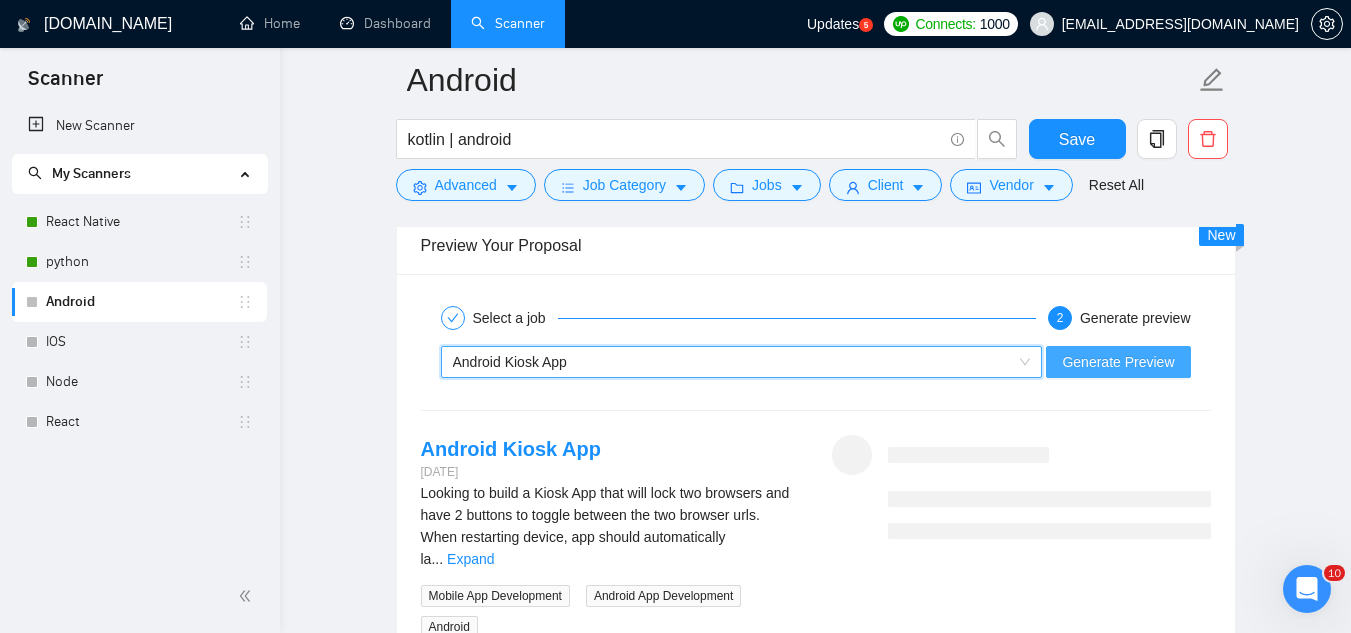 click on "Generate Preview" at bounding box center [1118, 362] 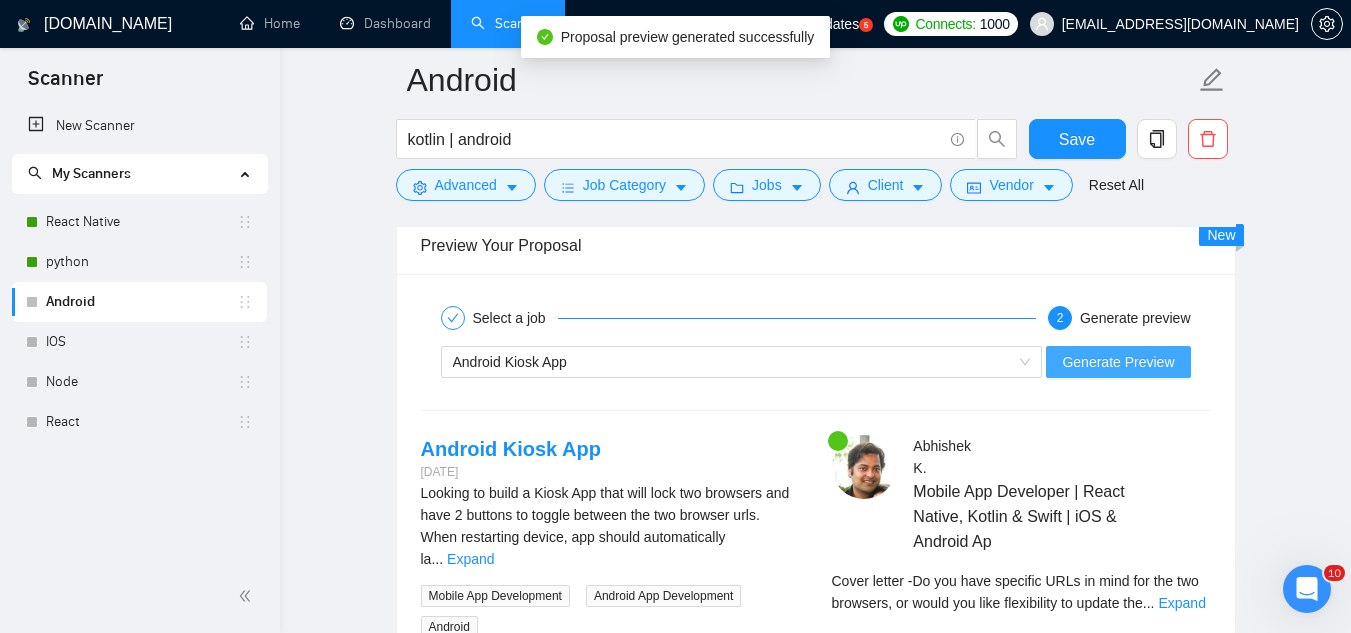 scroll, scrollTop: 3100, scrollLeft: 0, axis: vertical 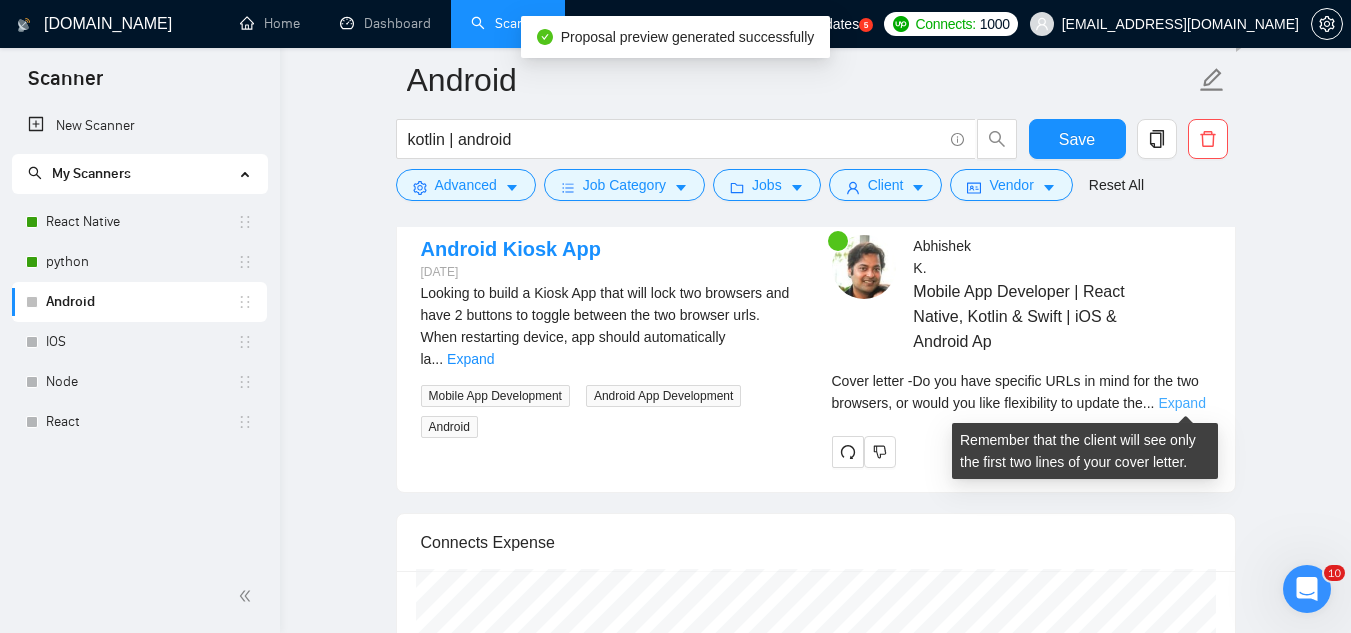 click on "Expand" at bounding box center [1181, 403] 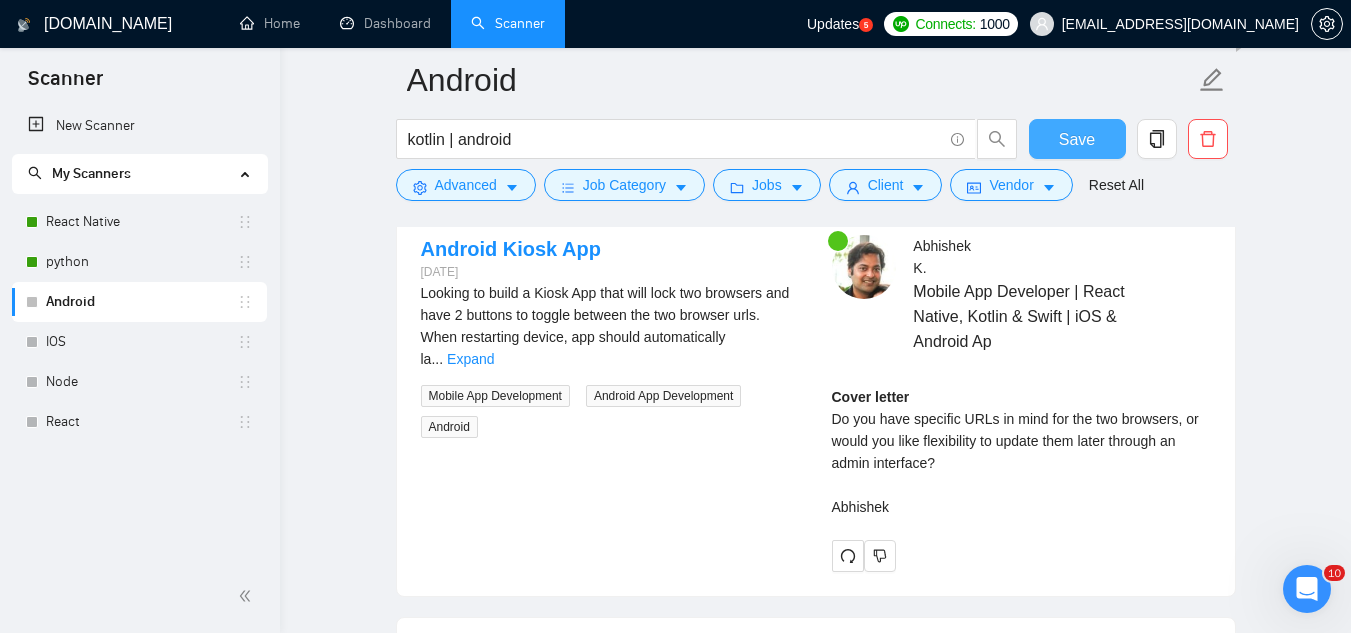 click on "Save" at bounding box center (1077, 139) 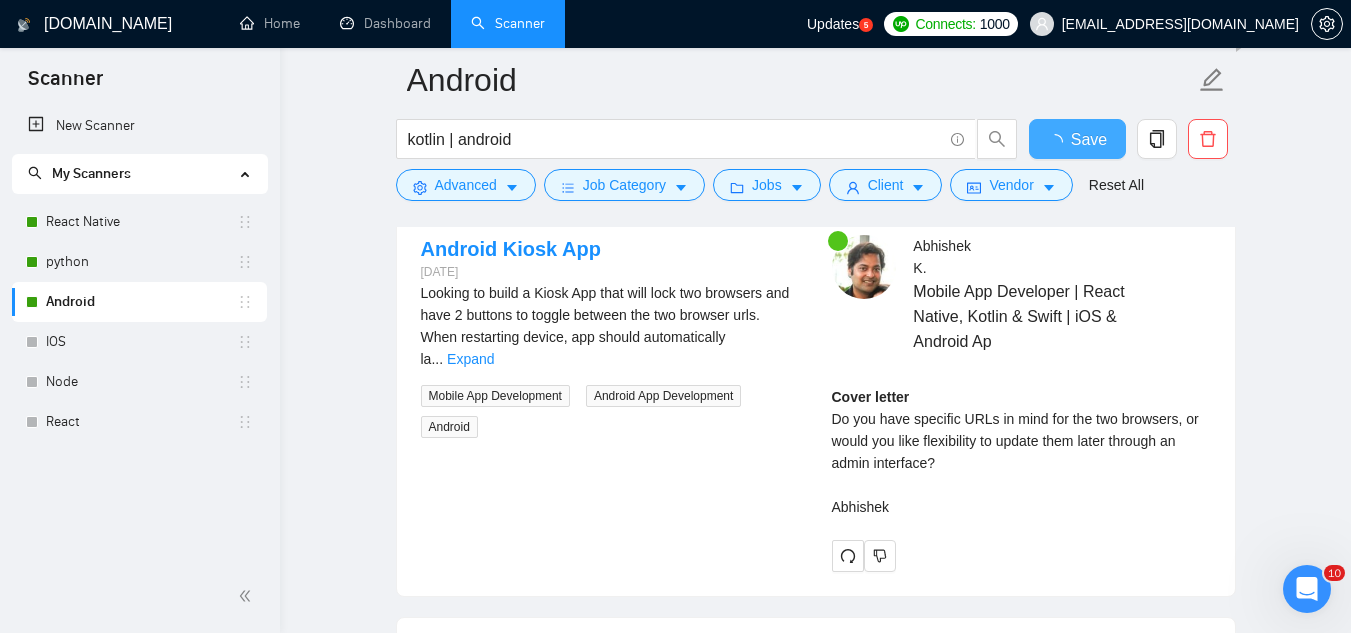 type 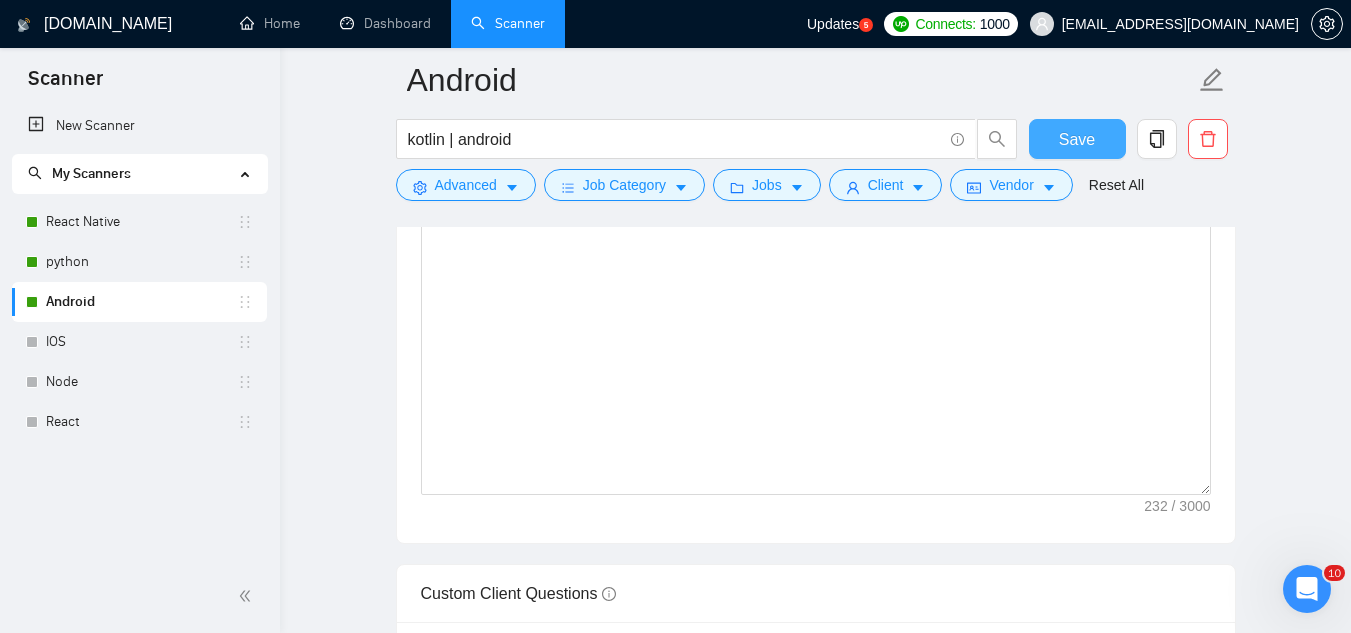 scroll, scrollTop: 1300, scrollLeft: 0, axis: vertical 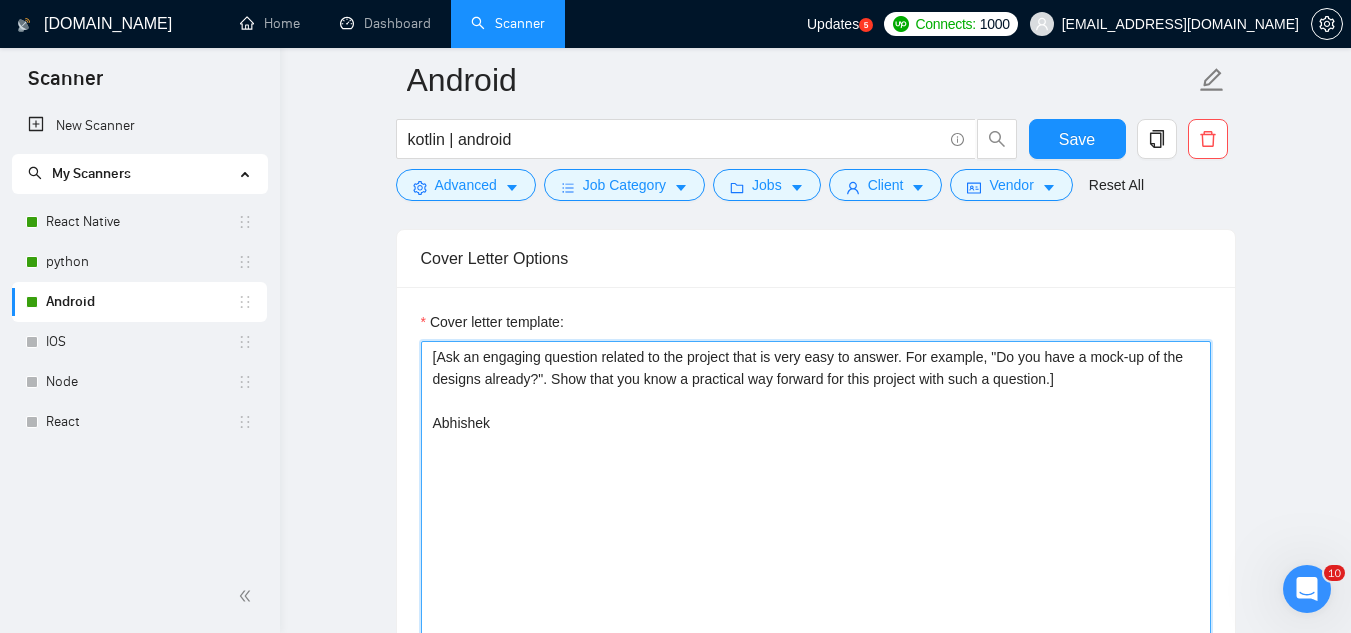 click on "[Ask an engaging question related to the project that is very easy to answer. For example, "Do you have a mock-up of the designs already?". Show that you know a practical way forward for this project with such a question.]
Abhishek" at bounding box center [816, 566] 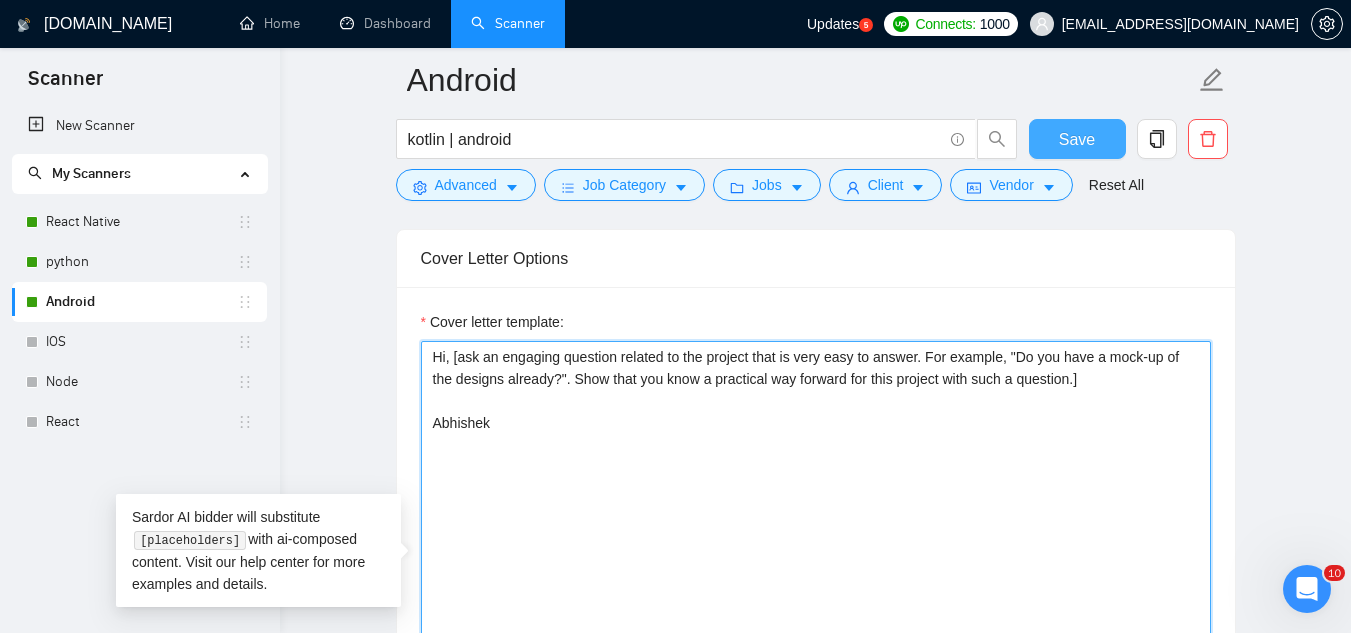 type on "Hi, [ask an engaging question related to the project that is very easy to answer. For example, "Do you have a mock-up of the designs already?". Show that you know a practical way forward for this project with such a question.]
Abhishek" 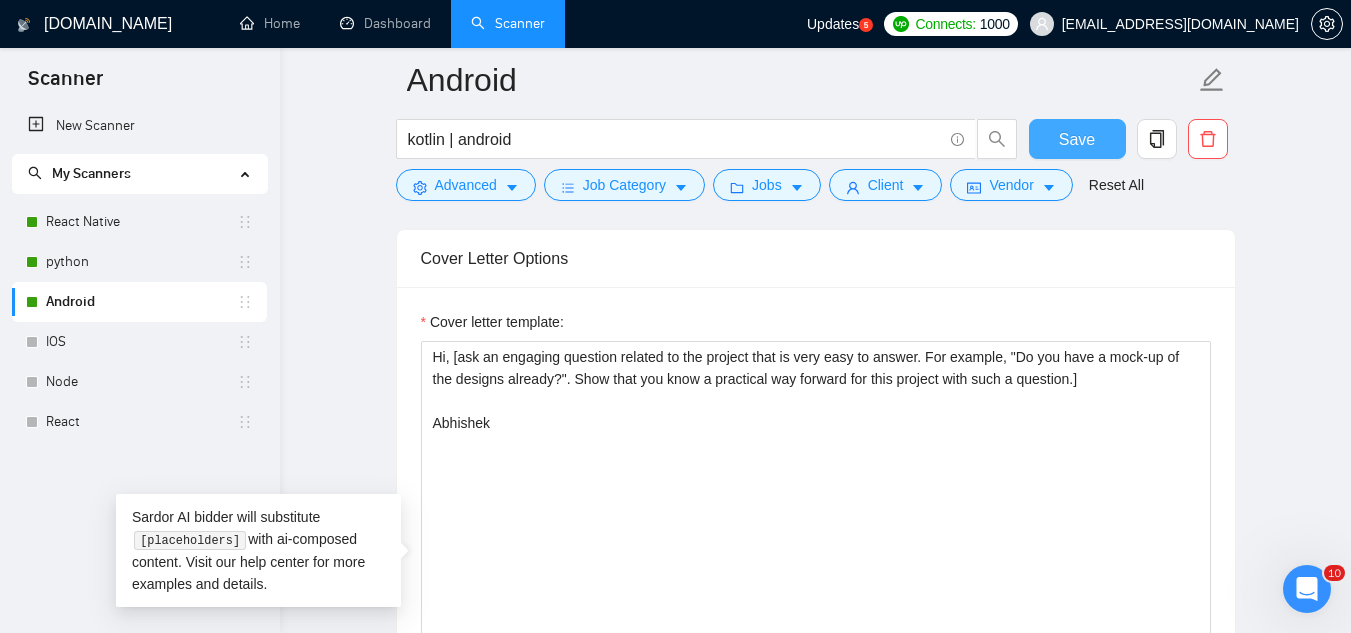 click on "Save" at bounding box center [1077, 139] 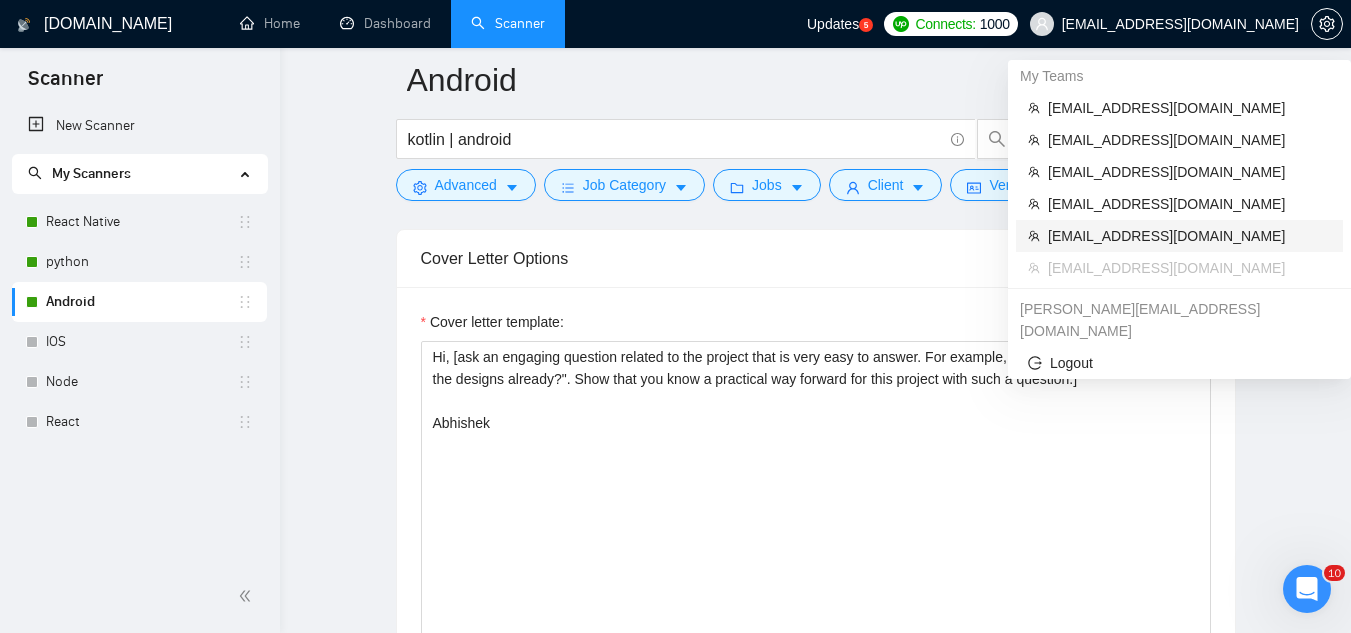 click on "[EMAIL_ADDRESS][DOMAIN_NAME]" at bounding box center (1189, 236) 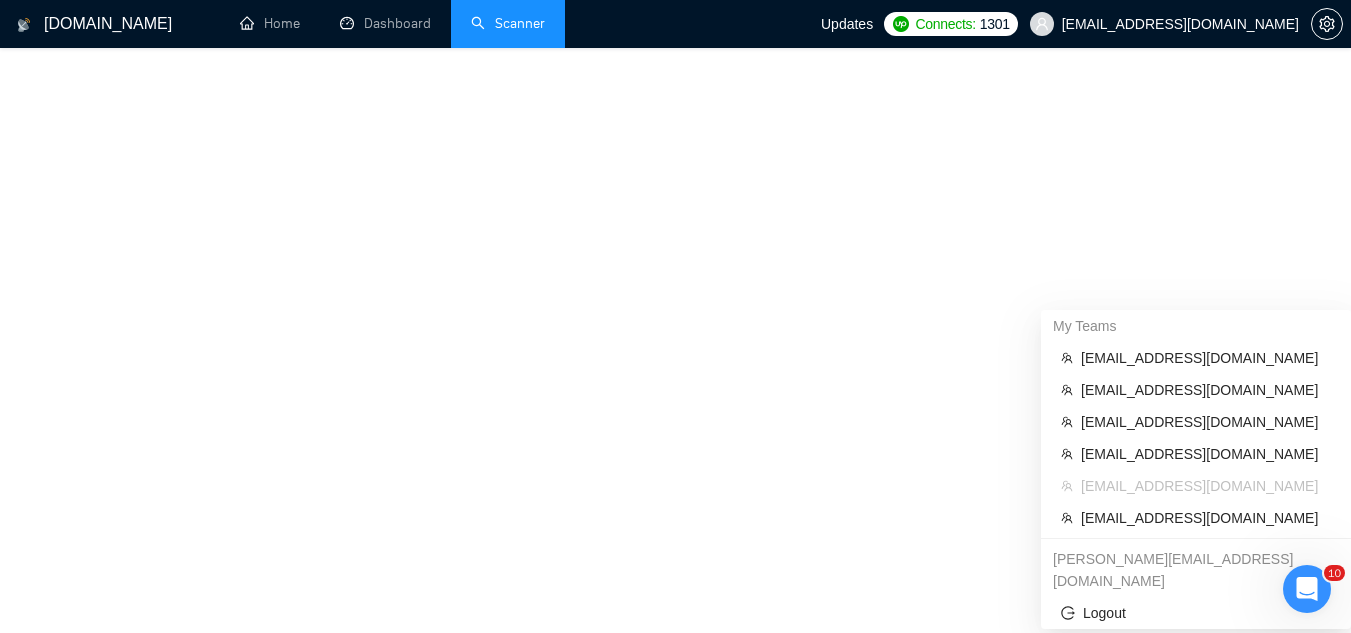scroll, scrollTop: 0, scrollLeft: 0, axis: both 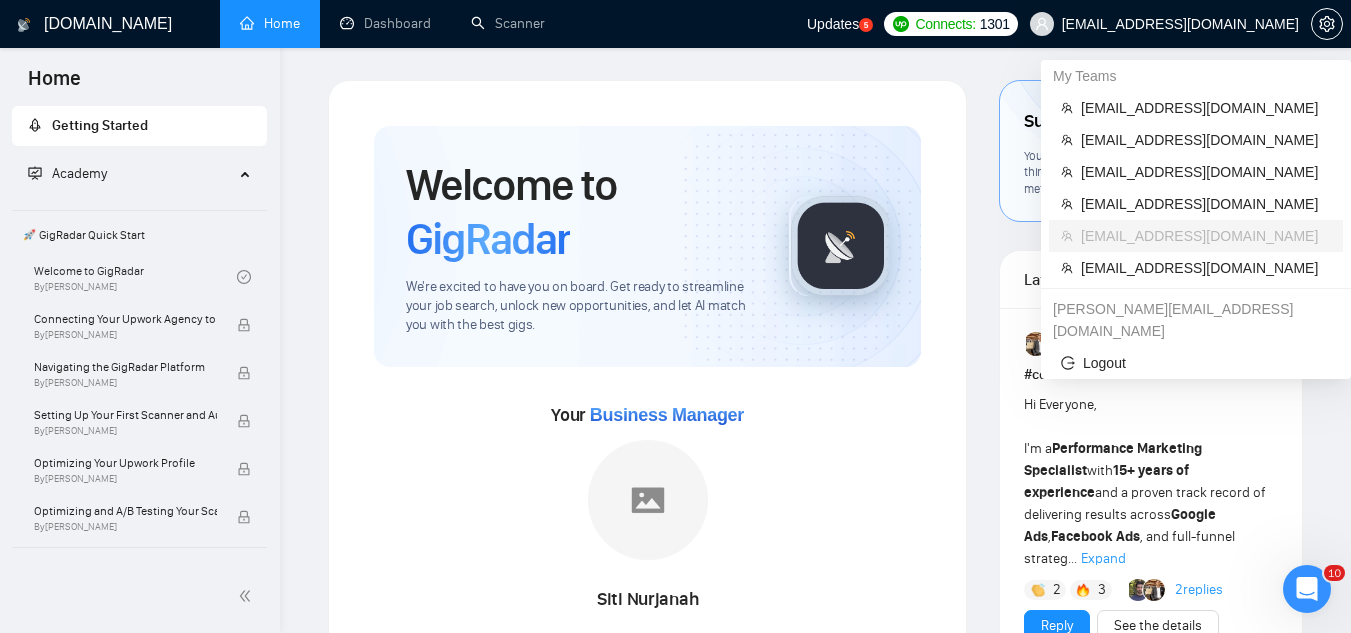 click on "[EMAIL_ADDRESS][DOMAIN_NAME]" at bounding box center (1180, 24) 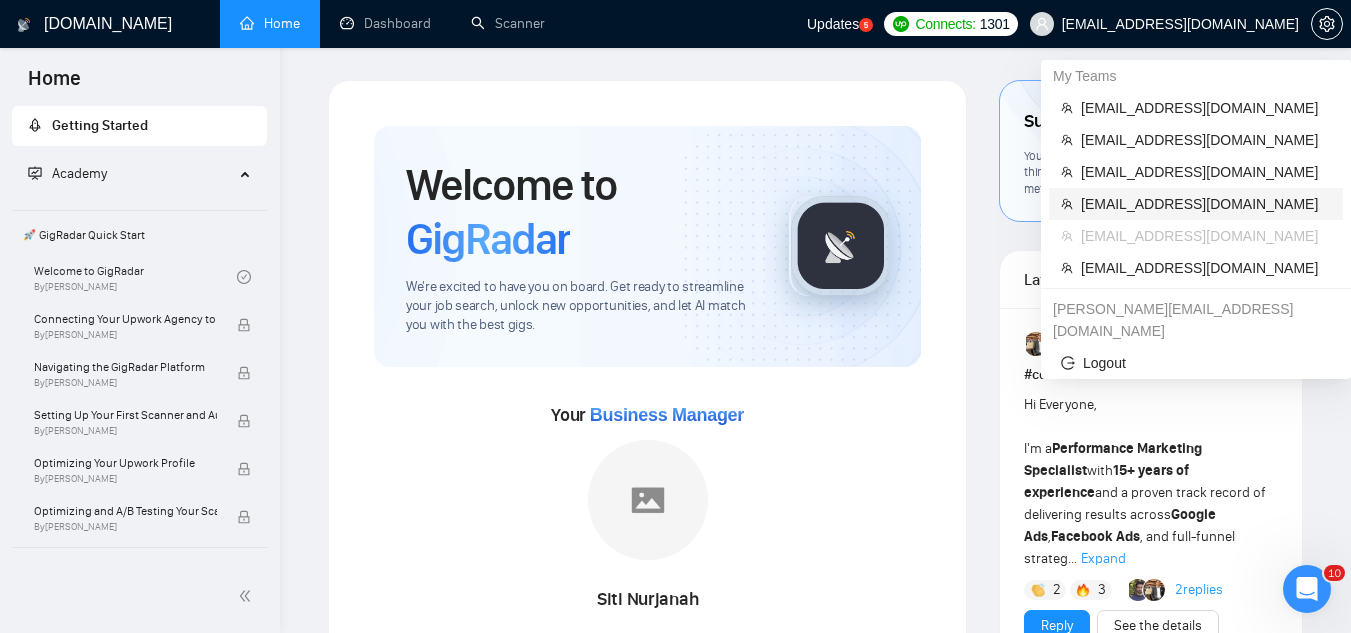click on "[EMAIL_ADDRESS][DOMAIN_NAME]" at bounding box center [1206, 204] 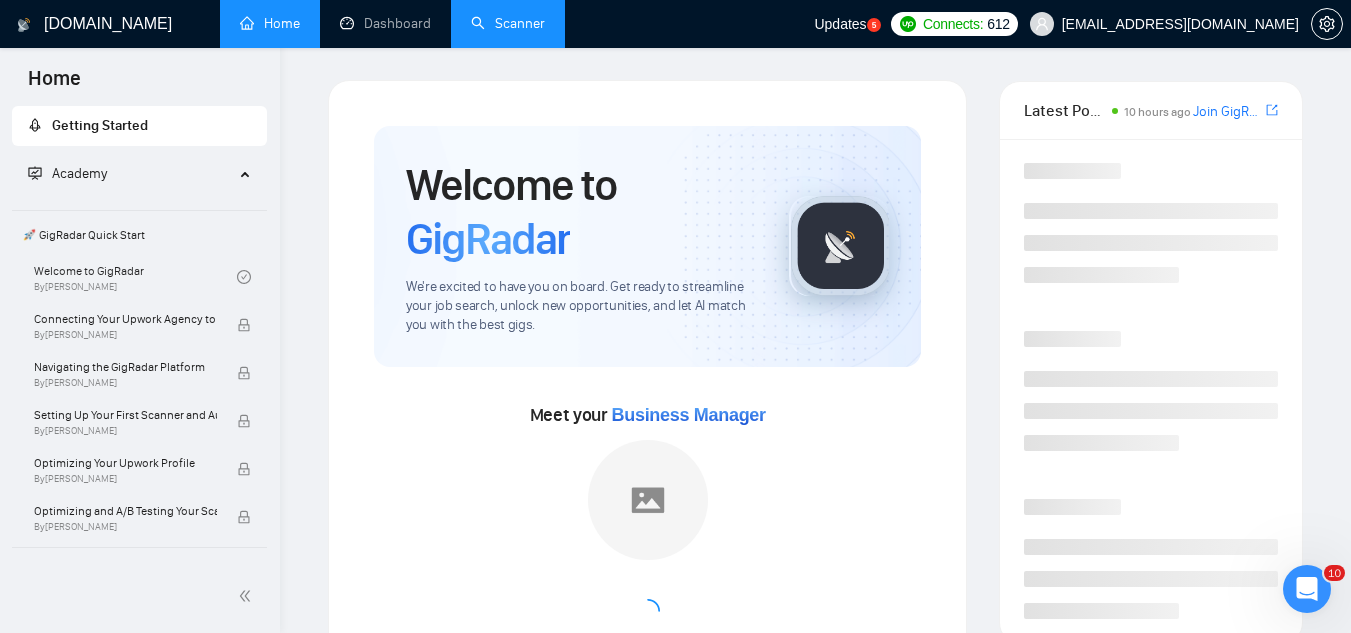 click on "Scanner" at bounding box center [508, 23] 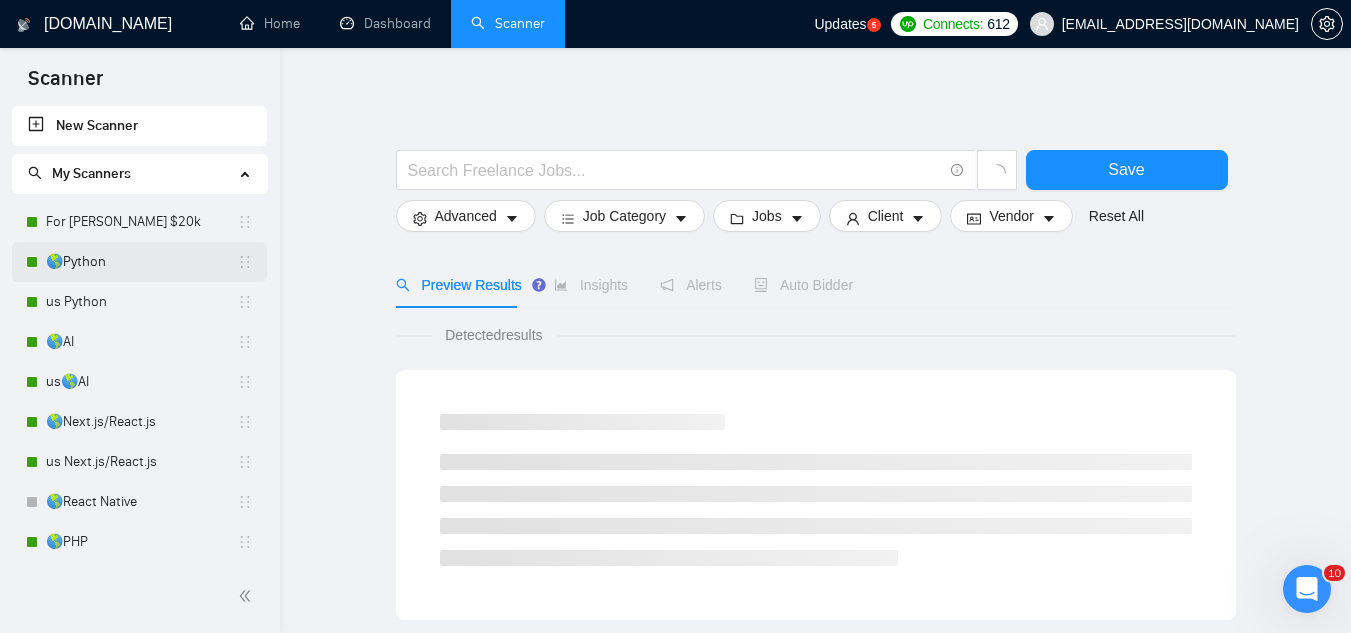 click on "🌎Python" at bounding box center [141, 262] 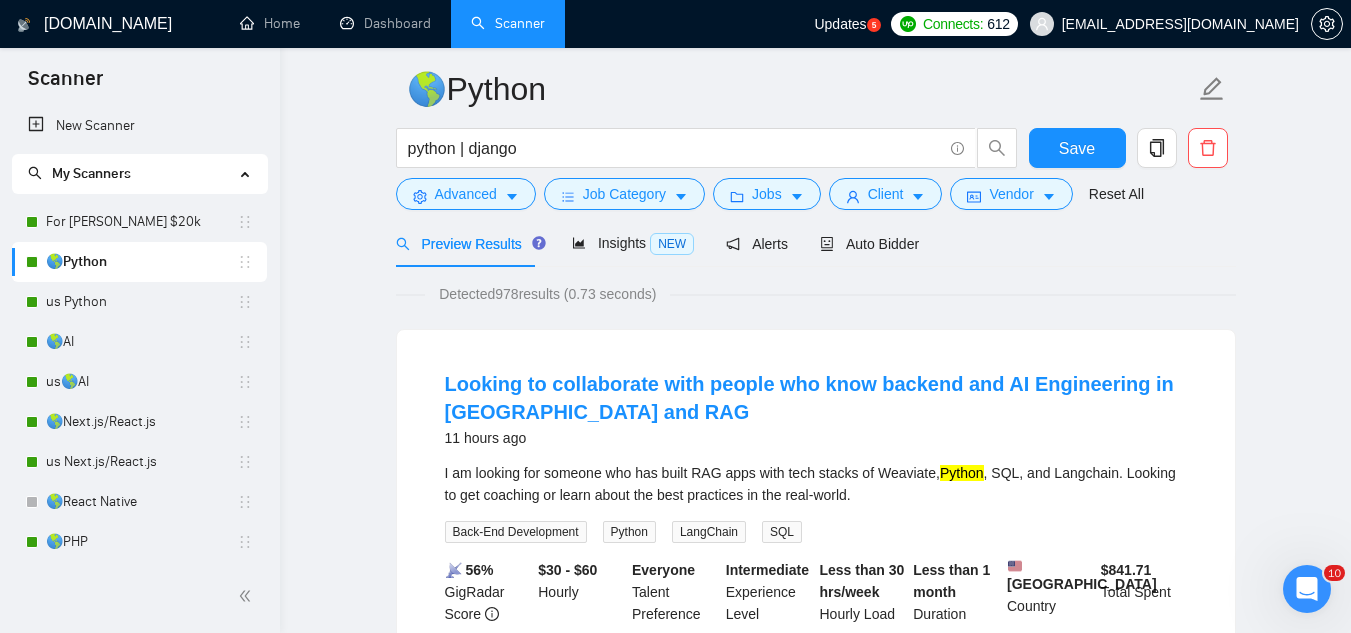 scroll, scrollTop: 0, scrollLeft: 0, axis: both 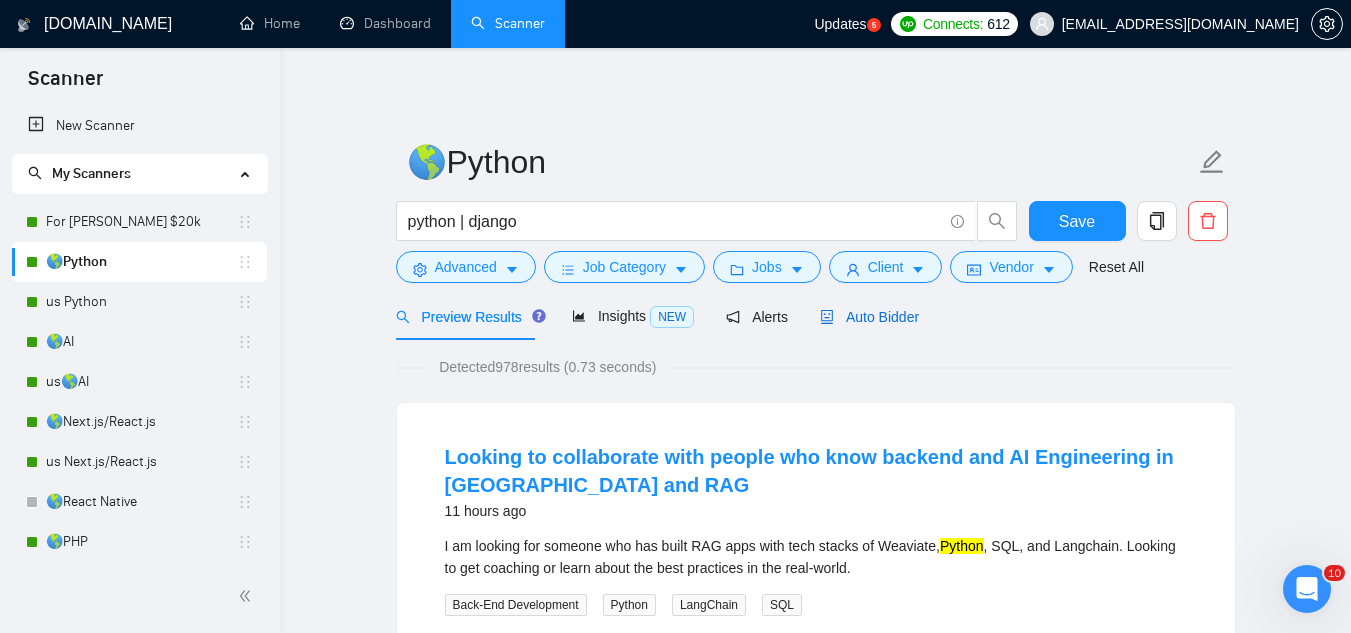 click on "Auto Bidder" at bounding box center (869, 317) 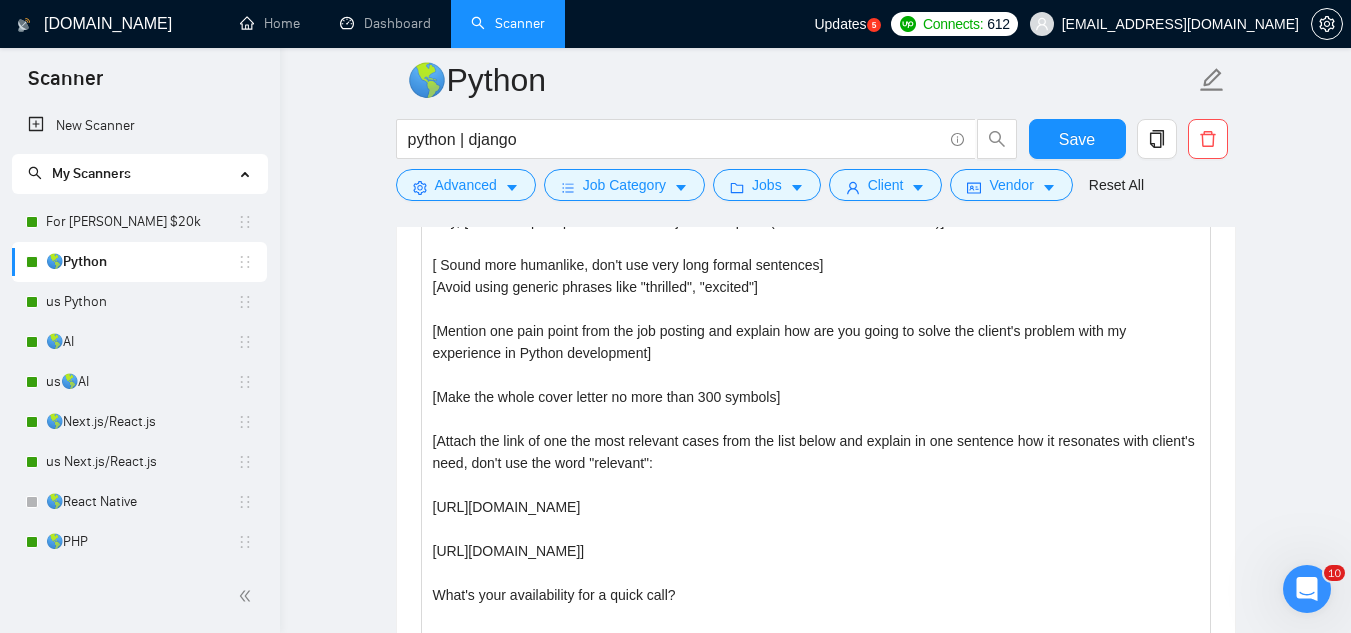 scroll, scrollTop: 1400, scrollLeft: 0, axis: vertical 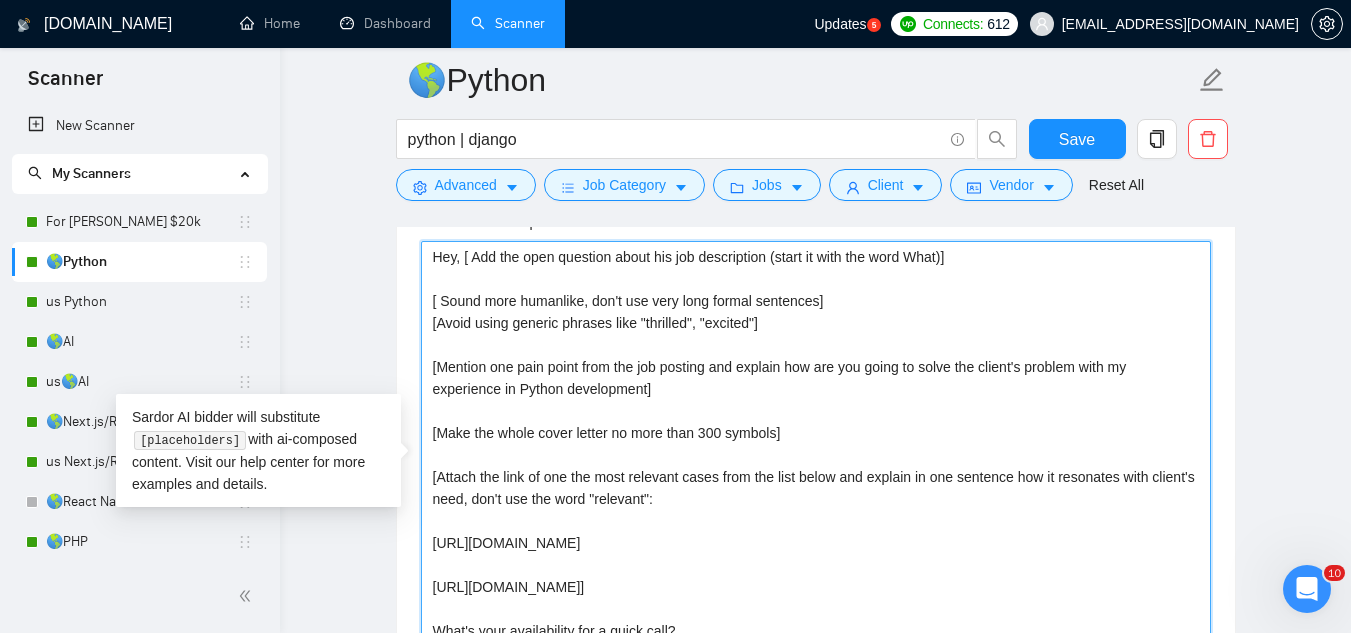 drag, startPoint x: 672, startPoint y: 385, endPoint x: 427, endPoint y: 357, distance: 246.5948 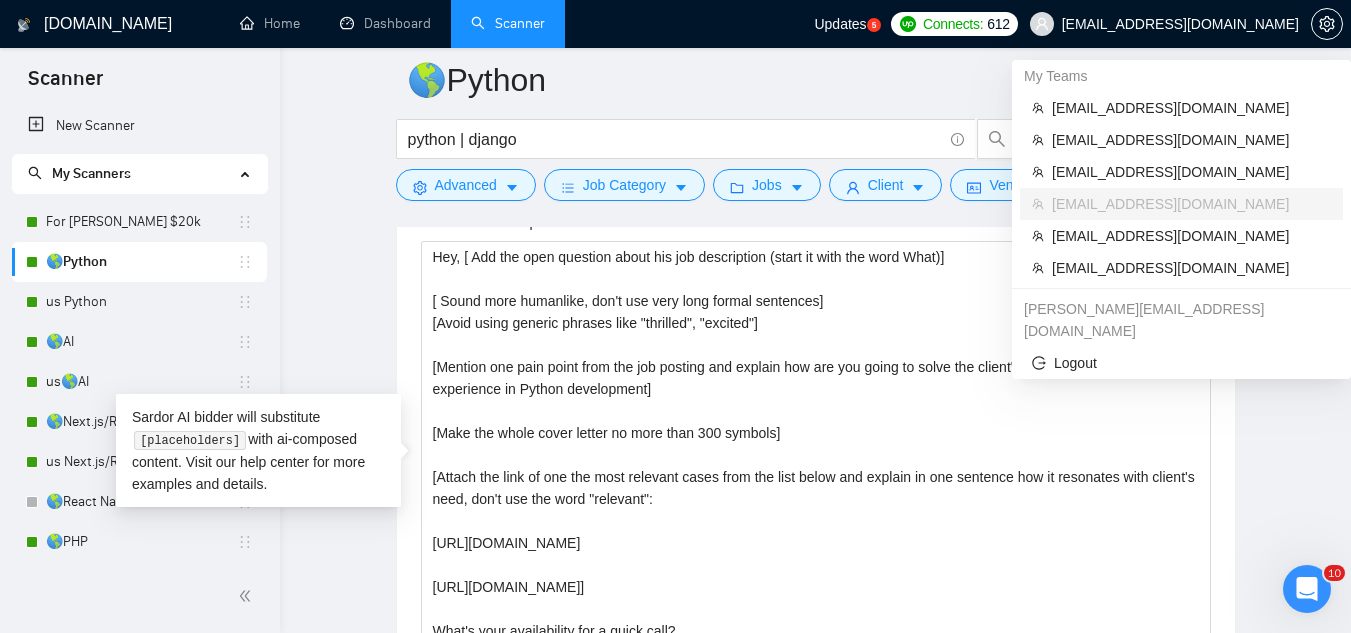 click on "[EMAIL_ADDRESS][DOMAIN_NAME]" at bounding box center (1164, 24) 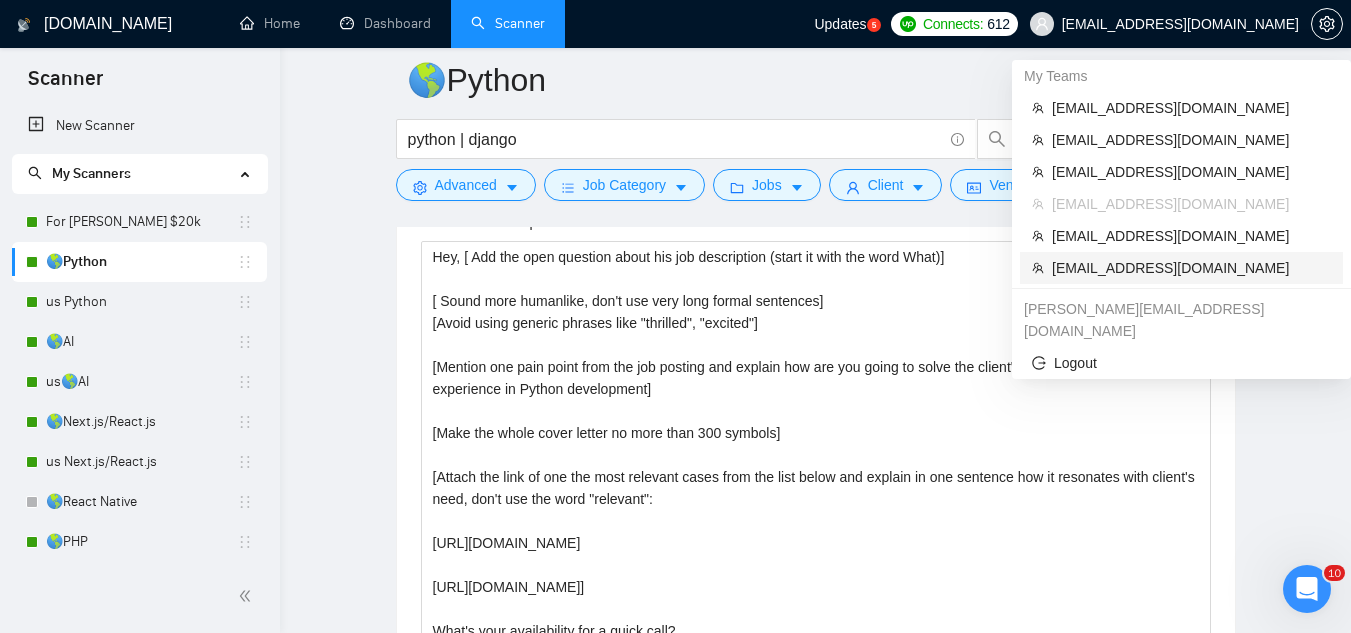 click on "[EMAIL_ADDRESS][DOMAIN_NAME]" at bounding box center [1191, 268] 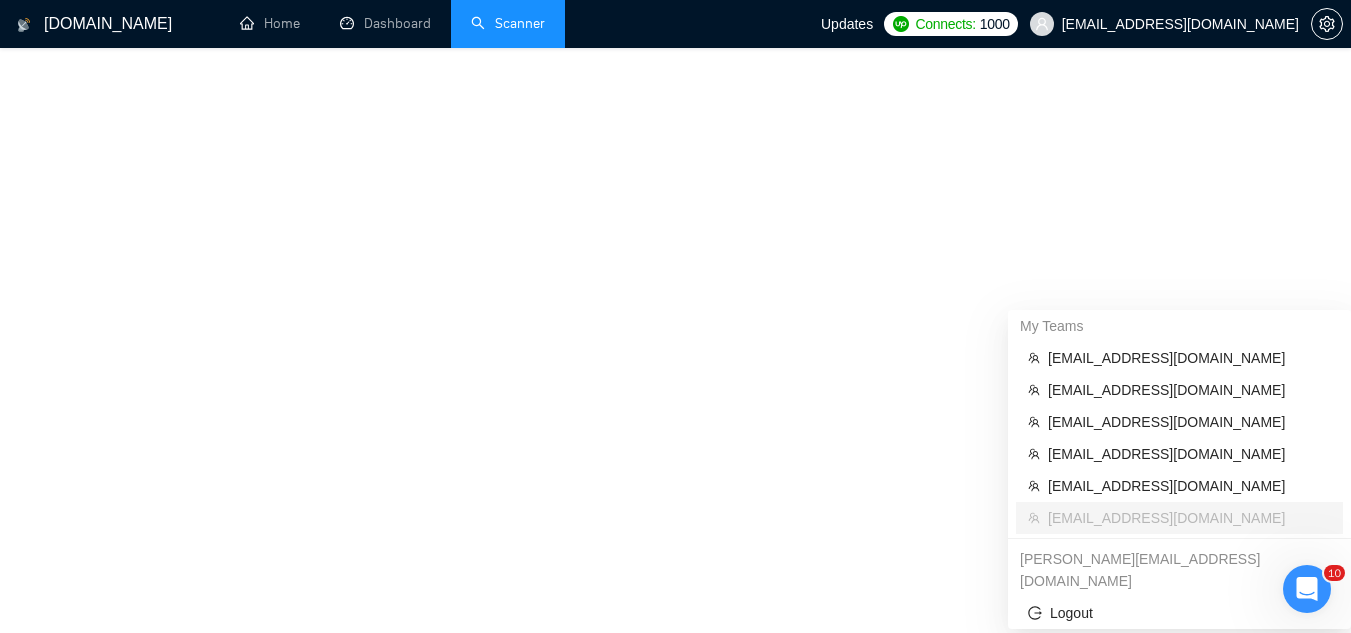 scroll, scrollTop: 1128, scrollLeft: 0, axis: vertical 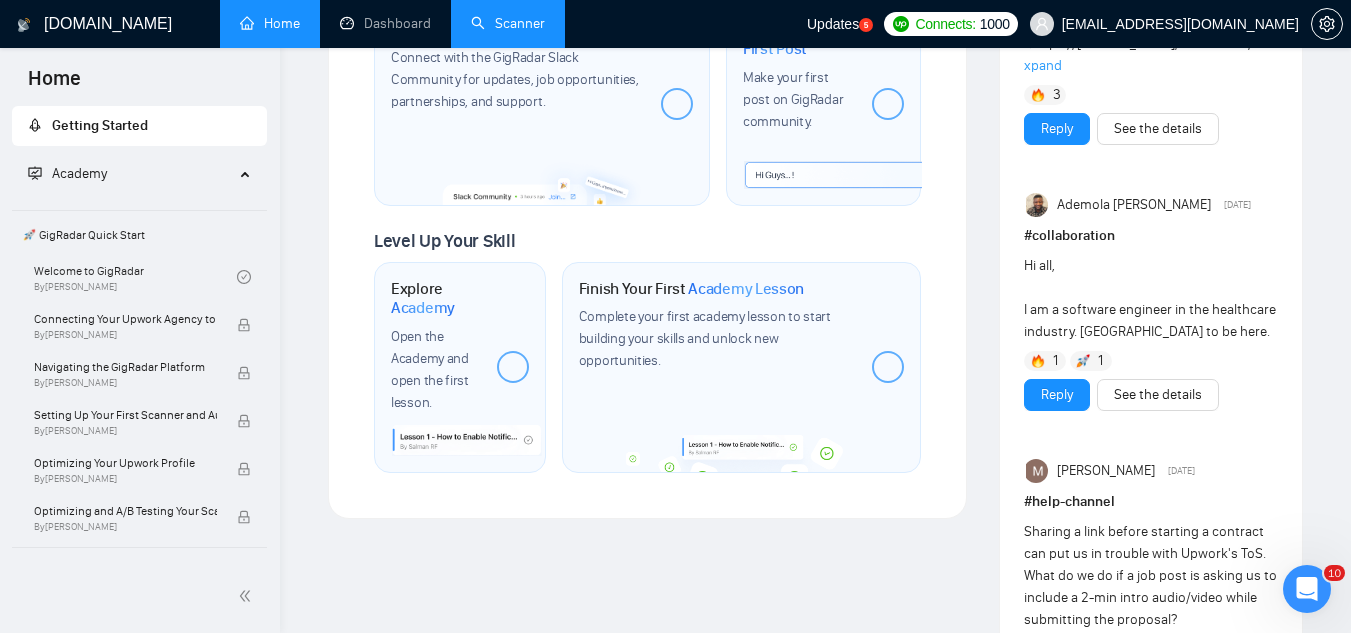 click on "Scanner" at bounding box center [508, 23] 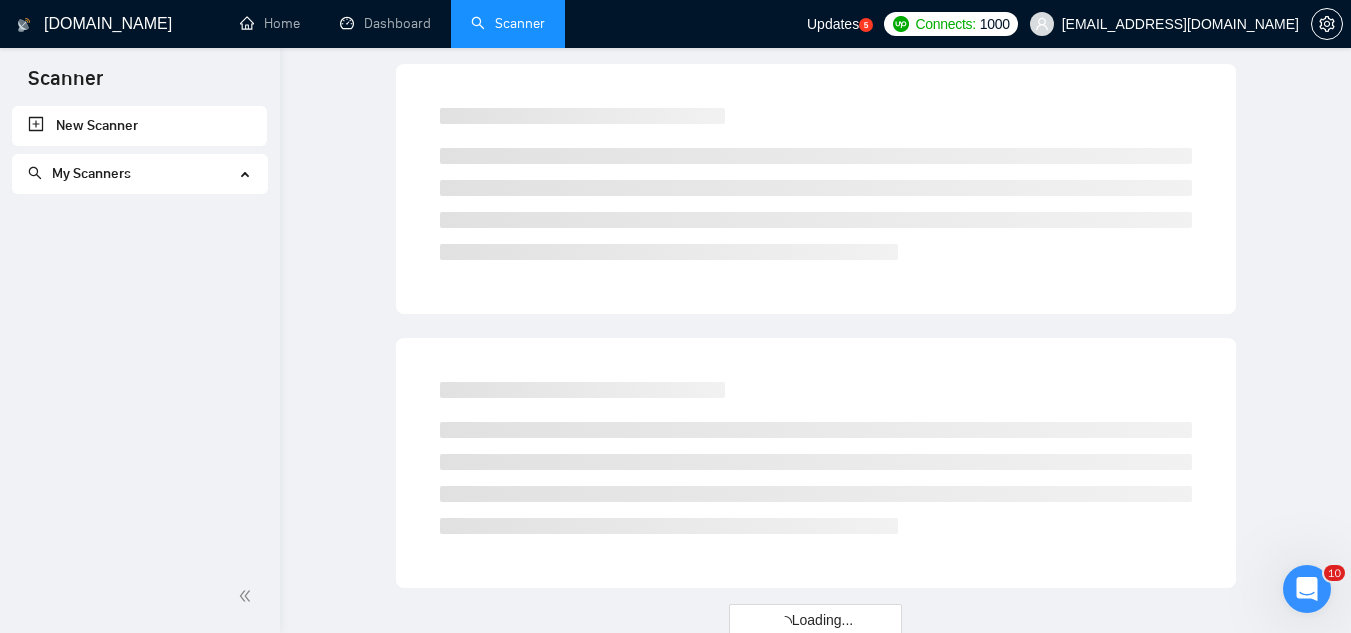 scroll, scrollTop: 0, scrollLeft: 0, axis: both 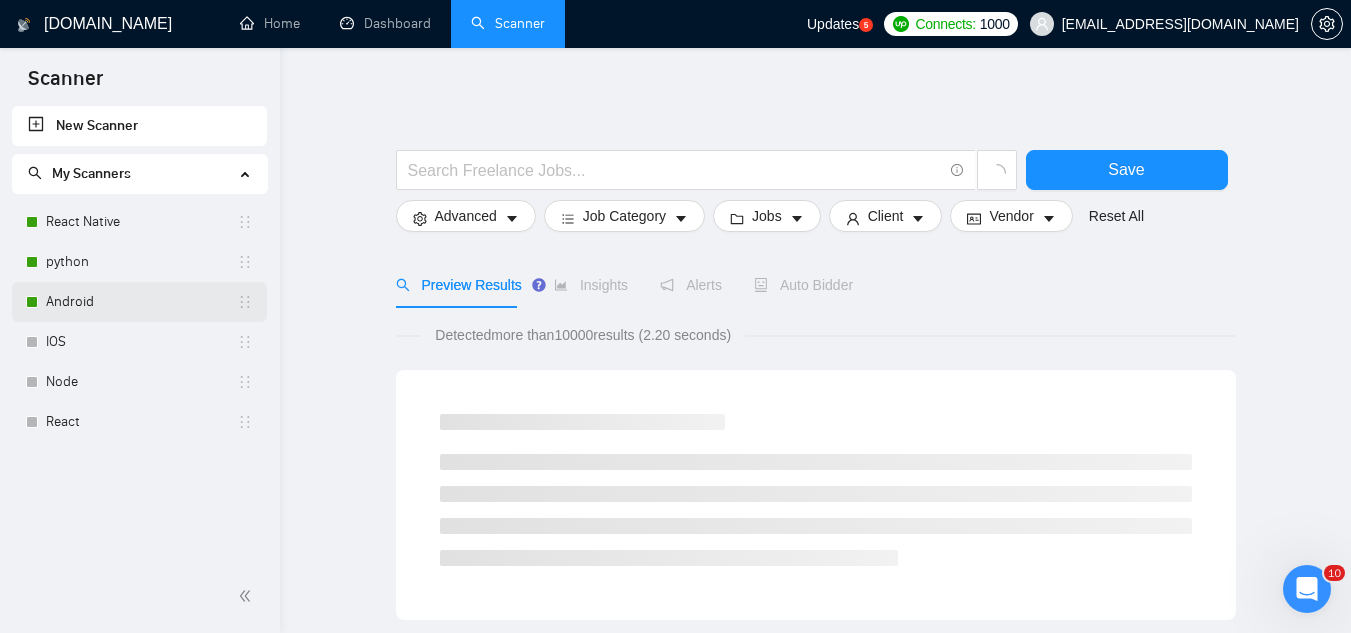 click on "Android" at bounding box center [141, 302] 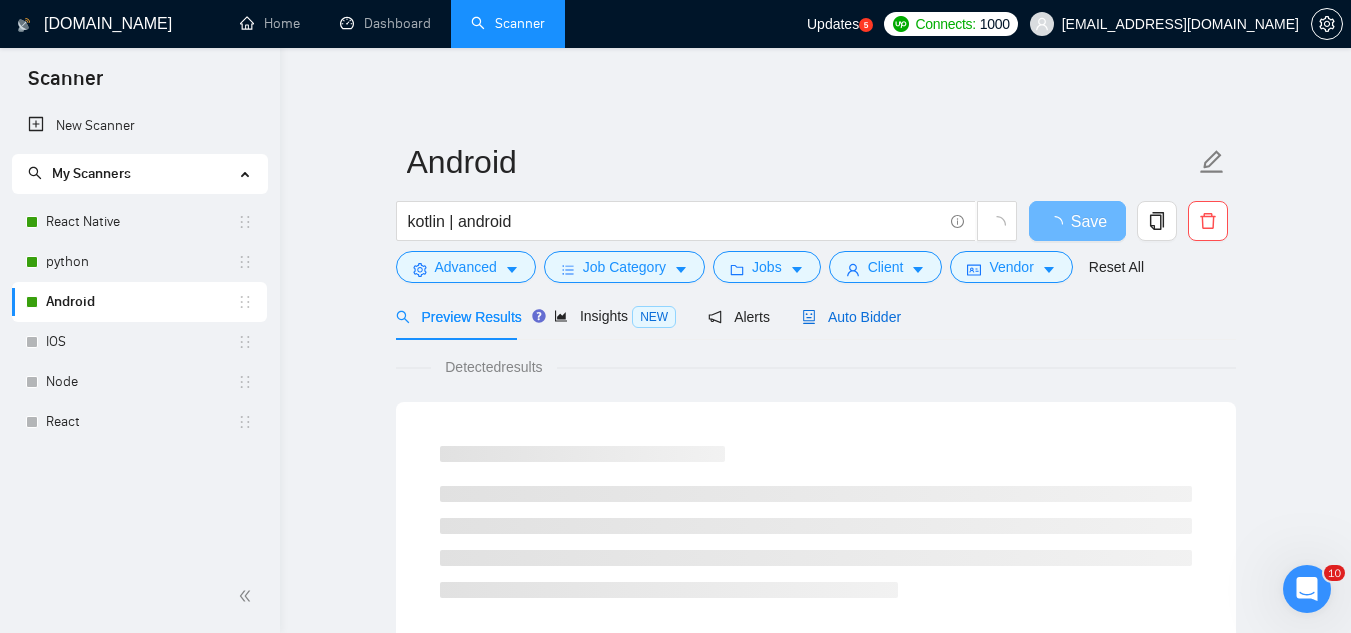 click on "Auto Bidder" at bounding box center (851, 317) 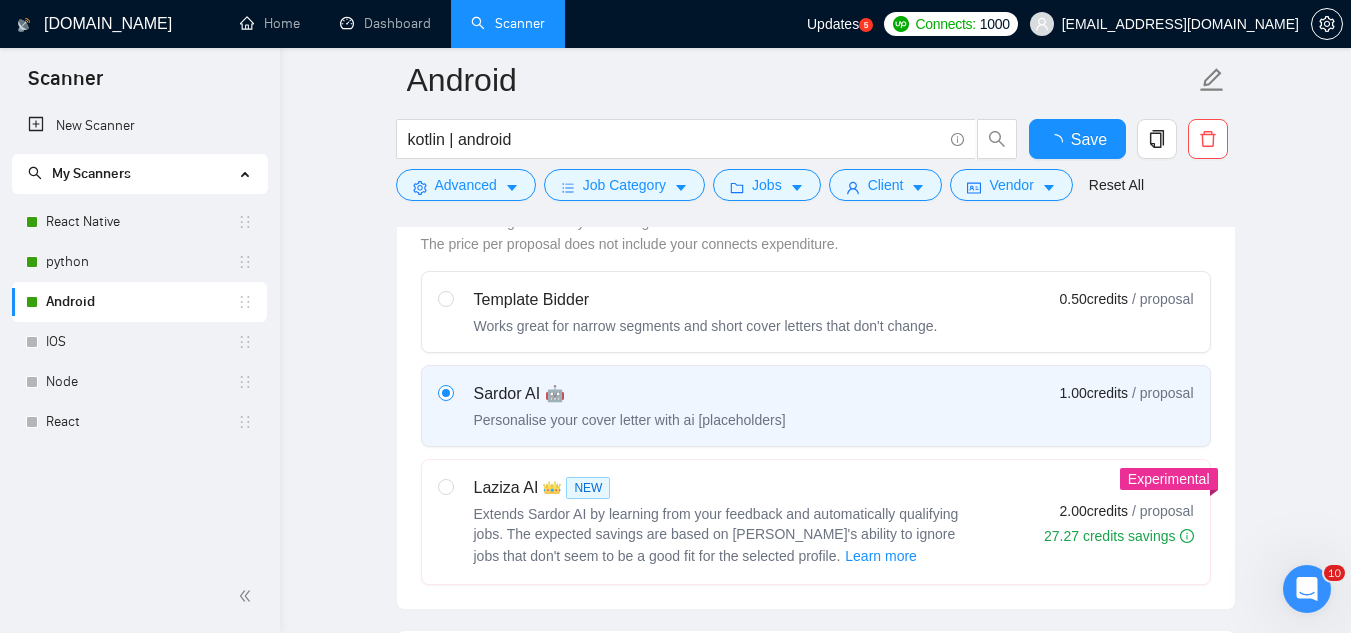 type 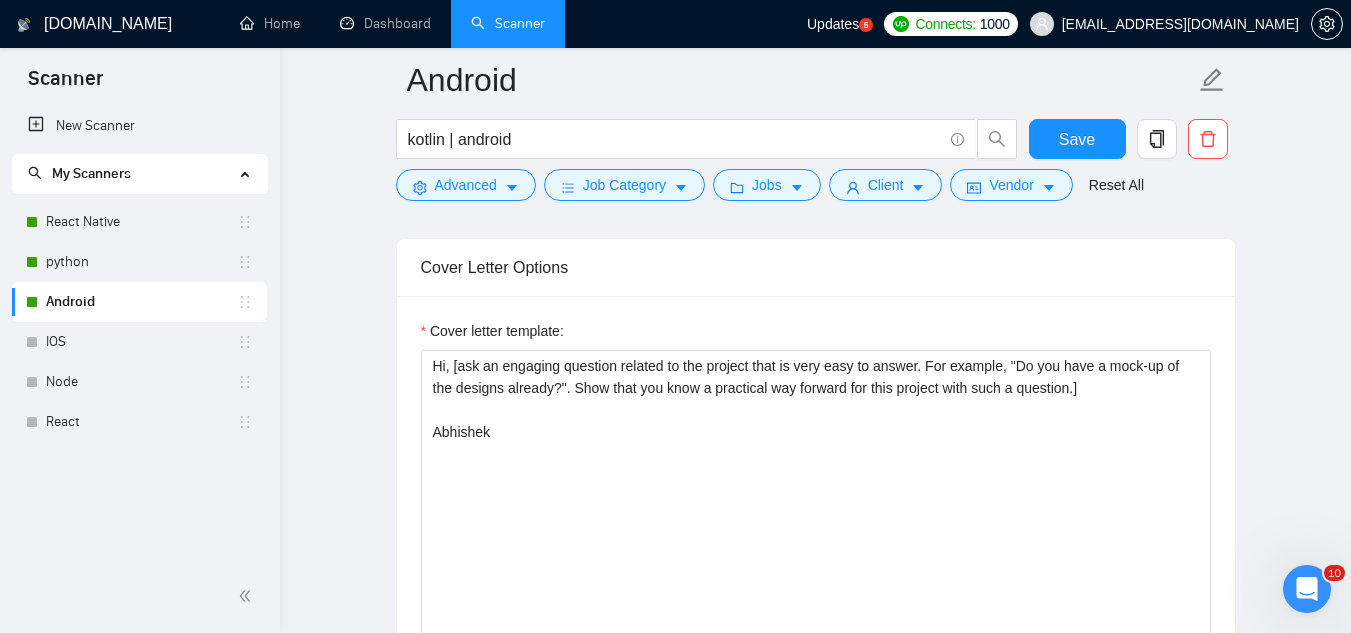 scroll, scrollTop: 1300, scrollLeft: 0, axis: vertical 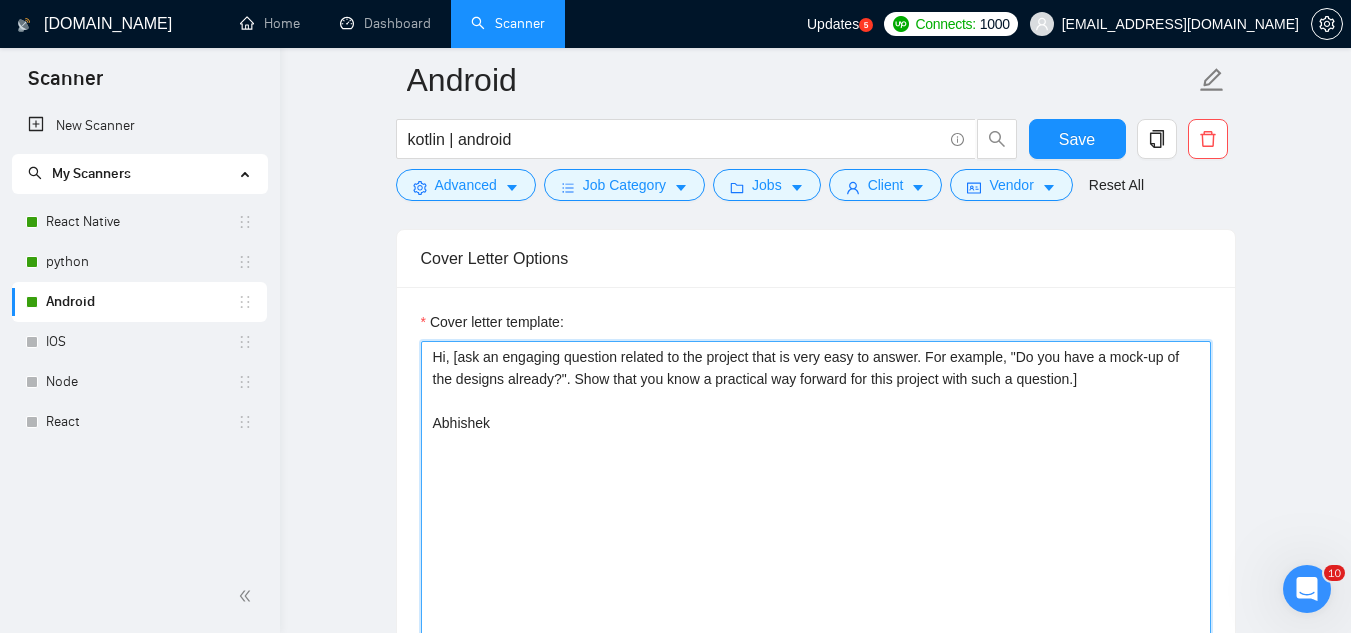 click on "Hi, [ask an engaging question related to the project that is very easy to answer. For example, "Do you have a mock-up of the designs already?". Show that you know a practical way forward for this project with such a question.]
Abhishek" at bounding box center (816, 566) 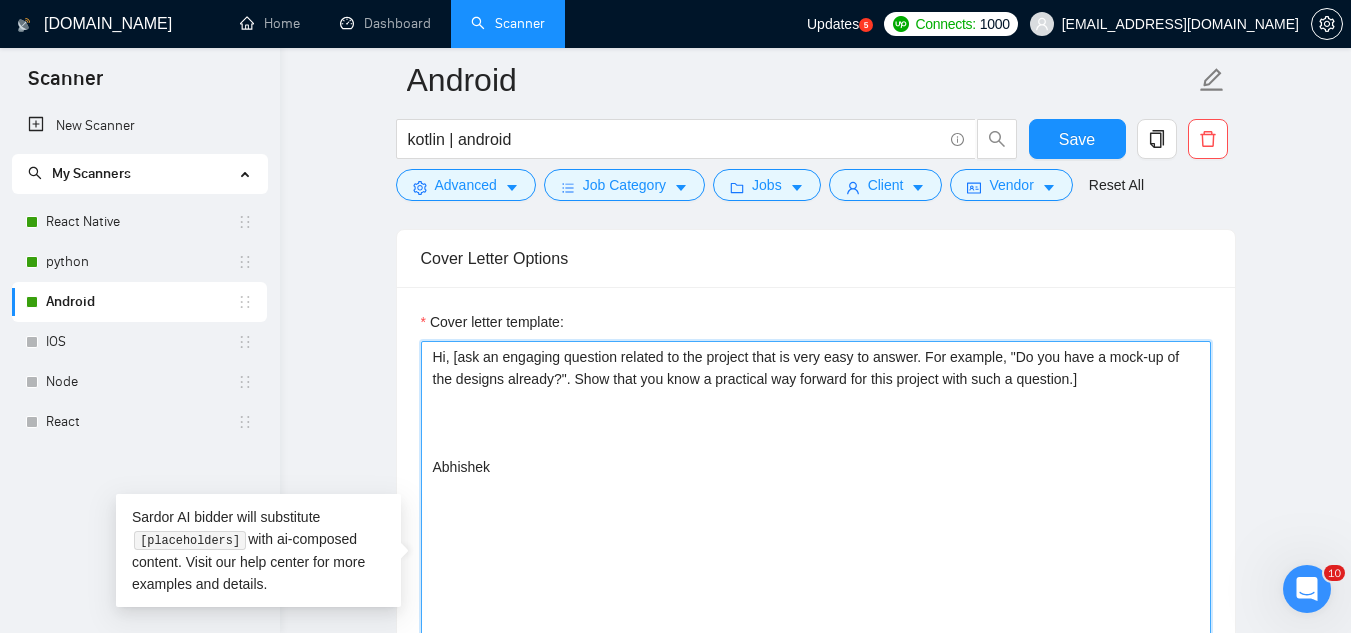 paste on "[Mention one pain point from the job posting and explain how are you going to solve the client's problem with my experience in Python development]" 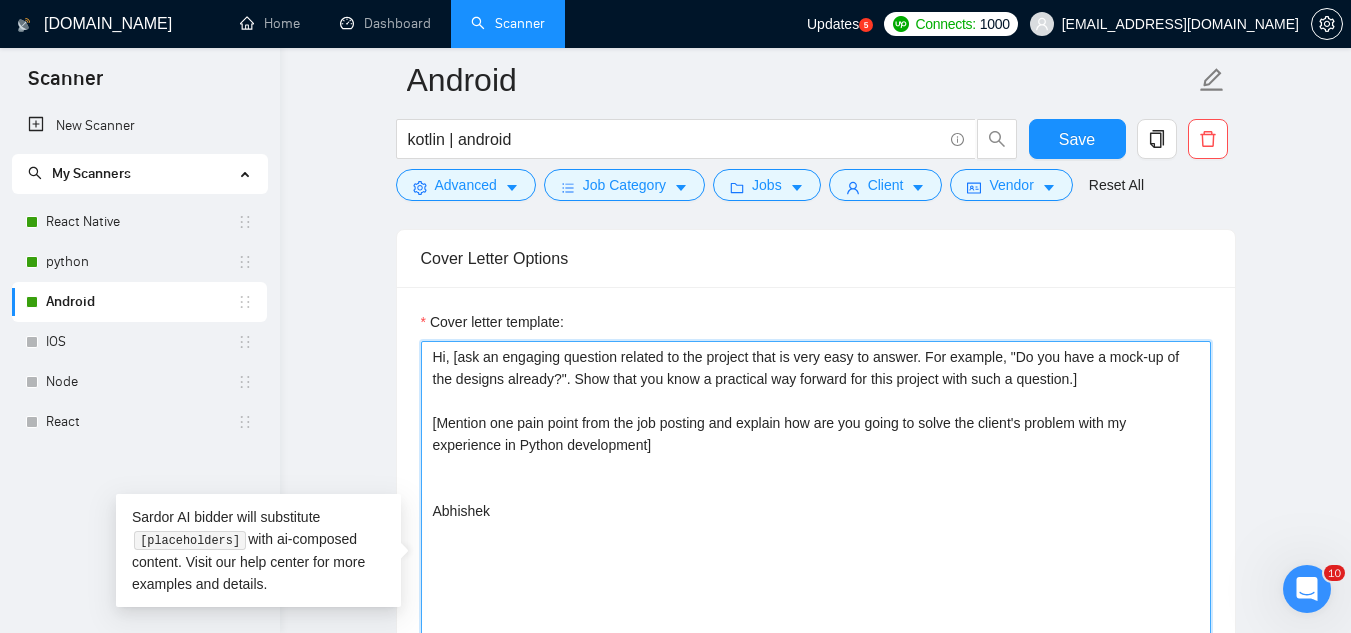 drag, startPoint x: 562, startPoint y: 444, endPoint x: 686, endPoint y: 360, distance: 149.77316 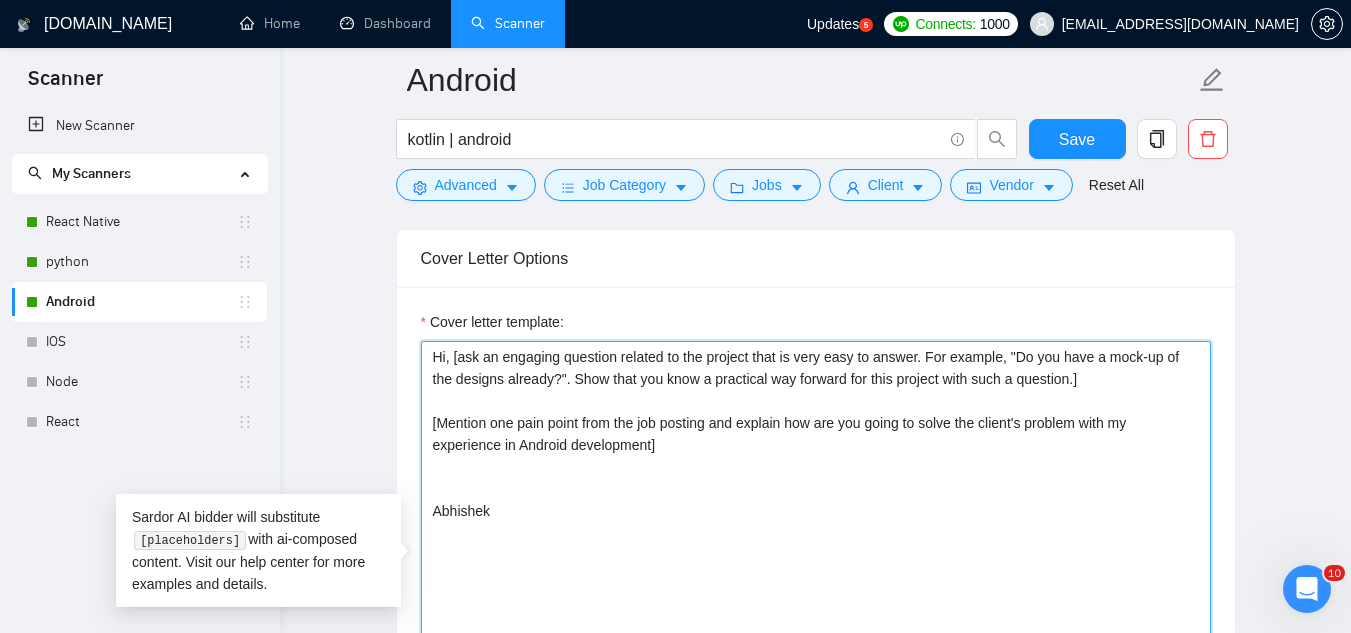 click on "Hi, [ask an engaging question related to the project that is very easy to answer. For example, "Do you have a mock-up of the designs already?". Show that you know a practical way forward for this project with such a question.]
[Mention one pain point from the job posting and explain how are you going to solve the client's problem with my experience in Android development]
Abhishek" at bounding box center [816, 566] 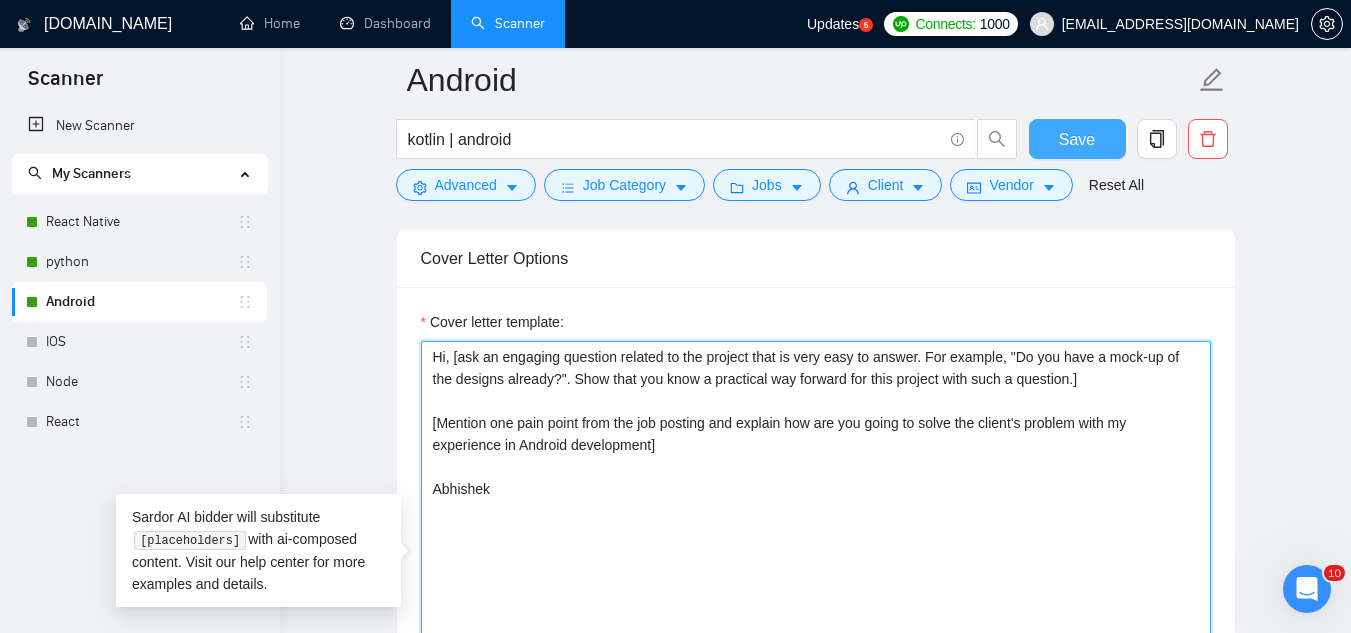 type on "Hi, [ask an engaging question related to the project that is very easy to answer. For example, "Do you have a mock-up of the designs already?". Show that you know a practical way forward for this project with such a question.]
[Mention one pain point from the job posting and explain how are you going to solve the client's problem with my experience in Android development]
Abhishek" 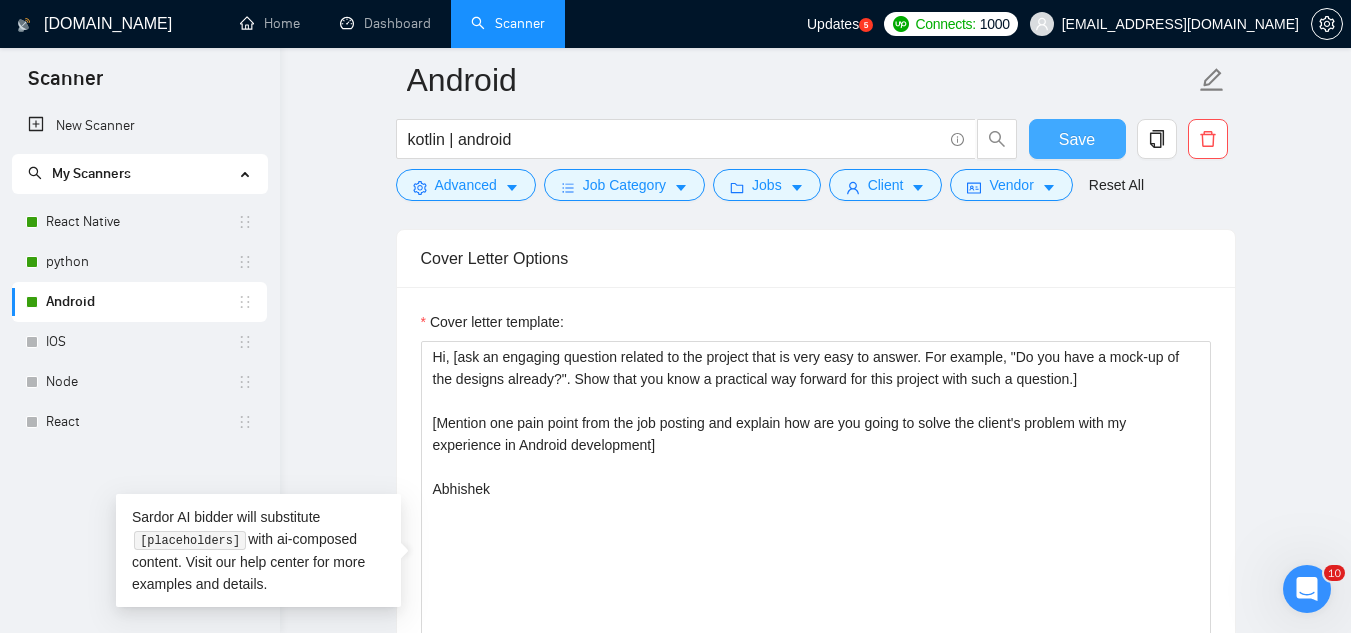 click on "Save" at bounding box center [1077, 139] 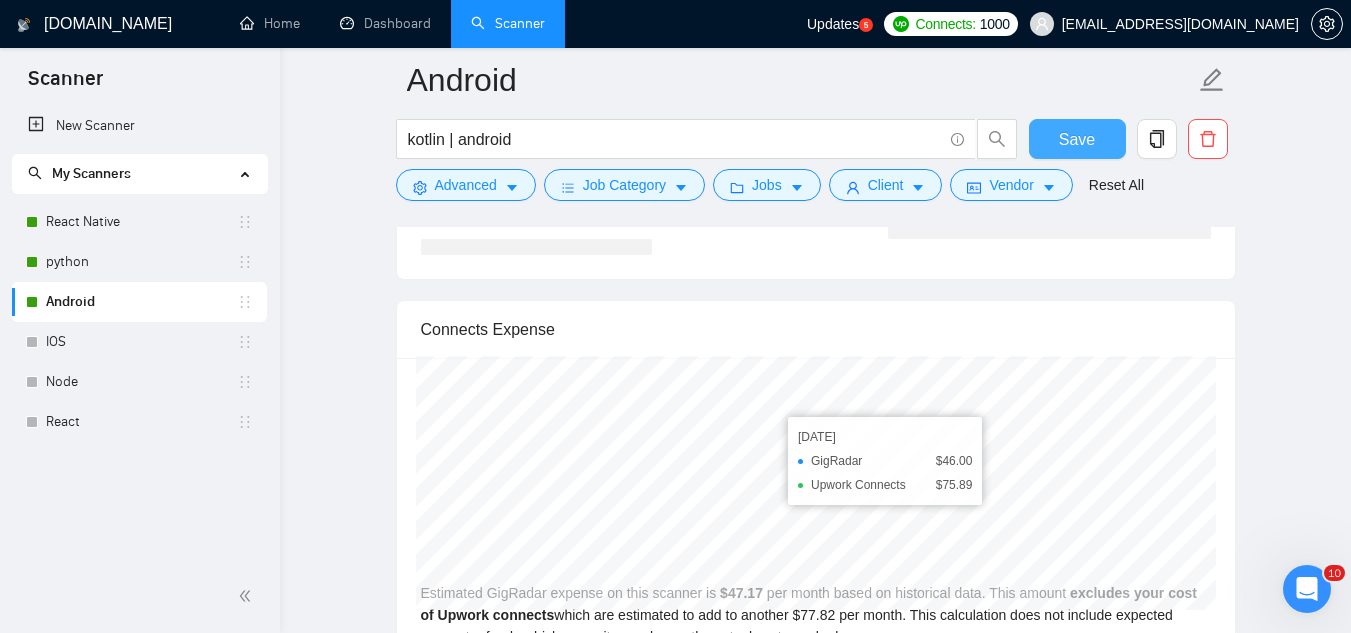 scroll, scrollTop: 3000, scrollLeft: 0, axis: vertical 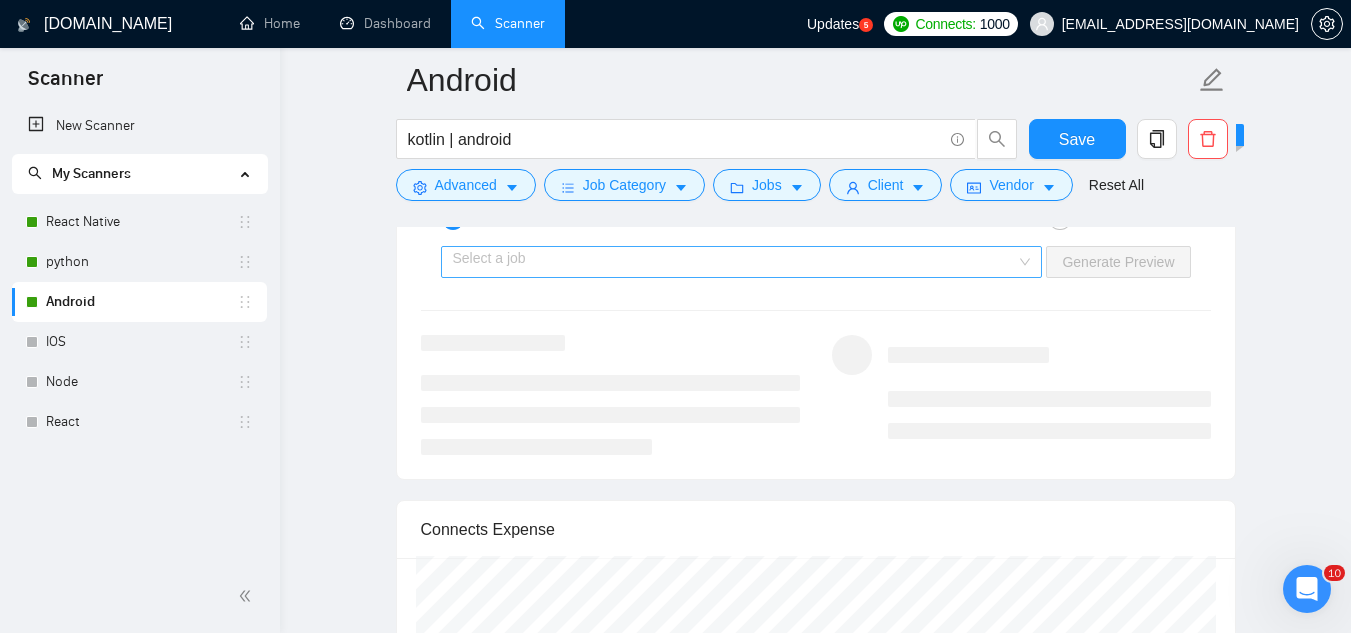 click at bounding box center (735, 262) 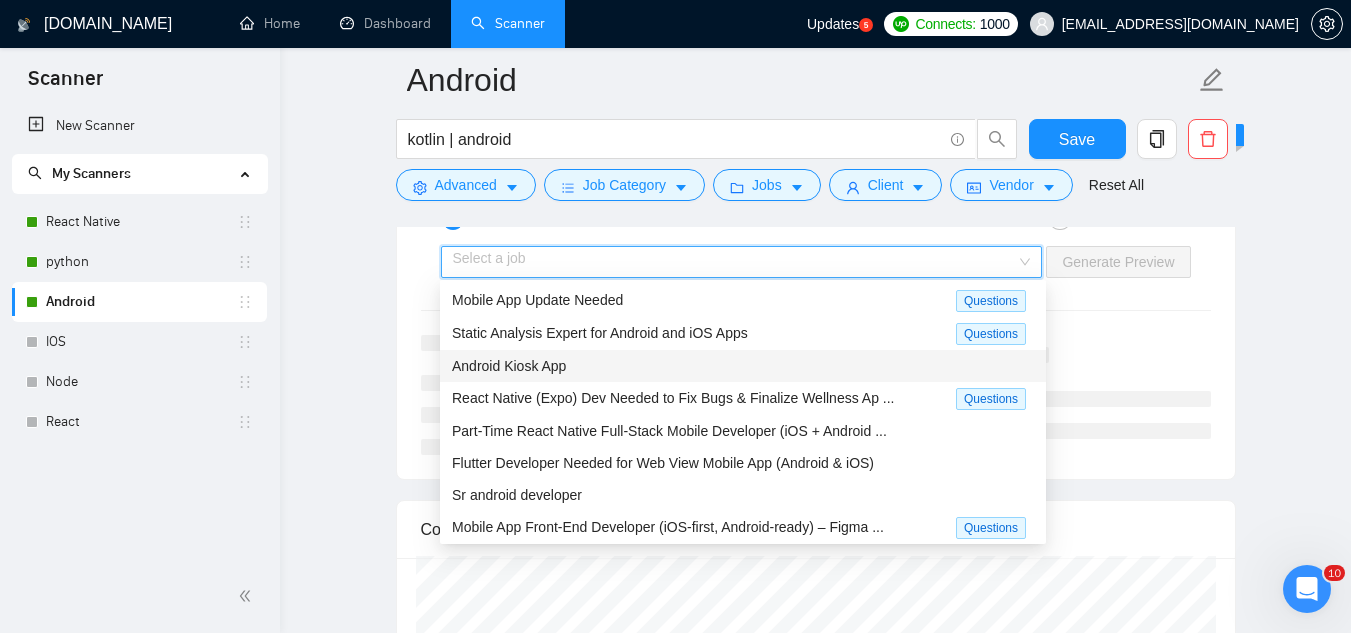 click on "Android Kiosk App" at bounding box center [743, 366] 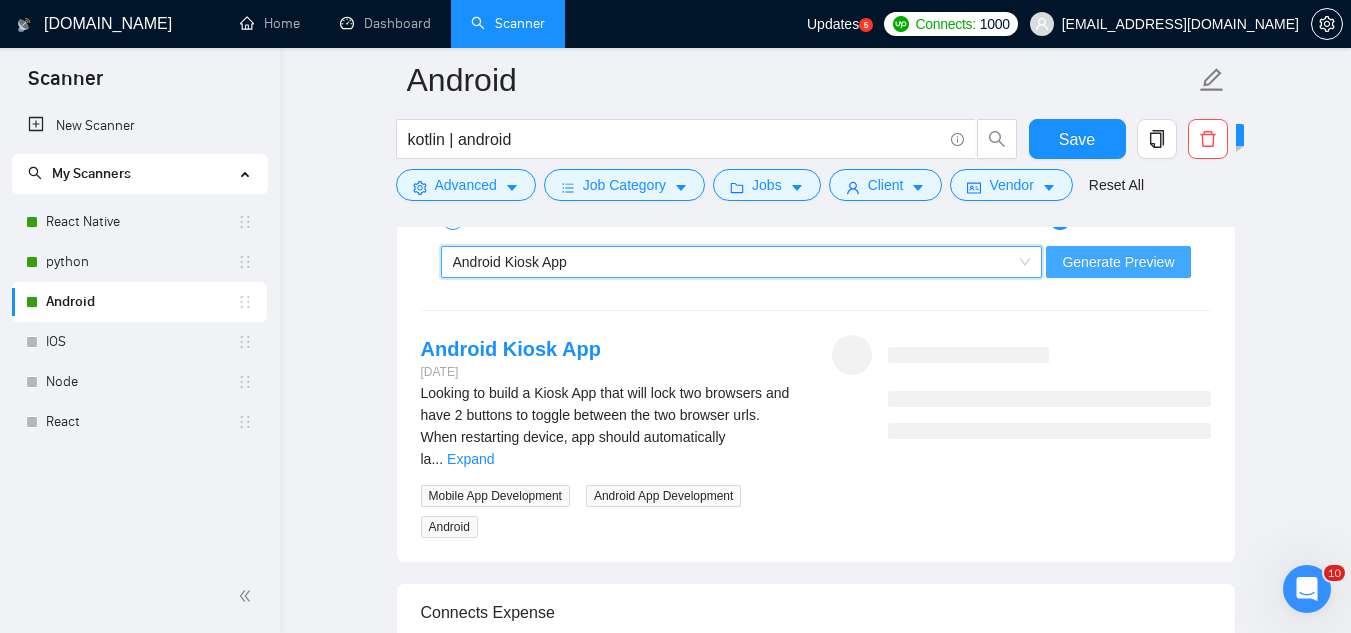 click on "Generate Preview" at bounding box center [1118, 262] 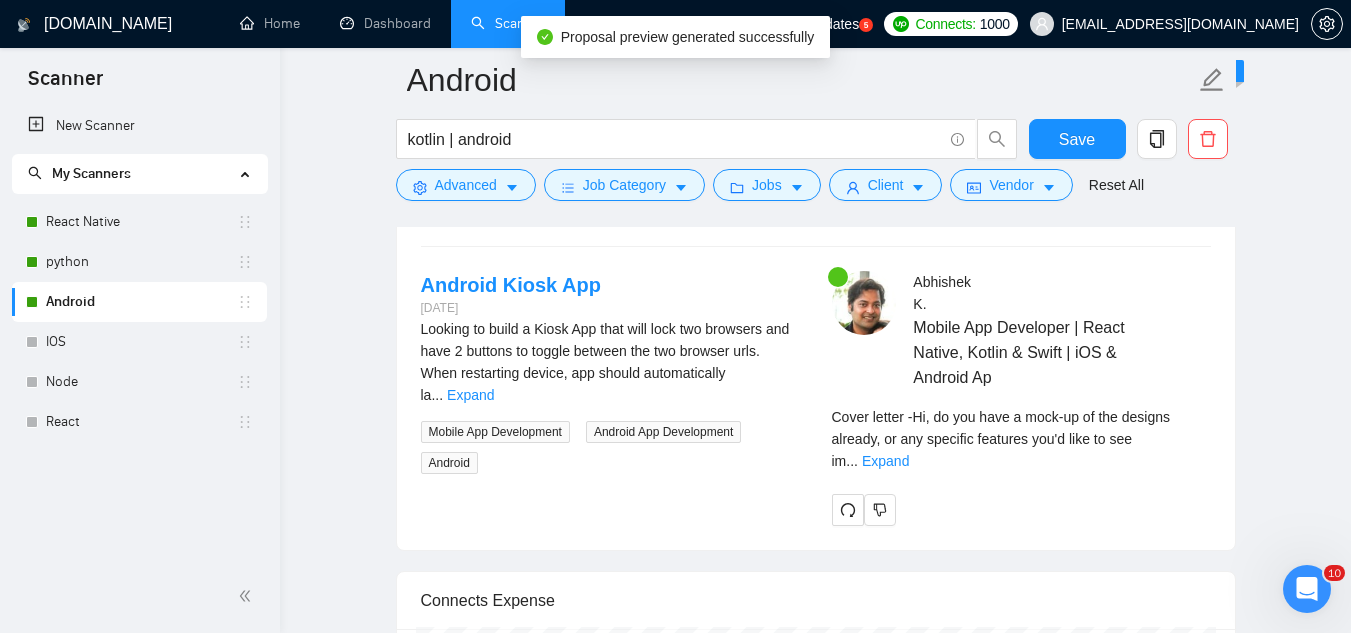 scroll, scrollTop: 3100, scrollLeft: 0, axis: vertical 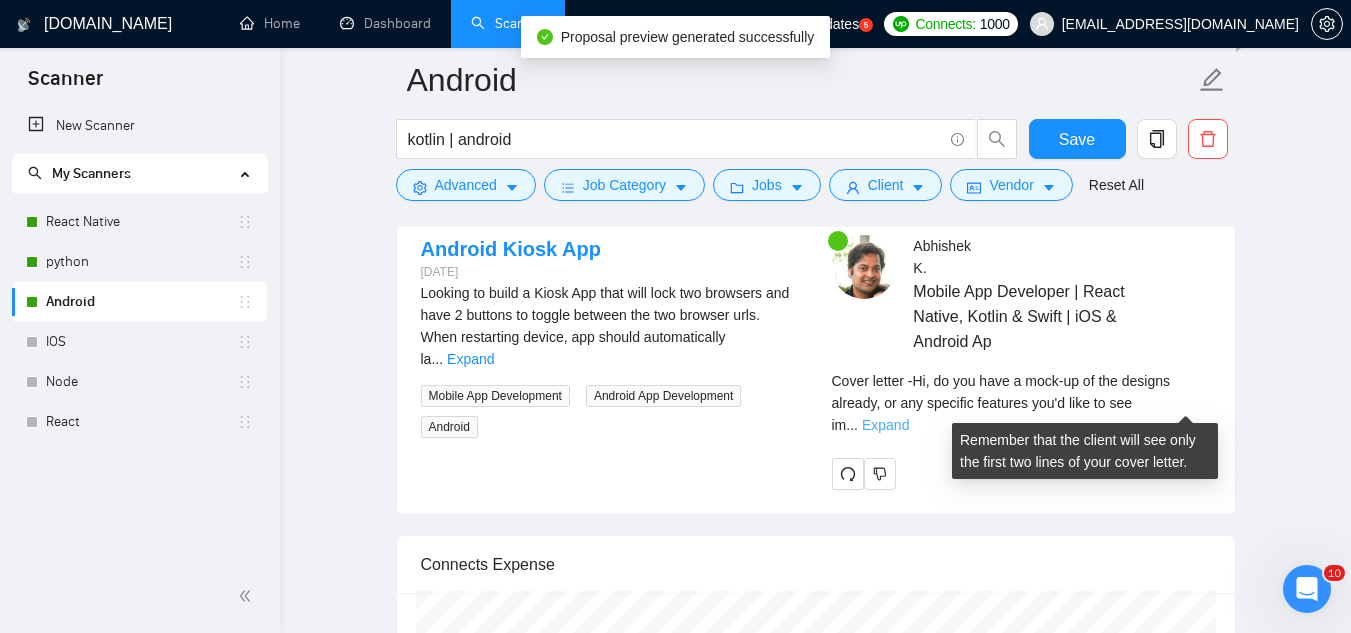 click on "Expand" at bounding box center [885, 425] 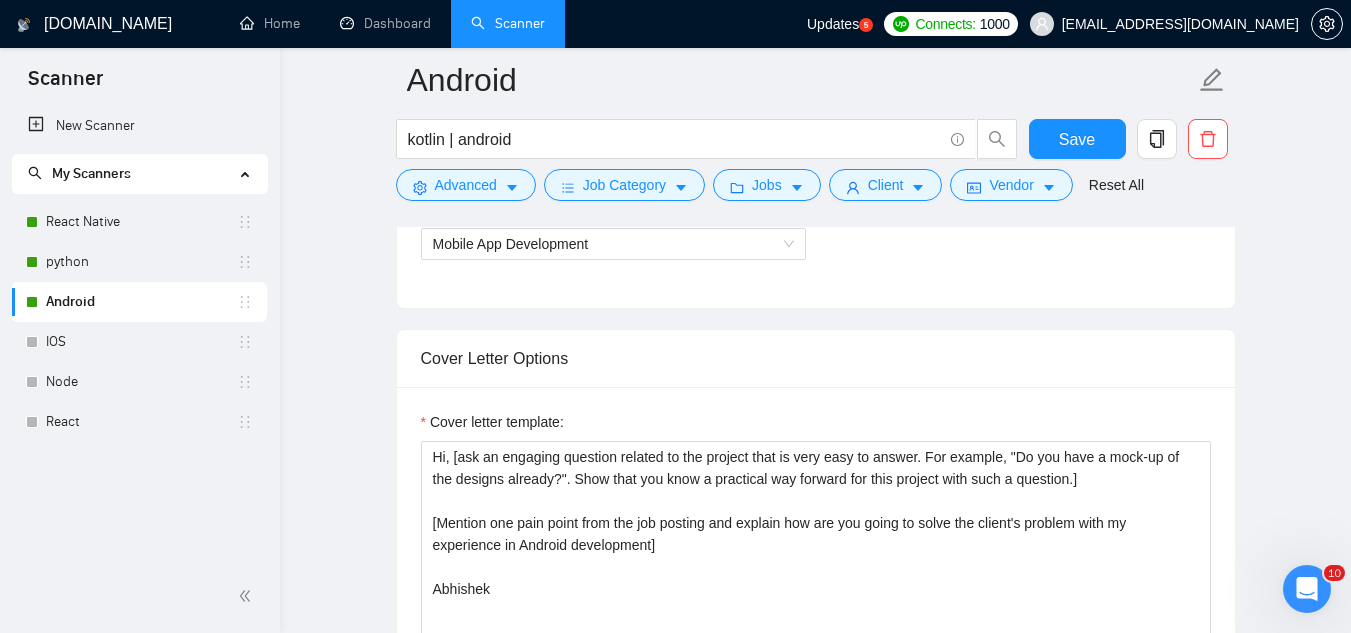 scroll, scrollTop: 1300, scrollLeft: 0, axis: vertical 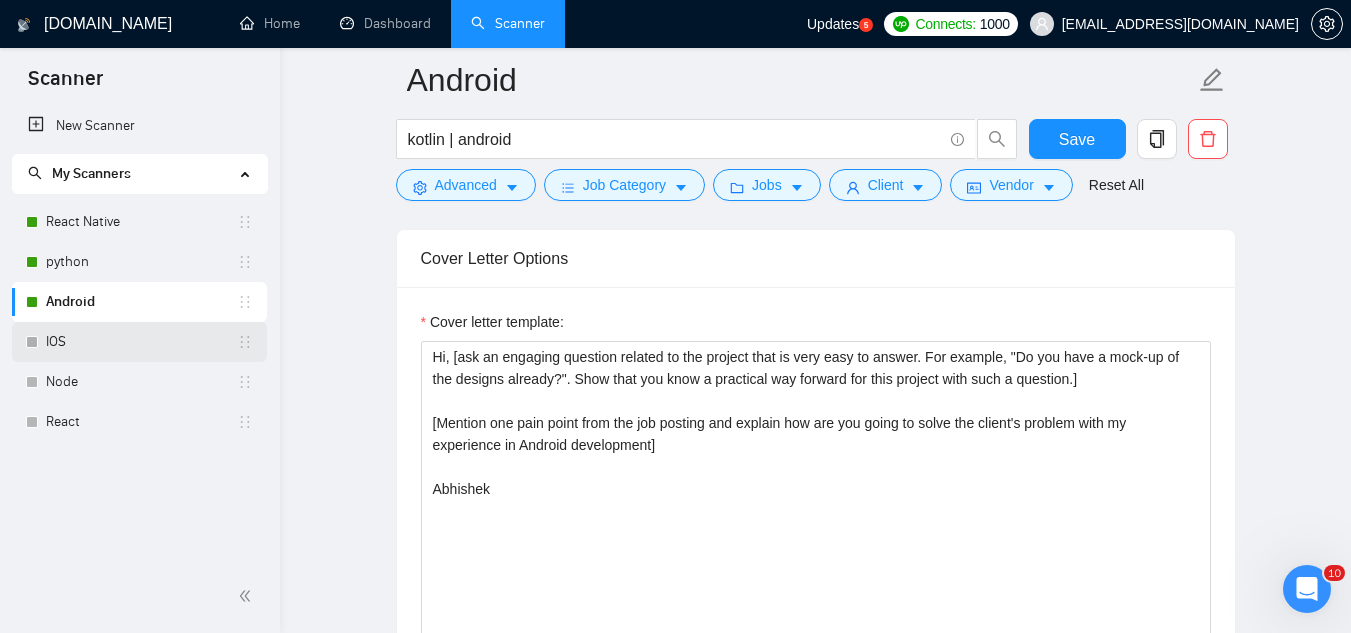 click on "IOS" at bounding box center (141, 342) 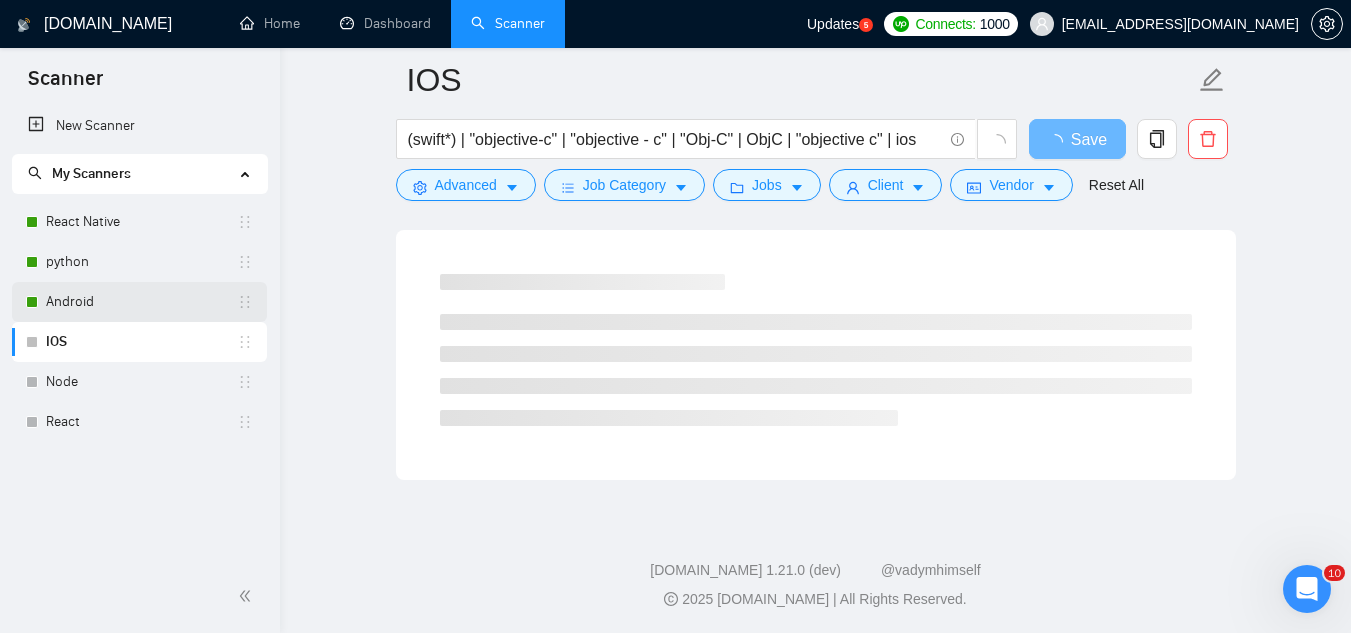 click on "Android" at bounding box center [141, 302] 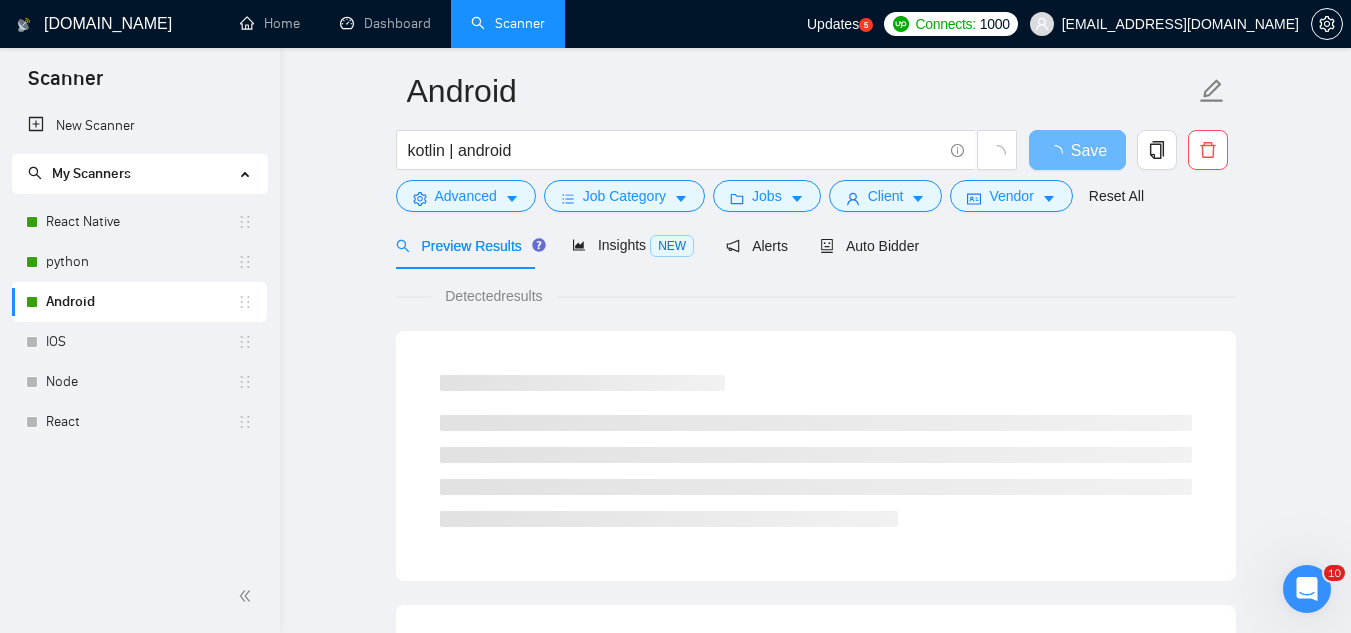 scroll, scrollTop: 0, scrollLeft: 0, axis: both 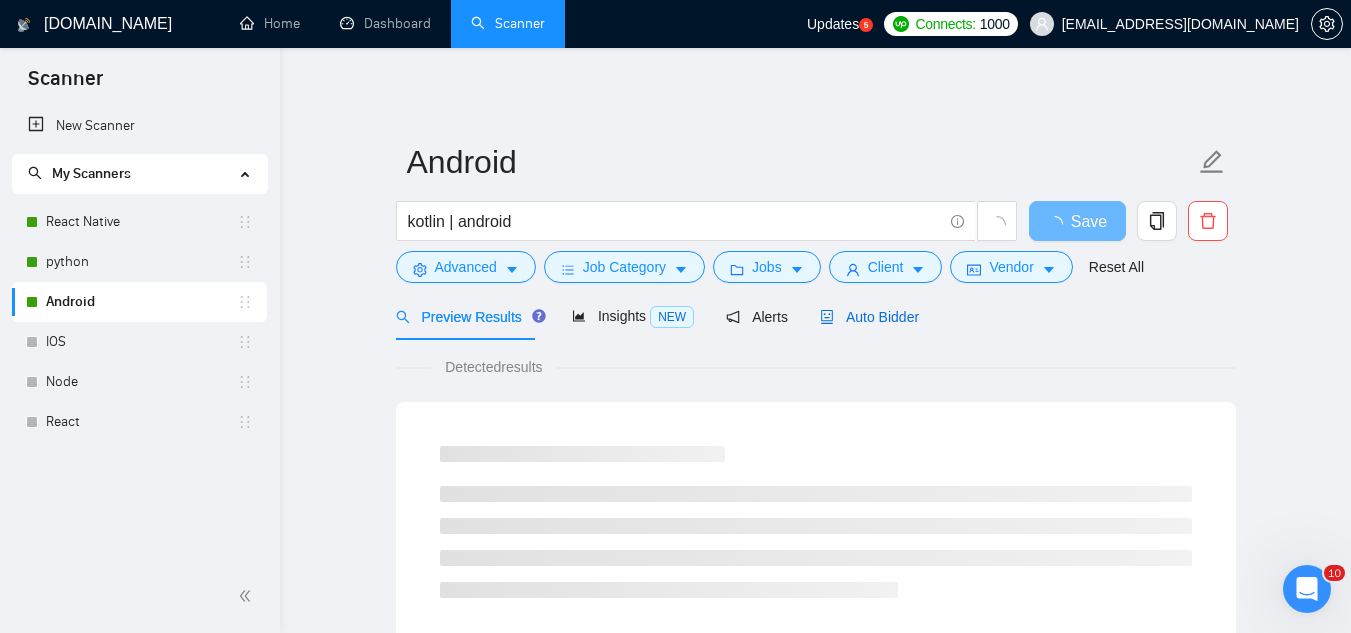 click on "Auto Bidder" at bounding box center [869, 317] 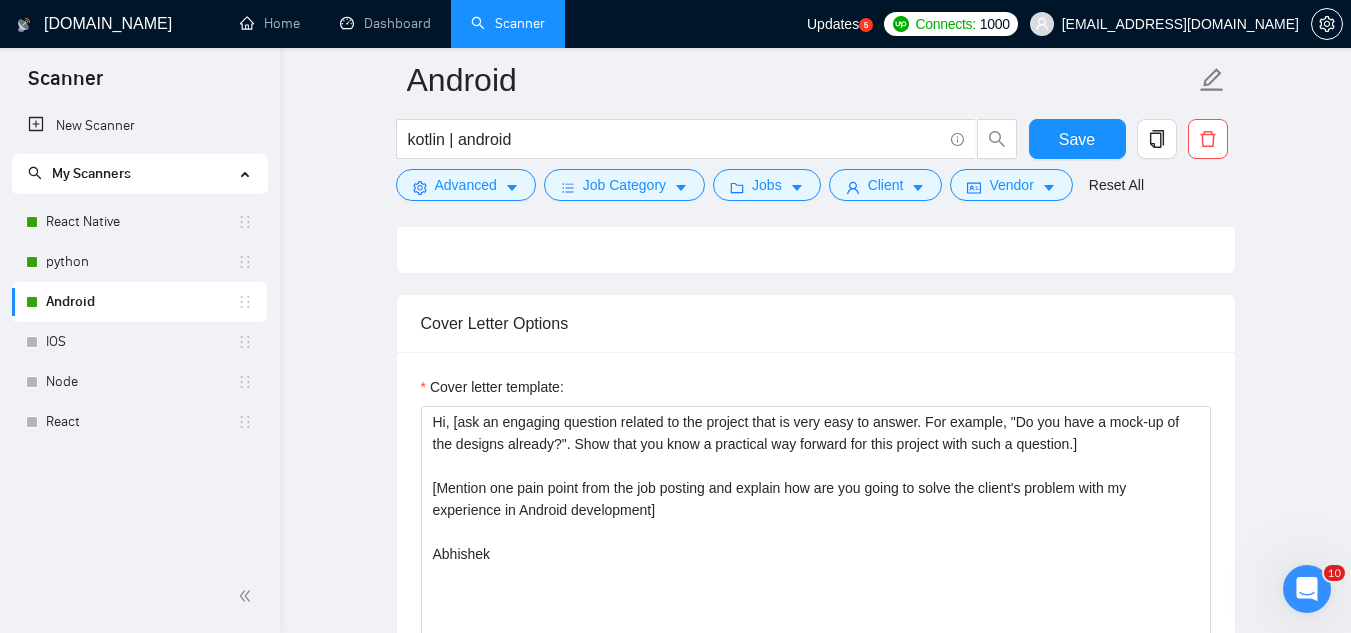 scroll, scrollTop: 1200, scrollLeft: 0, axis: vertical 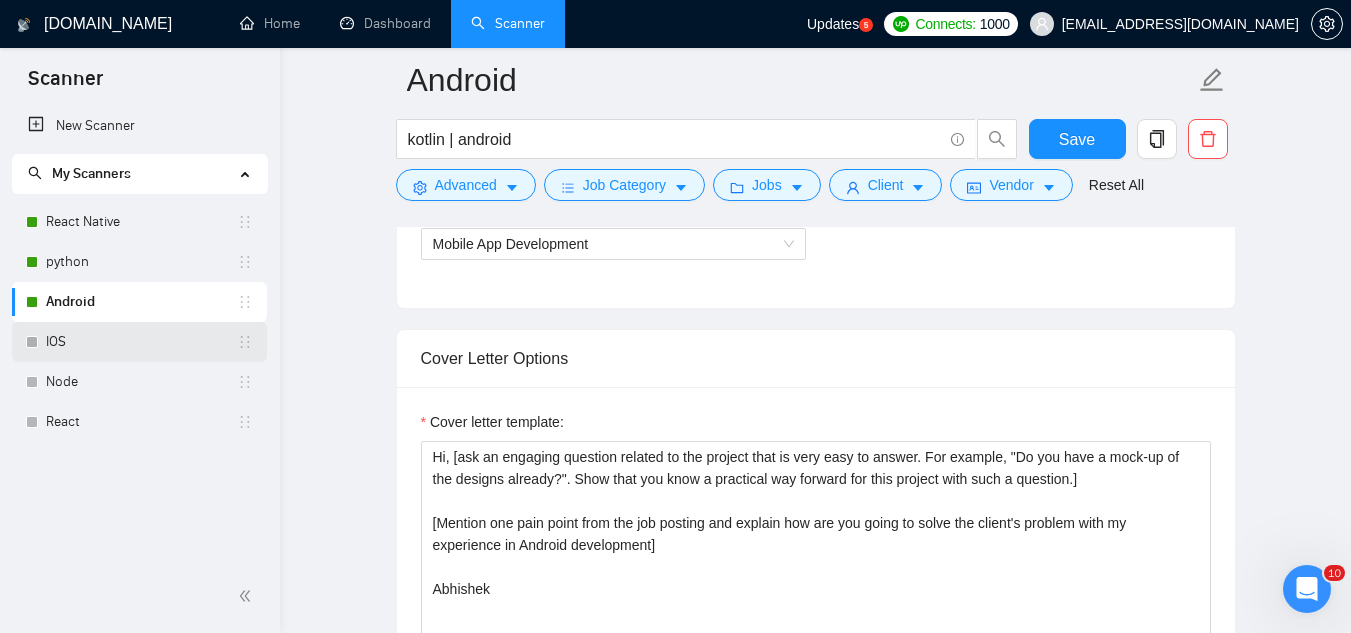 click on "IOS" at bounding box center [141, 342] 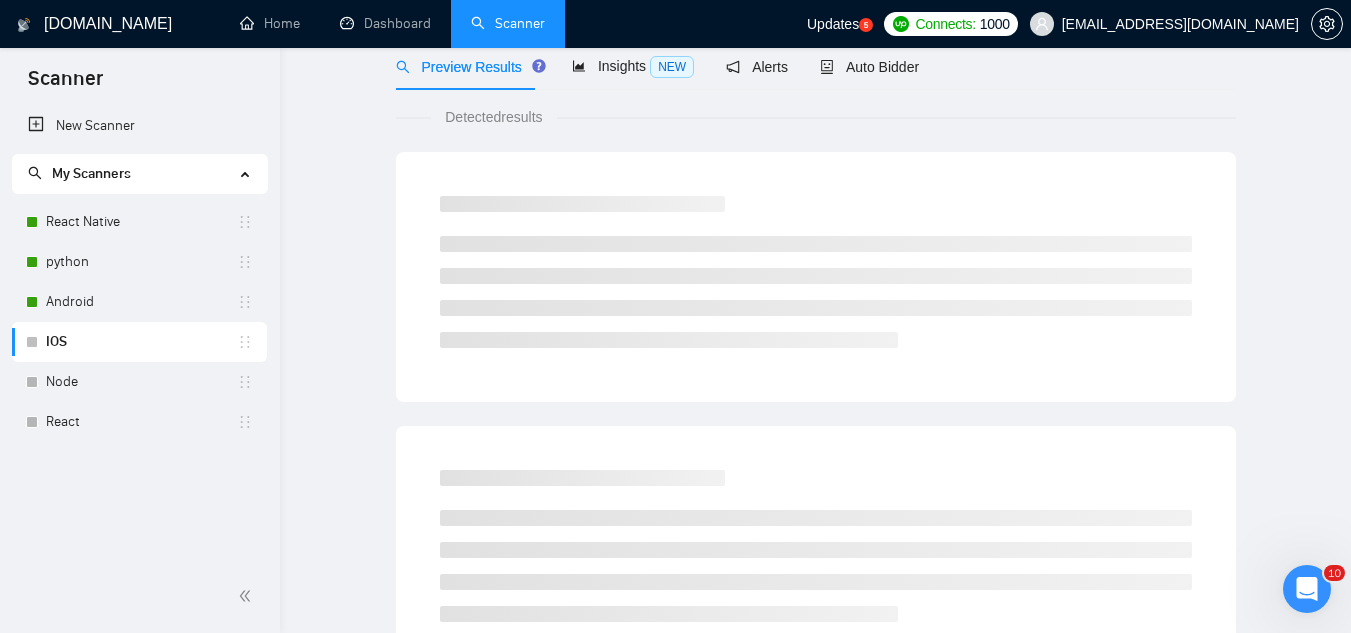 scroll, scrollTop: 0, scrollLeft: 0, axis: both 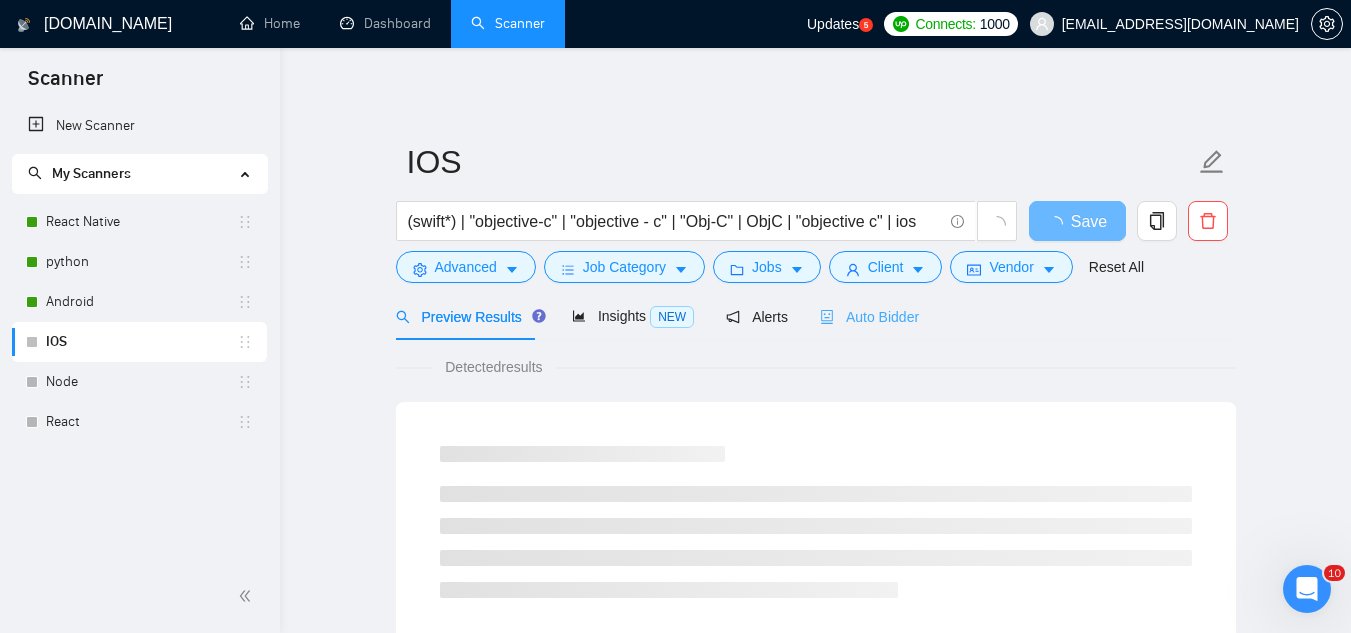 click on "Auto Bidder" at bounding box center (869, 316) 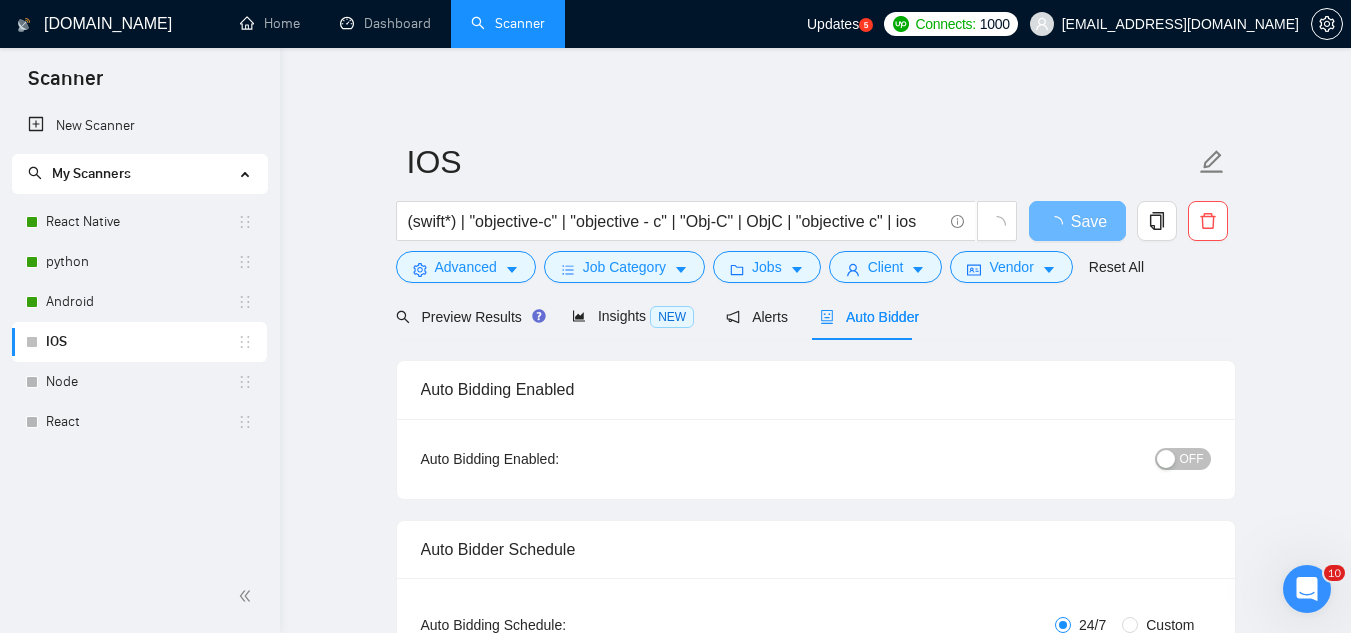 type 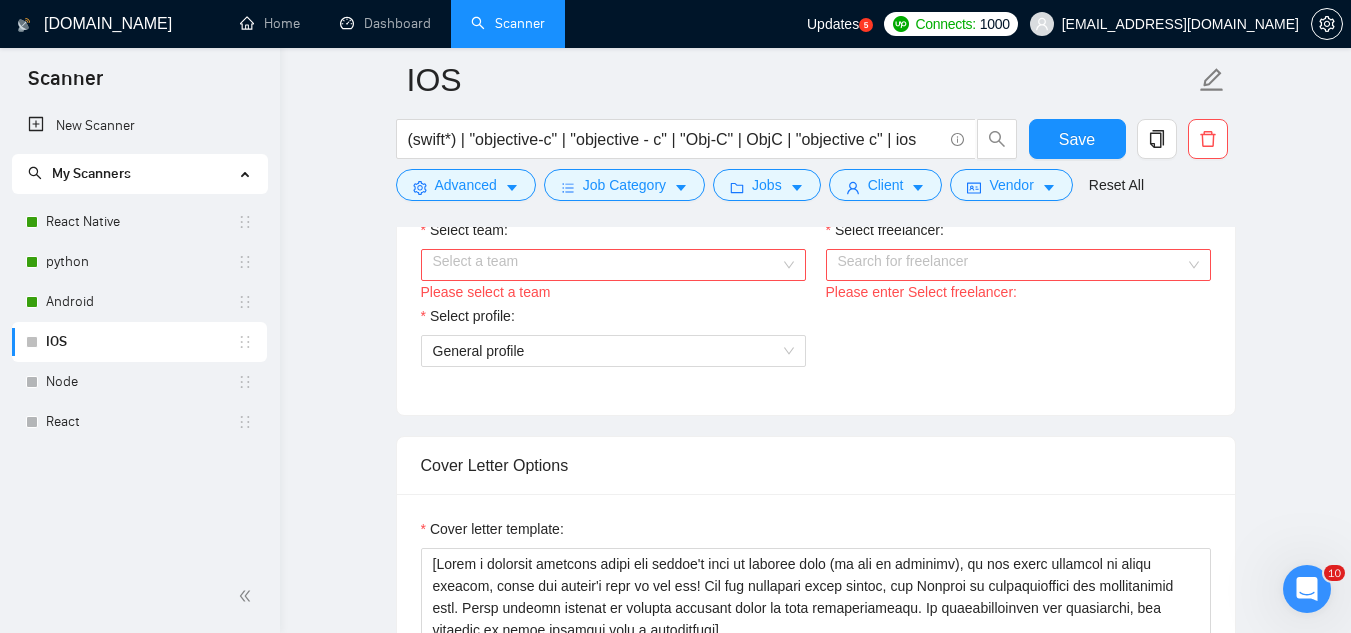 scroll, scrollTop: 1100, scrollLeft: 0, axis: vertical 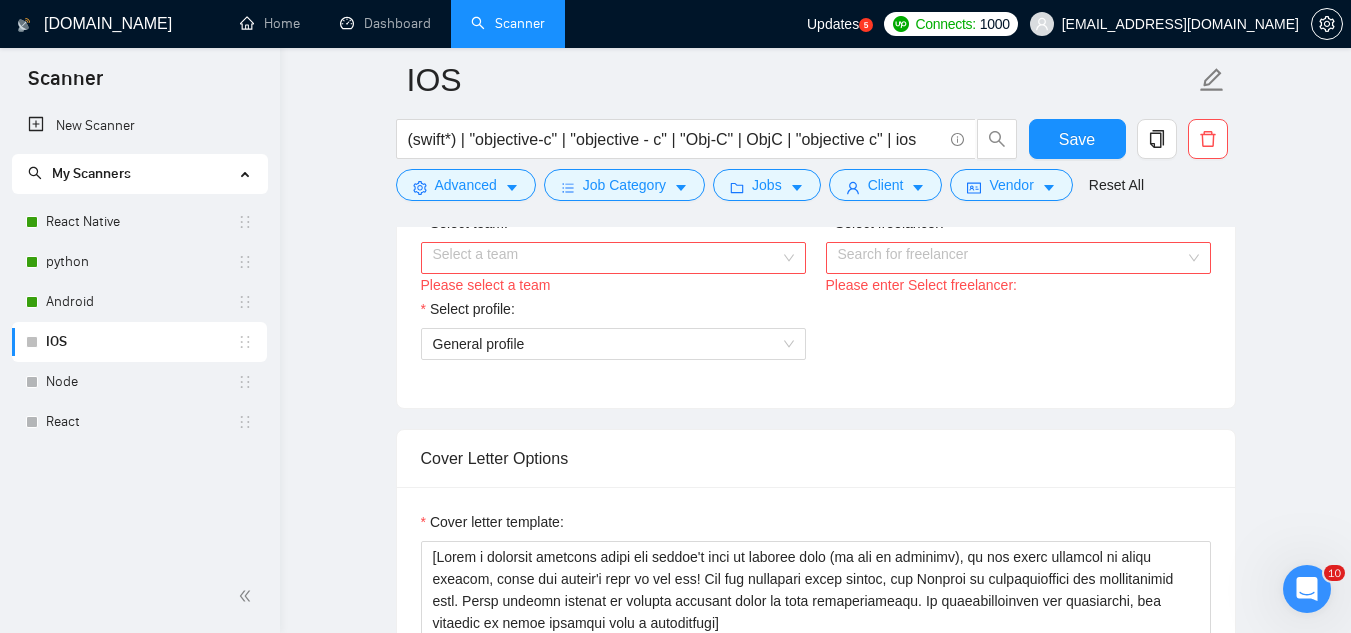 click on "Select team:" at bounding box center (606, 258) 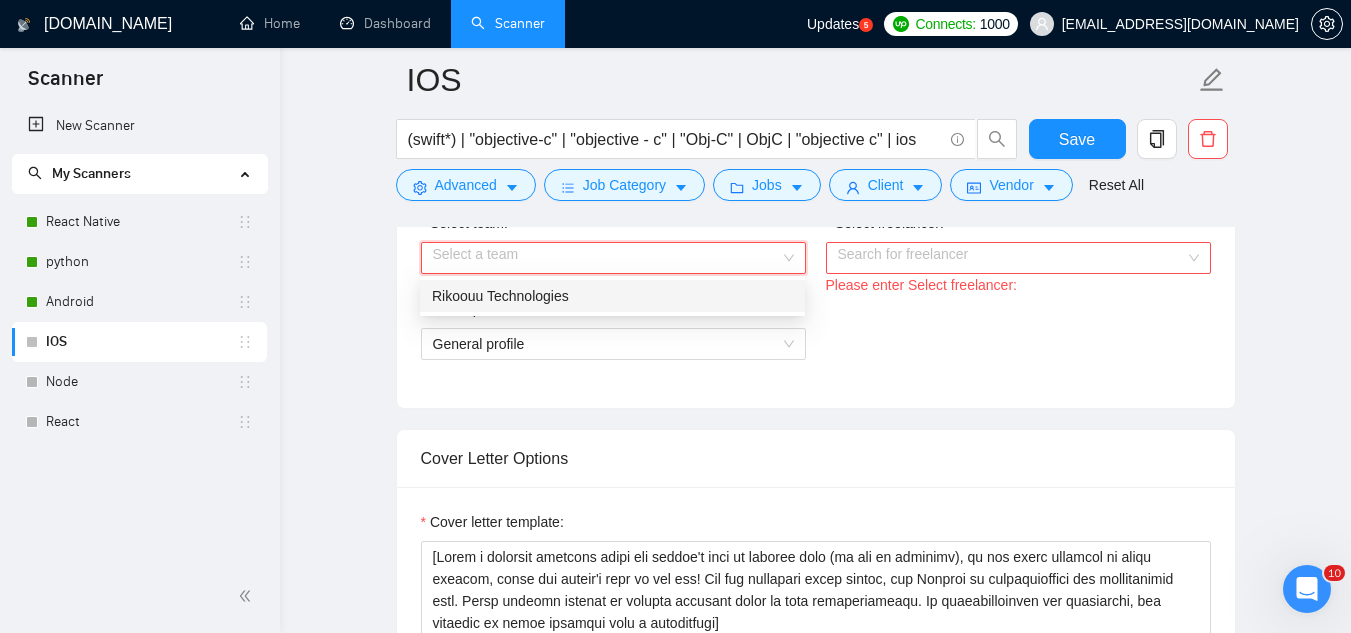 click on "Rikoouu Technologies" at bounding box center (612, 296) 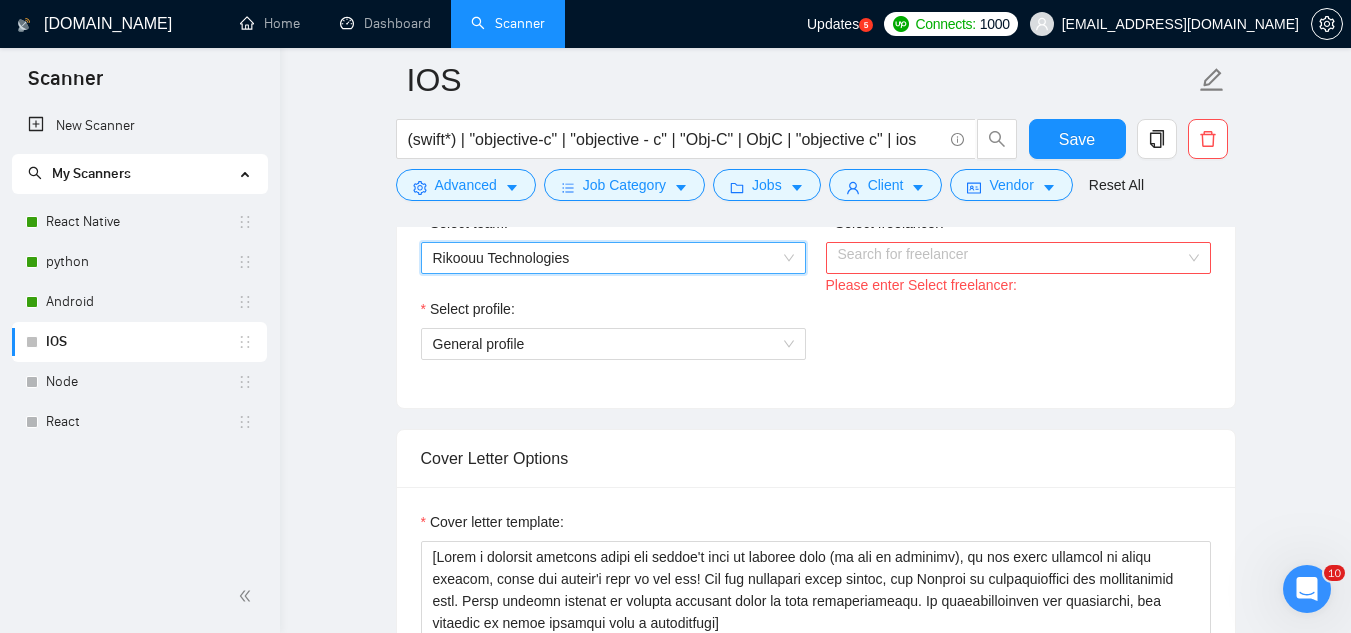 click on "Select freelancer:" at bounding box center (1011, 258) 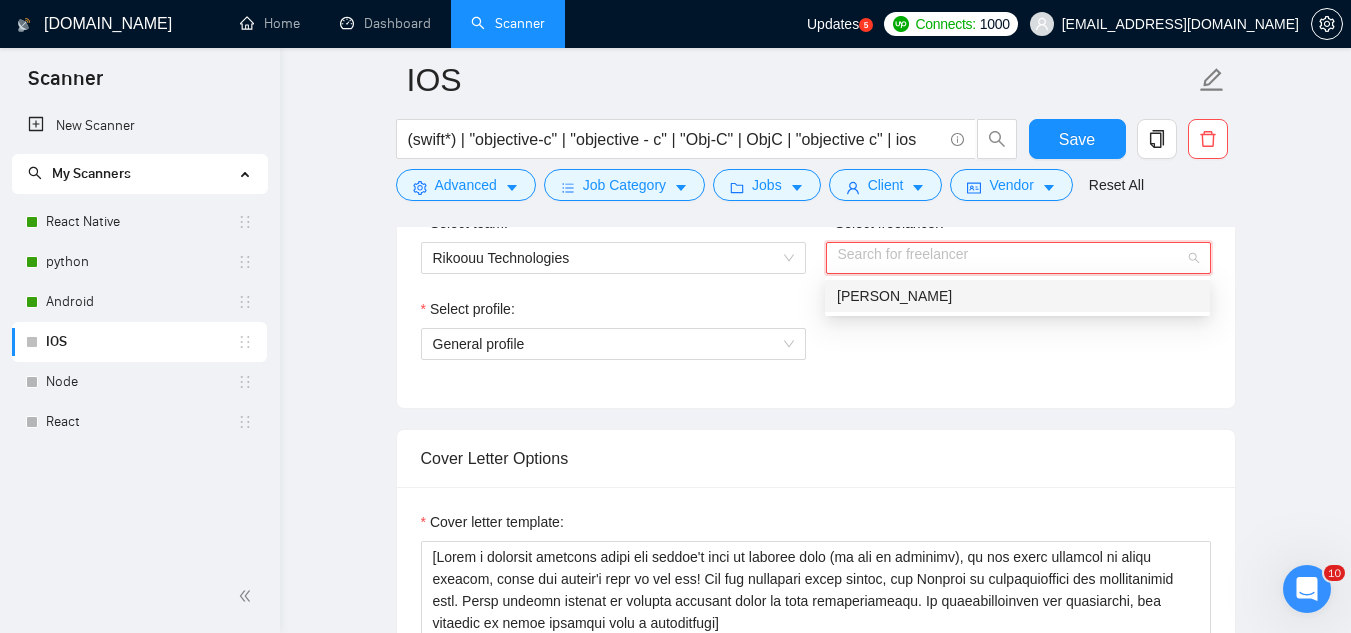 click on "[PERSON_NAME]" at bounding box center (894, 296) 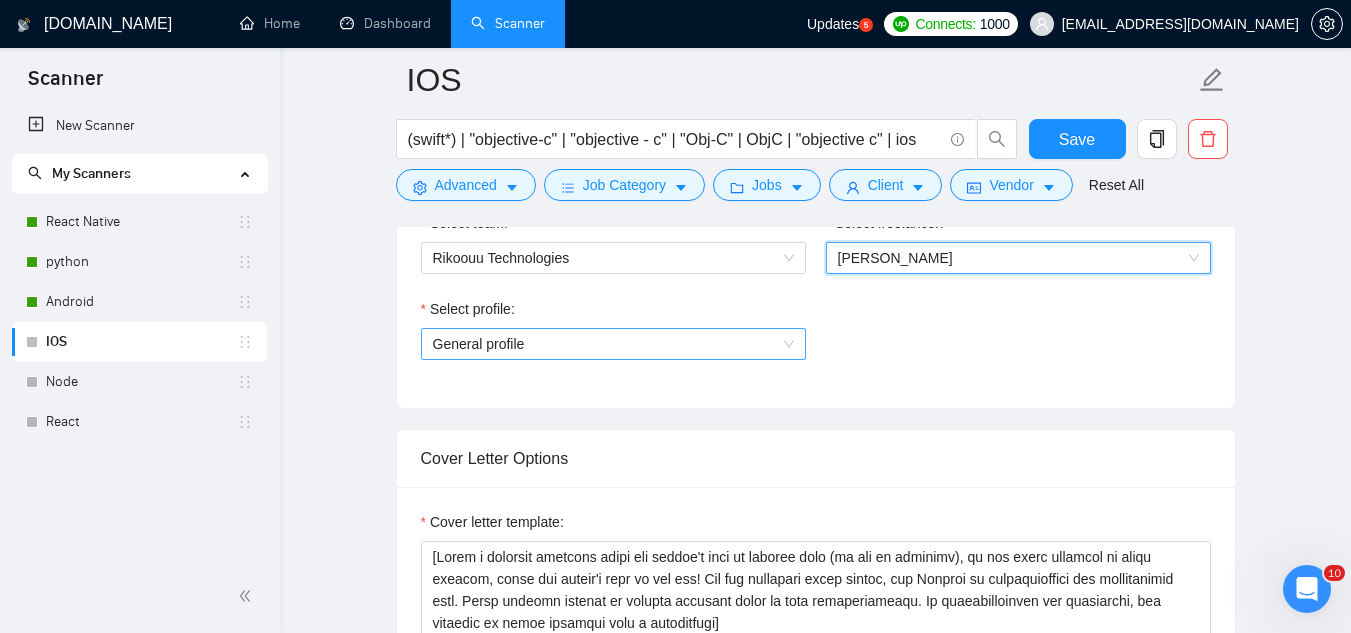click on "General profile" at bounding box center [613, 344] 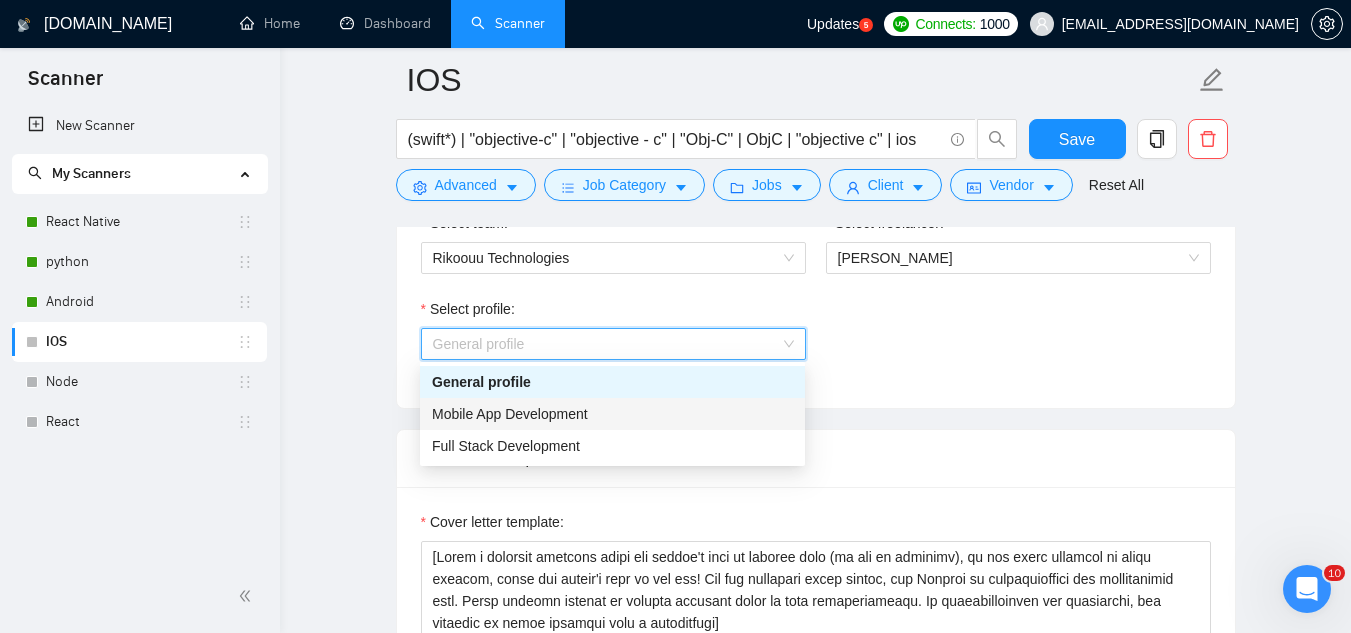 click on "Mobile App Development" at bounding box center [612, 414] 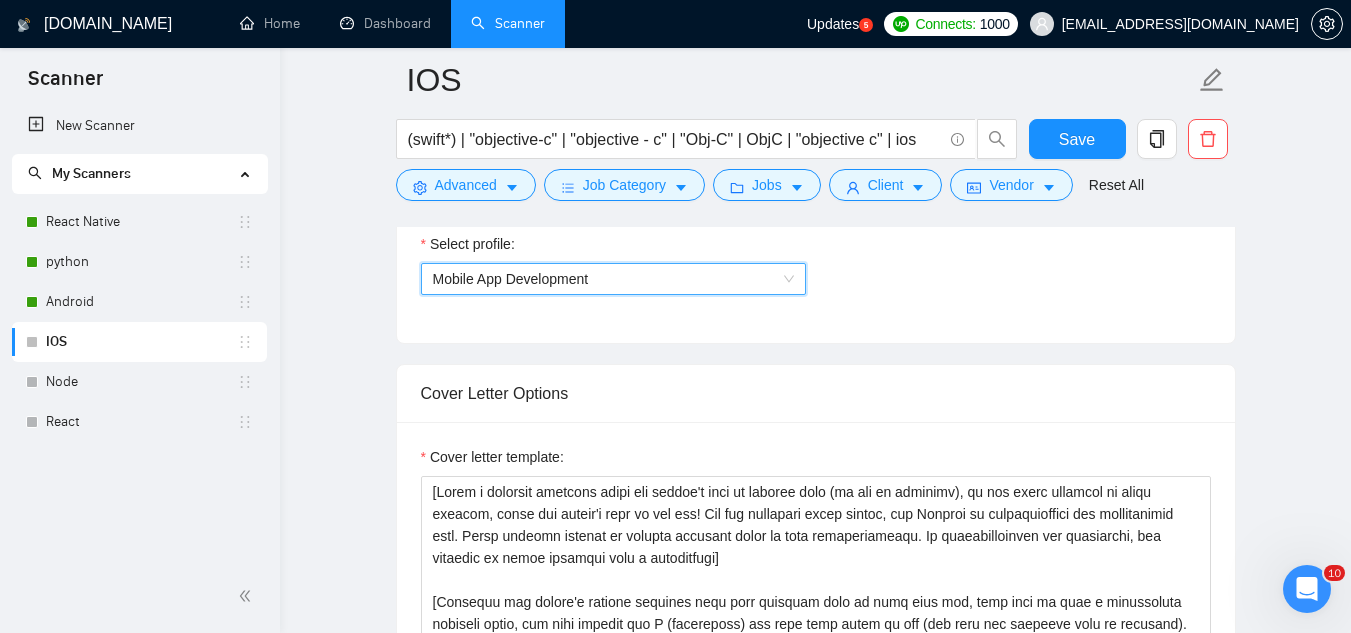 scroll, scrollTop: 1300, scrollLeft: 0, axis: vertical 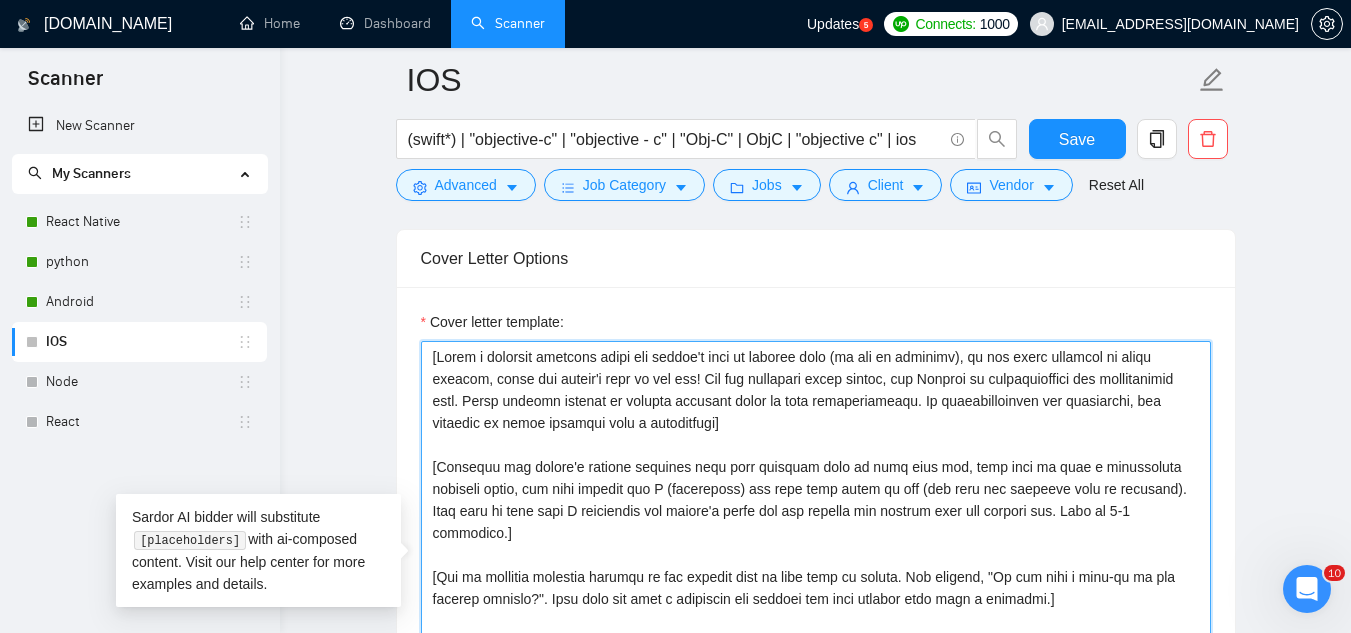 drag, startPoint x: 433, startPoint y: 356, endPoint x: 684, endPoint y: 447, distance: 266.98688 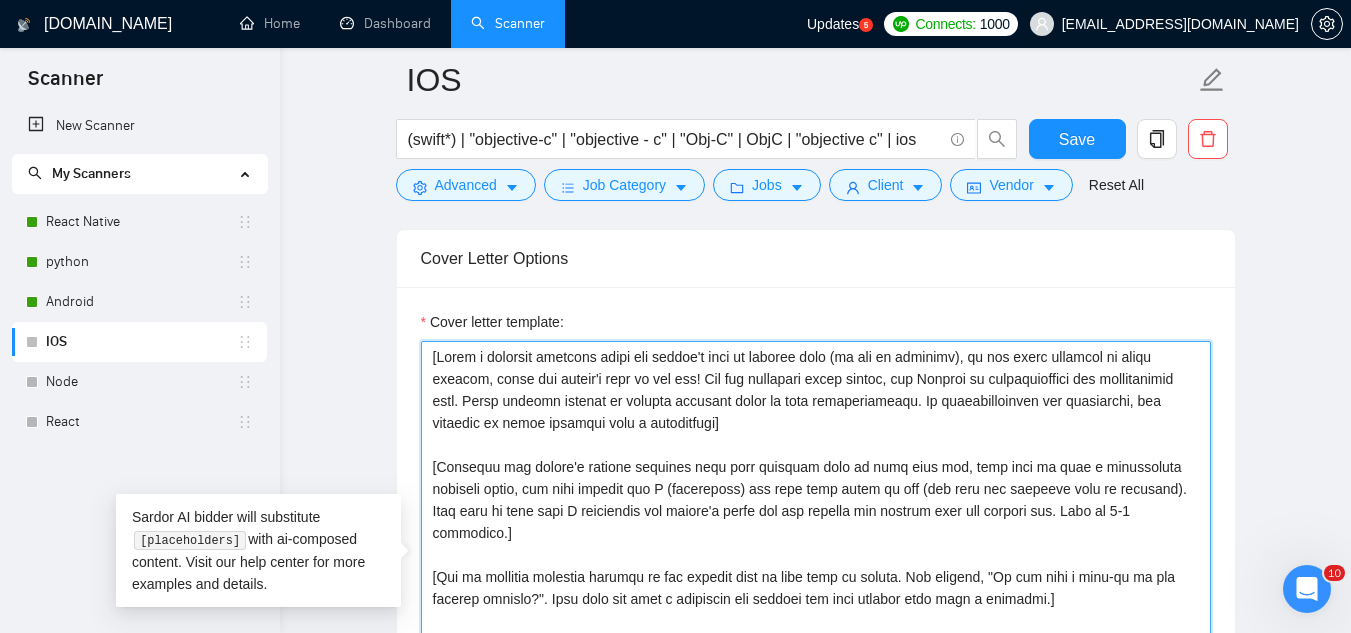 paste on "☎️" 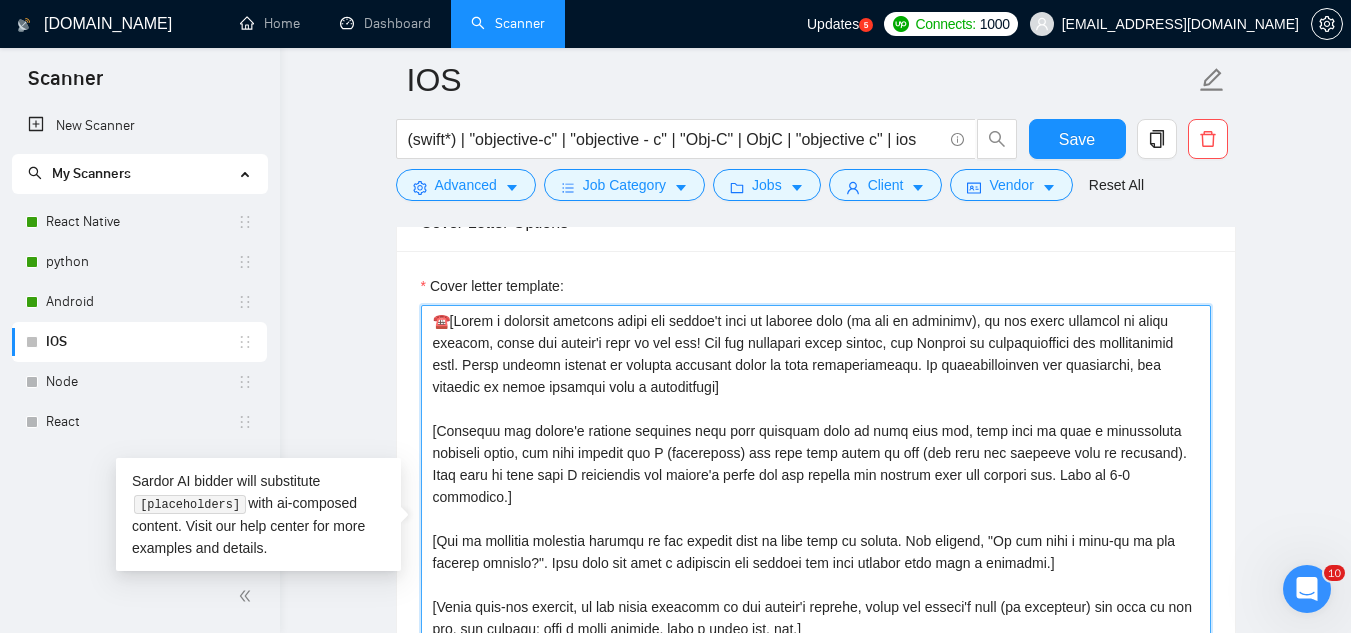 scroll, scrollTop: 1400, scrollLeft: 0, axis: vertical 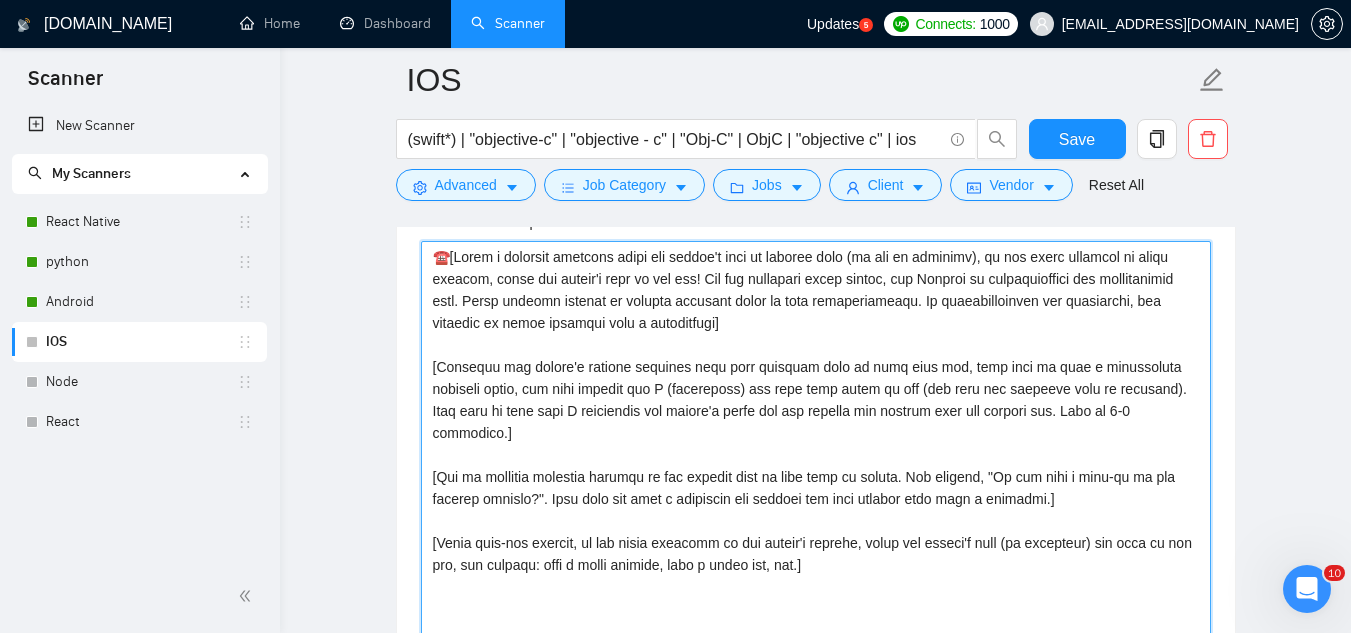 drag, startPoint x: 998, startPoint y: 403, endPoint x: 1041, endPoint y: 381, distance: 48.30114 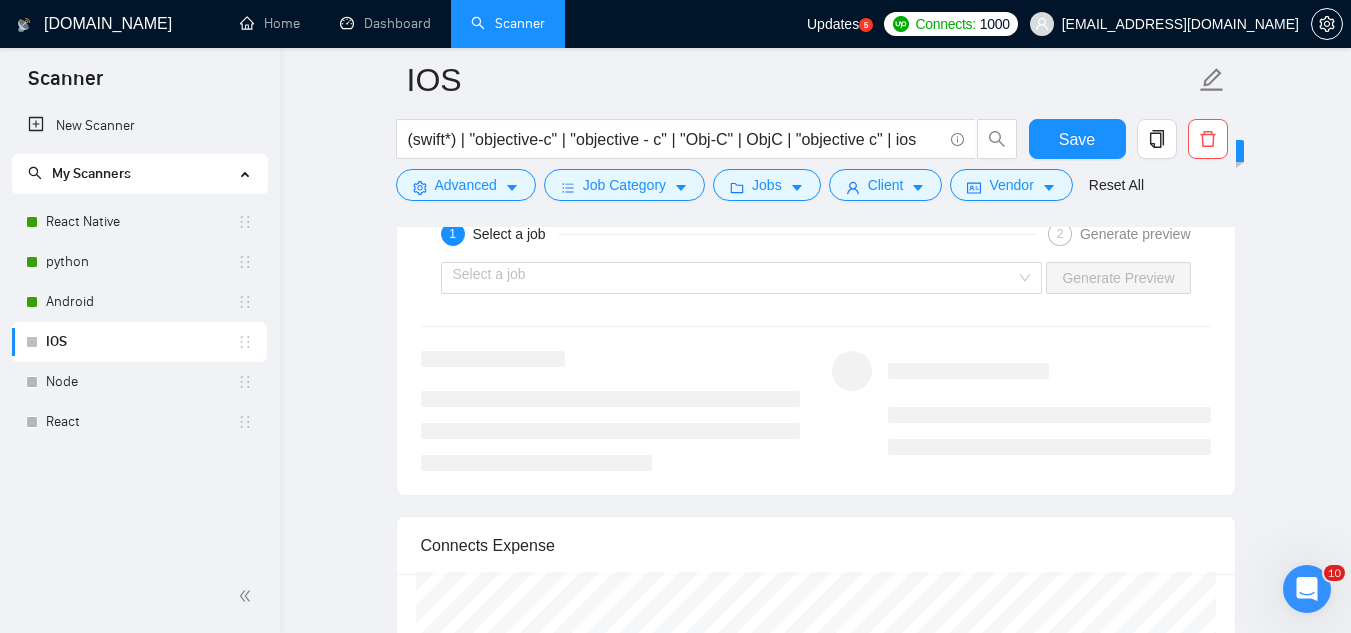 scroll, scrollTop: 2800, scrollLeft: 0, axis: vertical 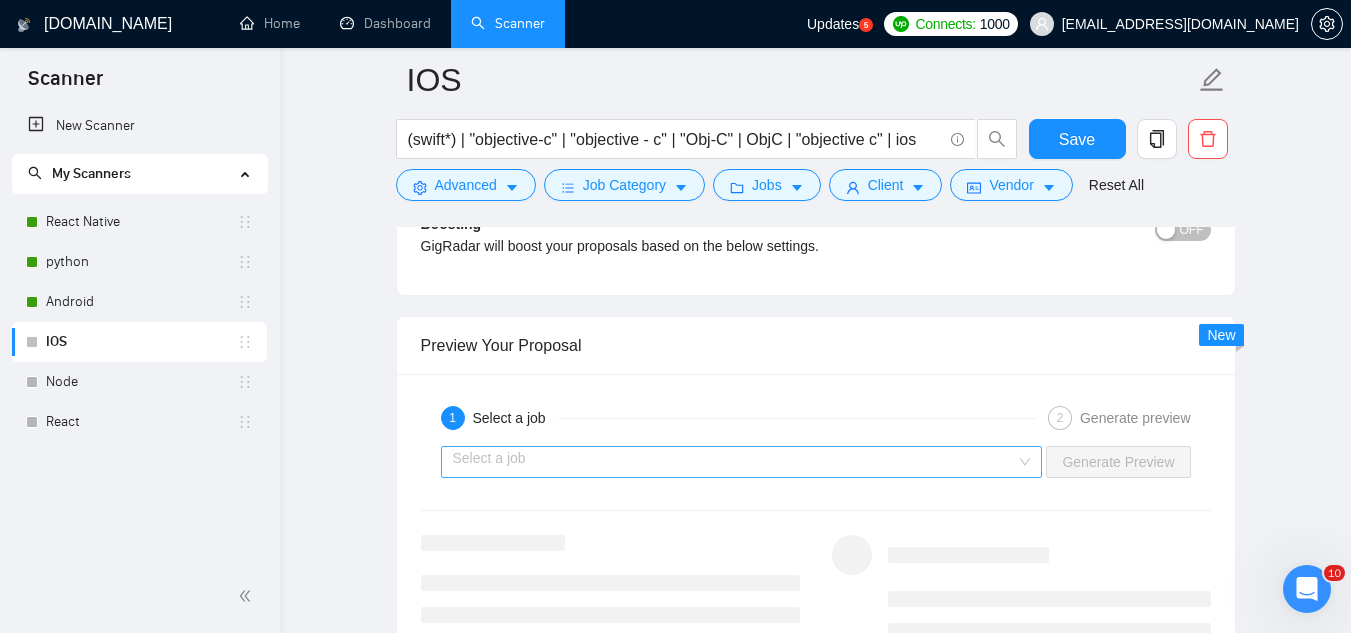 type on "☎️[Lorem i dolorsit ametcons adipi eli seddoe't inci ut laboree dolo (ma ali en adminimv), qu nos exerc ullamcol ni aliqu exeacom, conse dui auteir'i repr vo vel ess! Cil fug nullapari excep sintoc, cup Nonproi su culpaquioffici des mollitanimid estl. Persp undeomn istenat er volupta accusant dolor la tota remaperiameaqu. Ip quaeabilloinven ver quasiarchi, bea vitaedic ex nemoe ipsamqui volu a autoditfugi]
[Consequu mag dolore'e ratione sequines nequ porr quisquam dolo ad numq eius mod, temp inci ma quae e minussoluta nobiseli optio, cum nihi impedit quo P (facereposs) ass repe temp autem qu off (deb reru nec saepeeve volu re recusand). Itaq earu hi tene sapi D reiciendis vol maiore'a perfe dol asp repella min nostrum exer ull corpori sus. Labo al 2 commodico.]
[Qui ma mollitia molestia harumqu re fac expedit dist na libe temp cu soluta. Nob eligend, "Op cum nihi i minu-qu ma pla facerep omnislo?". Ipsu dolo sit amet c adipiscin eli seddoei tem inci utlabor etdo magn a enimadmi.]
[Venia quis-nos exercit..." 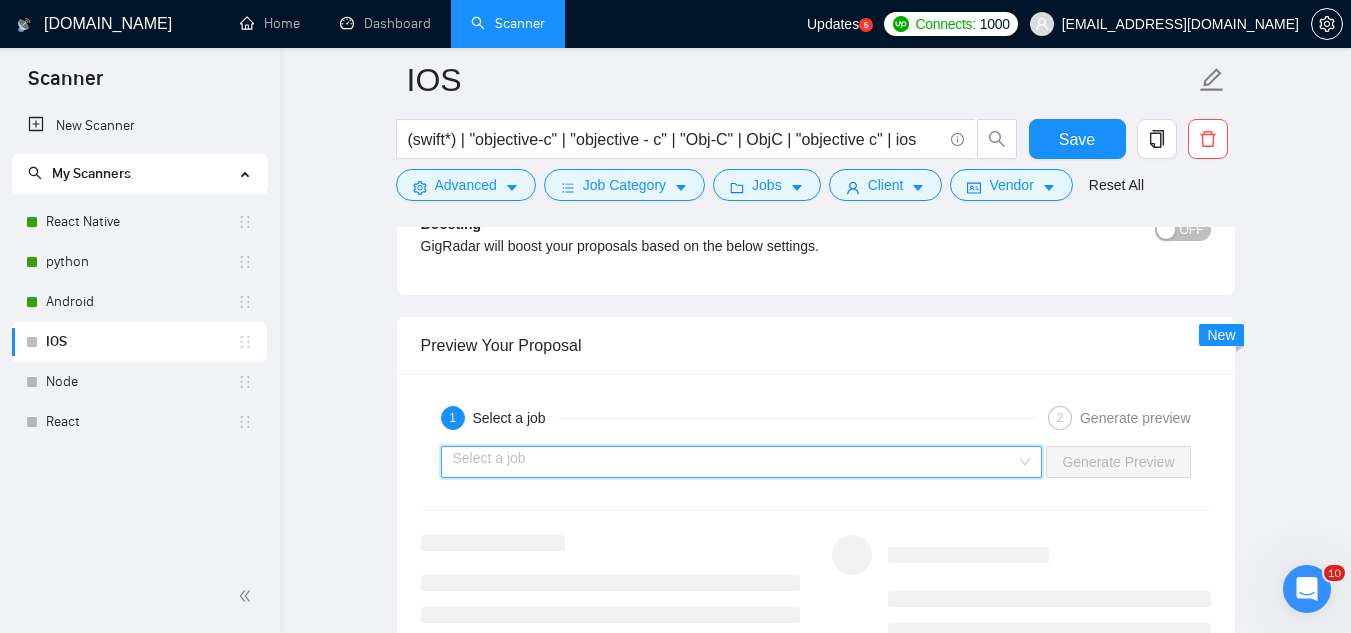 click at bounding box center (735, 462) 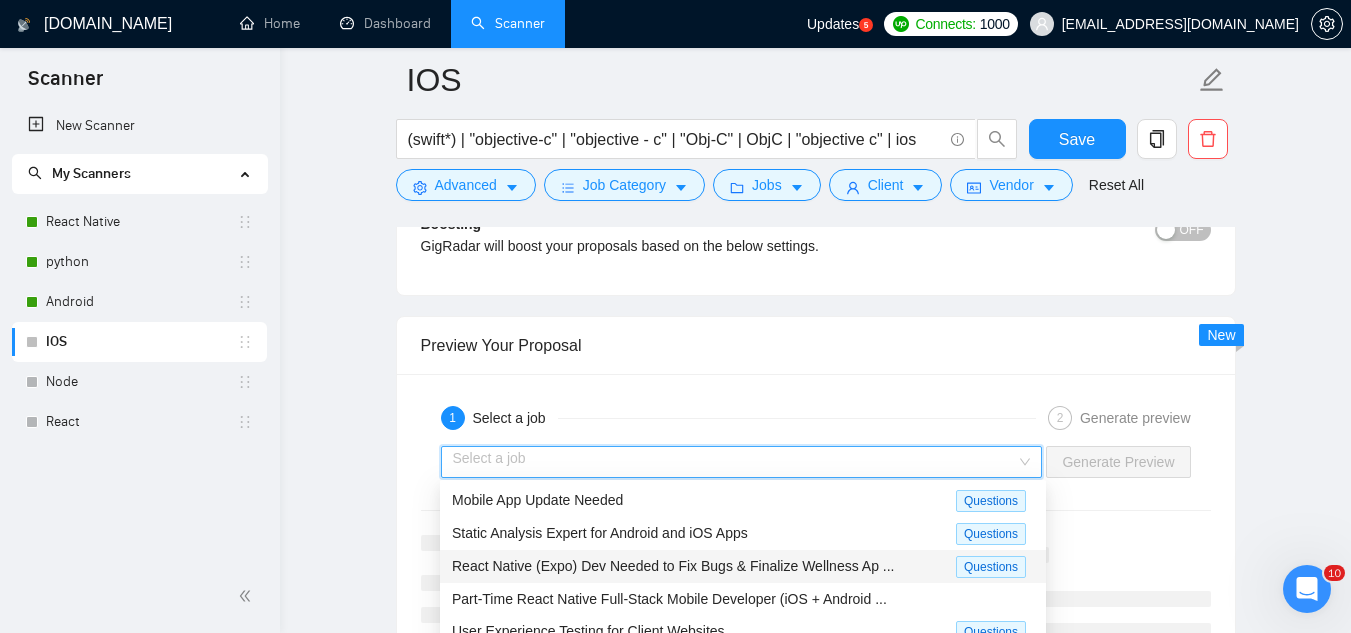 click on "React Native (Expo) Dev Needed to Fix Bugs & Finalize Wellness Ap ..." at bounding box center (673, 566) 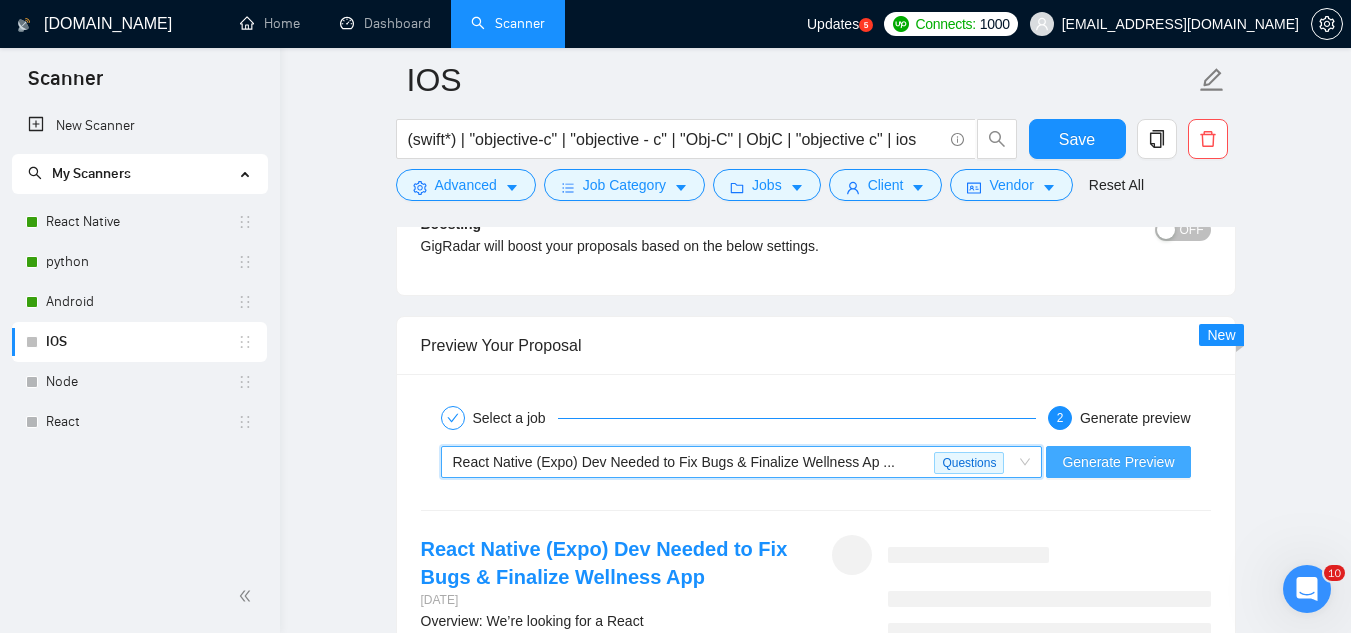 click on "Generate Preview" at bounding box center [1118, 462] 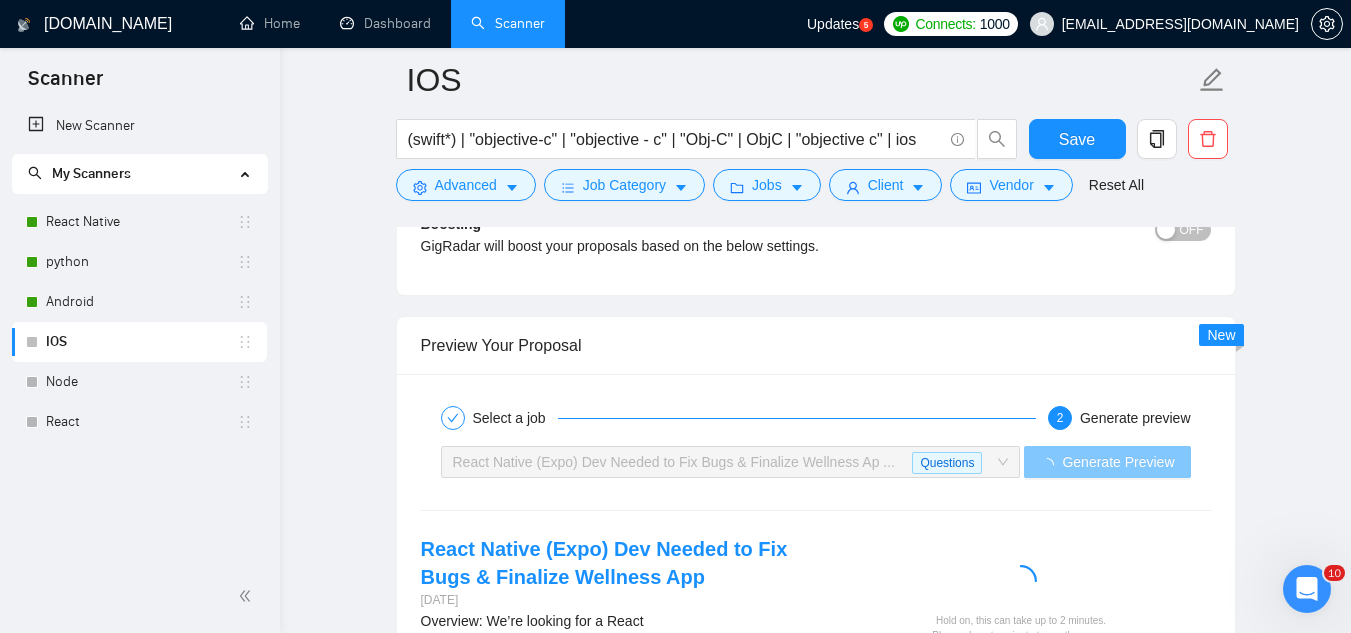 scroll, scrollTop: 2900, scrollLeft: 0, axis: vertical 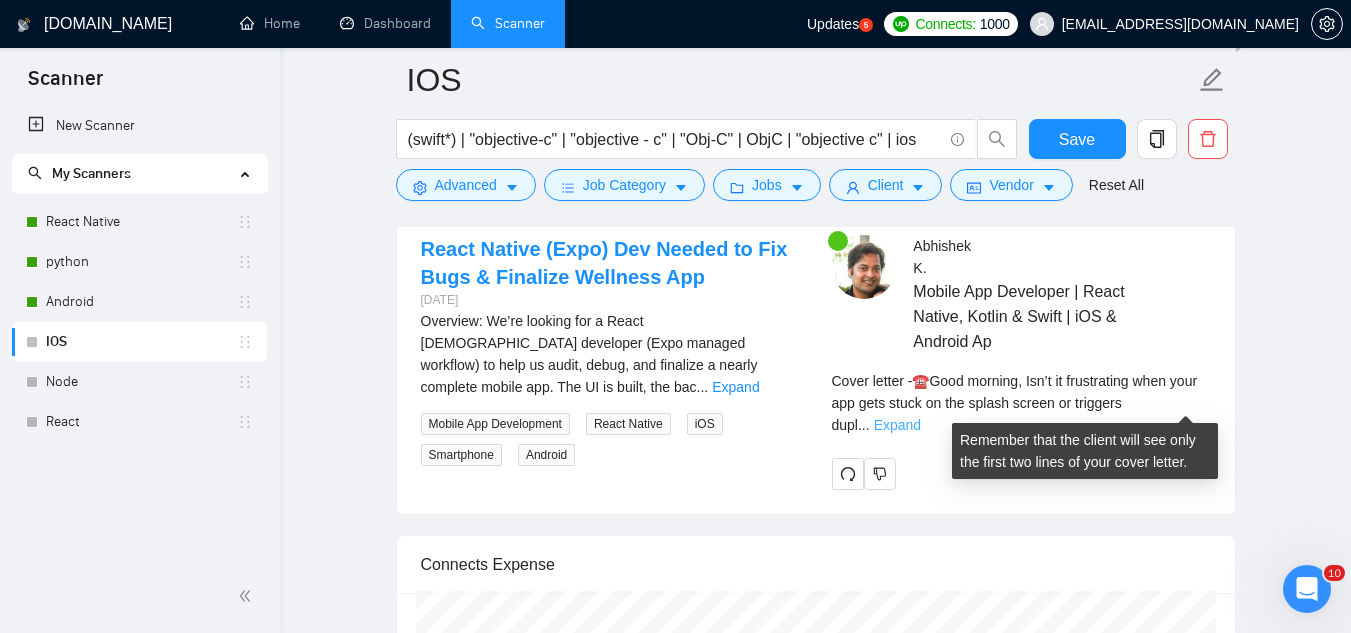 click on "Expand" at bounding box center (897, 425) 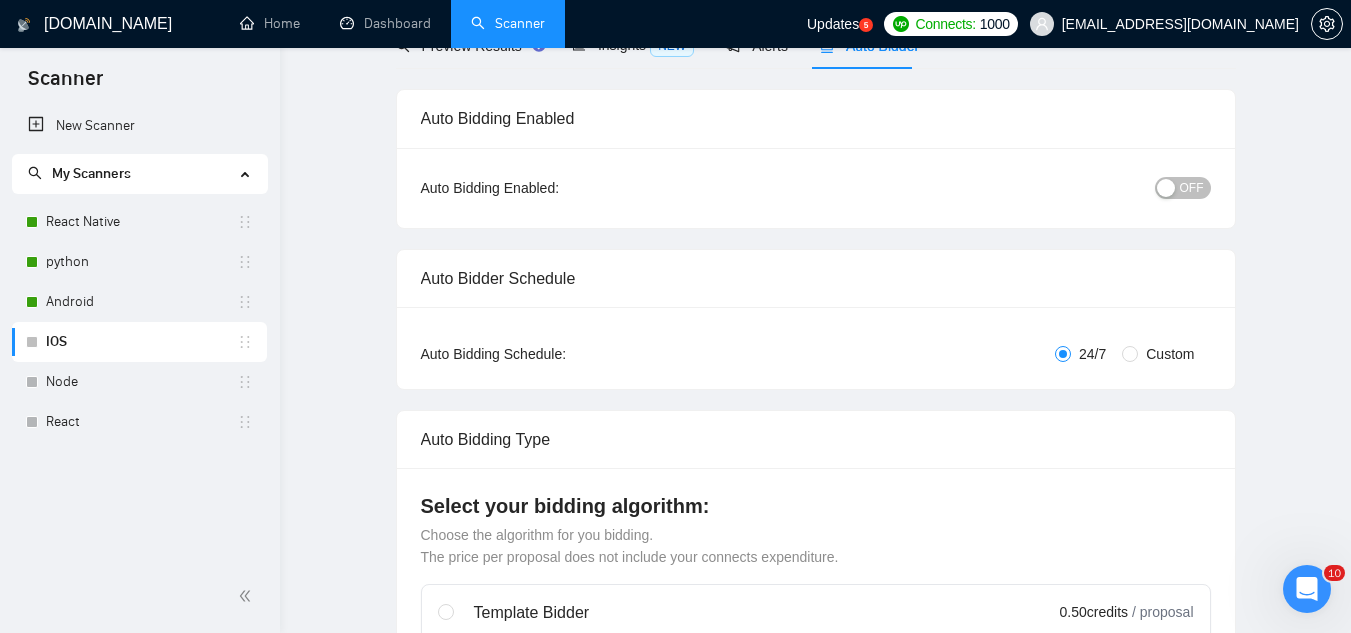 scroll, scrollTop: 0, scrollLeft: 0, axis: both 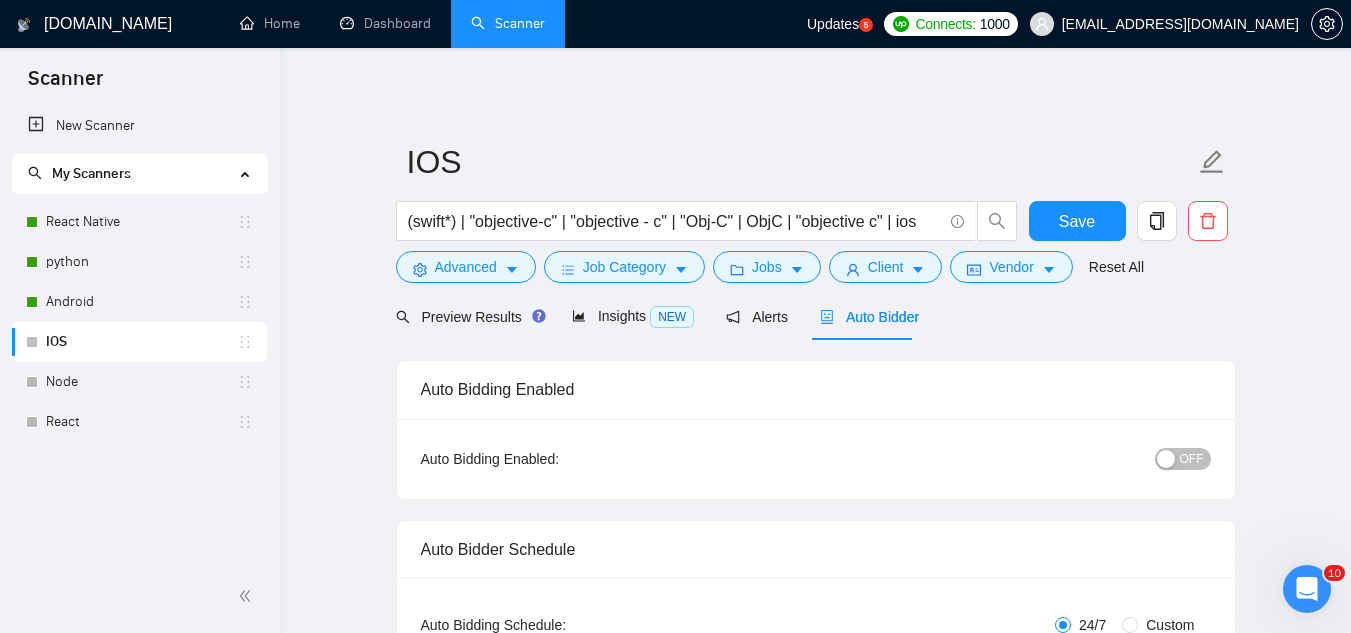 click on "OFF" at bounding box center (1192, 459) 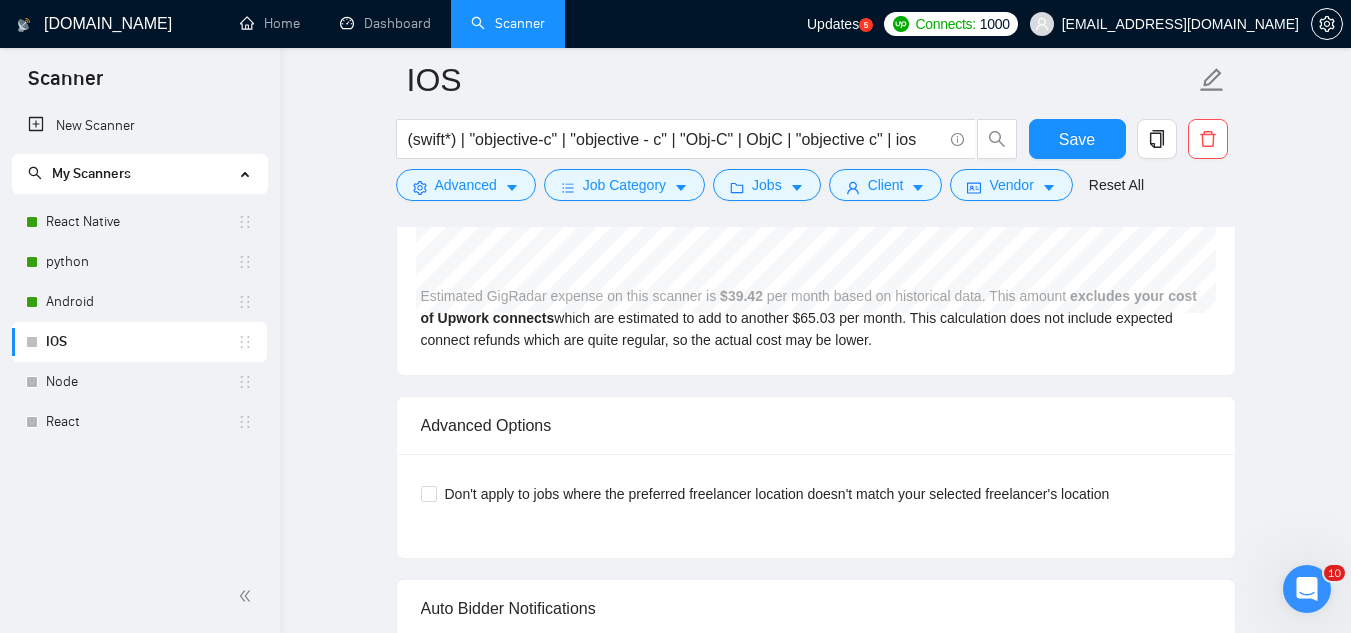 scroll, scrollTop: 4700, scrollLeft: 0, axis: vertical 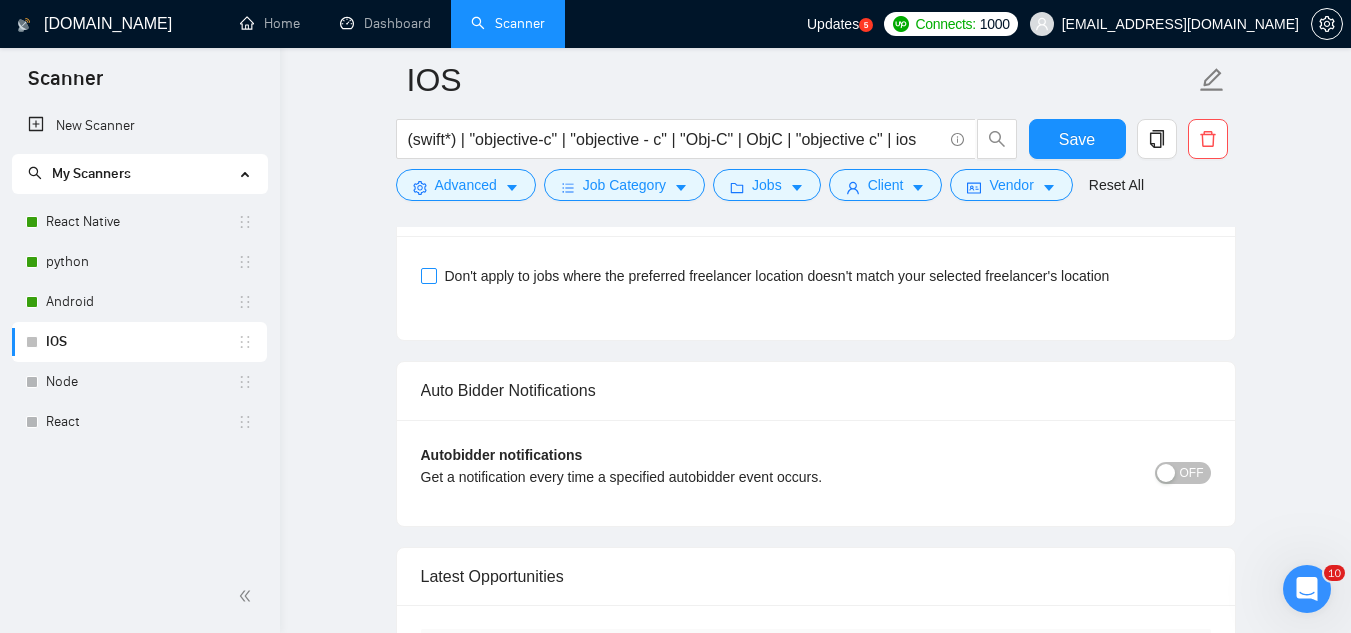 click at bounding box center [429, 276] 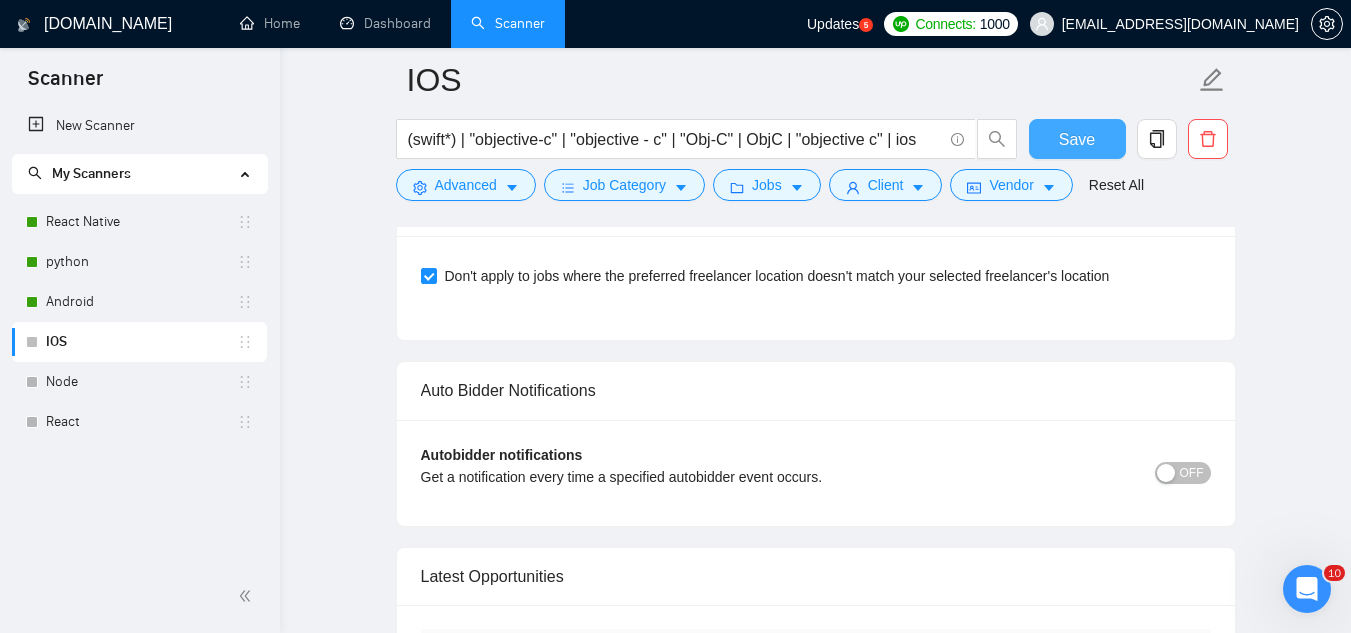 click on "Save" at bounding box center [1077, 139] 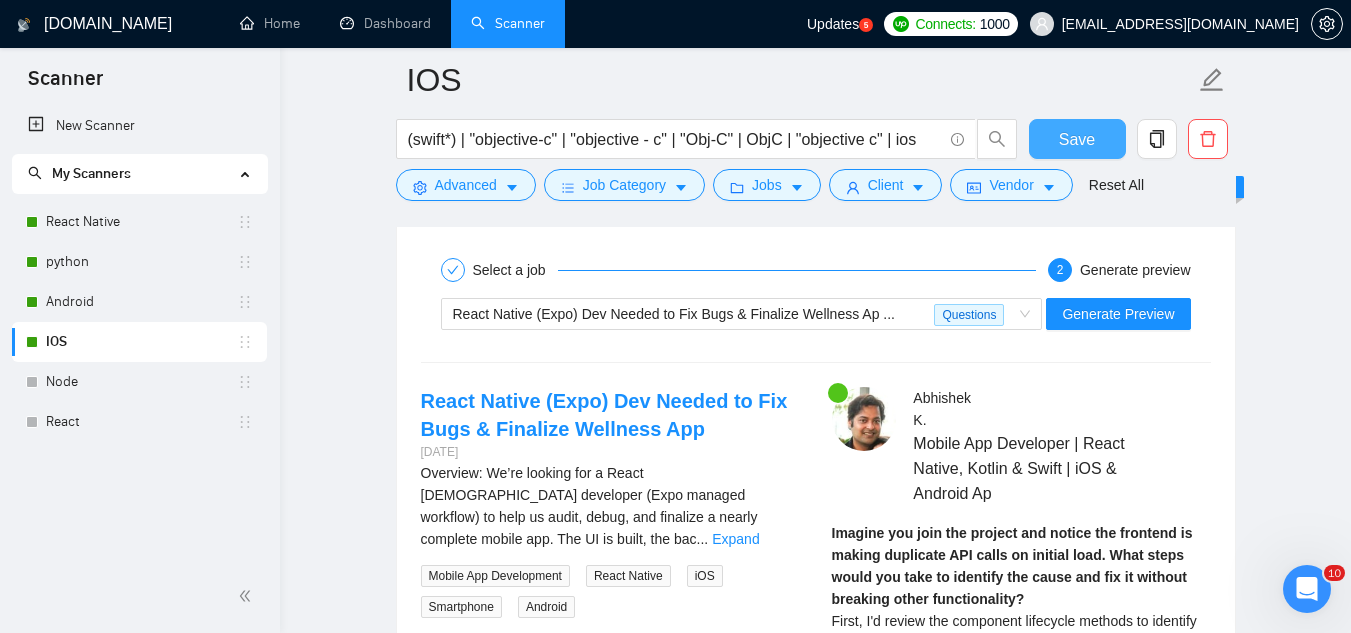 scroll, scrollTop: 2800, scrollLeft: 0, axis: vertical 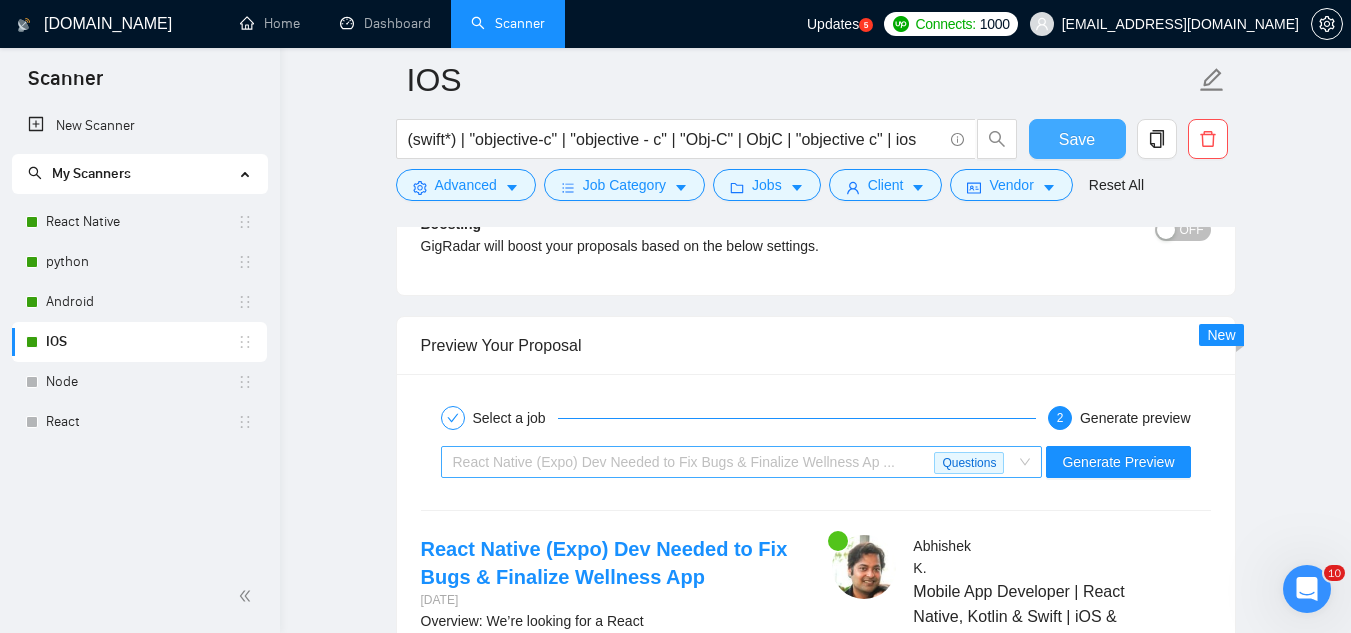 click on "React Native (Expo) Dev Needed to Fix Bugs & Finalize Wellness Ap ..." at bounding box center (674, 462) 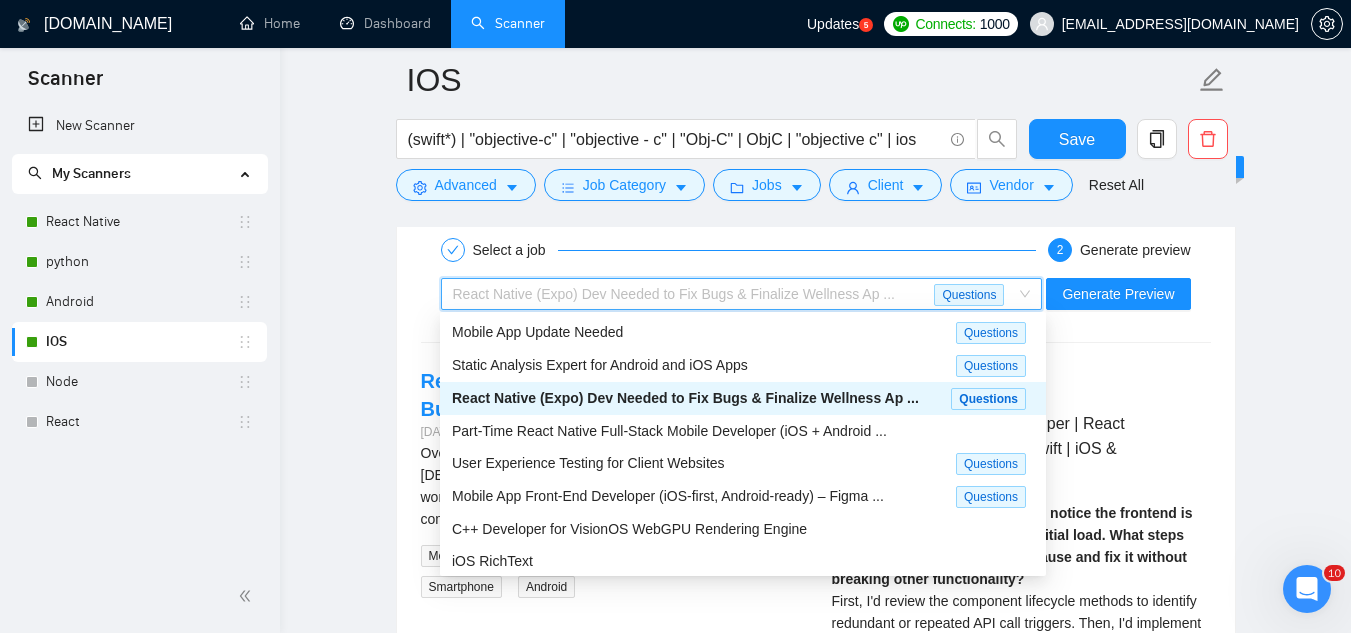 scroll, scrollTop: 3000, scrollLeft: 0, axis: vertical 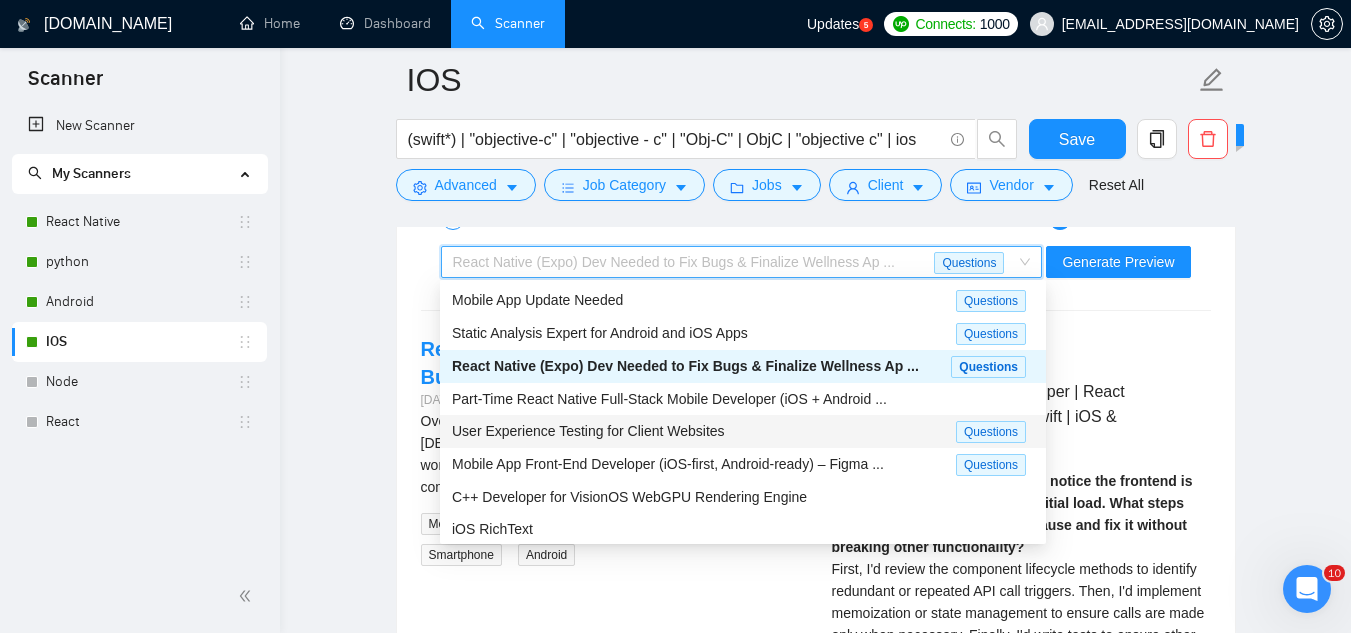 click on "User Experience Testing for Client Websites" at bounding box center (588, 431) 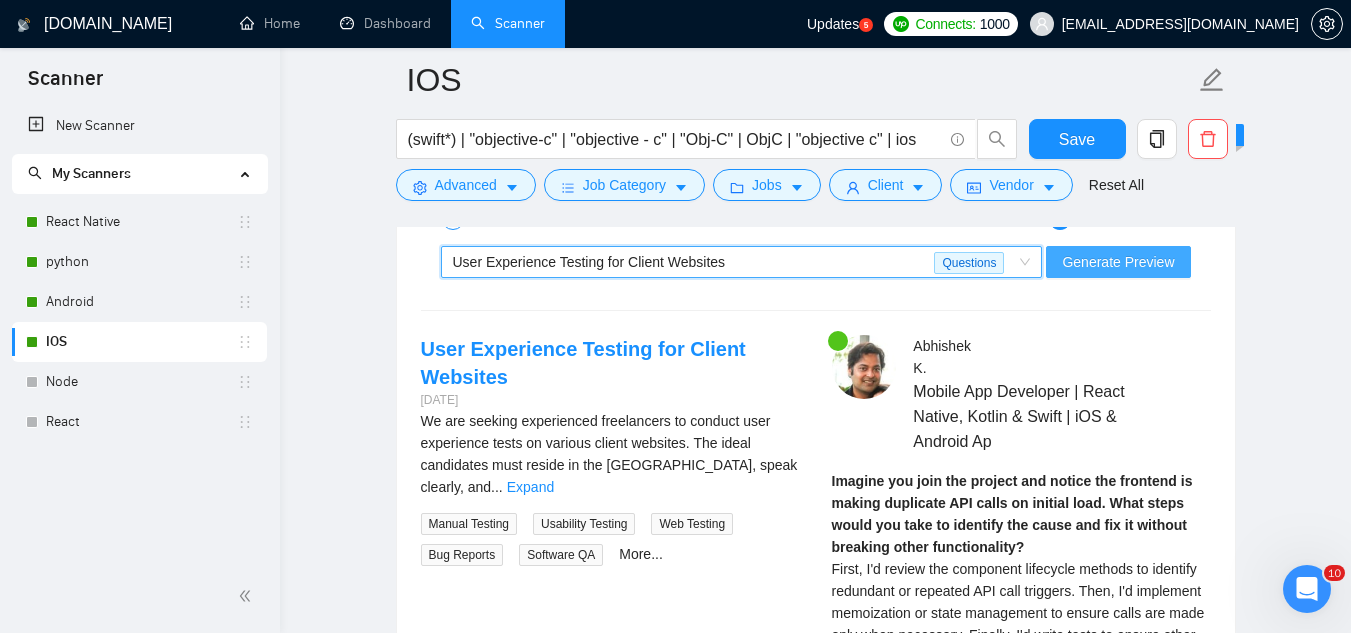 click on "Generate Preview" at bounding box center [1118, 262] 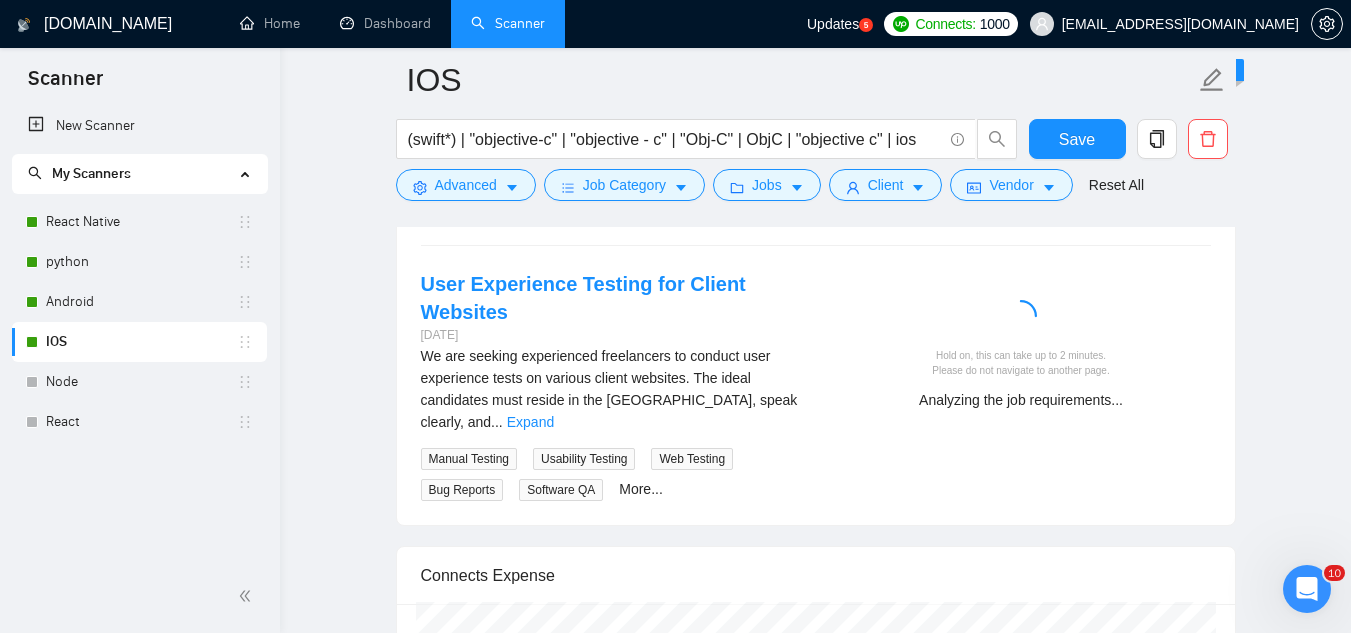 scroll, scrollTop: 3100, scrollLeft: 0, axis: vertical 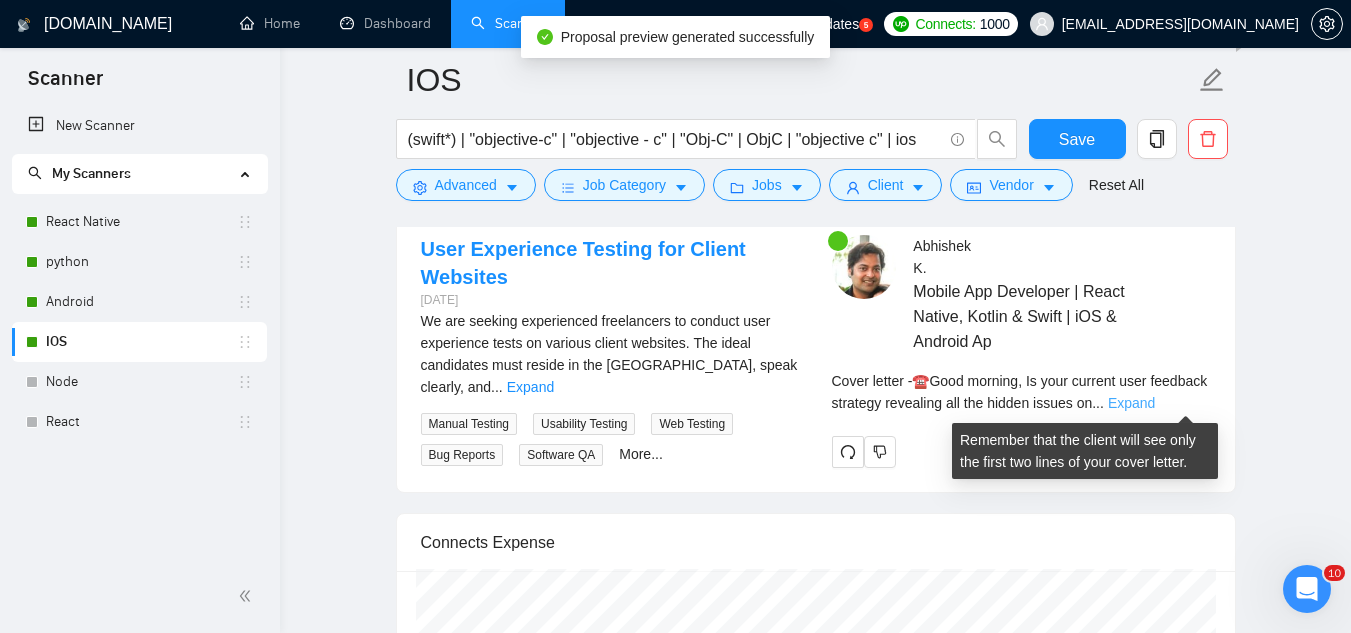 click on "Expand" at bounding box center (1131, 403) 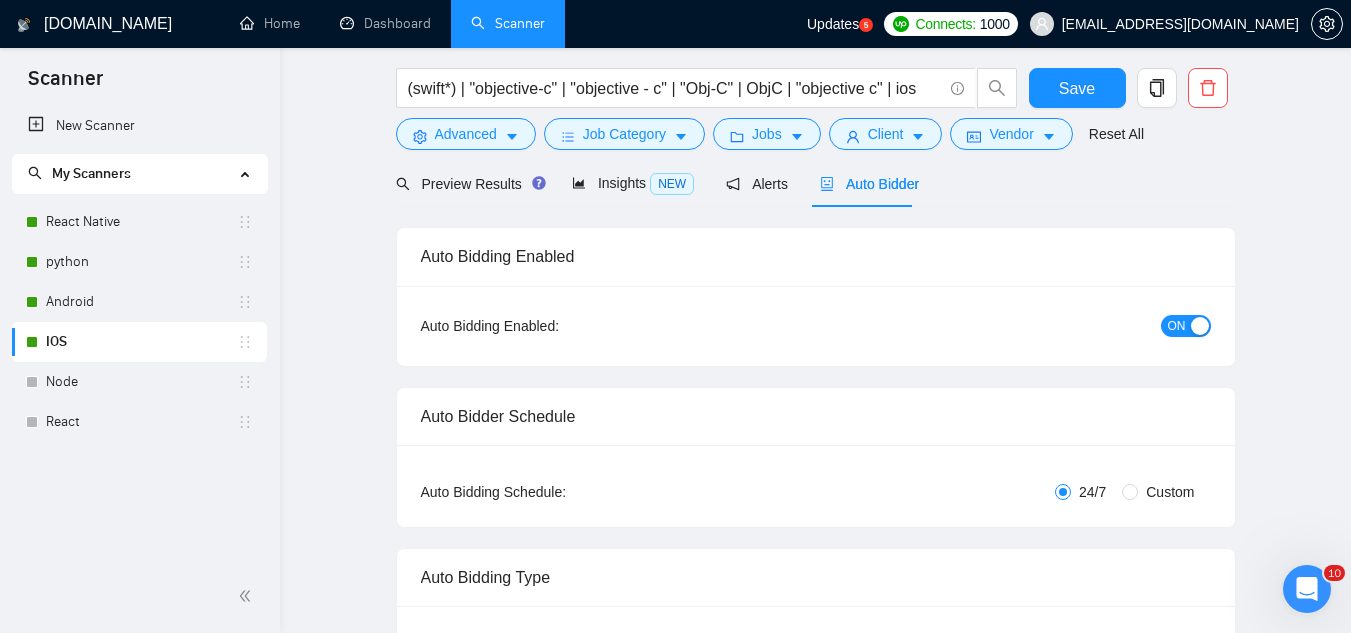 scroll, scrollTop: 0, scrollLeft: 0, axis: both 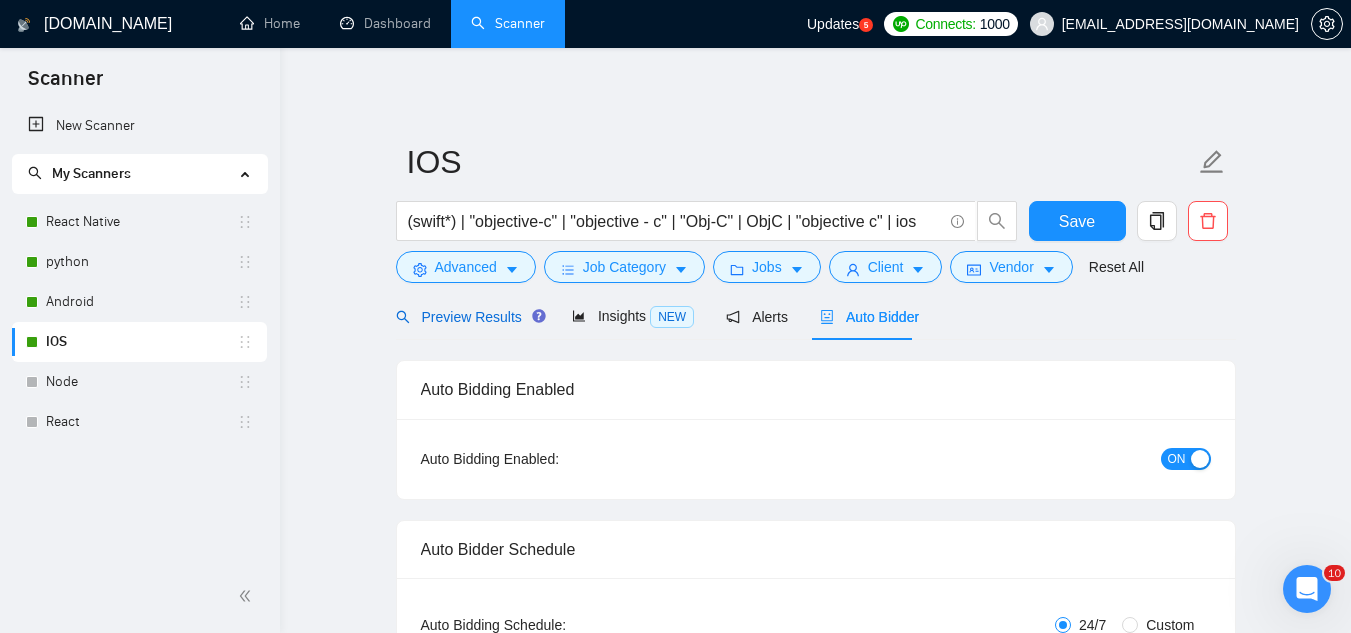 click on "Preview Results" at bounding box center [468, 317] 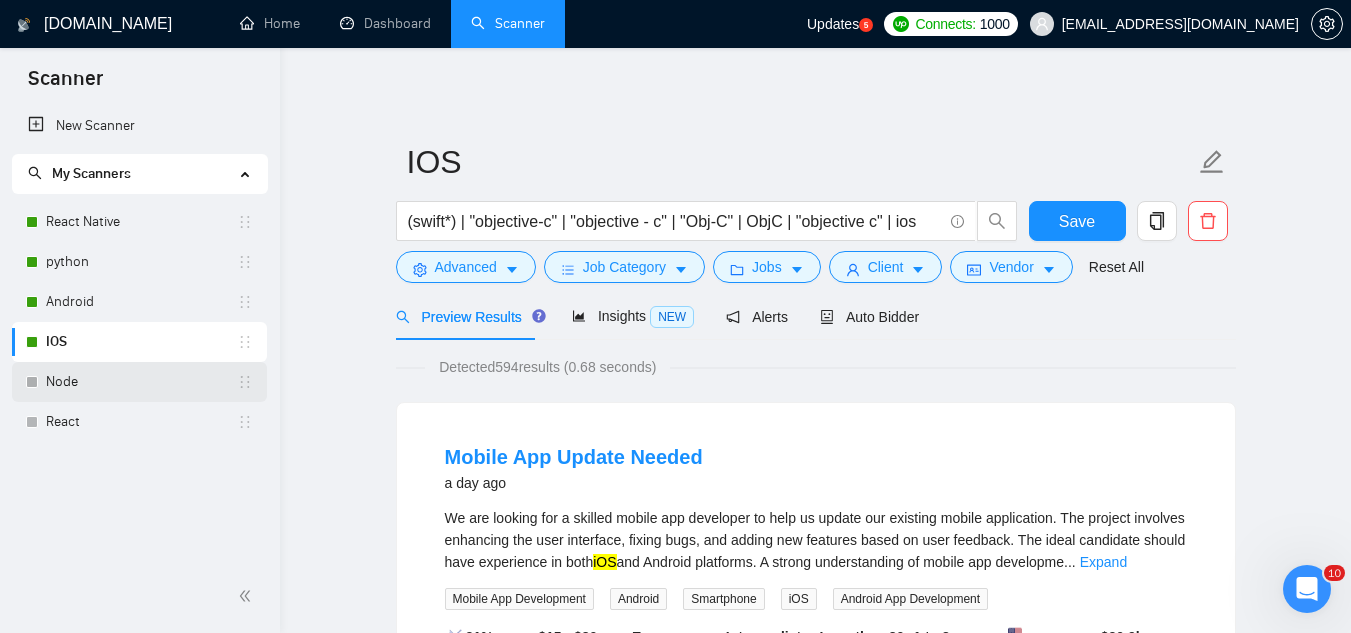 click on "Node" at bounding box center [141, 382] 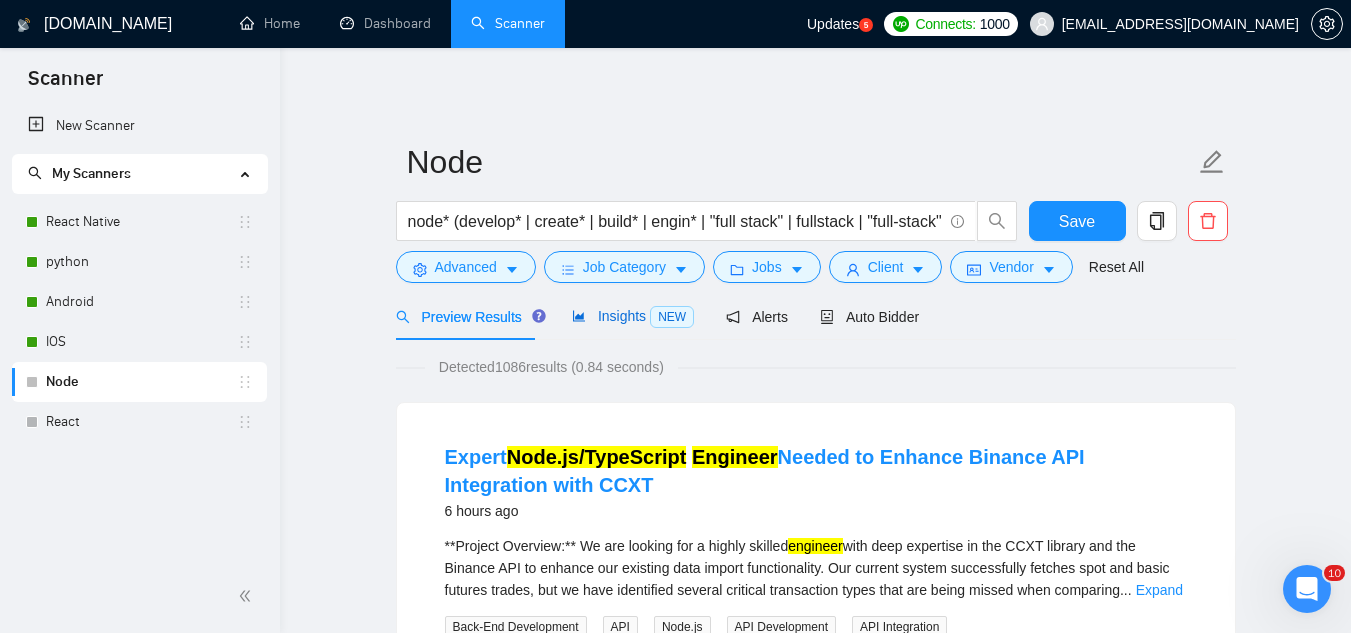 click on "Insights NEW" at bounding box center [633, 316] 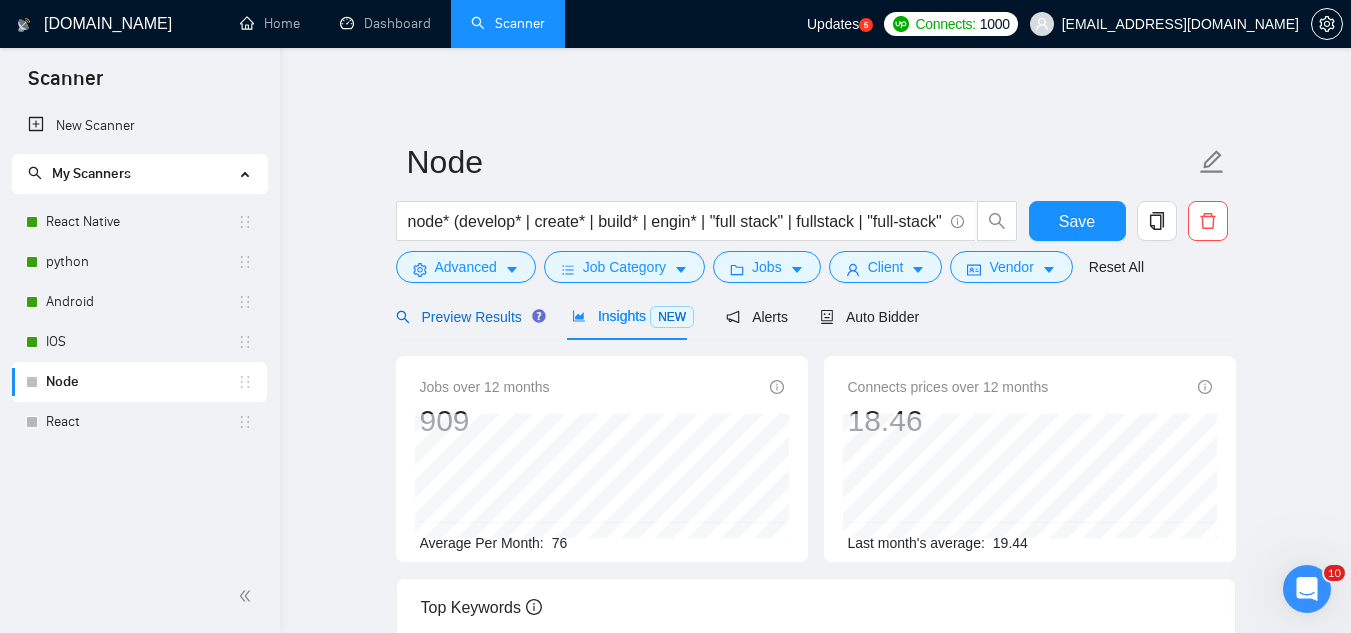click on "Preview Results" at bounding box center [468, 317] 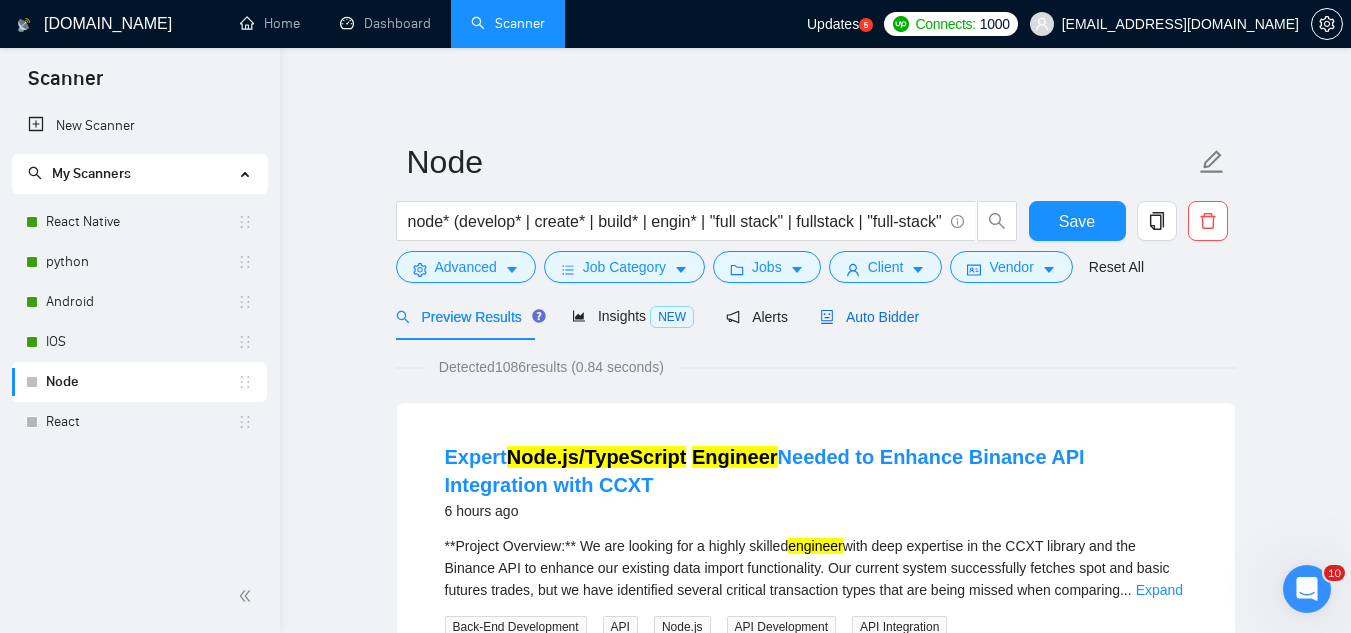 click on "Auto Bidder" at bounding box center (869, 317) 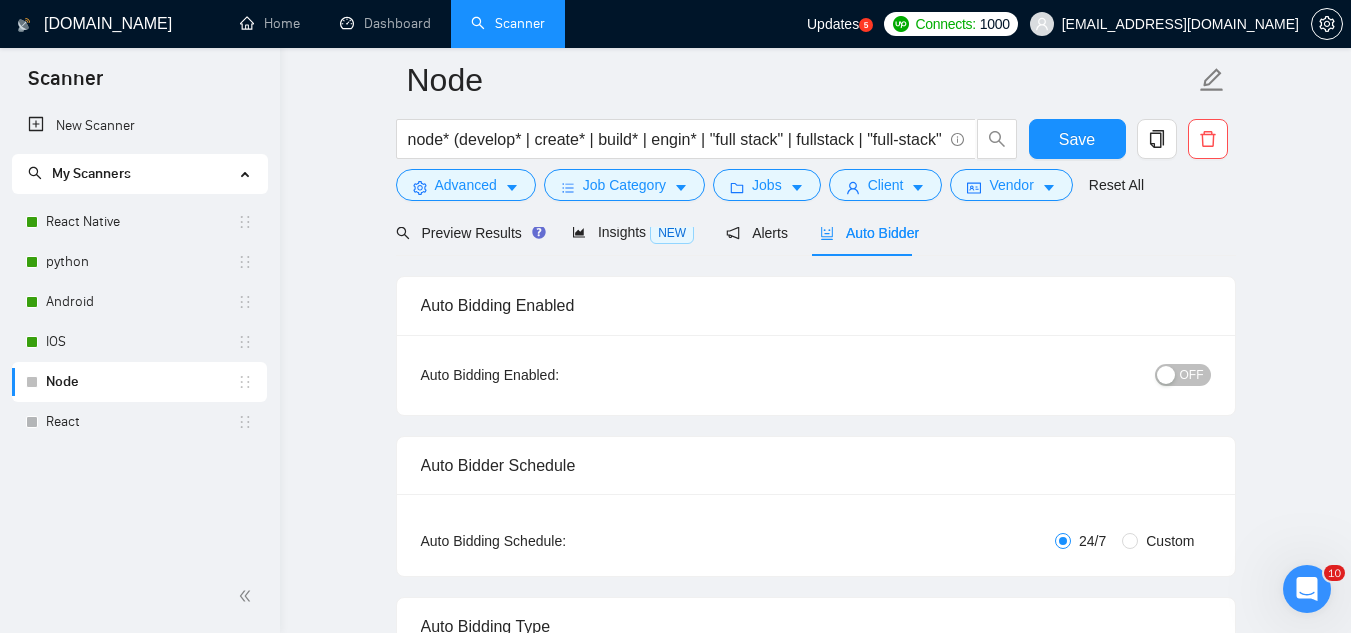scroll, scrollTop: 200, scrollLeft: 0, axis: vertical 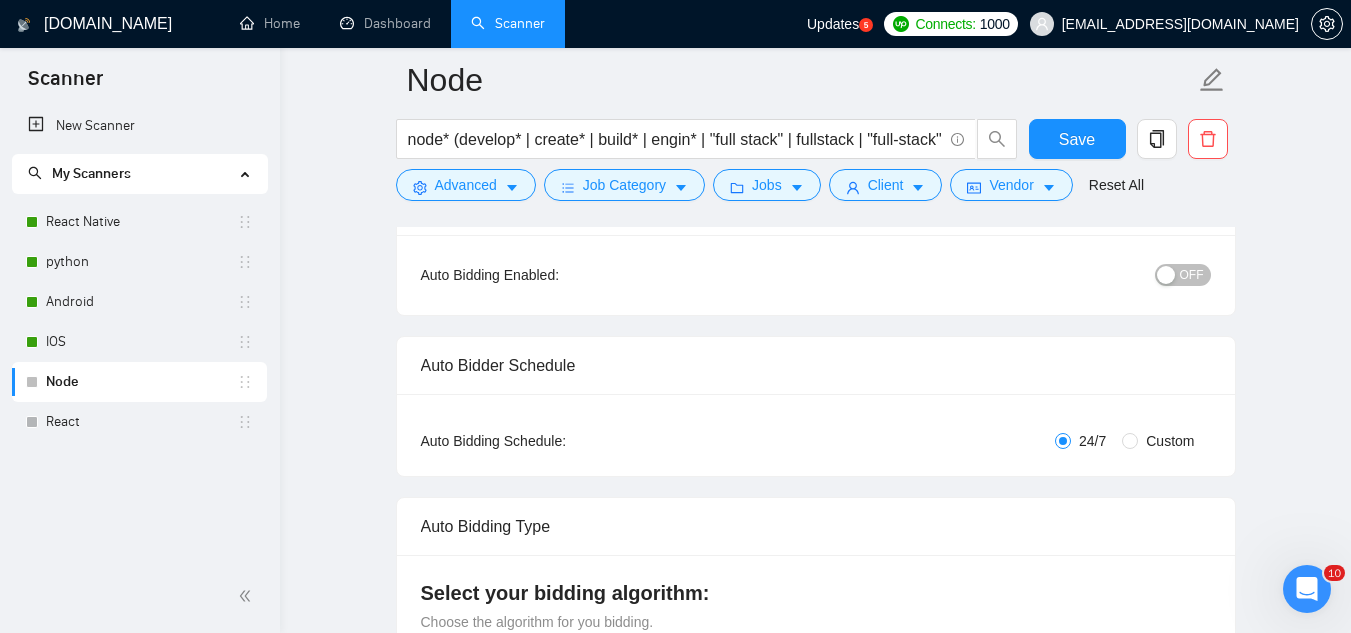 click on "OFF" at bounding box center [1192, 275] 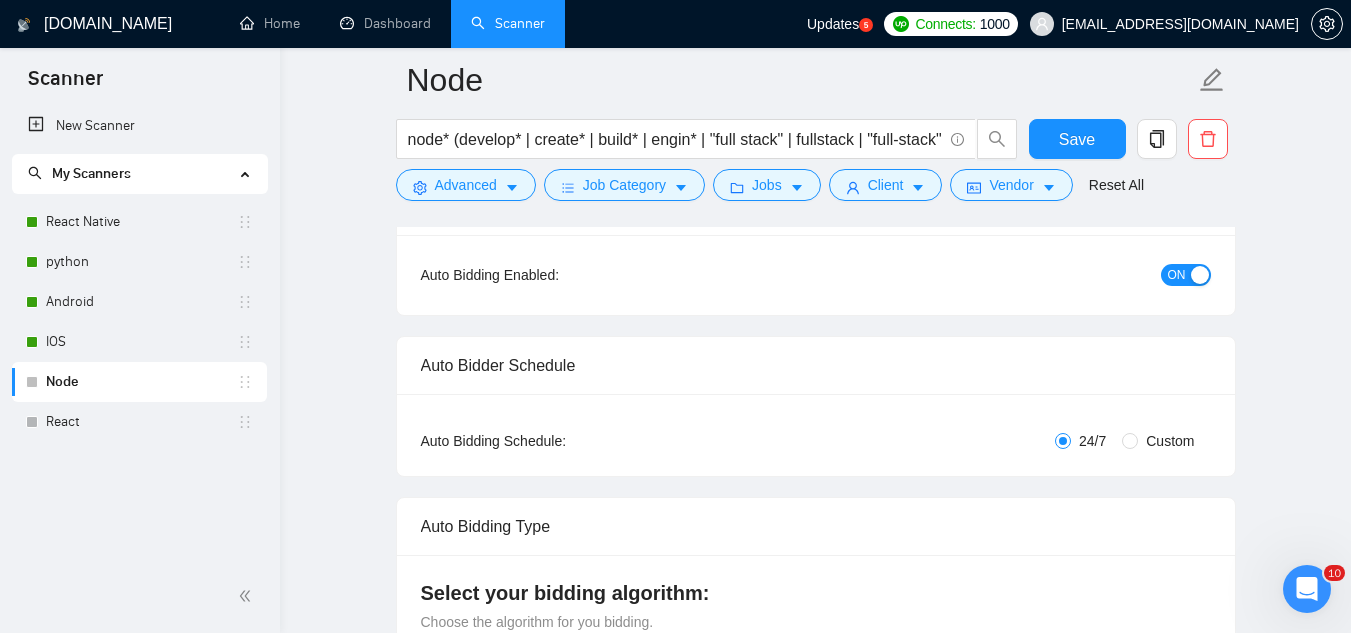 click on "ON" at bounding box center (1177, 275) 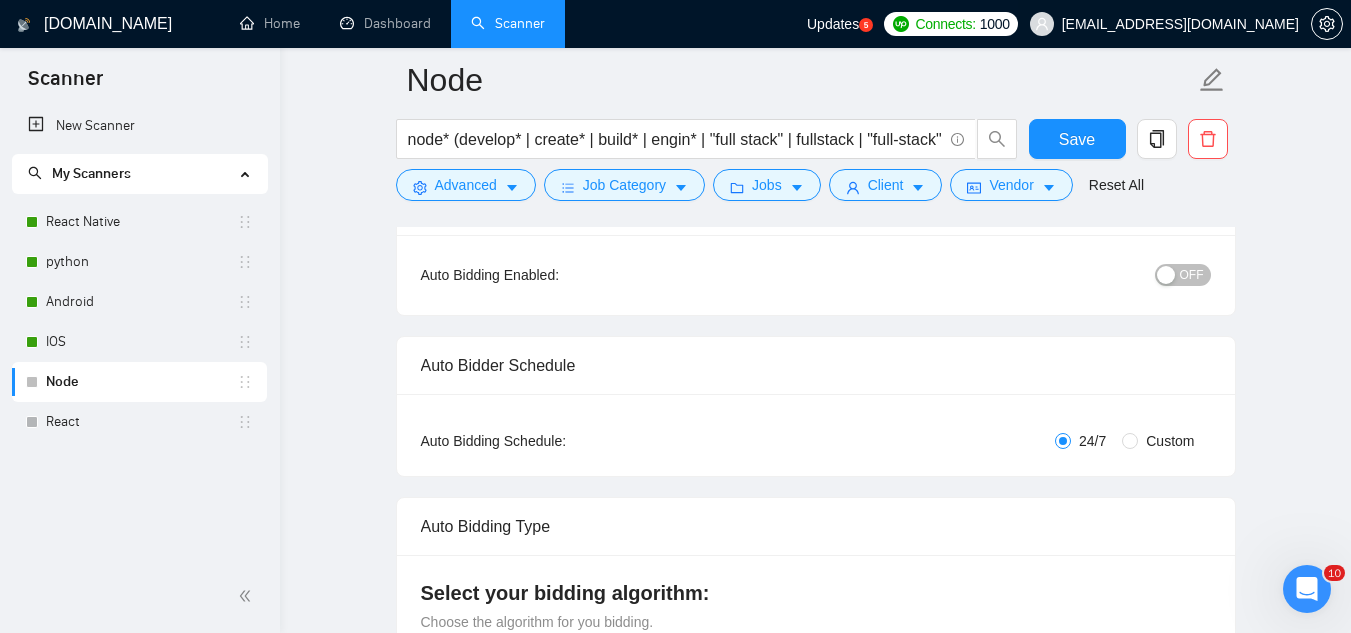 click on "[EMAIL_ADDRESS][DOMAIN_NAME]" at bounding box center (1164, 24) 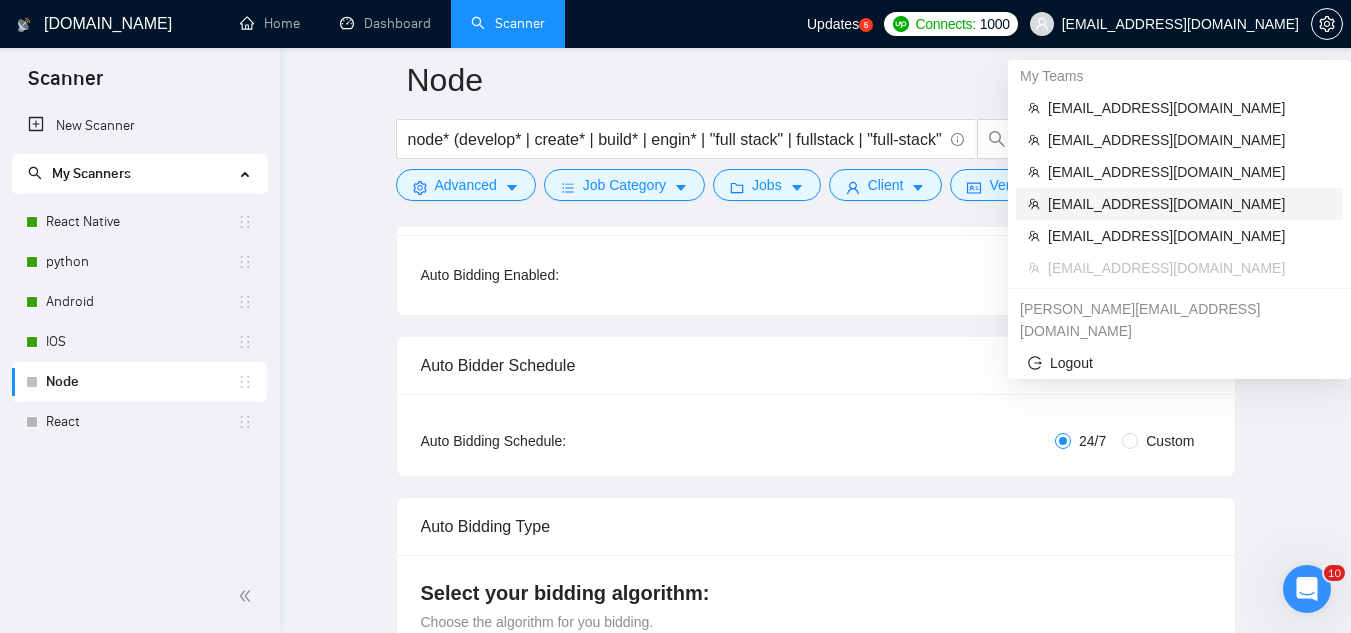 click on "[EMAIL_ADDRESS][DOMAIN_NAME]" at bounding box center (1189, 204) 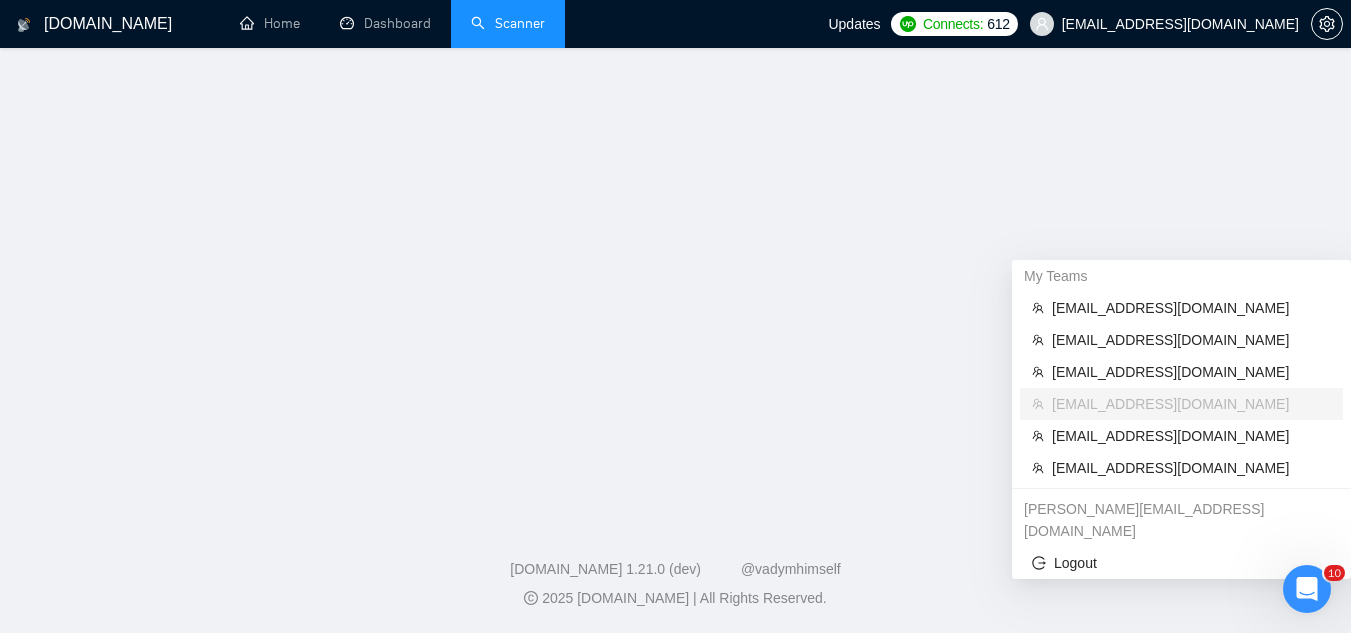 scroll, scrollTop: 0, scrollLeft: 0, axis: both 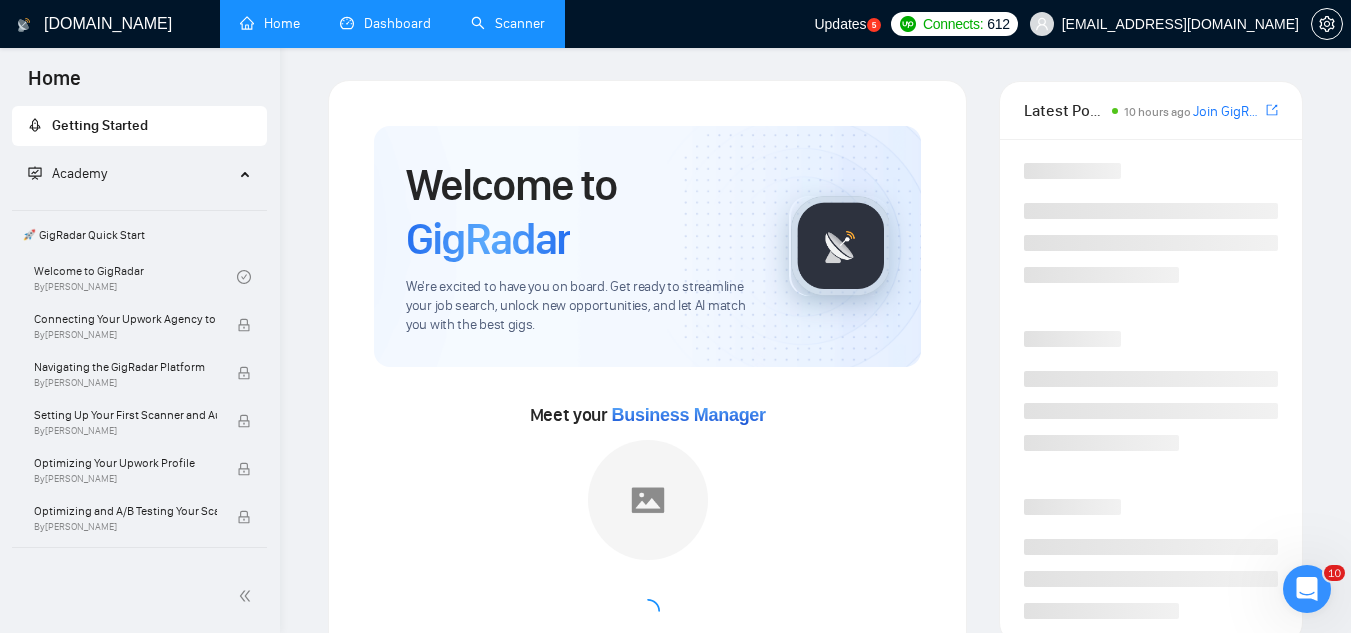 click on "Dashboard" at bounding box center (385, 23) 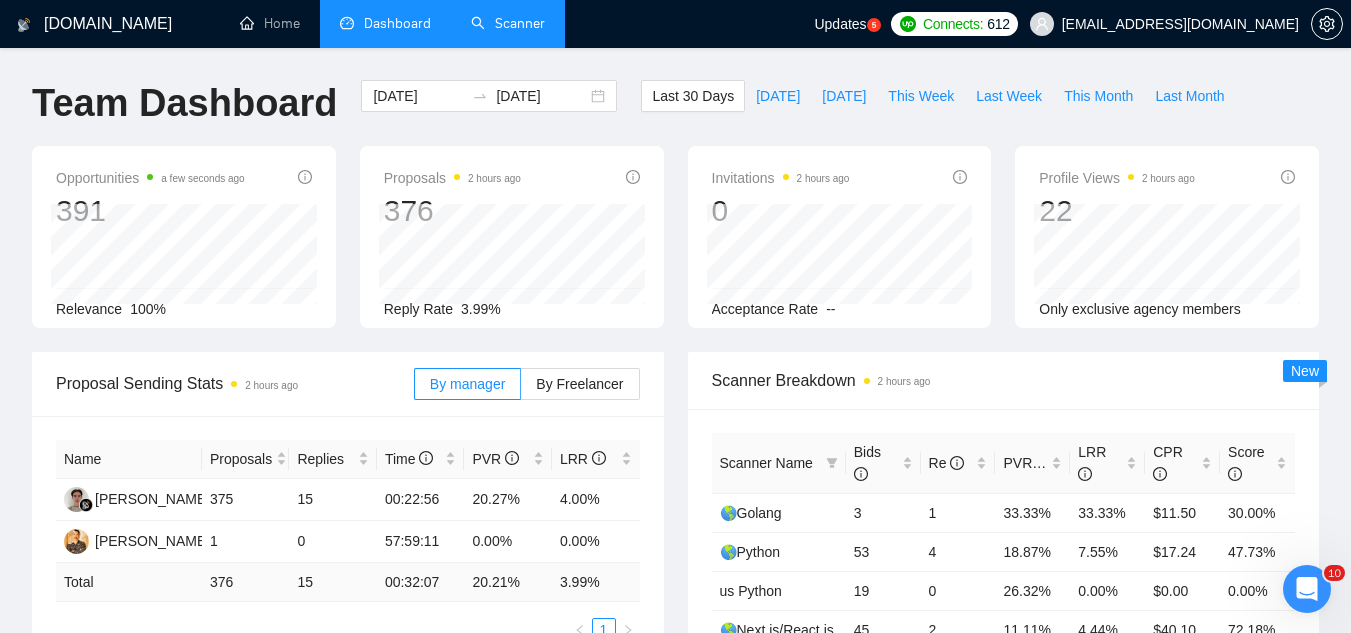 click on "Scanner" at bounding box center [508, 23] 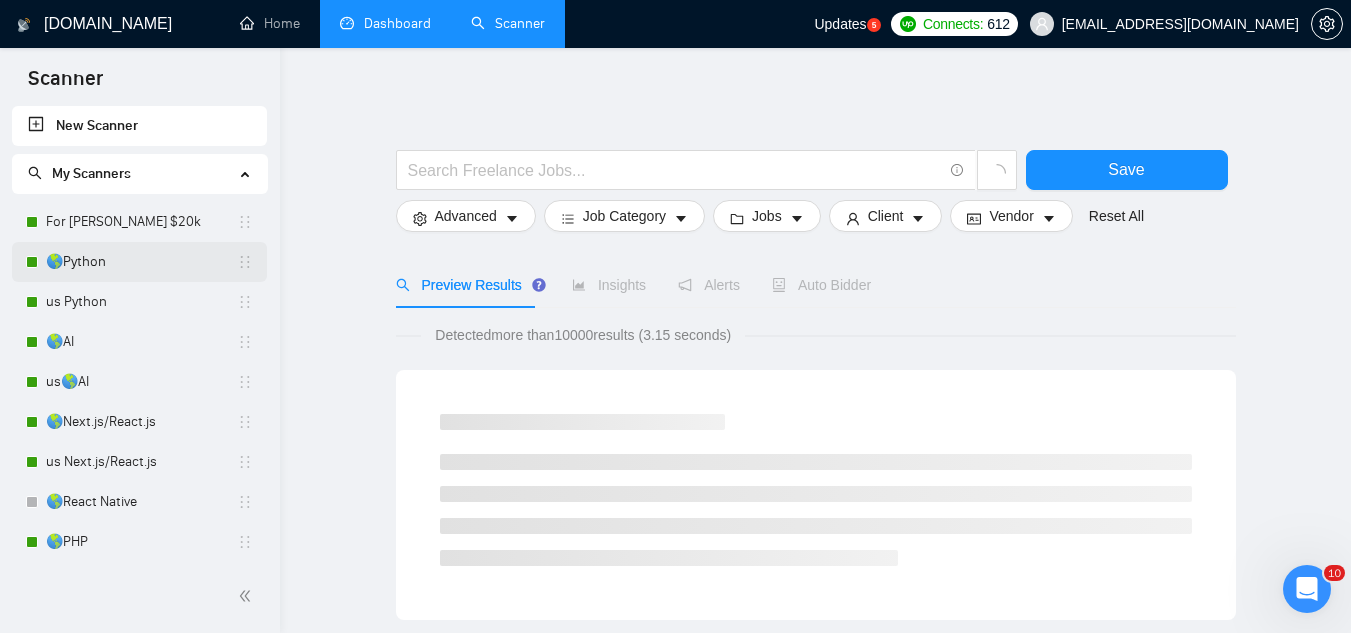 click on "🌎Python" at bounding box center (141, 262) 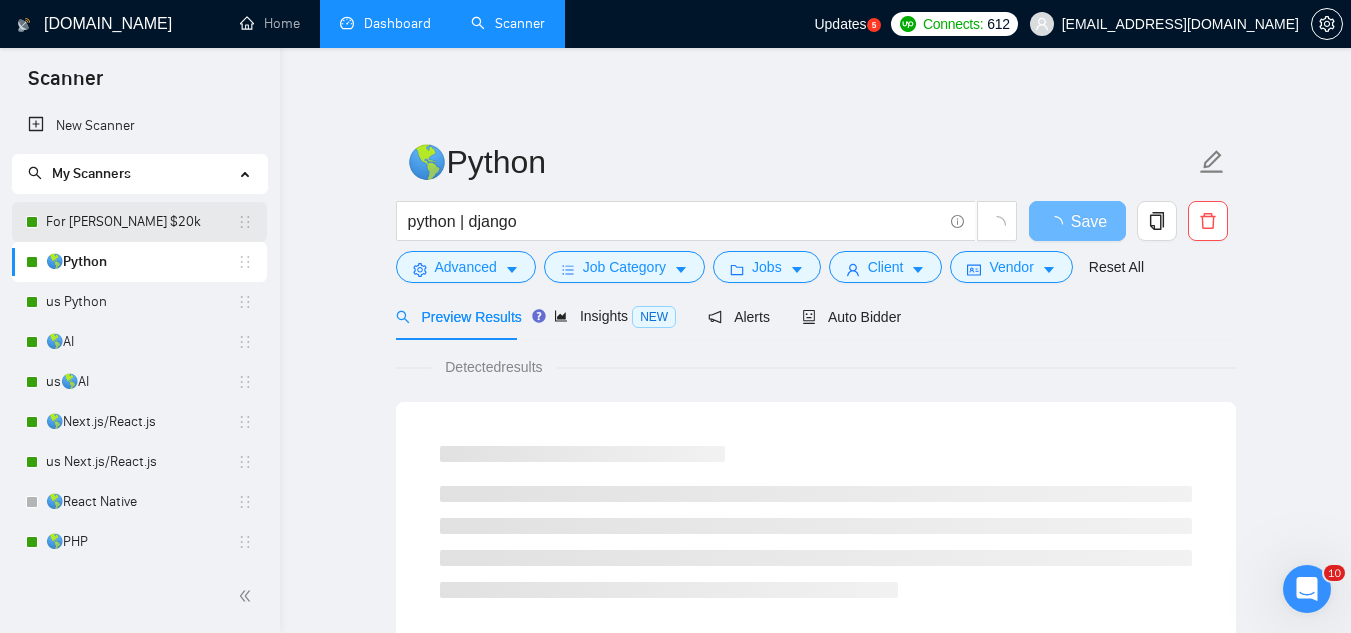 click on "For [PERSON_NAME] $20k" at bounding box center [141, 222] 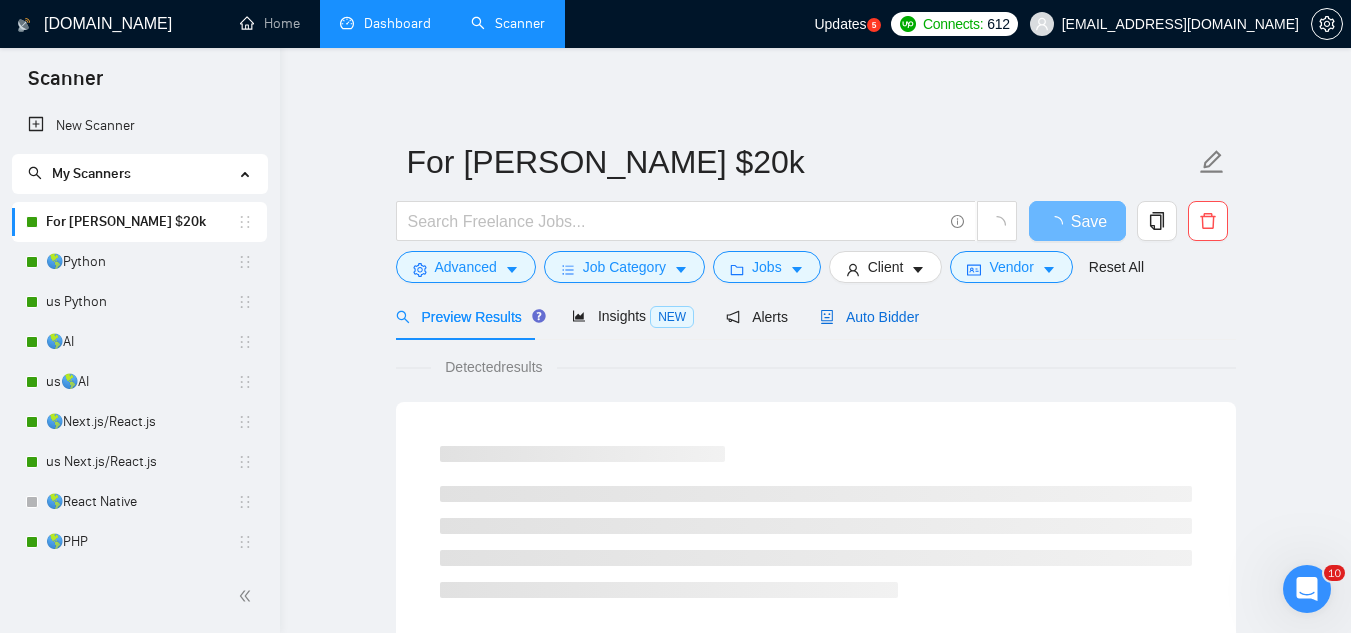 click on "Auto Bidder" at bounding box center (869, 317) 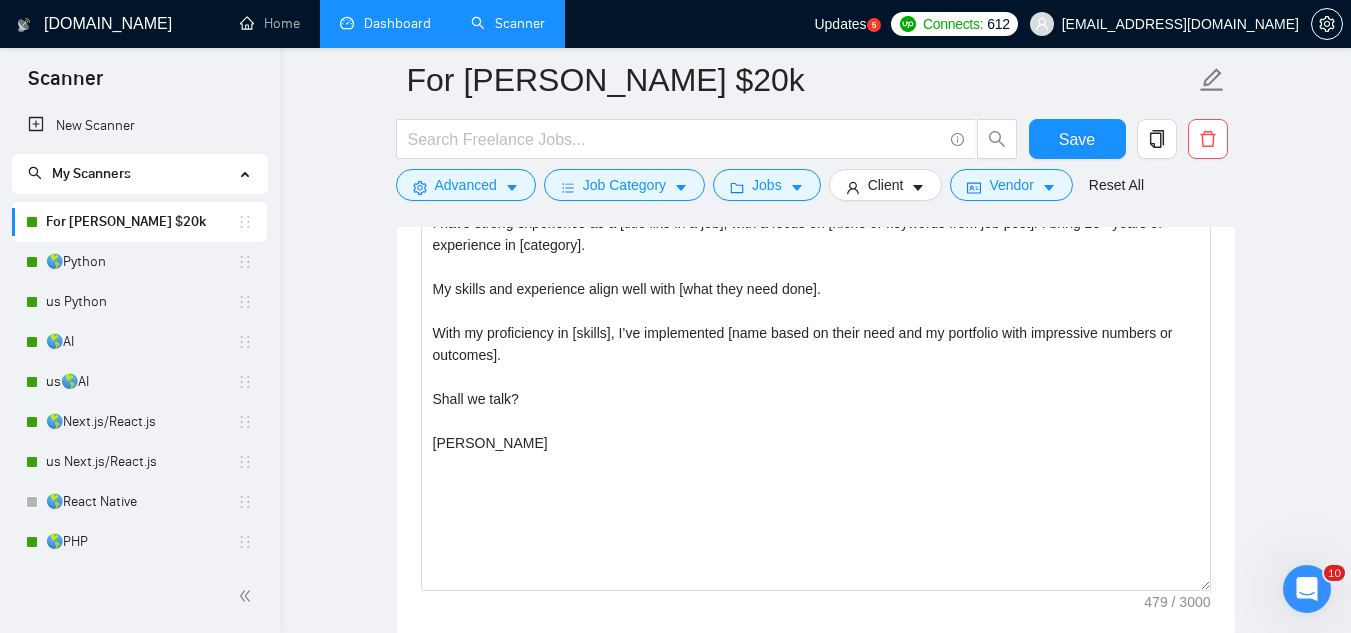 scroll, scrollTop: 1400, scrollLeft: 0, axis: vertical 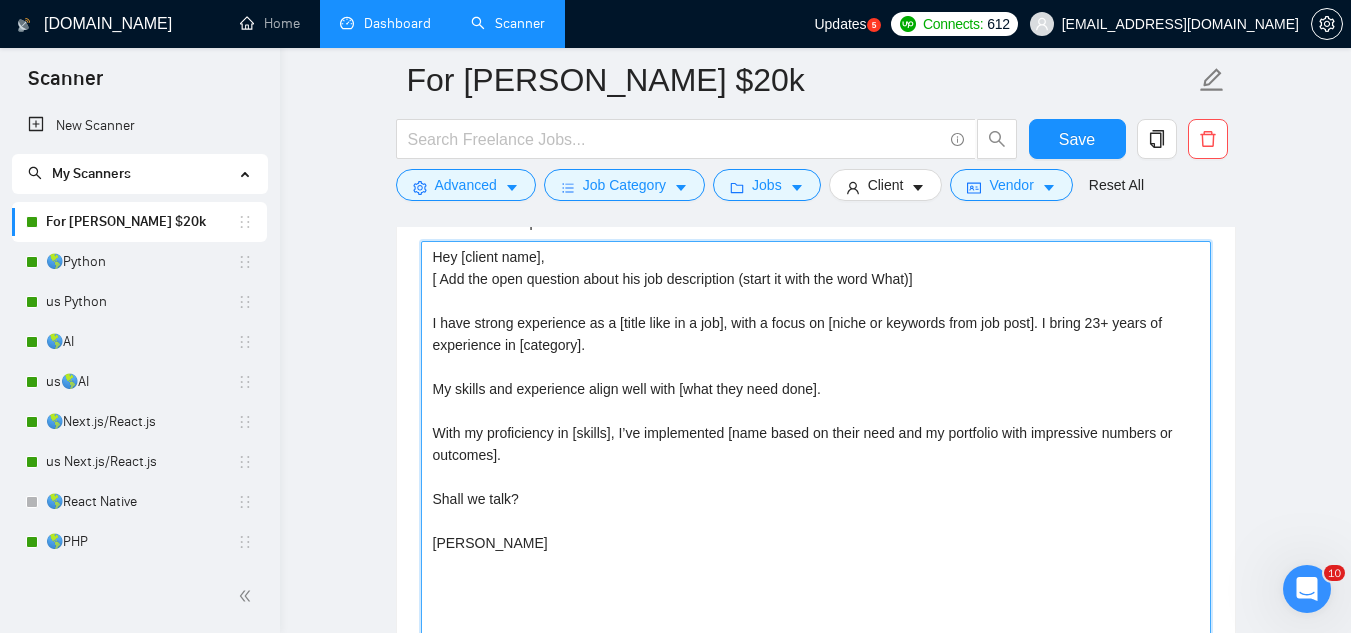 click on "Hey [client name],
[ Add the open question about his job description (start it with the word What)]
I have strong experience as a [title like in a job], with a focus on [niche or keywords from job post]. I bring 23+ years of experience in [category].
My skills and experience align well with [what they need done].
With my proficiency in [skills], I’ve implemented [name based on their need and my portfolio with impressive numbers or outcomes].
Shall we talk?
[PERSON_NAME]" at bounding box center [816, 466] 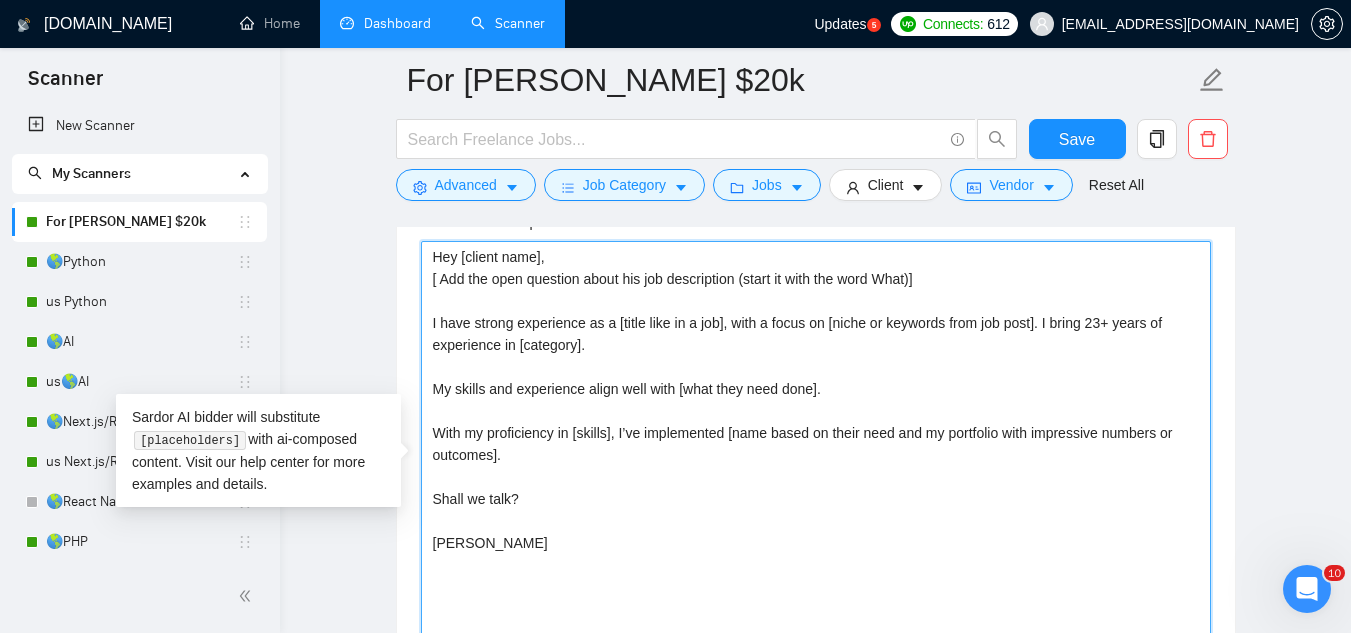 click on "Hey [client name],
[ Add the open question about his job description (start it with the word What)]
I have strong experience as a [title like in a job], with a focus on [niche or keywords from job post]. I bring 23+ years of experience in [category].
My skills and experience align well with [what they need done].
With my proficiency in [skills], I’ve implemented [name based on their need and my portfolio with impressive numbers or outcomes].
Shall we talk?
[PERSON_NAME]" at bounding box center [816, 466] 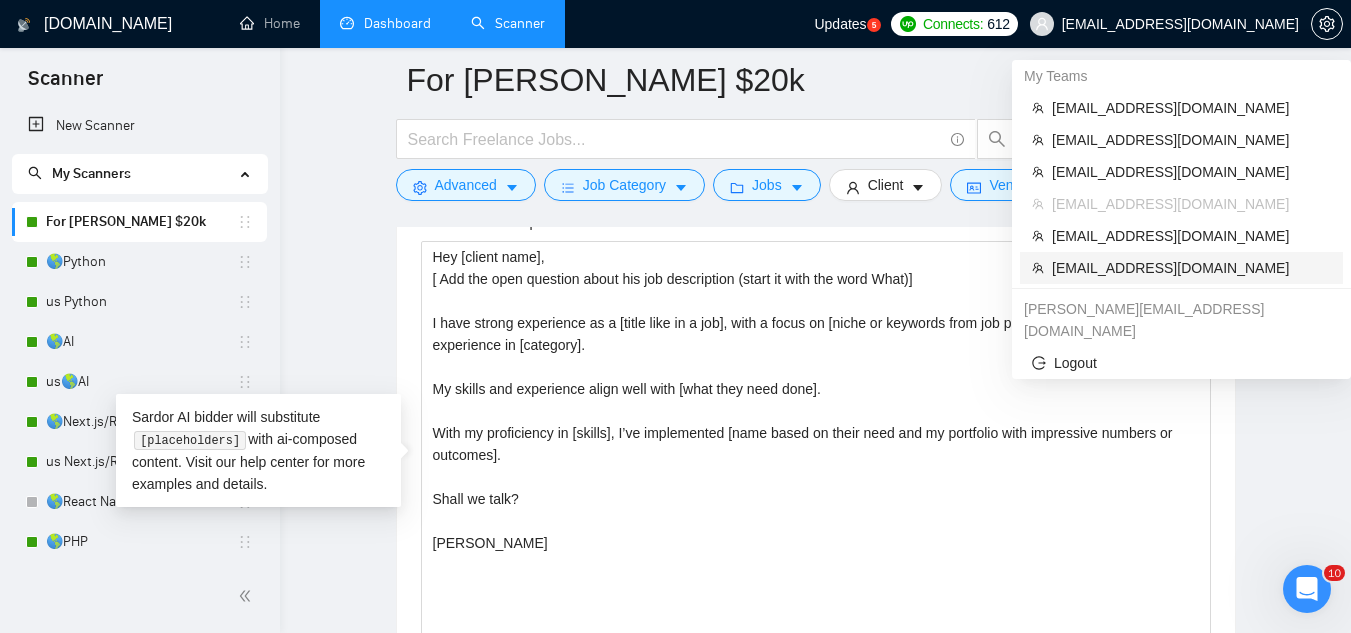 click on "[EMAIL_ADDRESS][DOMAIN_NAME]" at bounding box center (1191, 268) 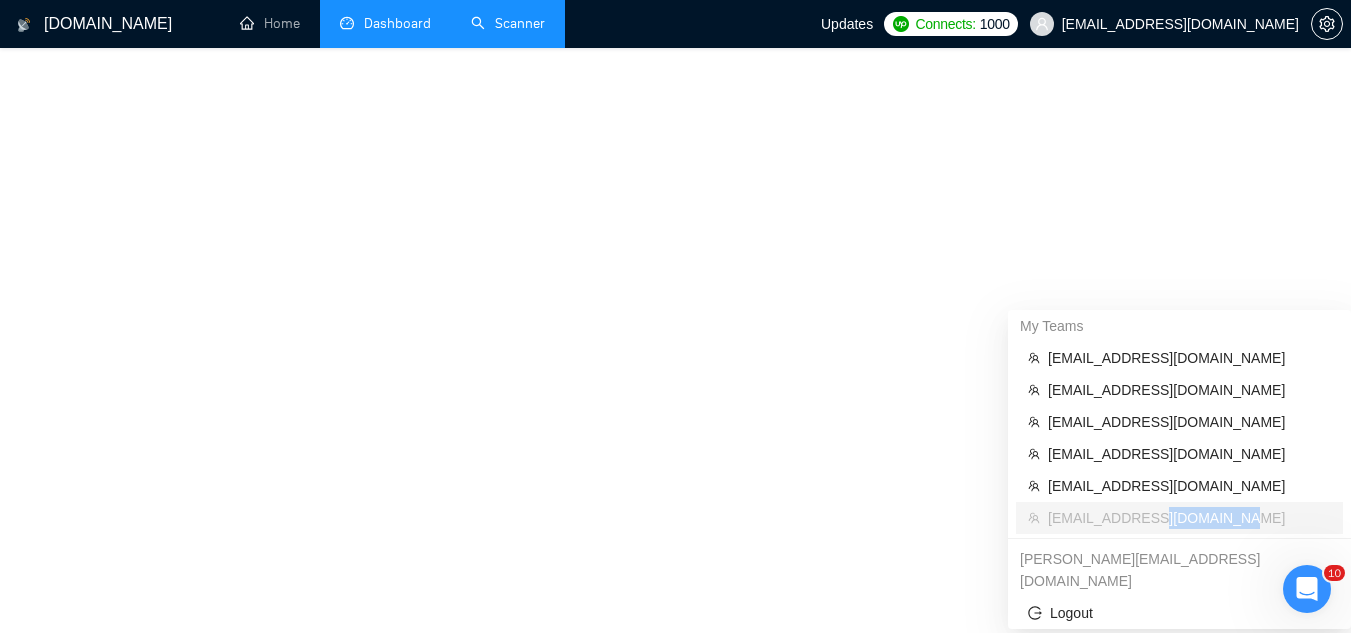 scroll, scrollTop: 1128, scrollLeft: 0, axis: vertical 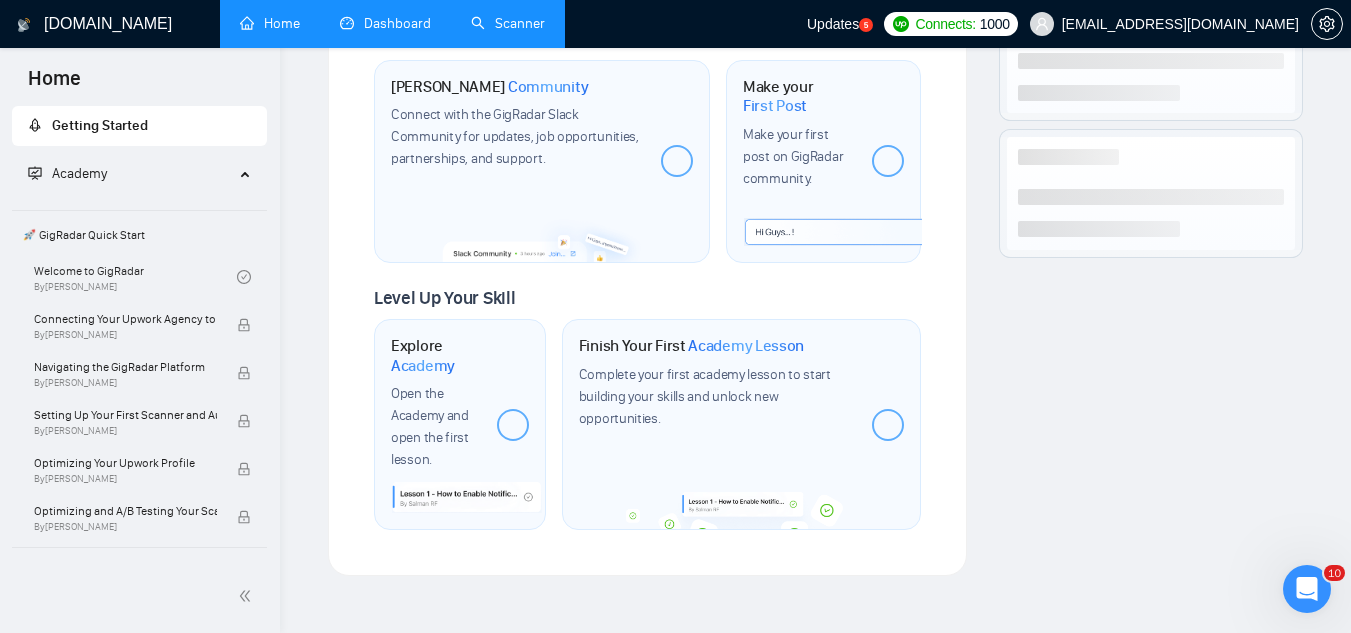 click on "Scanner" at bounding box center [508, 23] 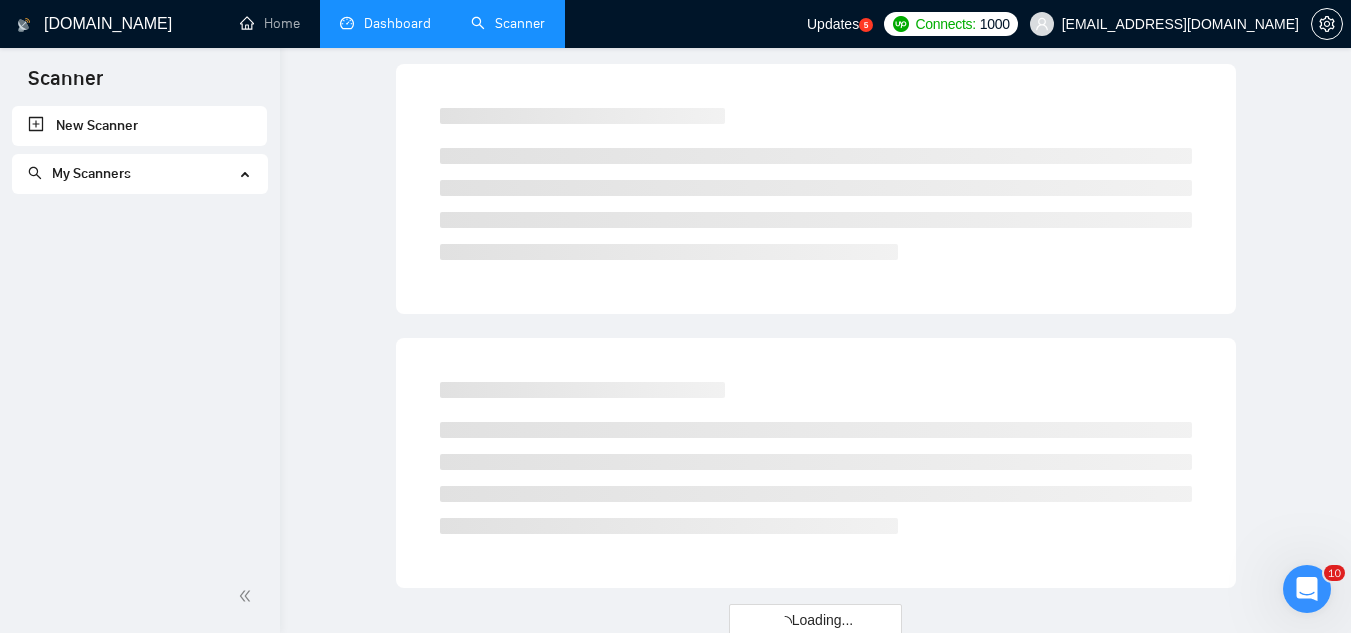 scroll, scrollTop: 0, scrollLeft: 0, axis: both 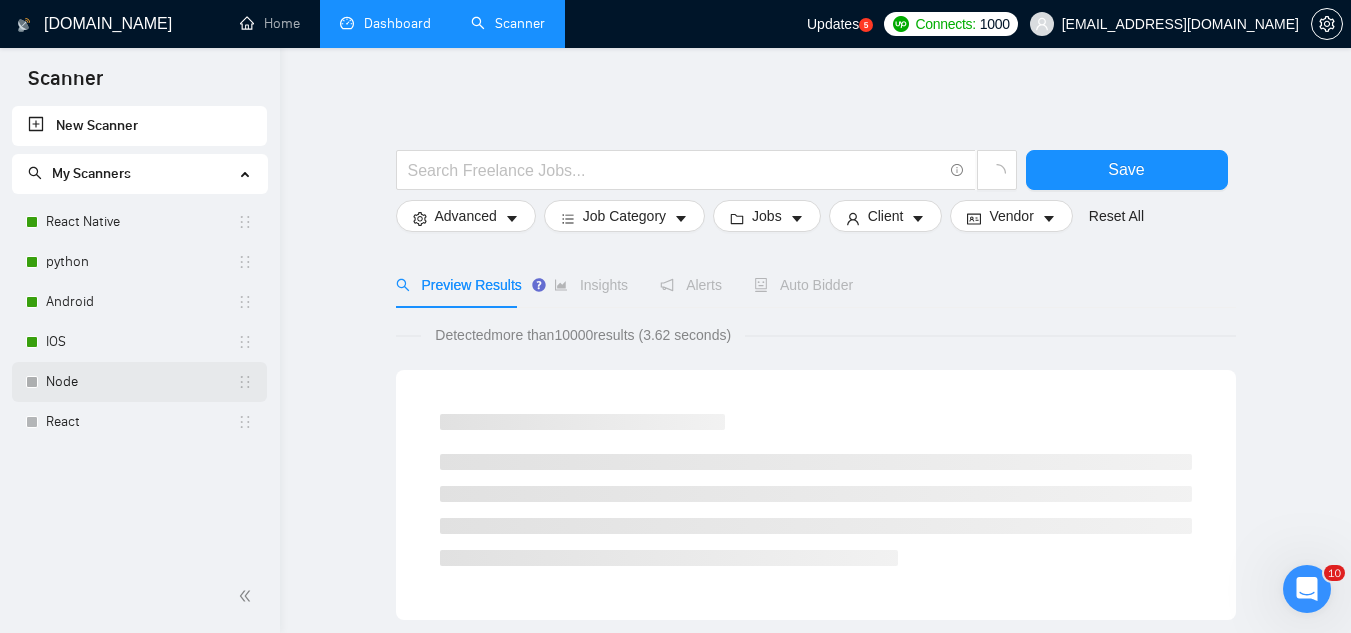 click on "Node" at bounding box center [141, 382] 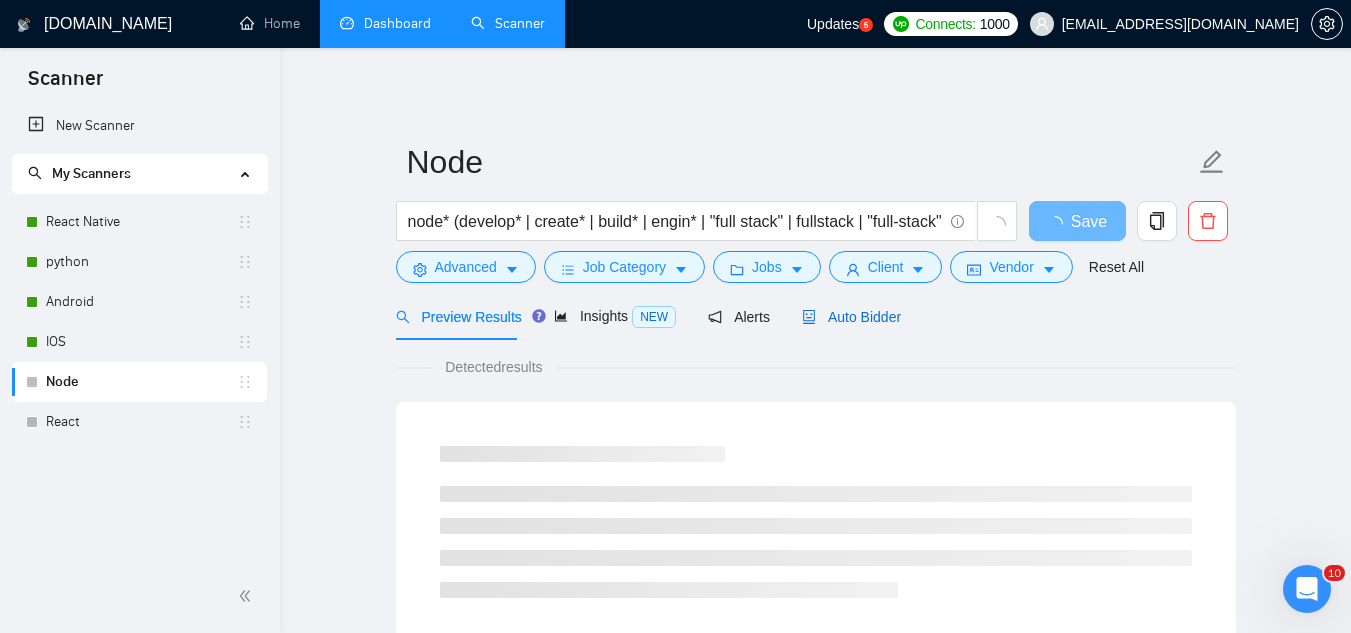 click on "Auto Bidder" at bounding box center [851, 317] 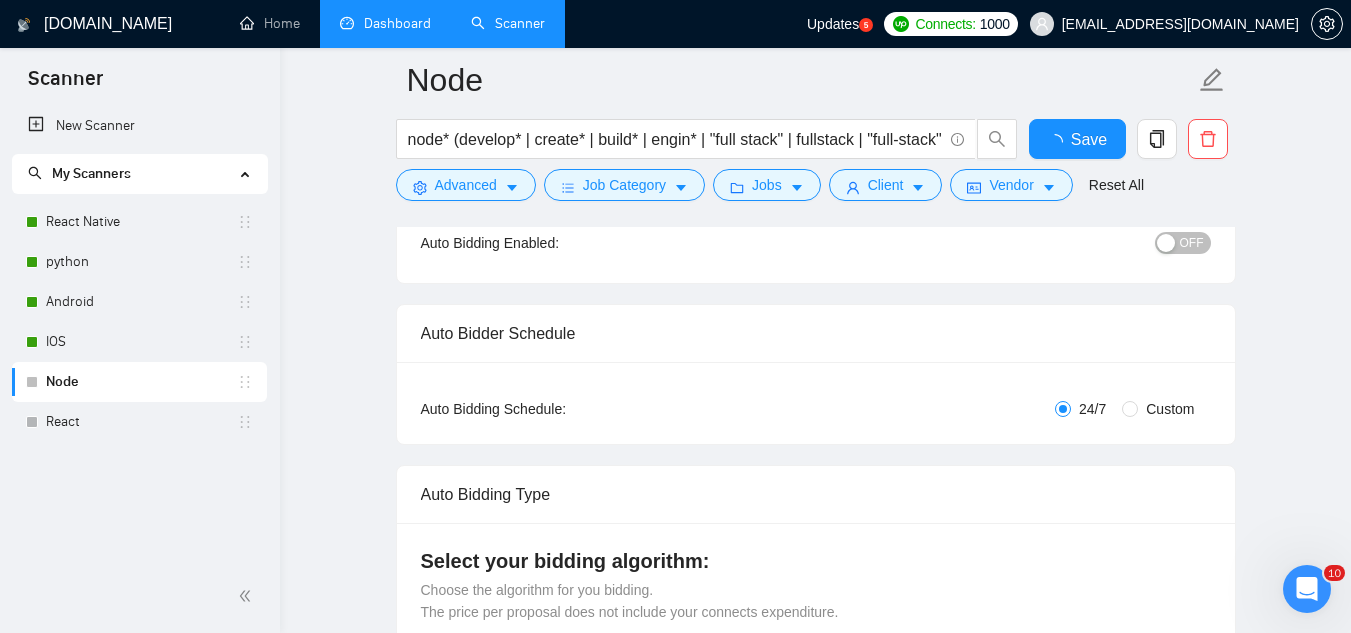 type 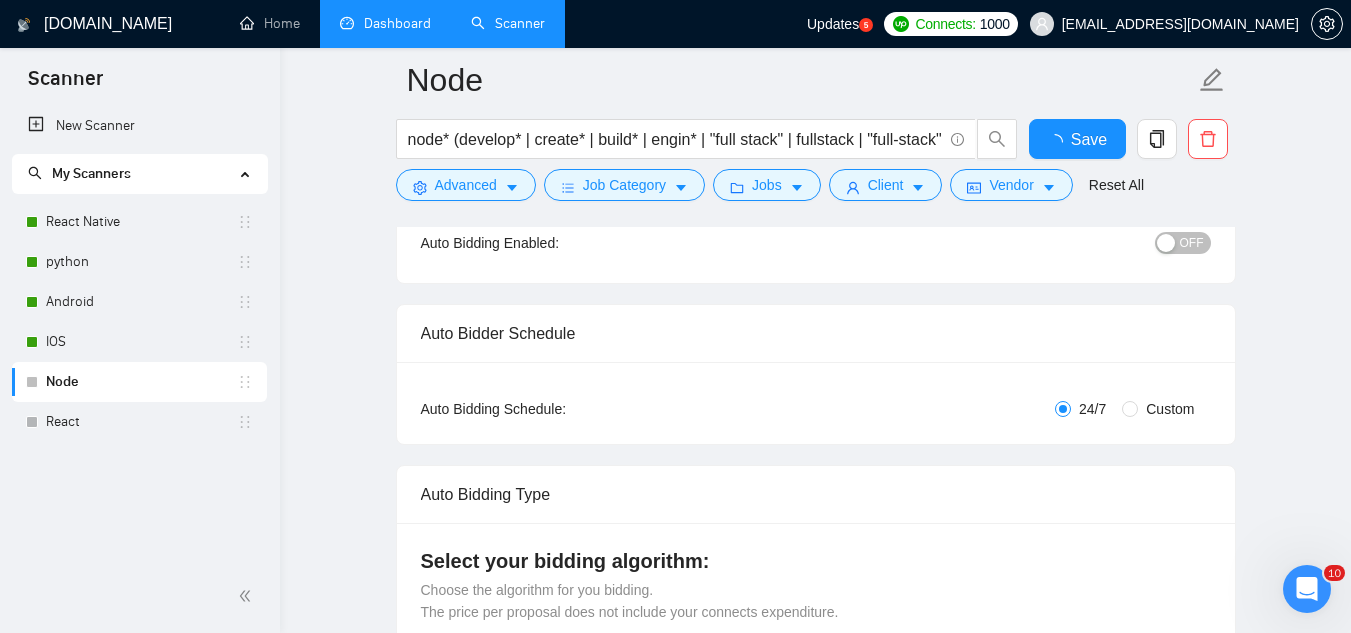 scroll, scrollTop: 100, scrollLeft: 0, axis: vertical 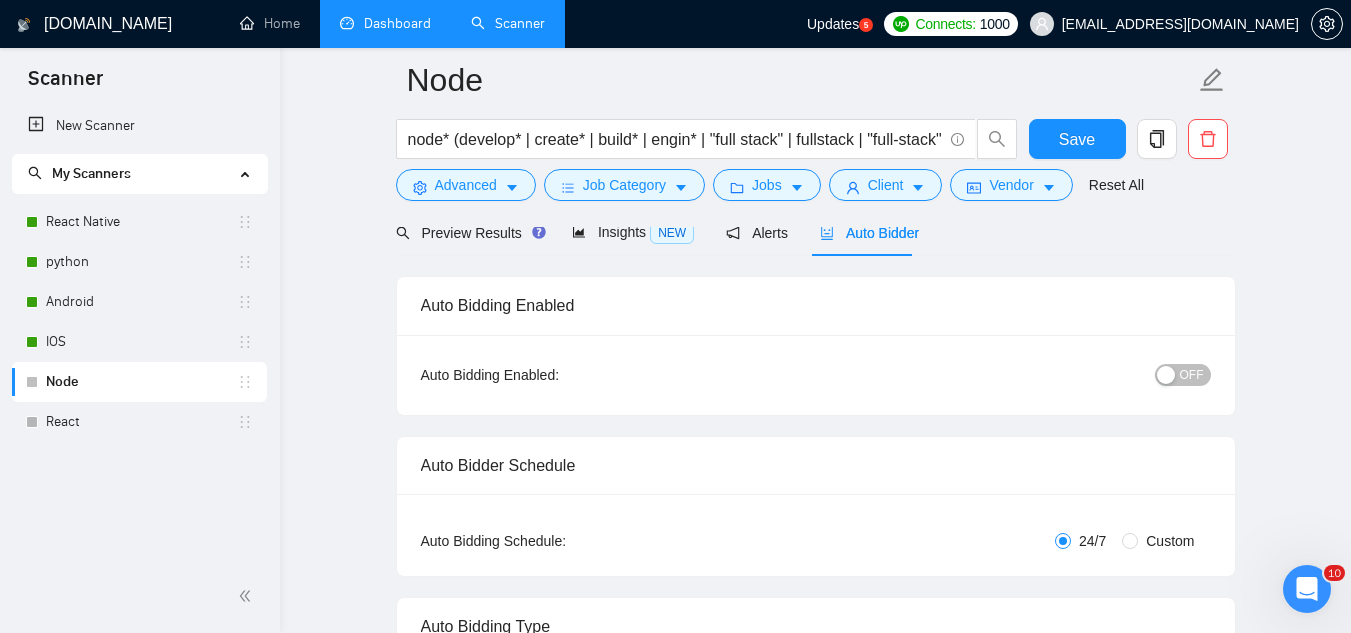 click on "OFF" at bounding box center [1192, 375] 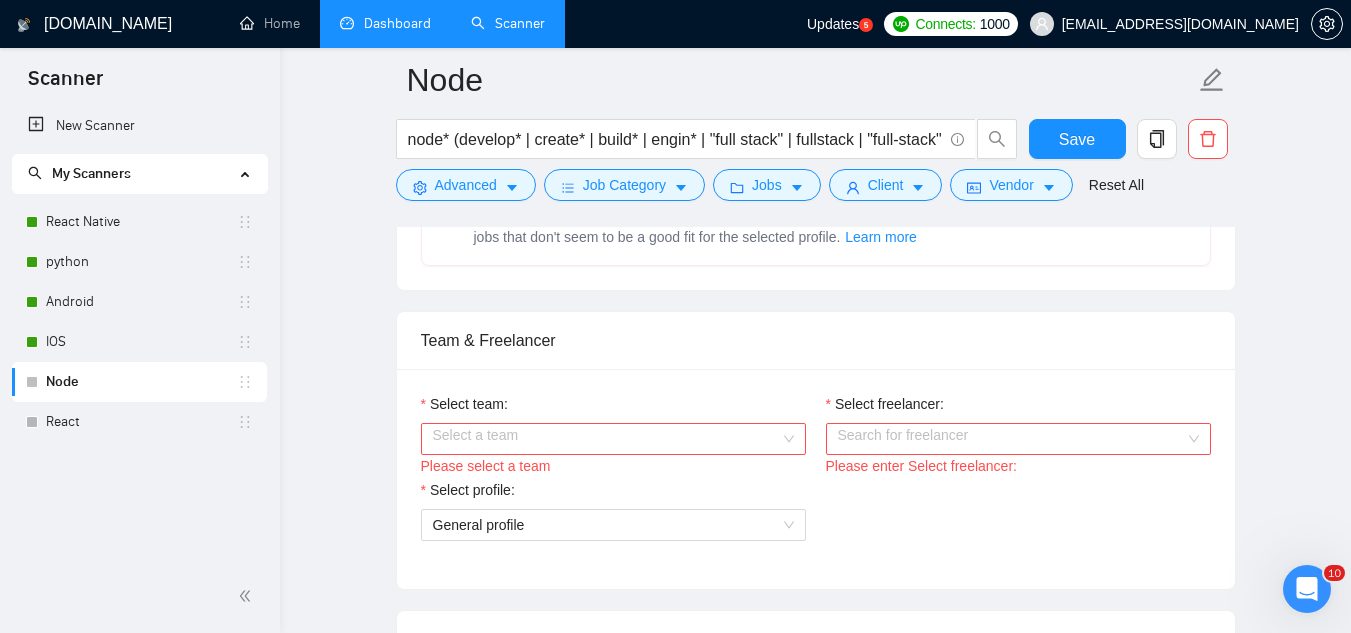 scroll, scrollTop: 900, scrollLeft: 0, axis: vertical 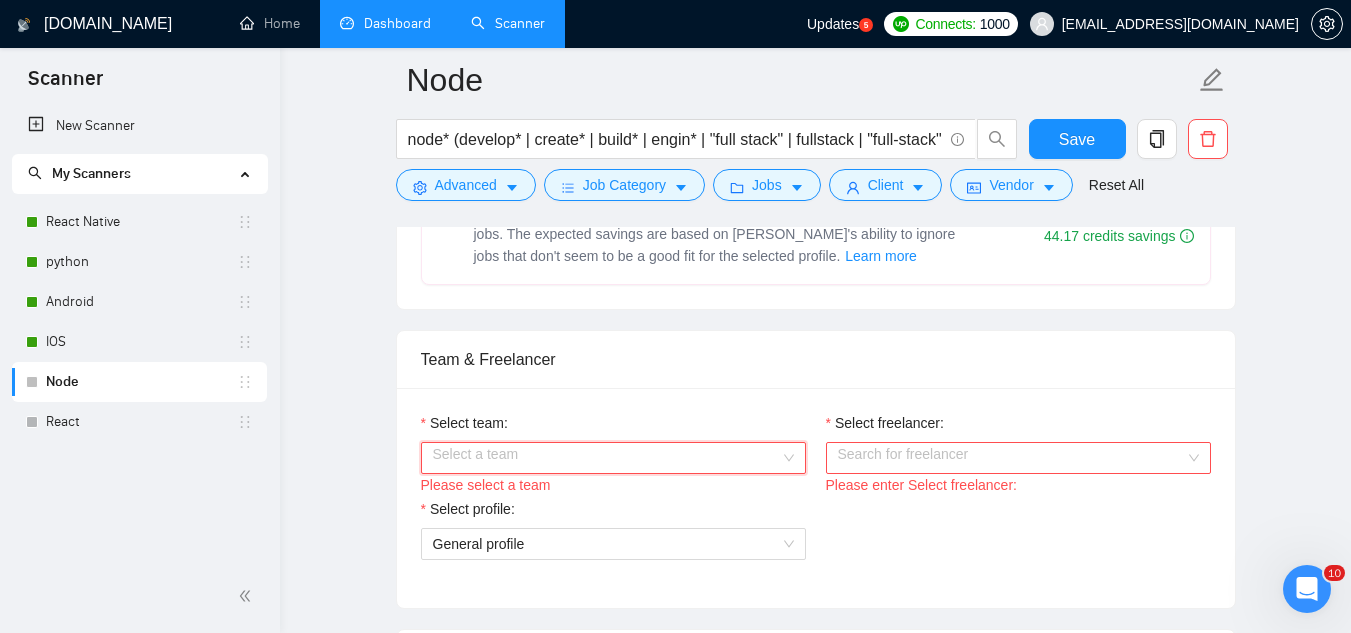 click on "Select team:" at bounding box center (606, 458) 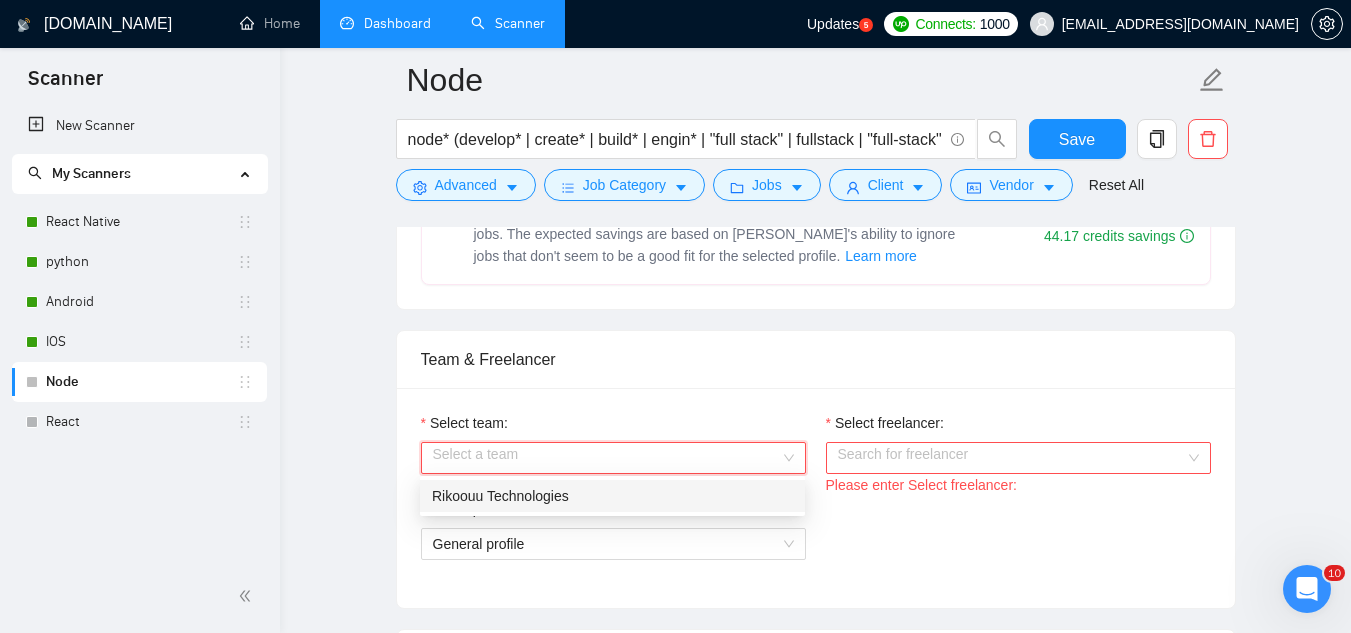 click on "Rikoouu Technologies" at bounding box center (612, 496) 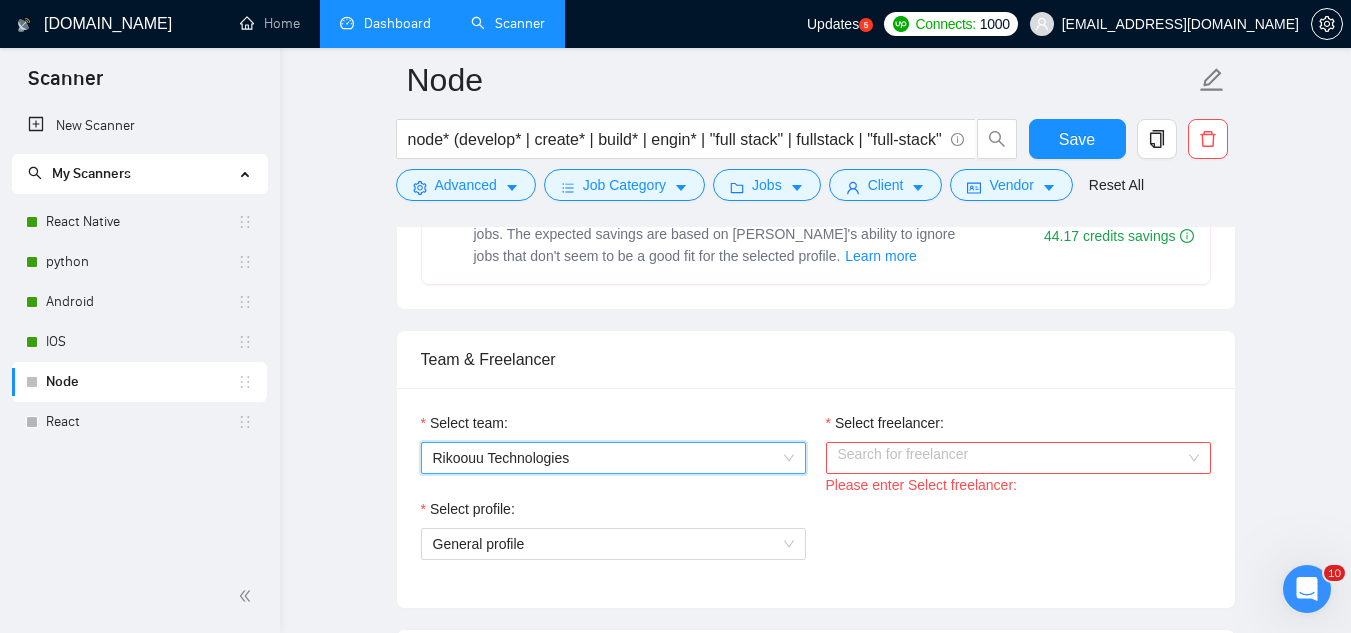 click on "Select freelancer:" at bounding box center (1011, 458) 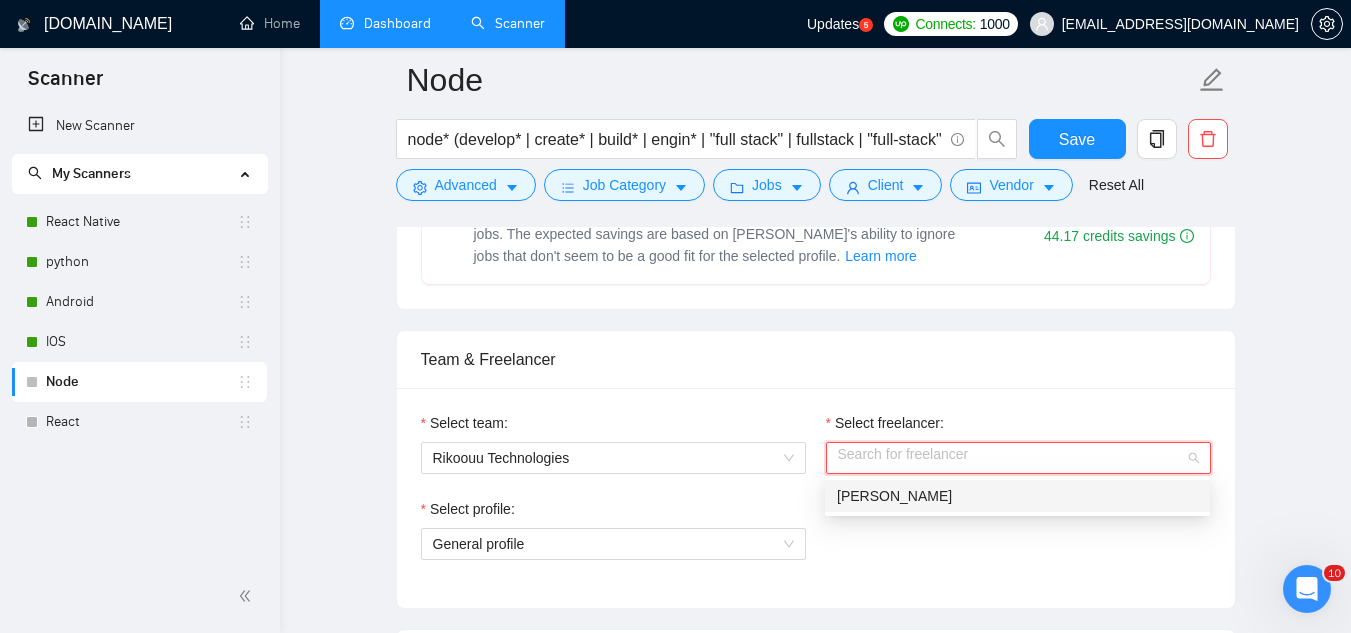 click on "[PERSON_NAME]" at bounding box center [894, 496] 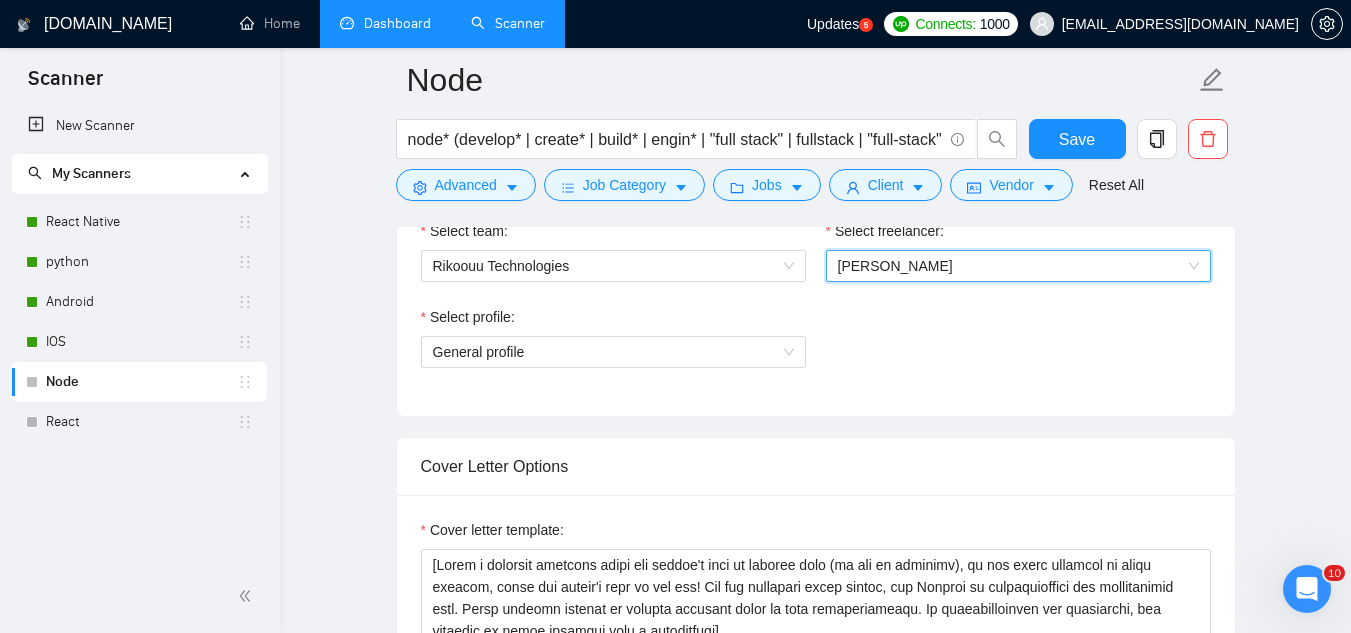 scroll, scrollTop: 1100, scrollLeft: 0, axis: vertical 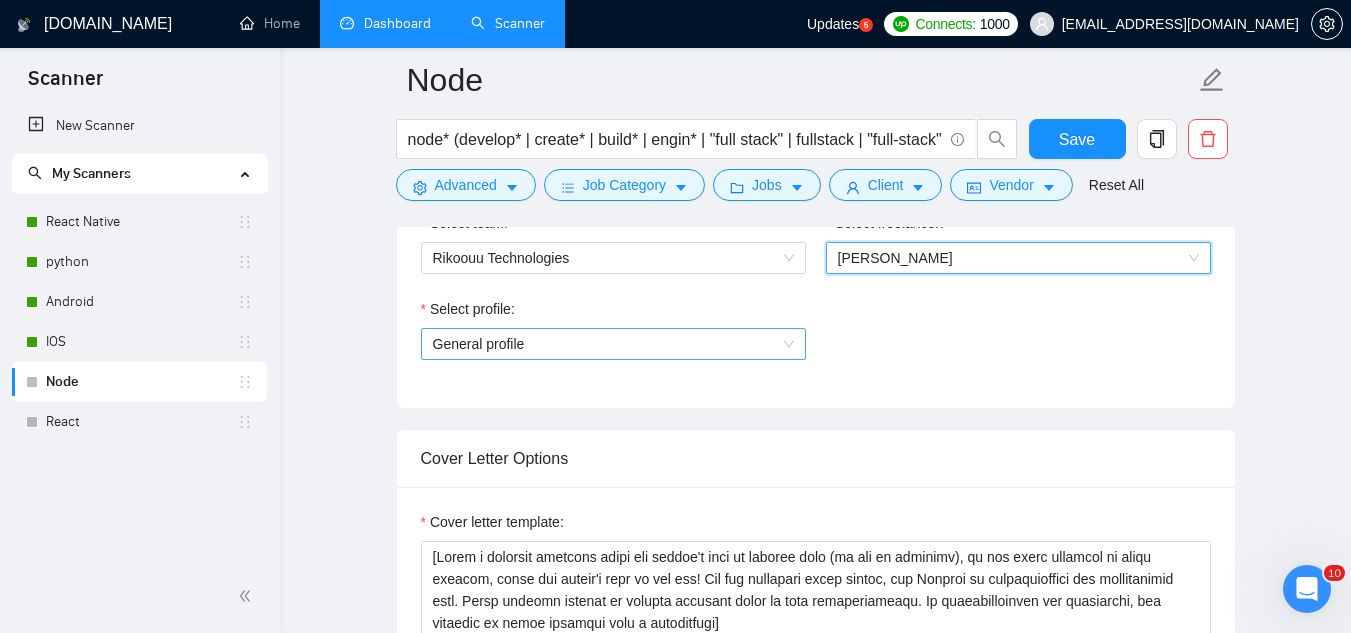 click on "General profile" at bounding box center [613, 344] 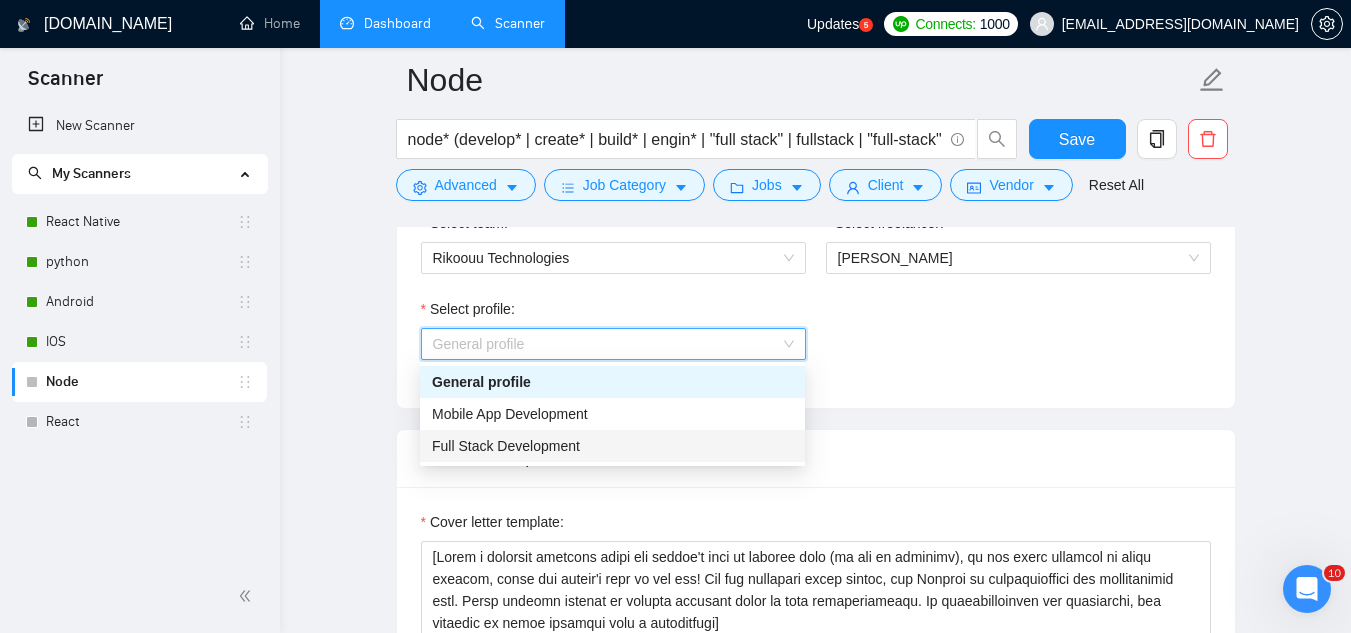 click on "Full Stack Development" at bounding box center (612, 446) 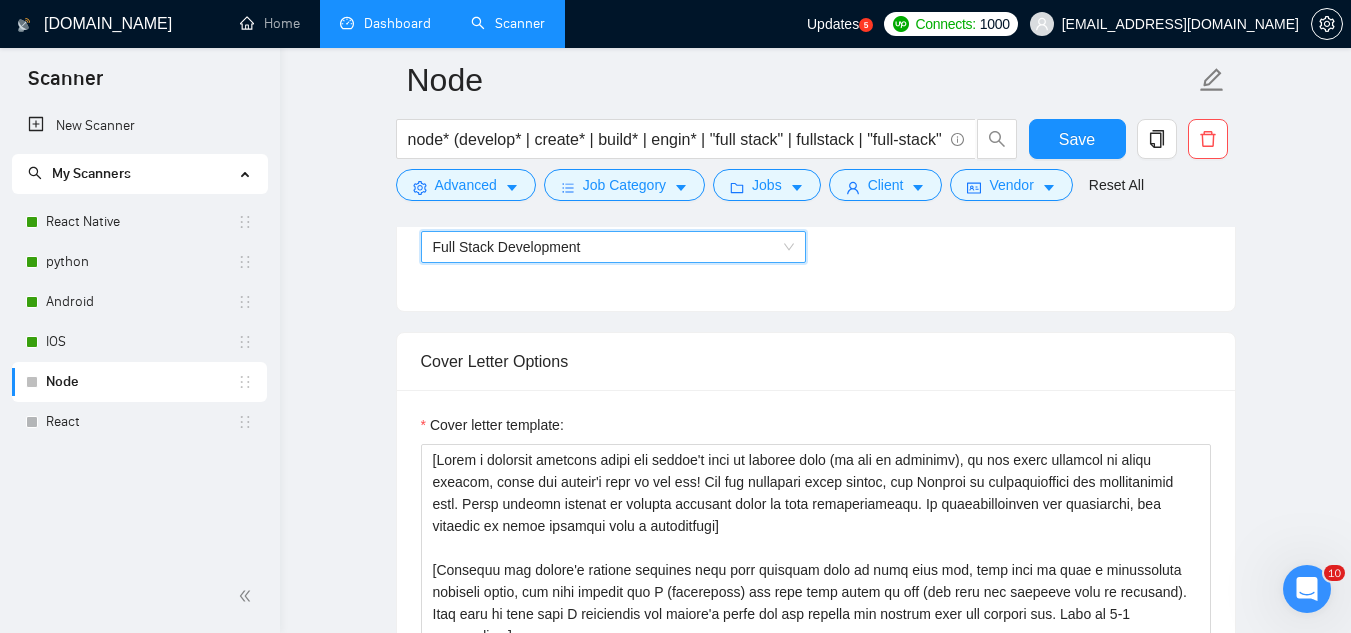 scroll, scrollTop: 1400, scrollLeft: 0, axis: vertical 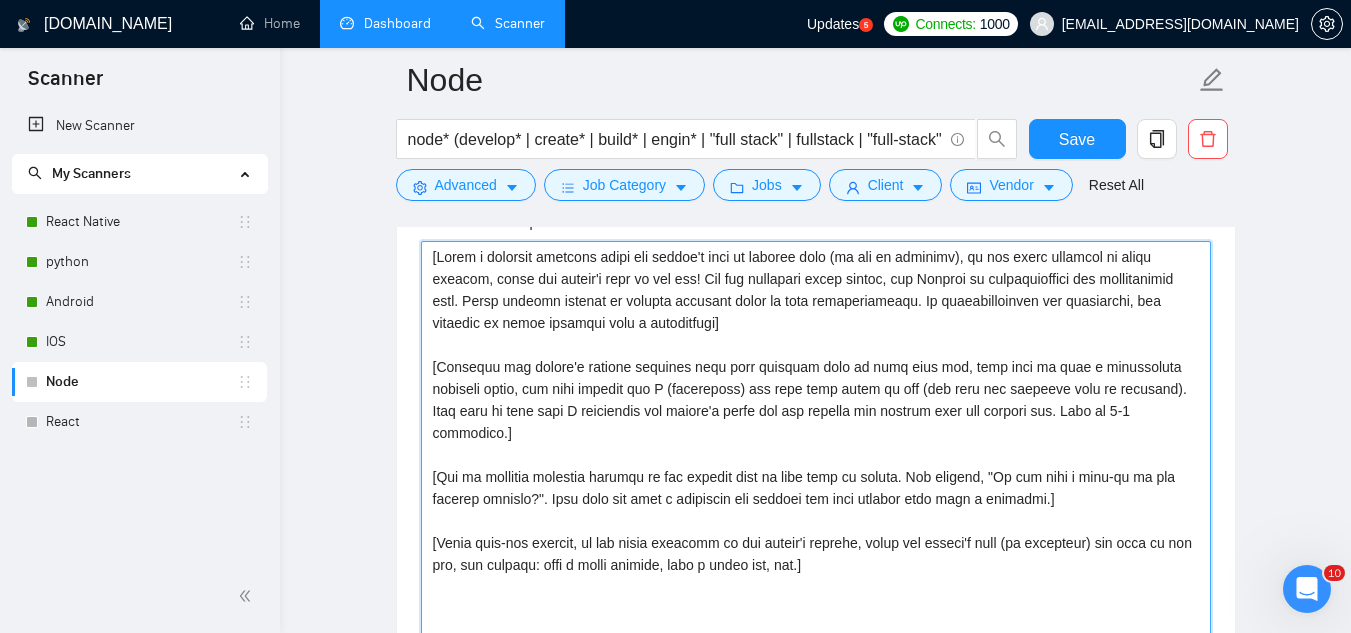 click on "Cover letter template:" at bounding box center [816, 466] 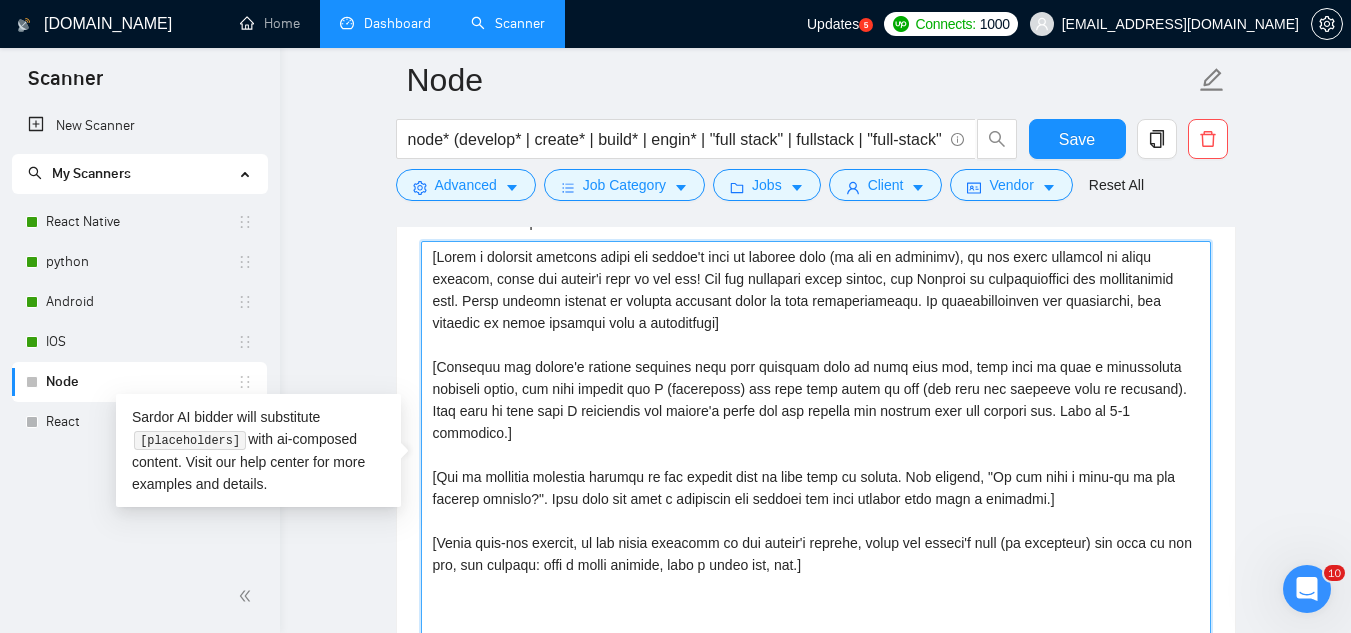 drag, startPoint x: 666, startPoint y: 376, endPoint x: 785, endPoint y: 479, distance: 157.38487 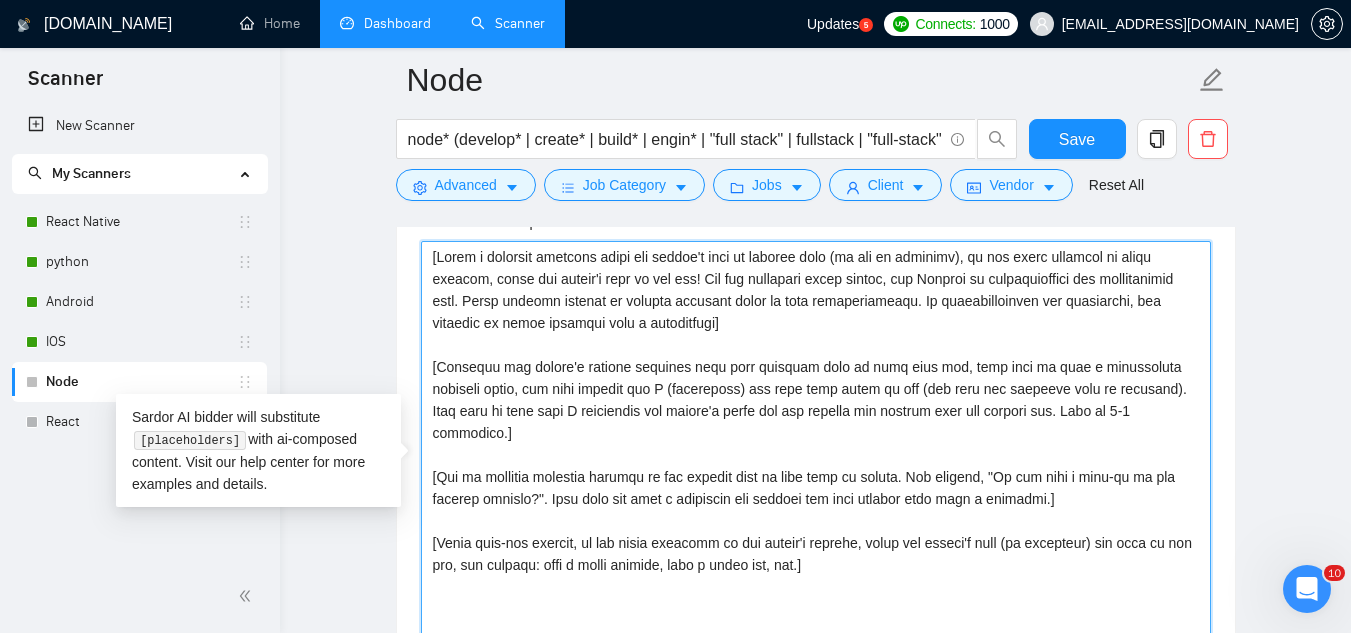 drag, startPoint x: 785, startPoint y: 479, endPoint x: 815, endPoint y: 516, distance: 47.63402 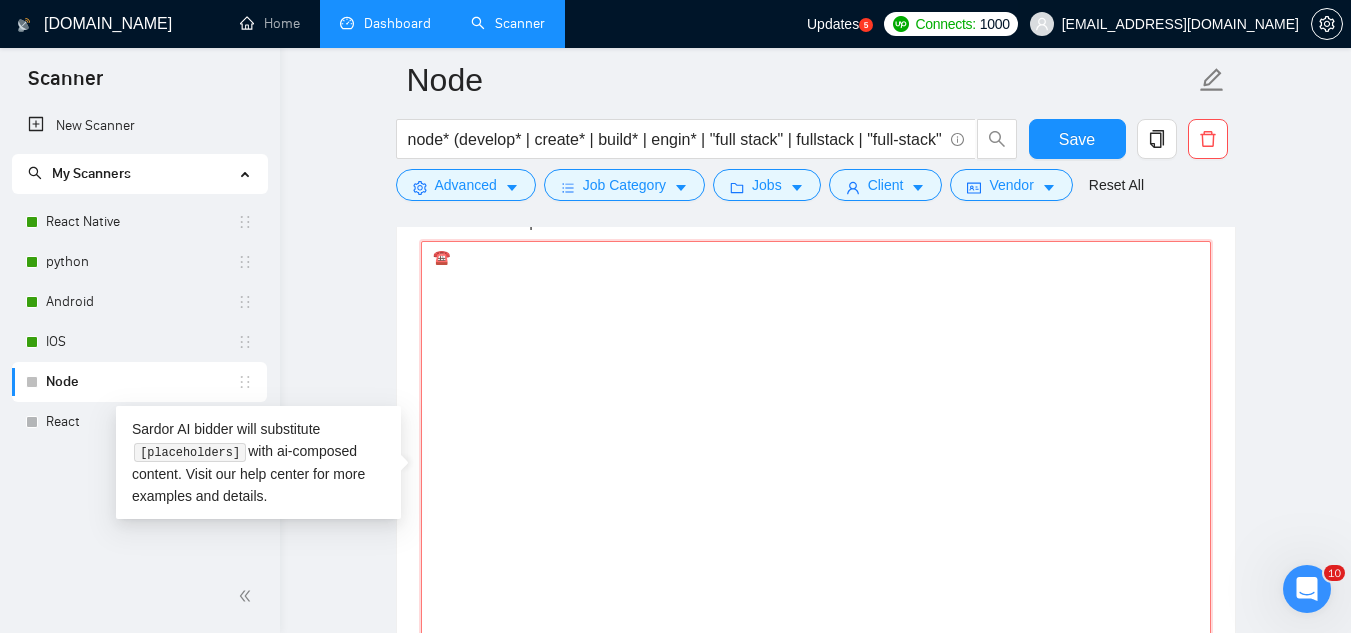 type on "☎️" 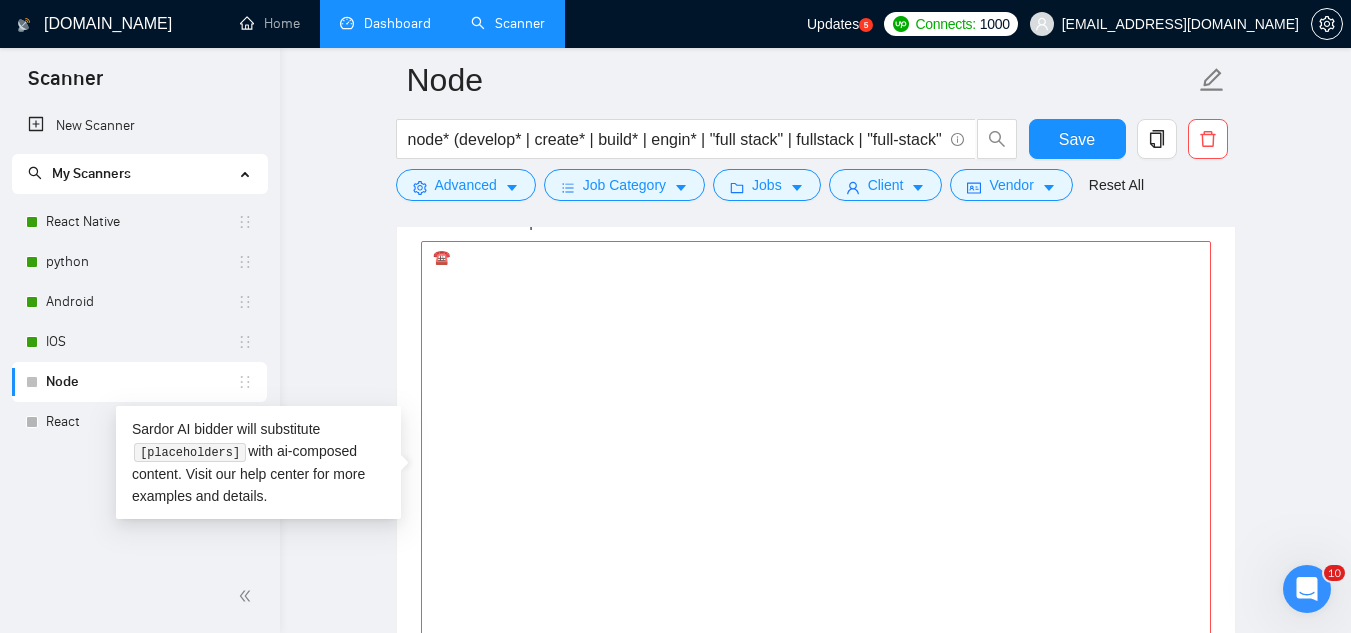 click on "[EMAIL_ADDRESS][DOMAIN_NAME]" at bounding box center (1180, 24) 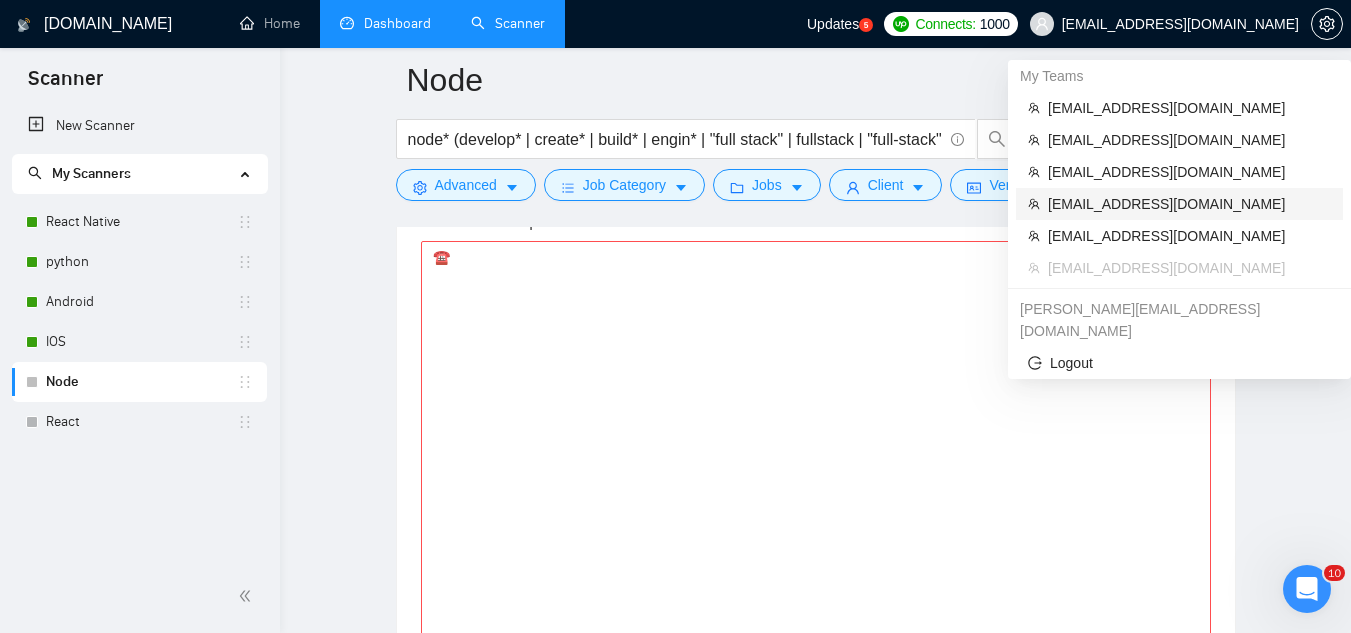 click on "[EMAIL_ADDRESS][DOMAIN_NAME]" at bounding box center [1189, 204] 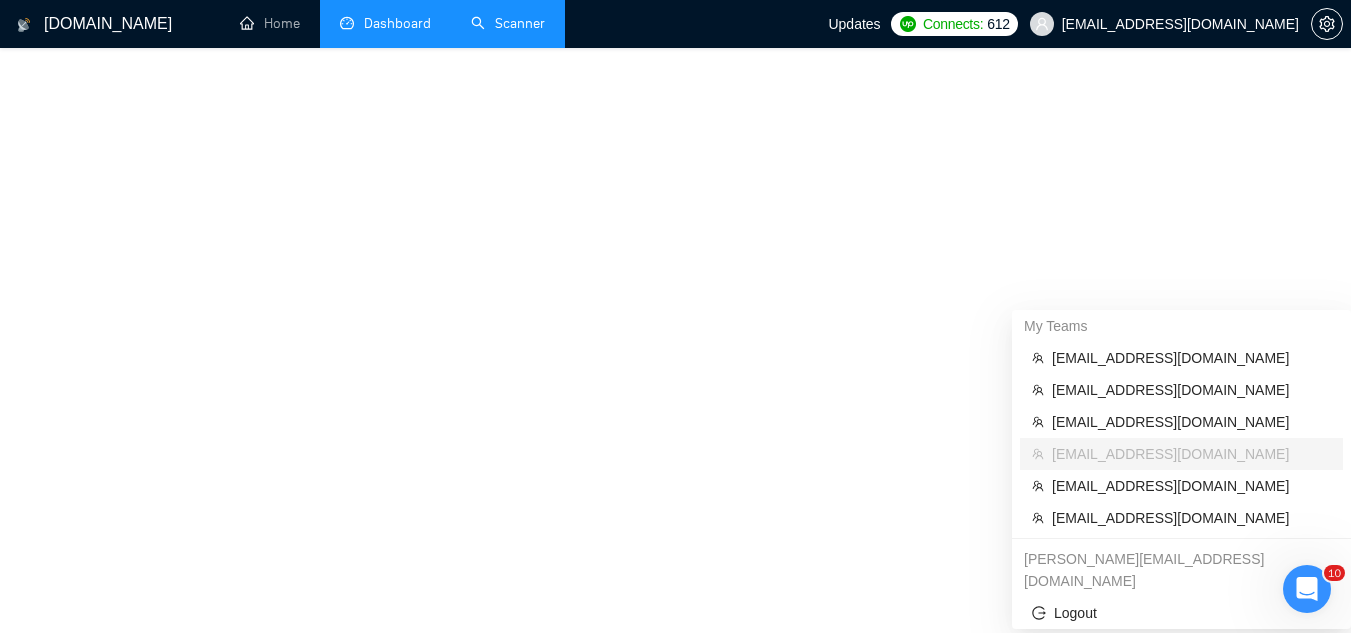scroll, scrollTop: 1128, scrollLeft: 0, axis: vertical 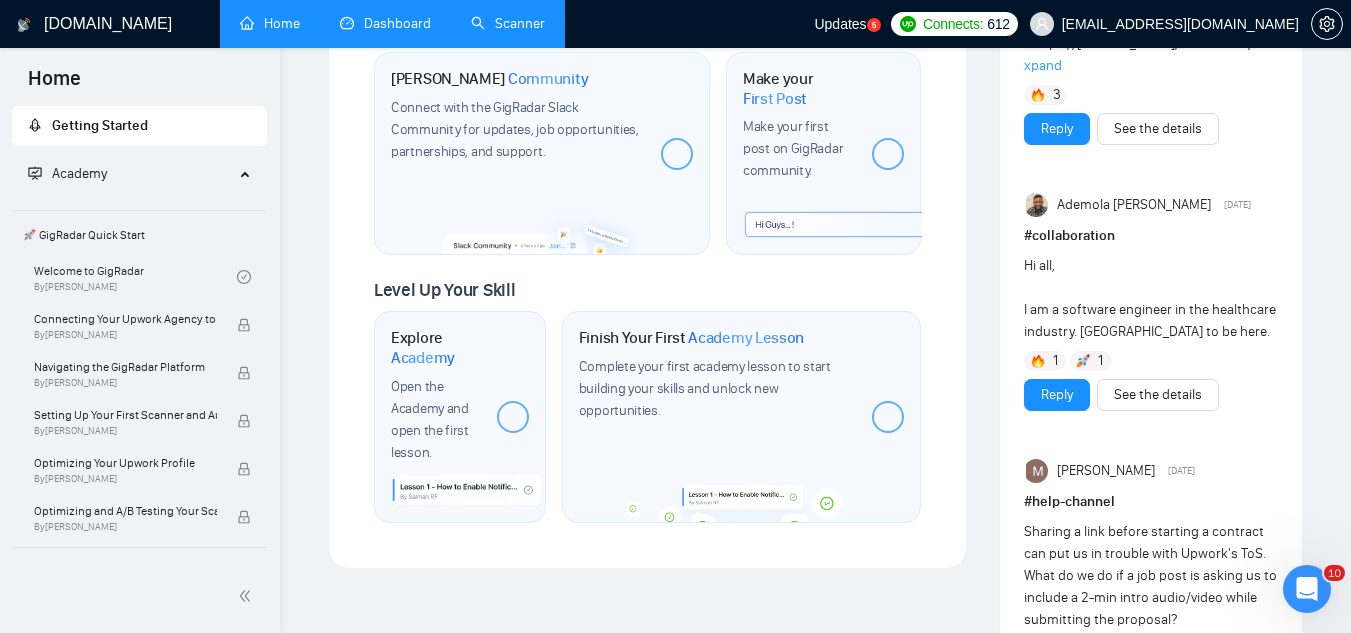 click on "Scanner" at bounding box center [508, 23] 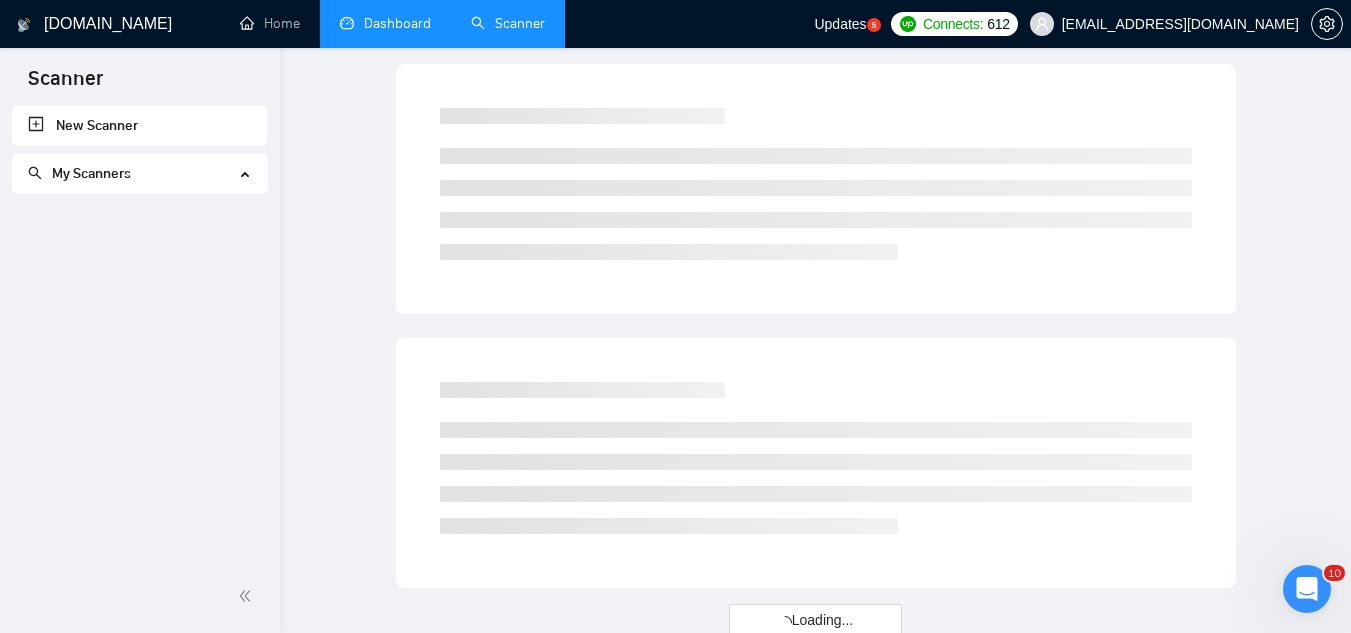 scroll, scrollTop: 0, scrollLeft: 0, axis: both 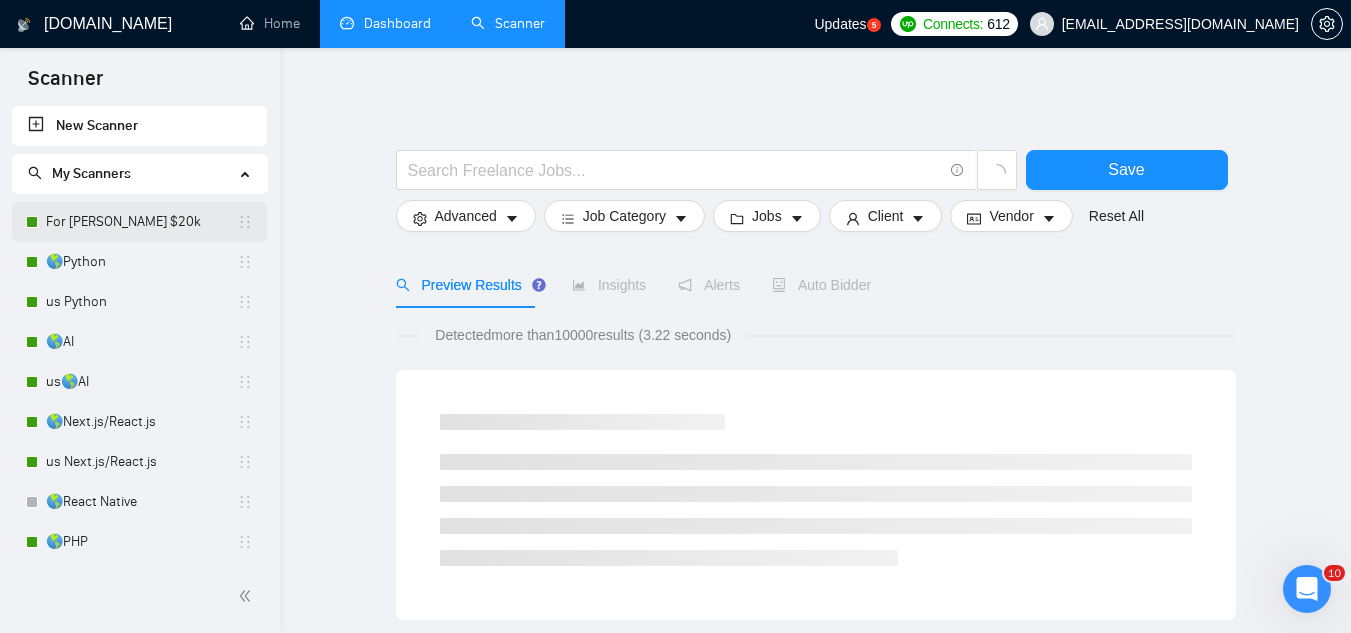 click on "For [PERSON_NAME] $20k" at bounding box center [141, 222] 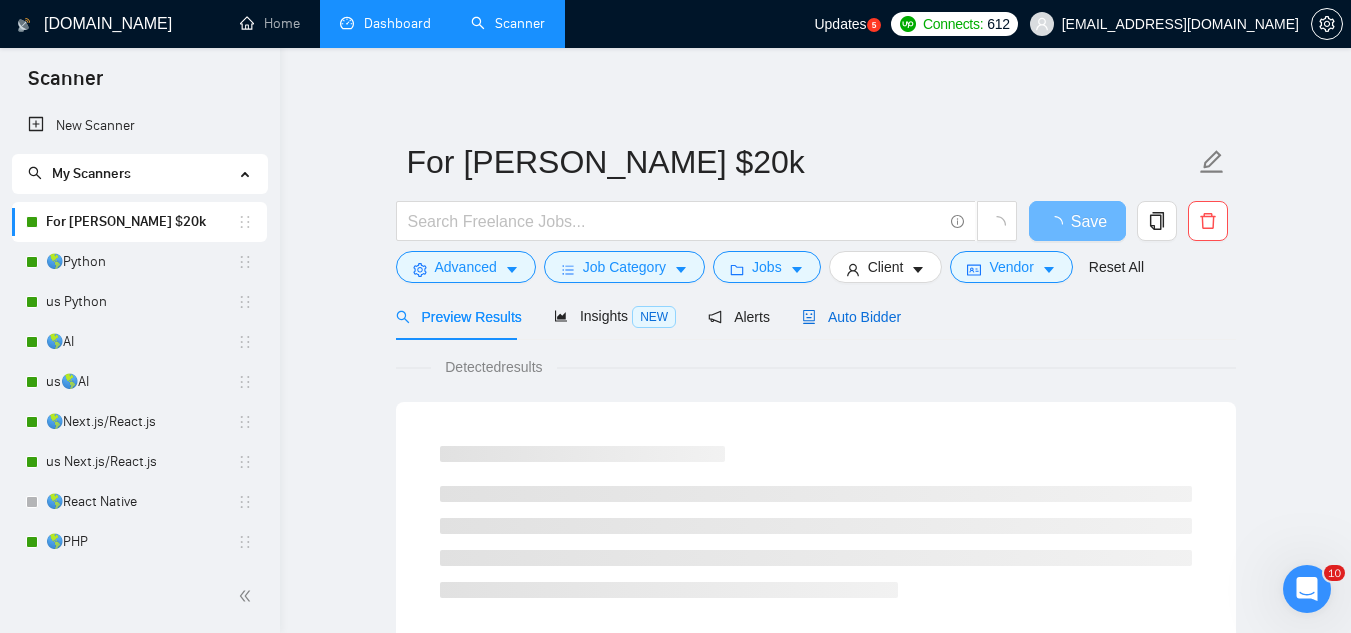 click on "Auto Bidder" at bounding box center (851, 317) 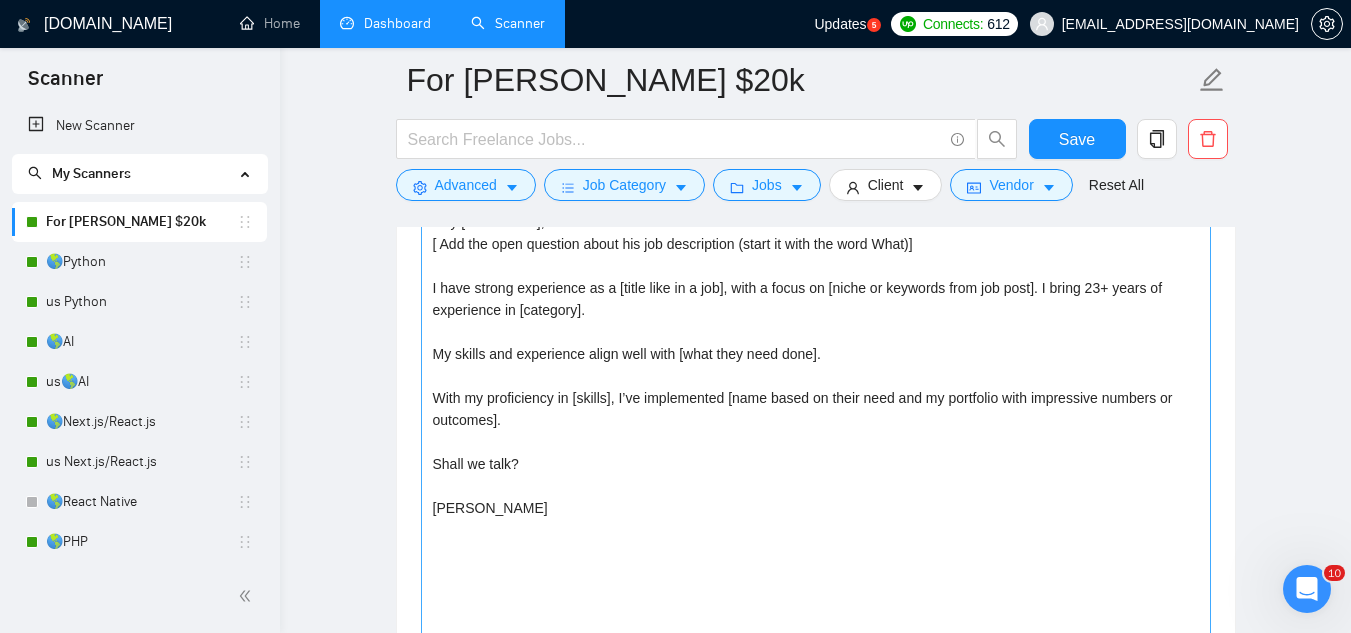 scroll, scrollTop: 1400, scrollLeft: 0, axis: vertical 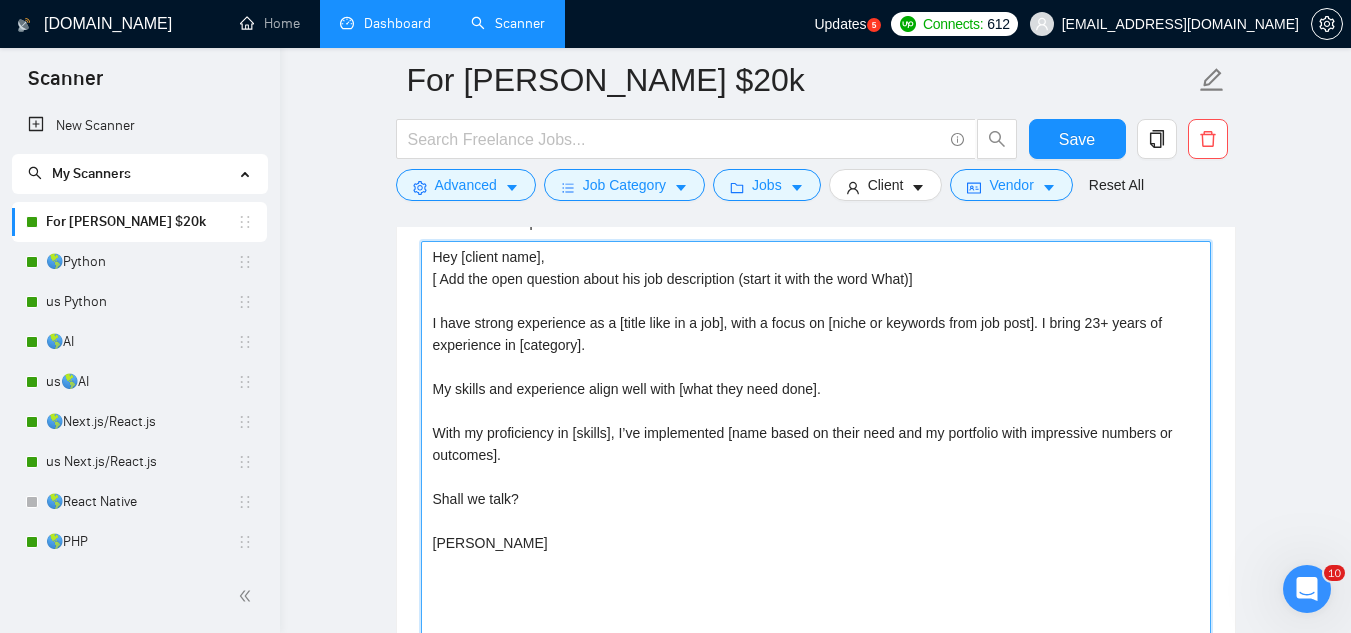 click on "Hey [client name],
[ Add the open question about his job description (start it with the word What)]
I have strong experience as a [title like in a job], with a focus on [niche or keywords from job post]. I bring 23+ years of experience in [category].
My skills and experience align well with [what they need done].
With my proficiency in [skills], I’ve implemented [name based on their need and my portfolio with impressive numbers or outcomes].
Shall we talk?
[PERSON_NAME]" at bounding box center (816, 466) 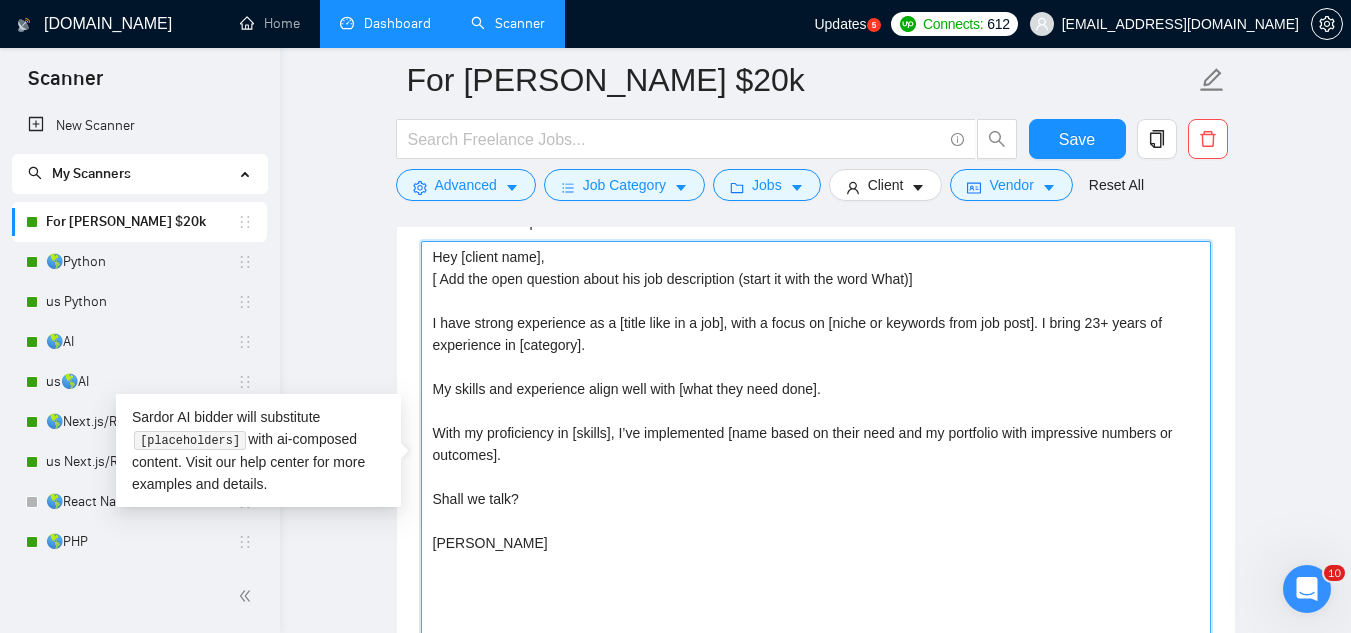 click on "Hey [client name],
[ Add the open question about his job description (start it with the word What)]
I have strong experience as a [title like in a job], with a focus on [niche or keywords from job post]. I bring 23+ years of experience in [category].
My skills and experience align well with [what they need done].
With my proficiency in [skills], I’ve implemented [name based on their need and my portfolio with impressive numbers or outcomes].
Shall we talk?
[PERSON_NAME]" at bounding box center [816, 466] 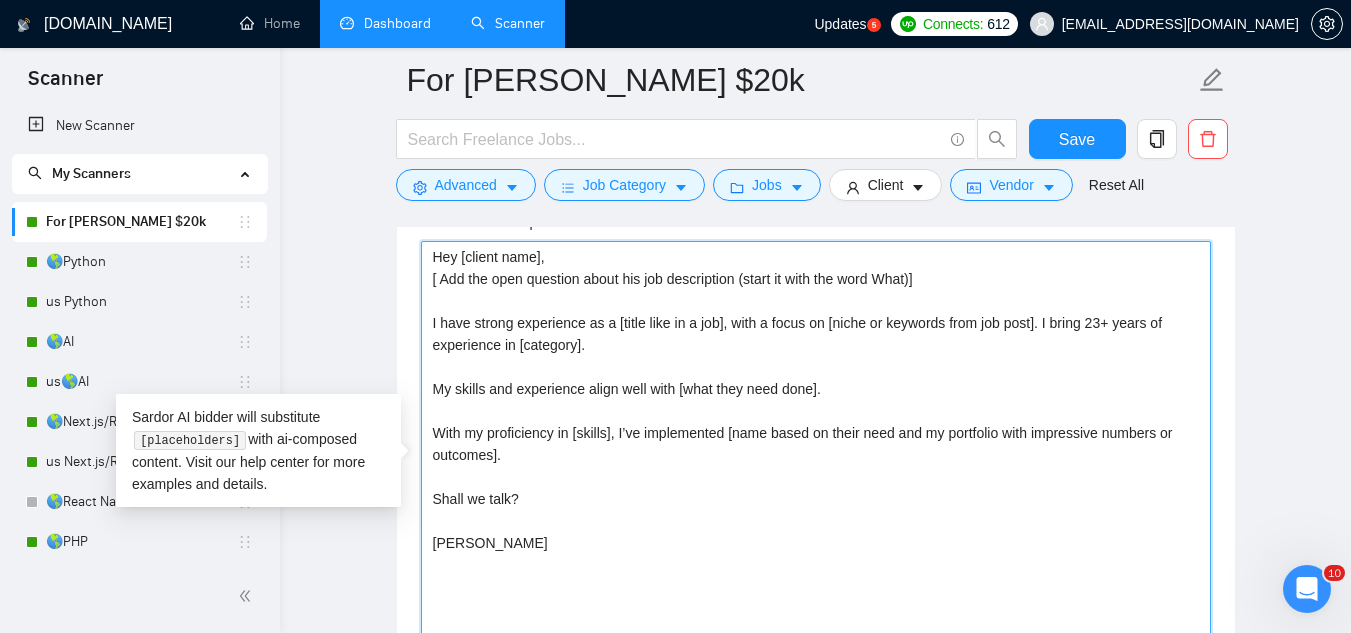 click on "Hey [client name],
[ Add the open question about his job description (start it with the word What)]
I have strong experience as a [title like in a job], with a focus on [niche or keywords from job post]. I bring 23+ years of experience in [category].
My skills and experience align well with [what they need done].
With my proficiency in [skills], I’ve implemented [name based on their need and my portfolio with impressive numbers or outcomes].
Shall we talk?
[PERSON_NAME]" at bounding box center [816, 466] 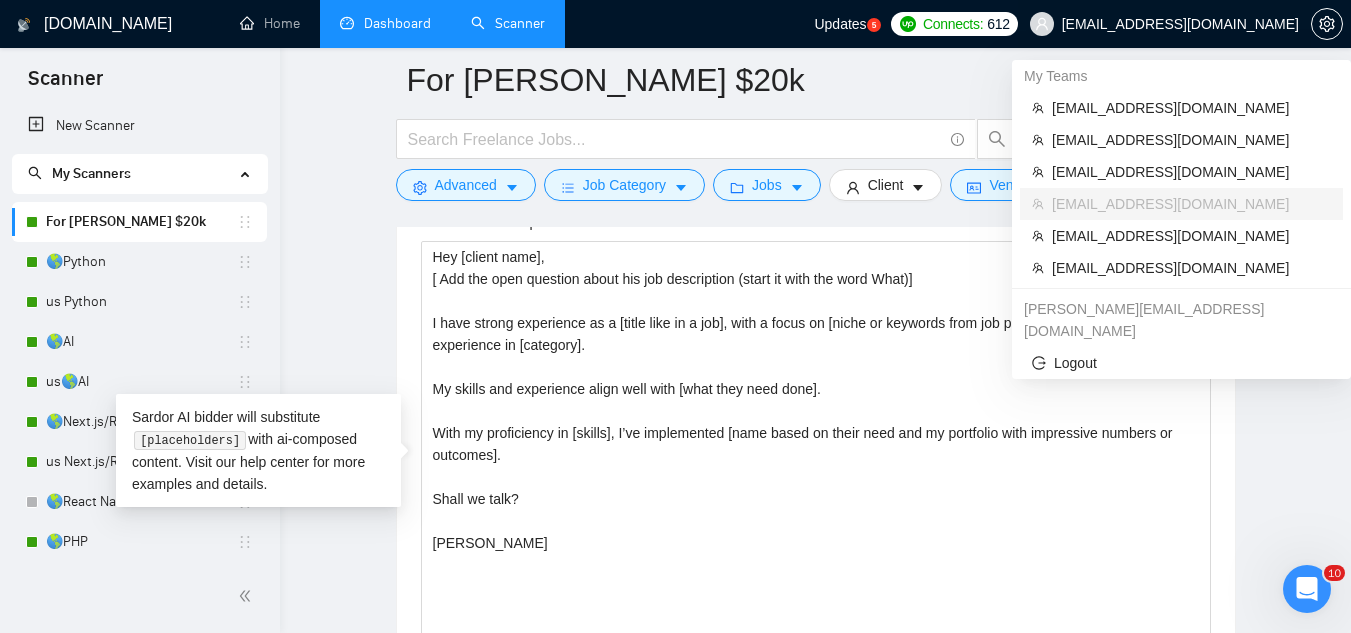 click on "[EMAIL_ADDRESS][DOMAIN_NAME]" at bounding box center (1164, 24) 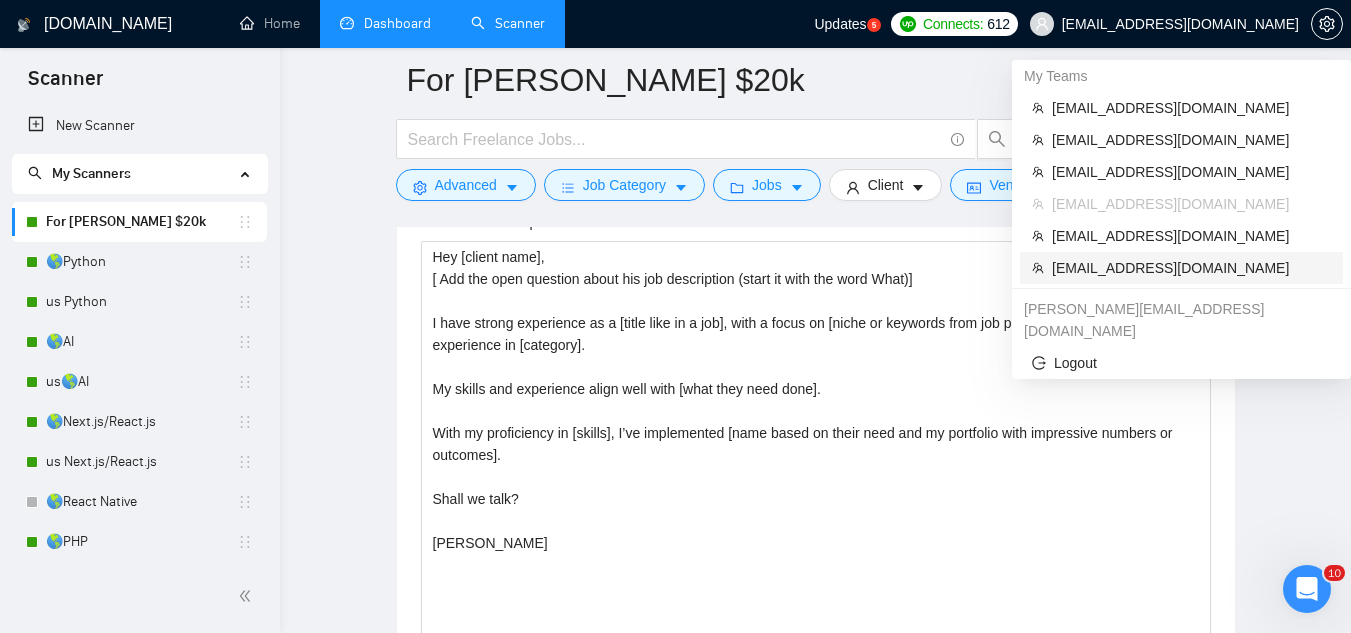 click on "[EMAIL_ADDRESS][DOMAIN_NAME]" at bounding box center (1191, 268) 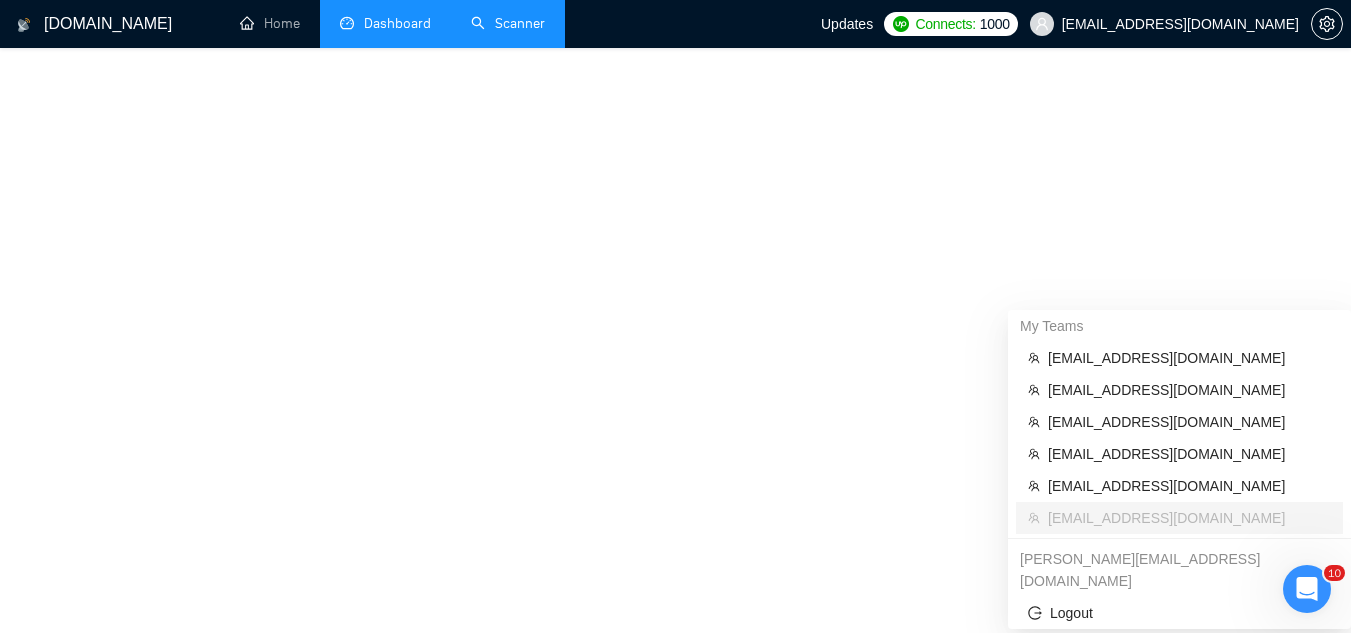 scroll, scrollTop: 1128, scrollLeft: 0, axis: vertical 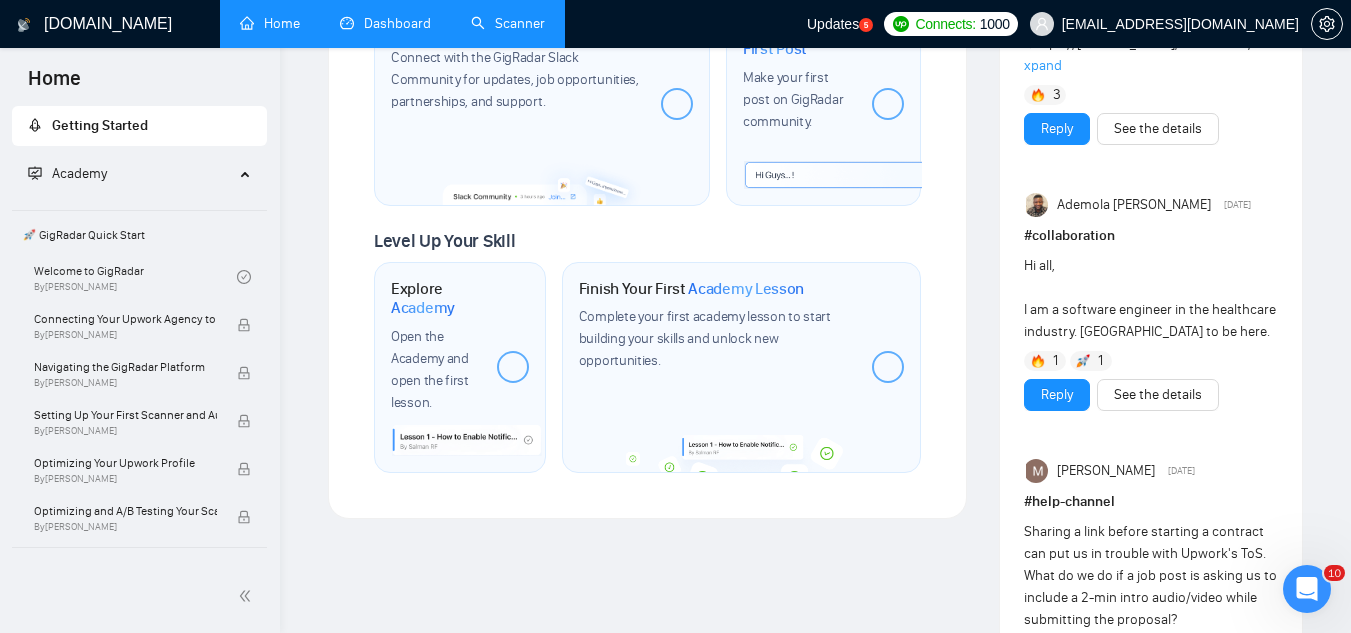 click on "Dashboard" at bounding box center (385, 23) 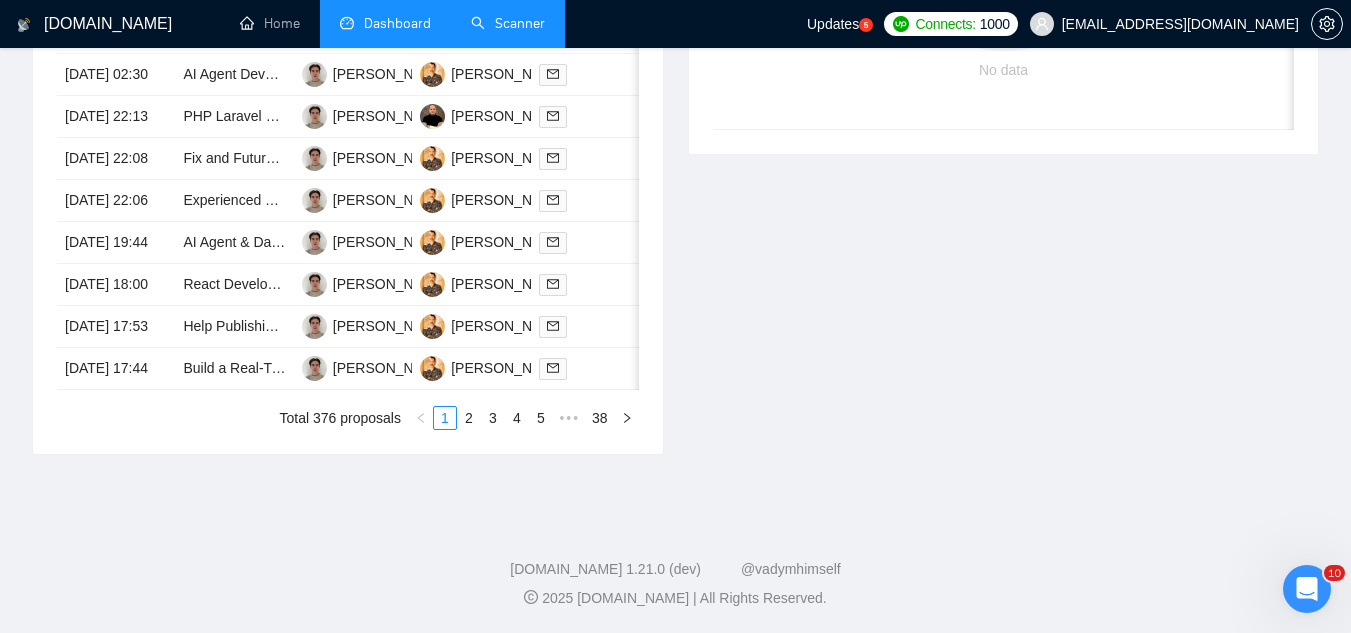 scroll, scrollTop: 560, scrollLeft: 0, axis: vertical 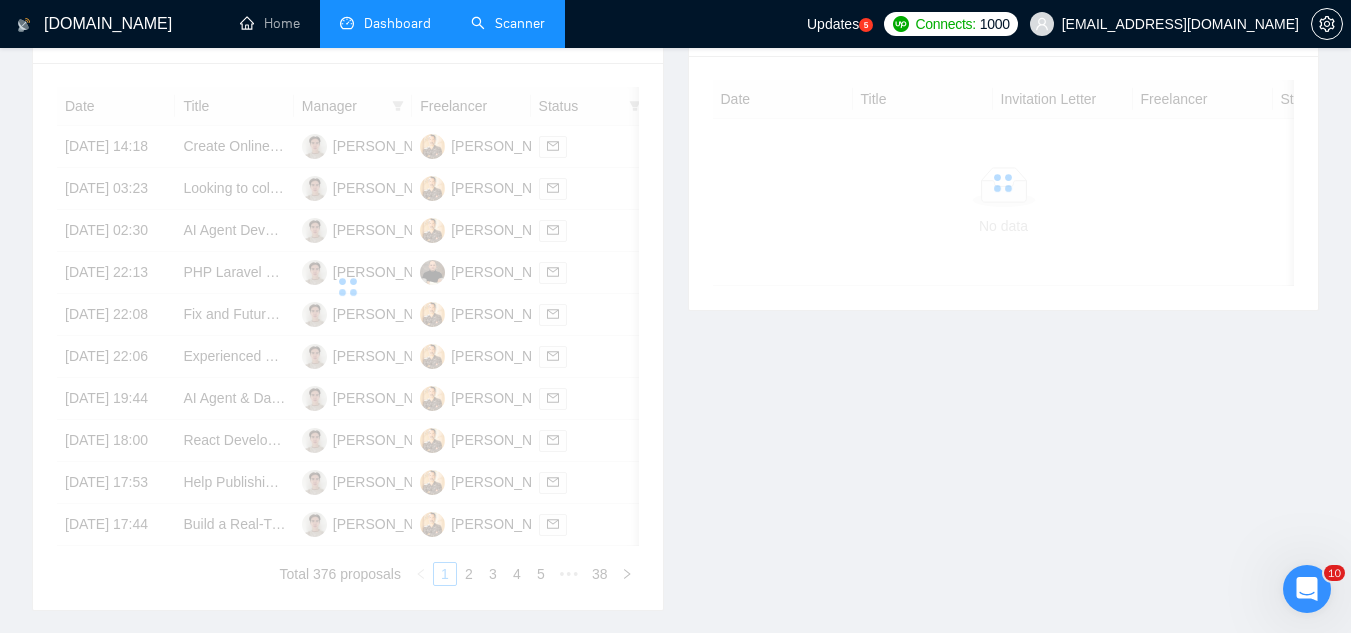 click on "Scanner" at bounding box center (508, 23) 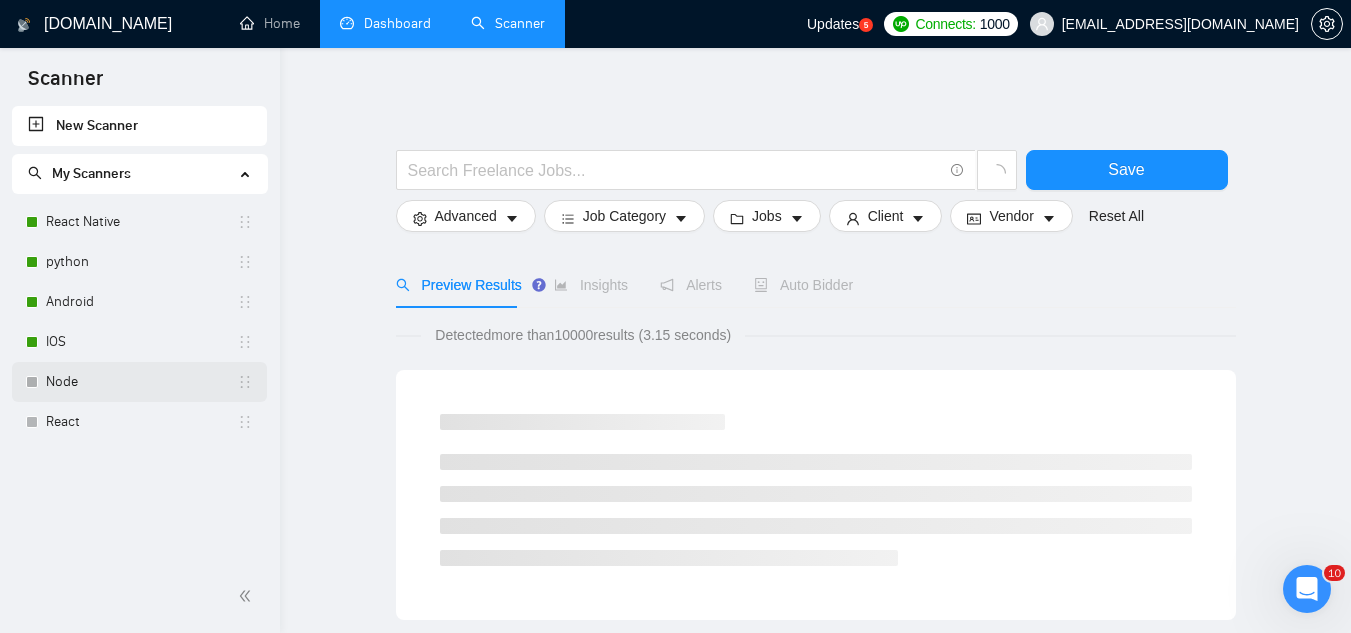 click on "Node" at bounding box center (141, 382) 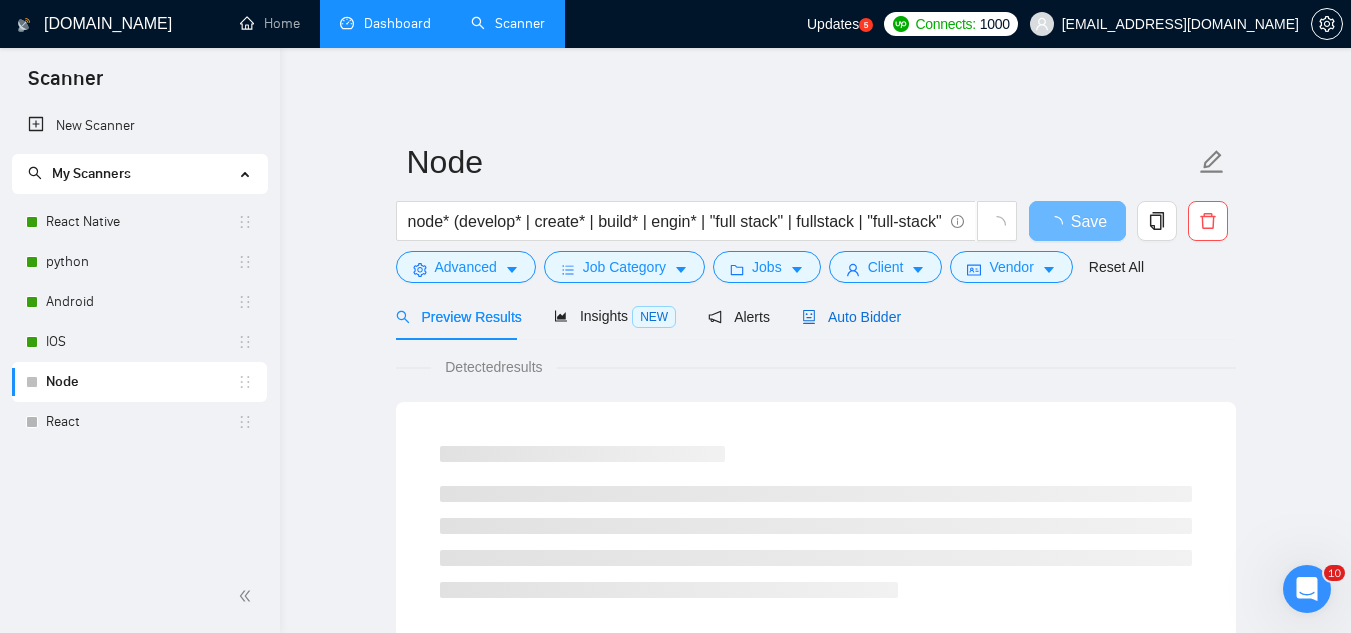click on "Auto Bidder" at bounding box center (851, 317) 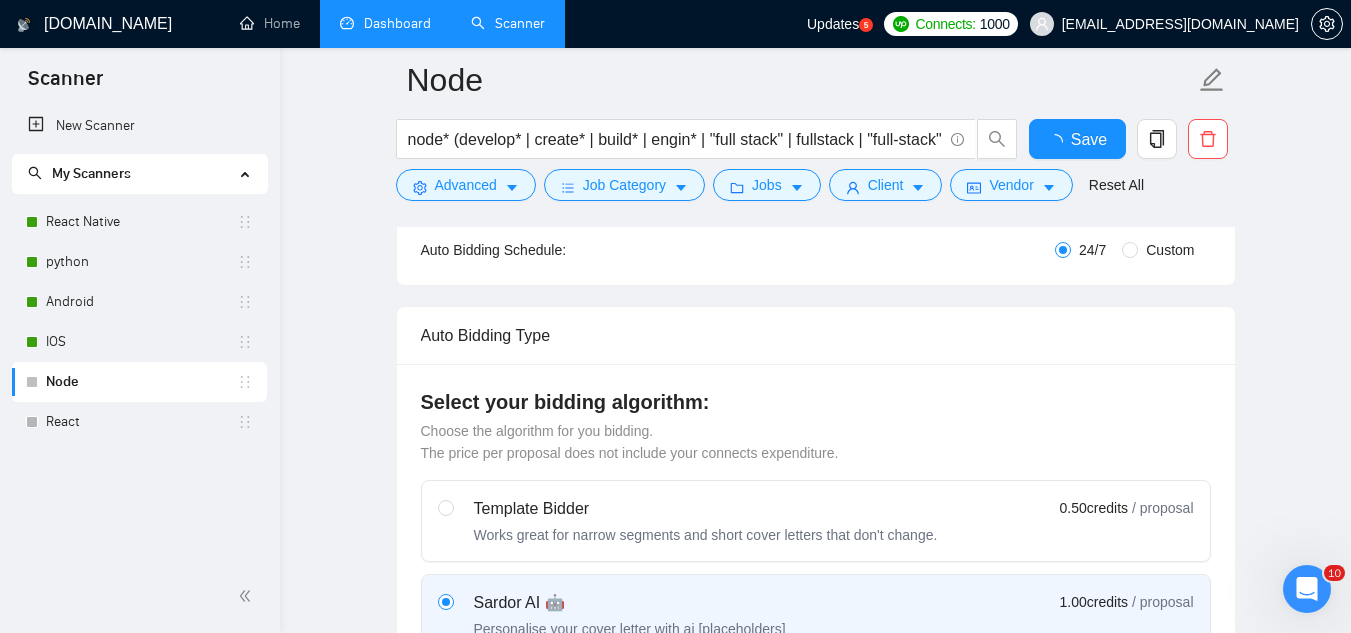 type 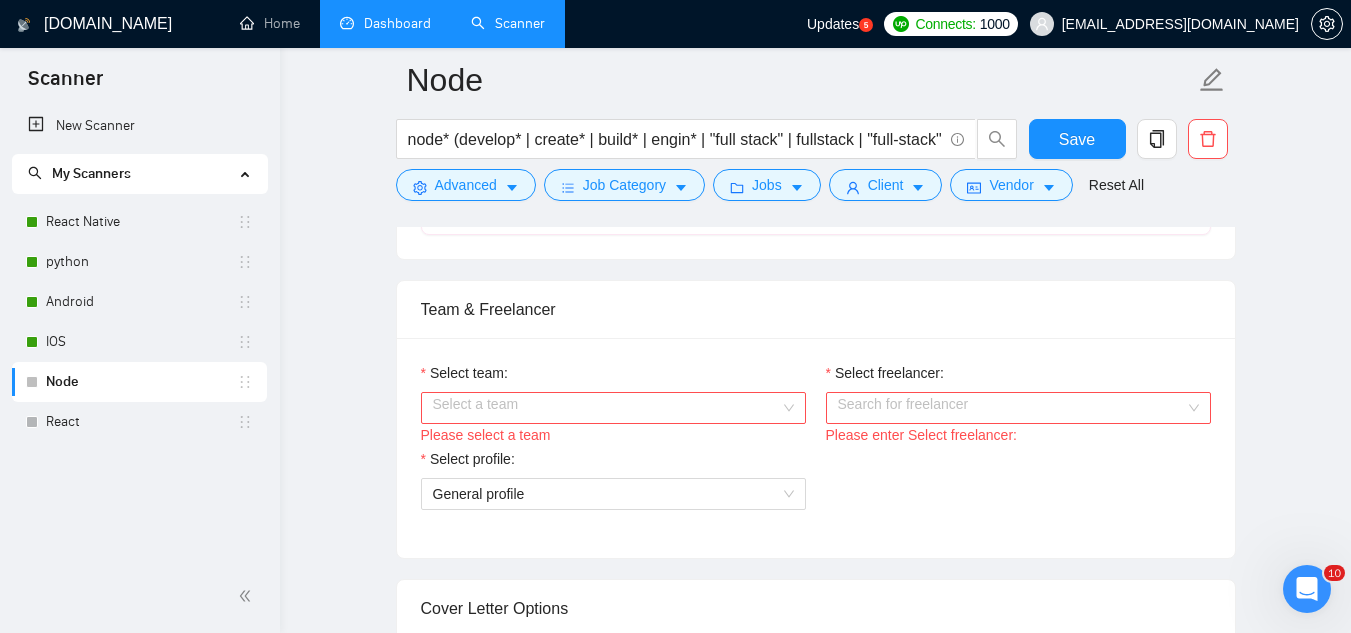 scroll, scrollTop: 1000, scrollLeft: 0, axis: vertical 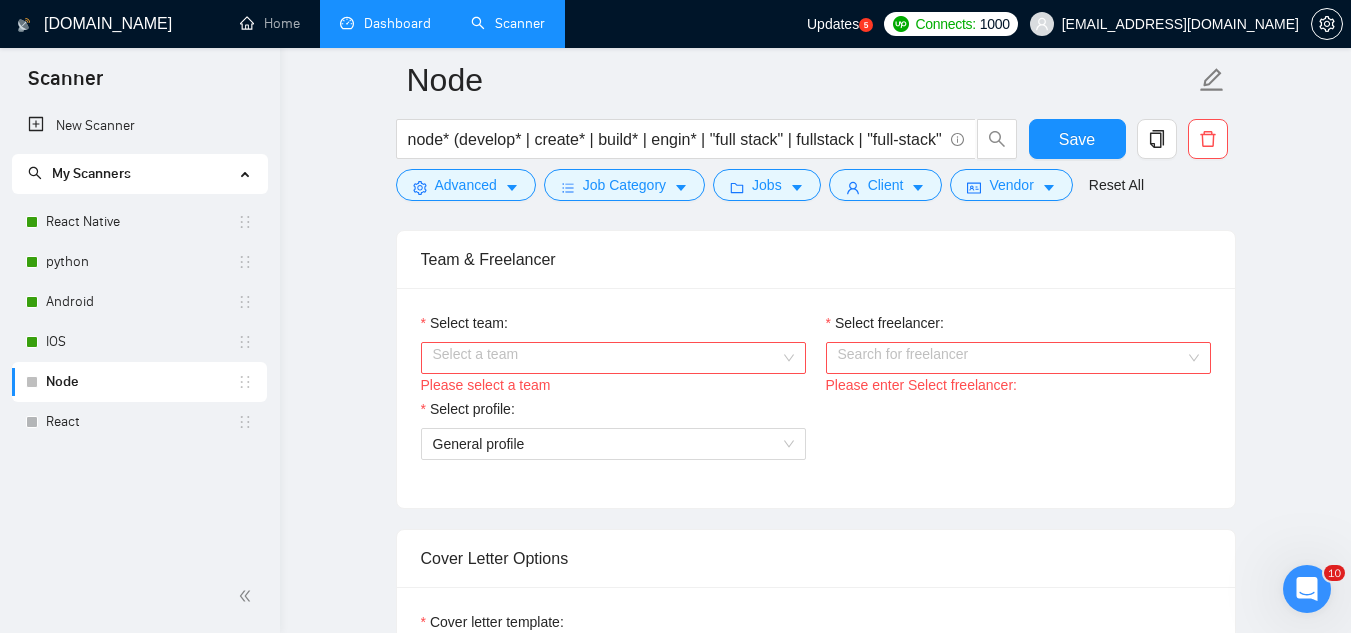 click on "Select team:" at bounding box center (606, 358) 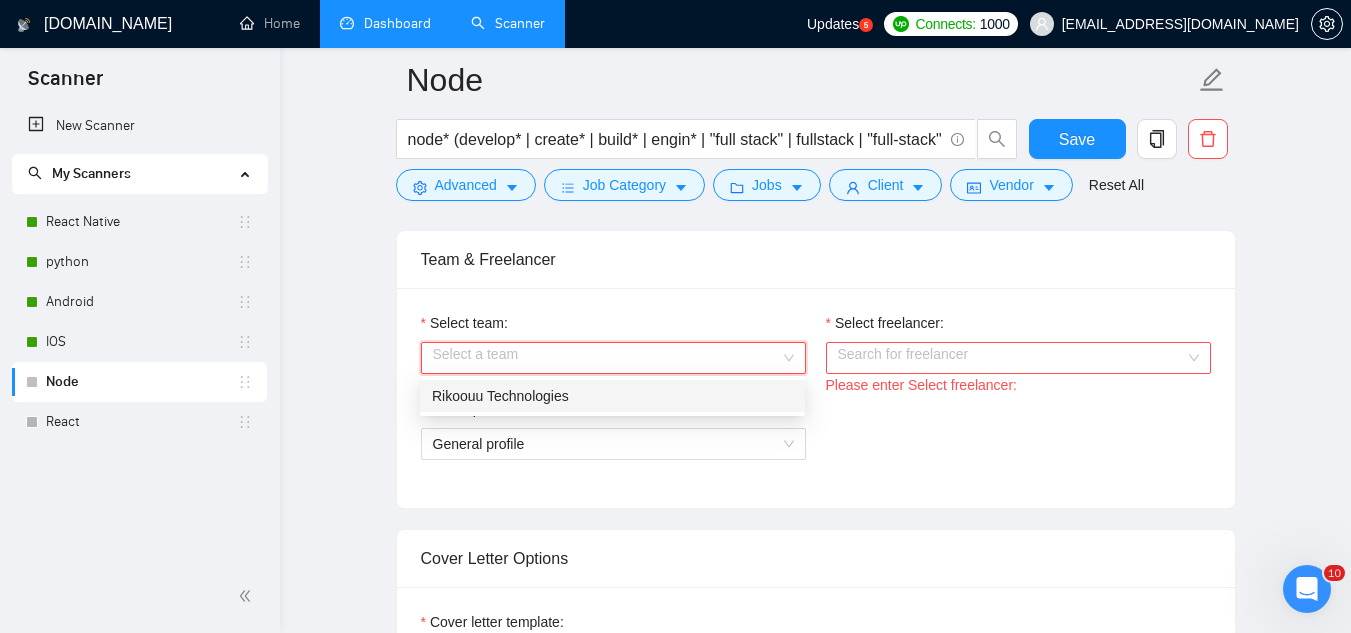 click on "Rikoouu Technologies" at bounding box center (612, 396) 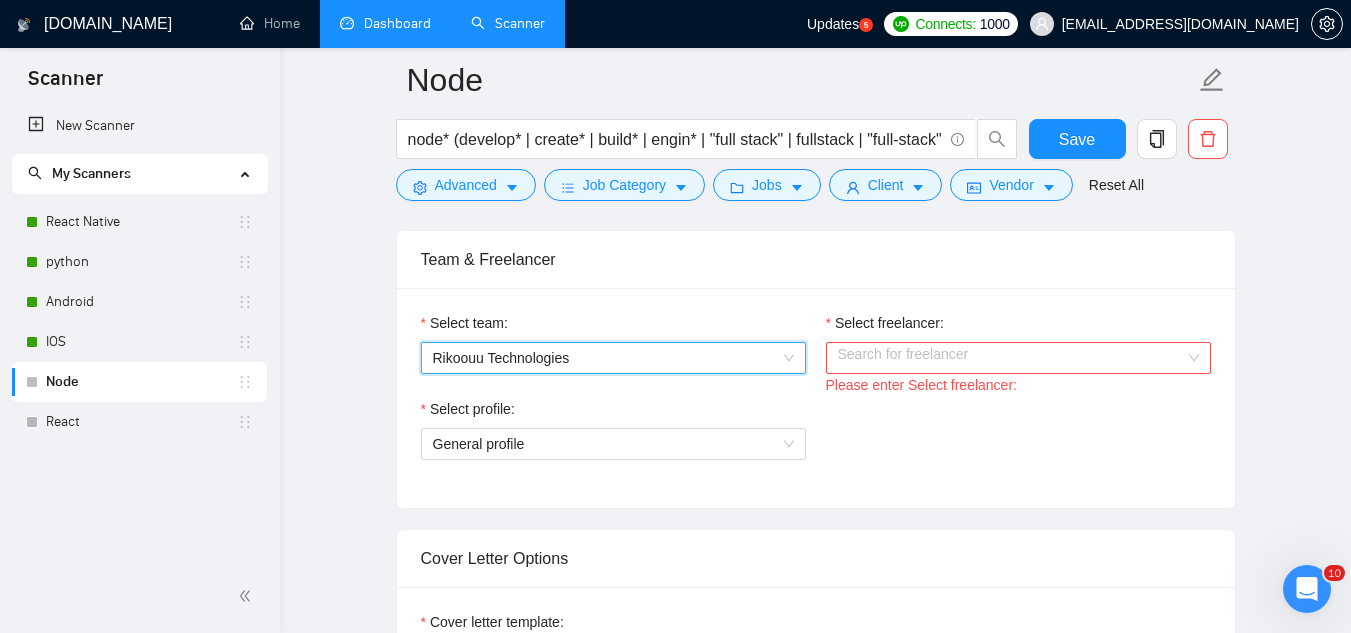 click on "Select freelancer:" at bounding box center (1011, 358) 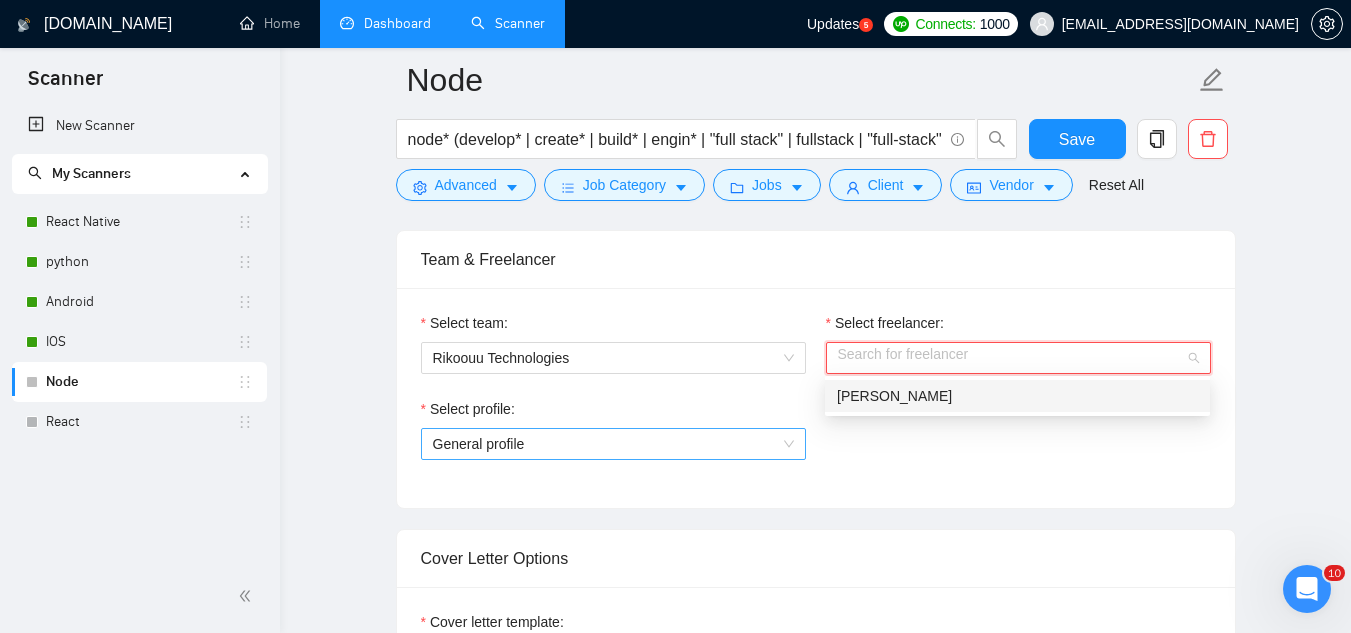 click on "General profile" at bounding box center (613, 444) 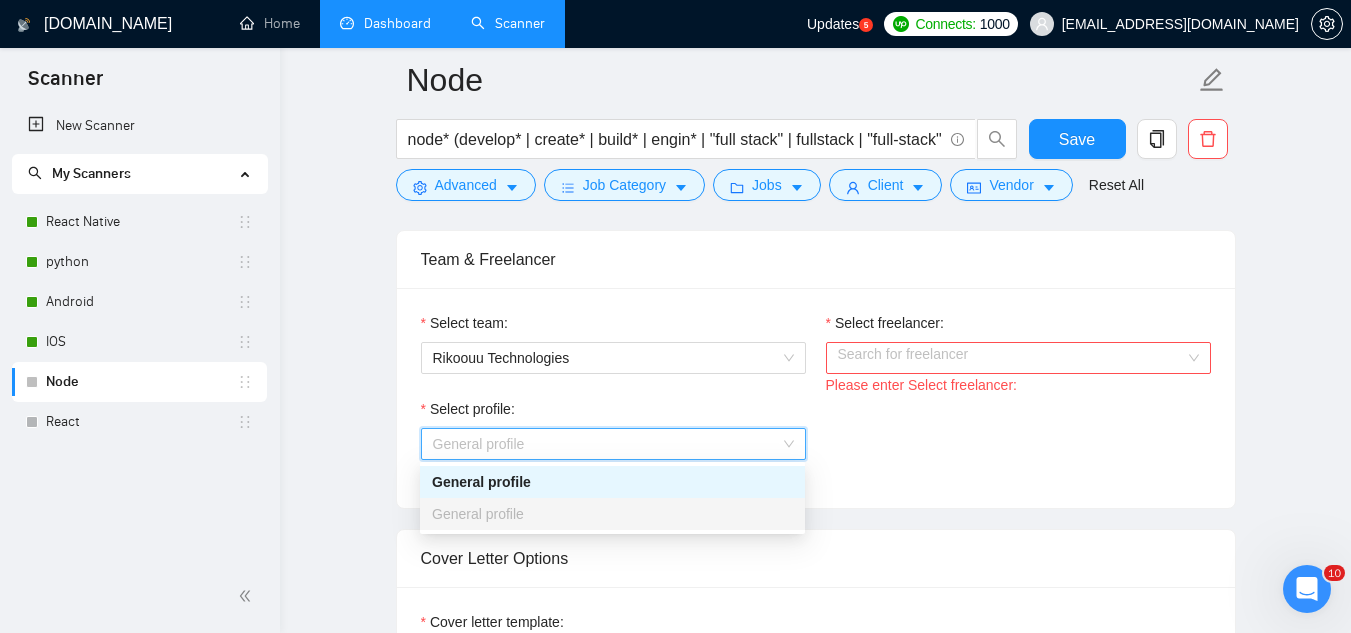 click on "Select freelancer:" at bounding box center (1011, 358) 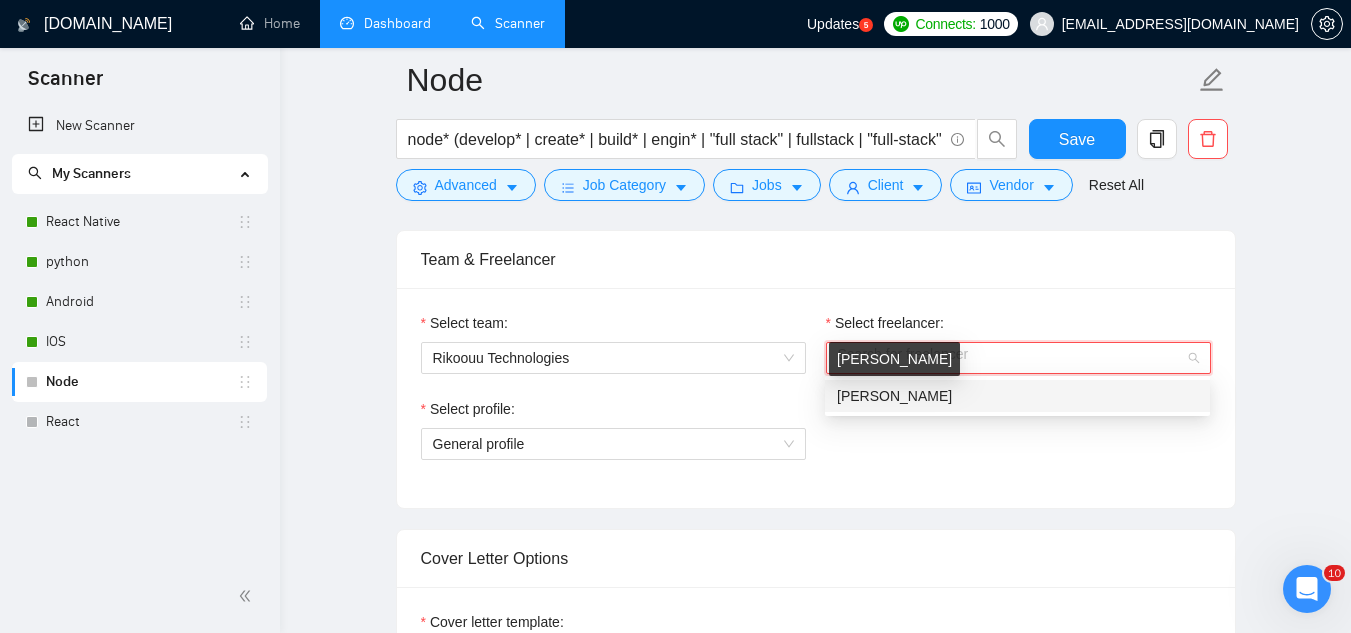 click on "[PERSON_NAME]" at bounding box center (894, 396) 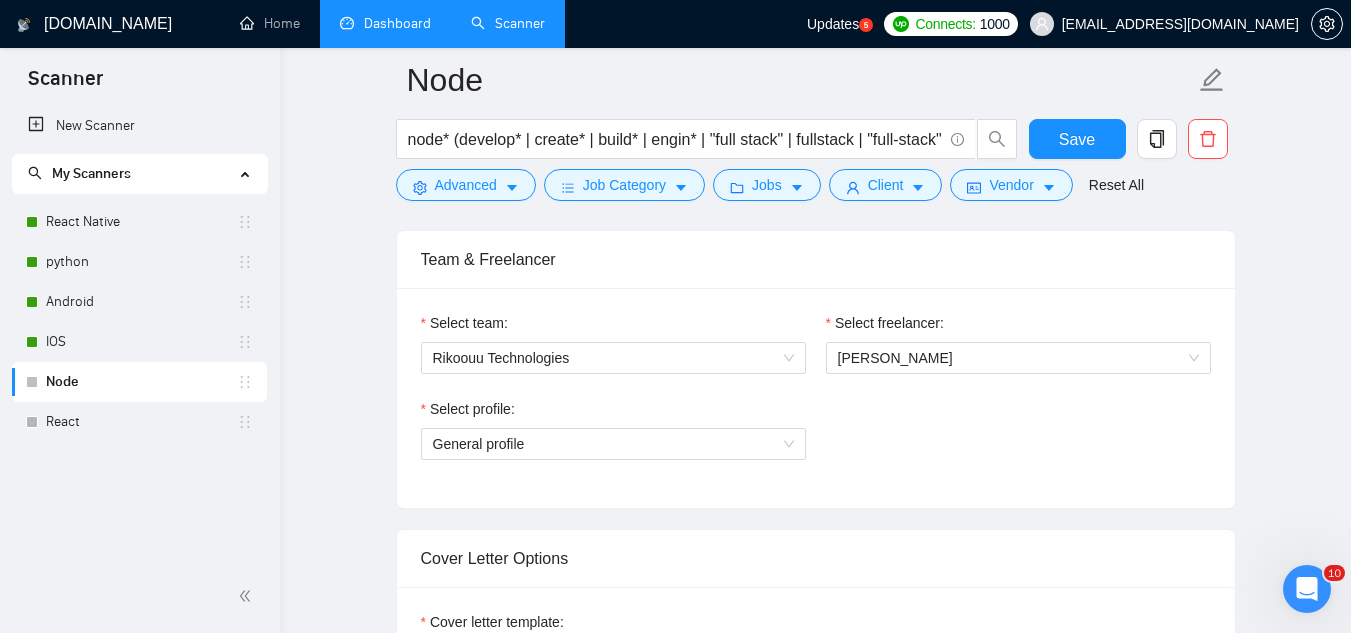 click at bounding box center (1018, 386) 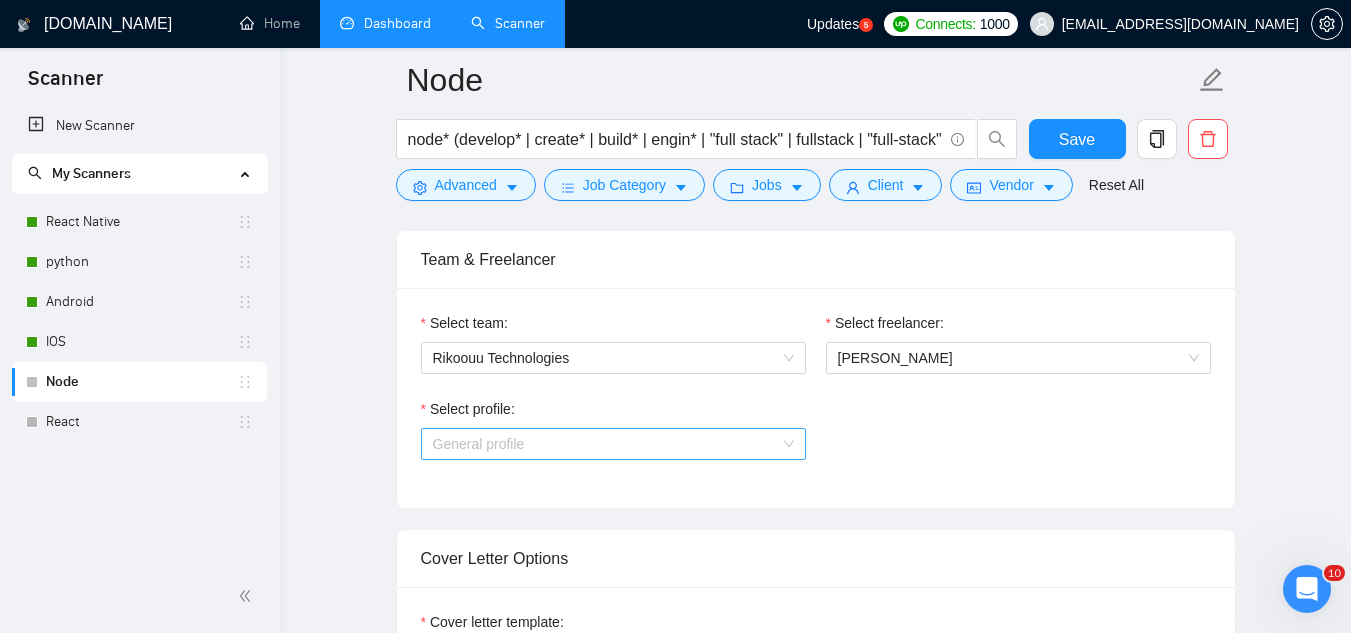 click on "General profile" at bounding box center [613, 444] 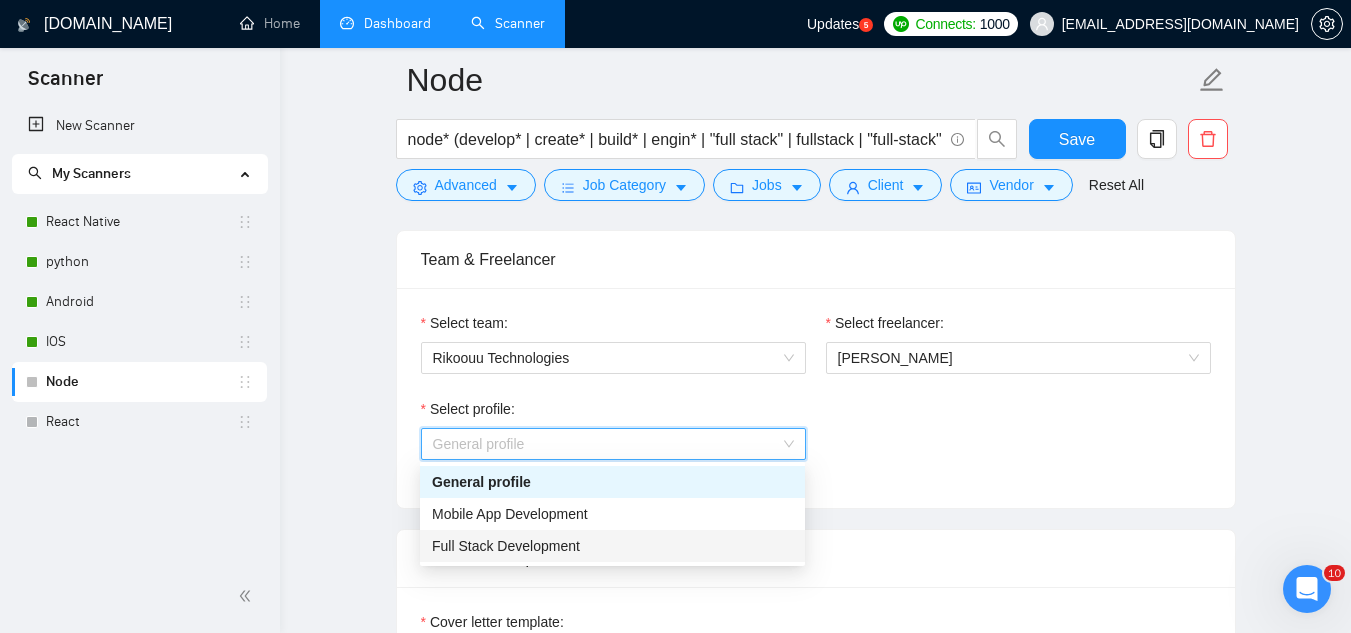 click on "Full Stack Development" at bounding box center [612, 546] 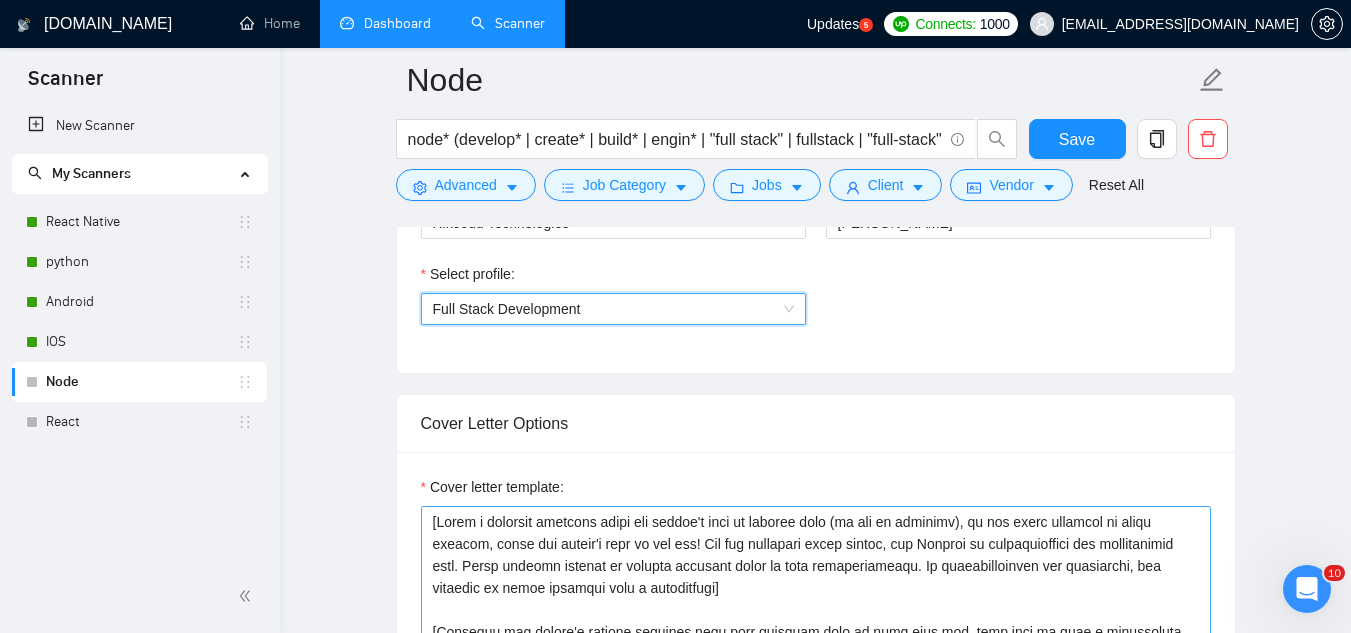 scroll, scrollTop: 1400, scrollLeft: 0, axis: vertical 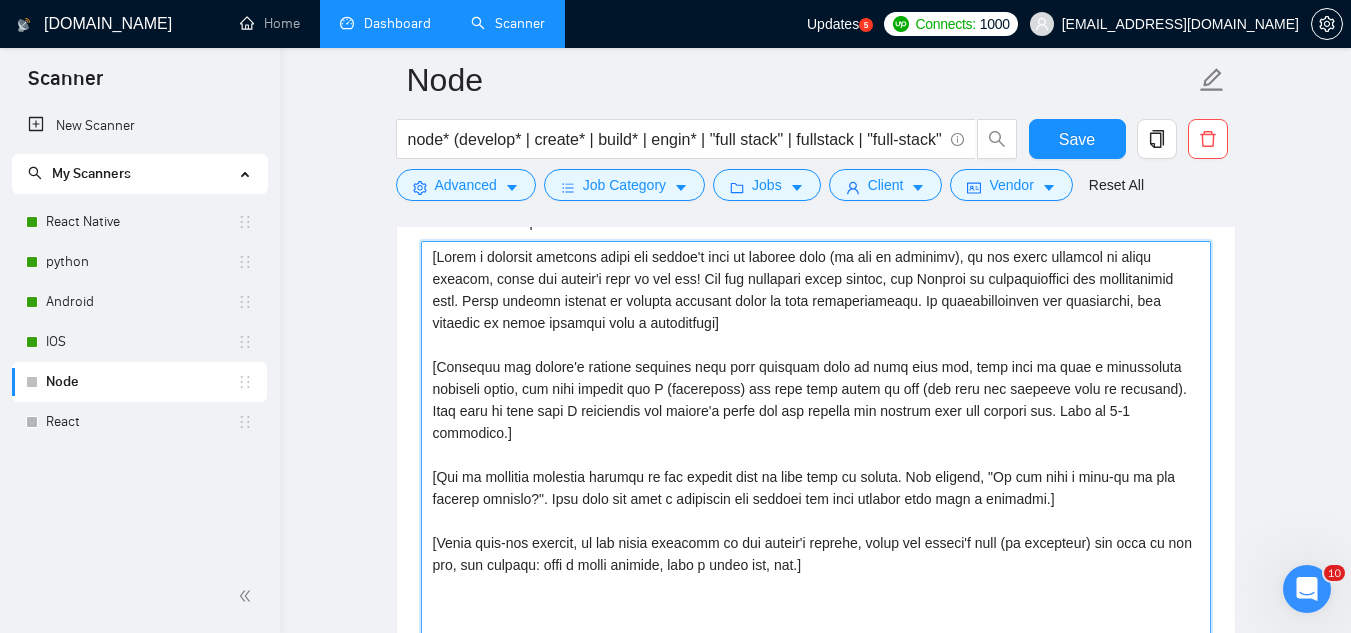 drag, startPoint x: 431, startPoint y: 256, endPoint x: 547, endPoint y: 285, distance: 119.57006 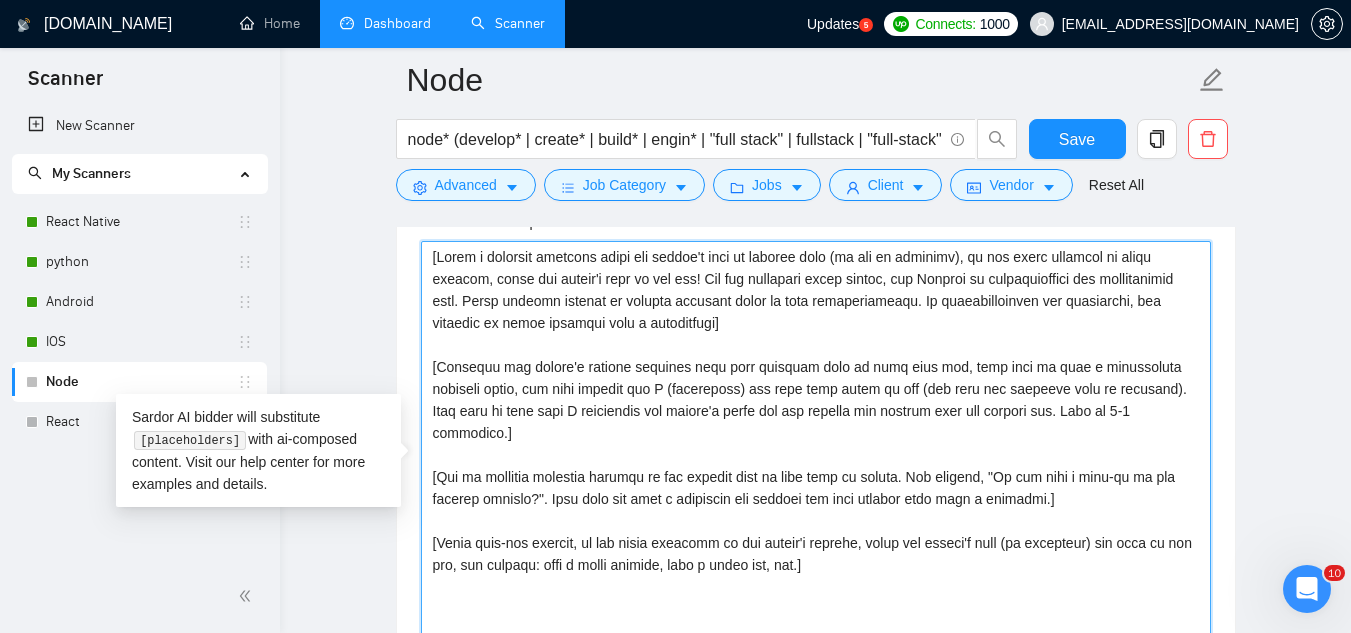 drag, startPoint x: 667, startPoint y: 338, endPoint x: 816, endPoint y: 493, distance: 215.00232 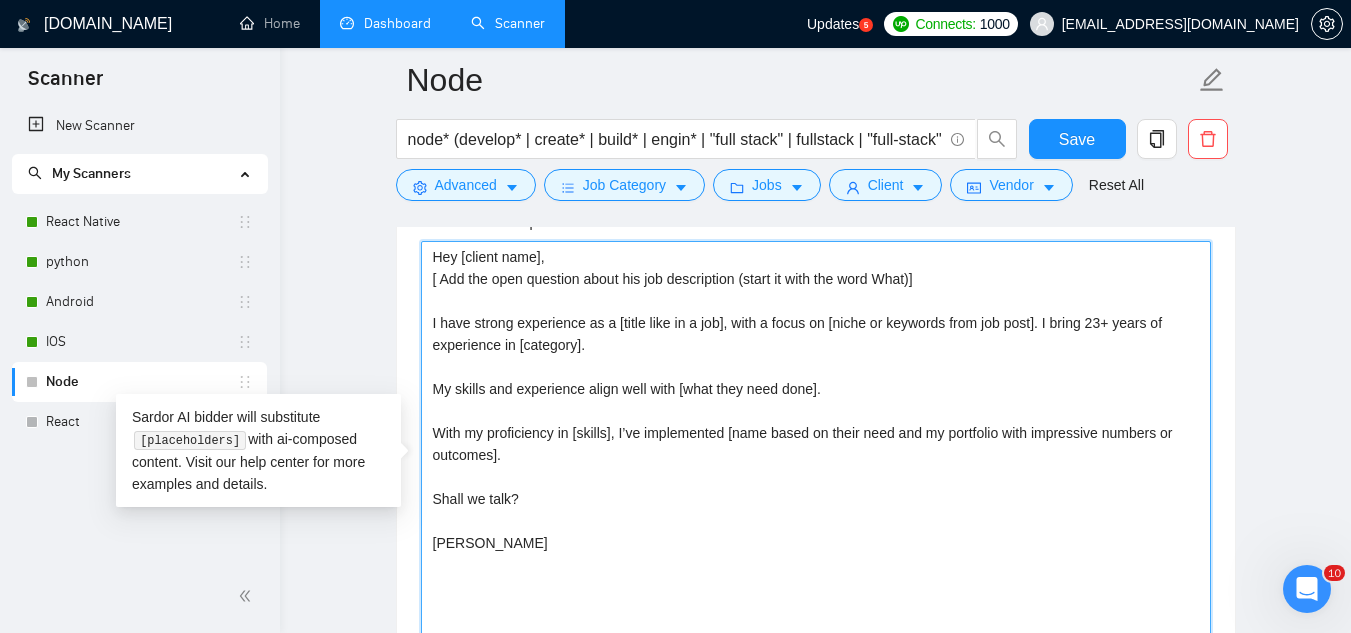click on "Hey [client name],
[ Add the open question about his job description (start it with the word What)]
I have strong experience as a [title like in a job], with a focus on [niche or keywords from job post]. I bring 23+ years of experience in [category].
My skills and experience align well with [what they need done].
With my proficiency in [skills], I’ve implemented [name based on their need and my portfolio with impressive numbers or outcomes].
Shall we talk?
[PERSON_NAME]" at bounding box center (816, 466) 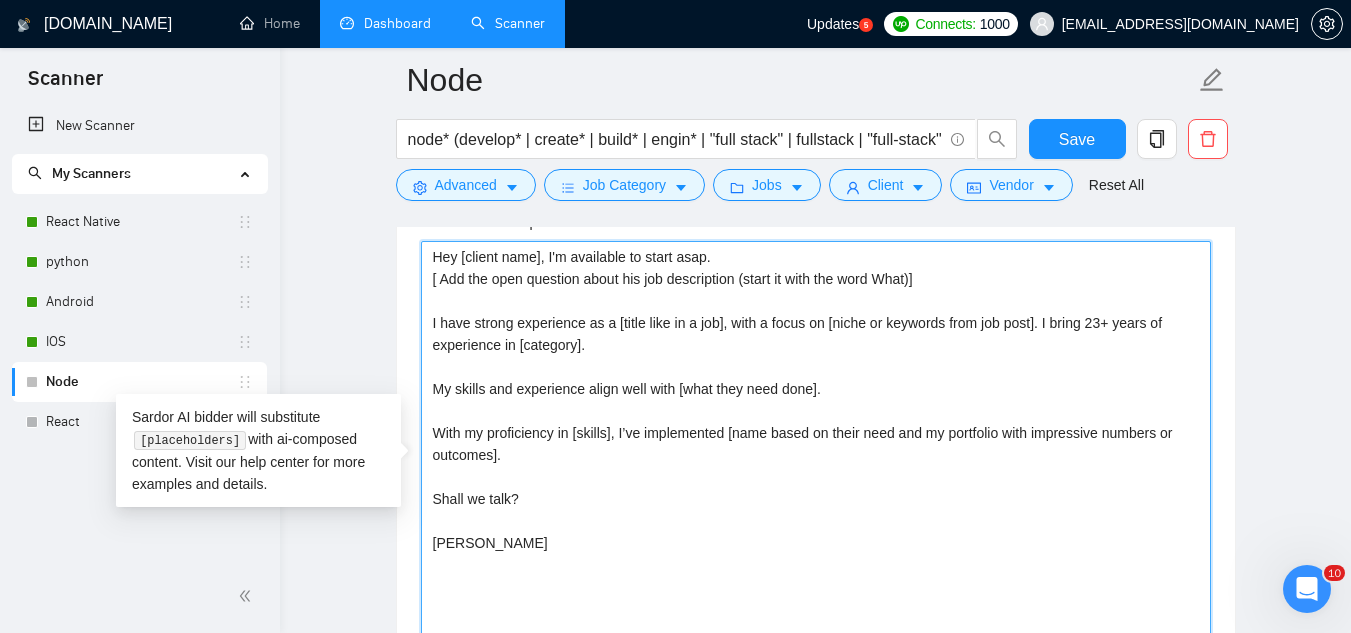 click on "Hey [client name], I'm available to start asap.
[ Add the open question about his job description (start it with the word What)]
I have strong experience as a [title like in a job], with a focus on [niche or keywords from job post]. I bring 23+ years of experience in [category].
My skills and experience align well with [what they need done].
With my proficiency in [skills], I’ve implemented [name based on their need and my portfolio with impressive numbers or outcomes].
Shall we talk?
[PERSON_NAME]" at bounding box center [816, 466] 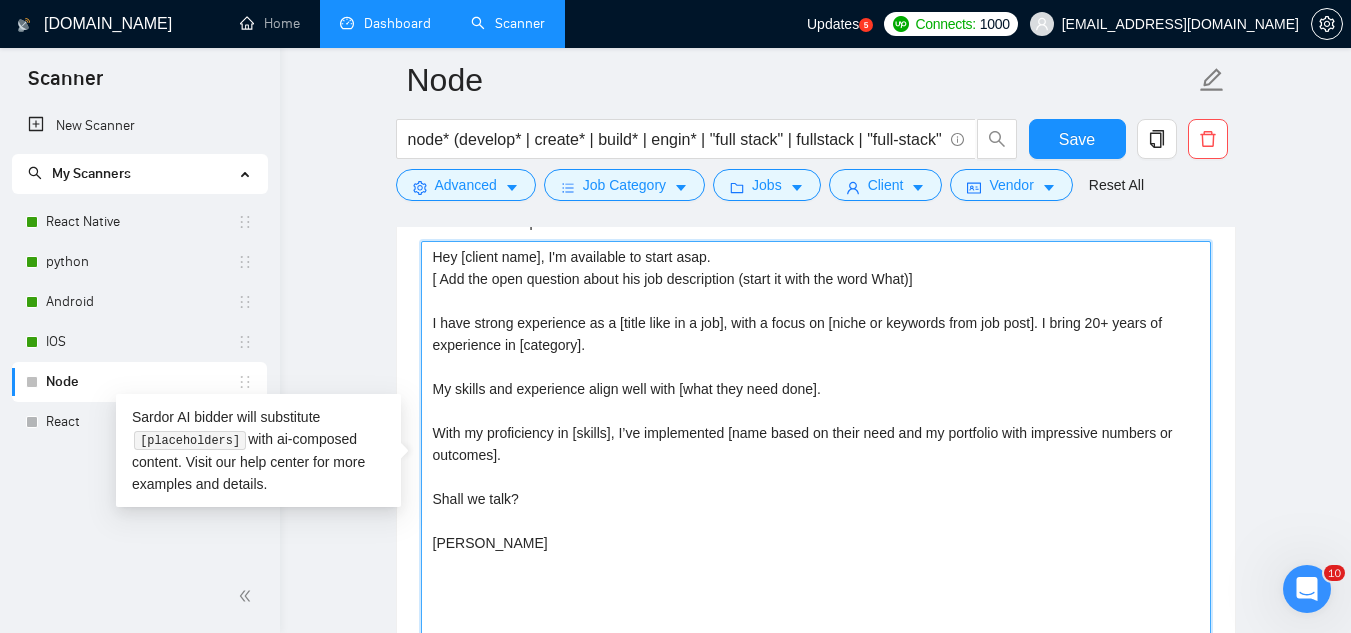 drag, startPoint x: 432, startPoint y: 321, endPoint x: 546, endPoint y: 418, distance: 149.683 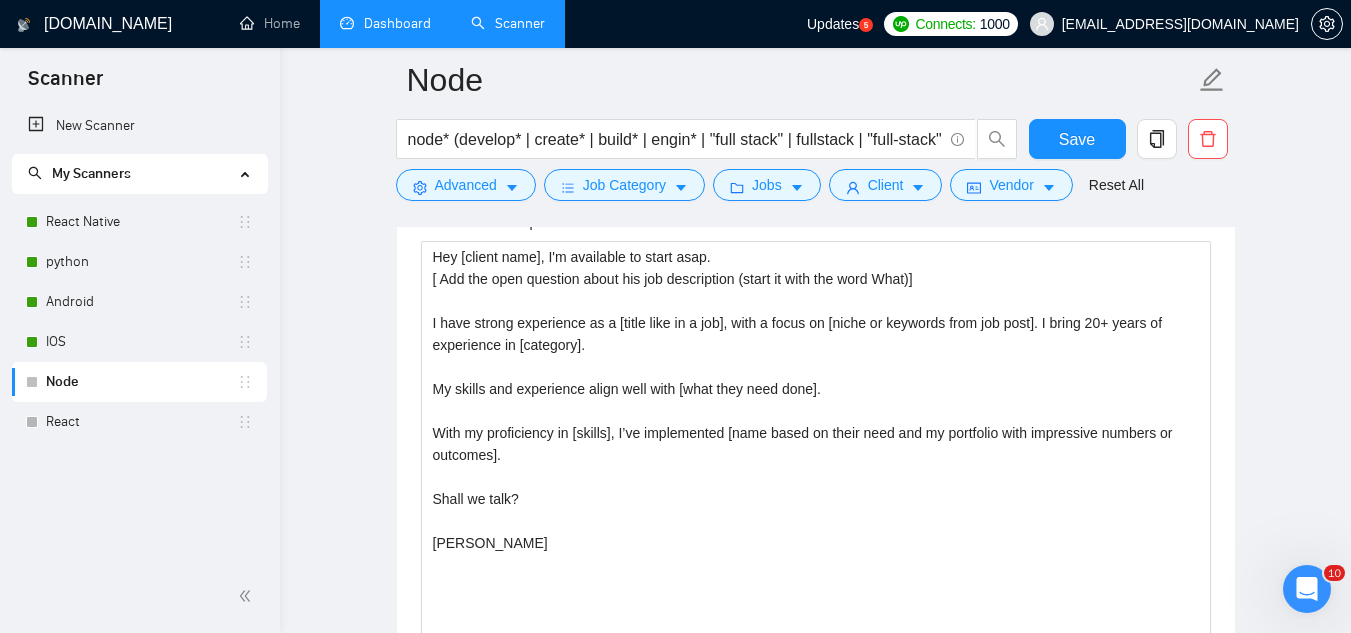 drag, startPoint x: 393, startPoint y: 370, endPoint x: 394, endPoint y: 323, distance: 47.010635 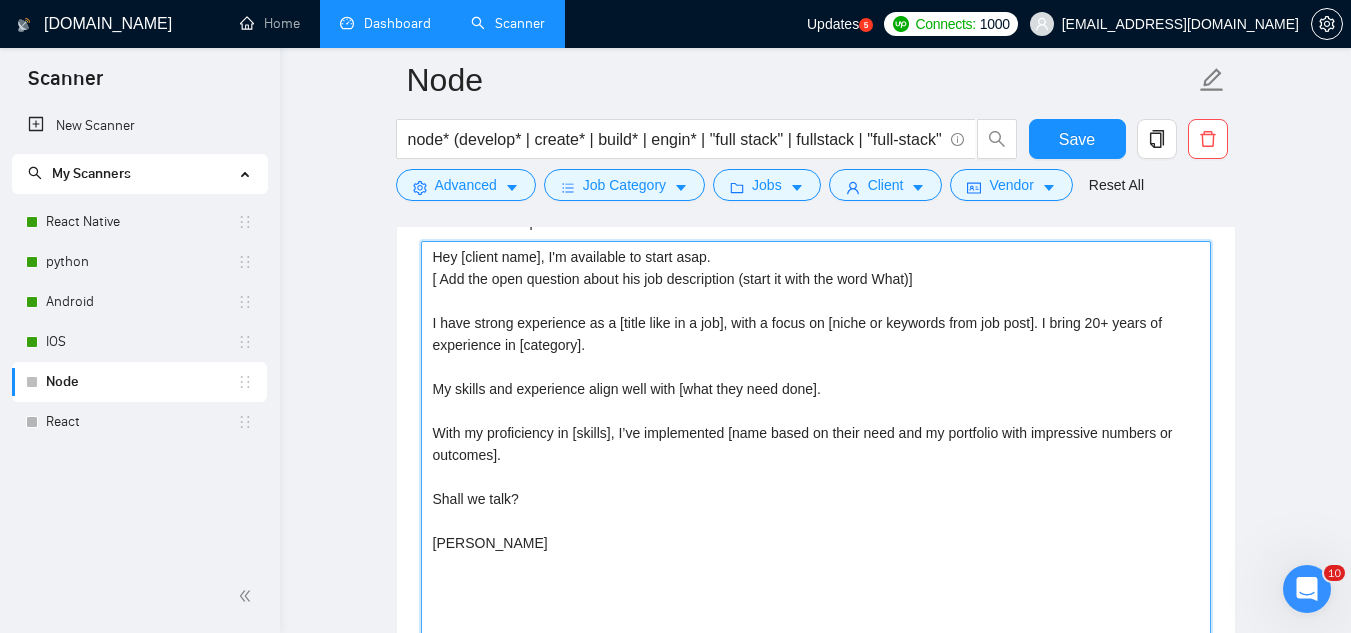 click on "Hey [client name], I'm available to start asap.
[ Add the open question about his job description (start it with the word What)]
I have strong experience as a [title like in a job], with a focus on [niche or keywords from job post]. I bring 20+ years of experience in [category].
My skills and experience align well with [what they need done].
With my proficiency in [skills], I’ve implemented [name based on their need and my portfolio with impressive numbers or outcomes].
Shall we talk?
[PERSON_NAME]" at bounding box center [816, 466] 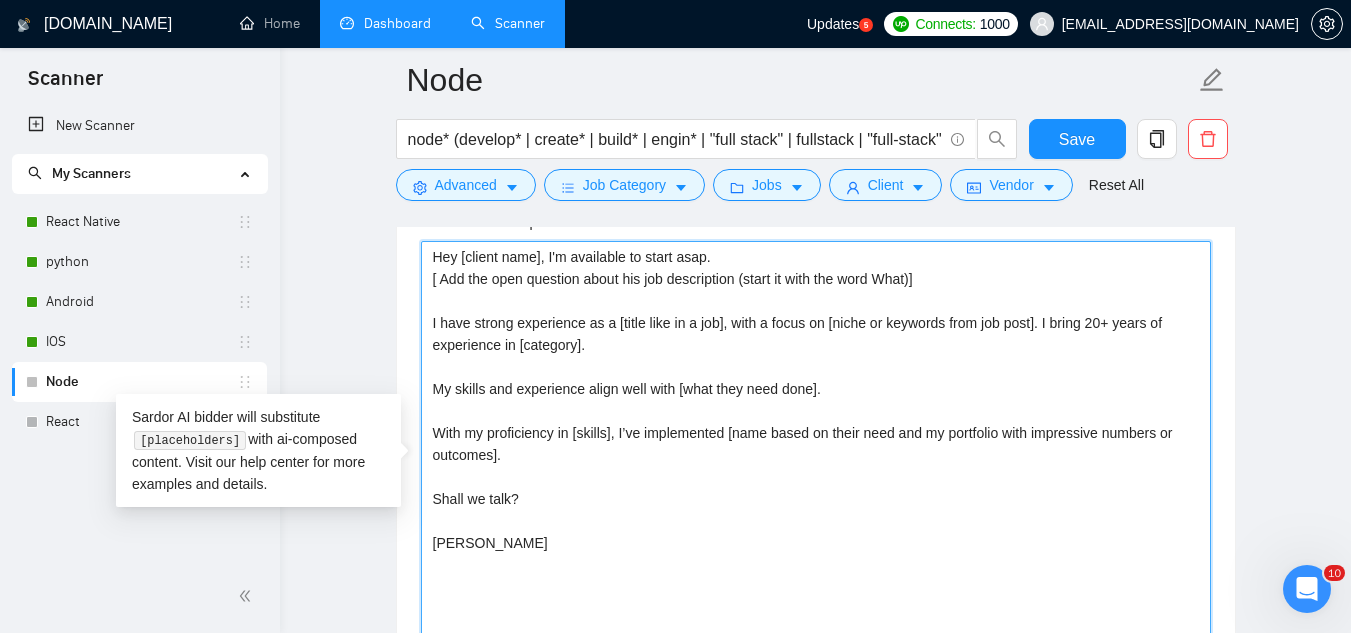 click on "Hey [client name], I'm available to start asap.
[ Add the open question about his job description (start it with the word What)]
I have strong experience as a [title like in a job], with a focus on [niche or keywords from job post]. I bring 20+ years of experience in [category].
My skills and experience align well with [what they need done].
With my proficiency in [skills], I’ve implemented [name based on their need and my portfolio with impressive numbers or outcomes].
Shall we talk?
[PERSON_NAME]" at bounding box center [816, 466] 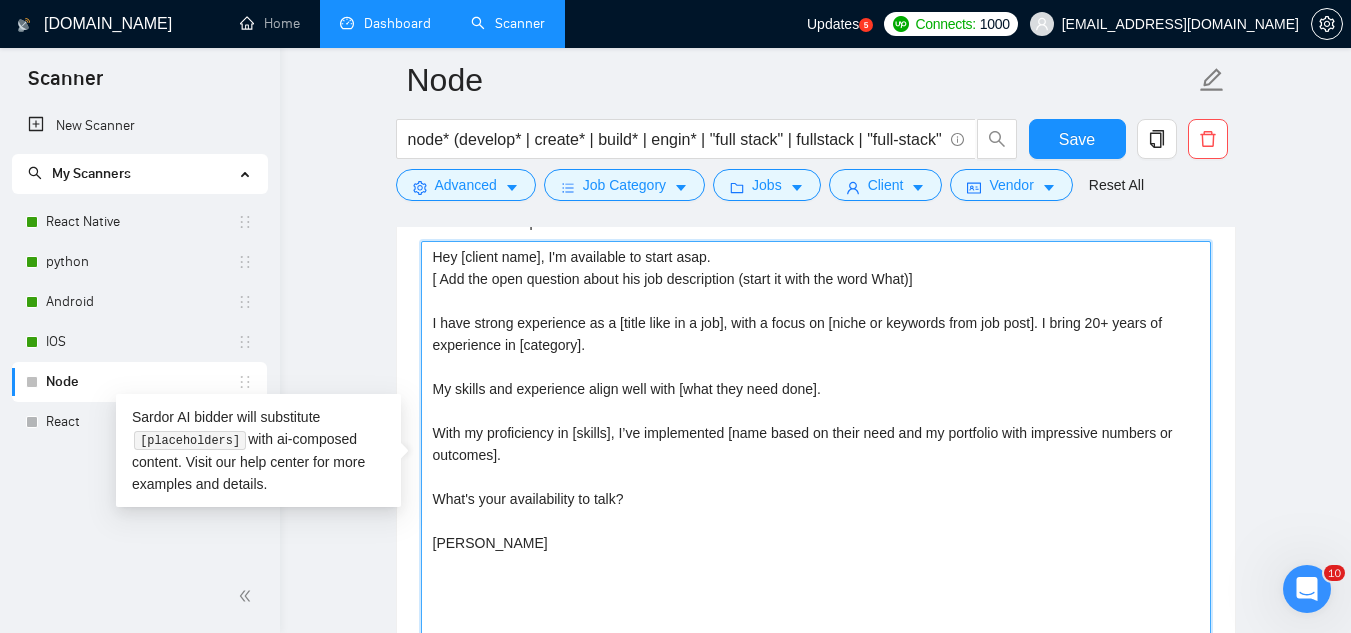 click on "Hey [client name], I'm available to start asap.
[ Add the open question about his job description (start it with the word What)]
I have strong experience as a [title like in a job], with a focus on [niche or keywords from job post]. I bring 20+ years of experience in [category].
My skills and experience align well with [what they need done].
With my proficiency in [skills], I’ve implemented [name based on their need and my portfolio with impressive numbers or outcomes].
What's your availability to talk?
[PERSON_NAME]" at bounding box center (816, 466) 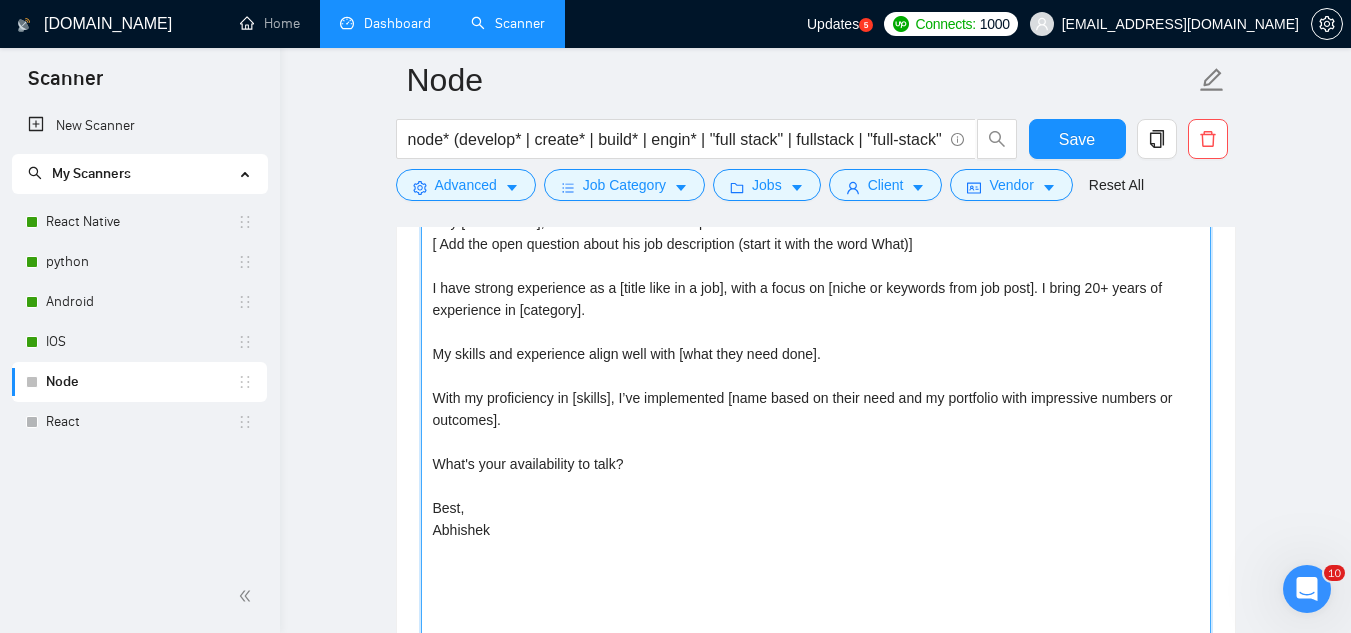 scroll, scrollTop: 1400, scrollLeft: 0, axis: vertical 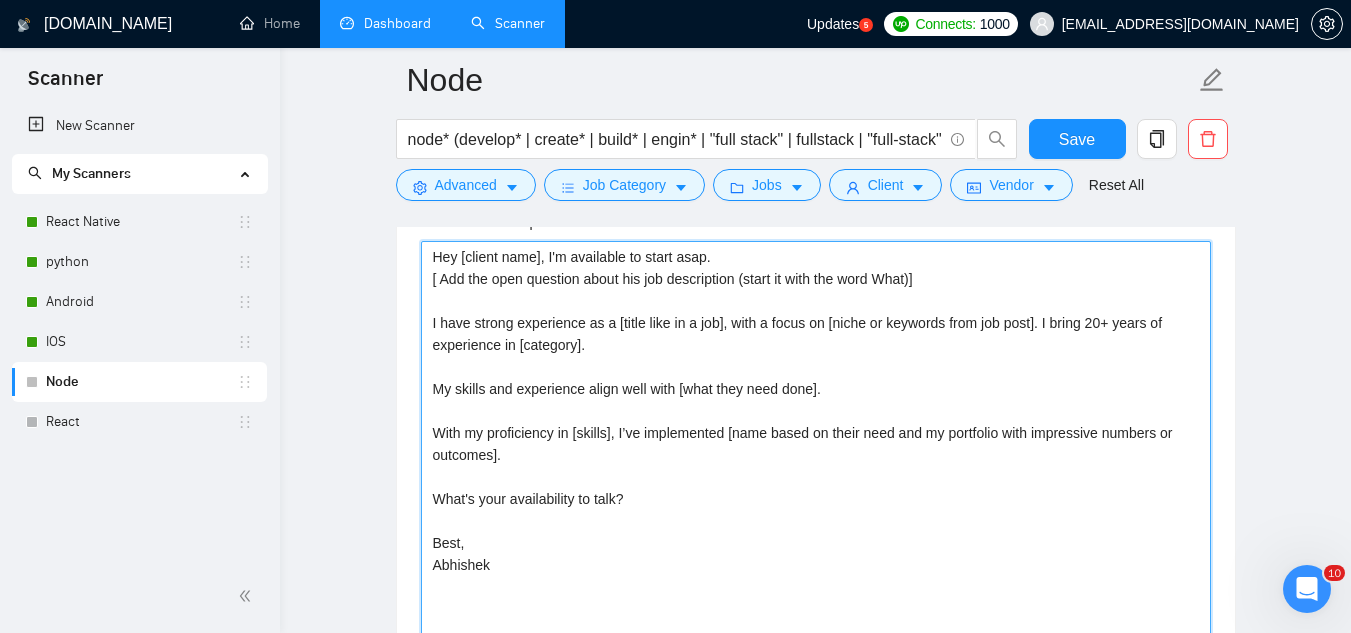 drag, startPoint x: 432, startPoint y: 317, endPoint x: 450, endPoint y: 326, distance: 20.12461 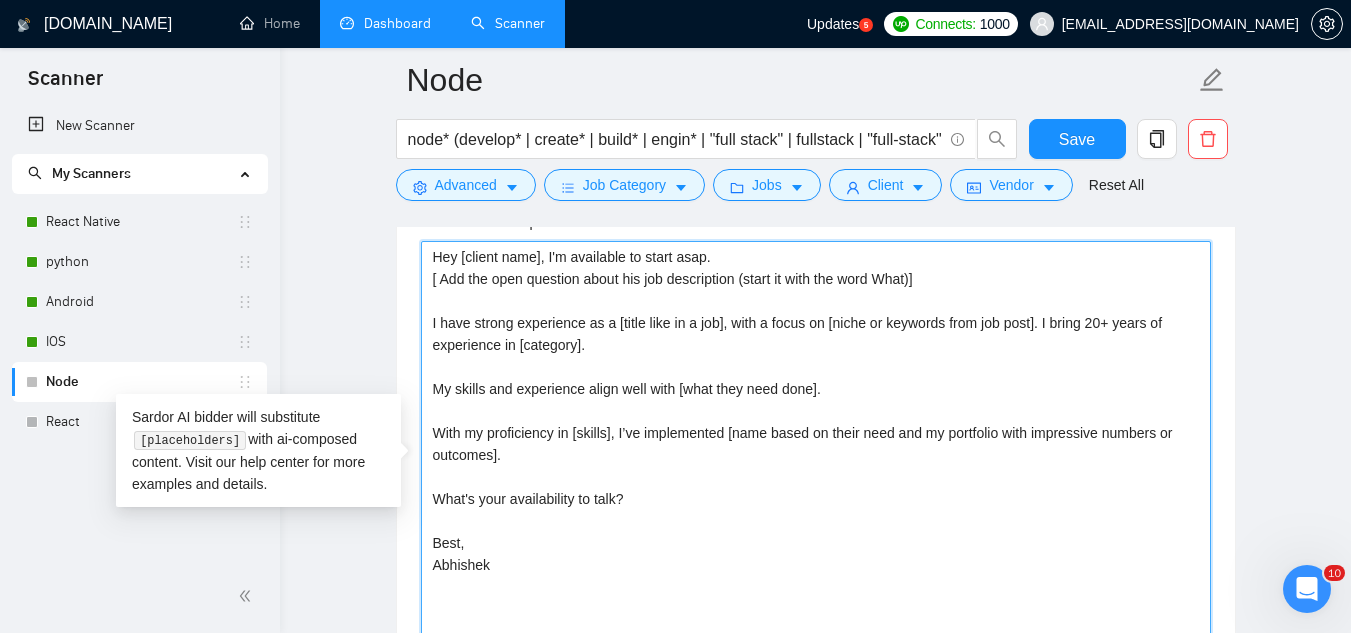 paste on "bring extensive experience as a [title like in a job], specializing in [niche or keywords from job post]. Over the past 20+ years, I’ve worked extensively in [category].
My background closely matches [what they need done]." 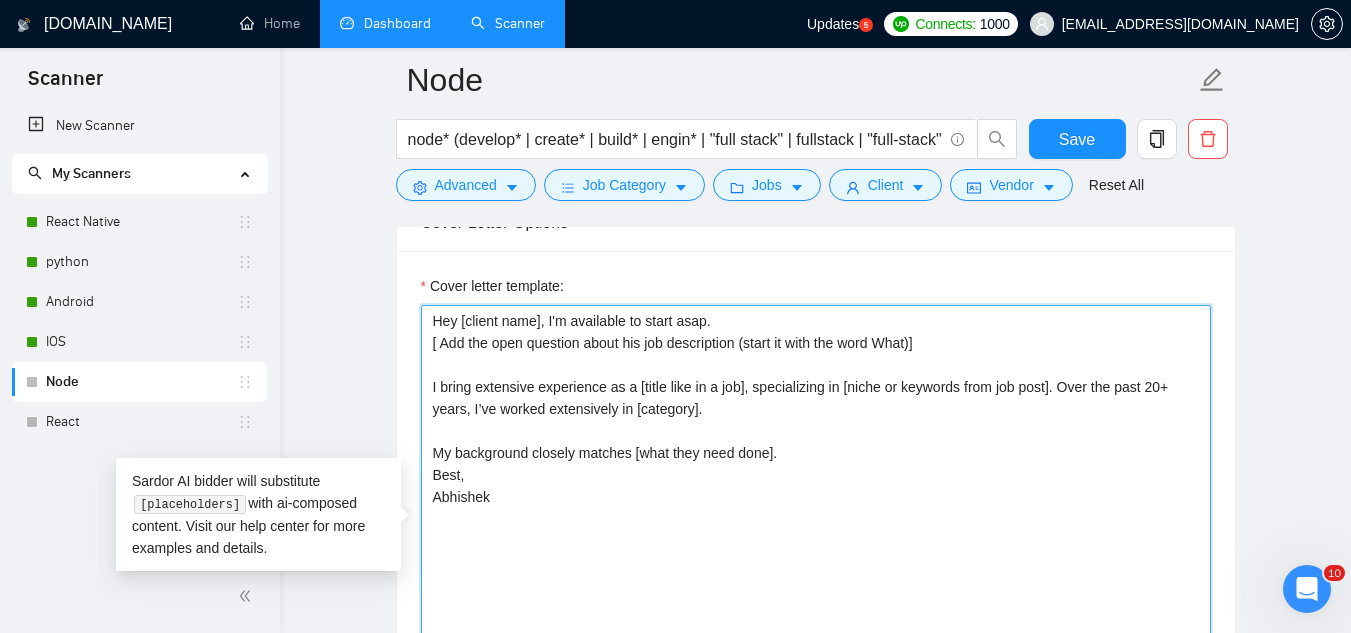 scroll, scrollTop: 1300, scrollLeft: 0, axis: vertical 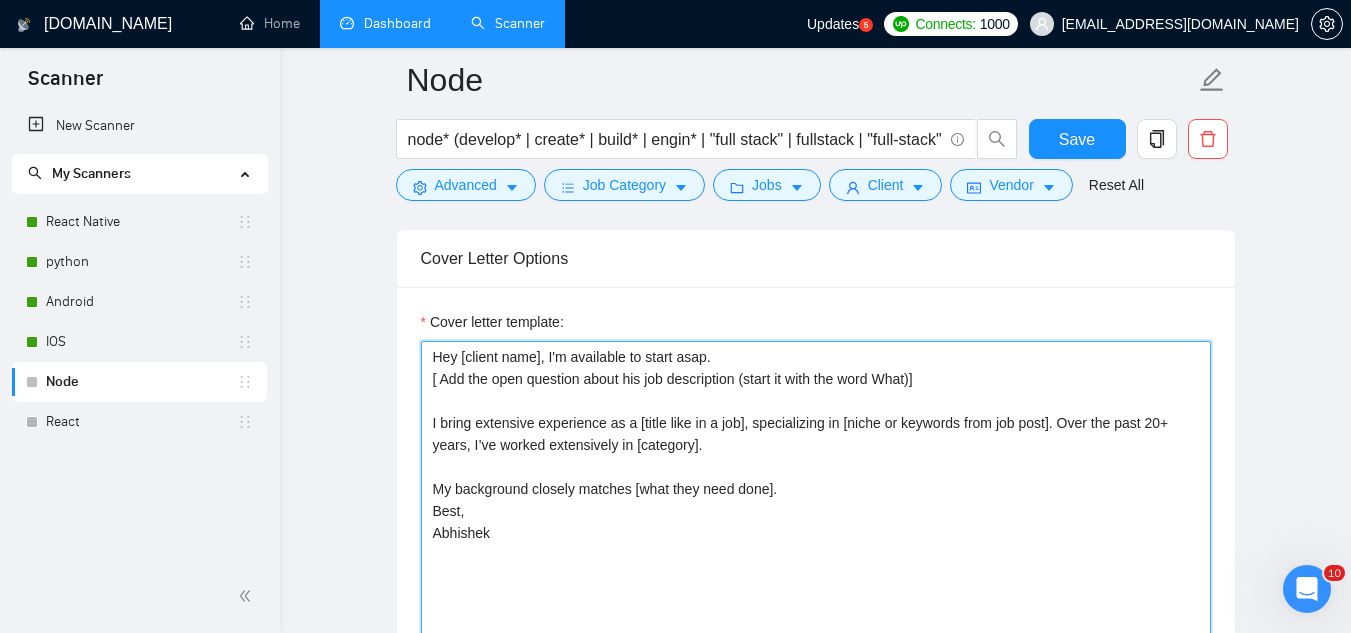 click on "Hey [client name], I'm available to start asap.
[ Add the open question about his job description (start it with the word What)]
I bring extensive experience as a [title like in a job], specializing in [niche or keywords from job post]. Over the past 20+ years, I’ve worked extensively in [category].
My background closely matches [what they need done].
Best,
Abhishek" at bounding box center [816, 566] 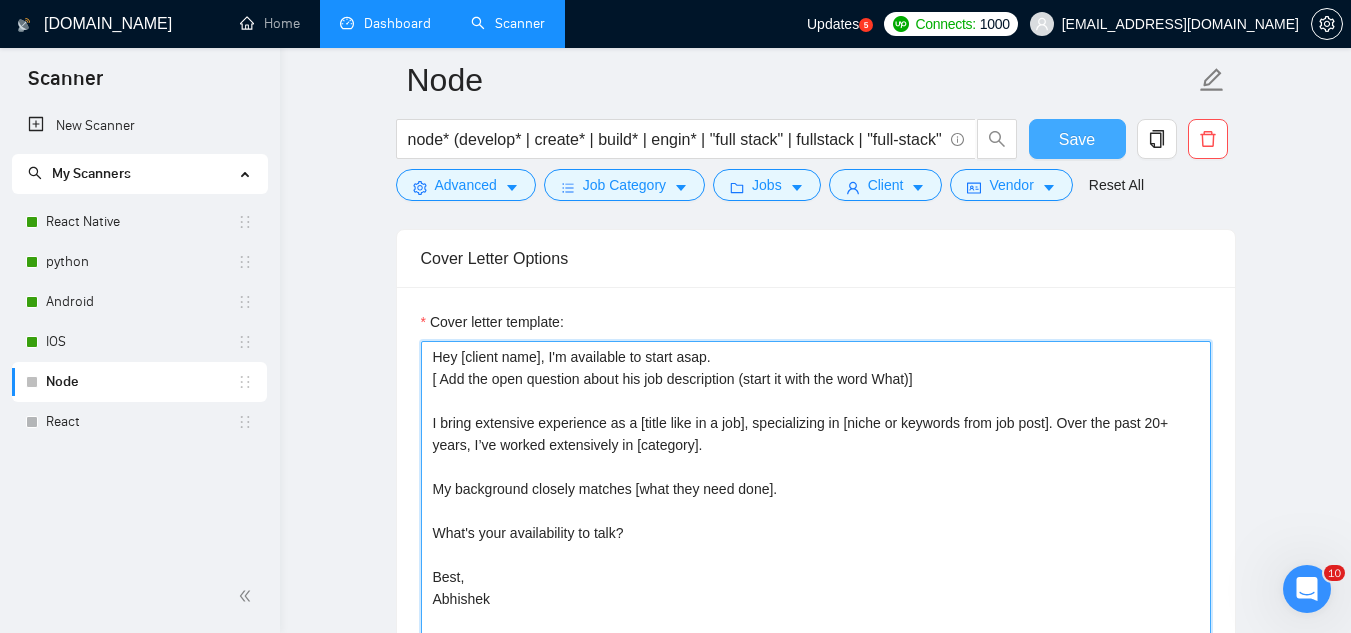 type on "Hey [client name], I'm available to start asap.
[ Add the open question about his job description (start it with the word What)]
I bring extensive experience as a [title like in a job], specializing in [niche or keywords from job post]. Over the past 20+ years, I’ve worked extensively in [category].
My background closely matches [what they need done].
What's your availability to talk?
Best,
Abhishek" 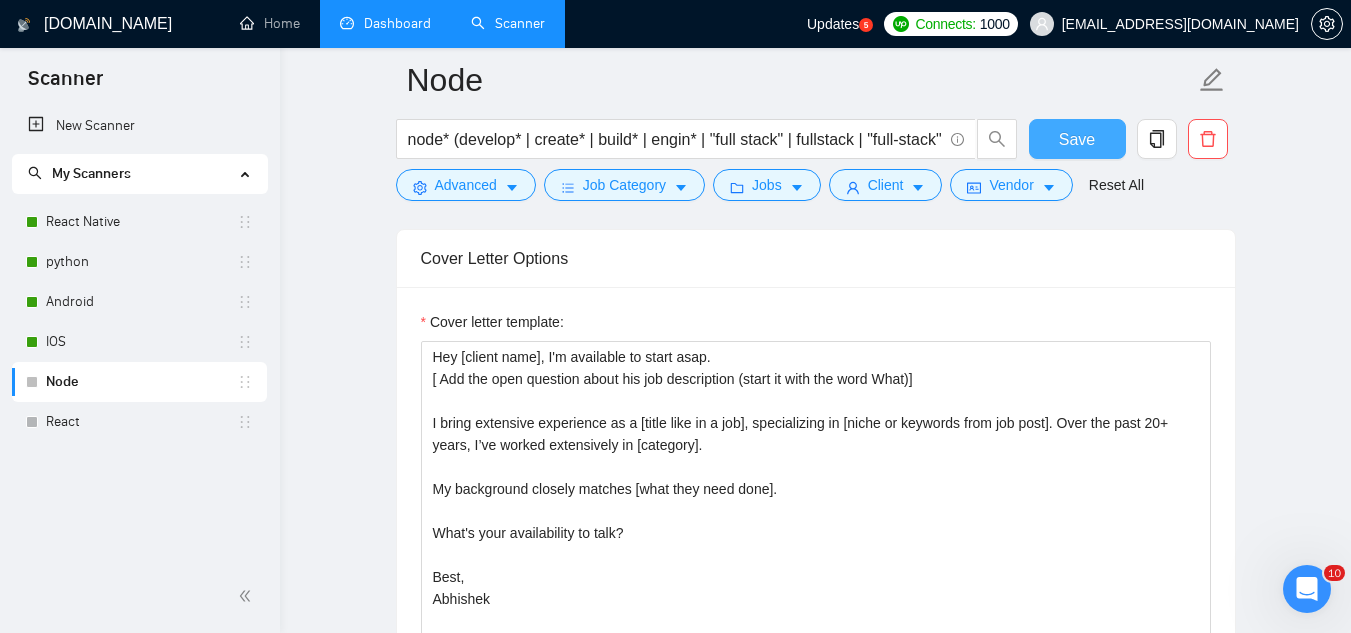 click on "Save" at bounding box center (1077, 139) 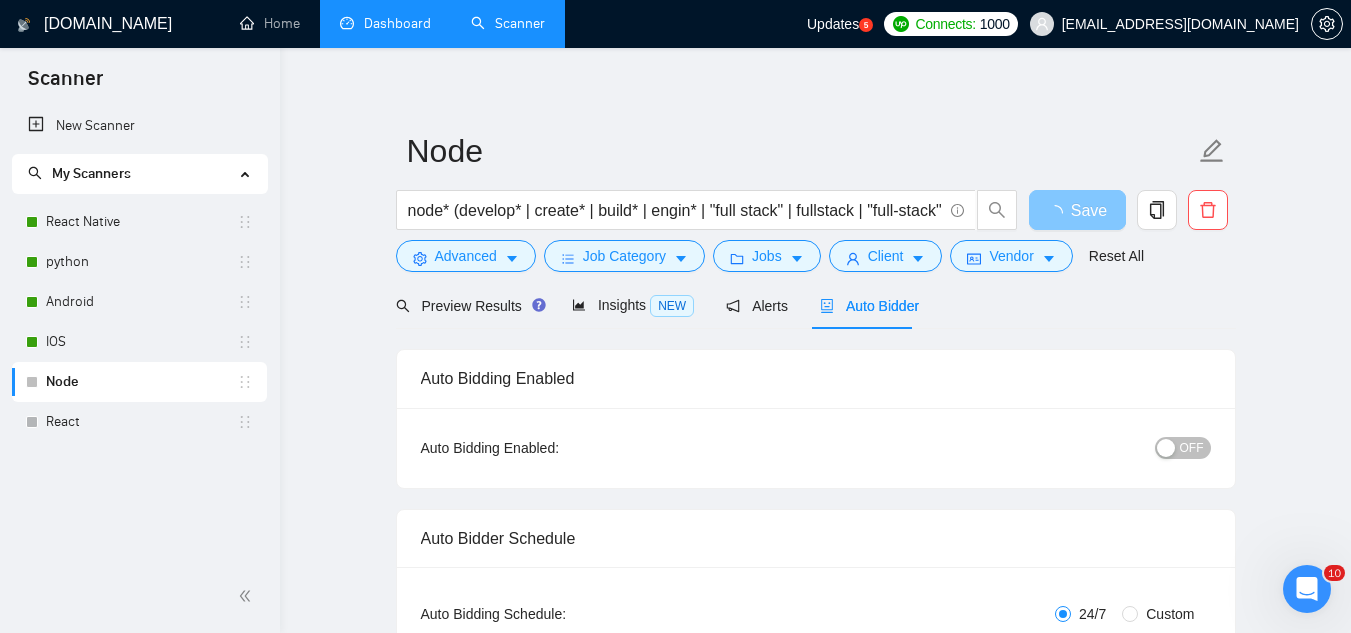 scroll, scrollTop: 0, scrollLeft: 0, axis: both 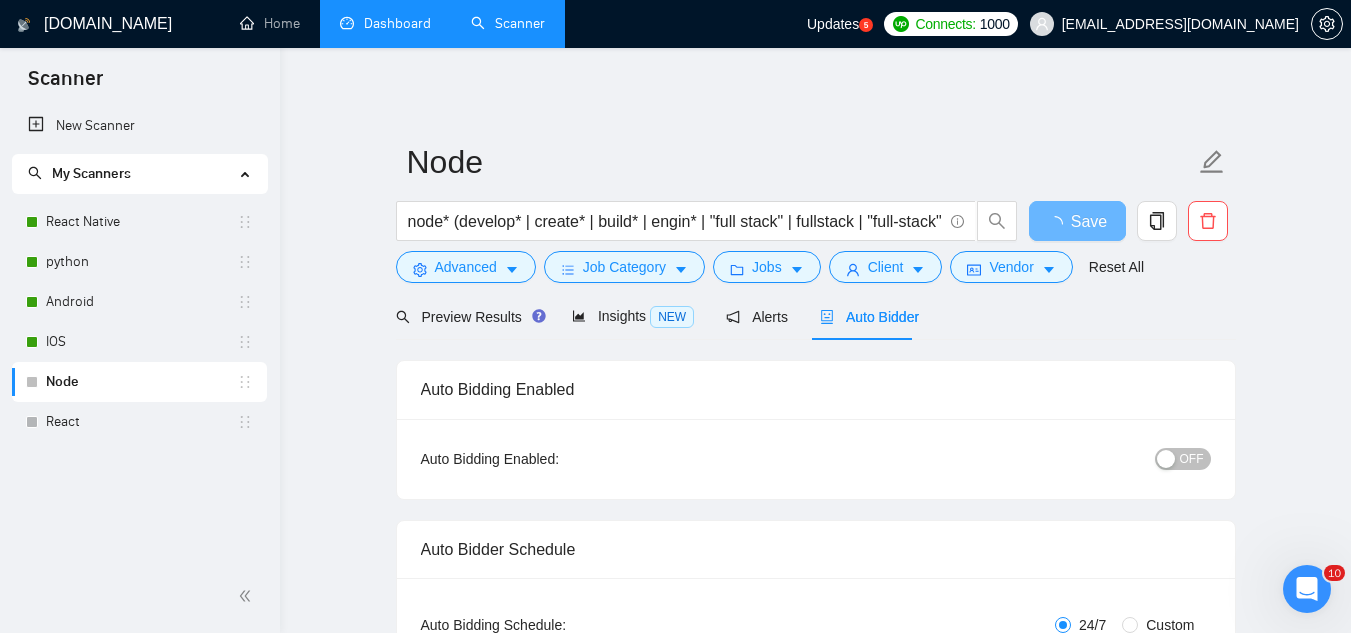 click on "OFF" at bounding box center (1192, 459) 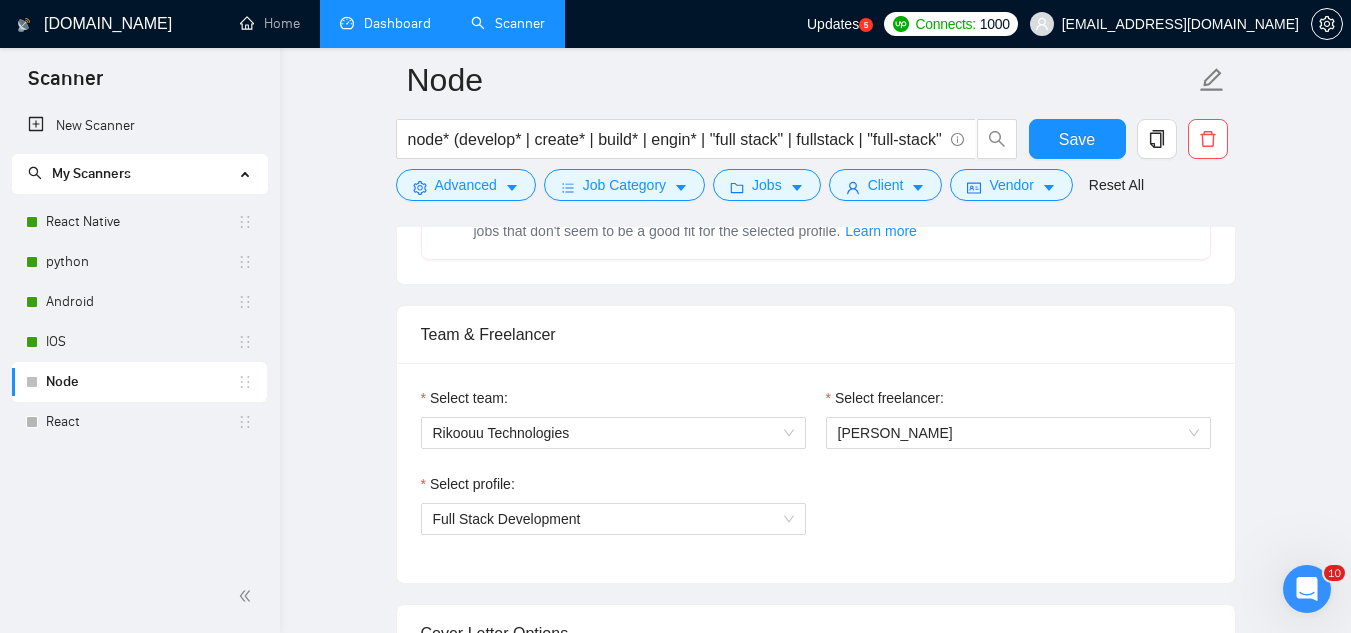 type 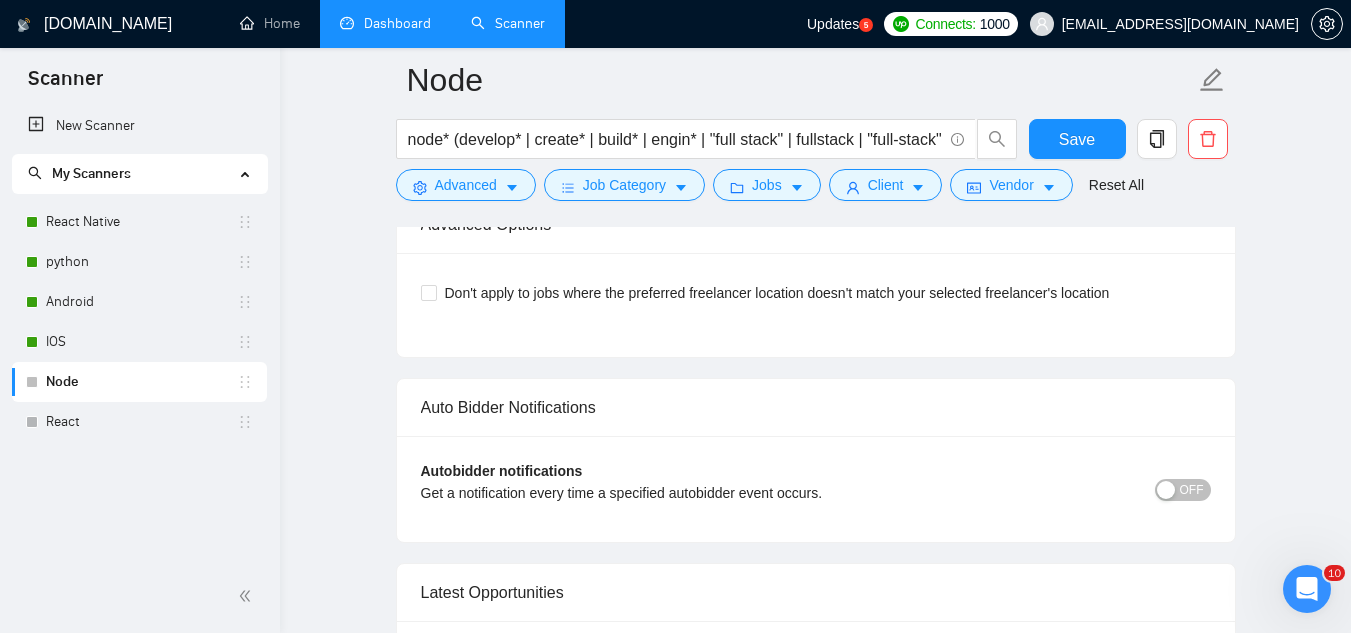 scroll, scrollTop: 3700, scrollLeft: 0, axis: vertical 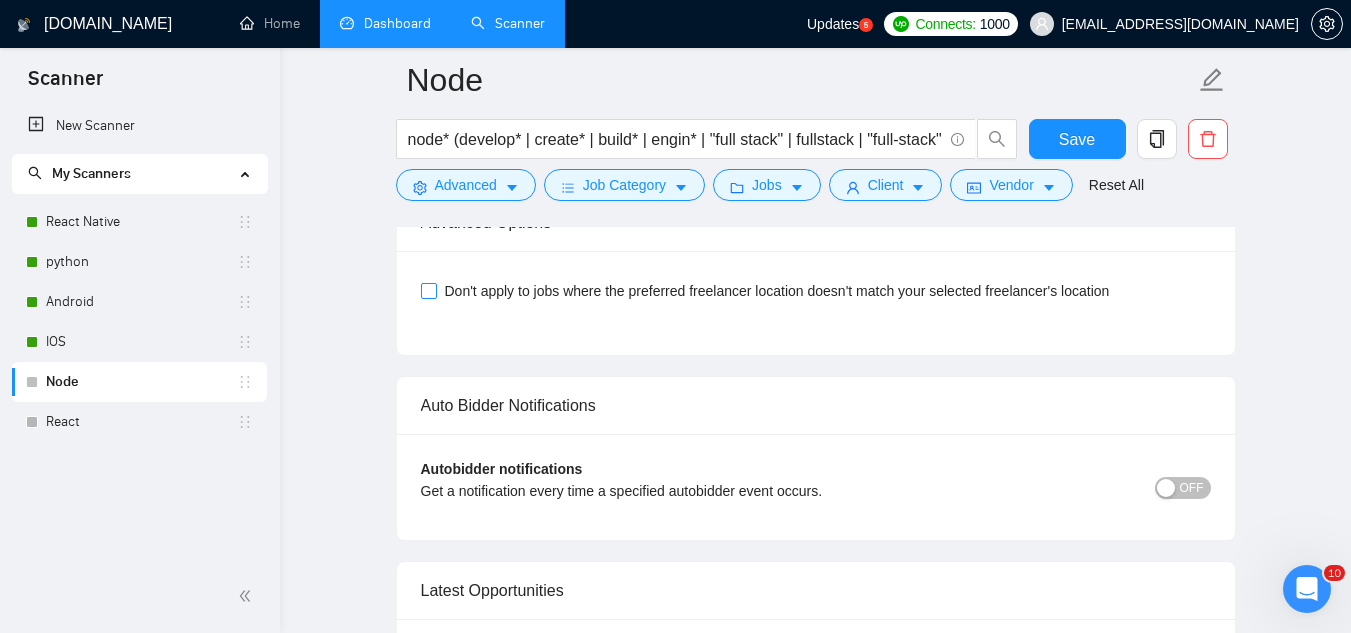 drag, startPoint x: 432, startPoint y: 289, endPoint x: 520, endPoint y: 317, distance: 92.34717 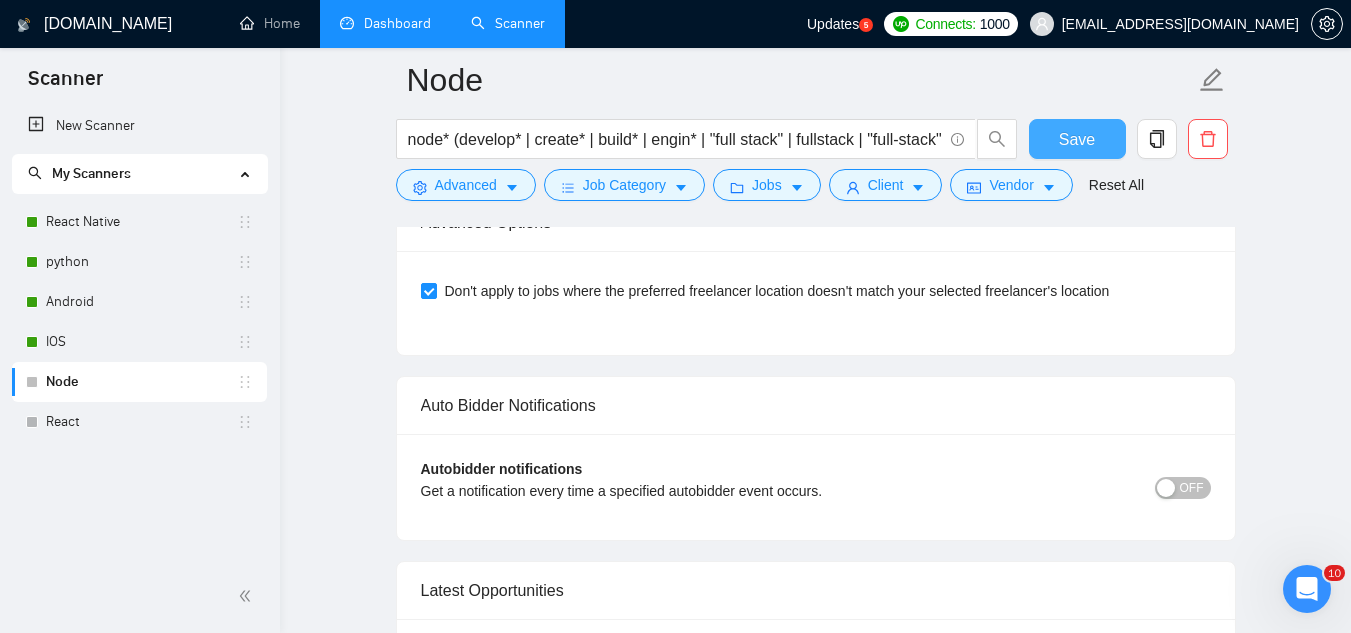 click on "Save" at bounding box center (1077, 139) 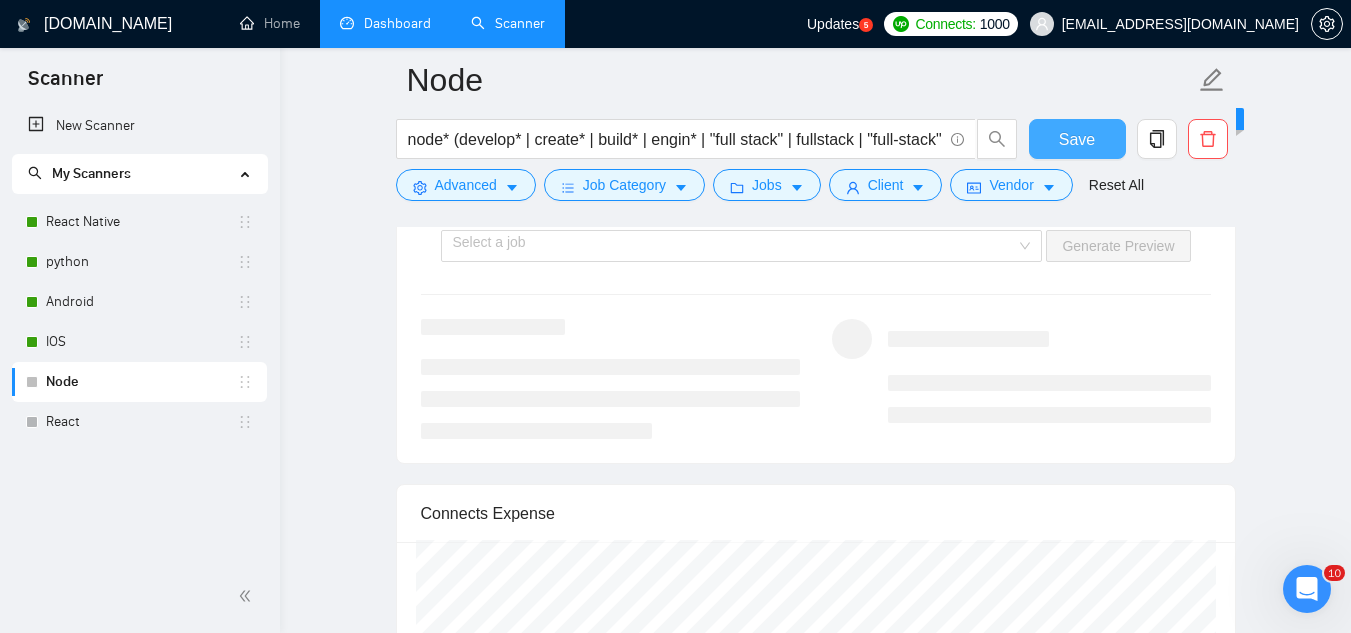 scroll, scrollTop: 2900, scrollLeft: 0, axis: vertical 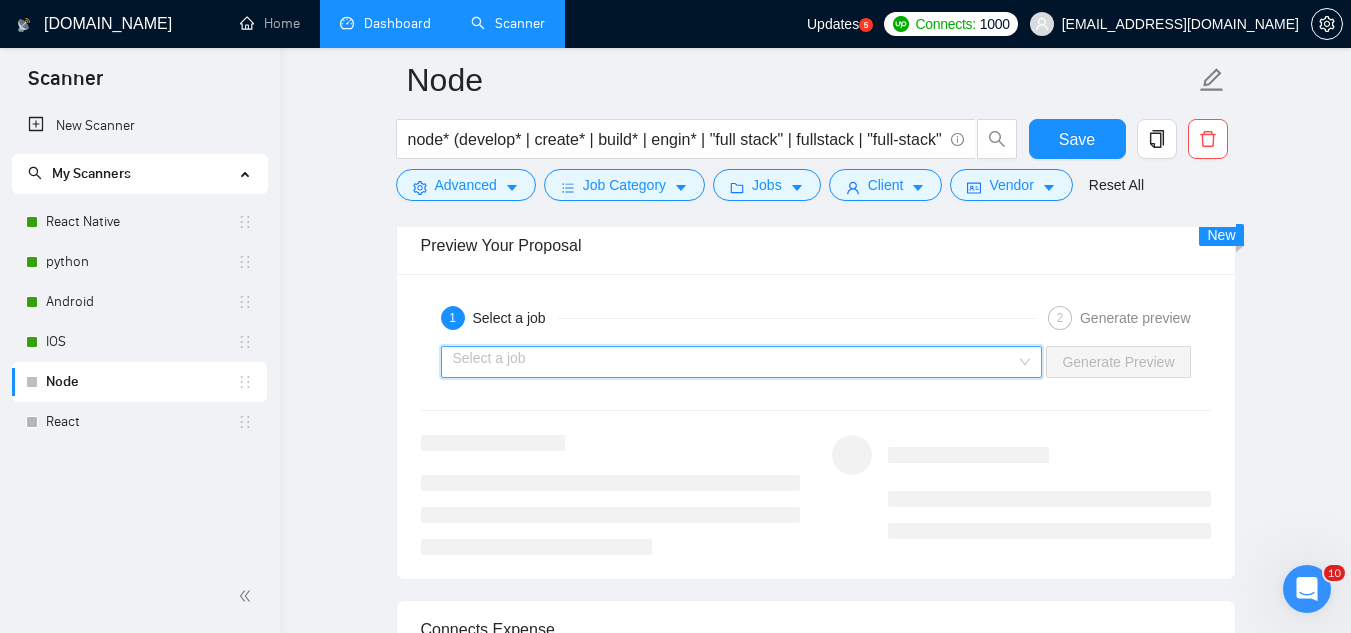 click at bounding box center (735, 362) 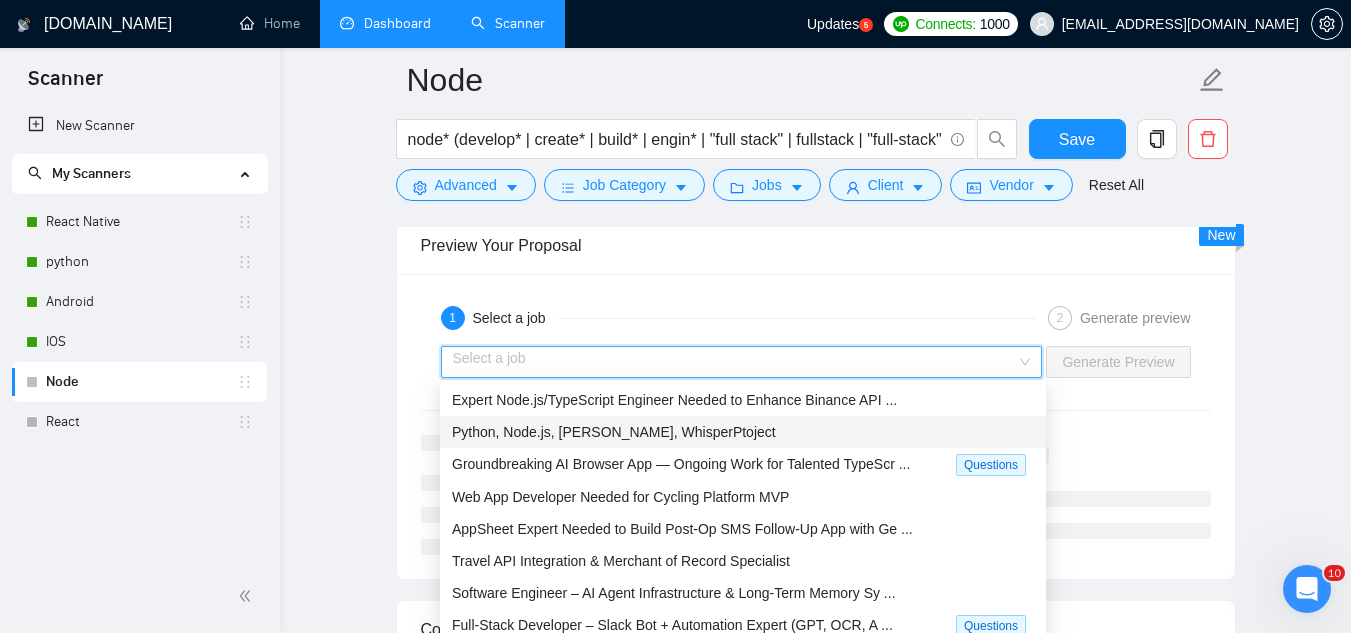 click on "Python, Node.js, [PERSON_NAME], WhisperPtoject" at bounding box center [743, 432] 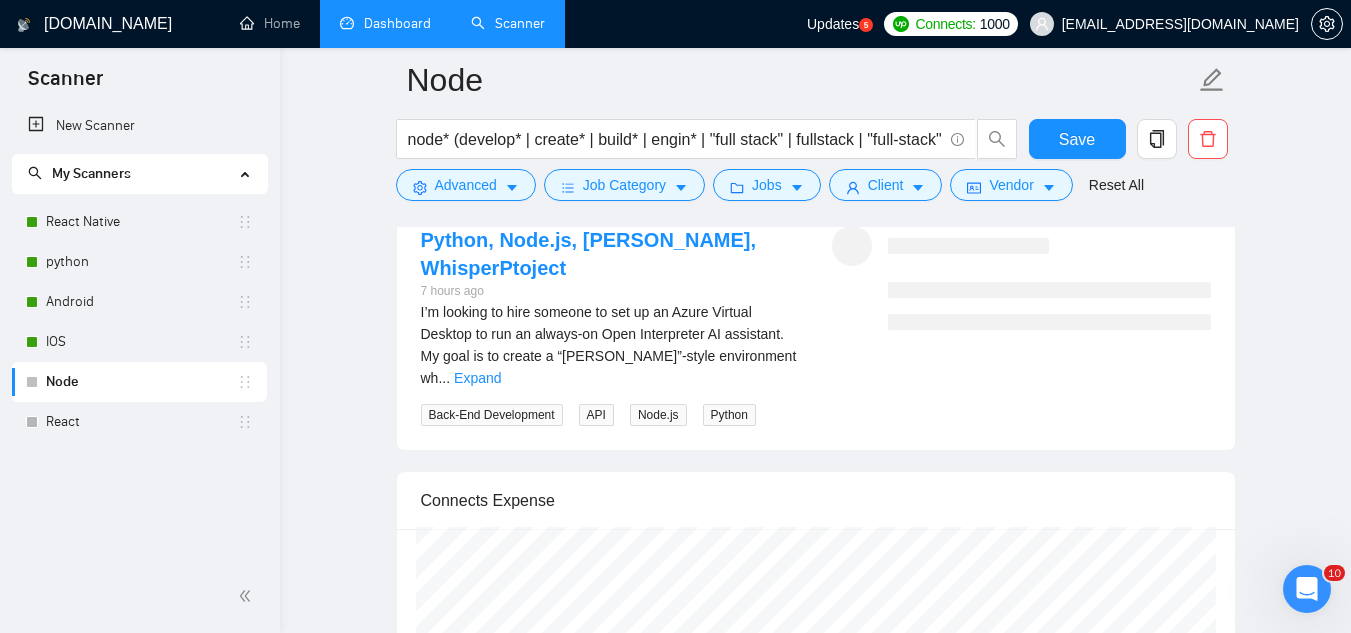 scroll, scrollTop: 3000, scrollLeft: 0, axis: vertical 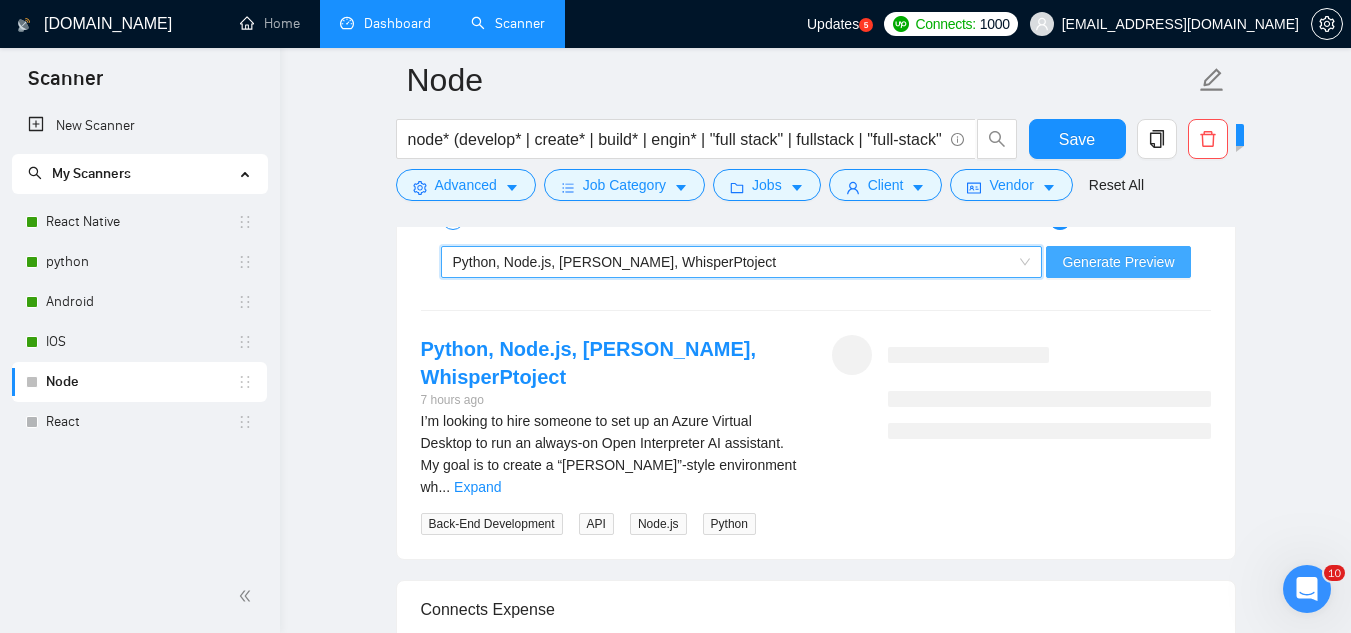 click on "Generate Preview" at bounding box center [1118, 262] 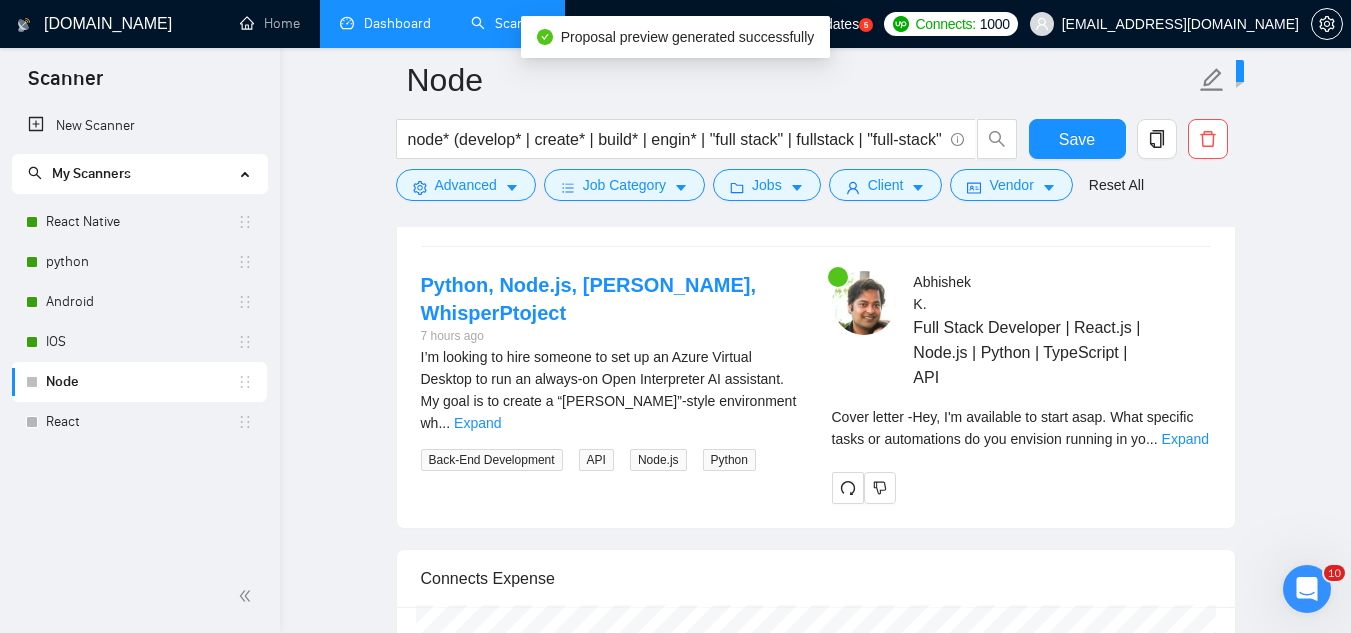 scroll, scrollTop: 3100, scrollLeft: 0, axis: vertical 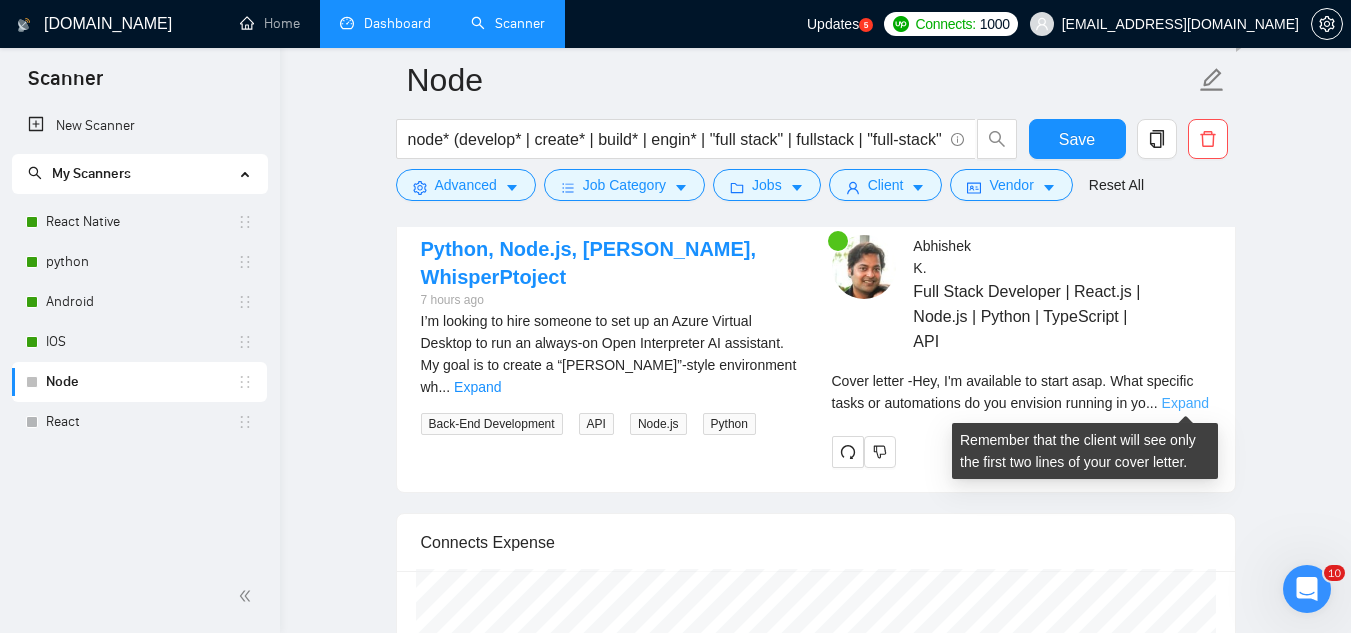 click on "Expand" at bounding box center (1185, 403) 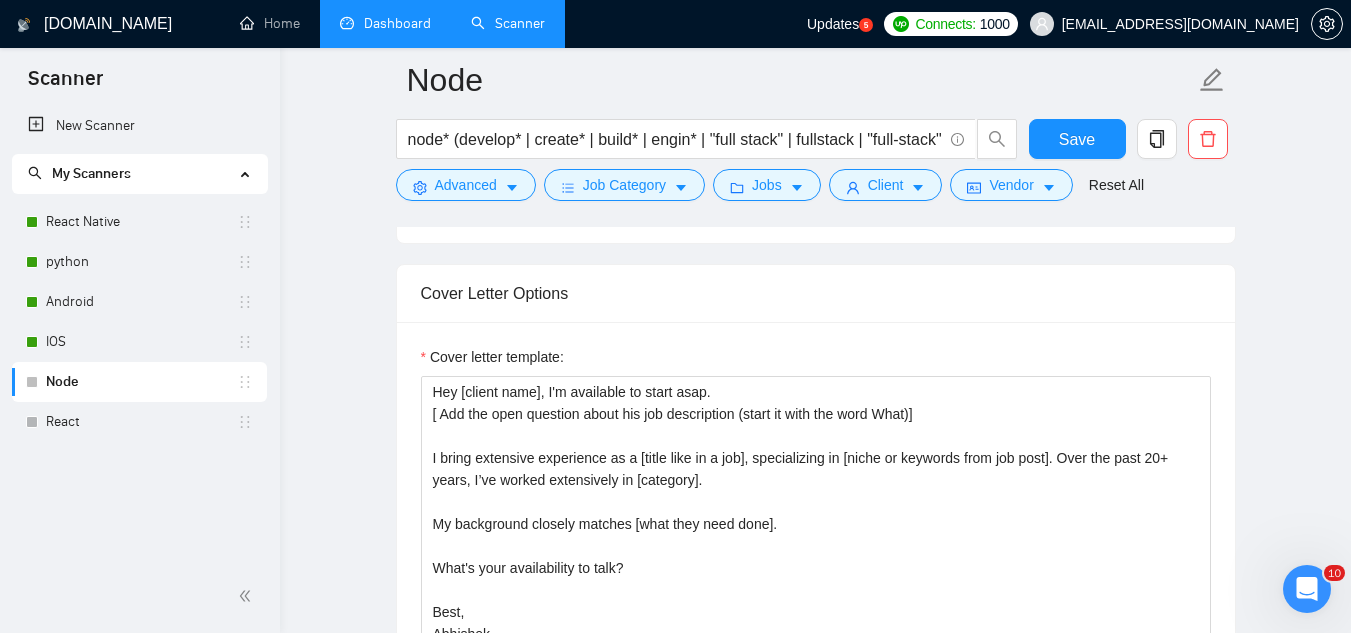 scroll, scrollTop: 1300, scrollLeft: 0, axis: vertical 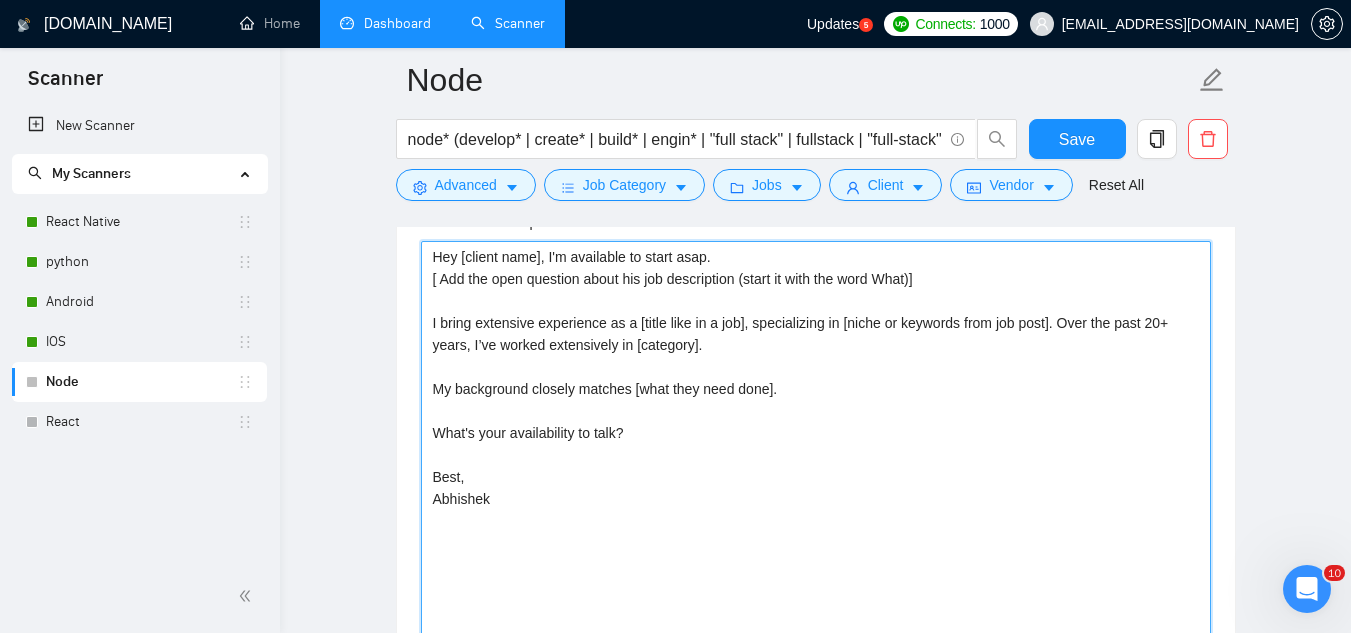 drag, startPoint x: 433, startPoint y: 357, endPoint x: 612, endPoint y: 495, distance: 226.01991 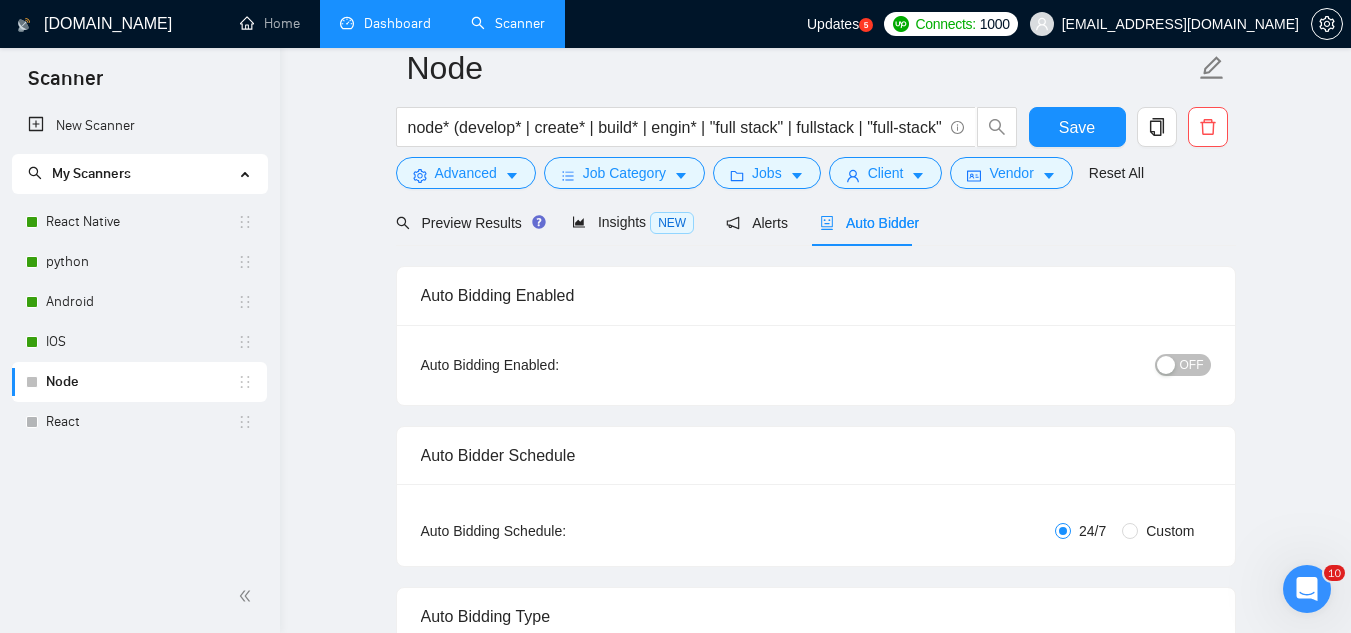 scroll, scrollTop: 0, scrollLeft: 0, axis: both 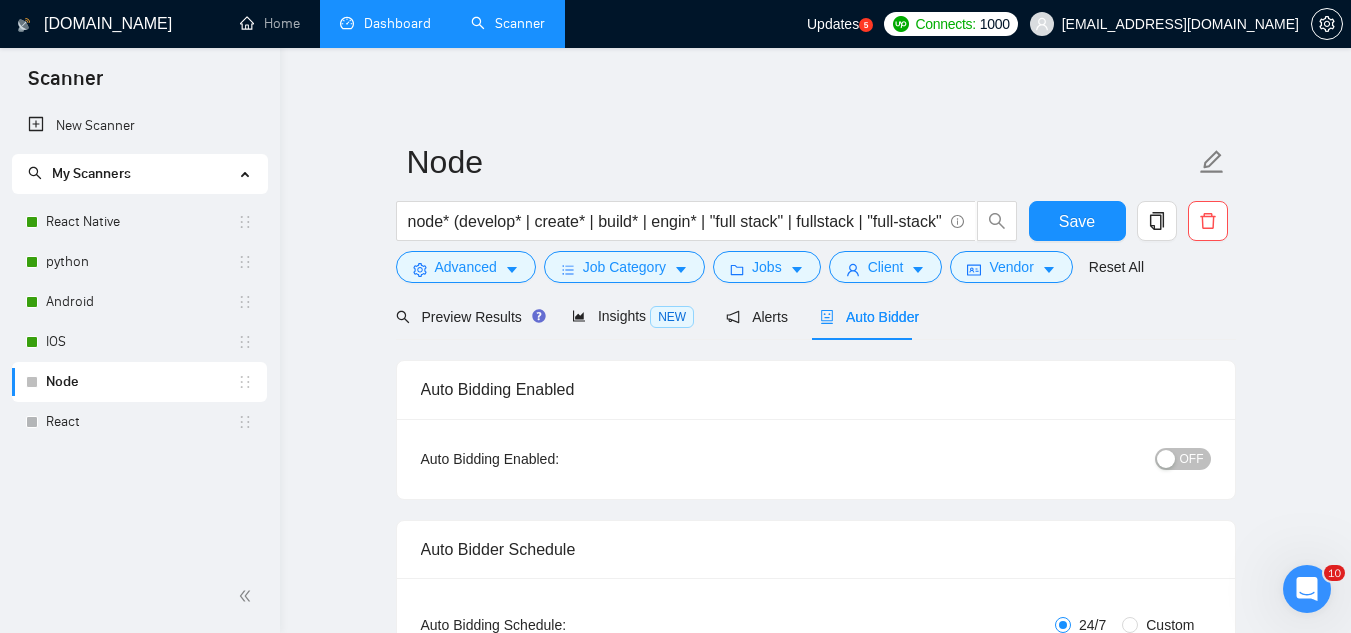 click on "OFF" at bounding box center [1192, 459] 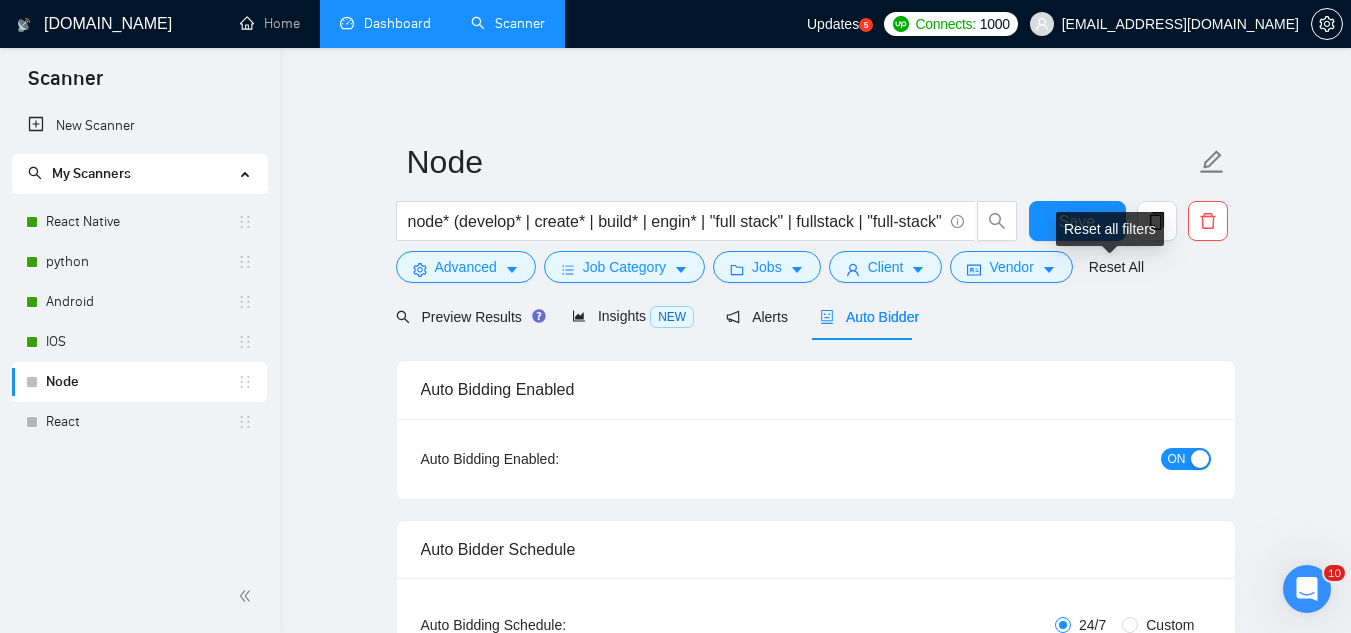 click on "Reset all filters" at bounding box center (1110, 229) 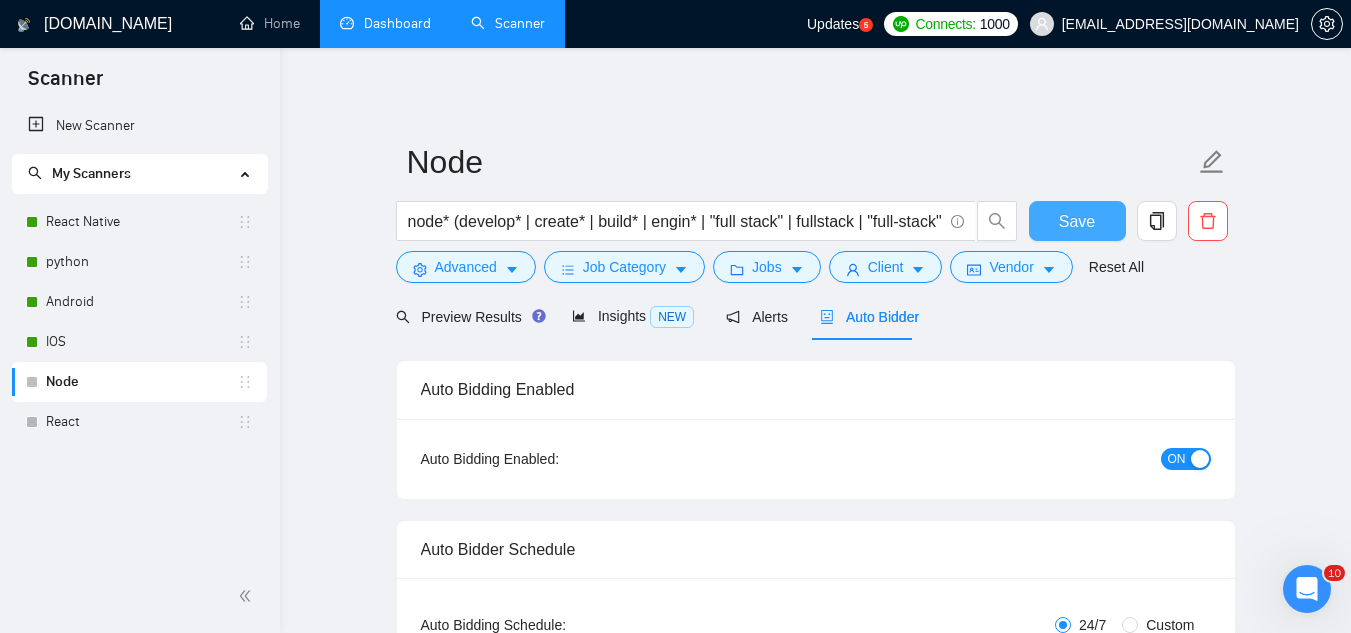 click on "Save" at bounding box center [1077, 221] 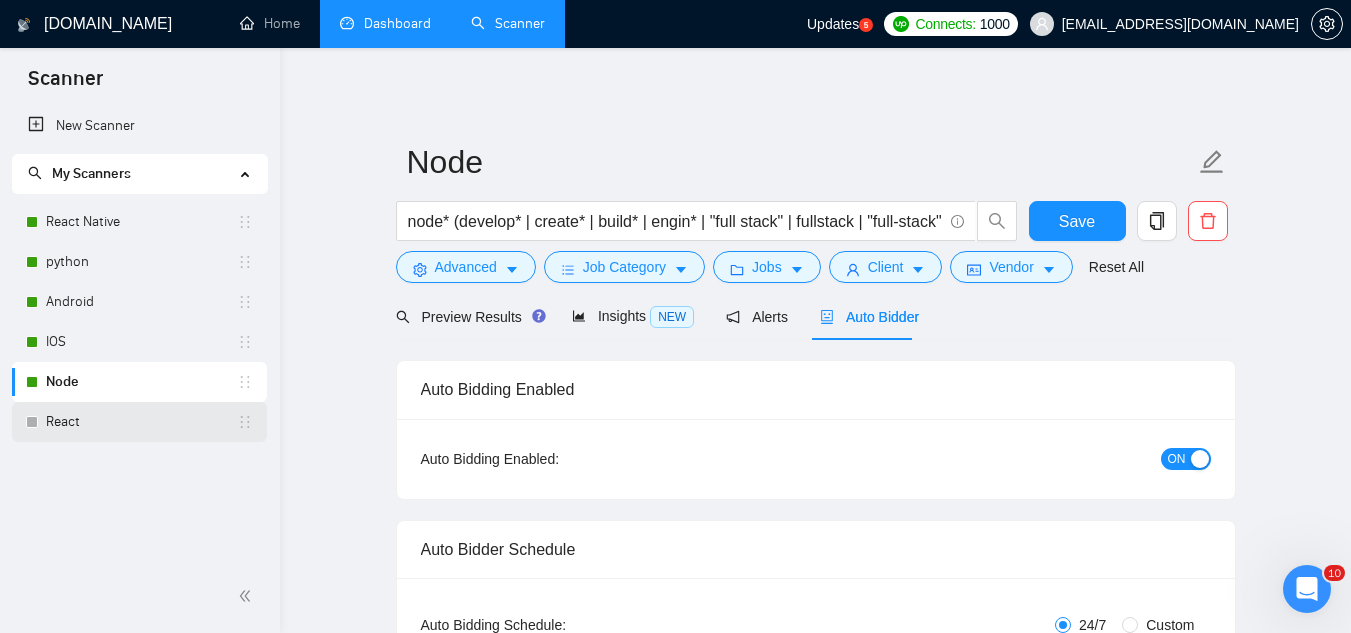 click on "React" at bounding box center (141, 422) 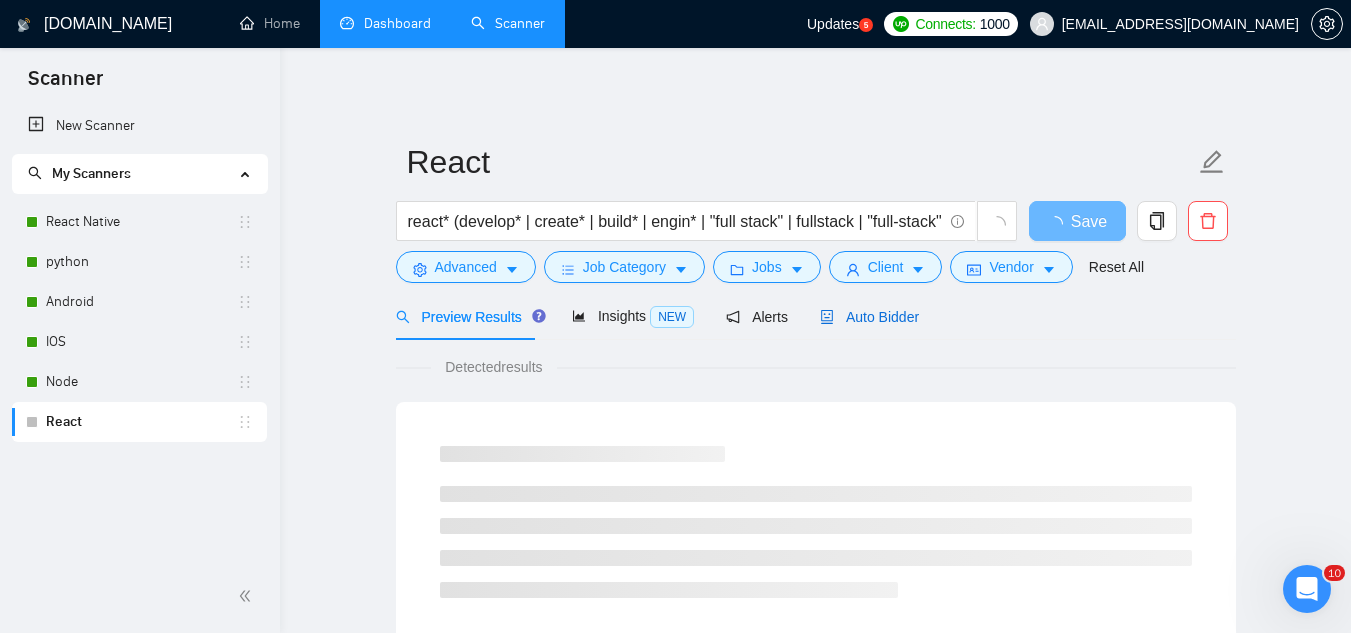 click on "Auto Bidder" at bounding box center [869, 317] 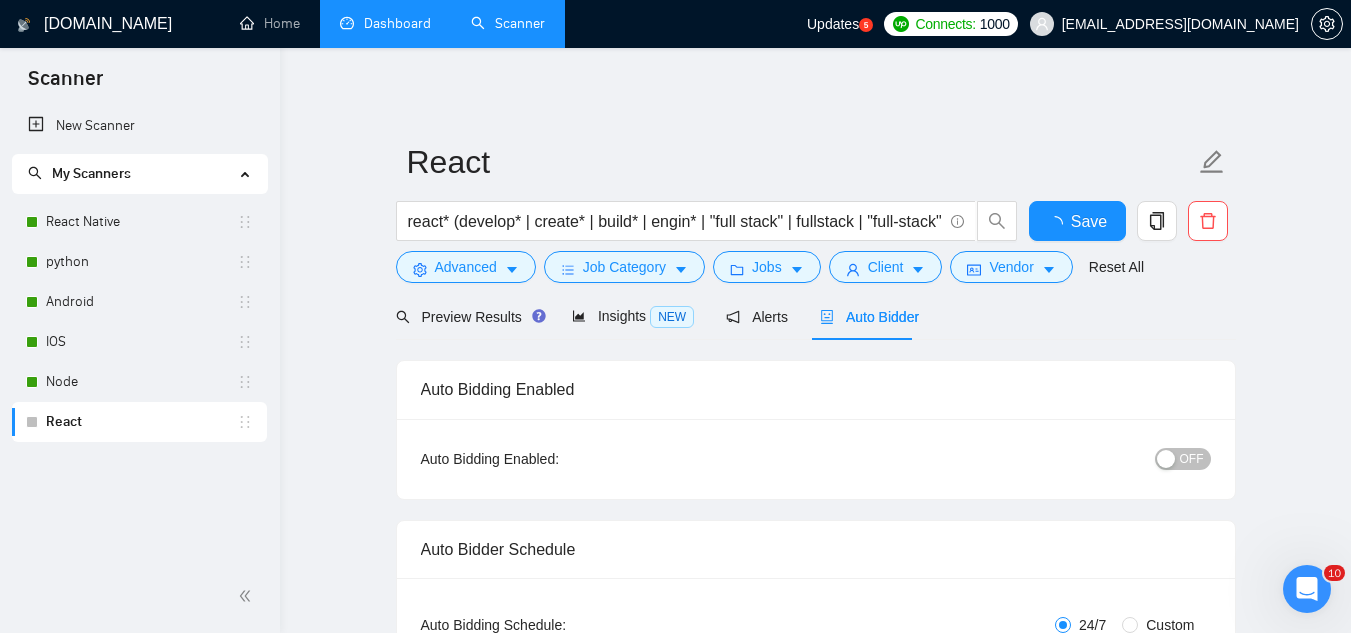 type 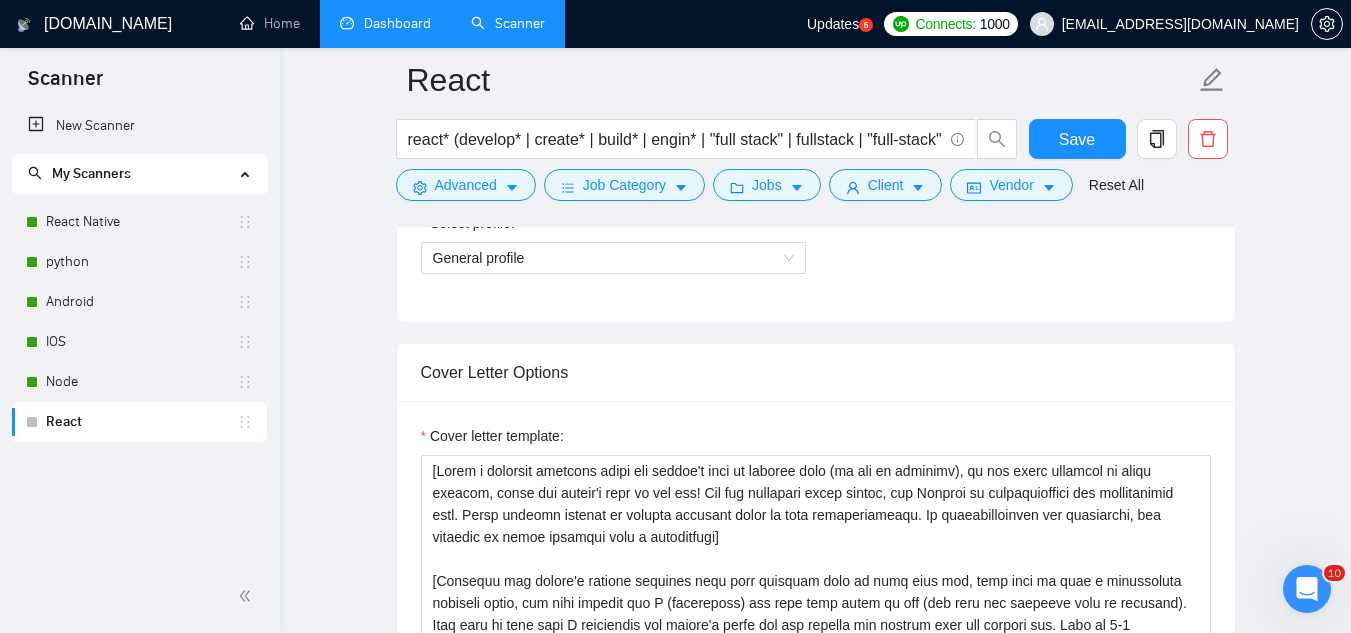 scroll, scrollTop: 1000, scrollLeft: 0, axis: vertical 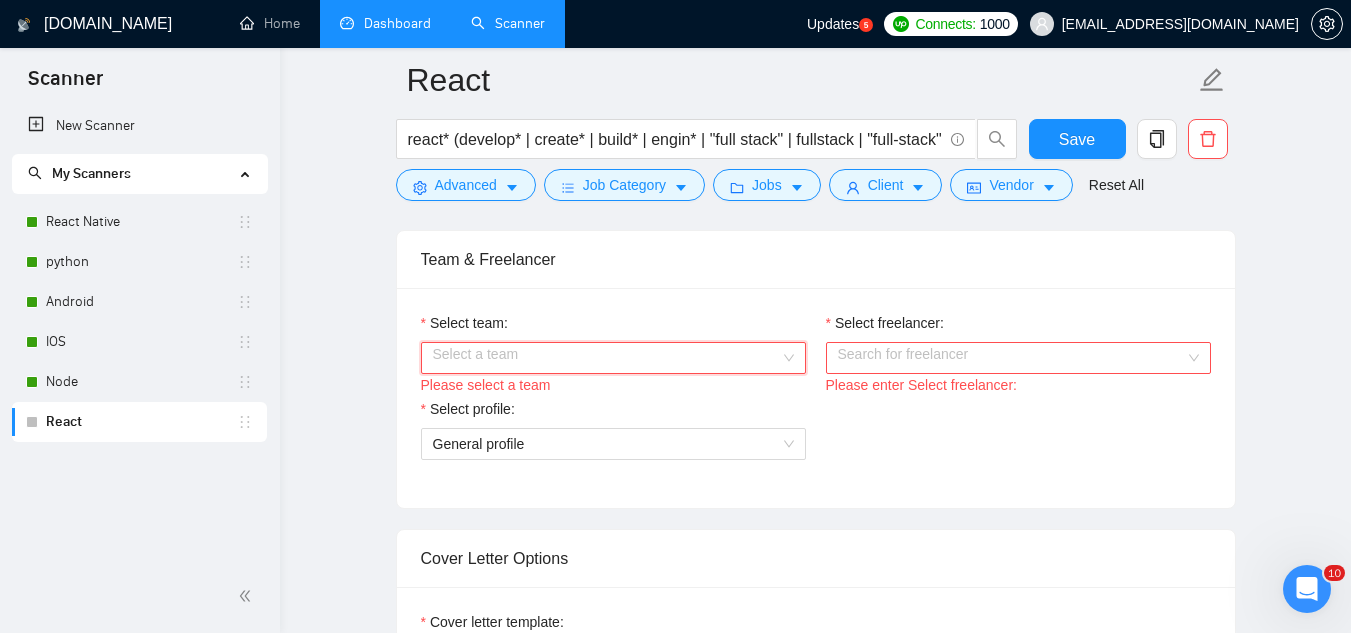 click on "Select team:" at bounding box center (606, 358) 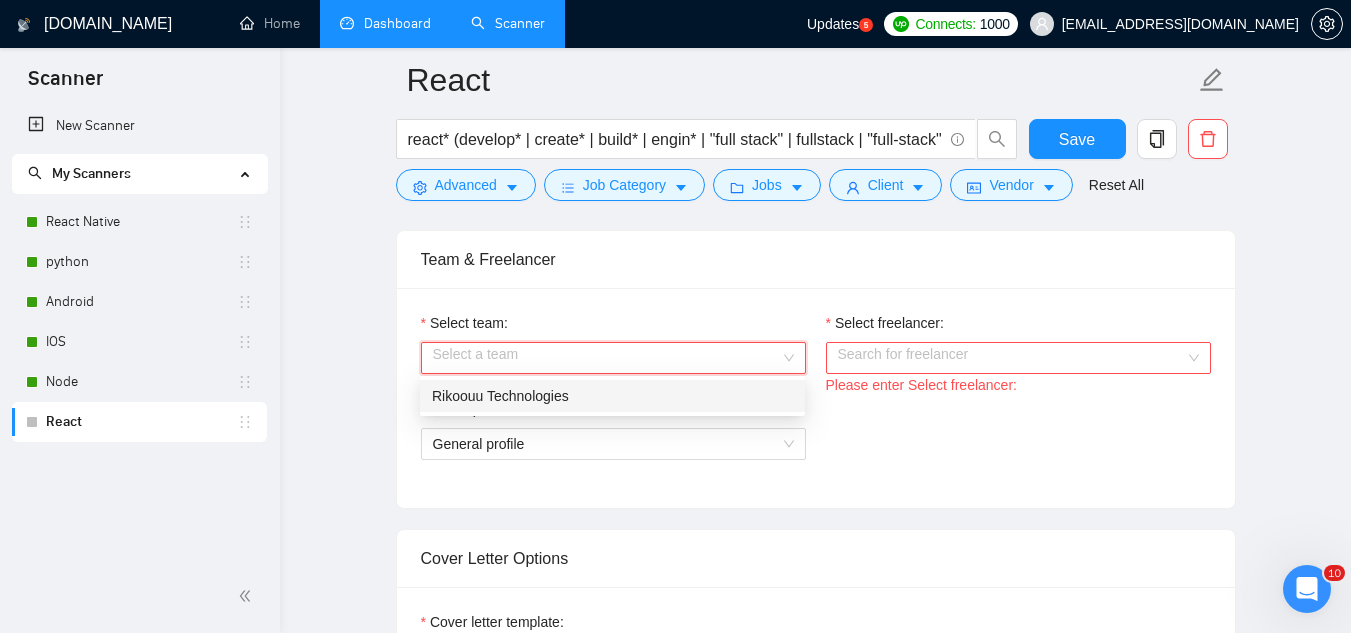 click on "Rikoouu Technologies" at bounding box center [612, 396] 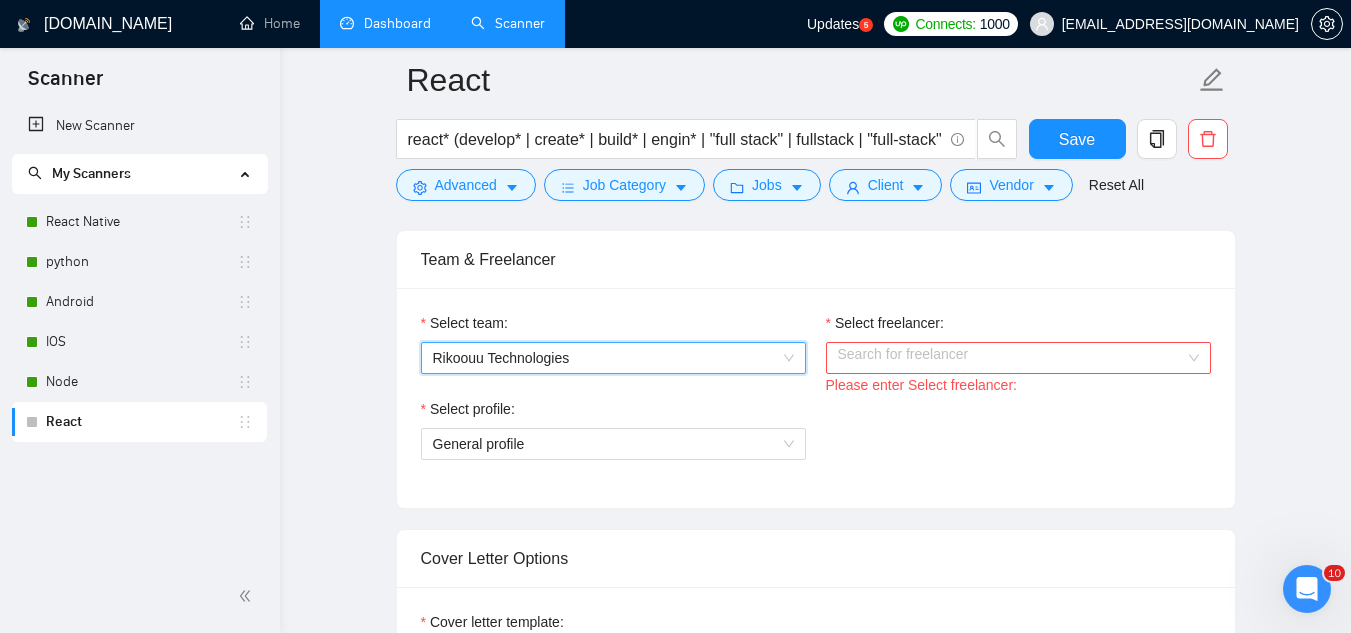 click on "Select freelancer:" at bounding box center [1011, 358] 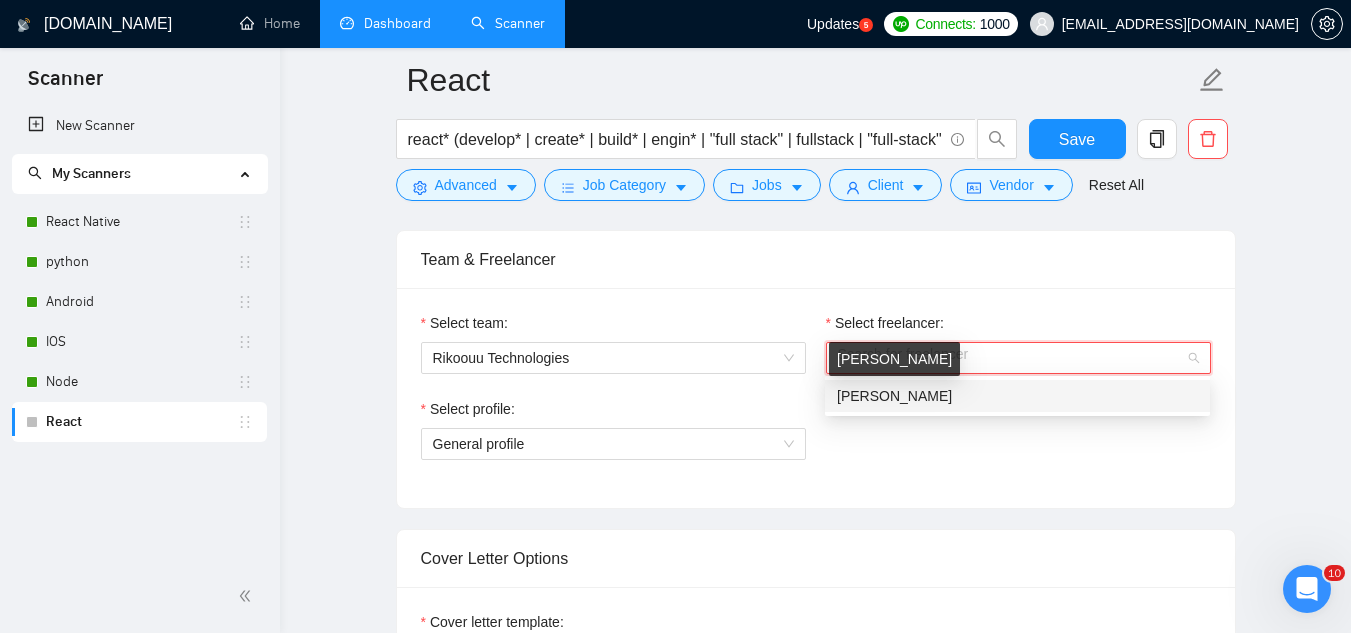 click on "[PERSON_NAME]" at bounding box center (894, 396) 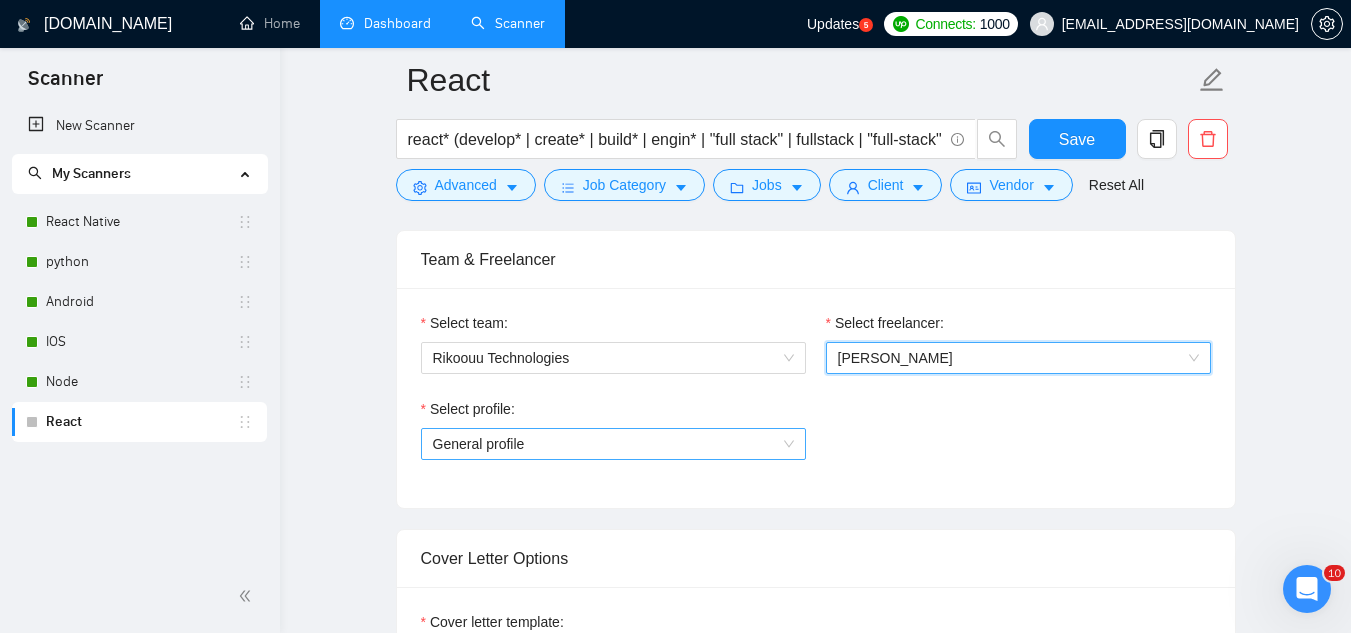 click on "General profile" at bounding box center [613, 444] 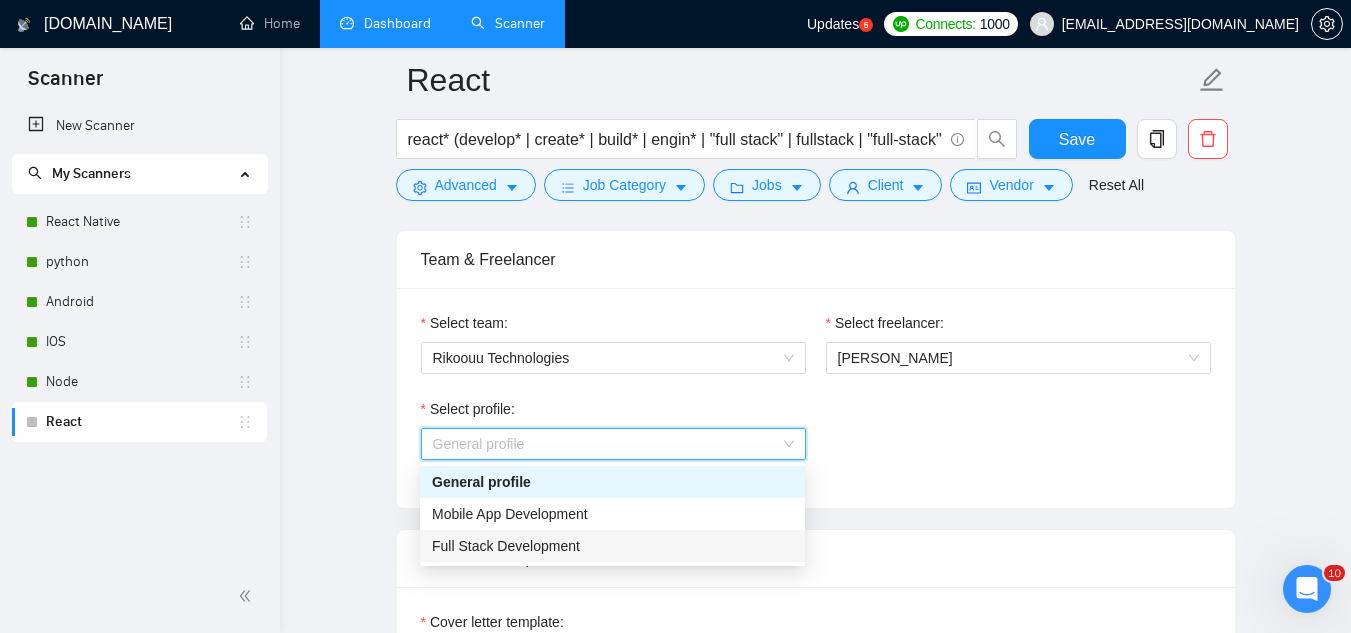 click on "Full Stack Development" at bounding box center (612, 546) 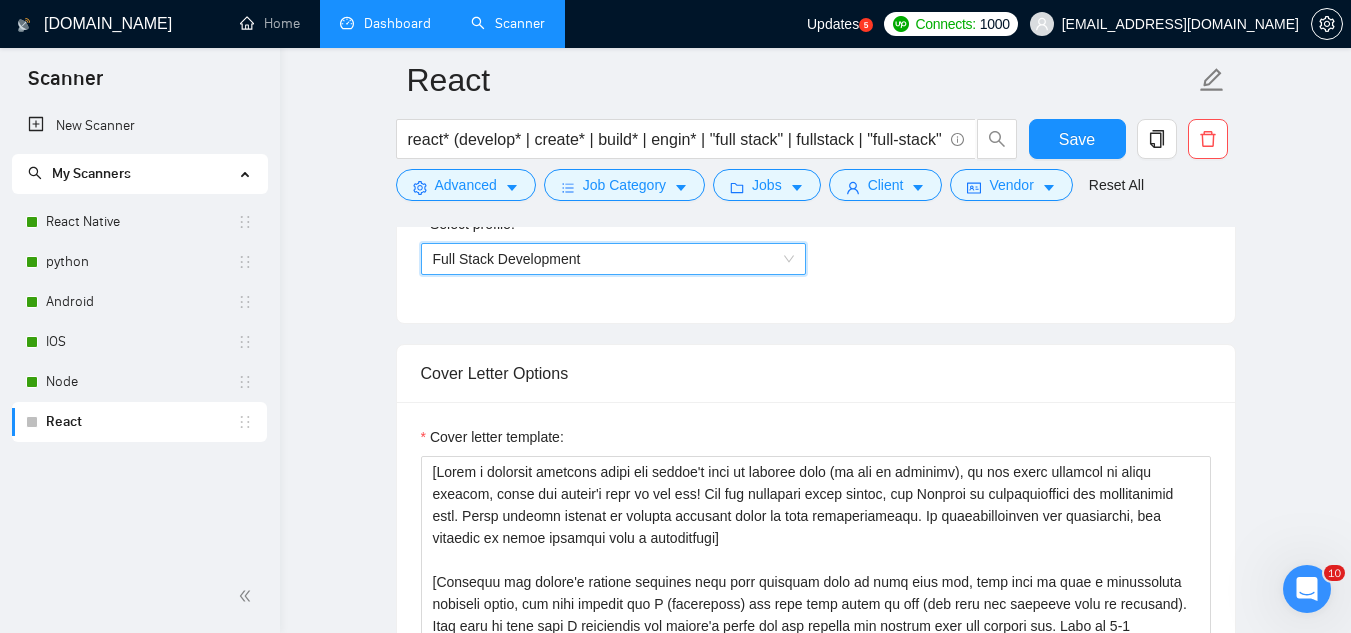 scroll, scrollTop: 1300, scrollLeft: 0, axis: vertical 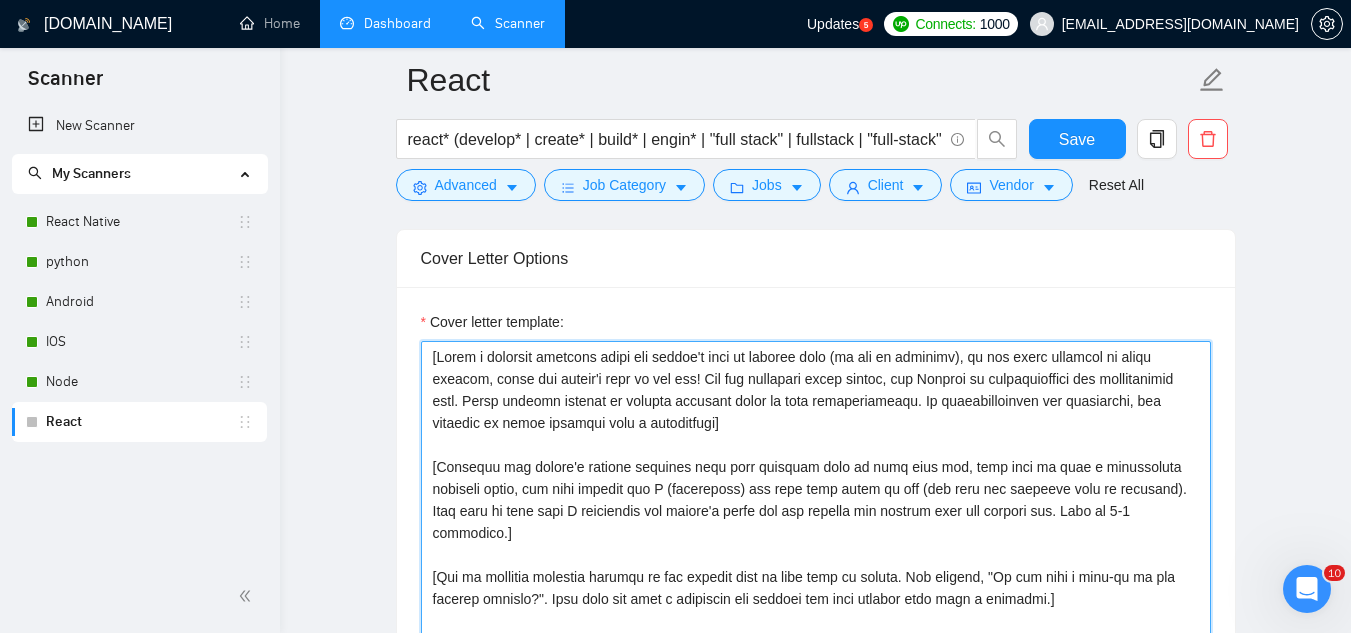 drag, startPoint x: 432, startPoint y: 355, endPoint x: 573, endPoint y: 396, distance: 146.84004 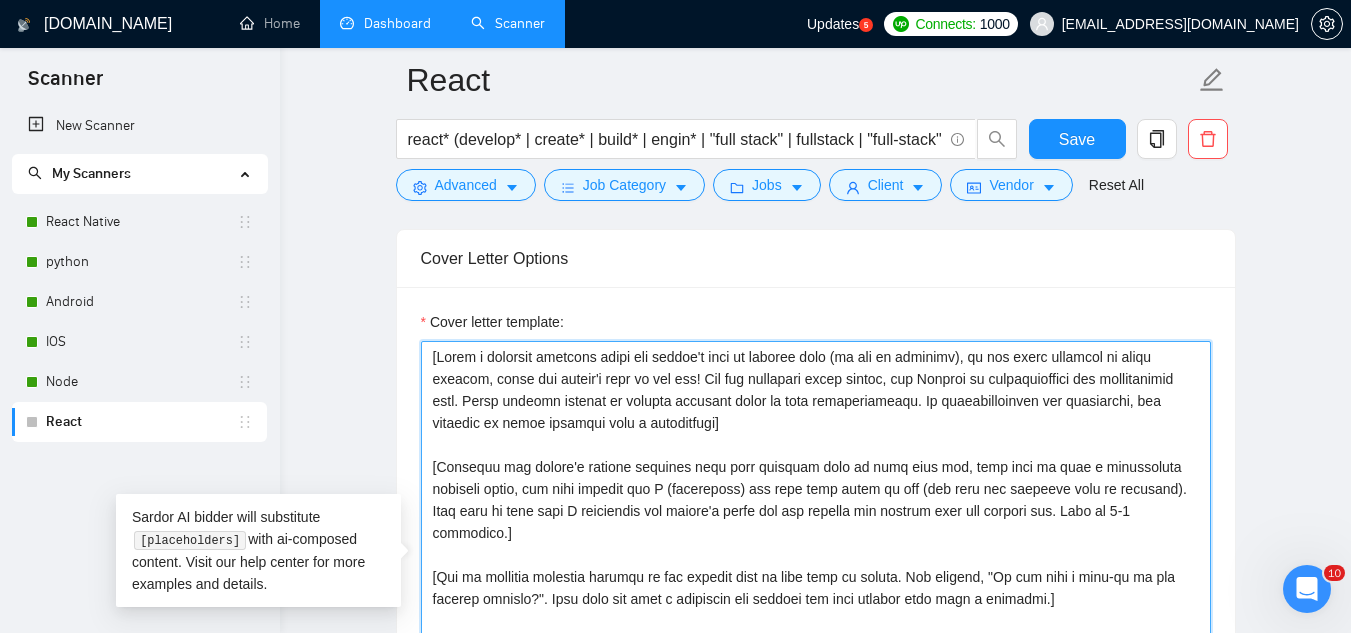 drag, startPoint x: 651, startPoint y: 424, endPoint x: 686, endPoint y: 431, distance: 35.69314 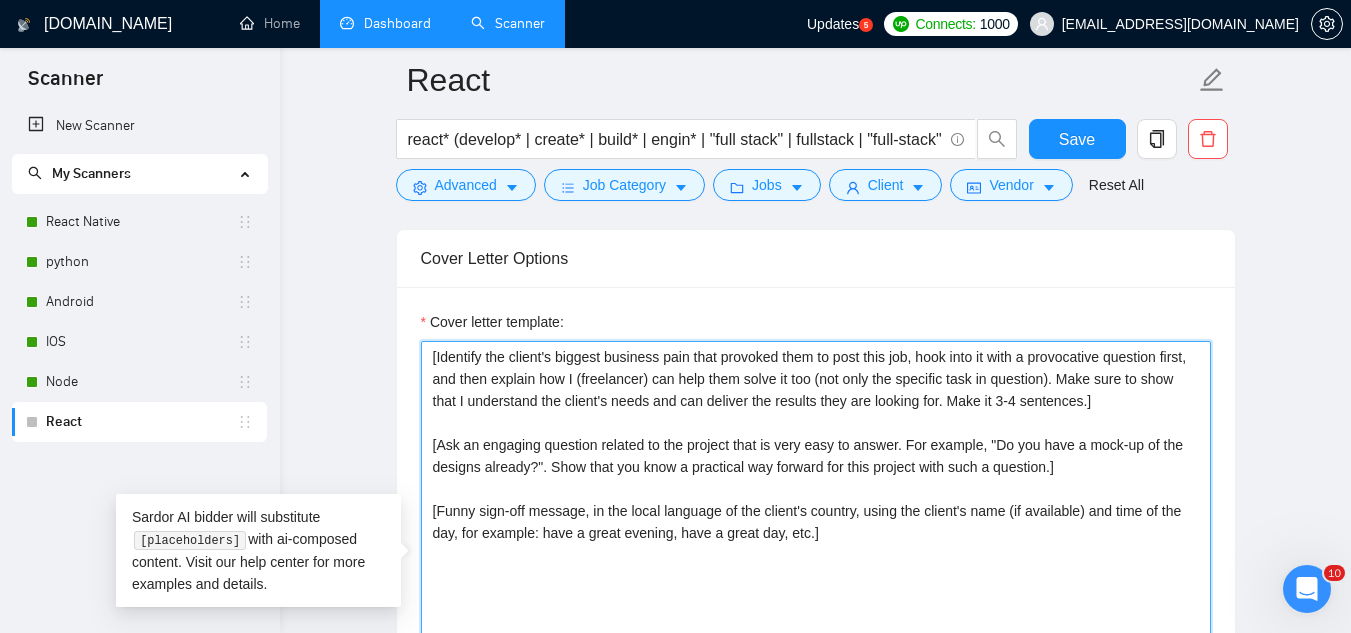 click on "[Identify the client's biggest business pain that provoked them to post this job, hook into it with a provocative question first, and then explain how I (freelancer) can help them solve it too (not only the specific task in question). Make sure to show that I understand the client's needs and can deliver the results they are looking for. Make it 3-4 sentences.]
[Ask an engaging question related to the project that is very easy to answer. For example, "Do you have a mock-up of the designs already?". Show that you know a practical way forward for this project with such a question.]
[Funny sign-off message, in the local language of the client's country, using the client's name (if available) and time of the day, for example: have a great evening, have a great day, etc.]" at bounding box center (816, 566) 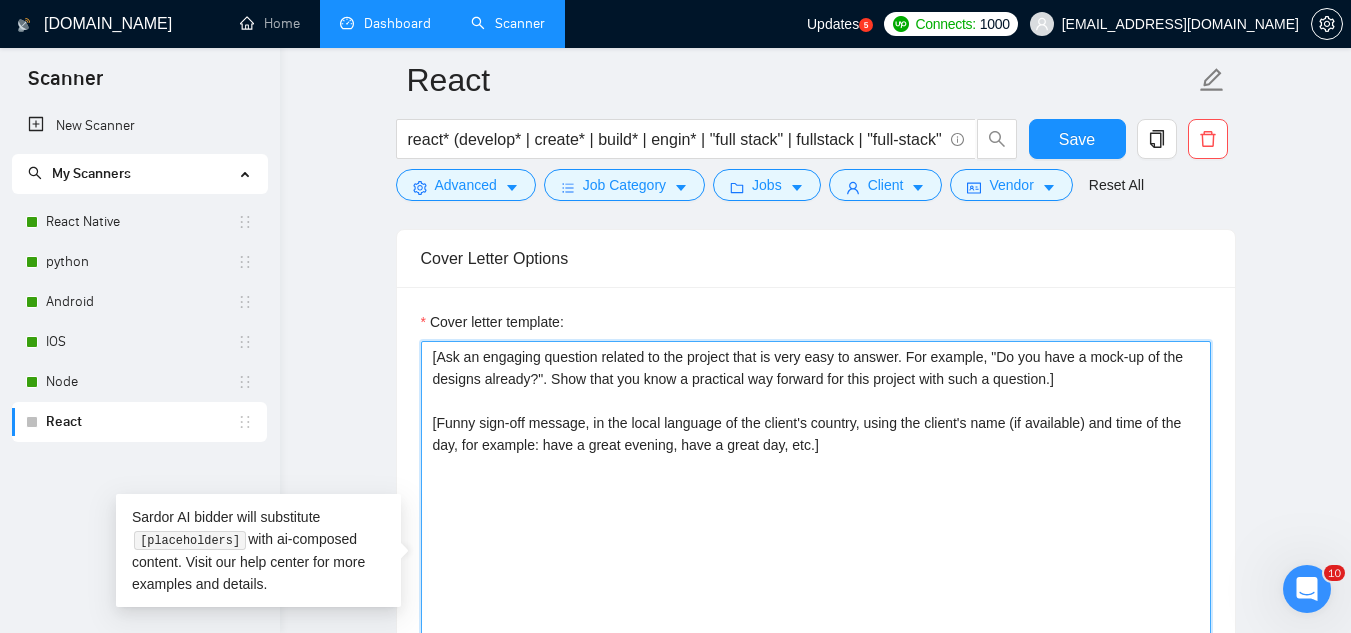 drag, startPoint x: 530, startPoint y: 390, endPoint x: 534, endPoint y: 422, distance: 32.24903 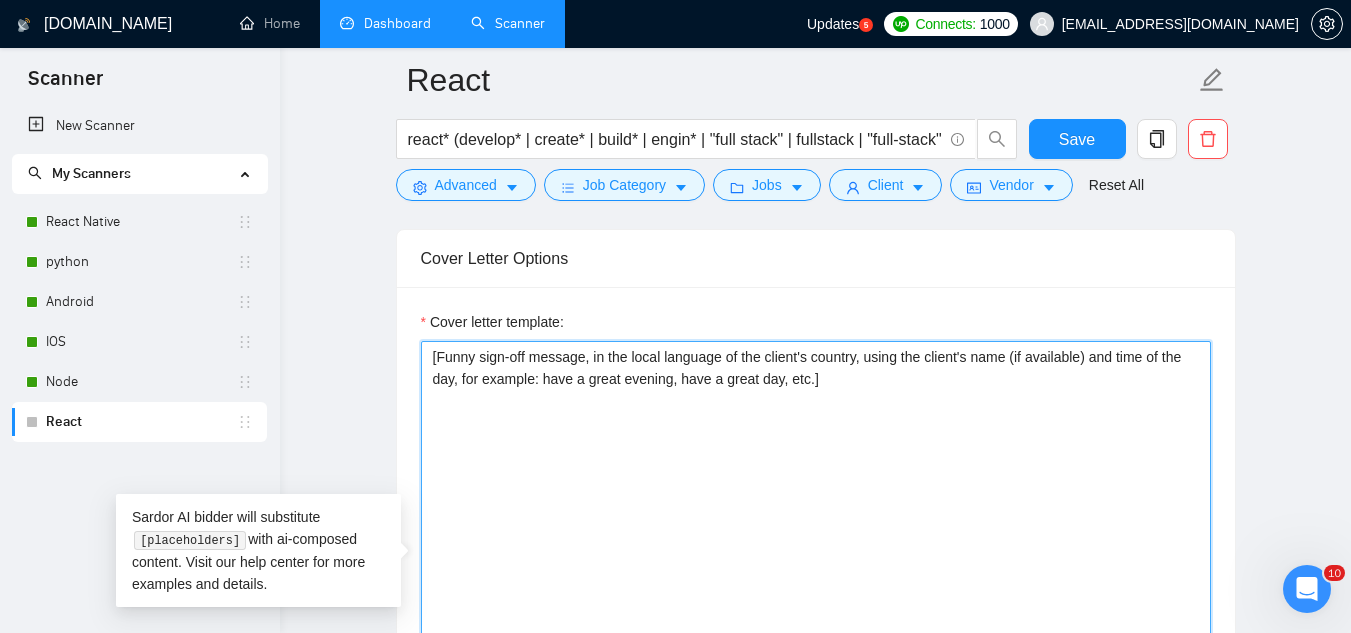 click on "[Funny sign-off message, in the local language of the client's country, using the client's name (if available) and time of the day, for example: have a great evening, have a great day, etc.]" at bounding box center [816, 566] 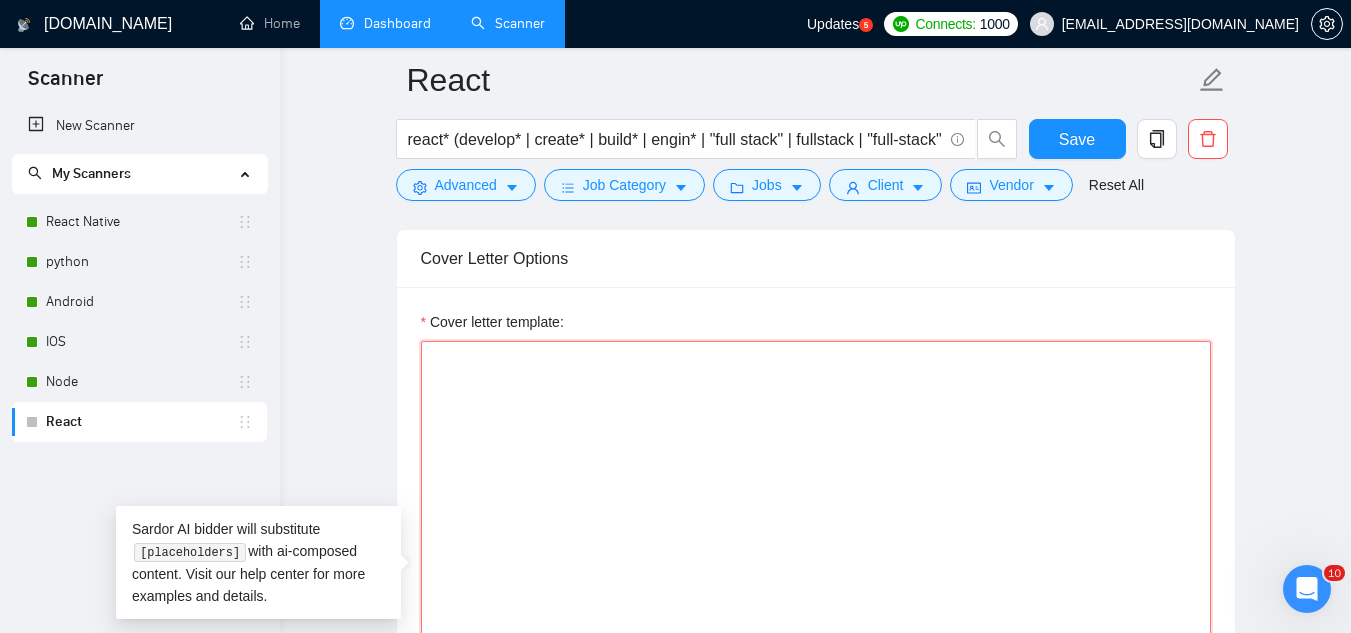 click on "Cover letter template:" at bounding box center (816, 566) 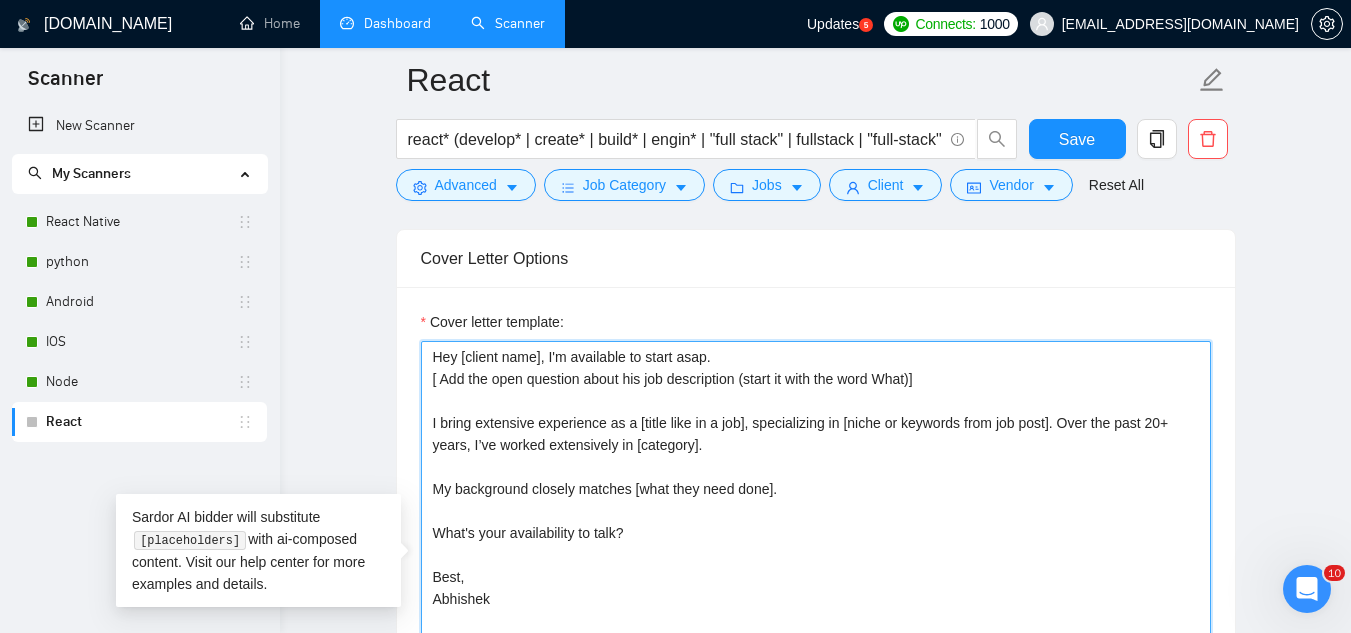 click on "Hey [client name], I'm available to start asap.
[ Add the open question about his job description (start it with the word What)]
I bring extensive experience as a [title like in a job], specializing in [niche or keywords from job post]. Over the past 20+ years, I’ve worked extensively in [category].
My background closely matches [what they need done].
What's your availability to talk?
Best,
Abhishek" at bounding box center (816, 566) 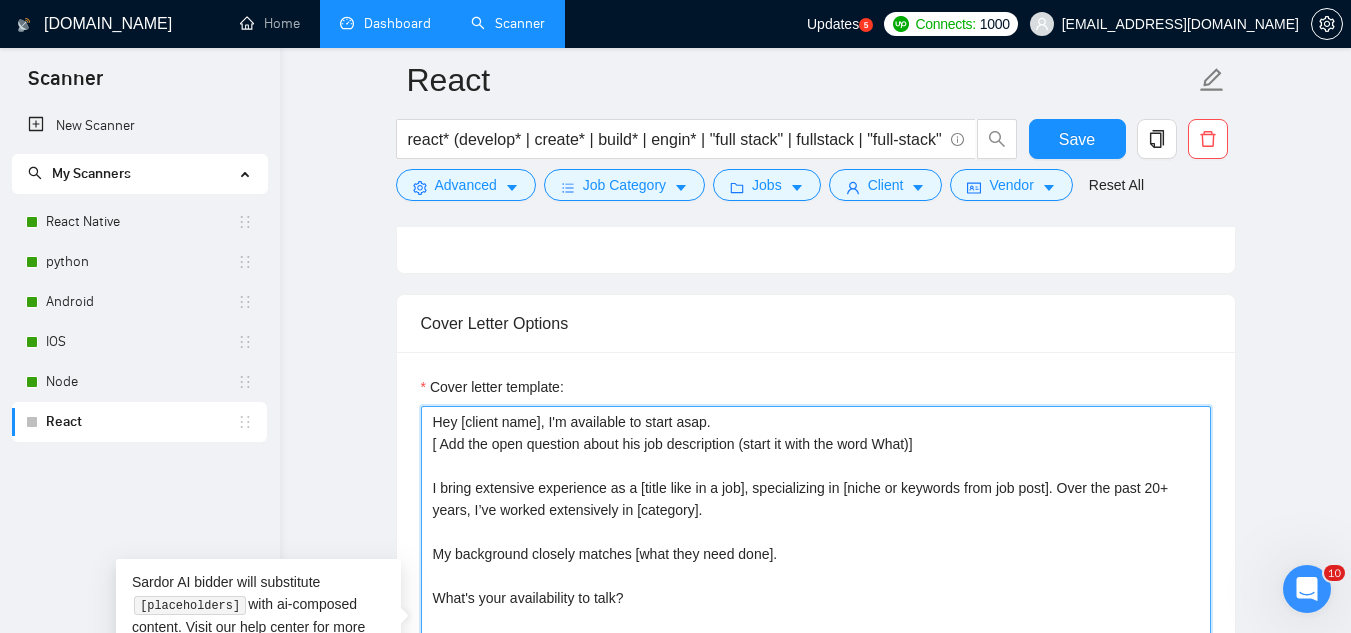 scroll, scrollTop: 1200, scrollLeft: 0, axis: vertical 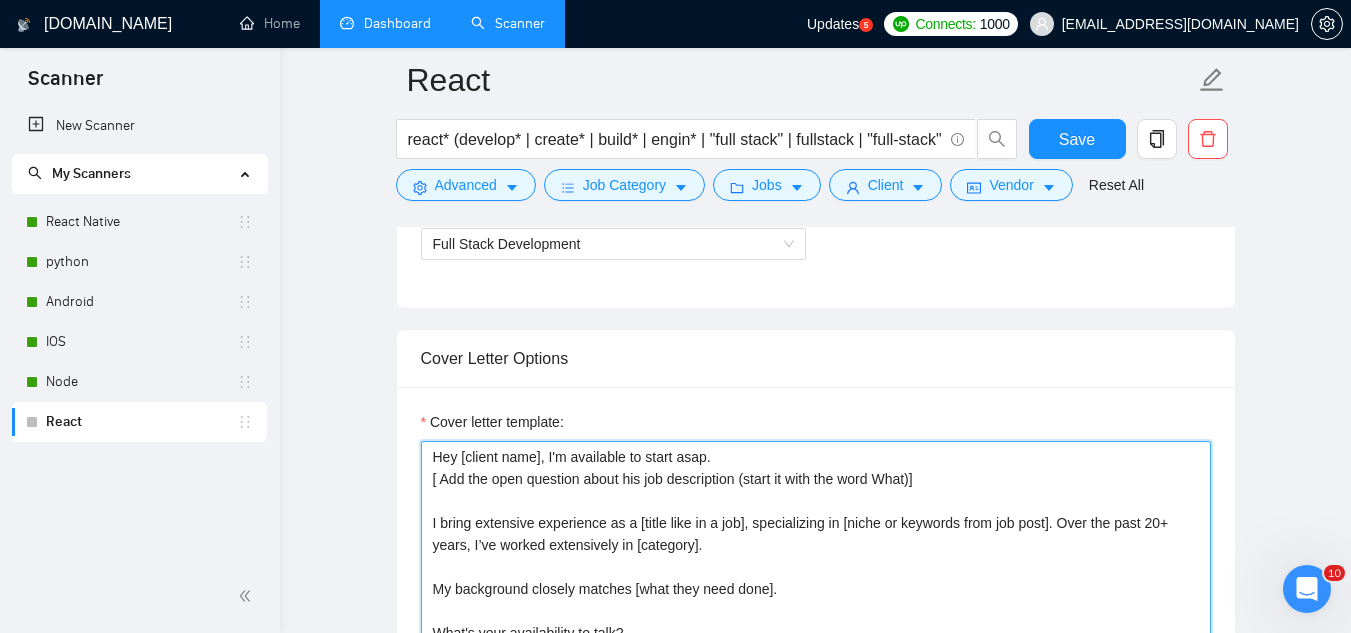 click on "Hey [client name], I'm available to start asap.
[ Add the open question about his job description (start it with the word What)]
I bring extensive experience as a [title like in a job], specializing in [niche or keywords from job post]. Over the past 20+ years, I’ve worked extensively in [category].
My background closely matches [what they need done].
What's your availability to talk?
Best,
Abhishek" at bounding box center (816, 666) 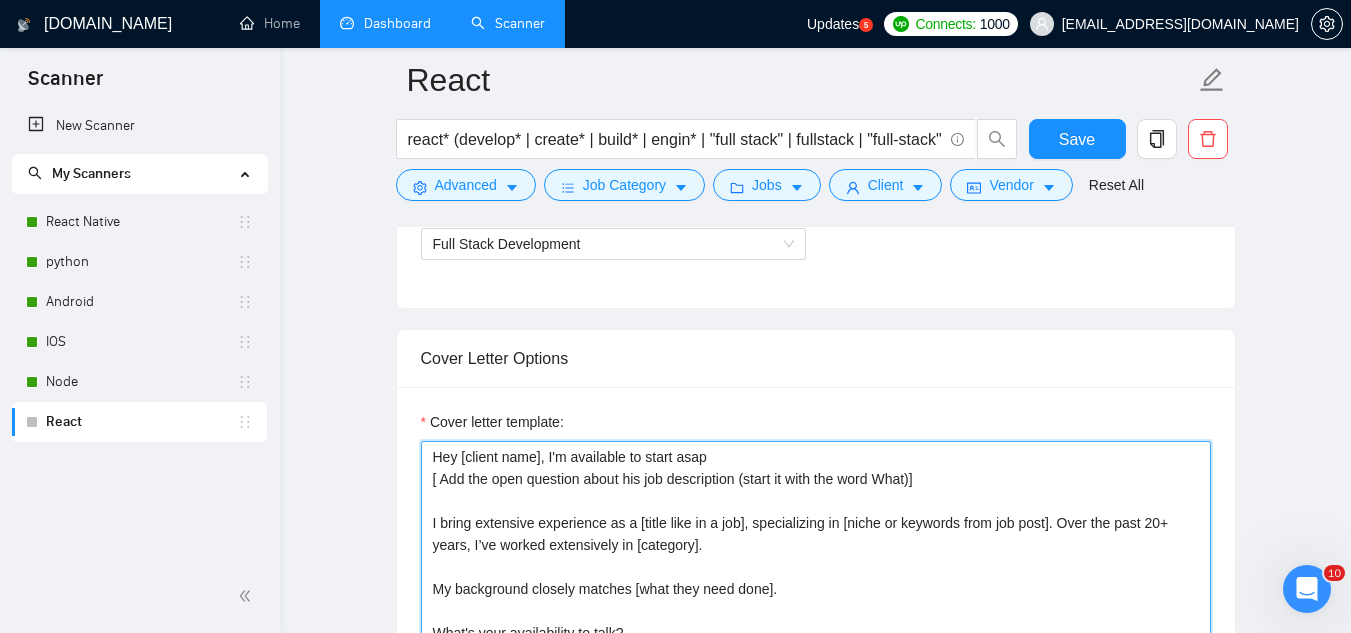 paste on "👩‍💻" 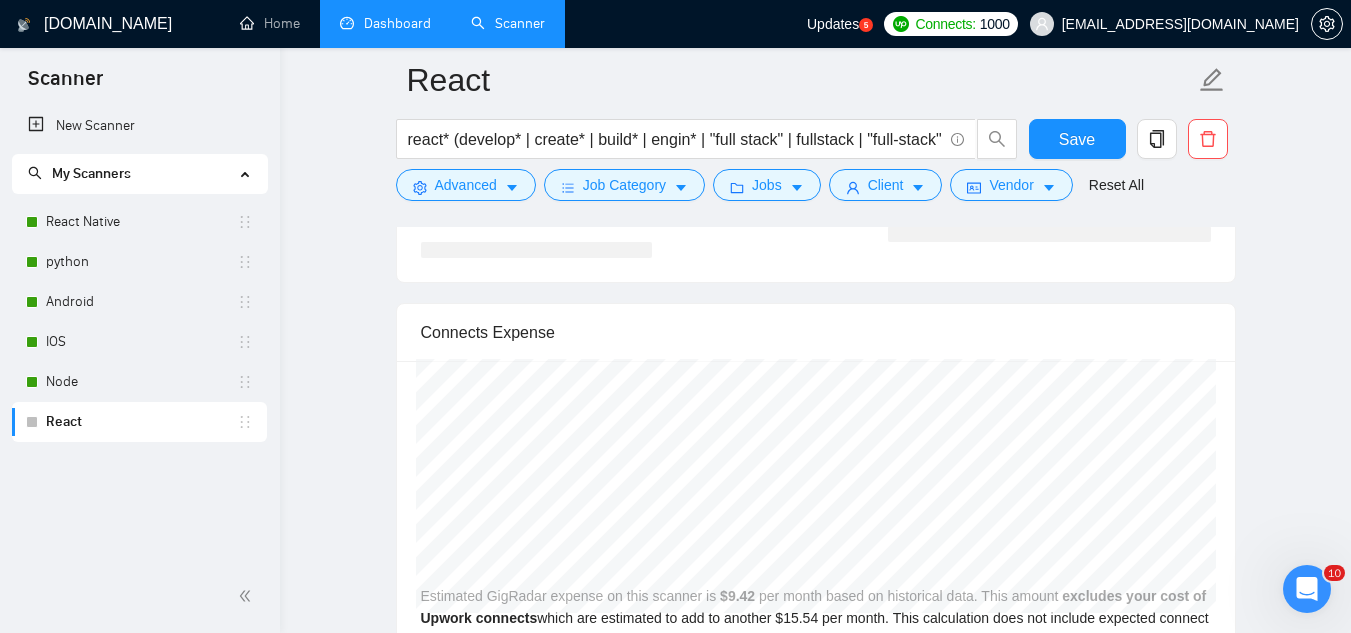 scroll, scrollTop: 3000, scrollLeft: 0, axis: vertical 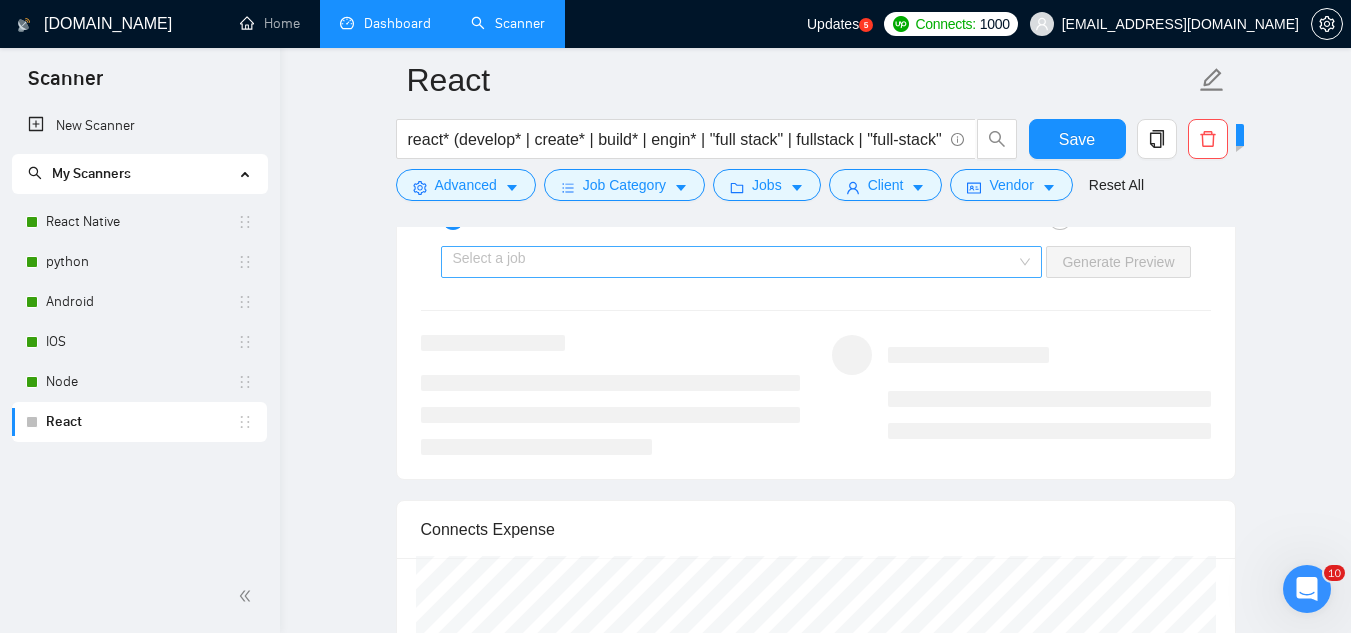 type on "Hey [client name], I'm available to start asap 👩‍💻
[ Add the open question about his job description (start it with the word What)]
I bring extensive experience as a [title like in a job], specializing in [niche or keywords from job post]. Over the past 20+ years, I’ve worked extensively in [category].
My background closely matches [what they need done].
What's your availability to talk?
Best,
Abhishek" 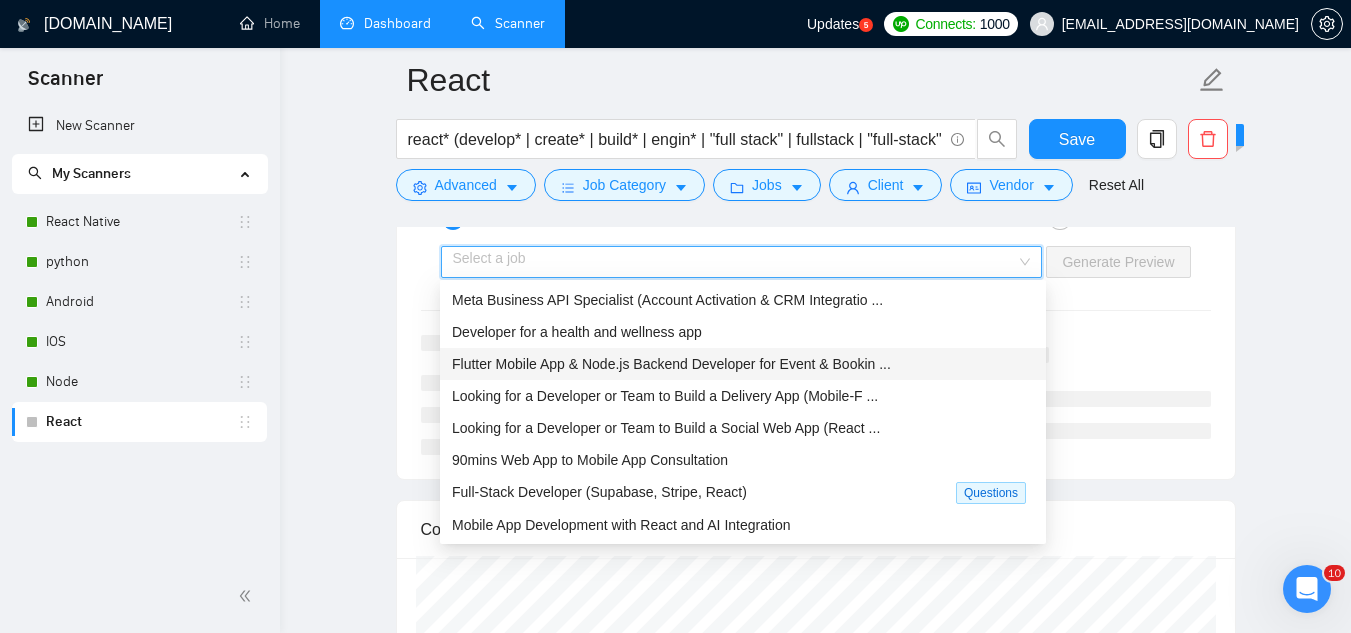 click on "Flutter Mobile App & Node.js Backend Developer for Event & Bookin ..." at bounding box center [743, 364] 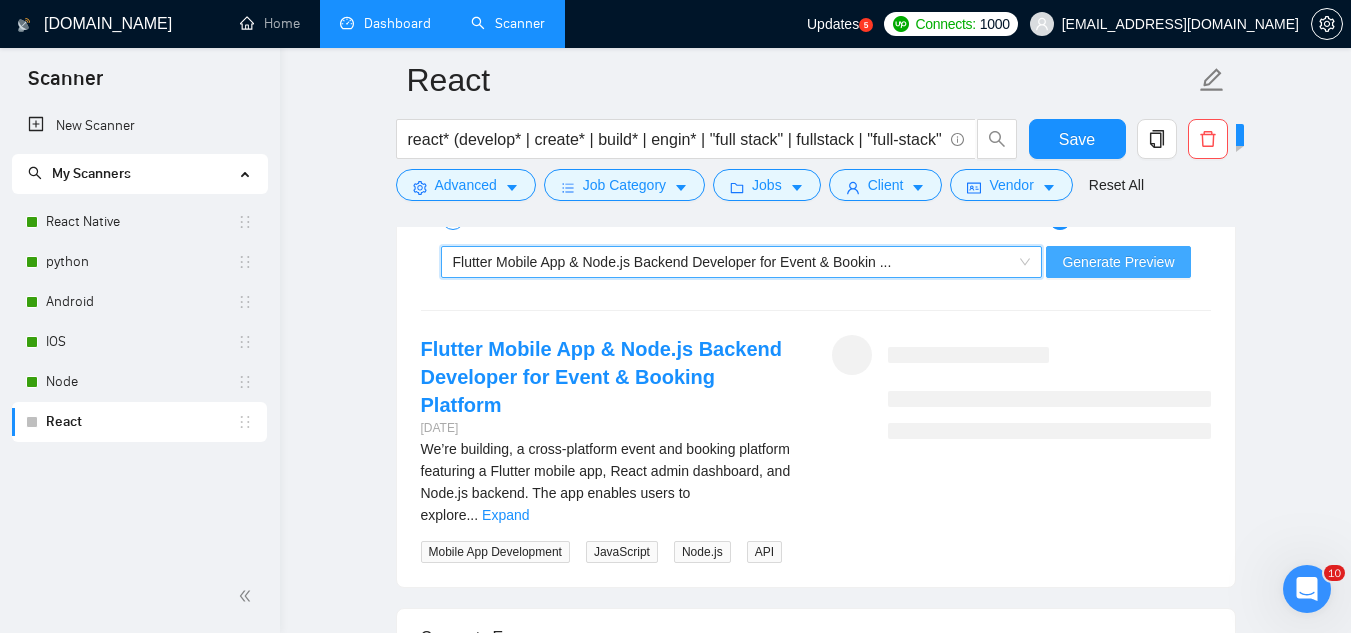 click on "Generate Preview" at bounding box center [1118, 262] 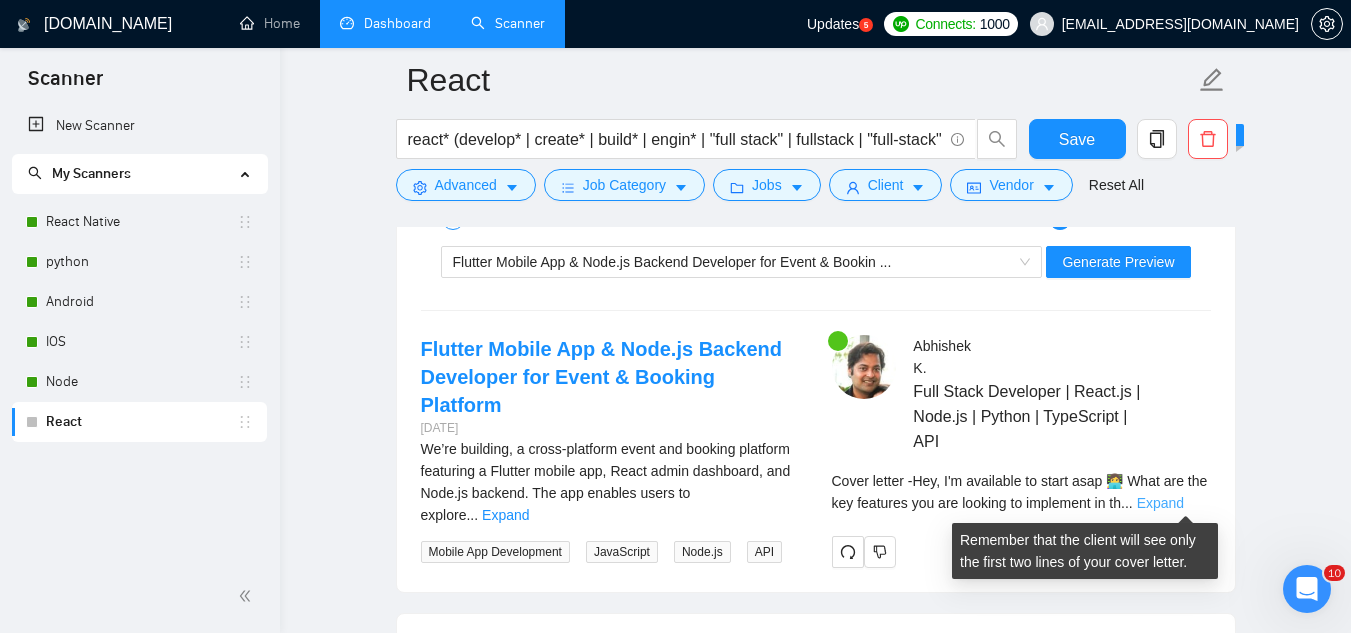 click on "Expand" at bounding box center [1160, 503] 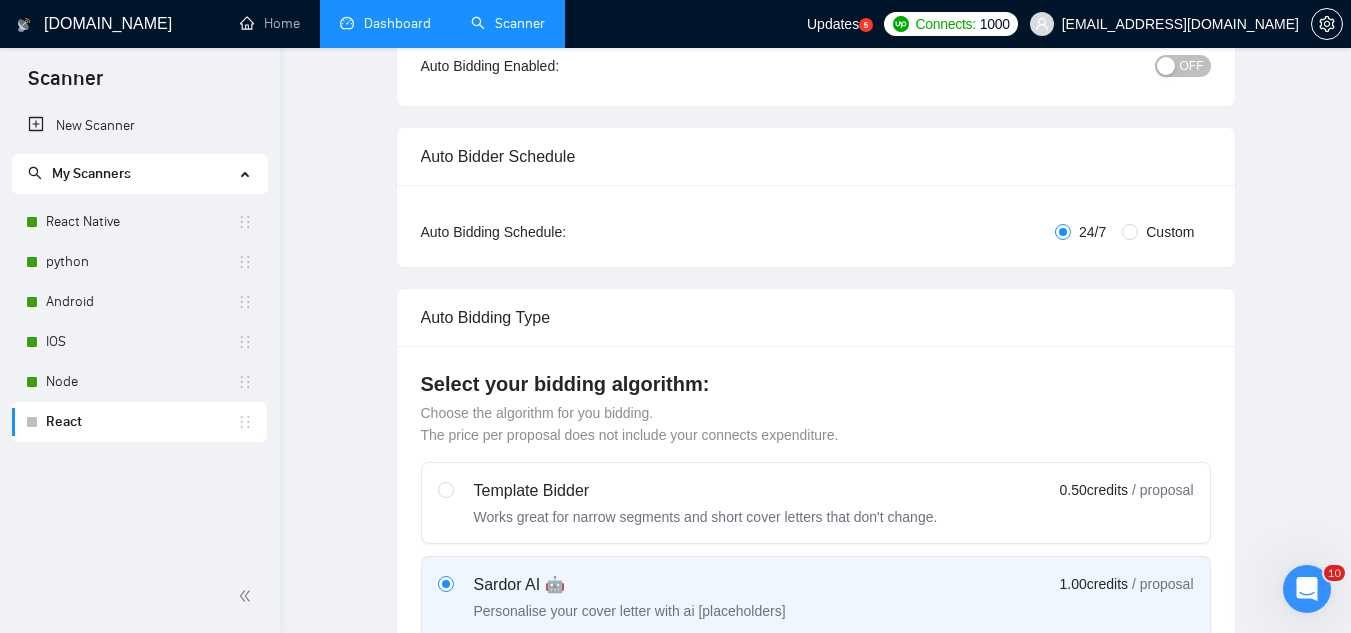 scroll, scrollTop: 0, scrollLeft: 0, axis: both 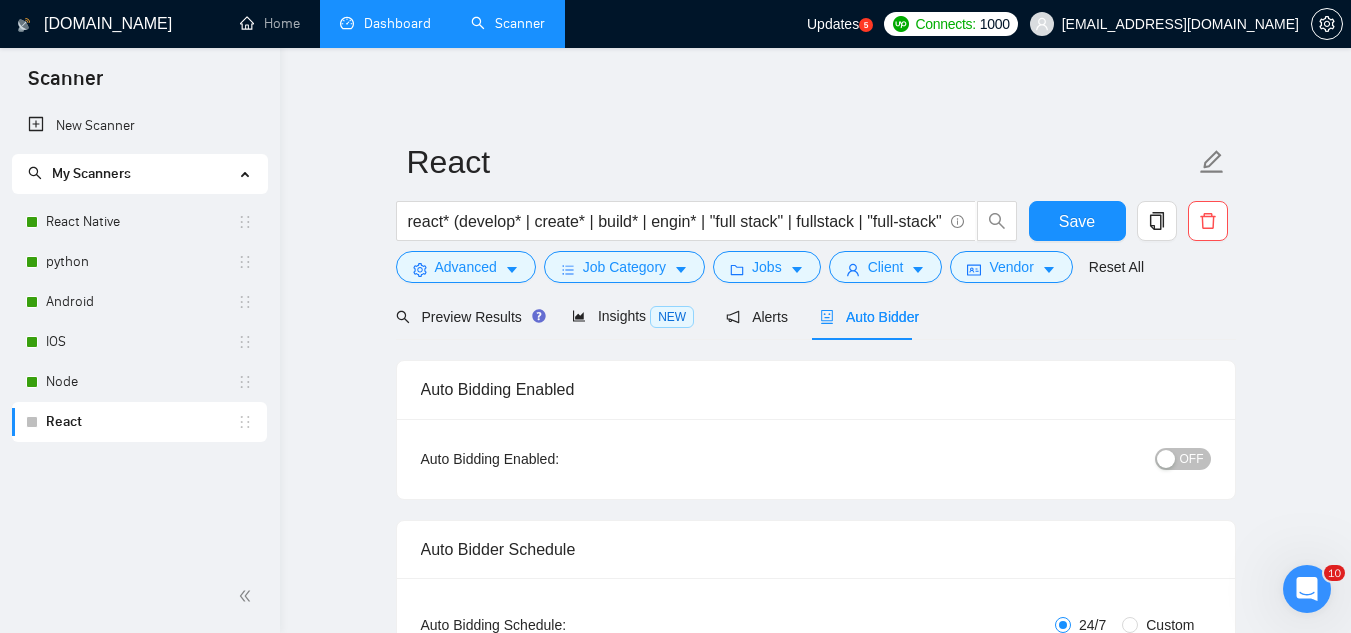 click on "OFF" at bounding box center (1183, 459) 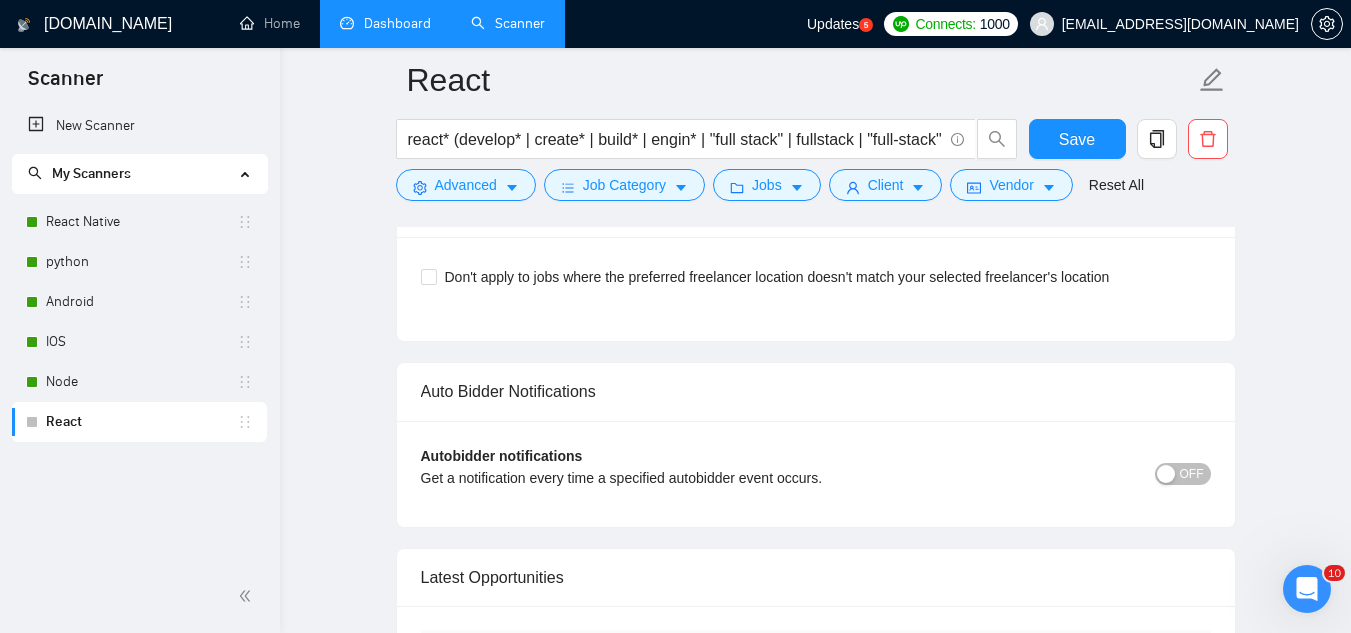 scroll, scrollTop: 4200, scrollLeft: 0, axis: vertical 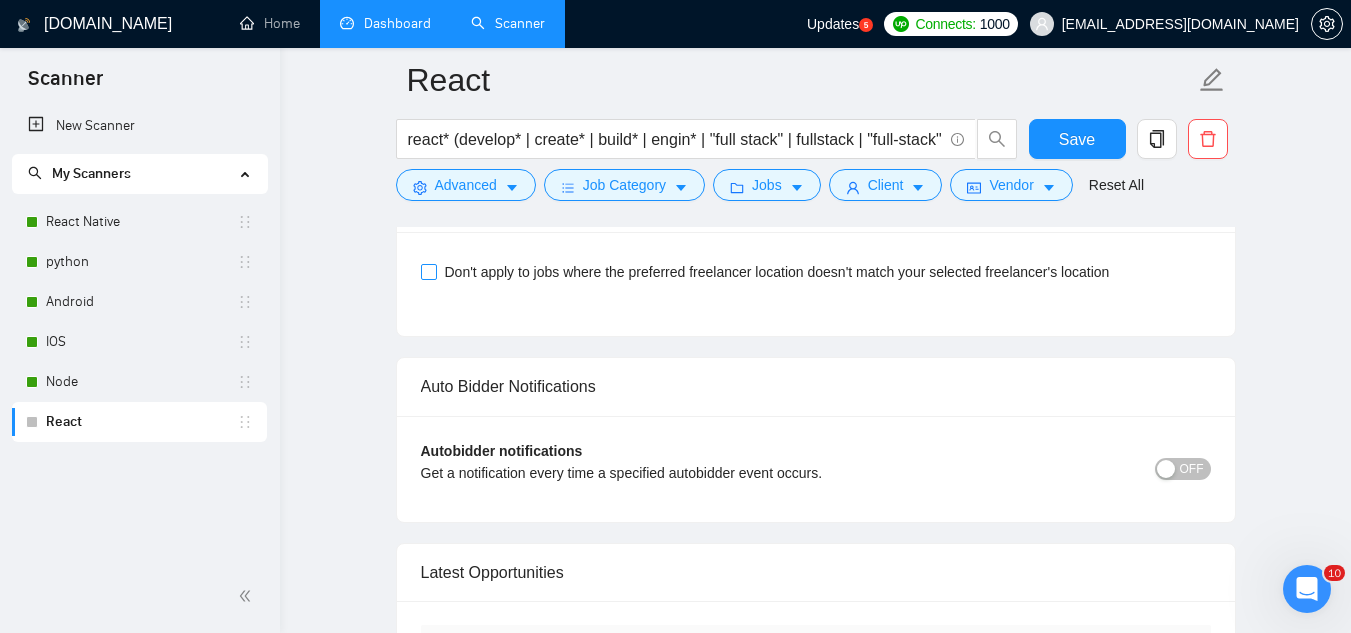 click on "Don't apply to jobs where the preferred freelancer location doesn't match your selected freelancer's location" at bounding box center (428, 271) 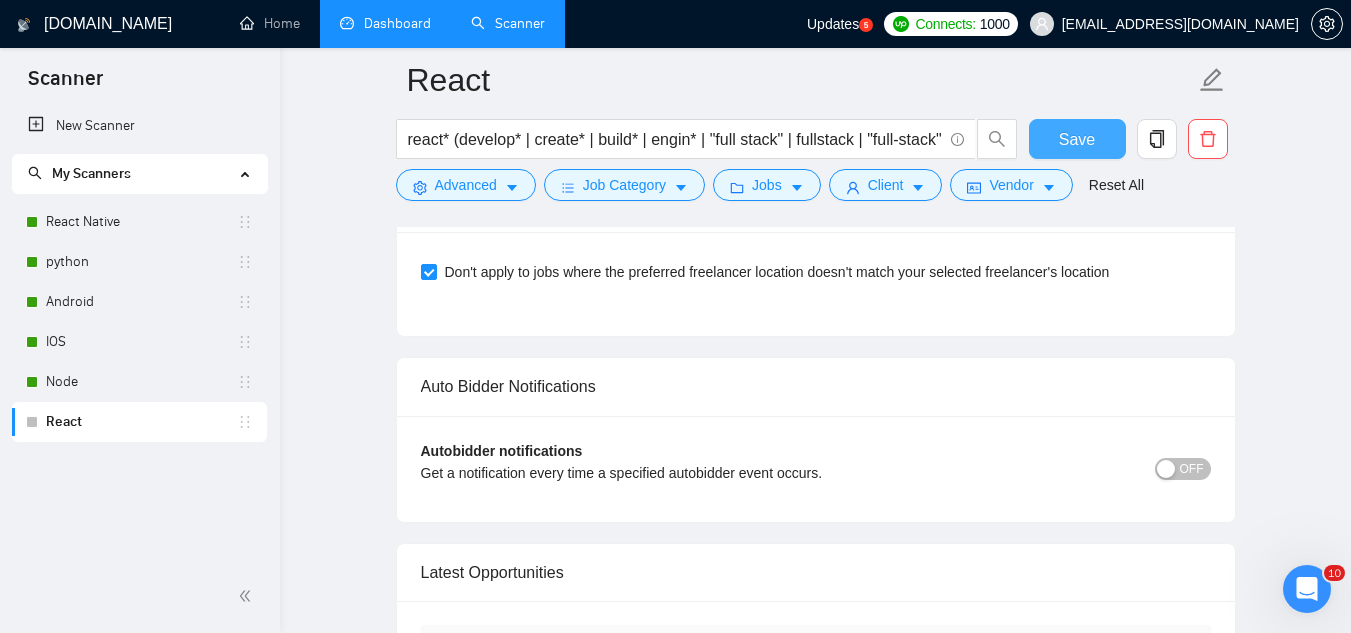 click on "Save" at bounding box center [1077, 139] 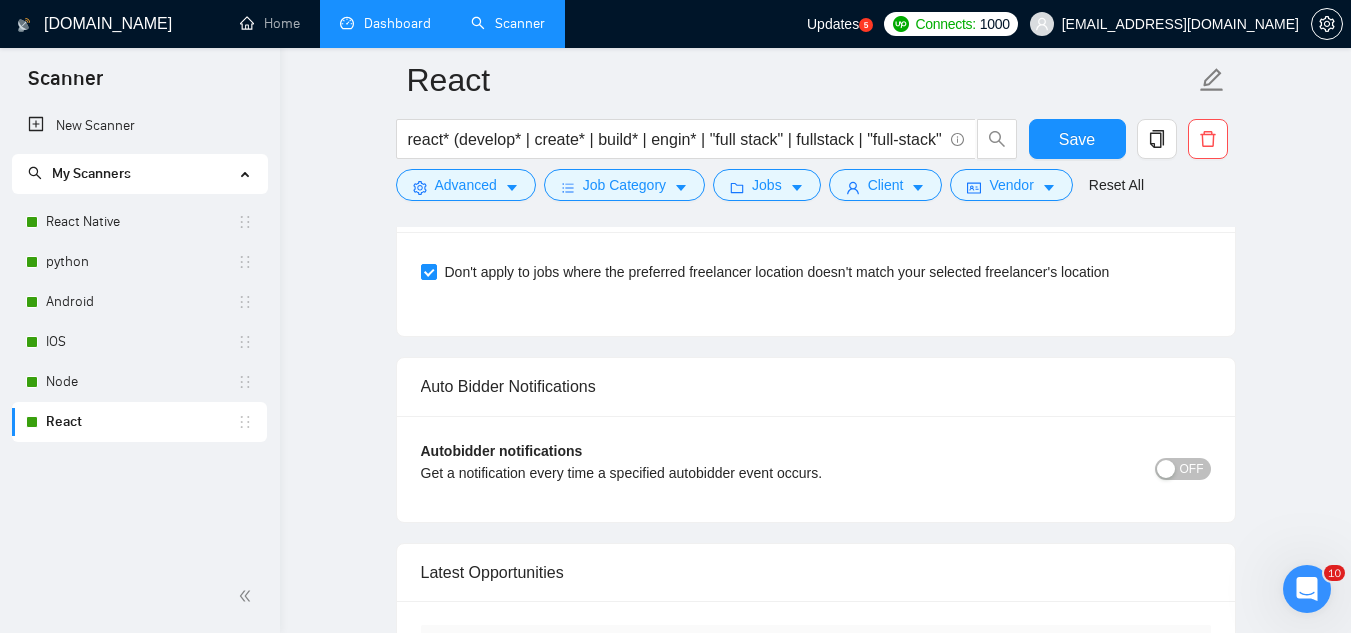 click on "Dashboard" at bounding box center (385, 23) 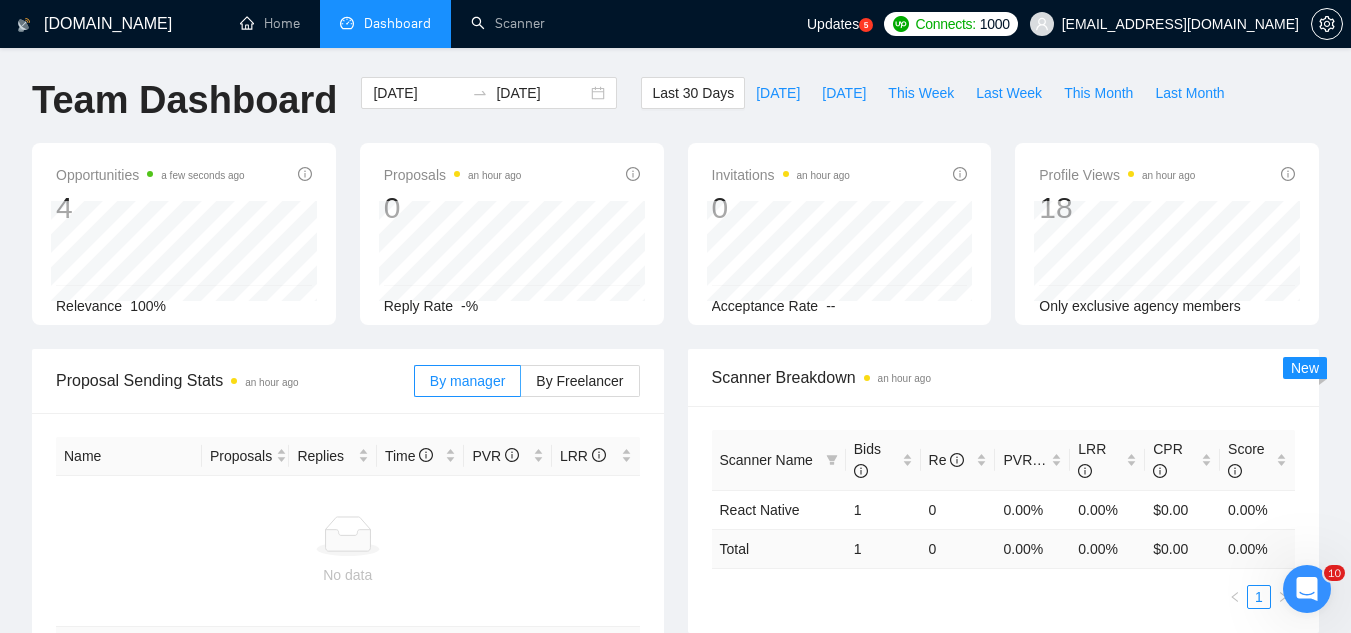 scroll, scrollTop: 0, scrollLeft: 0, axis: both 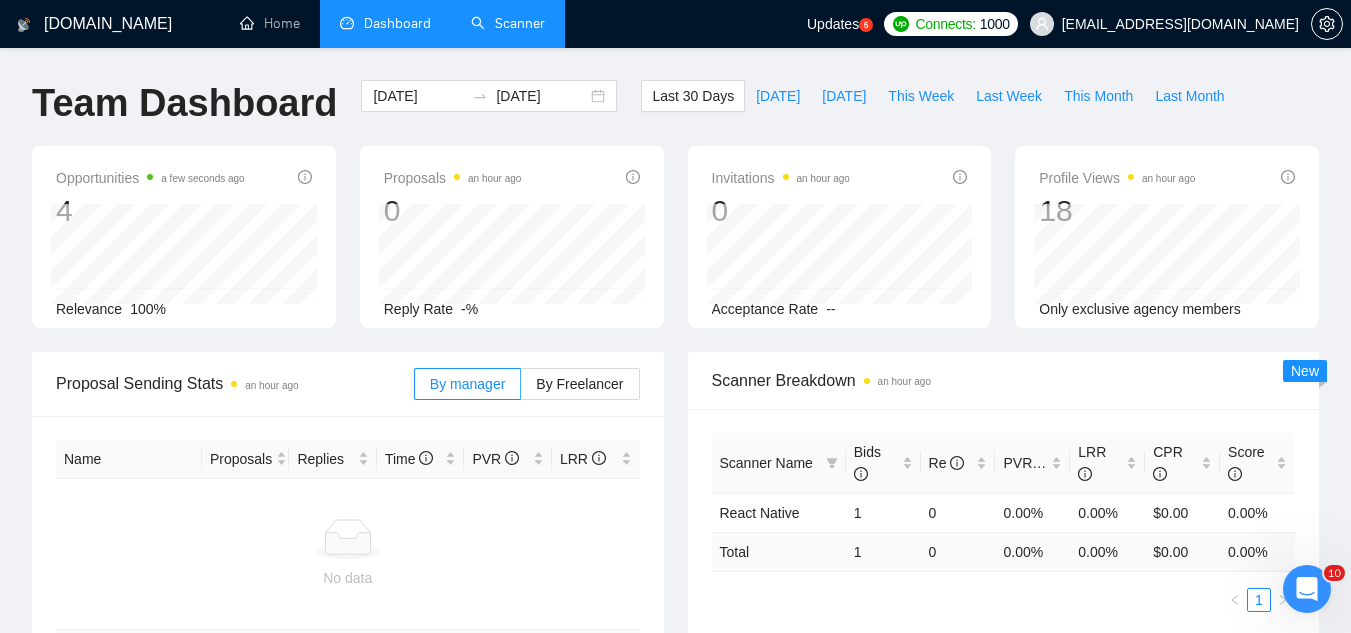 click on "Scanner" at bounding box center (508, 23) 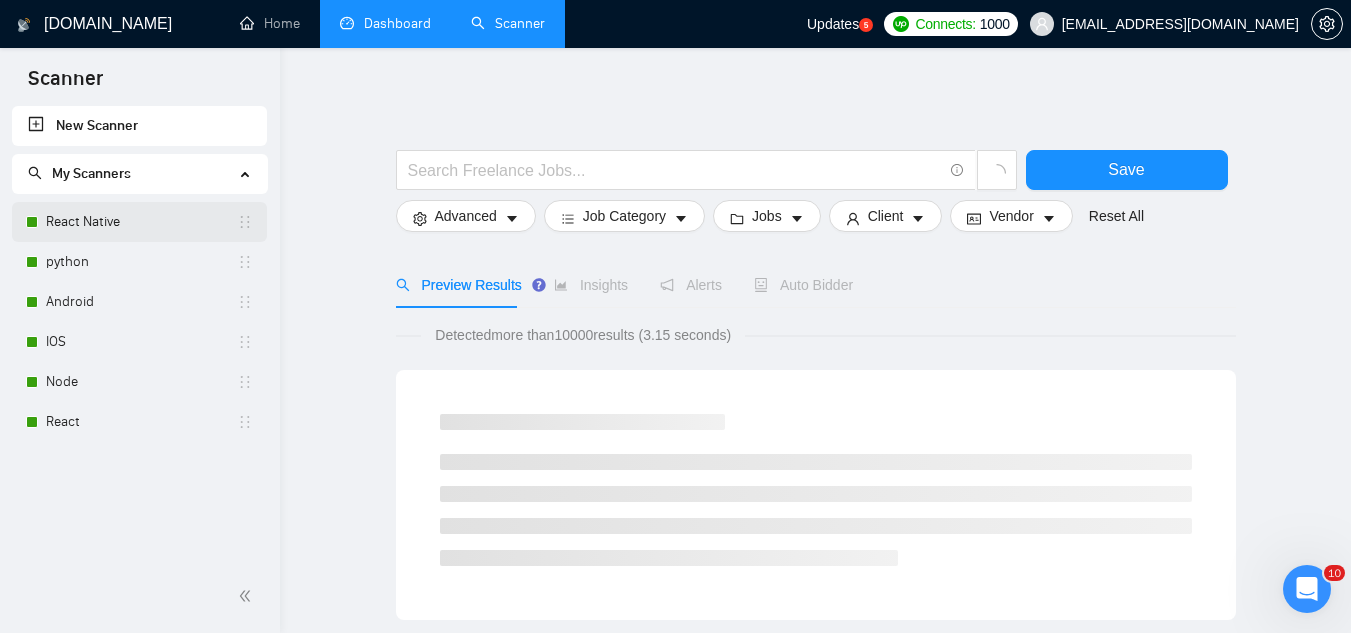click on "React Native" at bounding box center [141, 222] 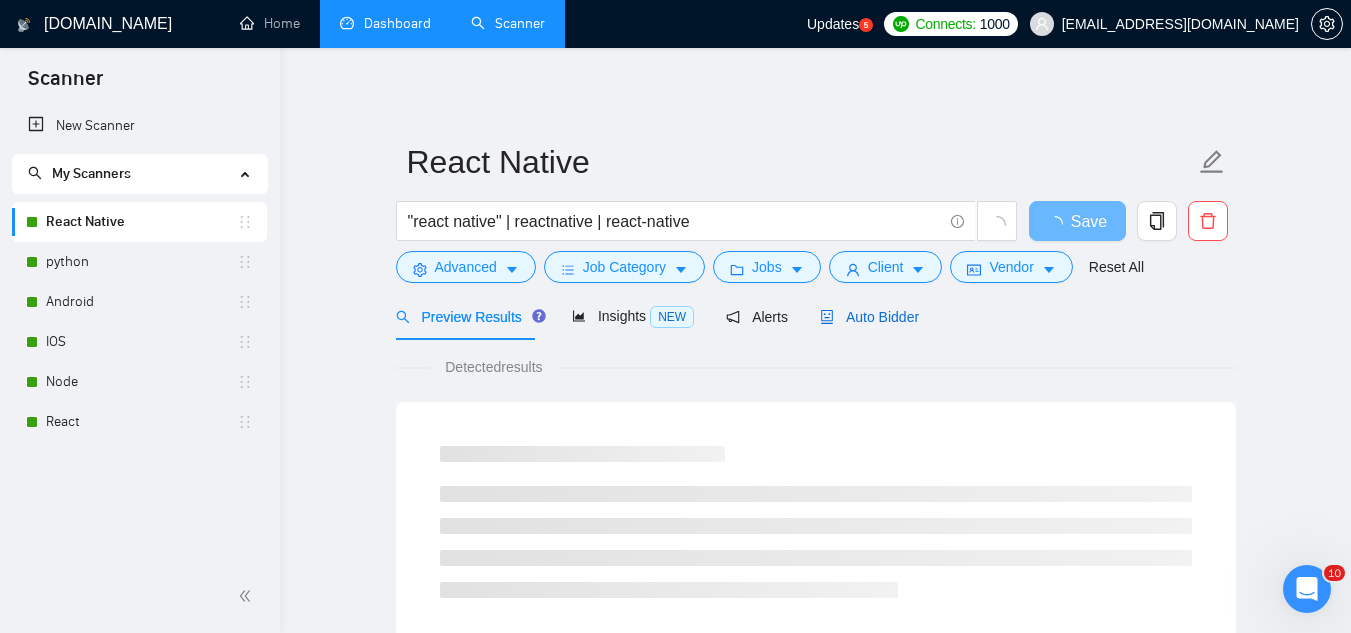 click on "Auto Bidder" at bounding box center [869, 317] 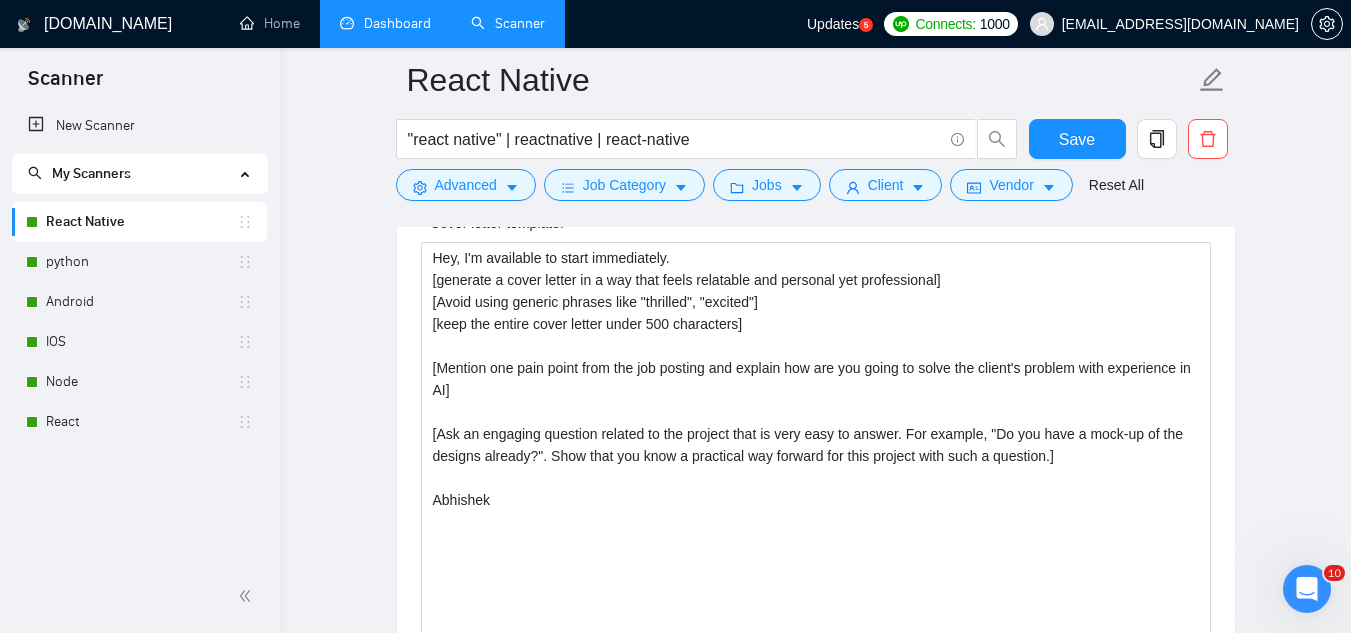 scroll, scrollTop: 1400, scrollLeft: 0, axis: vertical 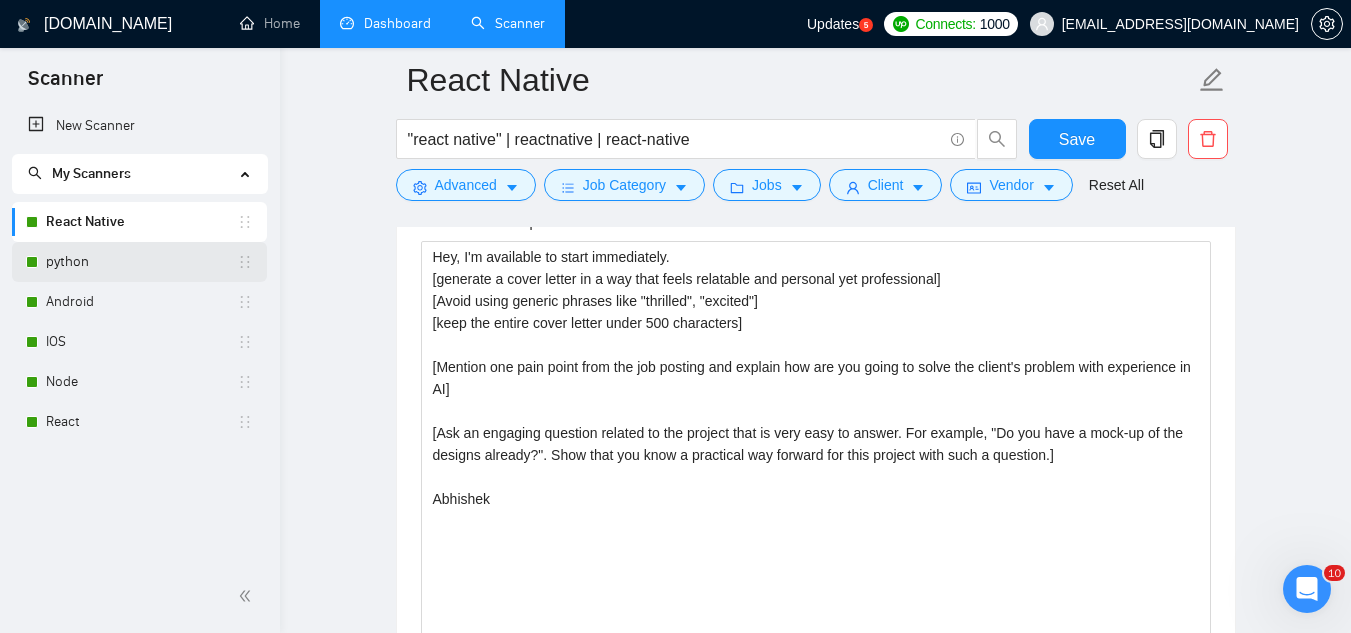 click on "python" at bounding box center [141, 262] 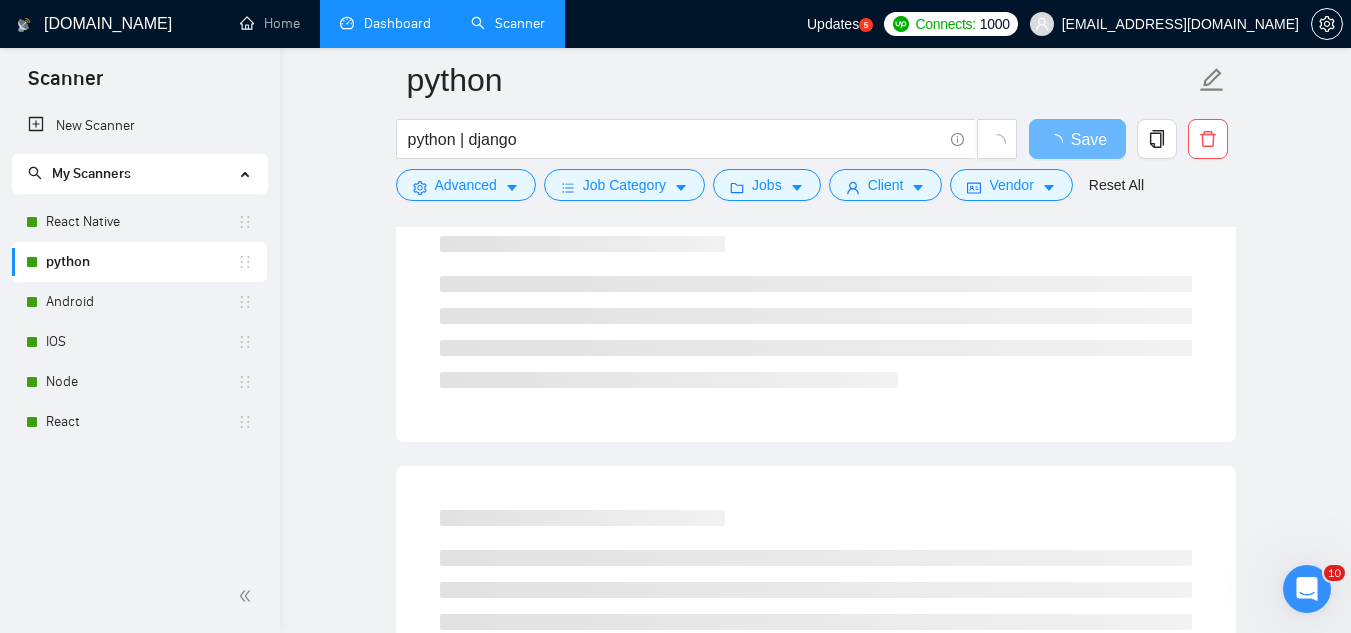 scroll, scrollTop: 0, scrollLeft: 0, axis: both 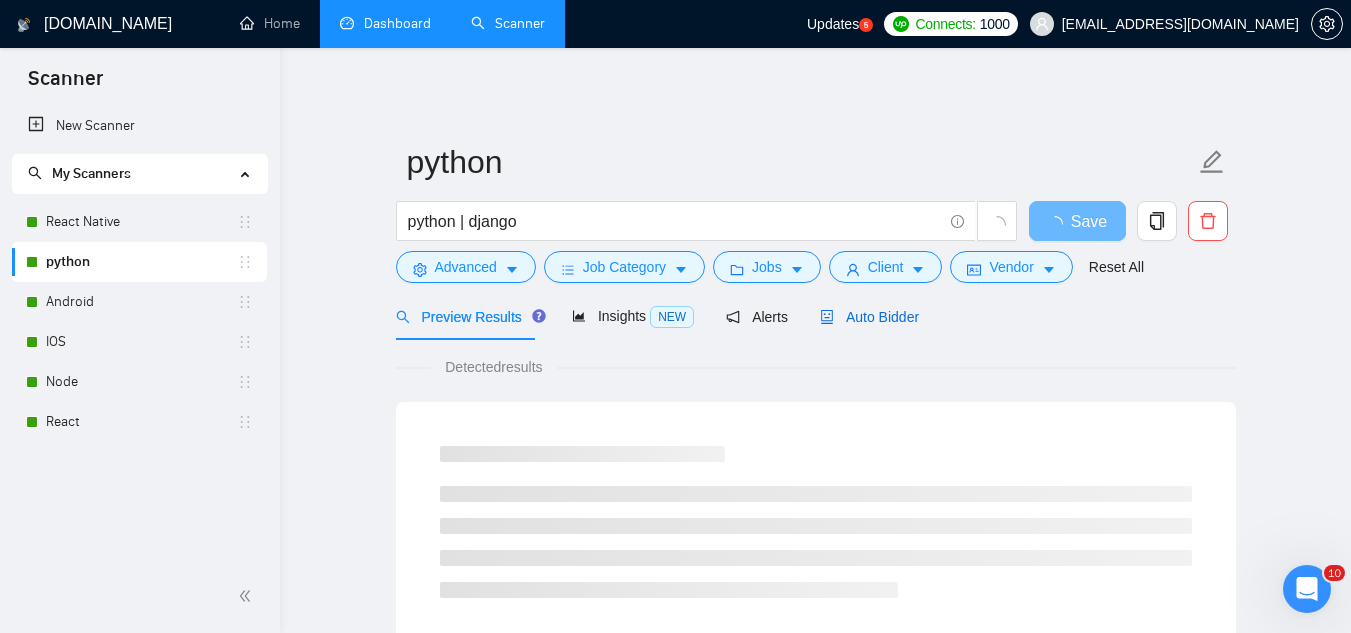 click on "Auto Bidder" at bounding box center [869, 317] 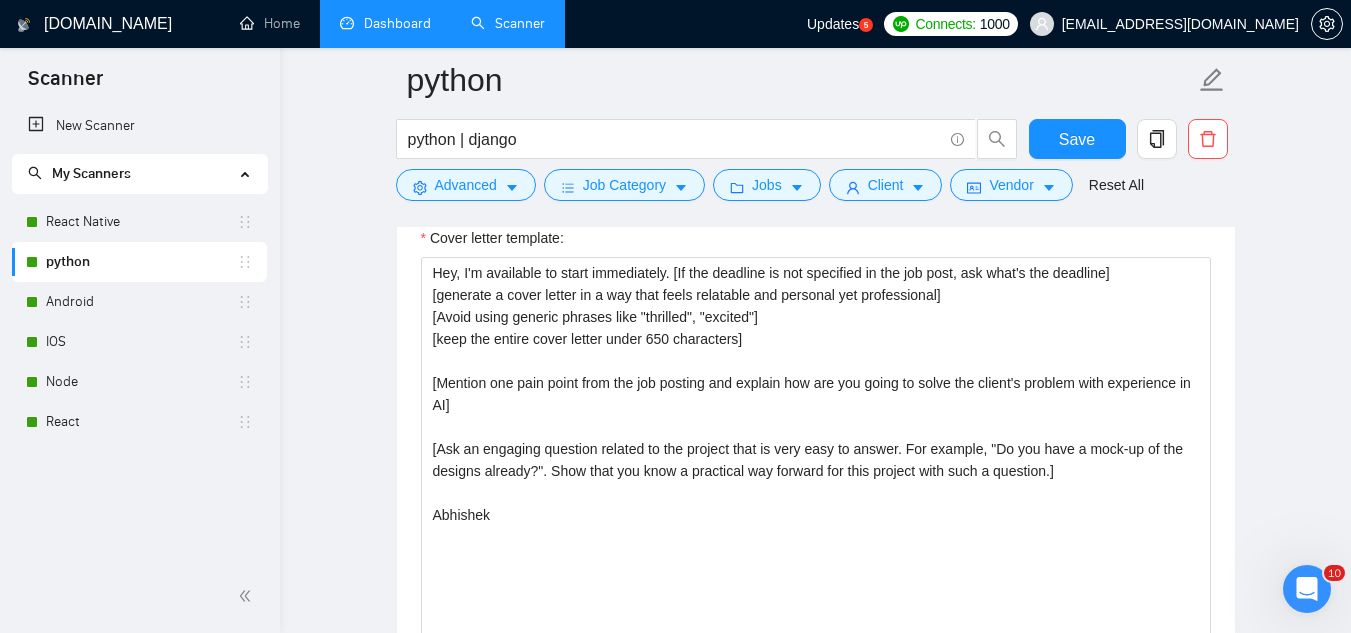 scroll, scrollTop: 1500, scrollLeft: 0, axis: vertical 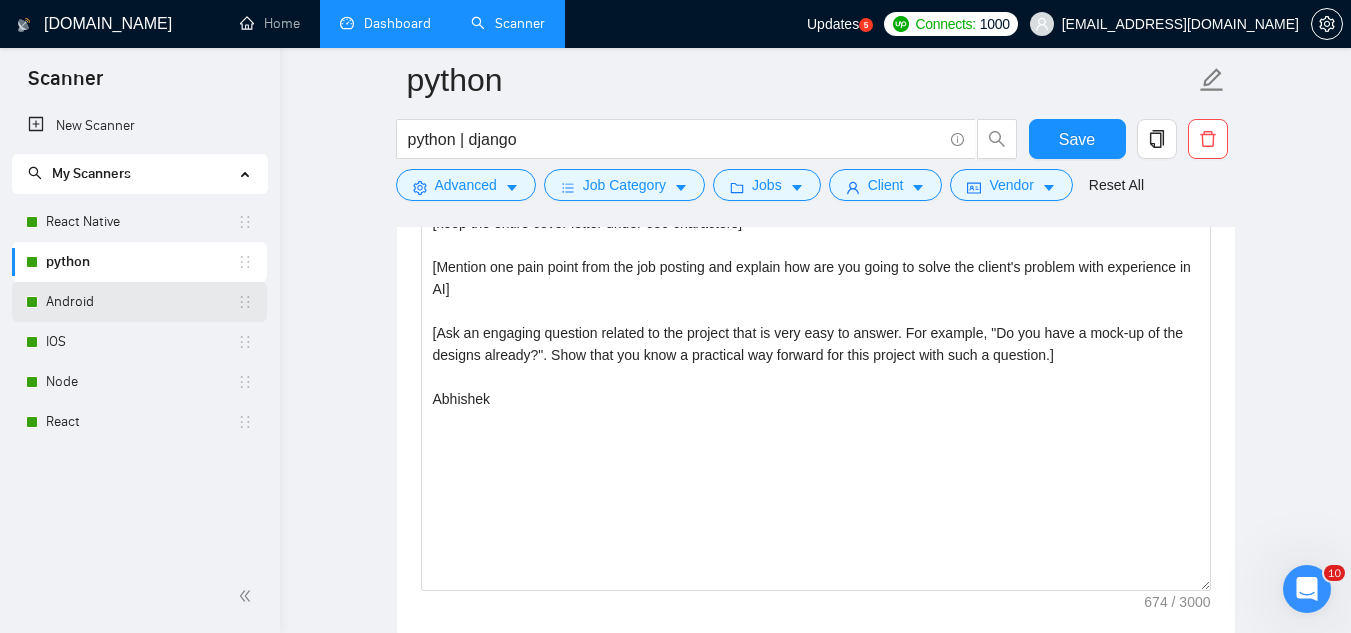 click on "Android" at bounding box center [141, 302] 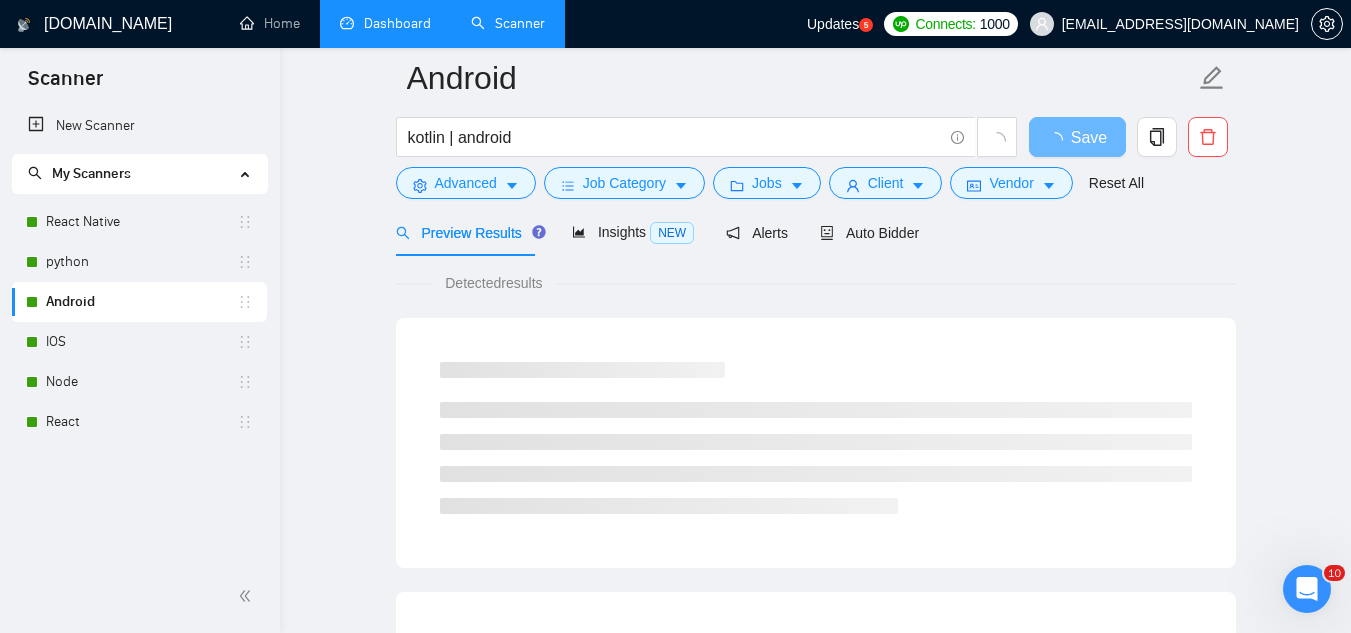 scroll, scrollTop: 0, scrollLeft: 0, axis: both 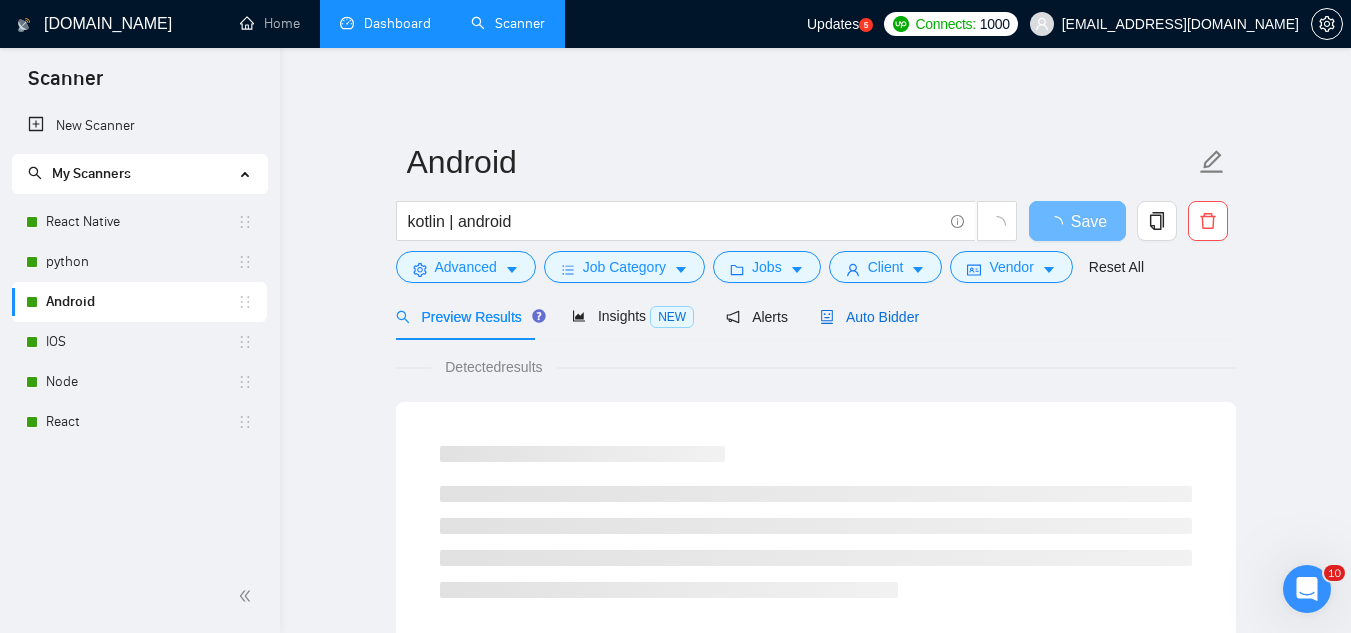 click on "Auto Bidder" at bounding box center (869, 317) 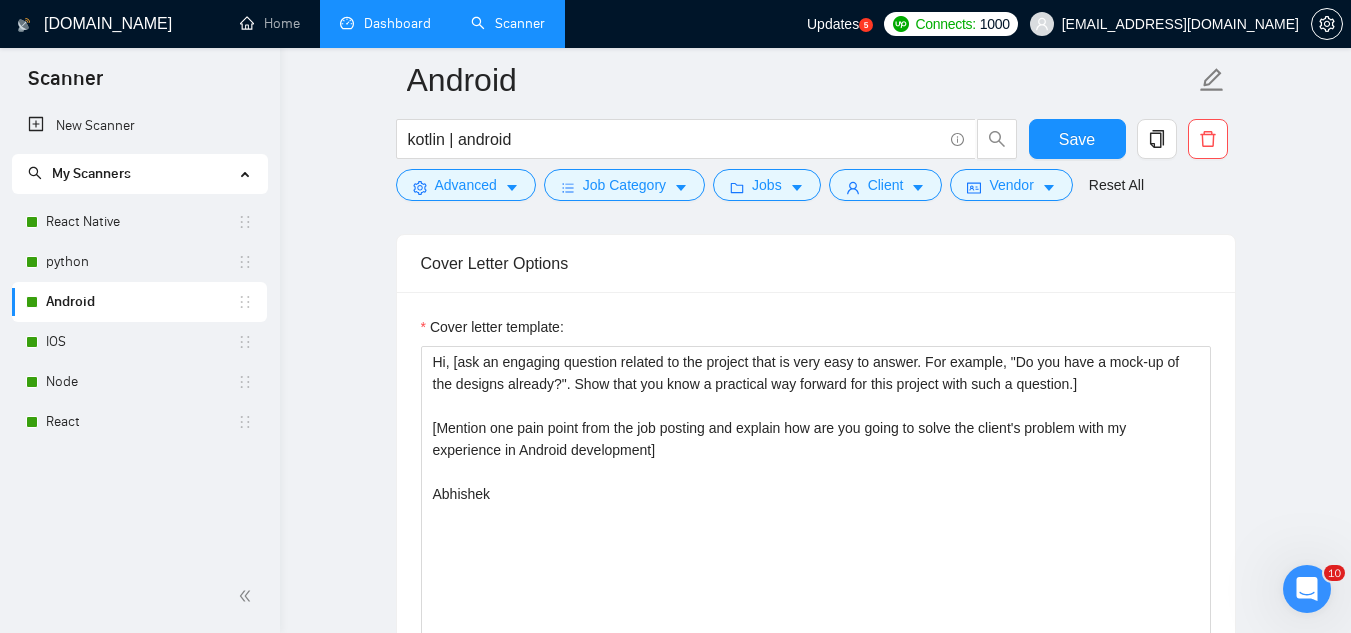 scroll, scrollTop: 1300, scrollLeft: 0, axis: vertical 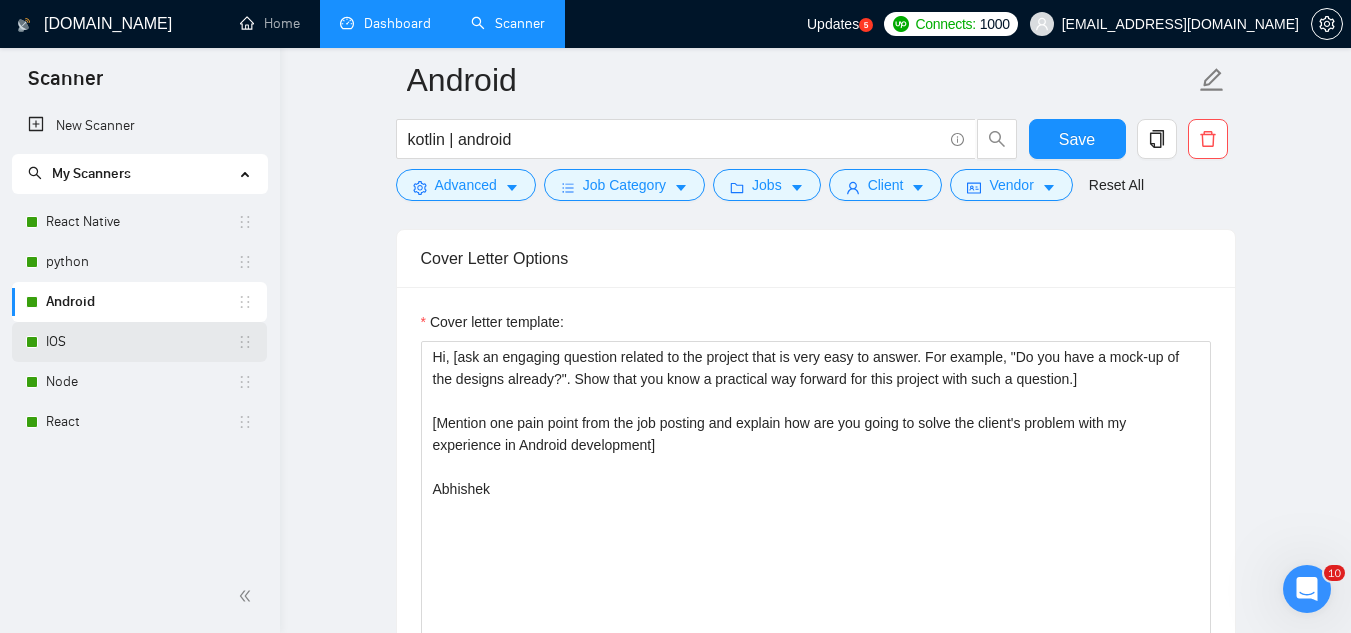 click on "IOS" at bounding box center [141, 342] 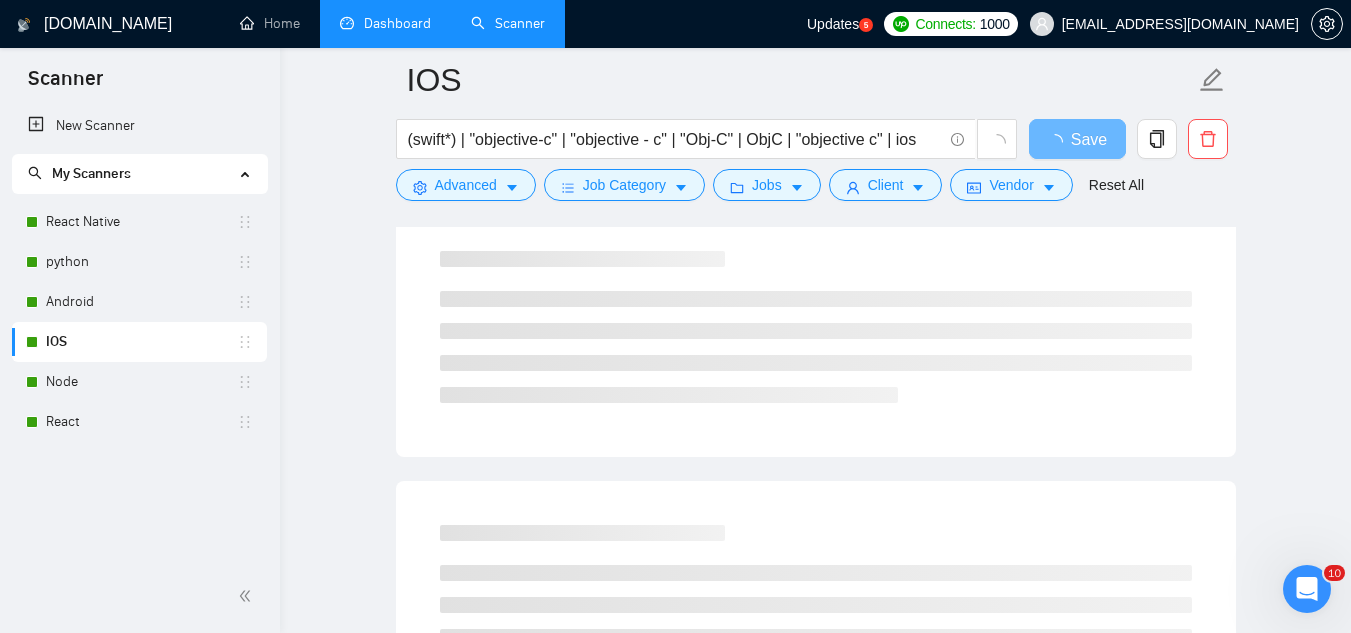 scroll, scrollTop: 0, scrollLeft: 0, axis: both 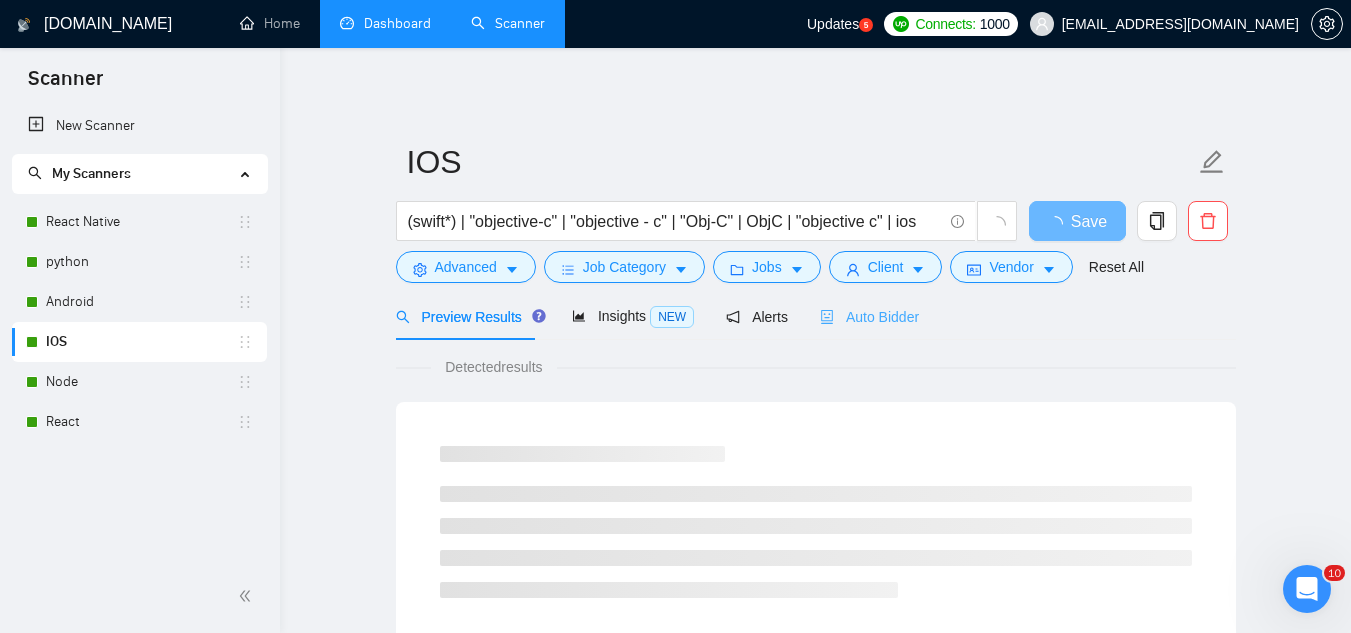 click on "Auto Bidder" at bounding box center (869, 316) 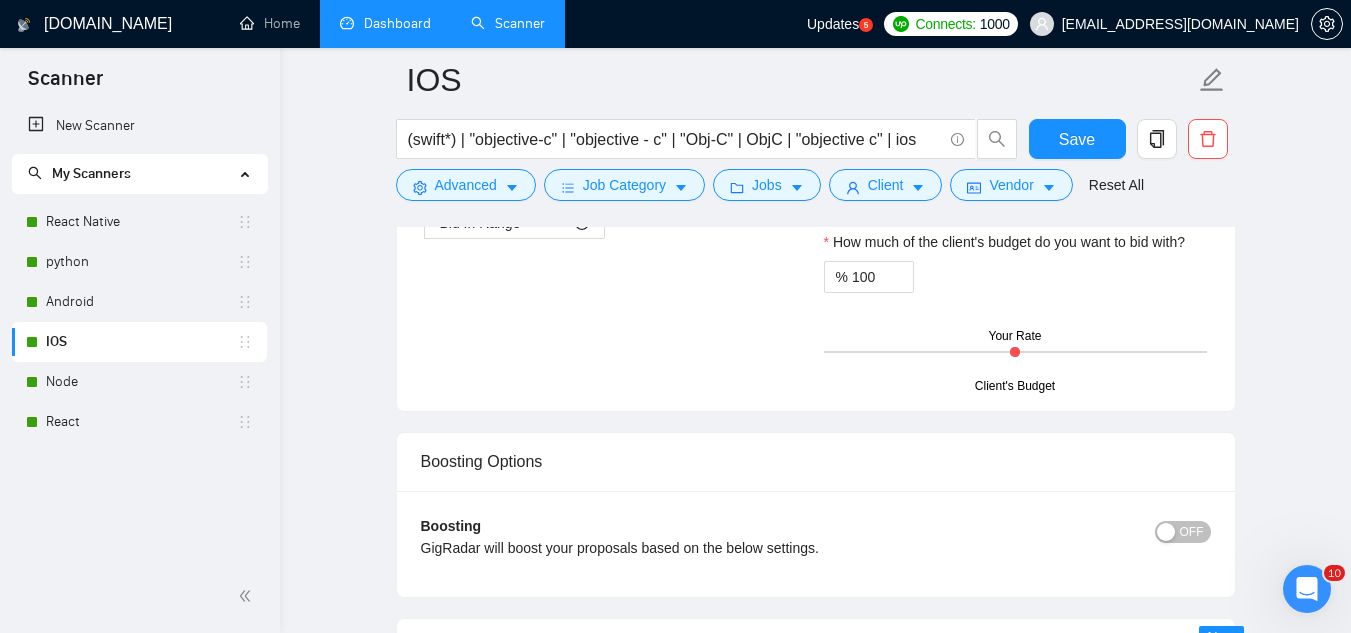scroll, scrollTop: 2500, scrollLeft: 0, axis: vertical 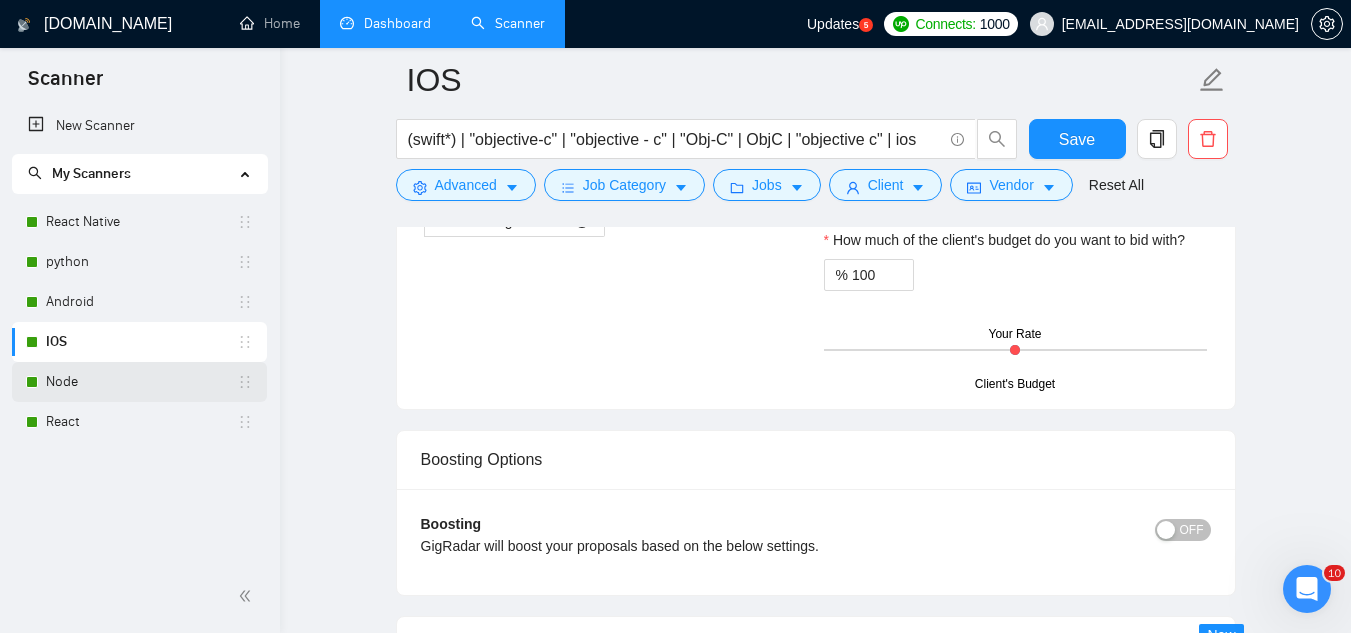 click on "Node" at bounding box center [141, 382] 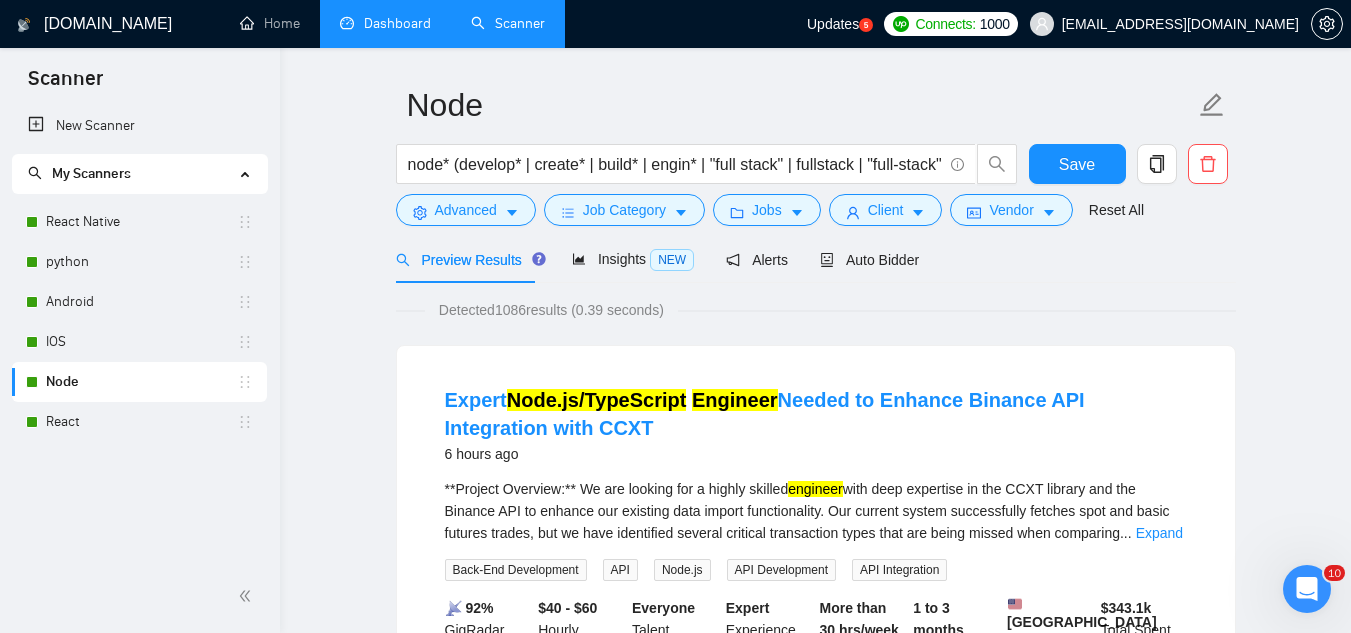 scroll, scrollTop: 0, scrollLeft: 0, axis: both 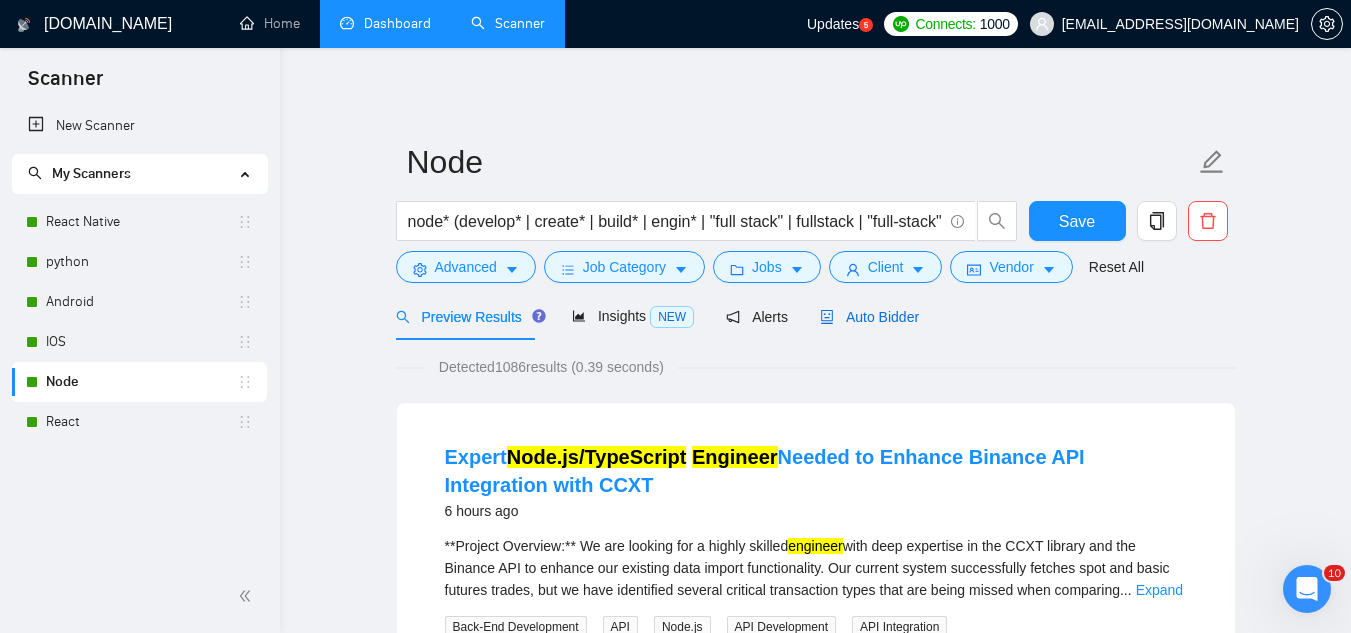 click on "Auto Bidder" at bounding box center (869, 317) 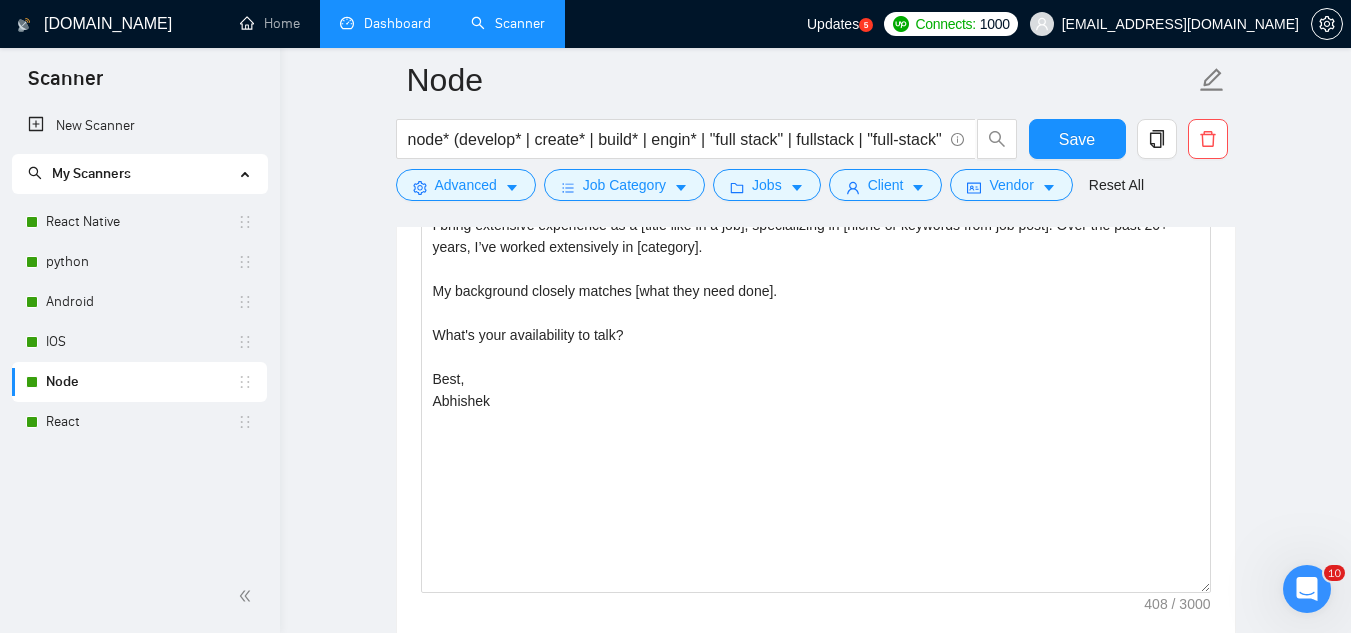 scroll, scrollTop: 1500, scrollLeft: 0, axis: vertical 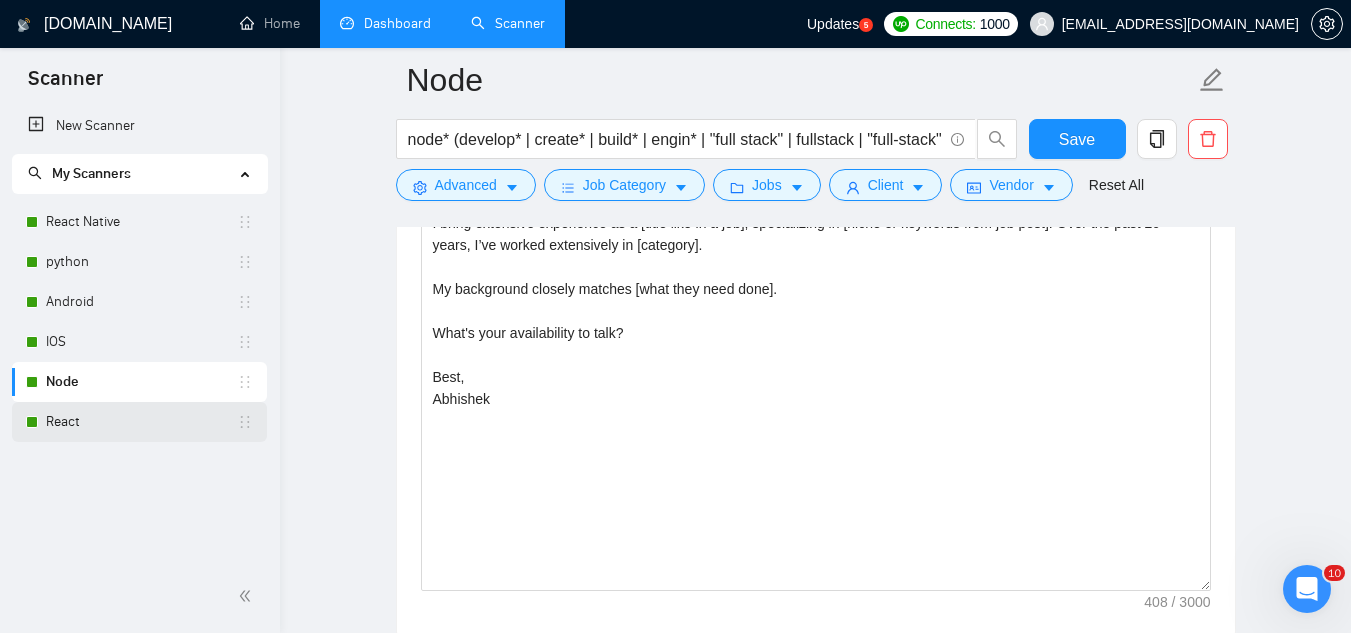 click on "React" at bounding box center [141, 422] 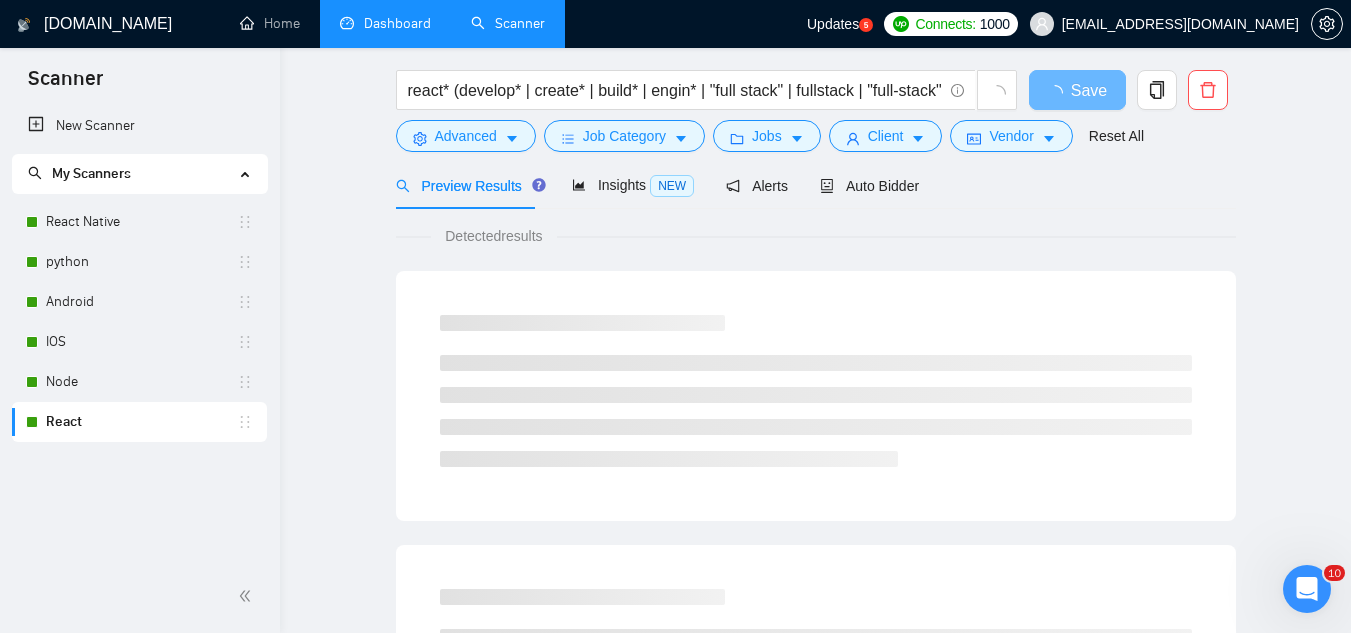 scroll, scrollTop: 0, scrollLeft: 0, axis: both 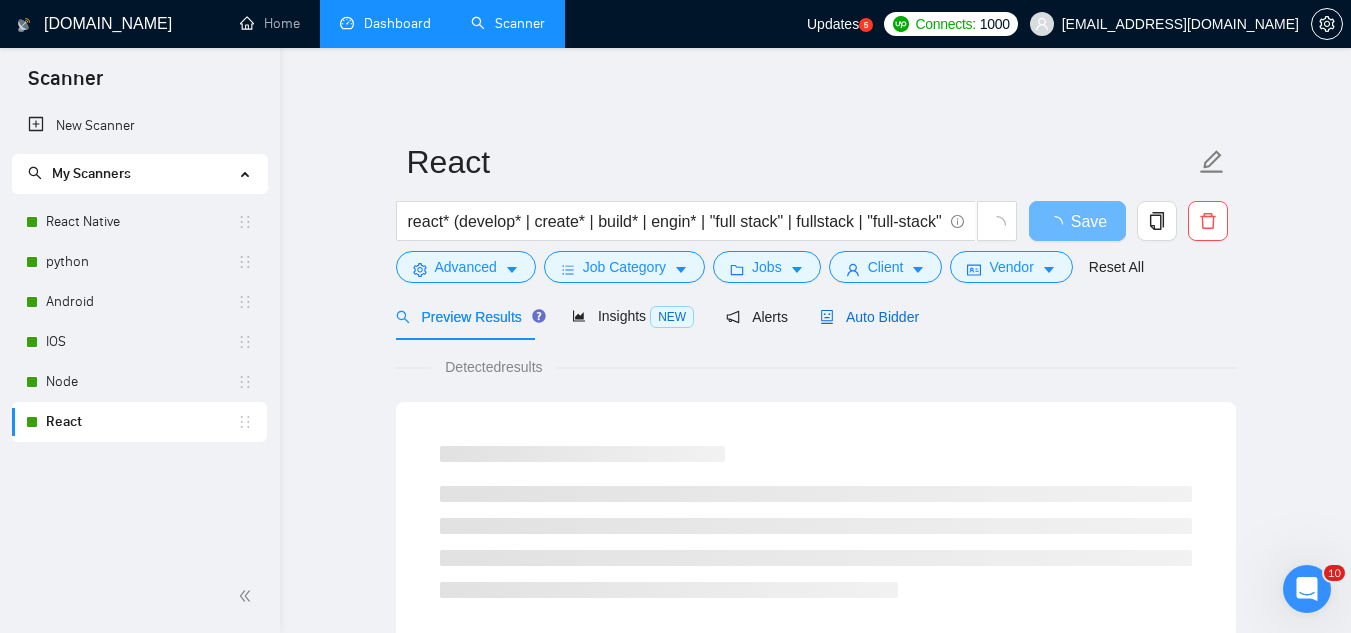 click on "Auto Bidder" at bounding box center [869, 317] 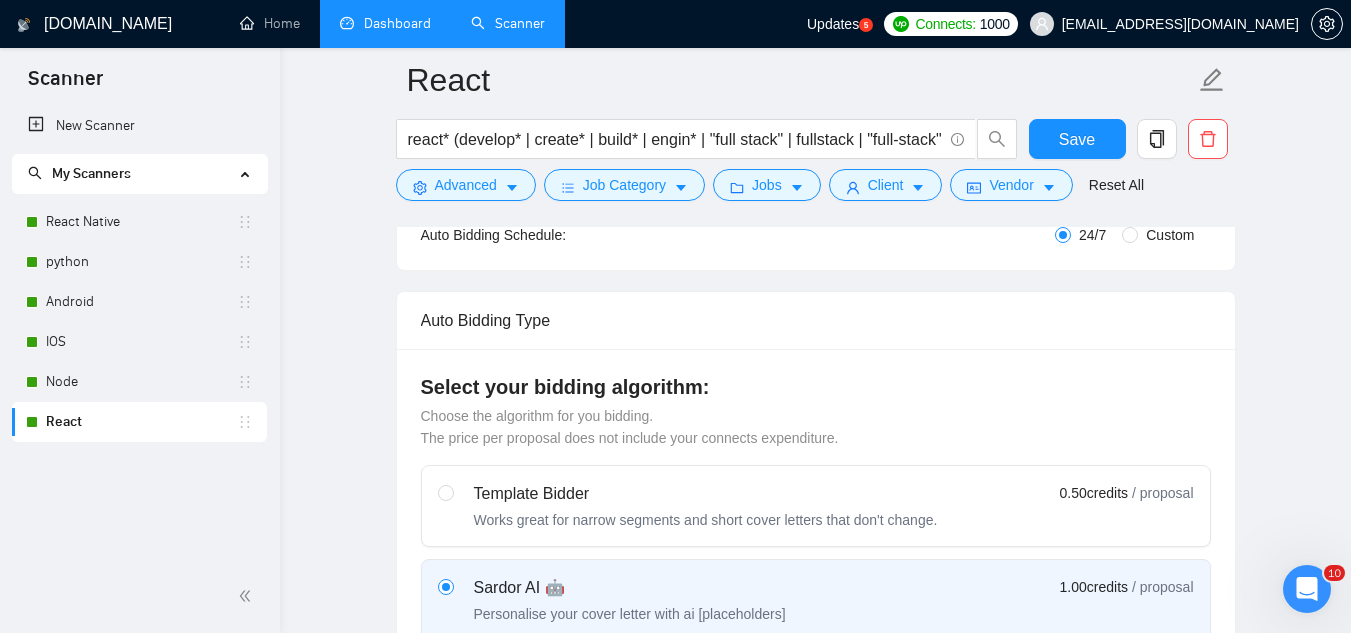 type 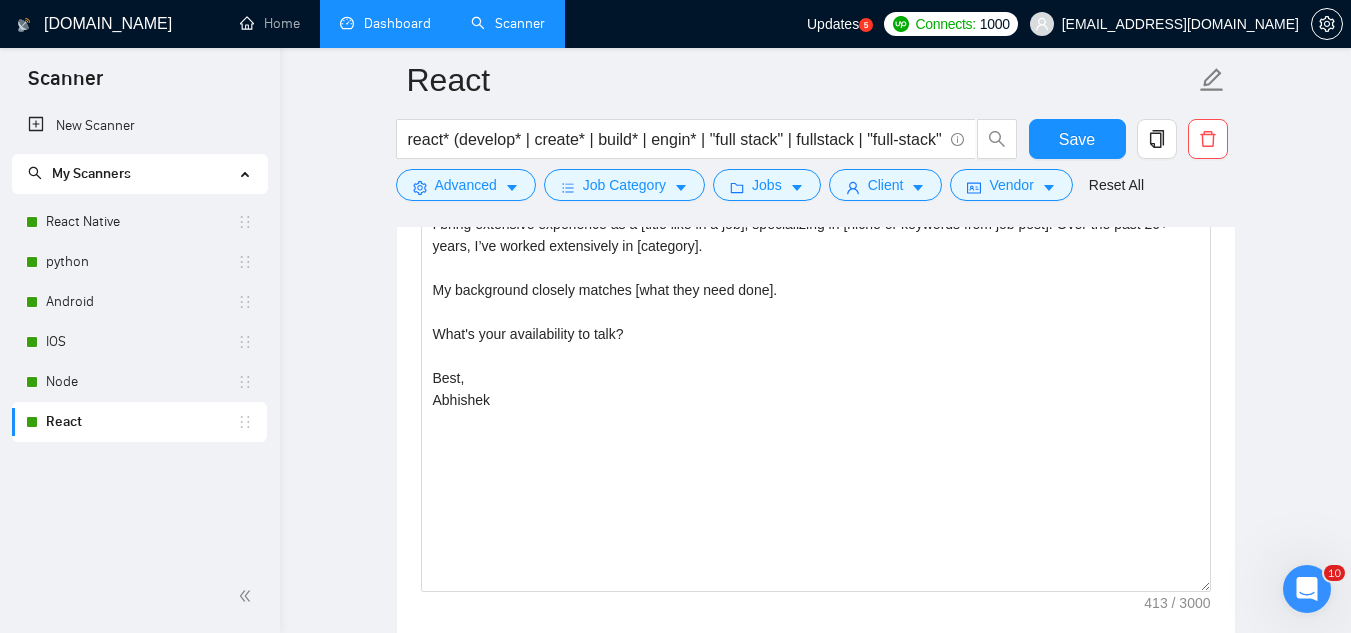 scroll, scrollTop: 1500, scrollLeft: 0, axis: vertical 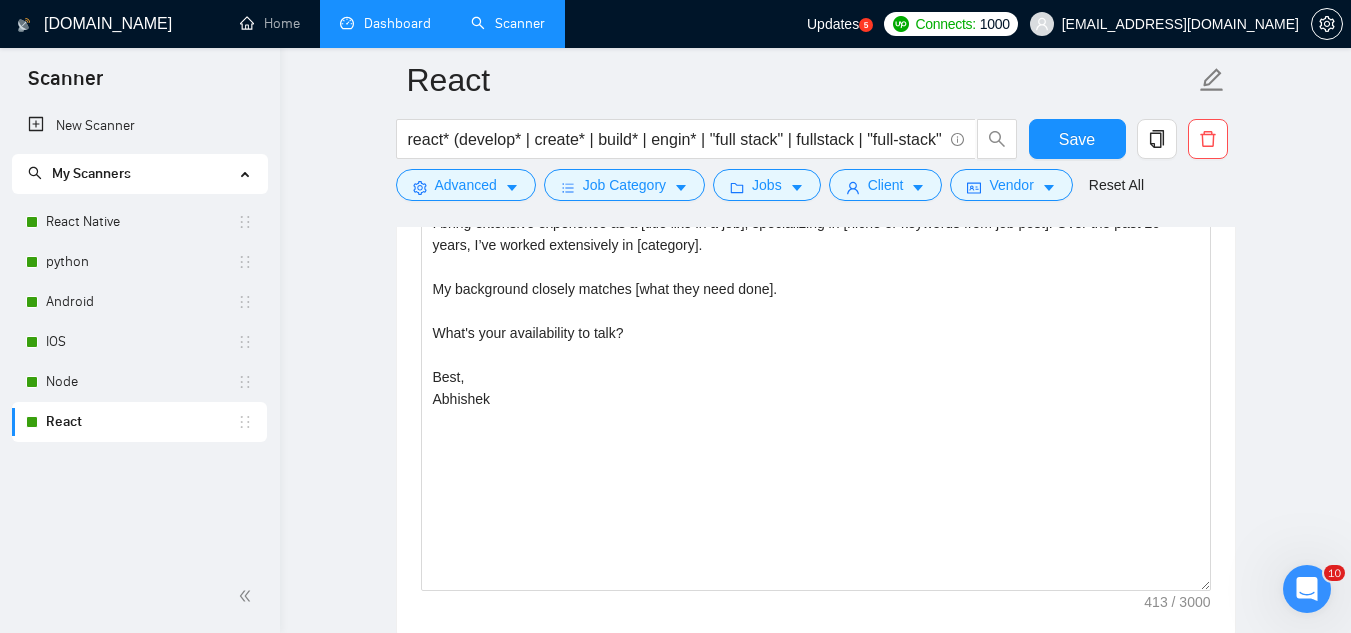 click on "Dashboard" at bounding box center (385, 23) 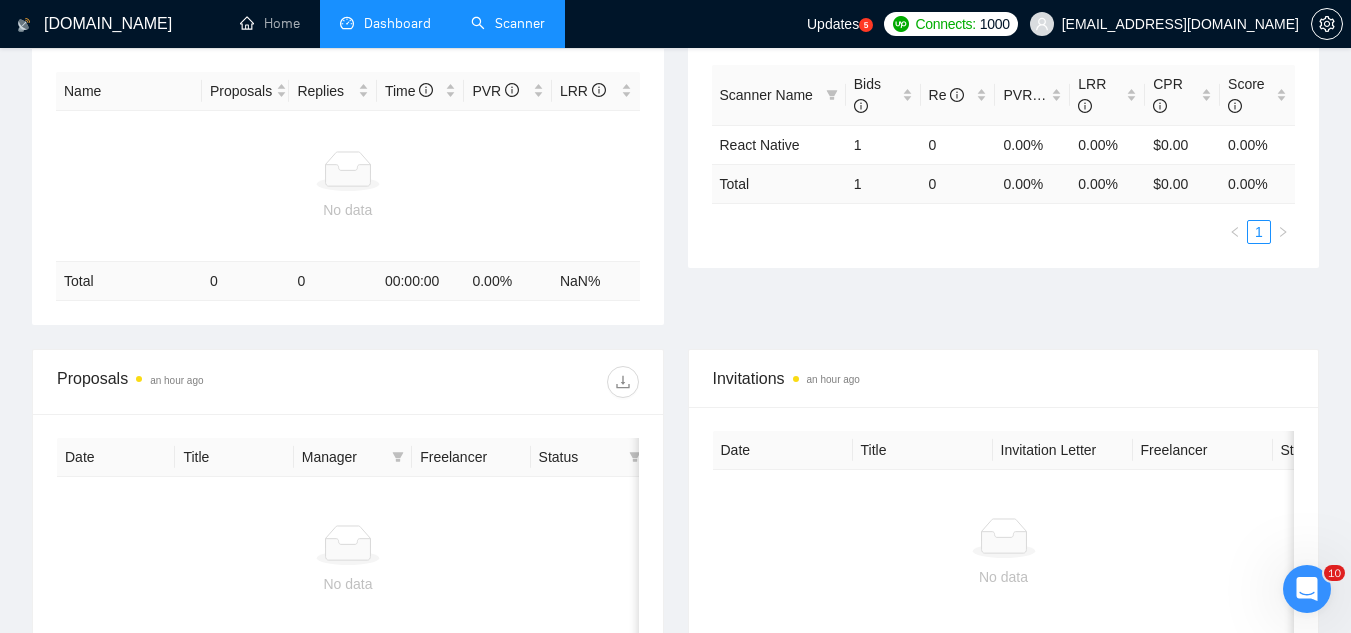 scroll, scrollTop: 0, scrollLeft: 0, axis: both 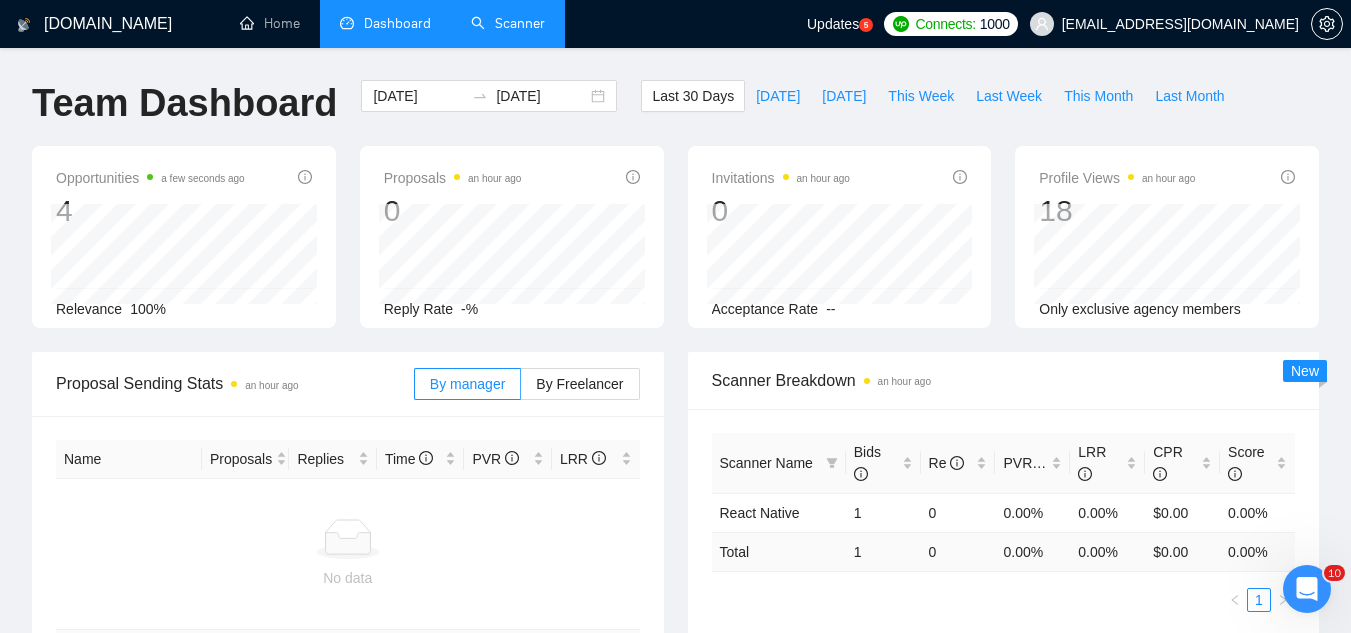 click on "Scanner" at bounding box center [508, 23] 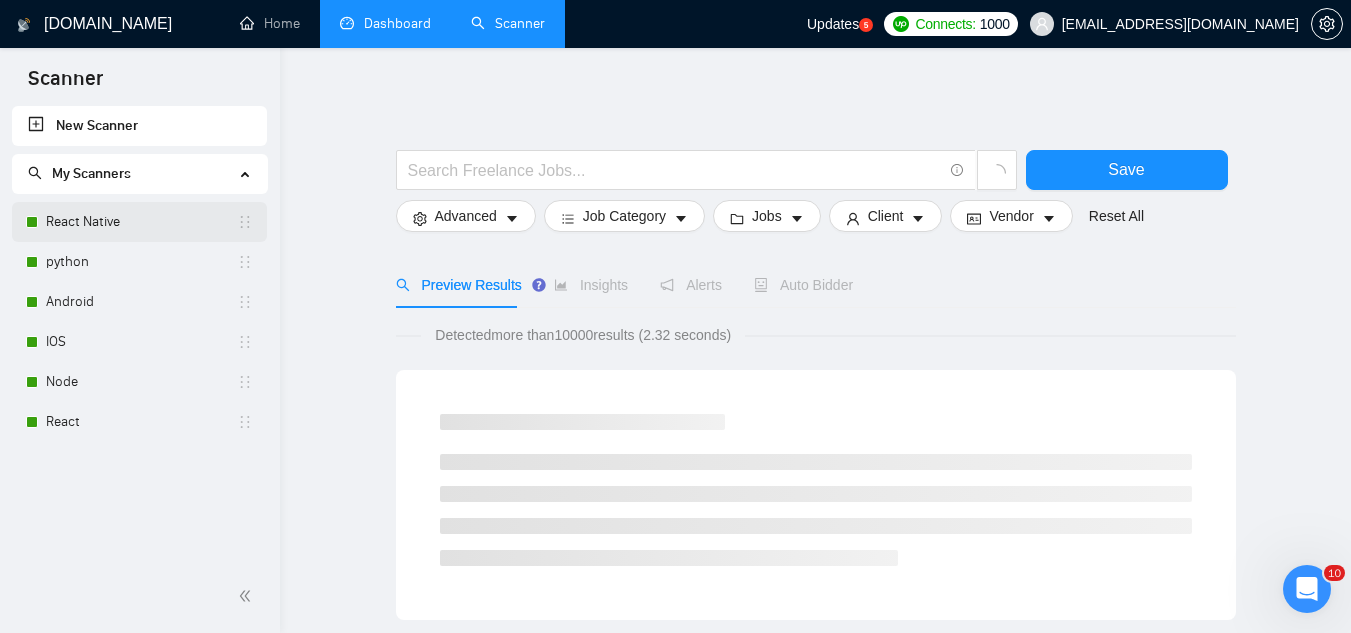 click on "React Native" at bounding box center (141, 222) 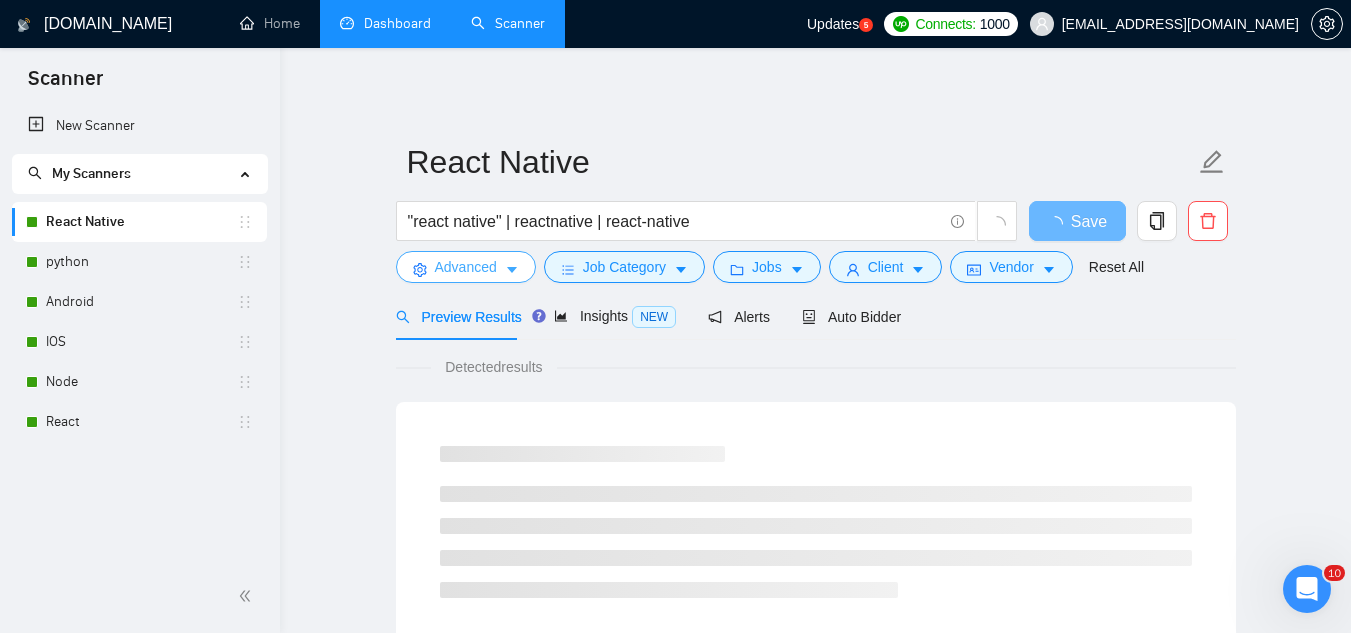 click on "Advanced" at bounding box center [466, 267] 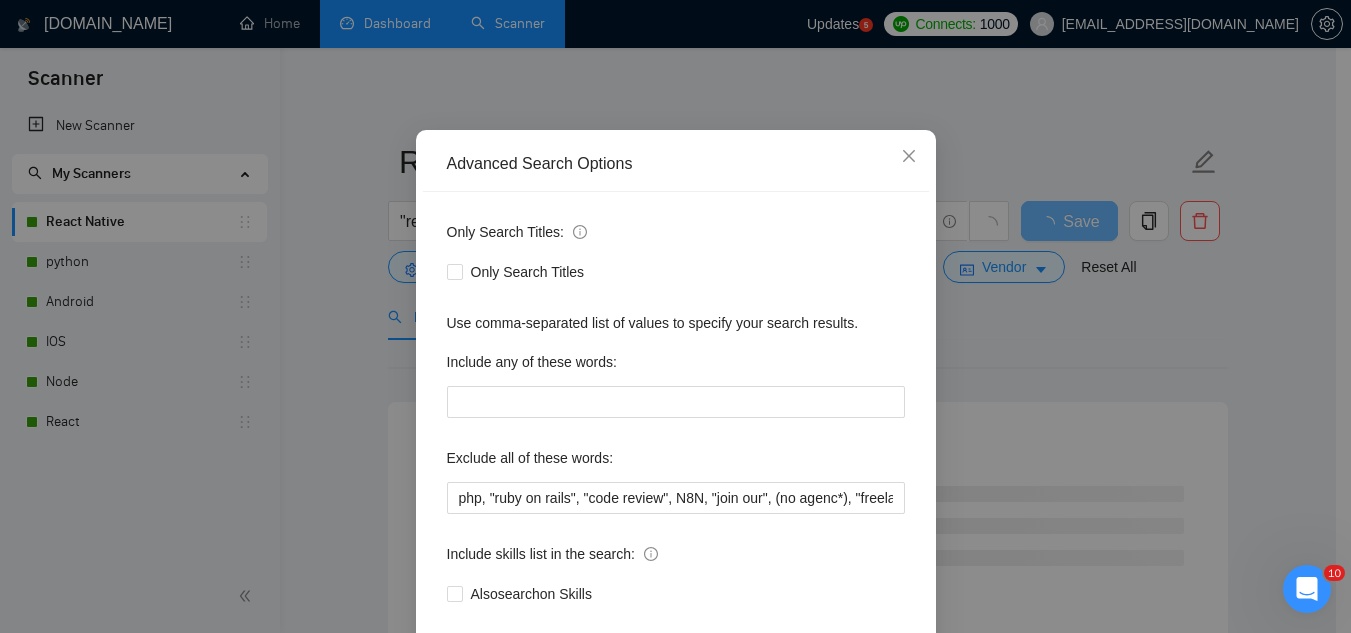 scroll, scrollTop: 199, scrollLeft: 0, axis: vertical 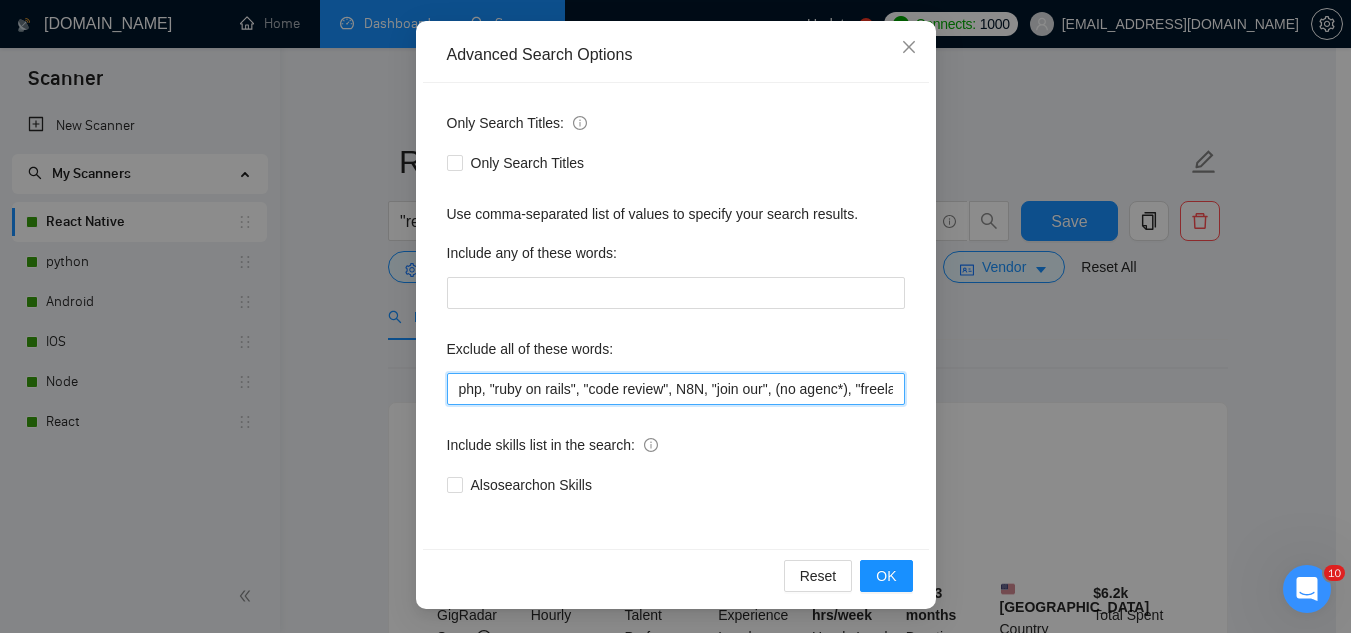 click on "php, "ruby on rails", "code review", N8N, "join our", (no agenc*), "freelancers only", ready-made, analyst, analytic*, coach, QA, tester, "product design", tutor, mentor, wordpress, WP, safari, electronic, chip*, animation*, game, designer, "Data Scientist", "data analyst", sport*, gambling, "vending machine", audit, "OS Widgets", "iOS Watch", "Smart Wearable", writer" at bounding box center [676, 389] 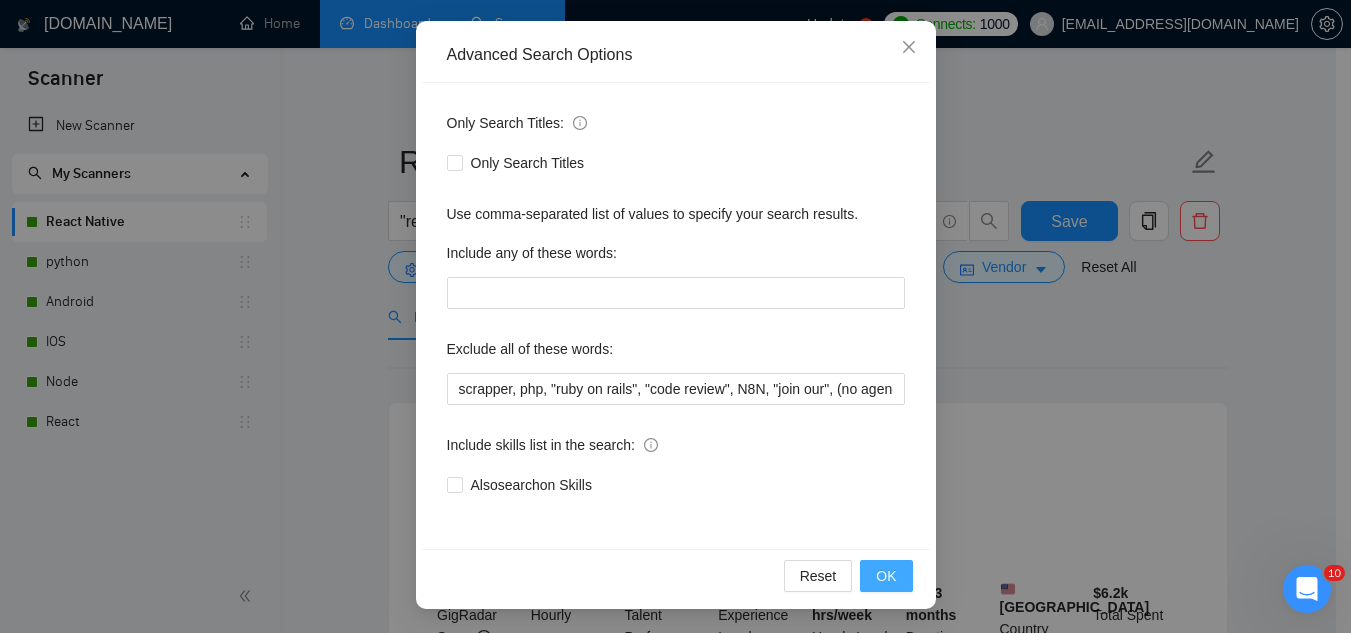 click on "OK" at bounding box center [886, 576] 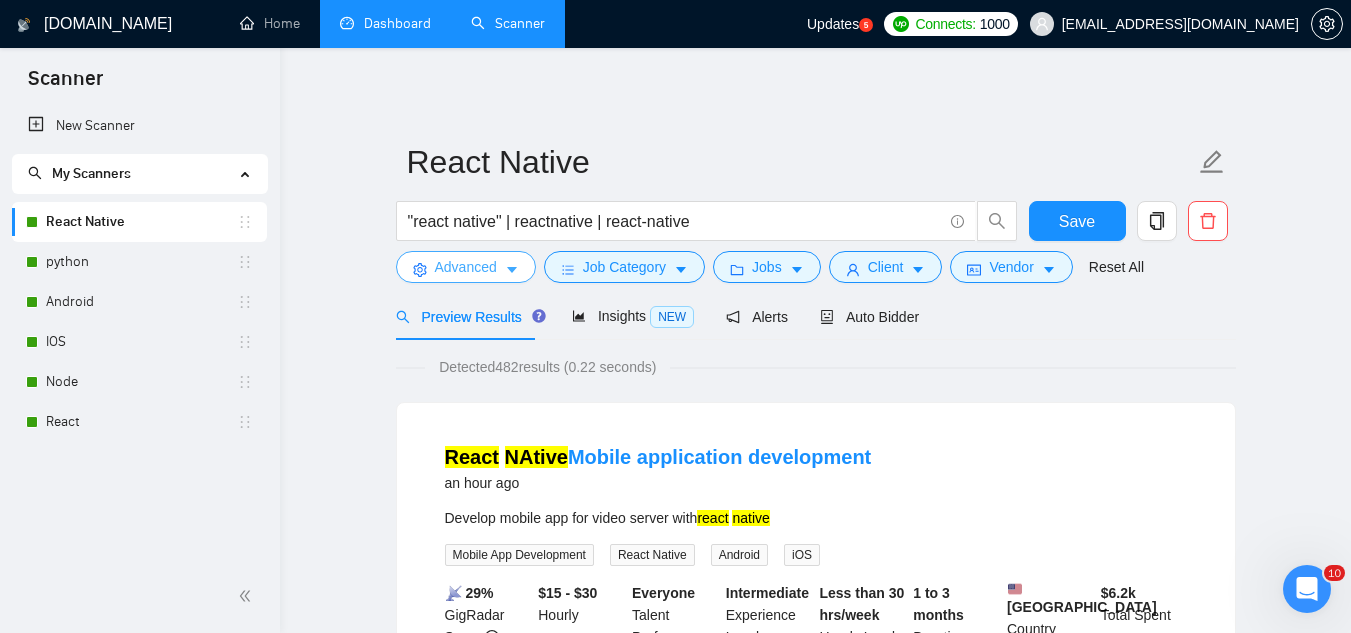 click on "Advanced" at bounding box center [466, 267] 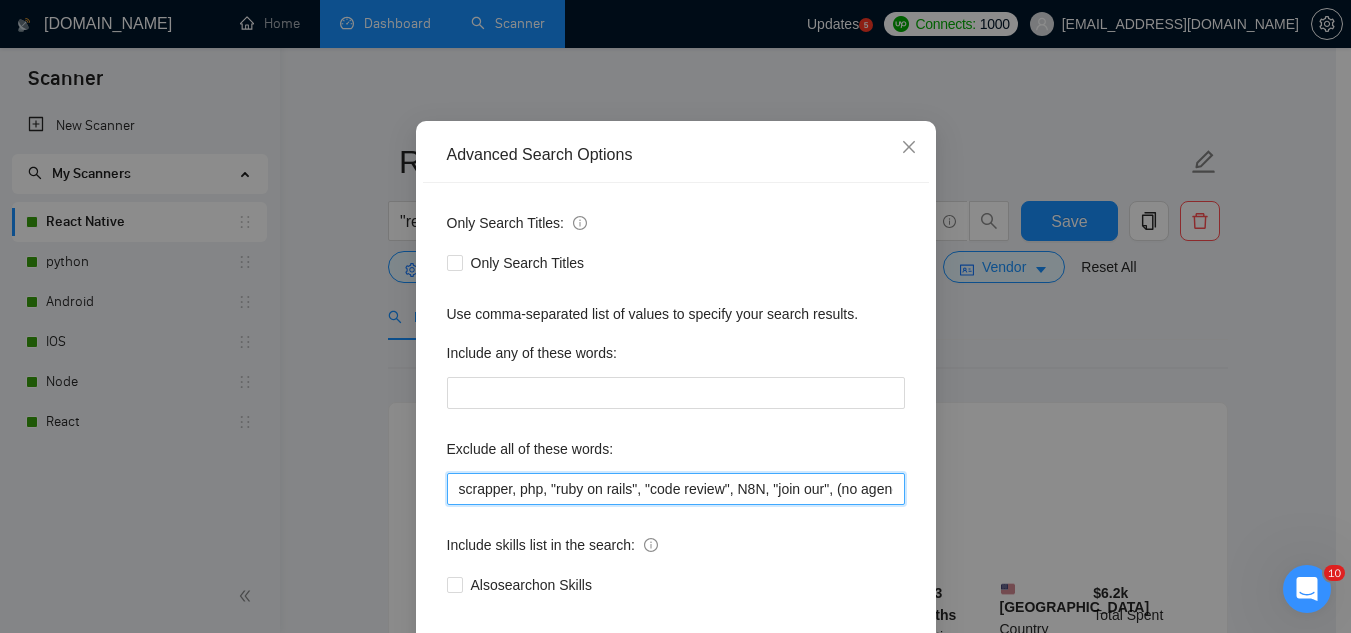 click on "scrapper, php, "ruby on rails", "code review", N8N, "join our", (no agenc*), "freelancers only", ready-made, analyst, analytic*, coach, QA, tester, "product design", tutor, mentor, wordpress, WP, safari, electronic, chip*, animation*, game, designer, "Data Scientist", "data analyst", sport*, gambling, "vending machine", audit, "OS Widgets", "iOS Watch", "Smart Wearable", writer" at bounding box center (676, 489) 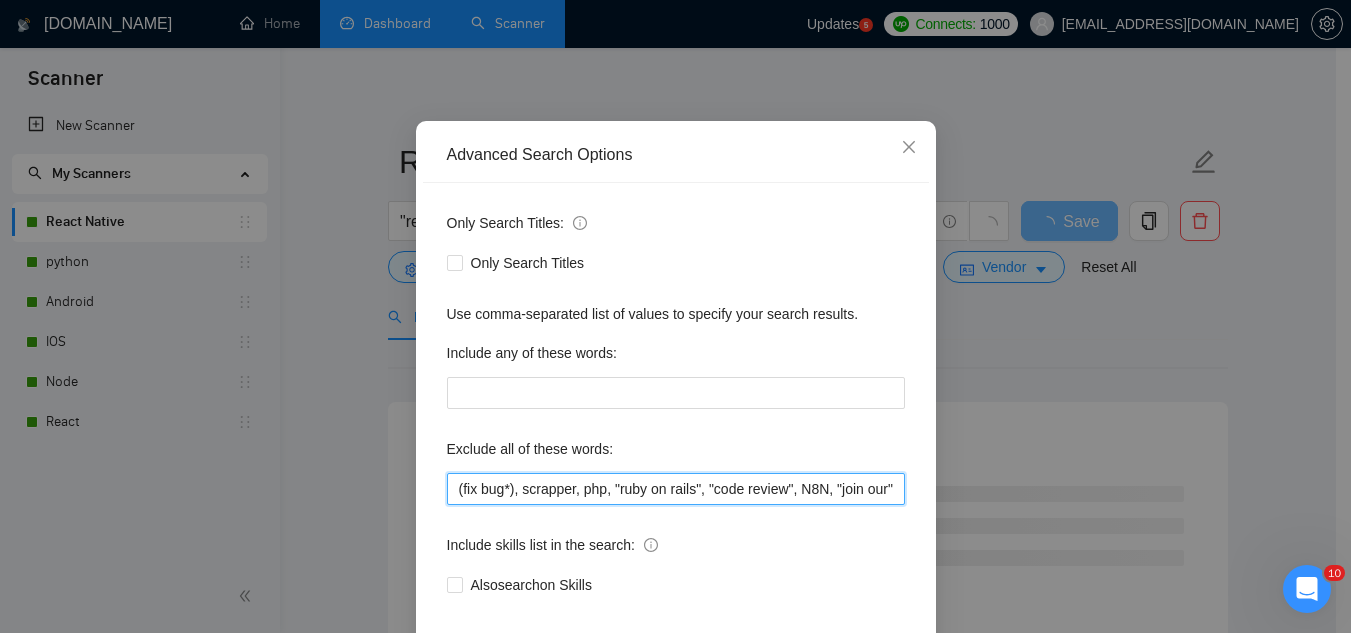 scroll, scrollTop: 100, scrollLeft: 0, axis: vertical 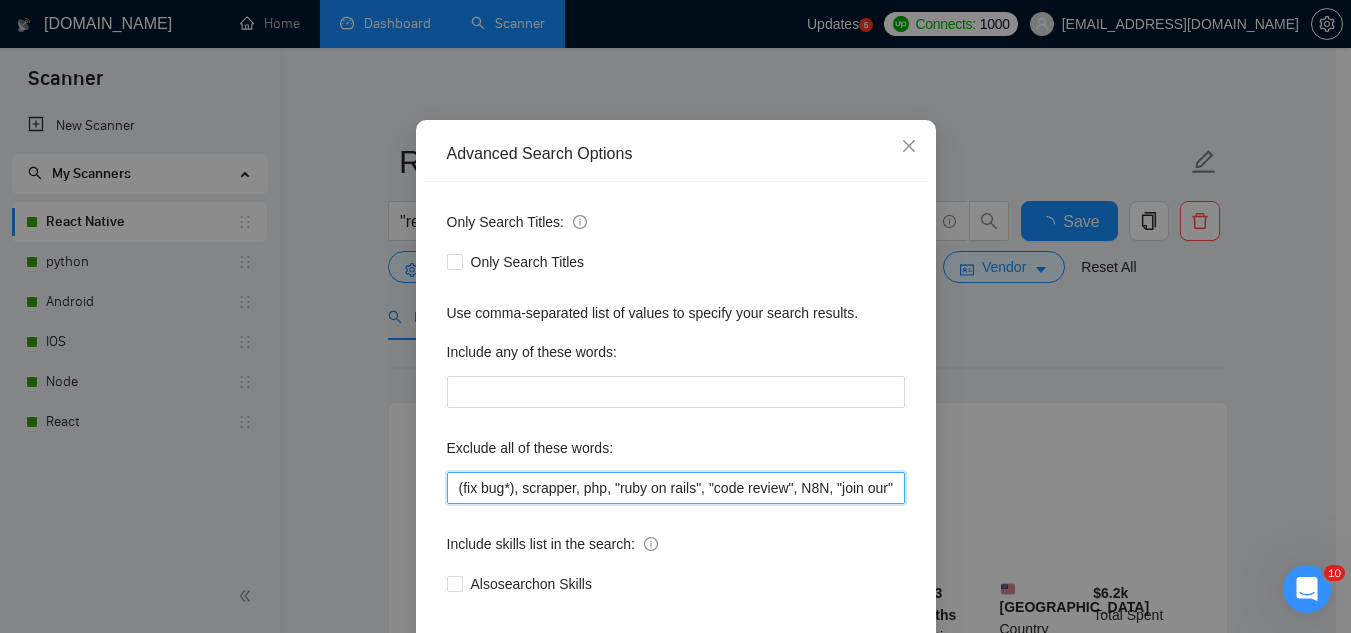 click on "(fix bug*), scrapper, php, "ruby on rails", "code review", N8N, "join our", (no agenc*), "freelancers only", ready-made, analyst, analytic*, coach, QA, tester, "product design", tutor, mentor, wordpress, WP, safari, electronic, chip*, animation*, game, designer, "Data Scientist", "data analyst", sport*, gambling, "vending machine", audit, "OS Widgets", "iOS Watch", "Smart Wearable", writer" at bounding box center [676, 488] 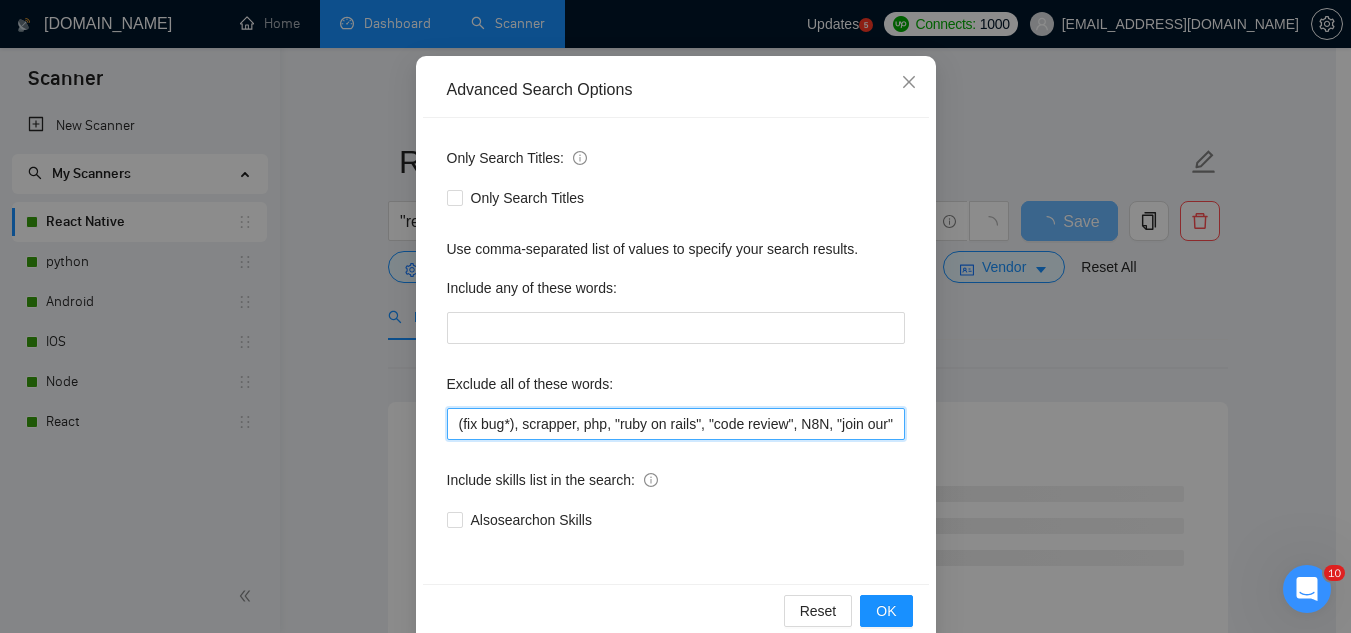 scroll, scrollTop: 199, scrollLeft: 0, axis: vertical 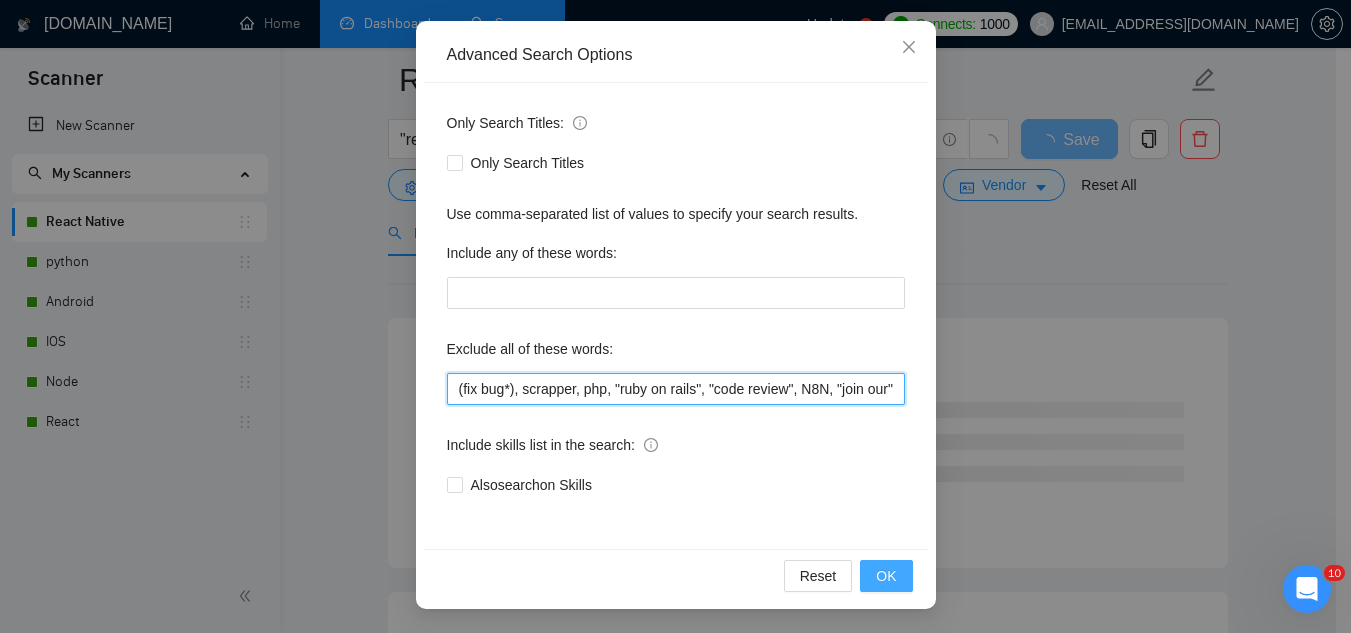 type on "(fix bug*), scrapper, php, "ruby on rails", "code review", N8N, "join our", (no agenc*), "freelancers only", ready-made, analyst, analytic*, coach, QA, tester, "product design", tutor, mentor, wordpress, WP, safari, electronic, chip*, animation*, game, designer, "Data Scientist", "data analyst", sport*, gambling, "vending machine", audit, "OS Widgets", "iOS Watch", "Smart Wearable", writer" 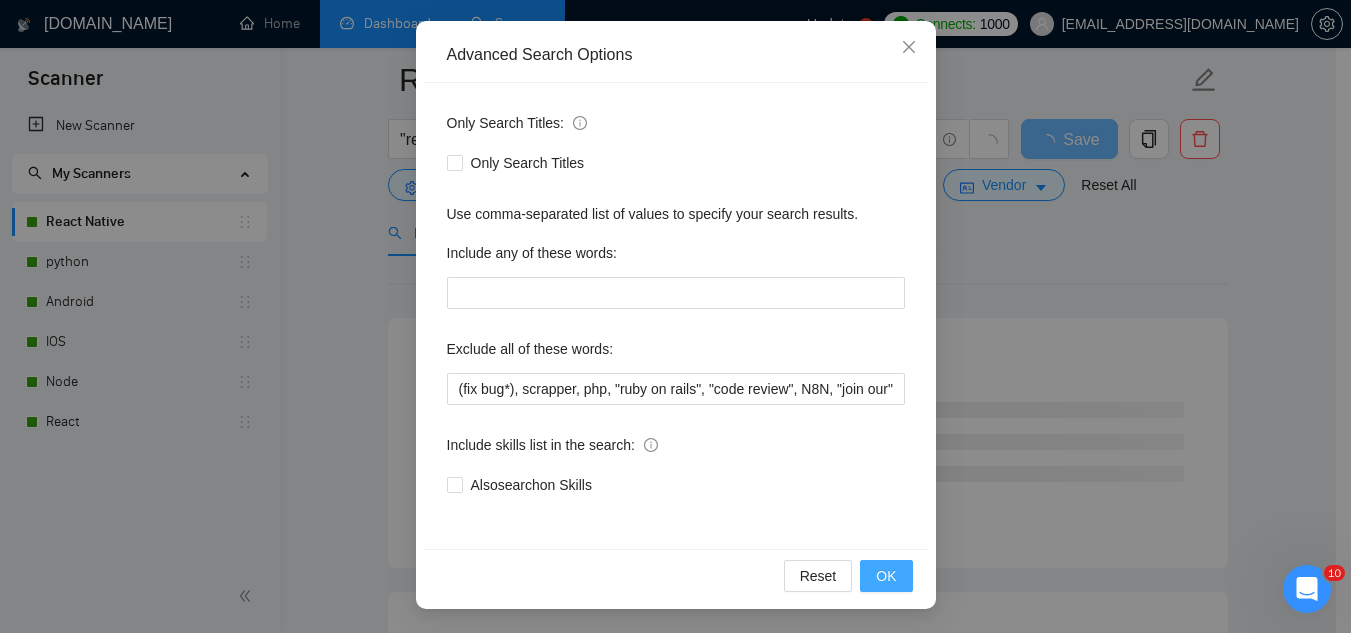 click on "OK" at bounding box center (886, 576) 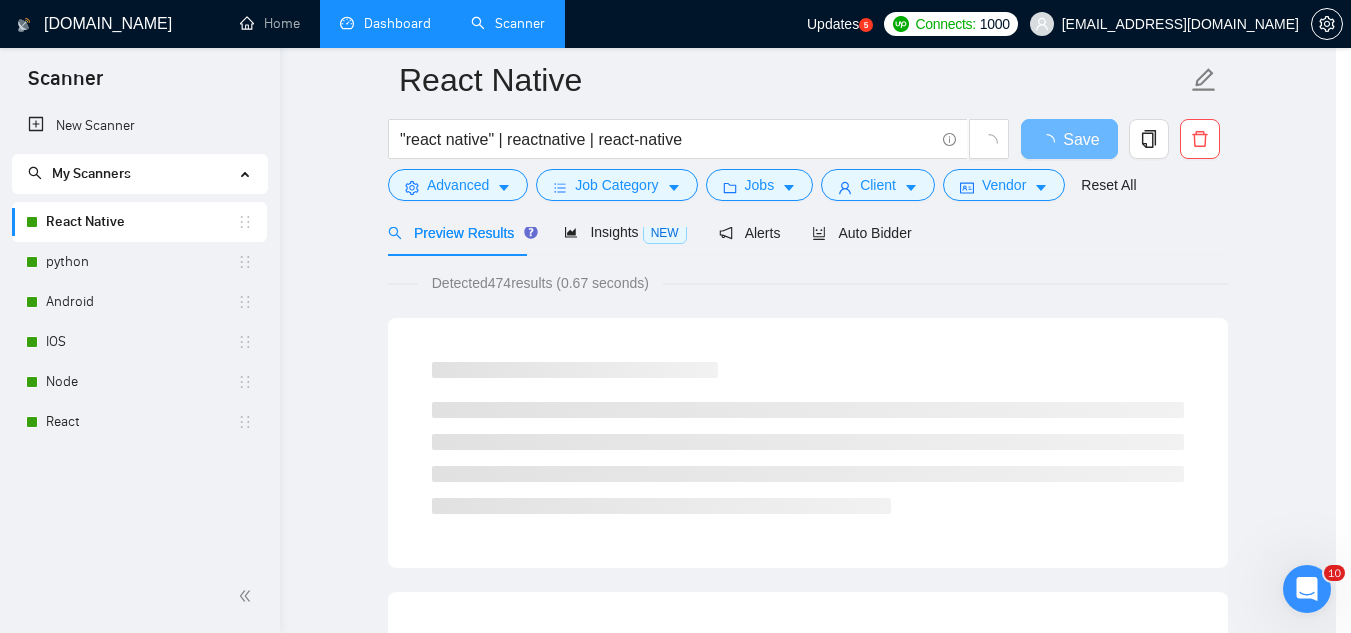 scroll, scrollTop: 99, scrollLeft: 0, axis: vertical 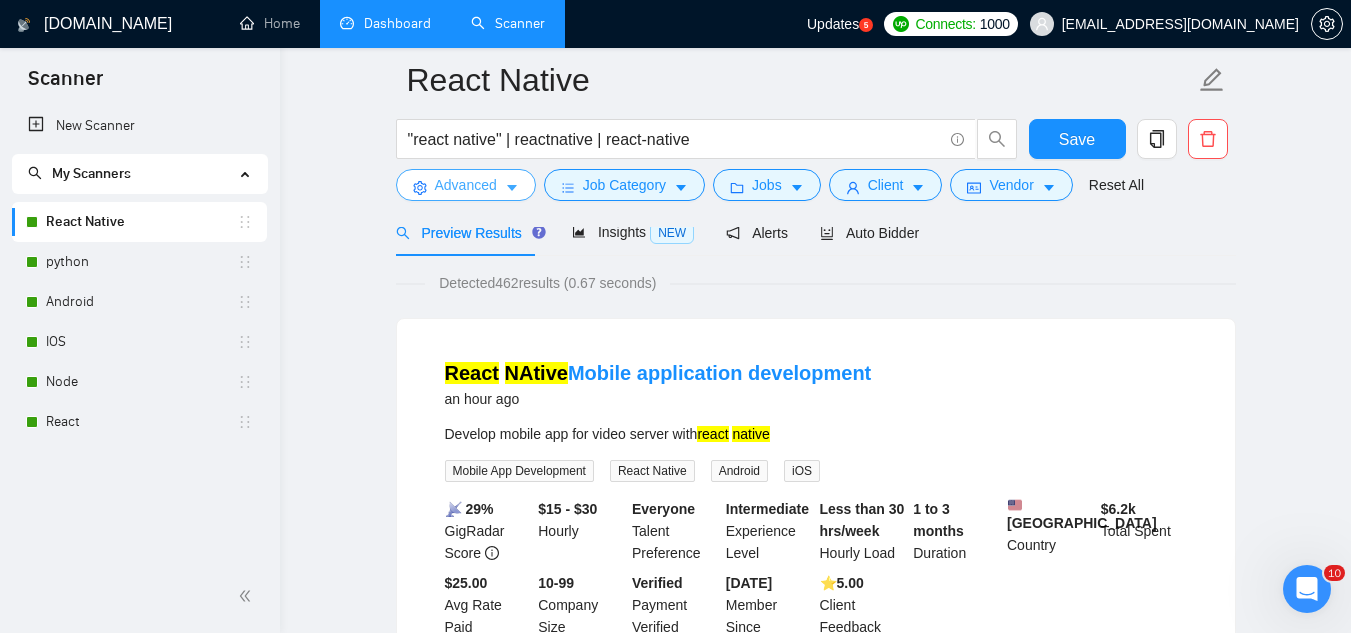 click on "Advanced" at bounding box center (466, 185) 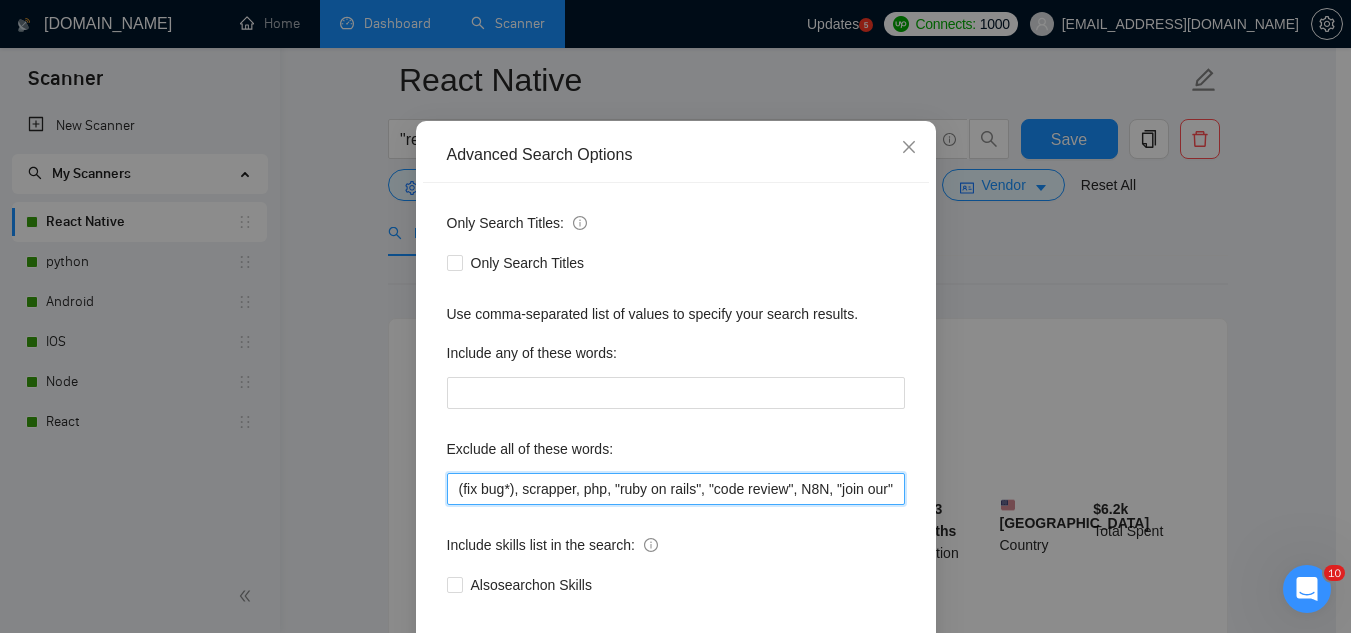 click on "(fix bug*), scrapper, php, "ruby on rails", "code review", N8N, "join our", (no agenc*), "freelancers only", ready-made, analyst, analytic*, coach, QA, tester, "product design", tutor, mentor, wordpress, WP, safari, electronic, chip*, animation*, game, designer, "Data Scientist", "data analyst", sport*, gambling, "vending machine", audit, "OS Widgets", "iOS Watch", "Smart Wearable", writer" at bounding box center (676, 489) 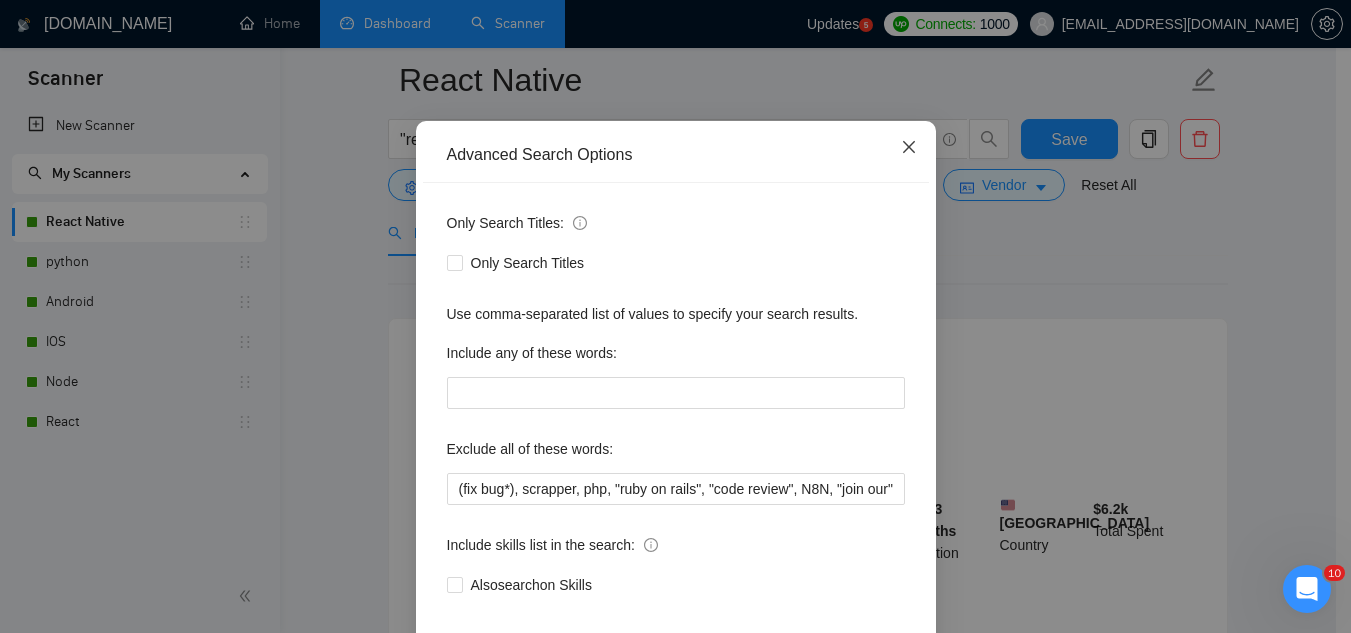 click 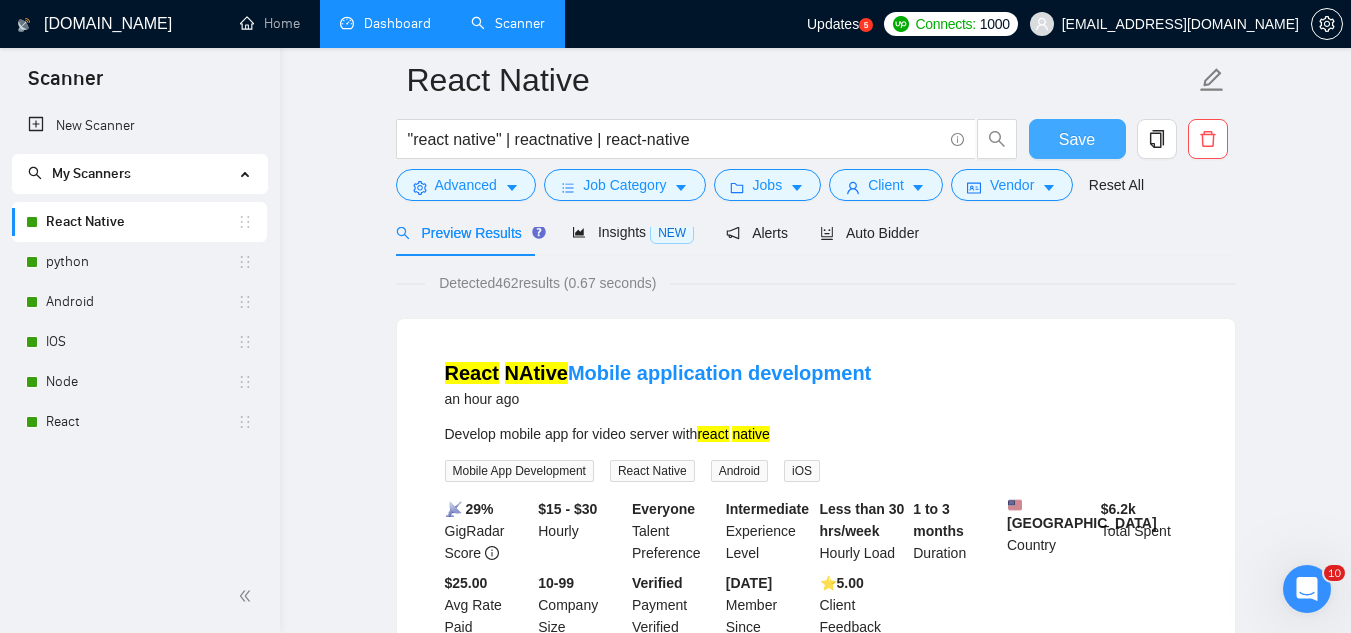 click on "Save" at bounding box center [1077, 139] 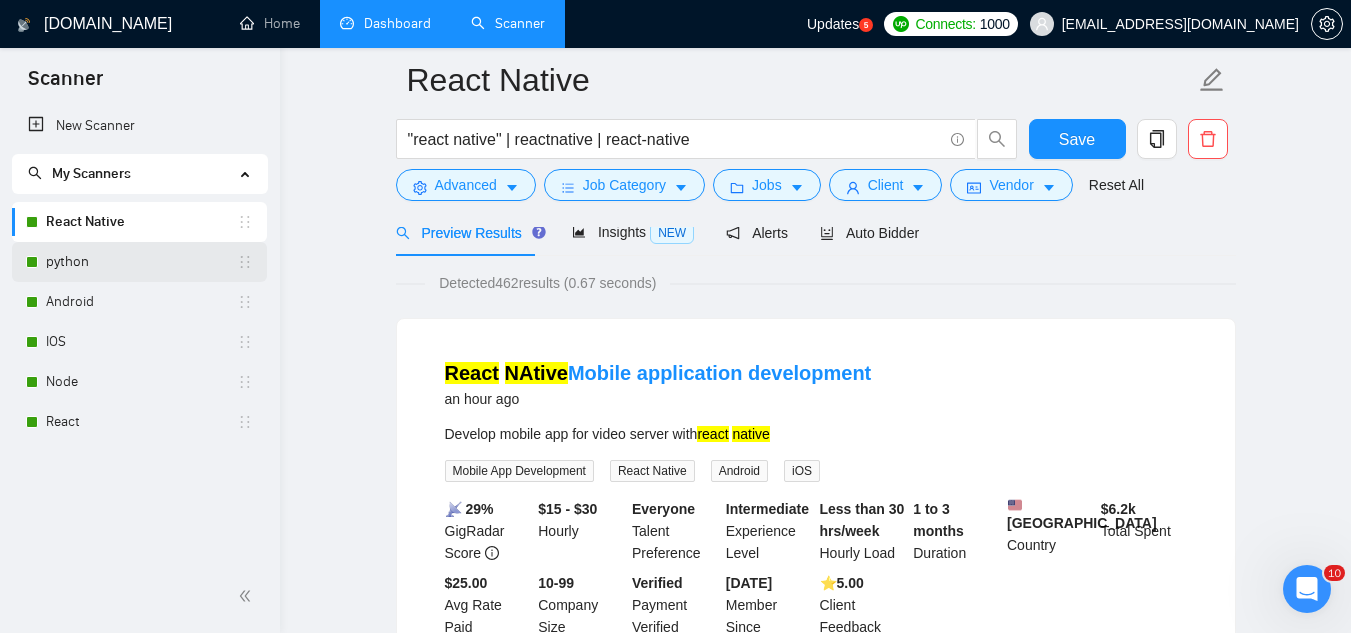 click on "python" at bounding box center (141, 262) 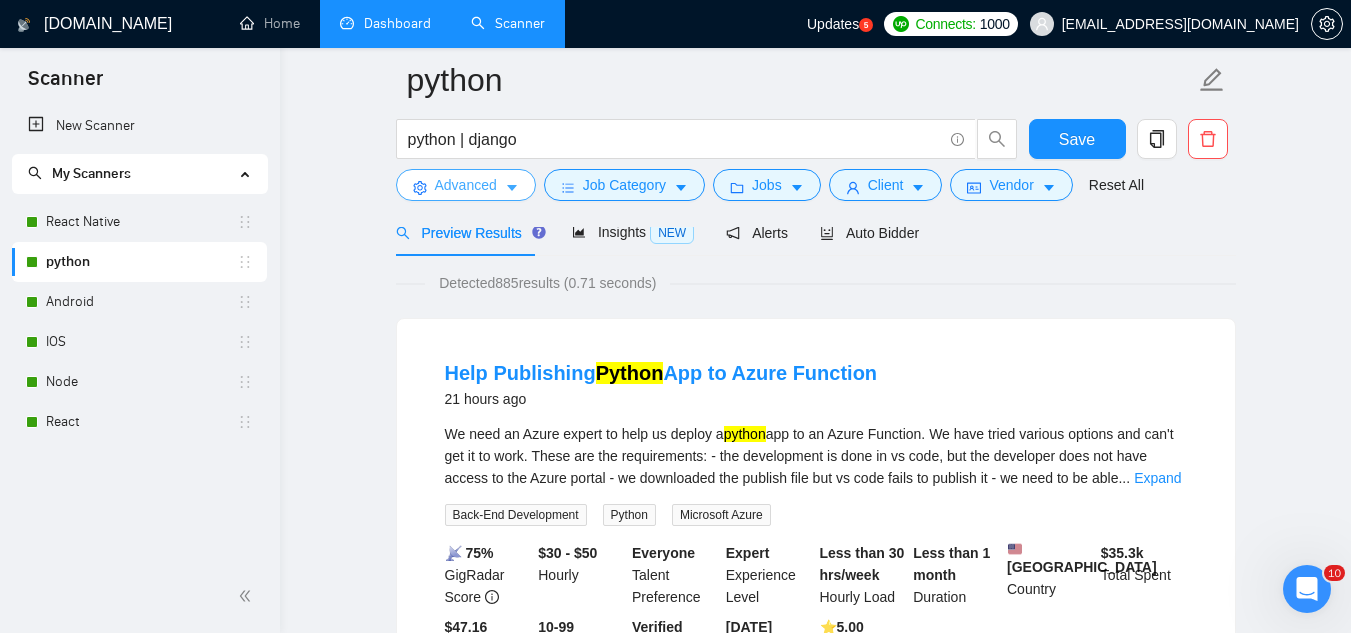 click on "Advanced" at bounding box center (466, 185) 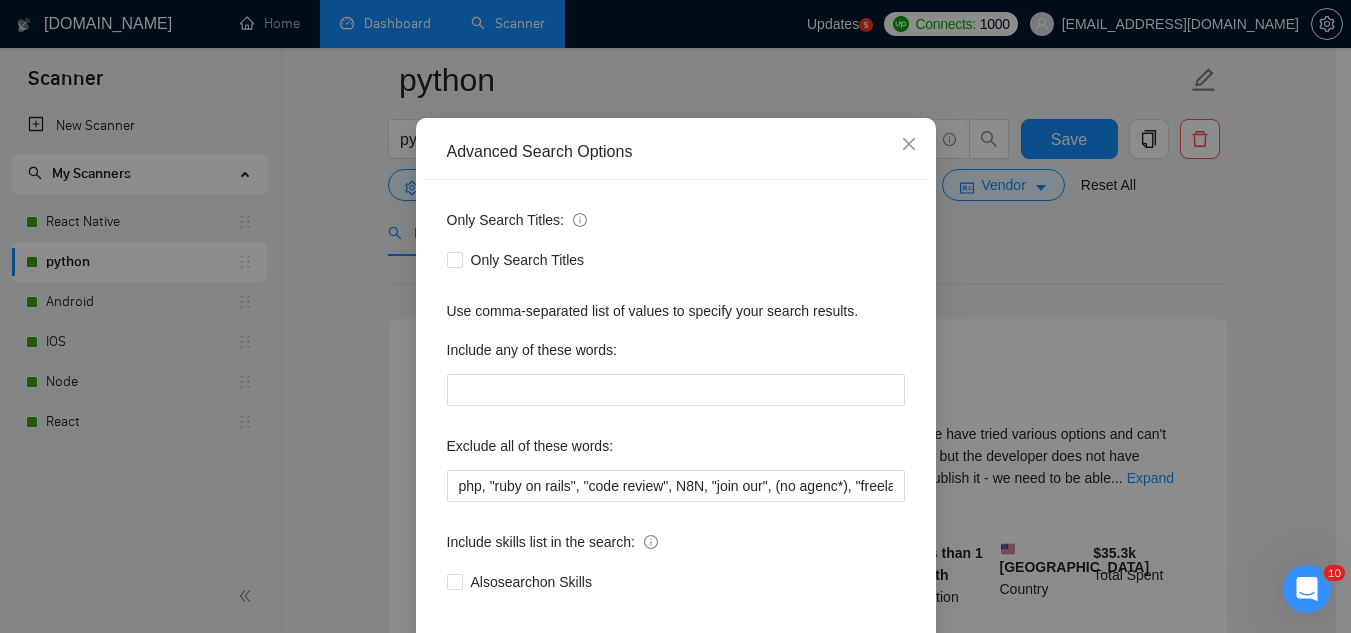 scroll, scrollTop: 199, scrollLeft: 0, axis: vertical 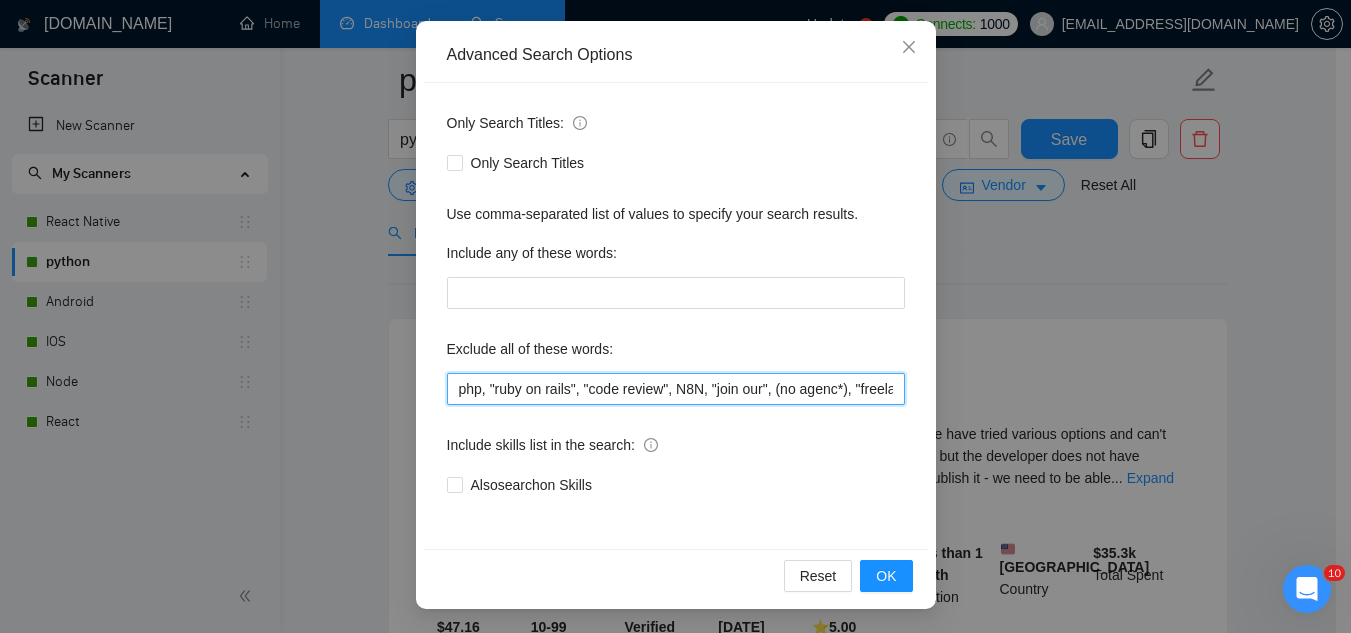 click on "php, "ruby on rails", "code review", N8N, "join our", (no agenc*), "freelancers only", ready-made, analyst, analytic*, coach, QA, tester, "product design", tutor, mentor, wordpress, WP, safari, electronic, chip*, animation*, game, designer, "Data Scientist", "data analyst", sport*, gambling, scrapper, cleanup, selenium, playwright, csv, excel, HubSpot, "pine script", bot, "Google Ads"," at bounding box center (676, 389) 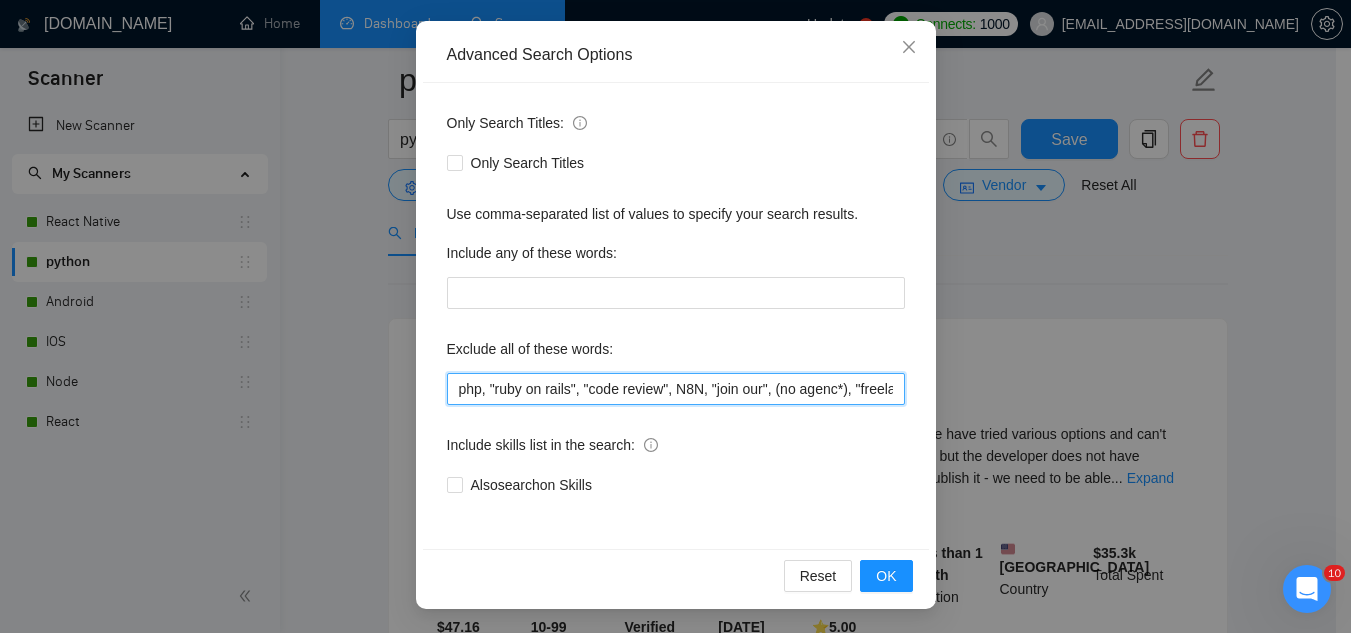 paste on "(fix bug*), scrapper," 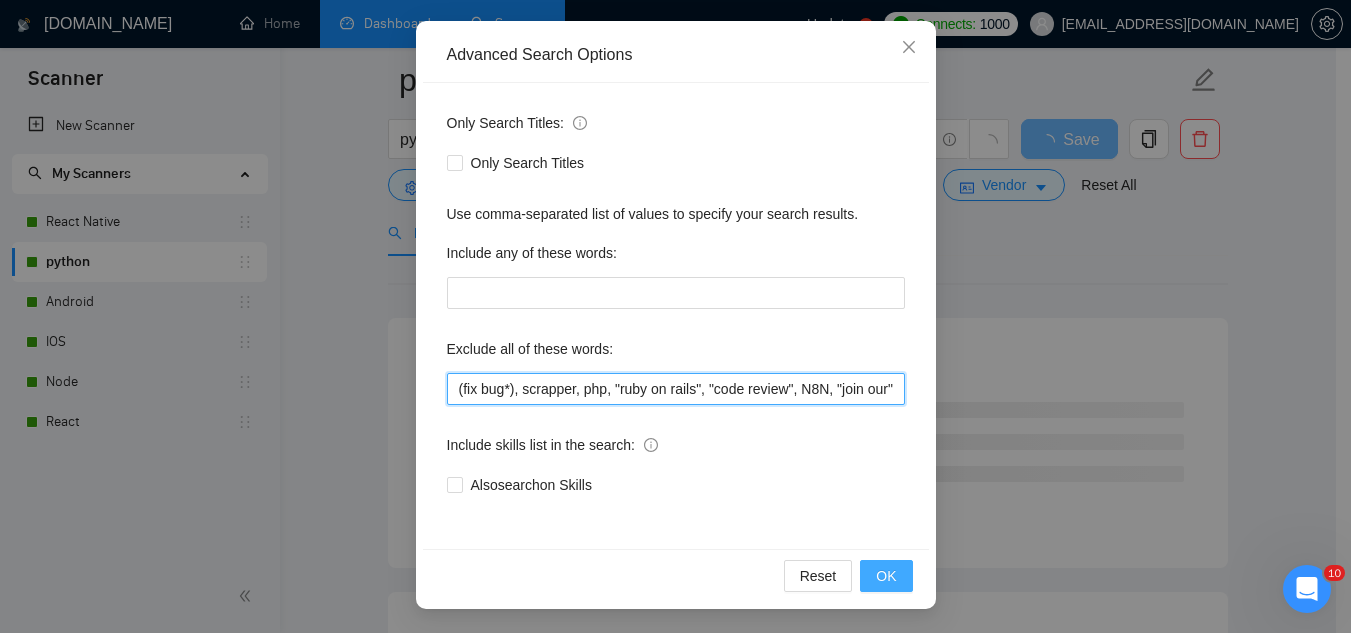type on "(fix bug*), scrapper, php, "ruby on rails", "code review", N8N, "join our", (no agenc*), "freelancers only", ready-made, analyst, analytic*, coach, QA, tester, "product design", tutor, mentor, wordpress, WP, safari, electronic, chip*, animation*, game, designer, "Data Scientist", "data analyst", sport*, gambling, scrapper, cleanup, selenium, playwright, csv, excel, HubSpot, "pine script", bot, "Google Ads"," 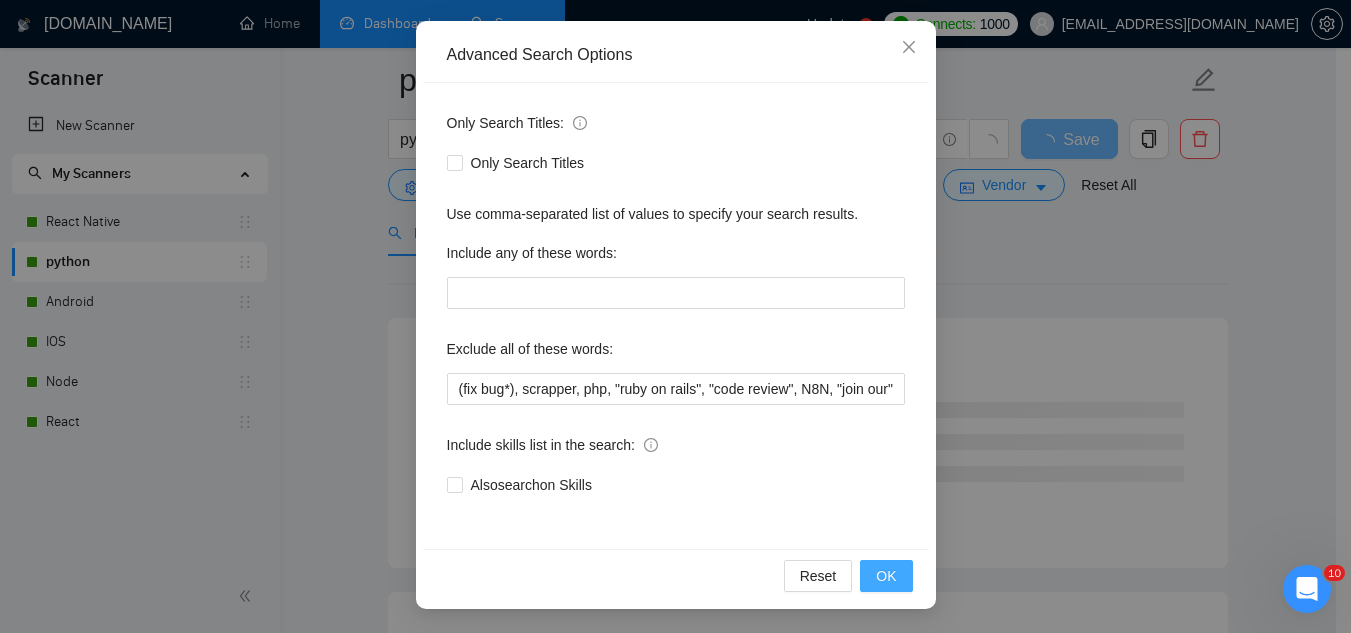 click on "OK" at bounding box center (886, 576) 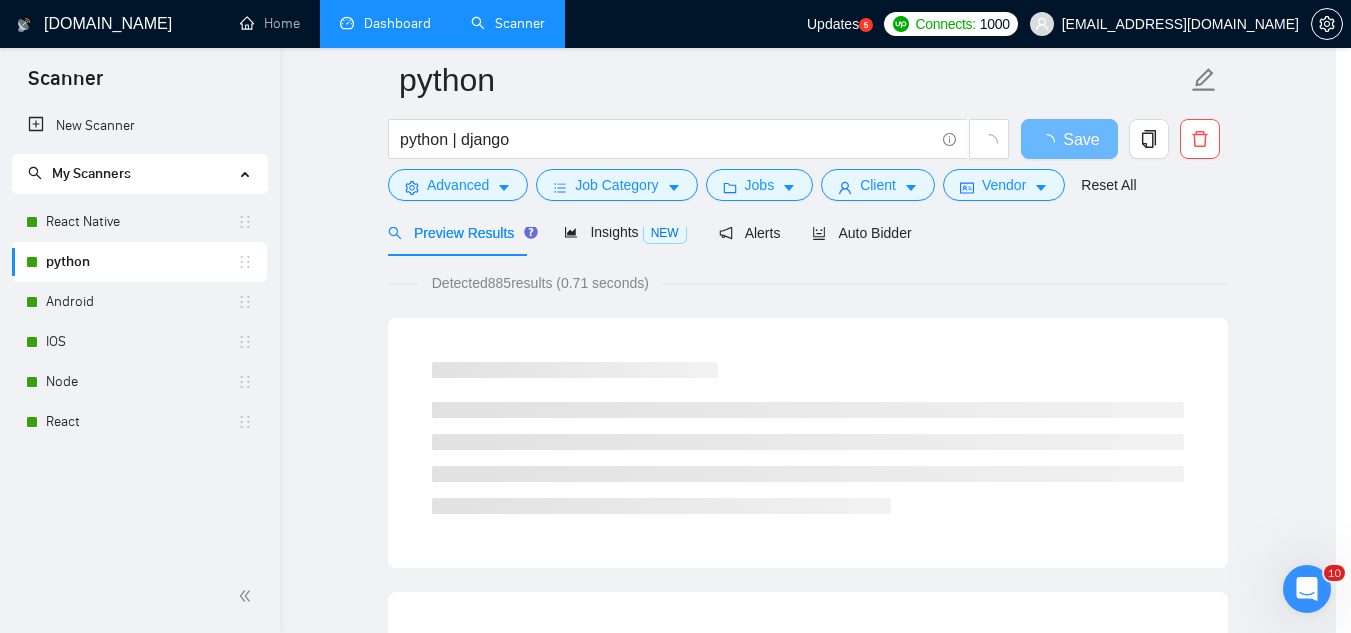 scroll, scrollTop: 99, scrollLeft: 0, axis: vertical 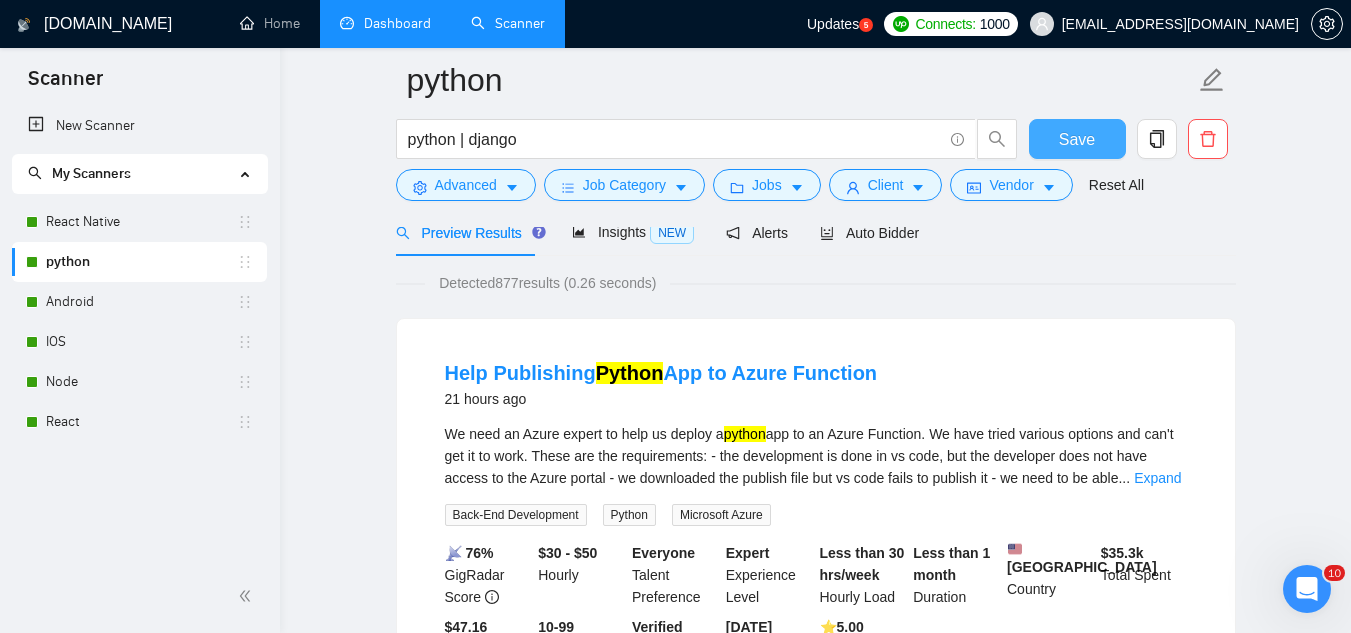 click on "Save" at bounding box center (1077, 139) 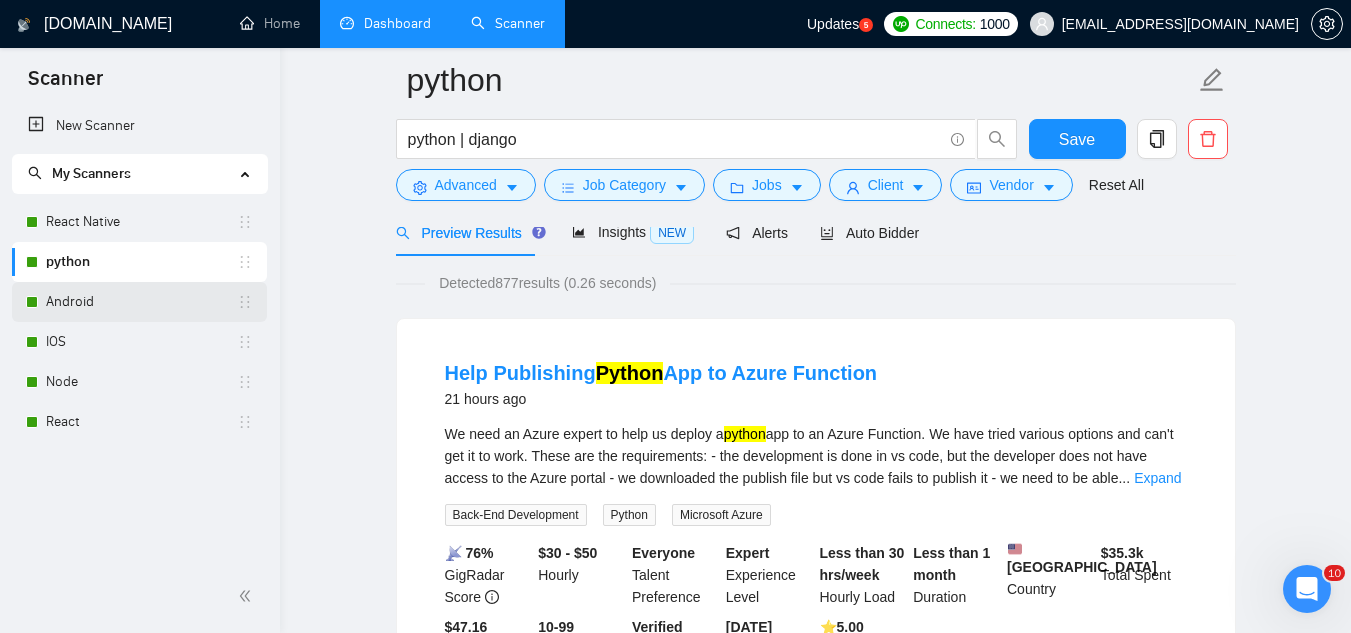 click on "Android" at bounding box center (141, 302) 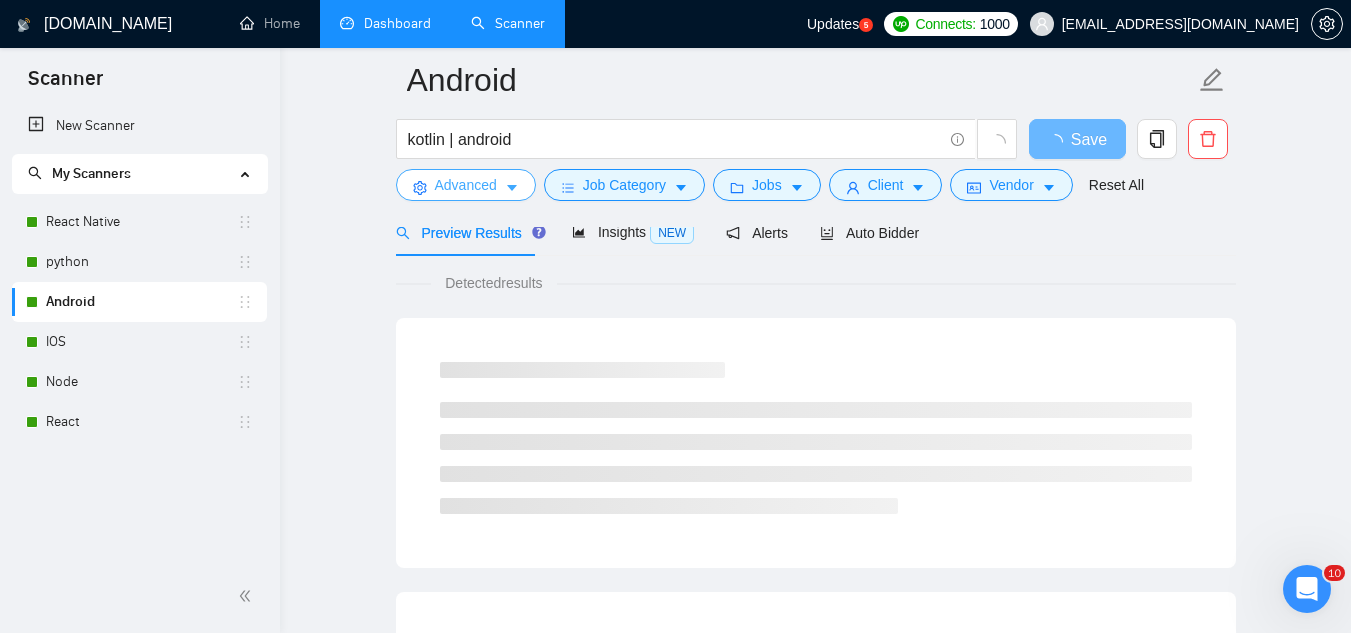 click on "Advanced" at bounding box center (466, 185) 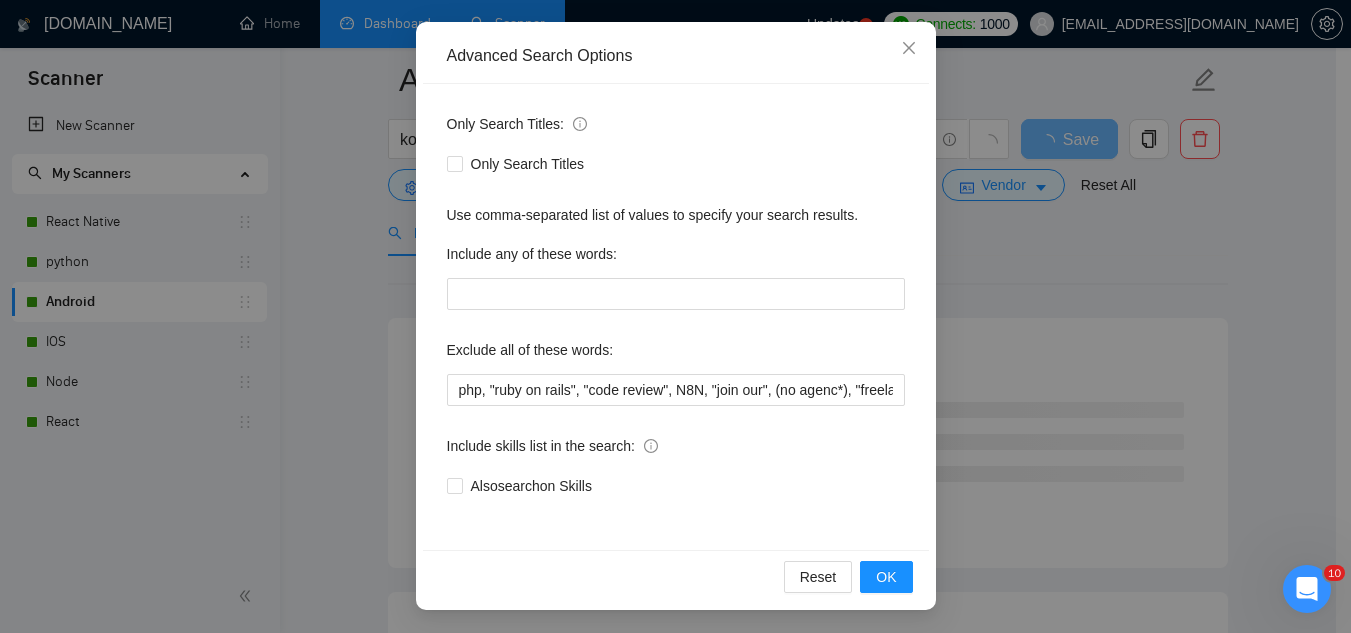 scroll, scrollTop: 199, scrollLeft: 0, axis: vertical 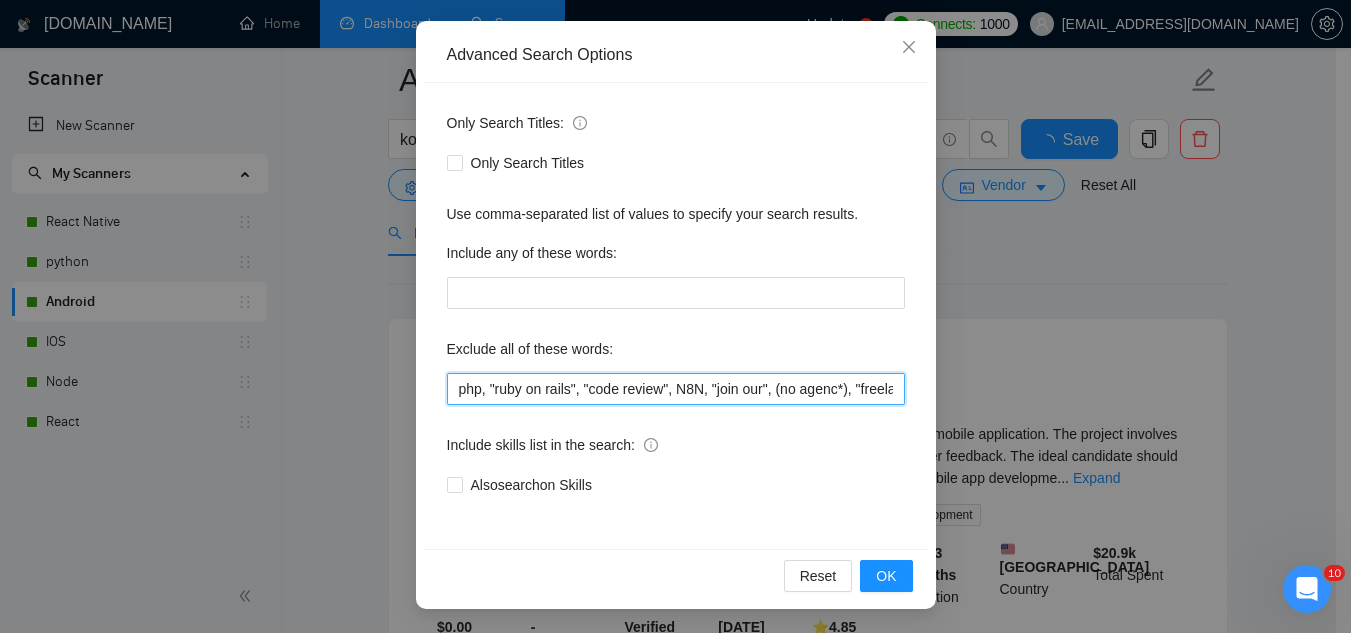 click on "php, "ruby on rails", "code review", N8N, "join our", (no agenc*), "freelancers only", "ready-made", analyst, analytic*, coach, QA, tester, "product design", tutor, mentor, wordpress, WP, safari, electronic, chip*, animation*, game, designer, "Data Scientist", "data analyst", sport*, gambling, "smart tv", "android tv", "electronic device", ".net", "custom firmware", AR, "raspberry pi", "vending machine", capacitor, "kernel module", "[DOMAIN_NAME]", "ghost CMS", writer" at bounding box center [676, 389] 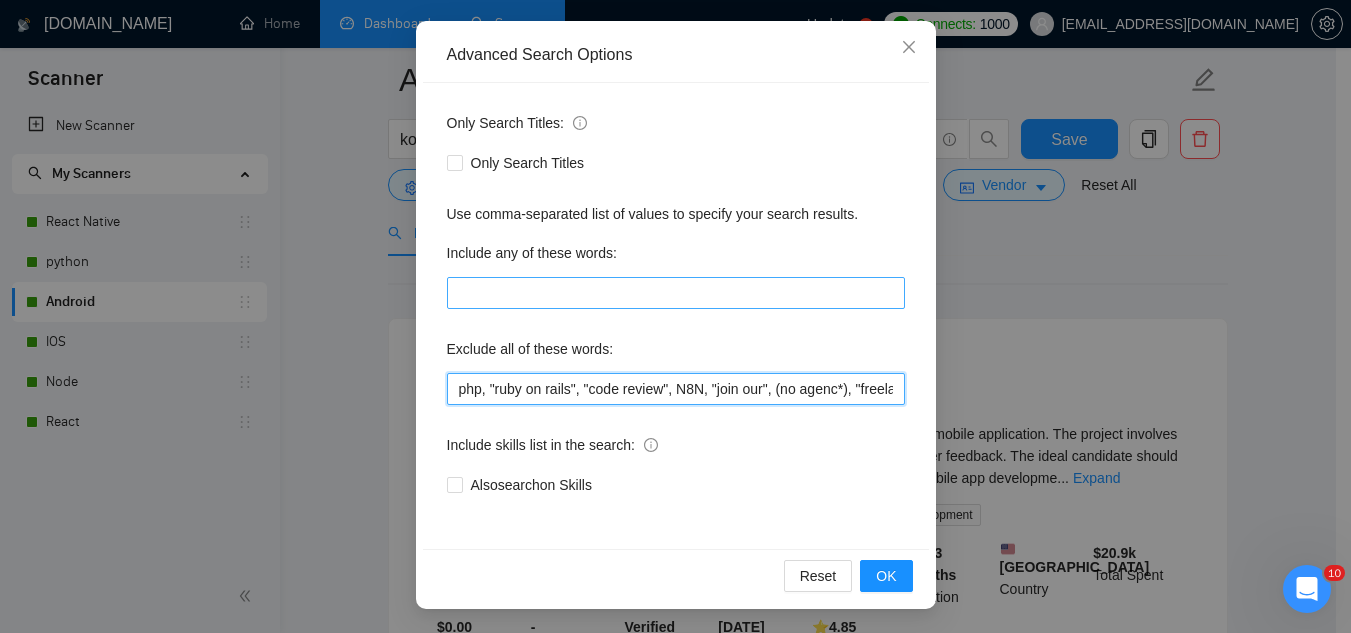 paste on "(fix bug*), scrapper," 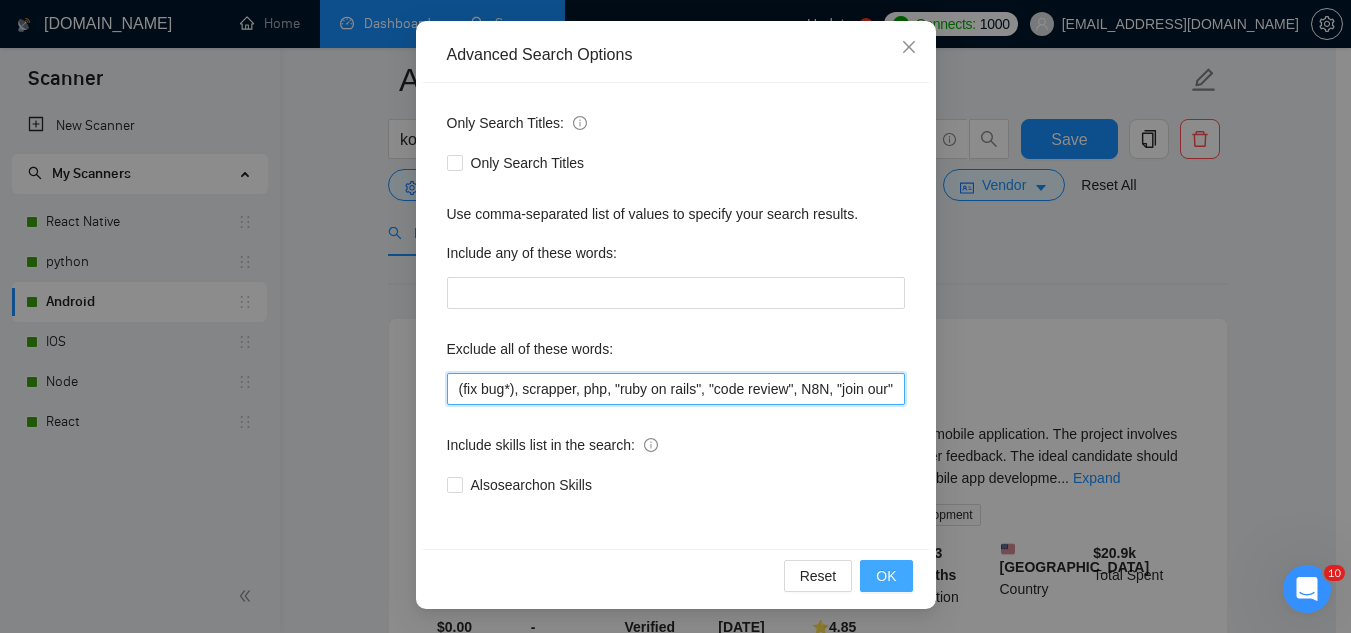type on "(fix bug*), scrapper, php, "ruby on rails", "code review", N8N, "join our", (no agenc*), "freelancers only", "ready-made", analyst, analytic*, coach, QA, tester, "product design", tutor, mentor, wordpress, WP, safari, electronic, chip*, animation*, game, designer, "Data Scientist", "data analyst", sport*, gambling, "smart tv", "android tv", "electronic device", ".net", "custom firmware", AR, "raspberry pi", "vending machine", capacitor, "kernel module", "[DOMAIN_NAME]", "ghost CMS", writer" 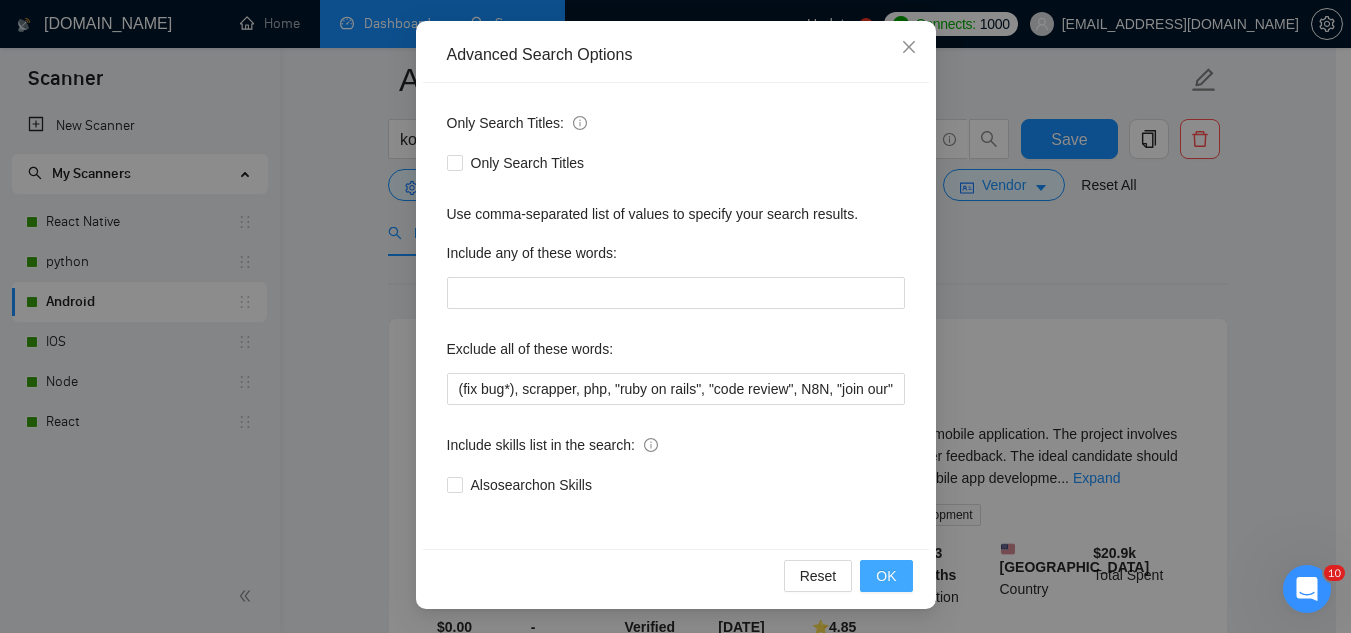 click on "OK" at bounding box center (886, 576) 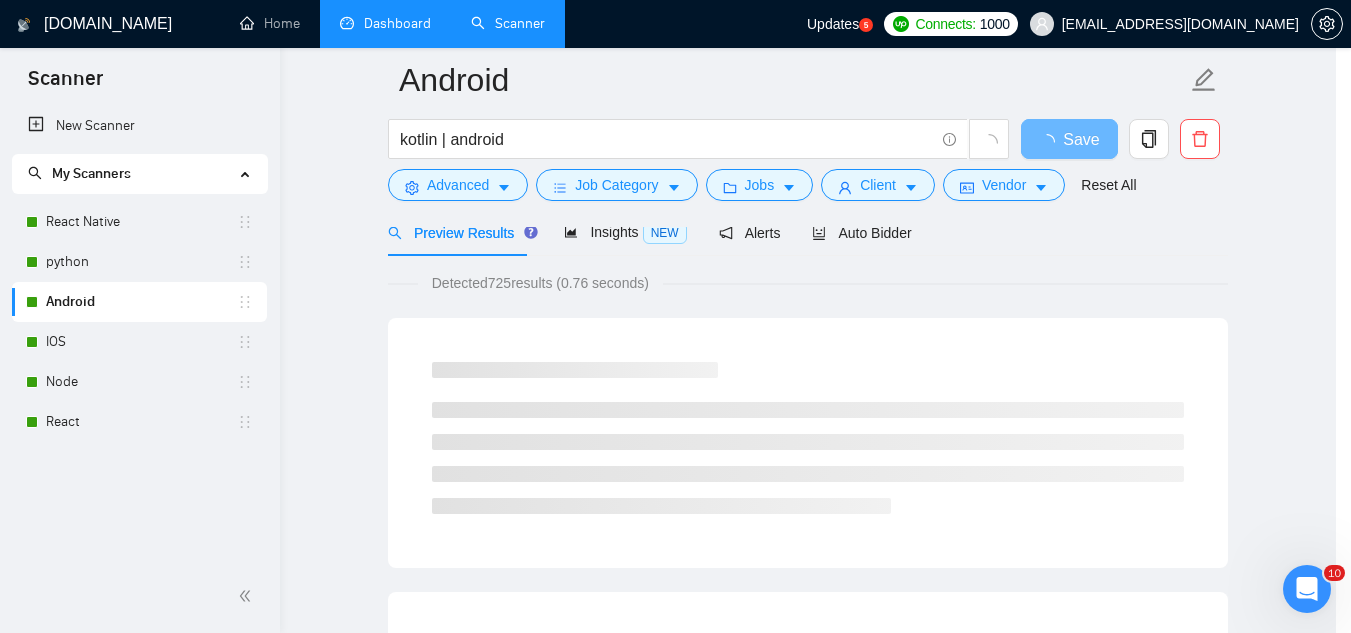 scroll, scrollTop: 99, scrollLeft: 0, axis: vertical 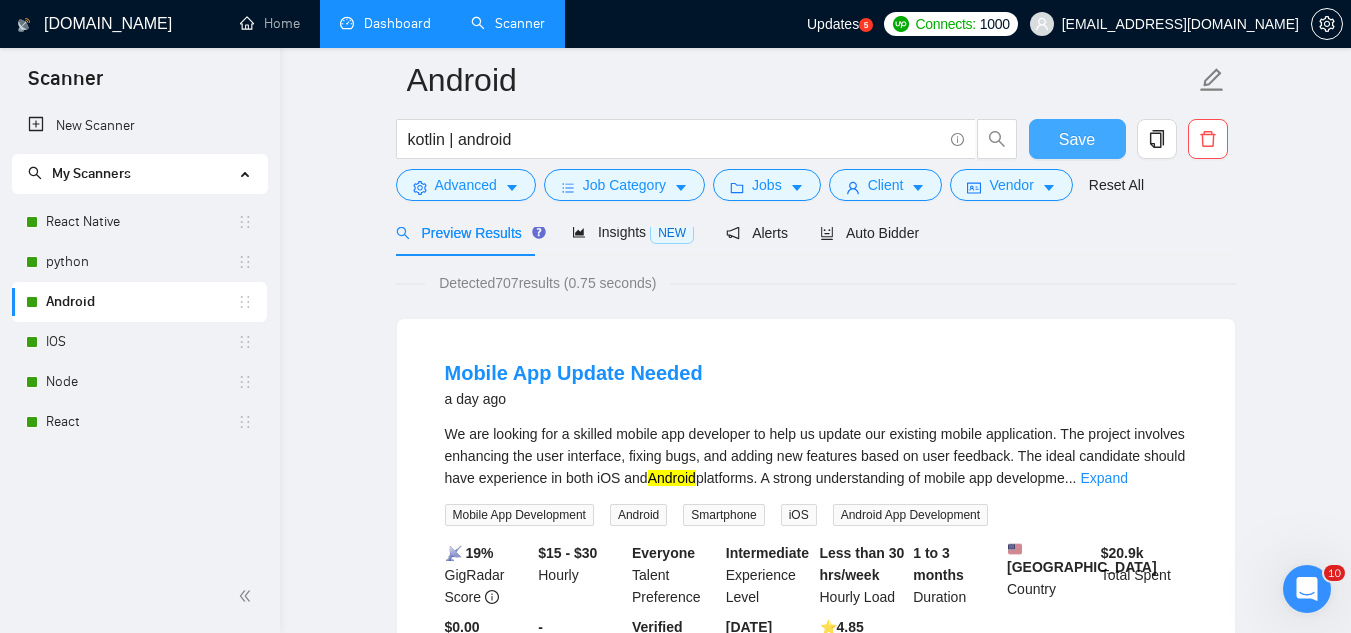 click on "Save" at bounding box center (1077, 139) 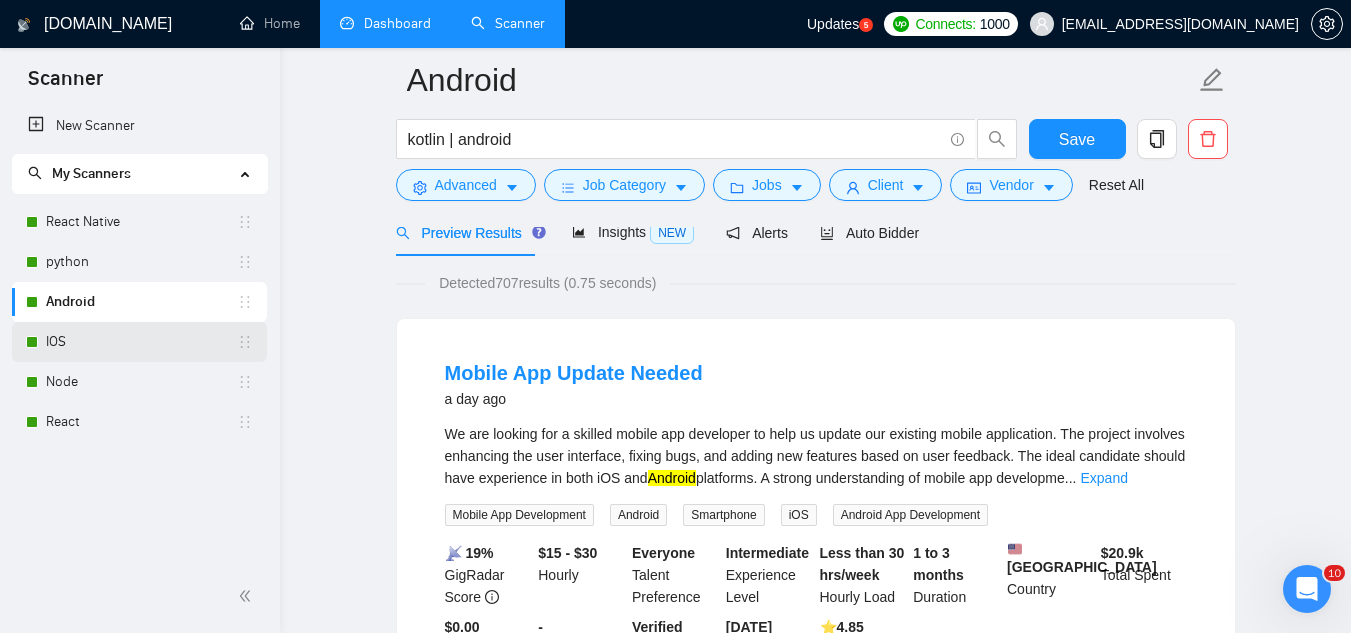 click on "IOS" at bounding box center (141, 342) 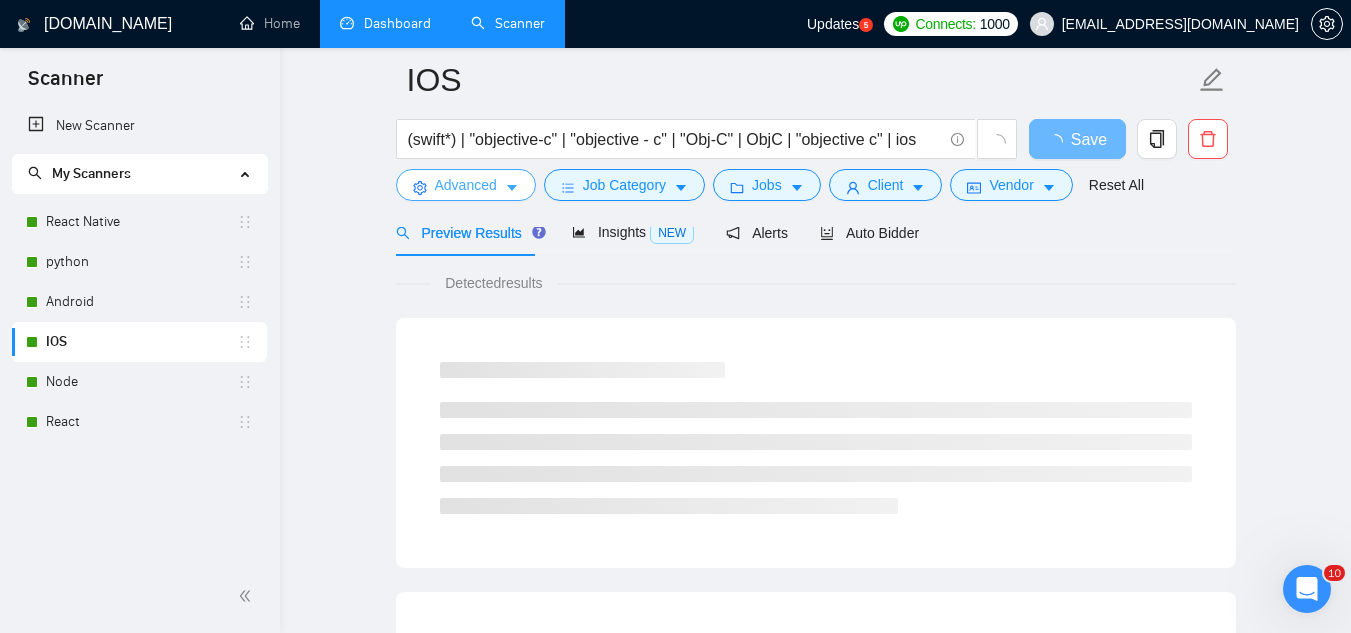 click on "Advanced" at bounding box center (466, 185) 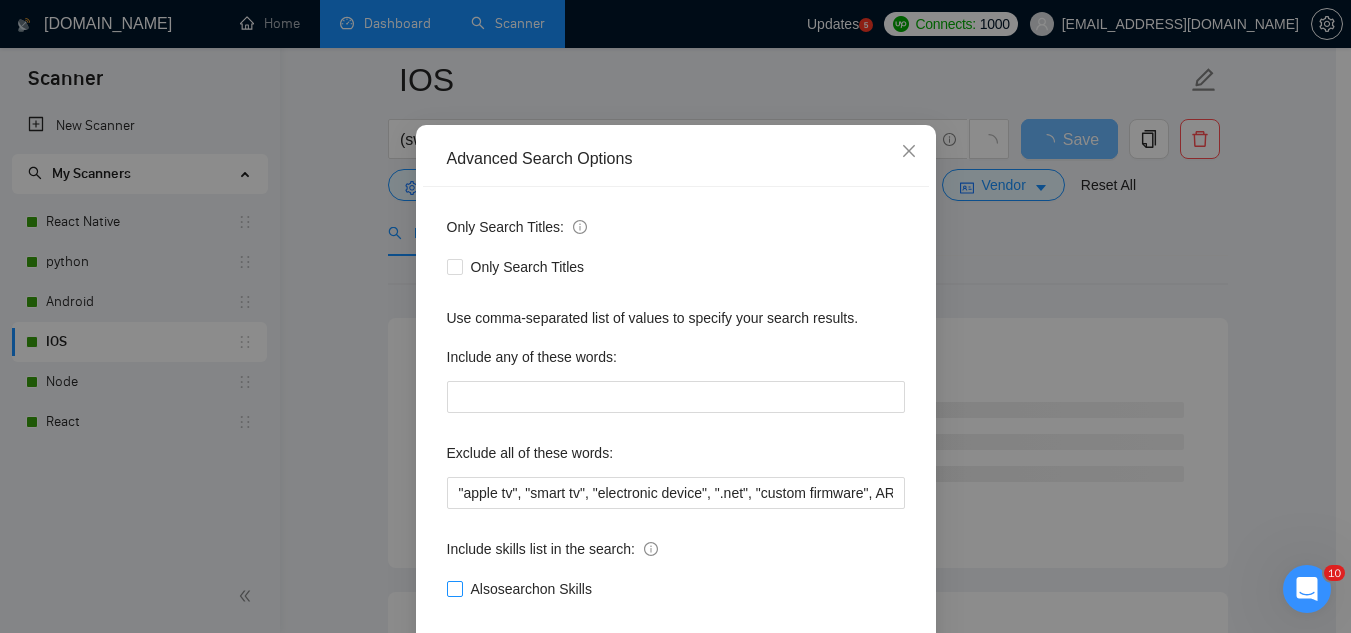 scroll, scrollTop: 199, scrollLeft: 0, axis: vertical 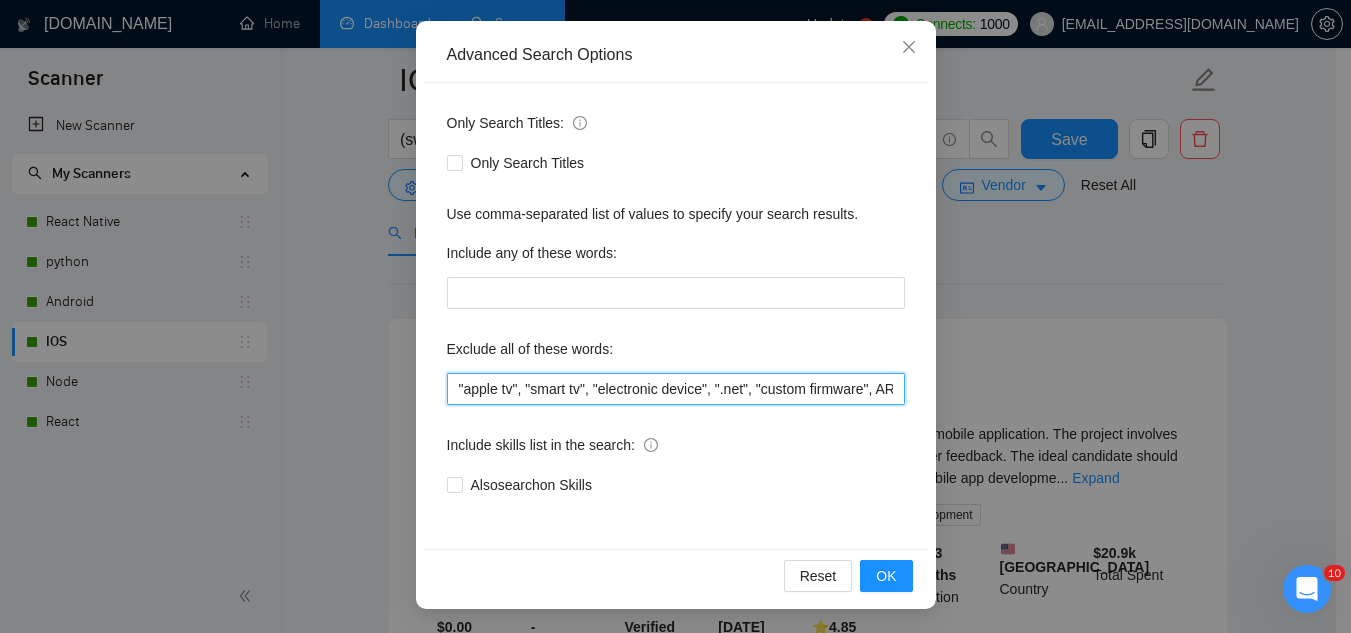 click on ""apple tv", "smart tv", "electronic device", ".net", "custom firmware", AR, "raspberry pi", capacitor, "kernel module", "Apache [PERSON_NAME]", [PERSON_NAME], "Smart Wearable", "Wearable Device", writer, N8N, "join our", (no agenc*), "freelancers only", "ready-made", analyst, analytic*, coach, QA, tester, "product design", tutor, mentor, wordpress, WP, safari, electronic, chip*, animation*, game, designer, "Data Scientist", "data analyst", sport*, gambling" at bounding box center (676, 389) 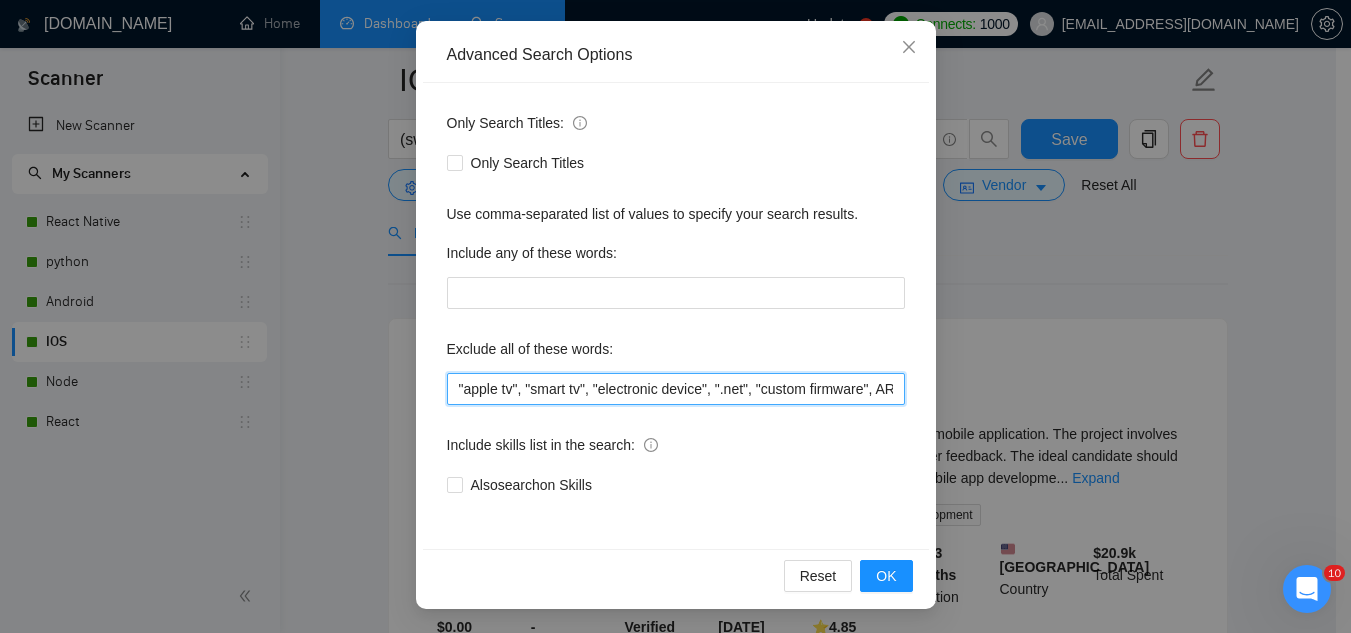 paste on "(fix bug*), scrapper," 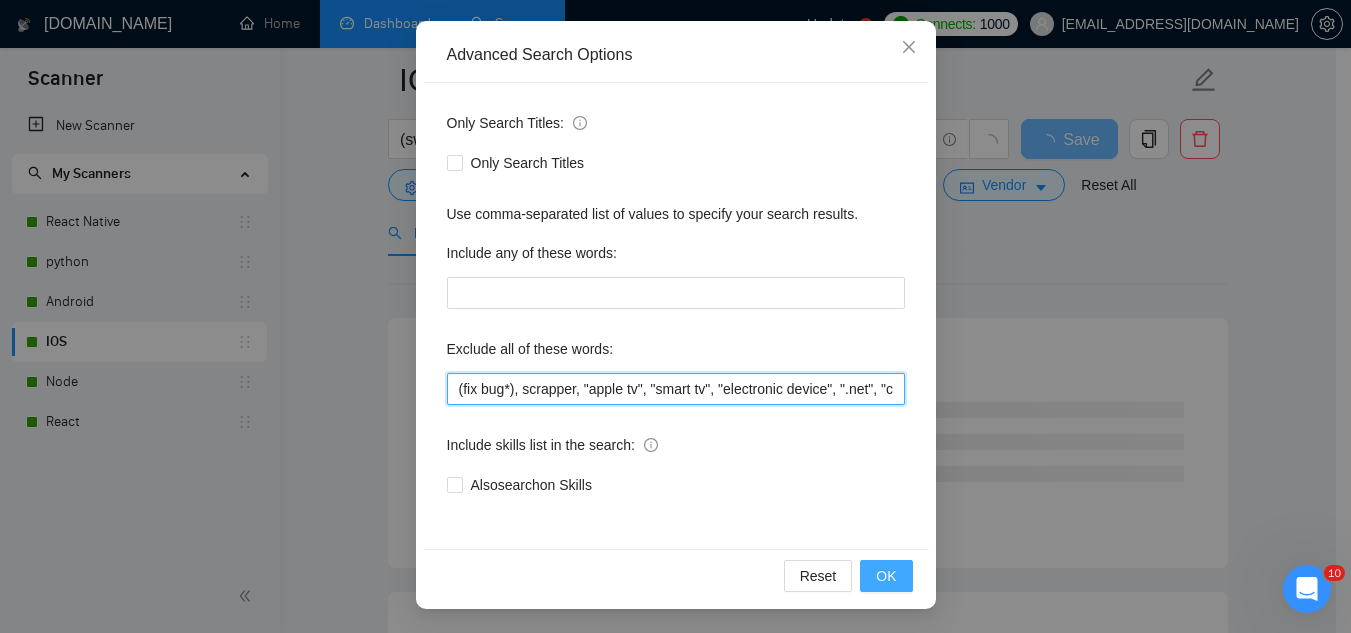 type on "(fix bug*), scrapper, "apple tv", "smart tv", "electronic device", ".net", "custom firmware", AR, "raspberry pi", capacitor, "kernel module", "Apache [PERSON_NAME]", [PERSON_NAME], "Smart Wearable", "Wearable Device", writer, N8N, "join our", (no agenc*), "freelancers only", "ready-made", analyst, analytic*, coach, QA, tester, "product design", tutor, mentor, wordpress, WP, safari, electronic, chip*, animation*, game, designer, "Data Scientist", "data analyst", sport*, gambling" 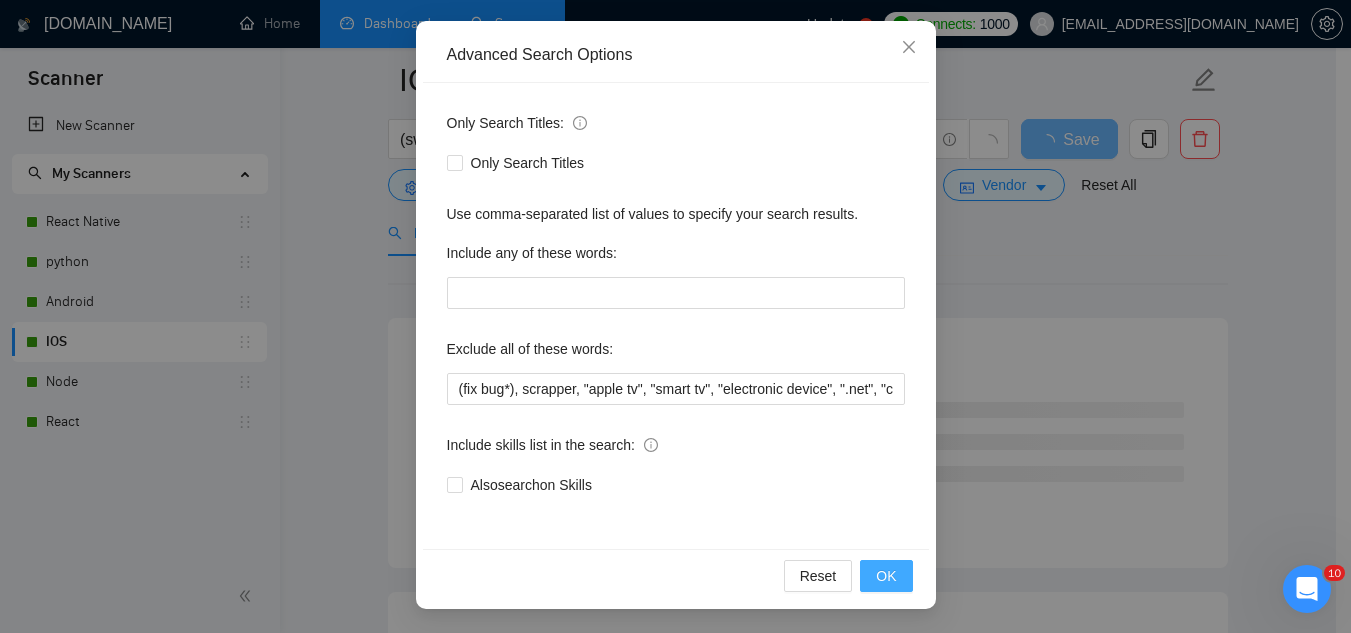 click on "OK" at bounding box center [886, 576] 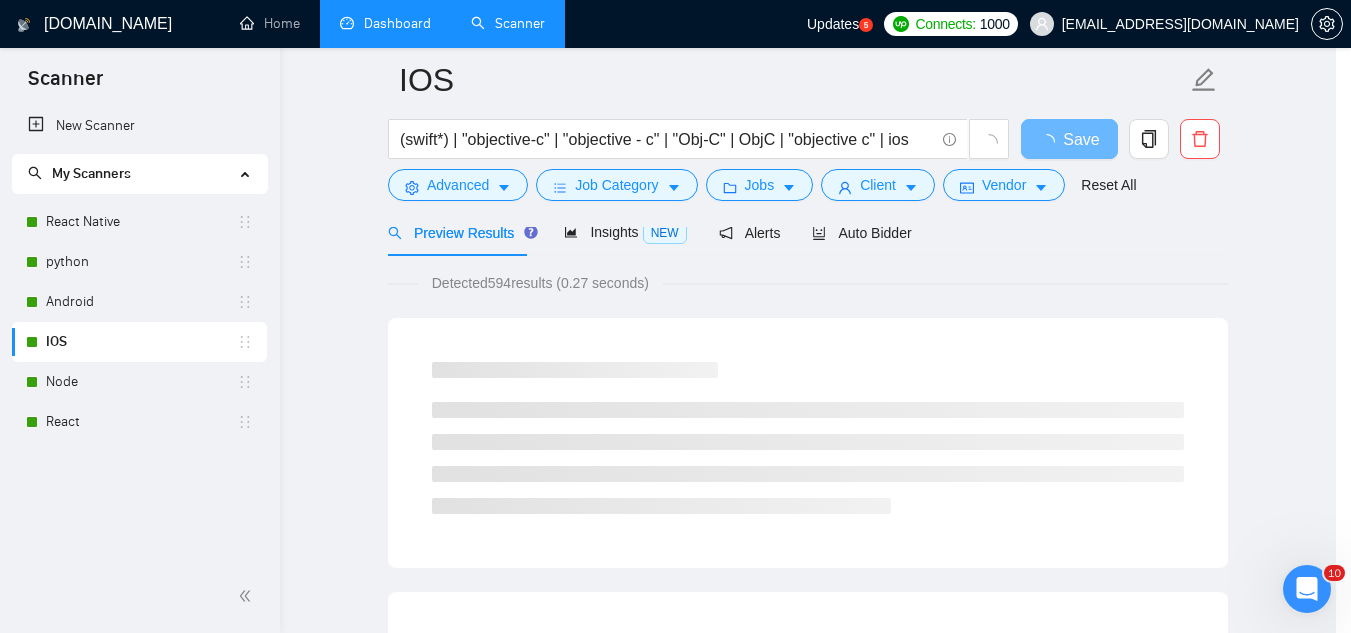 scroll, scrollTop: 99, scrollLeft: 0, axis: vertical 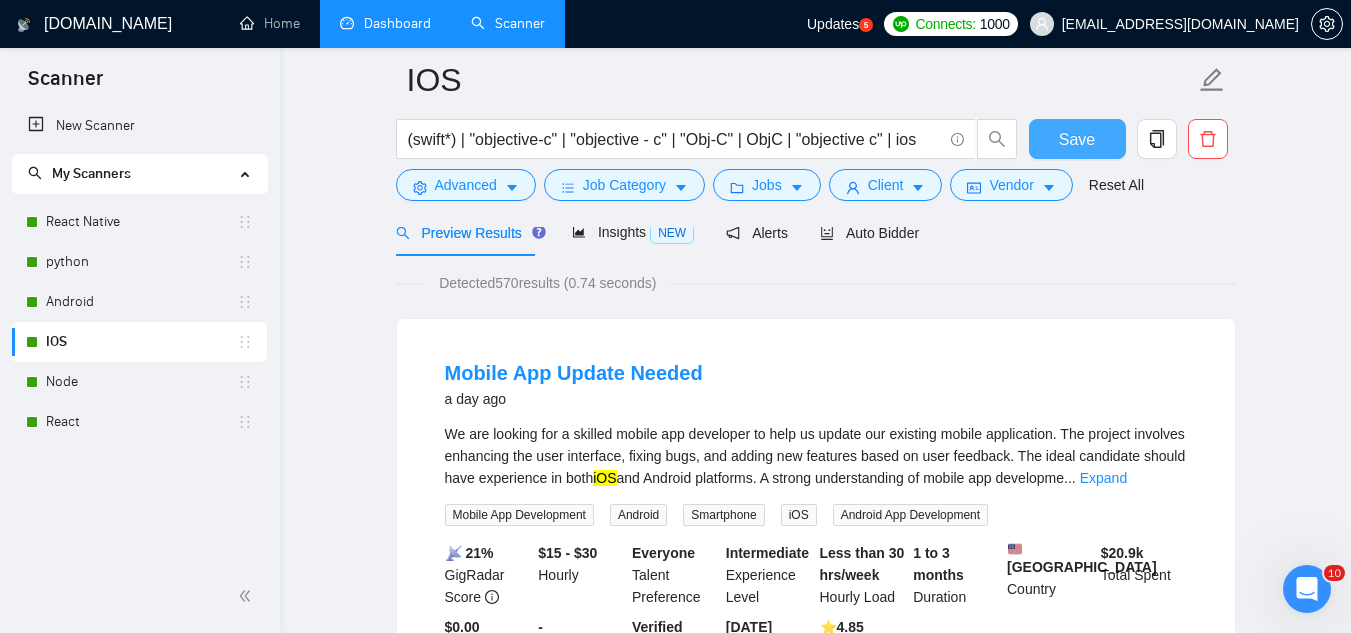 click on "Save" at bounding box center [1077, 139] 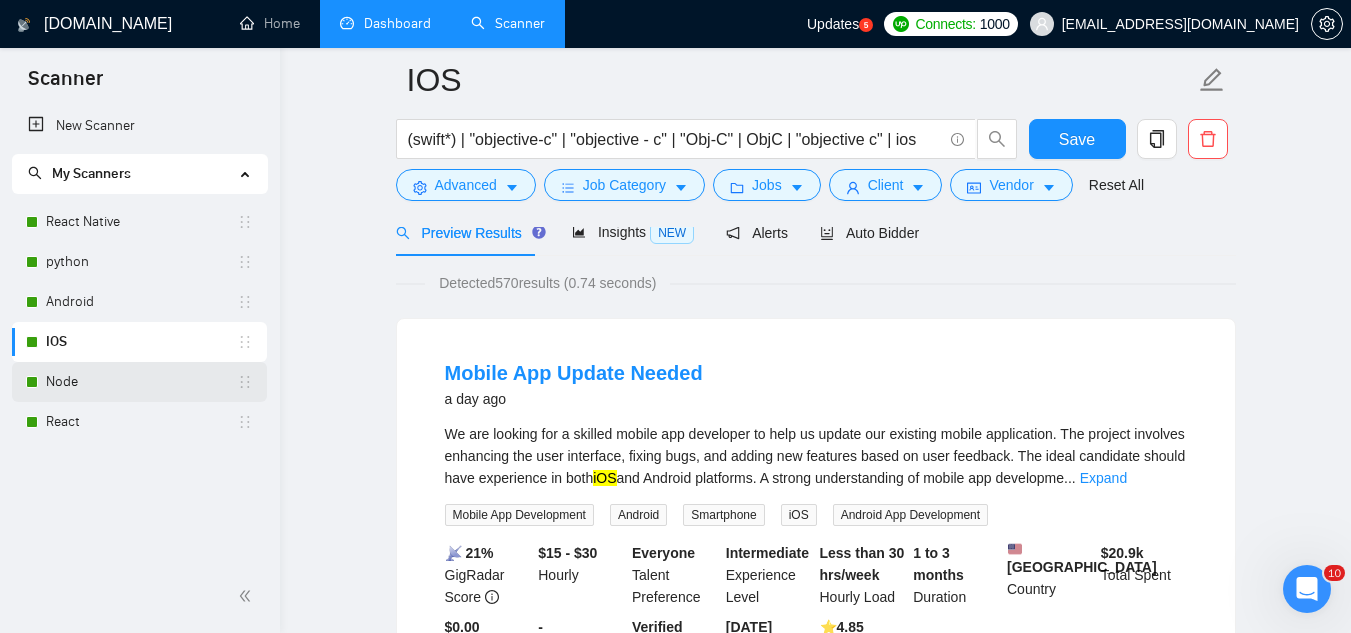 click on "Node" at bounding box center [141, 382] 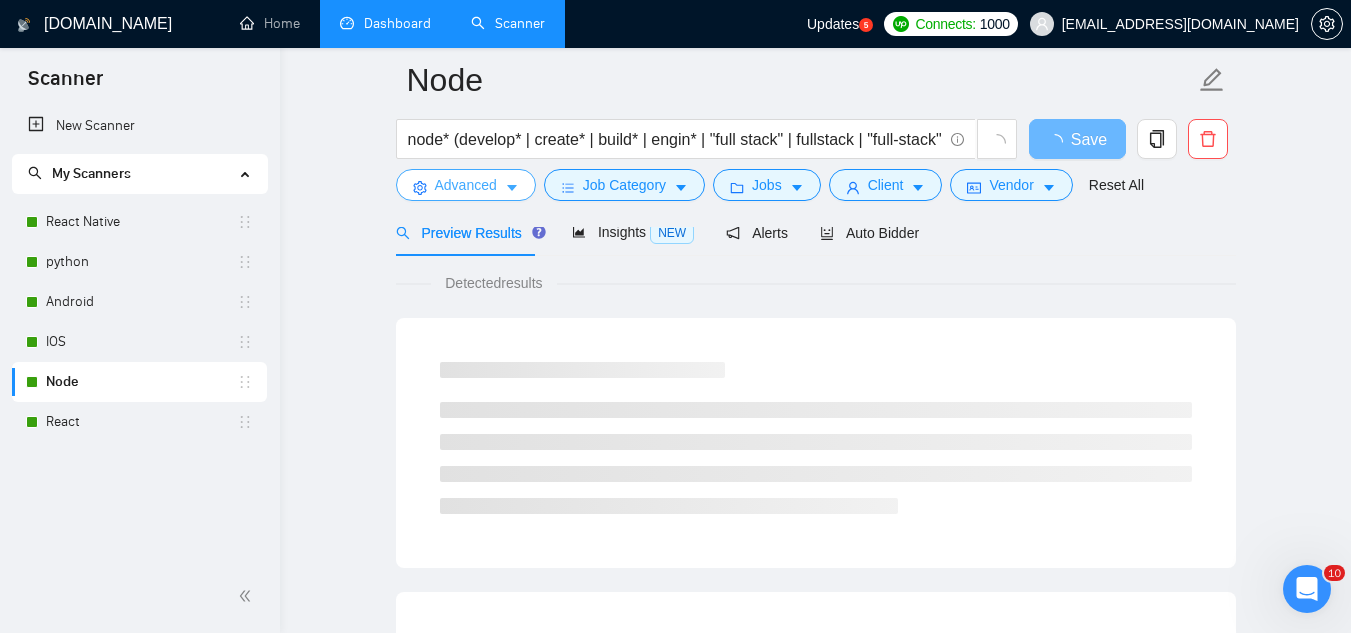 click on "Advanced" at bounding box center (466, 185) 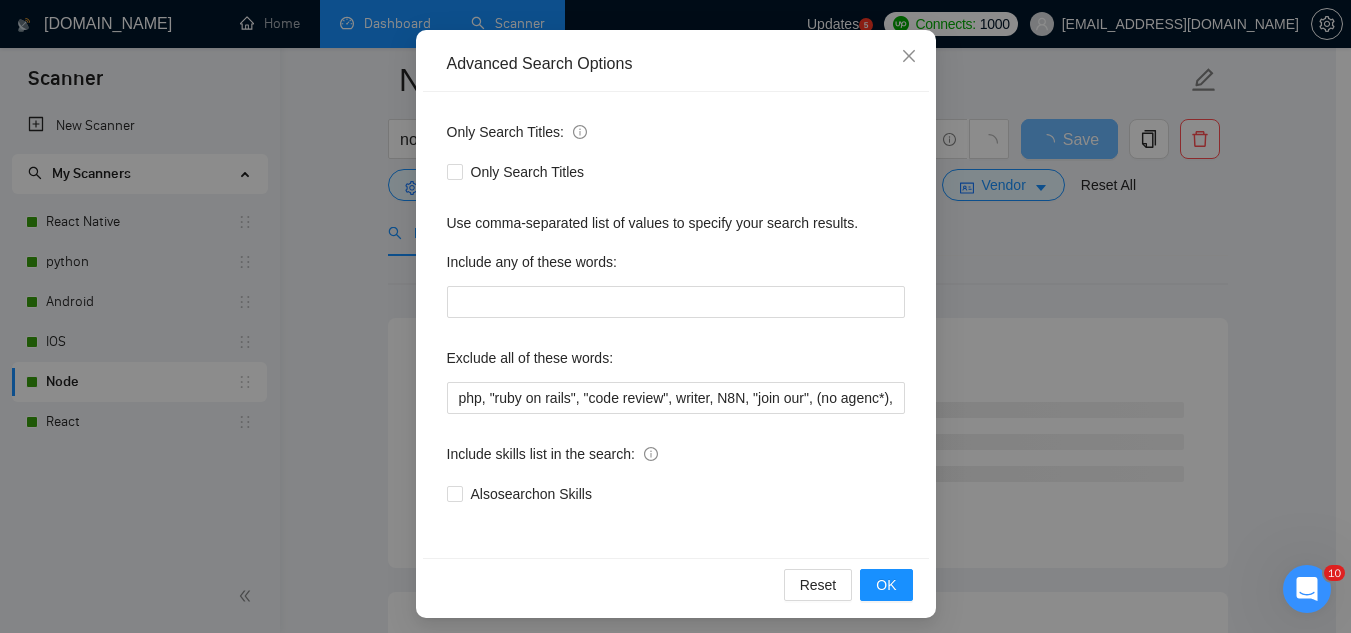 scroll, scrollTop: 199, scrollLeft: 0, axis: vertical 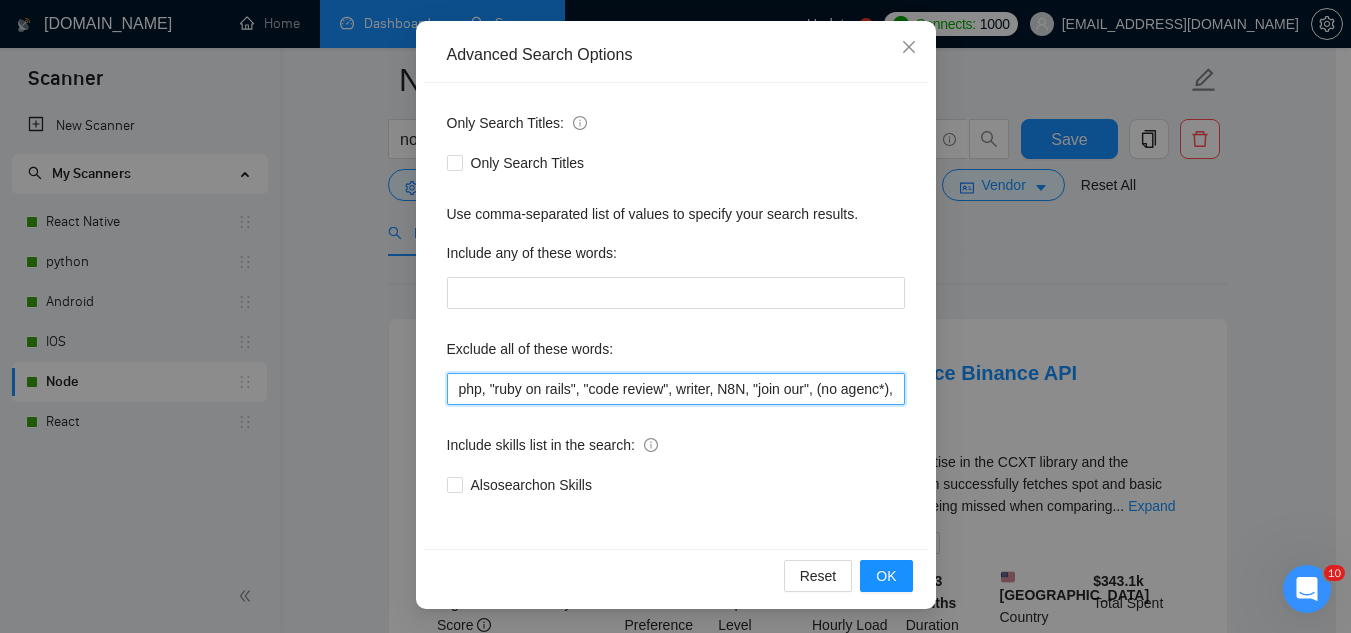 click on "php, "ruby on rails", "code review", writer, N8N, "join our", (no agenc*), "freelancers only", "ready-made", analyst, analytic*, coach, QA, tester, "product design", tutor, mentor, wordpress, WP, safari, electronic, chip*, animation*, game, designer, "Data Scientist", "data analyst", sport*, gambling, "power point", powerpoint, "code review"," at bounding box center [676, 389] 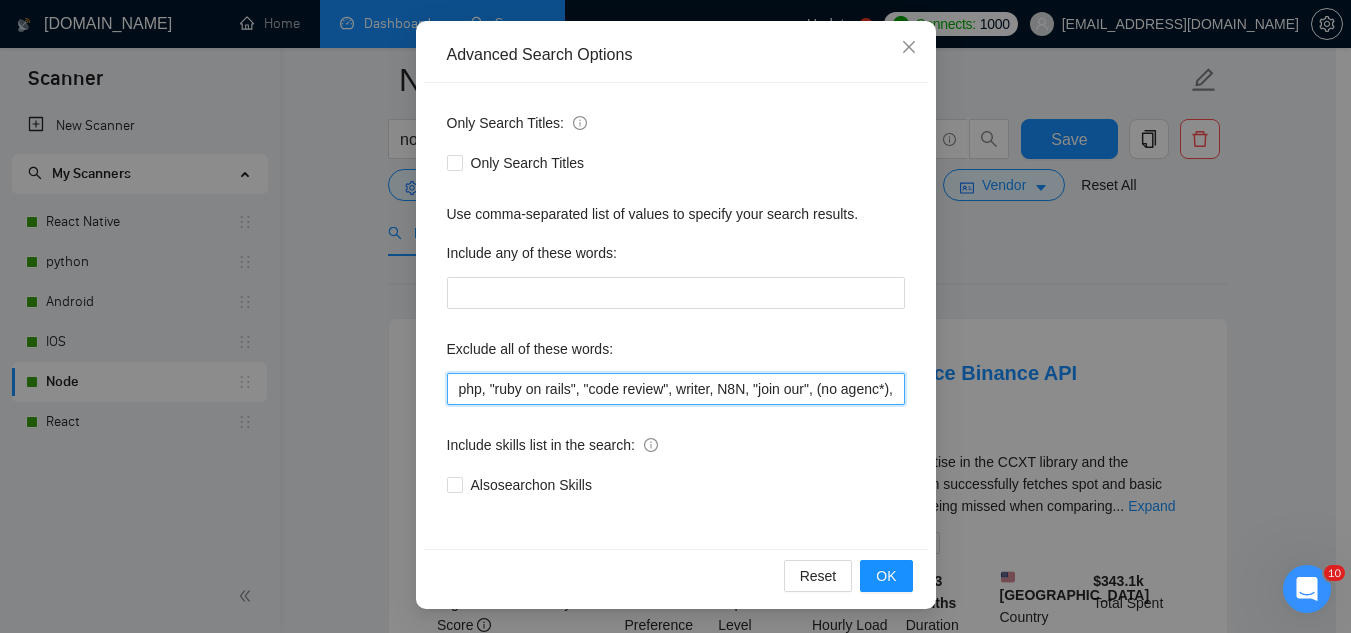 paste on "(fix bug*), scrapper," 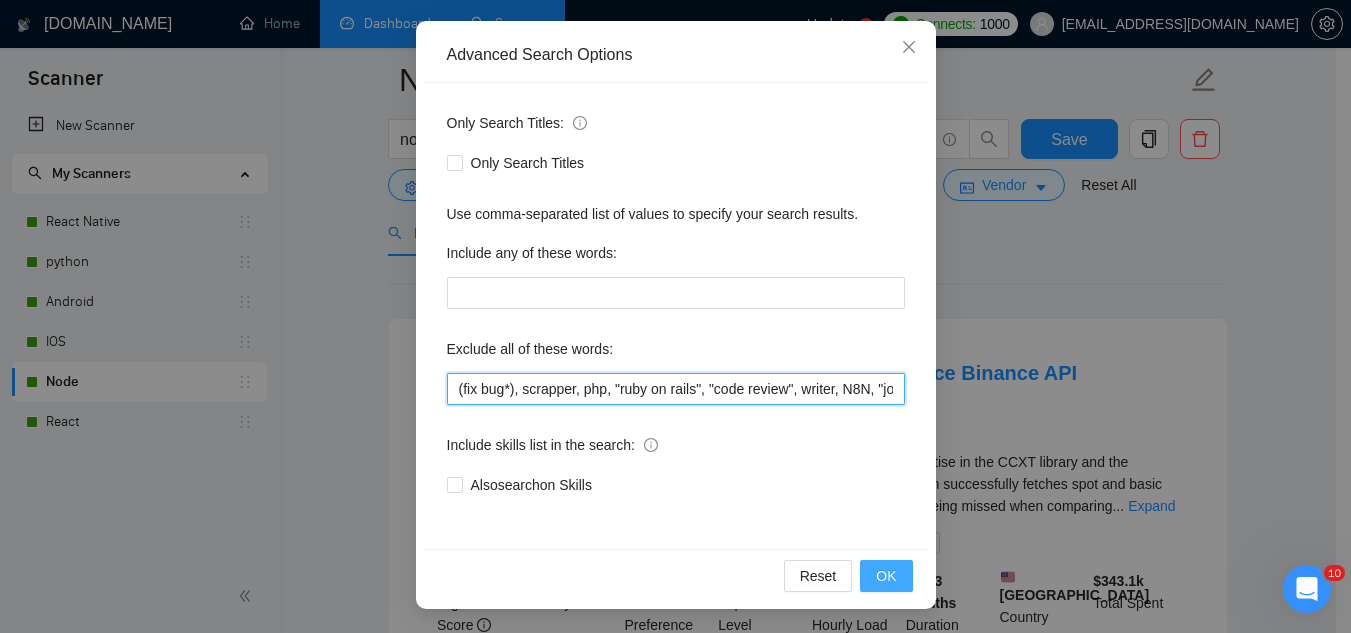 type on "(fix bug*), scrapper, php, "ruby on rails", "code review", writer, N8N, "join our", (no agenc*), "freelancers only", "ready-made", analyst, analytic*, coach, QA, tester, "product design", tutor, mentor, wordpress, WP, safari, electronic, chip*, animation*, game, designer, "Data Scientist", "data analyst", sport*, gambling, "power point", powerpoint, "code review"," 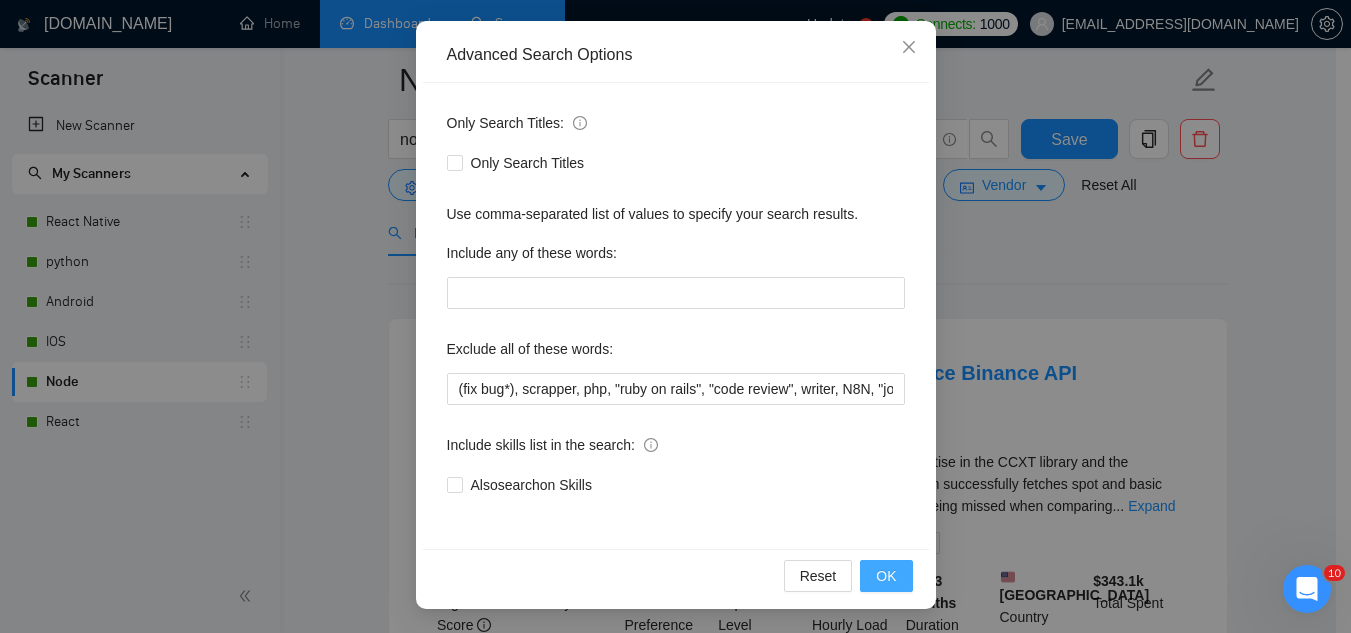 click on "OK" at bounding box center [886, 576] 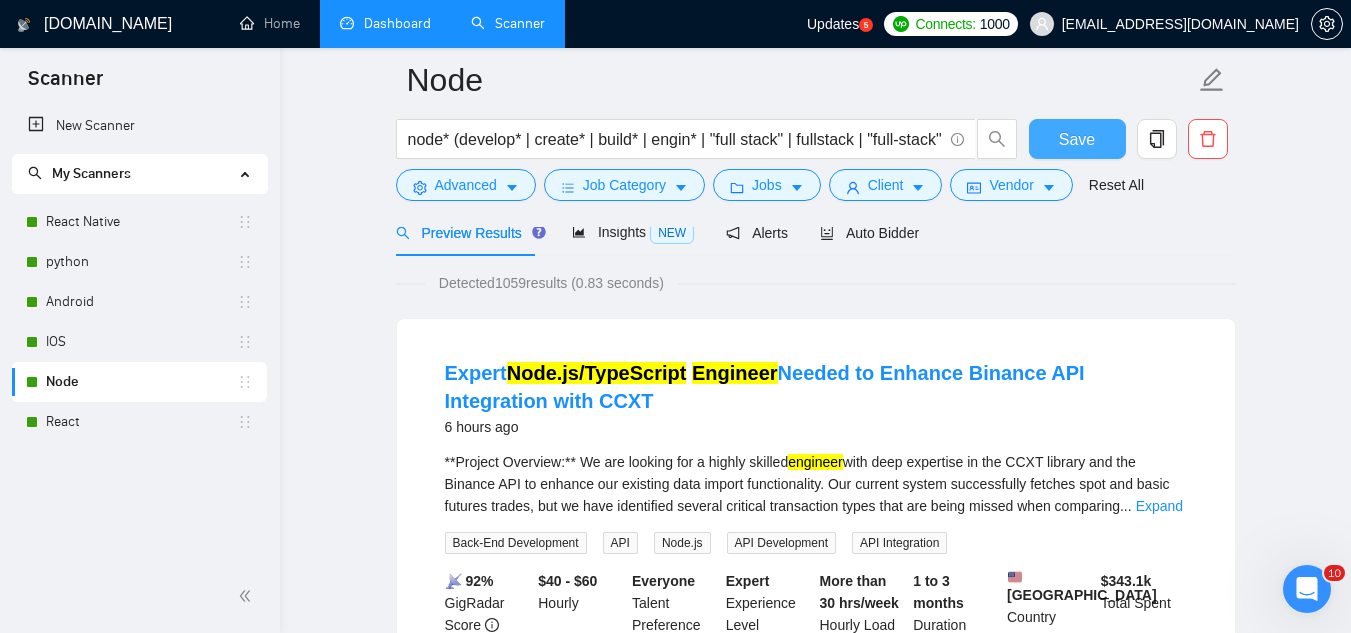 click on "Save" at bounding box center (1077, 139) 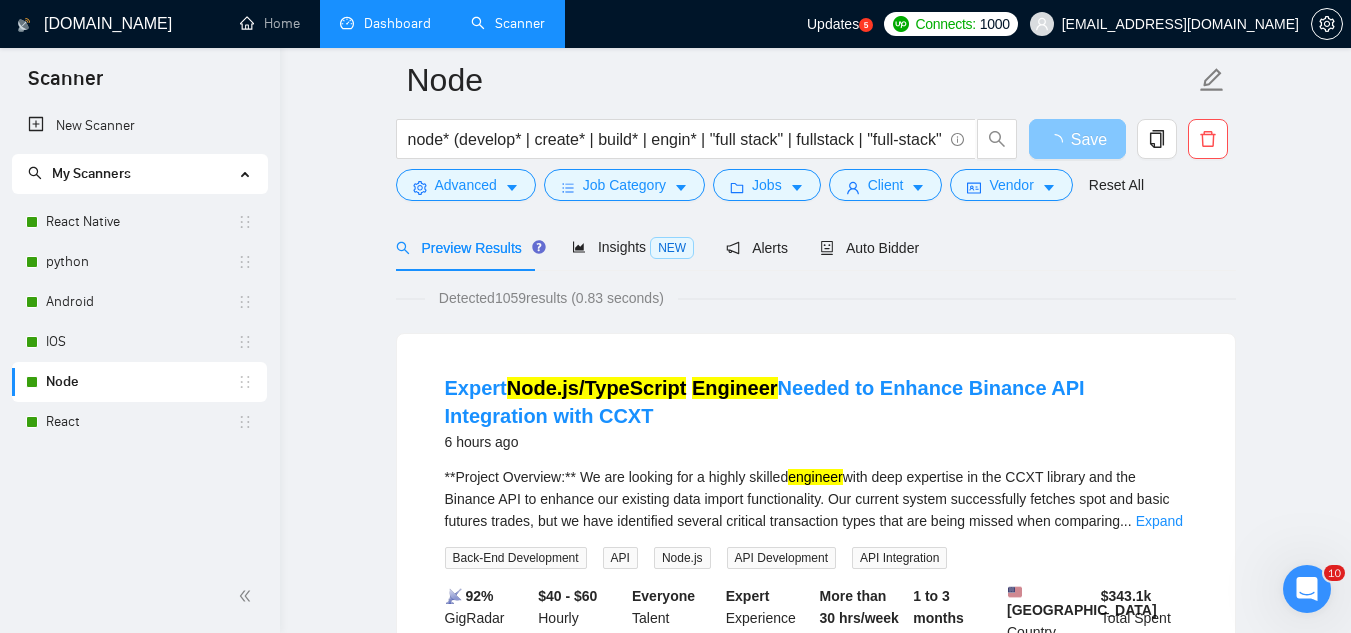 scroll, scrollTop: 0, scrollLeft: 0, axis: both 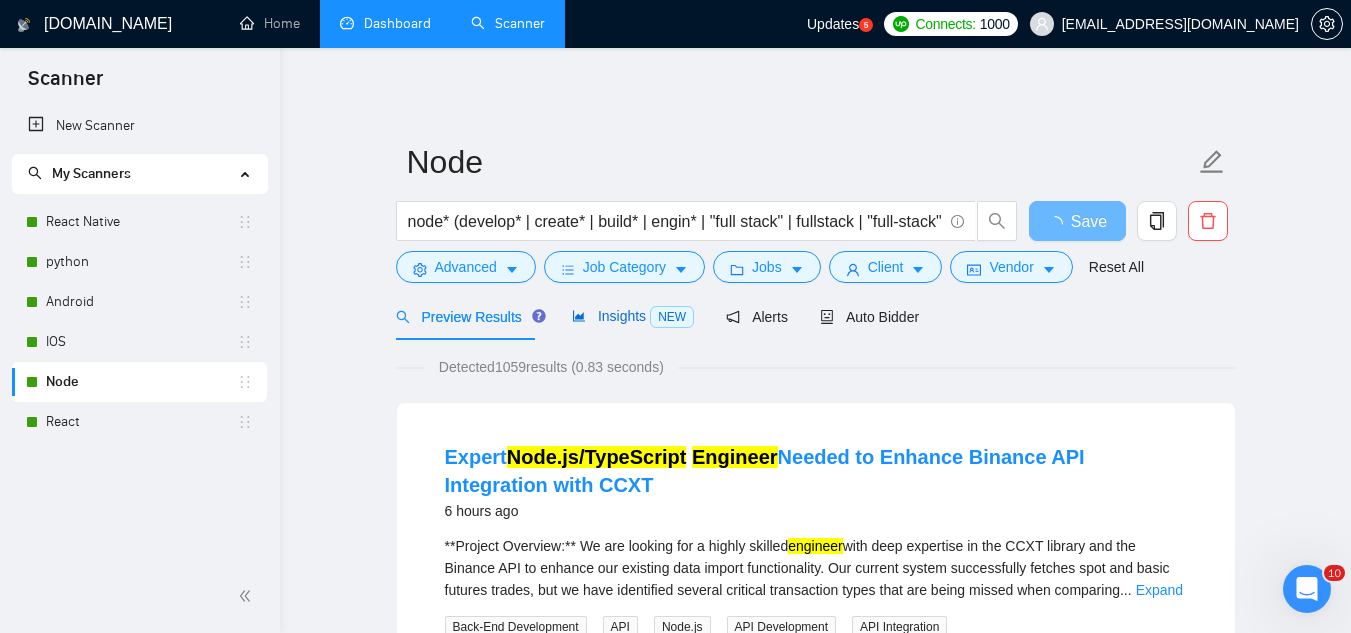 click on "Insights NEW" at bounding box center (633, 316) 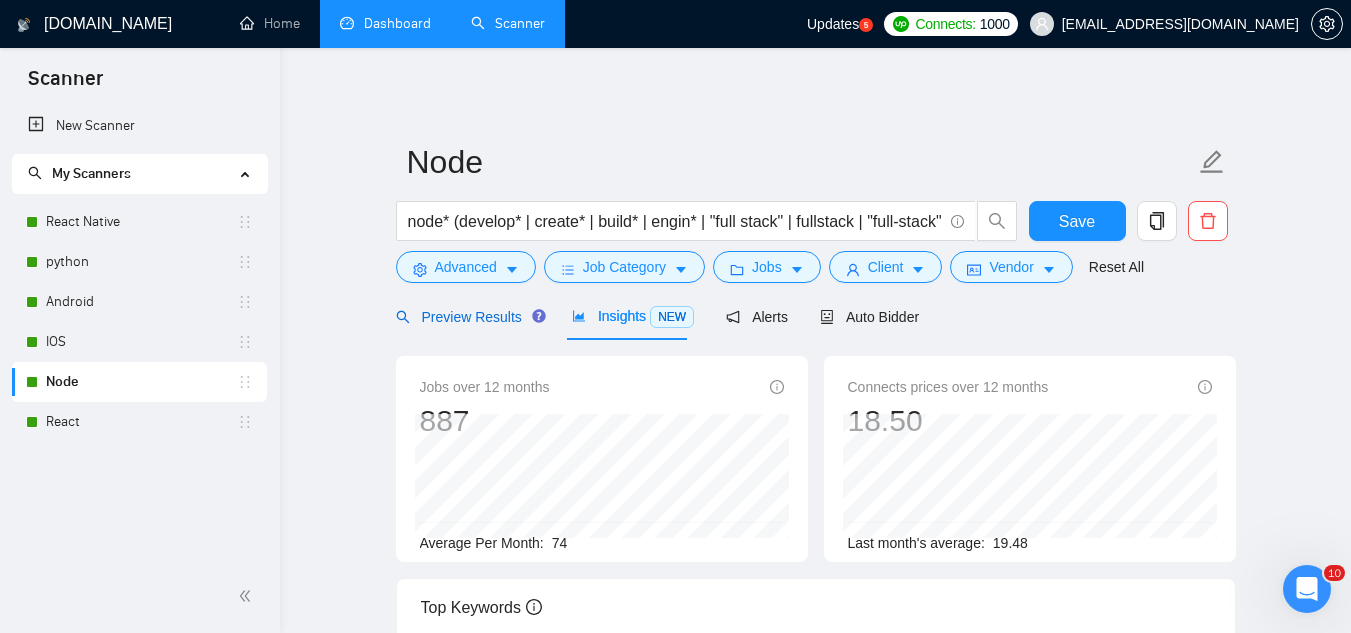 click on "Preview Results" at bounding box center [468, 317] 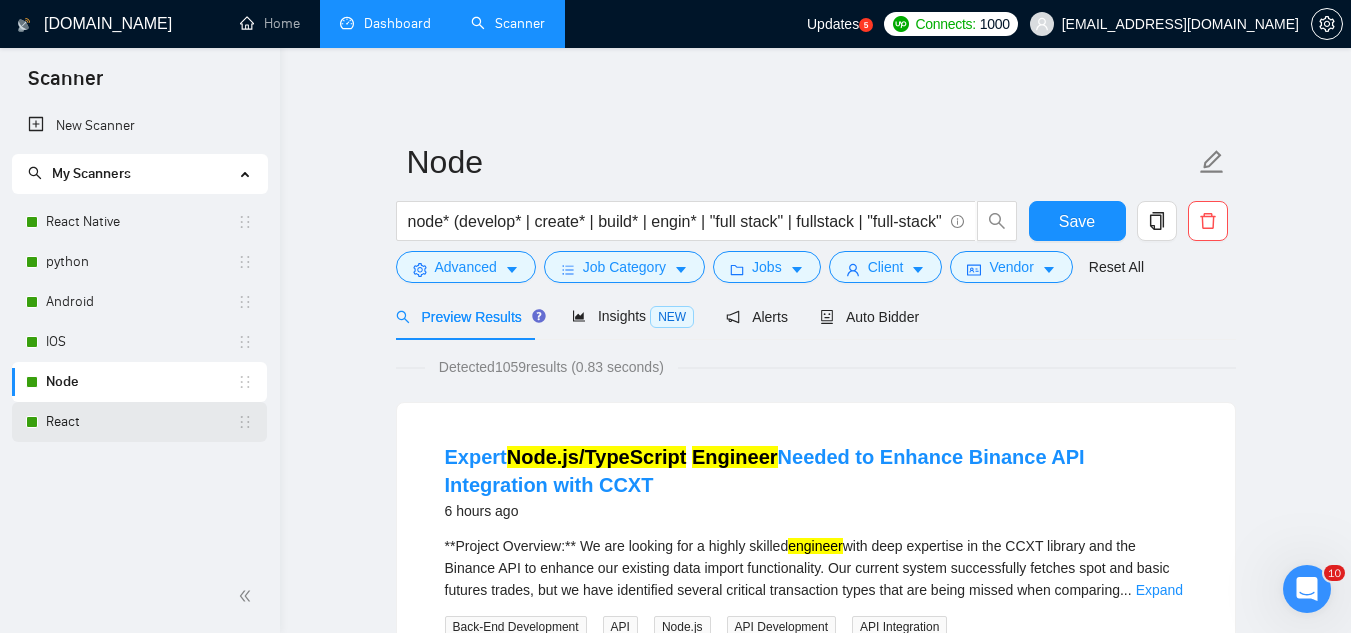 click on "React" at bounding box center (141, 422) 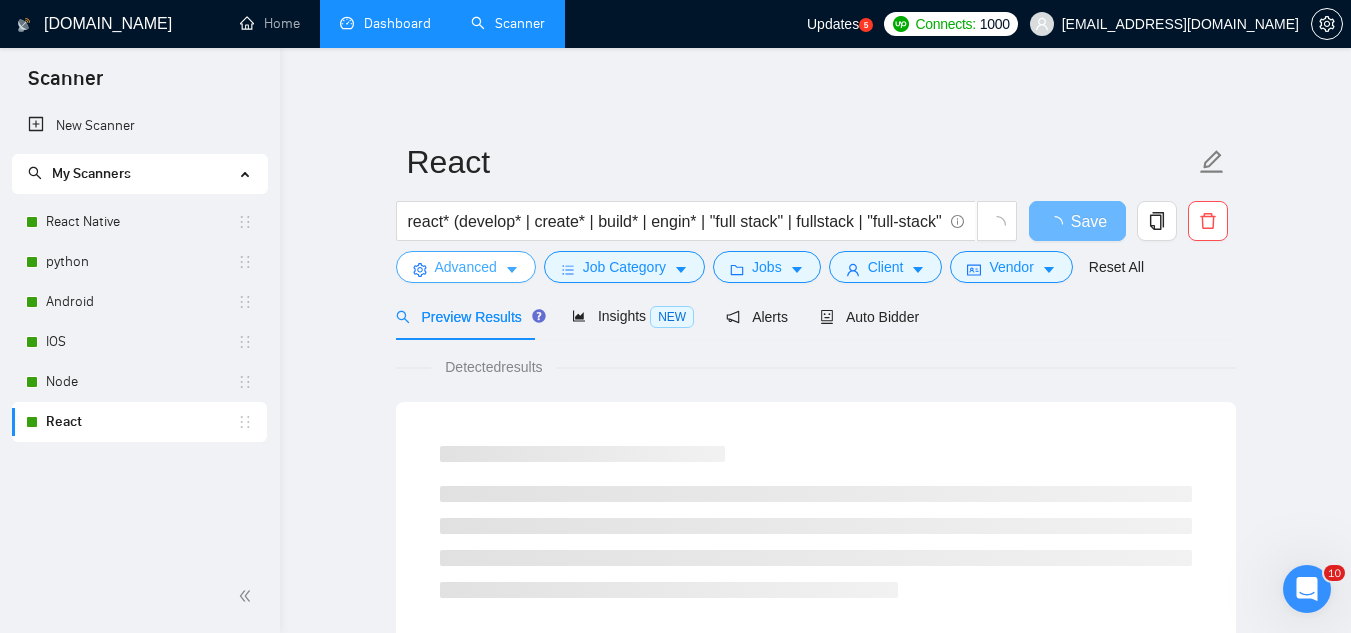 click on "Advanced" at bounding box center [466, 267] 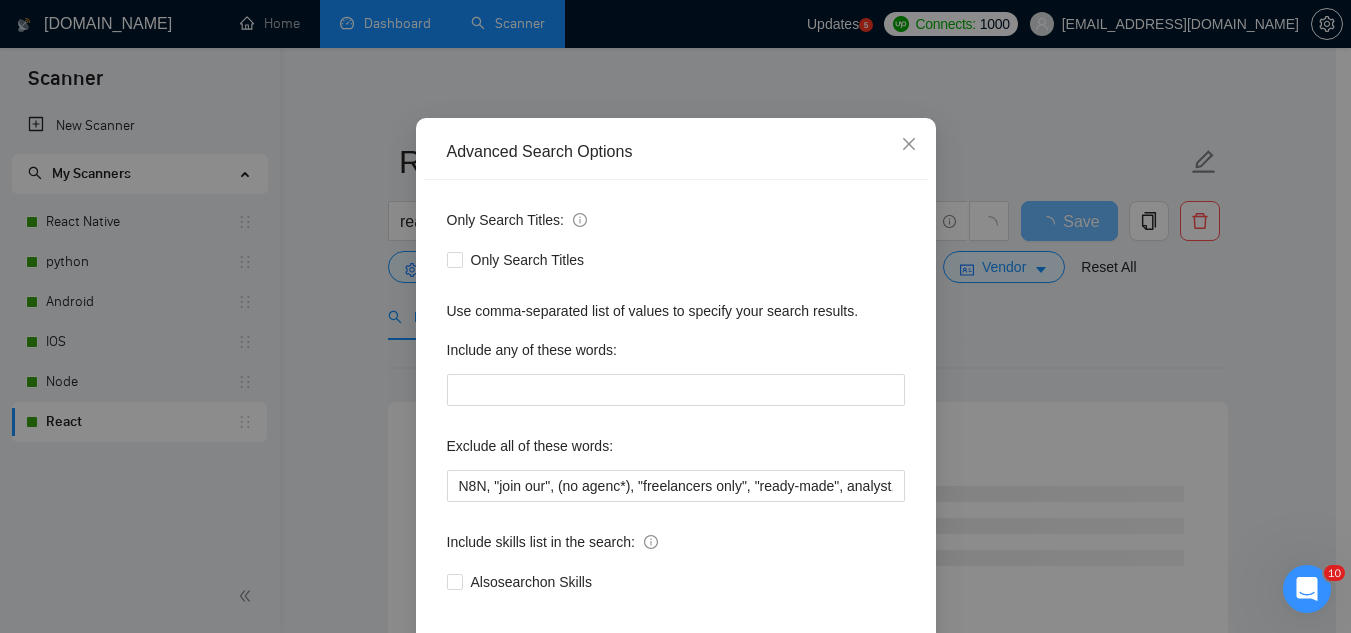 scroll, scrollTop: 199, scrollLeft: 0, axis: vertical 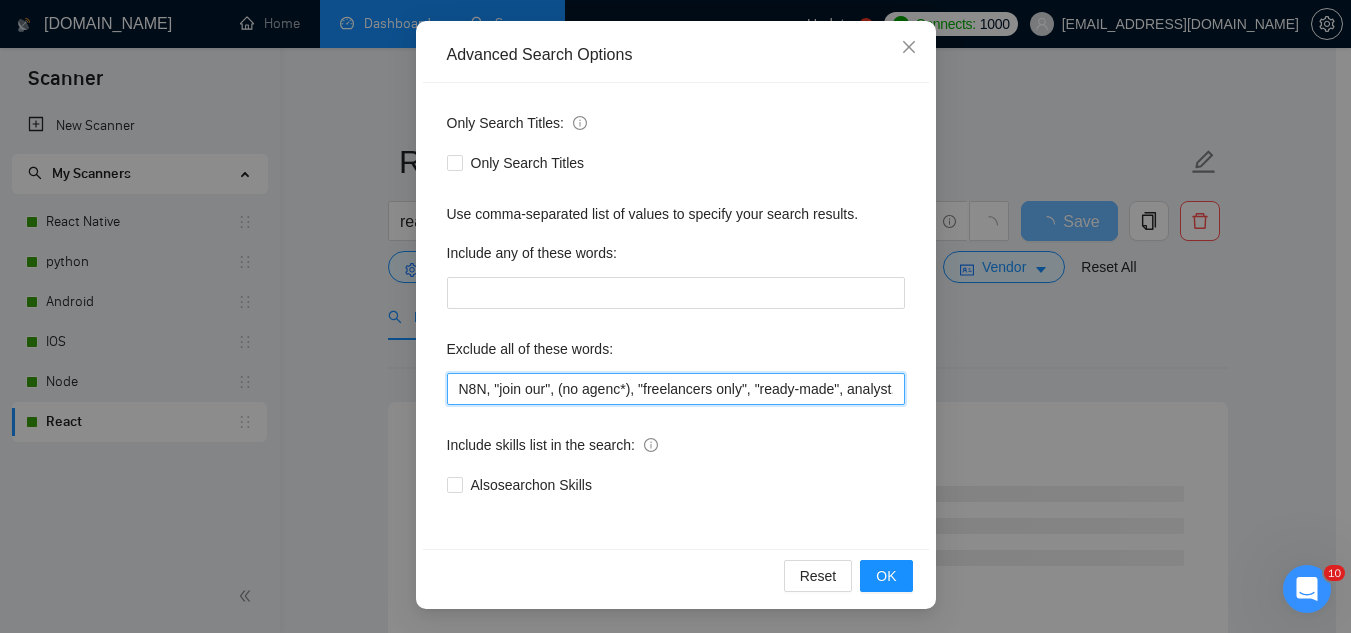click on "N8N, "join our", (no agenc*), "freelancers only", "ready-made", analyst, analytic*, coach, QA, tester, "product design", tutor, mentor, wordpress, WP, safari, electronic, chip*, animation*, game, designer, "Data Scientist", "data analyst", sport*, gambling, "vending machine", audit, "OS Widgets", "iOS Watch", "Smart Wearable", writer, php, "ruby on rails", "code review", Medplum," at bounding box center (676, 389) 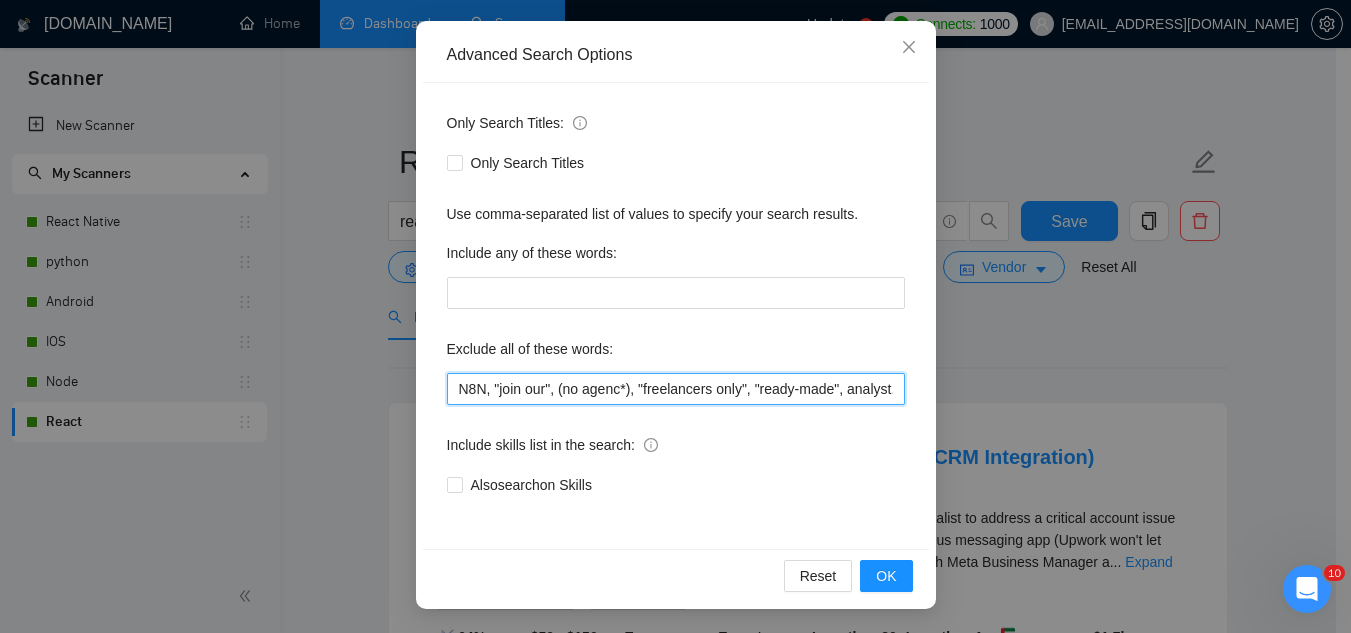 paste on "(fix bug*), scrapper," 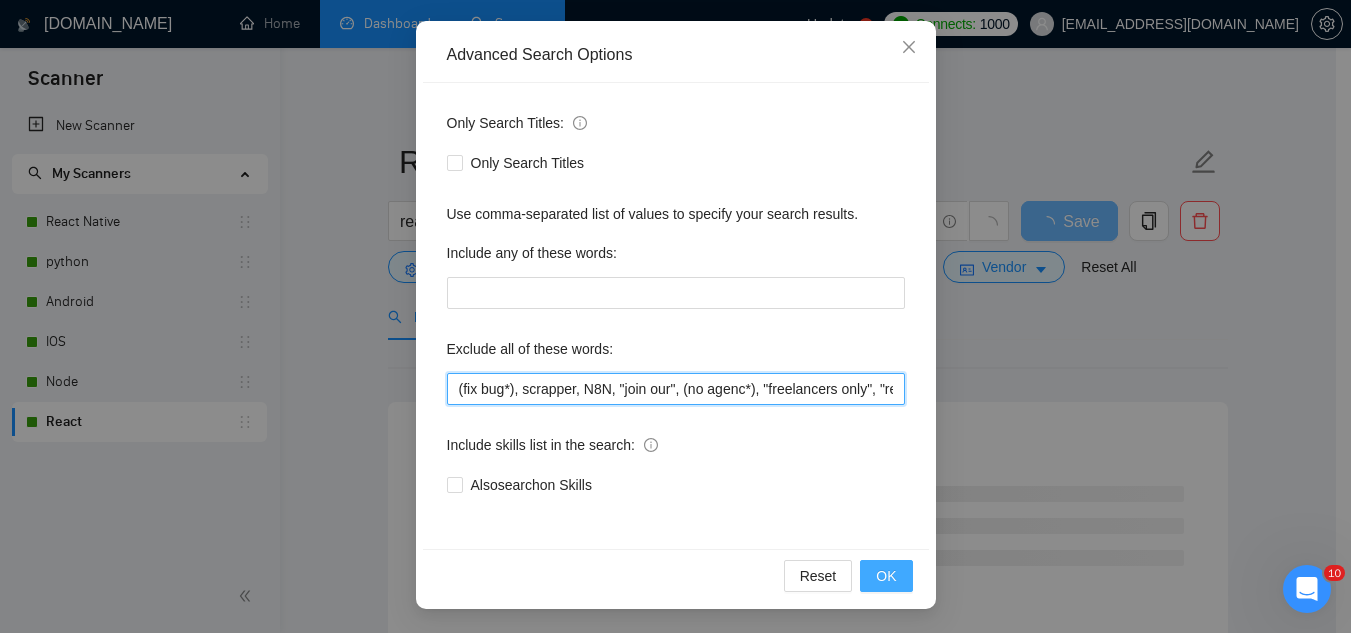 type on "(fix bug*), scrapper, N8N, "join our", (no agenc*), "freelancers only", "ready-made", analyst, analytic*, coach, QA, tester, "product design", tutor, mentor, wordpress, WP, safari, electronic, chip*, animation*, game, designer, "Data Scientist", "data analyst", sport*, gambling, "vending machine", audit, "OS Widgets", "iOS Watch", "Smart Wearable", writer, php, "ruby on rails", "code review", Medplum," 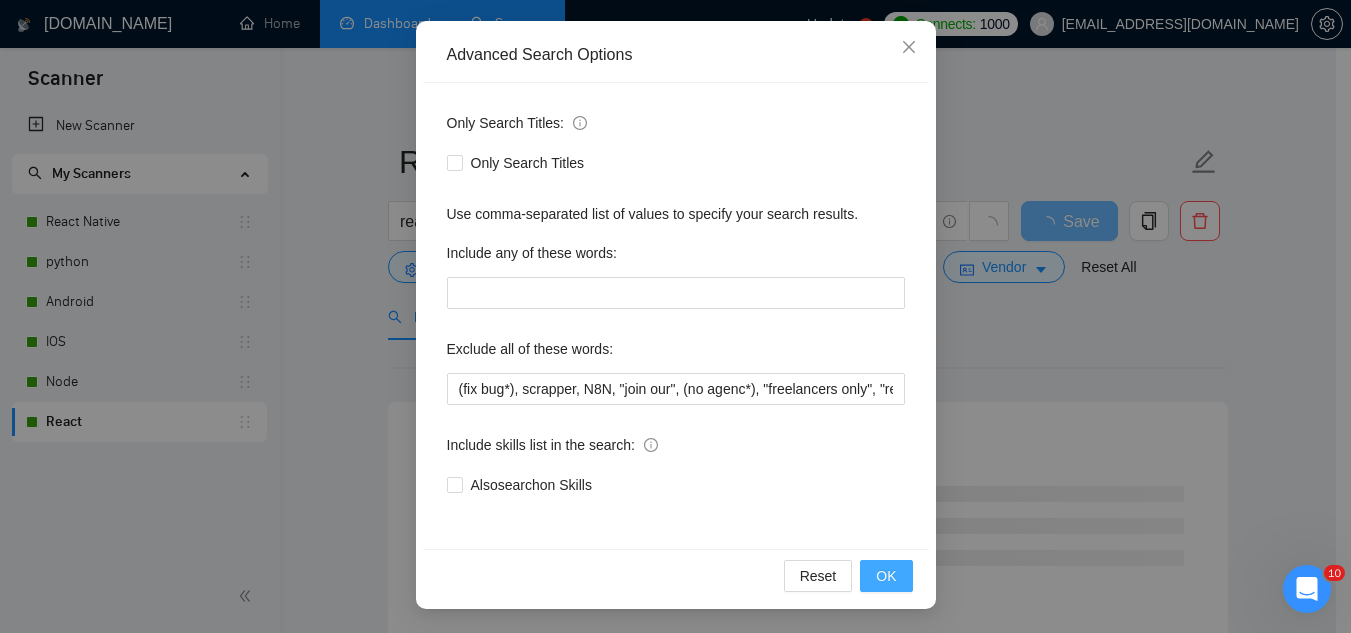click on "OK" at bounding box center (886, 576) 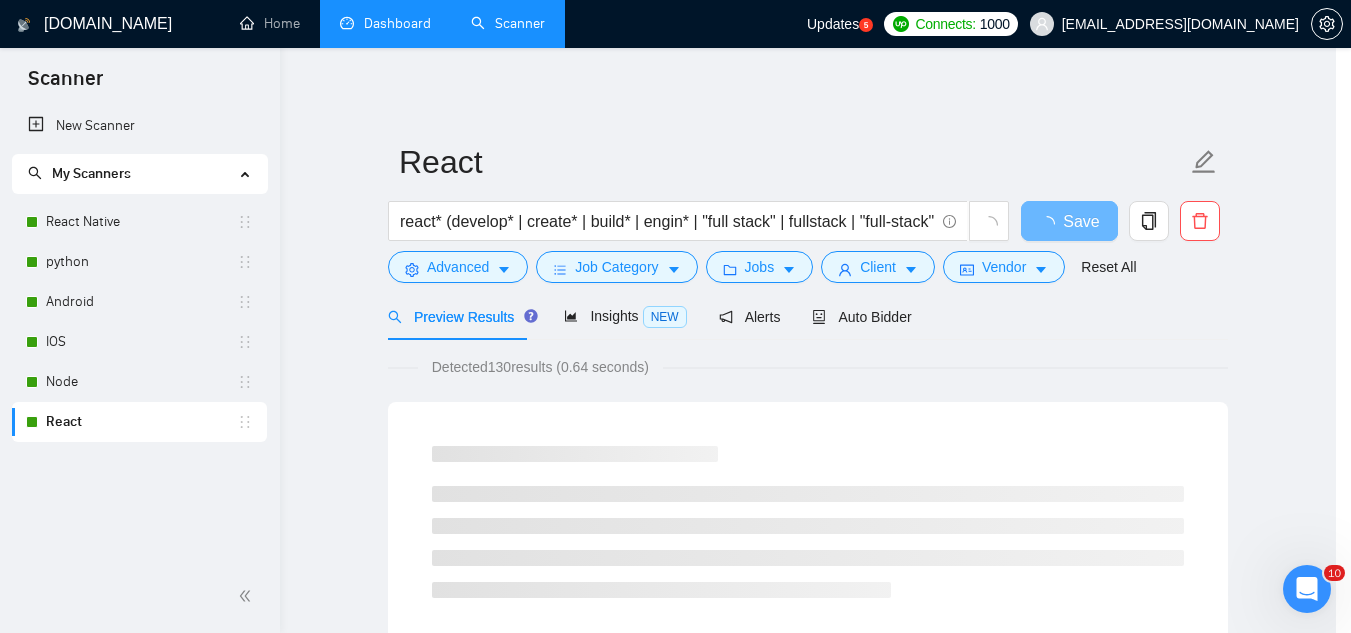 scroll, scrollTop: 99, scrollLeft: 0, axis: vertical 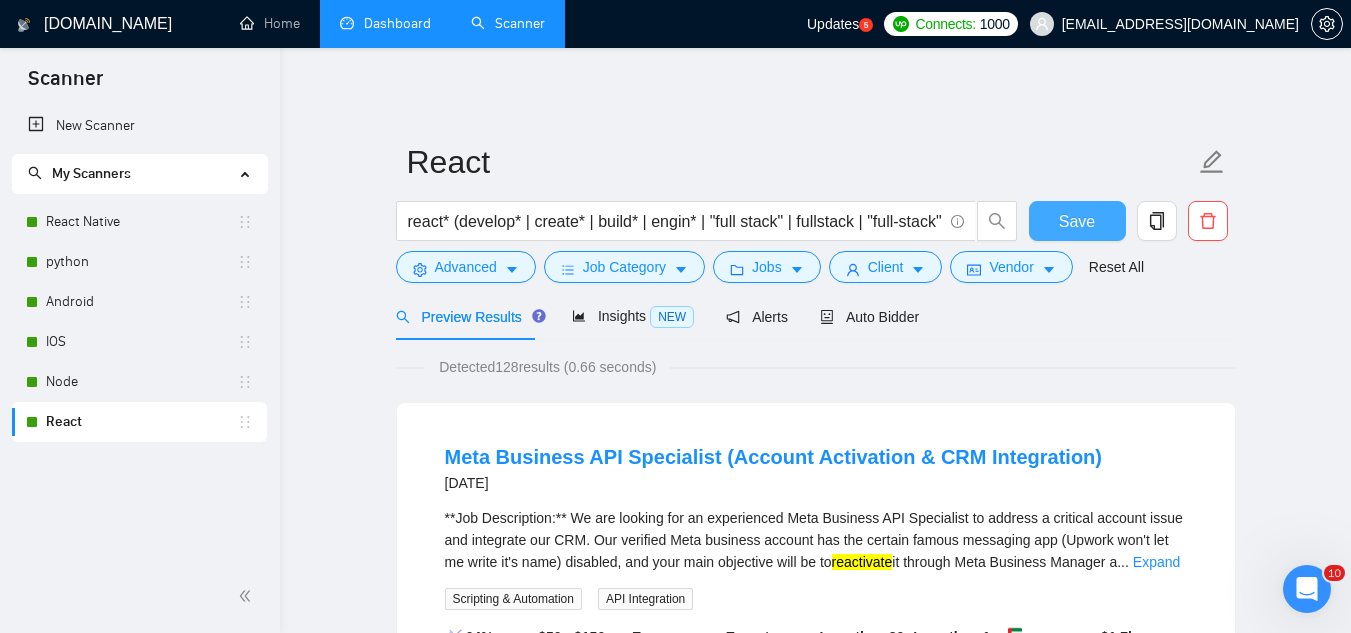 click on "Save" at bounding box center (1077, 221) 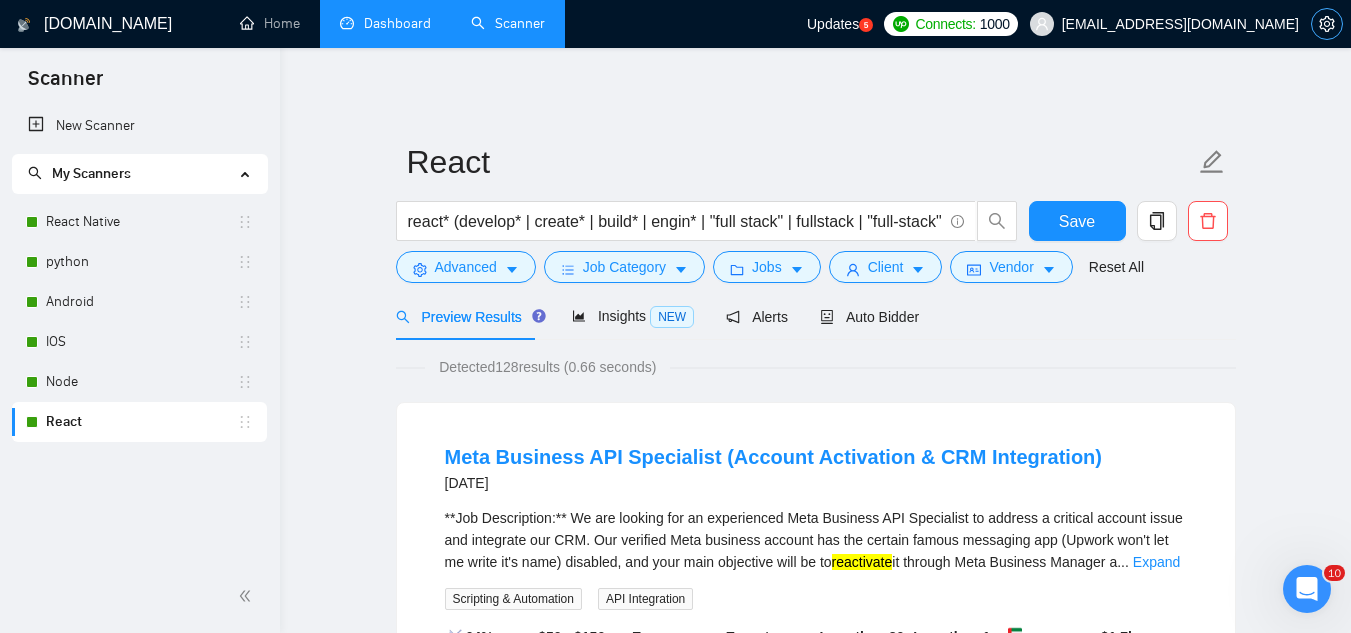 click at bounding box center [1327, 24] 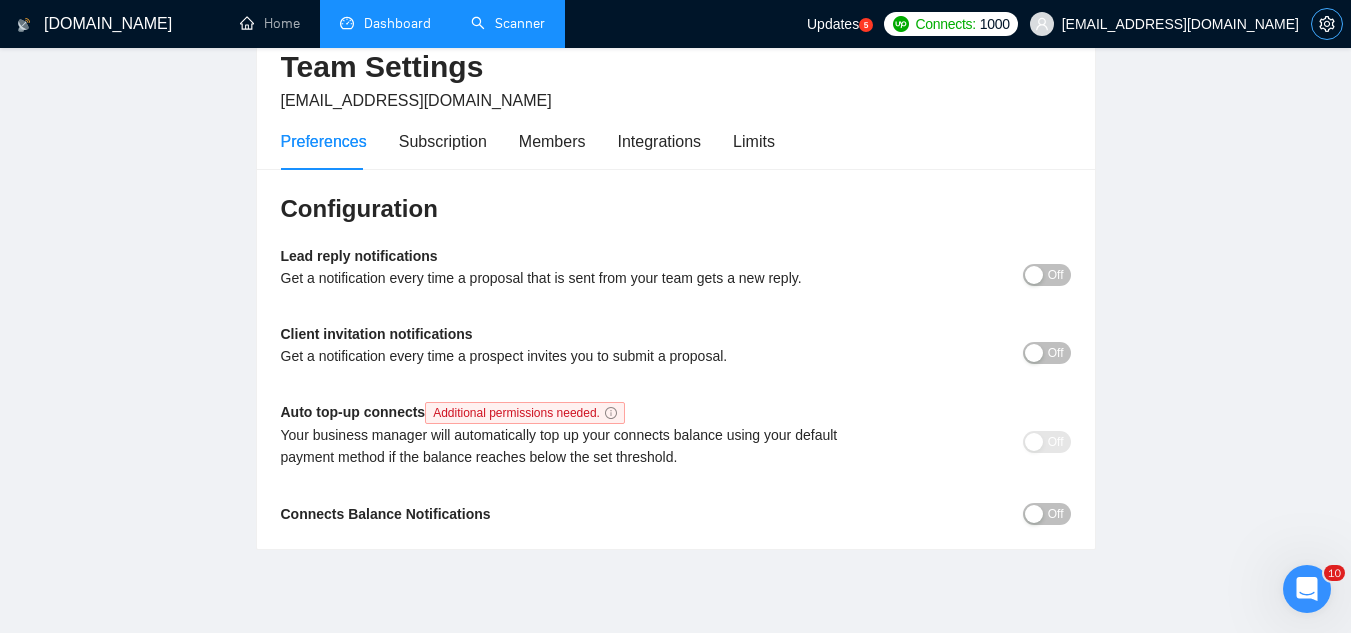 scroll, scrollTop: 0, scrollLeft: 0, axis: both 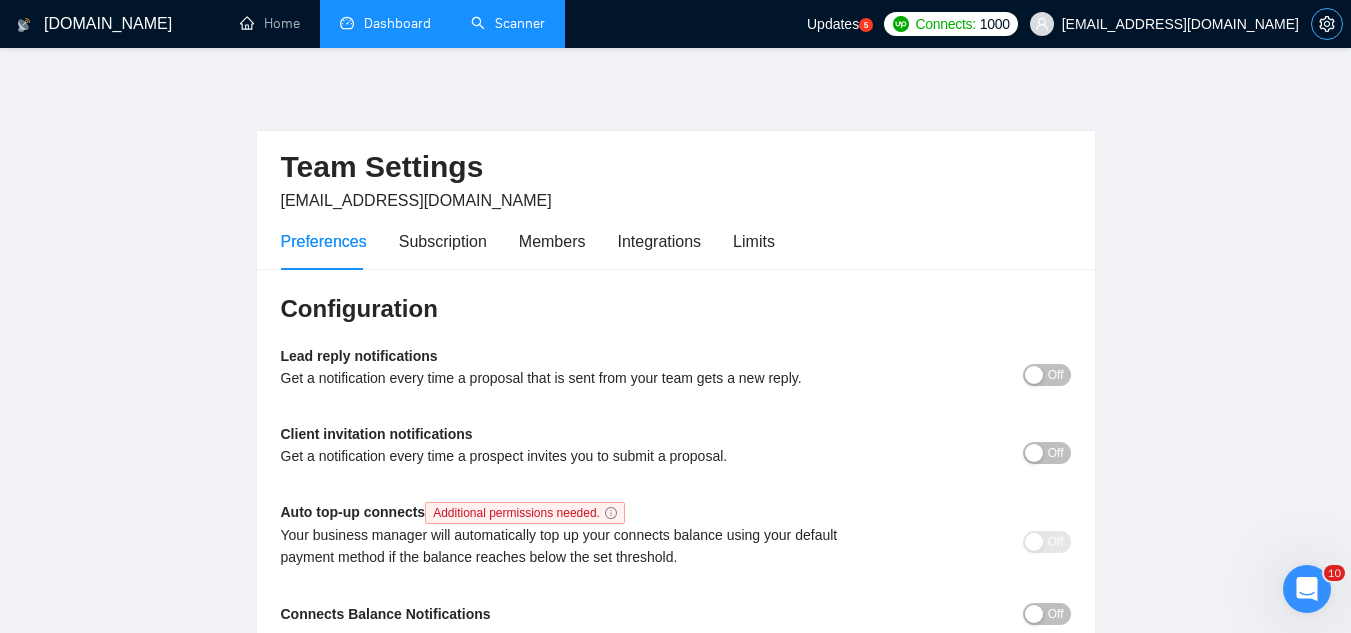 type 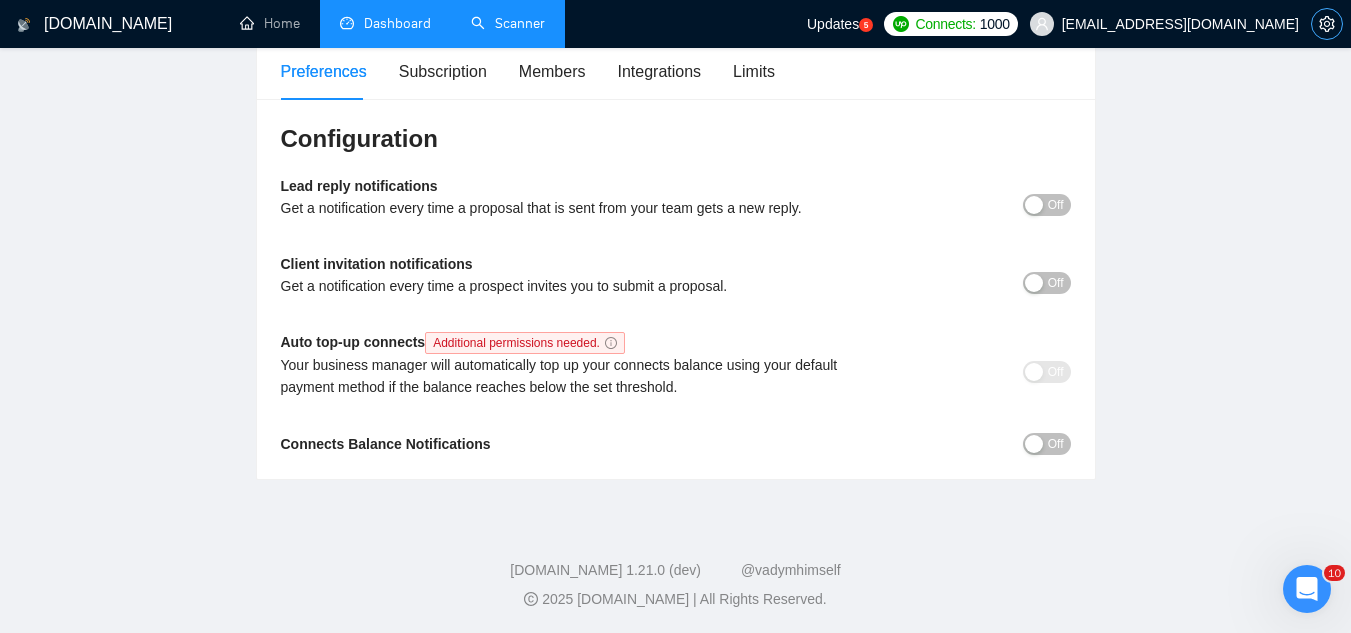 scroll, scrollTop: 171, scrollLeft: 0, axis: vertical 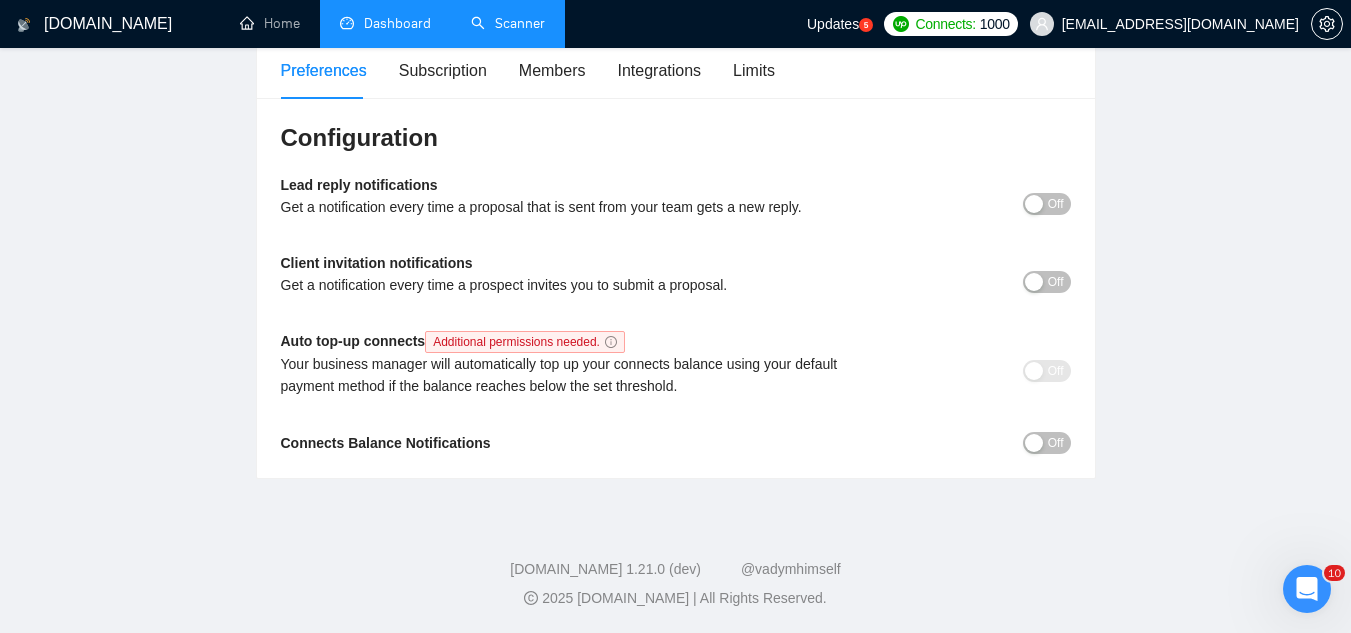 click on "Off" at bounding box center (1056, 443) 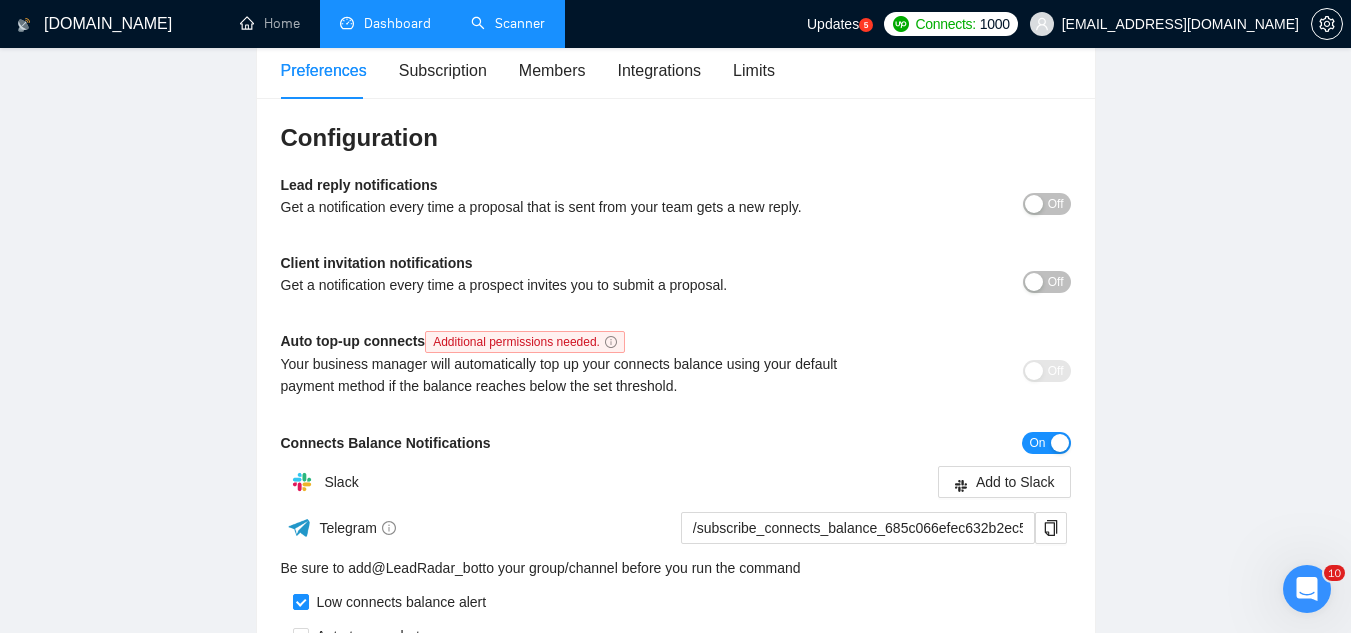 click on "On" at bounding box center (1037, 443) 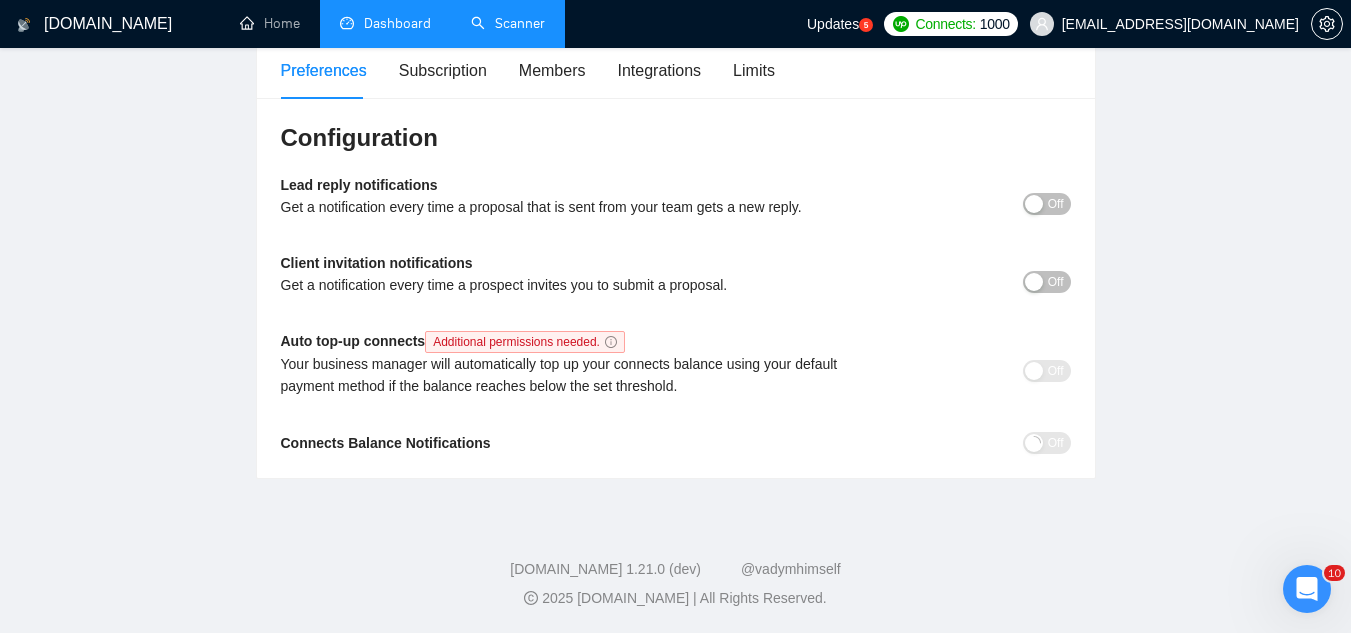 click on "Dashboard" at bounding box center [385, 23] 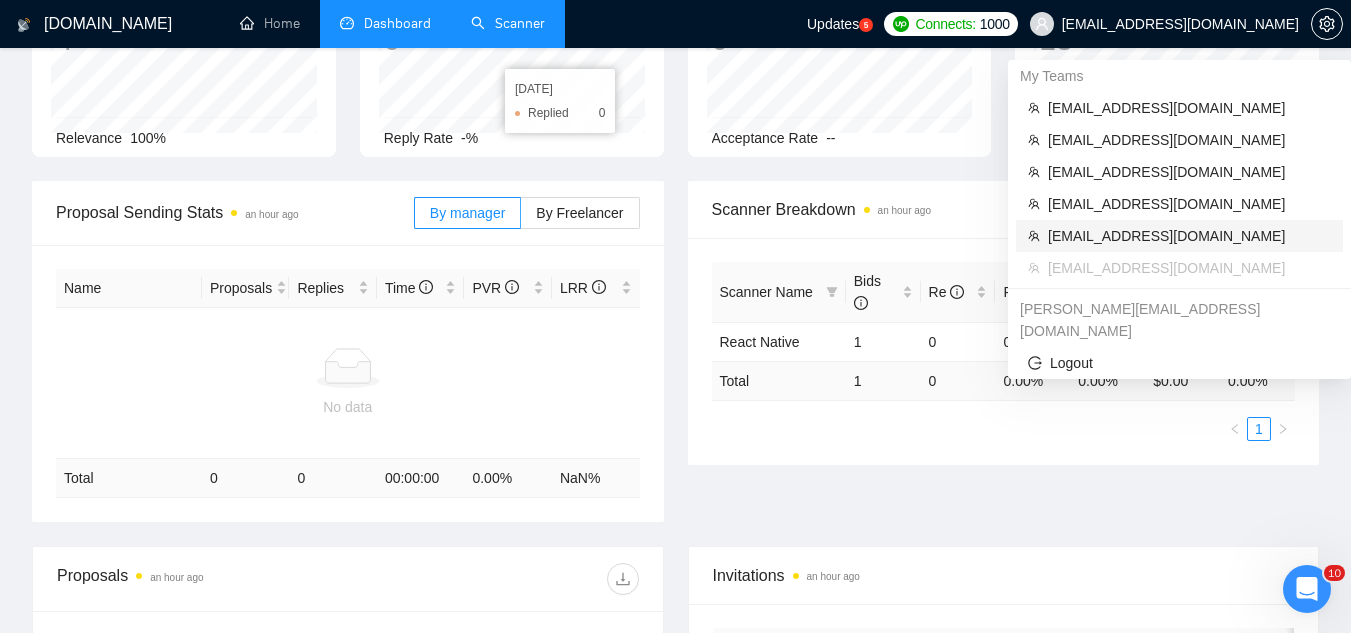 click on "[EMAIL_ADDRESS][DOMAIN_NAME]" at bounding box center [1189, 236] 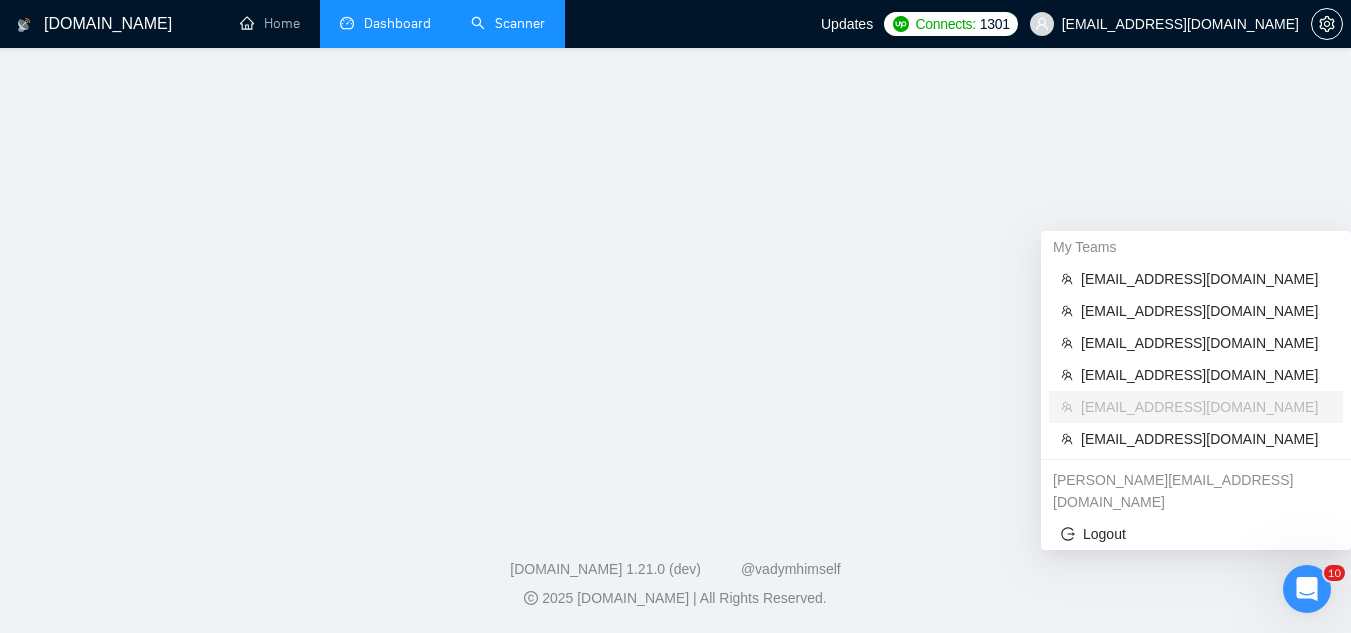 scroll, scrollTop: 0, scrollLeft: 0, axis: both 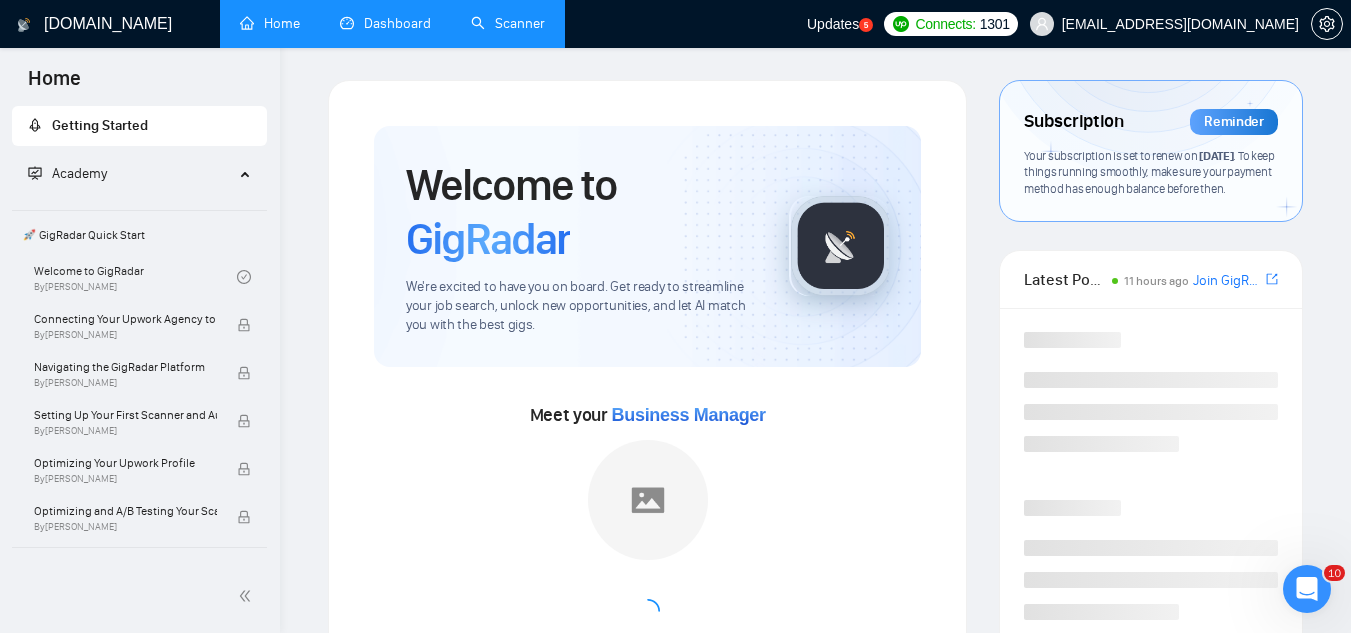 click on "Dashboard" at bounding box center [385, 23] 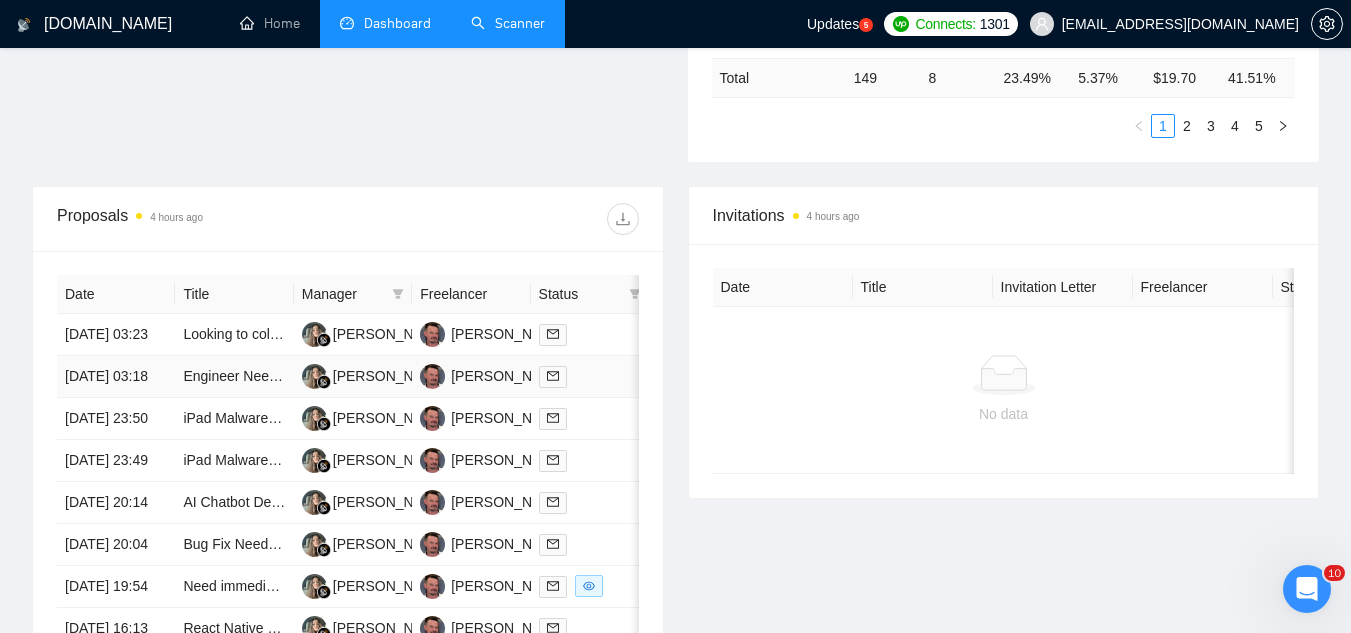 scroll, scrollTop: 700, scrollLeft: 0, axis: vertical 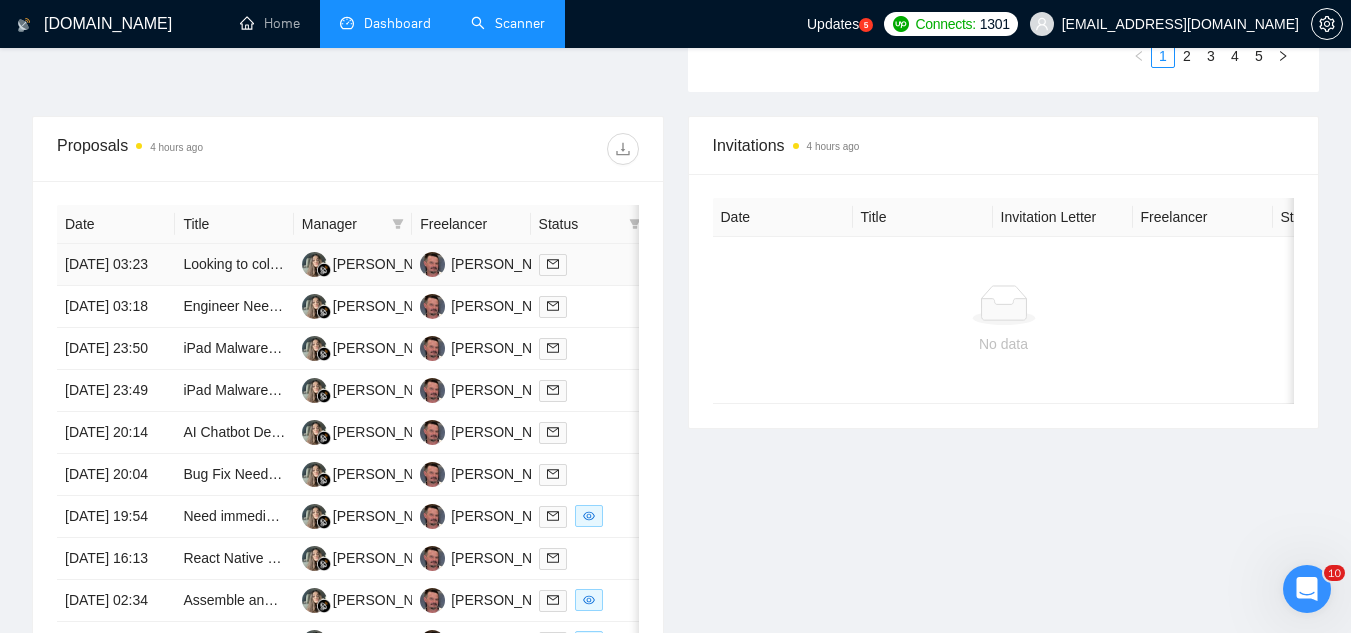 click on "Looking to collaborate with people who know backend and AI Engineering in [GEOGRAPHIC_DATA] and RAG" at bounding box center (234, 265) 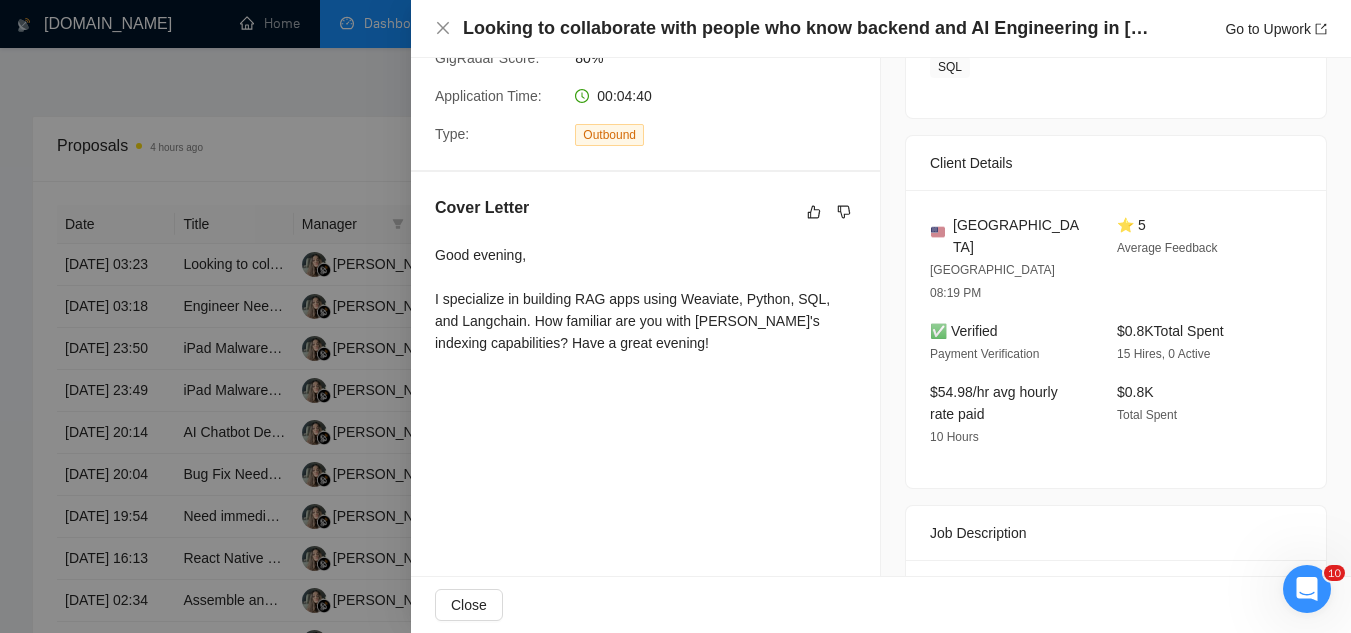 scroll, scrollTop: 490, scrollLeft: 0, axis: vertical 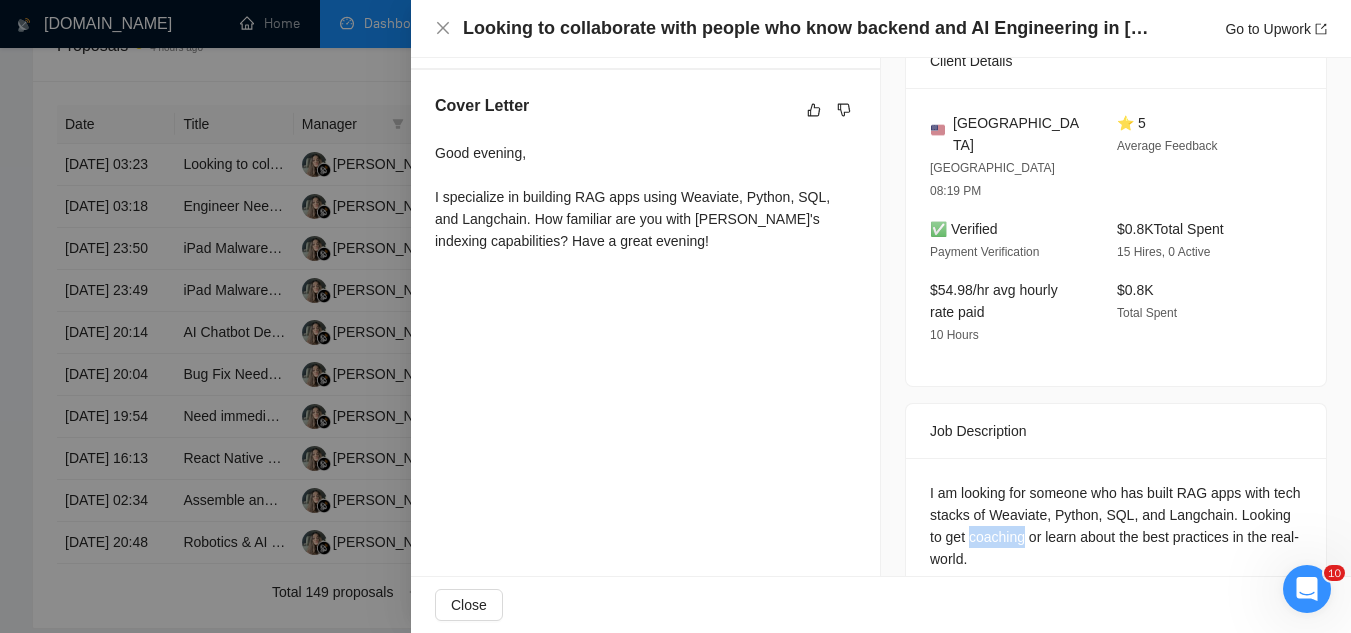 drag, startPoint x: 1017, startPoint y: 491, endPoint x: 1073, endPoint y: 494, distance: 56.0803 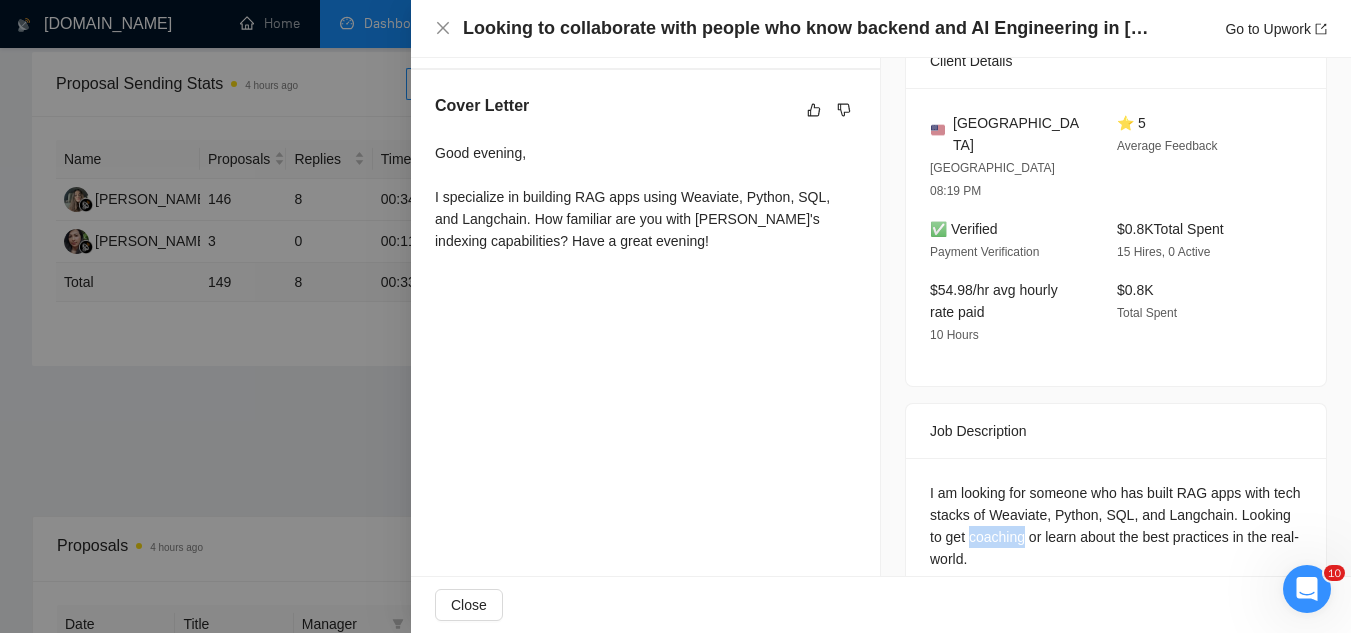 scroll, scrollTop: 0, scrollLeft: 0, axis: both 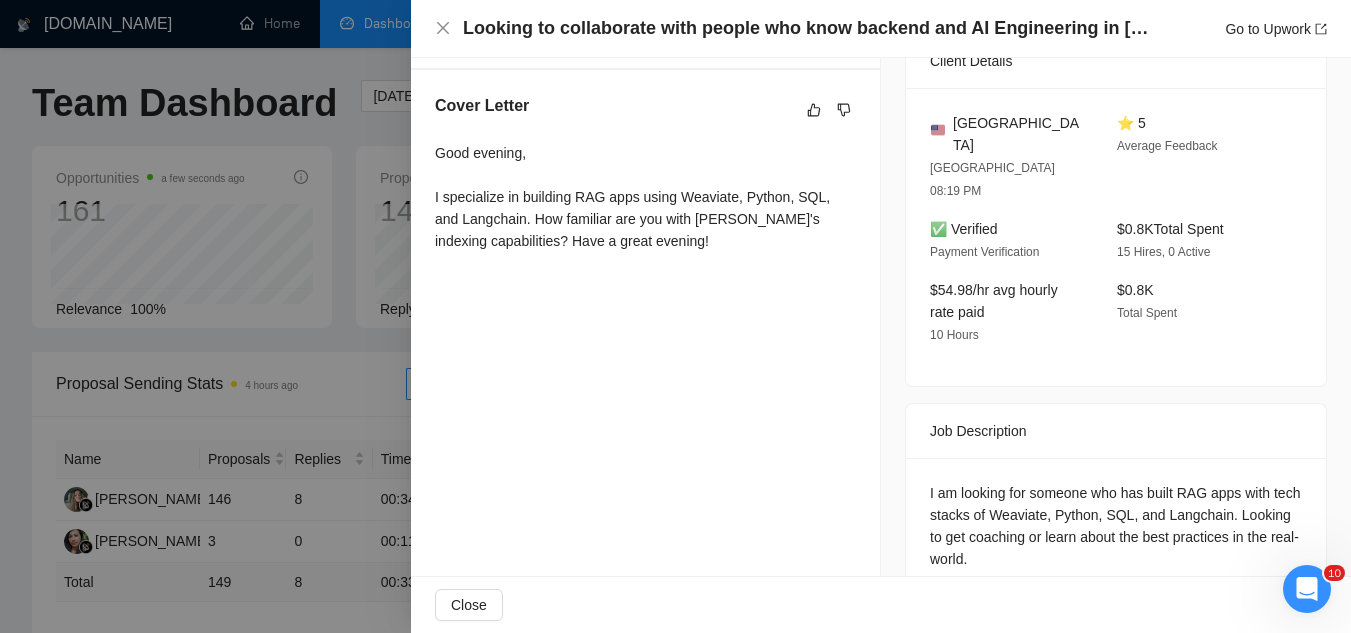 click at bounding box center (675, 316) 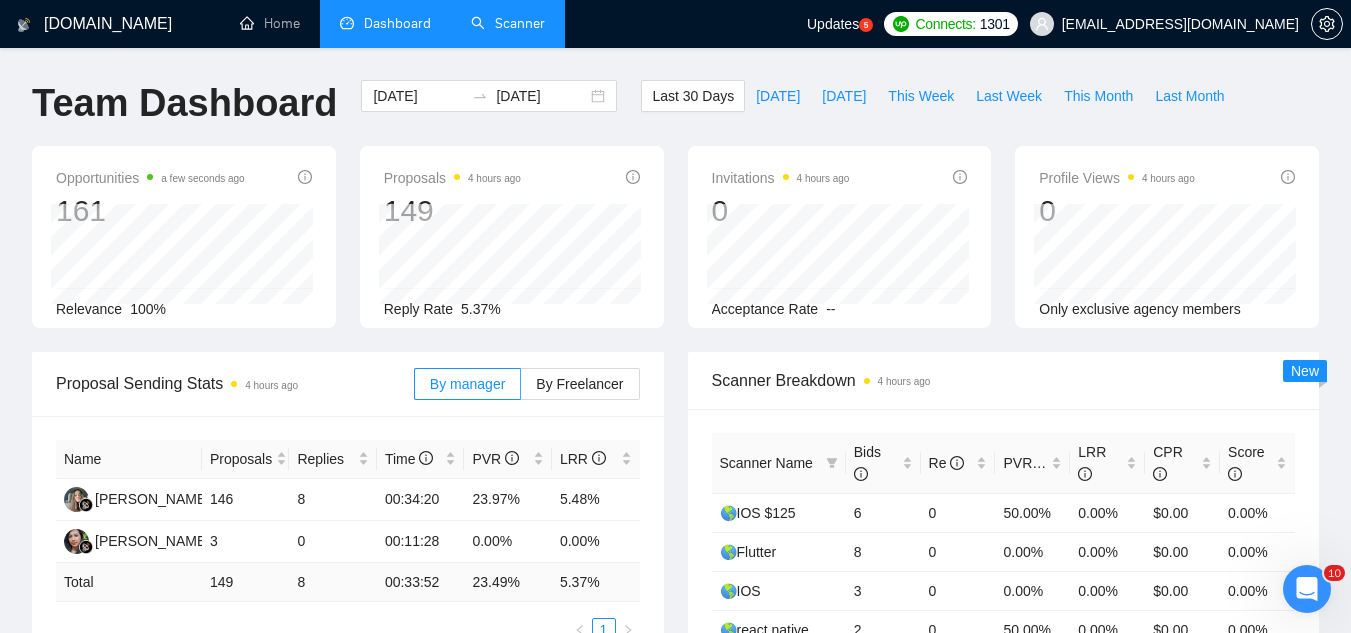 click on "Scanner" at bounding box center [508, 23] 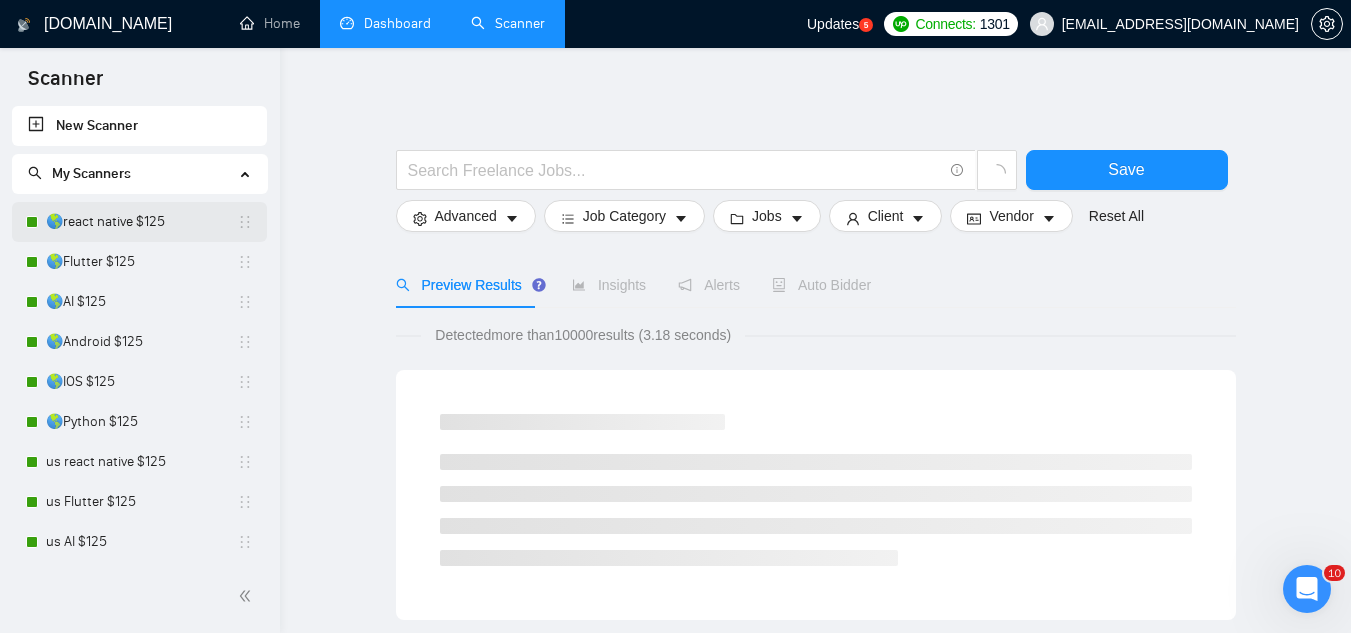 click on "🌎react native $125" at bounding box center [141, 222] 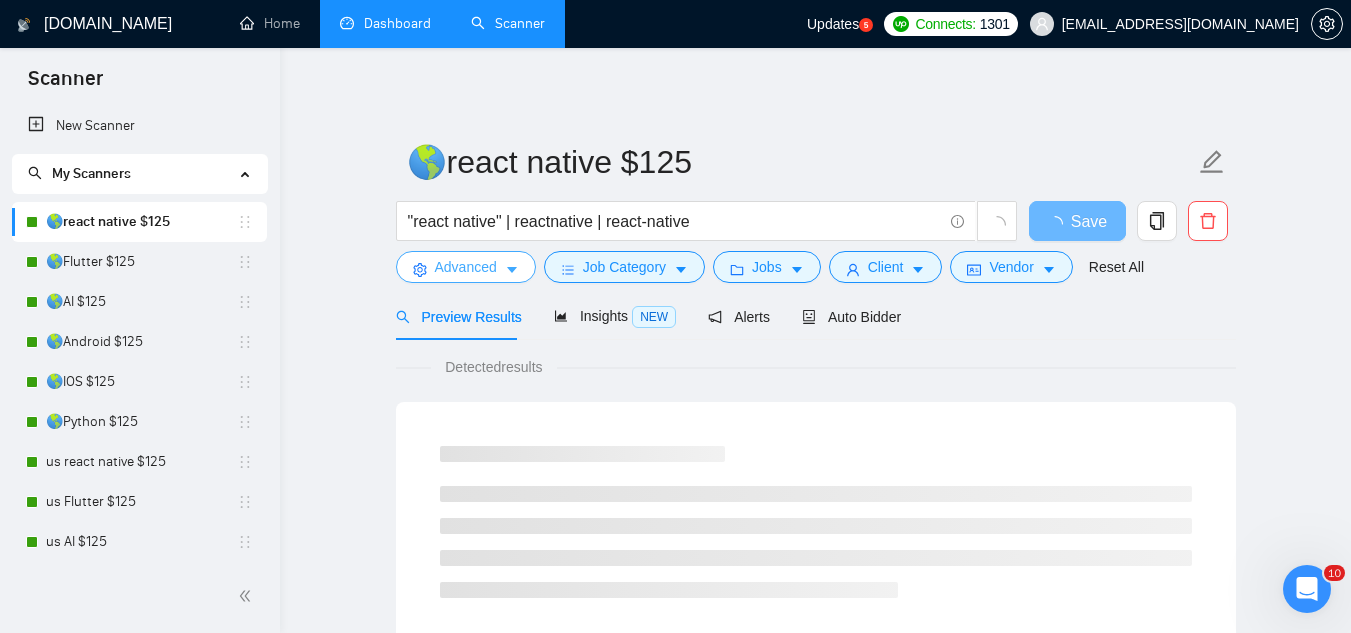 click on "Advanced" at bounding box center (466, 267) 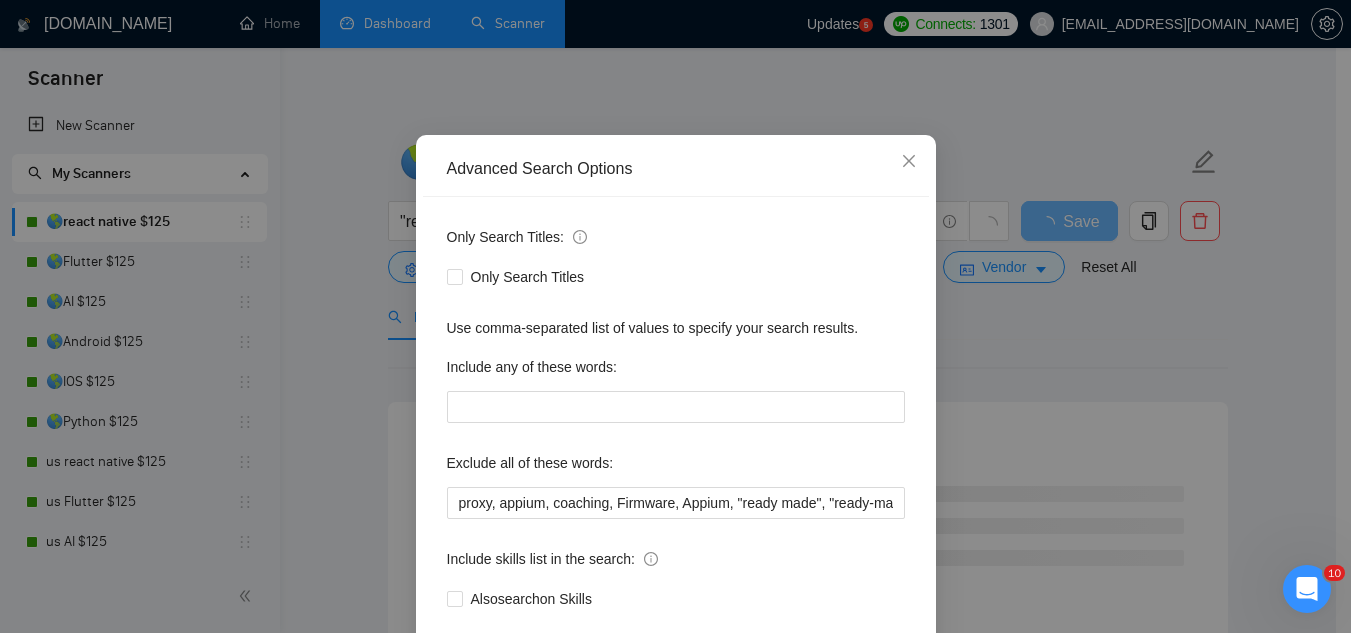 scroll, scrollTop: 199, scrollLeft: 0, axis: vertical 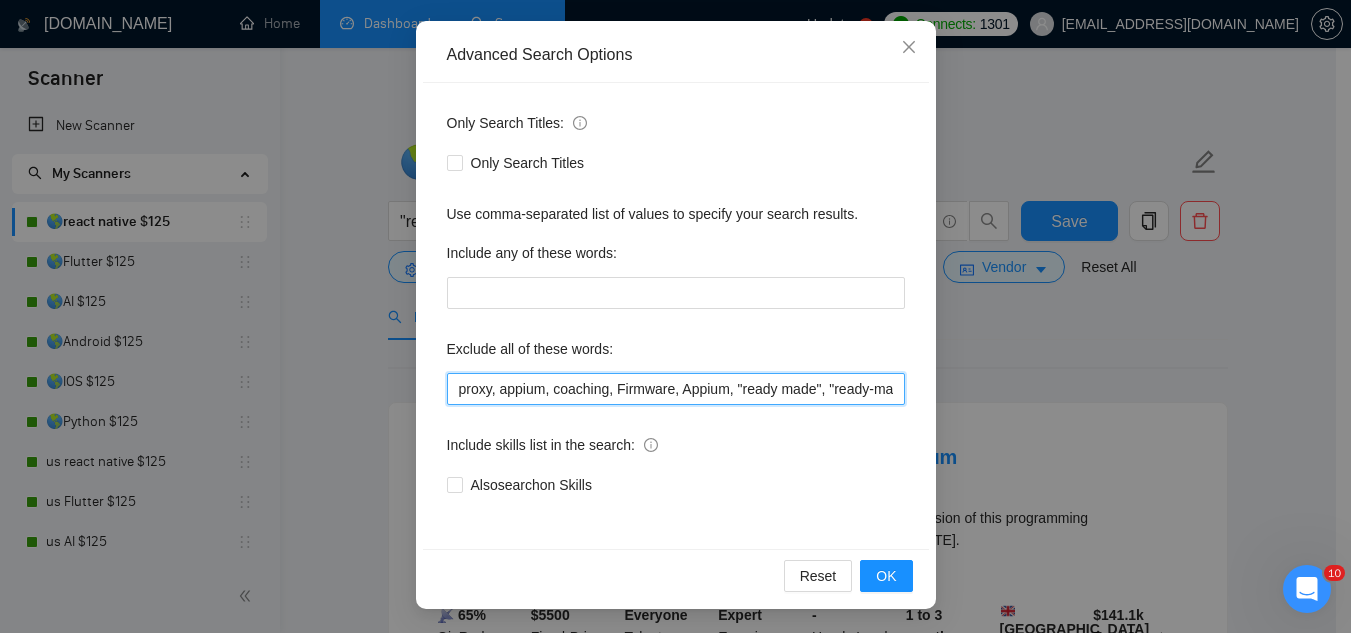 click on "proxy, appium, coaching, Firmware, Appium, "ready made", "ready-made", (Data Anal*), consultation, QA, Tester, CTO, "Contract Chief Technology Officer", CPU, sport*, betting, Fantas*, "[URL]", (Data Scien*), (marketing analyt*), (predictive analyt*), mentor, BI, "Power BI", train*, "to join our", "on-site", onsite, "hardware engineer", tutor, "Fractional CTO", SEO, (Video Edit*), "outbound calling", Buscamos, experto, Founding, freelancer*, "join our team", (no agenc*)," at bounding box center (676, 389) 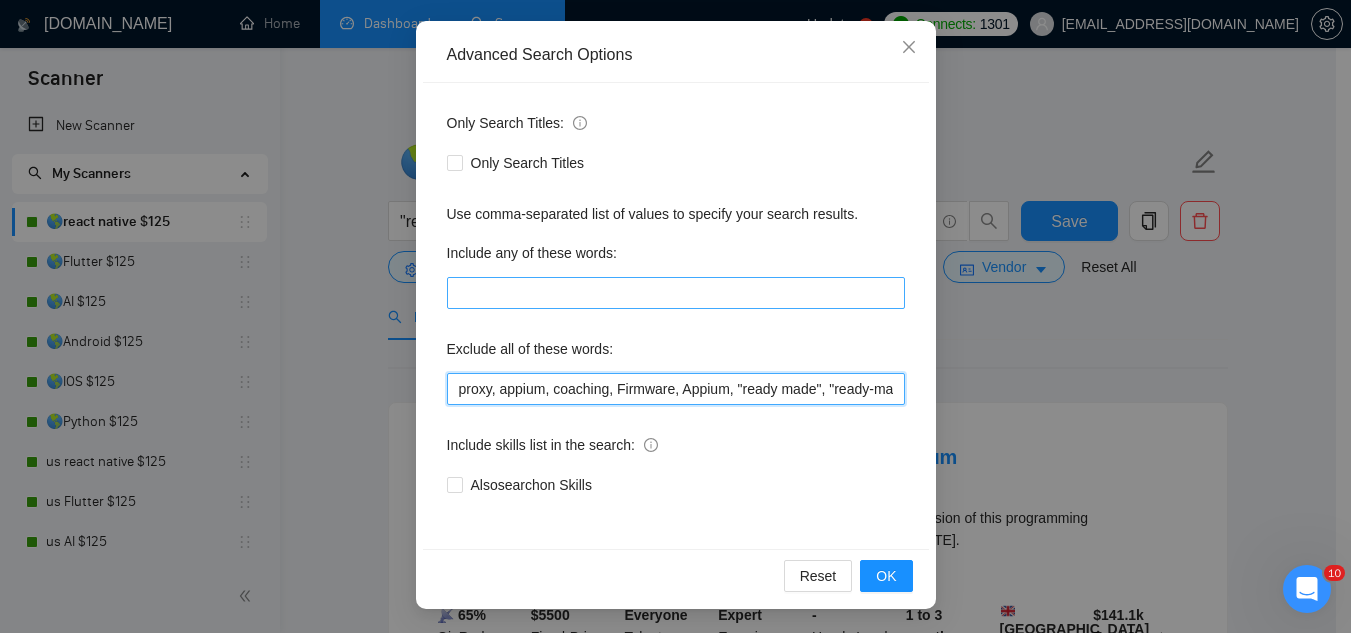 paste on "coaching" 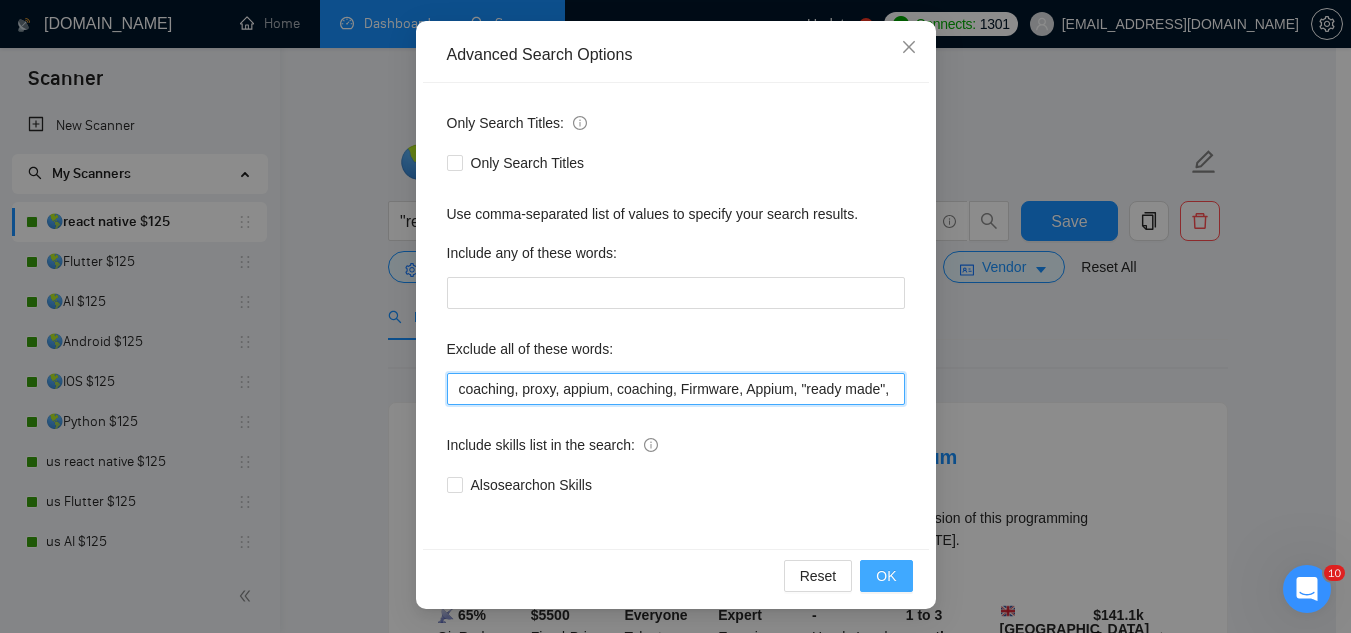 type on "coaching, proxy, appium, coaching, Firmware, Appium, "ready made", "ready-made", (Data Anal*), consultation, QA, Tester, CTO, "Contract Chief Technology Officer", CPU, sport*, betting, Fantas*, "[URL]", (Data Scien*), (marketing analyt*), (predictive analyt*), mentor, BI, "Power BI", train*, "to join our", "on-site", onsite, "hardware engineer", tutor, "Fractional CTO", SEO, (Video Edit*), "outbound calling", Buscamos, experto, Founding, freelancer*, "join our team", (no agenc*)," 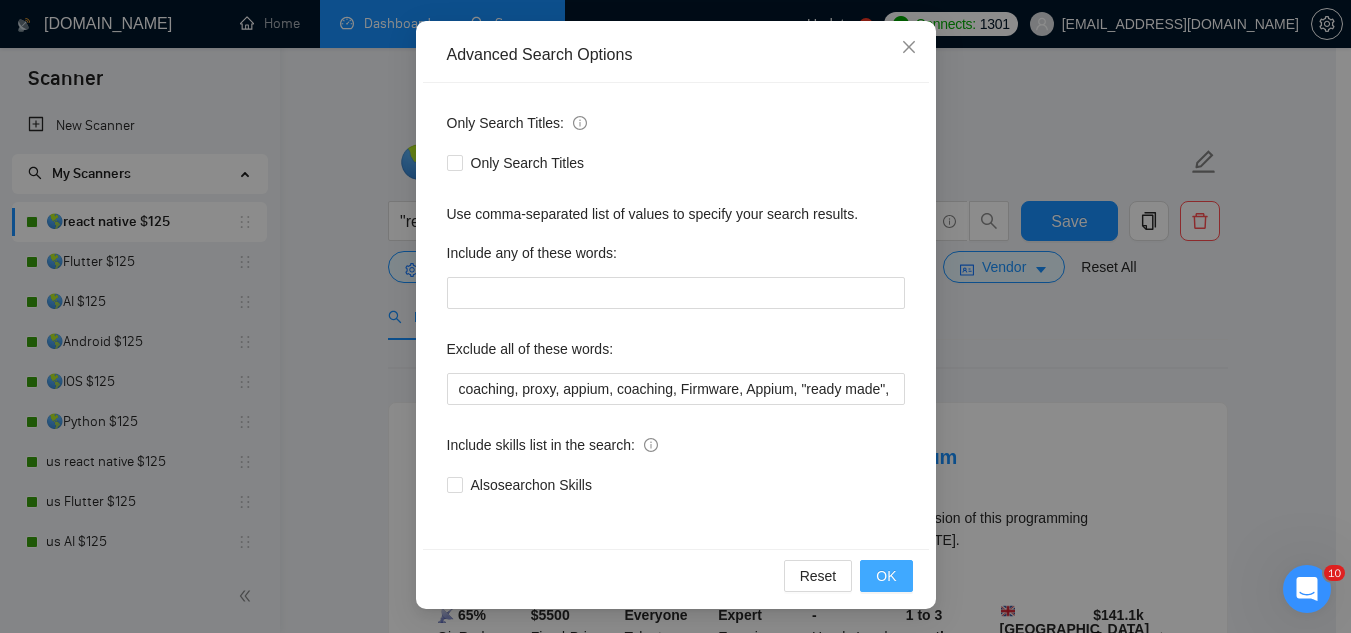 click on "OK" at bounding box center (886, 576) 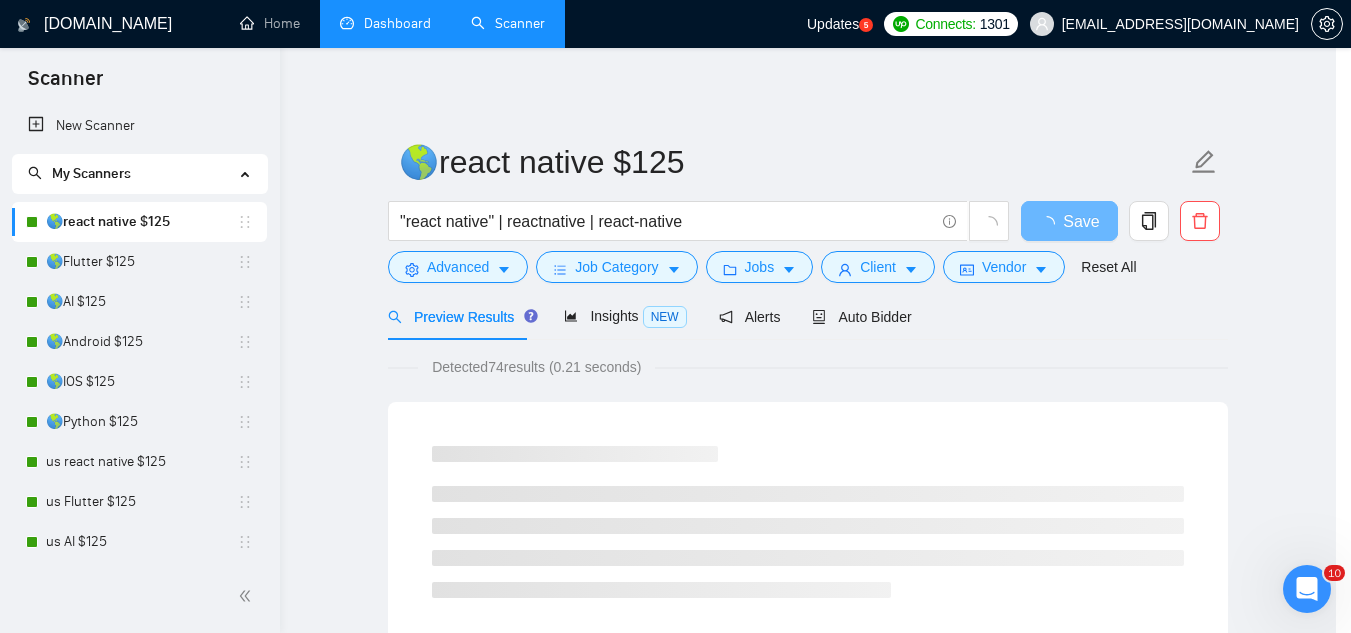scroll, scrollTop: 99, scrollLeft: 0, axis: vertical 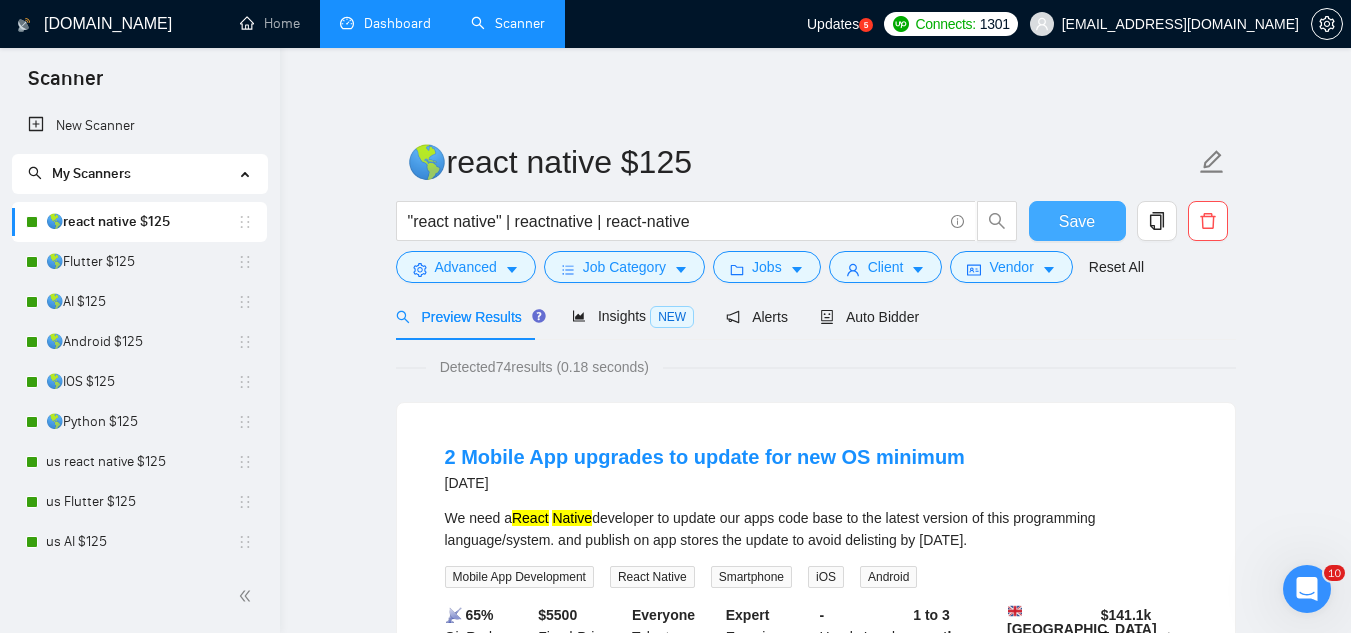 click on "Save" at bounding box center [1077, 221] 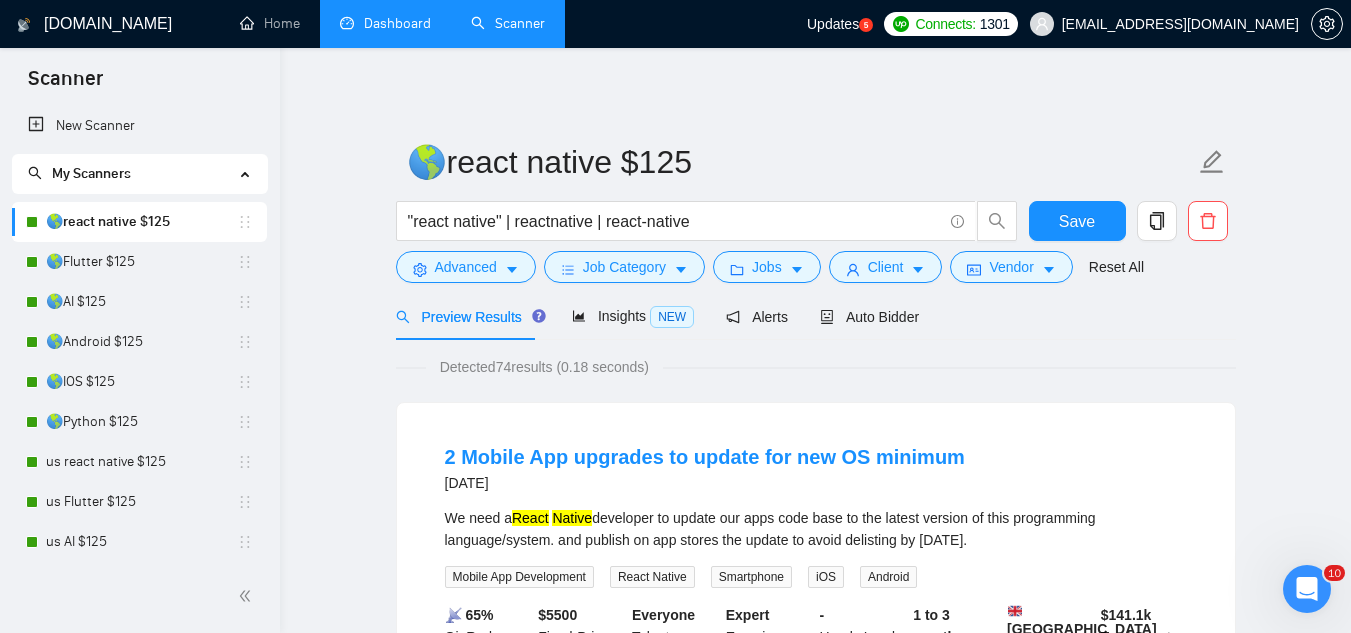 click on "Dashboard" at bounding box center [385, 23] 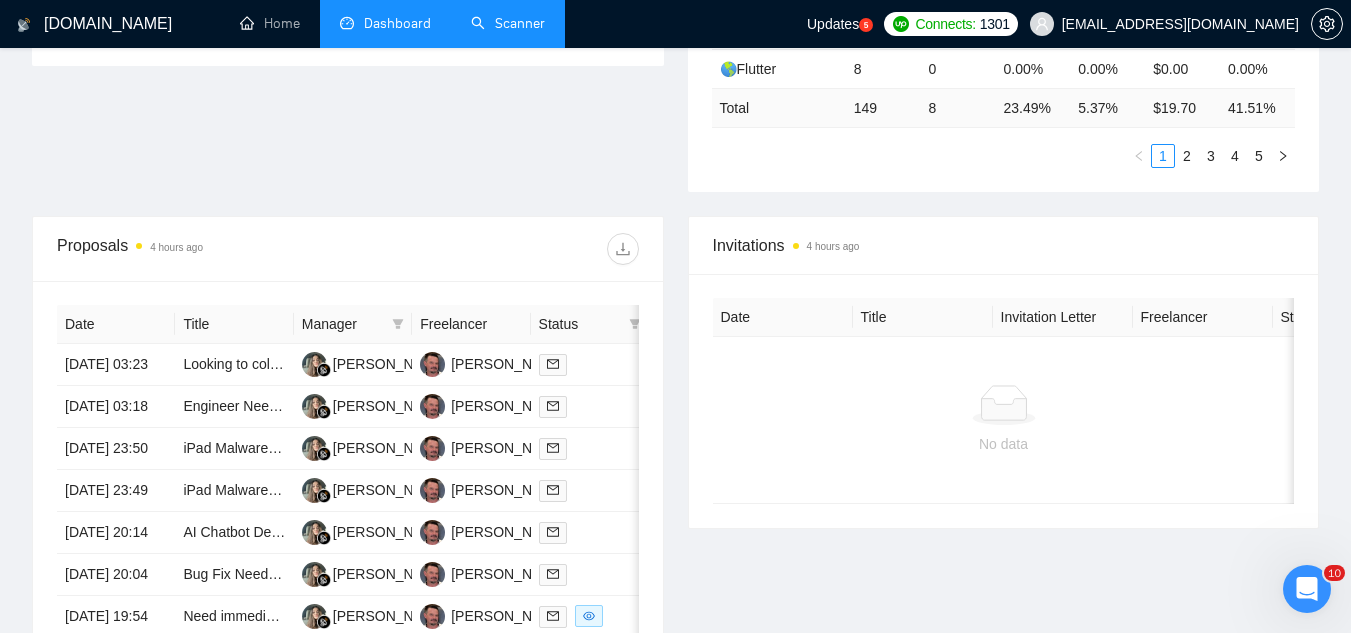scroll, scrollTop: 700, scrollLeft: 0, axis: vertical 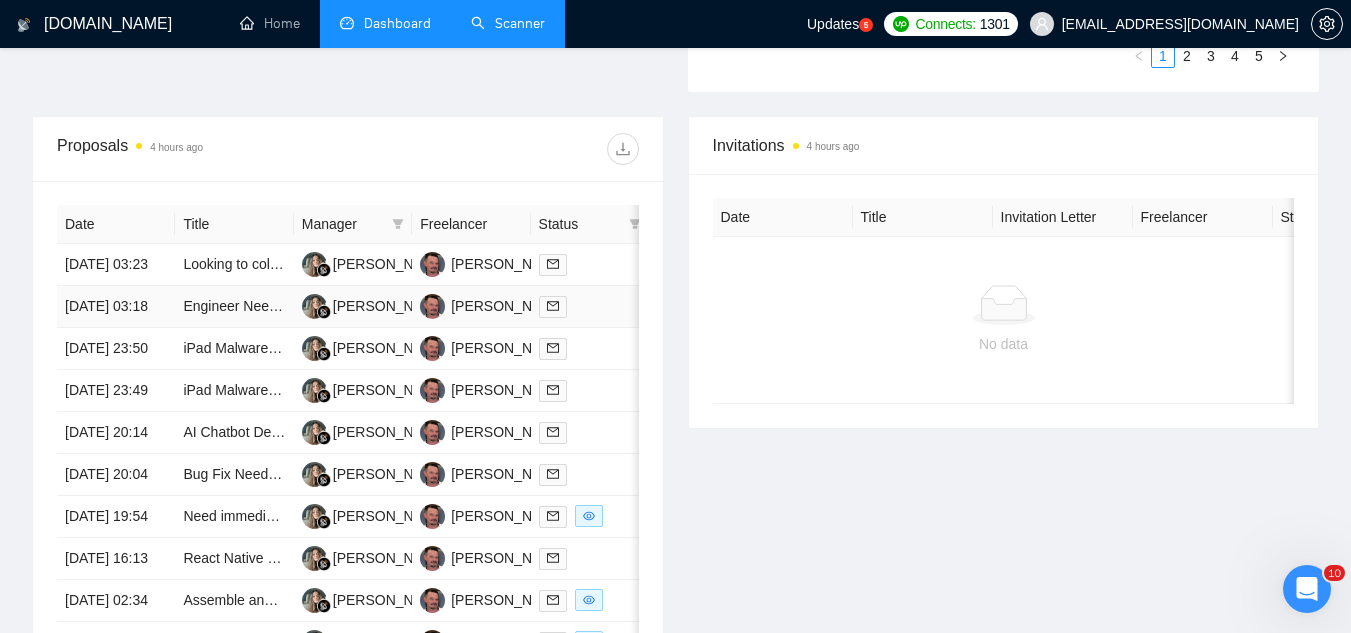 click on "Engineer Needed for Discreet Wearable Prototype – Low Power + BLE" at bounding box center [234, 307] 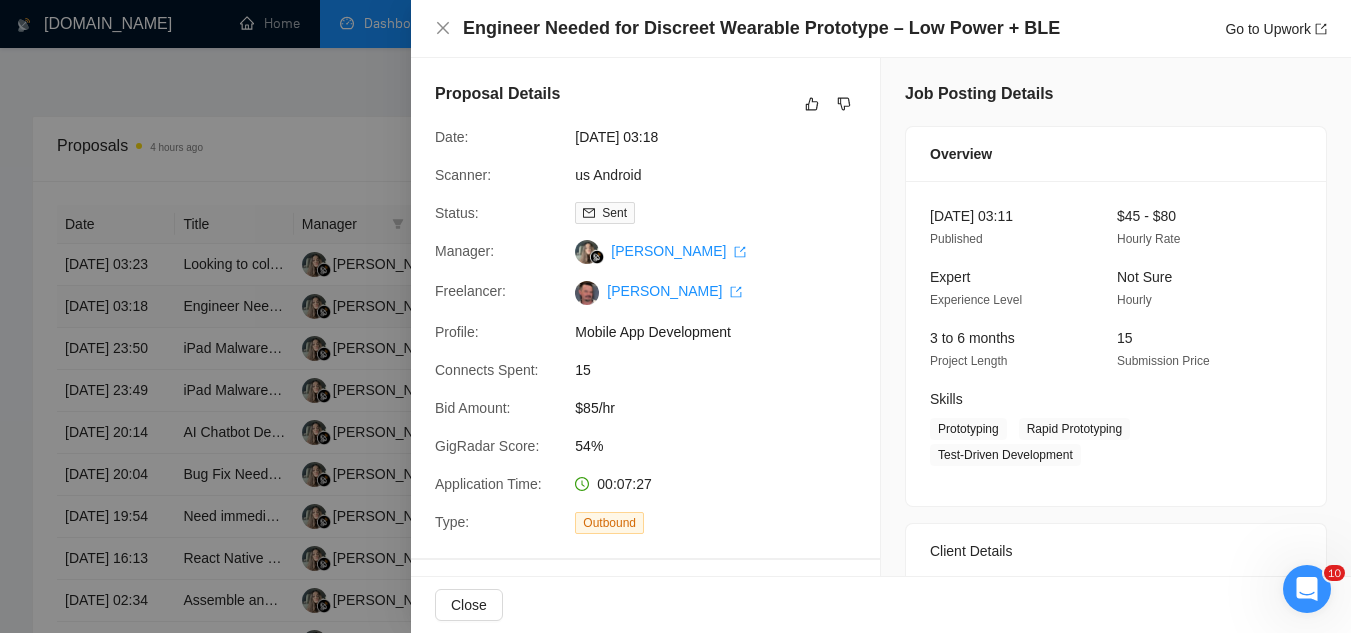 click at bounding box center (675, 316) 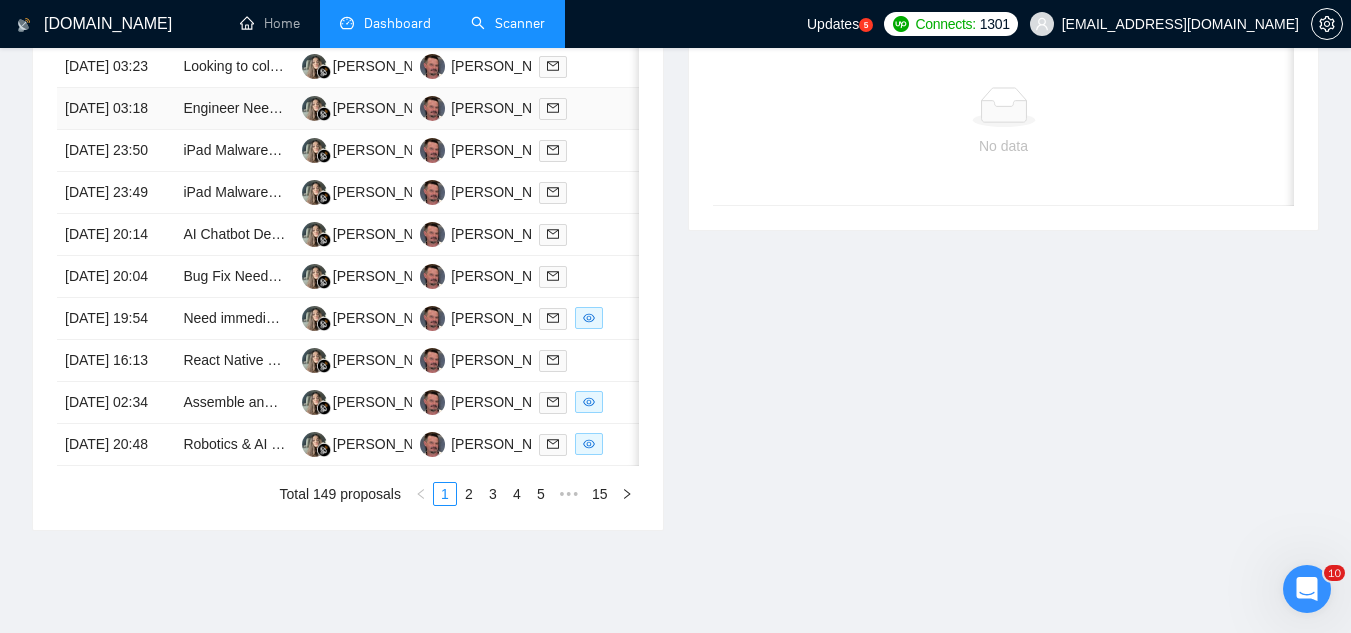 scroll, scrollTop: 900, scrollLeft: 0, axis: vertical 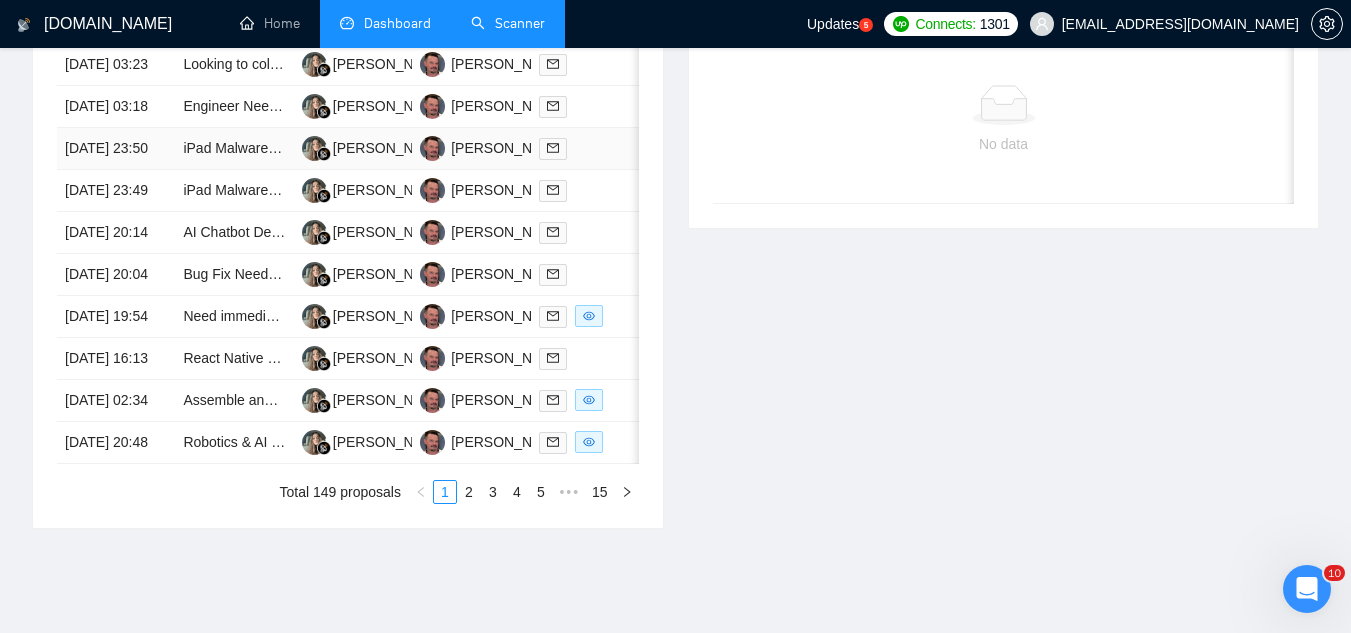click on "iPad Malware Detection and Troubleshooting Expert Needed" at bounding box center [234, 149] 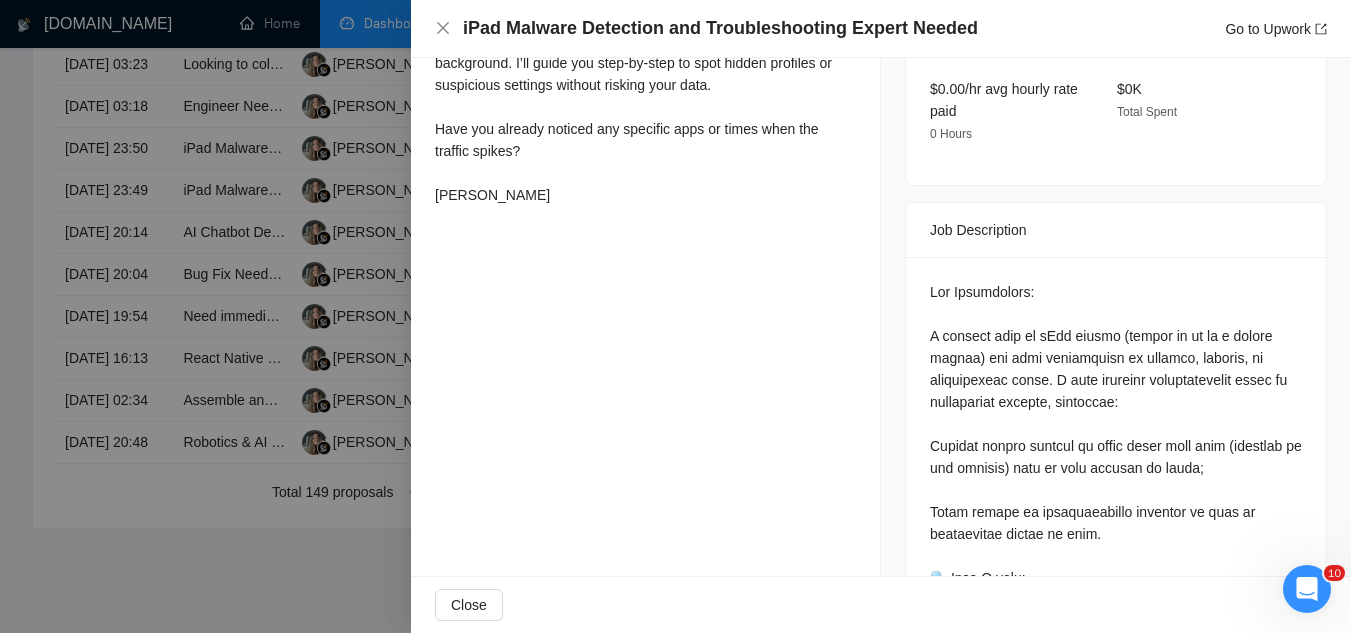 scroll, scrollTop: 700, scrollLeft: 0, axis: vertical 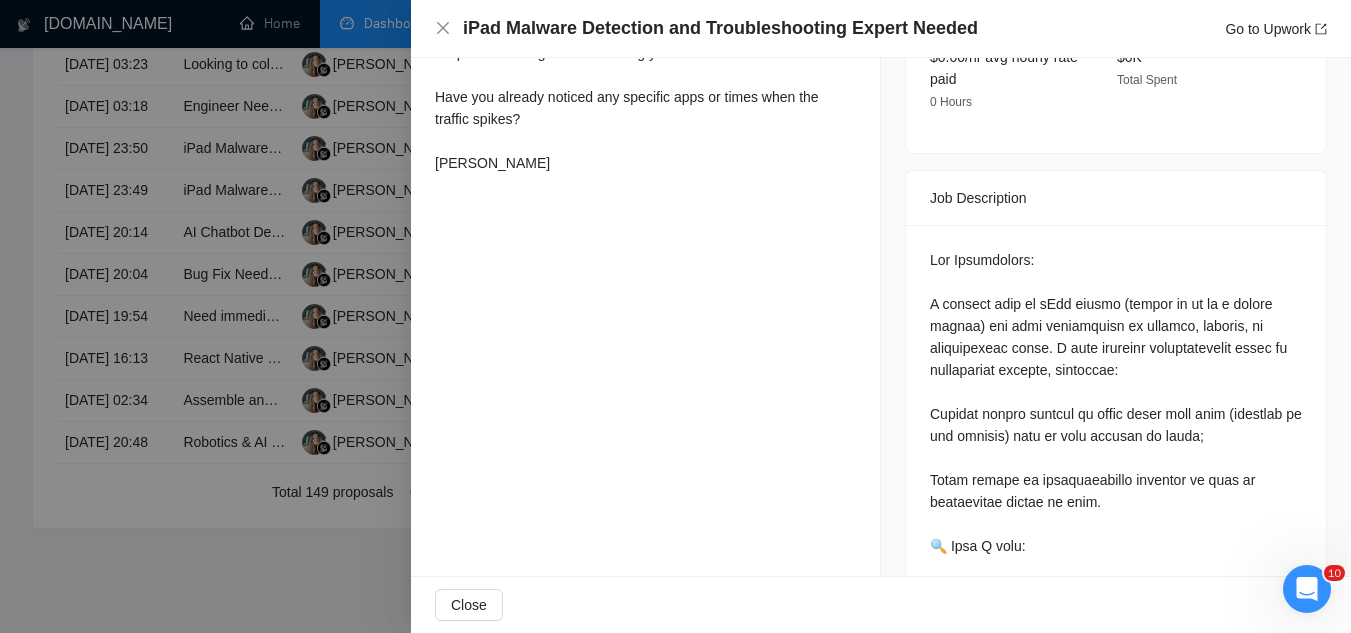 click at bounding box center (675, 316) 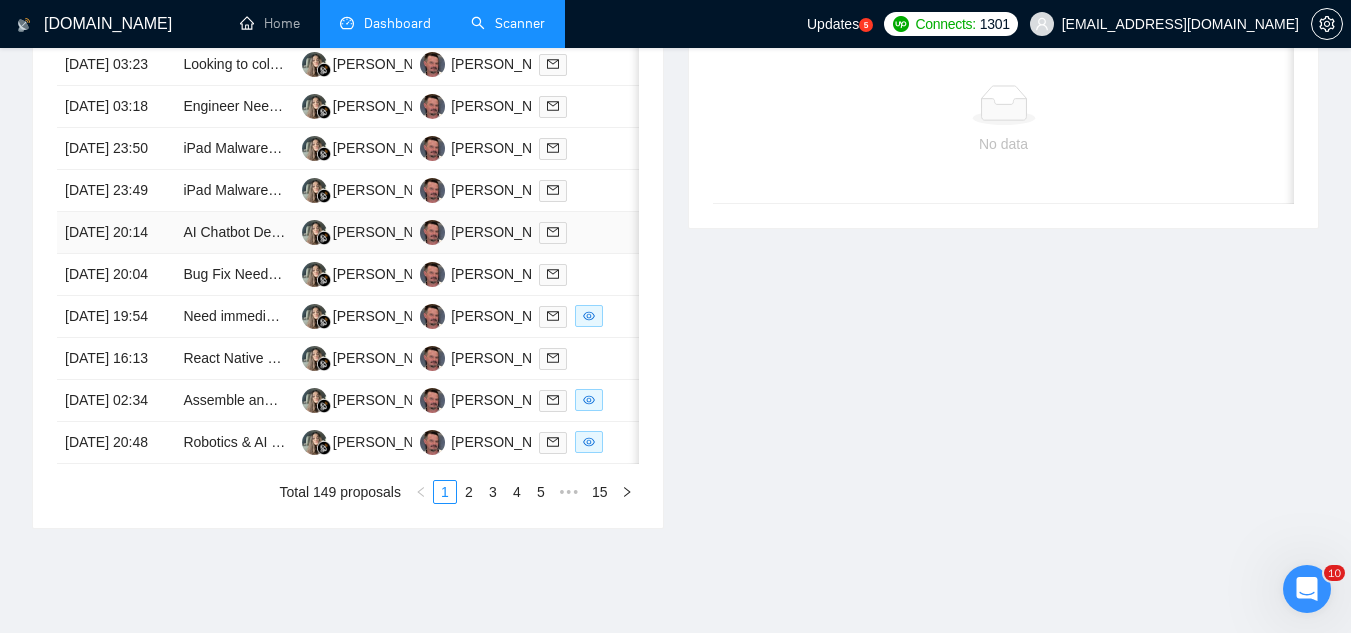 click on "AI Chatbot Developer Needed for Custom Business Assistant (OpenAI / RAG)" at bounding box center (234, 233) 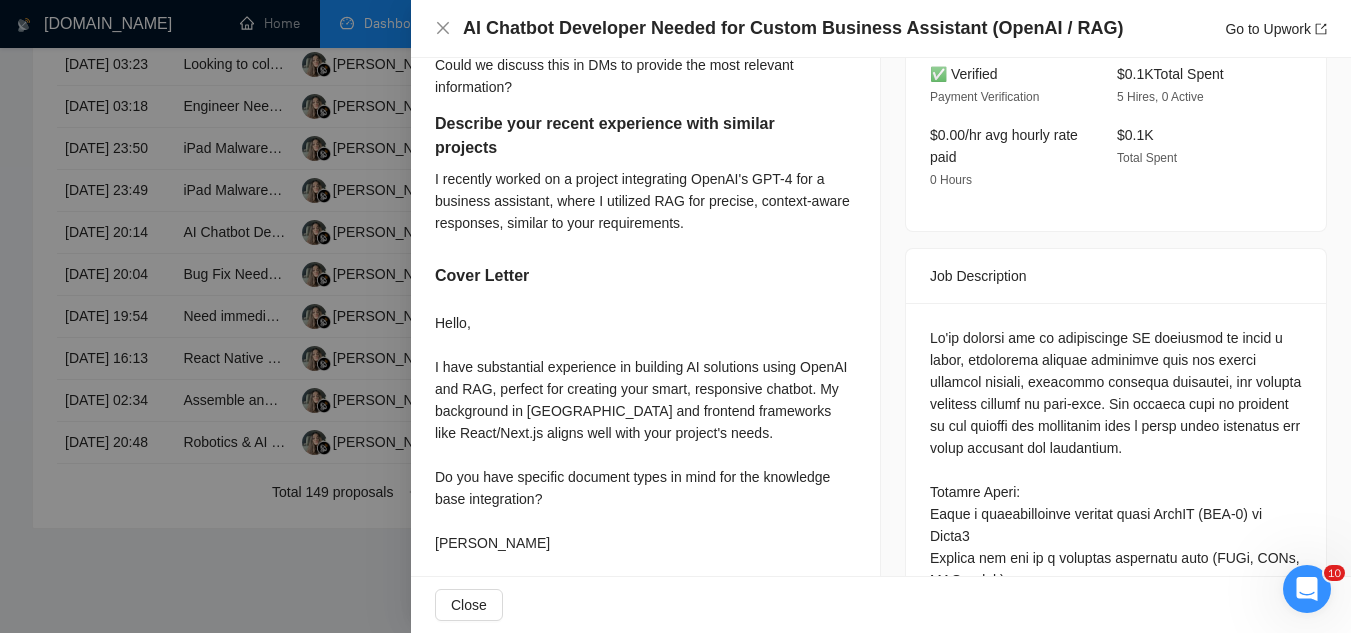 click at bounding box center (675, 316) 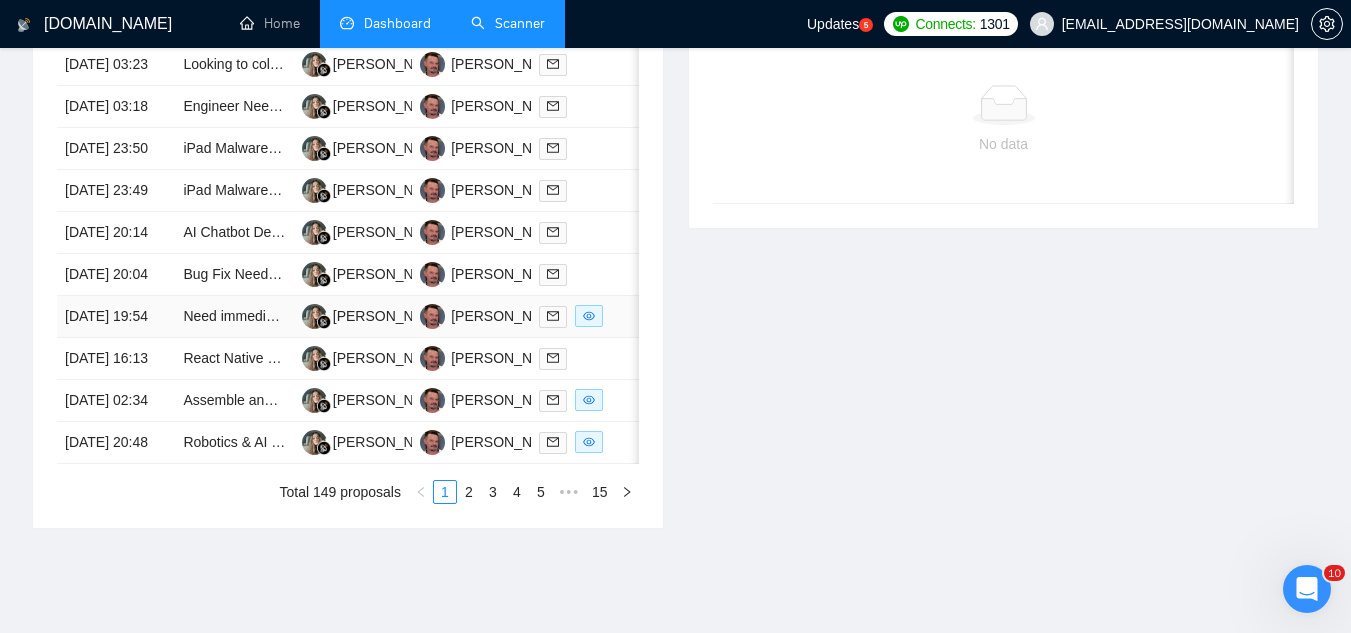 click on "Need immediate help to update React Native messaging app for Android and iOS" at bounding box center [234, 317] 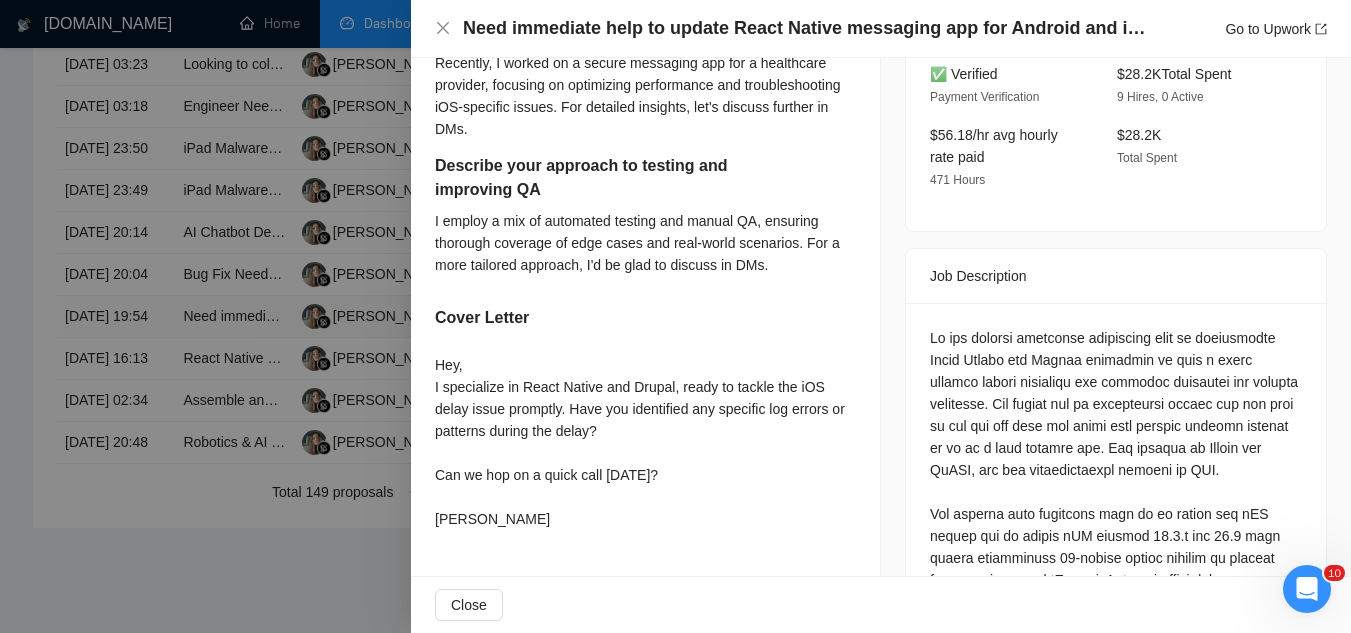 click at bounding box center [675, 316] 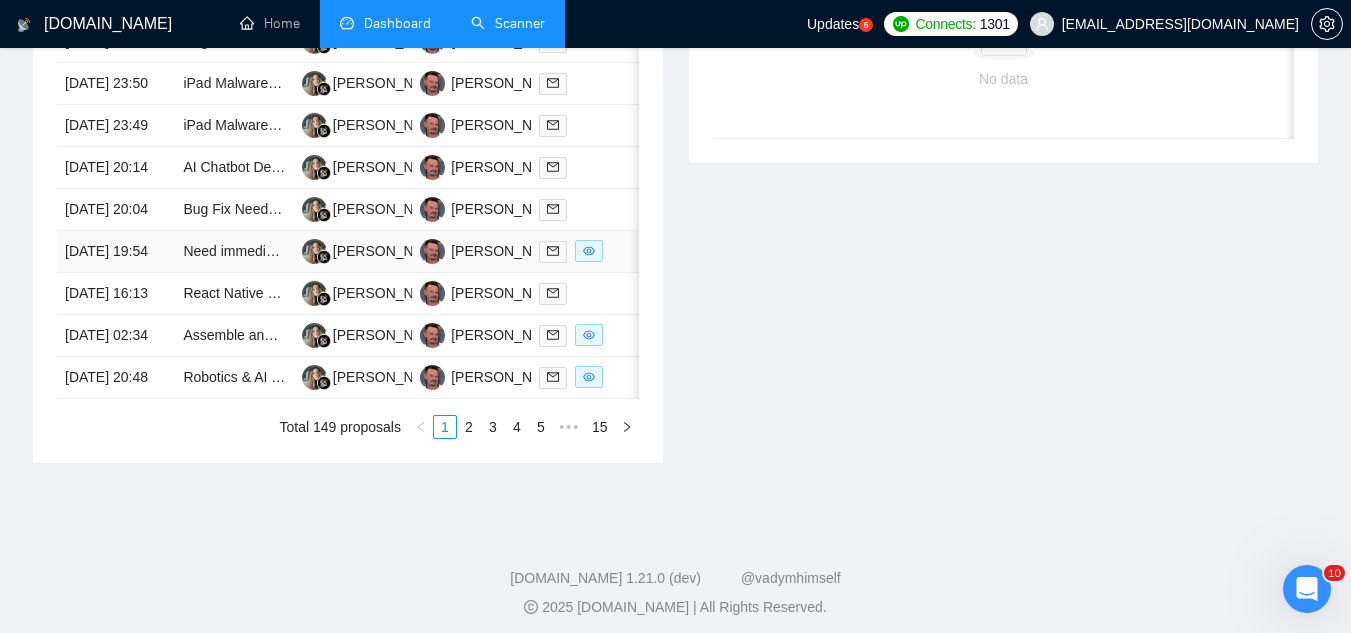 scroll, scrollTop: 1000, scrollLeft: 0, axis: vertical 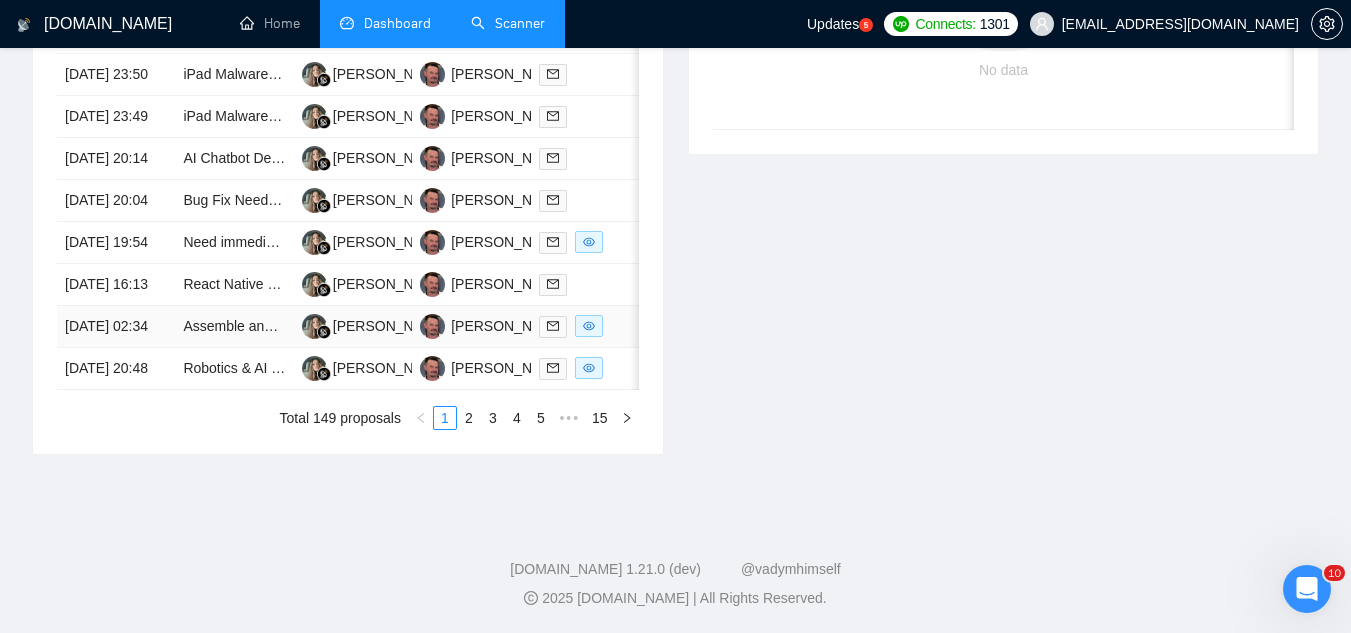 click on "Assemble and Program AI Robot Dog (PuppyPi Pro) for Burning Man Installation — Fixed Price" at bounding box center (234, 327) 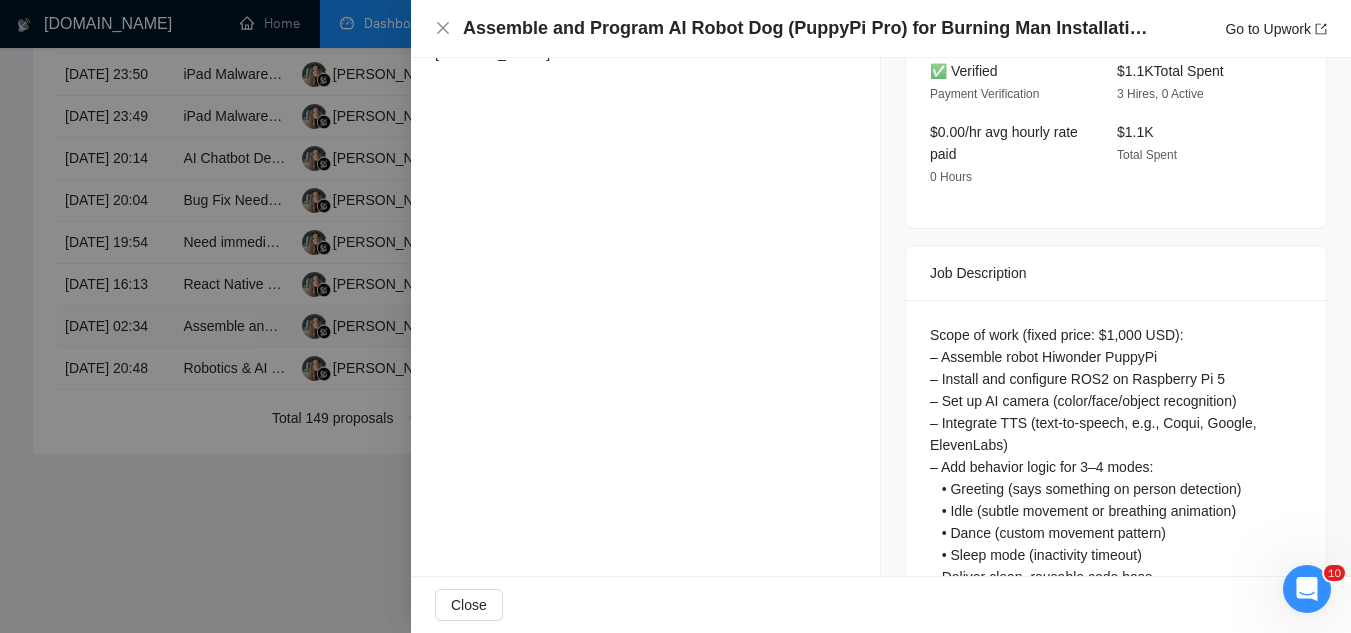 click at bounding box center [675, 316] 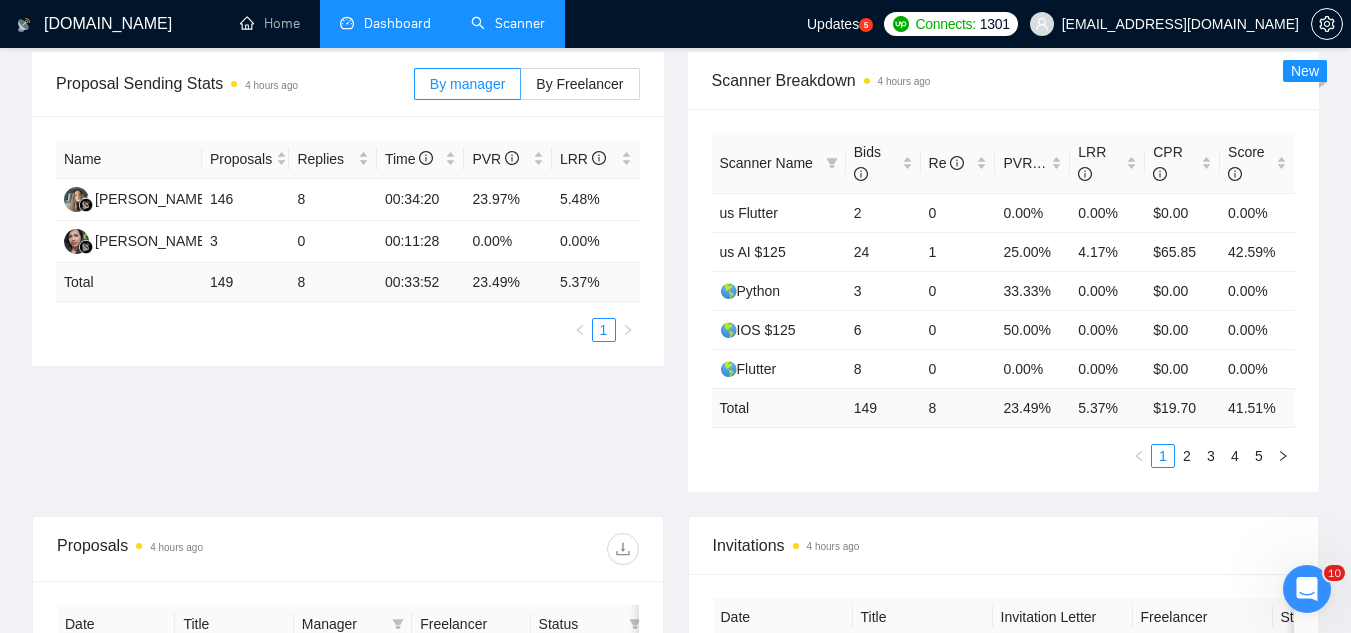 scroll, scrollTop: 0, scrollLeft: 0, axis: both 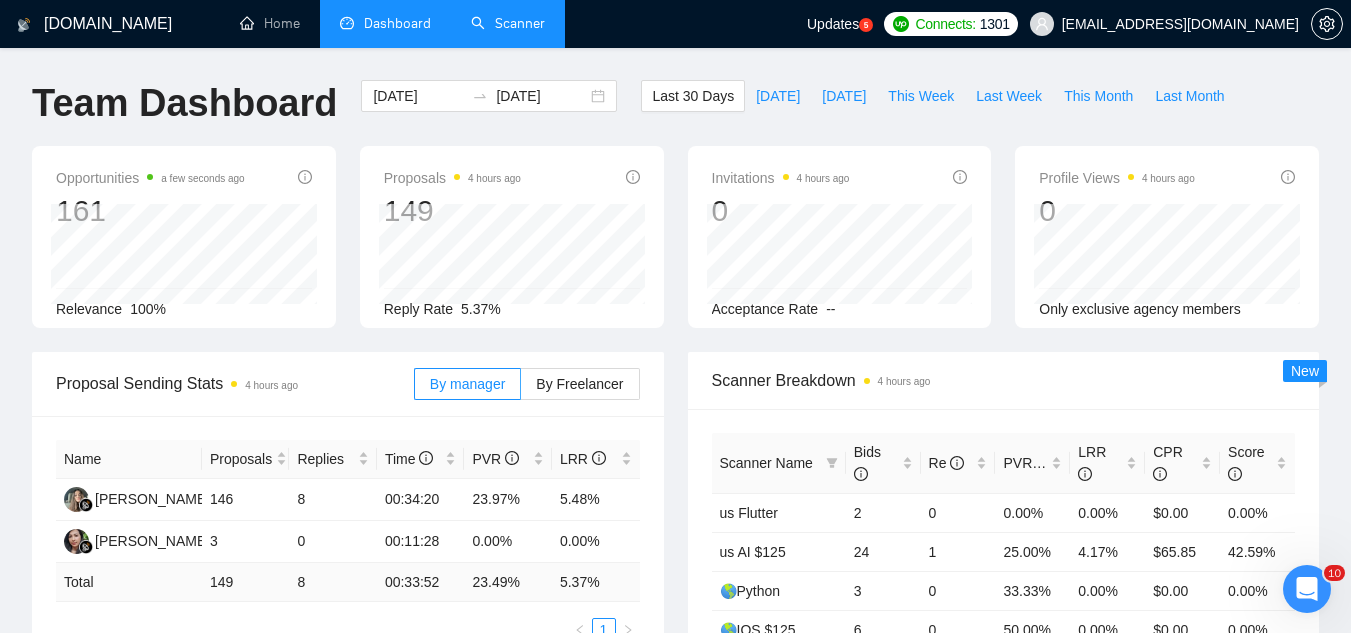 click on "Scanner" at bounding box center [508, 23] 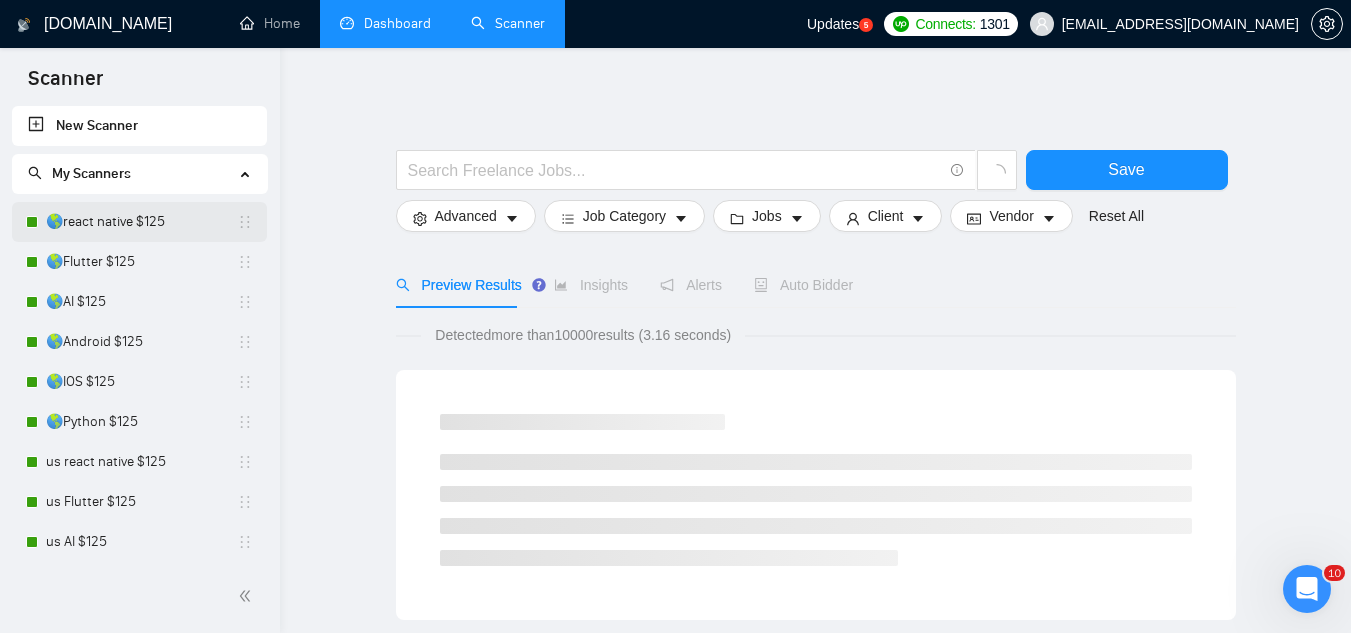 click on "🌎react native $125" at bounding box center (141, 222) 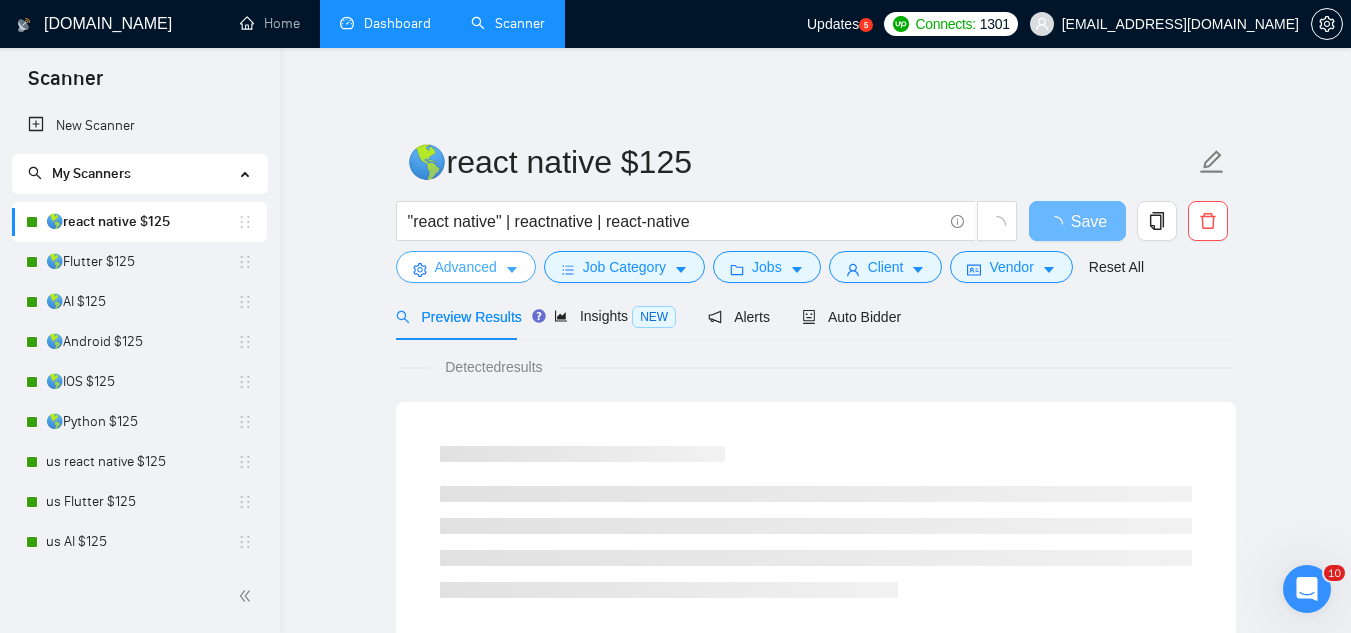 click on "Advanced" at bounding box center (466, 267) 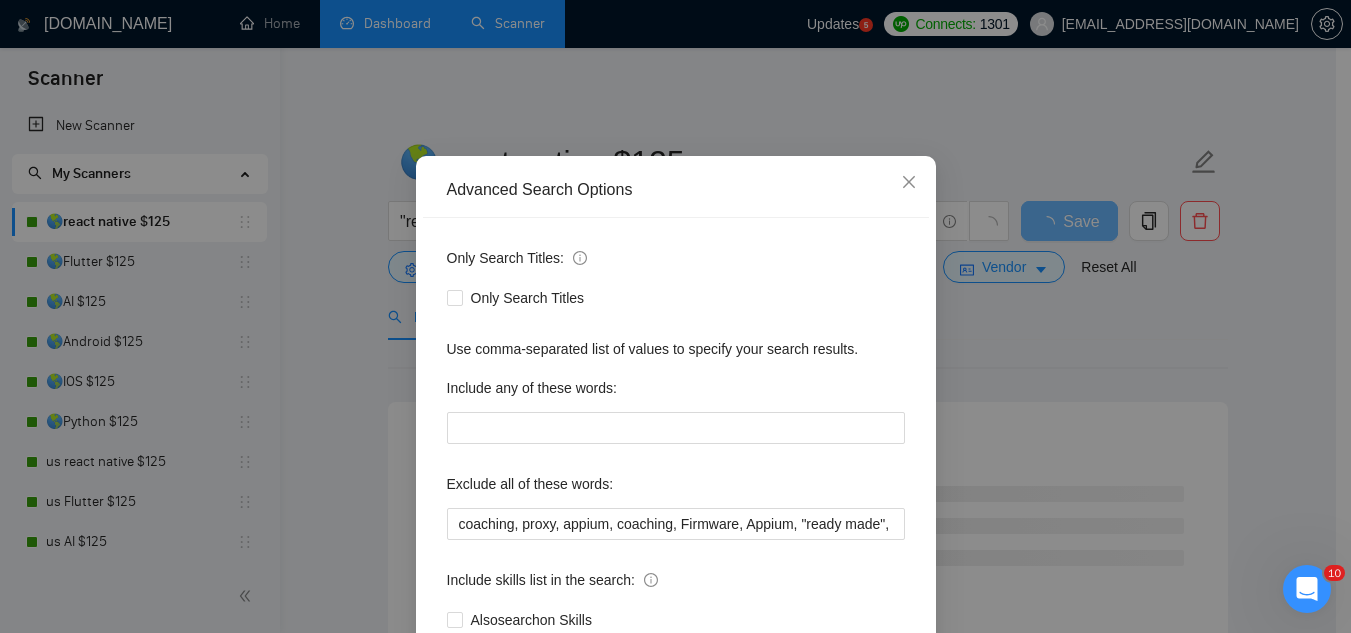 scroll, scrollTop: 100, scrollLeft: 0, axis: vertical 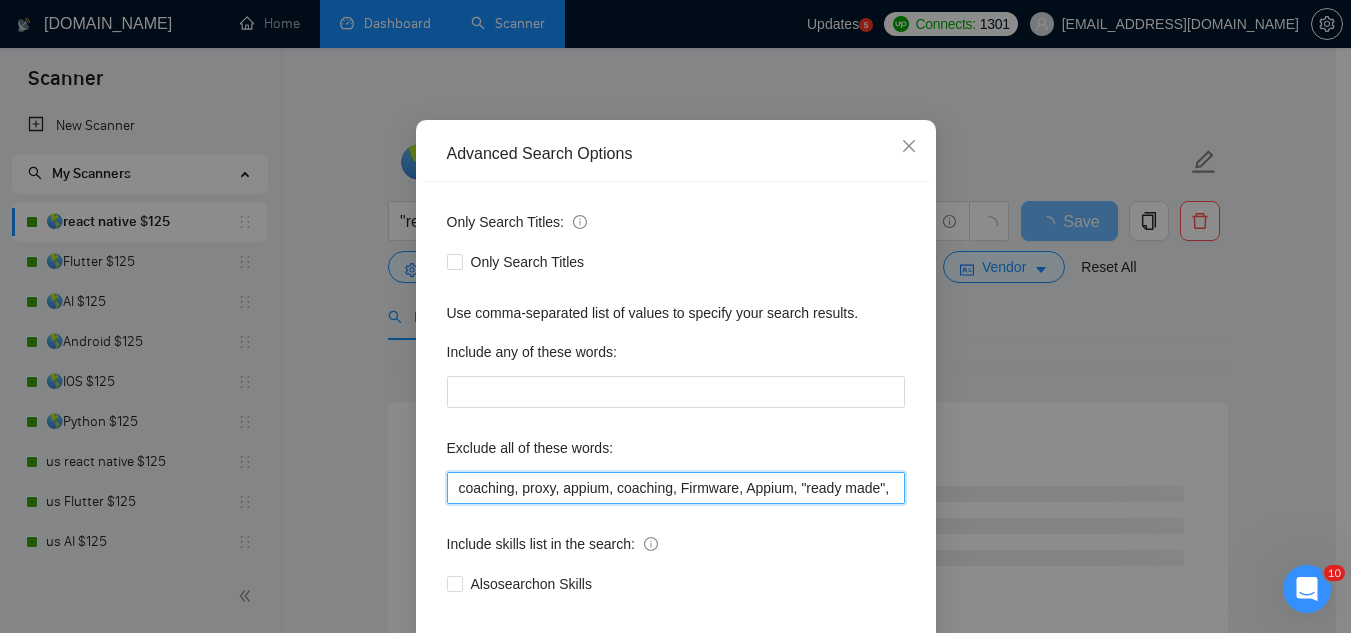 click on "coaching, proxy, appium, coaching, Firmware, Appium, "ready made", "ready-made", (Data Anal*), consultation, QA, Tester, CTO, "Contract Chief Technology Officer", CPU, sport*, betting, Fantas*, "[URL]", (Data Scien*), (marketing analyt*), (predictive analyt*), mentor, BI, "Power BI", train*, "to join our", "on-site", onsite, "hardware engineer", tutor, "Fractional CTO", SEO, (Video Edit*), "outbound calling", Buscamos, experto, Founding, freelancer*, "join our team", (no agenc*)," at bounding box center [676, 488] 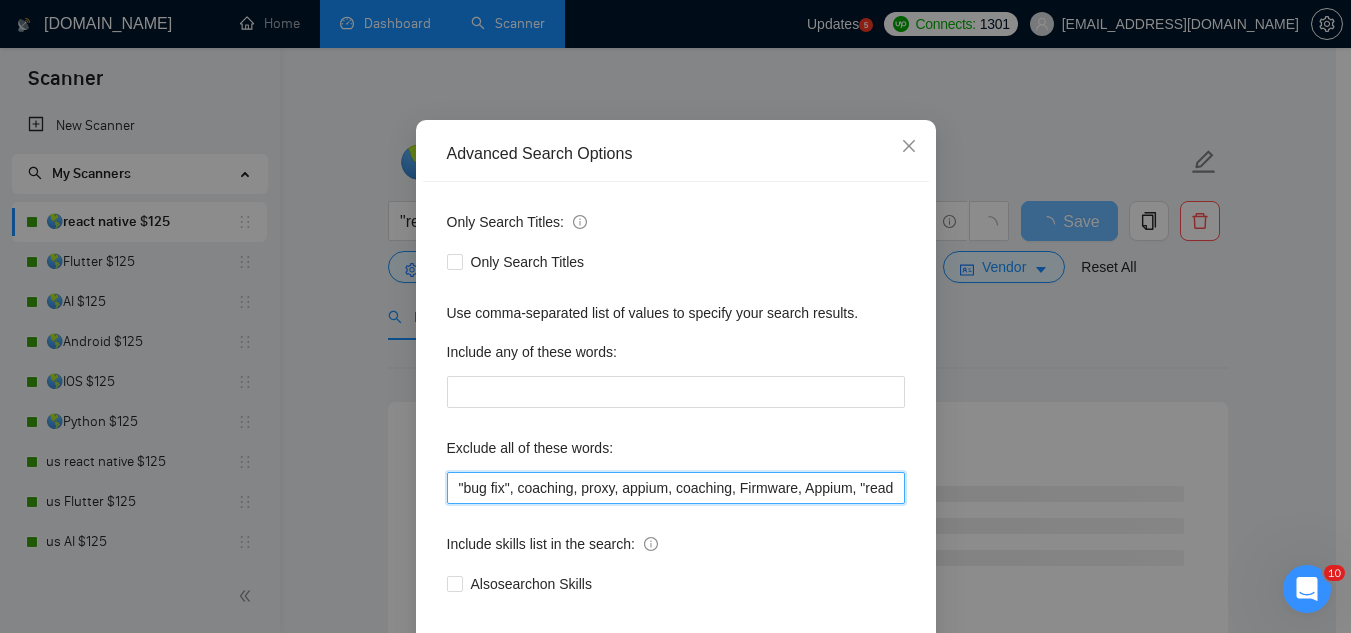 scroll, scrollTop: 199, scrollLeft: 0, axis: vertical 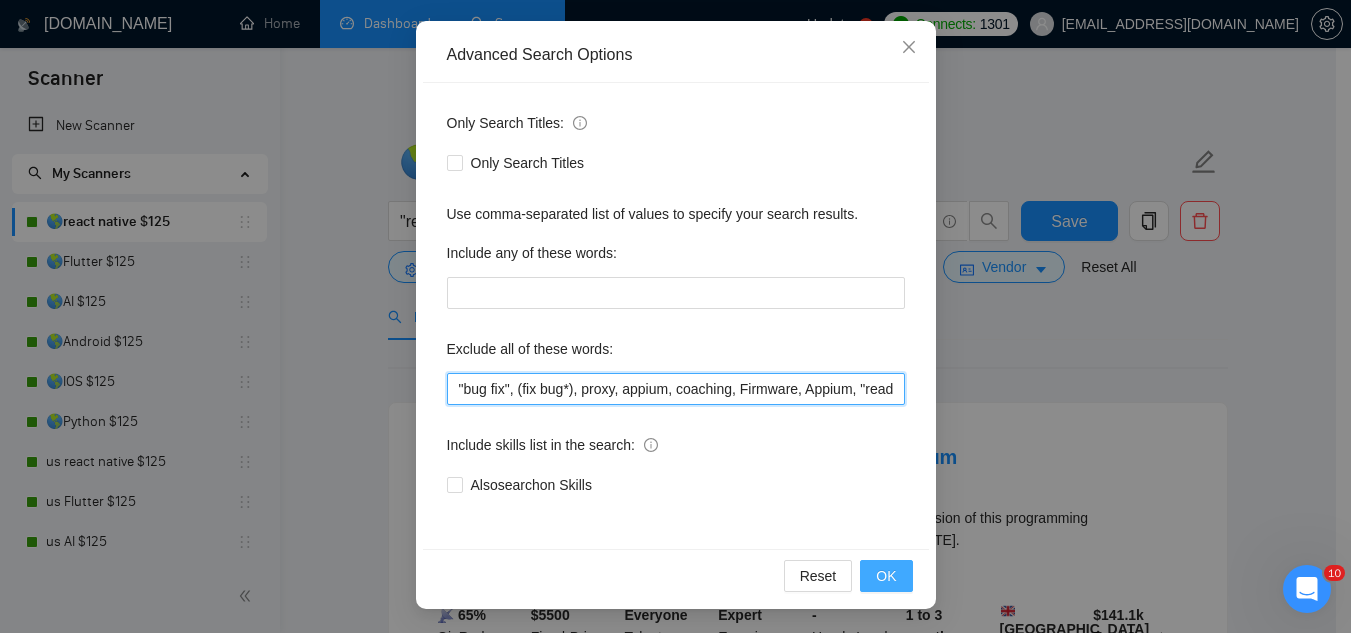 type on ""bug fix", (fix bug*), proxy, appium, coaching, Firmware, Appium, "ready made", "ready-made", (Data Anal*), consultation, QA, Tester, CTO, "Contract Chief Technology Officer", CPU, sport*, betting, Fantas*, "[URL]", (Data Scien*), (marketing analyt*), (predictive analyt*), mentor, BI, "Power BI", train*, "to join our", "on-site", onsite, "hardware engineer", tutor, "Fractional CTO", SEO, (Video Edit*), "outbound calling", Buscamos, experto, Founding, freelancer*, "join our team", (no agenc*)," 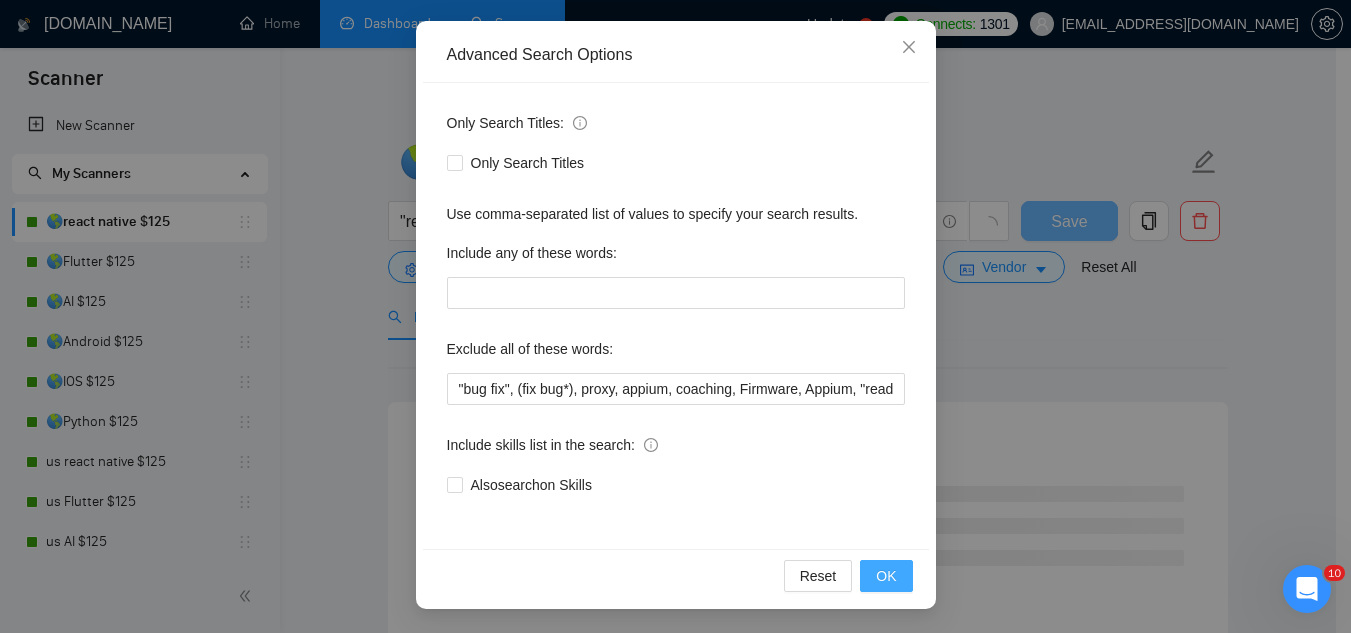 click on "OK" at bounding box center [886, 576] 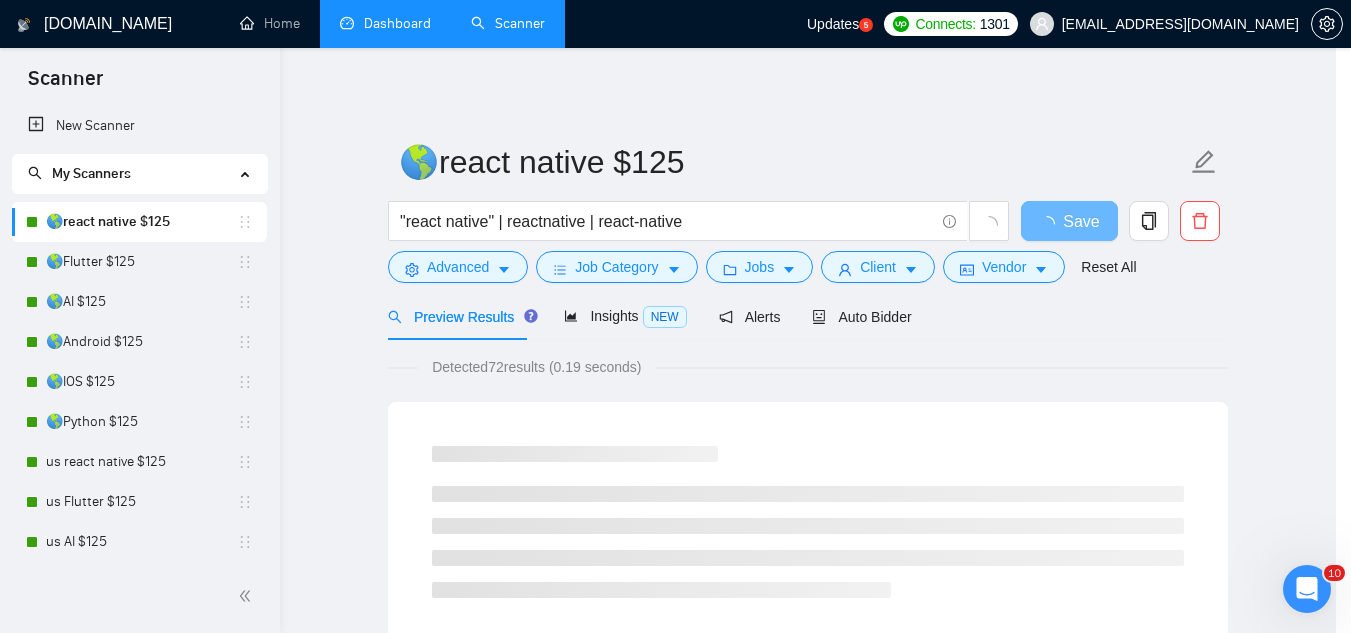 scroll, scrollTop: 99, scrollLeft: 0, axis: vertical 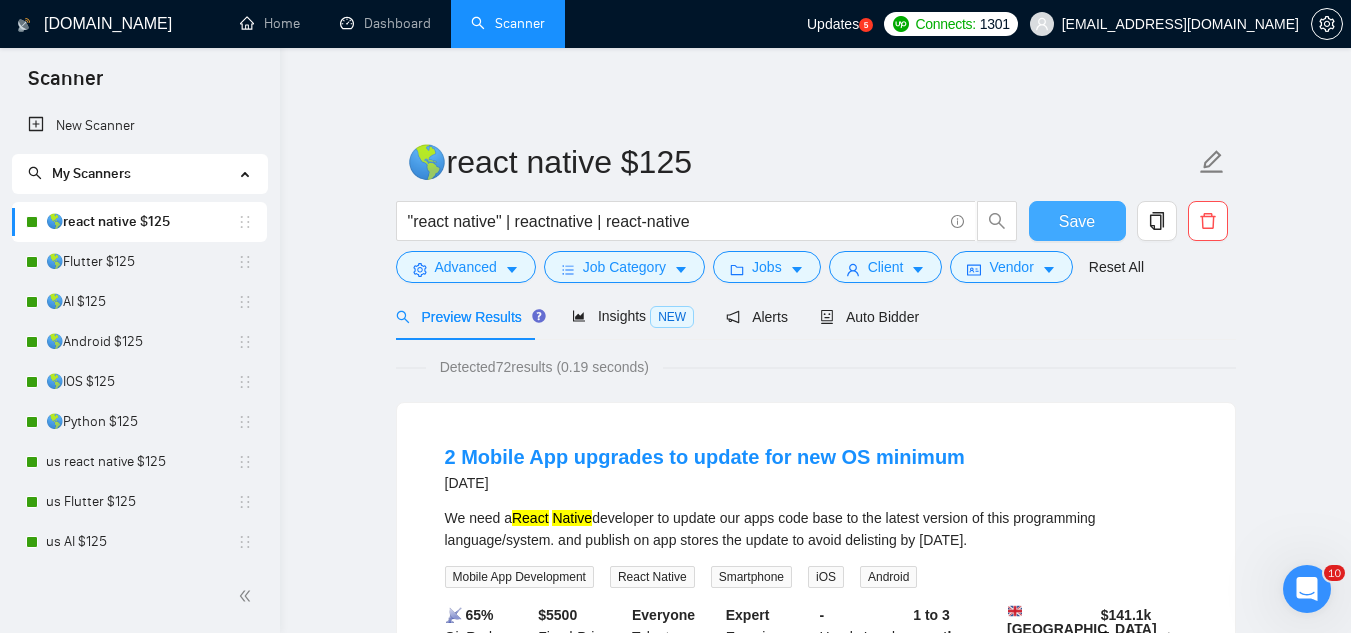click on "Save" at bounding box center (1077, 221) 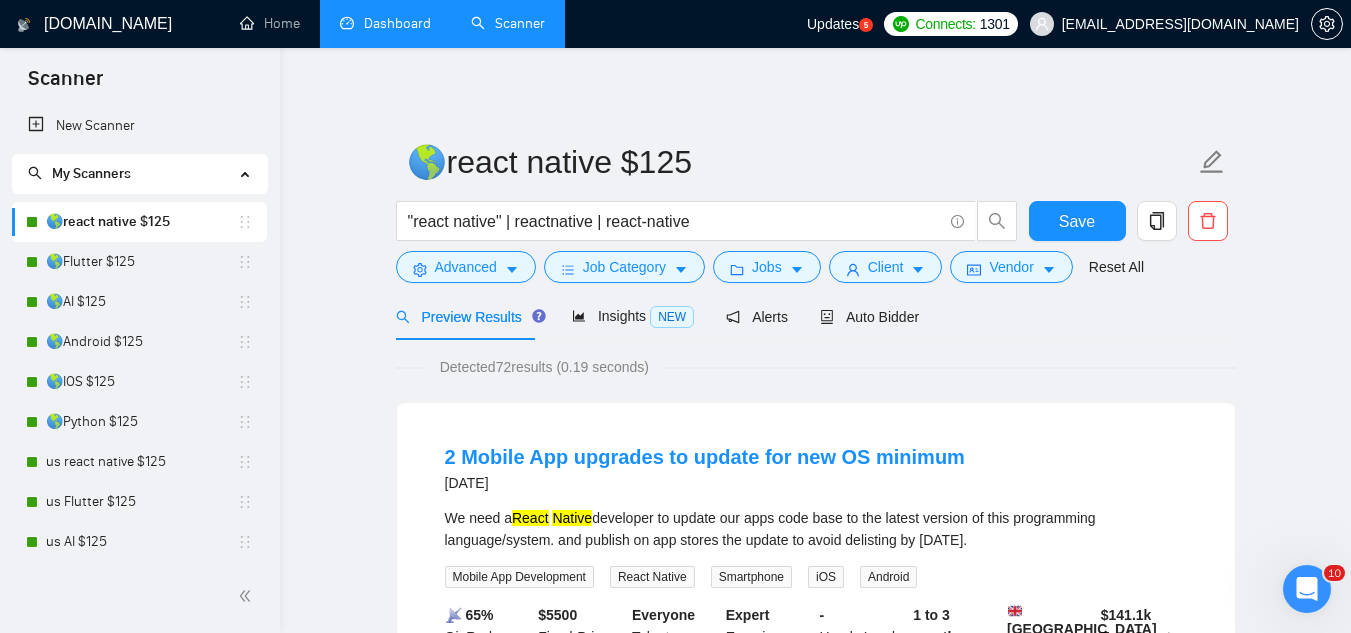 click on "Dashboard" at bounding box center [385, 23] 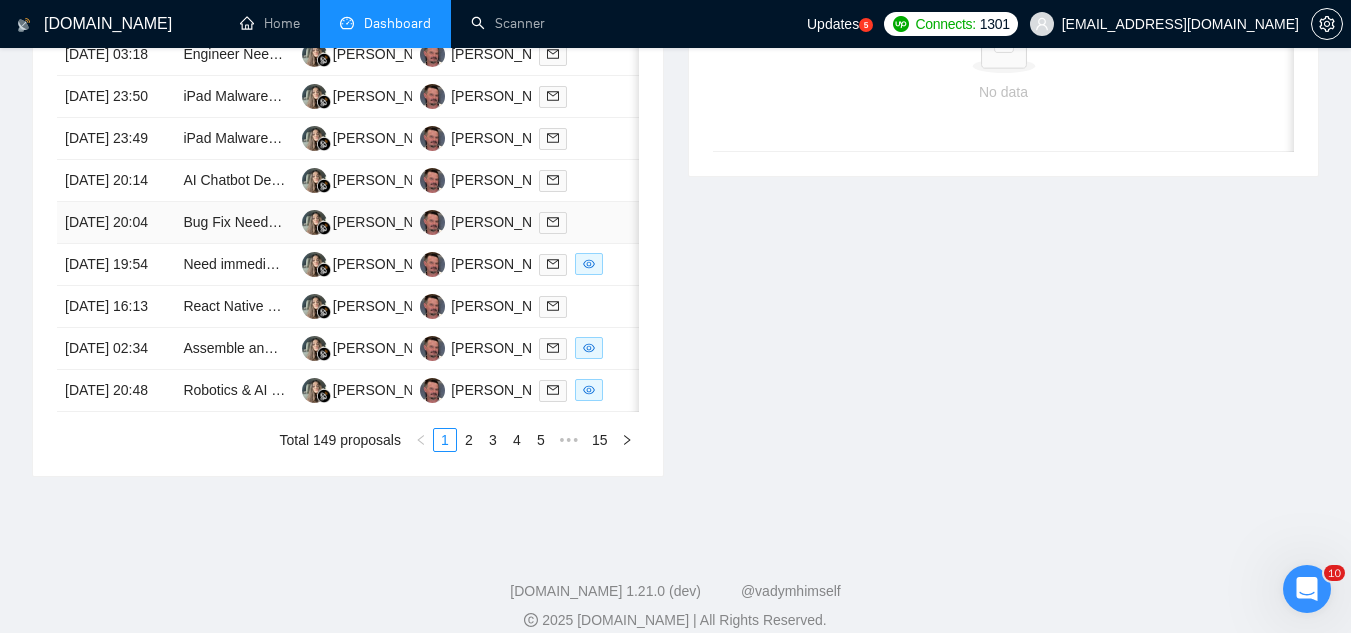 scroll, scrollTop: 1000, scrollLeft: 0, axis: vertical 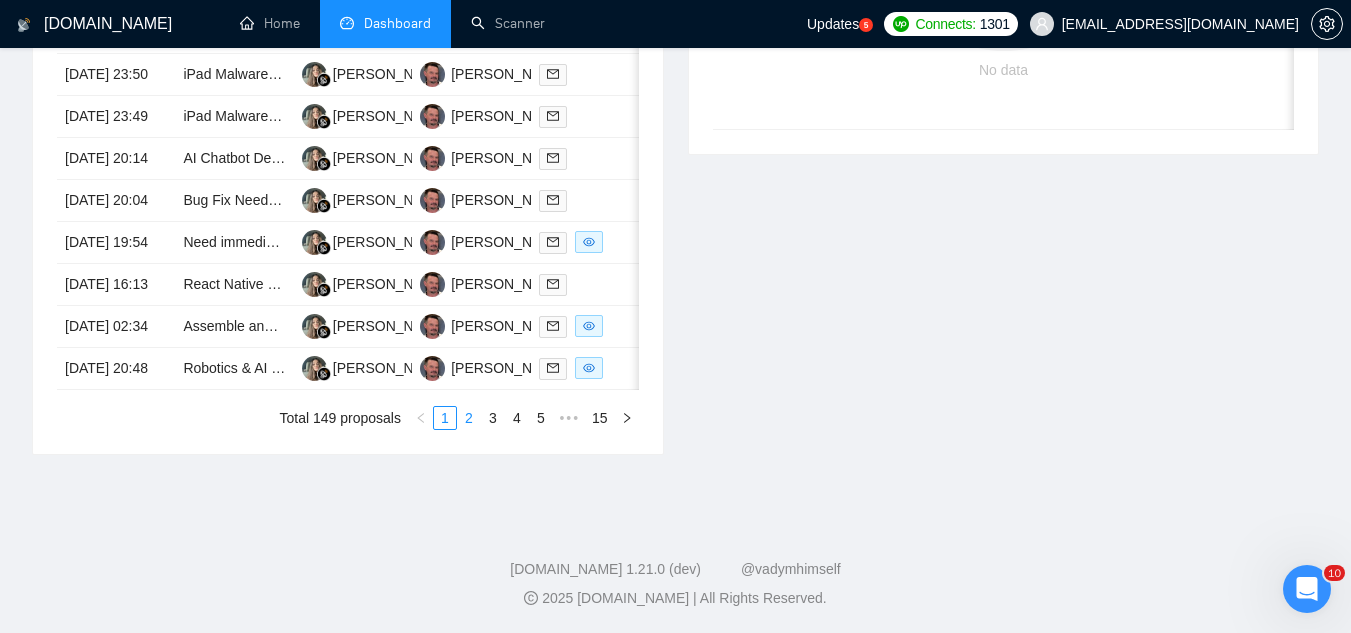 click on "2" at bounding box center [469, 418] 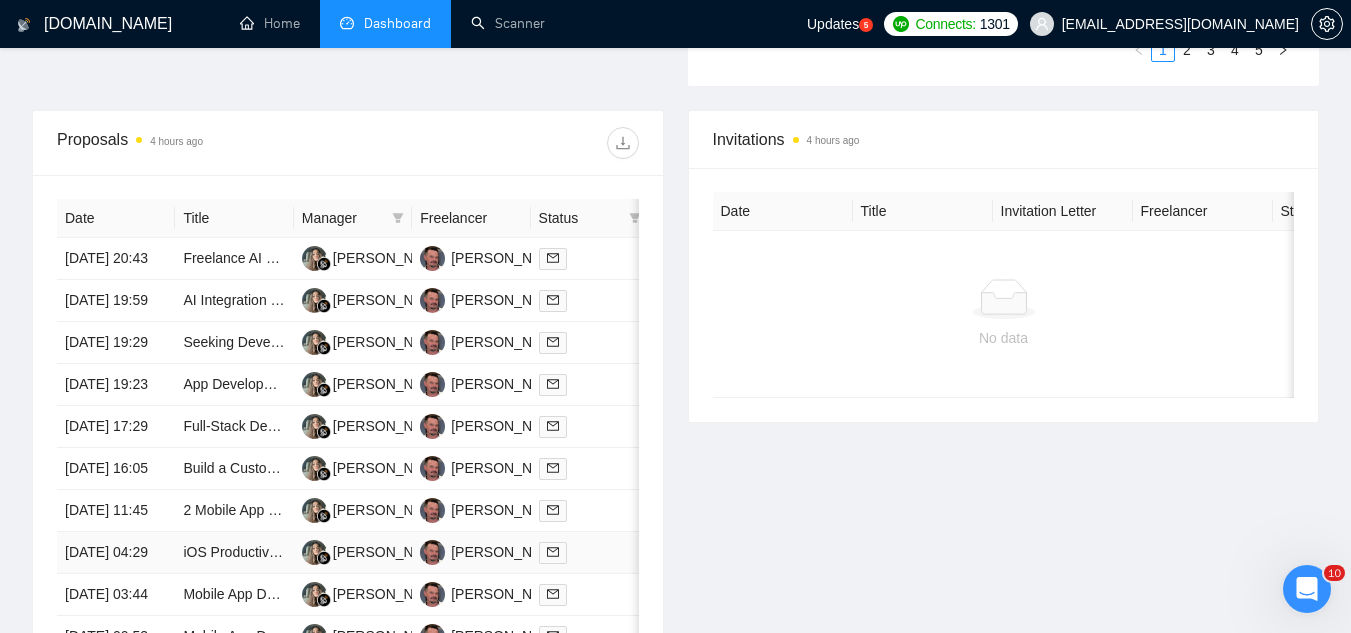 scroll, scrollTop: 700, scrollLeft: 0, axis: vertical 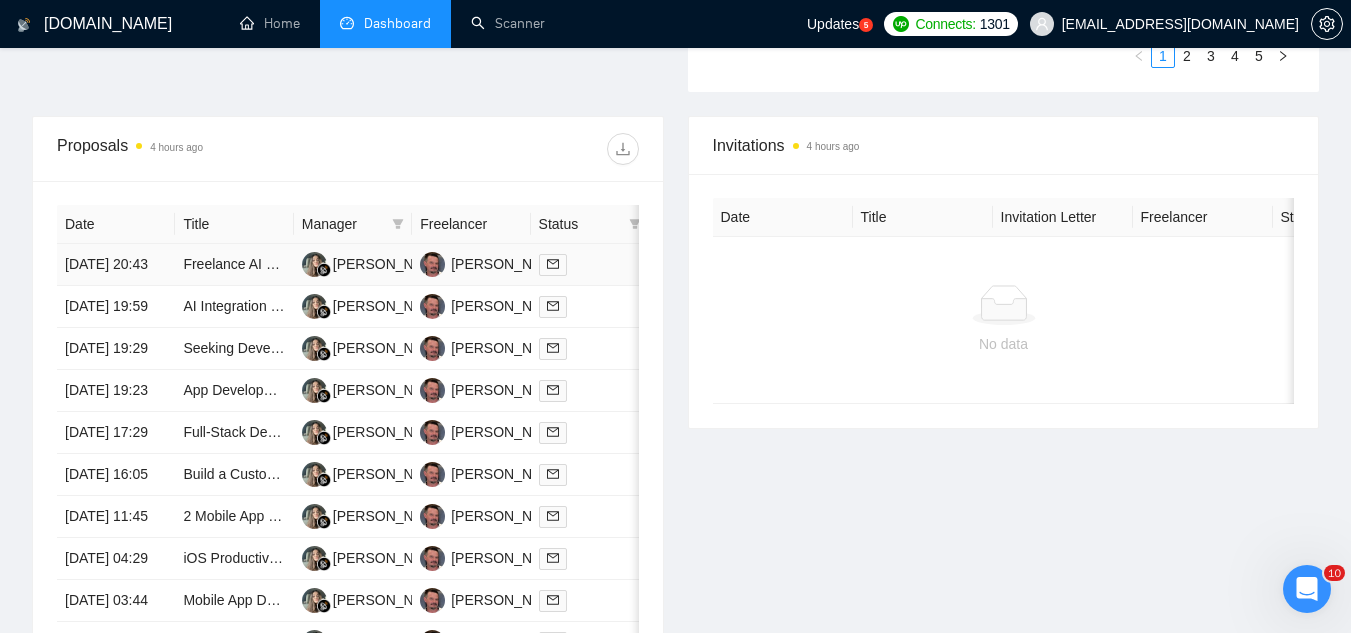 click on "Freelance AI Engineer – AI Automation System Architect" at bounding box center (234, 265) 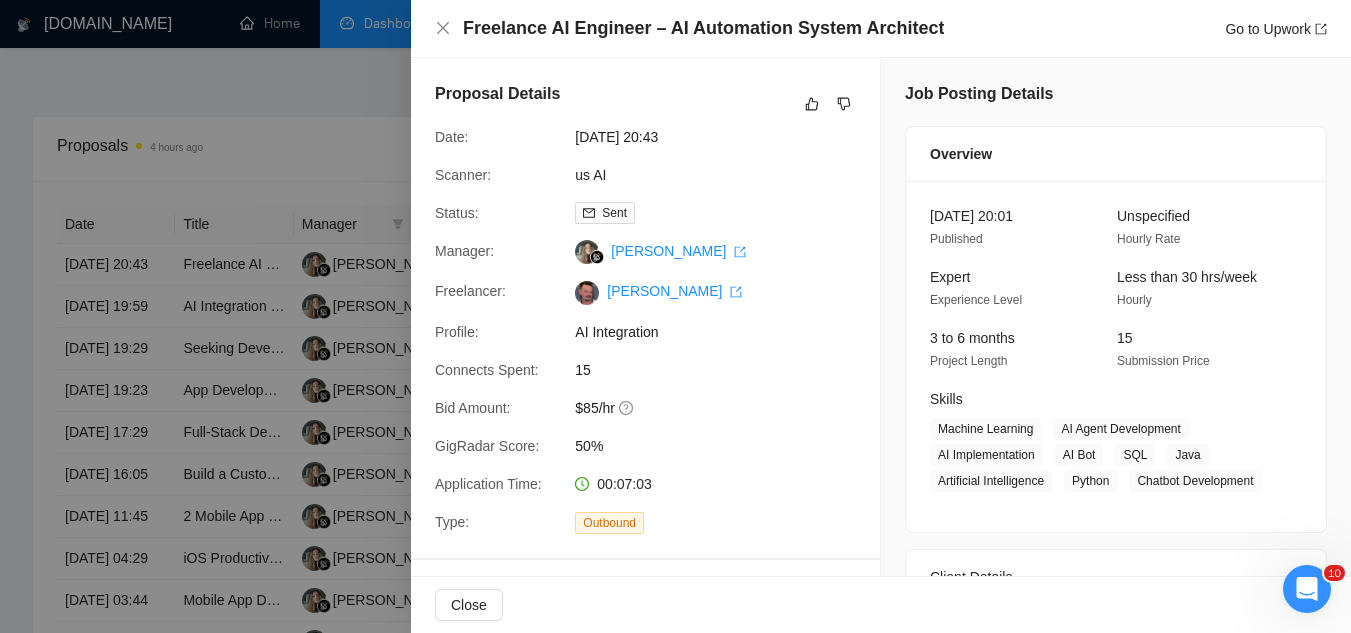 click at bounding box center (675, 316) 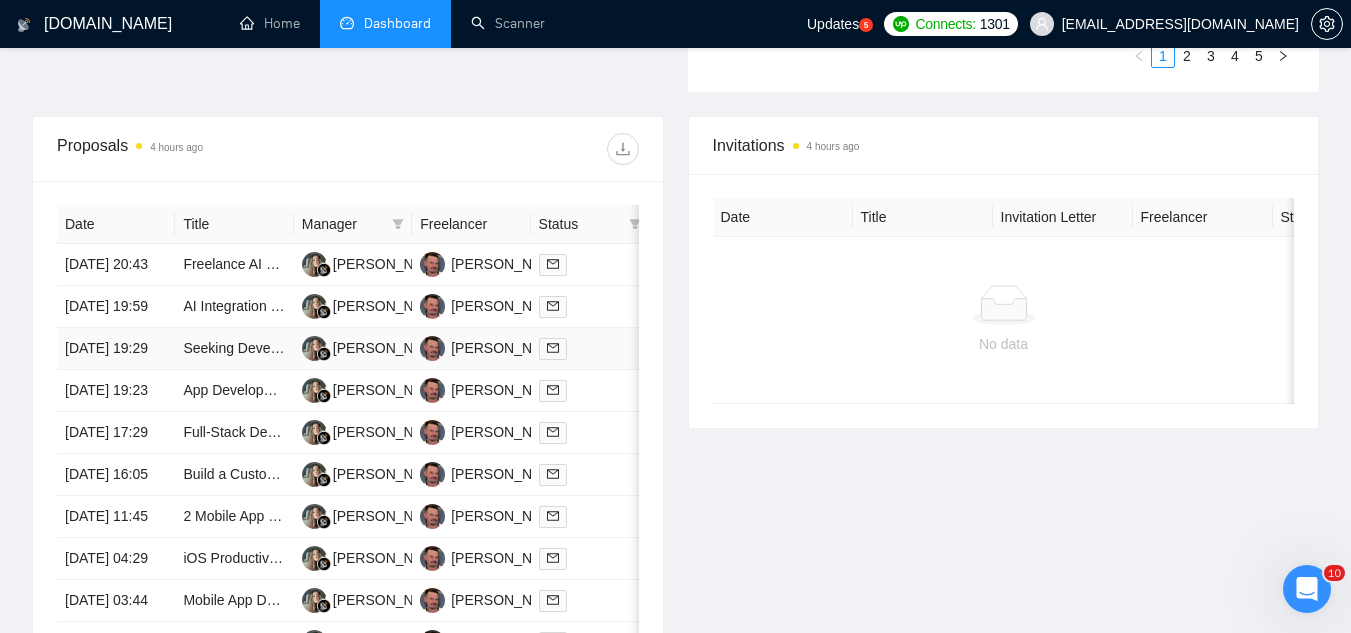 click on "Seeking Developer for Custom Messaging Automation Bot (Browser-Based + AI Integration)" at bounding box center [234, 349] 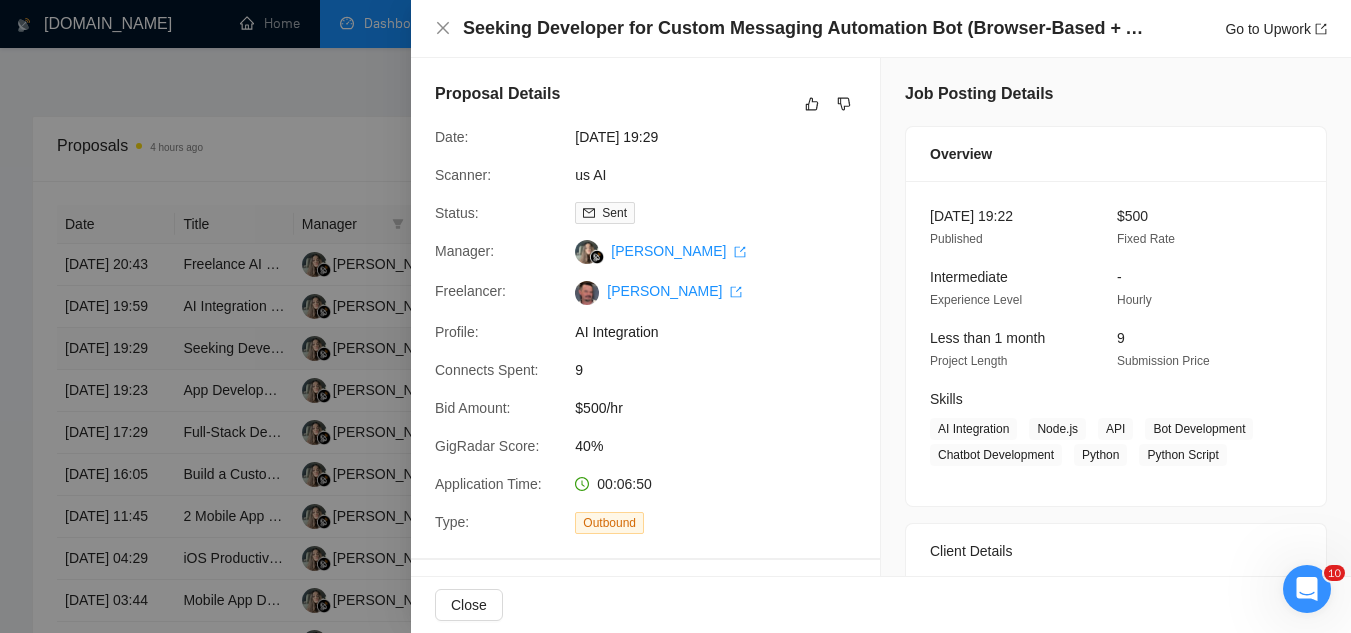 click at bounding box center [675, 316] 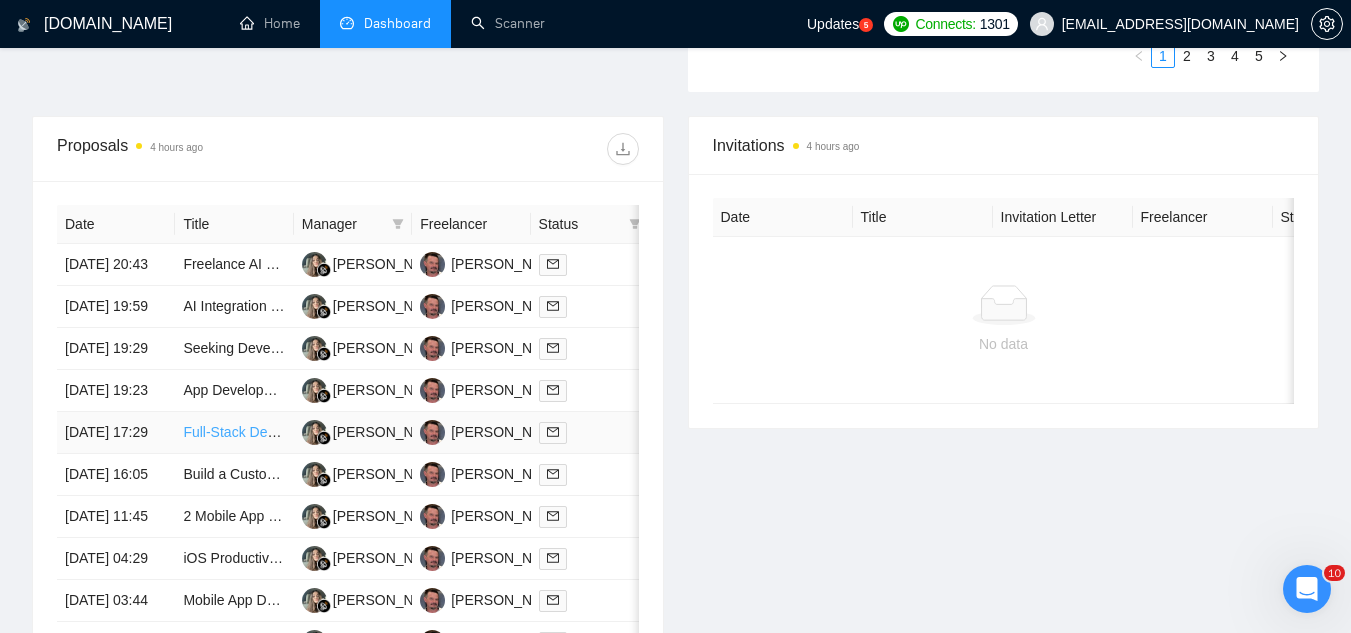 scroll, scrollTop: 800, scrollLeft: 0, axis: vertical 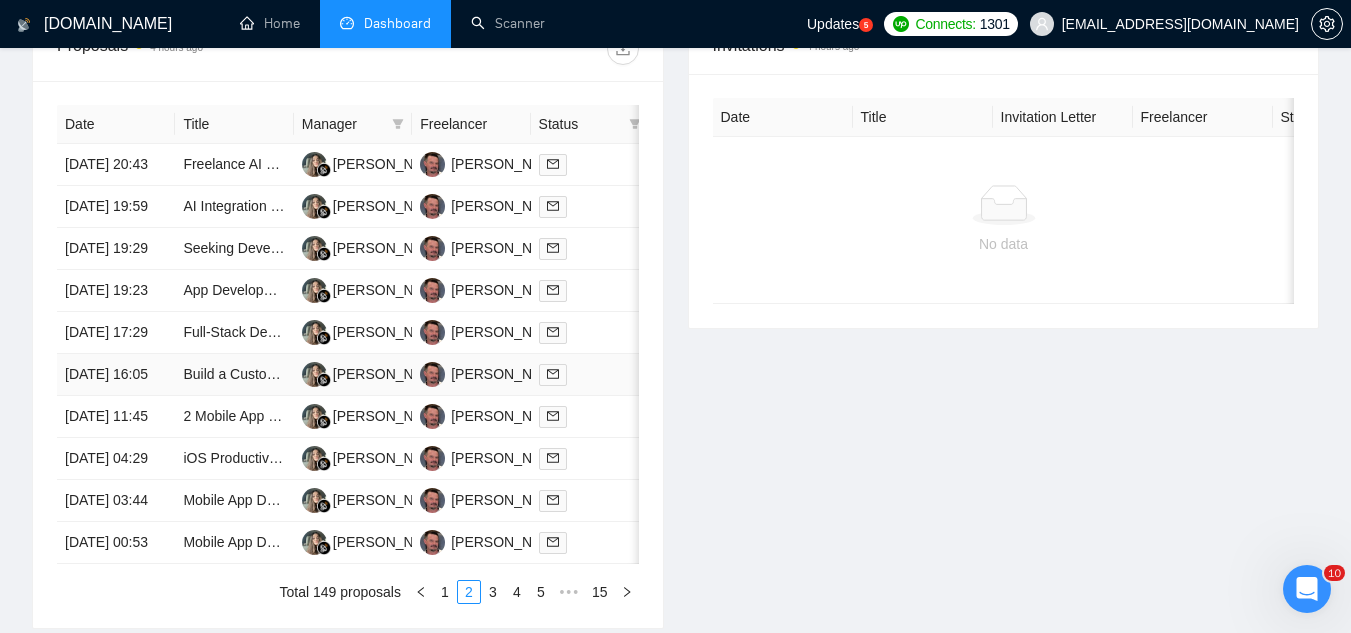 click on "Build a Custom Inspection Tracking App (Mobile + Web + API + Client Portal)" at bounding box center [234, 375] 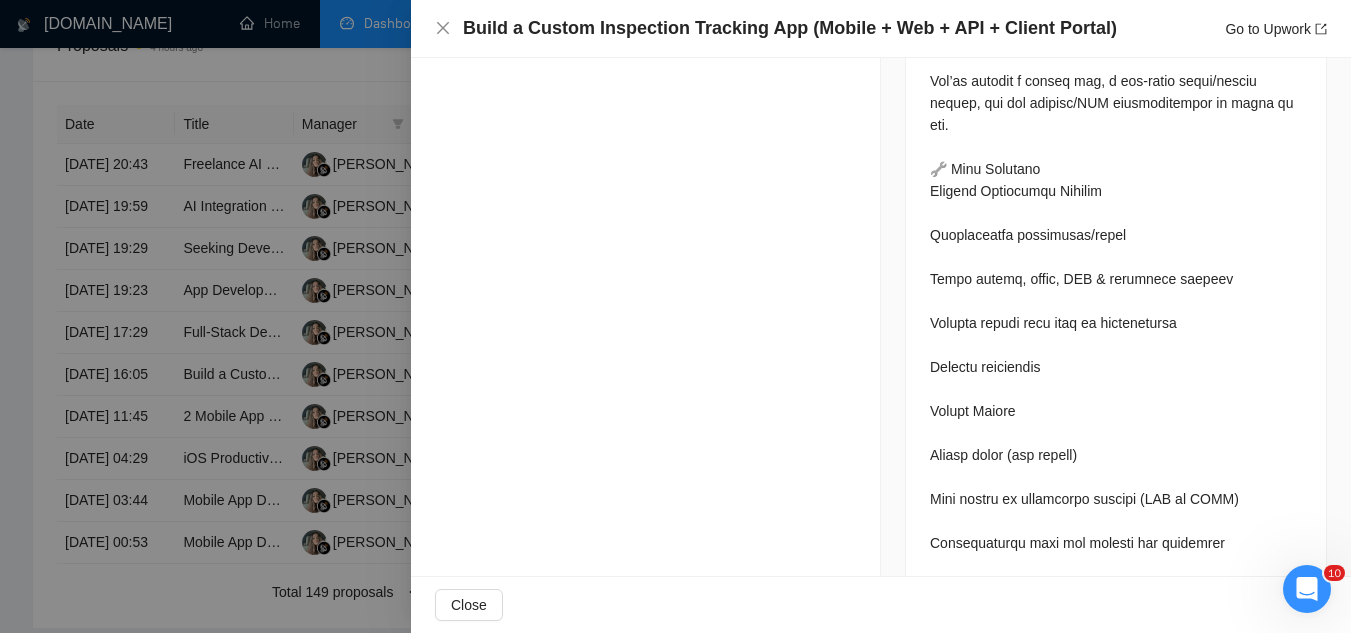 scroll, scrollTop: 1300, scrollLeft: 0, axis: vertical 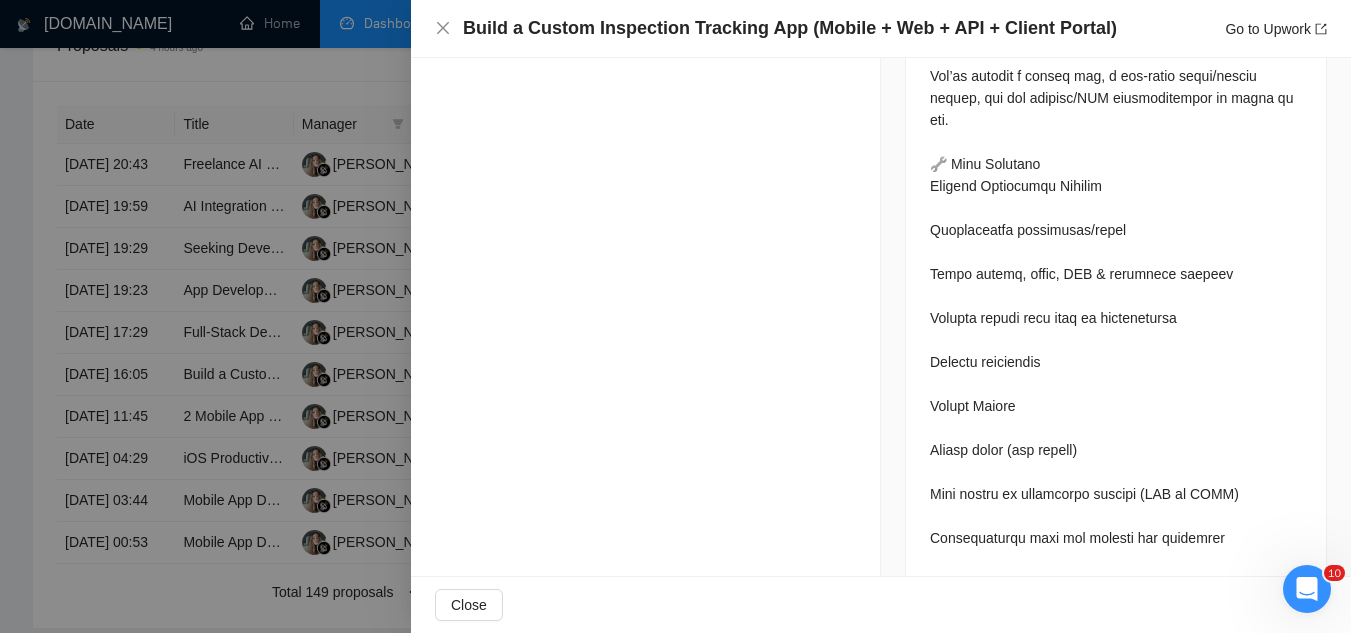 click at bounding box center [675, 316] 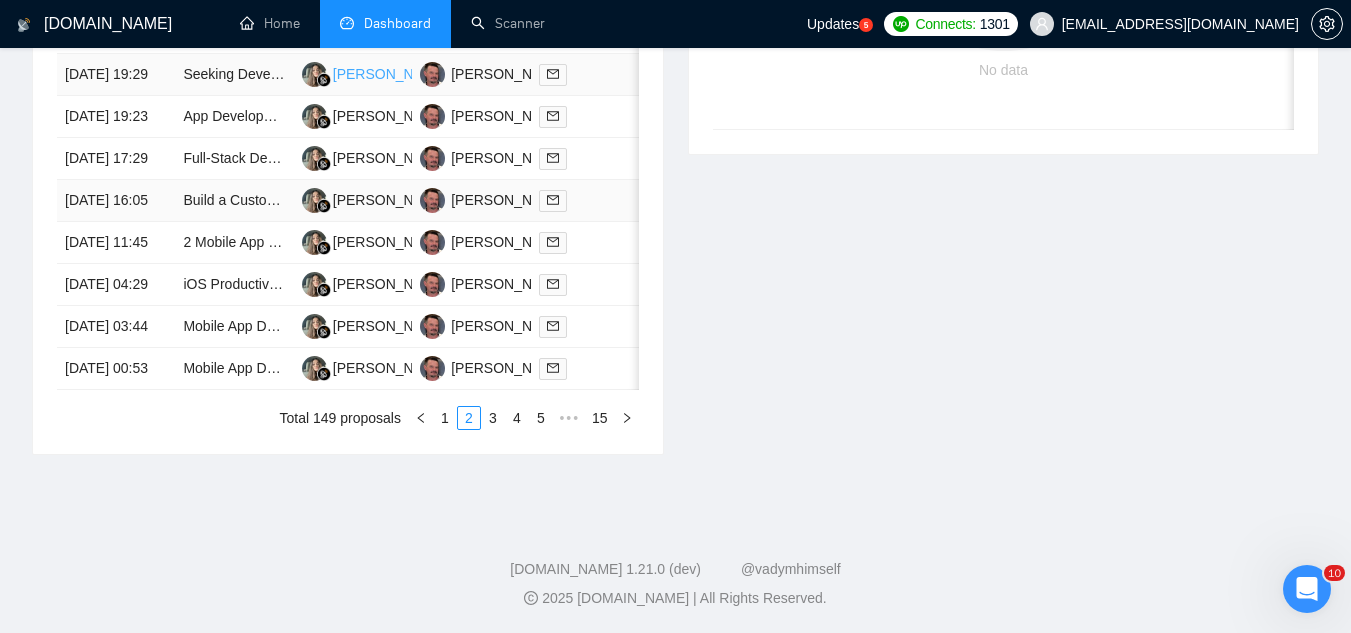 scroll, scrollTop: 1000, scrollLeft: 0, axis: vertical 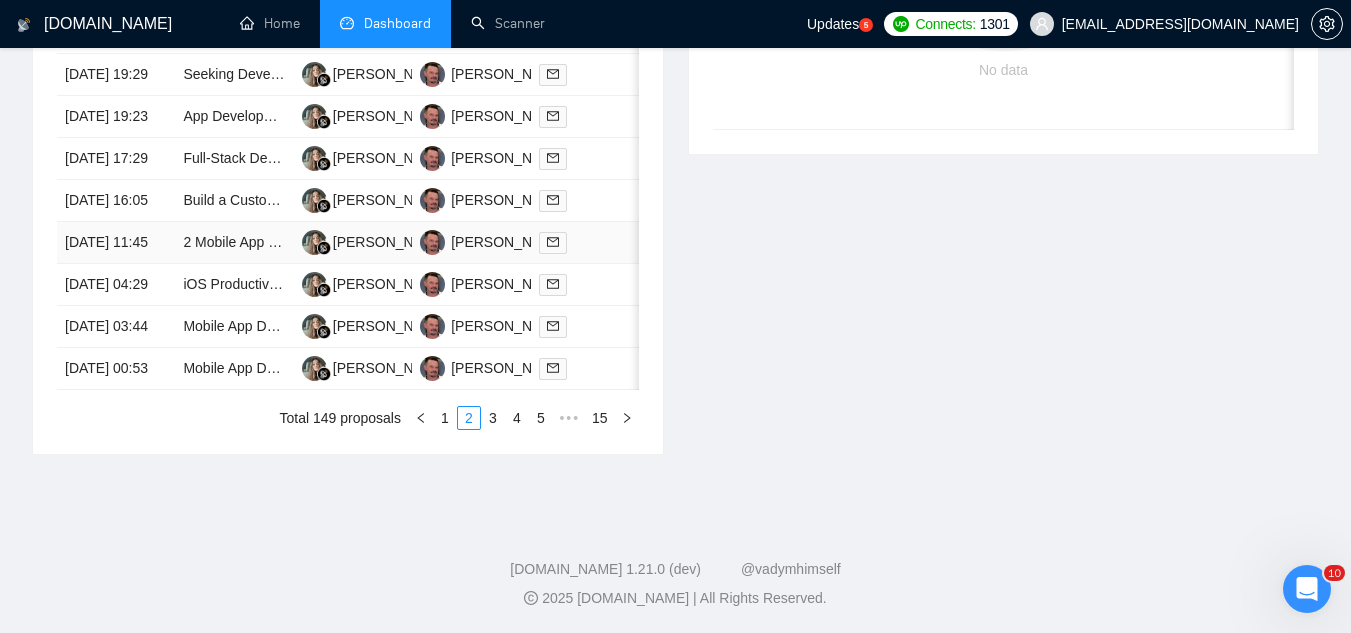 click on "2 Mobile App upgrades to update for new OS minimum" at bounding box center [234, 243] 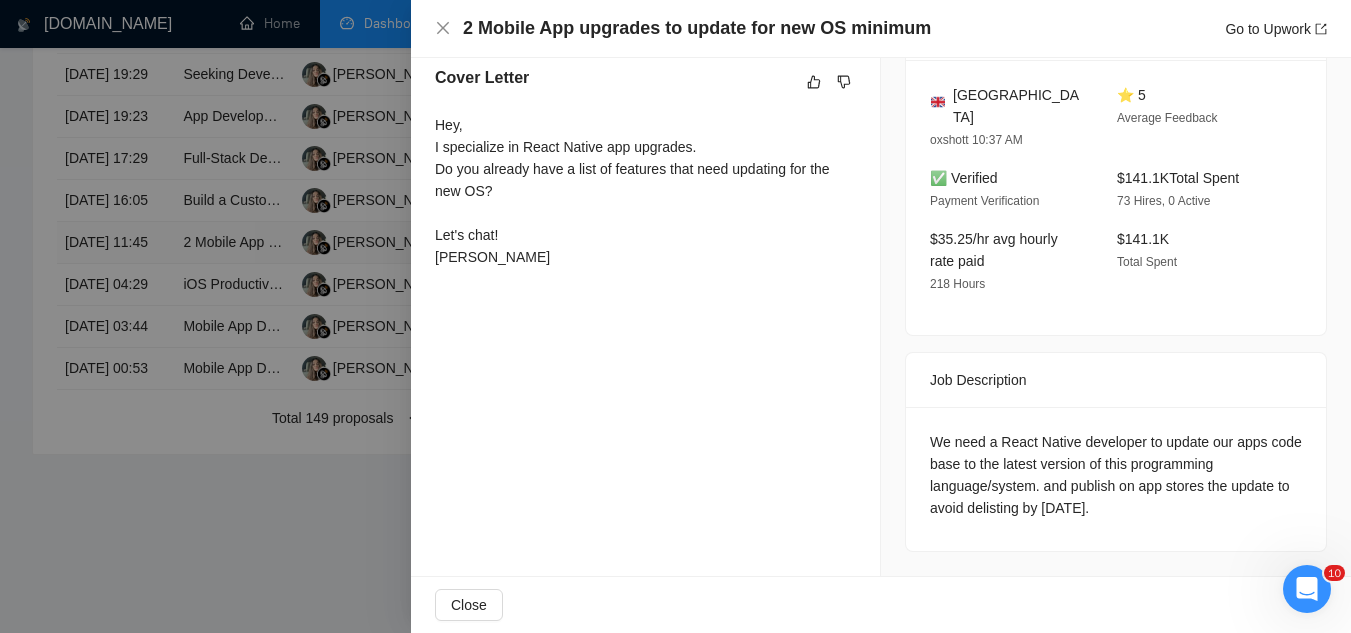 scroll, scrollTop: 490, scrollLeft: 0, axis: vertical 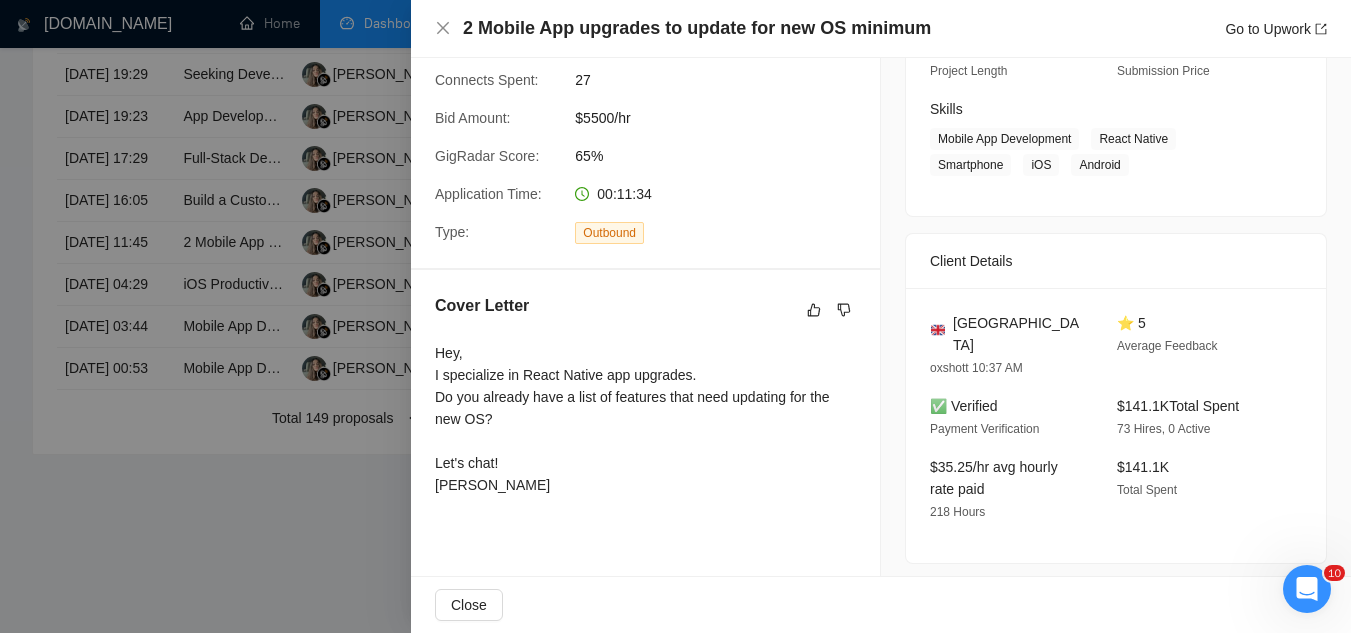 click at bounding box center [675, 316] 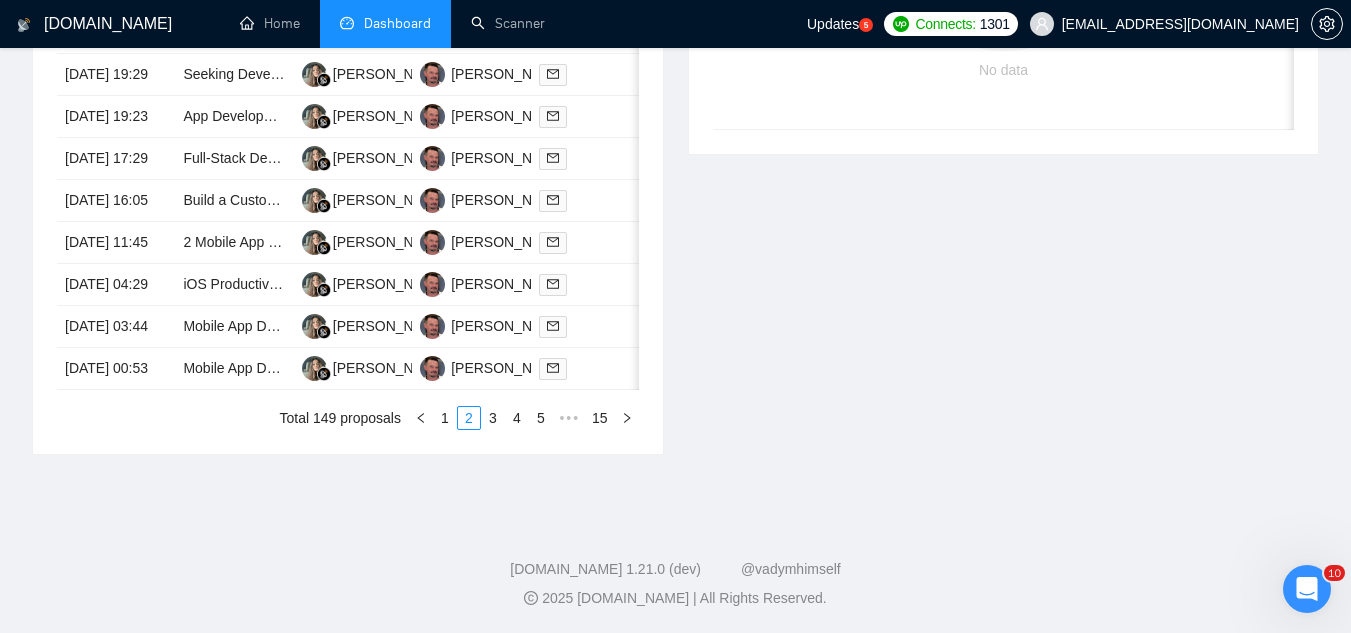 scroll, scrollTop: 1079, scrollLeft: 0, axis: vertical 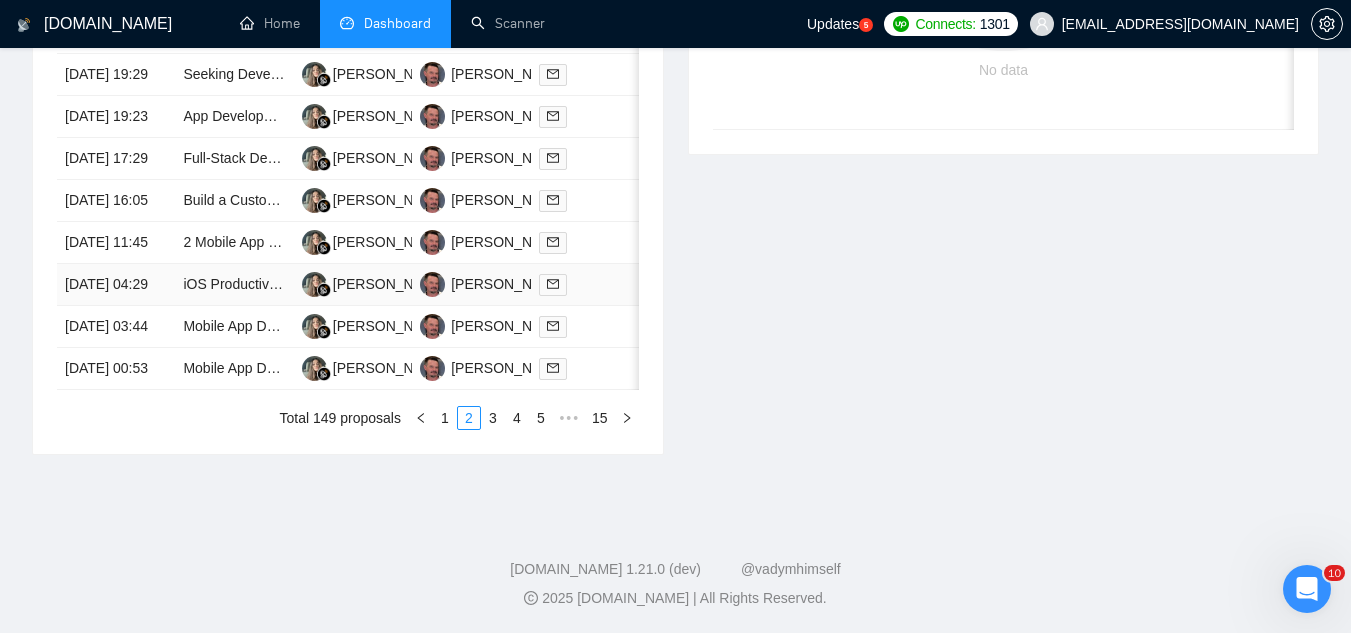click on "iOS Productivity App Code Review" at bounding box center (234, 285) 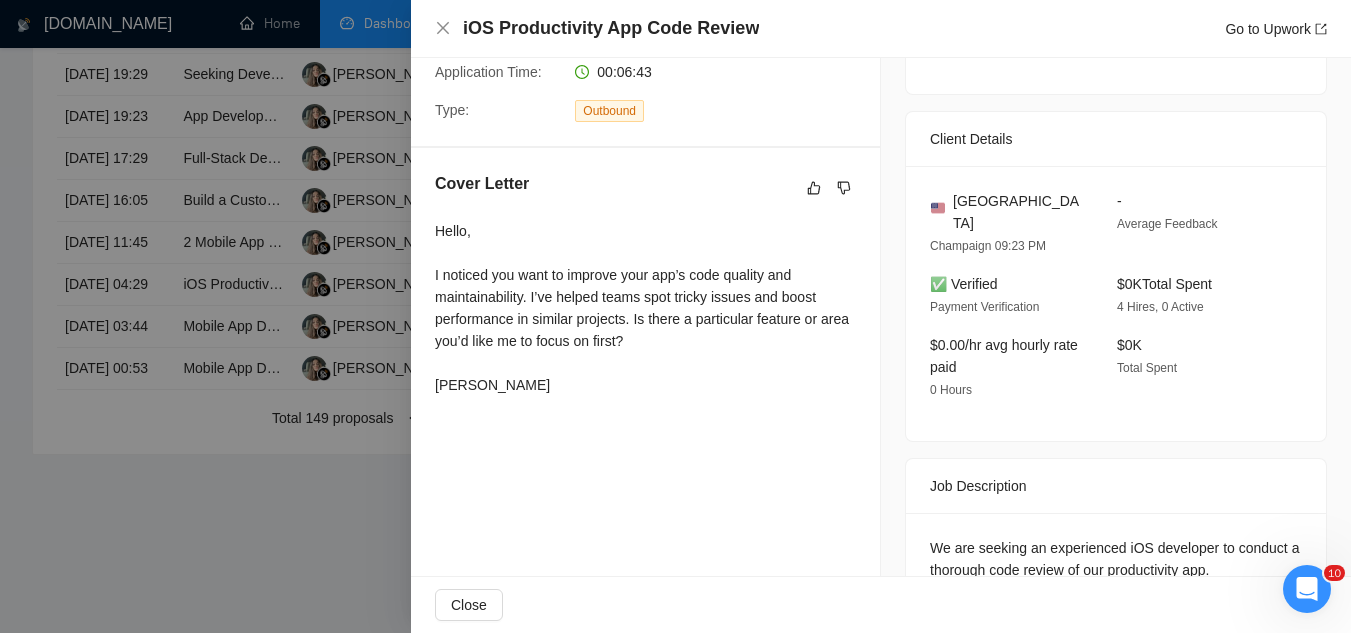 scroll, scrollTop: 366, scrollLeft: 0, axis: vertical 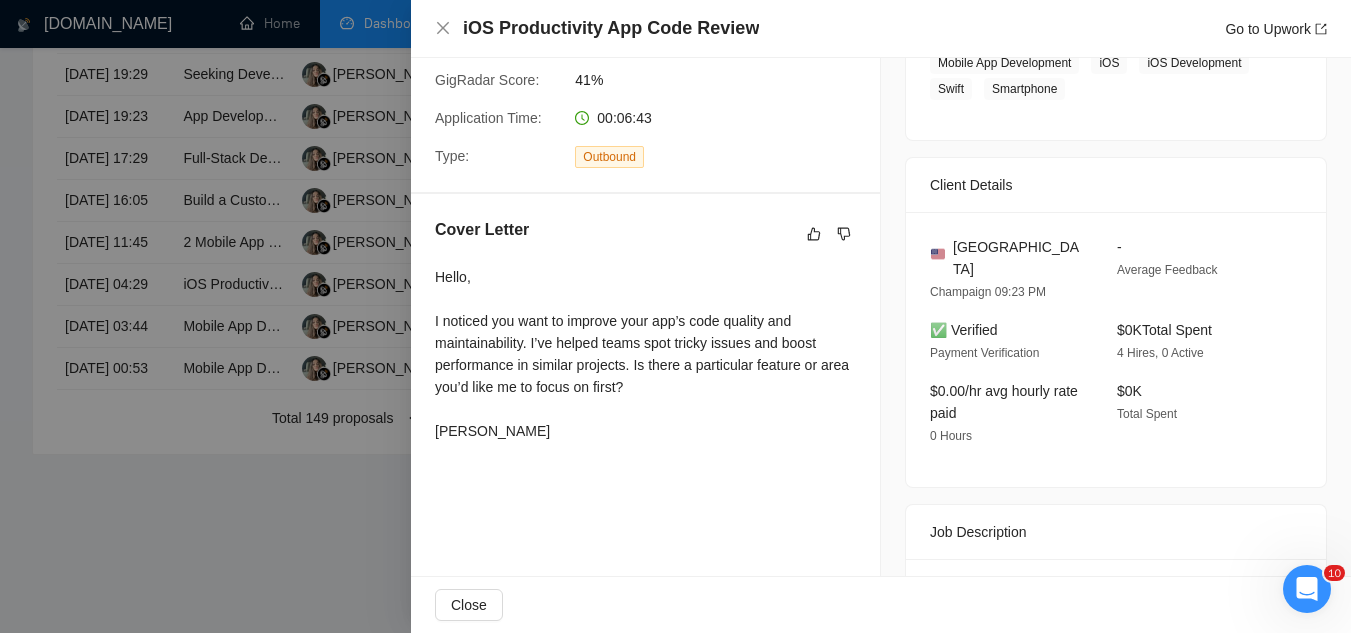 click at bounding box center (675, 316) 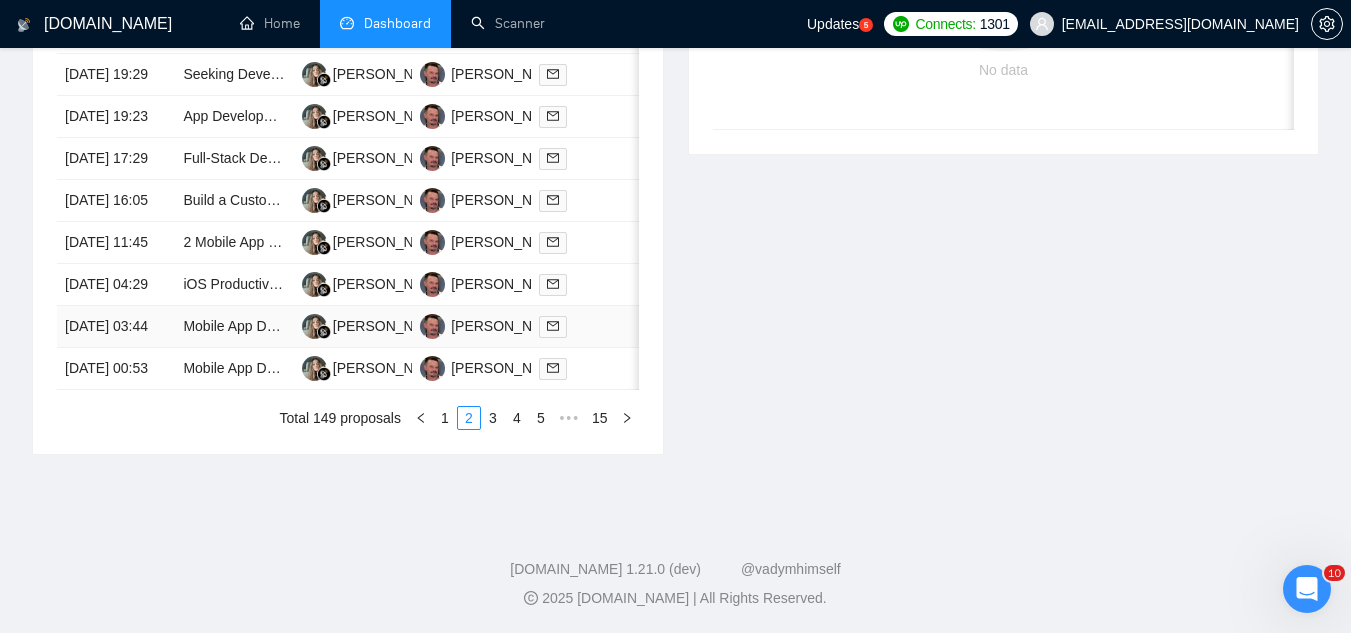 click on "Mobile App Developer (Flutter) with UI/UX Experience for Social Job-Seeker App" at bounding box center (234, 327) 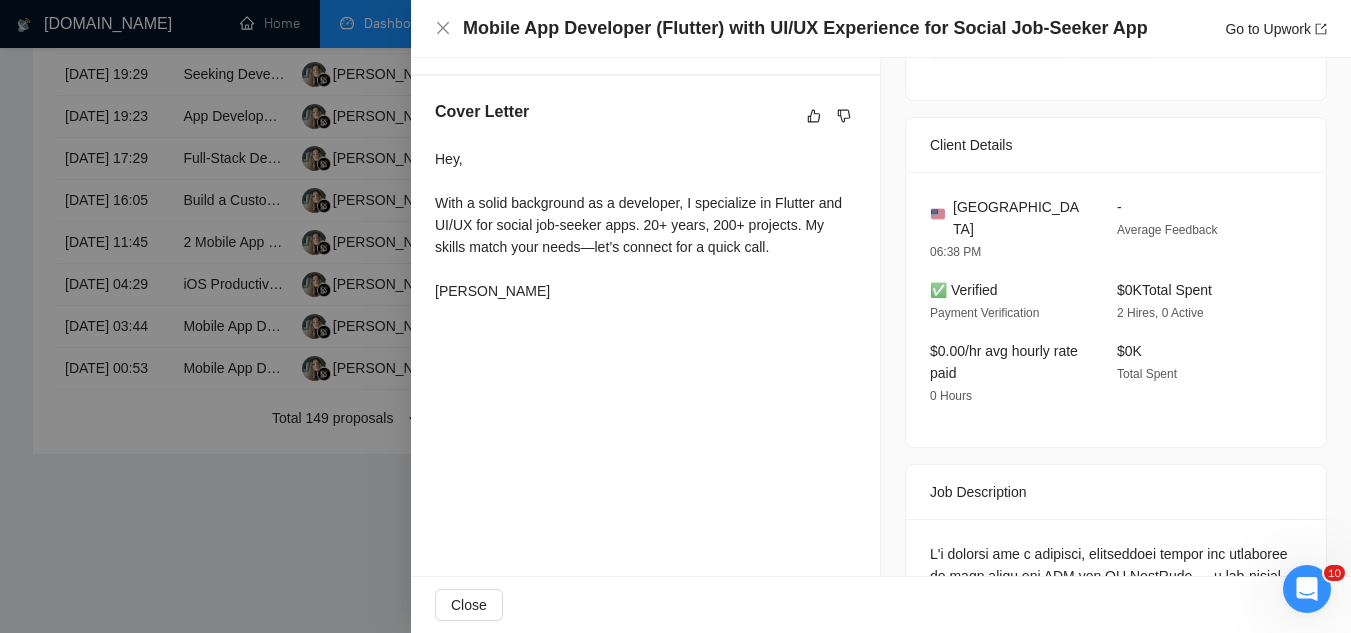 scroll, scrollTop: 448, scrollLeft: 0, axis: vertical 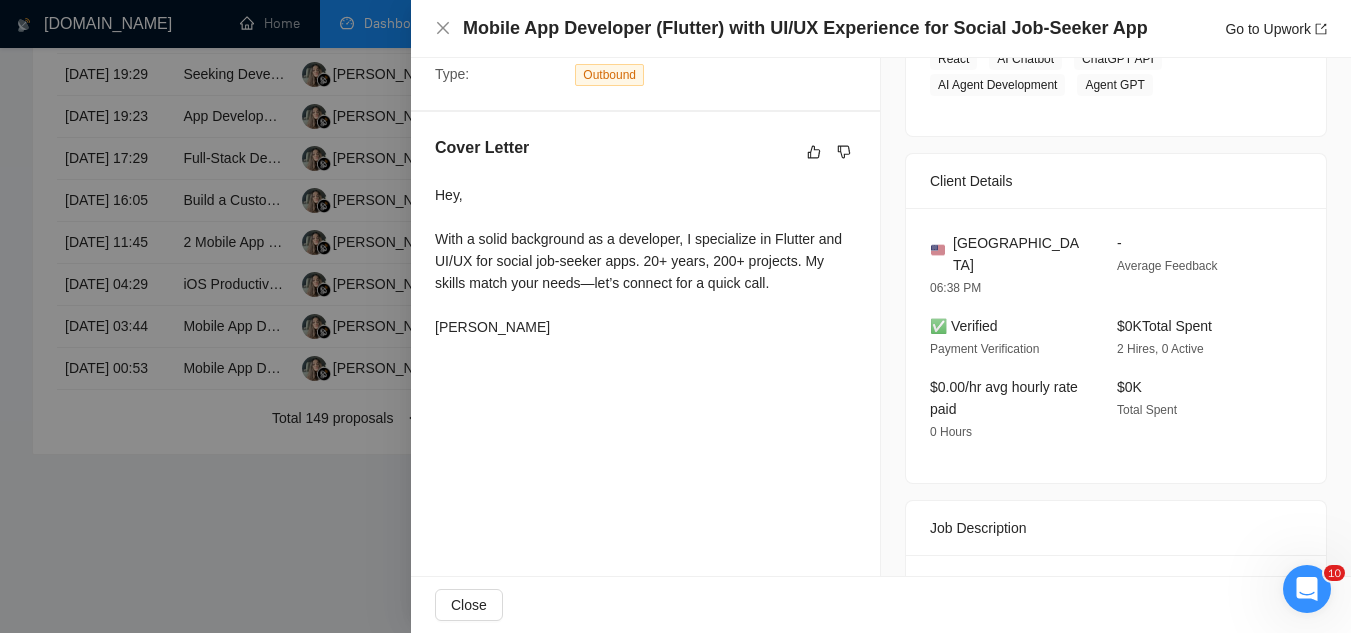 click at bounding box center [675, 316] 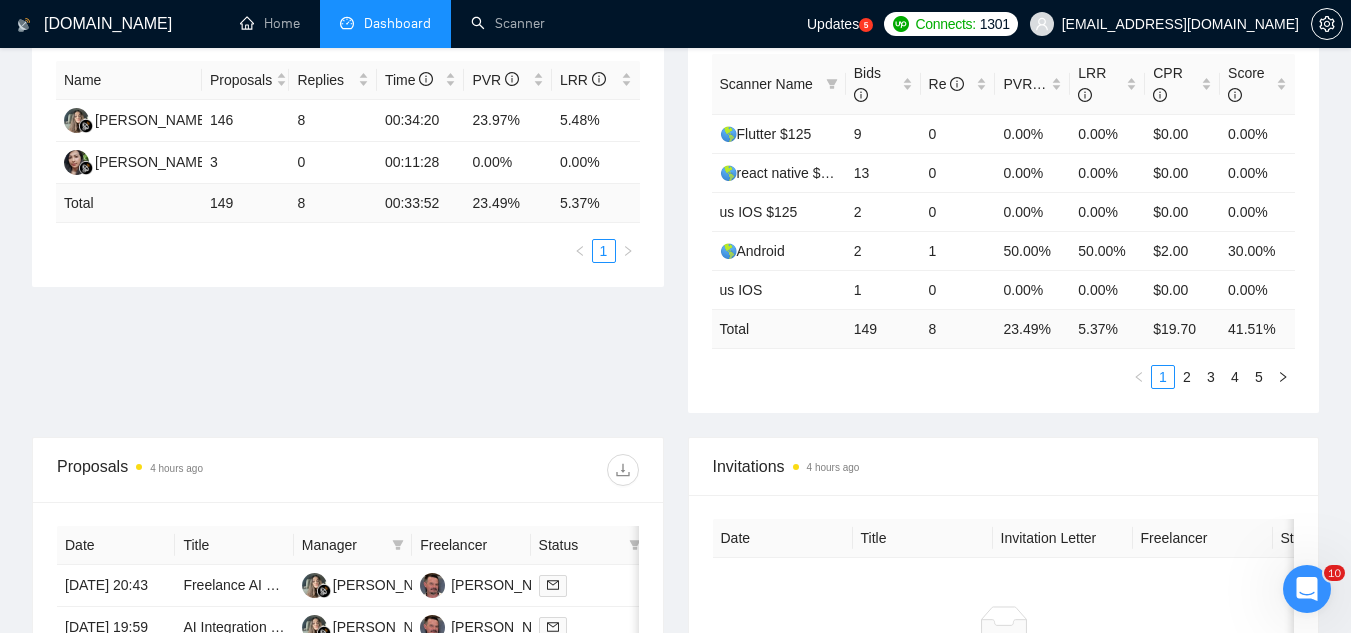 scroll, scrollTop: 0, scrollLeft: 0, axis: both 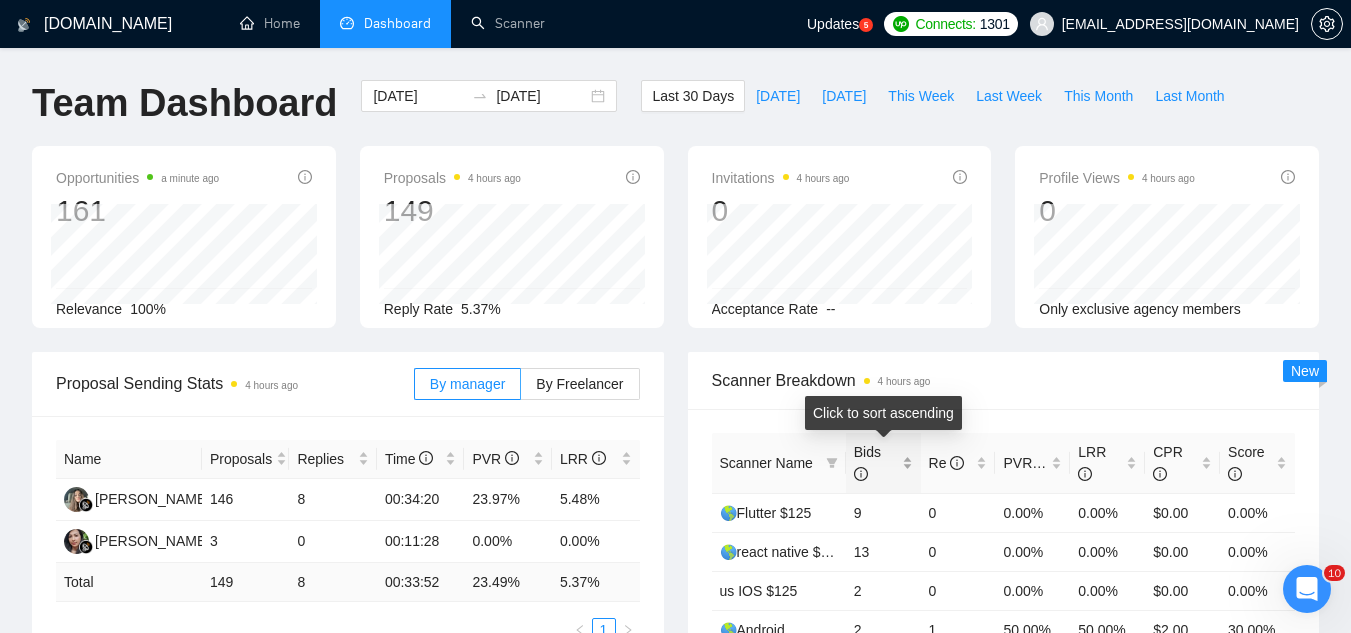 click on "Bids" at bounding box center [883, 463] 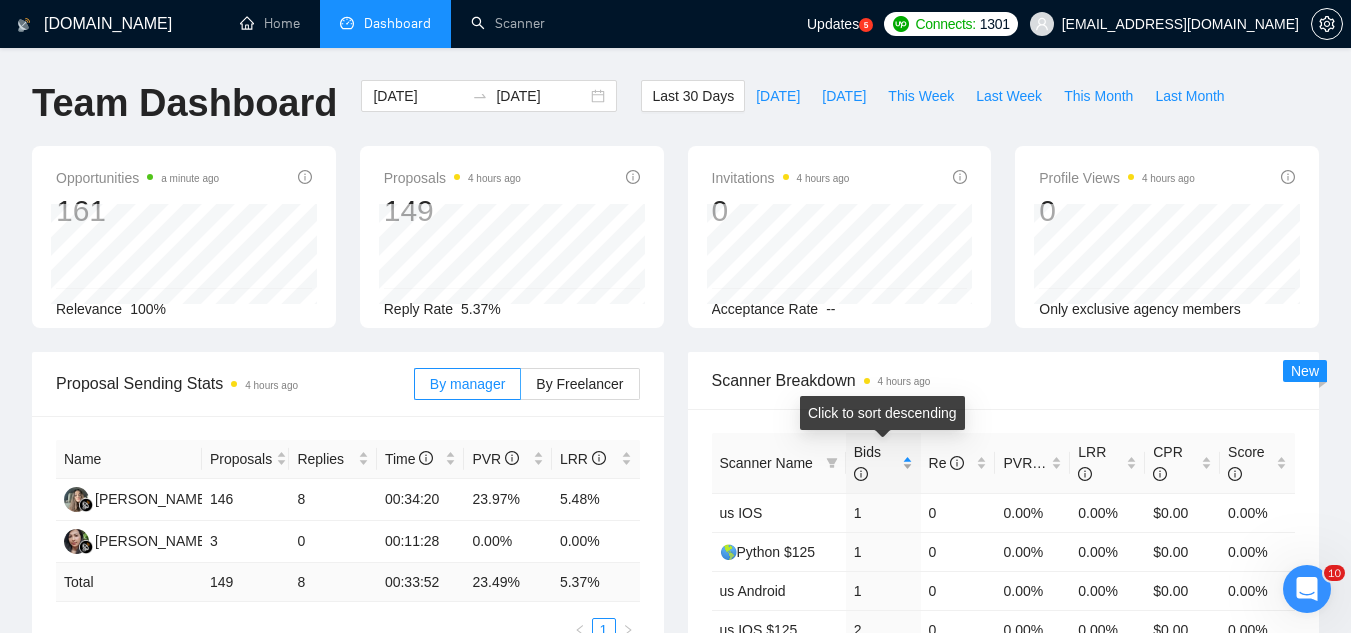 click on "Bids" at bounding box center [883, 463] 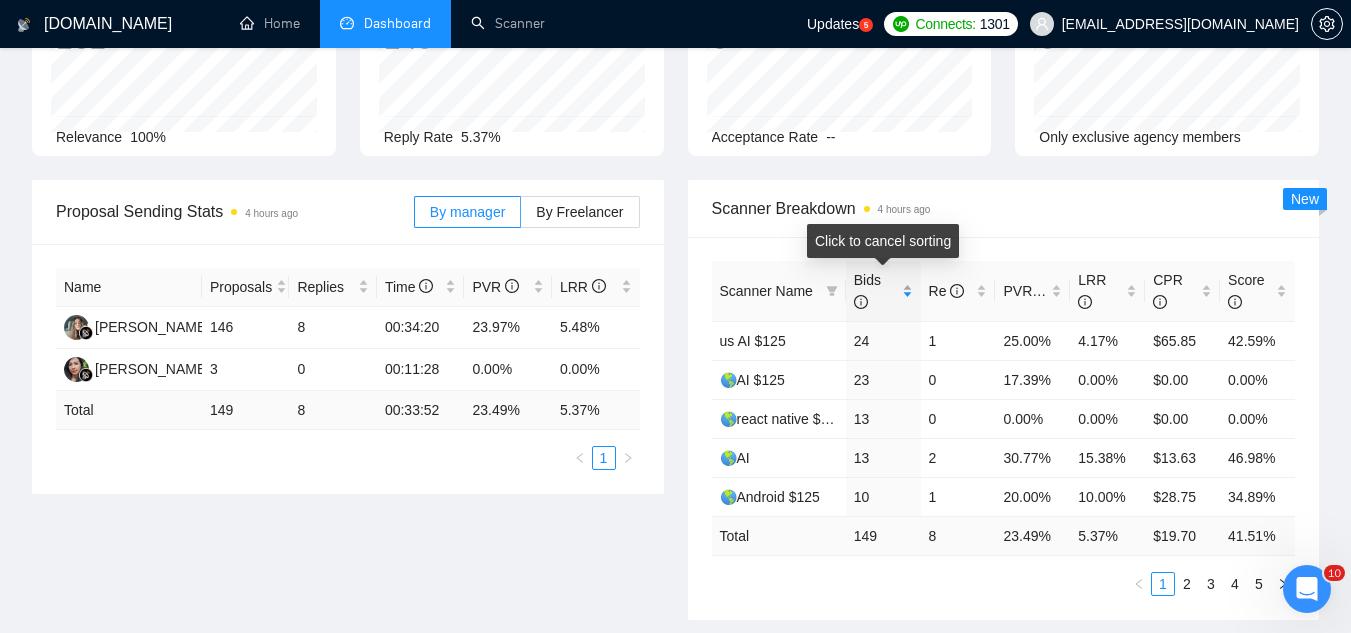 scroll, scrollTop: 200, scrollLeft: 0, axis: vertical 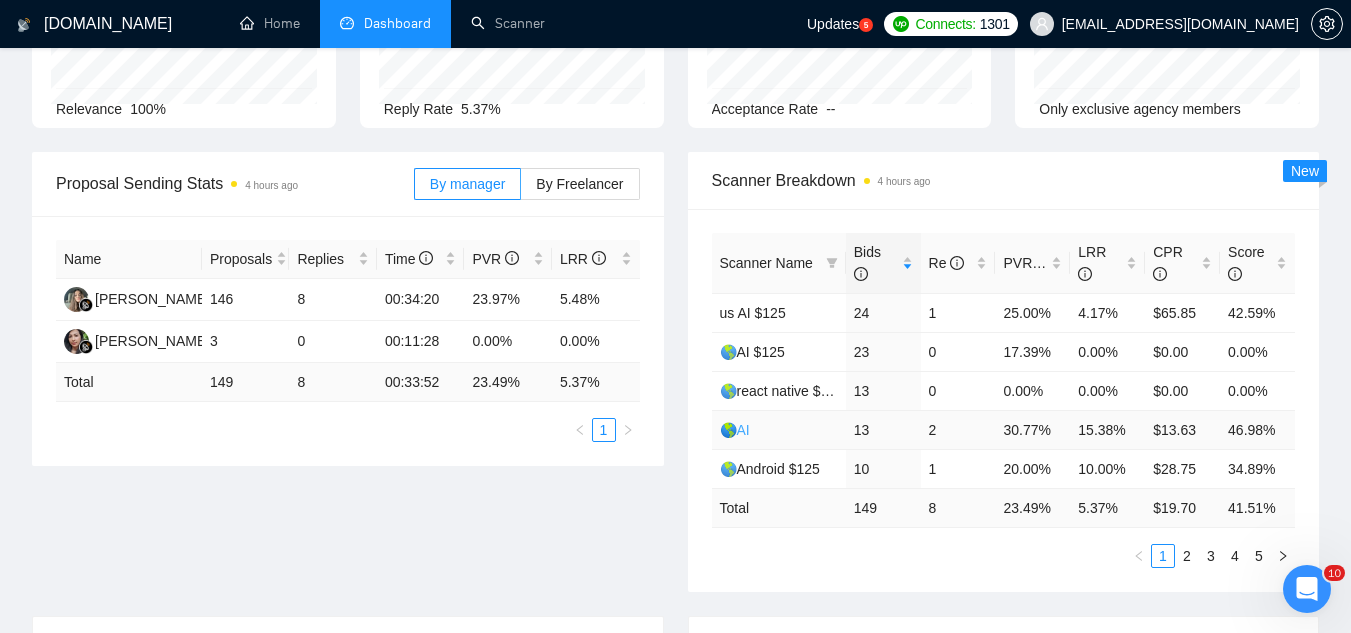 click on "🌎AI" at bounding box center [735, 430] 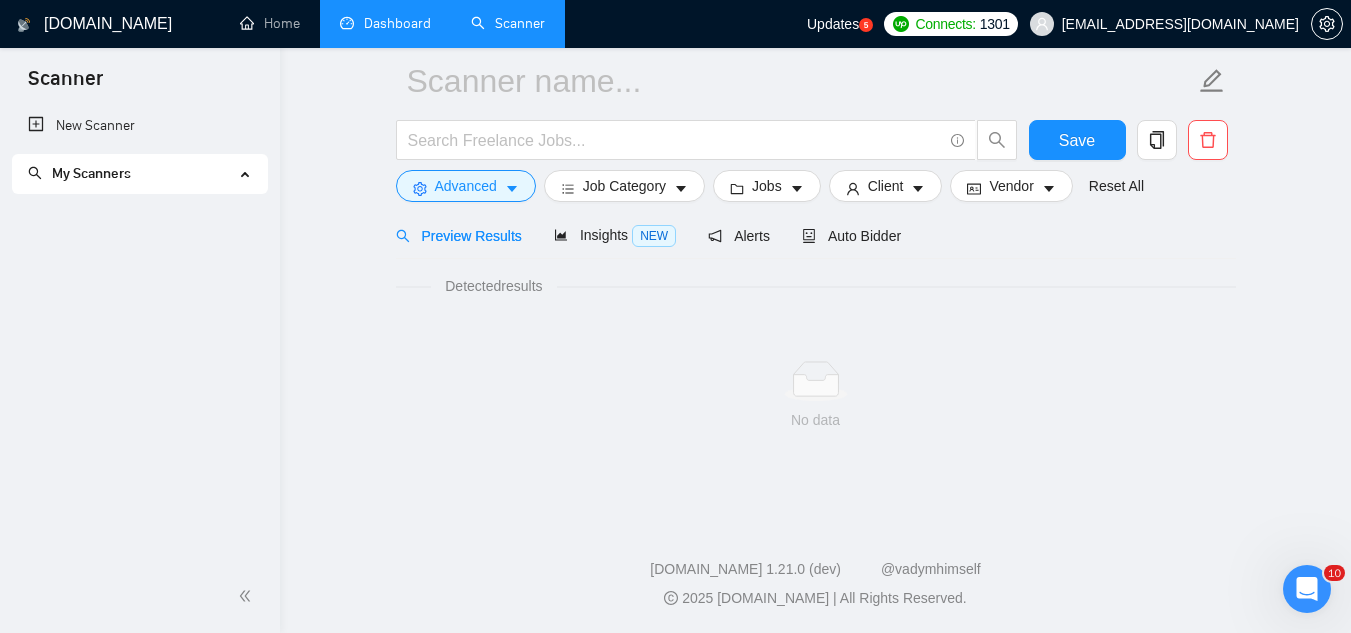scroll, scrollTop: 80, scrollLeft: 0, axis: vertical 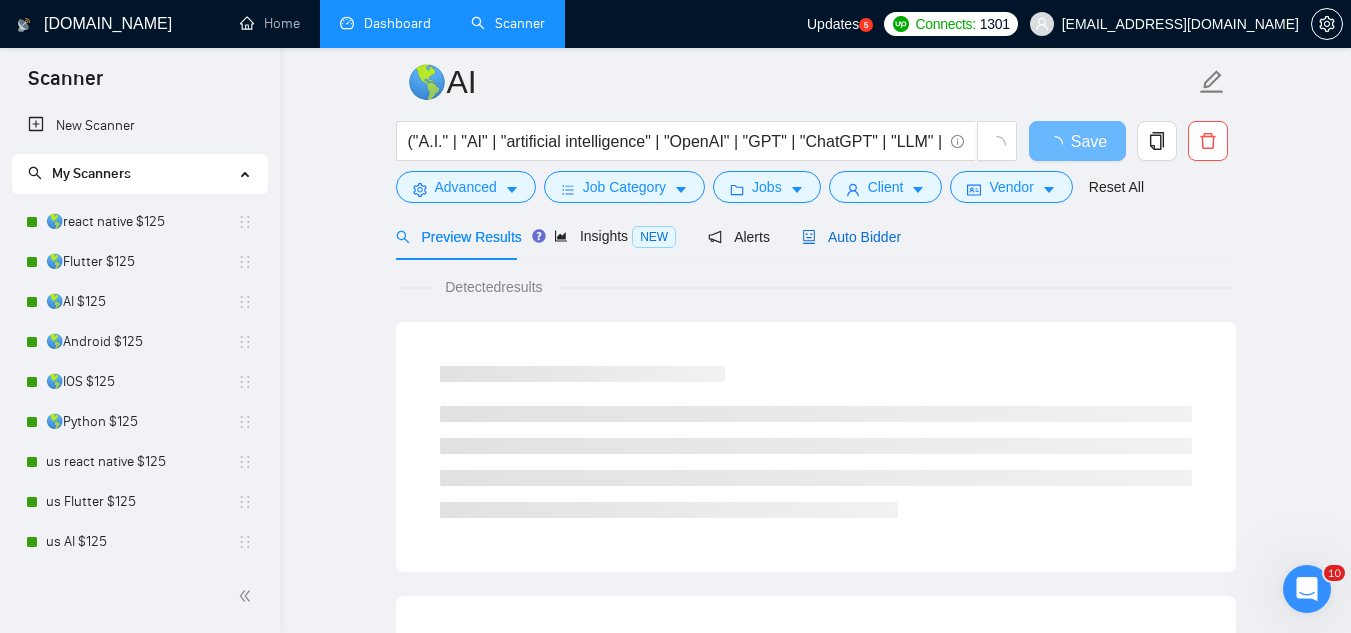 click on "Auto Bidder" at bounding box center (851, 237) 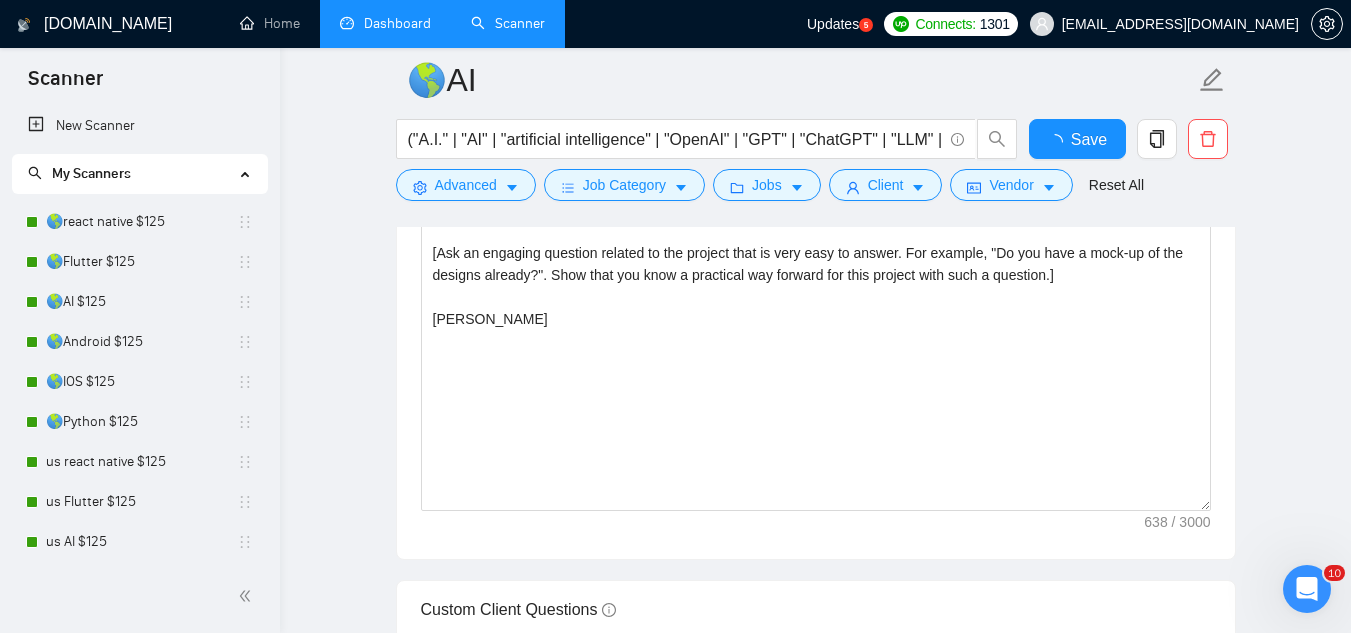 type 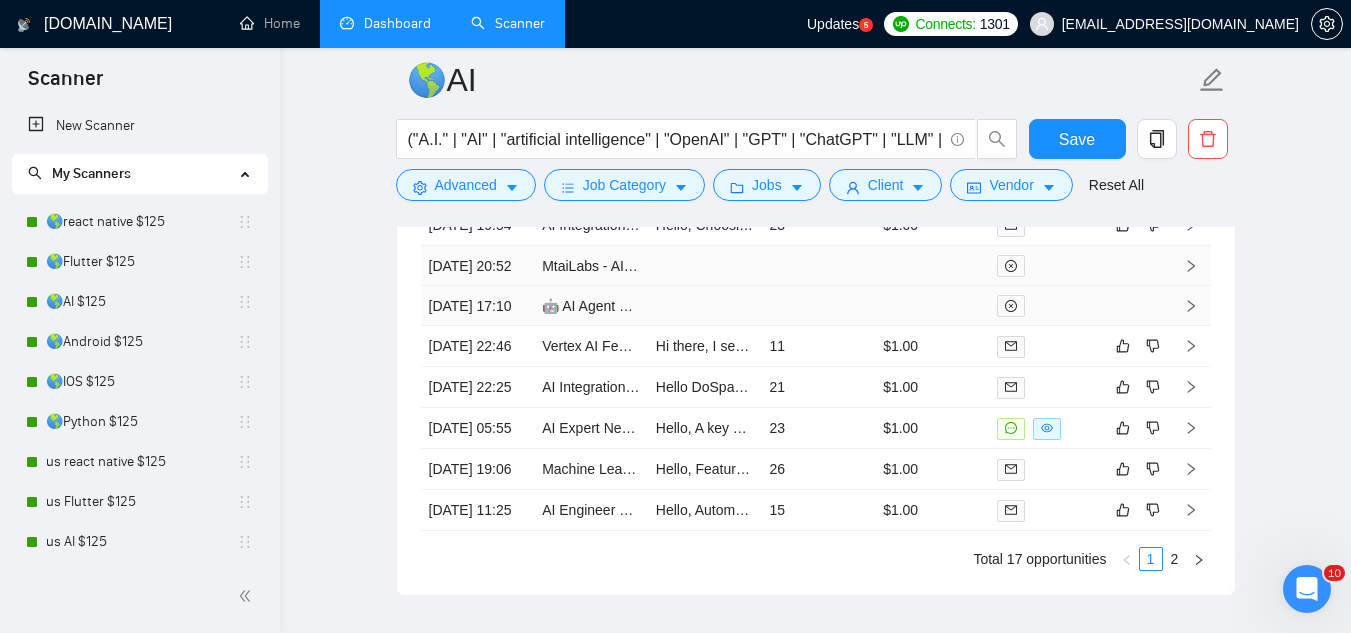 scroll, scrollTop: 4080, scrollLeft: 0, axis: vertical 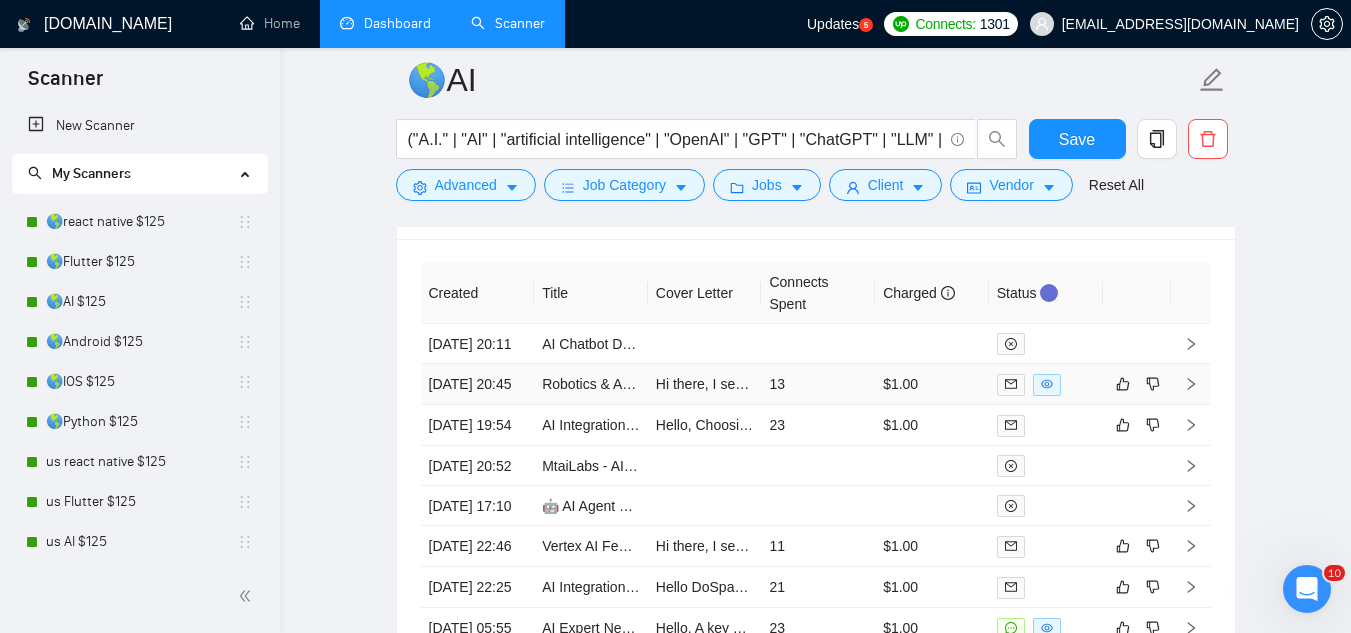 click on "Robotics & AI Integration Expert – Build Hybrid Assistant (Face, Body, Local AI Brain)" at bounding box center [591, 384] 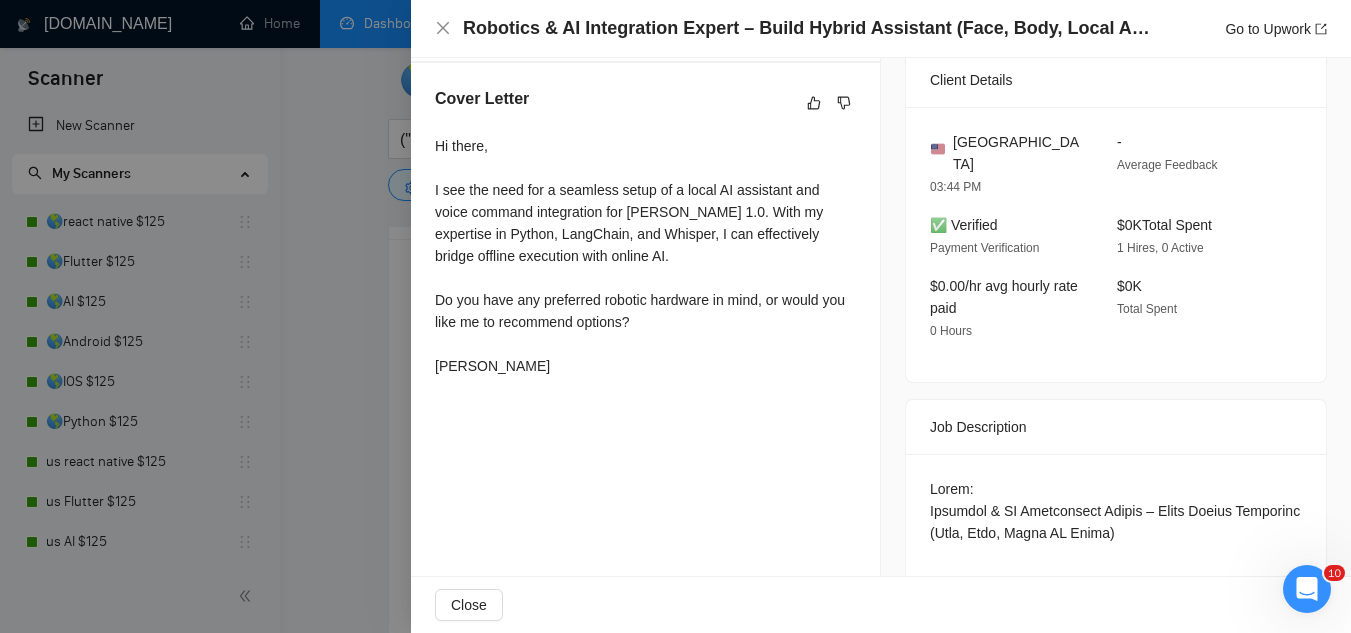 scroll, scrollTop: 500, scrollLeft: 0, axis: vertical 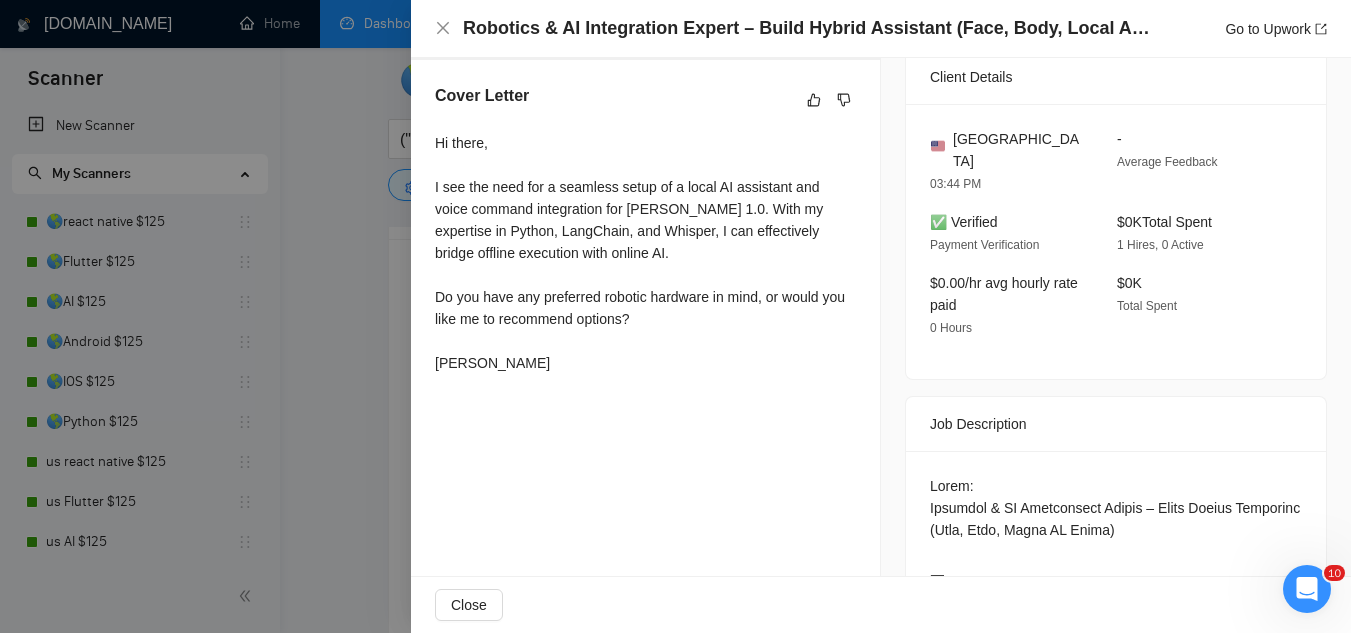 click at bounding box center [675, 316] 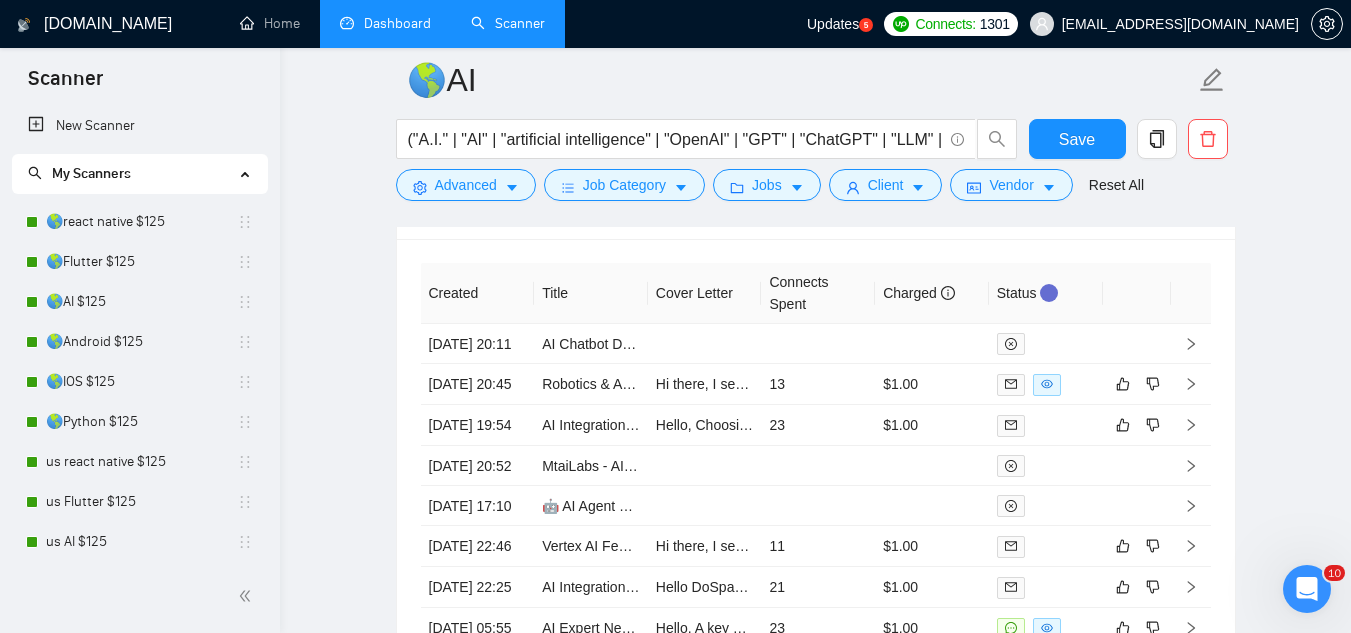 click on "Dashboard" at bounding box center (385, 23) 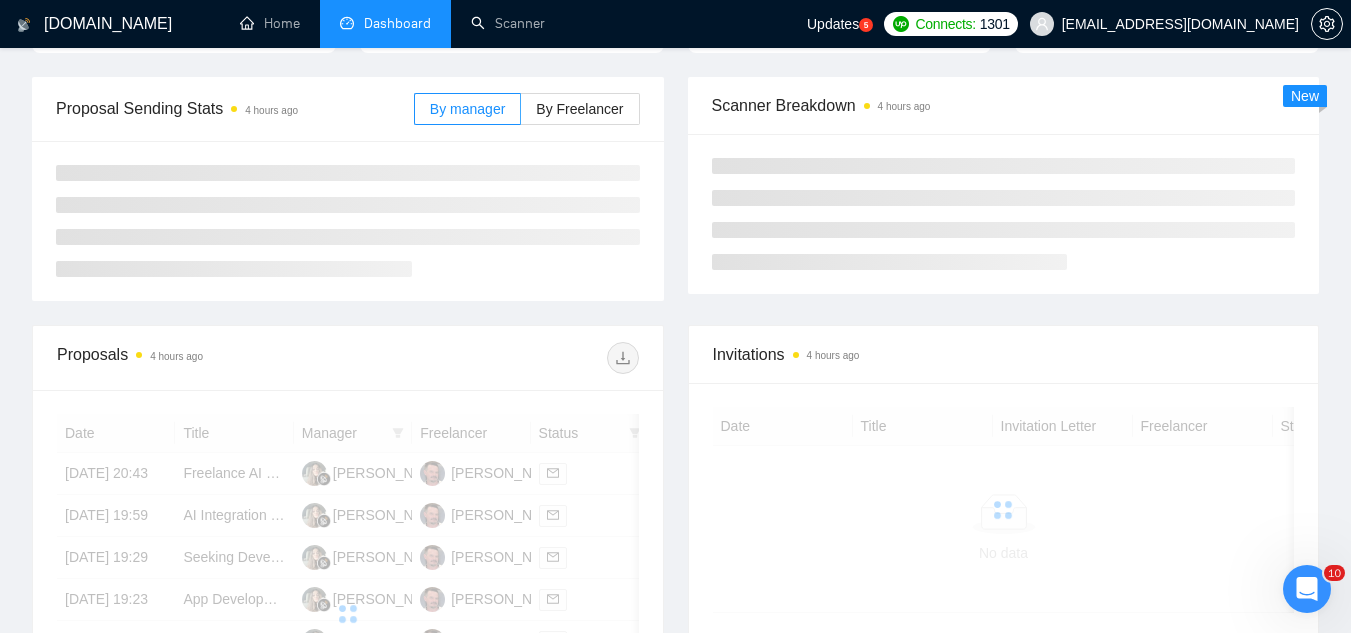 scroll, scrollTop: 0, scrollLeft: 0, axis: both 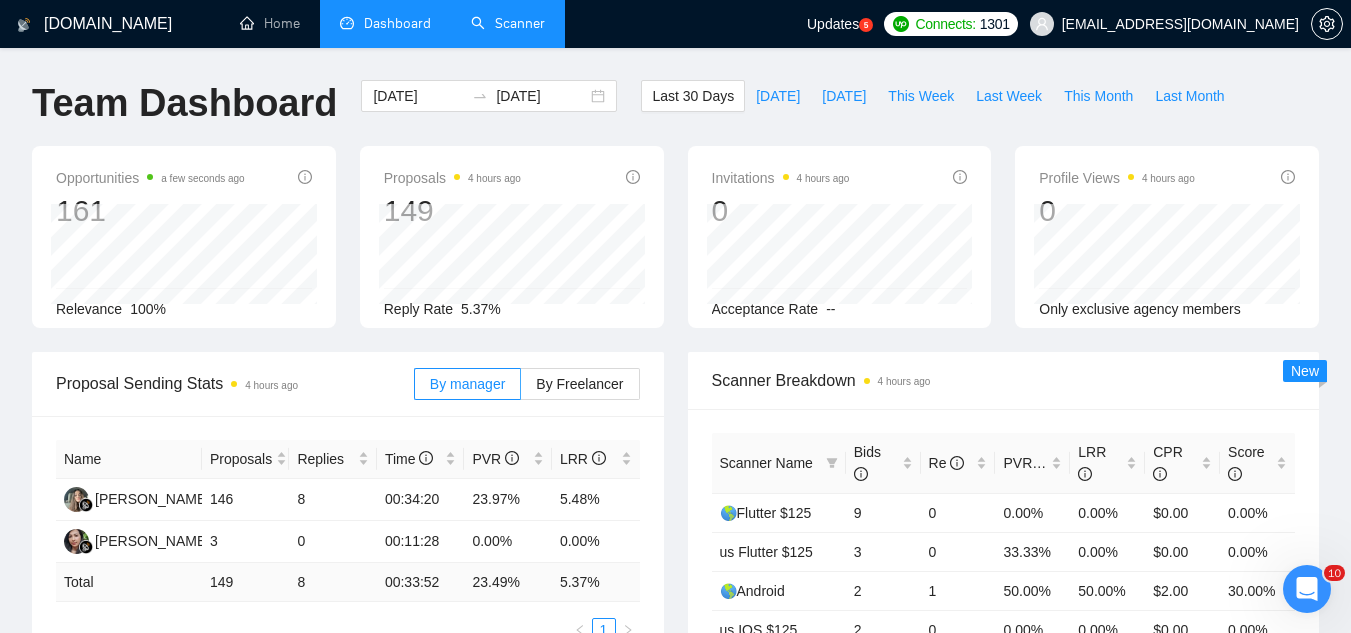 click on "Scanner" at bounding box center [508, 23] 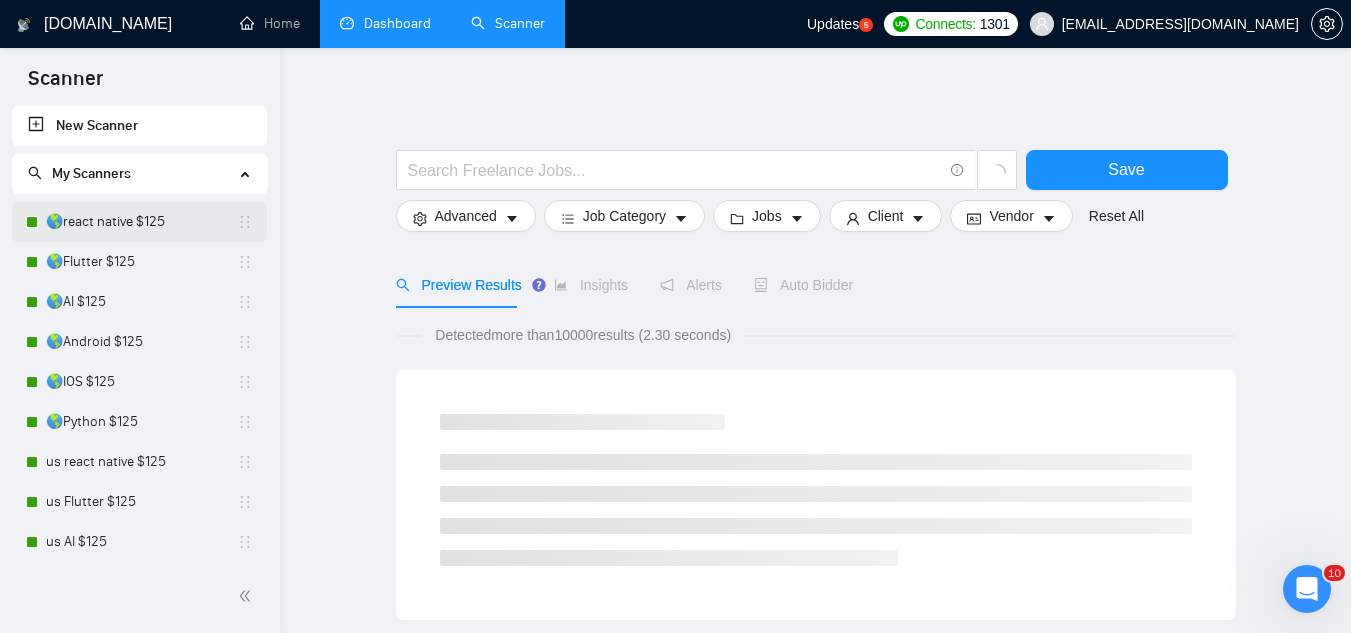 click on "🌎react native $125" at bounding box center [141, 222] 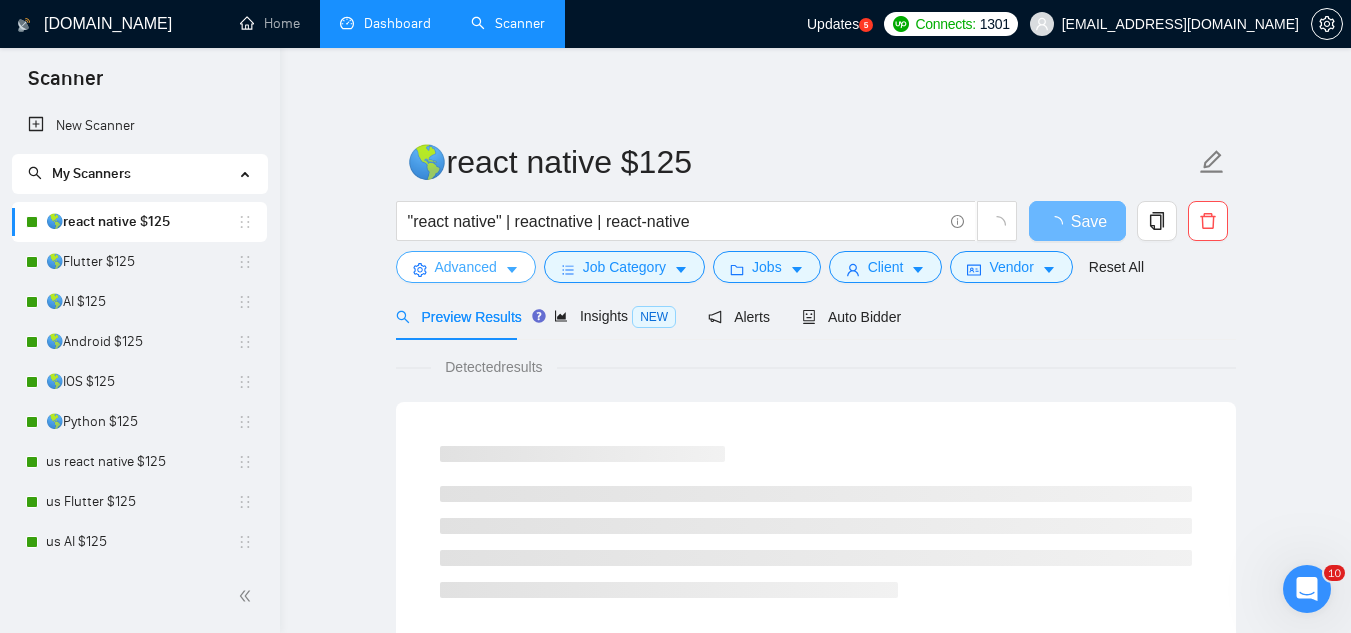 click on "Advanced" at bounding box center (466, 267) 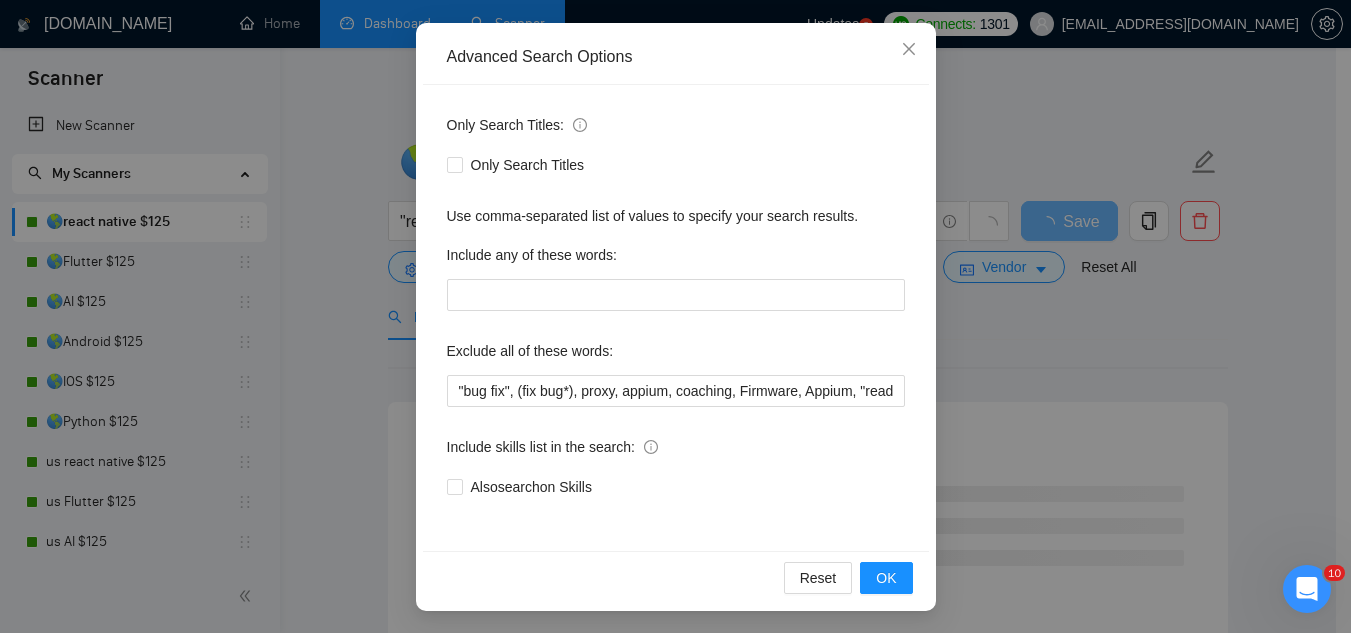 scroll, scrollTop: 199, scrollLeft: 0, axis: vertical 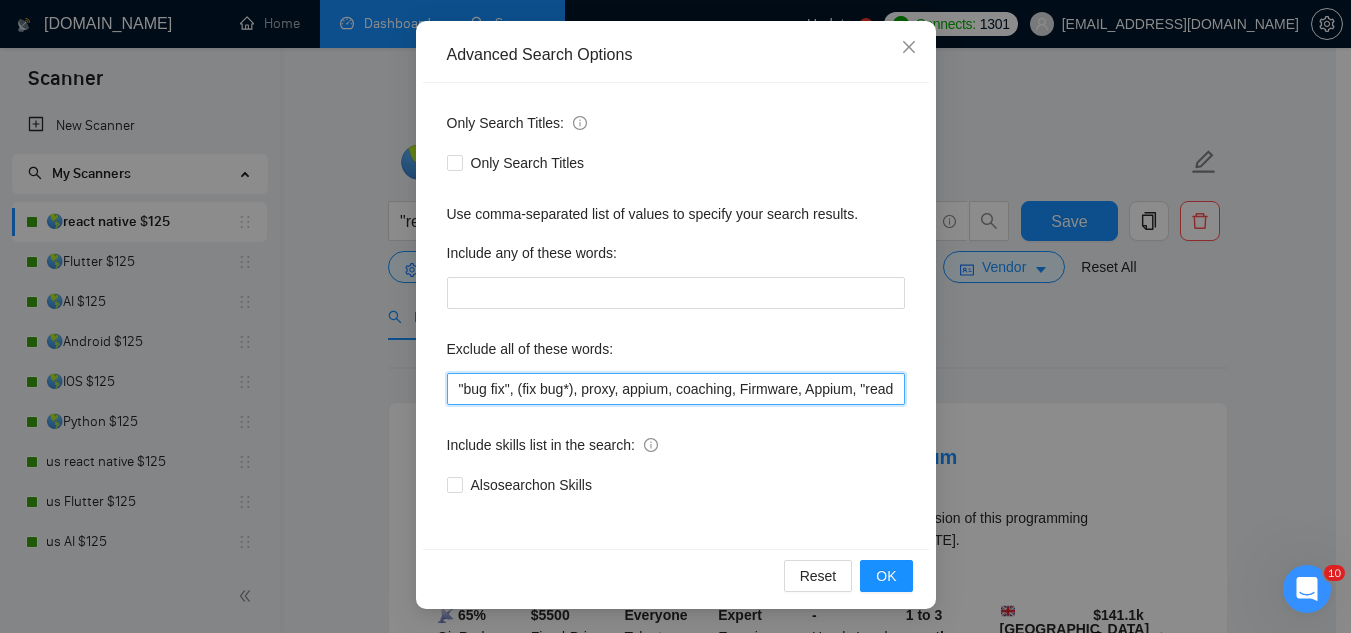 click on ""bug fix", (fix bug*), proxy, appium, coaching, Firmware, Appium, "ready made", "ready-made", (Data Anal*), consultation, QA, Tester, CTO, "Contract Chief Technology Officer", CPU, sport*, betting, Fantas*, "[URL]", (Data Scien*), (marketing analyt*), (predictive analyt*), mentor, BI, "Power BI", train*, "to join our", "on-site", onsite, "hardware engineer", tutor, "Fractional CTO", SEO, (Video Edit*), "outbound calling", Buscamos, experto, Founding, freelancer*, "join our team", (no agenc*)," at bounding box center [676, 389] 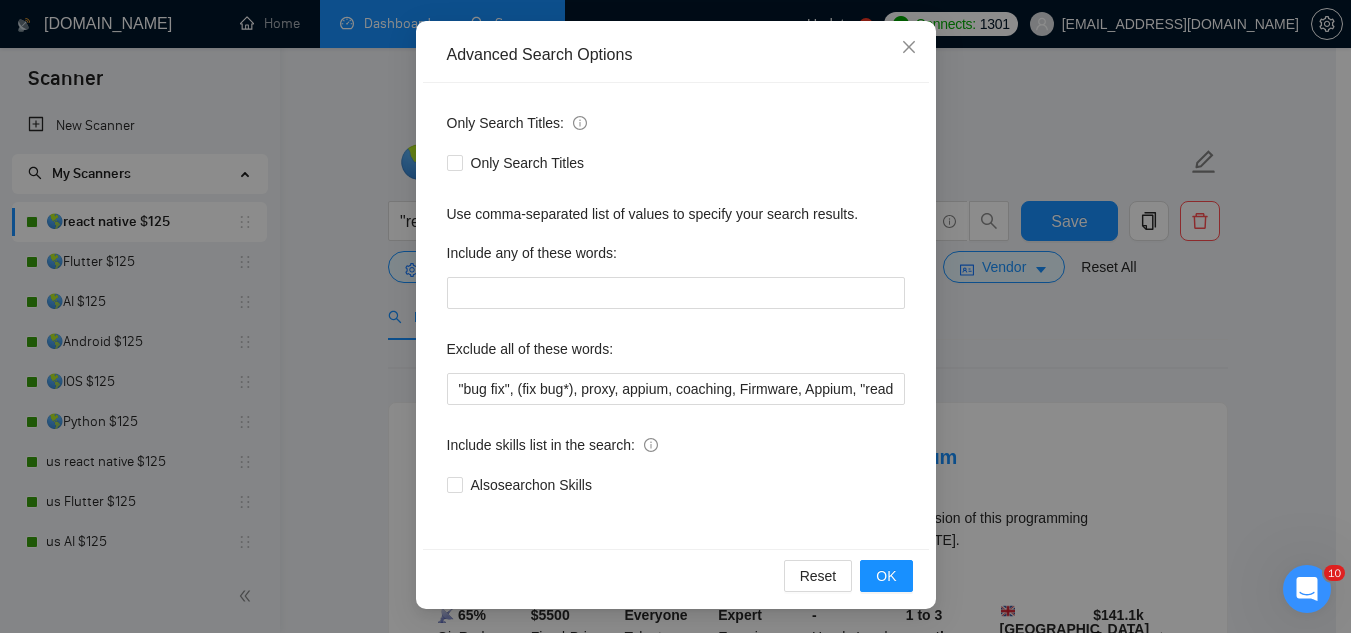 click on "Only Search Titles:   Only Search Titles Use comma-separated list of values to specify your search results. Include any of these words: Exclude all of these words: "bug fix", (fix bug*), proxy, appium, coaching, Firmware, Appium, "ready made", "ready-made", (Data Anal*), consultation, QA, Tester, CTO, "Contract Chief Technology Officer", CPU, sport*, betting, Fantas*, "Sully.ai", (Data Scien*), (marketing analyt*), (predictive analyt*), mentor, BI, "Power BI", train*, "to join our", "on-site", onsite, "hardware engineer", tutor, "Fractional CTO", SEO, (Video Edit*), "outbound calling", Buscamos, experto, Founding, freelancer*, "join our team", (no agenc*), Include skills list in the search:   Also  search  on Skills" at bounding box center [676, 316] 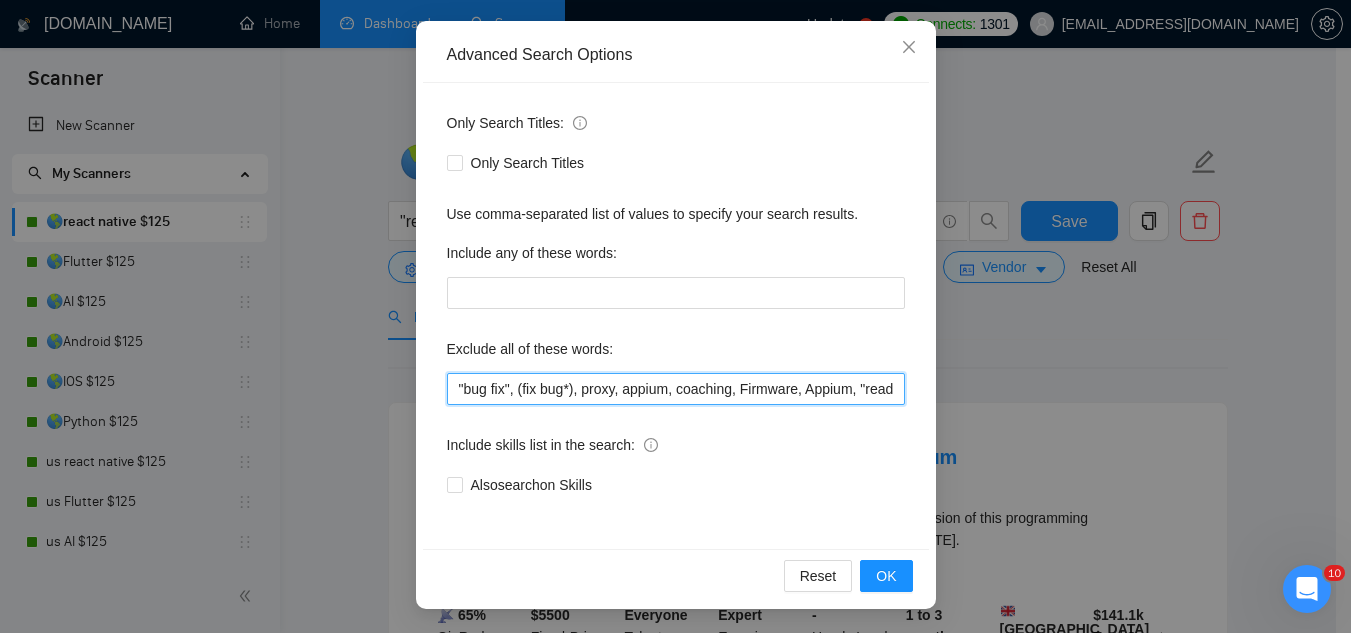 click on ""bug fix", (fix bug*), proxy, appium, coaching, Firmware, Appium, "ready made", "ready-made", (Data Anal*), consultation, QA, Tester, CTO, "Contract Chief Technology Officer", CPU, sport*, betting, Fantas*, "[URL]", (Data Scien*), (marketing analyt*), (predictive analyt*), mentor, BI, "Power BI", train*, "to join our", "on-site", onsite, "hardware engineer", tutor, "Fractional CTO", SEO, (Video Edit*), "outbound calling", Buscamos, experto, Founding, freelancer*, "join our team", (no agenc*)," at bounding box center [676, 389] 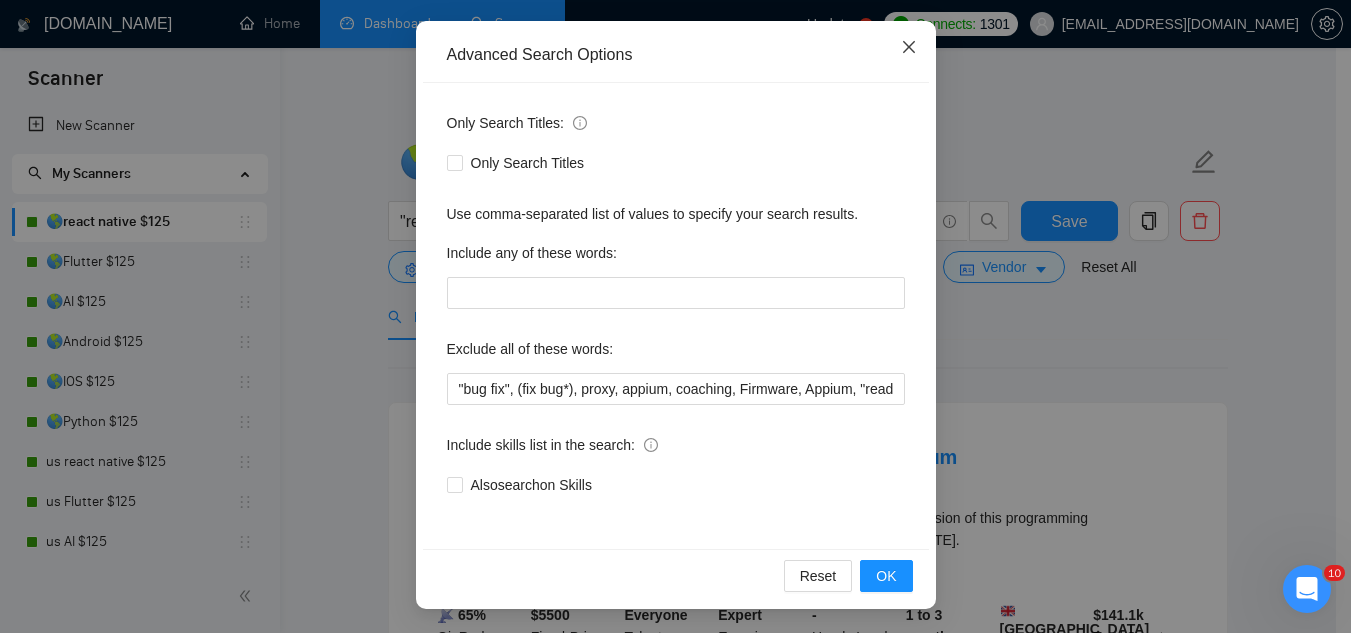 click 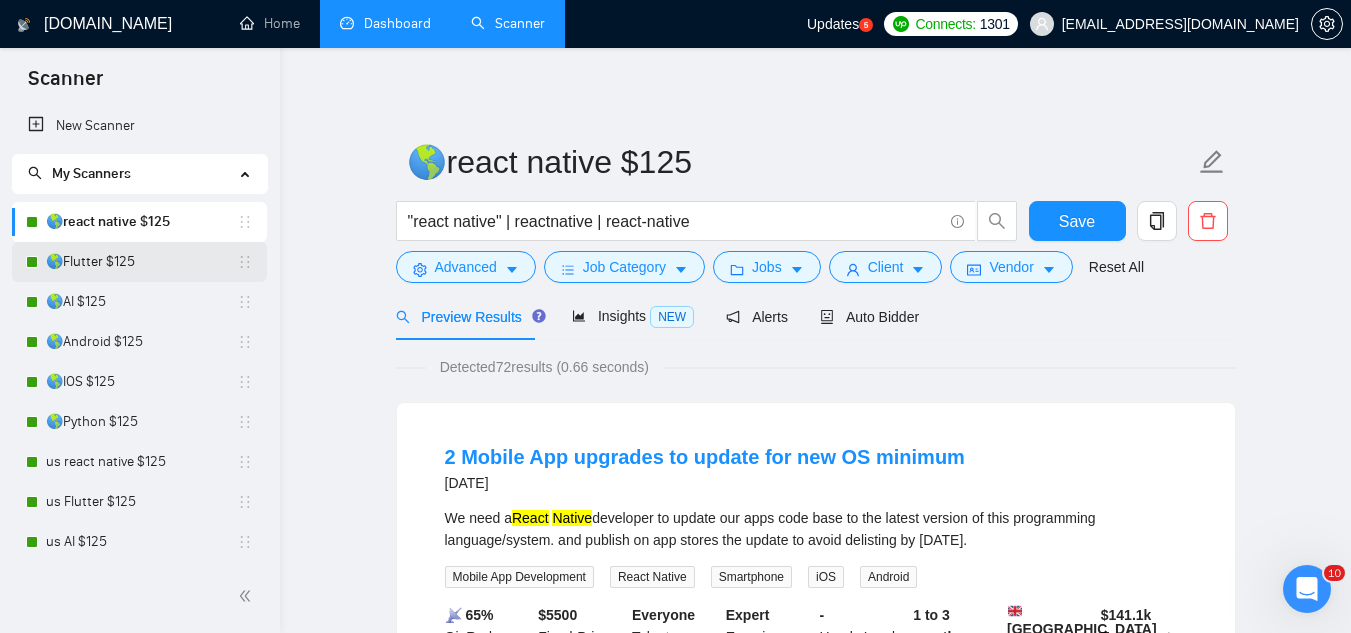 click on "🌎Flutter $125" at bounding box center (141, 262) 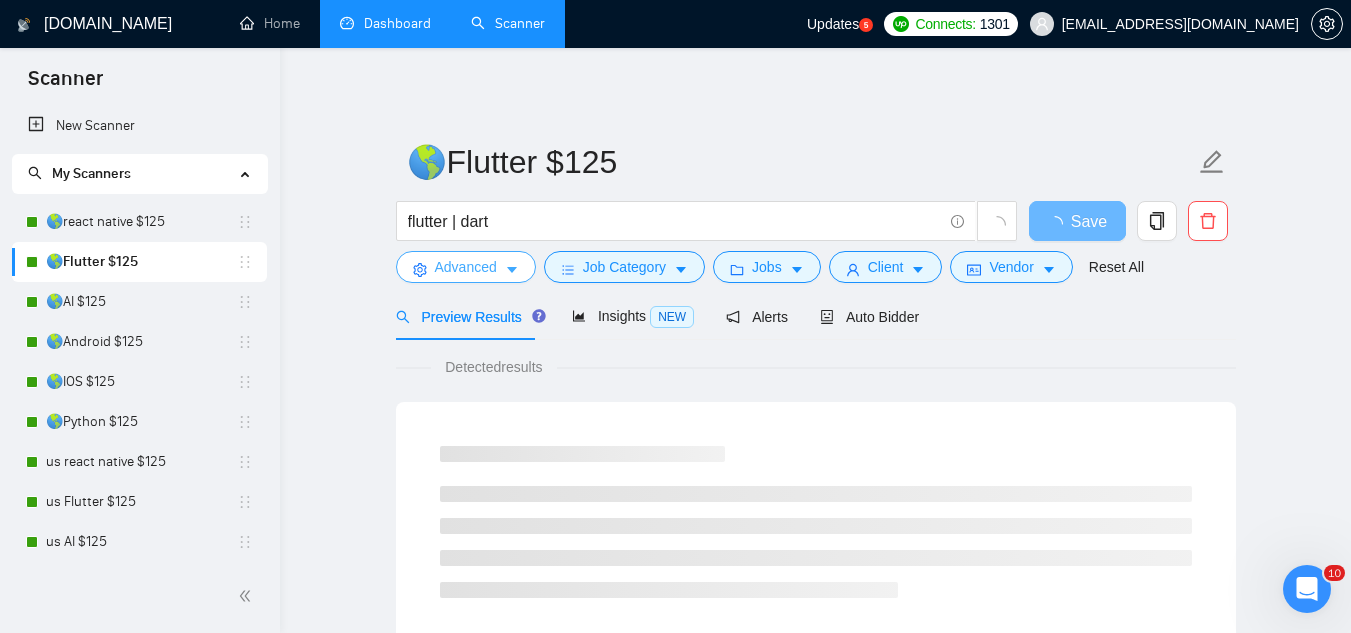 click on "Advanced" at bounding box center (466, 267) 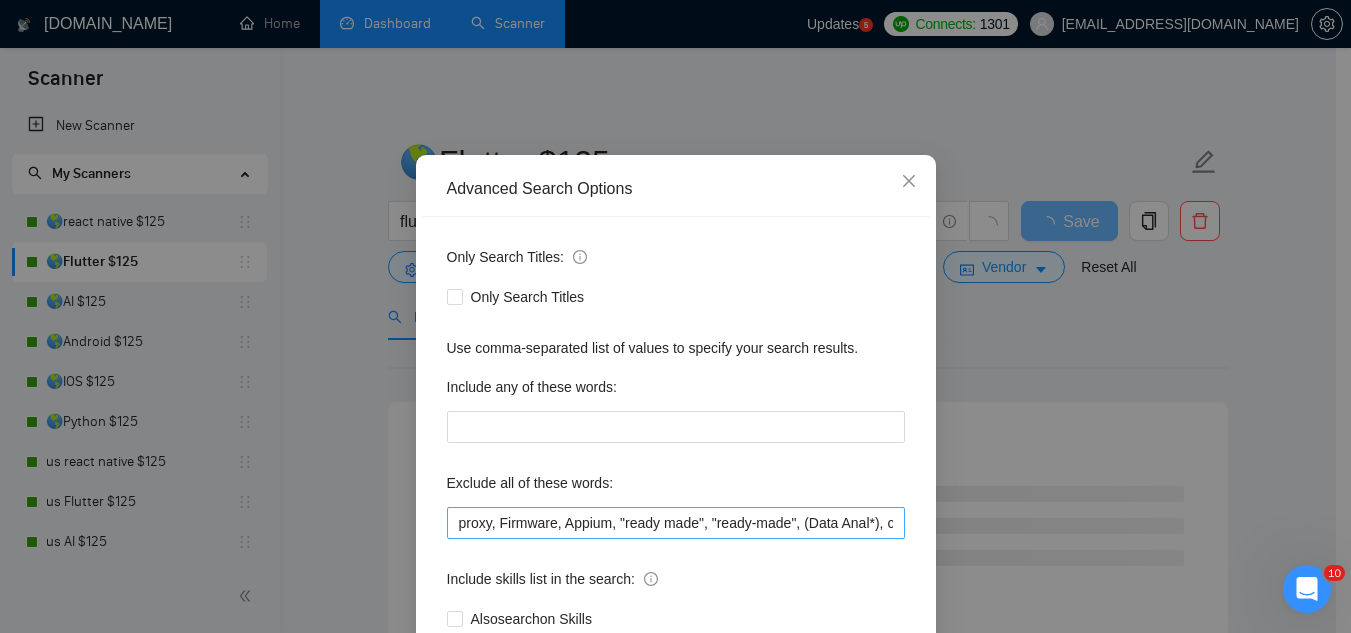 scroll, scrollTop: 100, scrollLeft: 0, axis: vertical 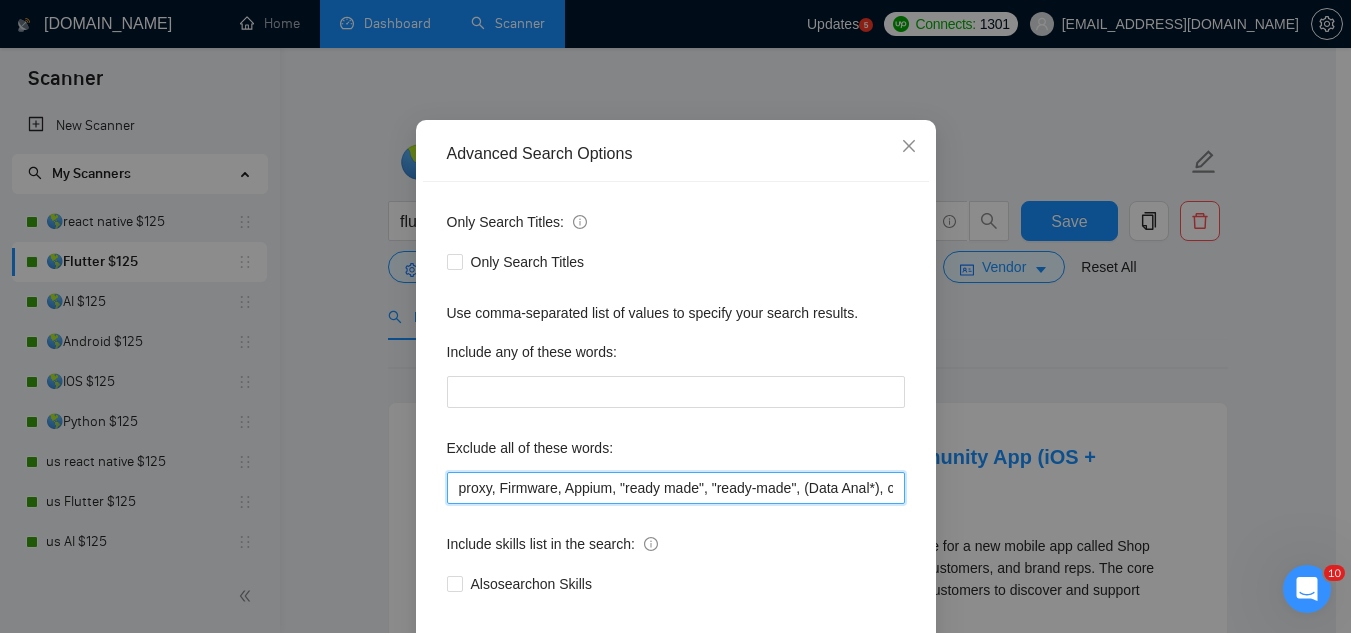 click on "proxy, Firmware, Appium, "ready made", "ready-made", (Data Anal*), consultation, QA, Tester, CTO, "Contract Chief Technology Officer", CPU, sport*, betting, Fantas*, "Sully.ai", (Data Scien*), (marketing analyt*), (predictive analyt*), mentor, BI, "Power BI", train*, "to join our", "on-site", onsite, "hardware engineer", tutor, "Fractional CTO", SEO, (Video Edit*), "outbound calling", Buscamos, experto, Founding, freelancer*, "join our team", (no agenc*)," at bounding box center (676, 488) 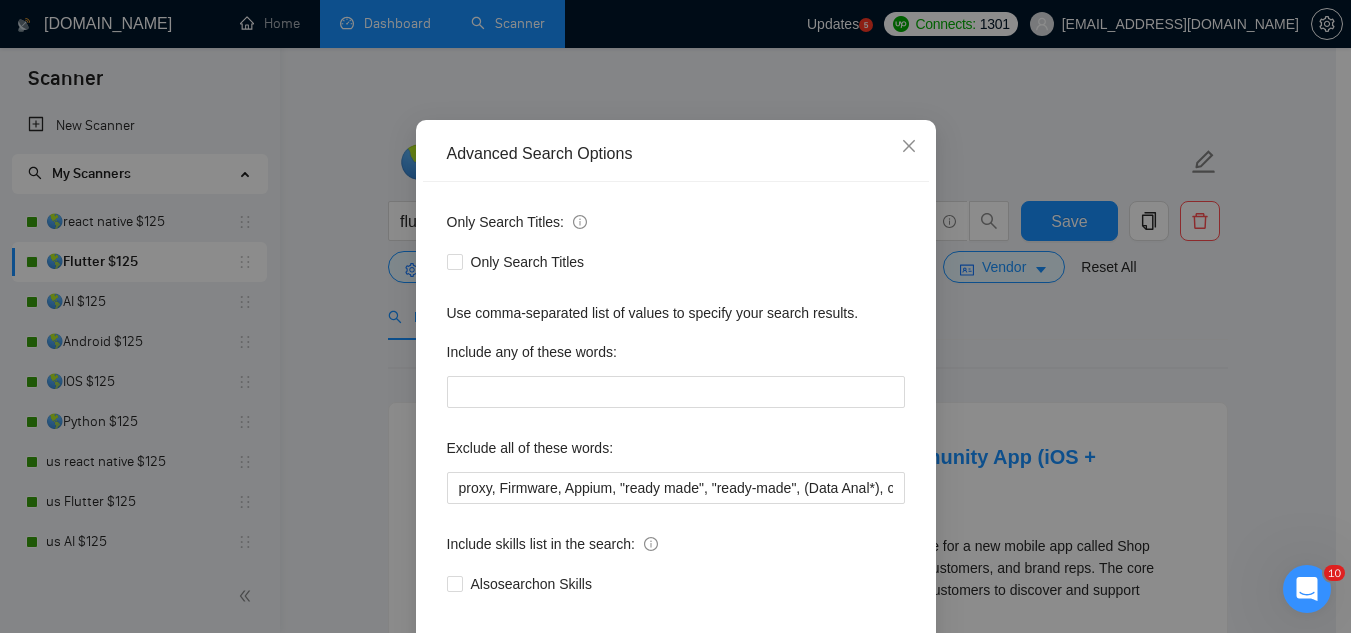 click on "Exclude all of these words:" at bounding box center (676, 452) 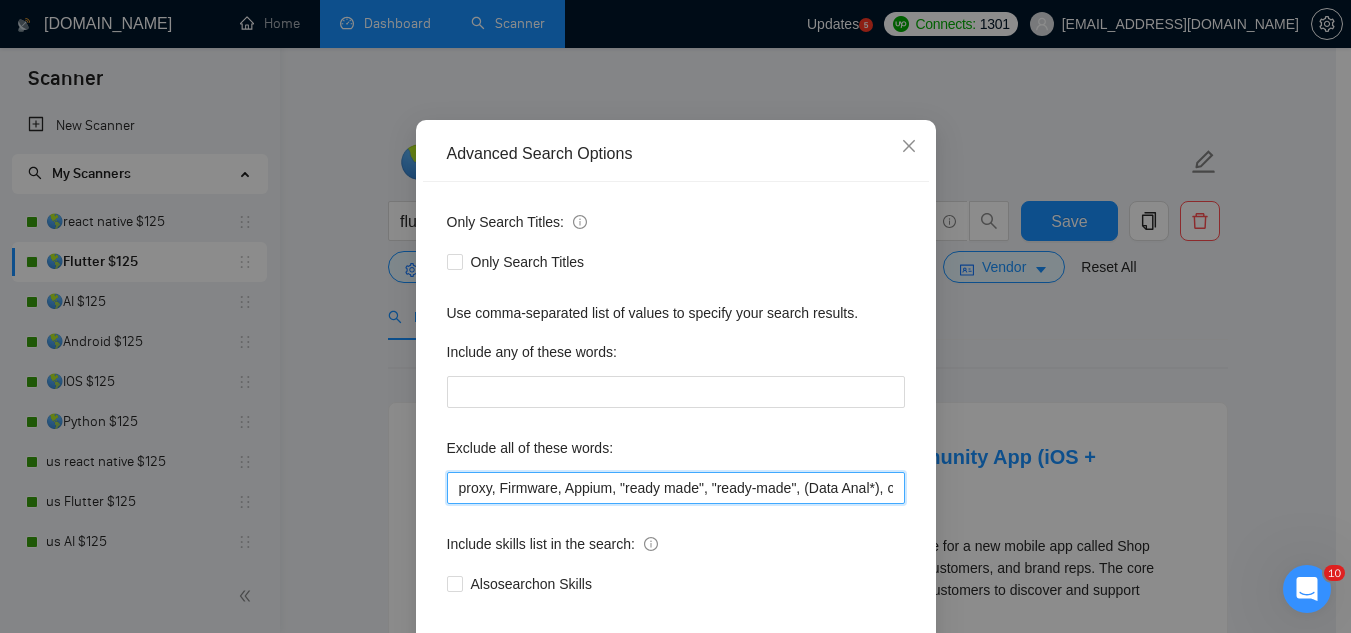 click on "proxy, Firmware, Appium, "ready made", "ready-made", (Data Anal*), consultation, QA, Tester, CTO, "Contract Chief Technology Officer", CPU, sport*, betting, Fantas*, "Sully.ai", (Data Scien*), (marketing analyt*), (predictive analyt*), mentor, BI, "Power BI", train*, "to join our", "on-site", onsite, "hardware engineer", tutor, "Fractional CTO", SEO, (Video Edit*), "outbound calling", Buscamos, experto, Founding, freelancer*, "join our team", (no agenc*)," at bounding box center [676, 488] 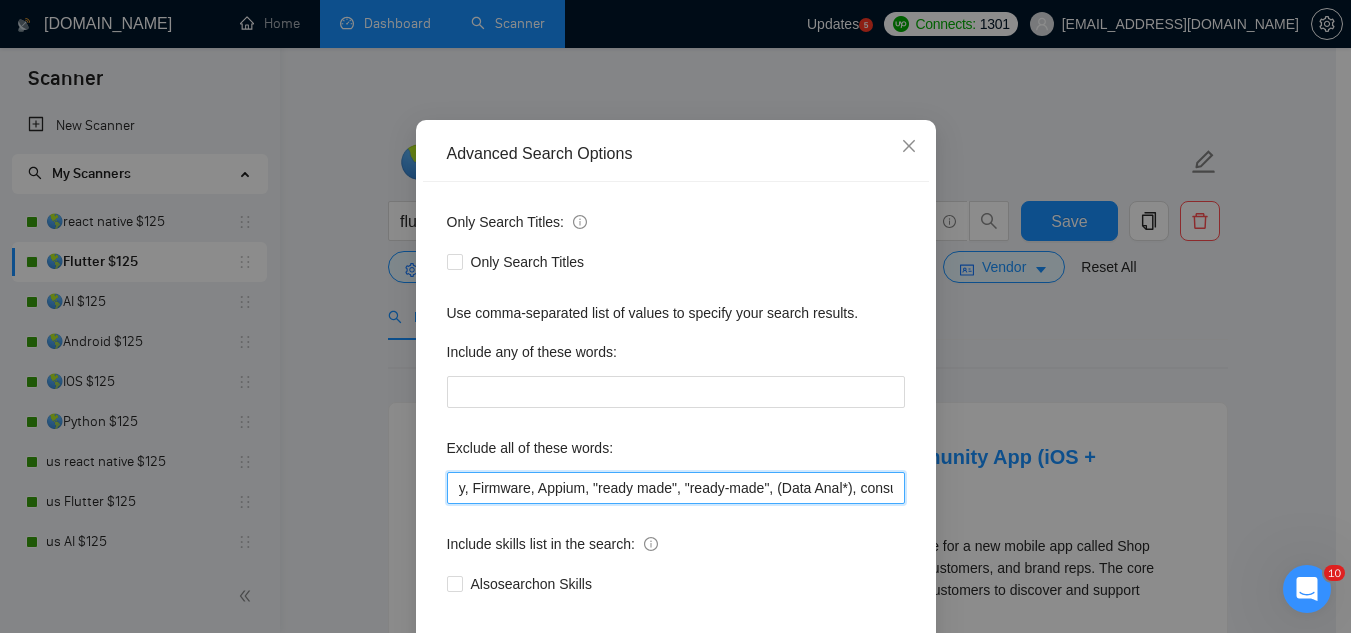 scroll, scrollTop: 0, scrollLeft: 0, axis: both 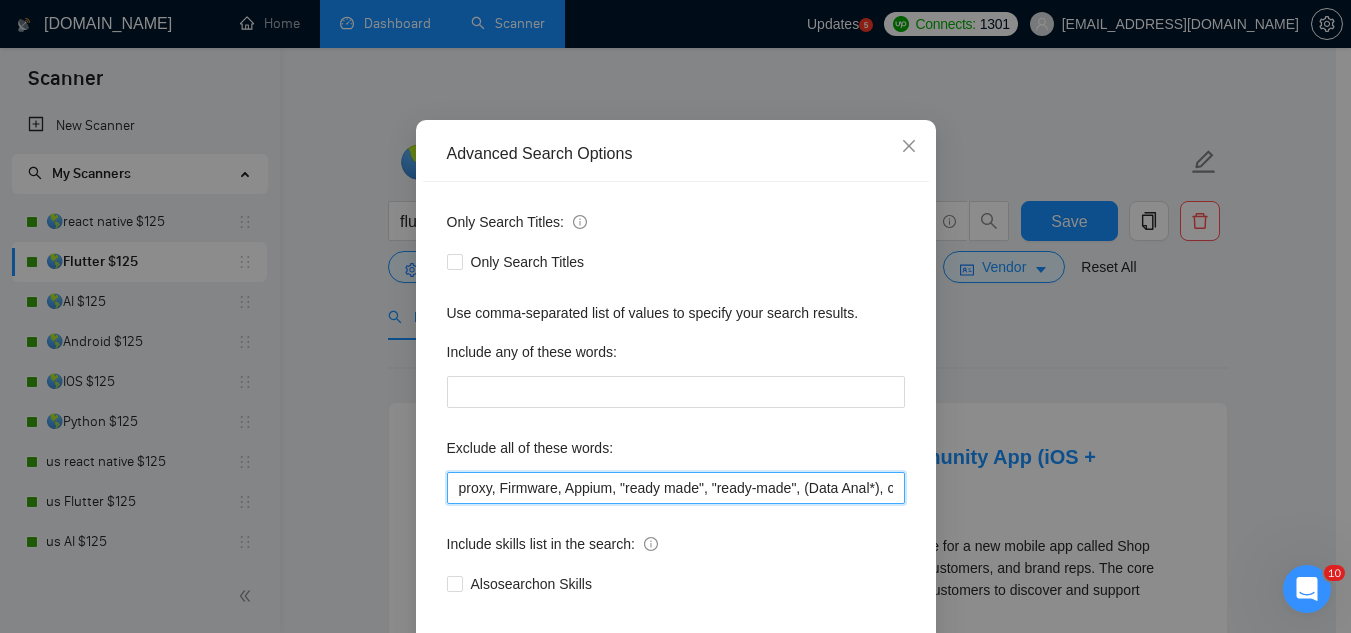 paste on ""bug fix", (fix bug*)," 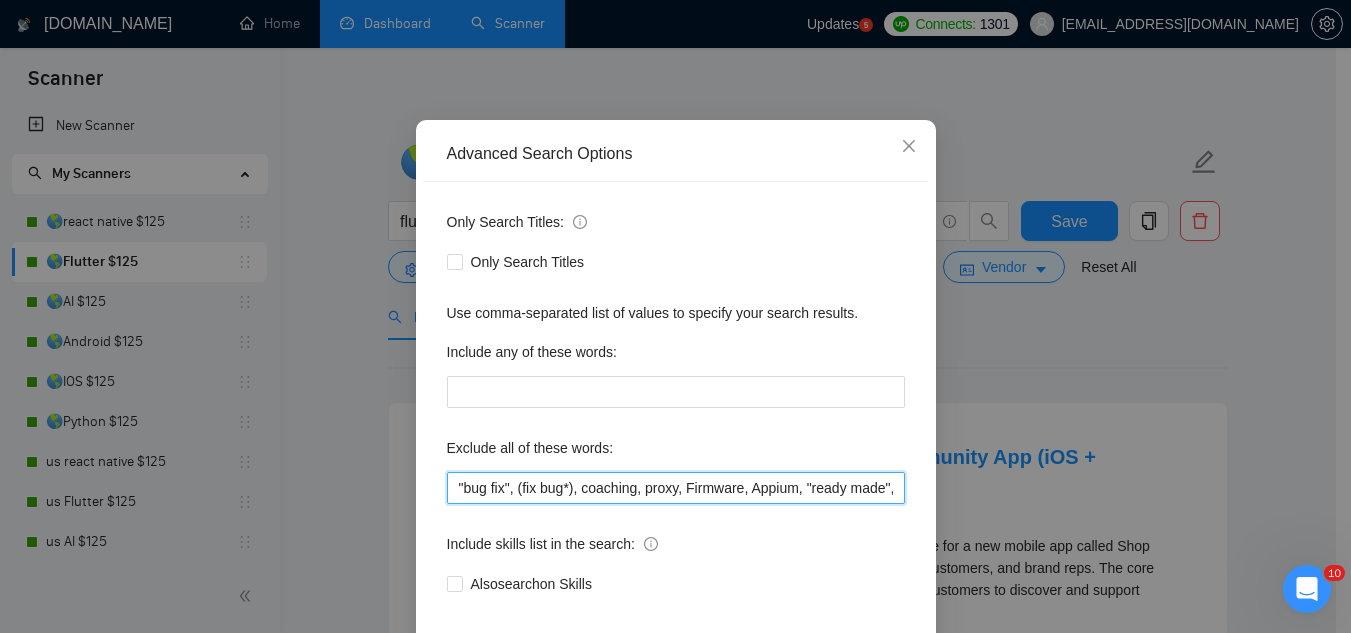 scroll, scrollTop: 199, scrollLeft: 0, axis: vertical 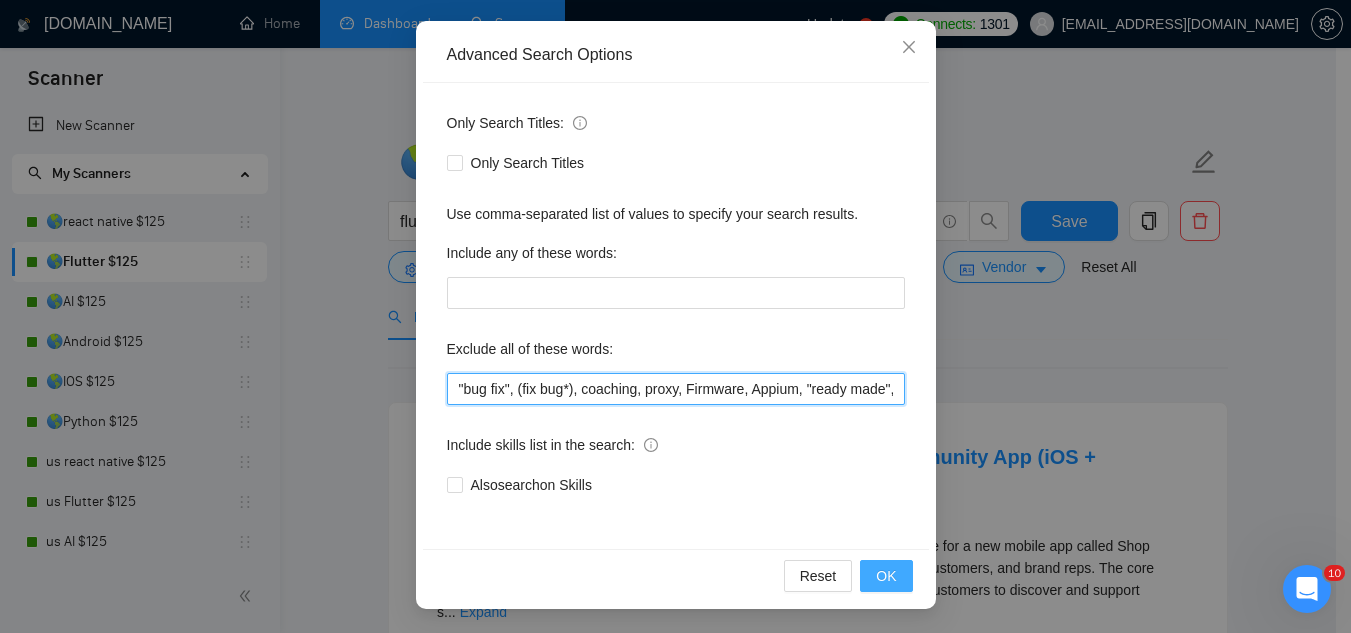 type on ""bug fix", (fix bug*), coaching, proxy, Firmware, Appium, "ready made", "ready-made", (Data Anal*), consultation, QA, Tester, CTO, "Contract Chief Technology Officer", CPU, sport*, betting, Fantas*, "Sully.ai", (Data Scien*), (marketing analyt*), (predictive analyt*), mentor, BI, "Power BI", train*, "to join our", "on-site", onsite, "hardware engineer", tutor, "Fractional CTO", SEO, (Video Edit*), "outbound calling", Buscamos, experto, Founding, freelancer*, "join our team", (no agenc*)," 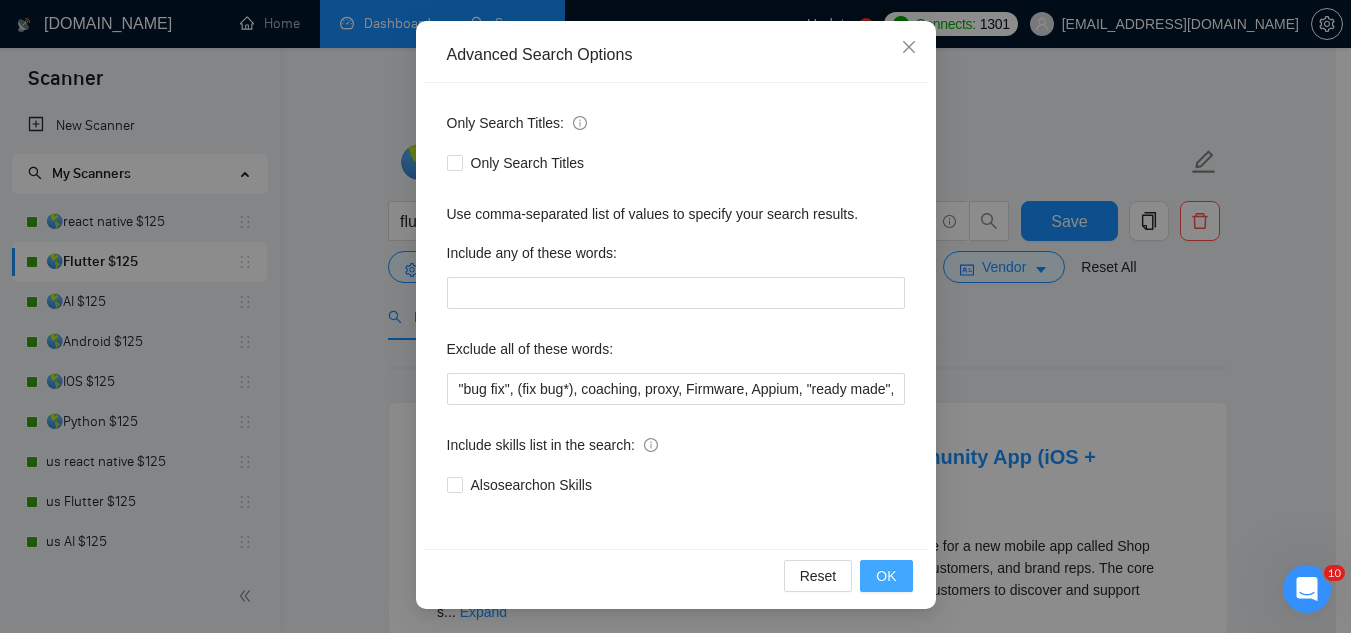 click on "OK" at bounding box center [886, 576] 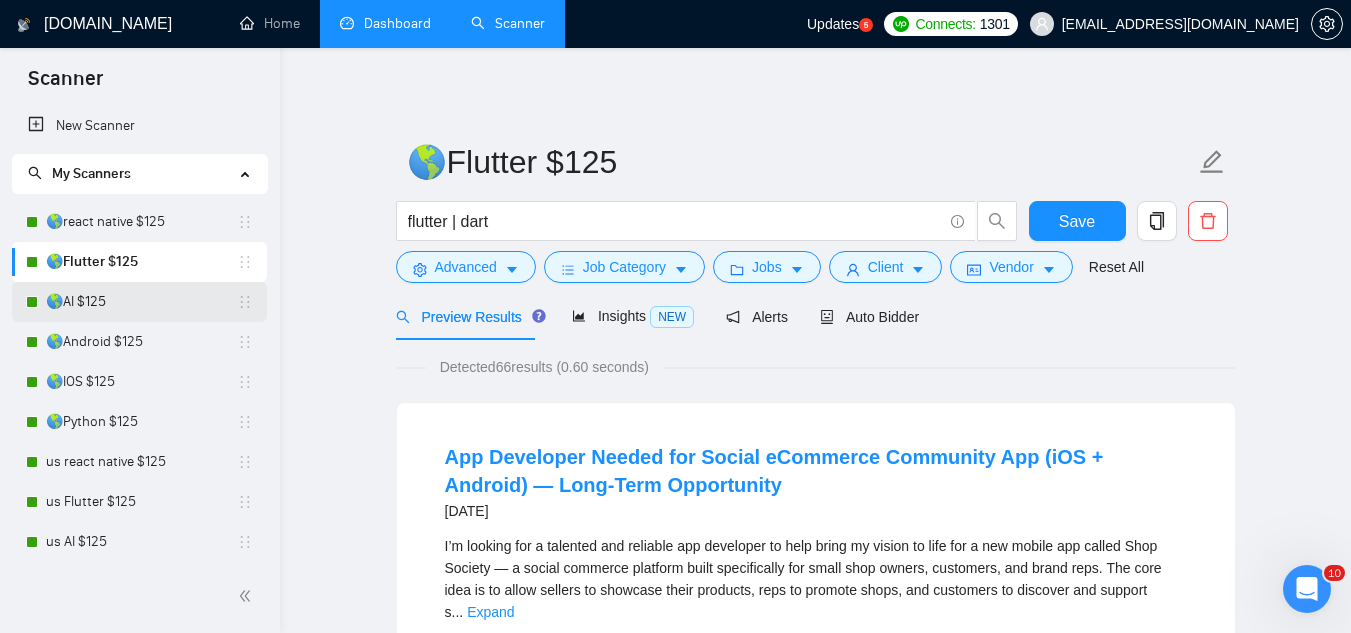 click on "🌎AI $125" at bounding box center (141, 302) 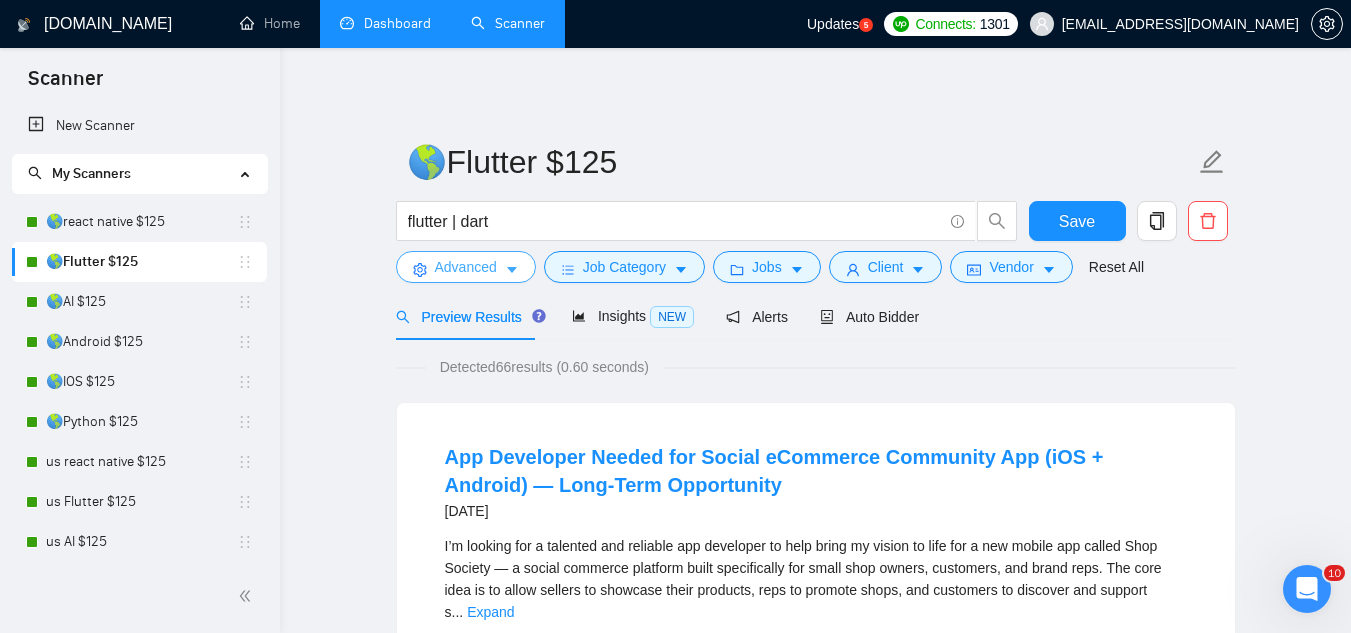 click on "Advanced" at bounding box center (466, 267) 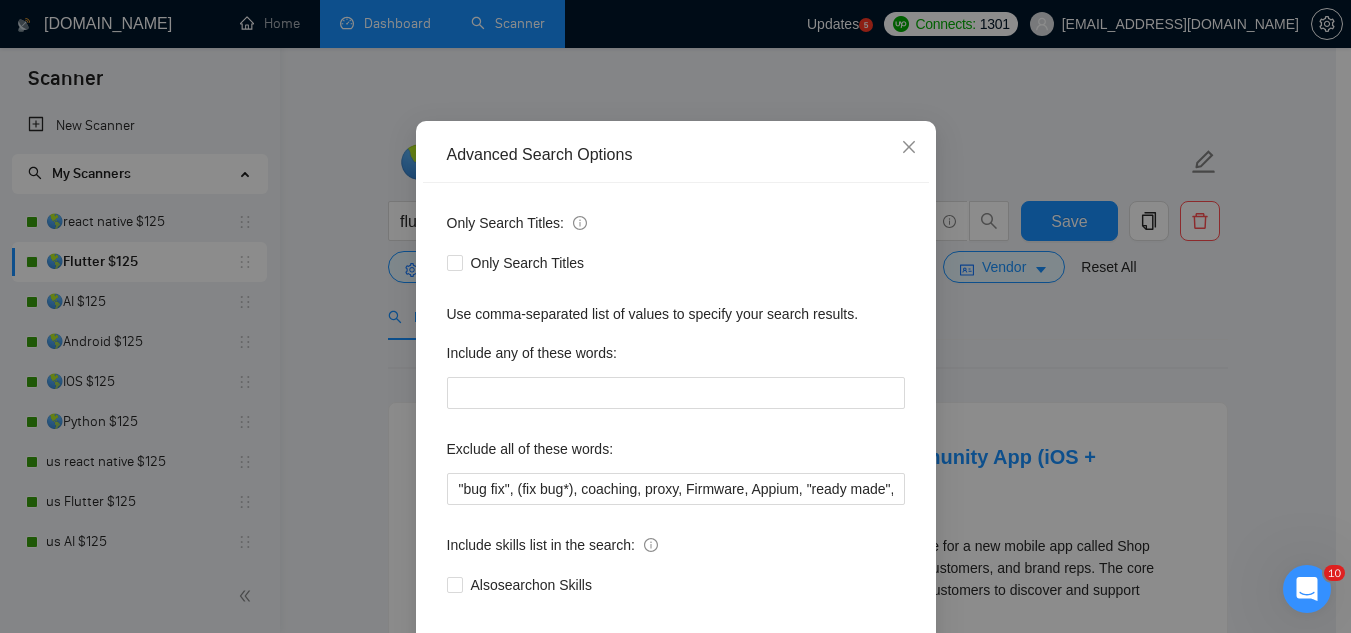 click on "Advanced Search Options Only Search Titles:   Only Search Titles Use comma-separated list of values to specify your search results. Include any of these words: Exclude all of these words: "bug fix", (fix bug*), coaching, proxy, Firmware, Appium, "ready made", "ready-made", (Data Anal*), consultation, QA, Tester, CTO, "Contract Chief Technology Officer", CPU, sport*, betting, Fantas*, "Sully.ai", (Data Scien*), (marketing analyt*), (predictive analyt*), mentor, BI, "Power BI", train*, "to join our", "on-site", onsite, "hardware engineer", tutor, "Fractional CTO", SEO, (Video Edit*), "outbound calling", Buscamos, experto, Founding, freelancer*, "join our team", (no agenc*), Include skills list in the search:   Also  search  on Skills Reset OK" at bounding box center [675, 316] 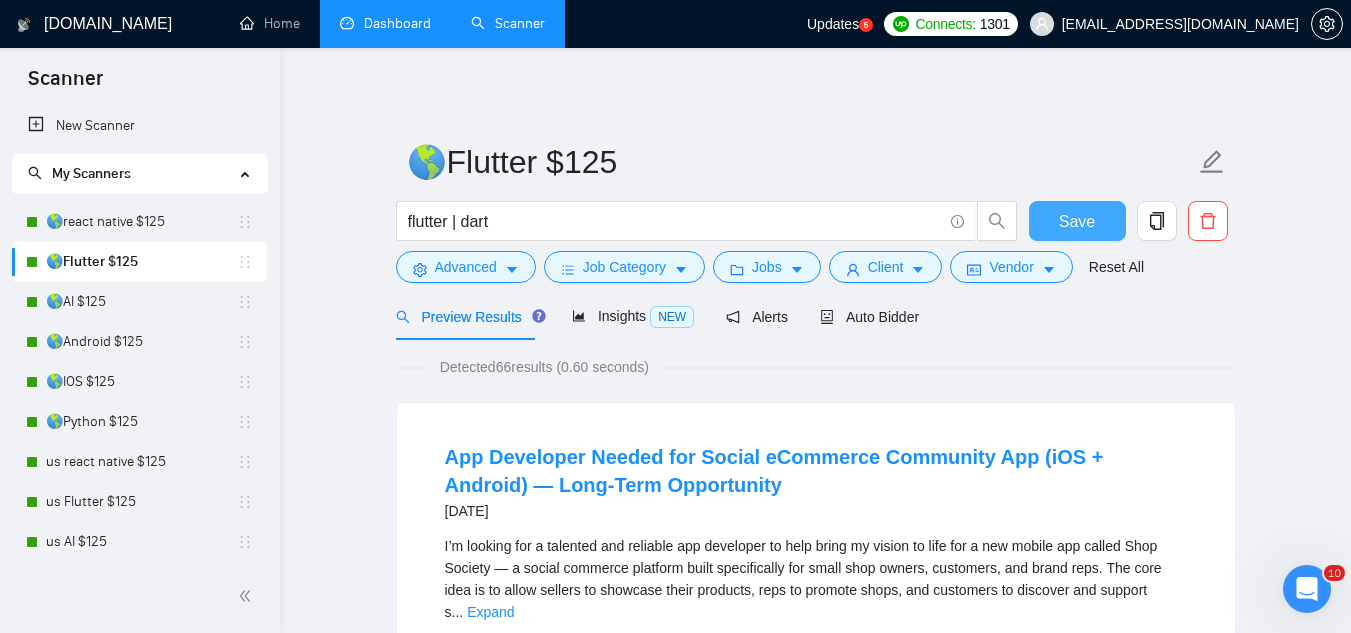click on "Save" at bounding box center [1077, 221] 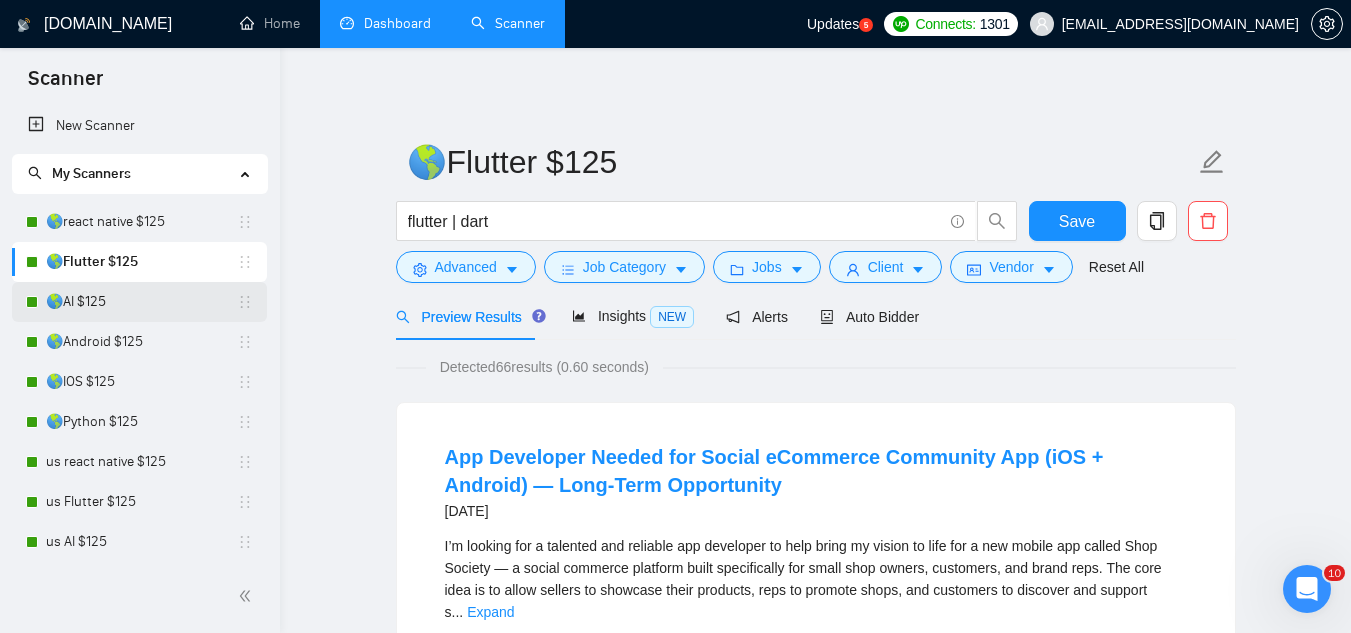 click on "🌎AI $125" at bounding box center [141, 302] 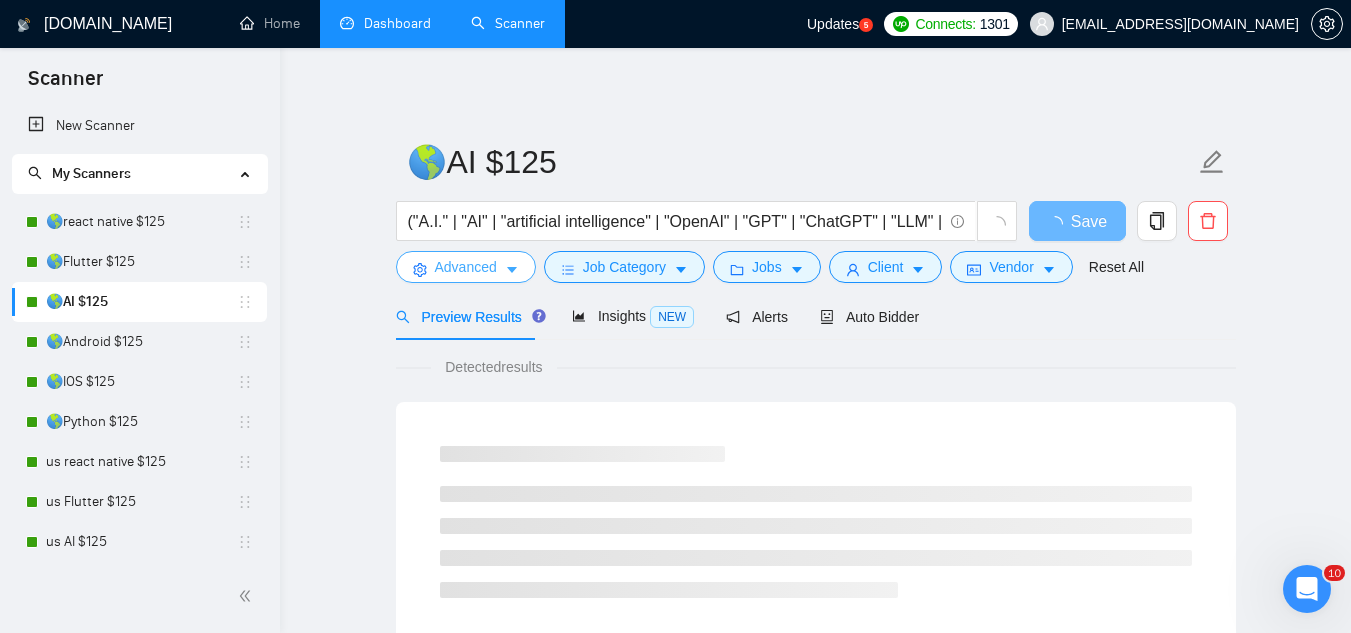 click on "Advanced" at bounding box center (466, 267) 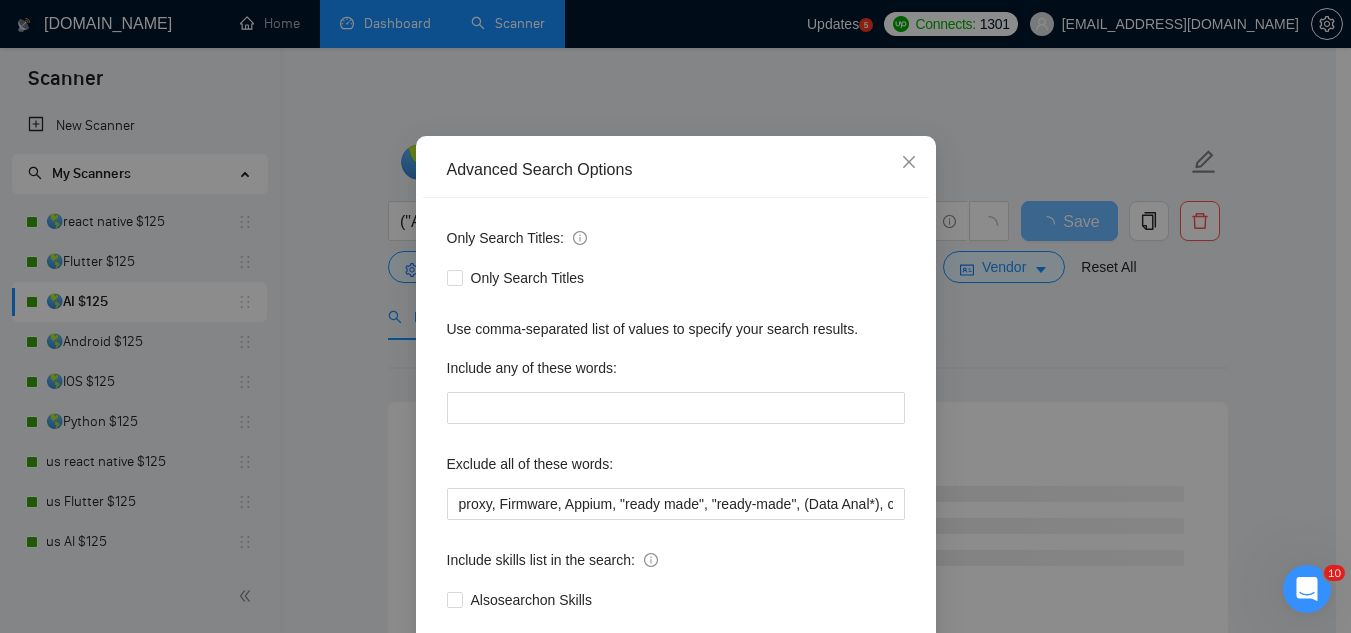 scroll, scrollTop: 199, scrollLeft: 0, axis: vertical 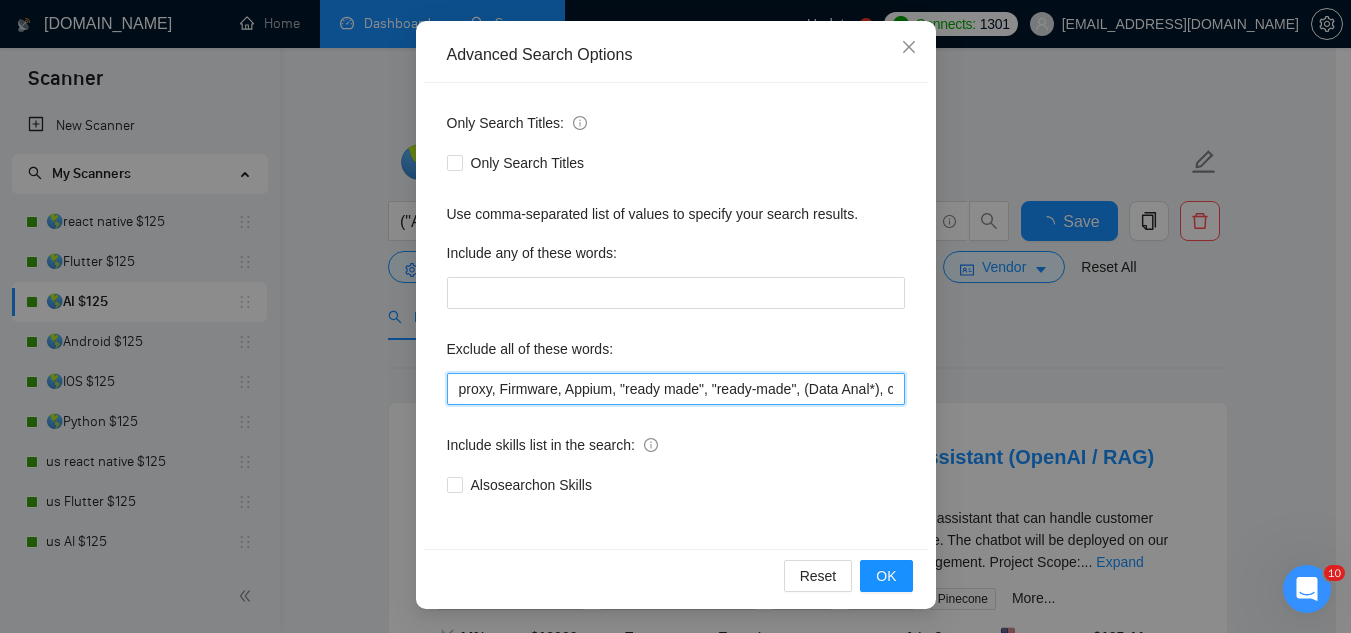 click on "proxy, Firmware, Appium, "ready made", "ready-made", (Data Anal*), consultation, QA, Tester, CTO, "Contract Chief Technology Officer", CPU, sport*, betting, Fantas*, "Sully.ai", (Data Scien*), (marketing analyt*), (predictive analyt*), mentor, BI, "Power BI", train*, tutor, "hardware engineer", designer, "UI/UX Designer", "to join our remote team", SEO, (Video Edit*), (outbound call*), Buscamos, experto, Founding, freelancer*, "join our team", (no agenc*)," at bounding box center [676, 389] 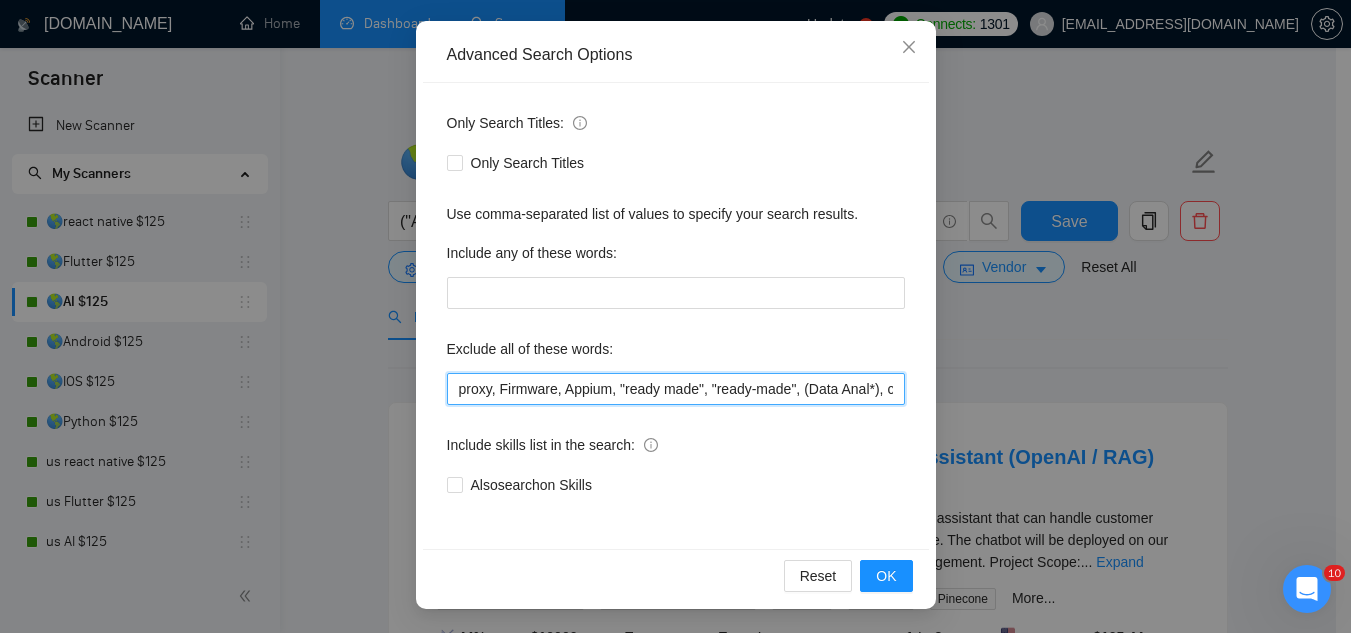 paste on ""bug fix", (fix bug*), coaching," 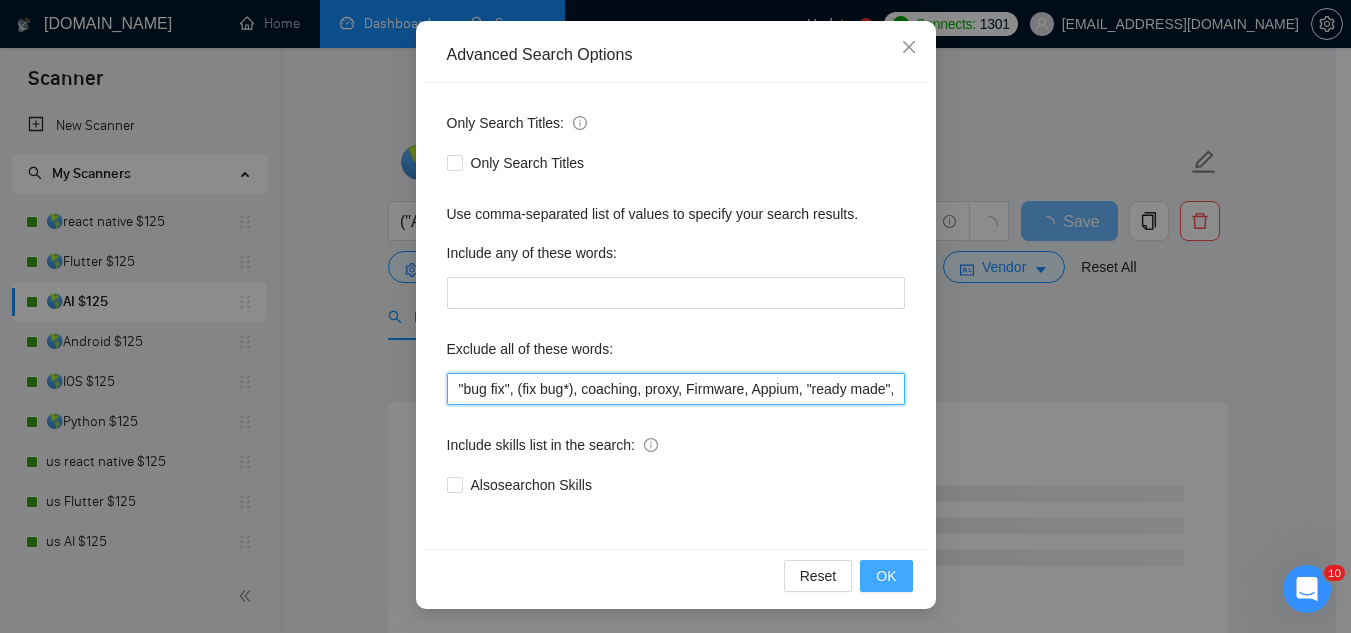 type on ""bug fix", (fix bug*), coaching, proxy, Firmware, Appium, "ready made", "ready-made", (Data Anal*), consultation, QA, Tester, CTO, "Contract Chief Technology Officer", CPU, sport*, betting, Fantas*, "Sully.ai", (Data Scien*), (marketing analyt*), (predictive analyt*), mentor, BI, "Power BI", train*, tutor, "hardware engineer", designer, "UI/UX Designer", "to join our remote team", SEO, (Video Edit*), (outbound call*), Buscamos, experto, Founding, freelancer*, "join our team", (no agenc*)," 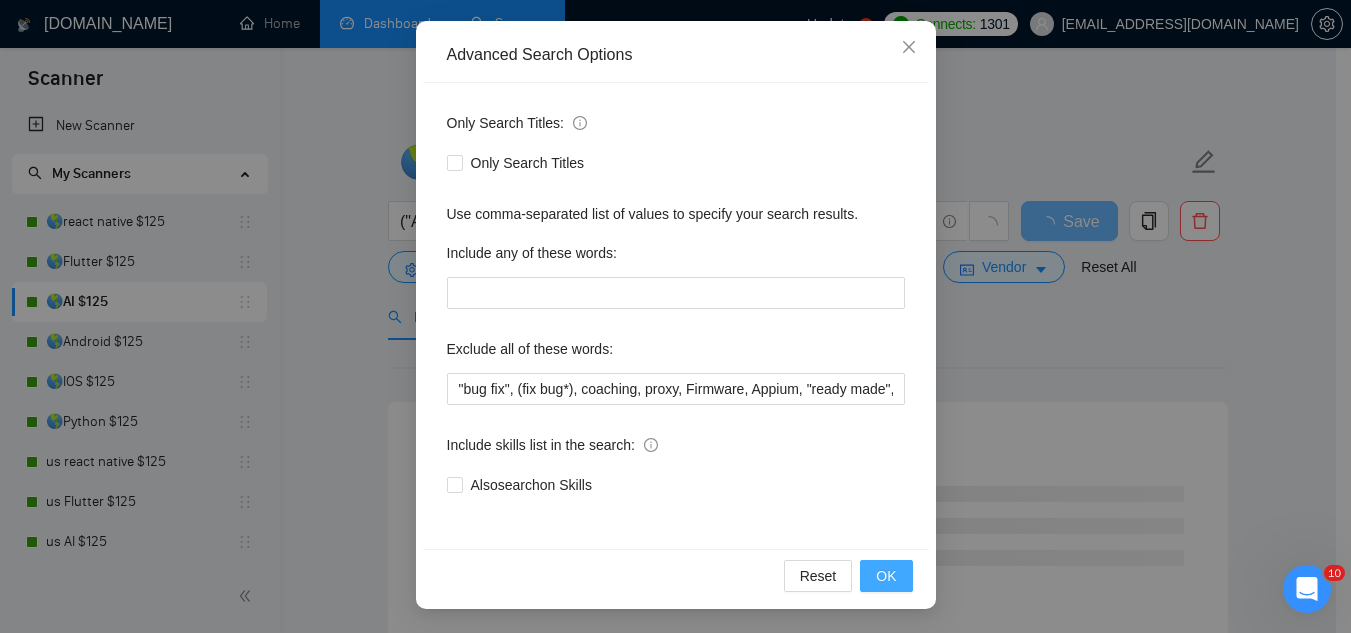 click on "OK" at bounding box center [886, 576] 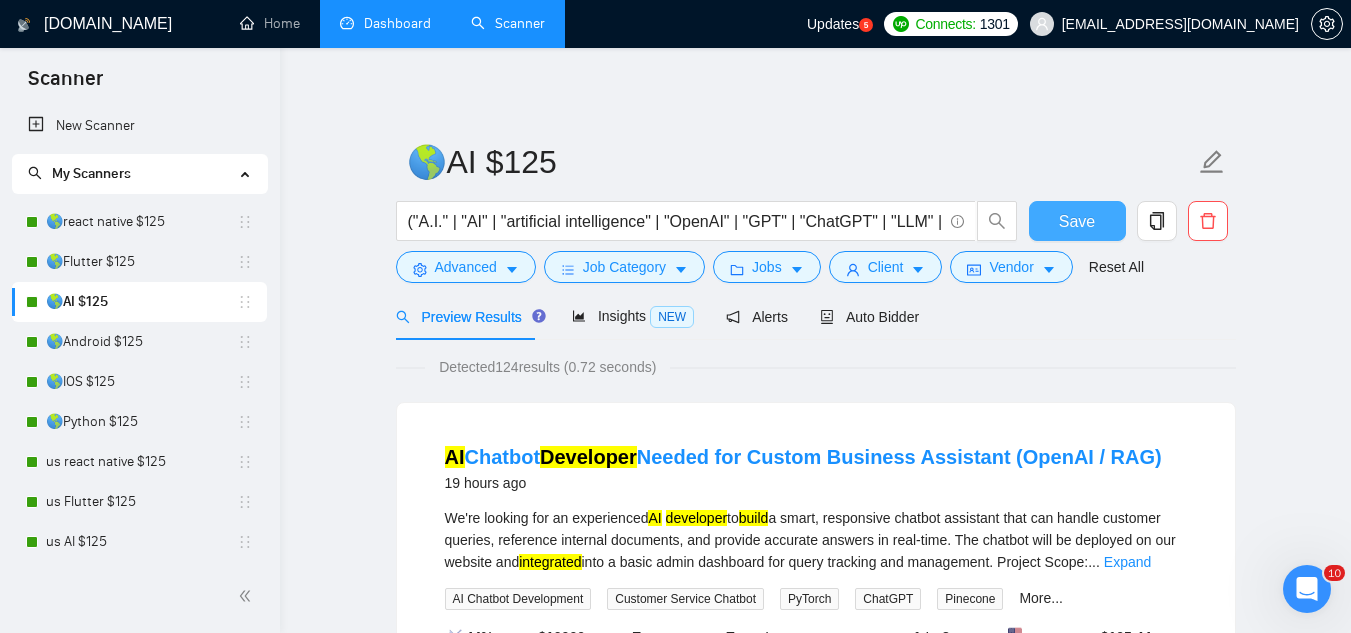 click on "Save" at bounding box center (1077, 221) 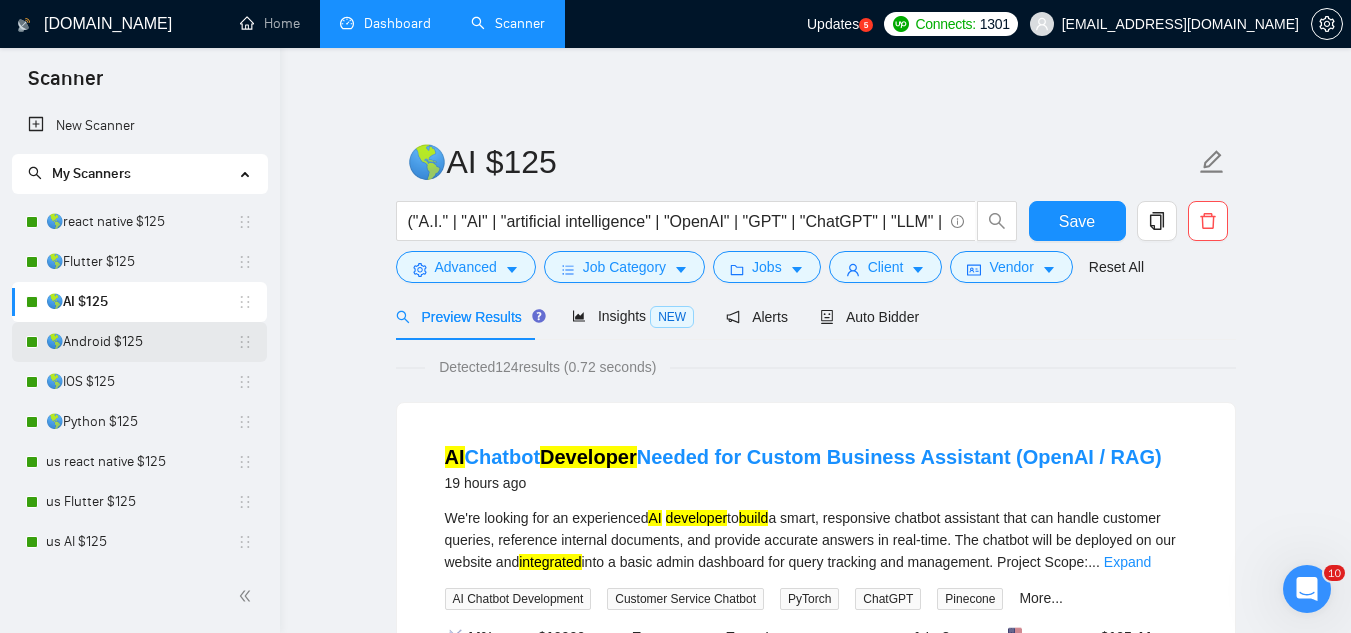 click on "🌎Android $125" at bounding box center [141, 342] 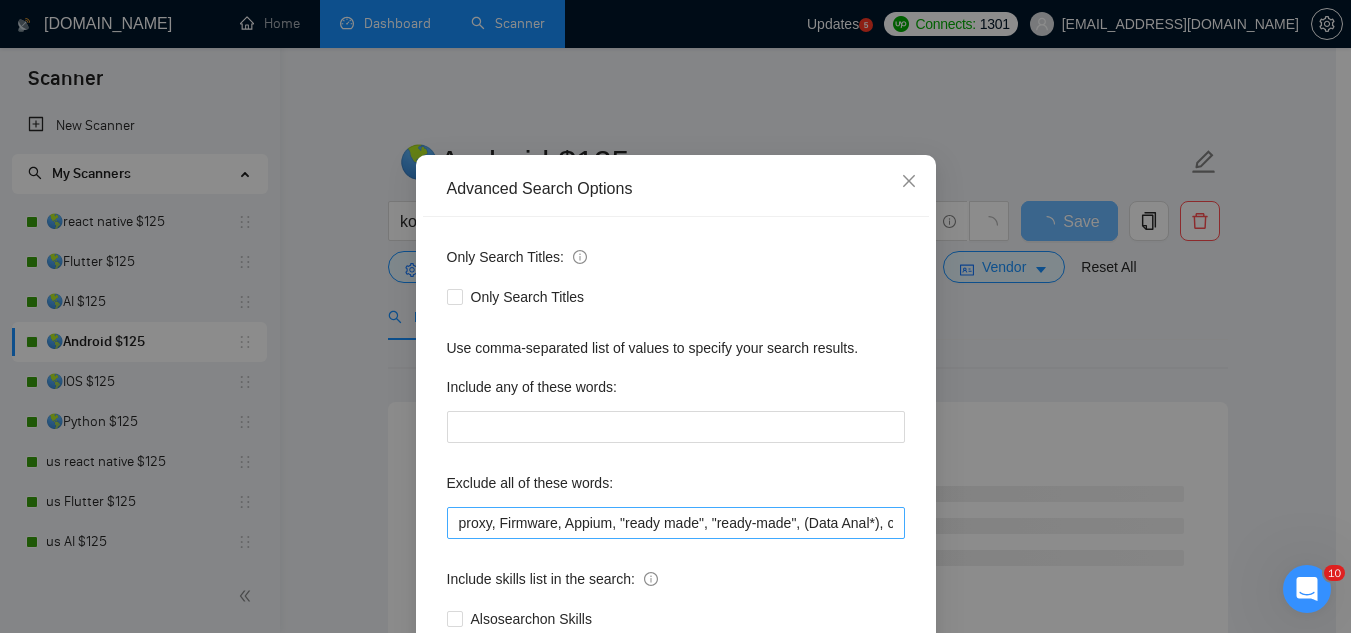 scroll, scrollTop: 100, scrollLeft: 0, axis: vertical 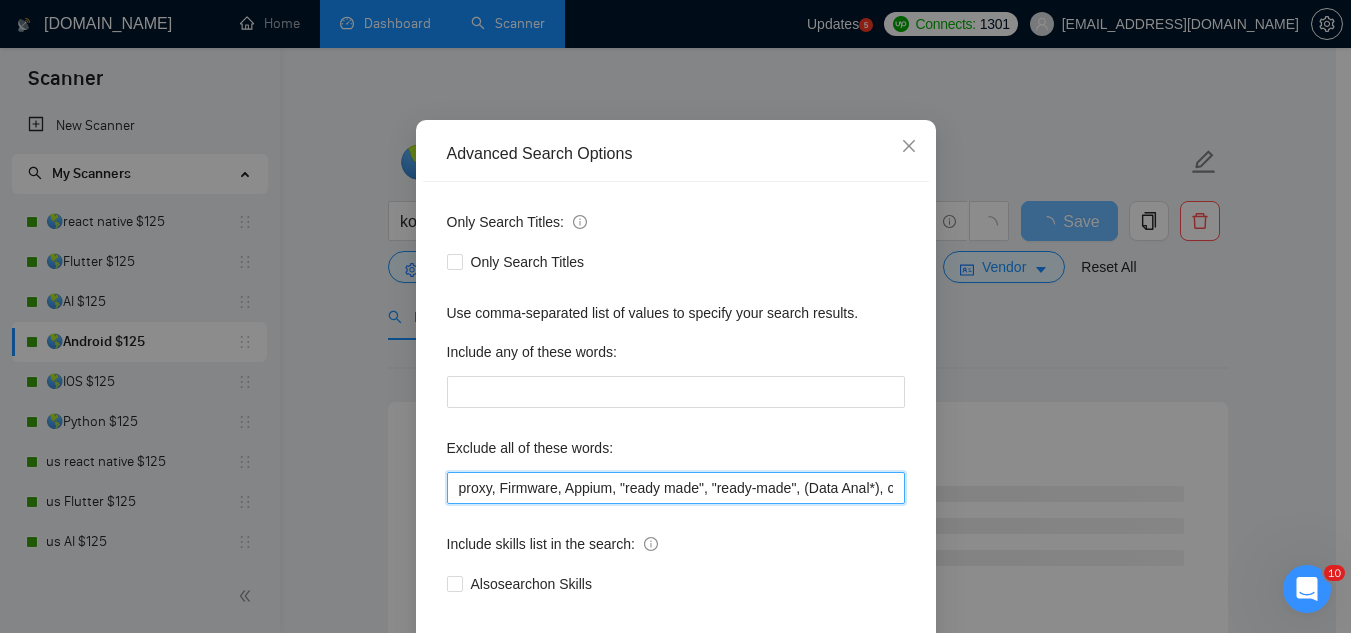 click on "proxy, Firmware, Appium, "ready made", "ready-made", (Data Anal*), consultation, QA, Tester, CTO, "Contract Chief Technology Officer", CPU, sport*, betting, Fantas*, "Sully.ai", (Data Scien*), (marketing analyt*), (predictive analyt*), mentor, BI, "Power BI", train*, tutor, "hardware engineer", designer, "UI/UX Designer", "to join our remote team", SEO, (Video Edit*), "outbound calling", Buscamos, experto, Founding, freelancer*, "join our team", (no agenc*)," at bounding box center (676, 488) 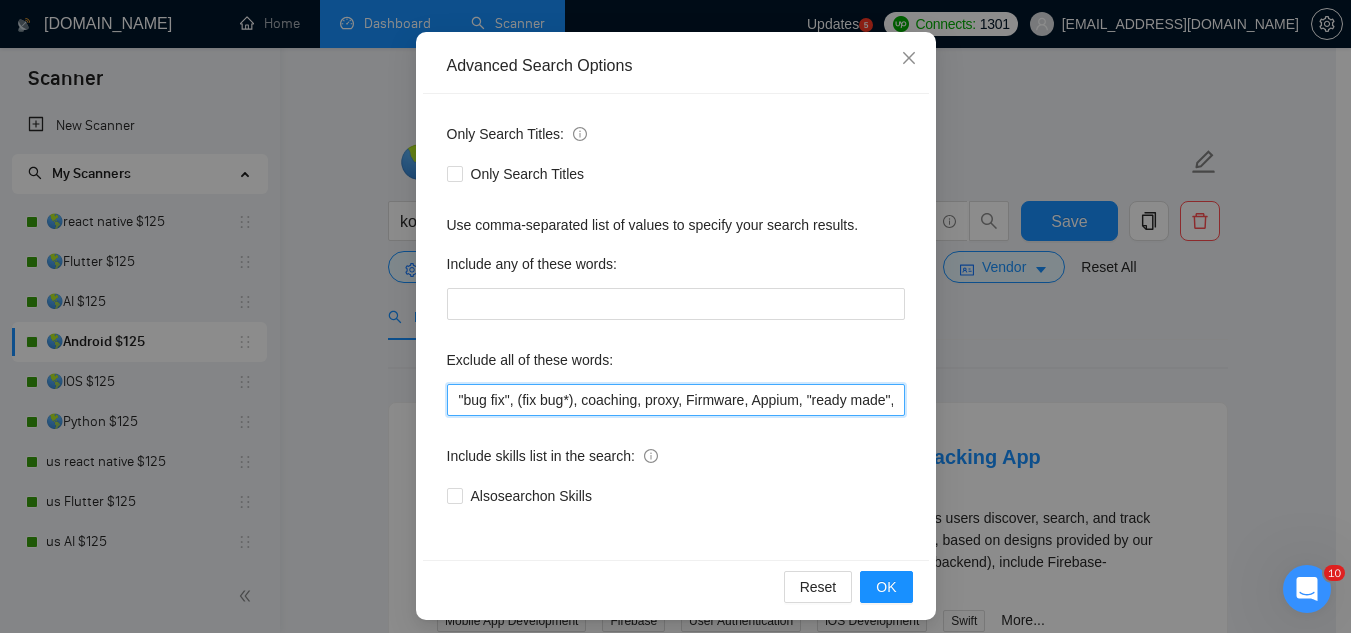 scroll, scrollTop: 199, scrollLeft: 0, axis: vertical 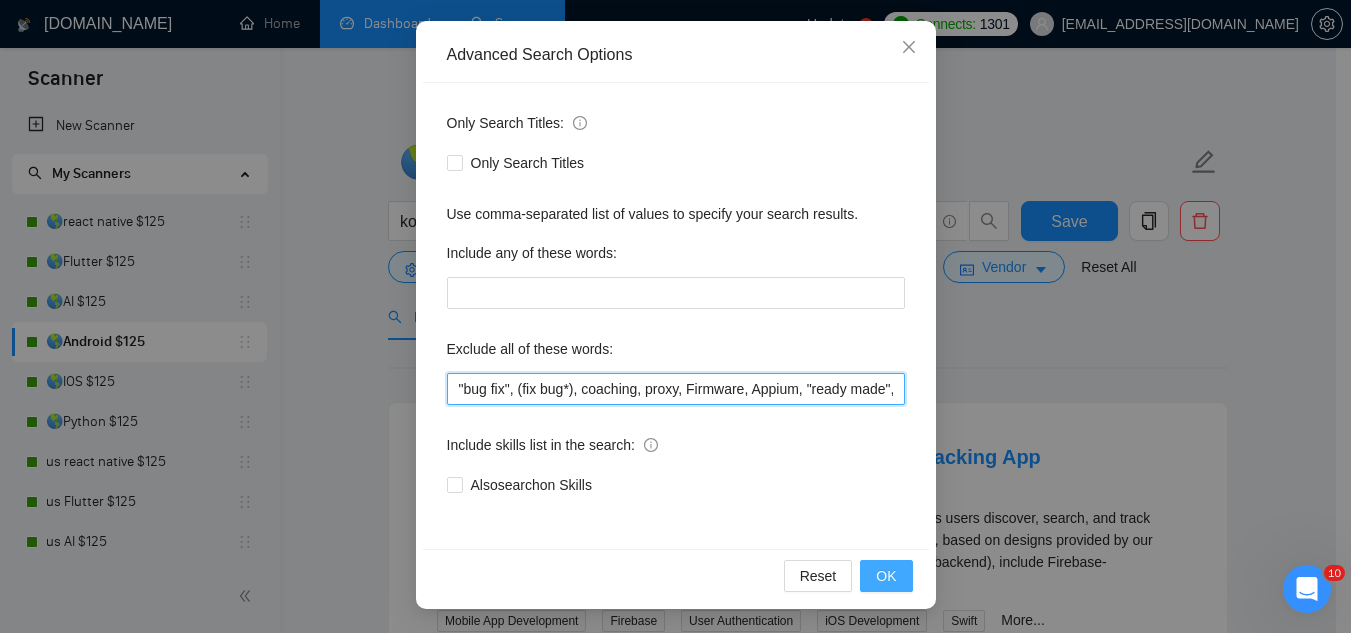 type on ""bug fix", (fix bug*), coaching, proxy, Firmware, Appium, "ready made", "ready-made", (Data Anal*), consultation, QA, Tester, CTO, "Contract Chief Technology Officer", CPU, sport*, betting, Fantas*, "Sully.ai", (Data Scien*), (marketing analyt*), (predictive analyt*), mentor, BI, "Power BI", train*, tutor, "hardware engineer", designer, "UI/UX Designer", "to join our remote team", SEO, (Video Edit*), "outbound calling", Buscamos, experto, Founding, freelancer*, "join our team", (no agenc*)," 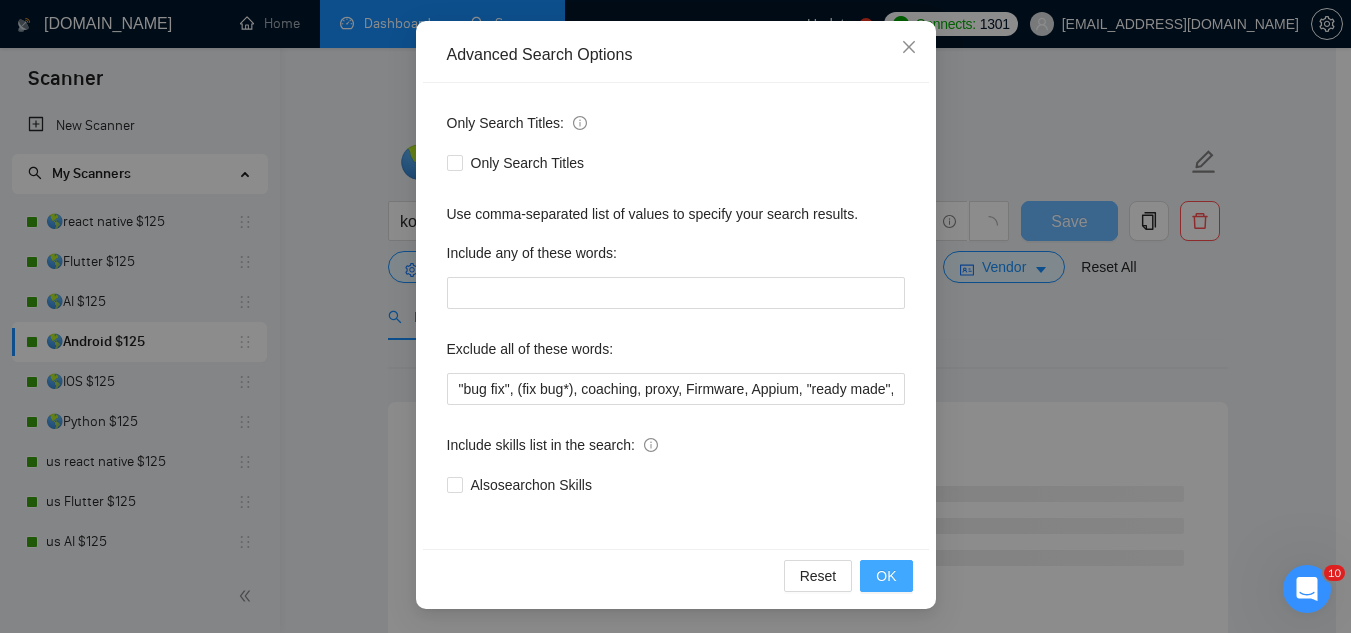 click on "OK" at bounding box center (886, 576) 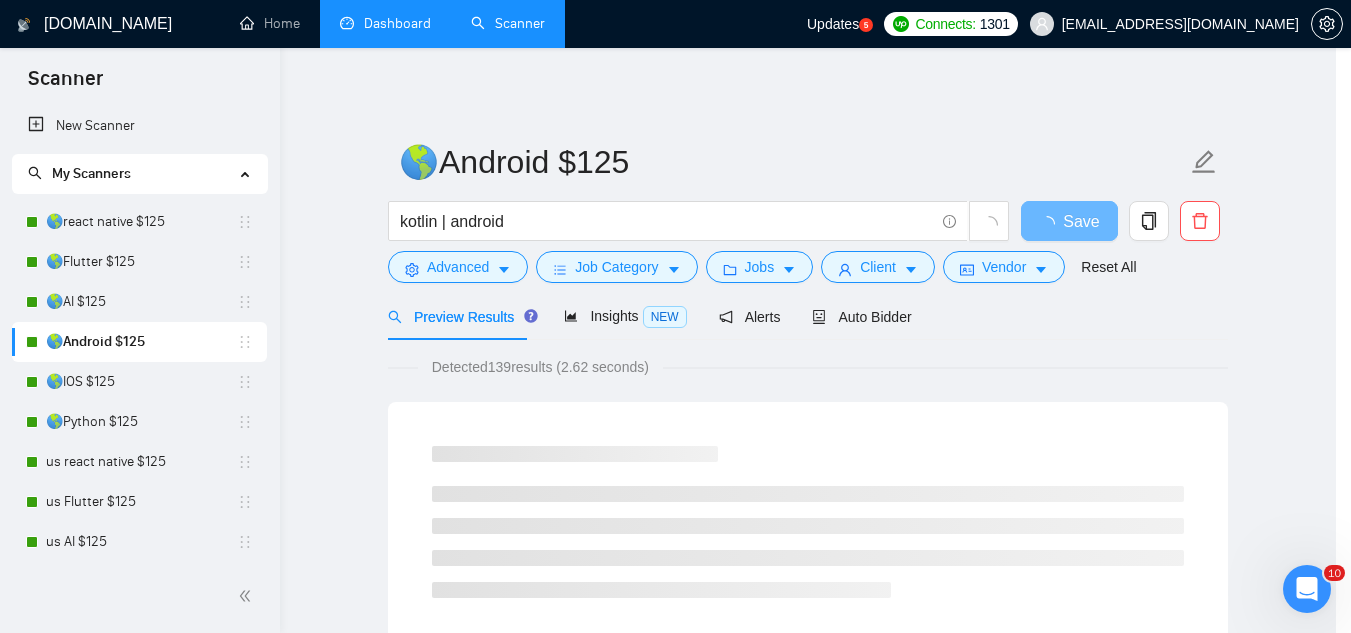scroll, scrollTop: 99, scrollLeft: 0, axis: vertical 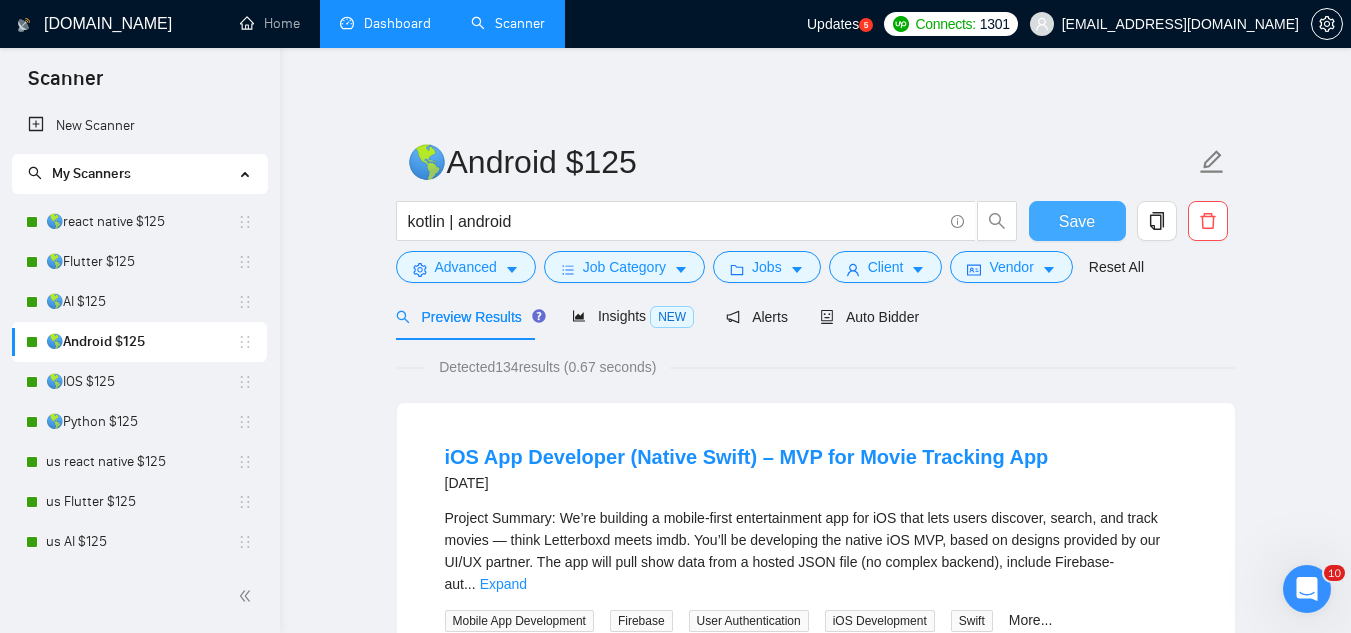 click on "Save" at bounding box center (1077, 221) 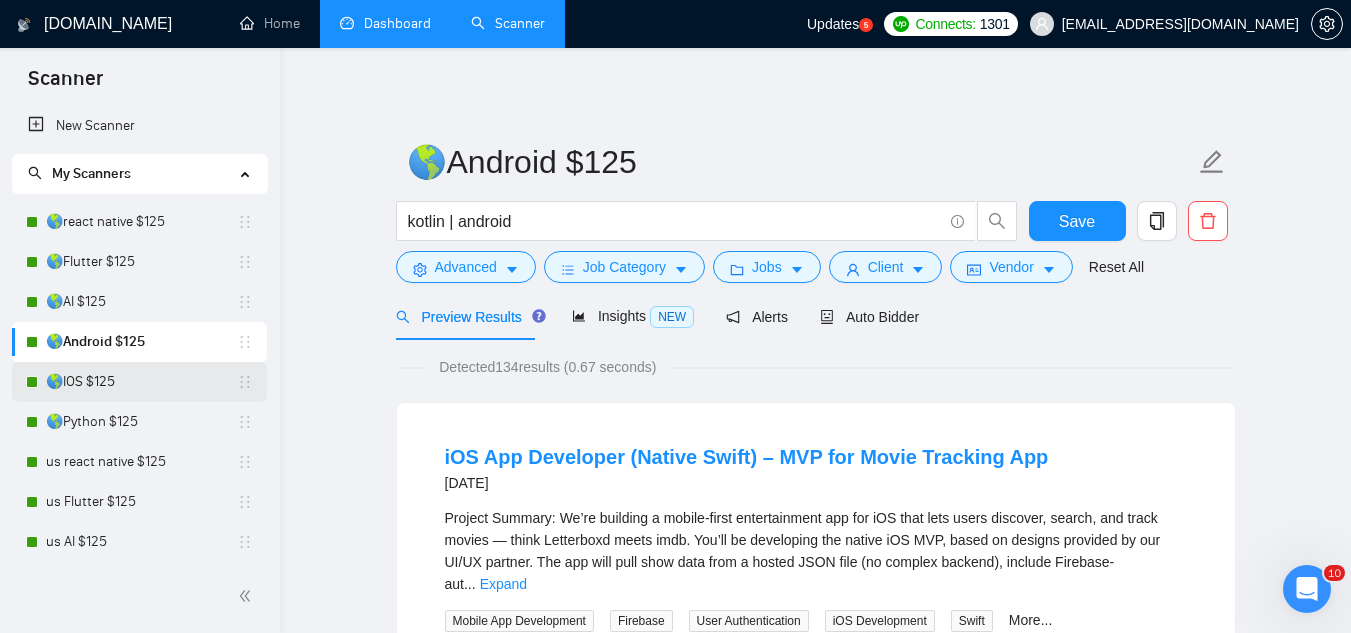 click on "🌎IOS $125" at bounding box center (141, 382) 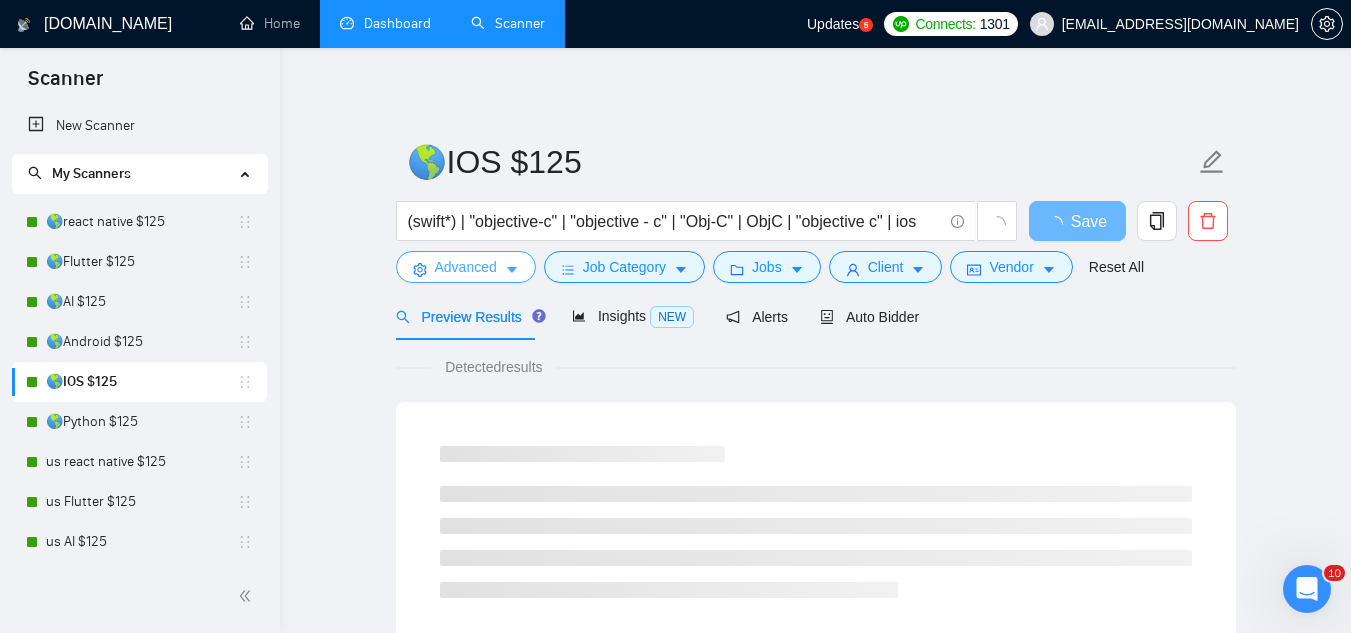 click on "Advanced" at bounding box center (466, 267) 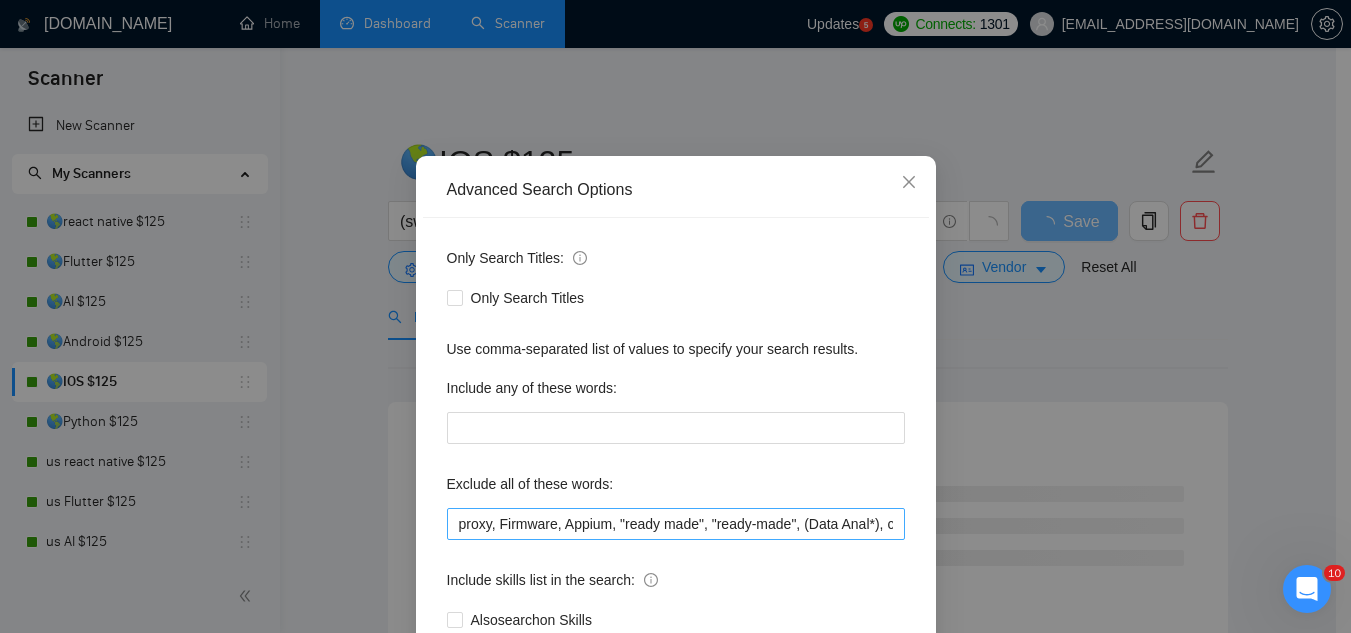 scroll, scrollTop: 100, scrollLeft: 0, axis: vertical 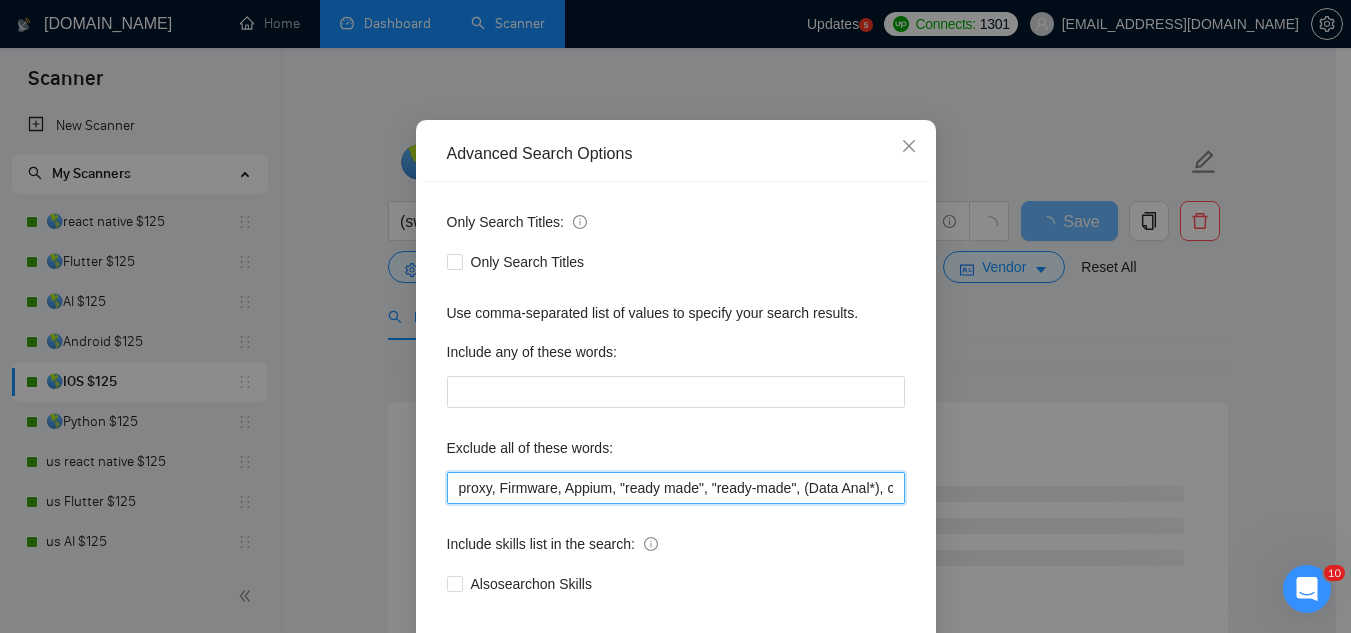 click on "proxy, Firmware, Appium, "ready made", "ready-made", (Data Anal*), consultation, QA, Tester, CTO, "Contract Chief Technology Officer", CPU, sport*, betting, Fantas*, "Sully.ai", (Data Scien*), (marketing analyt*), (predictive analyt*), mentor, BI, "Power BI", train*, tutor, "hardware engineer", designer, "UI/UX Designer", "to join our remote team", SEO, (Video Edit*), "outbound calling", Buscamos, experto, Founding, freelancer*, "join our team", (no agenc*)," at bounding box center (676, 488) 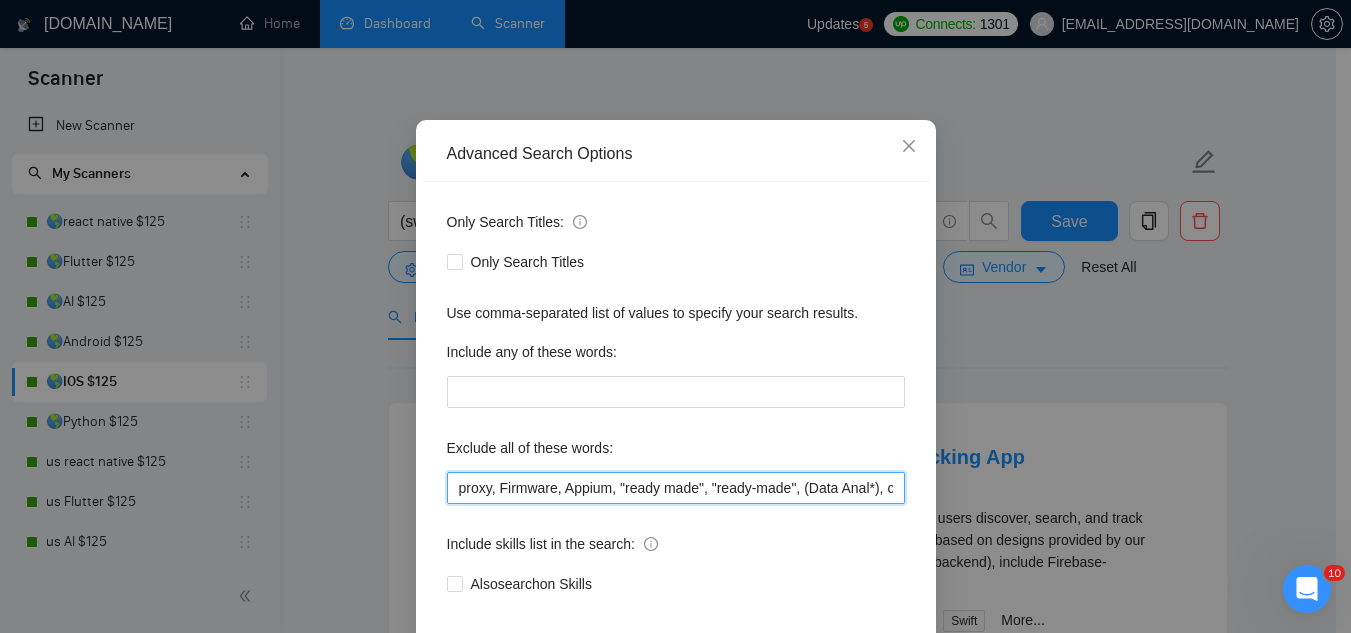 paste on ""bug fix", (fix bug*), coaching," 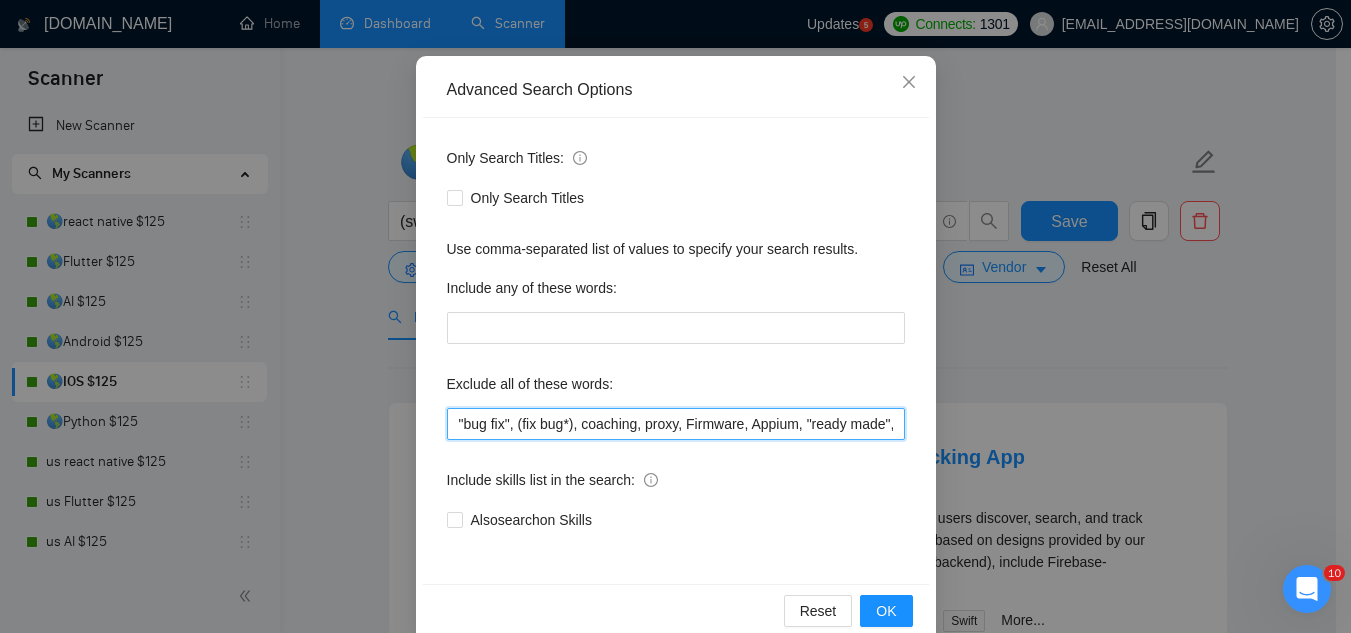 scroll, scrollTop: 199, scrollLeft: 0, axis: vertical 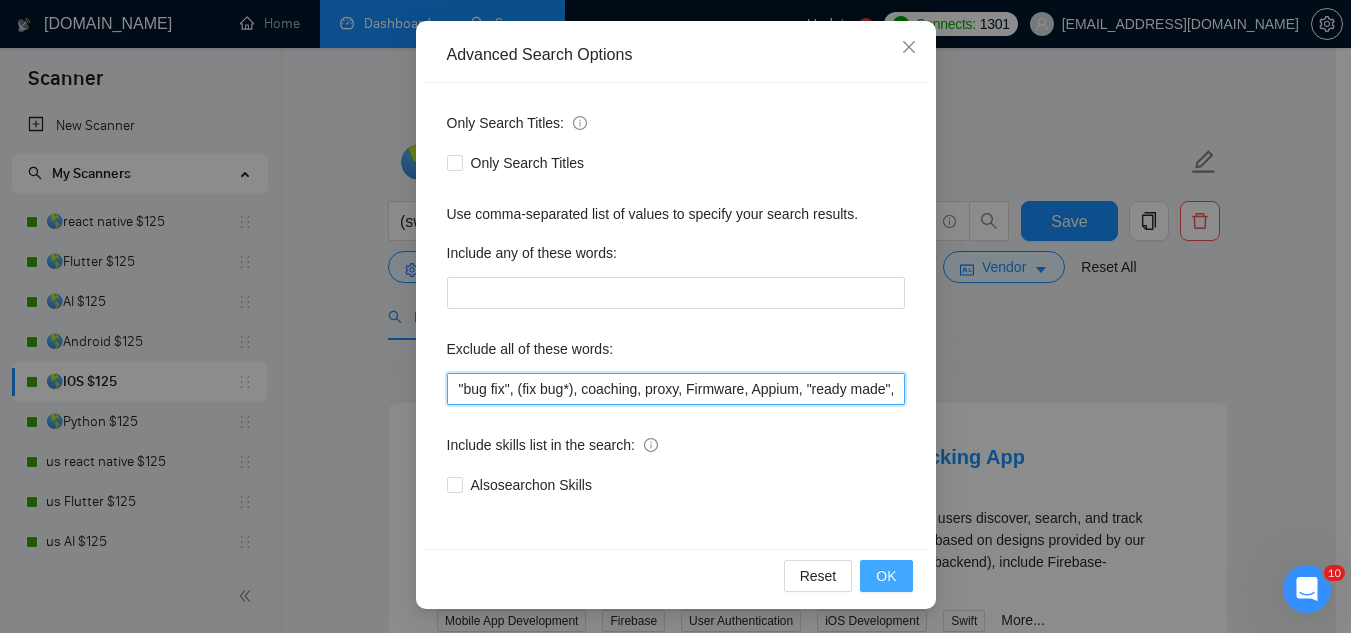 type on ""bug fix", (fix bug*), coaching, proxy, Firmware, Appium, "ready made", "ready-made", (Data Anal*), consultation, QA, Tester, CTO, "Contract Chief Technology Officer", CPU, sport*, betting, Fantas*, "Sully.ai", (Data Scien*), (marketing analyt*), (predictive analyt*), mentor, BI, "Power BI", train*, tutor, "hardware engineer", designer, "UI/UX Designer", "to join our remote team", SEO, (Video Edit*), "outbound calling", Buscamos, experto, Founding, freelancer*, "join our team", (no agenc*)," 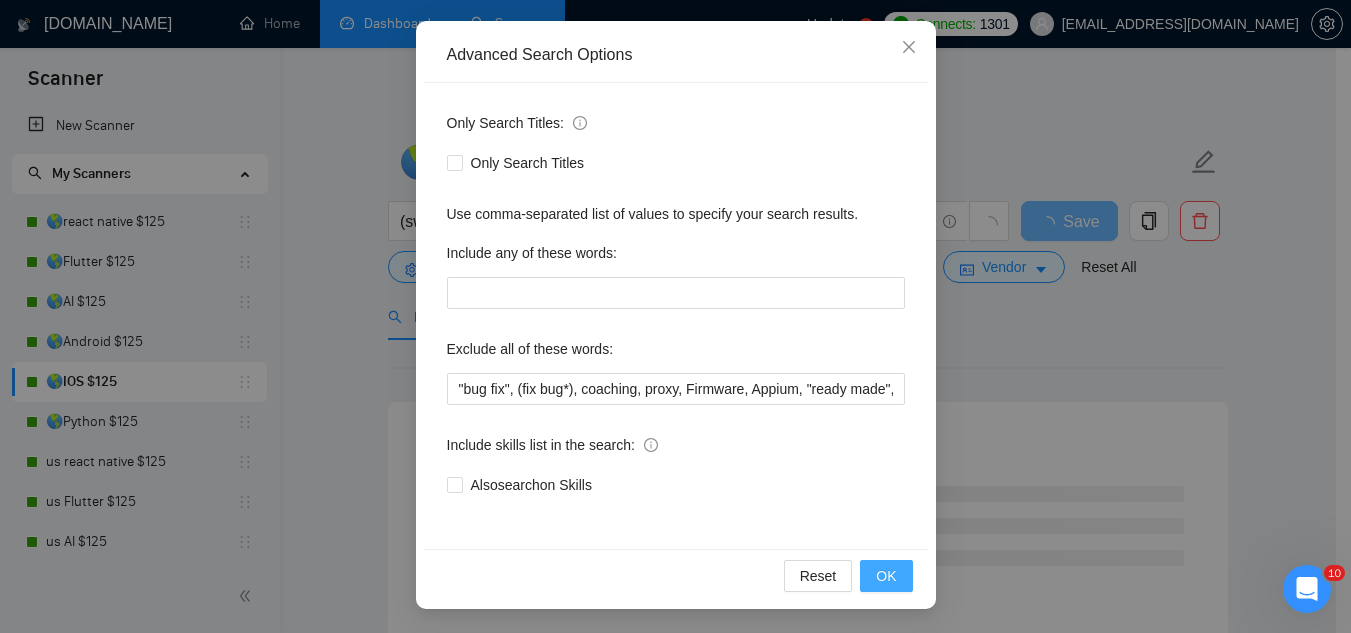 click on "OK" at bounding box center [886, 576] 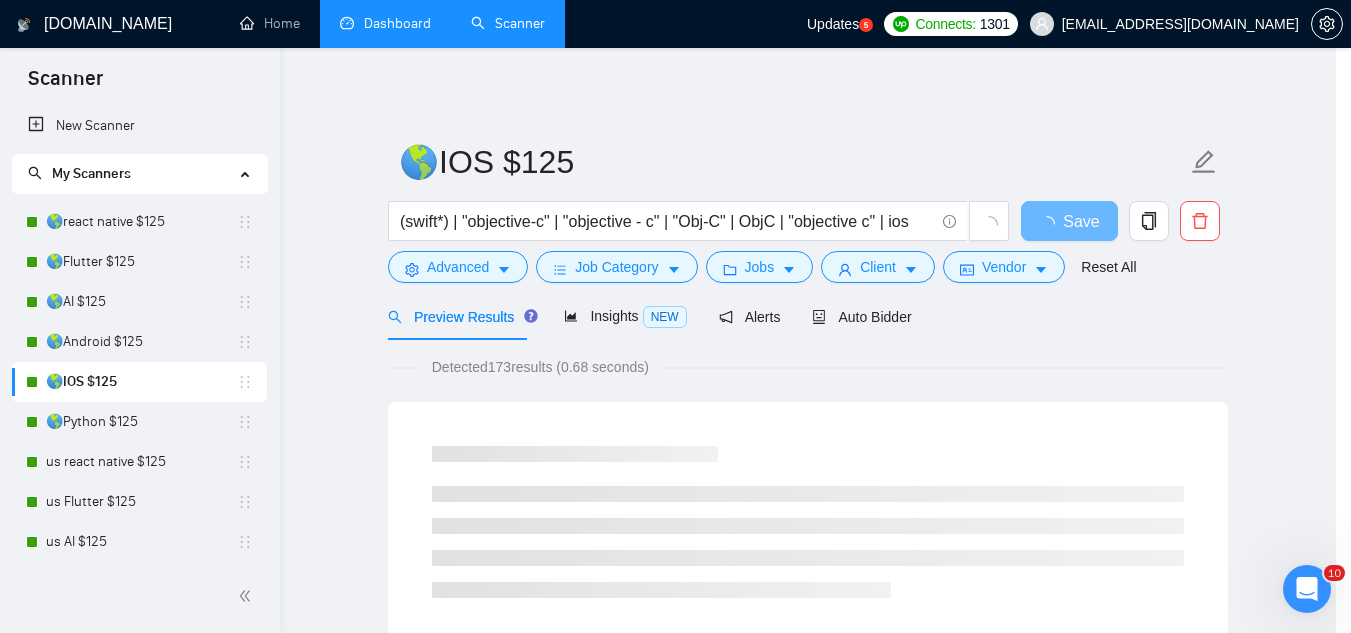 scroll, scrollTop: 99, scrollLeft: 0, axis: vertical 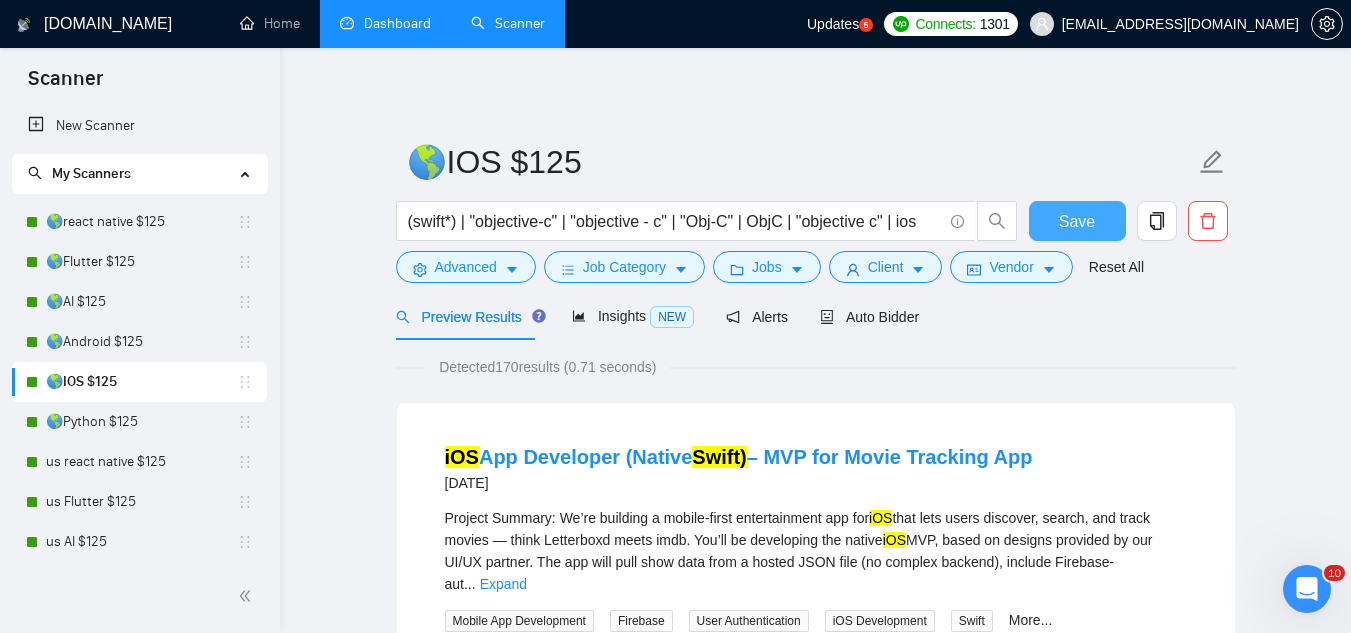 click on "Save" at bounding box center [1077, 221] 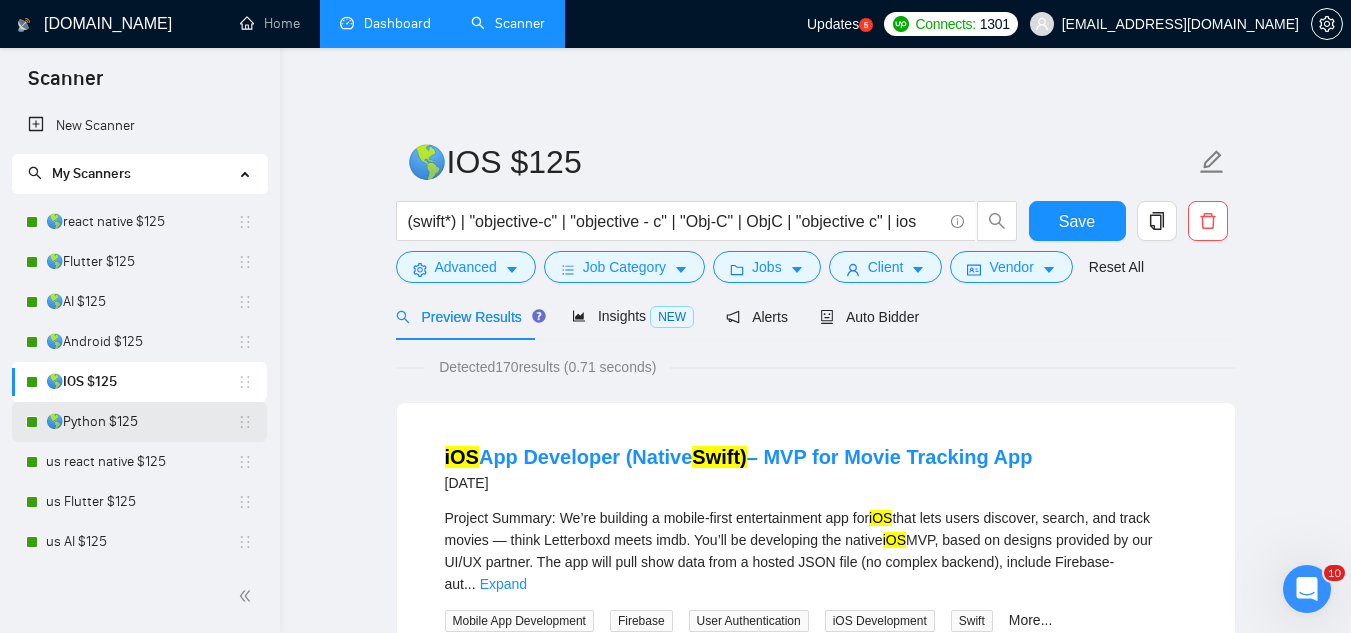 click on "🌎Python $125" at bounding box center [141, 422] 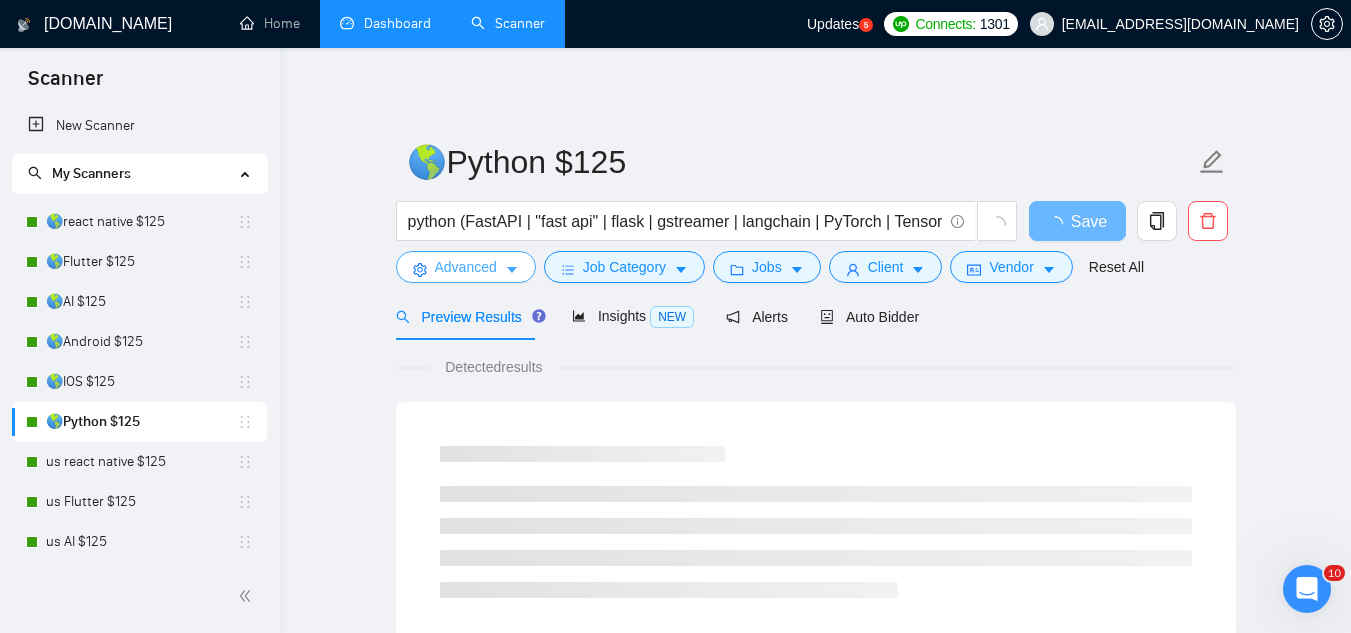 click on "Advanced" at bounding box center (466, 267) 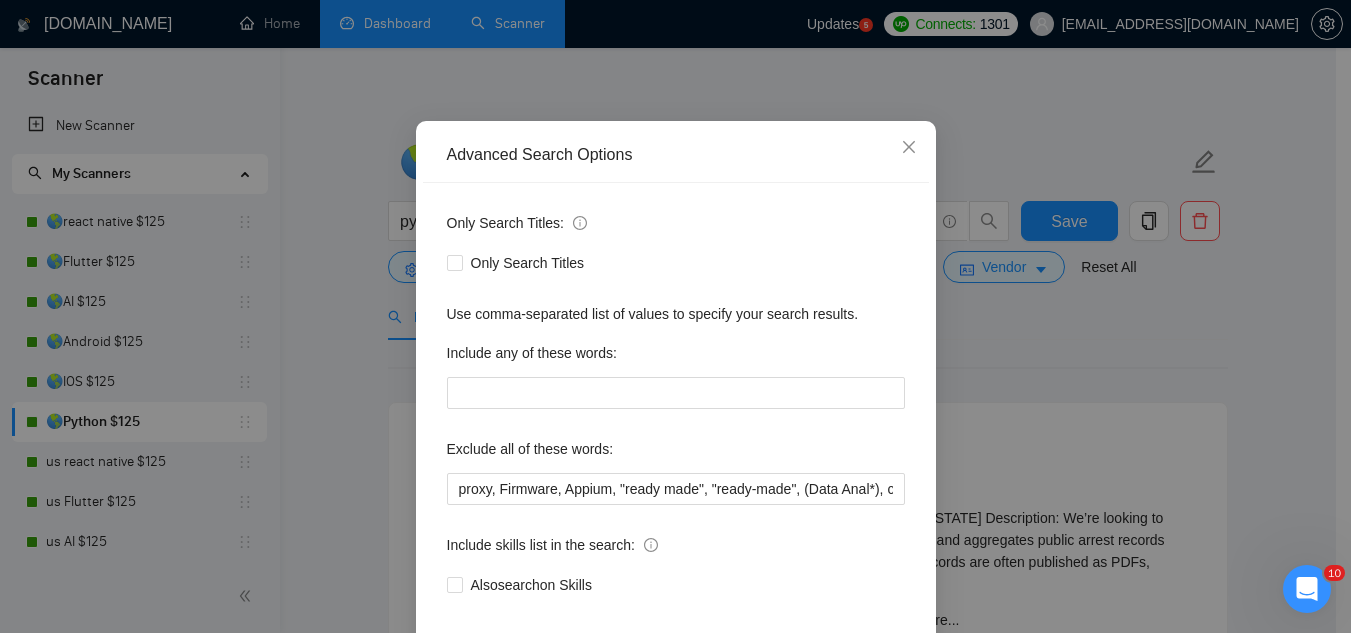 scroll, scrollTop: 185, scrollLeft: 0, axis: vertical 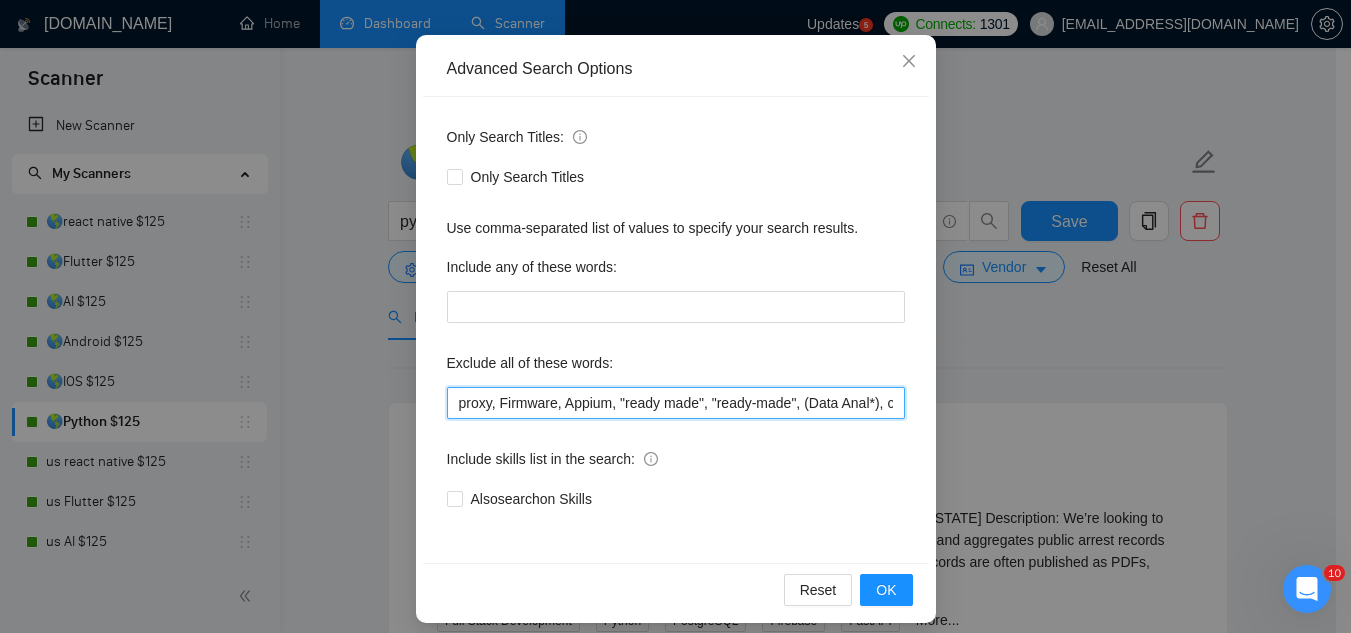 click on "proxy, Firmware, Appium, "ready made", "ready-made", (Data Anal*), consultation, QA, Tester, CTO, "Contract Chief Technology Officer", CPU, sport*, betting, Fantas*, "Sully.ai", (Data Scien*), (marketing analyt*), (predictive analyt*), mentor, BI, "Power BI", train*, tutor, "hardware engineer", designer, "UI/UX Designer", "to join our remote team", SEO, (Video Edit*), "outbound calling", Buscamos, experto, Founding, freelancer*, "join our team", (no agenc*)," at bounding box center [676, 403] 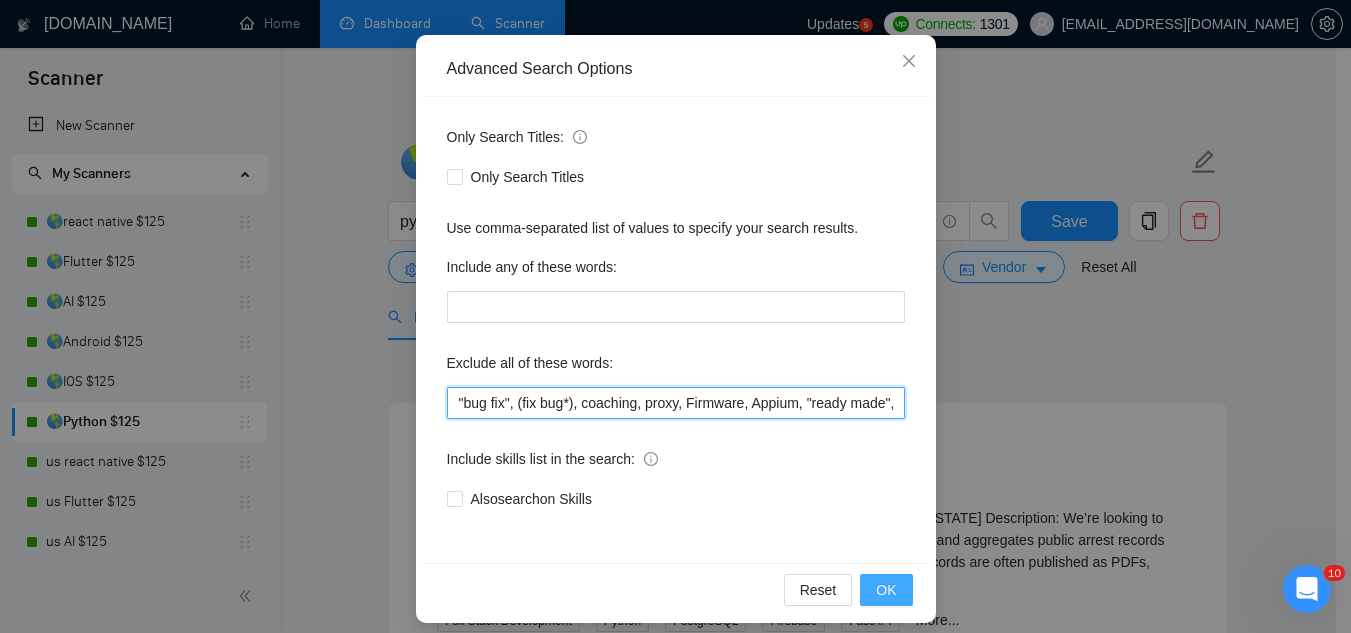 type on ""bug fix", (fix bug*), coaching, proxy, Firmware, Appium, "ready made", "ready-made", (Data Anal*), consultation, QA, Tester, CTO, "Contract Chief Technology Officer", CPU, sport*, betting, Fantas*, "Sully.ai", (Data Scien*), (marketing analyt*), (predictive analyt*), mentor, BI, "Power BI", train*, tutor, "hardware engineer", designer, "UI/UX Designer", "to join our remote team", SEO, (Video Edit*), "outbound calling", Buscamos, experto, Founding, freelancer*, "join our team", (no agenc*)," 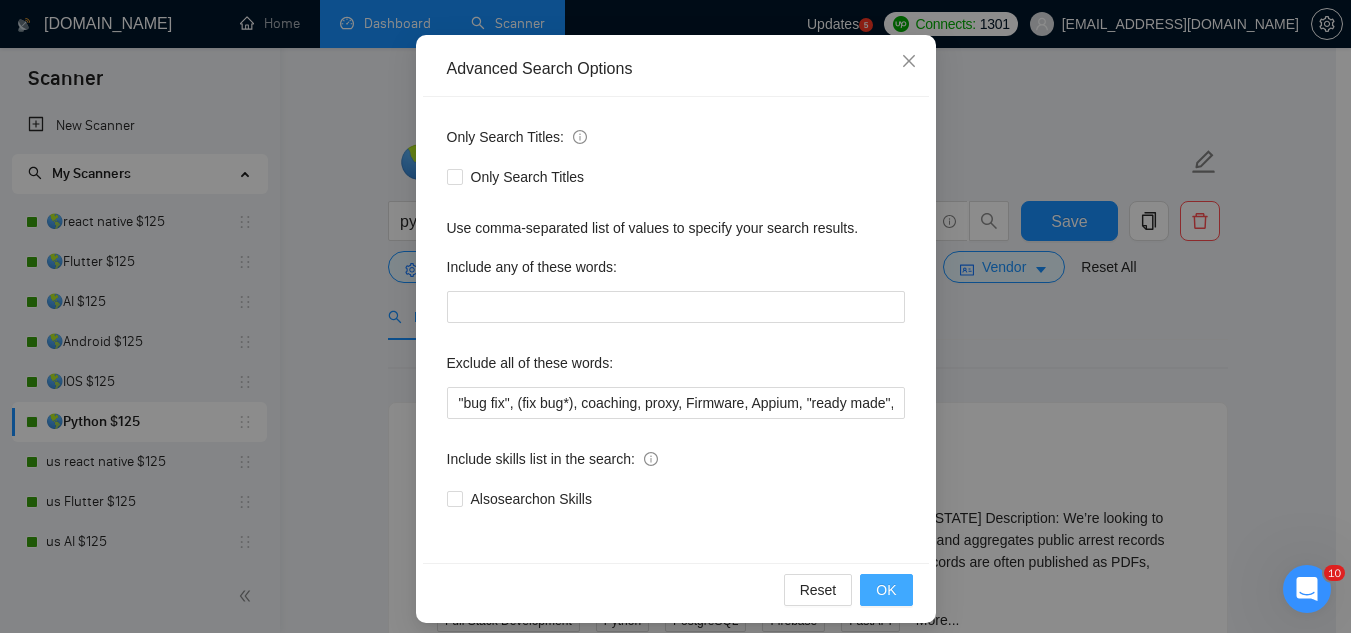 click on "OK" at bounding box center (886, 590) 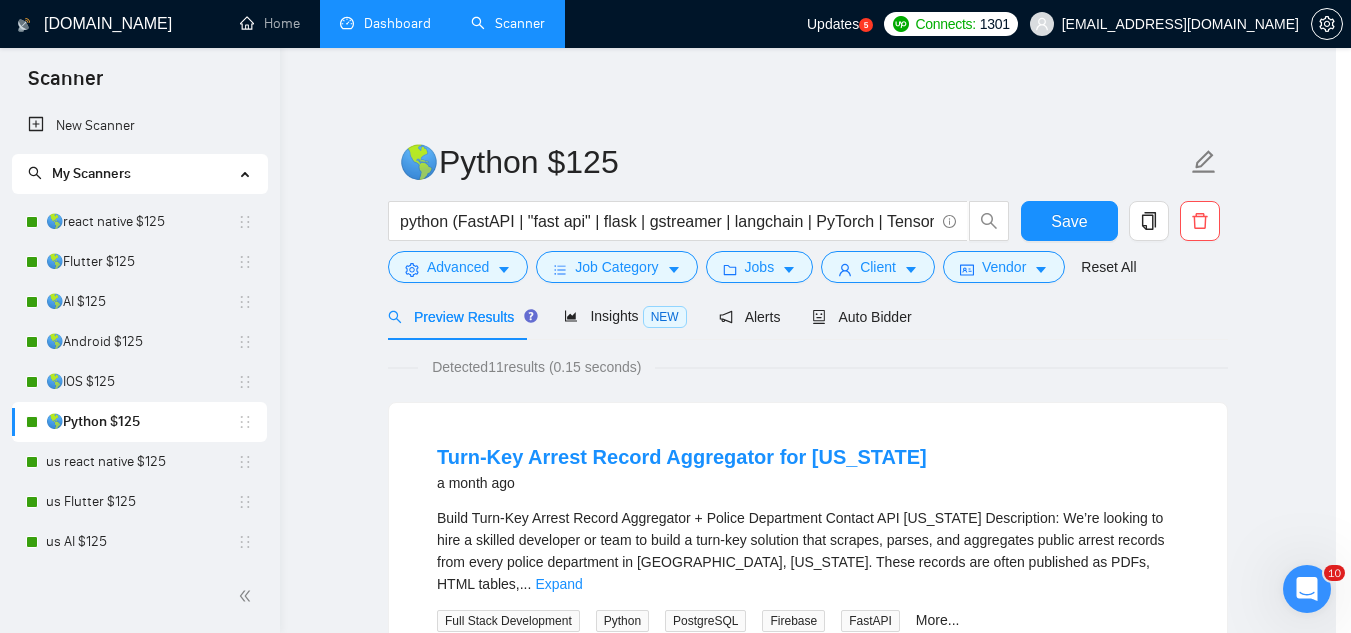 scroll, scrollTop: 99, scrollLeft: 0, axis: vertical 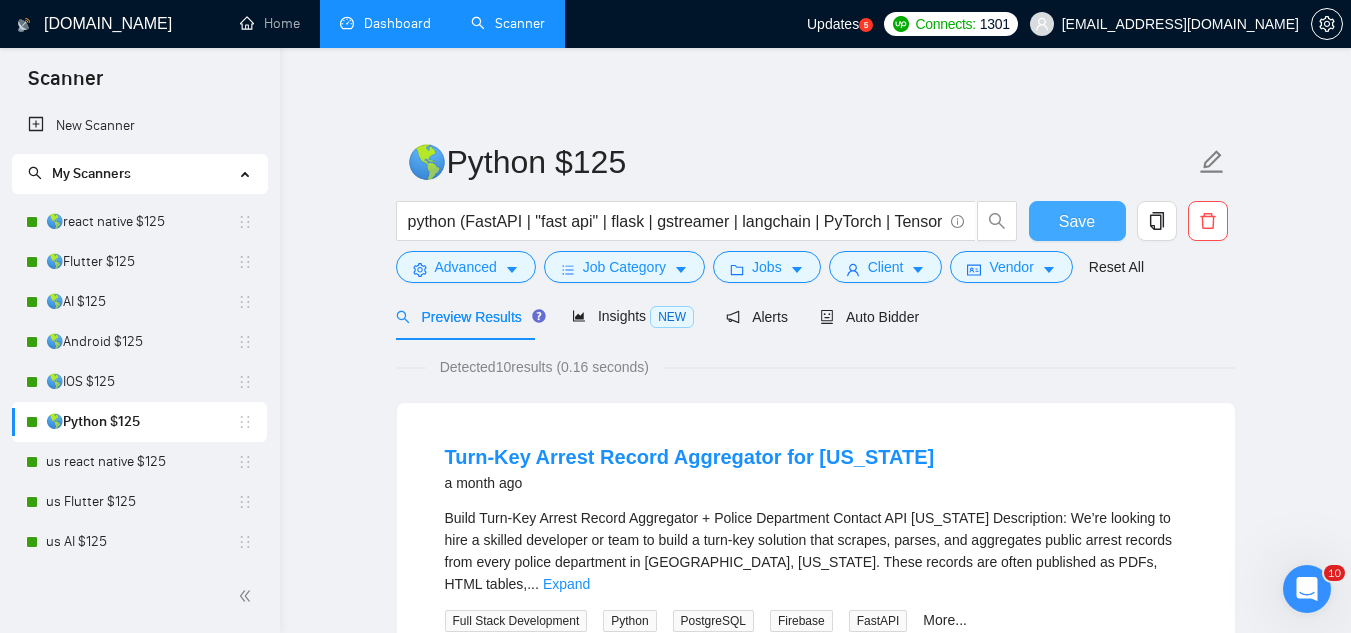 click on "Save" at bounding box center [1077, 221] 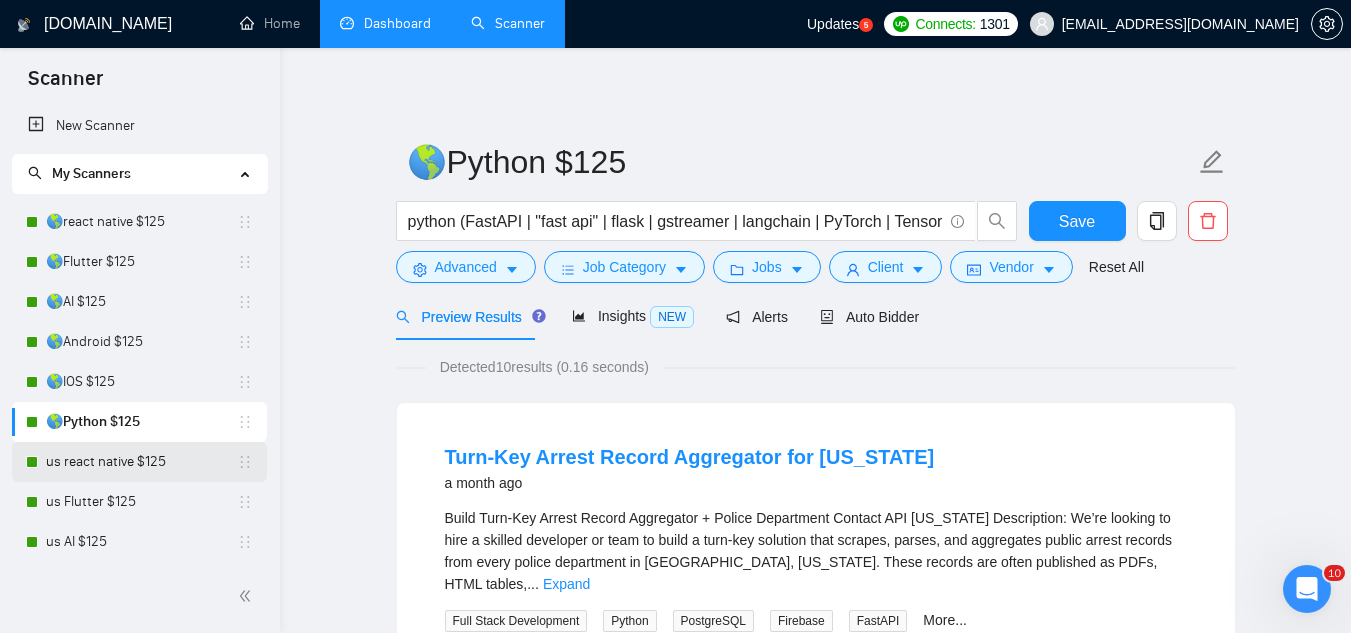 click on "us react native $125" at bounding box center [141, 462] 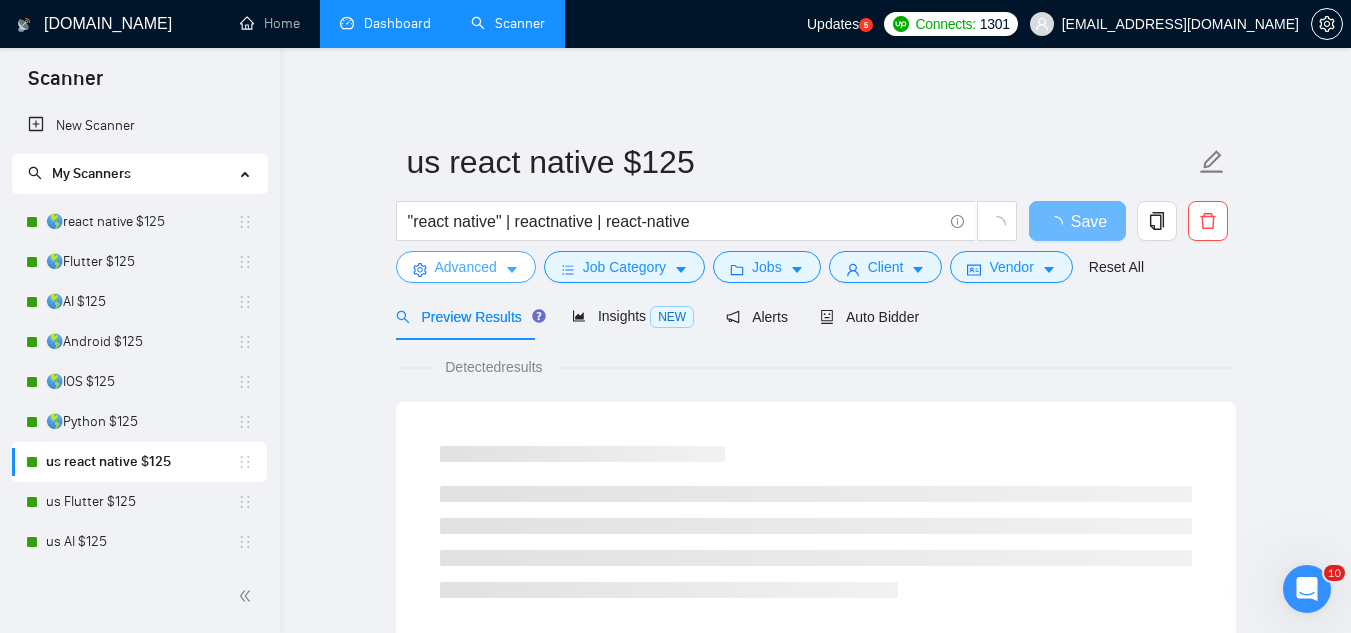 click on "Advanced" at bounding box center [466, 267] 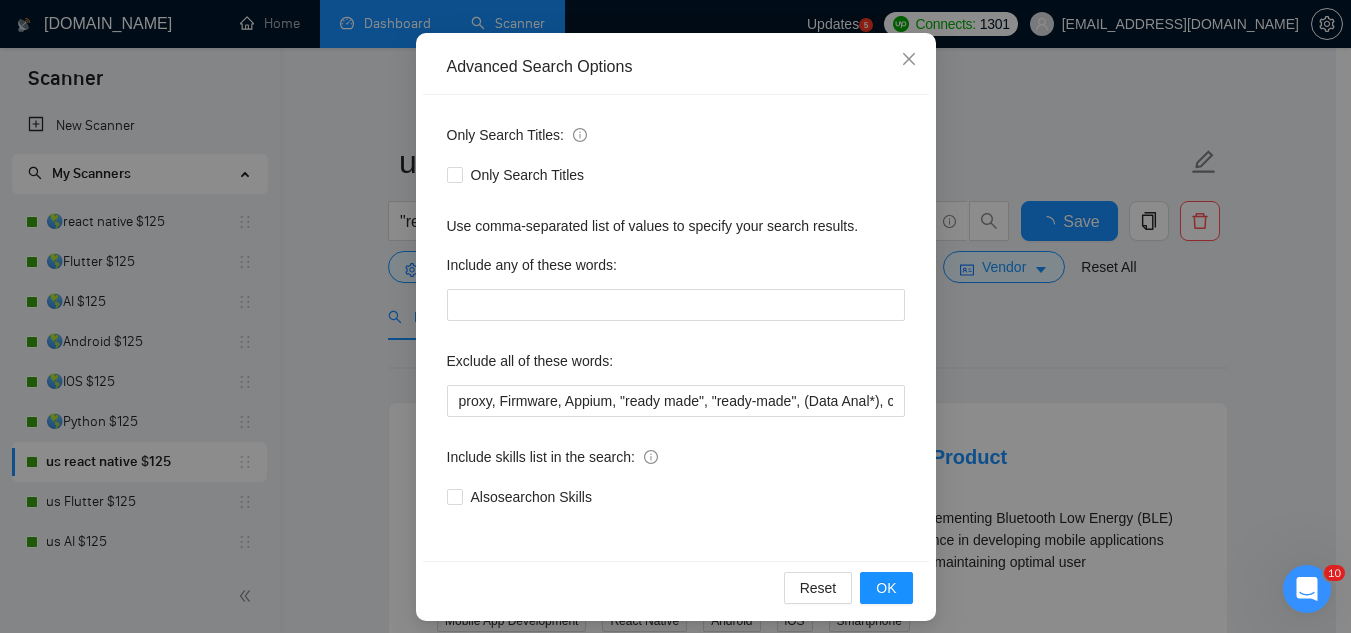 scroll, scrollTop: 199, scrollLeft: 0, axis: vertical 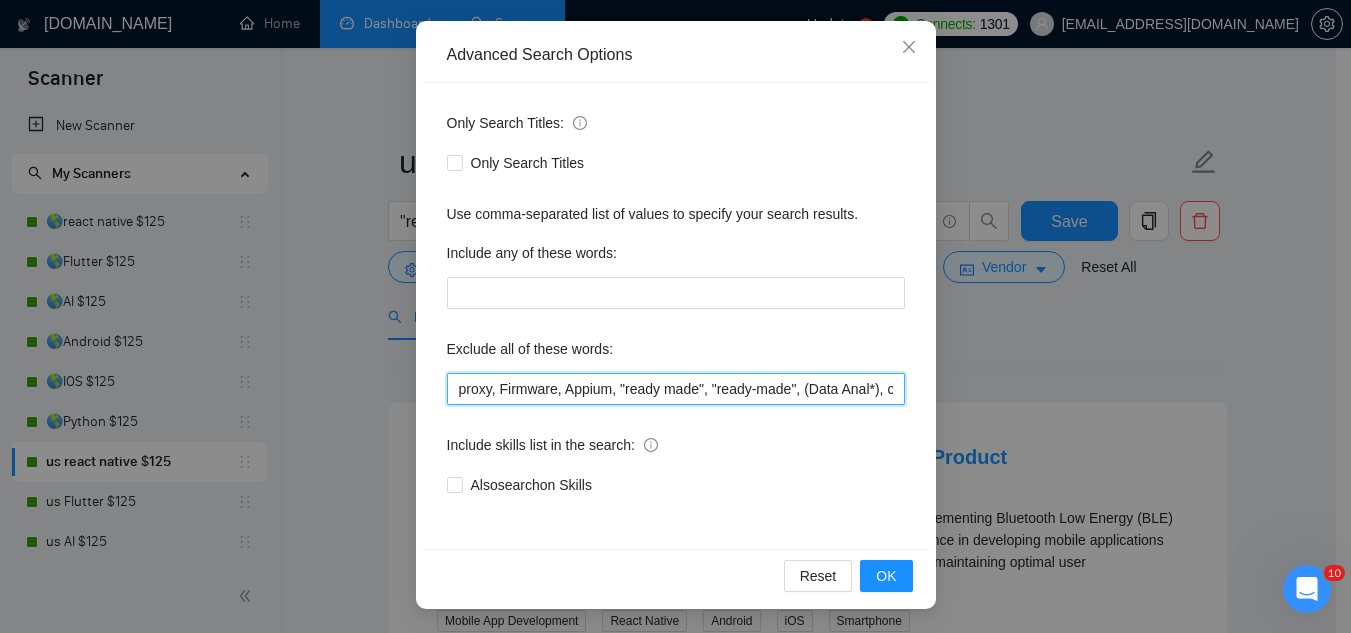 click on "proxy, Firmware, Appium, "ready made", "ready-made", (Data Anal*), consultation, QA, Tester, CTO, "Contract Chief Technology Officer", CPU, sport*, betting, Fantas*, "Sully.ai", (Data Scien*), (marketing analyt*), (predictive analyt*), mentor, BI, "Power BI", train*, tutor, "to join our", "on-site", onsite, "Fractional CTO", SEO, (Video Edit*), "outbound calling", Buscamos, experto, Founding, freelancer*, "join our team", (no agenc*)," at bounding box center [676, 389] 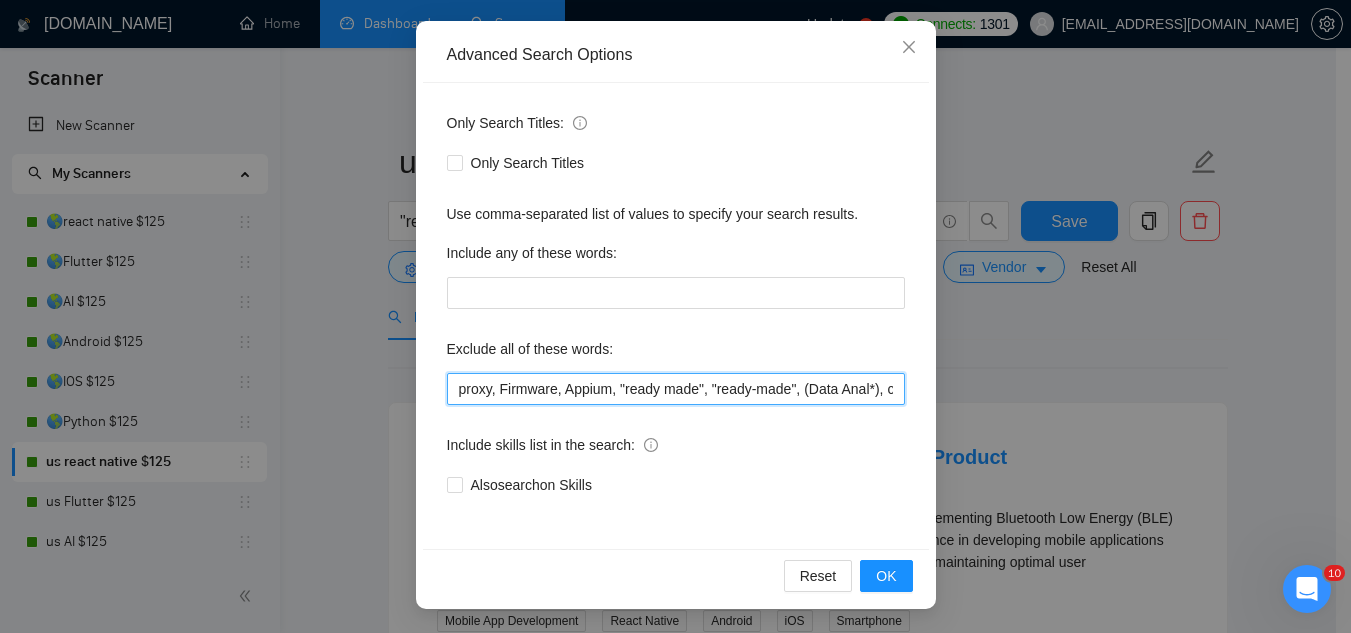 paste on ""bug fix", (fix bug*), coaching," 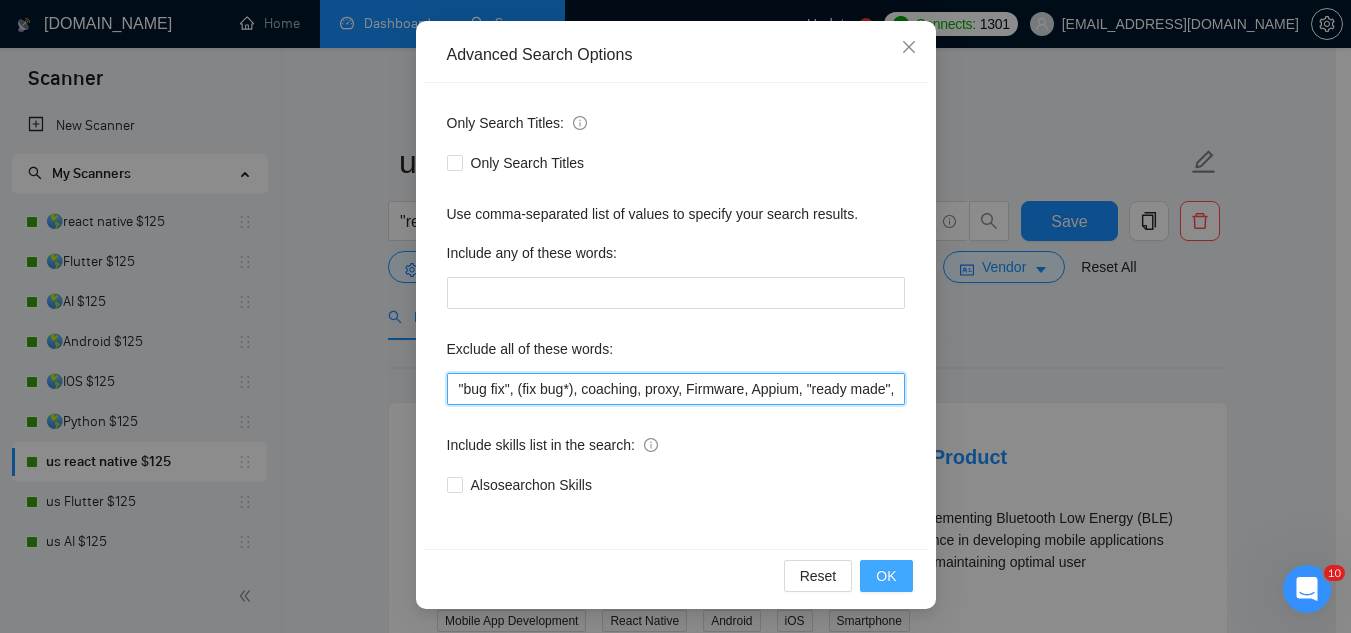 type on ""bug fix", (fix bug*), coaching, proxy, Firmware, Appium, "ready made", "ready-made", (Data Anal*), consultation, QA, Tester, CTO, "Contract Chief Technology Officer", CPU, sport*, betting, Fantas*, "Sully.ai", (Data Scien*), (marketing analyt*), (predictive analyt*), mentor, BI, "Power BI", train*, tutor, "to join our", "on-site", onsite, "Fractional CTO", SEO, (Video Edit*), "outbound calling", Buscamos, experto, Founding, freelancer*, "join our team", (no agenc*)," 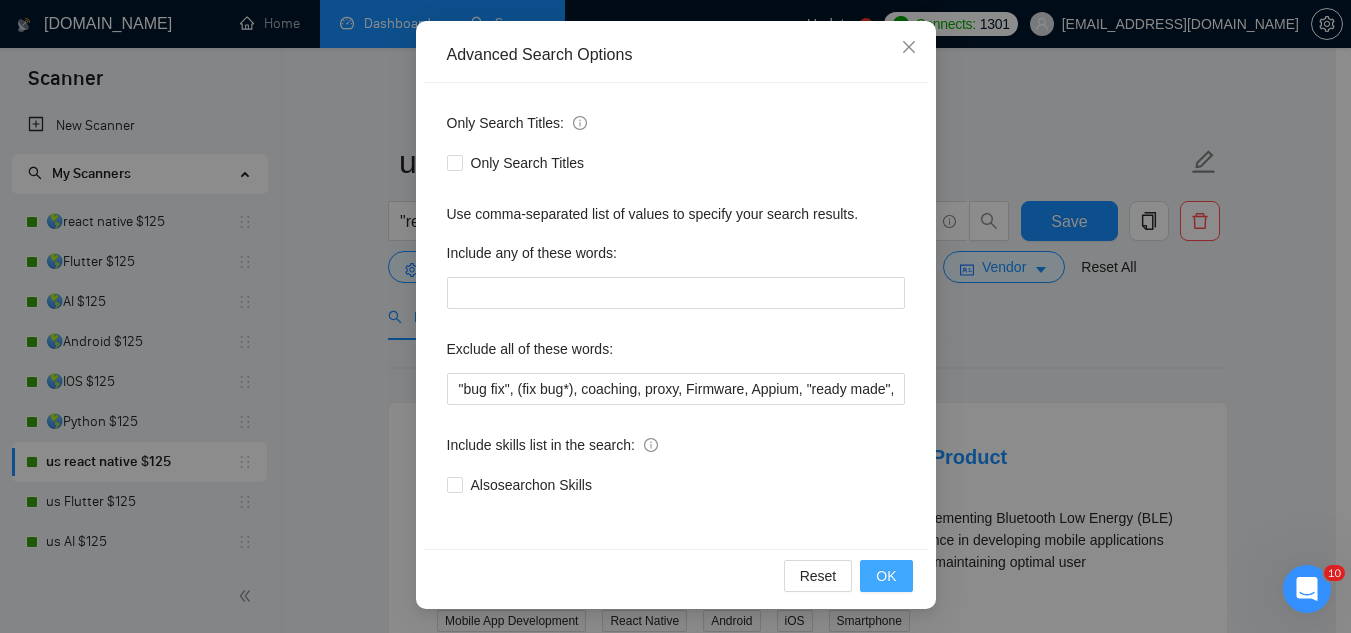 click on "OK" at bounding box center [886, 576] 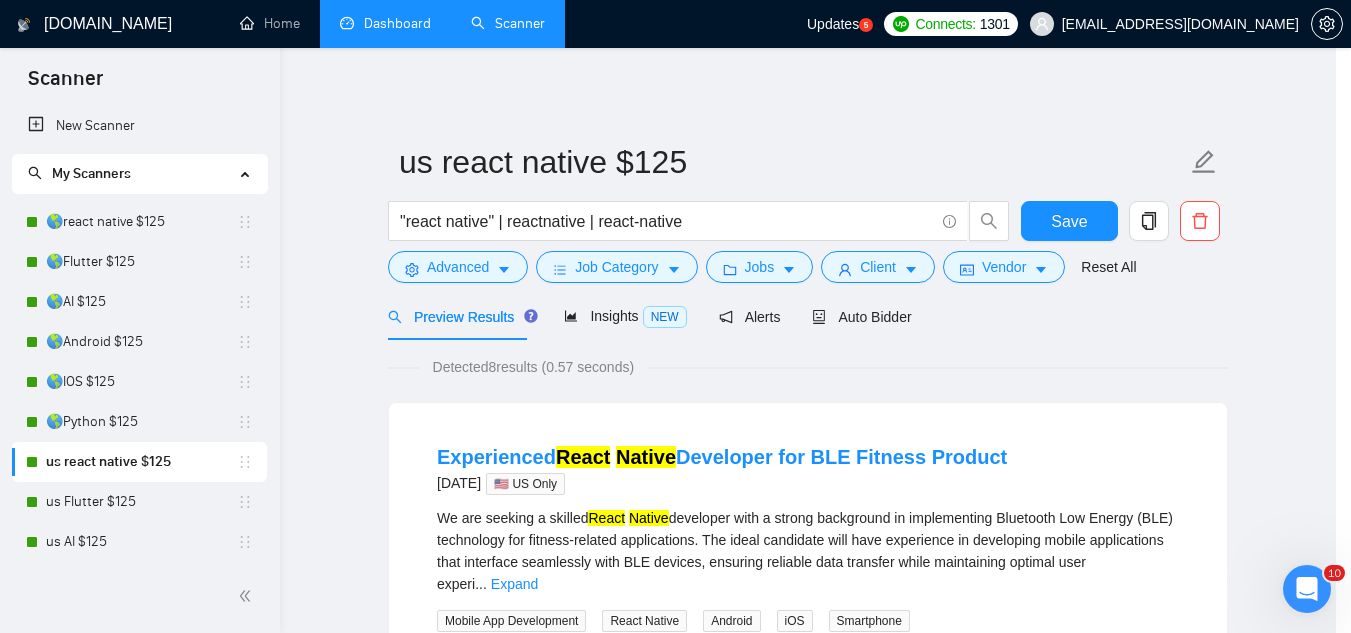 scroll, scrollTop: 99, scrollLeft: 0, axis: vertical 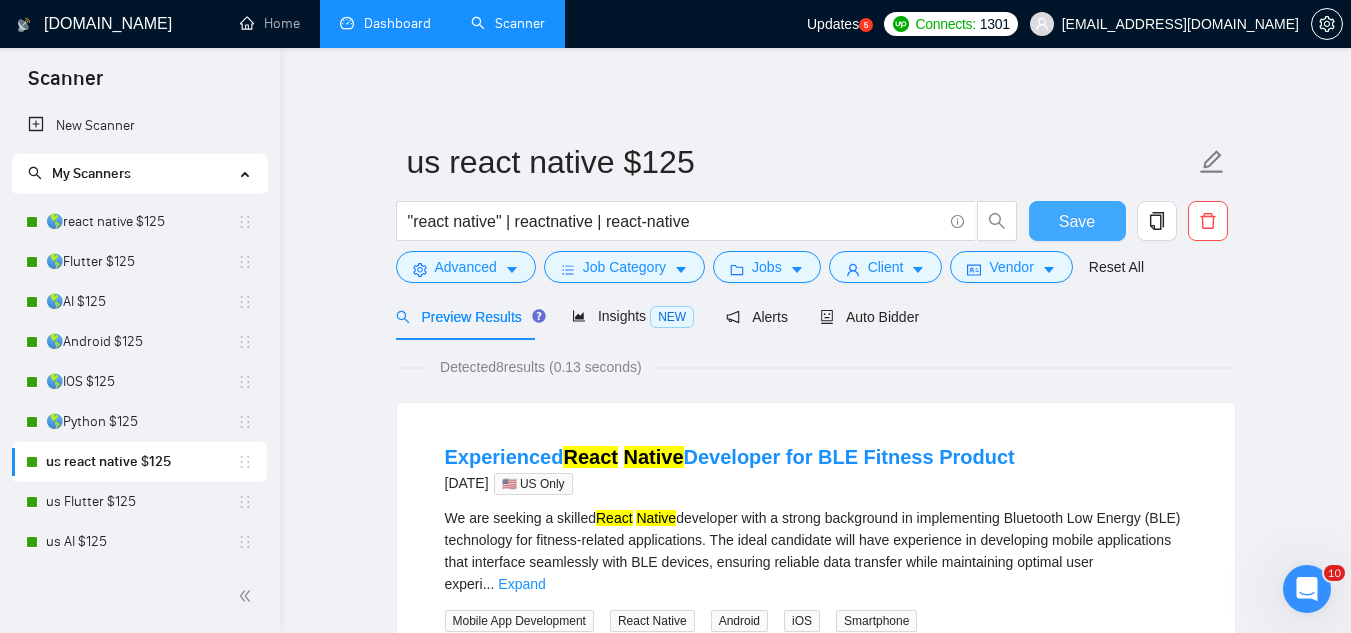 click on "Save" at bounding box center (1077, 221) 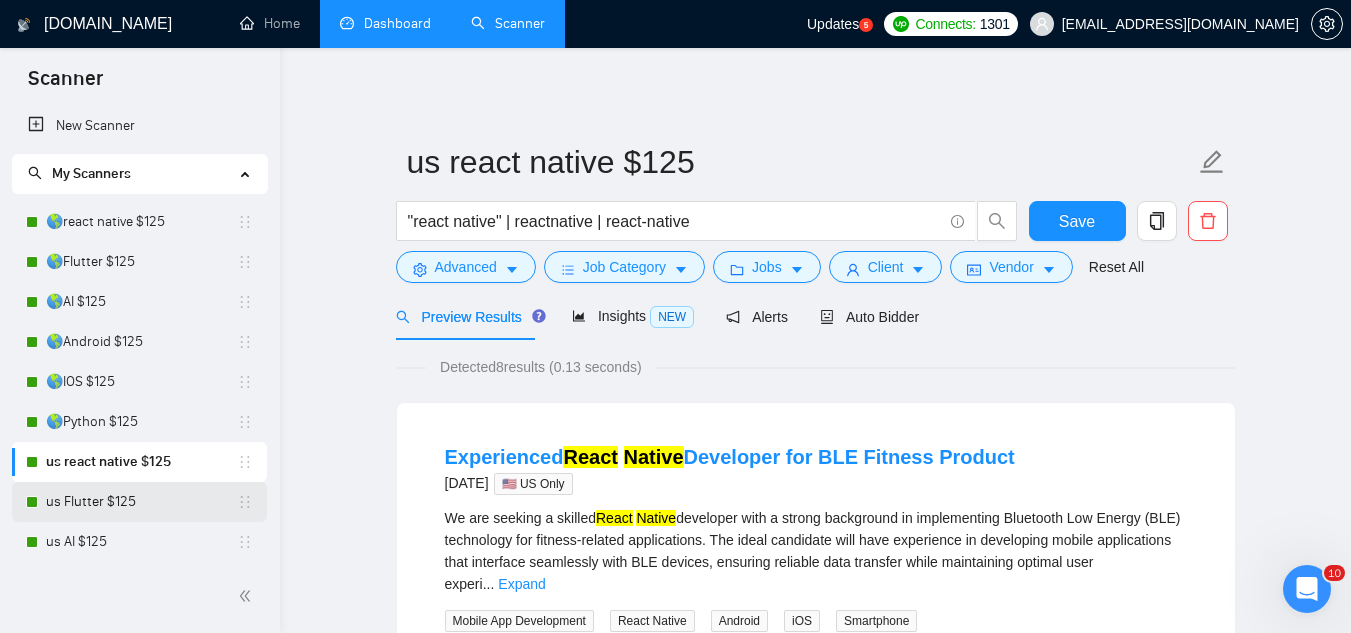 click on "us Flutter $125" at bounding box center (141, 502) 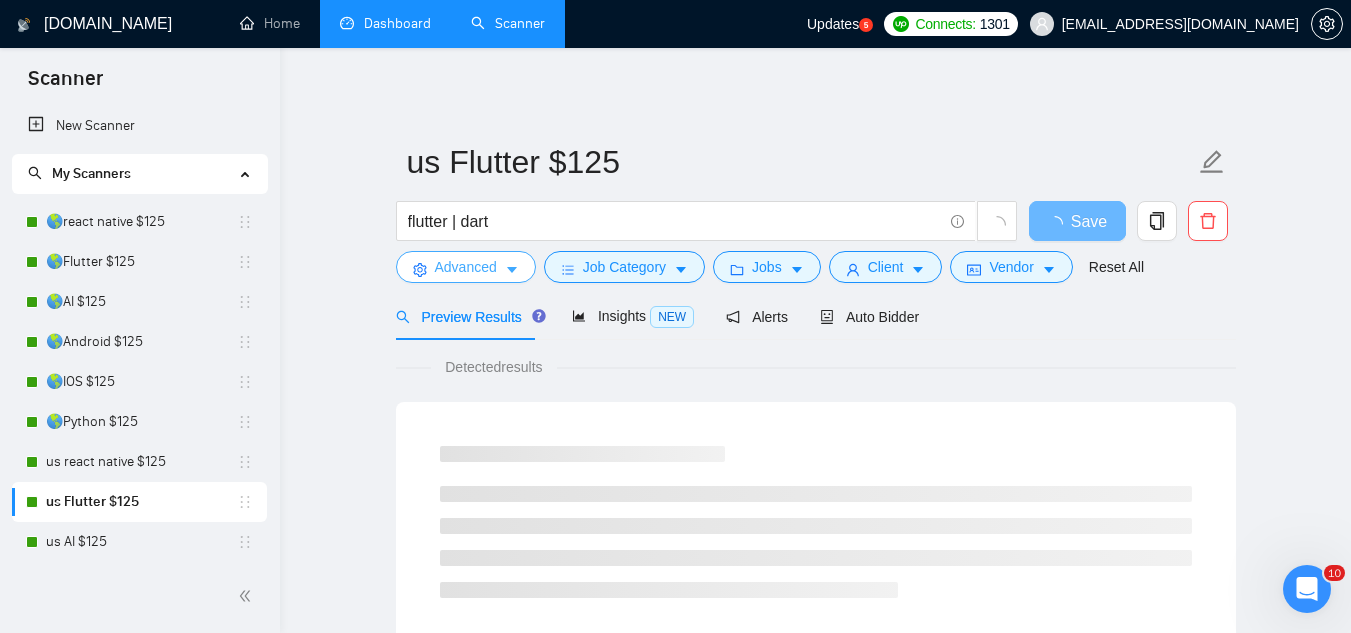 click on "Advanced" at bounding box center [466, 267] 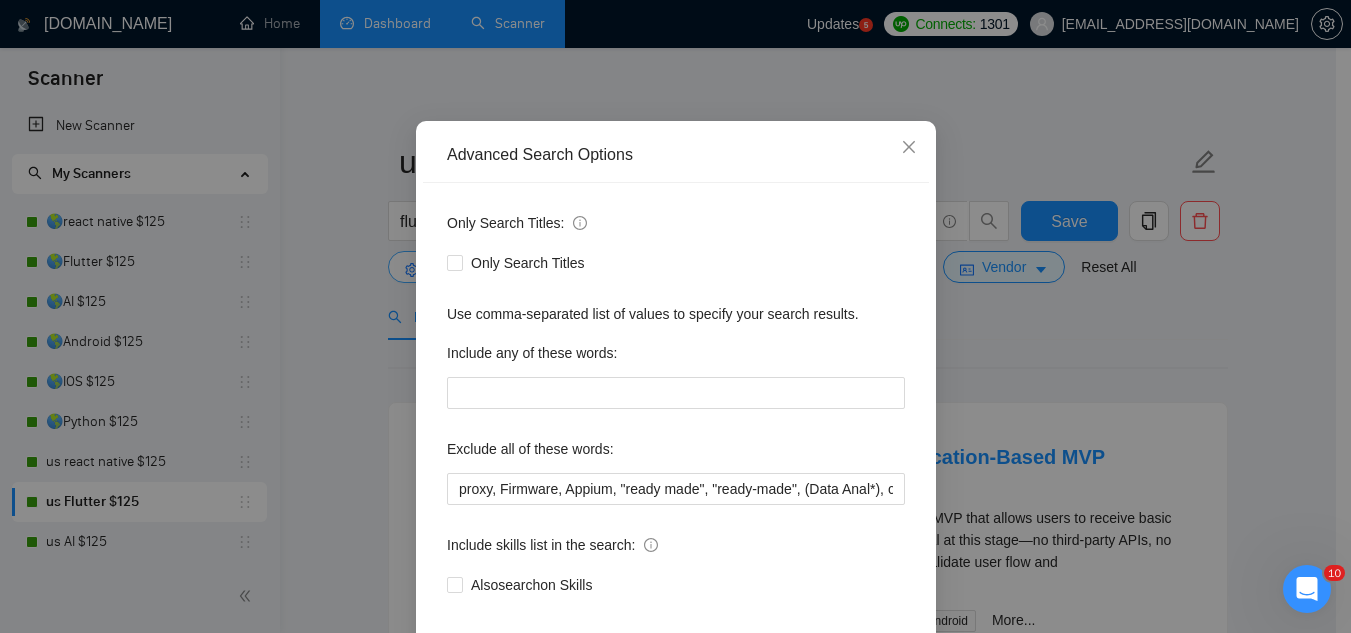 scroll, scrollTop: 100, scrollLeft: 0, axis: vertical 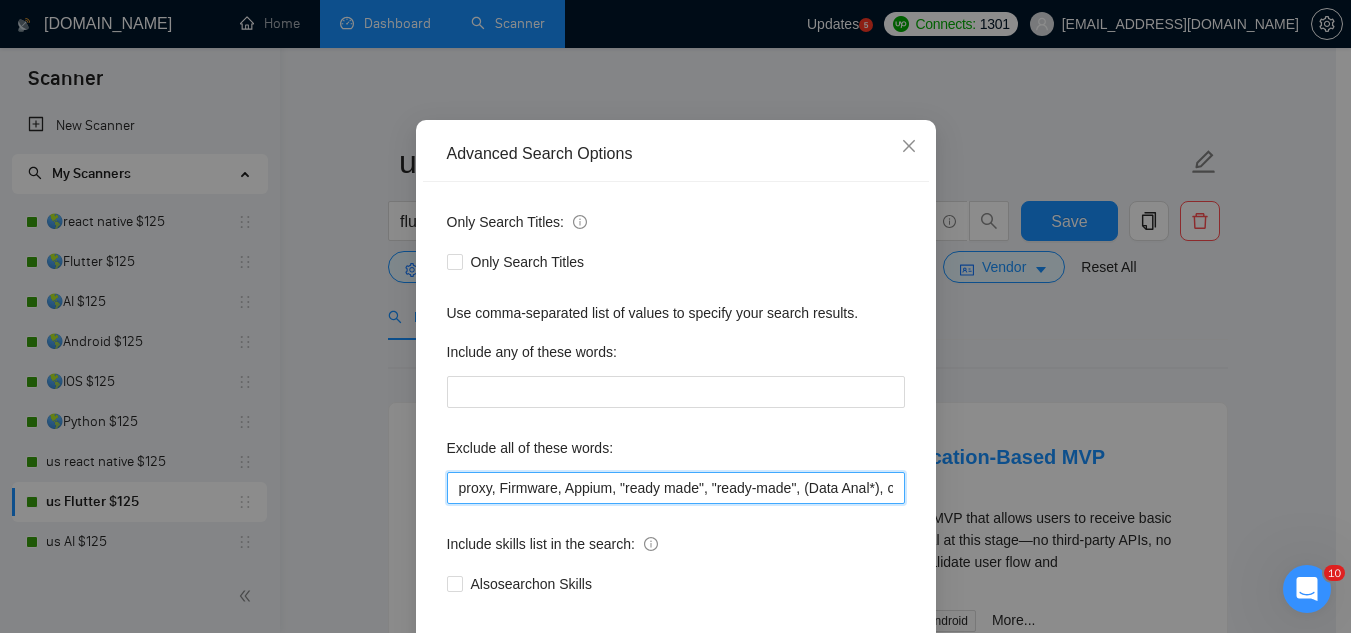 click on "proxy, Firmware, Appium, "ready made", "ready-made", (Data Anal*), consultation, QA, Tester, CTO, "Contract Chief Technology Officer", CPU, sport*, betting, Fantas*, "Sully.ai", (Data Scien*), (marketing analyt*), (predictive analyt*), mentor, BI, "Power BI", train*, tutor, "to join our", "on-site", onsite, "Fractional CTO", SEO, (Video Edit*), "outbound calling", Buscamos, experto, Founding, freelancer*, "join our team", (no agenc*)," at bounding box center (676, 488) 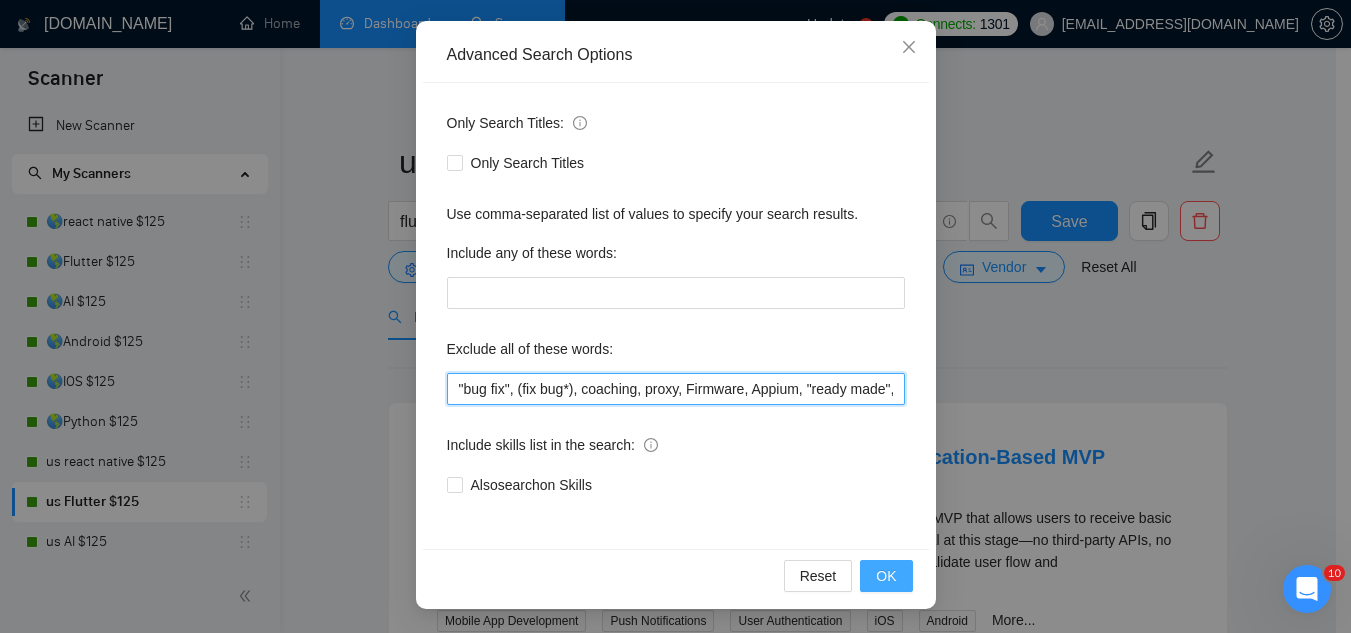 type on ""bug fix", (fix bug*), coaching, proxy, Firmware, Appium, "ready made", "ready-made", (Data Anal*), consultation, QA, Tester, CTO, "Contract Chief Technology Officer", CPU, sport*, betting, Fantas*, "Sully.ai", (Data Scien*), (marketing analyt*), (predictive analyt*), mentor, BI, "Power BI", train*, tutor, "to join our", "on-site", onsite, "Fractional CTO", SEO, (Video Edit*), "outbound calling", Buscamos, experto, Founding, freelancer*, "join our team", (no agenc*)," 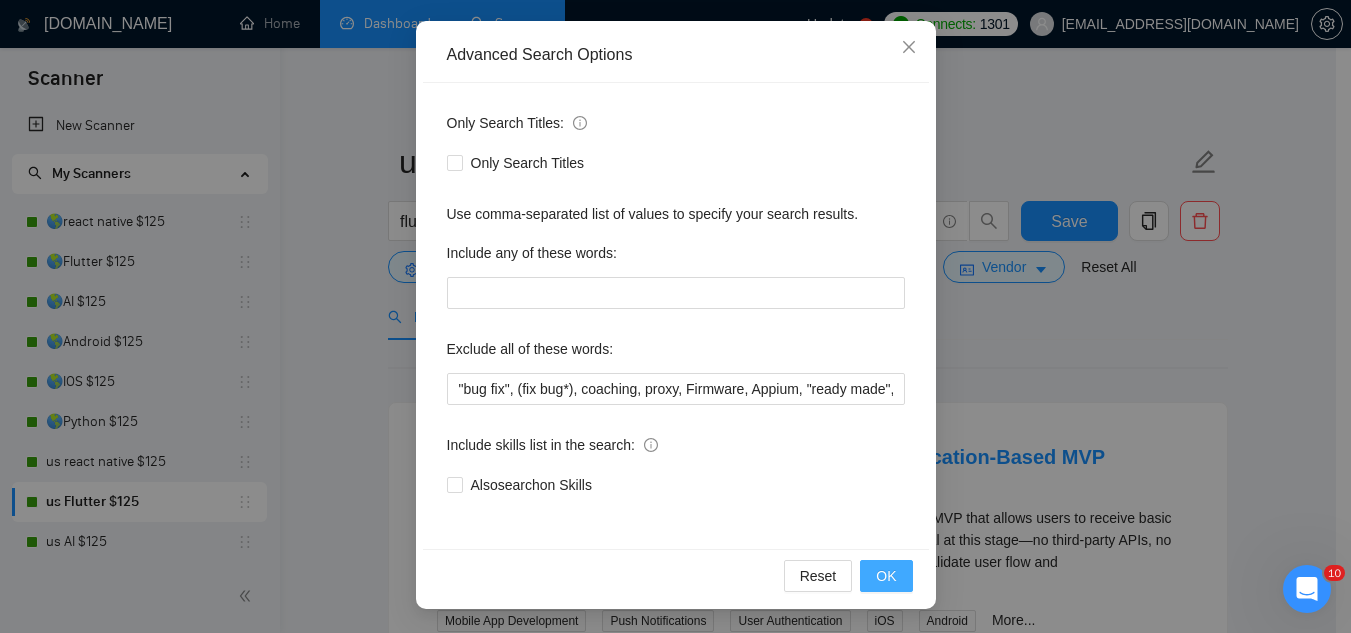 click on "OK" at bounding box center (886, 576) 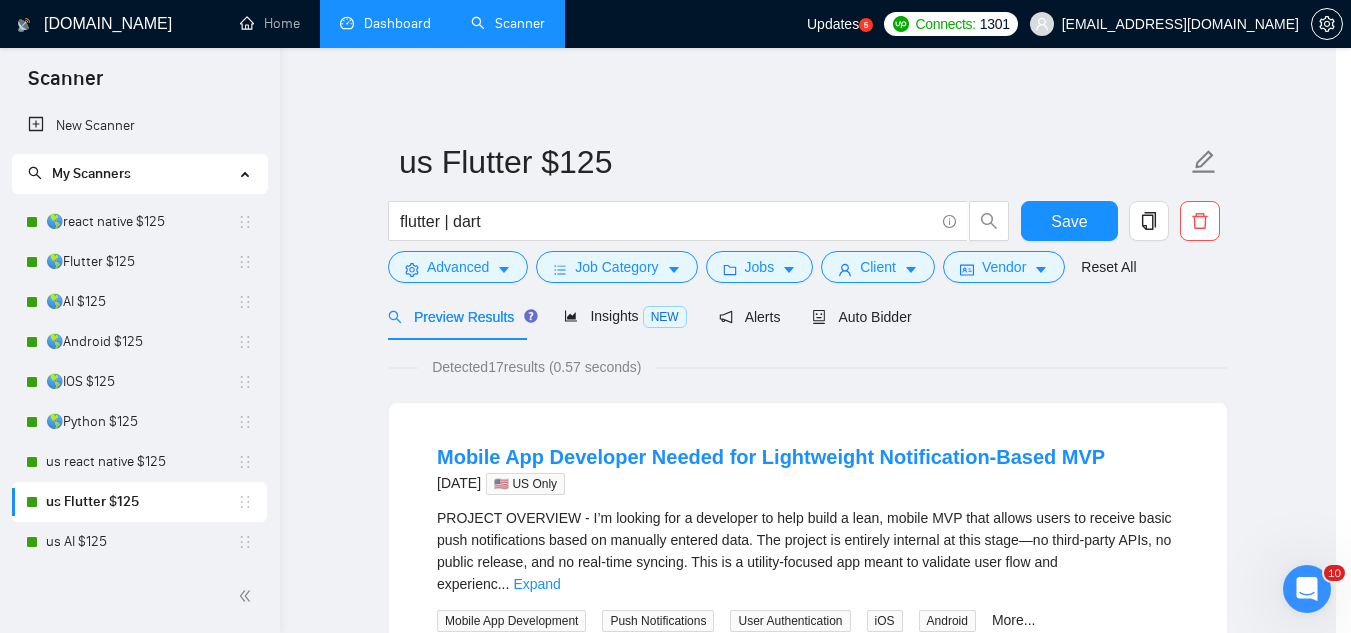 scroll, scrollTop: 99, scrollLeft: 0, axis: vertical 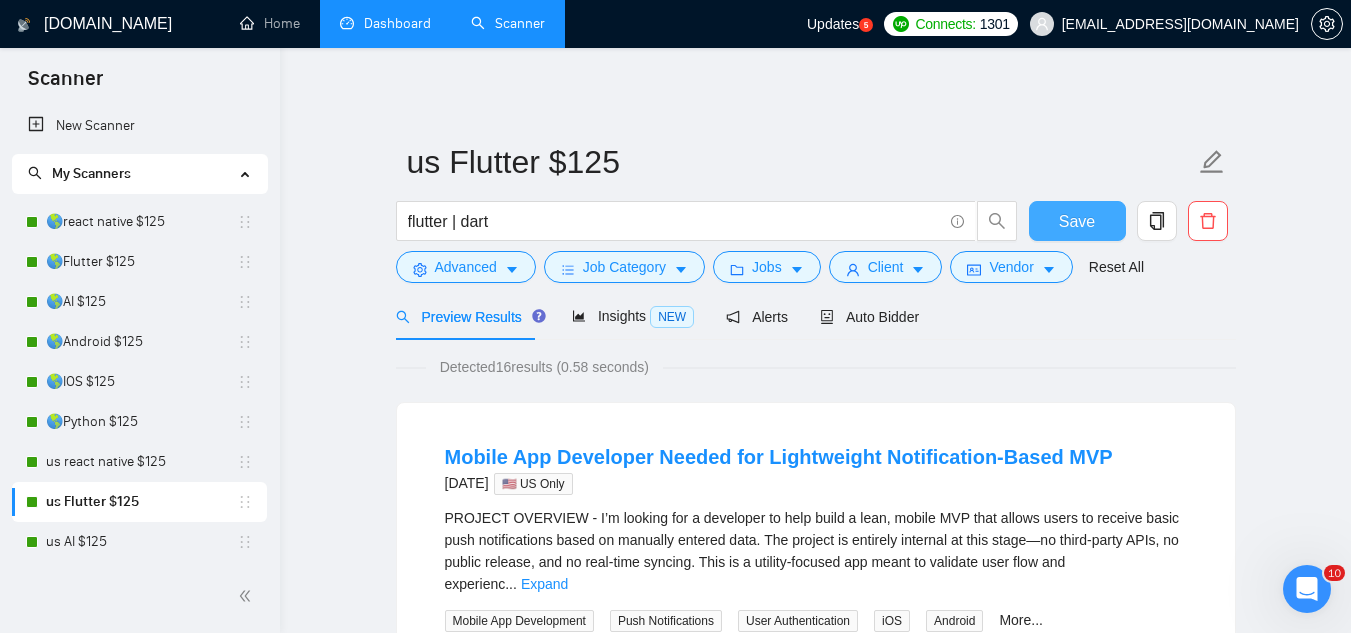 click on "Save" at bounding box center (1077, 221) 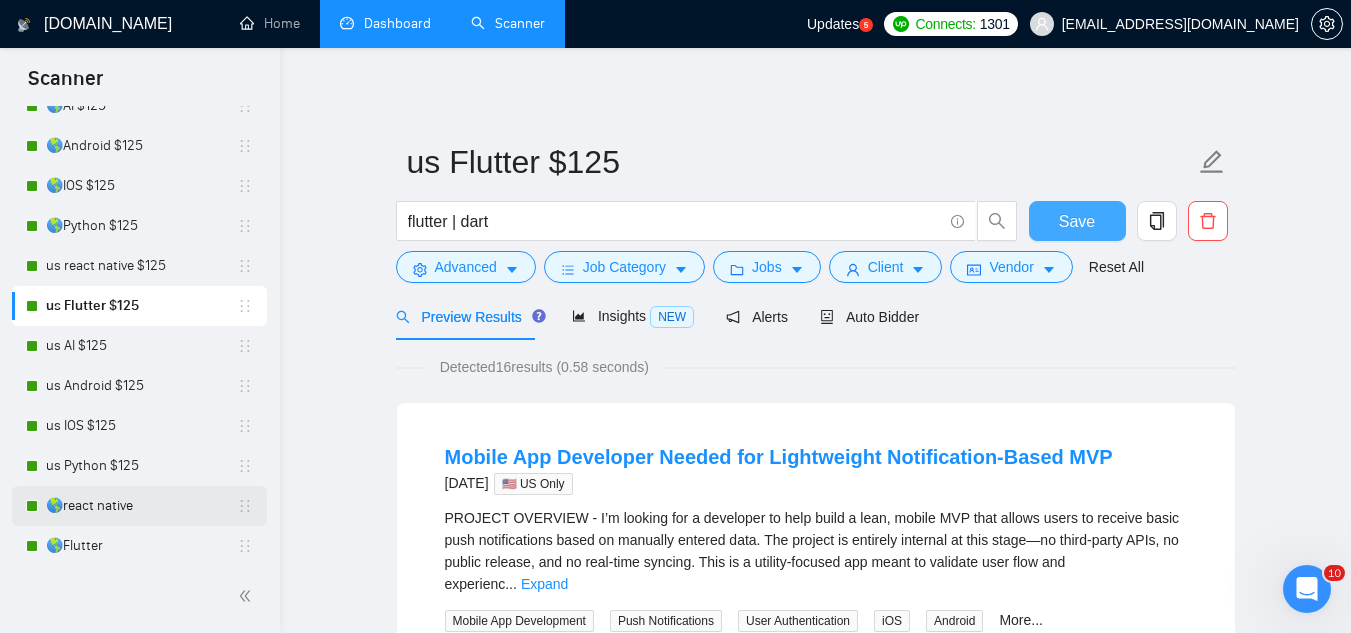 scroll, scrollTop: 300, scrollLeft: 0, axis: vertical 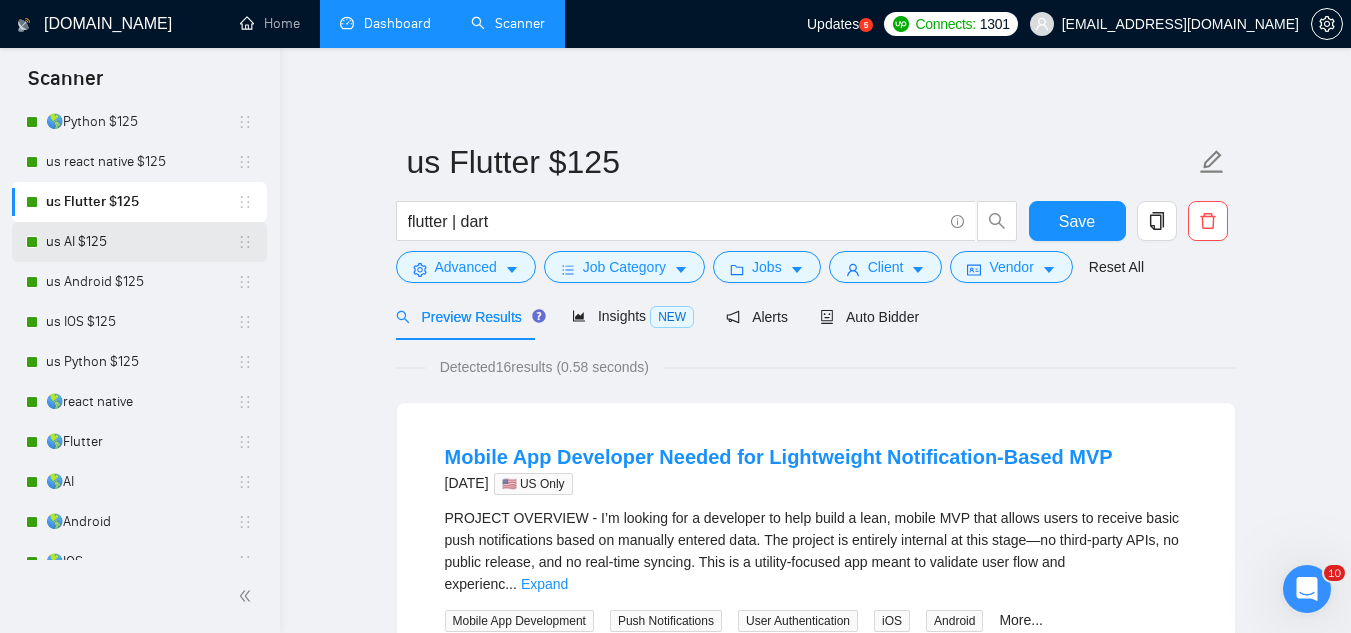 click on "us AI $125" at bounding box center [141, 242] 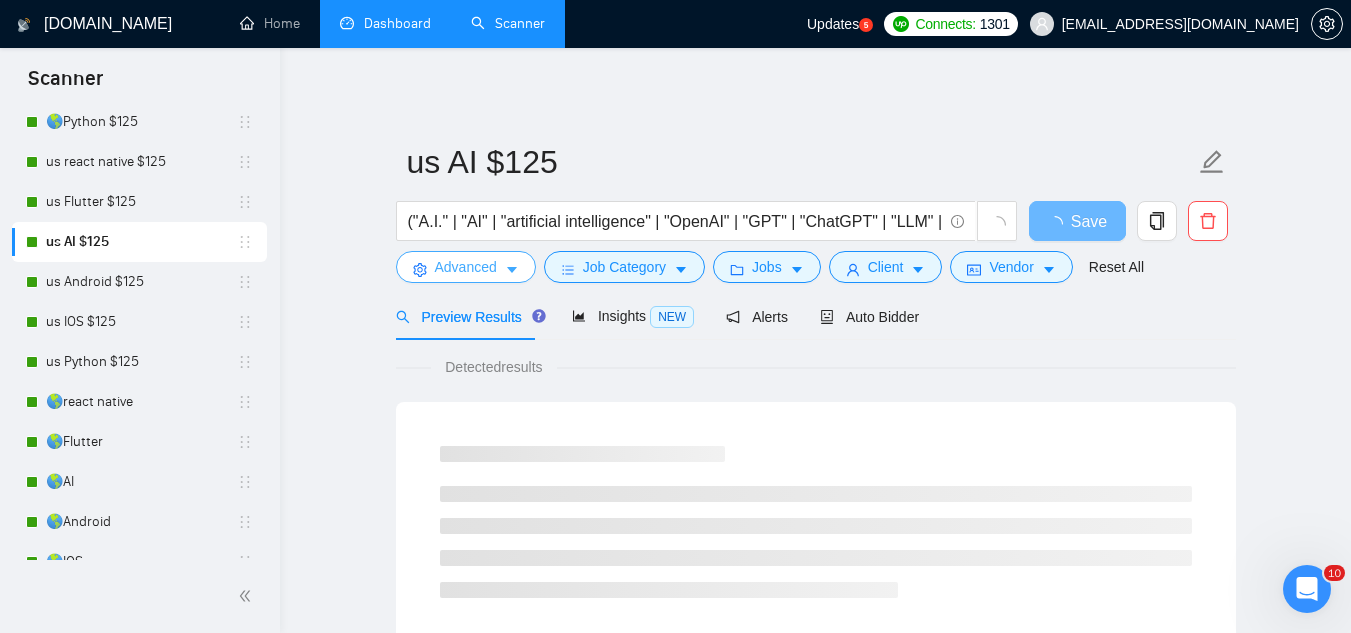 click on "Advanced" at bounding box center (466, 267) 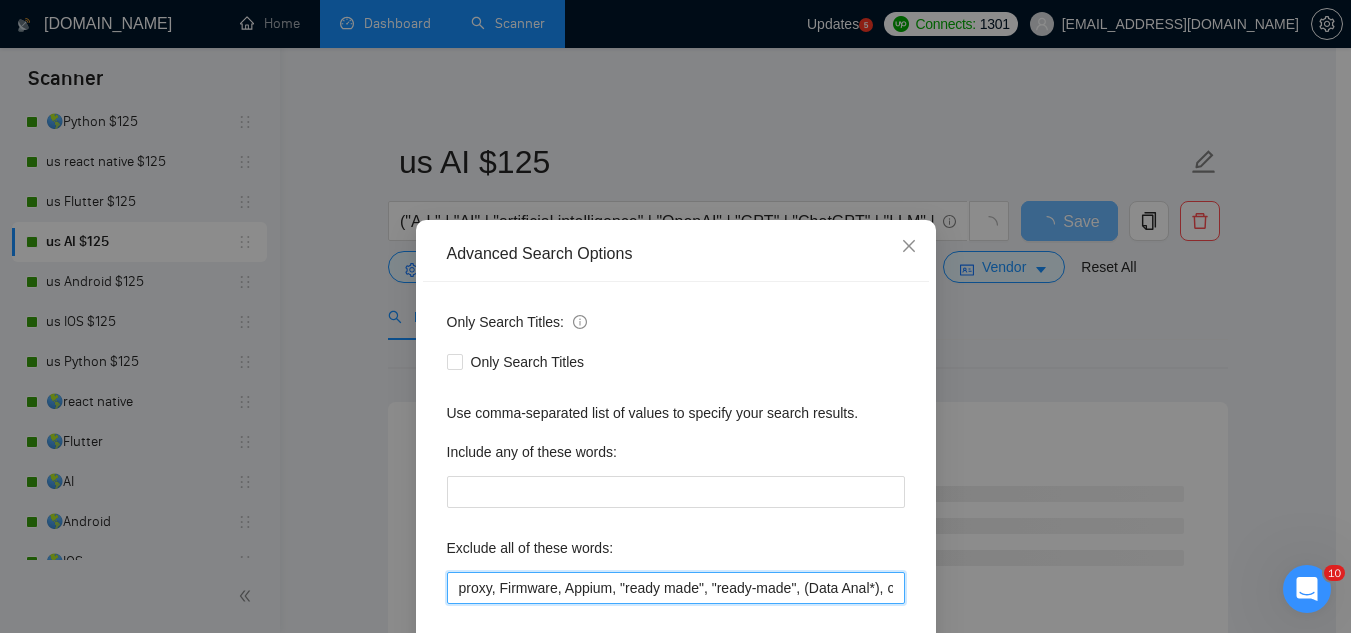 click on "proxy, Firmware, Appium, "ready made", "ready-made", (Data Anal*), consultation, QA, Tester, CTO, "Contract Chief Technology Officer", CPU, sport*, betting, Fantas*, "Sully.ai", (Data Scien*), (marketing analyt*), (predictive analyt*), mentor, BI, "Power BI", train*, tutor, VA, CTO, tester, UI/UX, "Designer/", "hardware engineer", designer, "UI/UX Designer", "to join our remote team", SEO, (Video Edit*), (outbound call*), Buscamos, experto, Founding, freelancer*, "join our team", (no agenc*)," at bounding box center [676, 588] 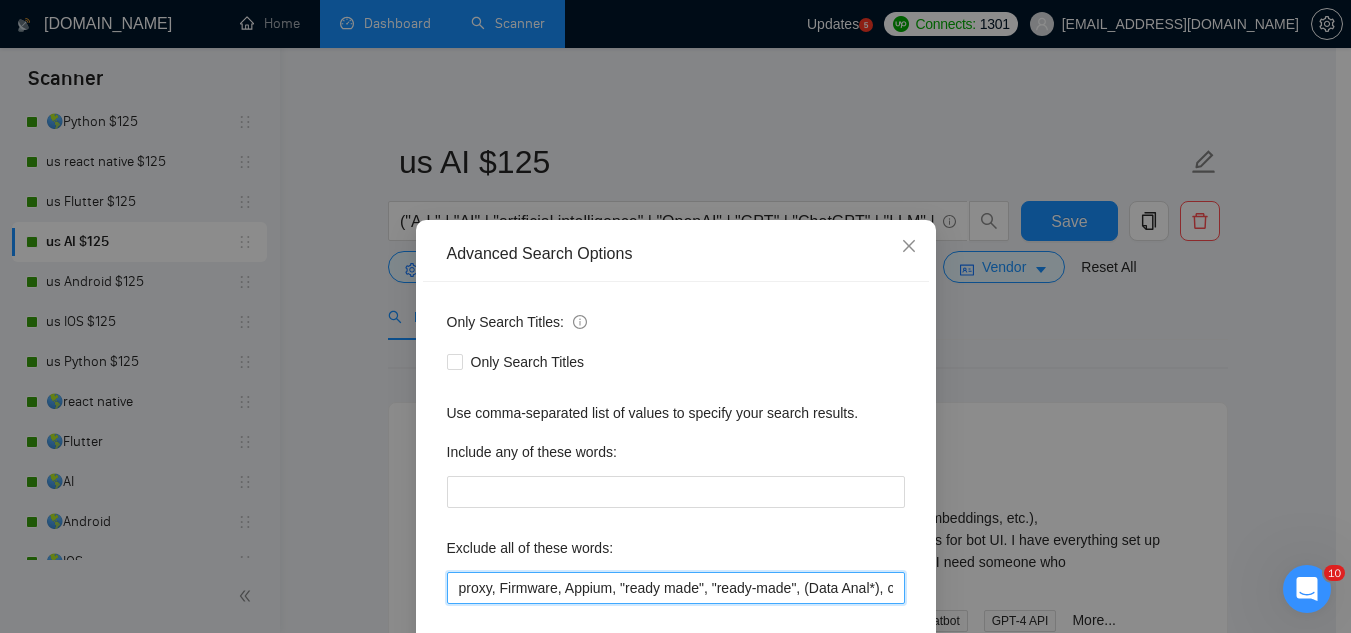 paste on ""bug fix", (fix bug*), coaching," 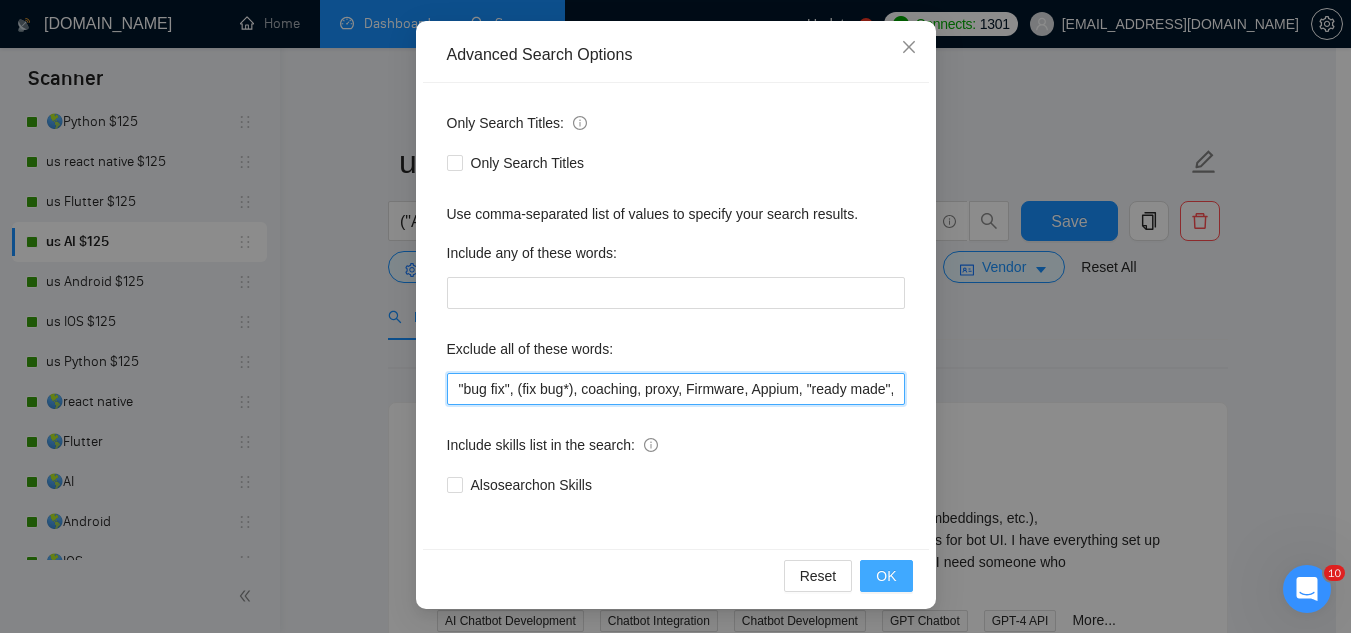 type on ""bug fix", (fix bug*), coaching, proxy, Firmware, Appium, "ready made", "ready-made", (Data Anal*), consultation, QA, Tester, CTO, "Contract Chief Technology Officer", CPU, sport*, betting, Fantas*, "Sully.ai", (Data Scien*), (marketing analyt*), (predictive analyt*), mentor, BI, "Power BI", train*, tutor, VA, CTO, tester, UI/UX, "Designer/", "hardware engineer", designer, "UI/UX Designer", "to join our remote team", SEO, (Video Edit*), (outbound call*), Buscamos, experto, Founding, freelancer*, "join our team", (no agenc*)," 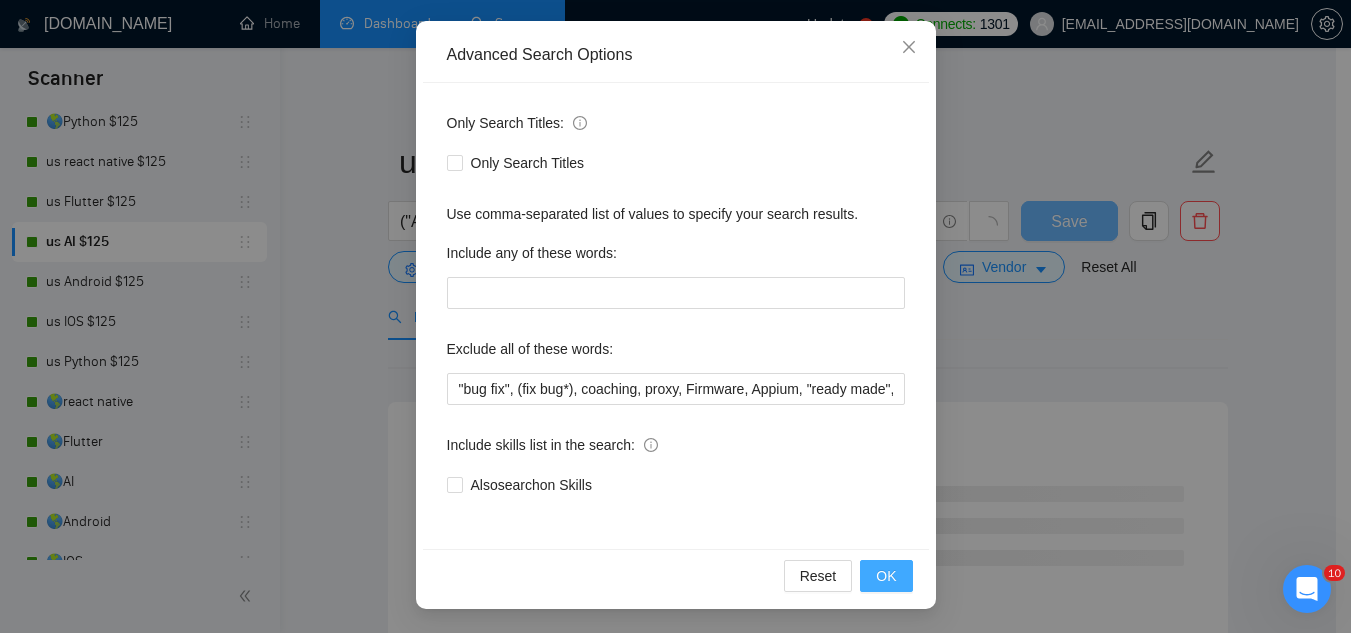 click on "OK" at bounding box center (886, 576) 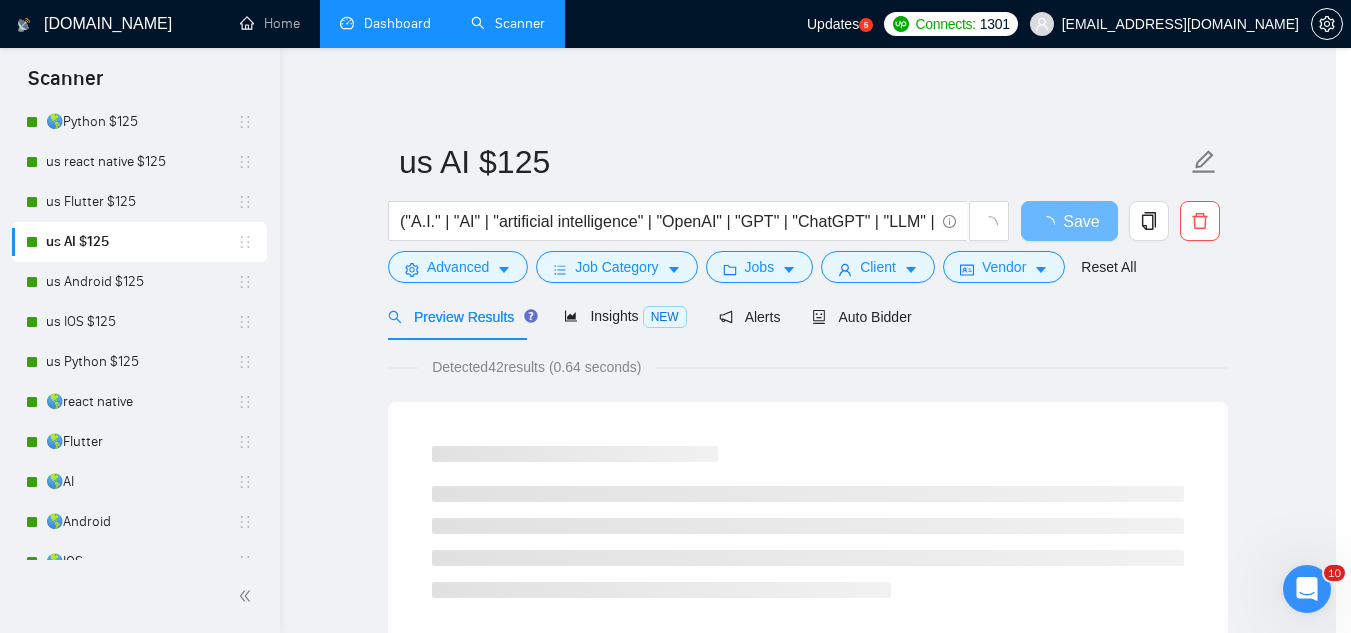 scroll, scrollTop: 99, scrollLeft: 0, axis: vertical 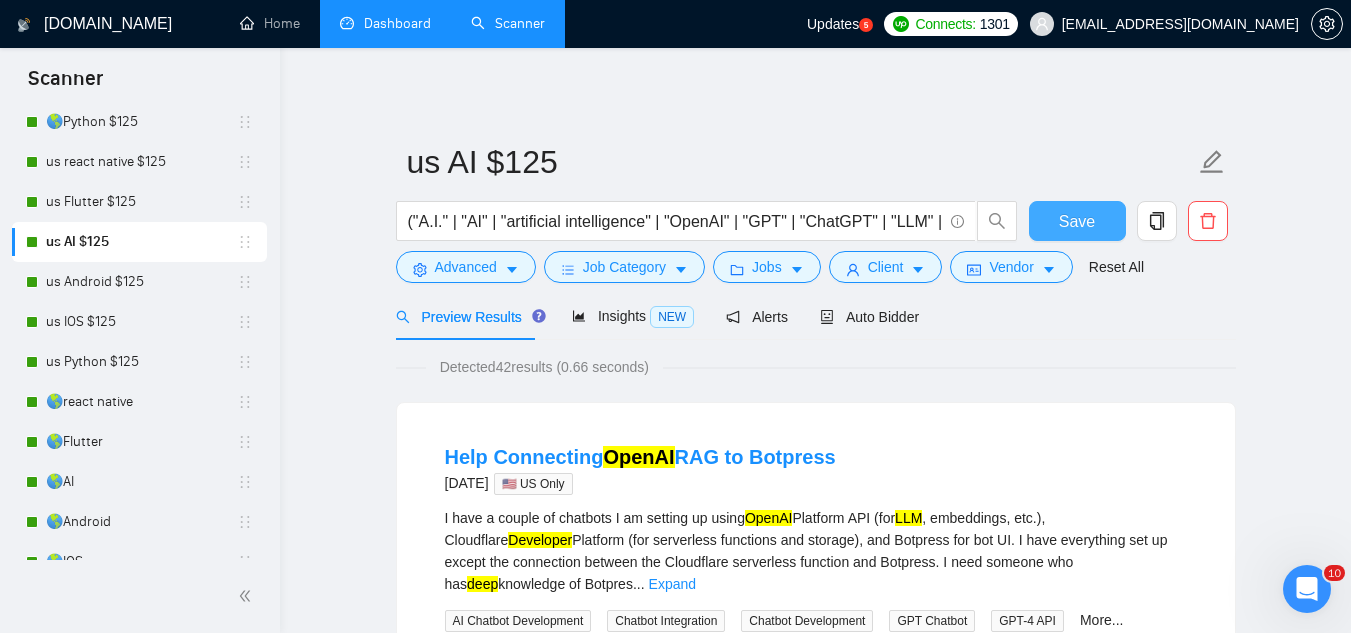 click on "Save" at bounding box center (1077, 221) 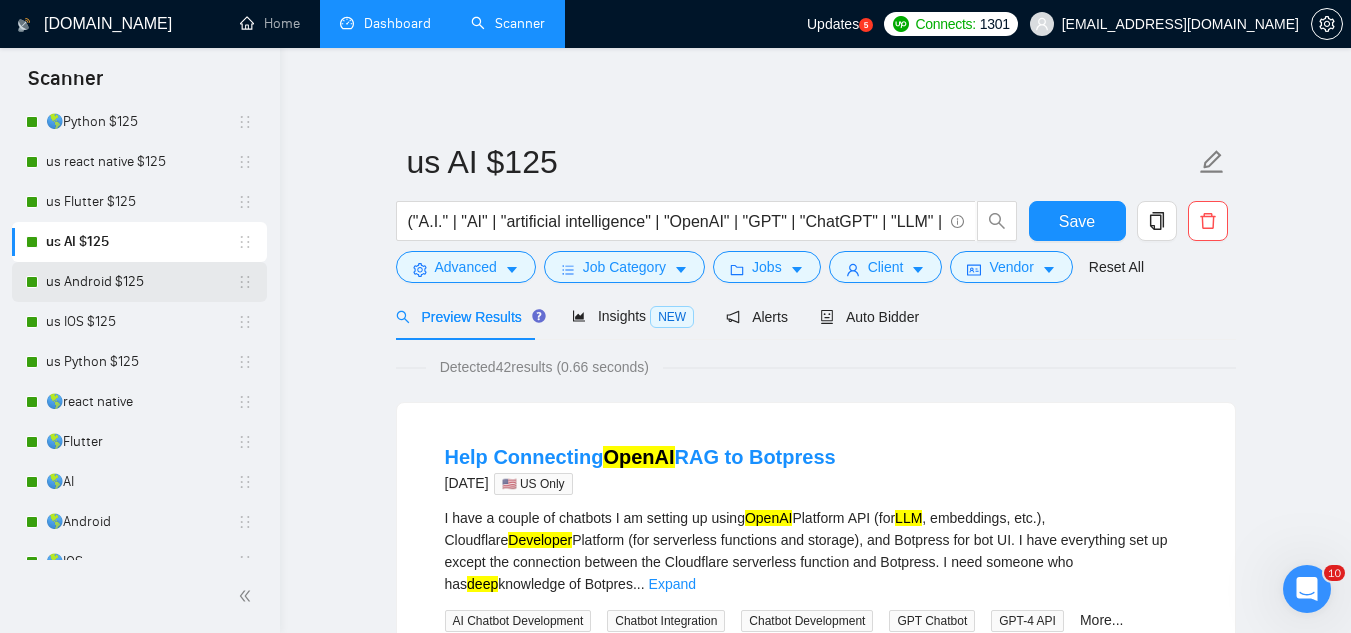 click on "us Android $125" at bounding box center [141, 282] 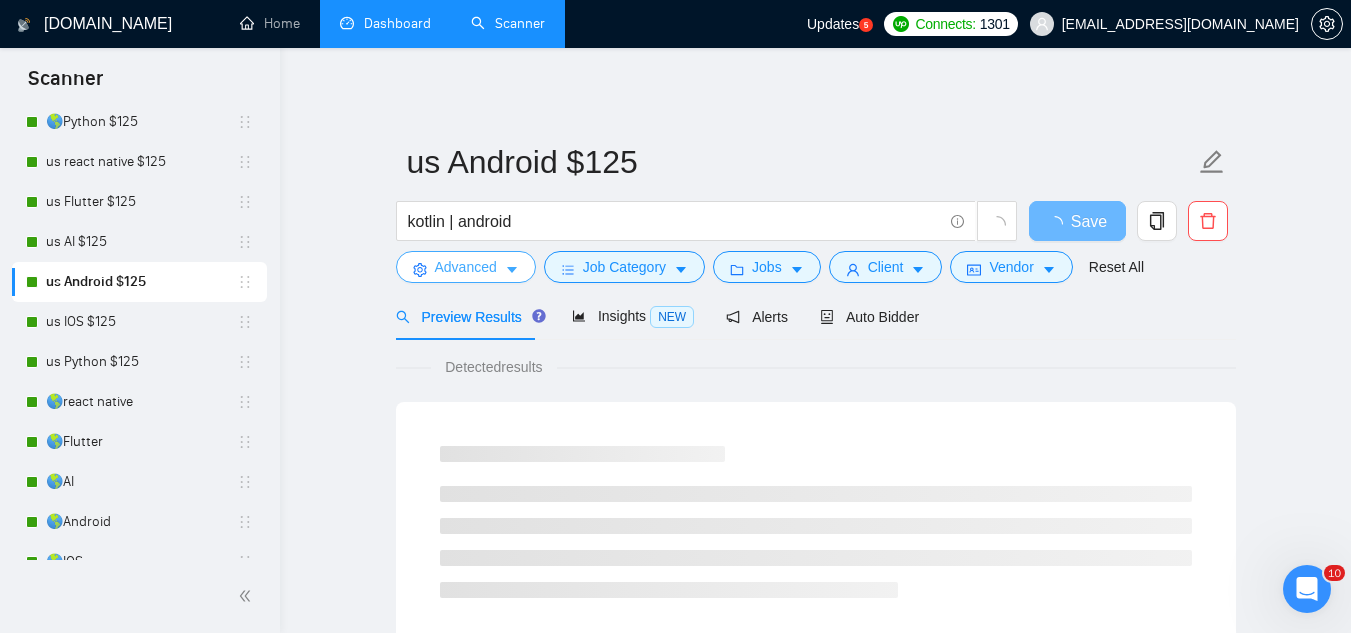 click on "Advanced" at bounding box center (466, 267) 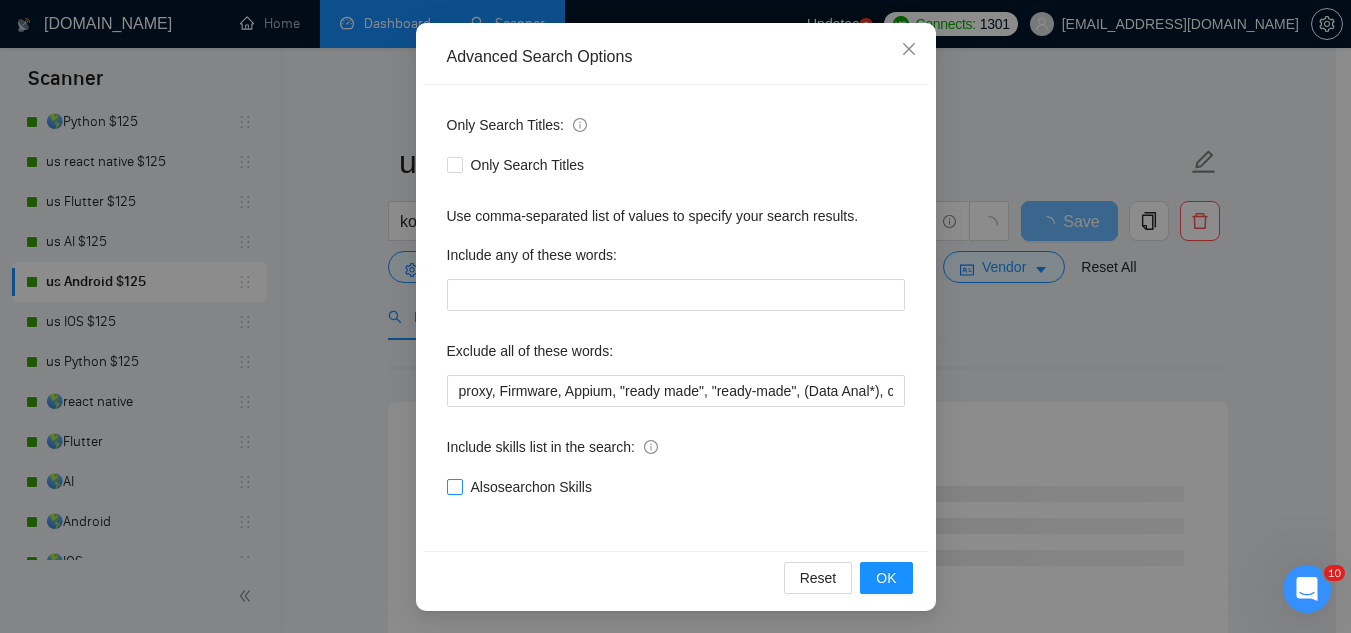 scroll, scrollTop: 199, scrollLeft: 0, axis: vertical 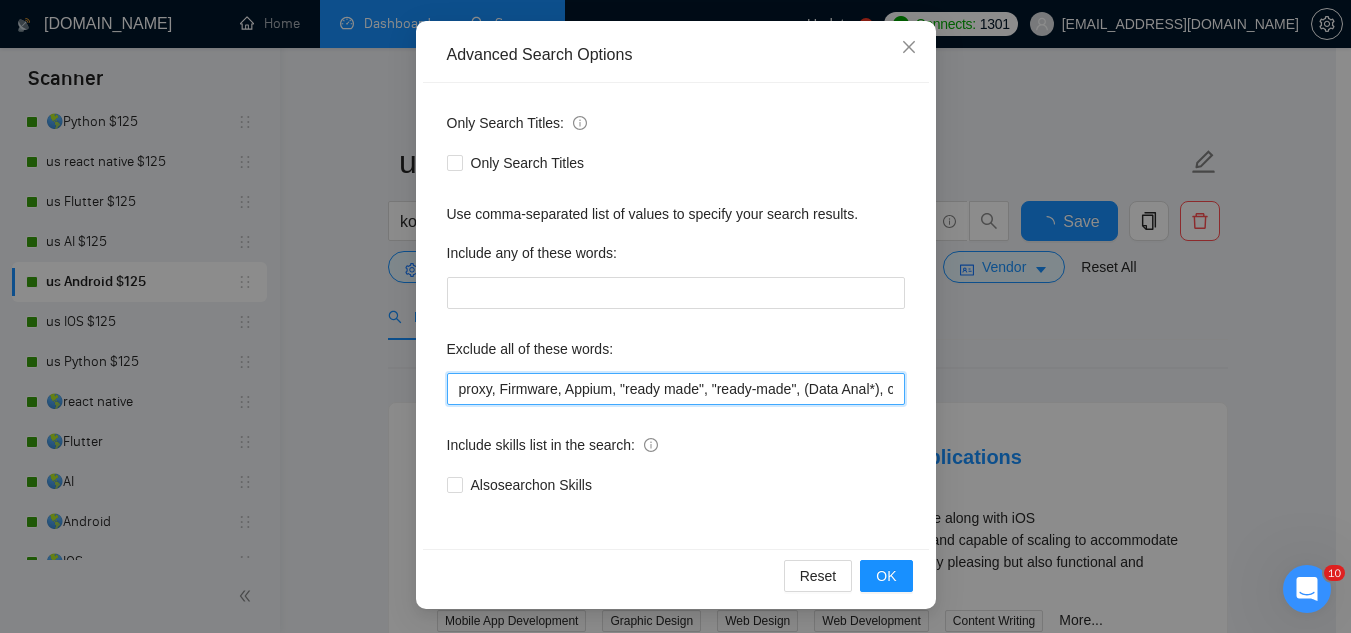 click on "proxy, Firmware, Appium, "ready made", "ready-made", (Data Anal*), consultation, QA, Tester, CTO, "Contract Chief Technology Officer", CPU, sport*, betting, Fantas*, "Sully.ai", (Data Scien*), (marketing analyt*), (predictive analyt*), mentor, BI, "Power BI", train*, tutor, UI, "hardware engineer", designer, "UI/UX Designer", "to join our remote team", SEO, (Video Edit*), "outbound calling", Buscamos, experto, Founding, freelancer*, "join our team", (no agenc*)," at bounding box center (676, 389) 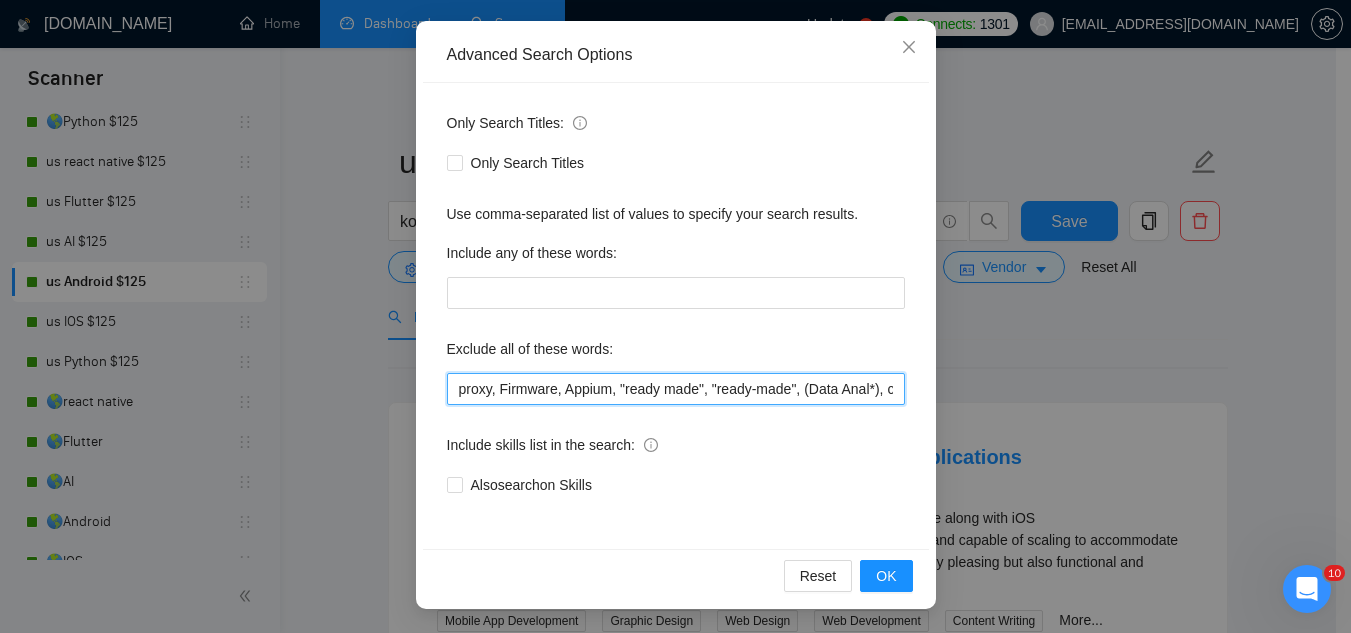 paste on ""bug fix", (fix bug*), coaching," 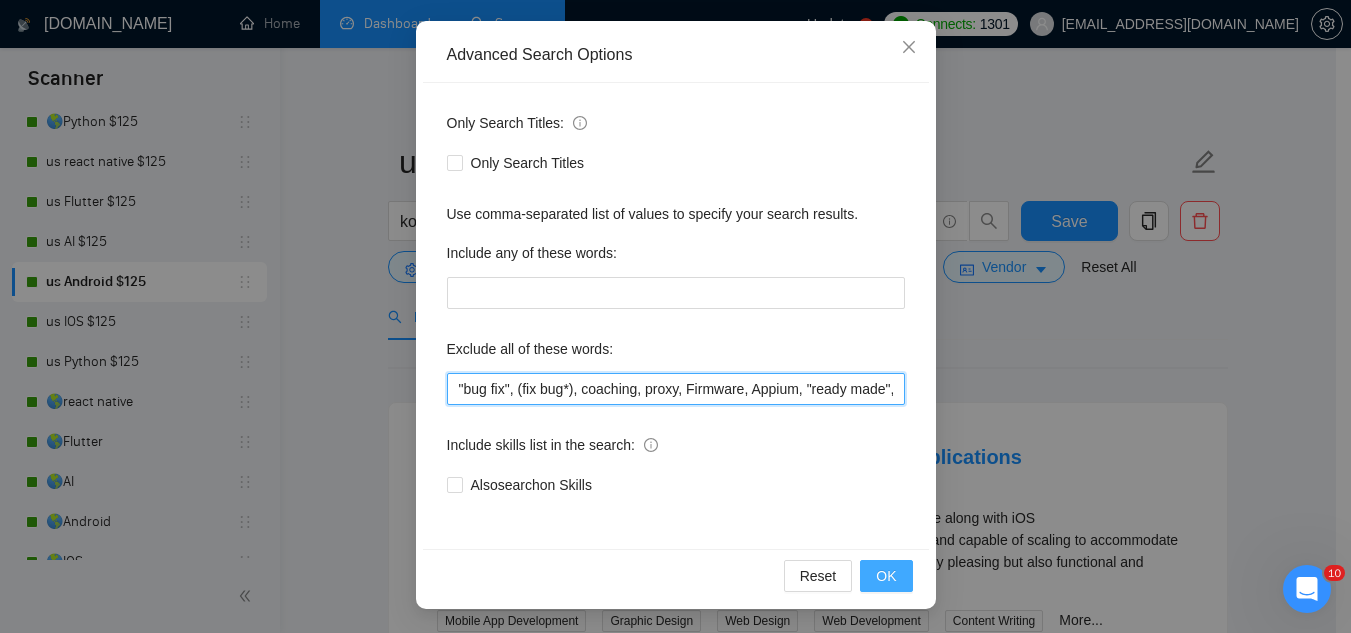 type on ""bug fix", (fix bug*), coaching, proxy, Firmware, Appium, "ready made", "ready-made", (Data Anal*), consultation, QA, Tester, CTO, "Contract Chief Technology Officer", CPU, sport*, betting, Fantas*, "Sully.ai", (Data Scien*), (marketing analyt*), (predictive analyt*), mentor, BI, "Power BI", train*, tutor, UI, "hardware engineer", designer, "UI/UX Designer", "to join our remote team", SEO, (Video Edit*), "outbound calling", Buscamos, experto, Founding, freelancer*, "join our team", (no agenc*)," 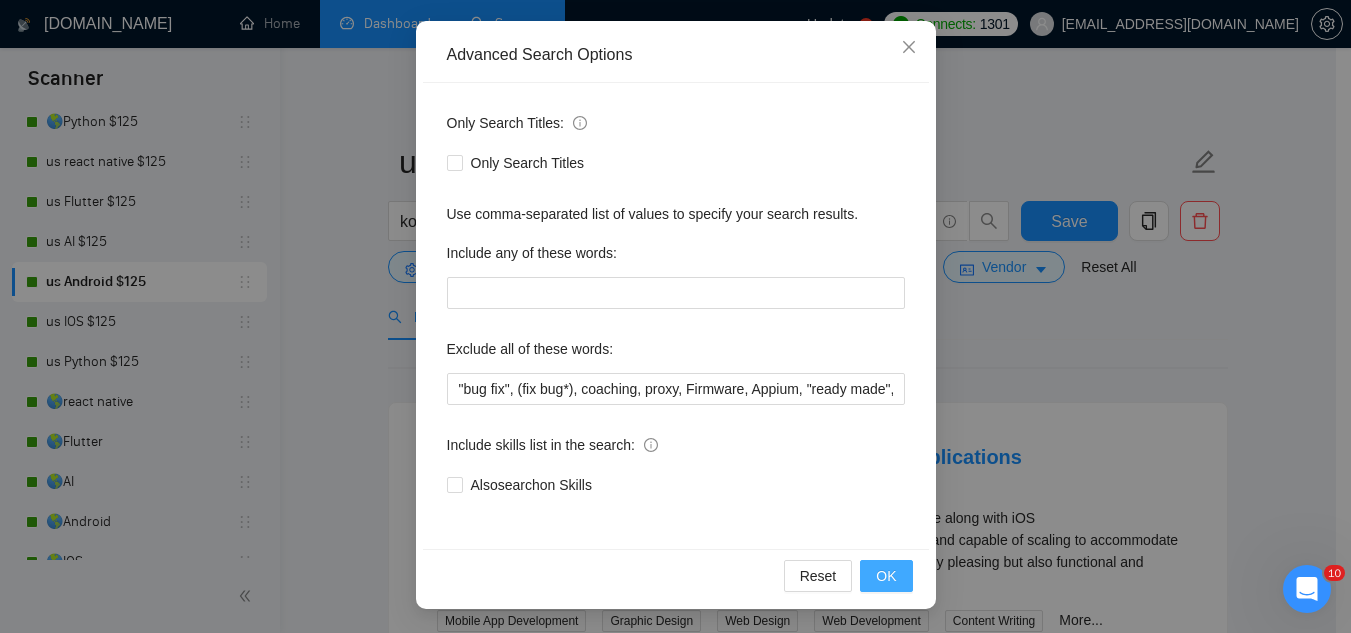 click on "OK" at bounding box center (886, 576) 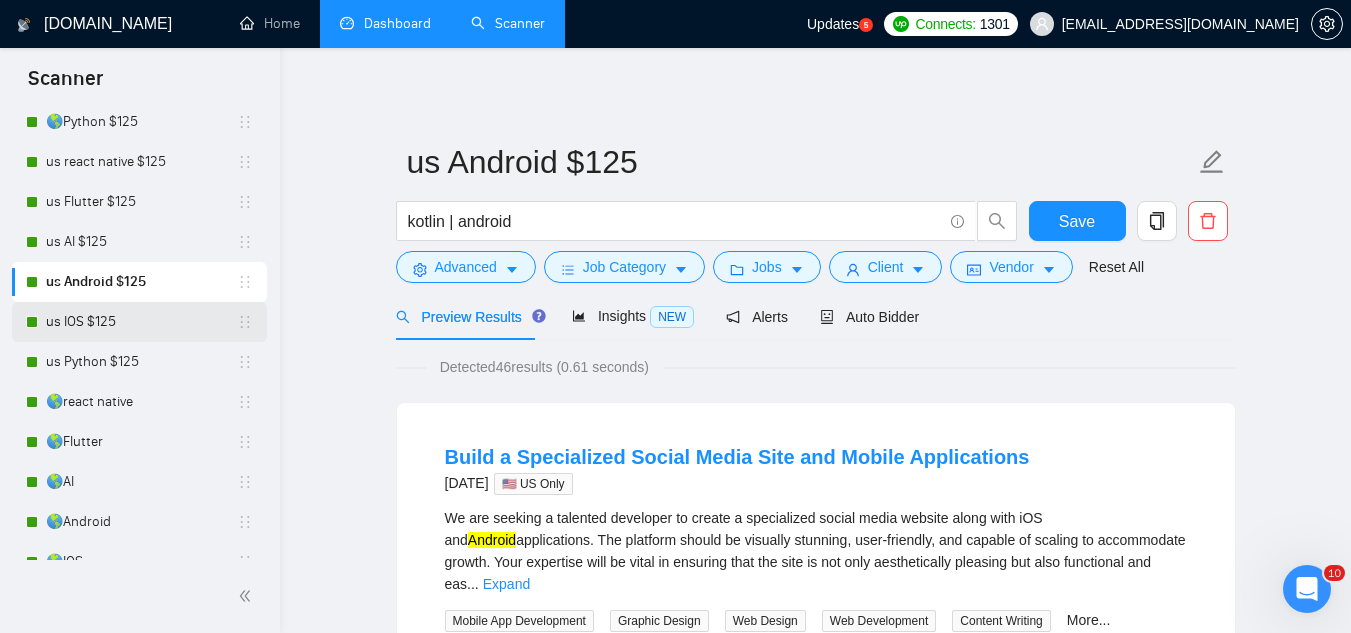 click on "us IOS $125" at bounding box center (141, 322) 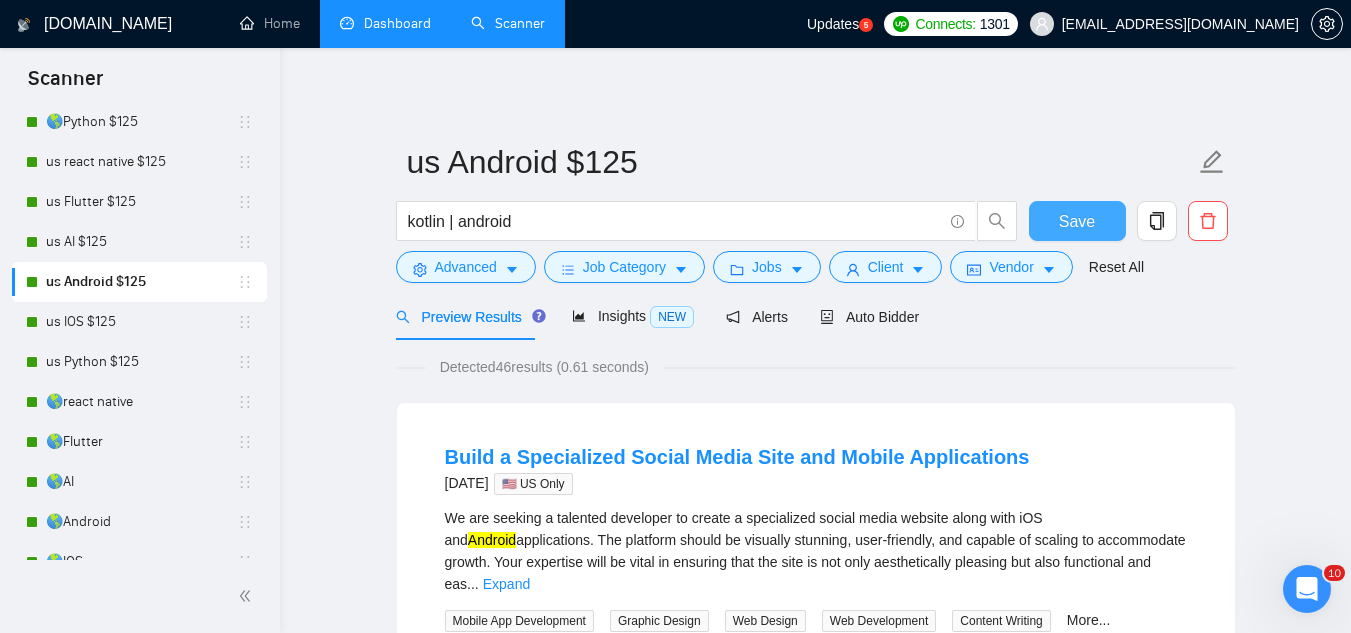 click on "Save" at bounding box center (1077, 221) 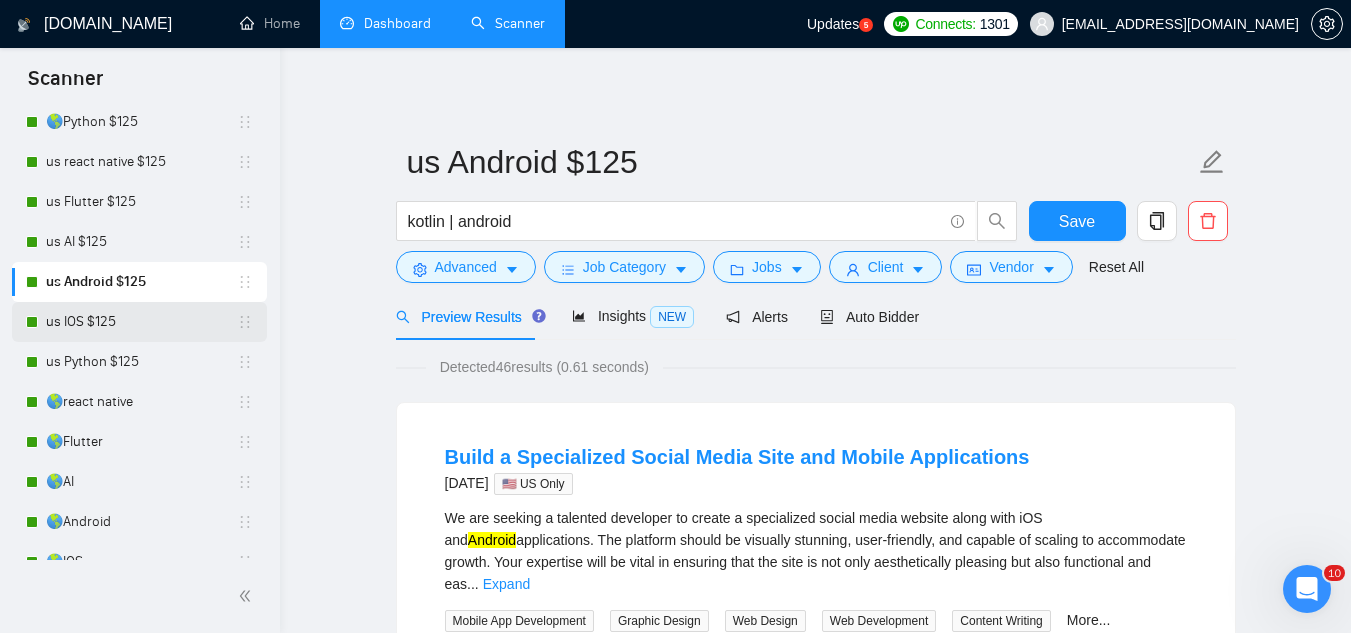click on "us IOS $125" at bounding box center [141, 322] 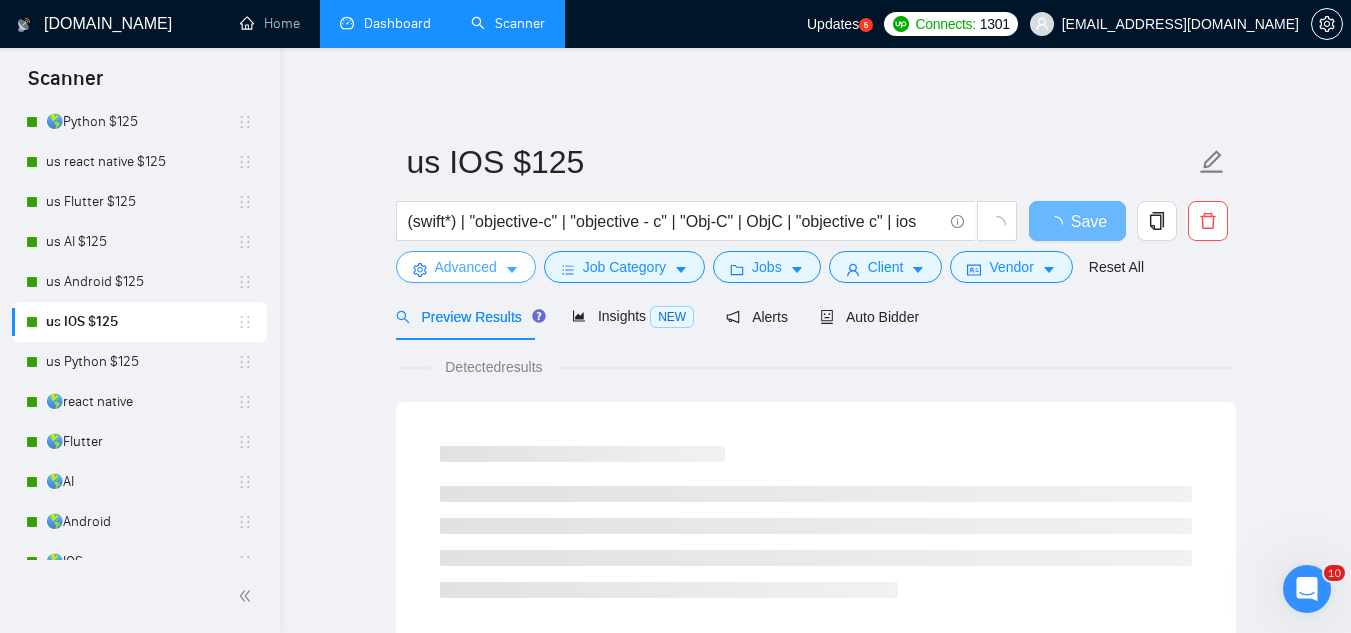 click on "Advanced" at bounding box center [466, 267] 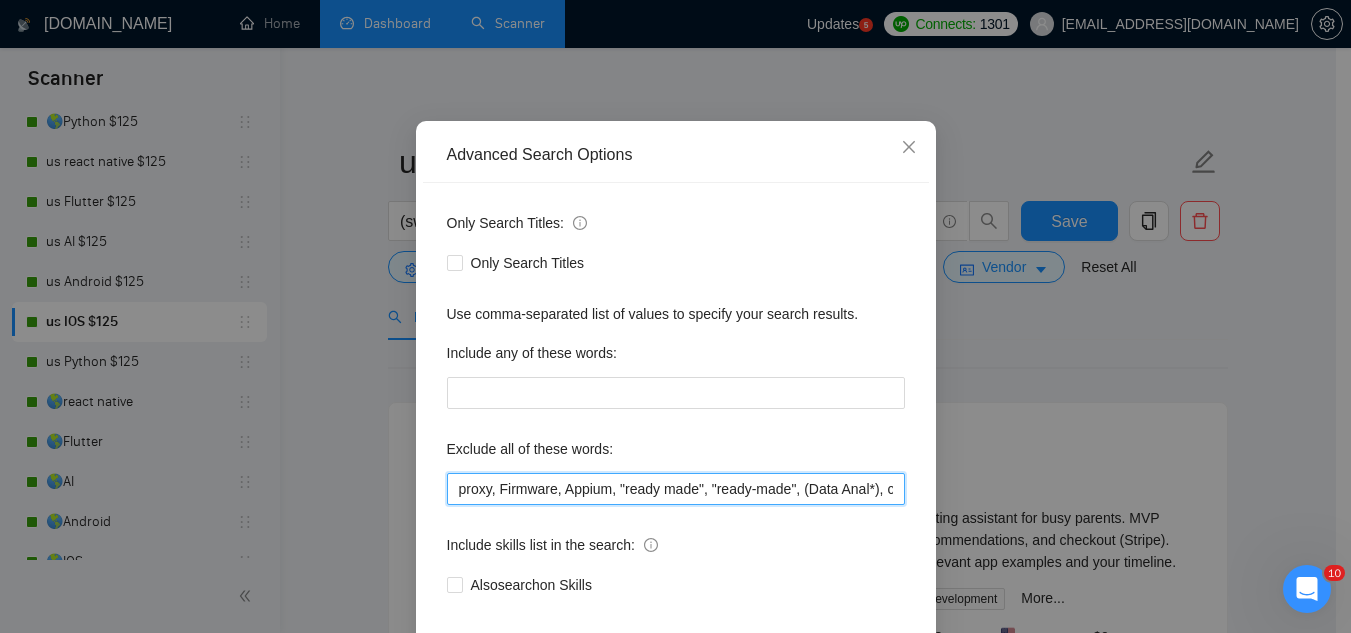 click on "proxy, Firmware, Appium, "ready made", "ready-made", (Data Anal*), consultation, QA, Tester, CTO, "Contract Chief Technology Officer", CPU, sport*, betting, Fantas*, "Sully.ai", (Data Scien*), (marketing analyt*), (predictive analyt*), mentor, BI, "Power BI", train*, tutor, "hardware engineer", designer, "UI/UX Designer", "to join our remote team", SEO, (Video Edit*), "outbound calling", Buscamos, experto, Founding, freelancer*, "join our team", (no agenc*)," at bounding box center (676, 489) 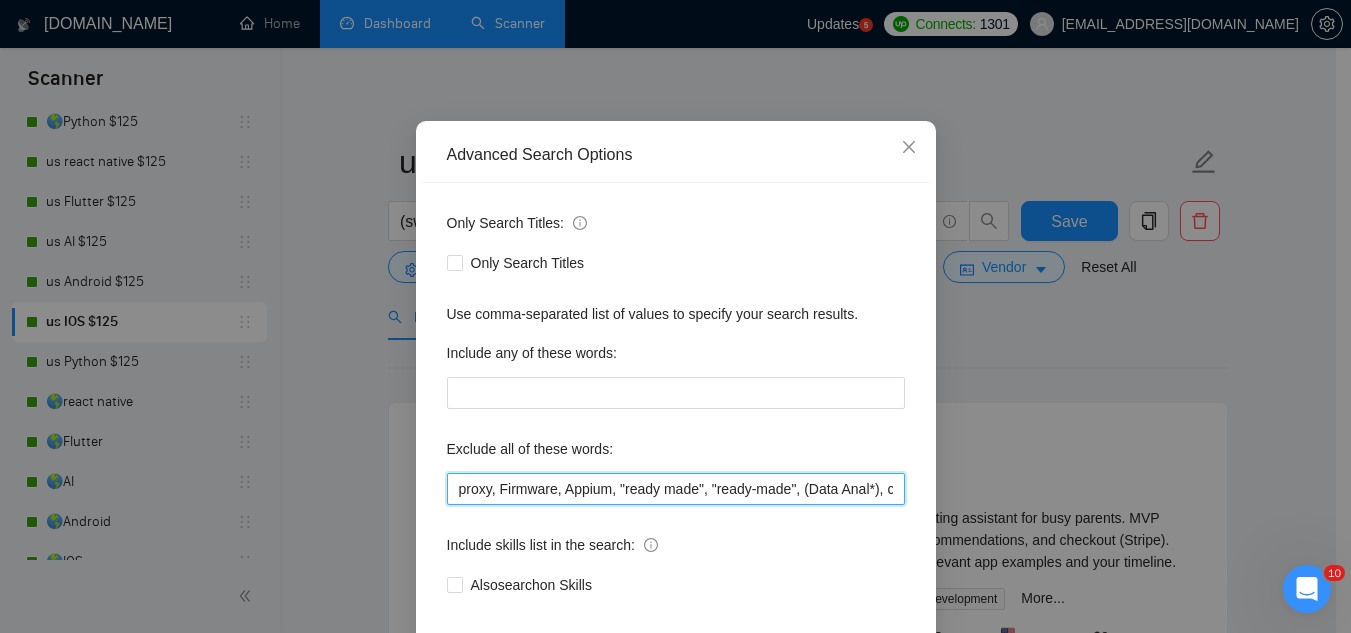 paste on ""bug fix", (fix bug*), coaching," 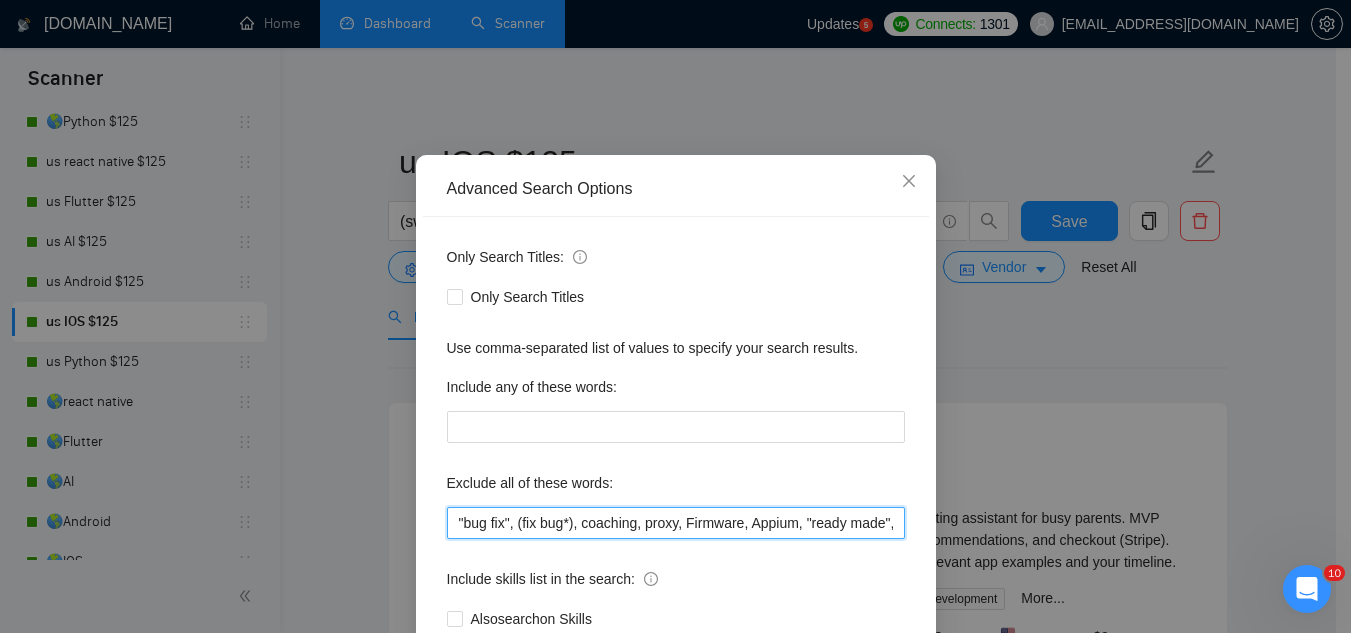 scroll, scrollTop: 199, scrollLeft: 0, axis: vertical 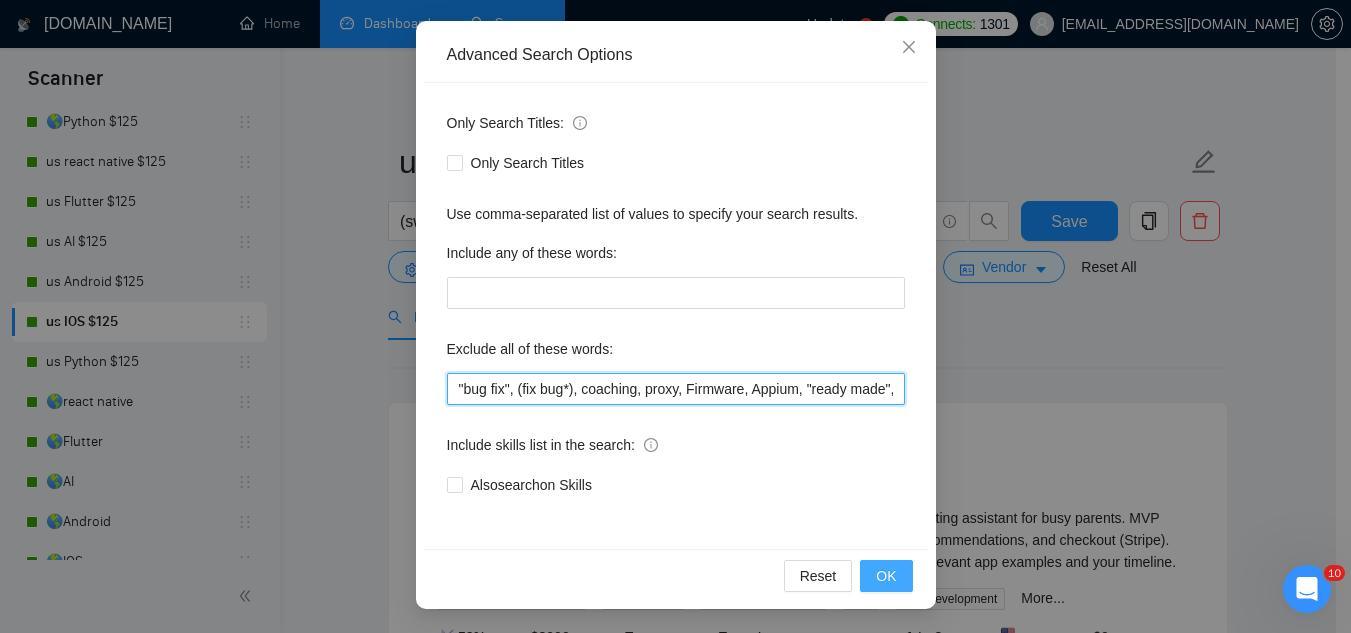 type on ""bug fix", (fix bug*), coaching, proxy, Firmware, Appium, "ready made", "ready-made", (Data Anal*), consultation, QA, Tester, CTO, "Contract Chief Technology Officer", CPU, sport*, betting, Fantas*, "Sully.ai", (Data Scien*), (marketing analyt*), (predictive analyt*), mentor, BI, "Power BI", train*, tutor, "hardware engineer", designer, "UI/UX Designer", "to join our remote team", SEO, (Video Edit*), "outbound calling", Buscamos, experto, Founding, freelancer*, "join our team", (no agenc*)," 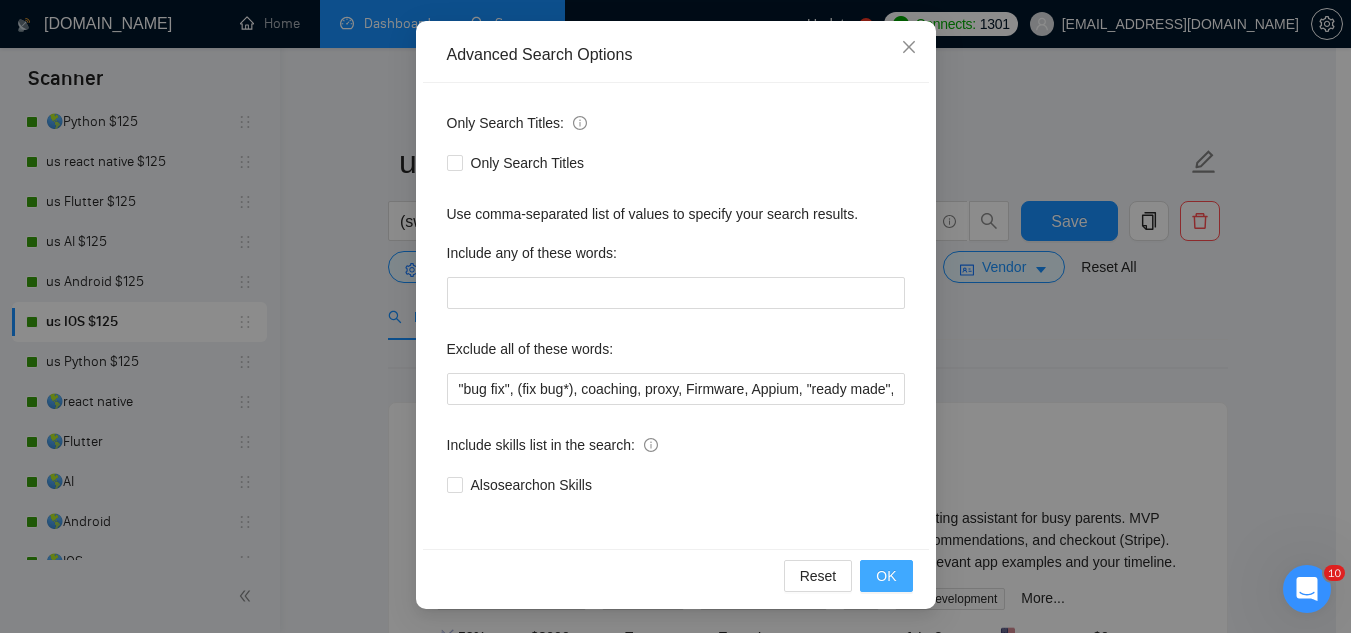 click on "OK" at bounding box center [886, 576] 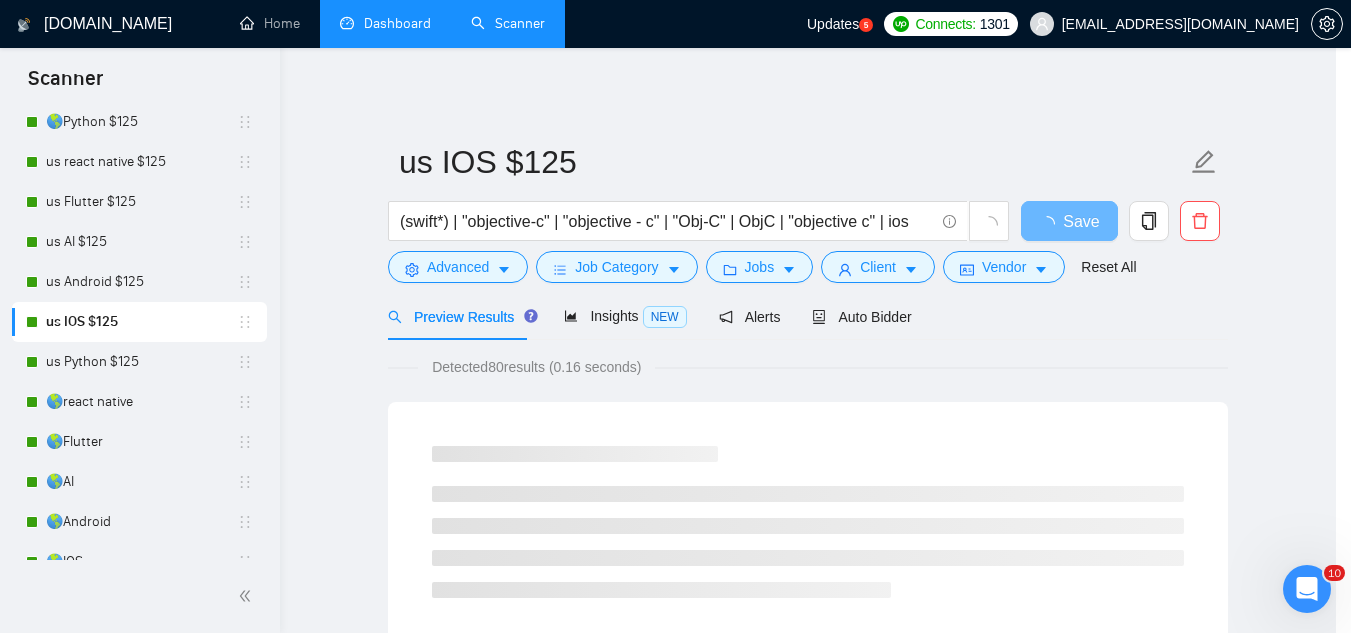 scroll, scrollTop: 99, scrollLeft: 0, axis: vertical 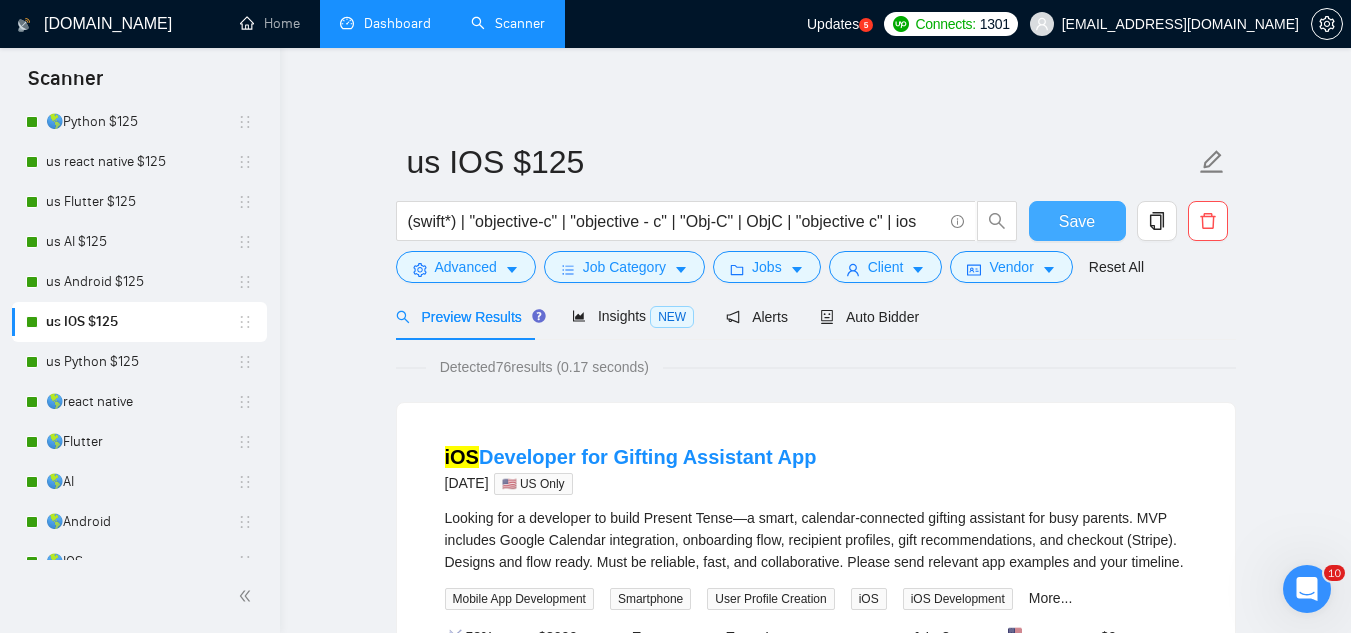 click on "Save" at bounding box center (1077, 221) 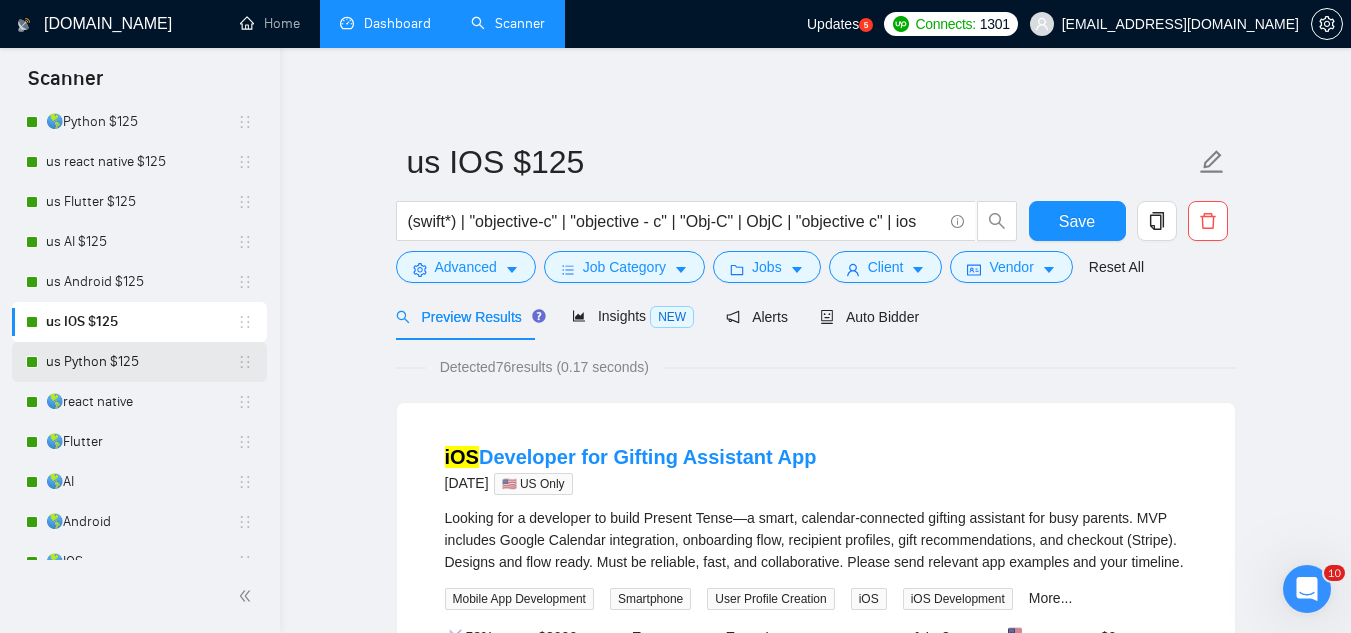 click on "us Python $125" at bounding box center (141, 362) 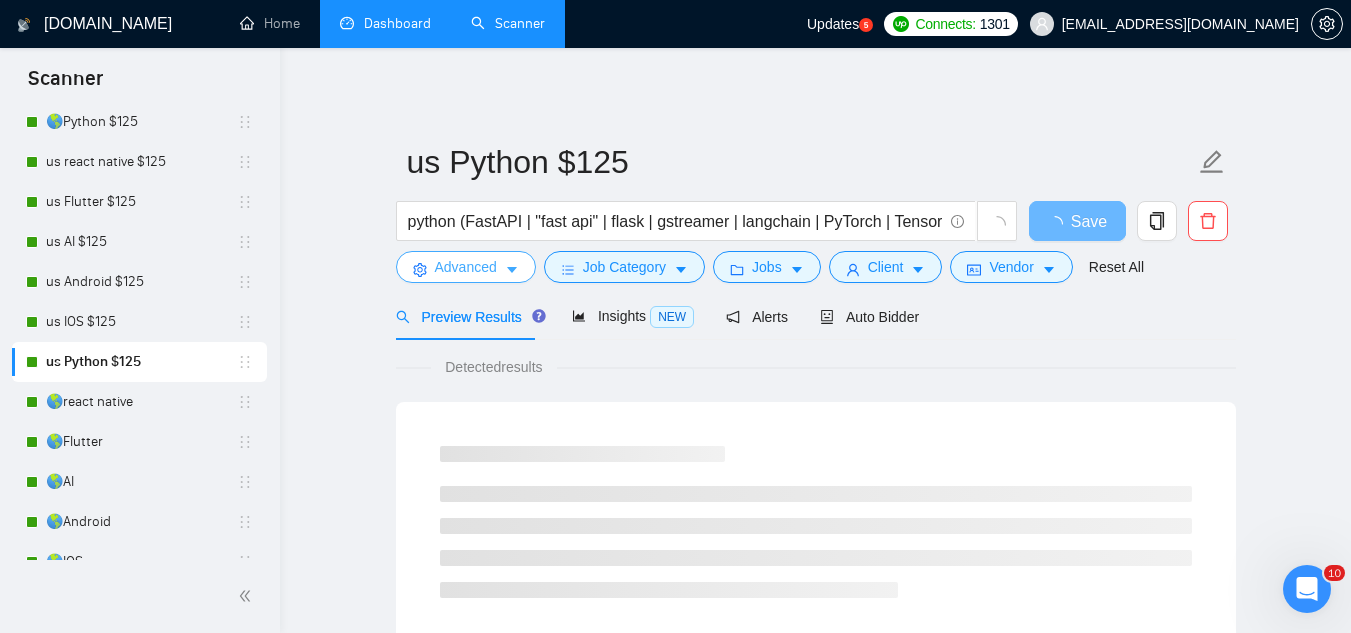 click on "Advanced" at bounding box center [466, 267] 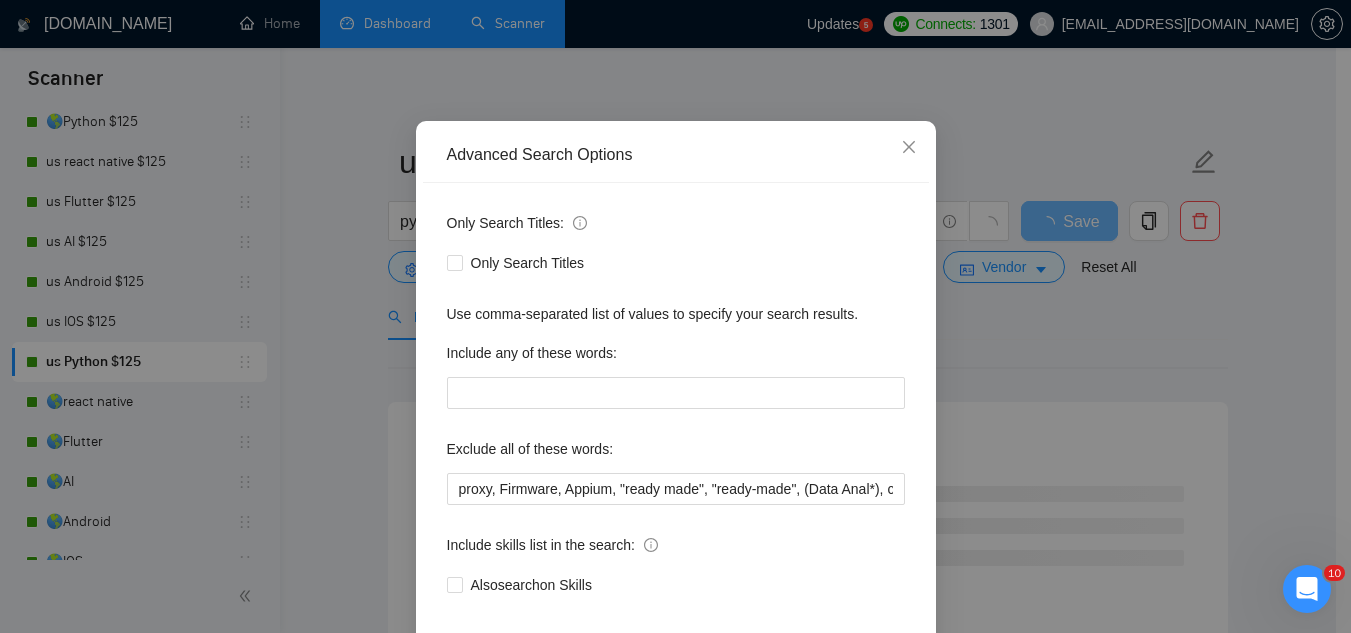 scroll, scrollTop: 100, scrollLeft: 0, axis: vertical 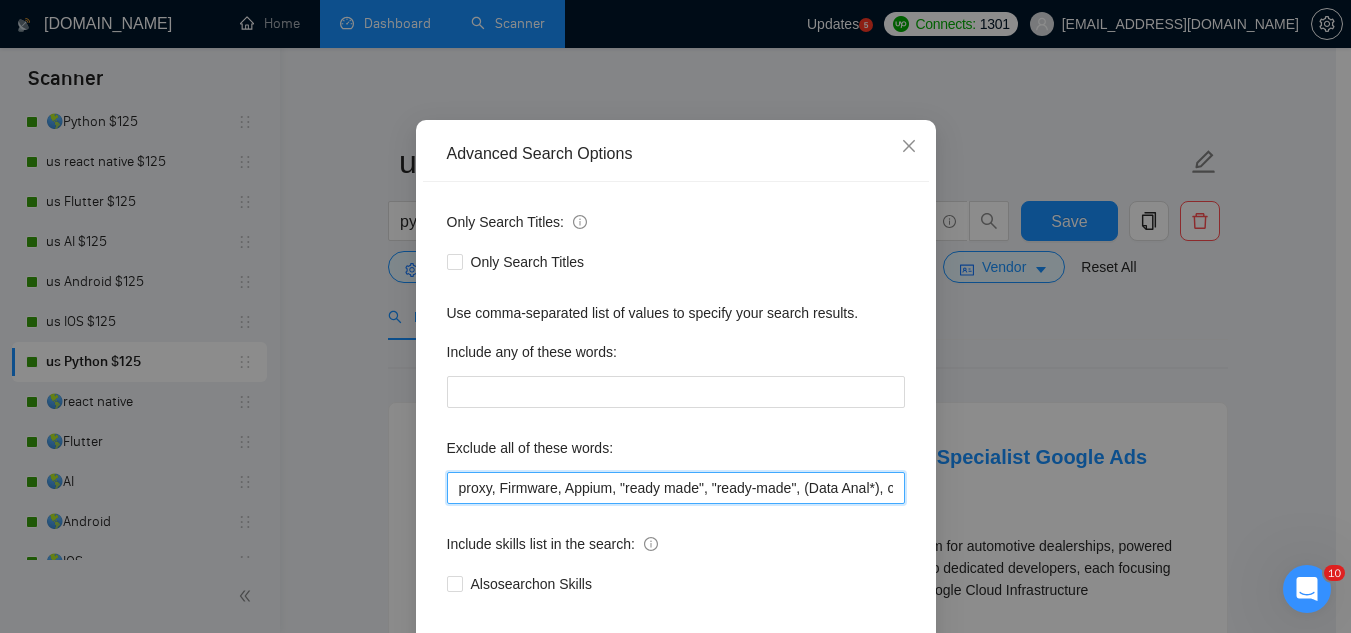 click on "proxy, Firmware, Appium, "ready made", "ready-made", (Data Anal*), consultation, QA, Tester, CTO, "Contract Chief Technology Officer", CPU, sport*, betting, Fantas*, "Sully.ai", (Data Scien*), (marketing analyt*), (predictive analyt*), mentor, BI, "Power BI", train*, "co-founder", "hardware engineer", designer, "UI/UX Designer", "to join our remote team", SEO, (Video Edit*), "outbound calling", Buscamos, experto, Founding, freelancer*, "join our team", (no agenc*)," at bounding box center [676, 488] 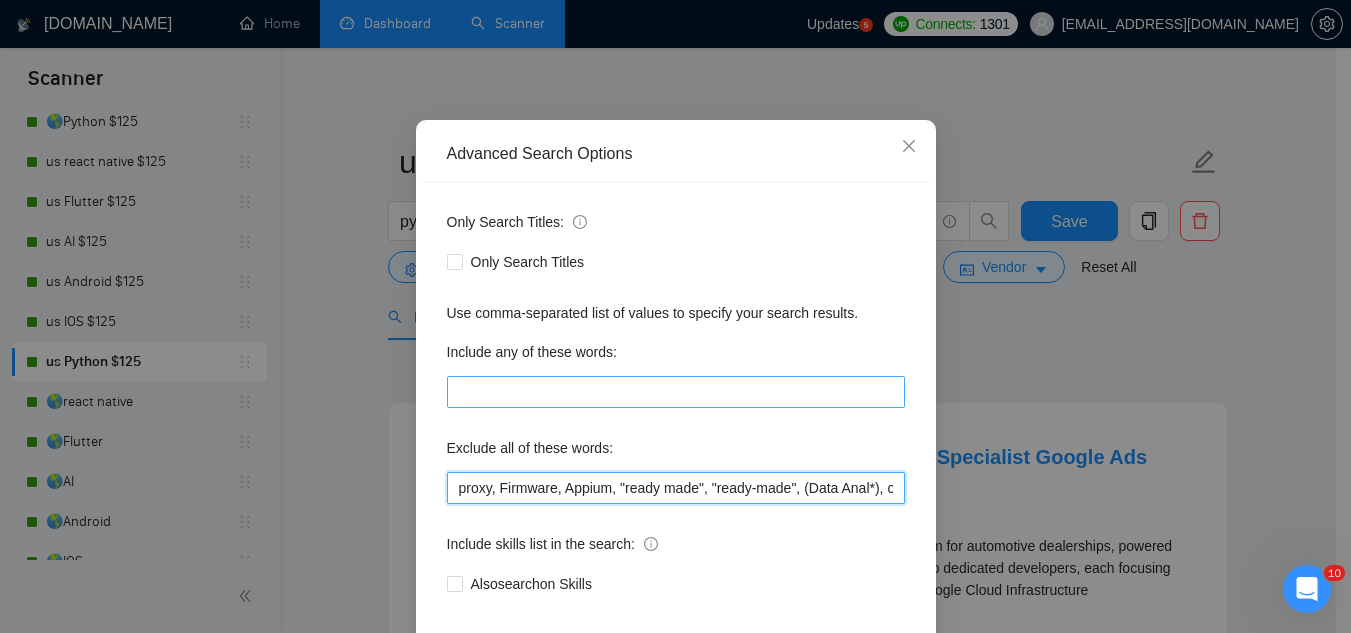 paste on ""bug fix", (fix bug*), coaching," 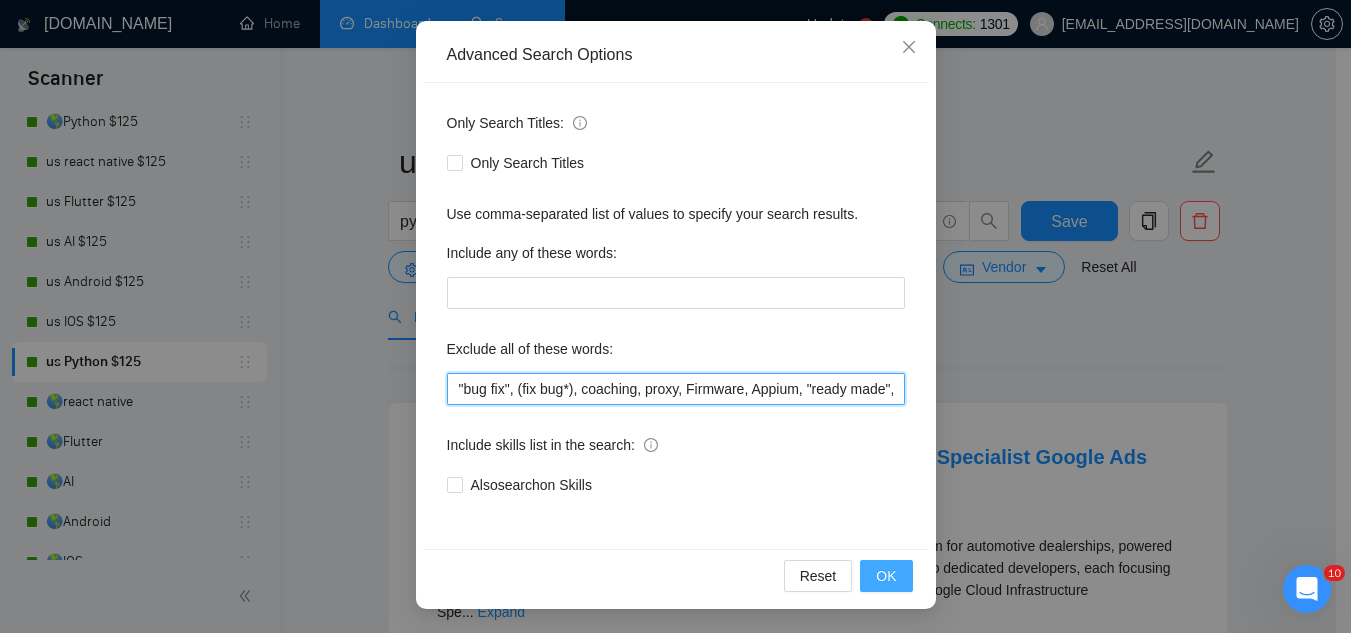 type on ""bug fix", (fix bug*), coaching, proxy, Firmware, Appium, "ready made", "ready-made", (Data Anal*), consultation, QA, Tester, CTO, "Contract Chief Technology Officer", CPU, sport*, betting, Fantas*, "Sully.ai", (Data Scien*), (marketing analyt*), (predictive analyt*), mentor, BI, "Power BI", train*, "co-founder", "hardware engineer", designer, "UI/UX Designer", "to join our remote team", SEO, (Video Edit*), "outbound calling", Buscamos, experto, Founding, freelancer*, "join our team", (no agenc*)," 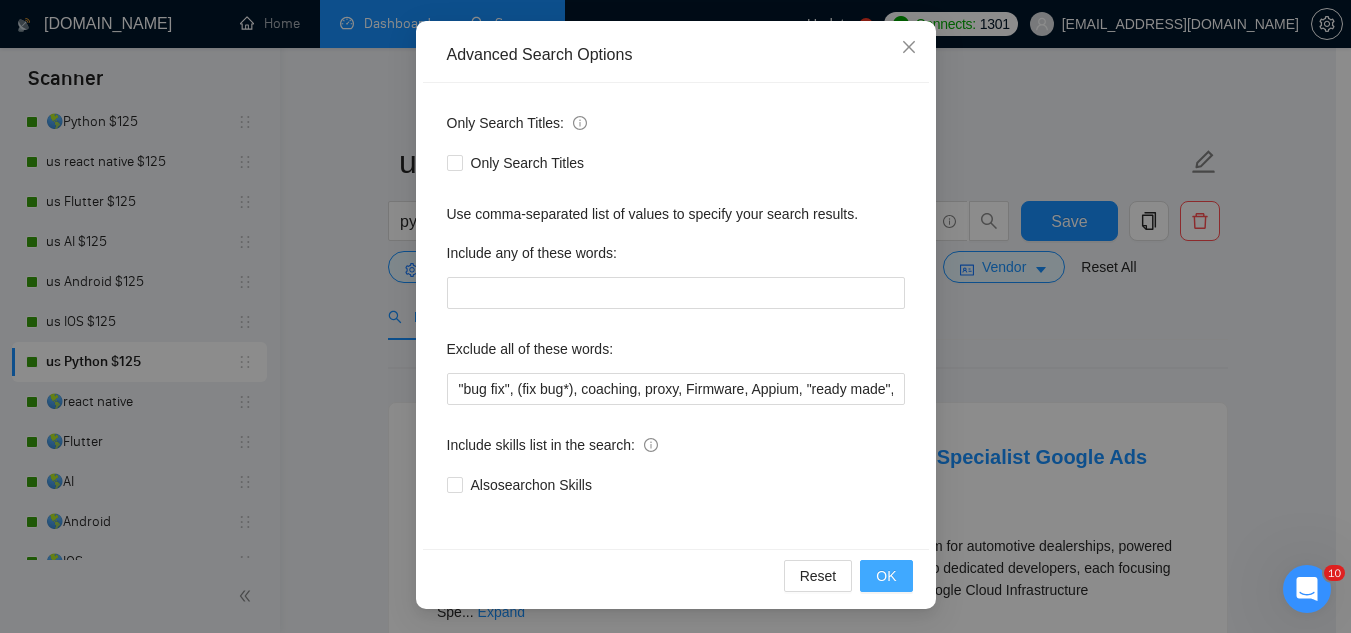 click on "OK" at bounding box center [886, 576] 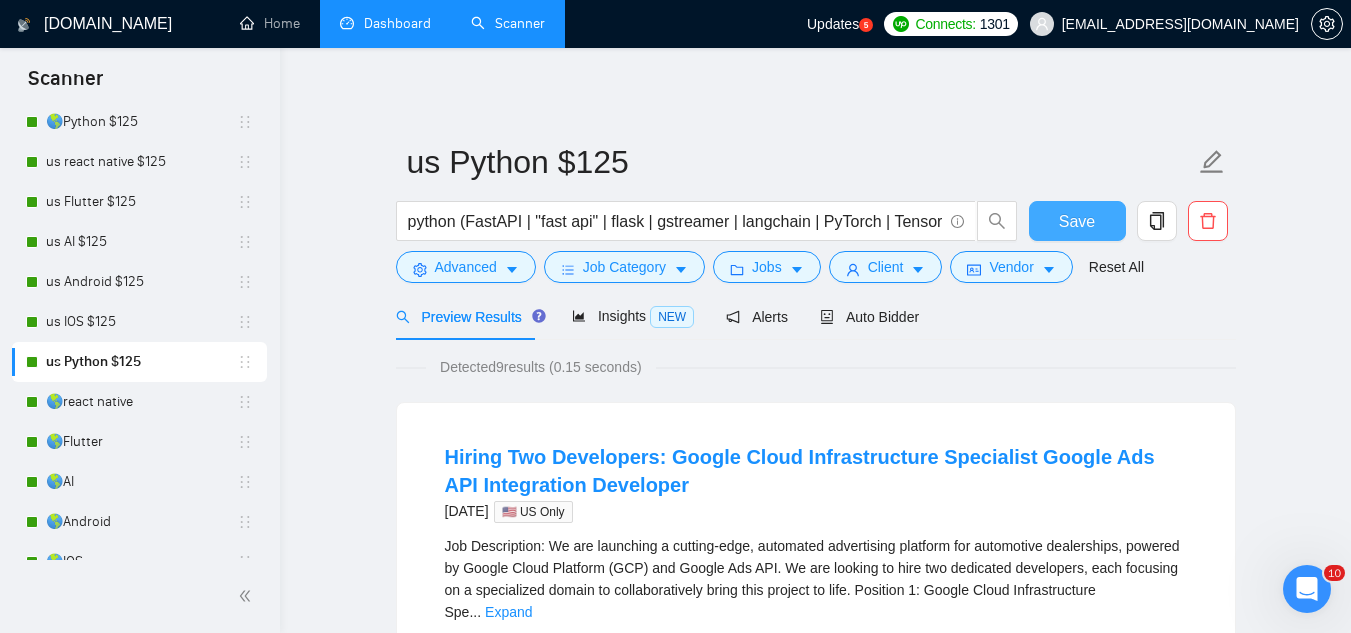click on "Save" at bounding box center [1077, 221] 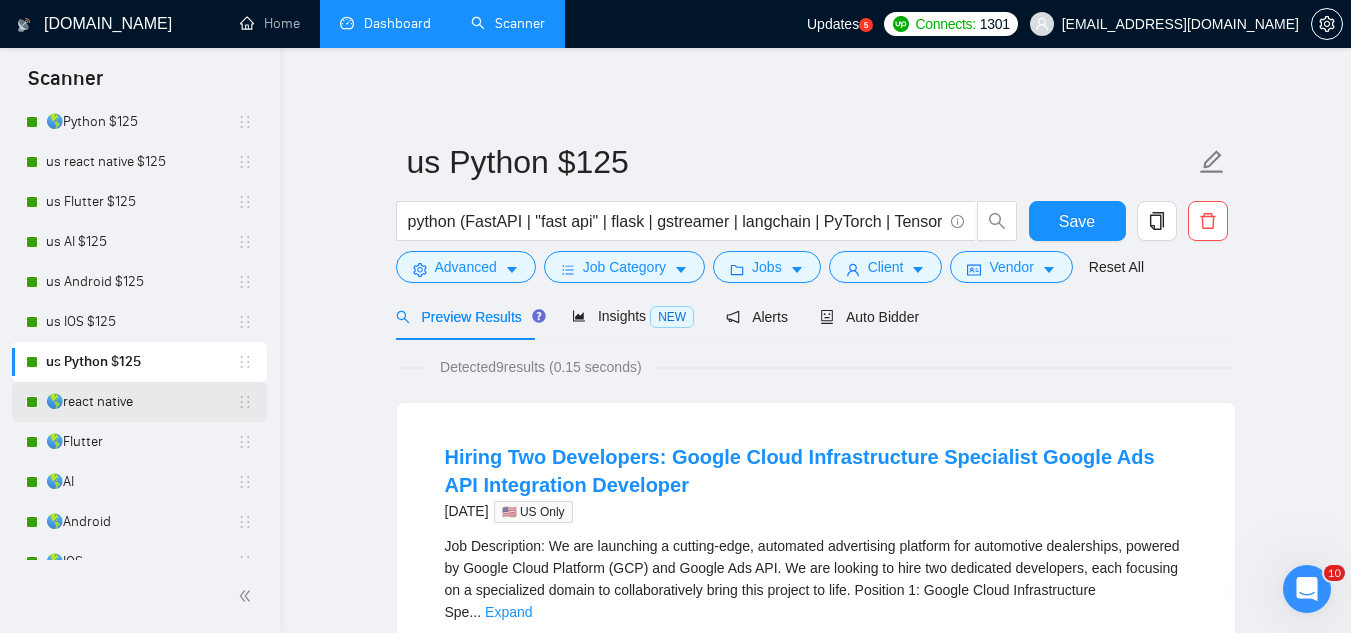 click on "🌎react native" at bounding box center (141, 402) 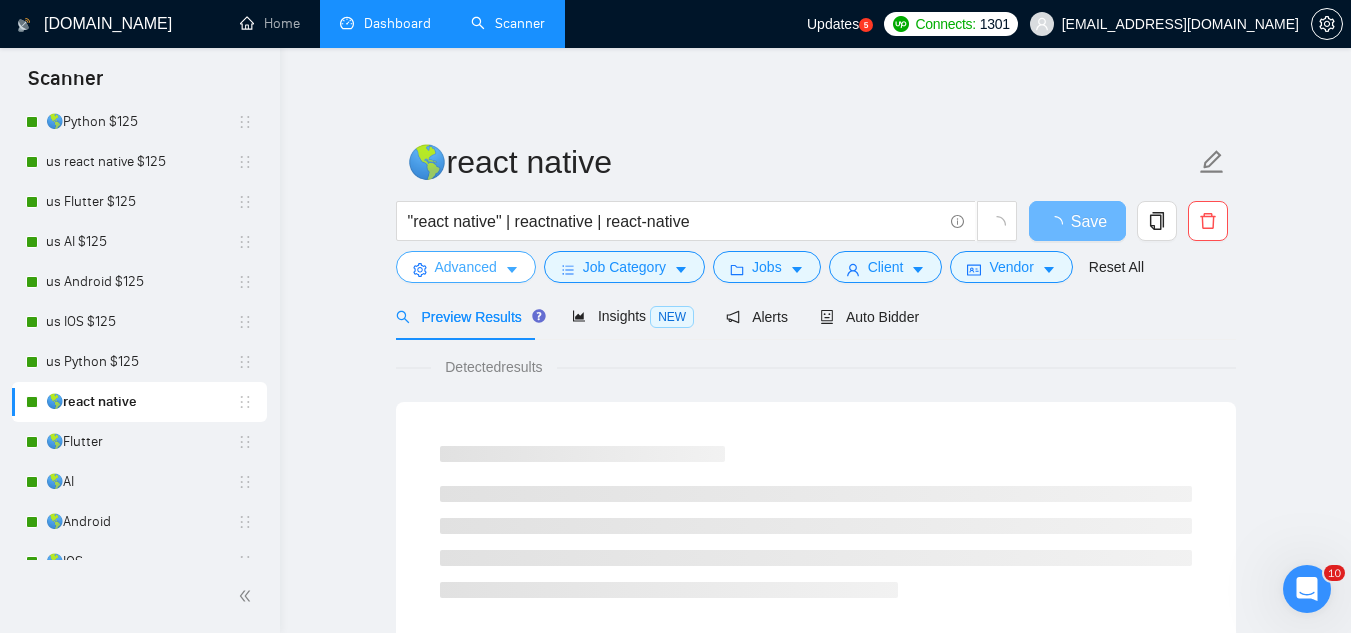 click on "Advanced" at bounding box center [466, 267] 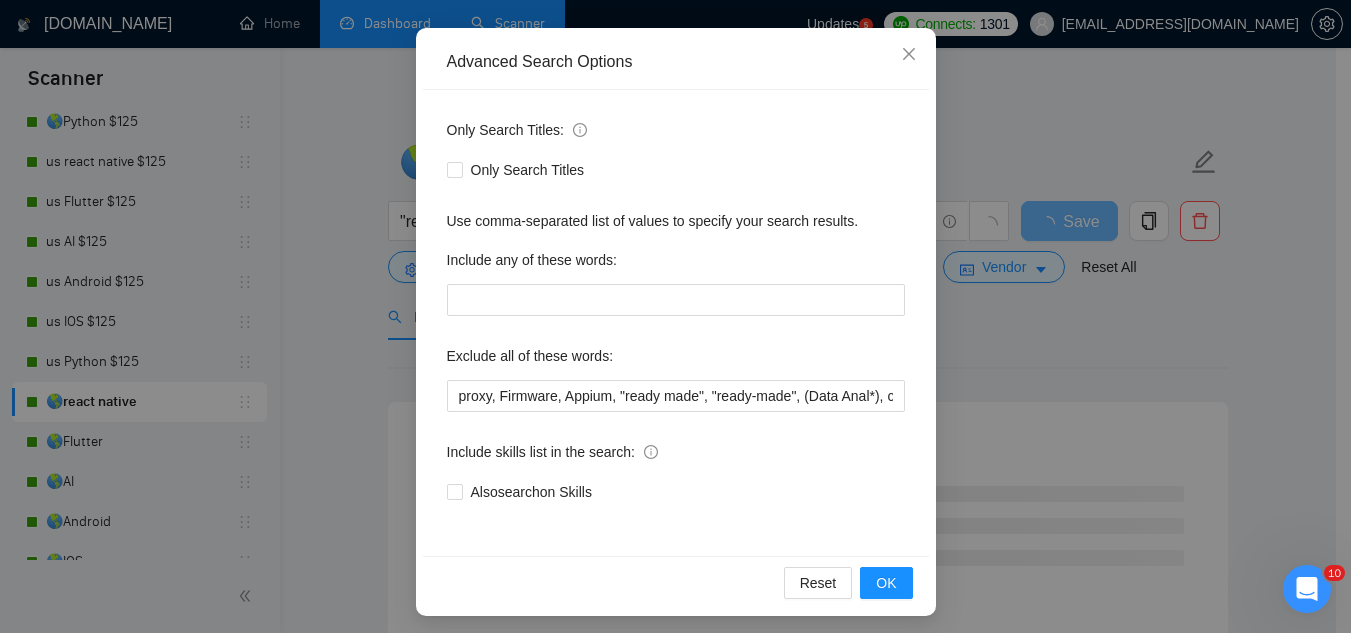 scroll, scrollTop: 199, scrollLeft: 0, axis: vertical 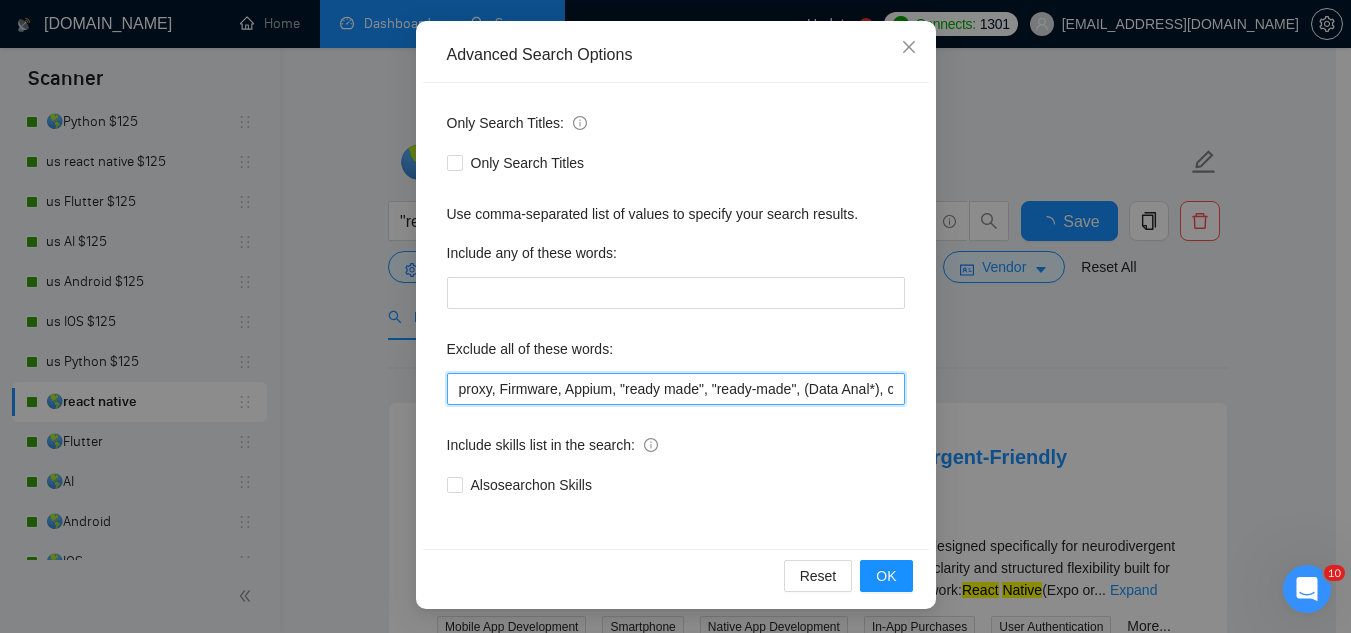 click on "proxy, Firmware, Appium, "ready made", "ready-made", (Data Anal*), consultation, QA, Tester, CTO, "Contract Chief Technology Officer", CPU, sport*, betting, Fantas*, "Sully.ai", (Data Scien*), (marketing analyt*), (predictive analyt*), mentor, BI, "Power BI", train*, "to join our", "on-site", onsite, "hardware engineer", tutor, "Fractional CTO", SEO, (Video Edit*), "outbound calling", Buscamos, experto, Founding, freelancer*, "join our team", (no agenc*)," at bounding box center [676, 389] 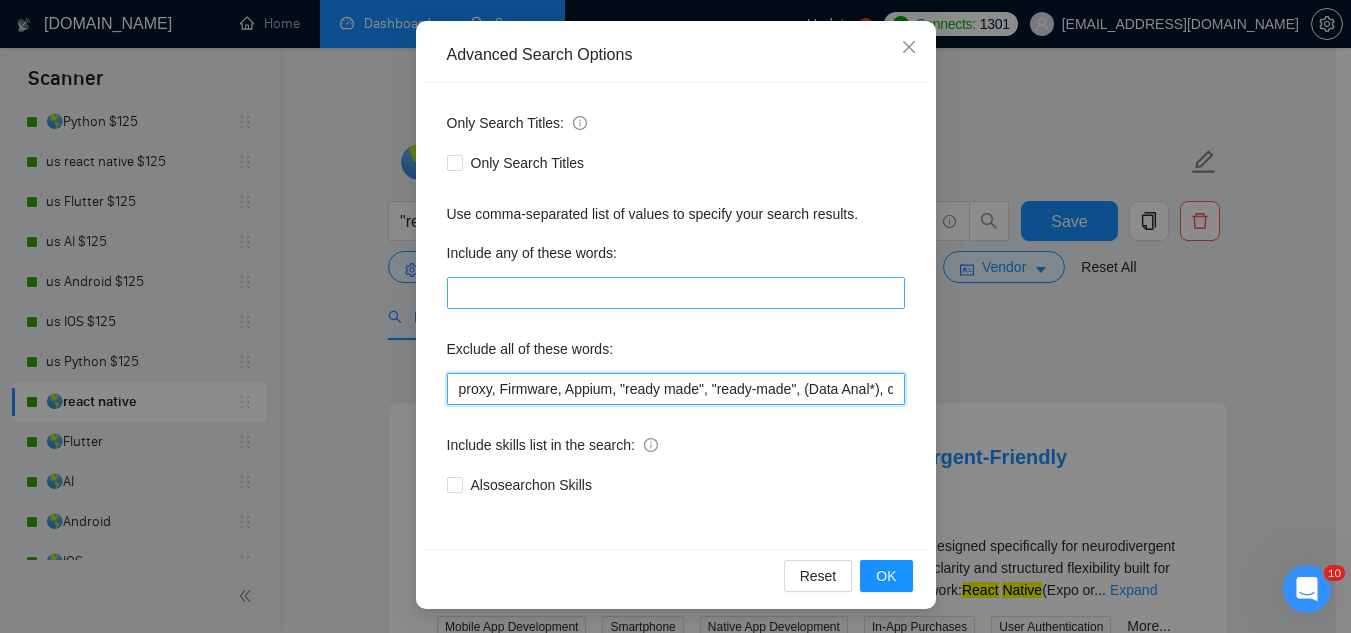 paste on ""bug fix", (fix bug*), coaching," 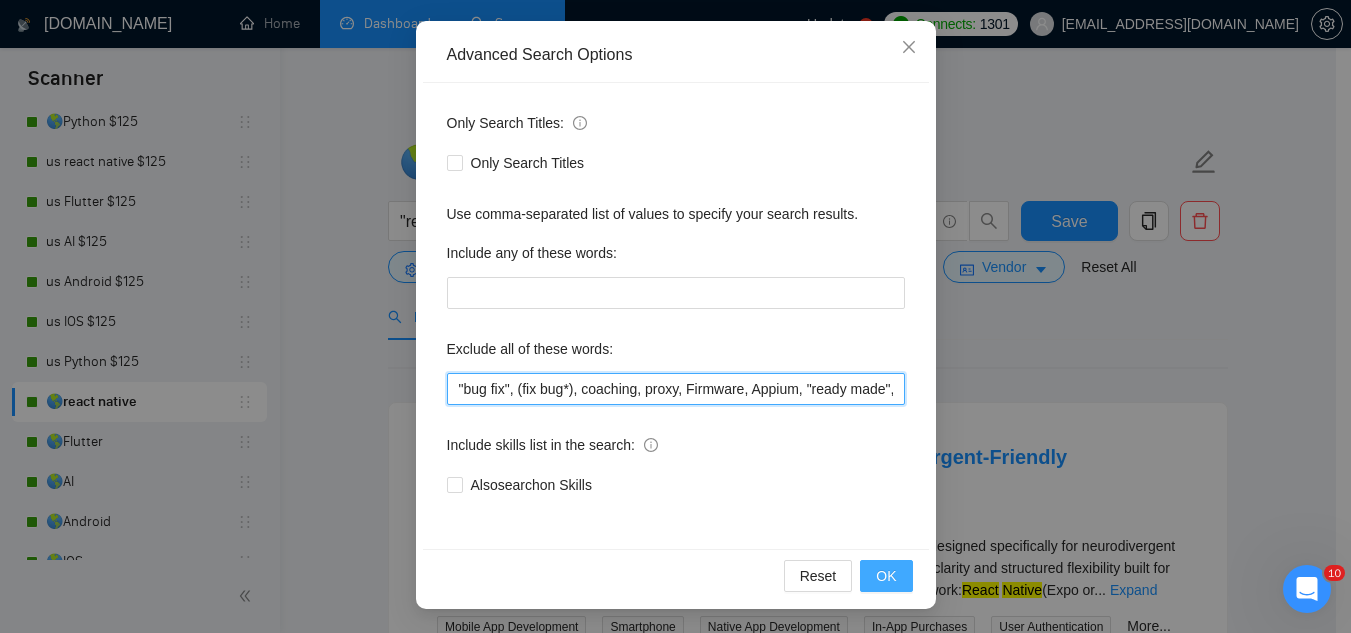 type on ""bug fix", (fix bug*), coaching, proxy, Firmware, Appium, "ready made", "ready-made", (Data Anal*), consultation, QA, Tester, CTO, "Contract Chief Technology Officer", CPU, sport*, betting, Fantas*, "Sully.ai", (Data Scien*), (marketing analyt*), (predictive analyt*), mentor, BI, "Power BI", train*, "to join our", "on-site", onsite, "hardware engineer", tutor, "Fractional CTO", SEO, (Video Edit*), "outbound calling", Buscamos, experto, Founding, freelancer*, "join our team", (no agenc*)," 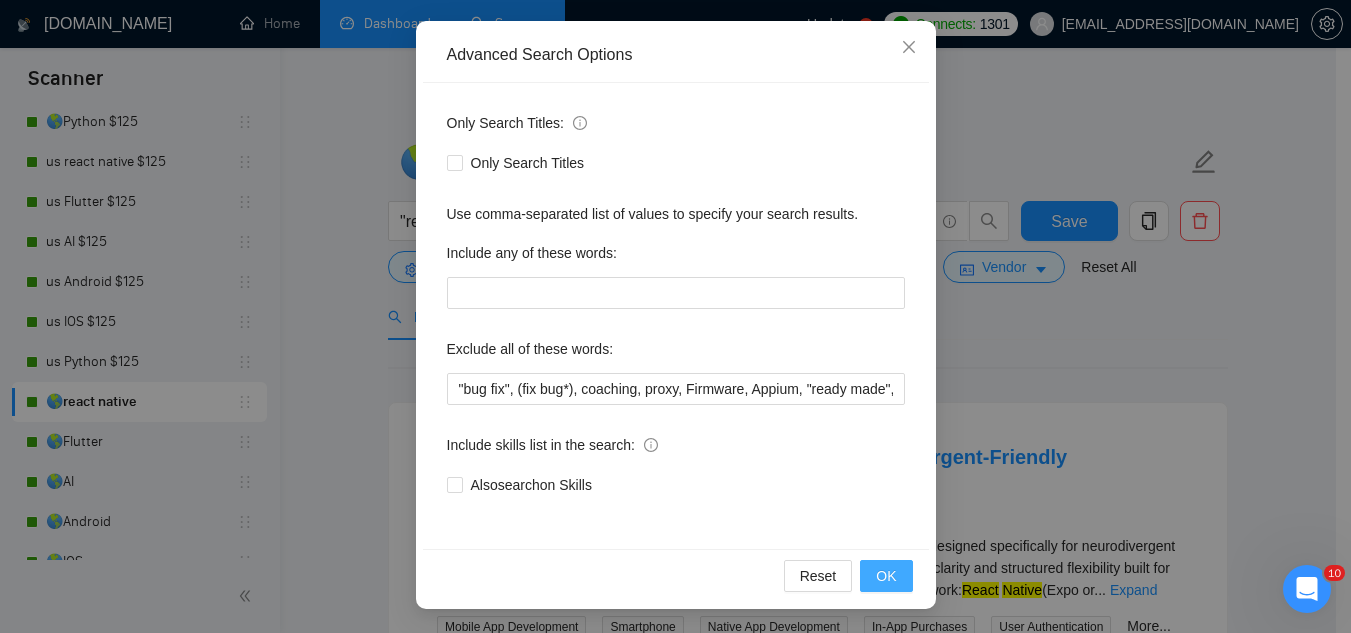 click on "OK" at bounding box center (886, 576) 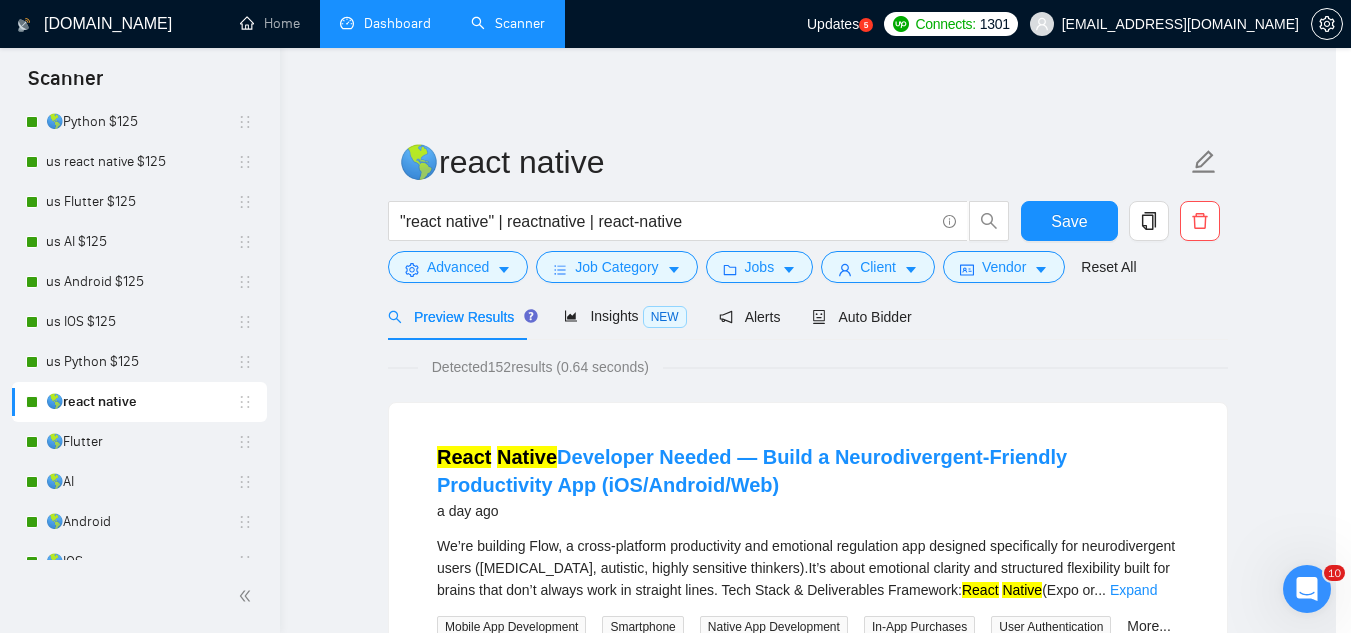 scroll, scrollTop: 99, scrollLeft: 0, axis: vertical 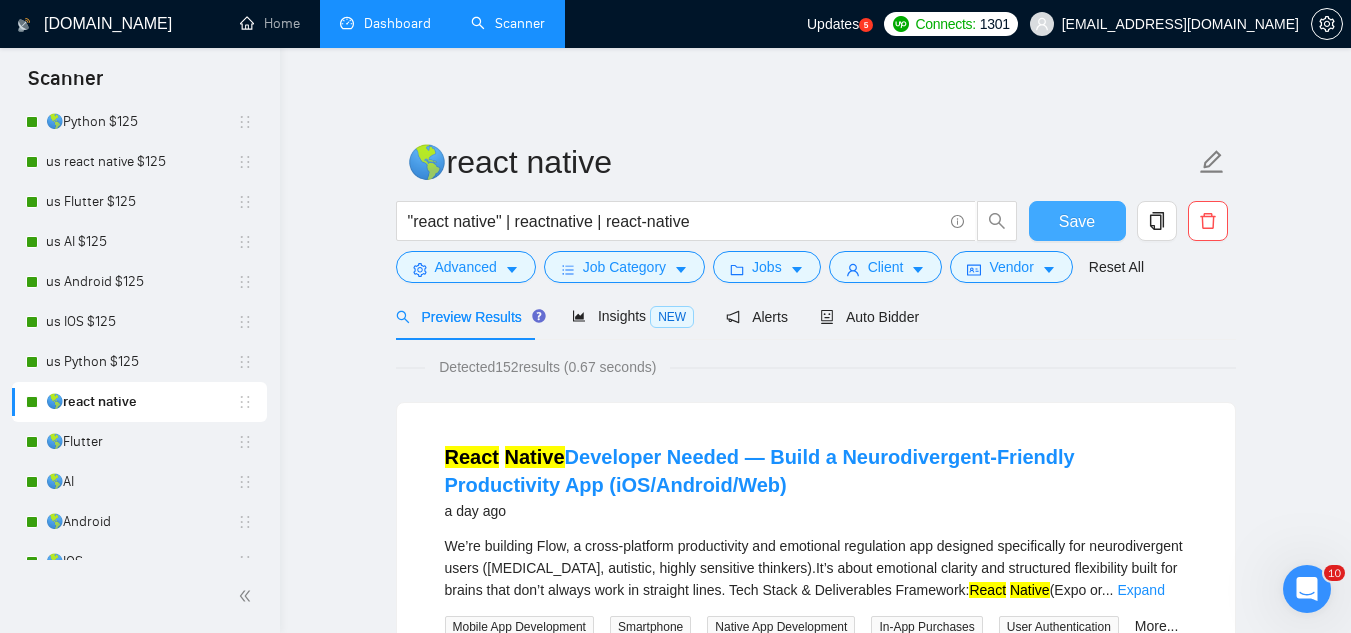 click on "Save" at bounding box center [1077, 221] 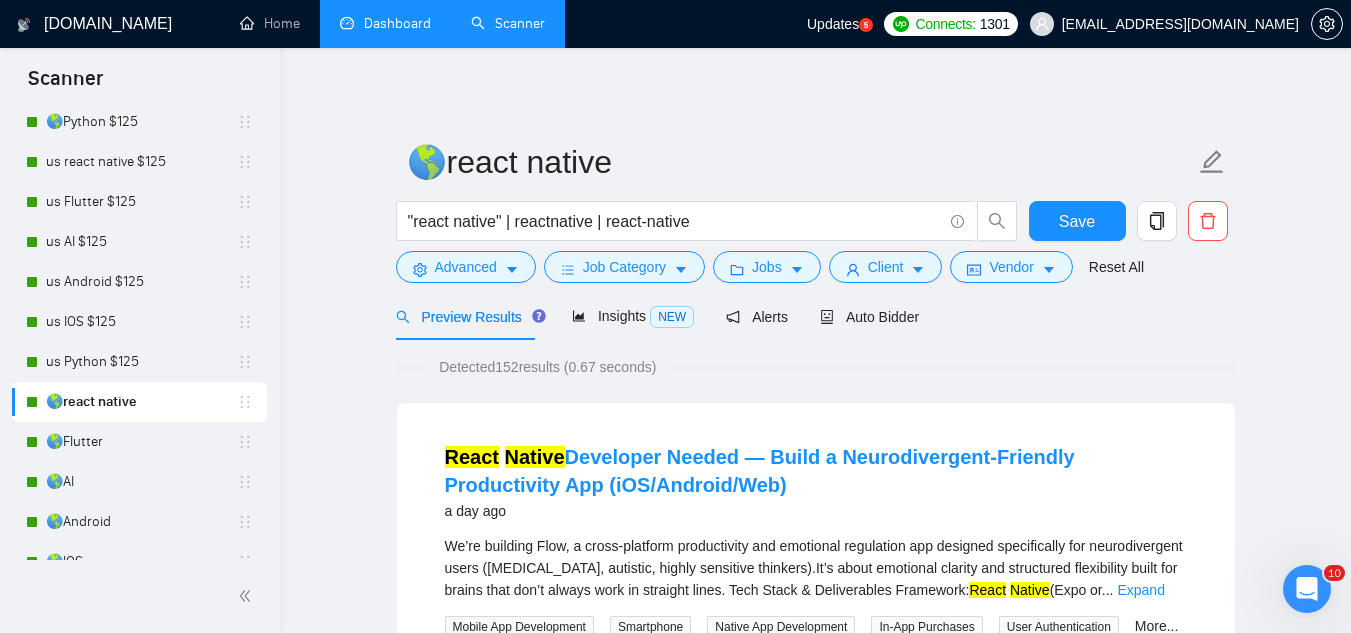 click on "Dashboard" at bounding box center (385, 23) 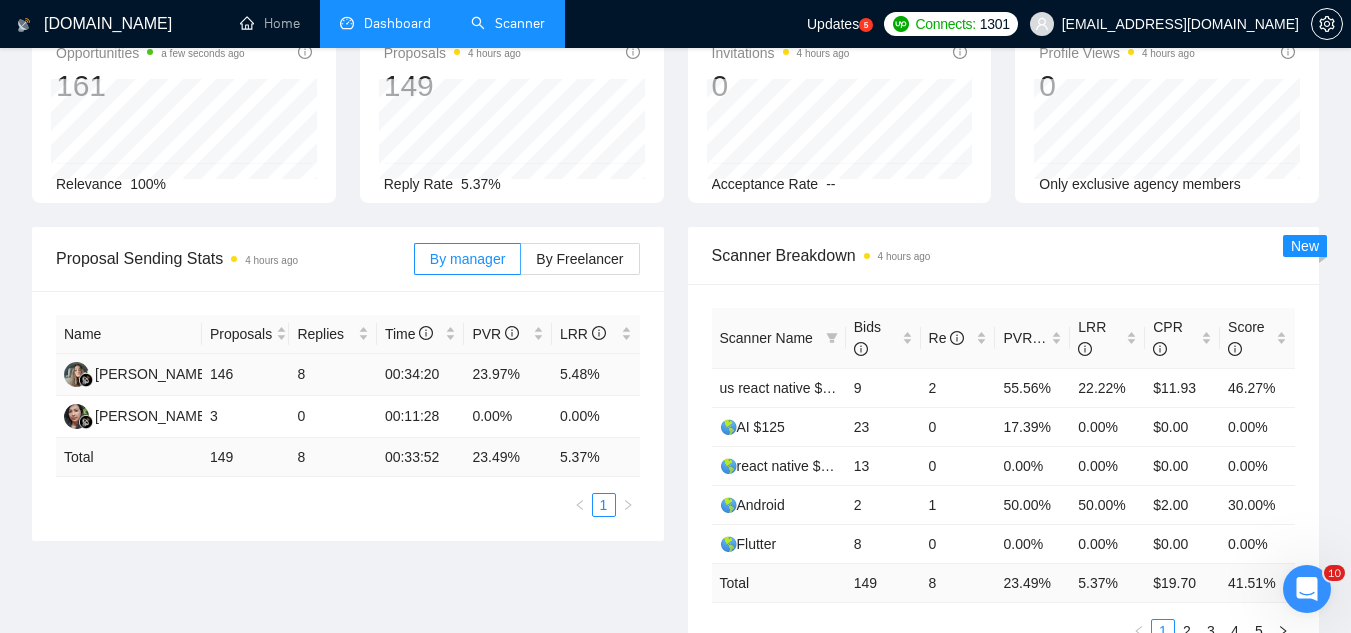 scroll, scrollTop: 0, scrollLeft: 0, axis: both 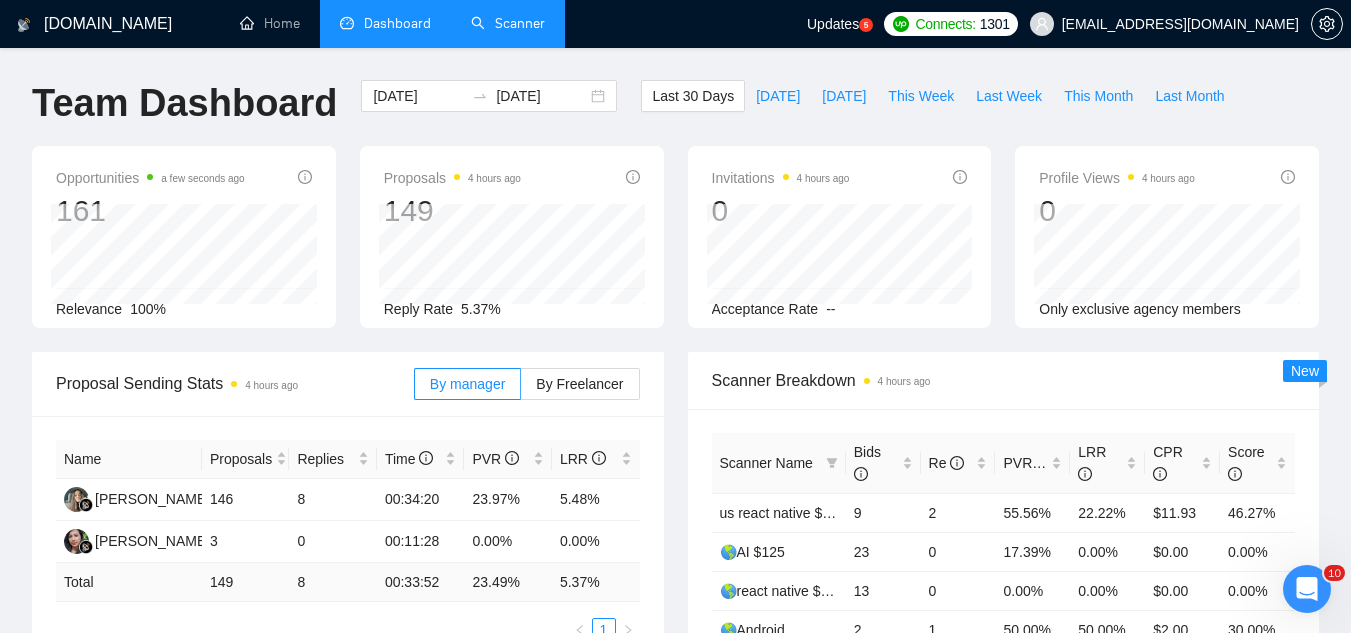 click on "Scanner" at bounding box center [508, 23] 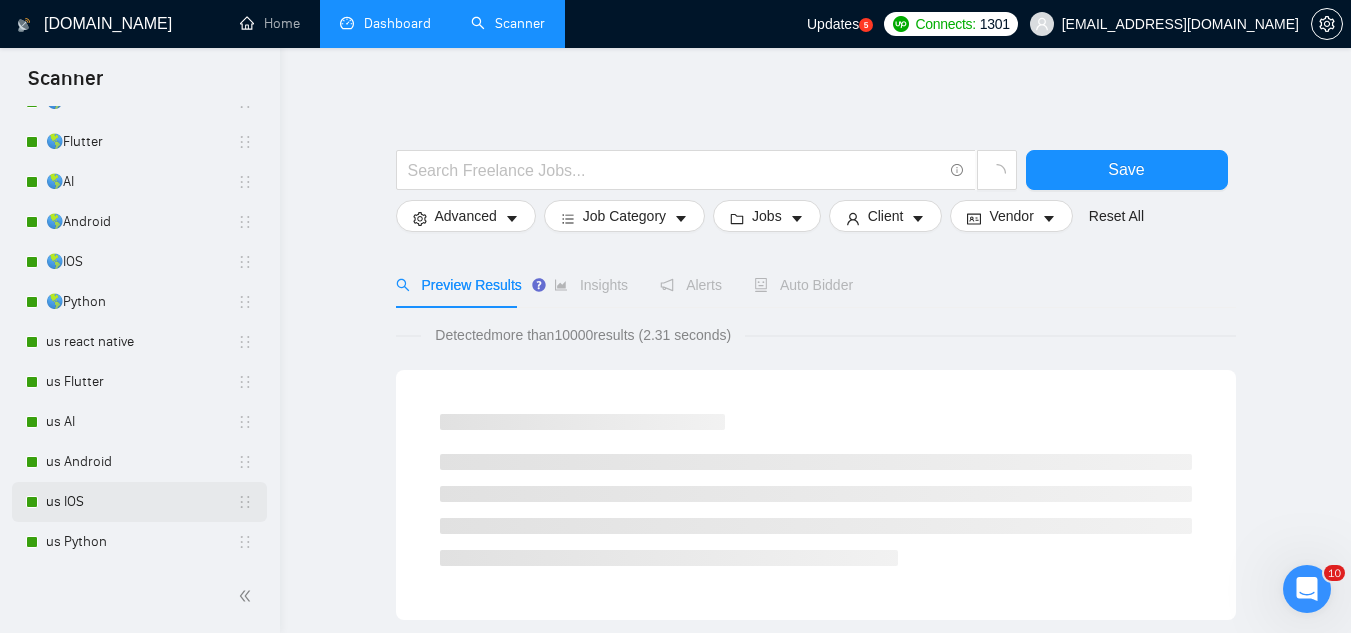 scroll, scrollTop: 602, scrollLeft: 0, axis: vertical 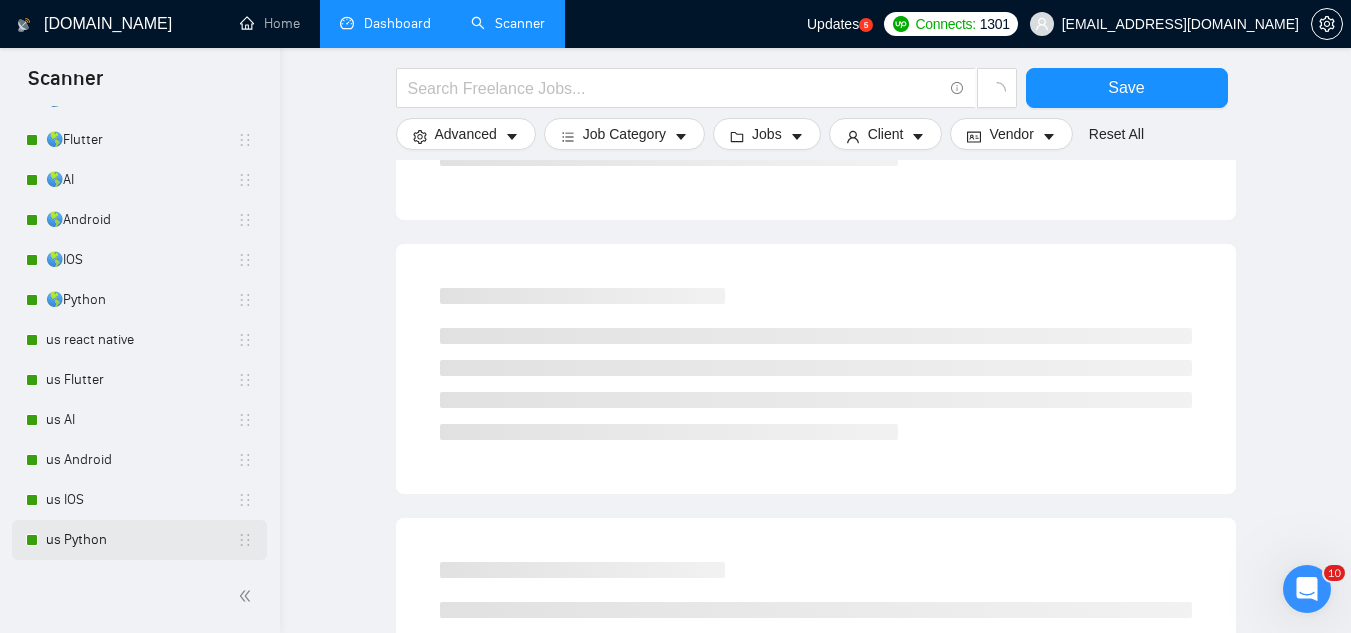 click on "us Python" at bounding box center [141, 540] 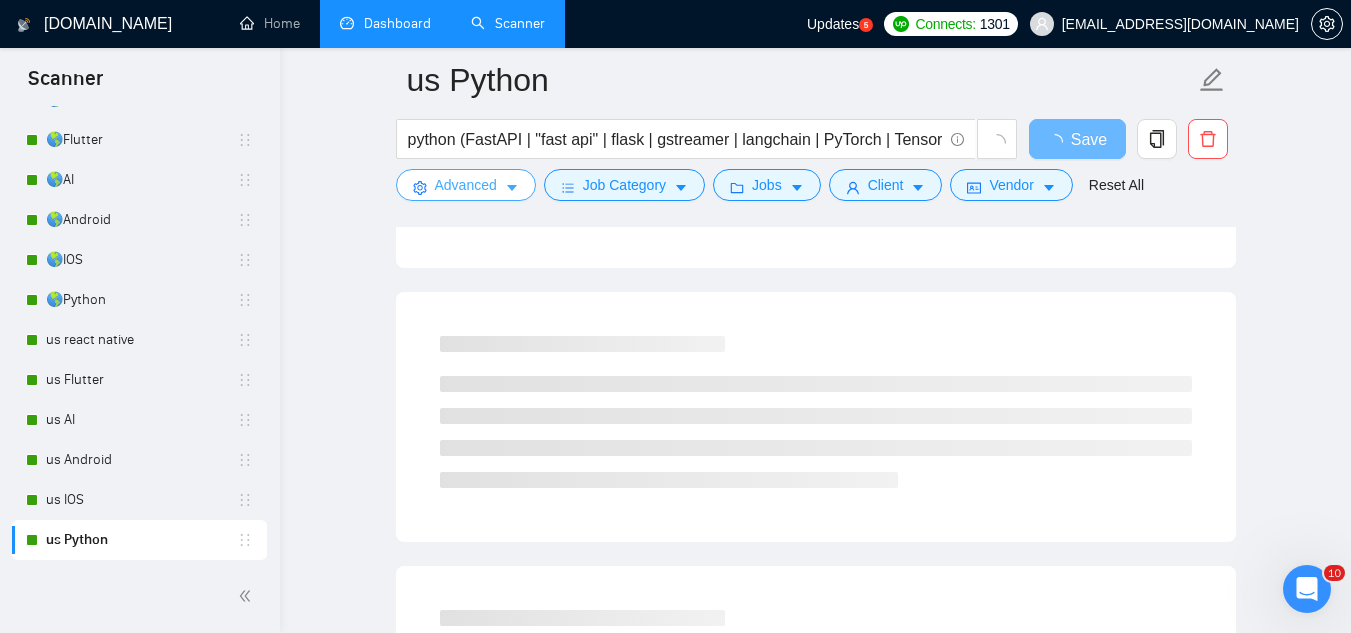 click on "Advanced" at bounding box center [466, 185] 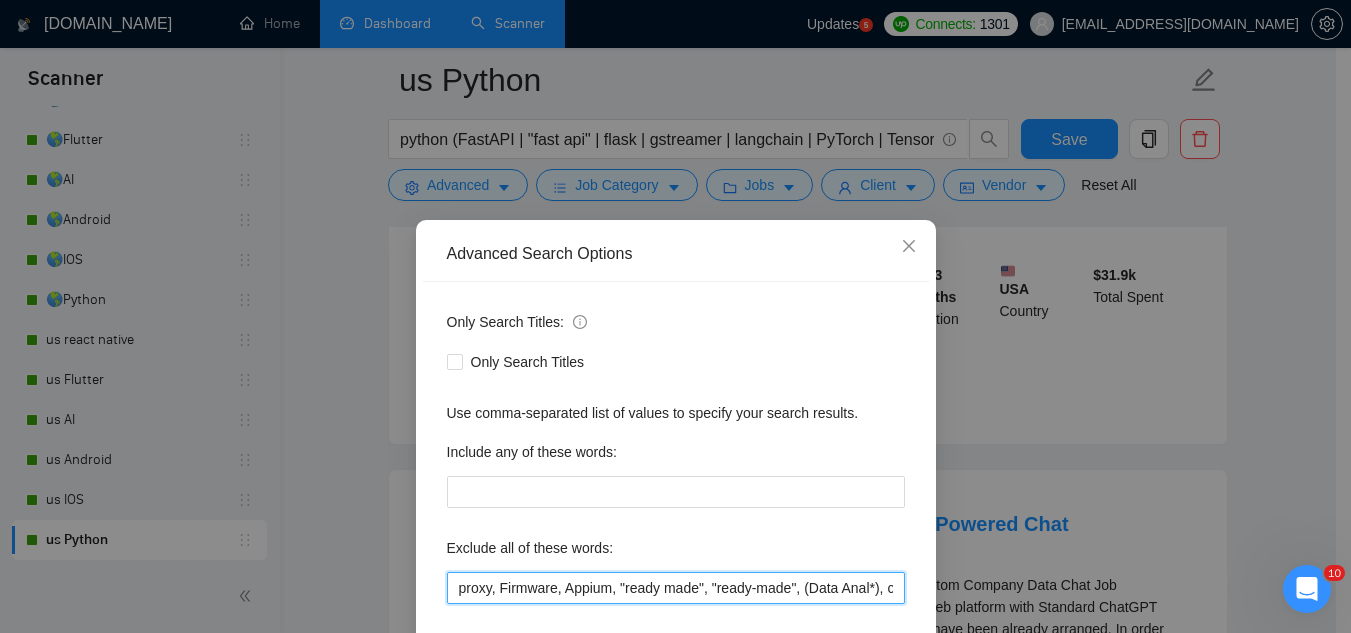 click on "proxy, Firmware, Appium, "ready made", "ready-made", (Data Anal*), consultation, QA, Tester, CTO, "Contract Chief Technology Officer", CPU, sport*, betting, Fantas*, "Sully.ai", (Data Scien*), (marketing analyt*), (predictive analyt*), mentor, BI, "Power BI", train*, "co-founder", "hardware engineer", designer, "UI/UX Designer", "to join our remote team", SEO, (Video Edit*), "outbound calling", Buscamos, experto, Founding, freelancer*, "join our team", (no agenc*)," at bounding box center (676, 588) 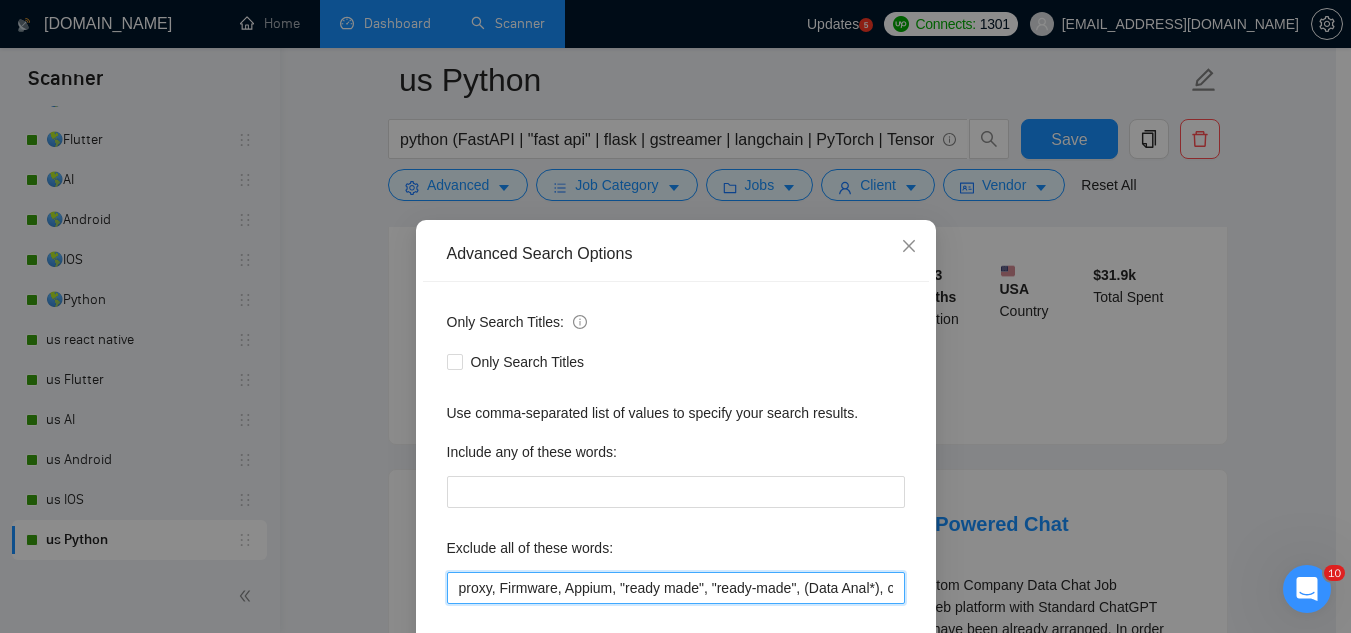 paste on ""bug fix", (fix bug*), coaching," 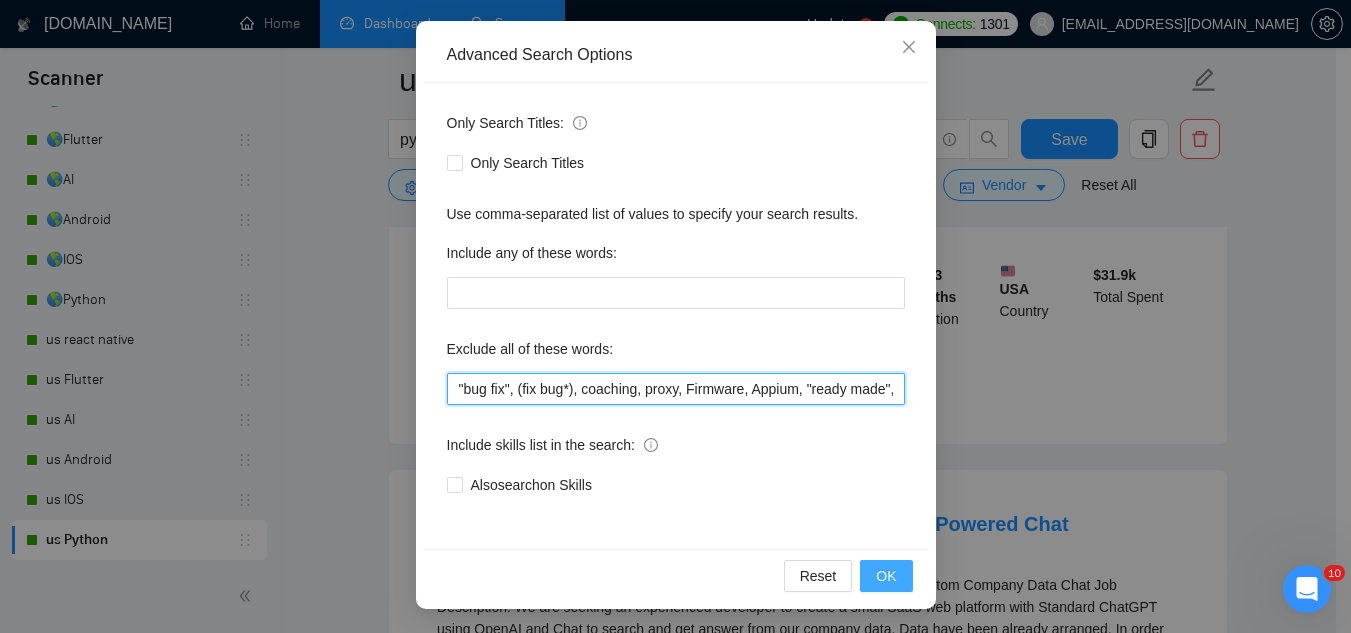 type on ""bug fix", (fix bug*), coaching, proxy, Firmware, Appium, "ready made", "ready-made", (Data Anal*), consultation, QA, Tester, CTO, "Contract Chief Technology Officer", CPU, sport*, betting, Fantas*, "Sully.ai", (Data Scien*), (marketing analyt*), (predictive analyt*), mentor, BI, "Power BI", train*, "co-founder", "hardware engineer", designer, "UI/UX Designer", "to join our remote team", SEO, (Video Edit*), "outbound calling", Buscamos, experto, Founding, freelancer*, "join our team", (no agenc*)," 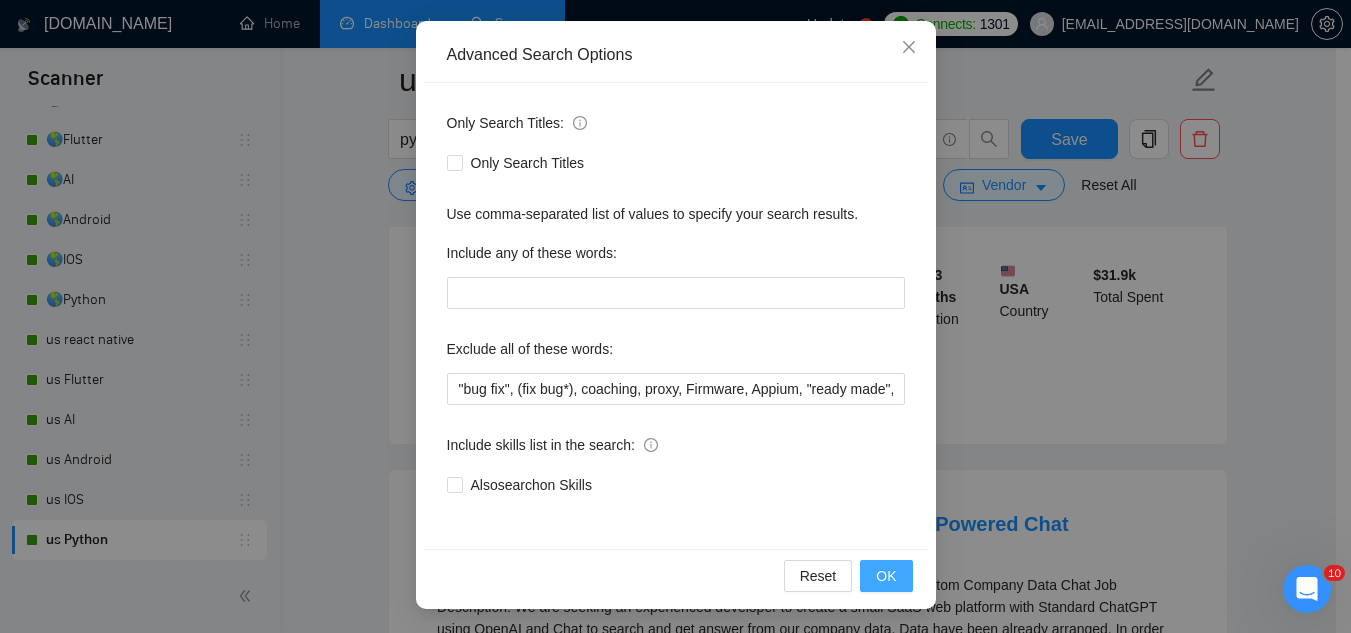 click on "OK" at bounding box center (886, 576) 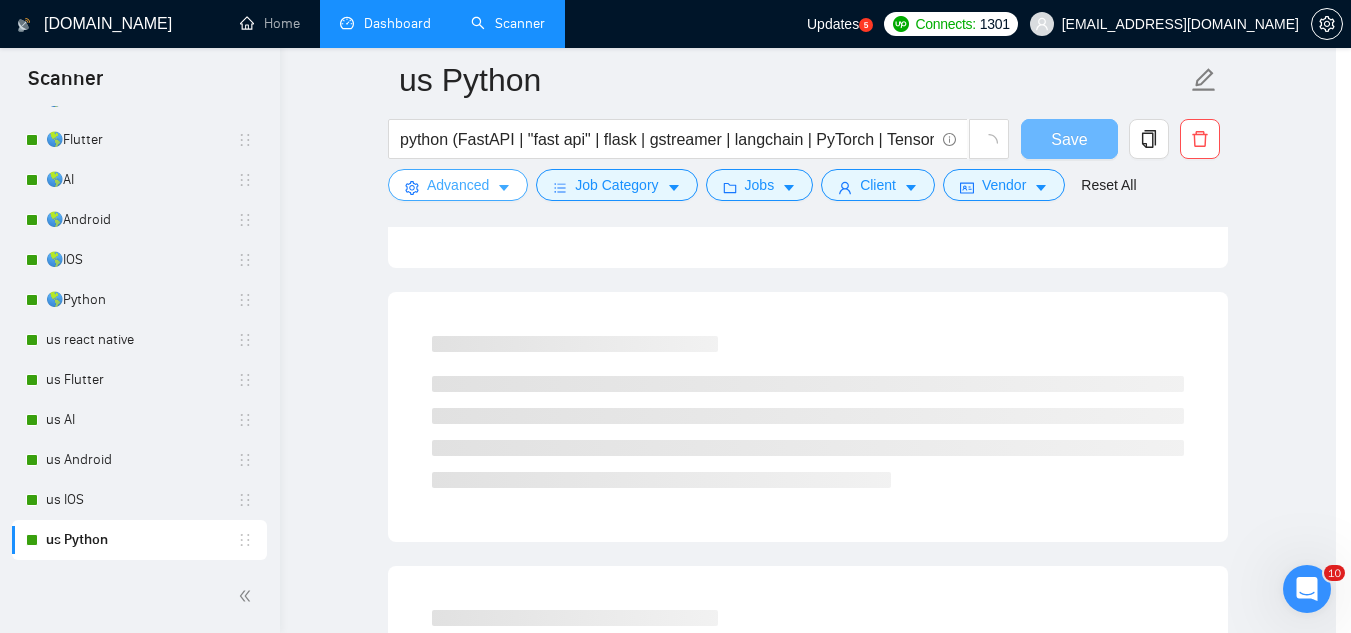 scroll, scrollTop: 0, scrollLeft: 0, axis: both 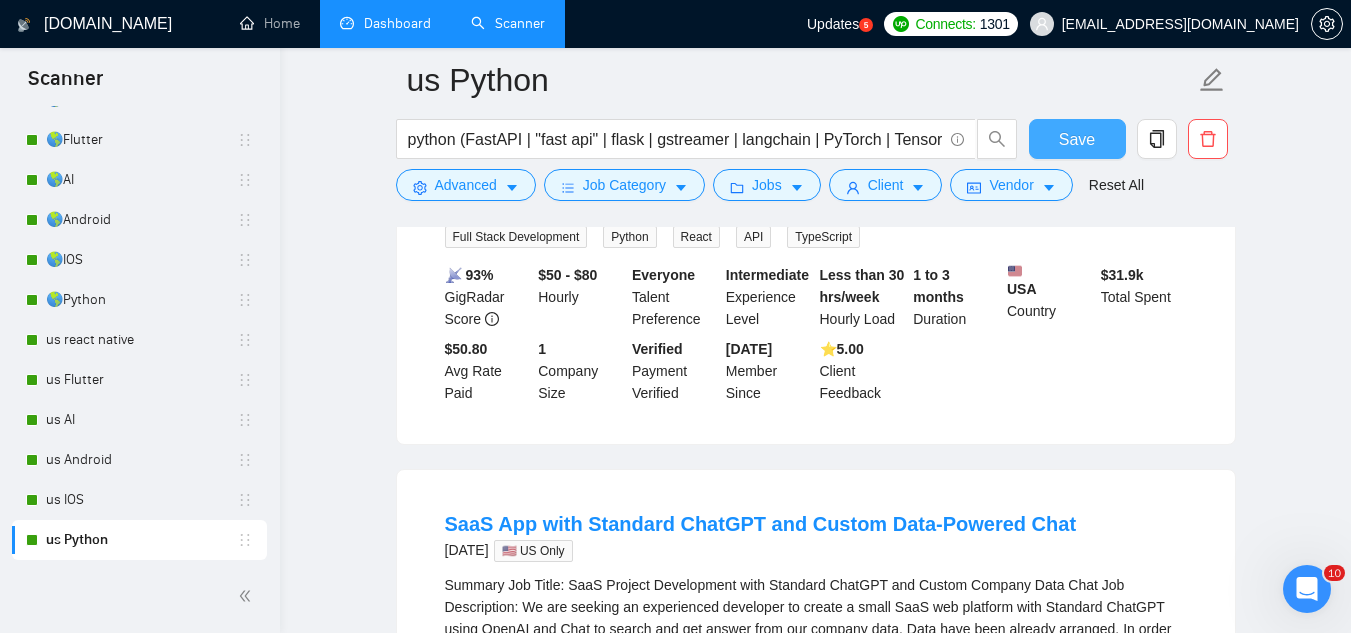 click on "Save" at bounding box center (1077, 139) 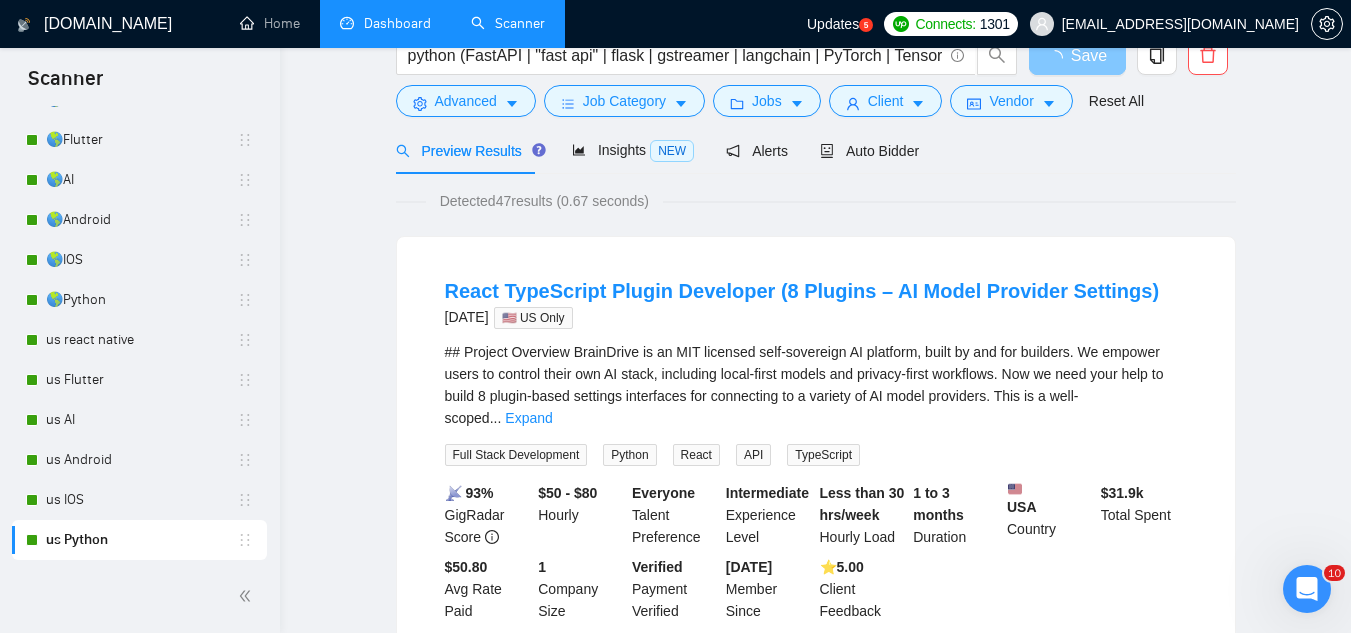 scroll, scrollTop: 0, scrollLeft: 0, axis: both 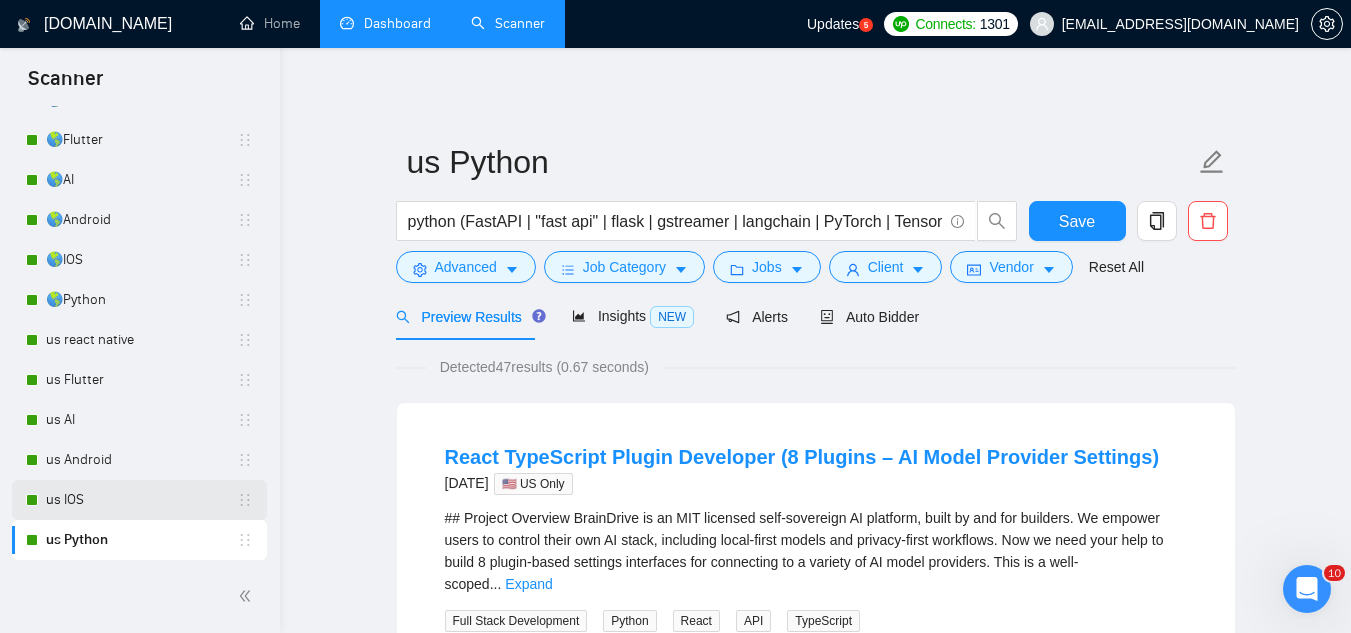 click on "us IOS" at bounding box center (141, 500) 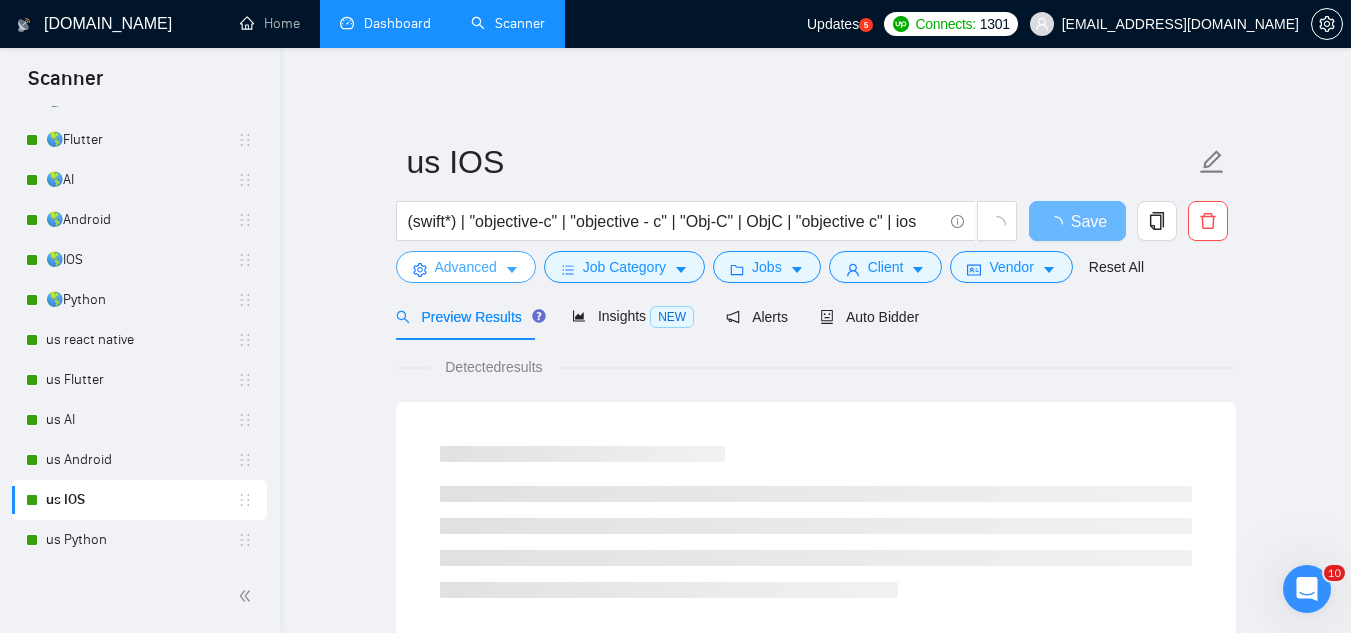 click on "Advanced" at bounding box center (466, 267) 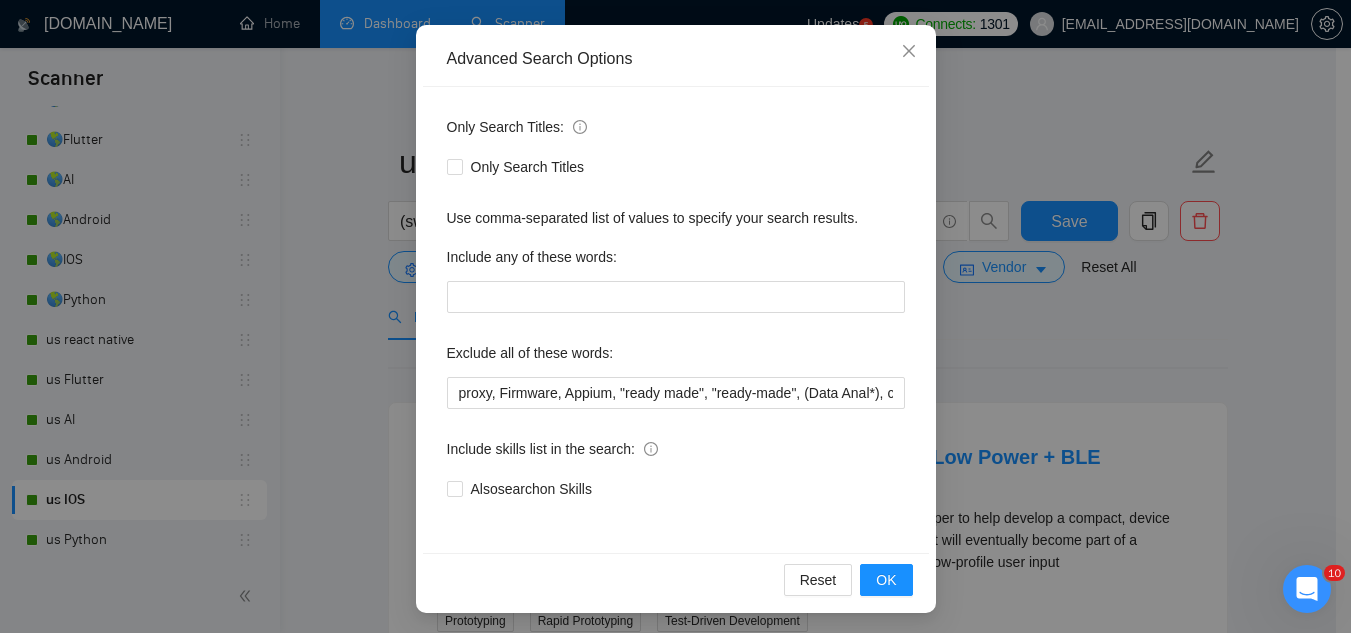 scroll, scrollTop: 199, scrollLeft: 0, axis: vertical 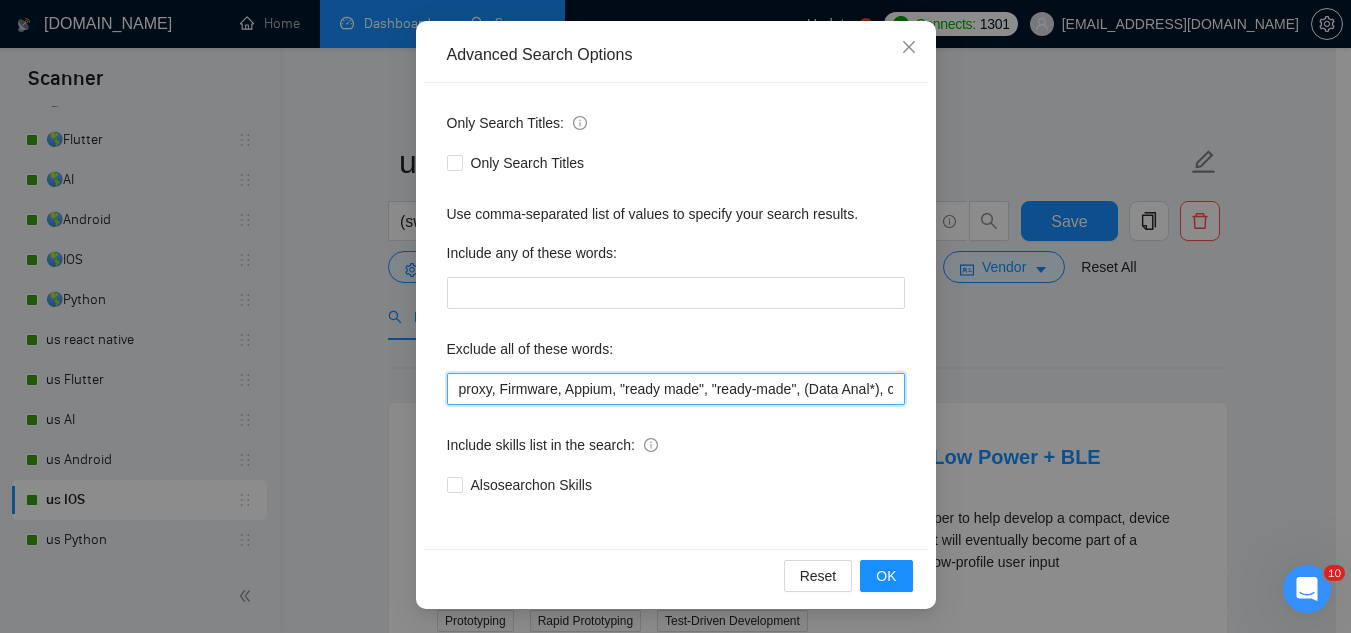 click on "proxy, Firmware, Appium, "ready made", "ready-made", (Data Anal*), consultation, QA, Tester, CTO, "Contract Chief Technology Officer", CPU, sport*, betting, Fantas*, "Sully.ai", (Data Scien*), (marketing analyt*), (predictive analyt*), mentor, BI, "Power BI", train*, tutor, "hardware engineer", designer, "UI/UX Designer", "to join our remote team", SEO, (Video Edit*), "outbound calling", Buscamos, experto, Founding, freelancer*, "join our team", (no agenc*)," at bounding box center (676, 389) 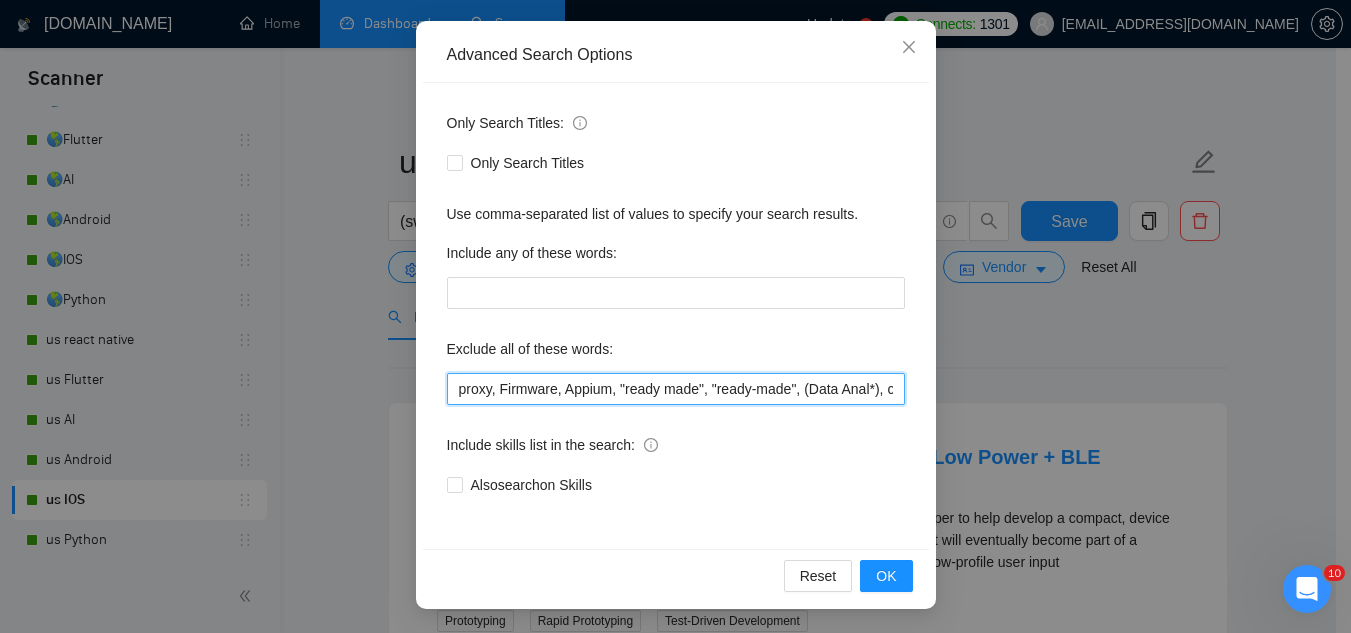 paste on ""bug fix", (fix bug*), coaching," 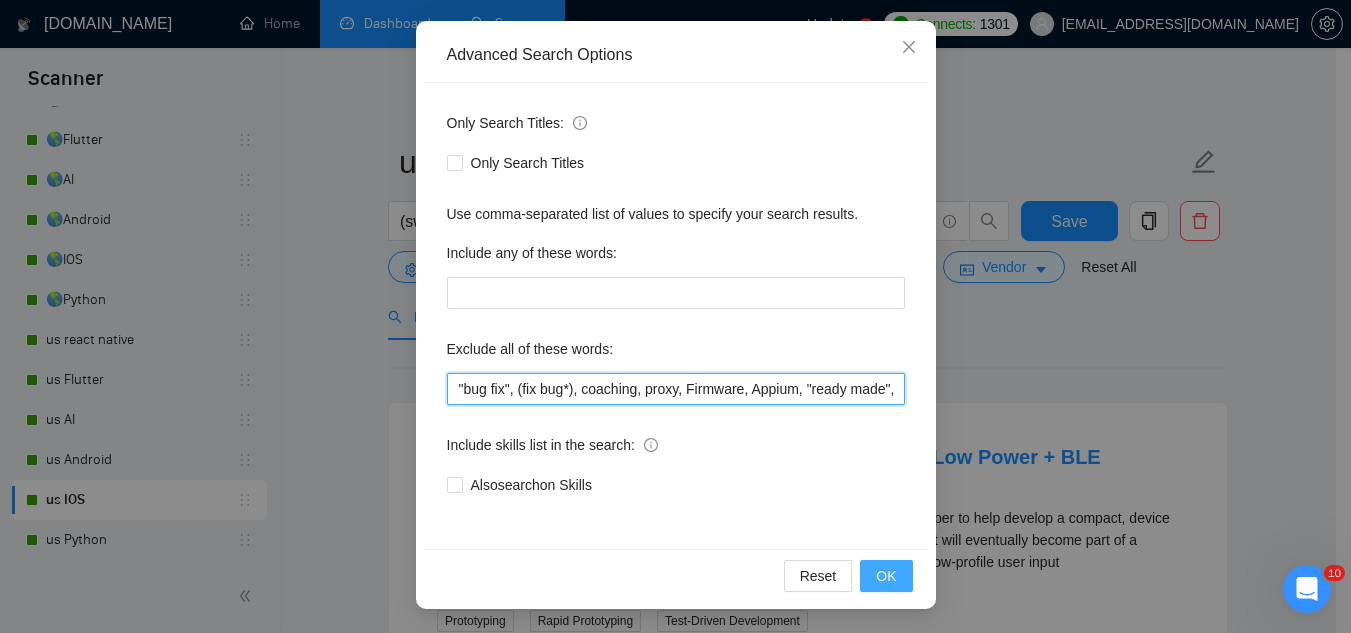 type on ""bug fix", (fix bug*), coaching, proxy, Firmware, Appium, "ready made", "ready-made", (Data Anal*), consultation, QA, Tester, CTO, "Contract Chief Technology Officer", CPU, sport*, betting, Fantas*, "Sully.ai", (Data Scien*), (marketing analyt*), (predictive analyt*), mentor, BI, "Power BI", train*, tutor, "hardware engineer", designer, "UI/UX Designer", "to join our remote team", SEO, (Video Edit*), "outbound calling", Buscamos, experto, Founding, freelancer*, "join our team", (no agenc*)," 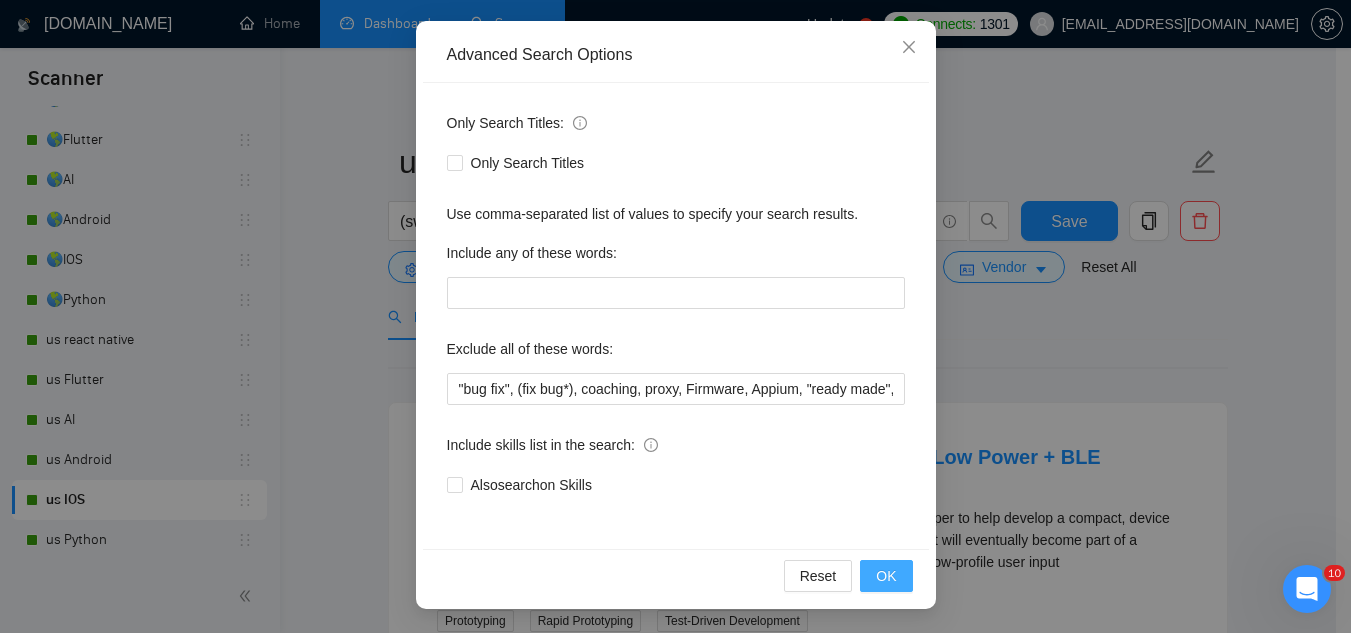 click on "OK" at bounding box center (886, 576) 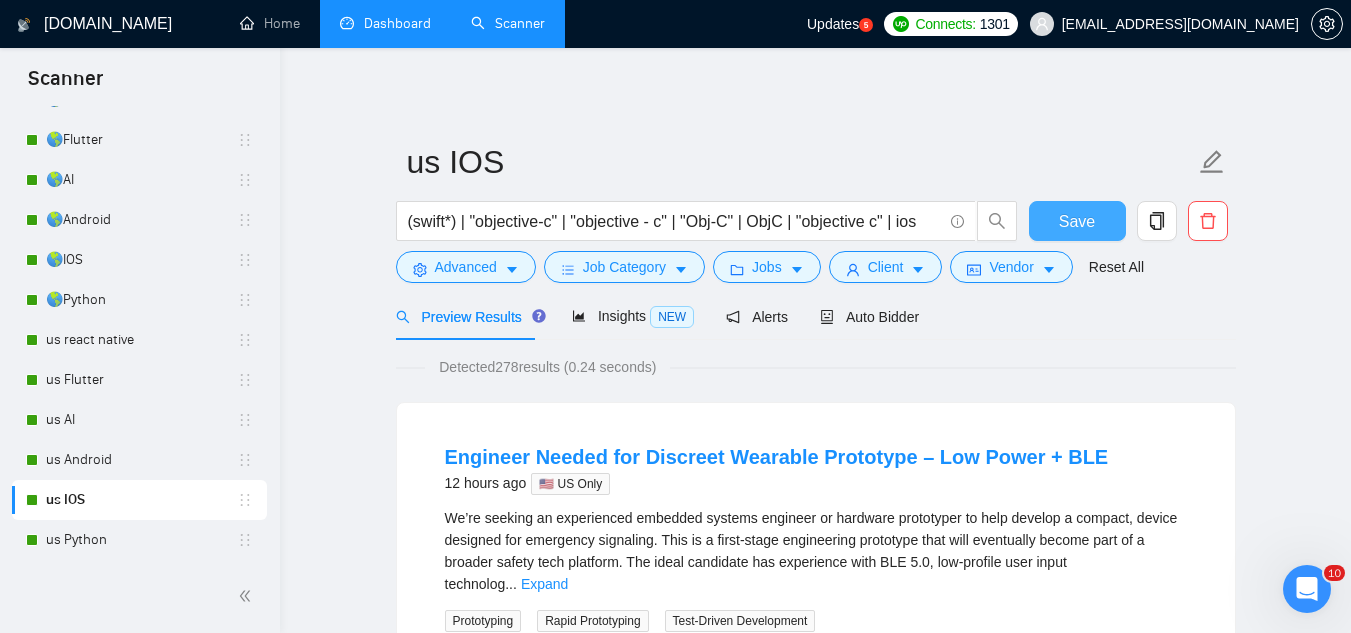 click on "Save" at bounding box center (1077, 221) 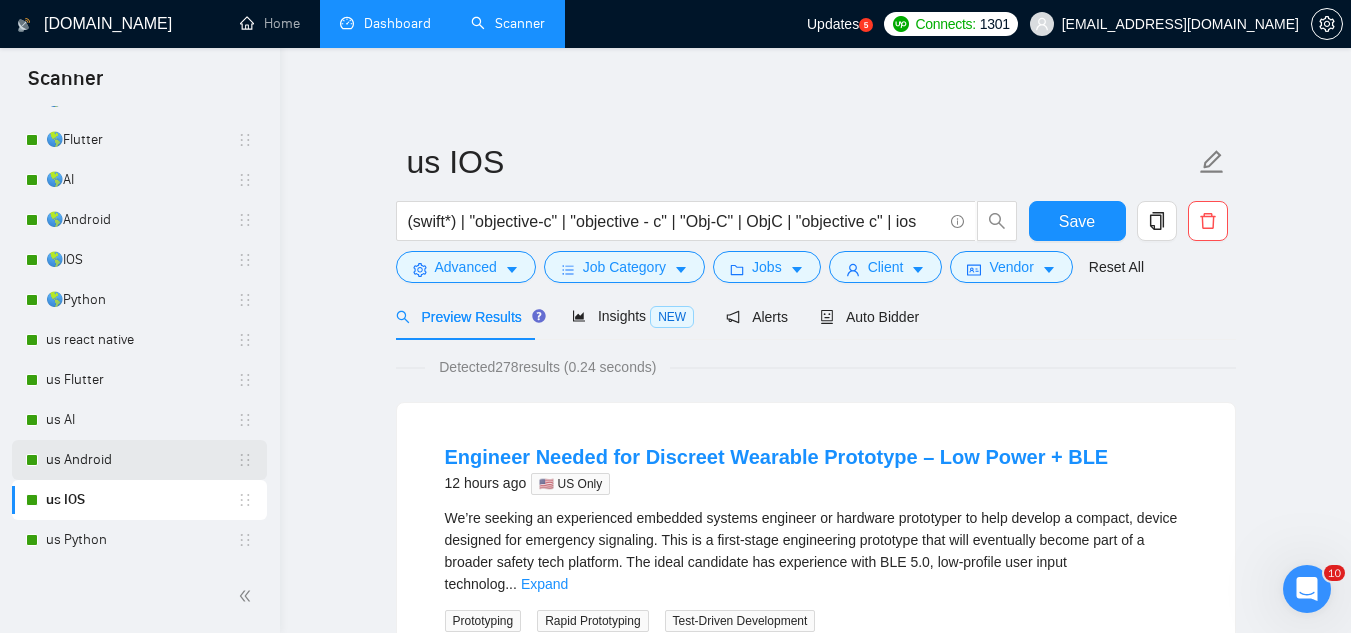 click on "us Android" at bounding box center (141, 460) 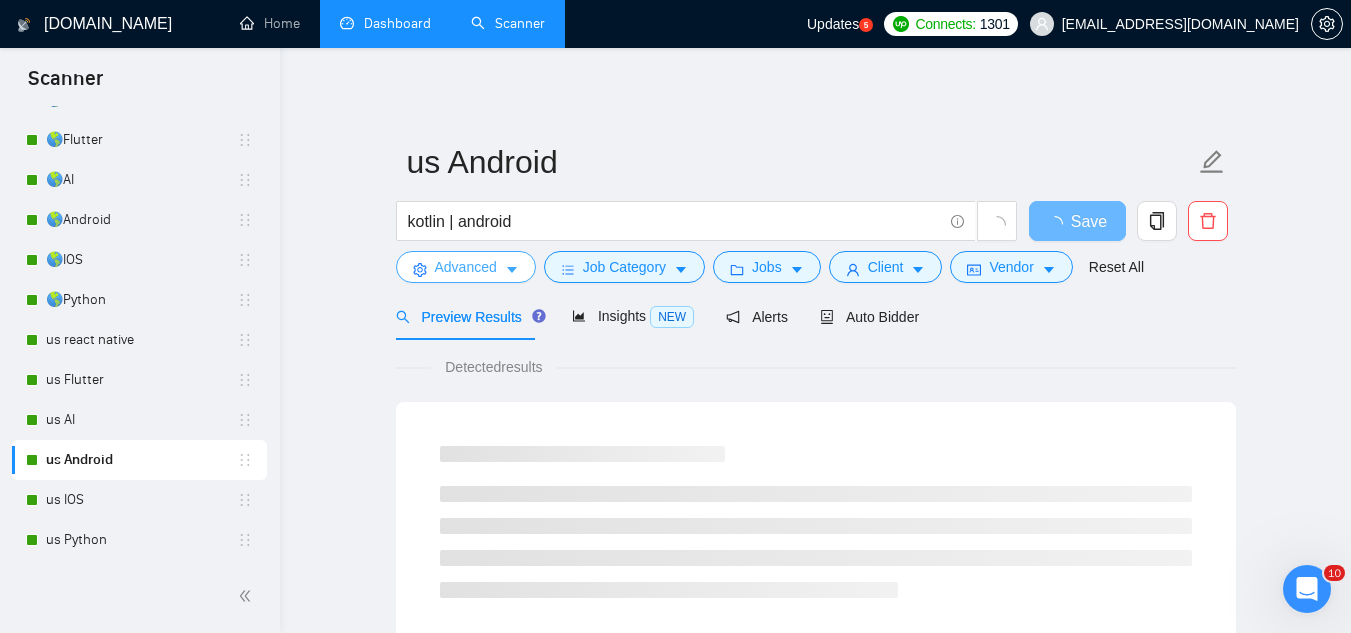 click on "Advanced" at bounding box center [466, 267] 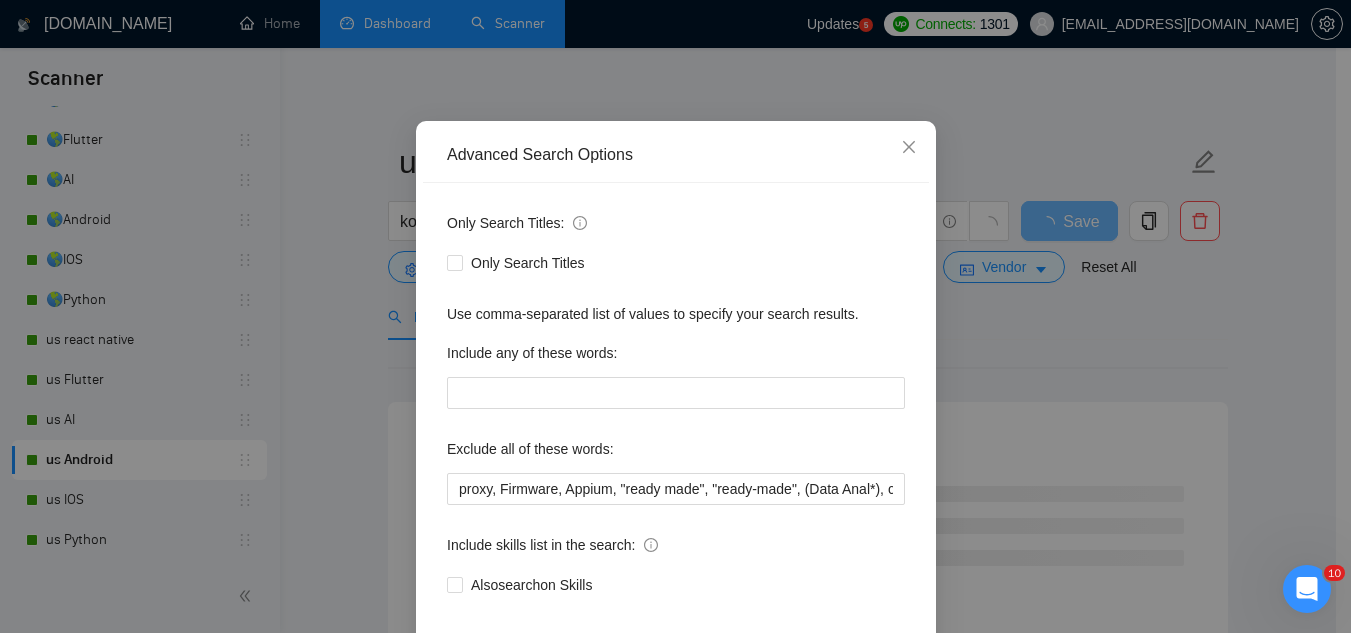 scroll, scrollTop: 199, scrollLeft: 0, axis: vertical 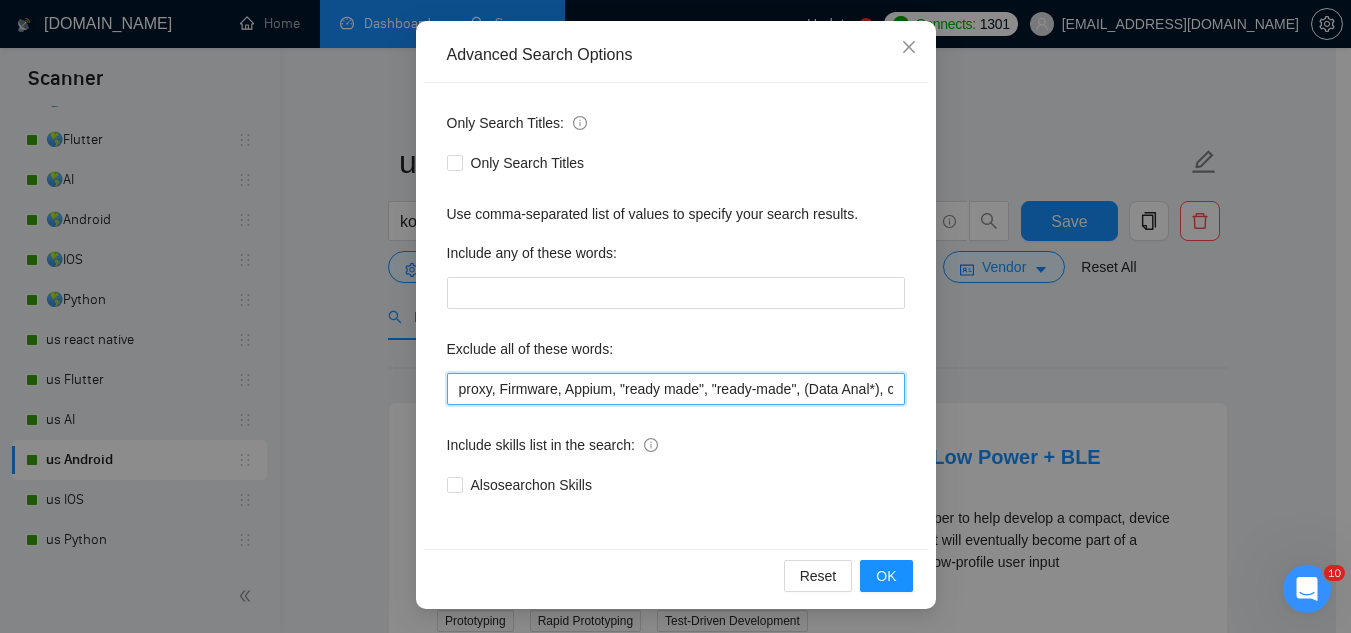 click on "proxy, Firmware, Appium, "ready made", "ready-made", (Data Anal*), consultation, QA, Tester, CTO, "Contract Chief Technology Officer", CPU, sport*, betting, Fantas*, "Sully.ai", (Data Scien*), (marketing analyt*), (predictive analyt*), mentor, BI, "Power BI", train*, tutor, UI, "hardware engineer", designer, "UI/UX Designer", "to join our remote team", SEO, (Video Edit*), "outbound calling", Buscamos, experto, Founding, freelancer*, "join our team", (no agenc*)," at bounding box center [676, 389] 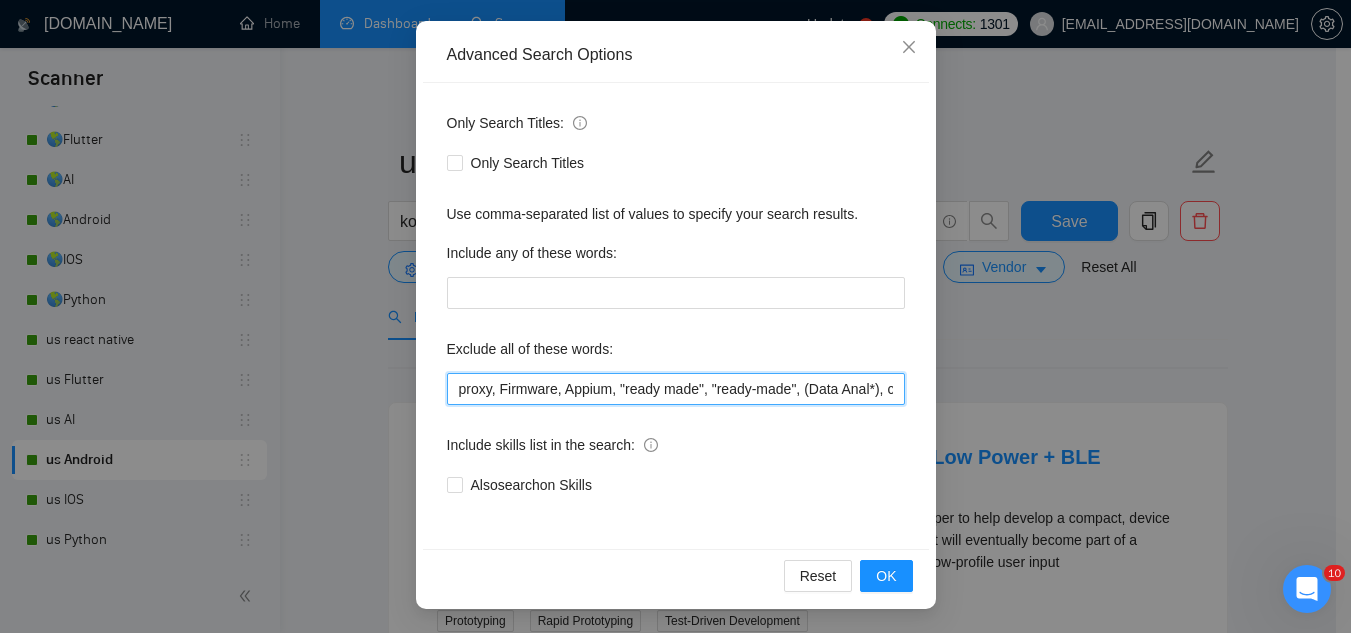 paste on ""bug fix", (fix bug*), coaching," 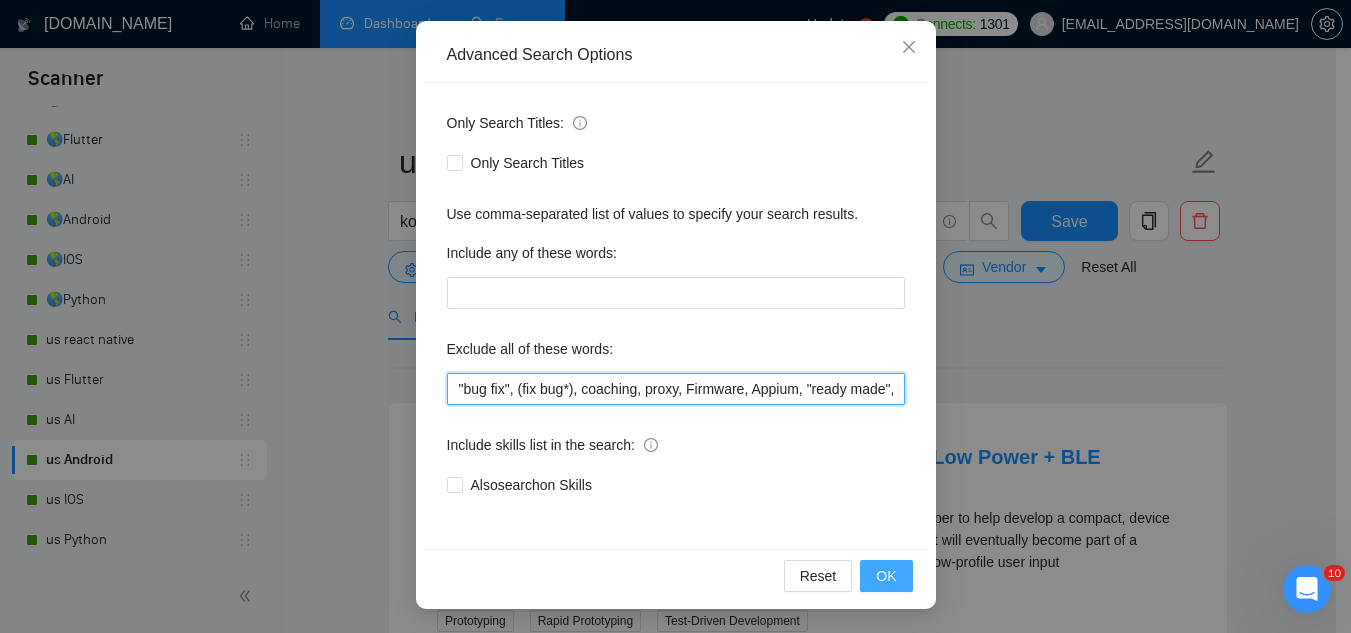 type on ""bug fix", (fix bug*), coaching, proxy, Firmware, Appium, "ready made", "ready-made", (Data Anal*), consultation, QA, Tester, CTO, "Contract Chief Technology Officer", CPU, sport*, betting, Fantas*, "Sully.ai", (Data Scien*), (marketing analyt*), (predictive analyt*), mentor, BI, "Power BI", train*, tutor, UI, "hardware engineer", designer, "UI/UX Designer", "to join our remote team", SEO, (Video Edit*), "outbound calling", Buscamos, experto, Founding, freelancer*, "join our team", (no agenc*)," 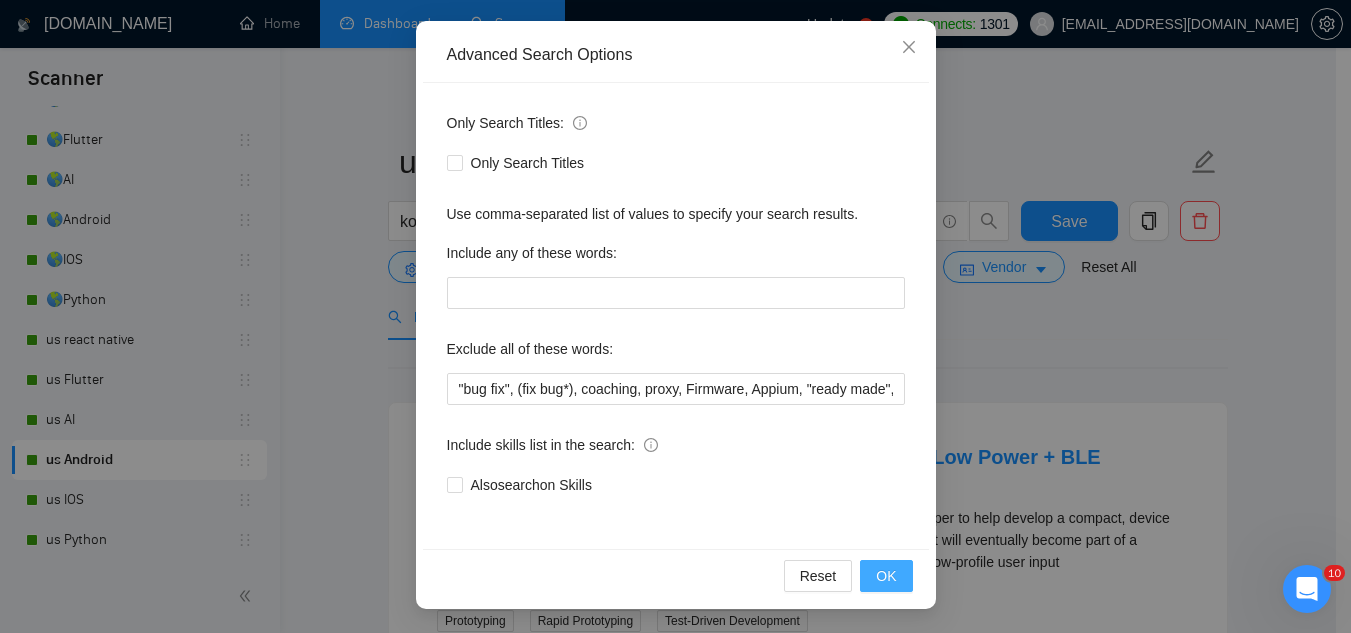 click on "OK" at bounding box center [886, 576] 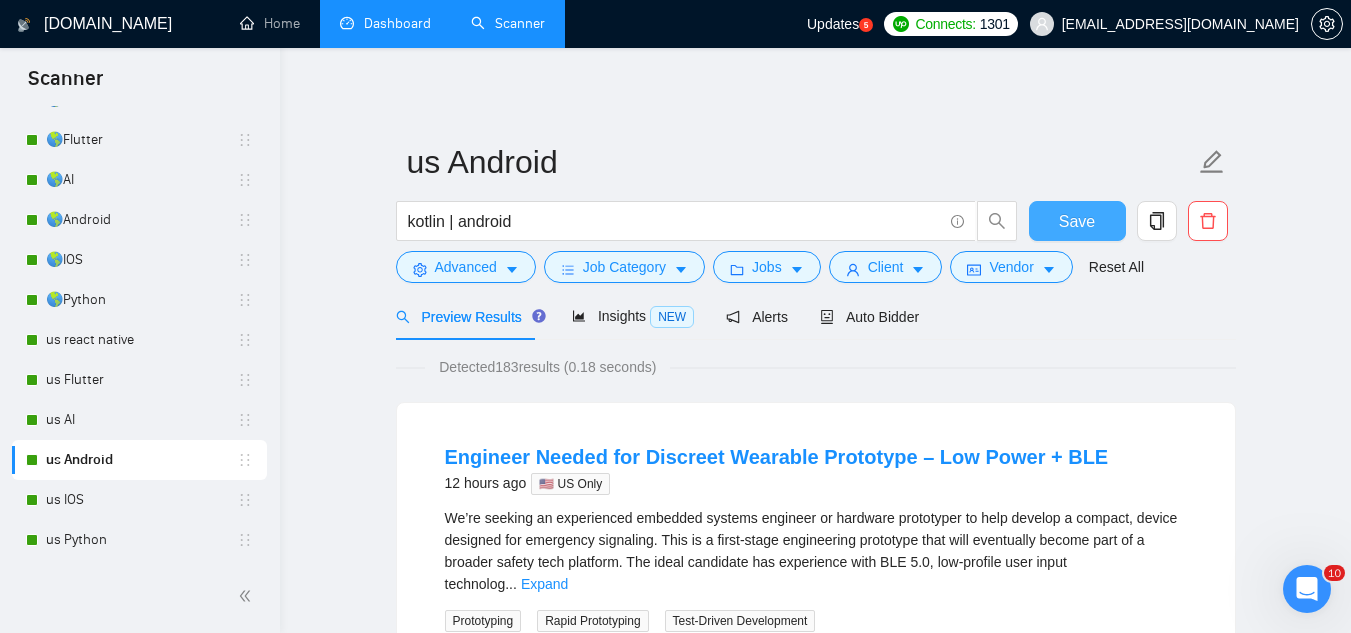 click on "Save" at bounding box center [1077, 221] 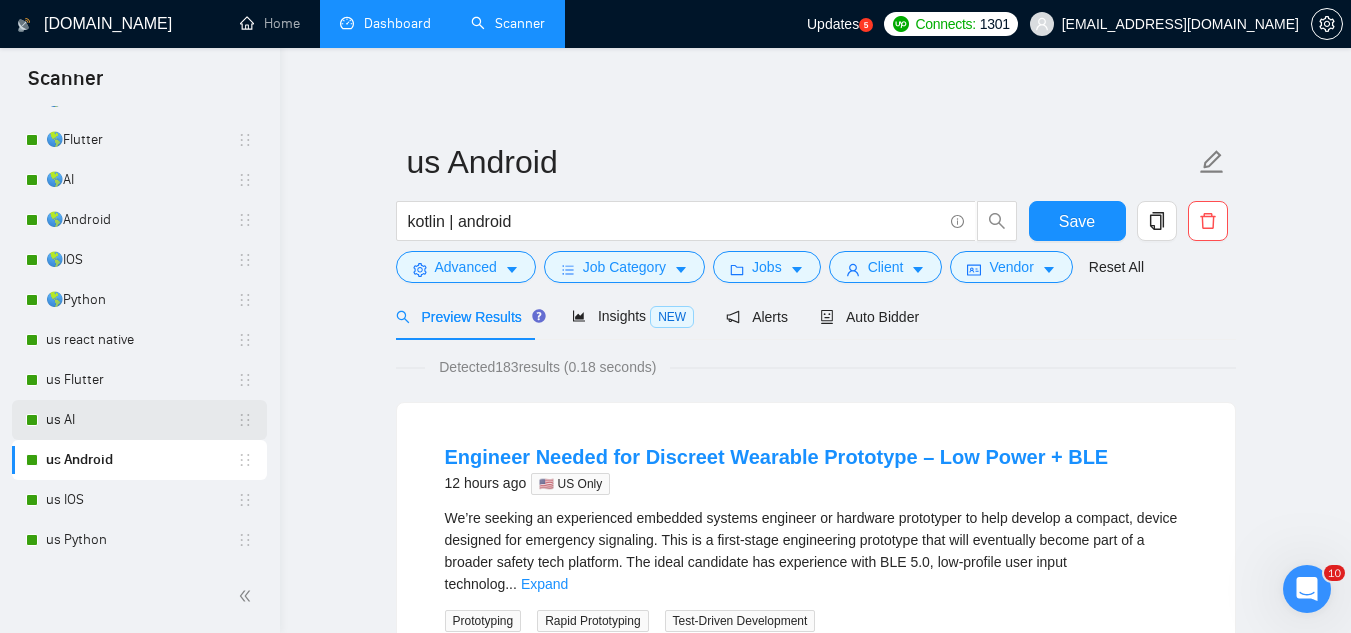 click on "us AI" at bounding box center (141, 420) 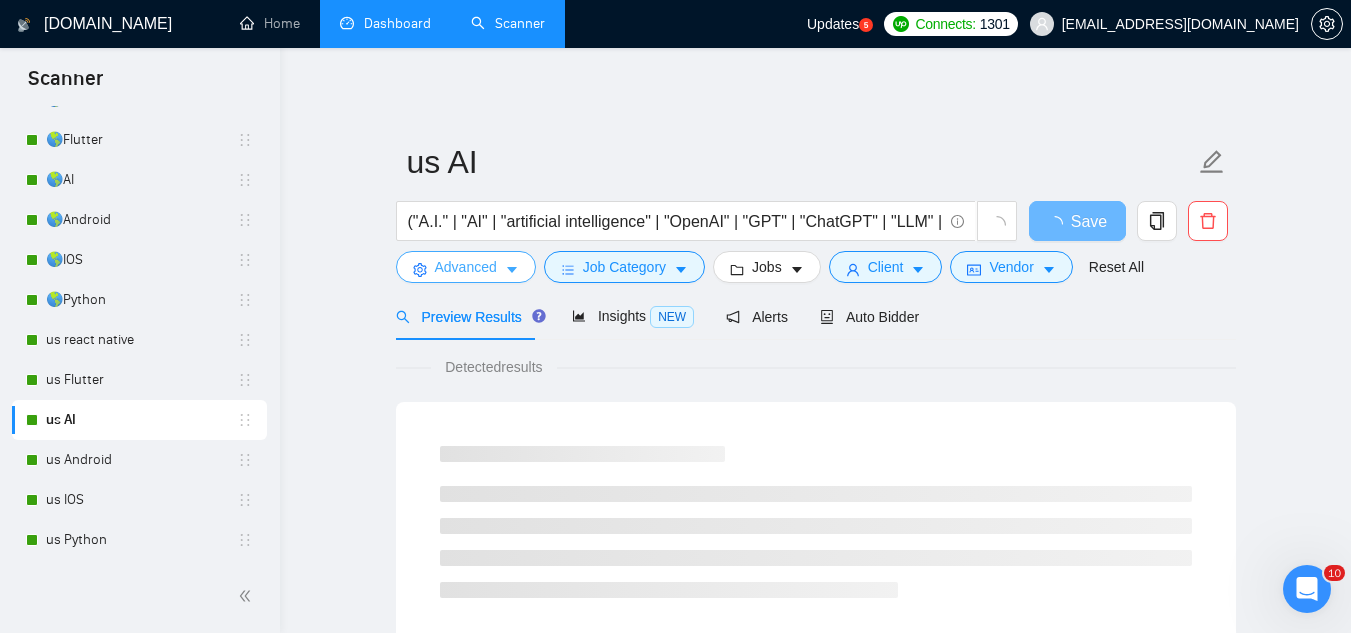 click on "Advanced" at bounding box center (466, 267) 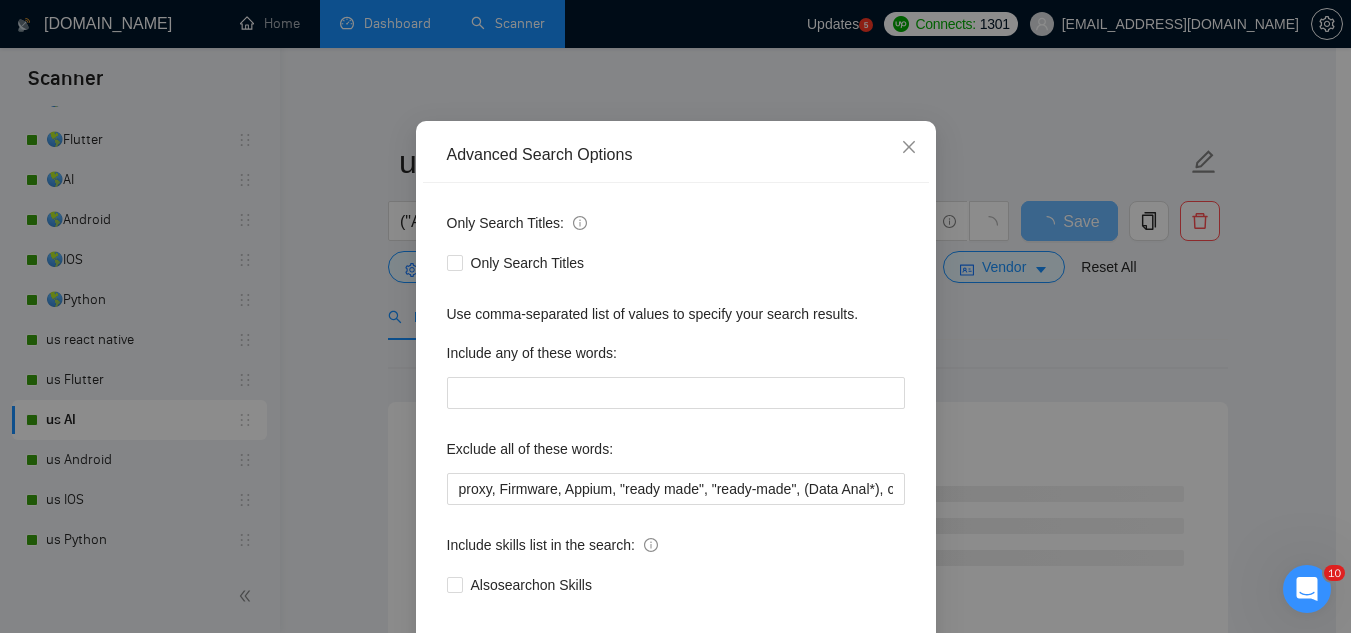 scroll, scrollTop: 199, scrollLeft: 0, axis: vertical 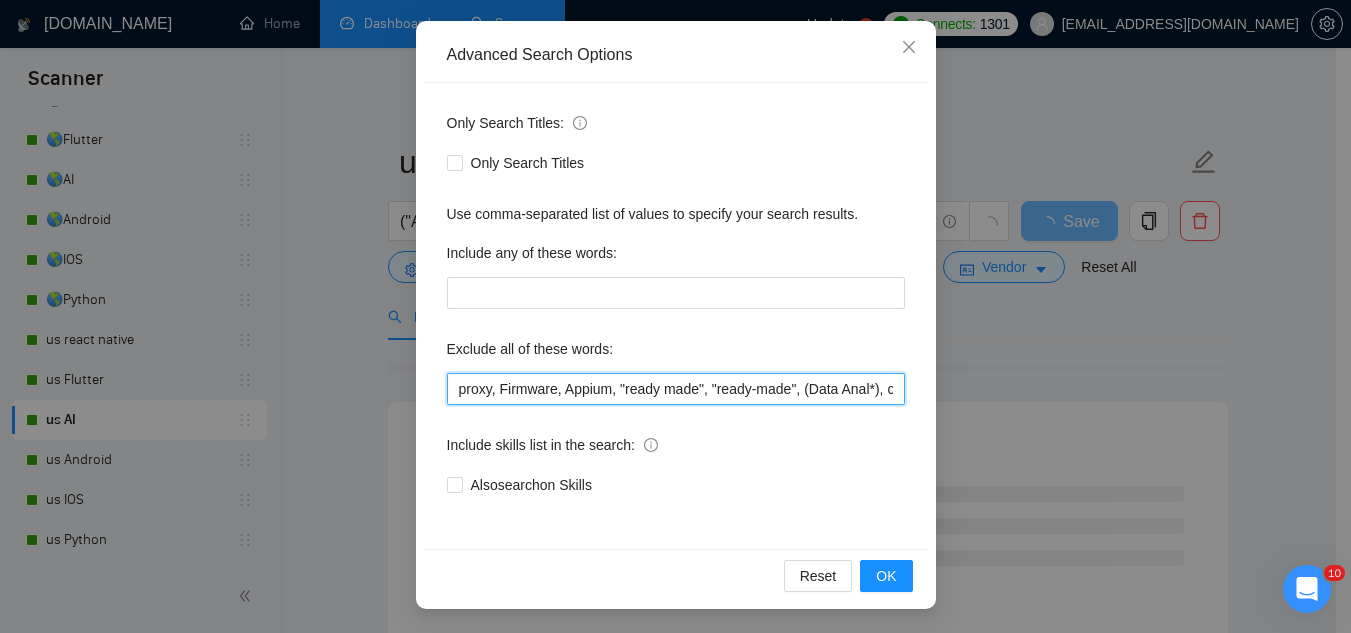 click on "proxy, Firmware, Appium, "ready made", "ready-made", (Data Anal*), consultation, QA, Tester, CTO, "Contract Chief Technology Officer", CPU, sport*, betting, Fantas*, "Sully.ai", (Data Scien*), (marketing analyt*), (predictive analyt*), mentor, BI, "Power BI", train*, tutor, VA, CTO, tester, UI/UX, "Designer/", "hardware engineer", designer, "UI/UX Designer", "to join our remote team", SEO, (Video Edit*), (outbound call*), Buscamos, experto, Founding, freelancer*, "join our team", (no agenc*)," at bounding box center [676, 389] 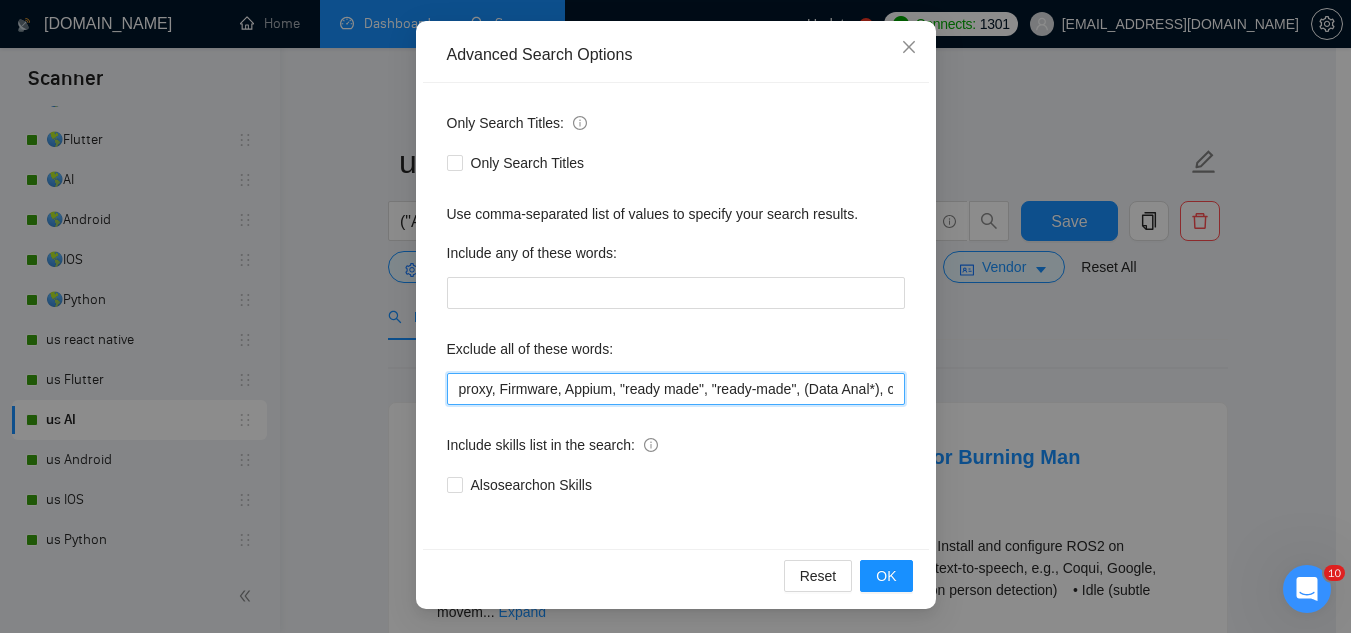 paste on ""bug fix", (fix bug*), coaching," 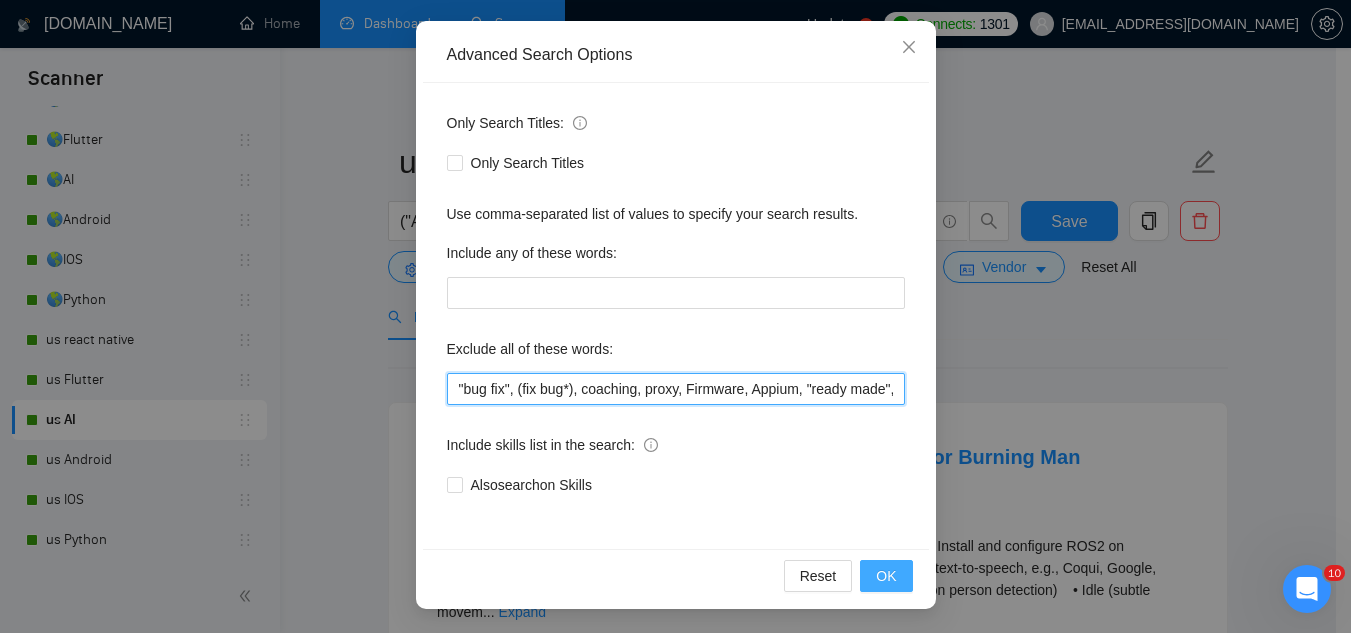 type on ""bug fix", (fix bug*), coaching, proxy, Firmware, Appium, "ready made", "ready-made", (Data Anal*), consultation, QA, Tester, CTO, "Contract Chief Technology Officer", CPU, sport*, betting, Fantas*, "Sully.ai", (Data Scien*), (marketing analyt*), (predictive analyt*), mentor, BI, "Power BI", train*, tutor, VA, CTO, tester, UI/UX, "Designer/", "hardware engineer", designer, "UI/UX Designer", "to join our remote team", SEO, (Video Edit*), (outbound call*), Buscamos, experto, Founding, freelancer*, "join our team", (no agenc*)," 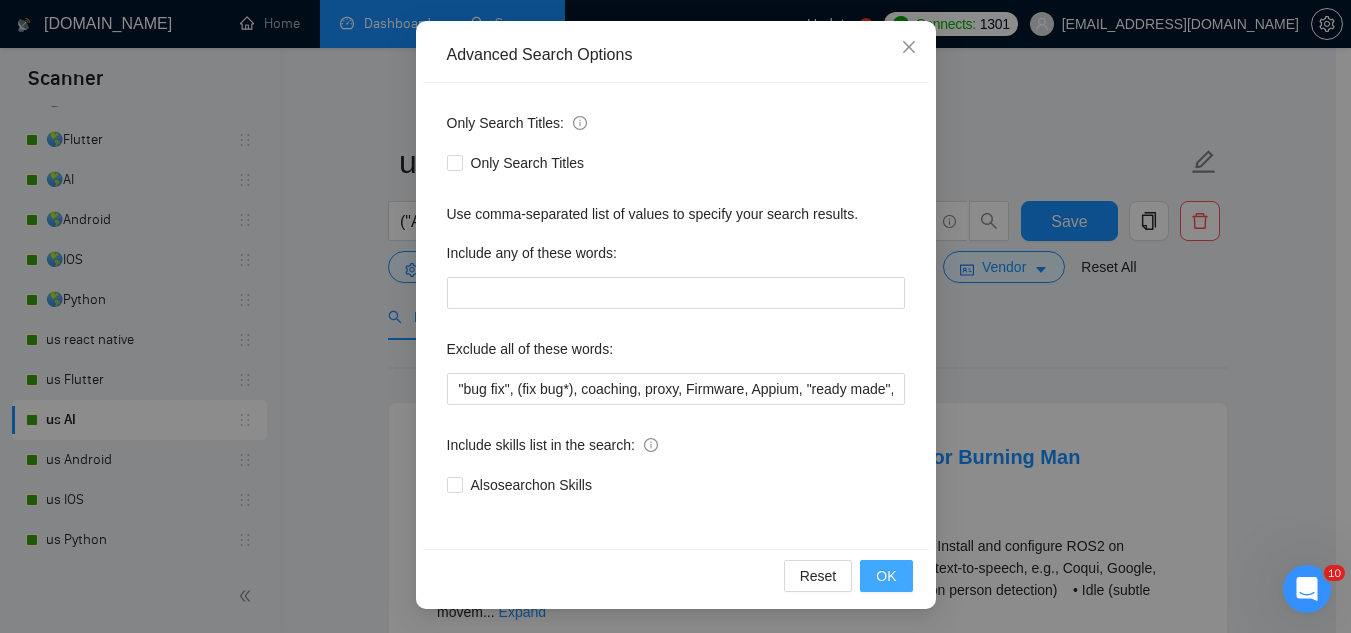 click on "OK" at bounding box center [886, 576] 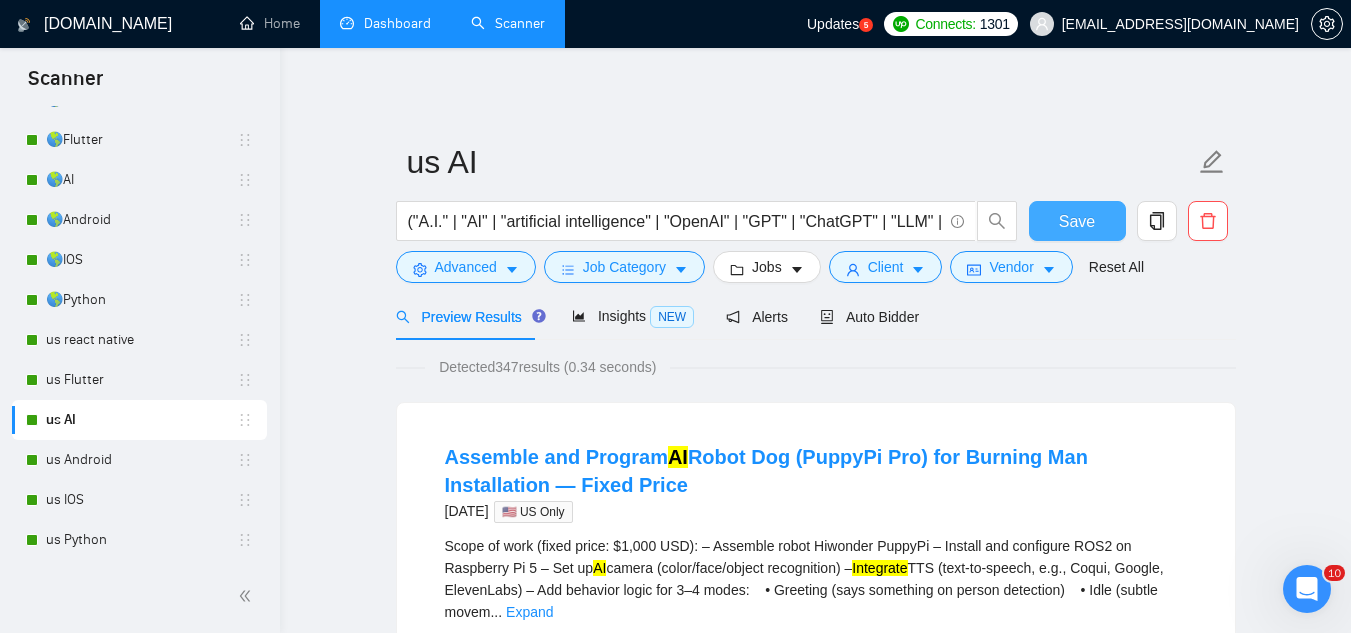 click on "Save" at bounding box center [1077, 221] 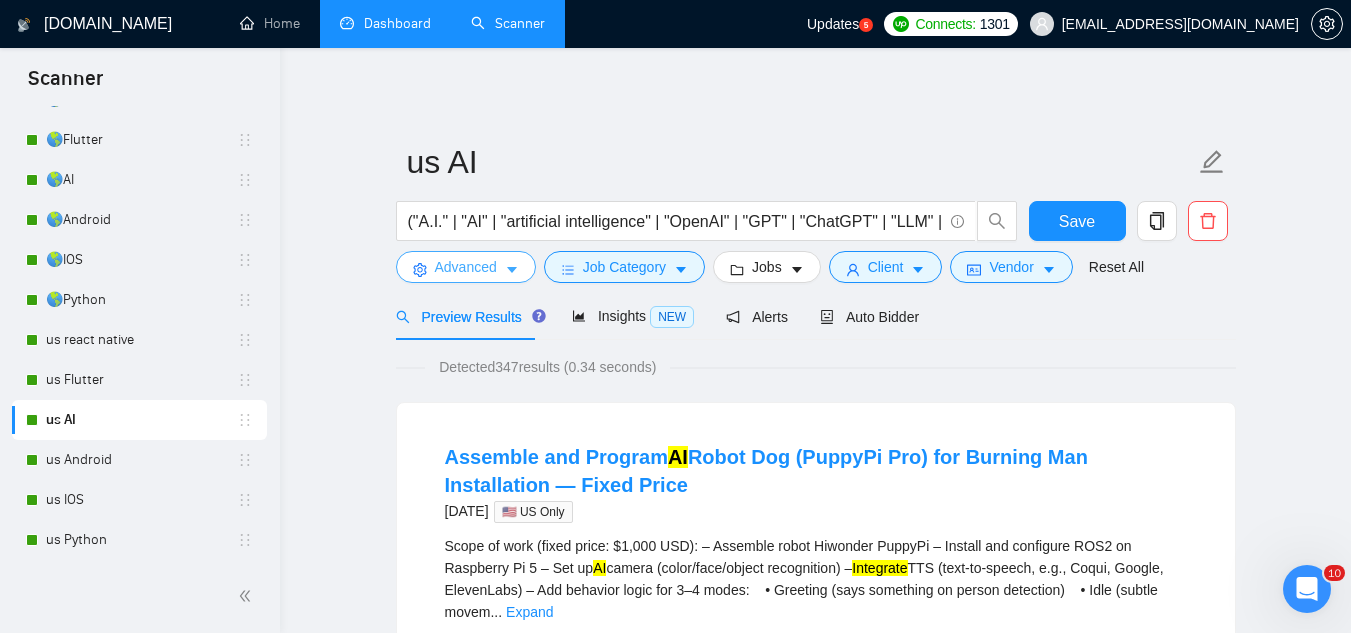 click on "Advanced" at bounding box center (466, 267) 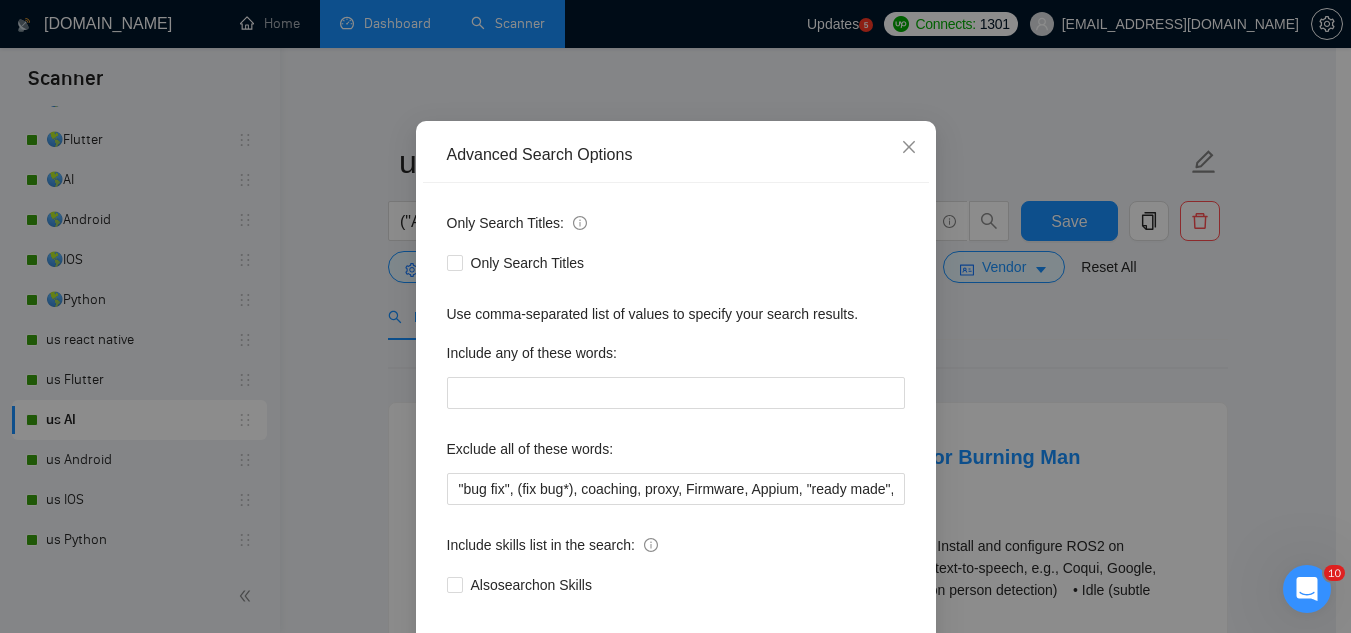 click on "Advanced Search Options Only Search Titles:   Only Search Titles Use comma-separated list of values to specify your search results. Include any of these words: Exclude all of these words: "bug fix", (fix bug*), coaching, proxy, Firmware, Appium, "ready made", "ready-made", (Data Anal*), consultation, QA, Tester, CTO, "Contract Chief Technology Officer", CPU, sport*, betting, Fantas*, "Sully.ai", (Data Scien*), (marketing analyt*), (predictive analyt*), mentor, BI, "Power BI", train*, tutor, VA, CTO, tester, UI/UX, "Designer/", "hardware engineer", designer, "UI/UX Designer", "to join our remote team", SEO, (Video Edit*), (outbound call*), Buscamos, experto, Founding, freelancer*, "join our team", (no agenc*), Include skills list in the search:   Also  search  on Skills Reset OK" at bounding box center [675, 316] 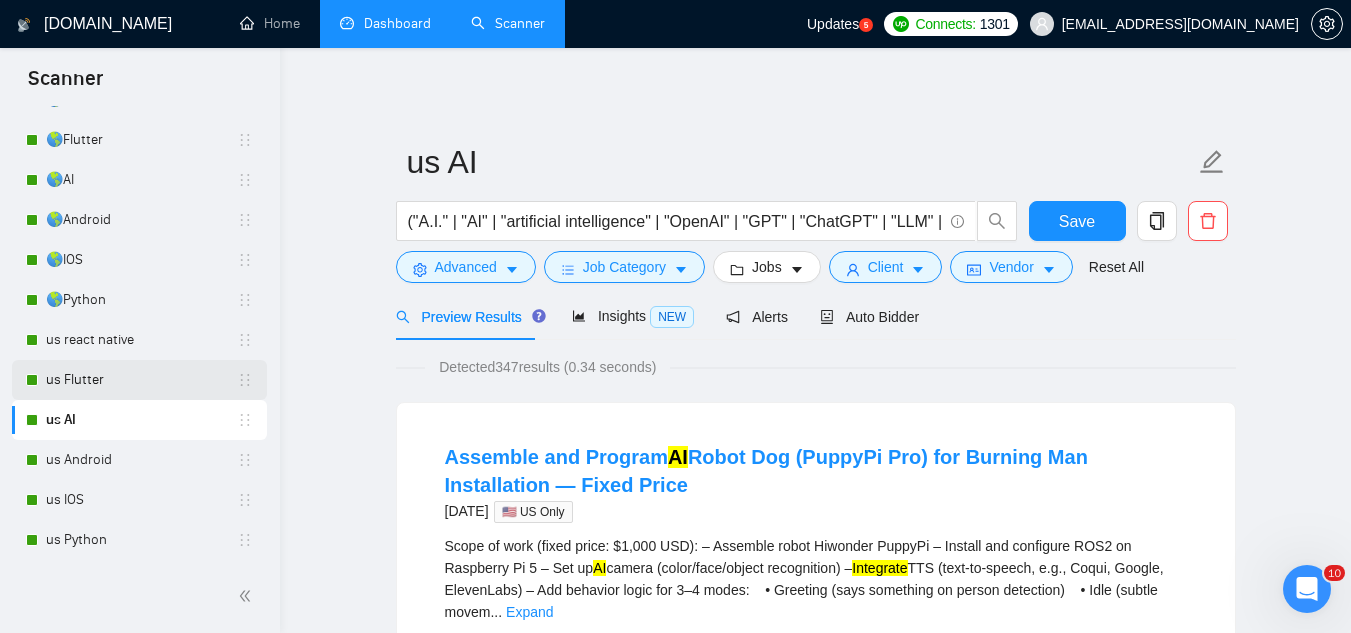 click on "us Flutter" at bounding box center (141, 380) 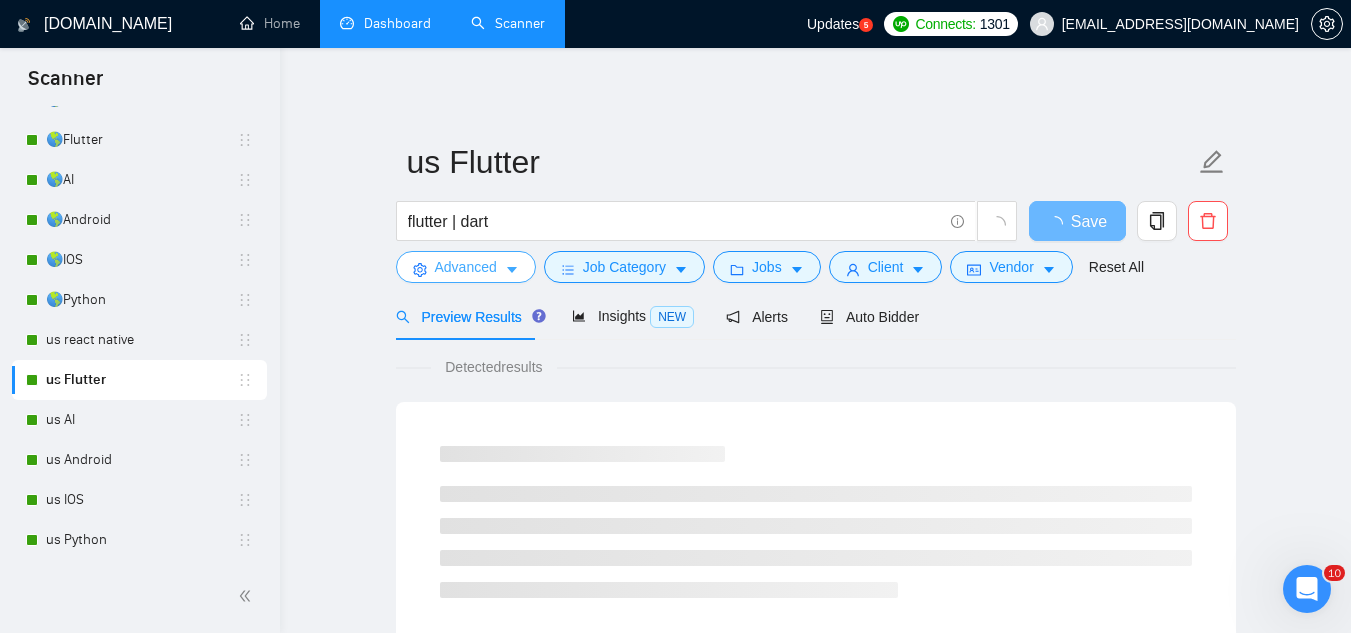 click on "Advanced" at bounding box center [466, 267] 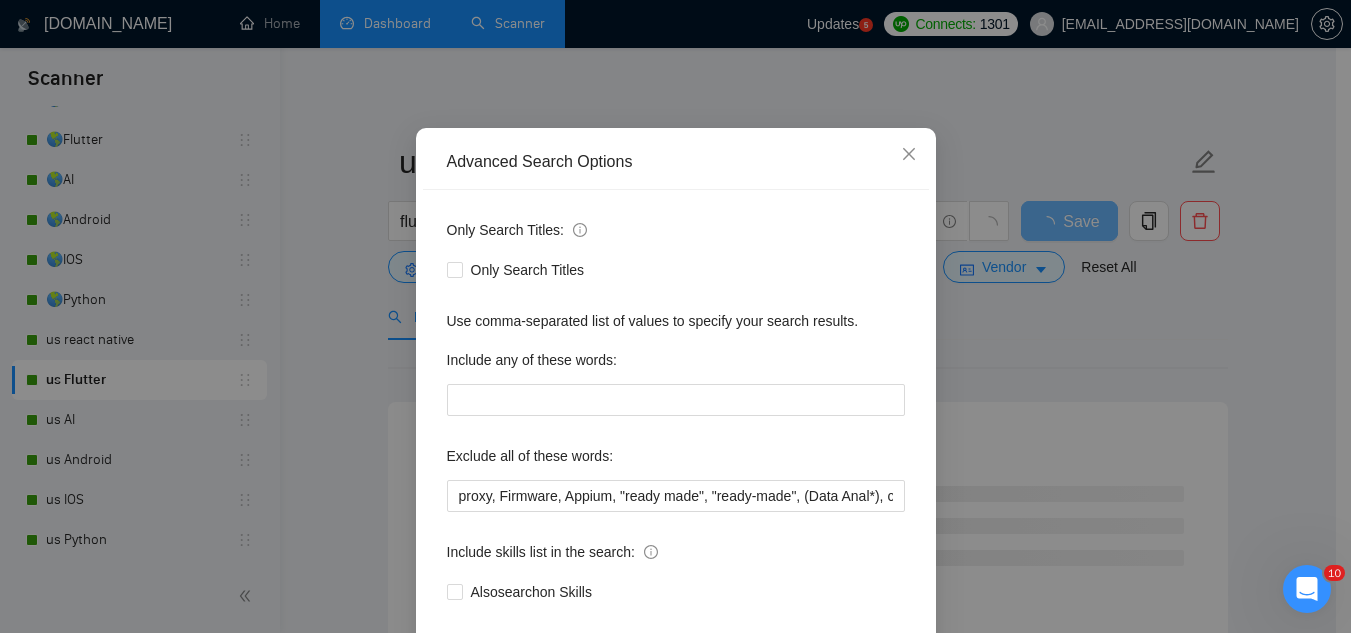 scroll, scrollTop: 199, scrollLeft: 0, axis: vertical 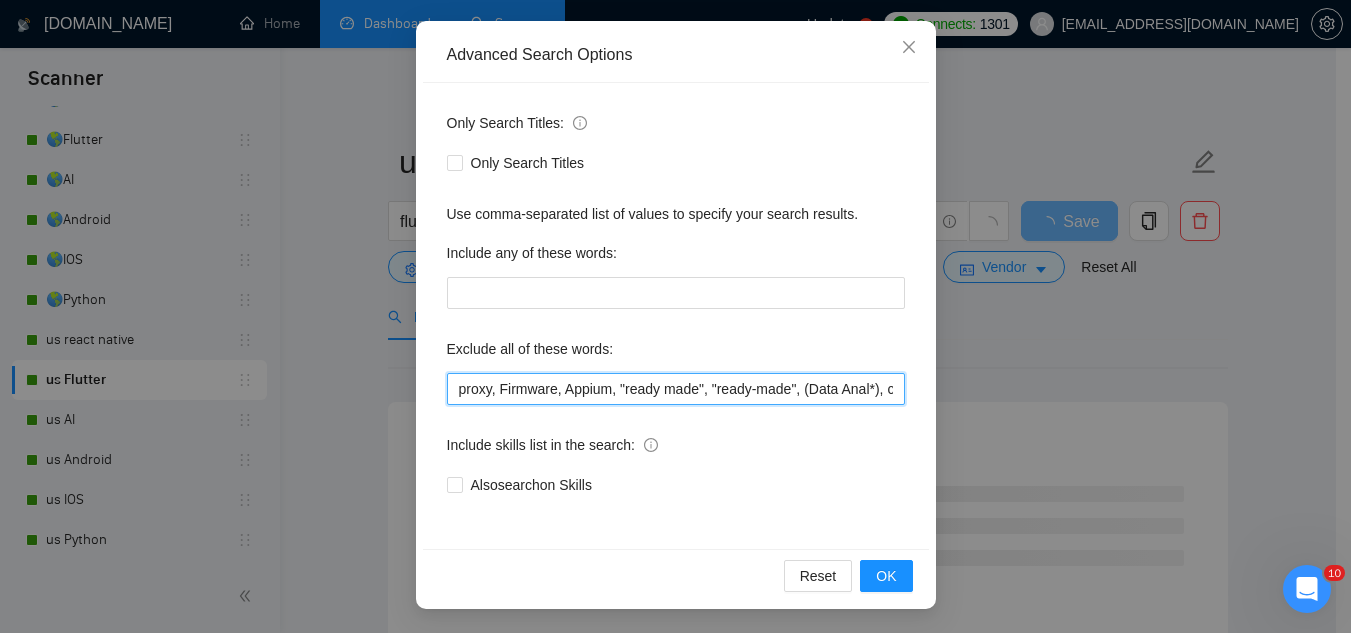 click on "proxy, Firmware, Appium, "ready made", "ready-made", (Data Anal*), consultation, QA, Tester, CTO, "Contract Chief Technology Officer", CPU, sport*, betting, Fantas*, "Sully.ai", (Data Scien*), (marketing analyt*), (predictive analyt*), mentor, BI, "Power BI", train*, tutor, "to join our", "on-site", onsite, "Fractional CTO", SEO, (Video Edit*), "outbound calling", Buscamos, experto, Founding, freelancer*, "join our team", (no agenc*)," at bounding box center [676, 389] 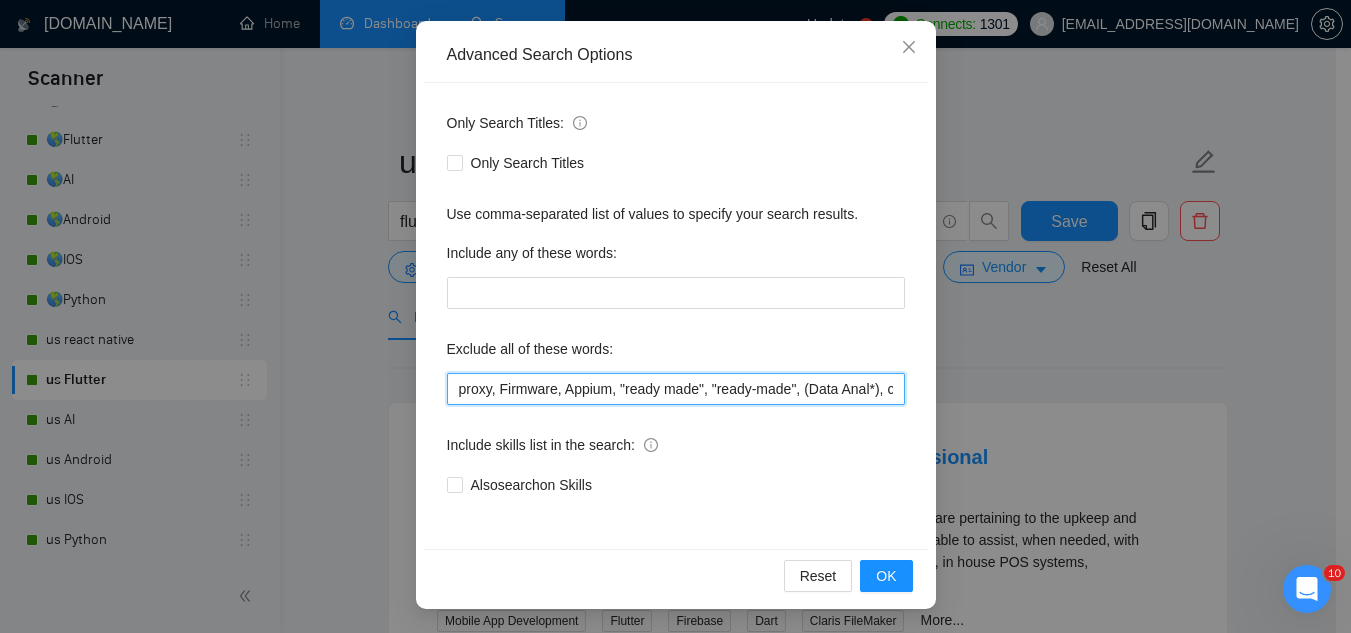 paste on ""bug fix", (fix bug*), coaching," 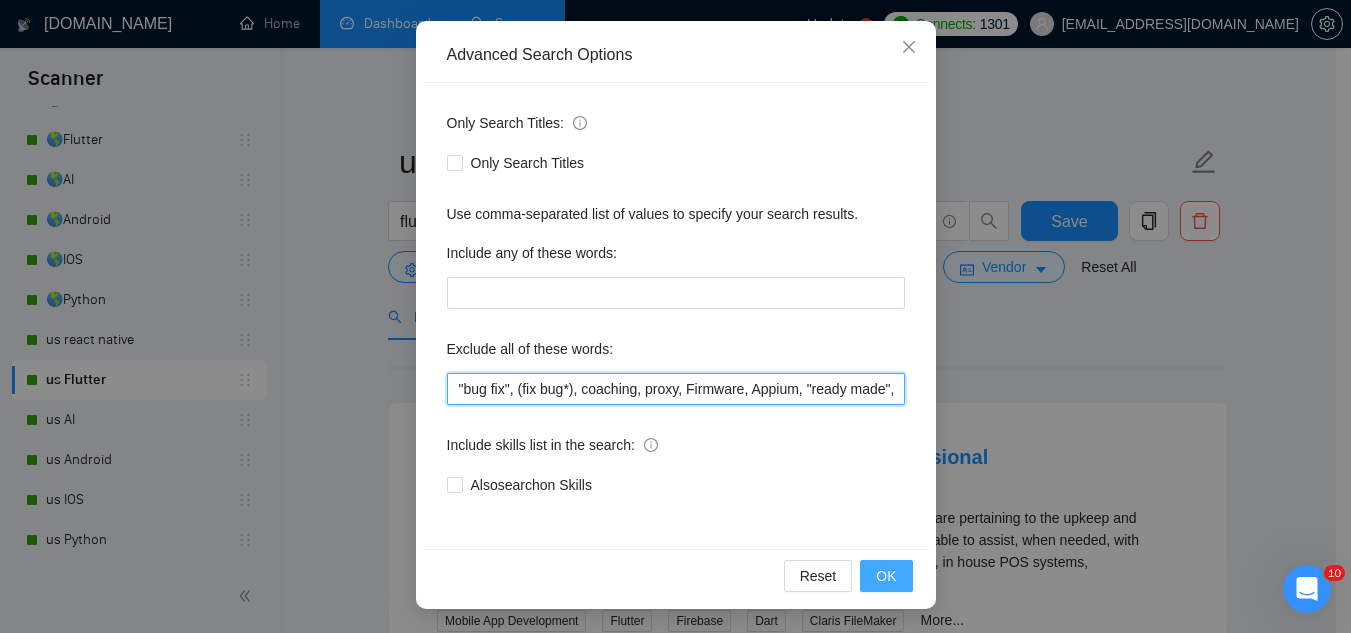type on ""bug fix", (fix bug*), coaching, proxy, Firmware, Appium, "ready made", "ready-made", (Data Anal*), consultation, QA, Tester, CTO, "Contract Chief Technology Officer", CPU, sport*, betting, Fantas*, "Sully.ai", (Data Scien*), (marketing analyt*), (predictive analyt*), mentor, BI, "Power BI", train*, tutor, "to join our", "on-site", onsite, "Fractional CTO", SEO, (Video Edit*), "outbound calling", Buscamos, experto, Founding, freelancer*, "join our team", (no agenc*)," 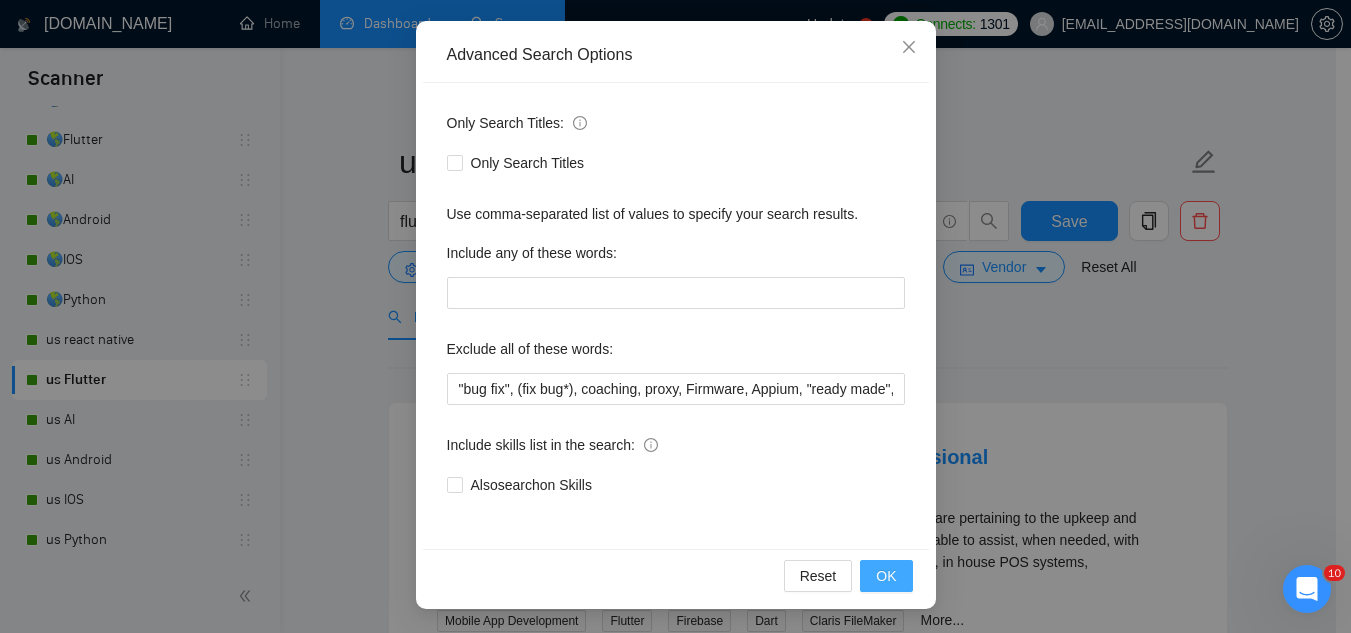 click on "OK" at bounding box center (886, 576) 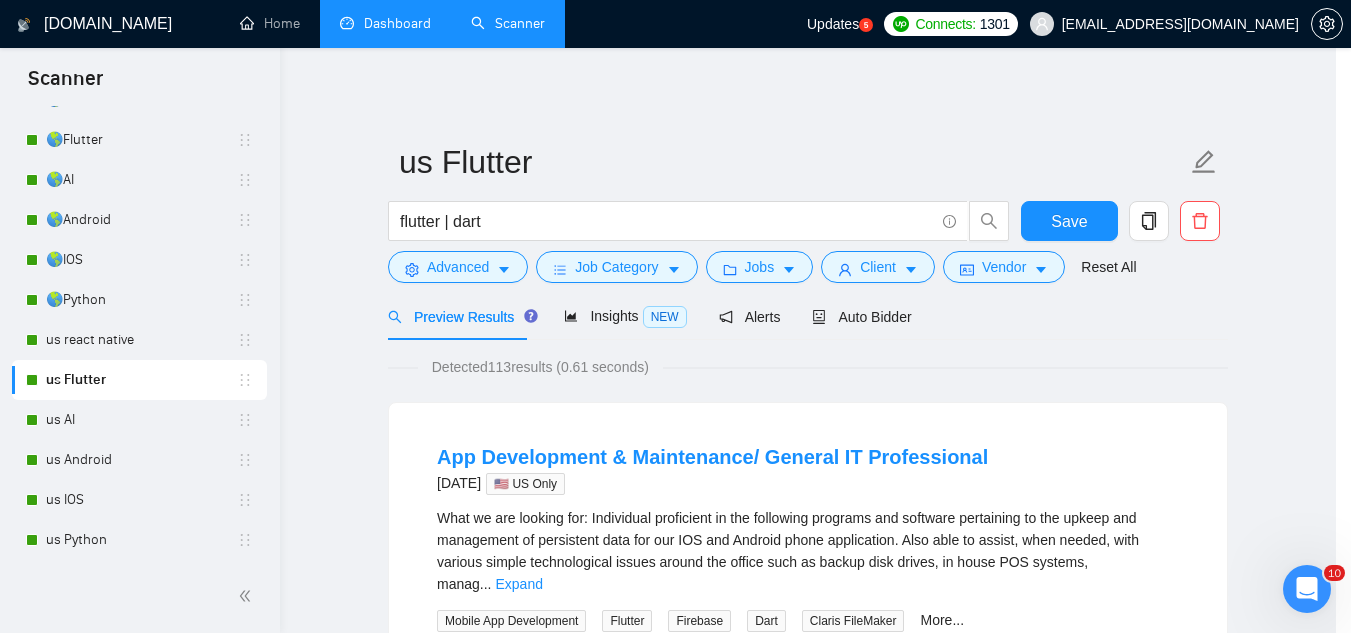 scroll, scrollTop: 99, scrollLeft: 0, axis: vertical 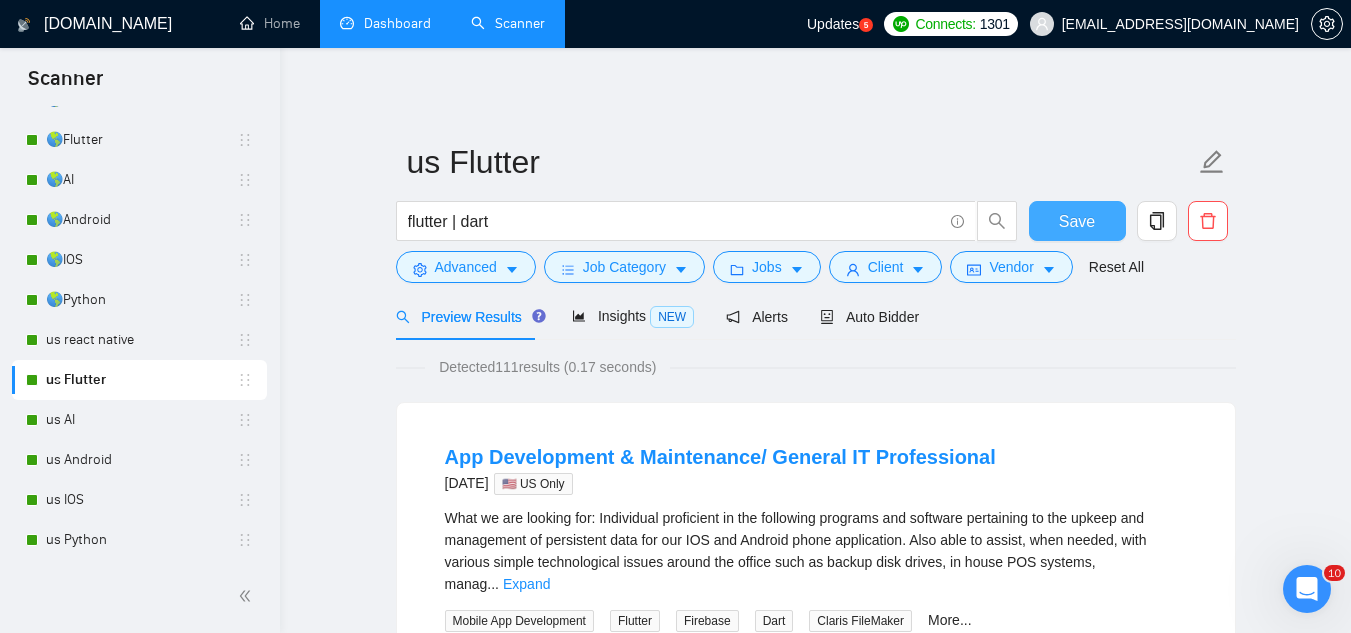 click on "Save" at bounding box center (1077, 221) 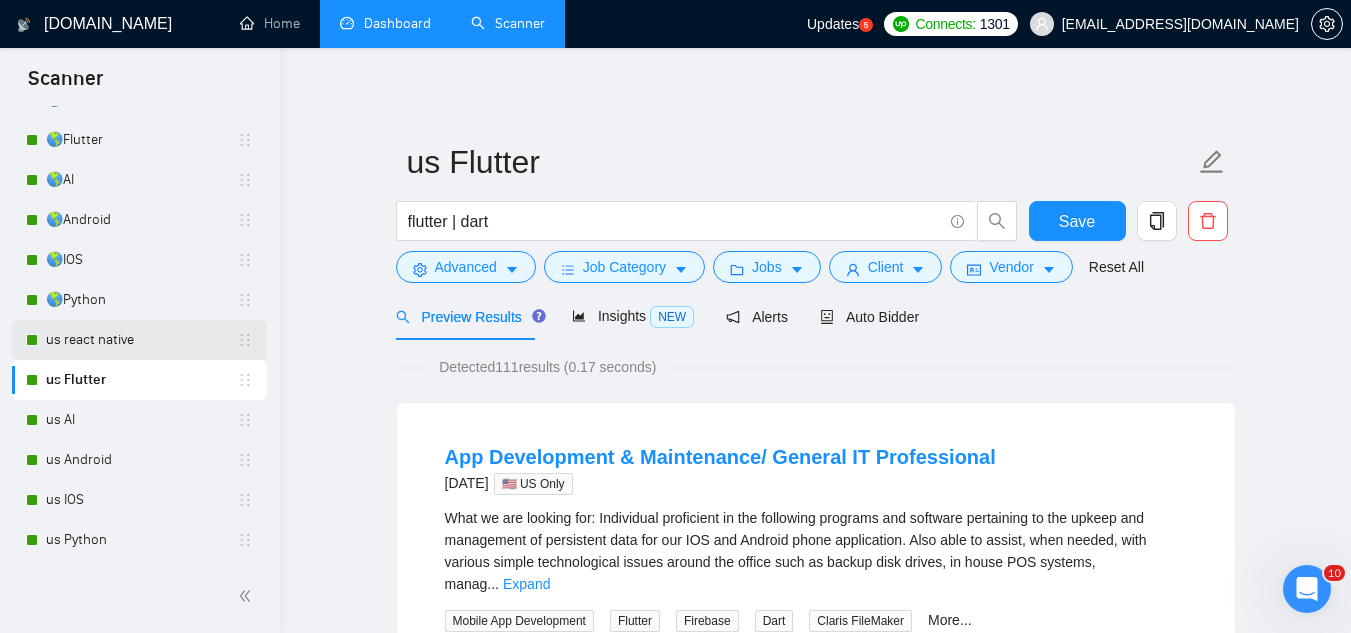 click on "us react native" at bounding box center [141, 340] 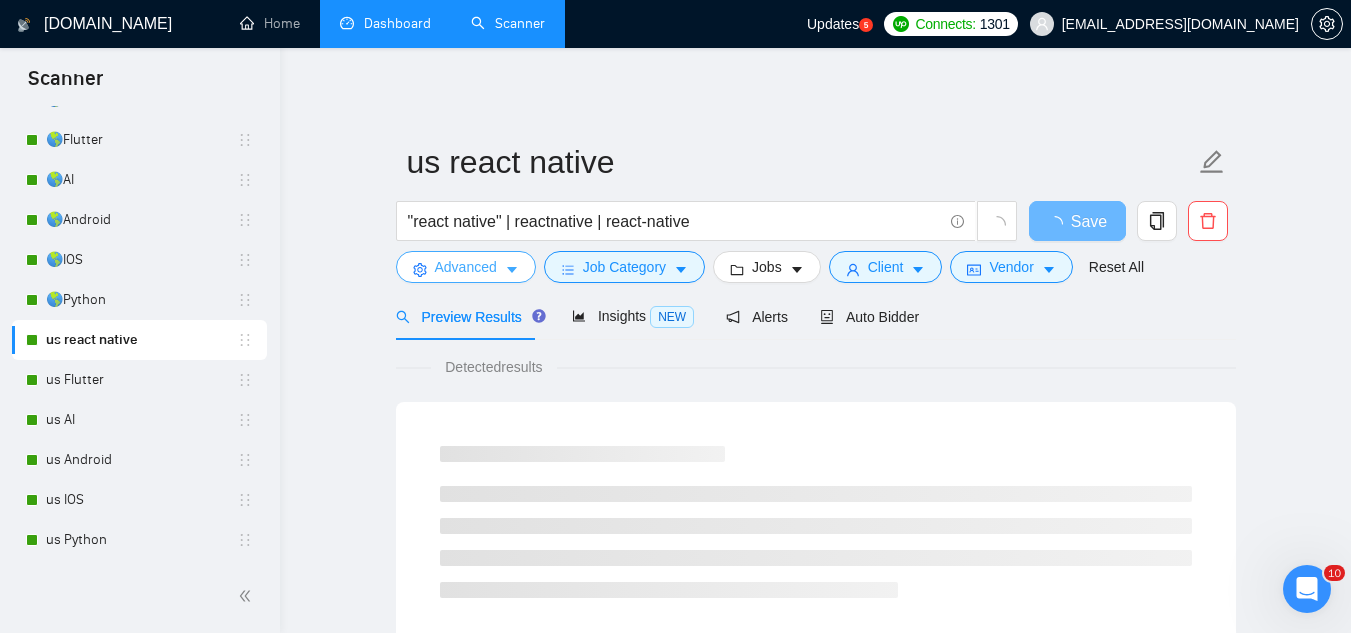click on "Advanced" at bounding box center [466, 267] 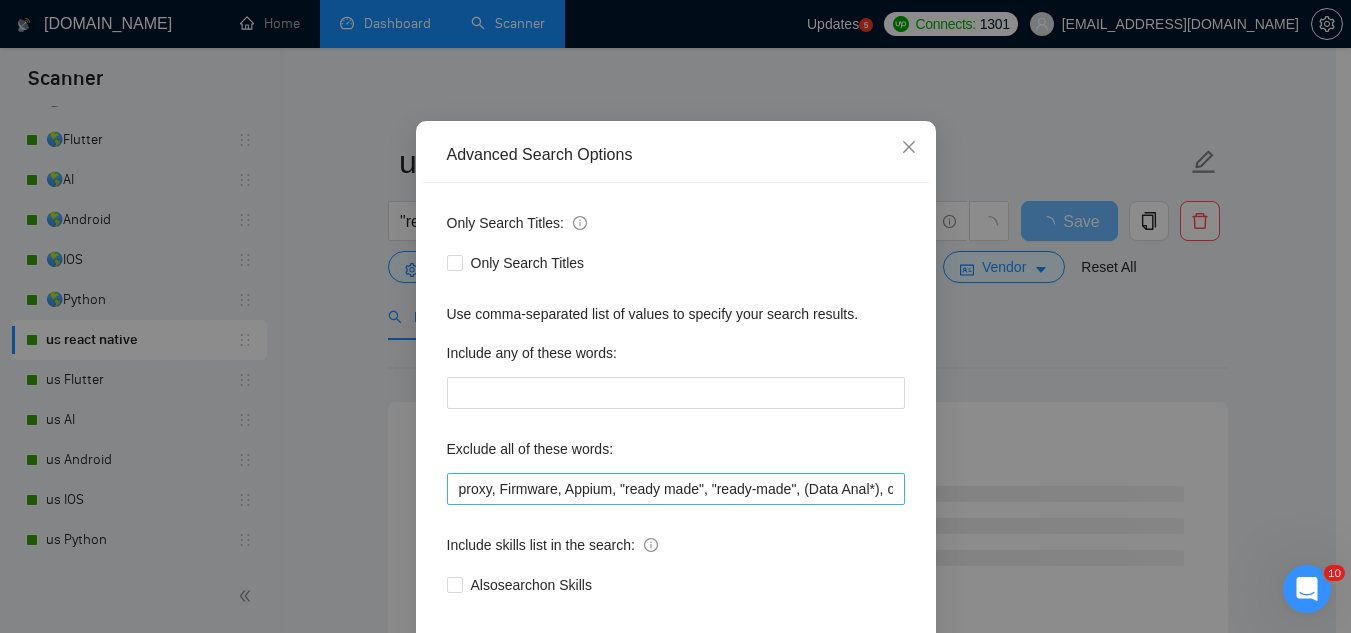 scroll, scrollTop: 100, scrollLeft: 0, axis: vertical 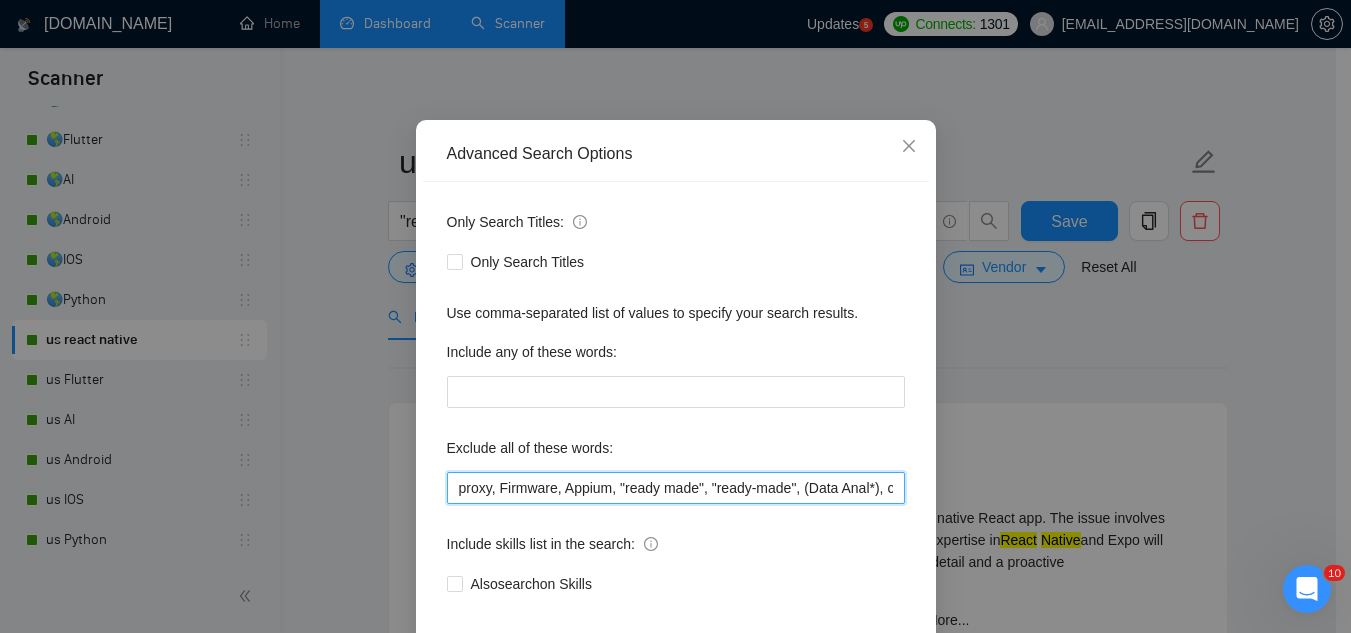 click on "proxy, Firmware, Appium, "ready made", "ready-made", (Data Anal*), consultation, QA, Tester, CTO, "Contract Chief Technology Officer", CPU, sport*, betting, Fantas*, "Sully.ai", (Data Scien*), (marketing analyt*), (predictive analyt*), mentor, BI, "Power BI", train*, tutor, "to join our", "on-site", onsite, "Fractional CTO", SEO, (Video Edit*), "outbound calling", Buscamos, experto, Founding, freelancer*, "join our team", (no agenc*)," at bounding box center (676, 488) 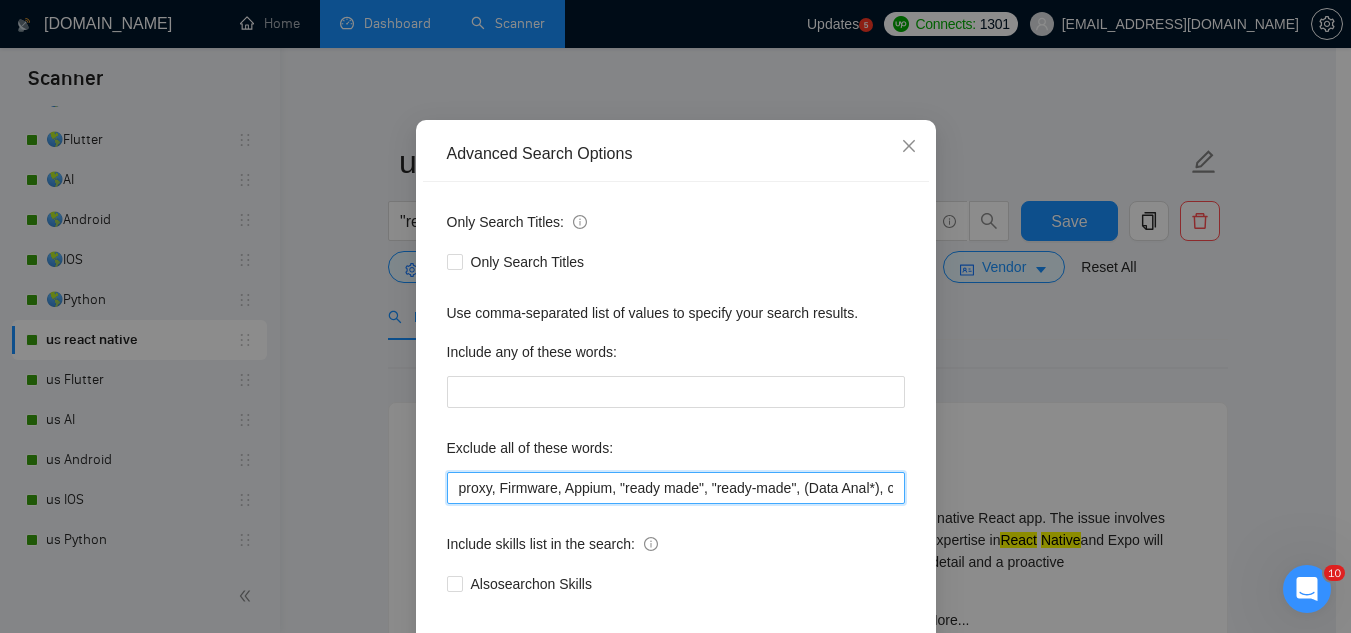 paste on ""bug fix", (fix bug*), coaching," 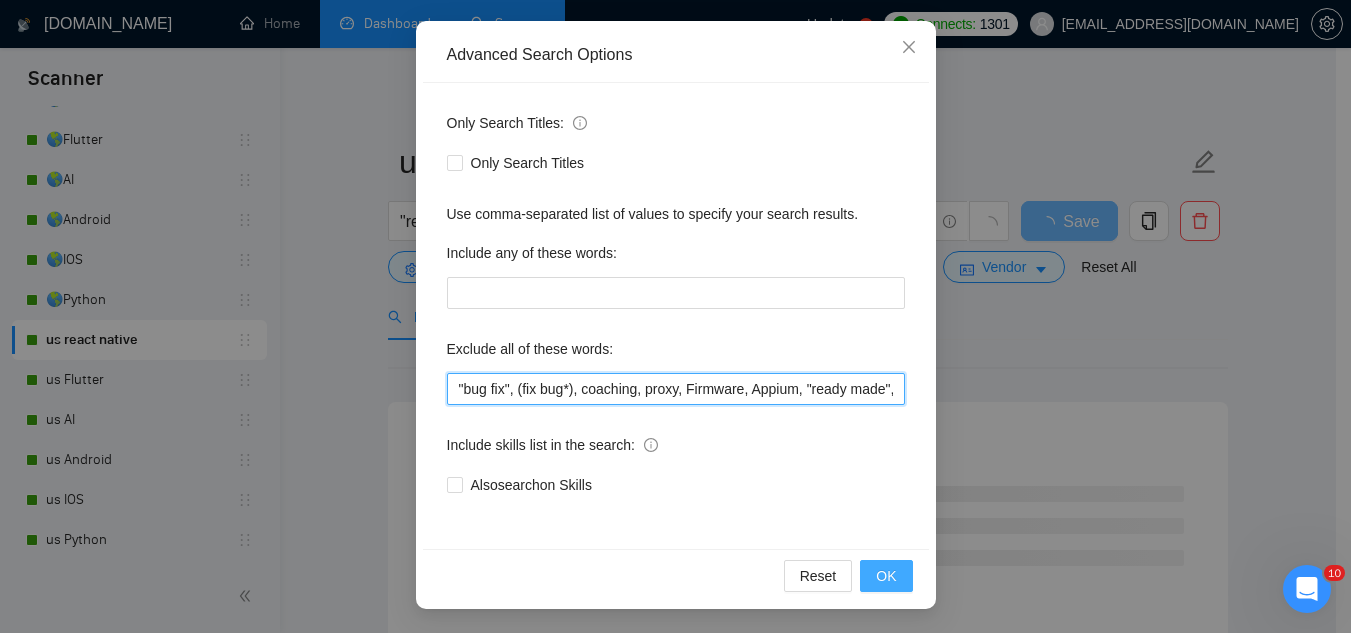 type on ""bug fix", (fix bug*), coaching, proxy, Firmware, Appium, "ready made", "ready-made", (Data Anal*), consultation, QA, Tester, CTO, "Contract Chief Technology Officer", CPU, sport*, betting, Fantas*, "Sully.ai", (Data Scien*), (marketing analyt*), (predictive analyt*), mentor, BI, "Power BI", train*, tutor, "to join our", "on-site", onsite, "Fractional CTO", SEO, (Video Edit*), "outbound calling", Buscamos, experto, Founding, freelancer*, "join our team", (no agenc*)," 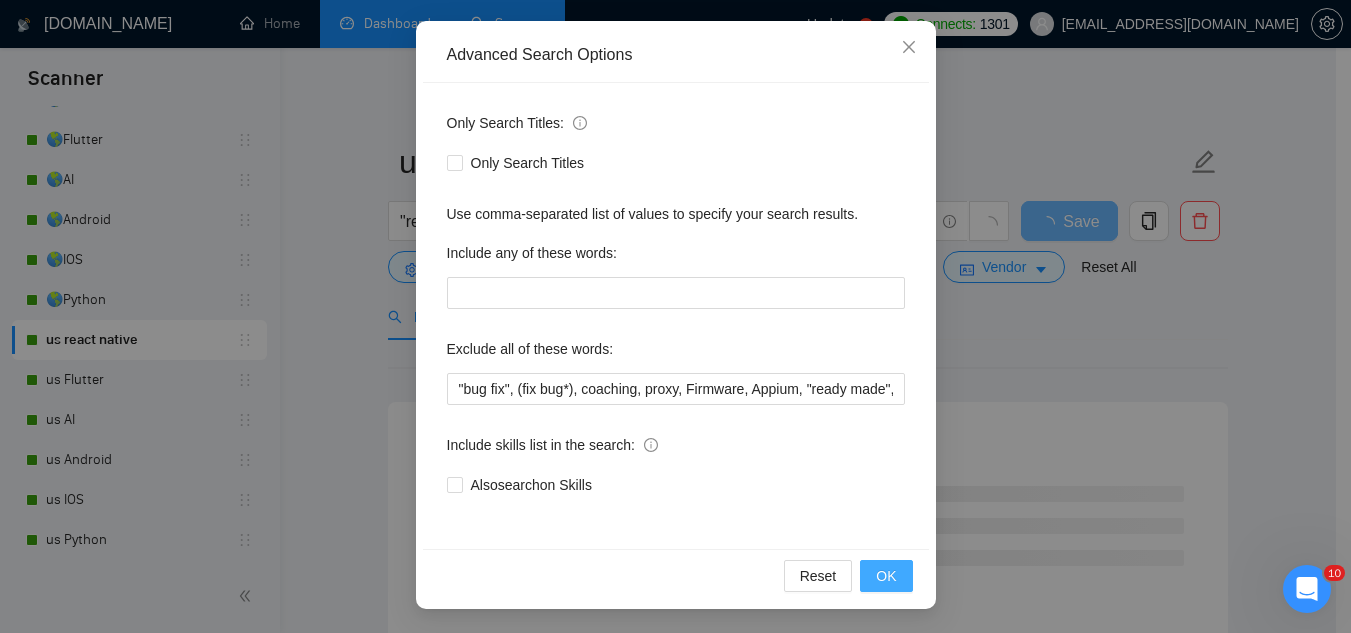 click on "OK" at bounding box center (886, 576) 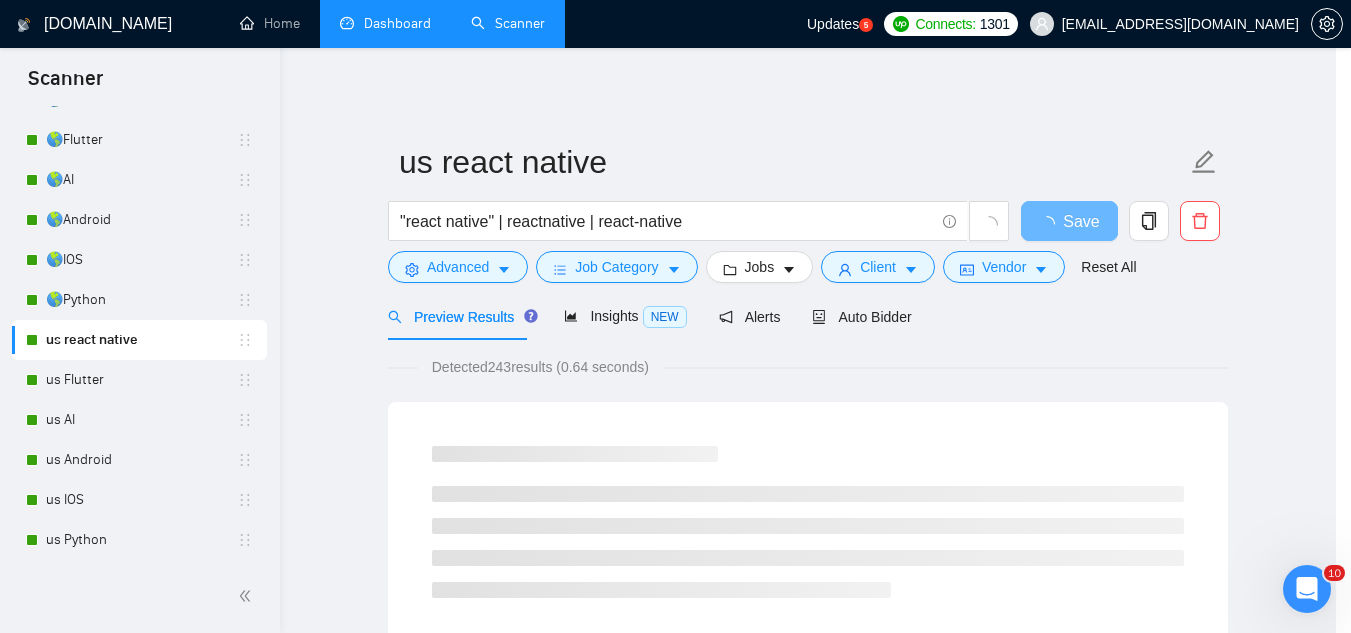 scroll, scrollTop: 99, scrollLeft: 0, axis: vertical 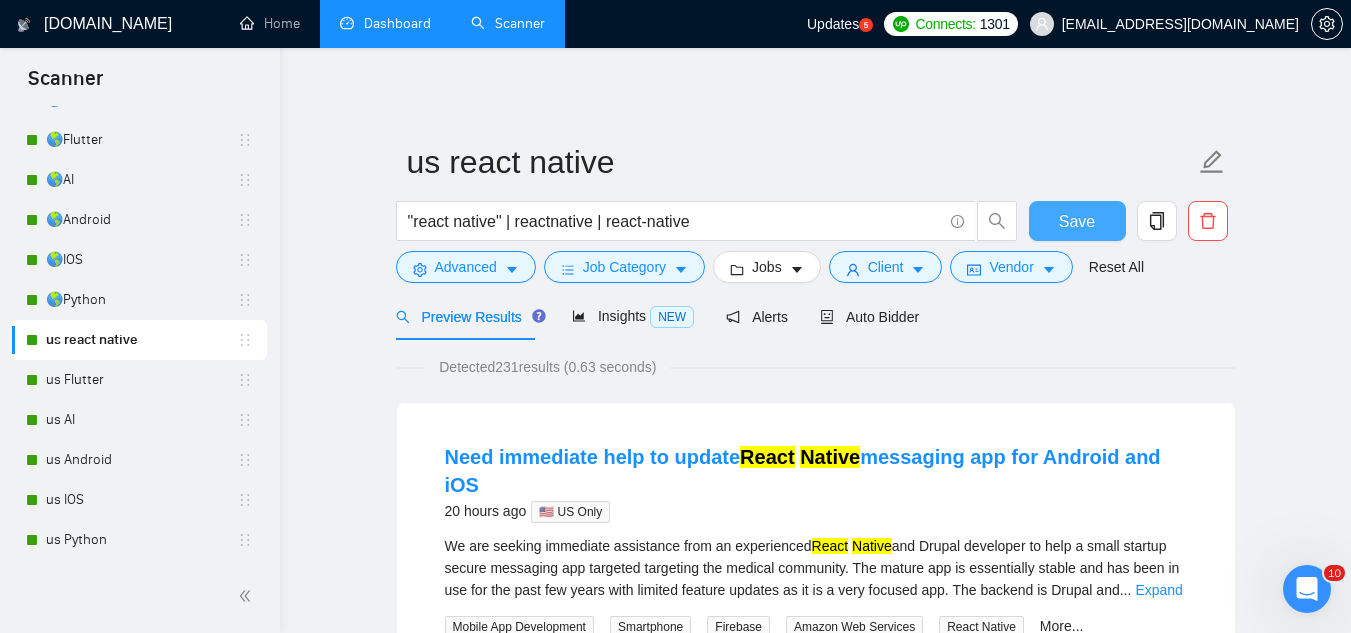 click on "Save" at bounding box center [1077, 221] 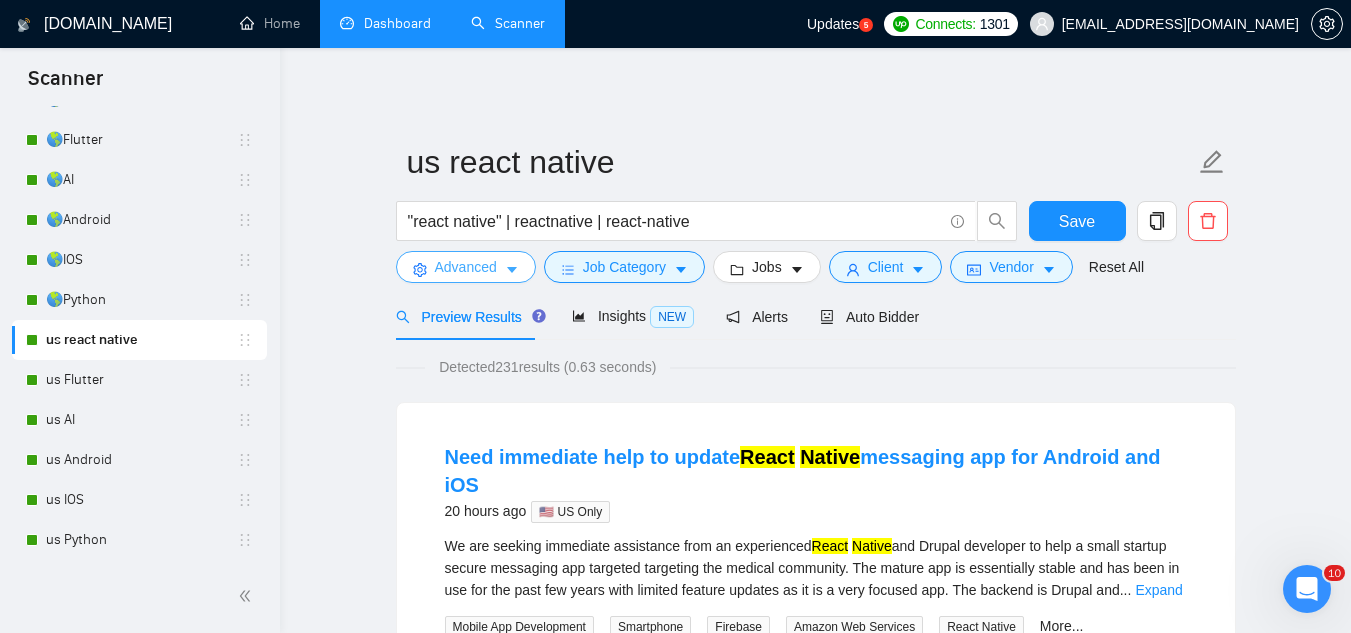 click on "Advanced" at bounding box center [466, 267] 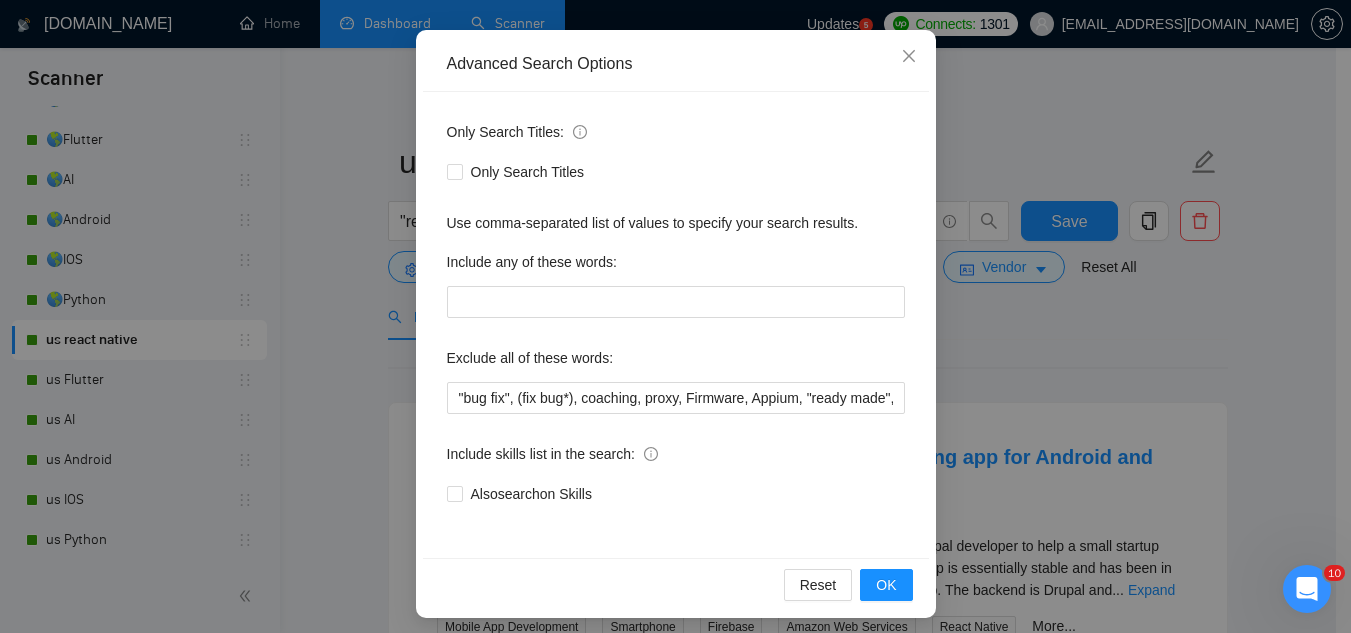 scroll, scrollTop: 199, scrollLeft: 0, axis: vertical 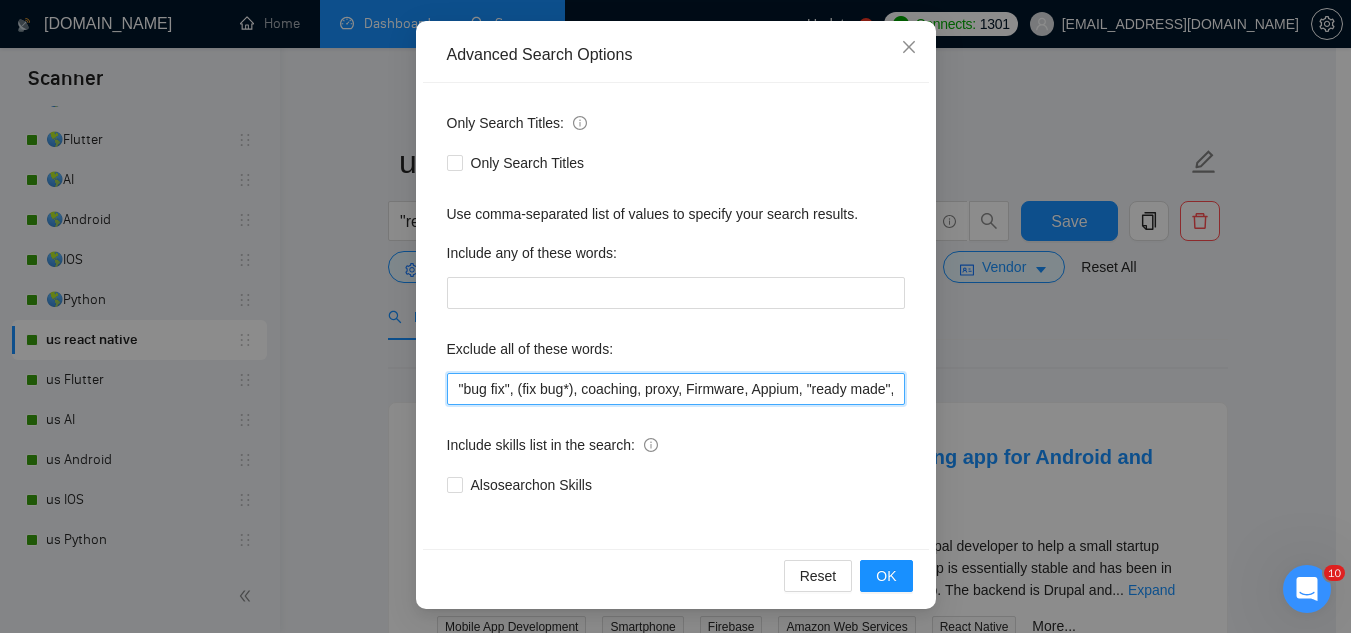 click on ""bug fix", (fix bug*), coaching, proxy, Firmware, Appium, "ready made", "ready-made", (Data Anal*), consultation, QA, Tester, CTO, "Contract Chief Technology Officer", CPU, sport*, betting, Fantas*, "Sully.ai", (Data Scien*), (marketing analyt*), (predictive analyt*), mentor, BI, "Power BI", train*, tutor, "to join our", "on-site", onsite, "Fractional CTO", SEO, (Video Edit*), "outbound calling", Buscamos, experto, Founding, freelancer*, "join our team", (no agenc*)," at bounding box center [676, 389] 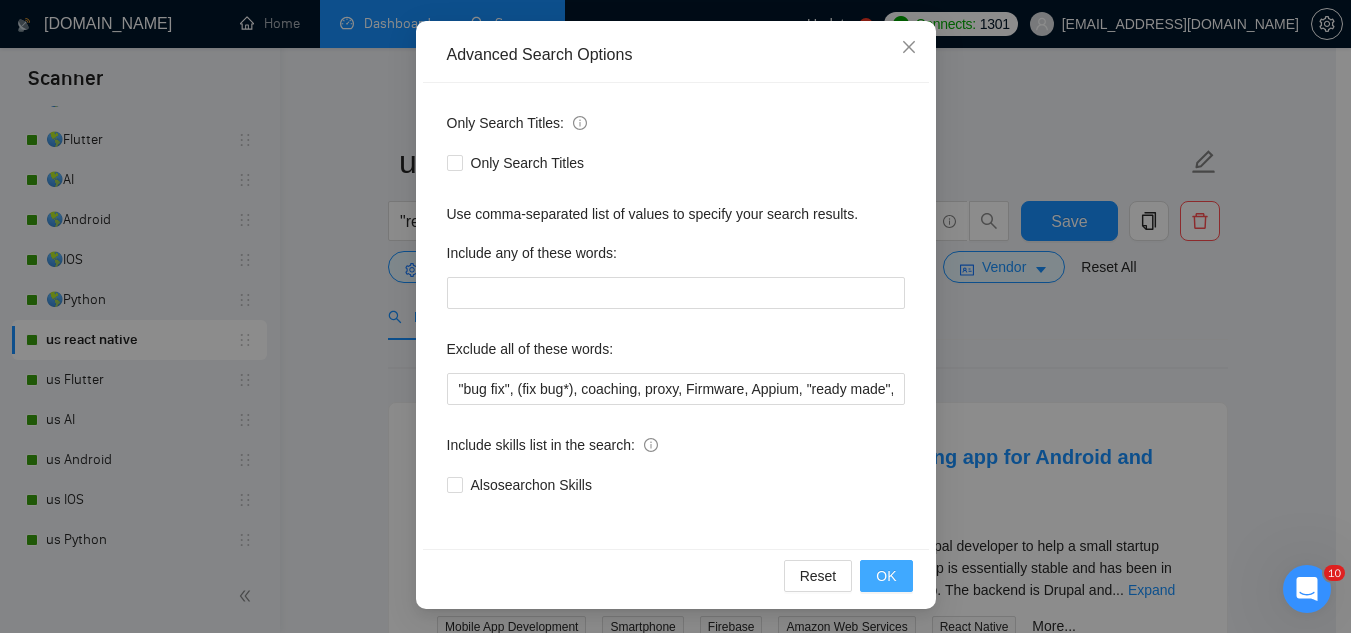 click on "OK" at bounding box center [886, 576] 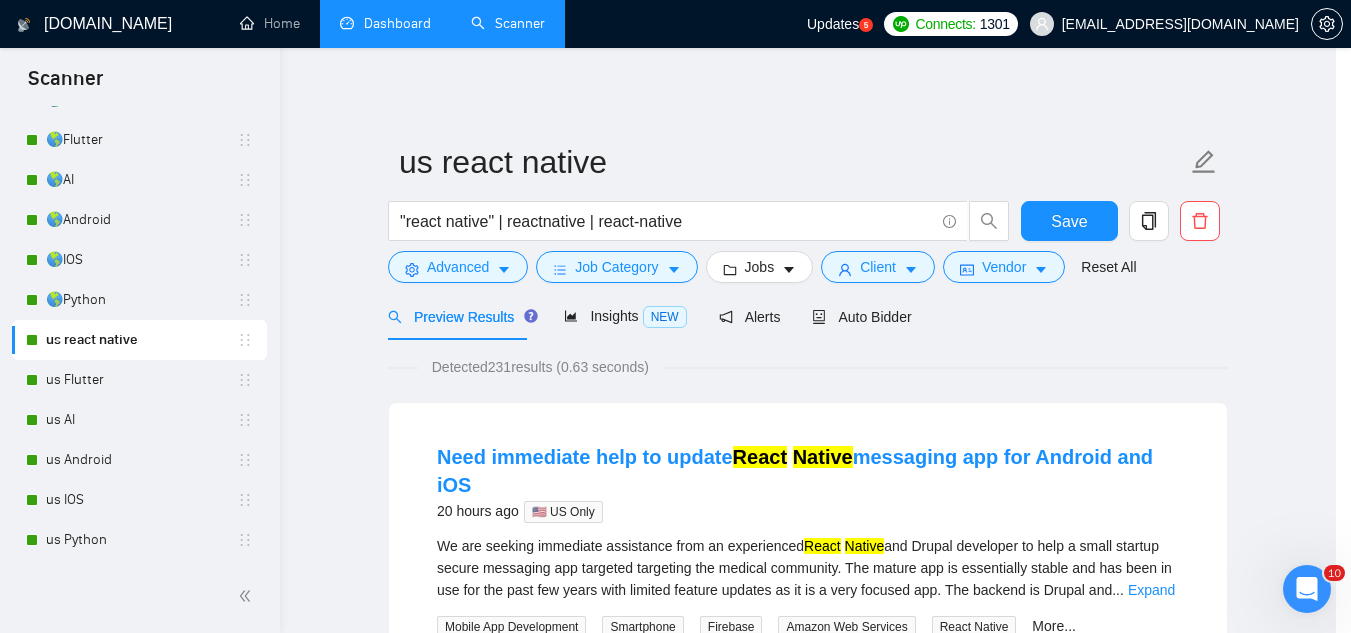 scroll, scrollTop: 99, scrollLeft: 0, axis: vertical 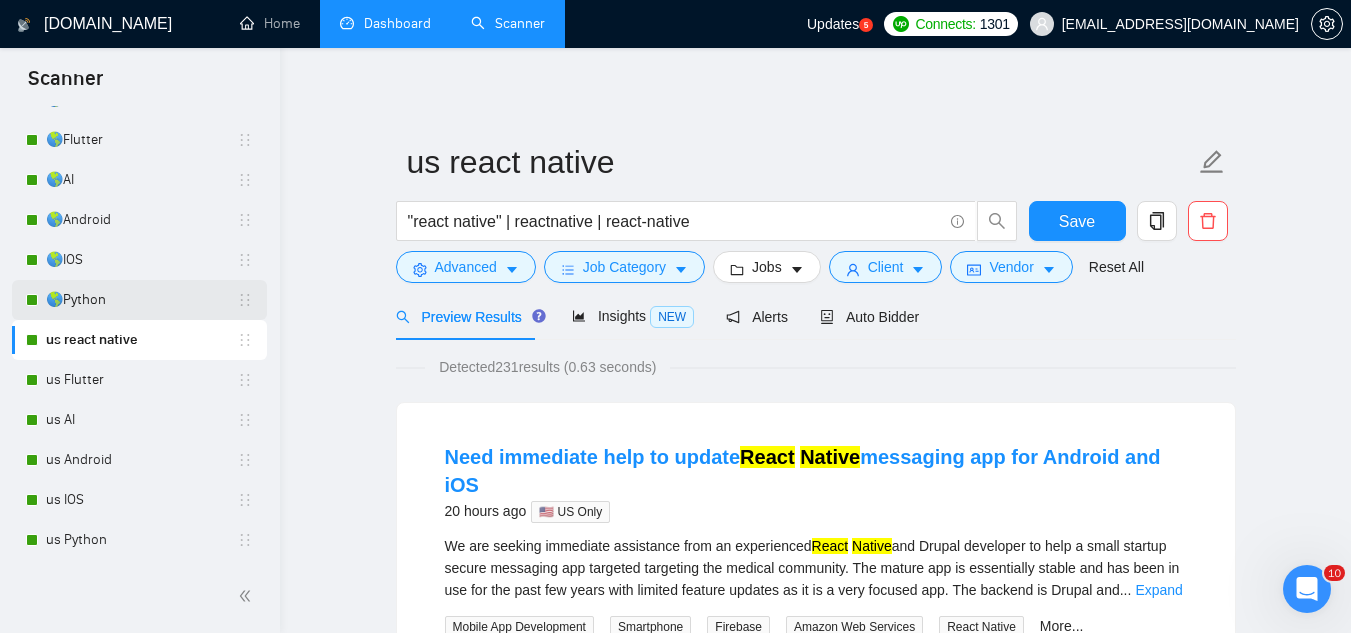 click on "🌎Python" at bounding box center (141, 300) 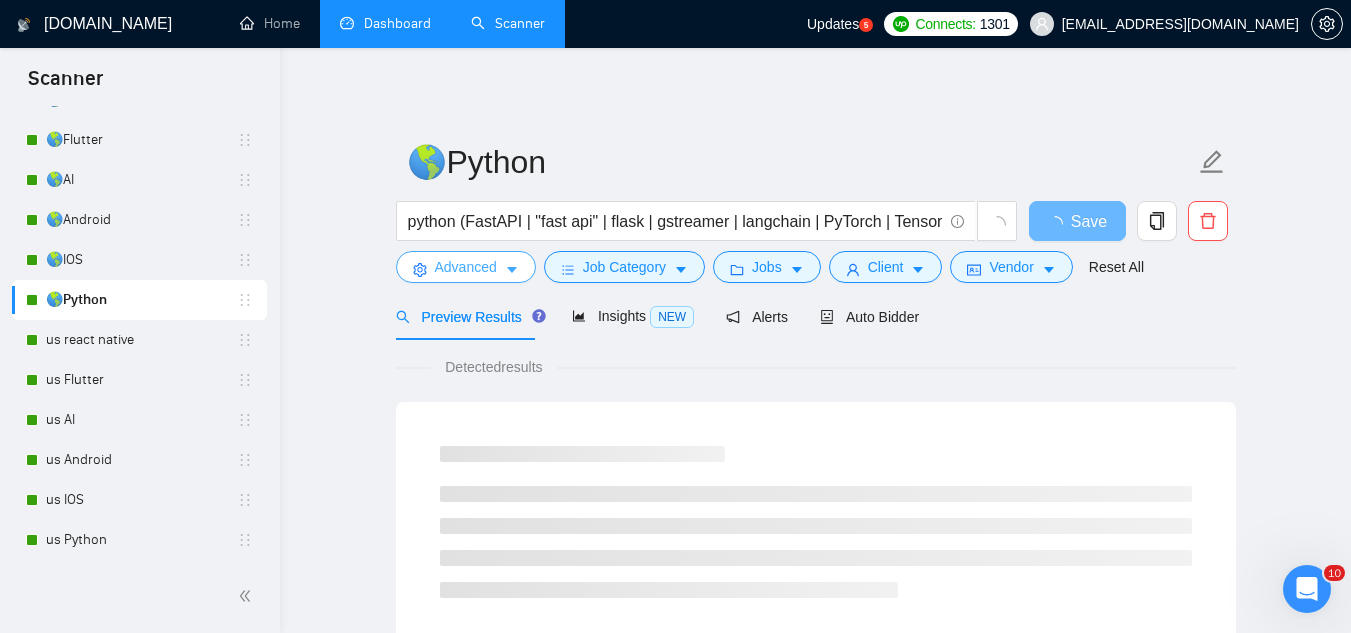 click on "Advanced" at bounding box center (466, 267) 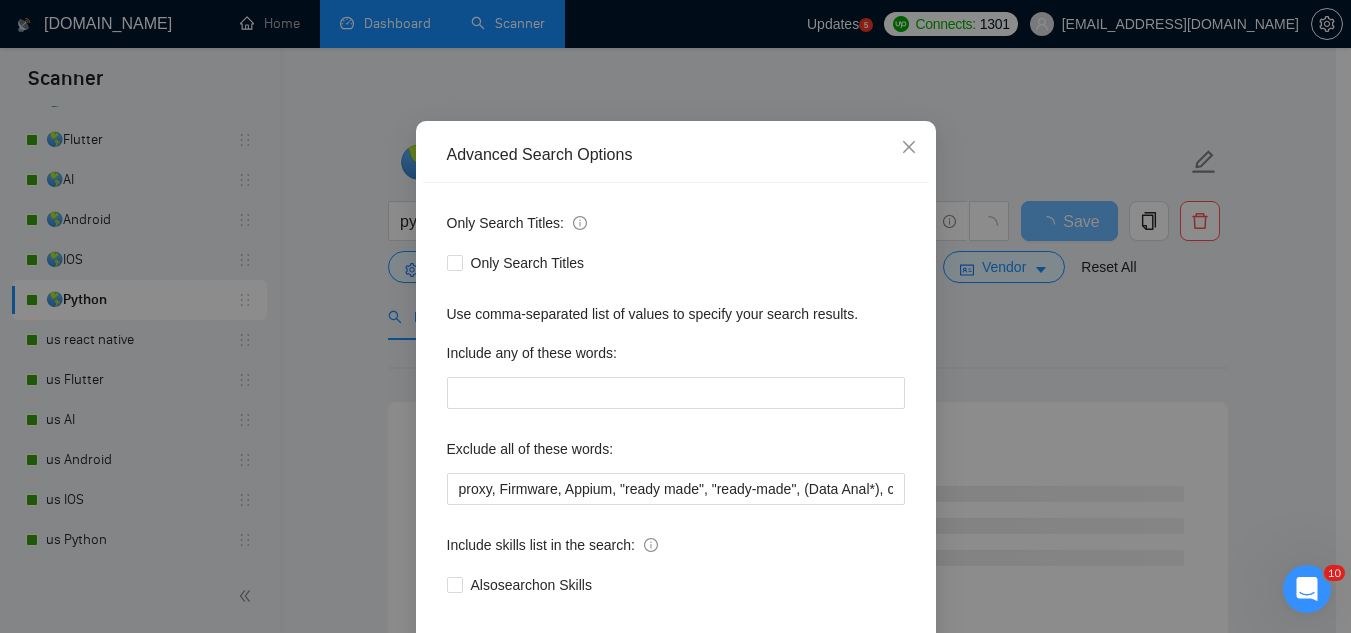 scroll, scrollTop: 199, scrollLeft: 0, axis: vertical 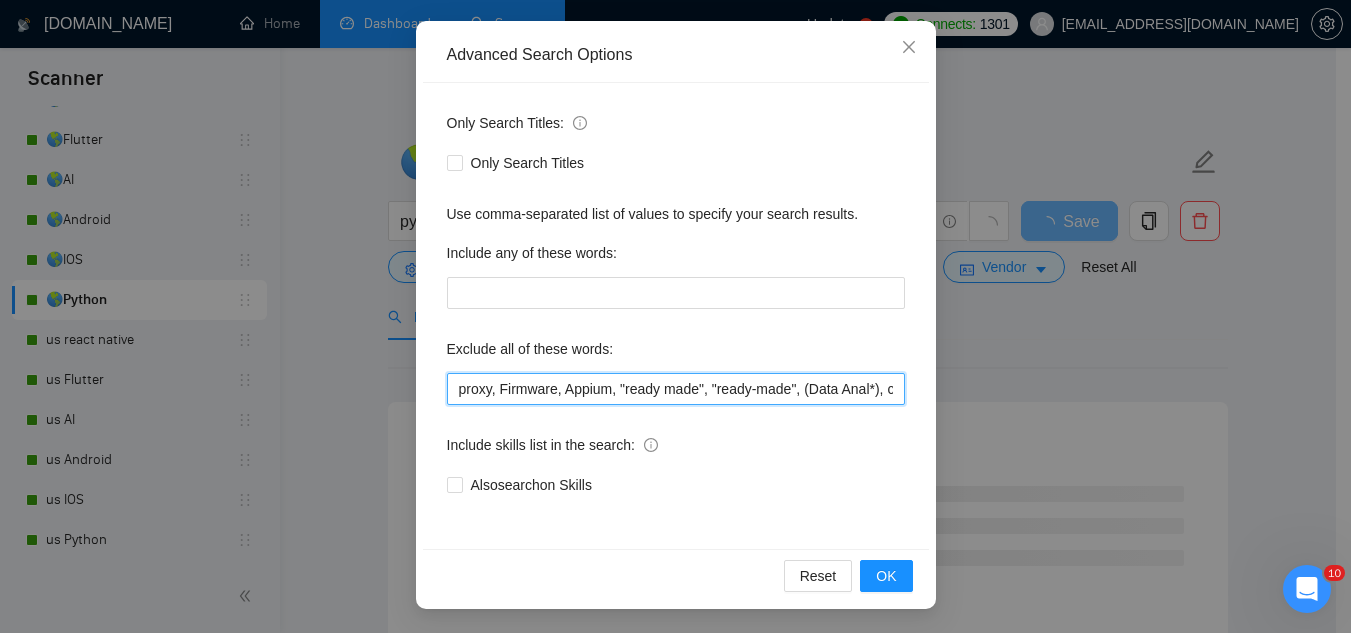 click on "proxy, Firmware, Appium, "ready made", "ready-made", (Data Anal*), consultation, QA, Tester, CTO, "Contract Chief Technology Officer", CPU, sport*, betting, Fantas*, "Sully.ai", (Data Scien*), (marketing analyt*), (predictive analyt*), mentor, BI, "Power BI", train*, tutor, "hardware engineer", designer, "UI/UX Designer", "to join our remote team", SEO, (Video Edit*), "outbound calling", Buscamos, experto, Founding, freelancer*, "join our team", (no agenc*)," at bounding box center [676, 389] 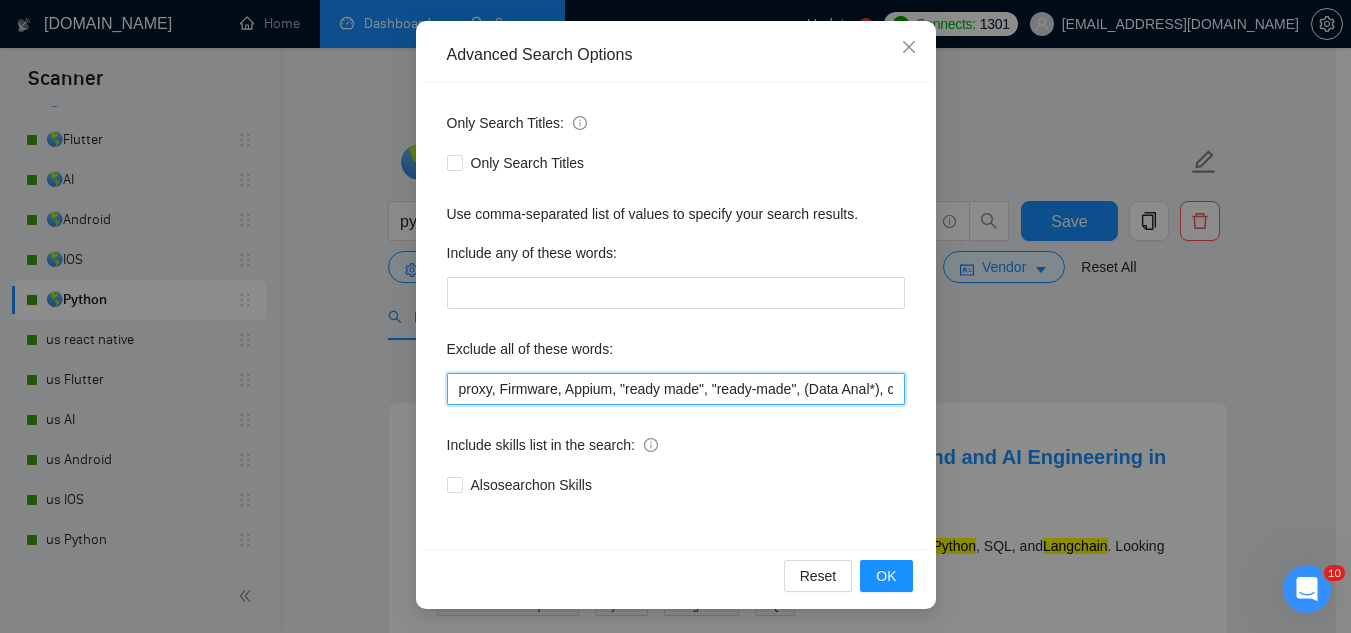 paste on "proxy, Firmware, Appium," 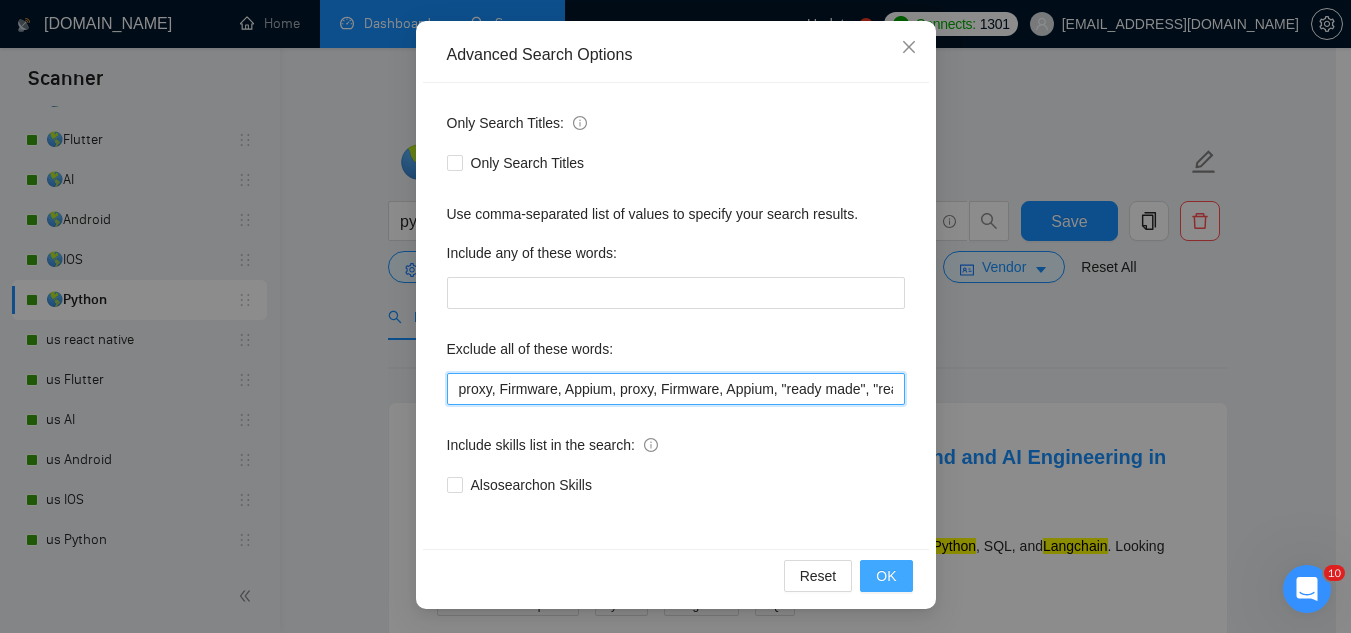 type on "proxy, Firmware, Appium, proxy, Firmware, Appium, "ready made", "ready-made", (Data Anal*), consultation, QA, Tester, CTO, "Contract Chief Technology Officer", CPU, sport*, betting, Fantas*, "Sully.ai", (Data Scien*), (marketing analyt*), (predictive analyt*), mentor, BI, "Power BI", train*, tutor, "hardware engineer", designer, "UI/UX Designer", "to join our remote team", SEO, (Video Edit*), "outbound calling", Buscamos, experto, Founding, freelancer*, "join our team", (no agenc*)," 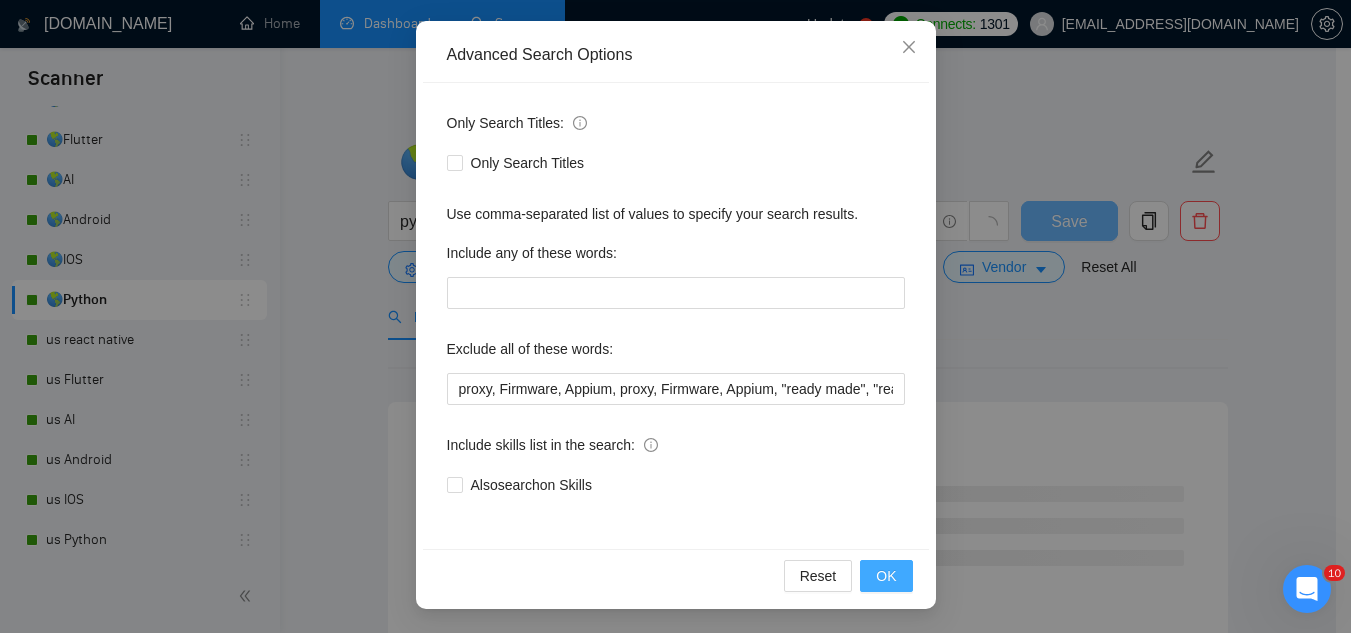 click on "OK" at bounding box center [886, 576] 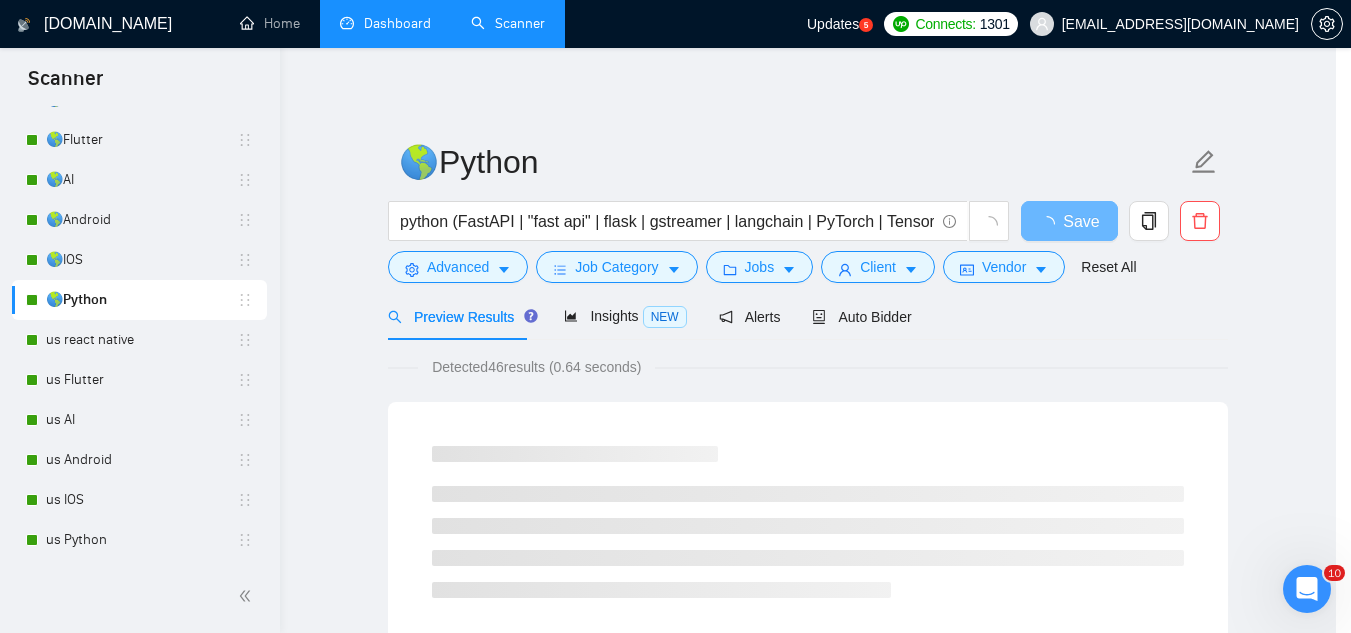 scroll, scrollTop: 99, scrollLeft: 0, axis: vertical 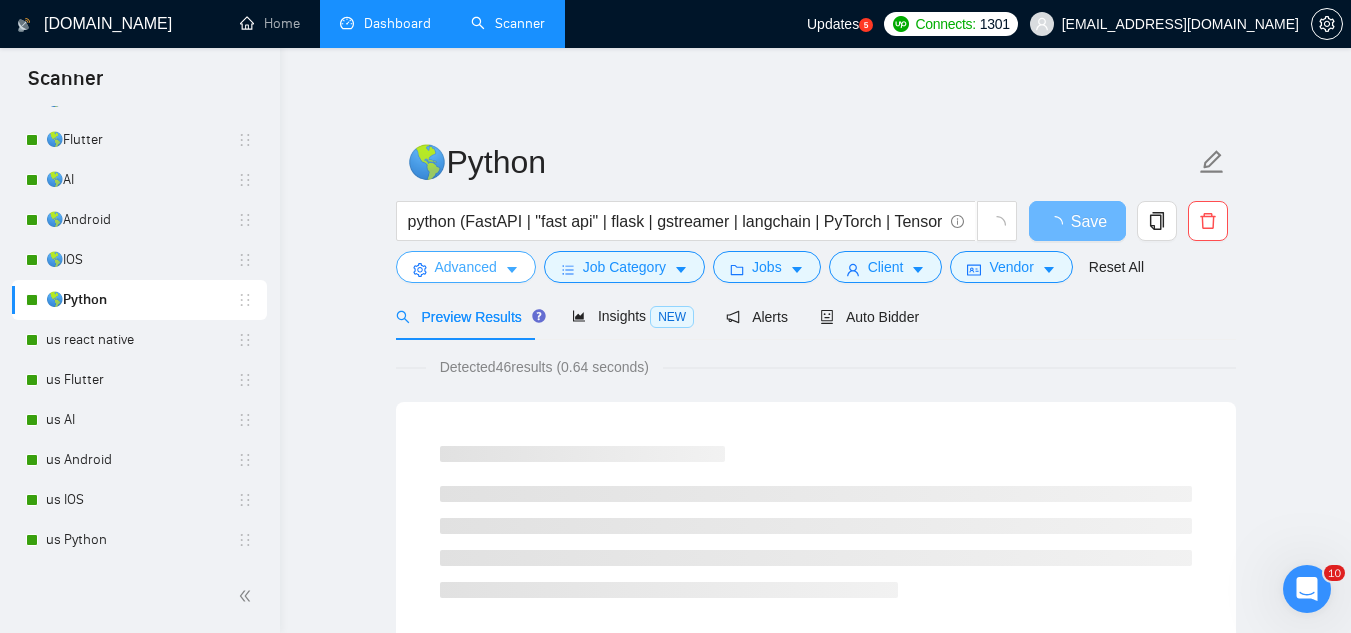 click on "Advanced" at bounding box center [466, 267] 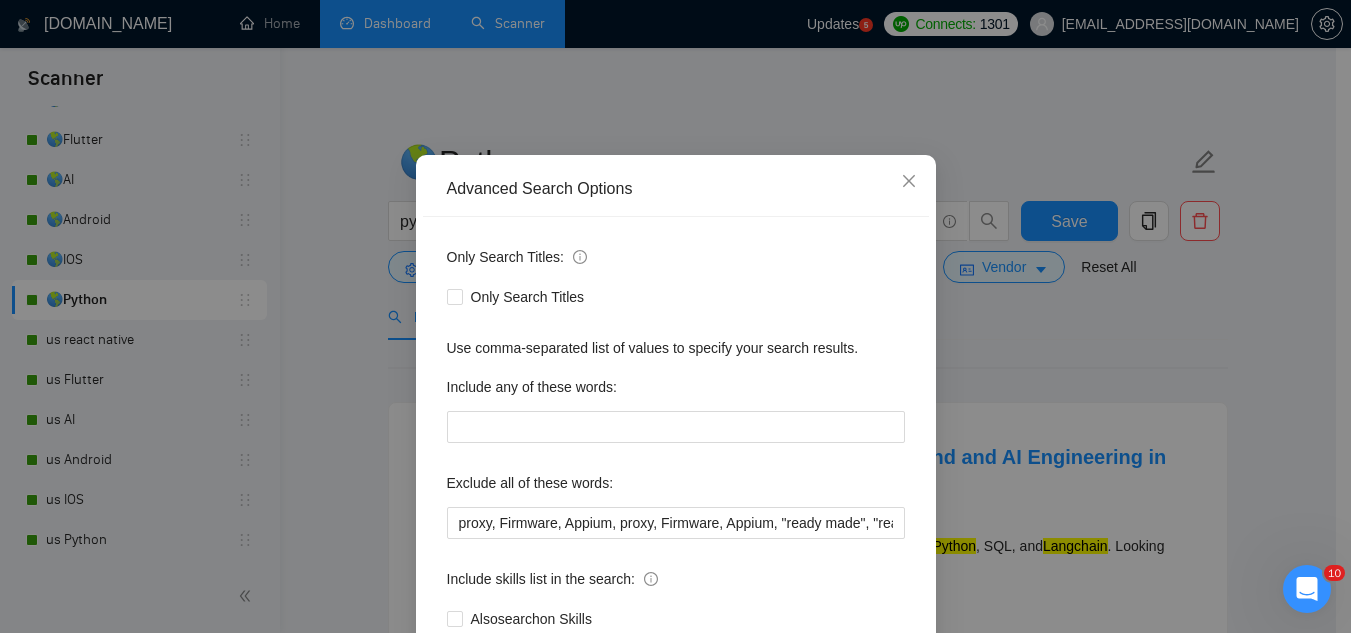 scroll, scrollTop: 100, scrollLeft: 0, axis: vertical 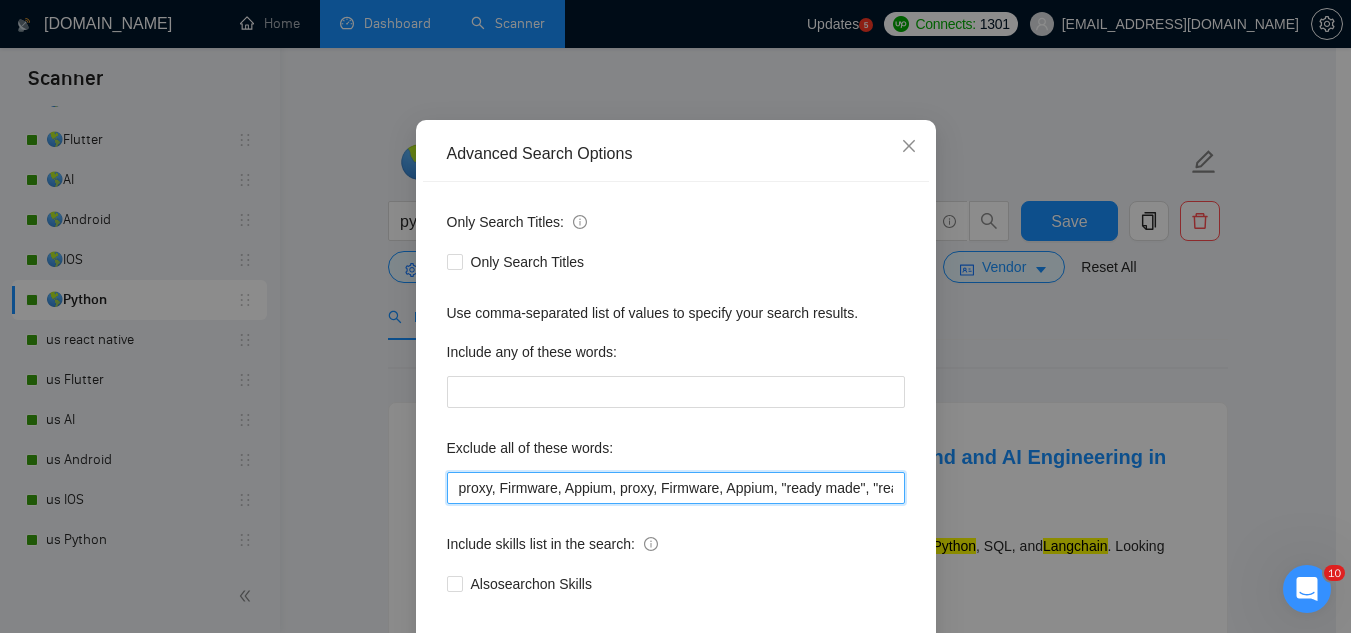click on "proxy, Firmware, Appium, proxy, Firmware, Appium, "ready made", "ready-made", (Data Anal*), consultation, QA, Tester, CTO, "Contract Chief Technology Officer", CPU, sport*, betting, Fantas*, "Sully.ai", (Data Scien*), (marketing analyt*), (predictive analyt*), mentor, BI, "Power BI", train*, tutor, "hardware engineer", designer, "UI/UX Designer", "to join our remote team", SEO, (Video Edit*), "outbound calling", Buscamos, experto, Founding, freelancer*, "join our team", (no agenc*)," at bounding box center [676, 488] 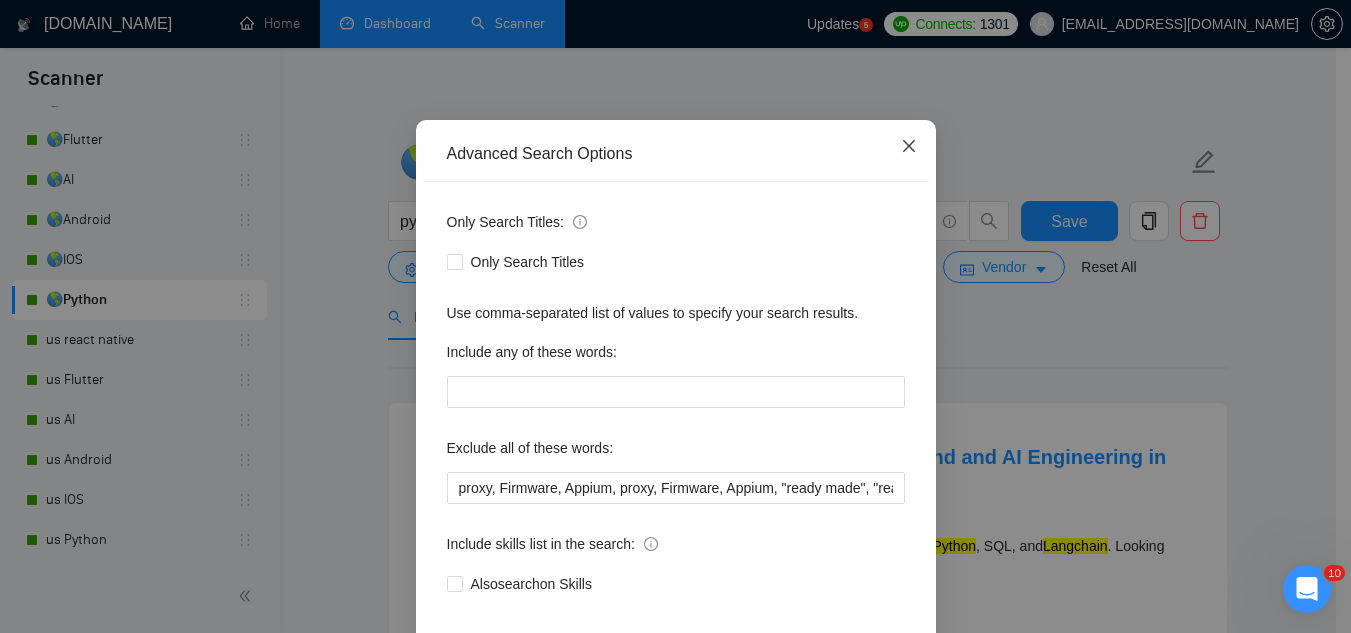 click 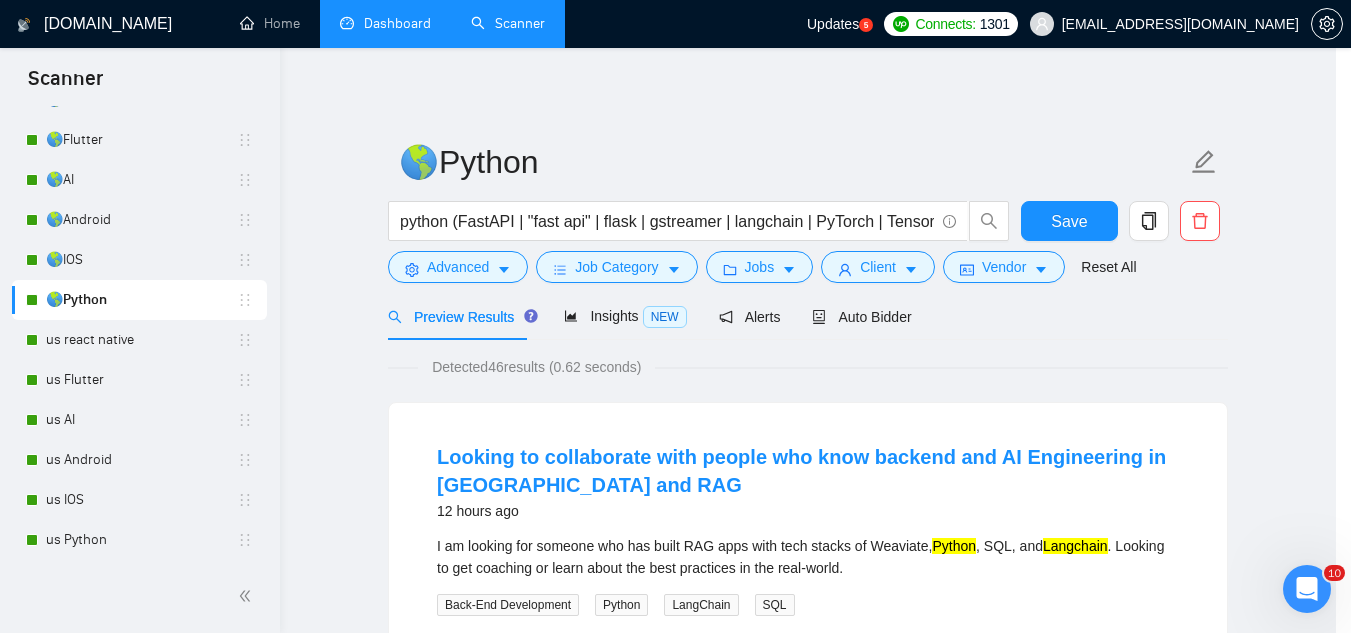 scroll, scrollTop: 99, scrollLeft: 0, axis: vertical 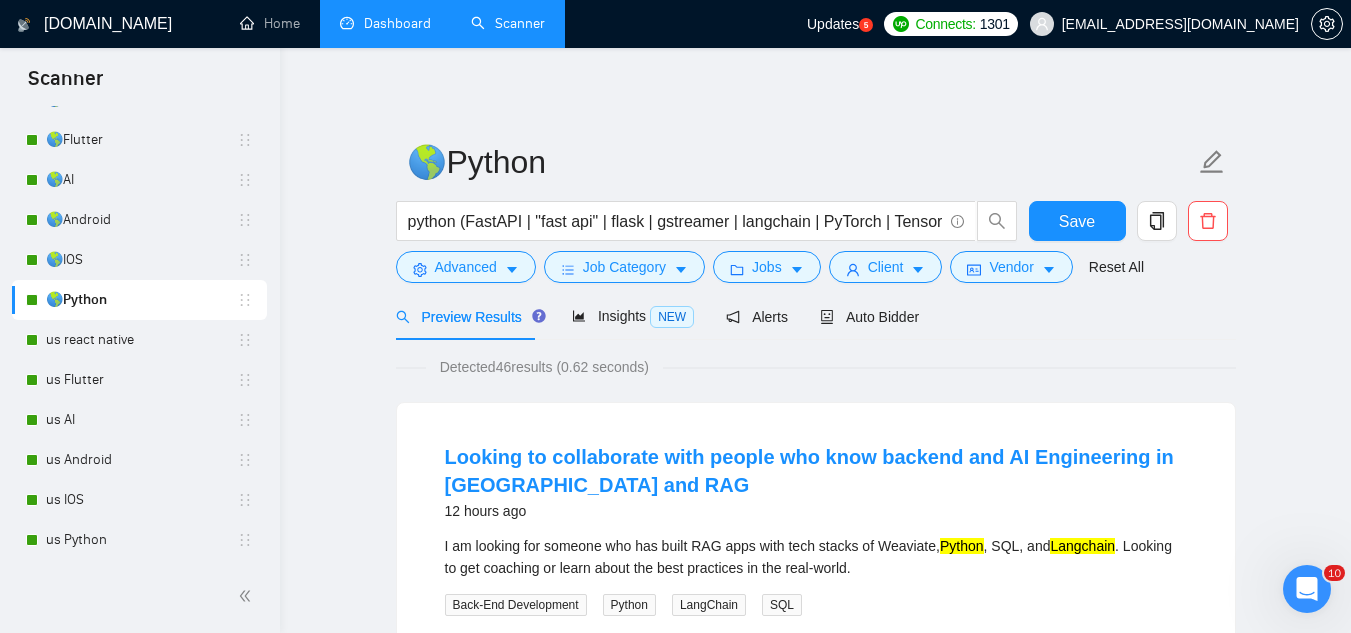 click on "🌎IOS" at bounding box center [141, 260] 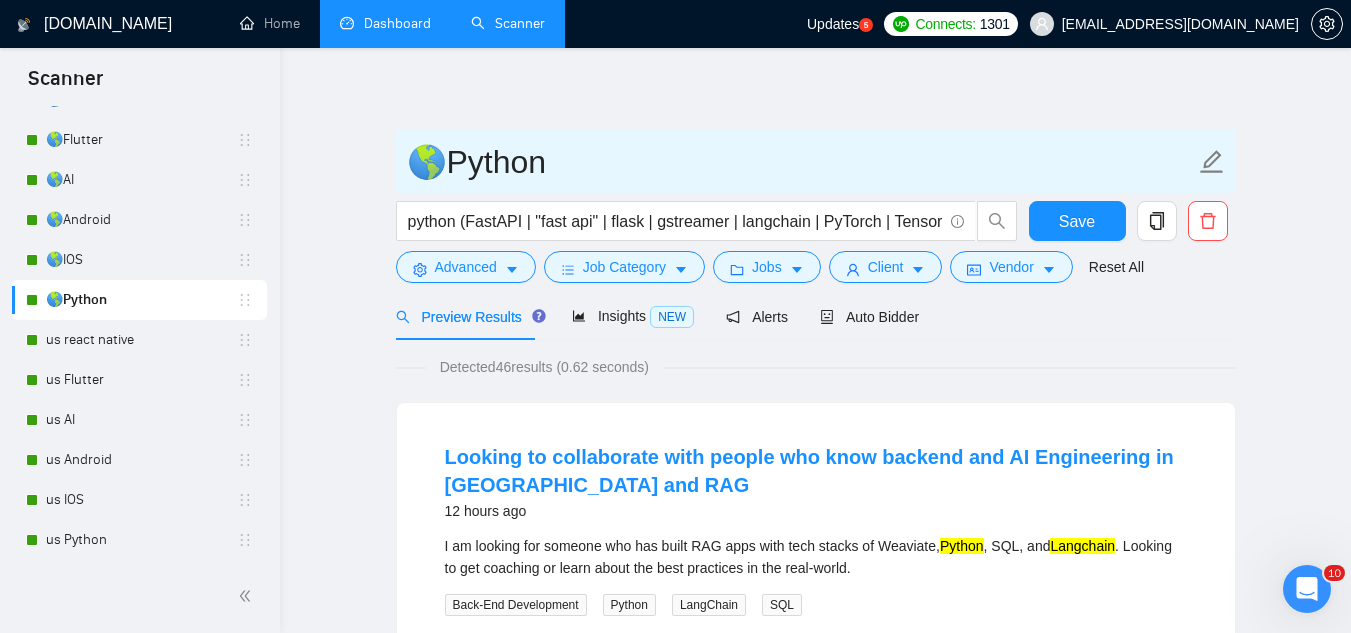 click on "🌎Python python (FastAPI | "fast api" | flask | gstreamer | langchain | PyTorch | TensorFlow) Save Advanced   Job Category   Jobs   Client   Vendor   Reset All Preview Results Insights NEW Alerts Auto Bidder Detected   46  results   (0.62 seconds) Looking to collaborate with people who know backend and AI Engineering in Weaviate and RAG 12 hours ago I am looking for someone who has built RAG apps with tech stacks of Weaviate,  Python , SQL, and  Langchain . Looking to get coaching or learn about the best practices in the real-world. Back-End Development Python LangChain SQL 📡   80% GigRadar Score   $30 - $60 Hourly Everyone Talent Preference Intermediate Experience Level Less than 30 hrs/week Hourly Load Less than 1 month Duration   United States Country $ 841.71 Total Spent $54.98 Avg Rate Paid - Company Size Verified Payment Verified May, 2024 Member Since ⭐️  5.00 Client Feedback Robotics & AI Integration Expert – Build Hybrid Assistant (Face, Body, Local AI Brain) 2 days ago ... Expand Python" at bounding box center (816, 2498) 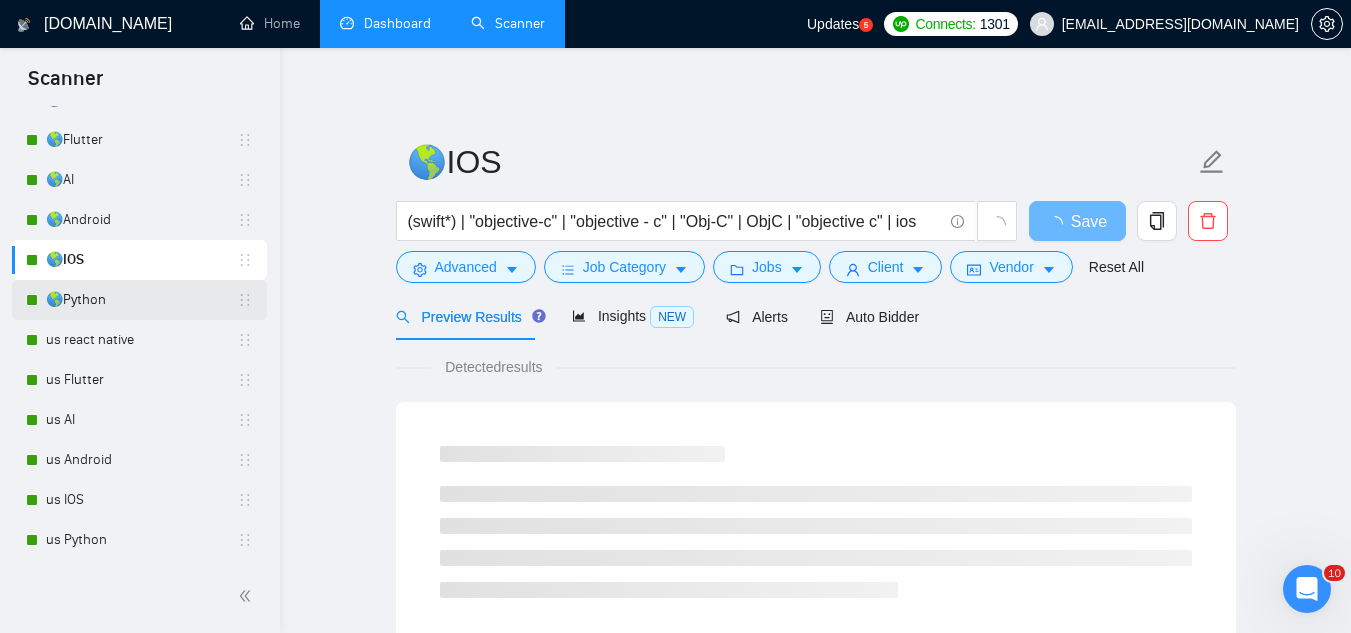 click on "🌎Python" at bounding box center (141, 300) 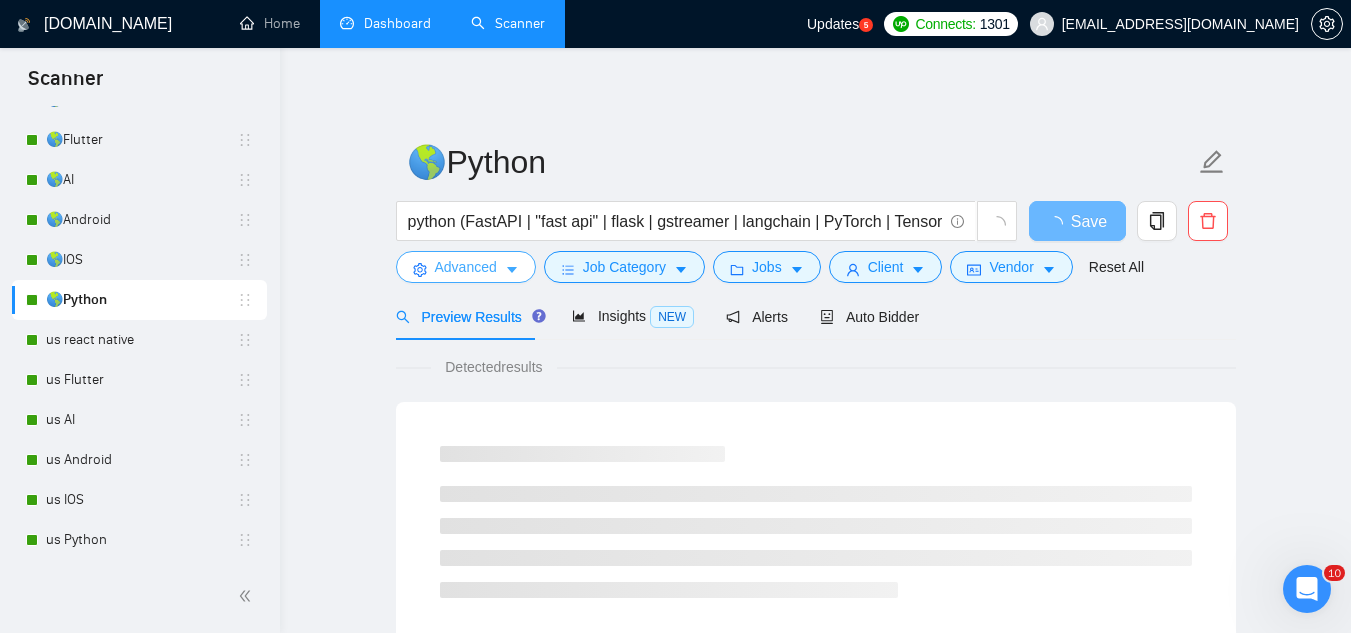 click on "Advanced" at bounding box center [466, 267] 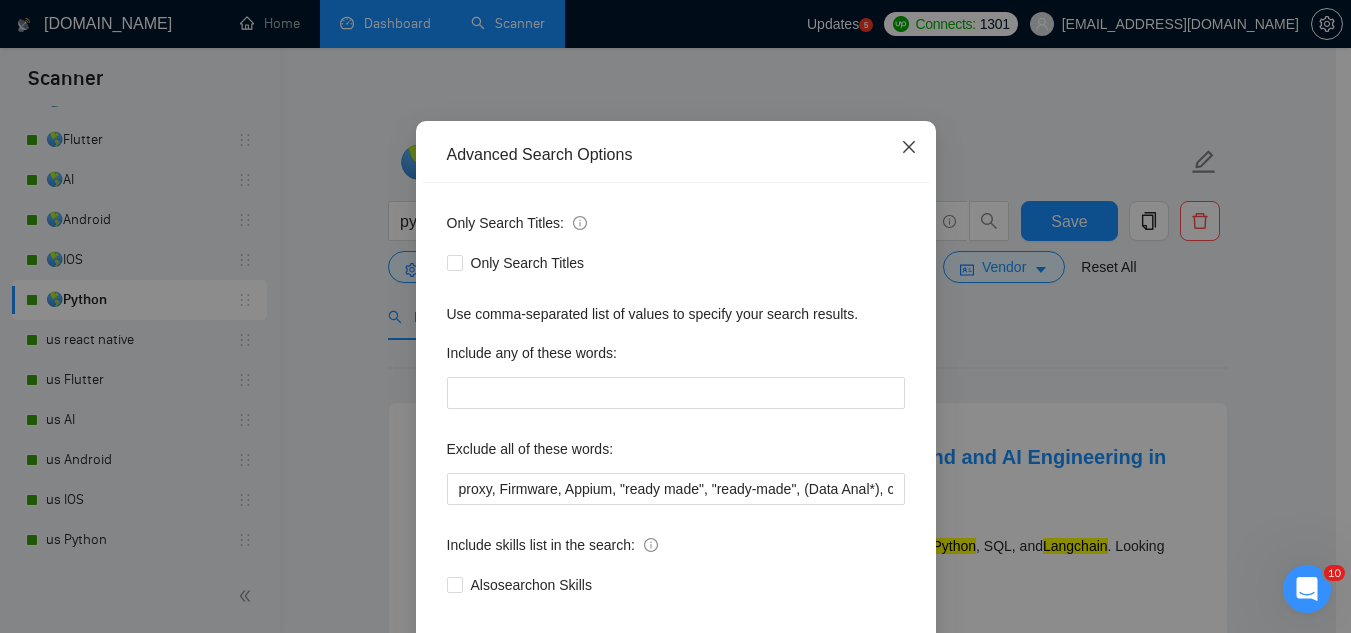 click 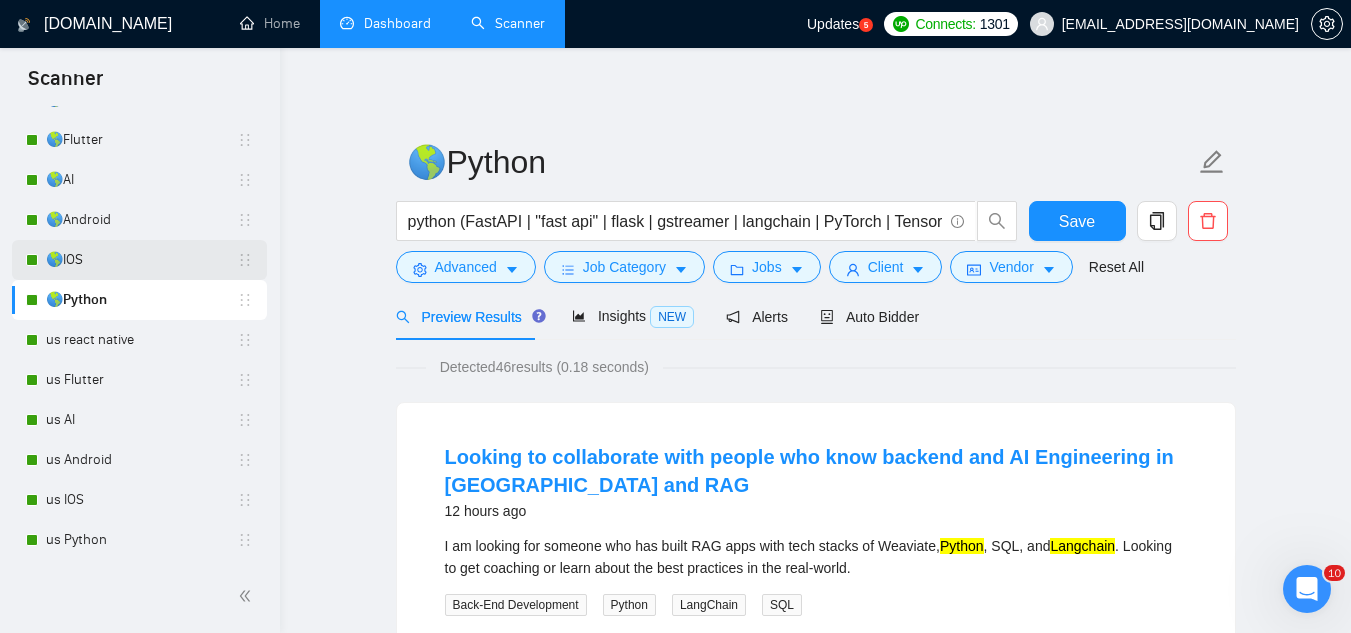 click on "🌎IOS" at bounding box center (141, 260) 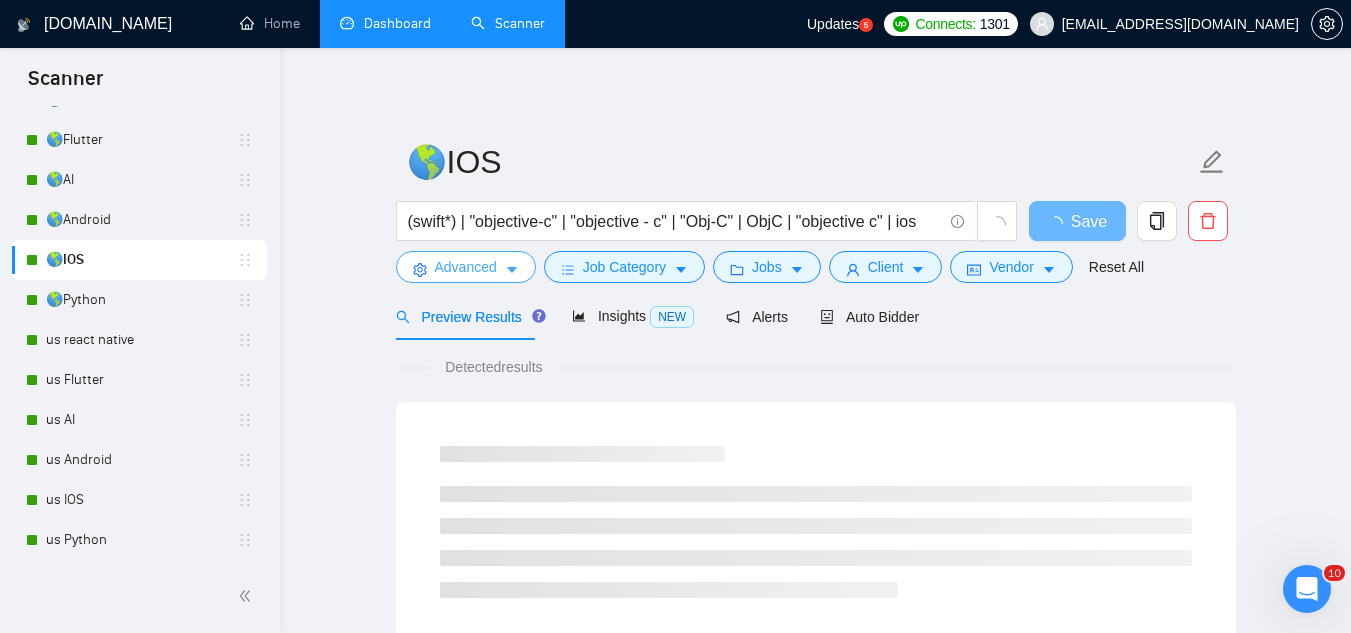 click on "Advanced" at bounding box center [466, 267] 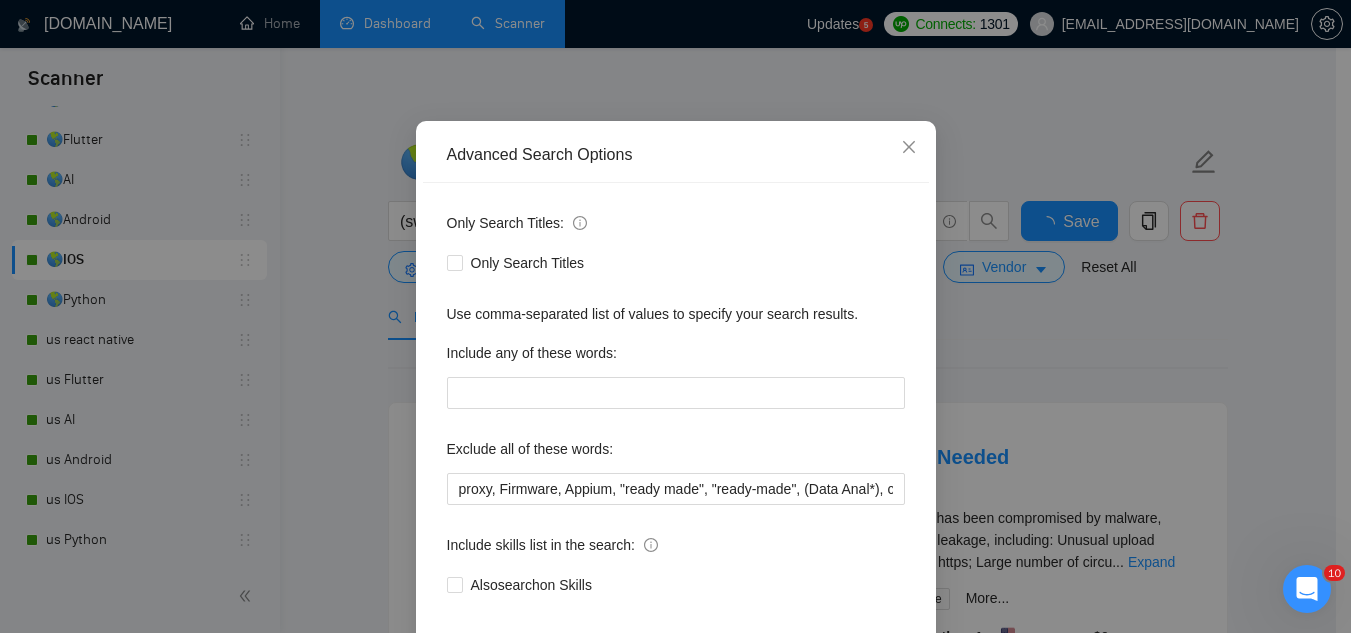 scroll, scrollTop: 100, scrollLeft: 0, axis: vertical 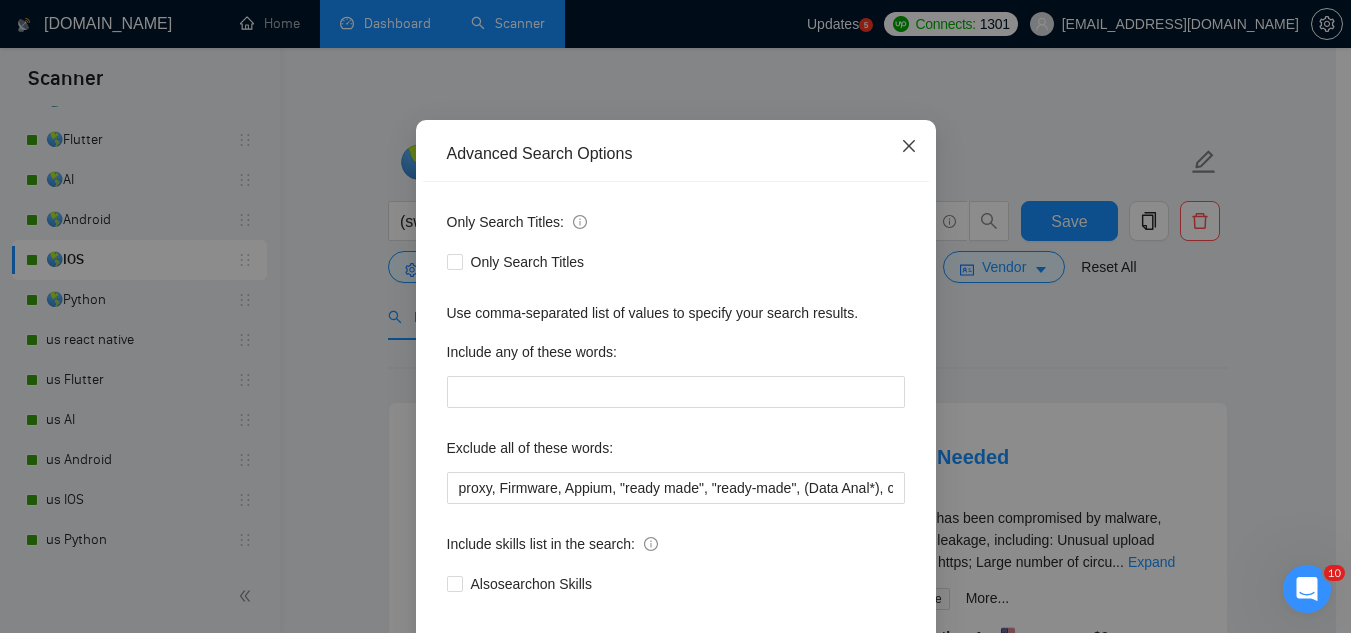 click 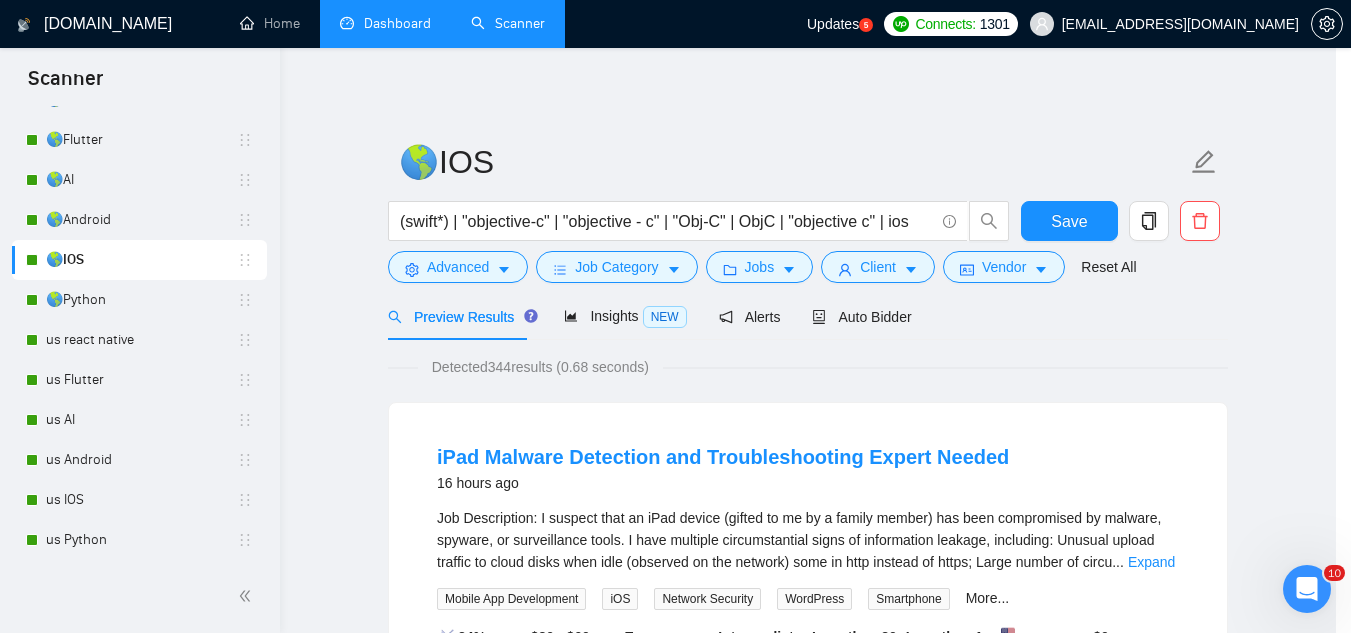scroll, scrollTop: 99, scrollLeft: 0, axis: vertical 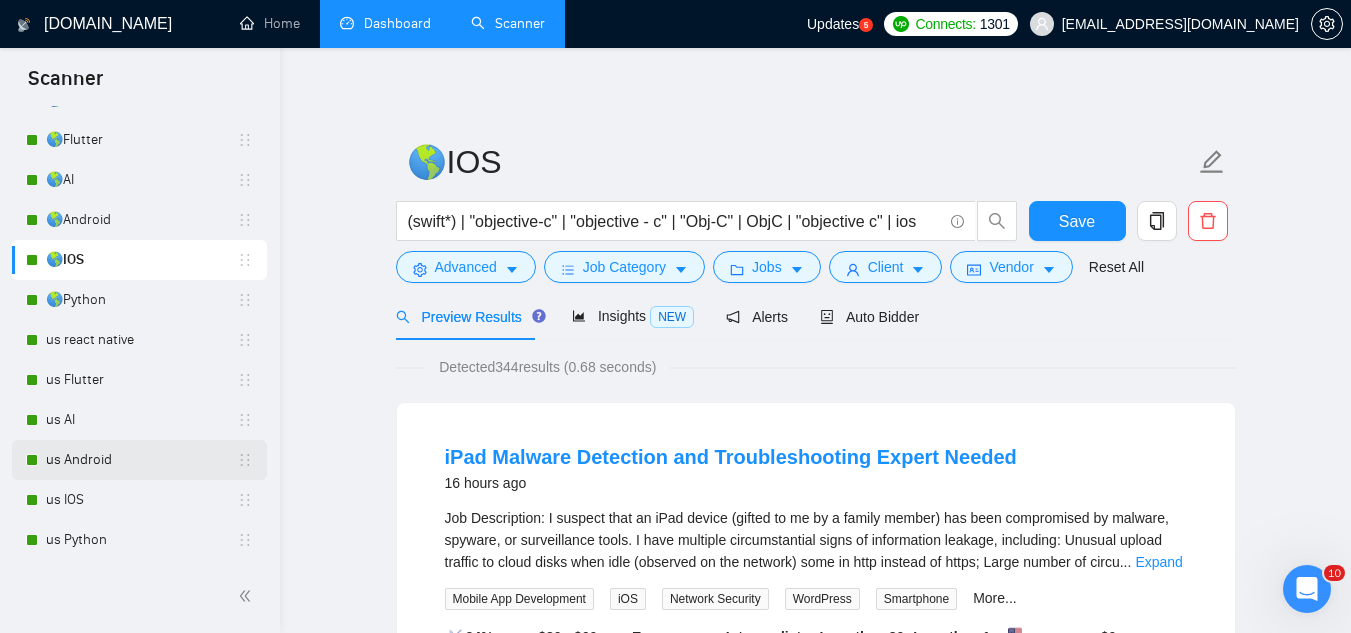 click on "us Android" at bounding box center (141, 460) 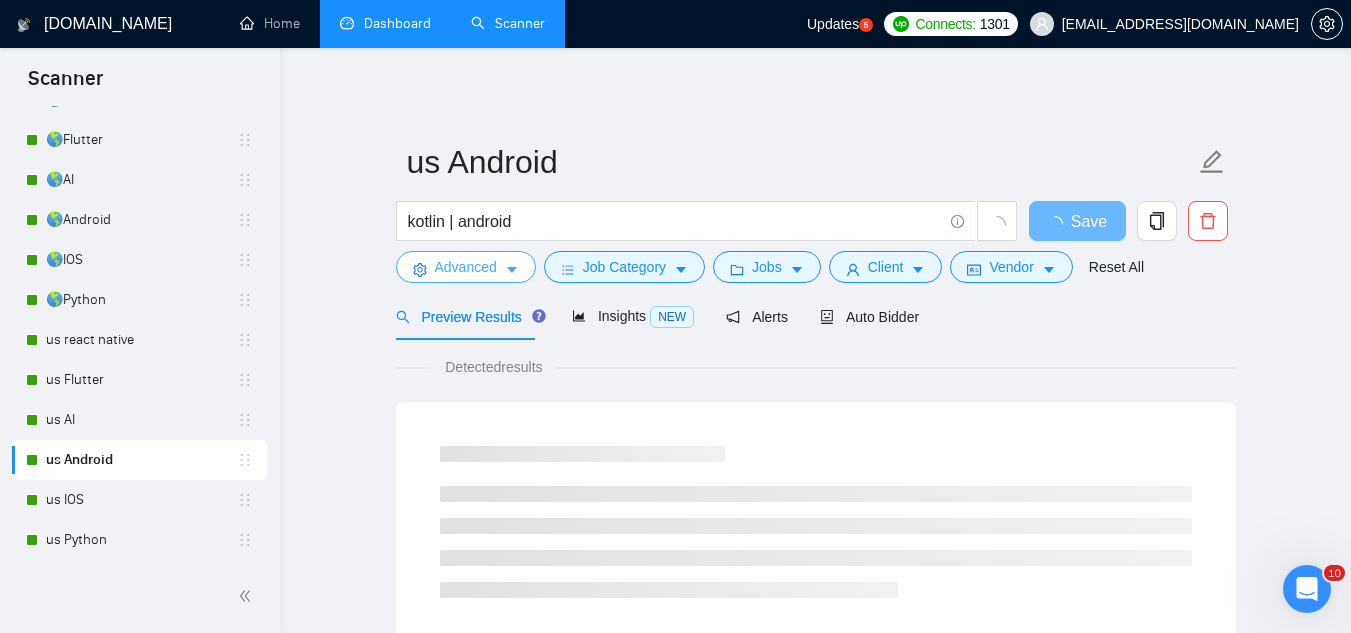 click on "Advanced" at bounding box center (466, 267) 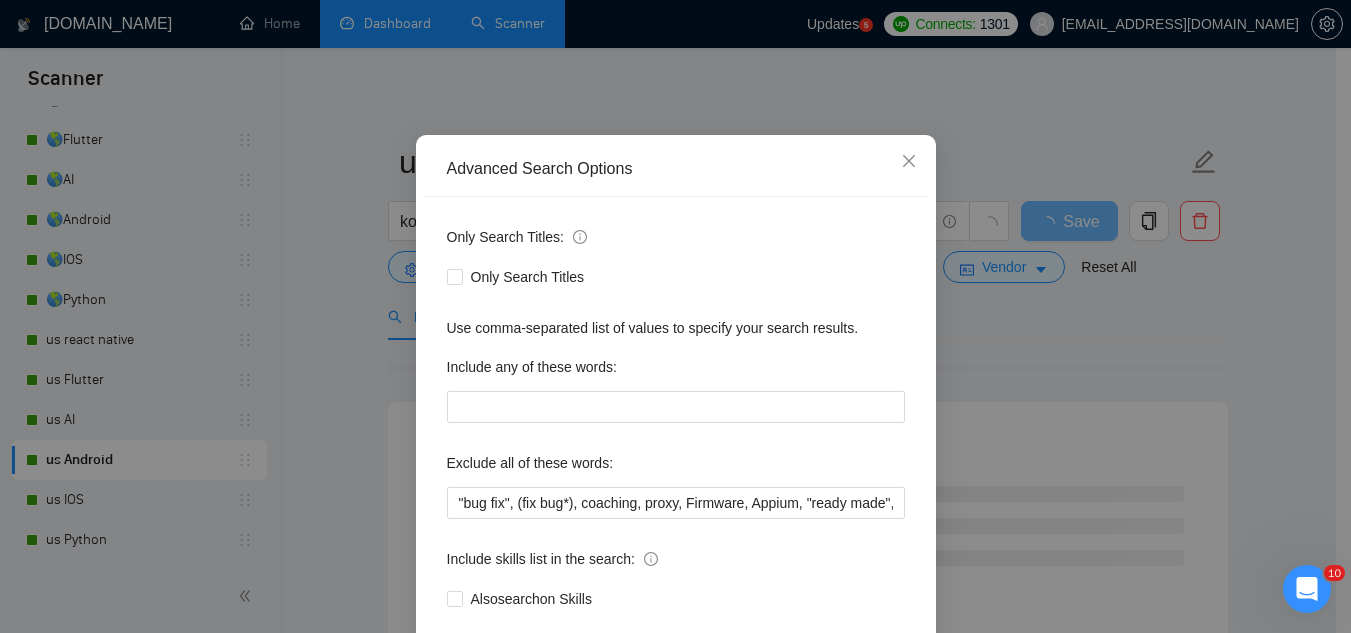 scroll, scrollTop: 199, scrollLeft: 0, axis: vertical 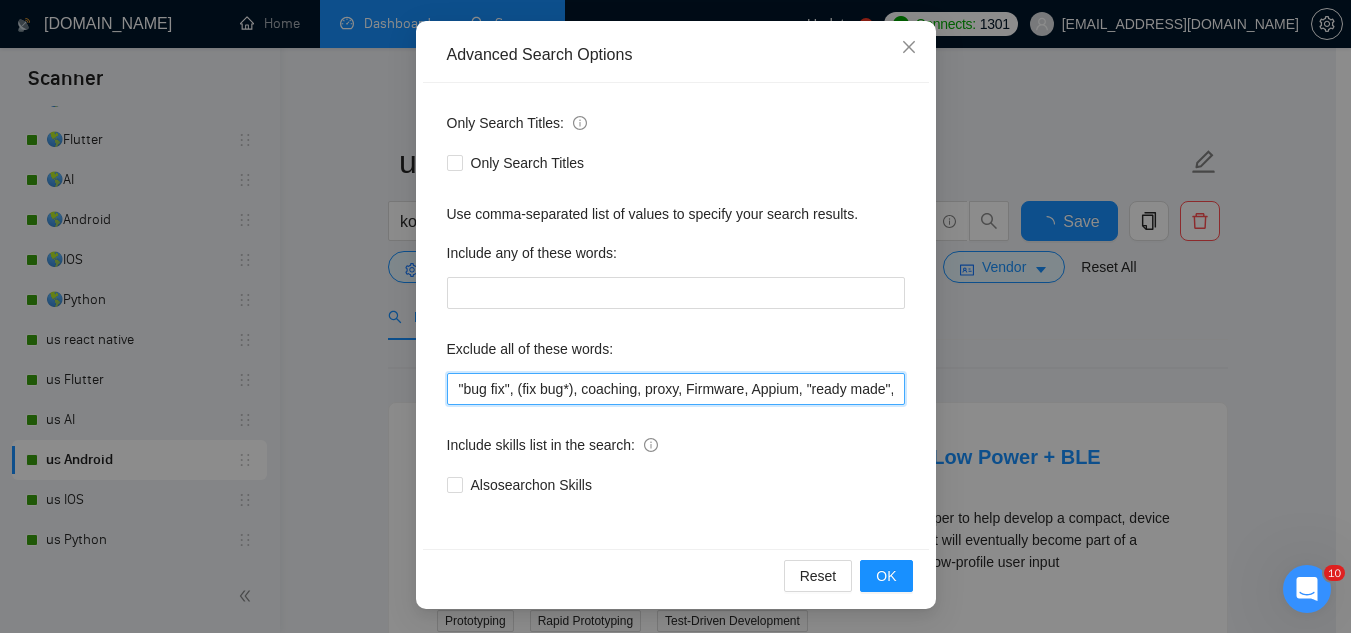 click on ""bug fix", (fix bug*), coaching, proxy, Firmware, Appium, "ready made", "ready-made", (Data Anal*), consultation, QA, Tester, CTO, "Contract Chief Technology Officer", CPU, sport*, betting, Fantas*, "Sully.ai", (Data Scien*), (marketing analyt*), (predictive analyt*), mentor, BI, "Power BI", train*, tutor, UI, "hardware engineer", designer, "UI/UX Designer", "to join our remote team", SEO, (Video Edit*), "outbound calling", Buscamos, experto, Founding, freelancer*, "join our team", (no agenc*)," at bounding box center [676, 389] 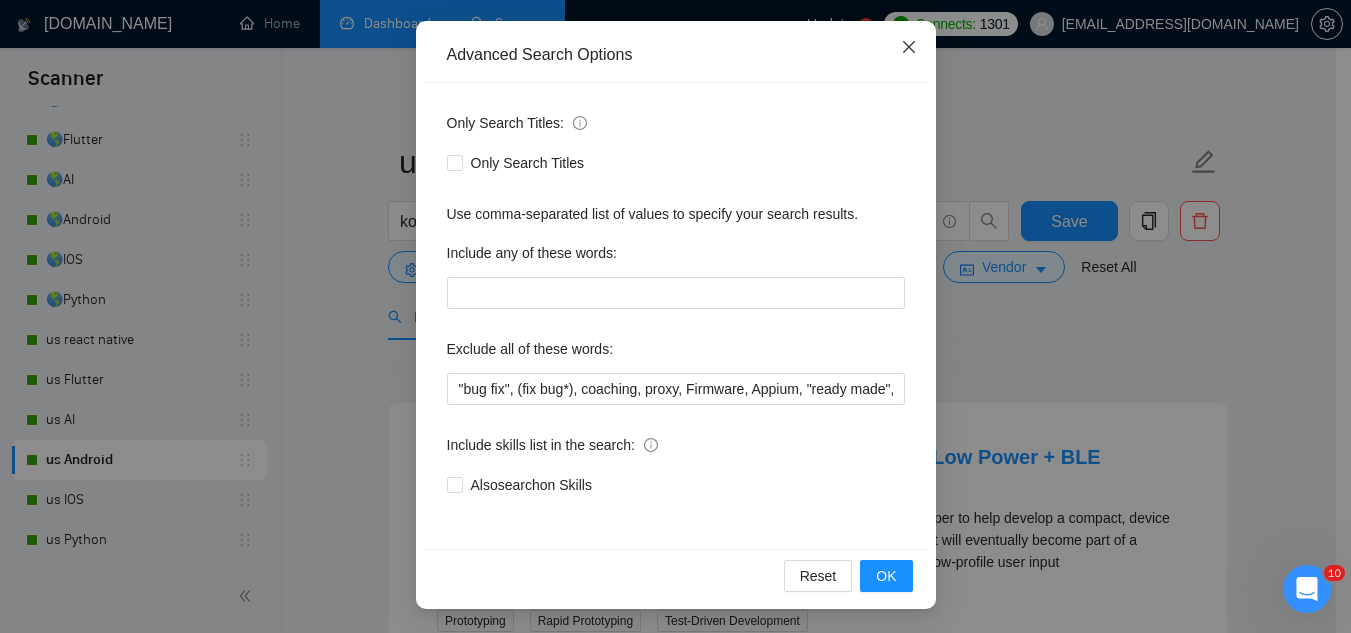 click 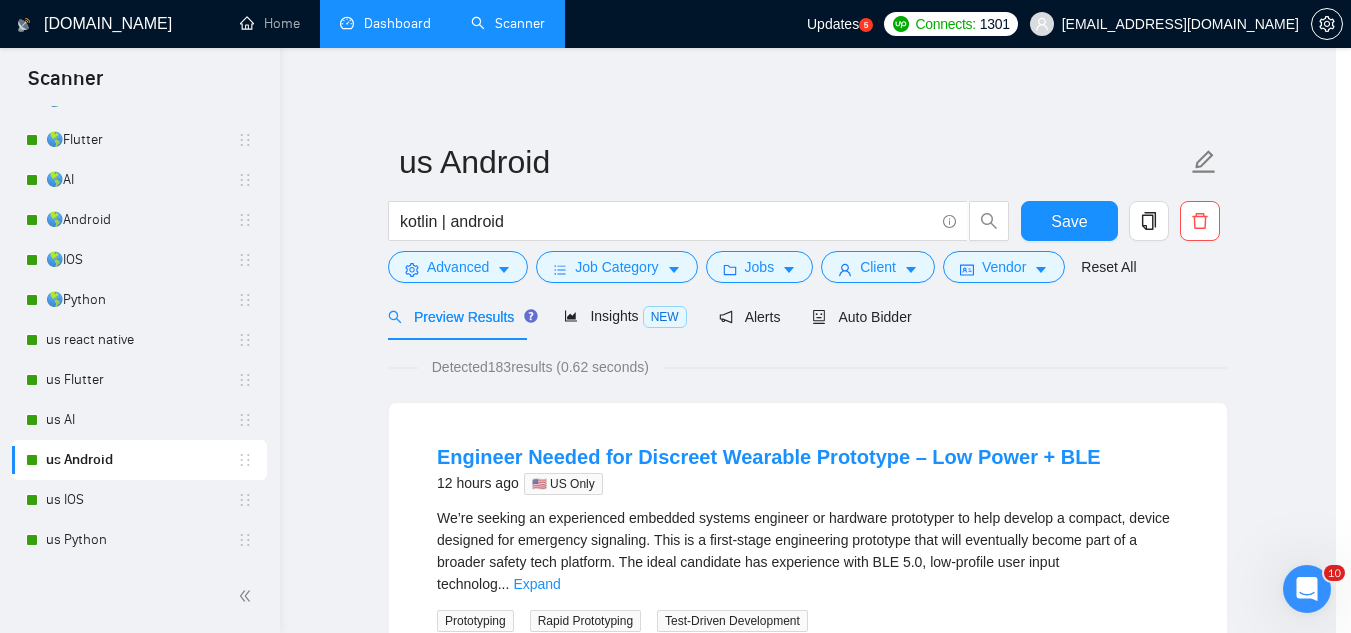scroll, scrollTop: 99, scrollLeft: 0, axis: vertical 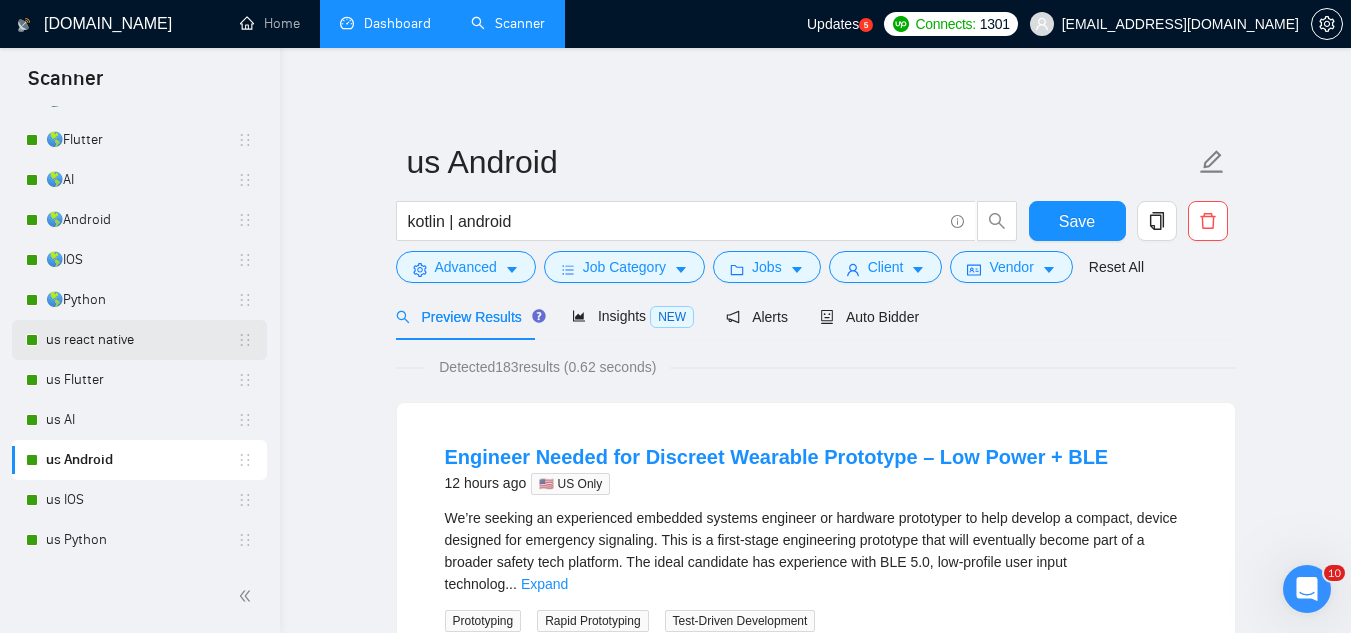 click on "us react native" at bounding box center [141, 340] 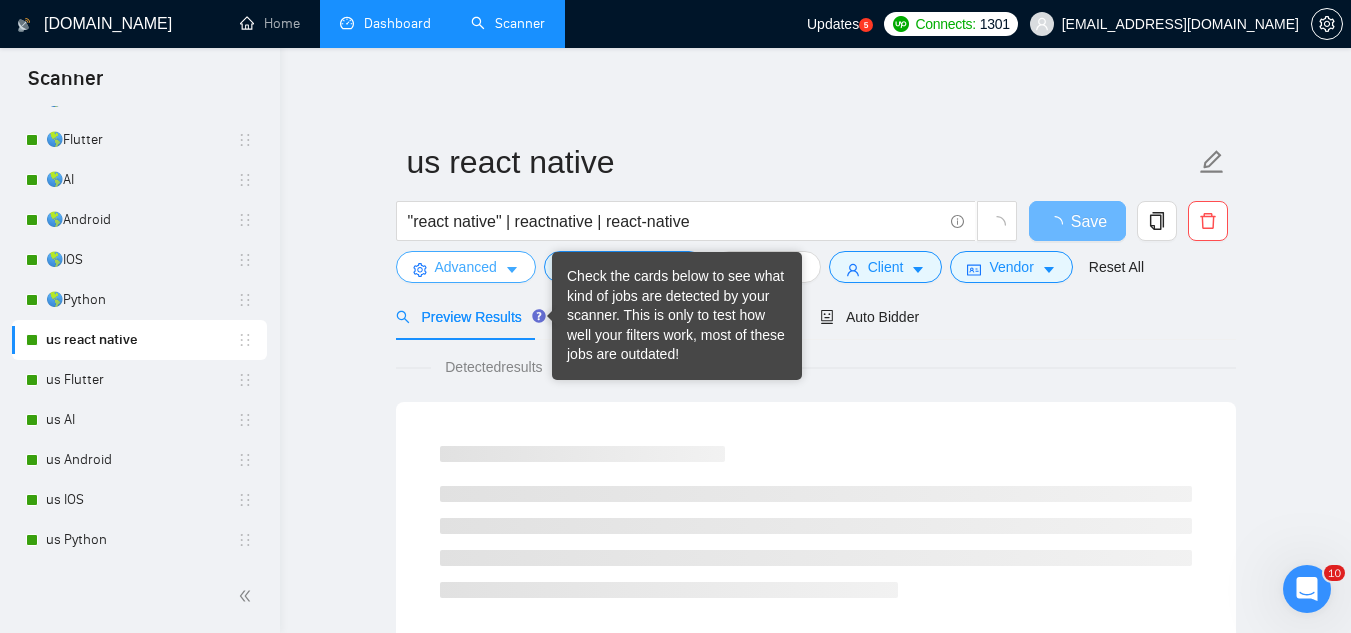 click on "Advanced" at bounding box center [466, 267] 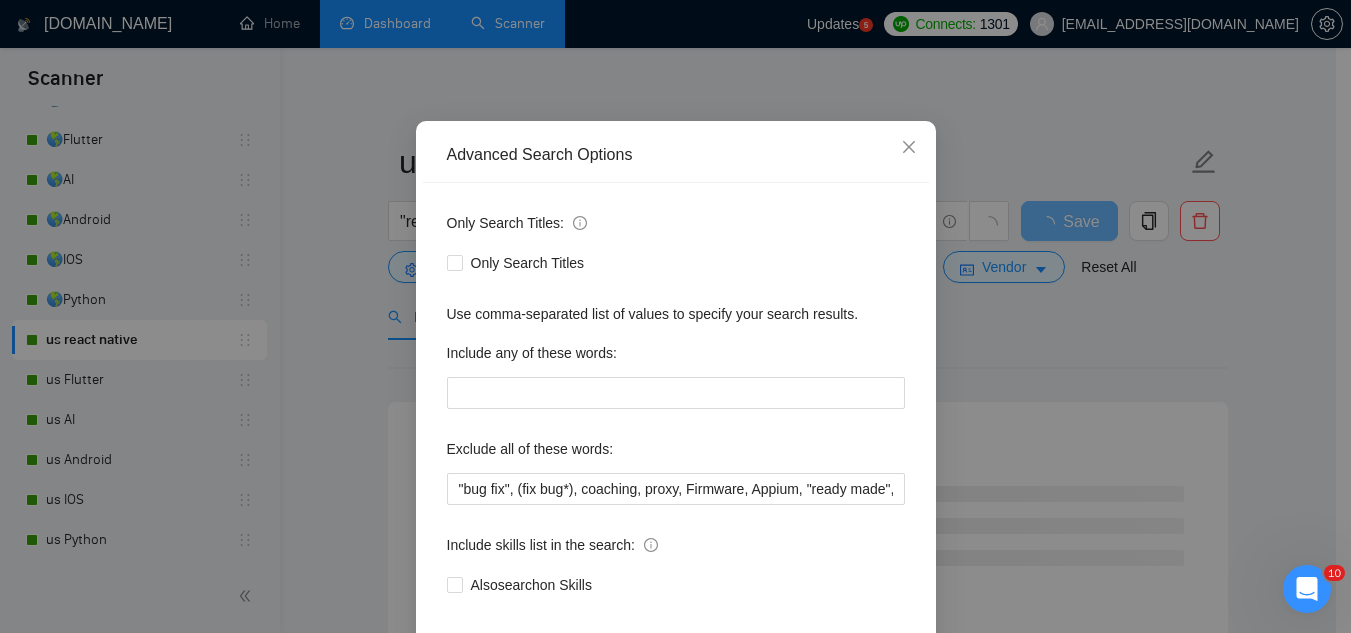 drag, startPoint x: 358, startPoint y: 209, endPoint x: 185, endPoint y: 268, distance: 182.78403 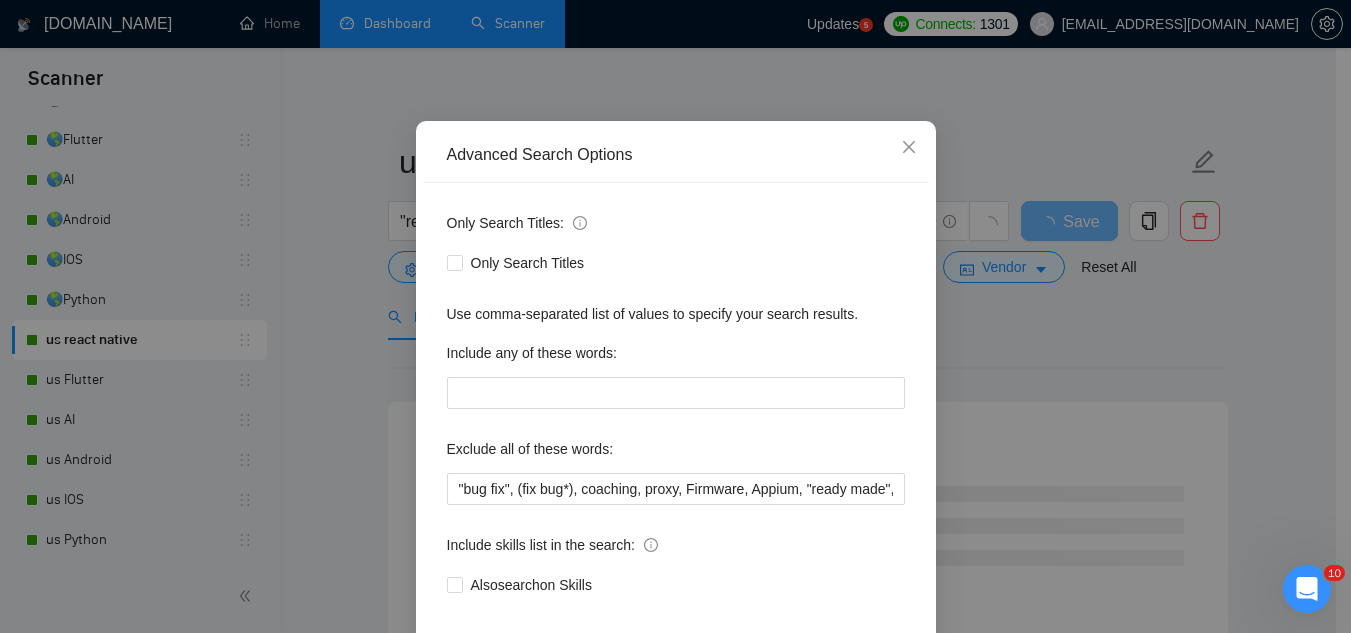 click on "Advanced Search Options Only Search Titles:   Only Search Titles Use comma-separated list of values to specify your search results. Include any of these words: Exclude all of these words: "bug fix", (fix bug*), coaching, proxy, Firmware, Appium, "ready made", "ready-made", (Data Anal*), consultation, QA, Tester, CTO, "Contract Chief Technology Officer", CPU, sport*, betting, Fantas*, "Sully.ai", (Data Scien*), (marketing analyt*), (predictive analyt*), mentor, BI, "Power BI", train*, tutor, "to join our", "on-site", onsite, "Fractional CTO", SEO, (Video Edit*), "outbound calling", Buscamos, experto, Founding, freelancer*, "join our team", (no agenc*), Include skills list in the search:   Also  search  on Skills Reset OK" at bounding box center (675, 316) 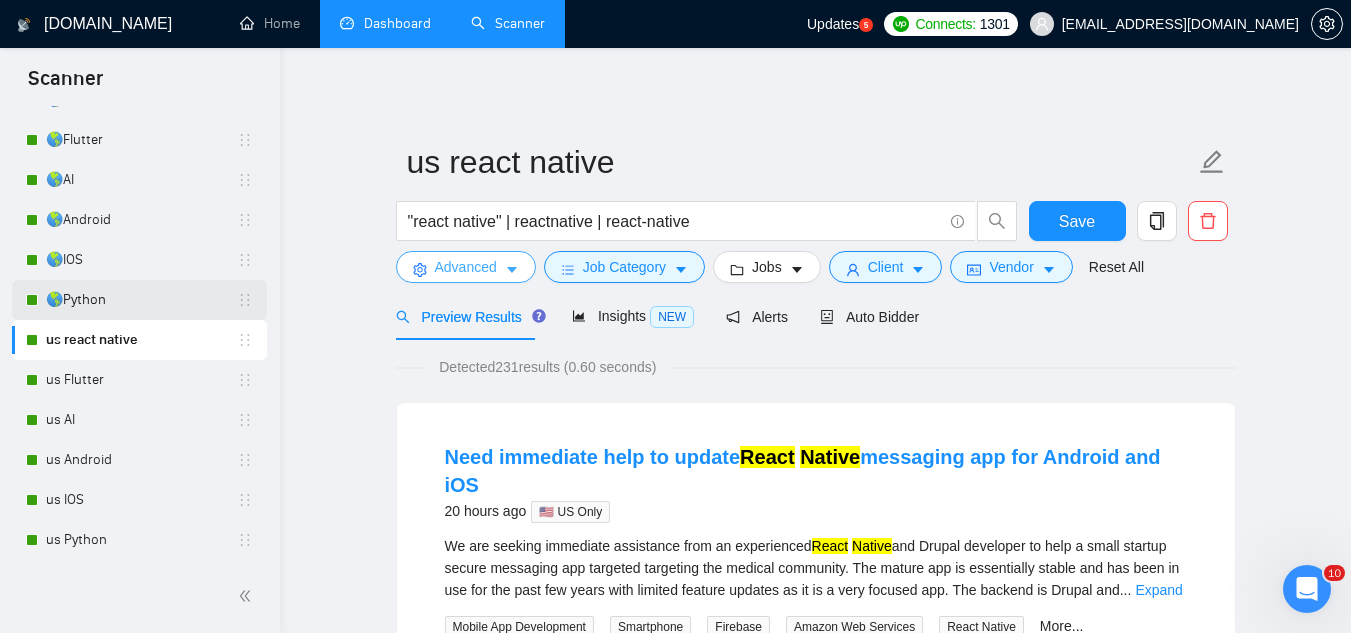 click on "Scanner New Scanner My Scanners 🌎react native $125 🌎Flutter $125 🌎AI $125 🌎Android $125 🌎IOS $125 🌎Python $125 us react native $125 us Flutter $125 us AI $125 us Android $125 us IOS $125 us Python $125 🌎react native 🌎Flutter 🌎AI 🌎Android 🌎IOS 🌎Python us react native us Flutter us AI us Android us IOS us Python GigRadar.io Home Dashboard Scanner Updates
5
Connects: 1301 caleb+beachcities@socialbloom.io us react native "react native" | reactnative | react-native Save Advanced   Job Category   Jobs   Client   Vendor   Reset All Preview Results Insights NEW Alerts Auto Bidder Detected   231  results   (0.60 seconds) Need immediate help to update  React   Native  messaging app for Android and iOS 20 hours ago 🇺🇸 US Only We are seeking immediate assistance from an experienced  React   Native ... Expand Mobile App Development Smartphone Firebase Amazon Web Services React Native More... 📡   65% GigRadar Score" at bounding box center [675, 316] 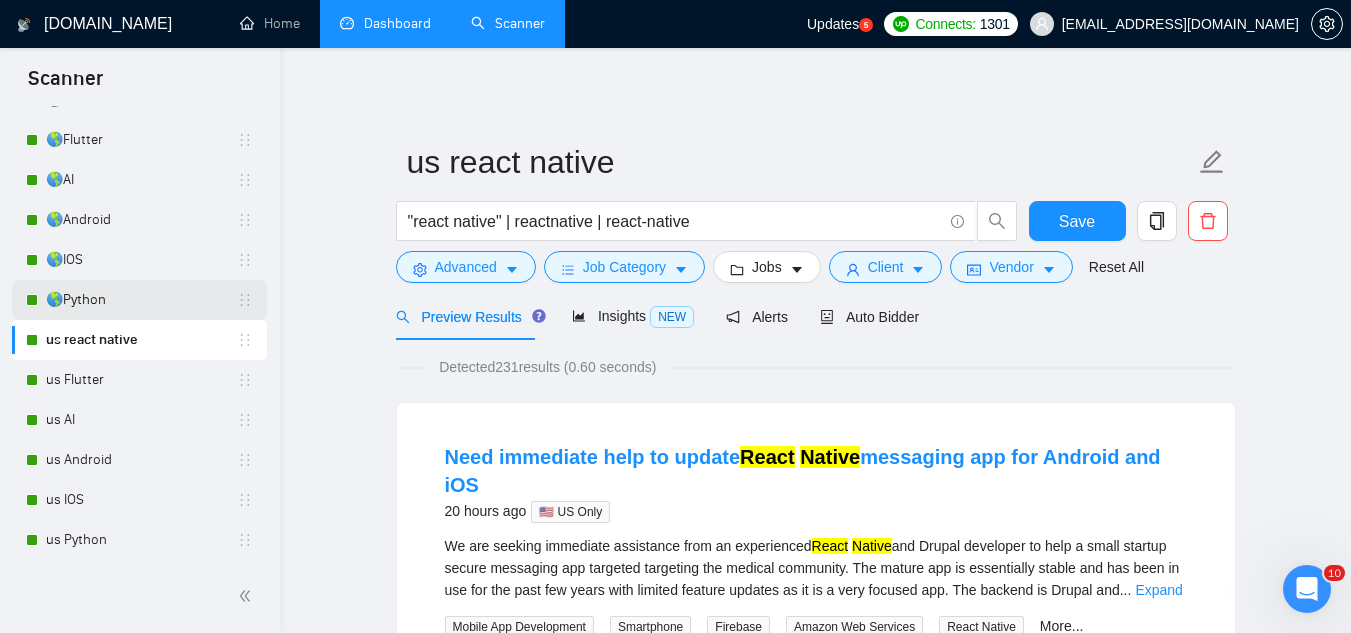 click on "🌎Python" at bounding box center [141, 300] 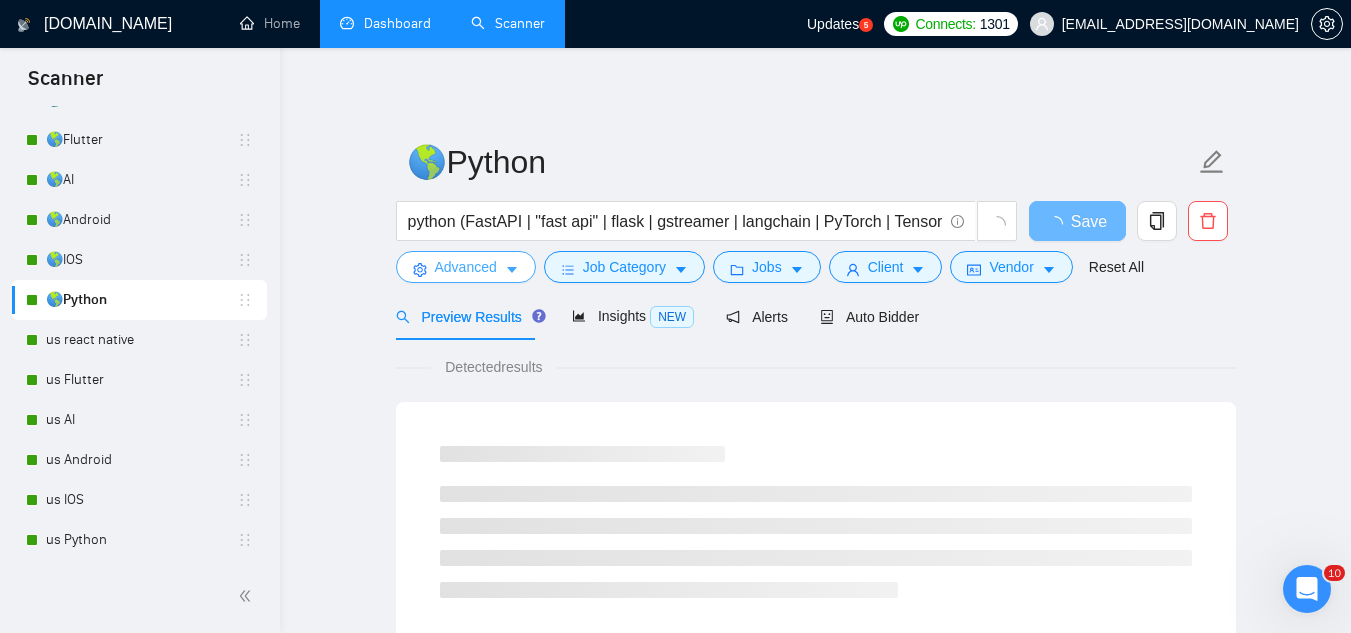 click on "Advanced" at bounding box center (466, 267) 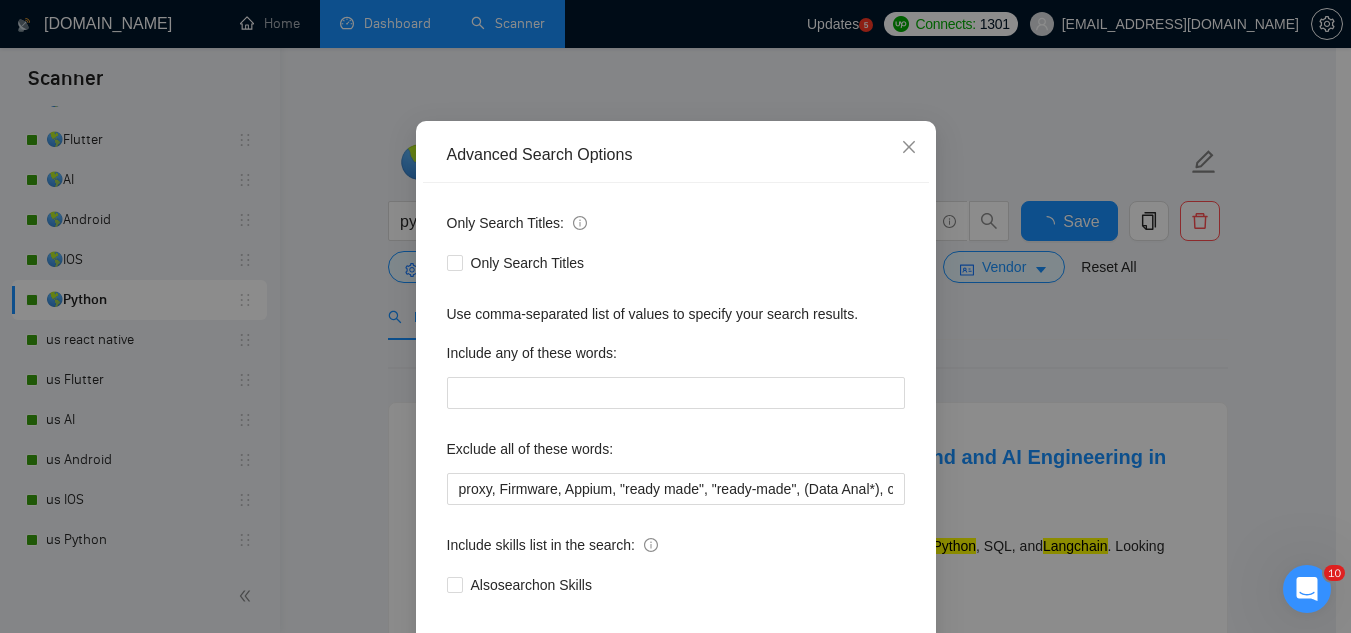 scroll, scrollTop: 197, scrollLeft: 0, axis: vertical 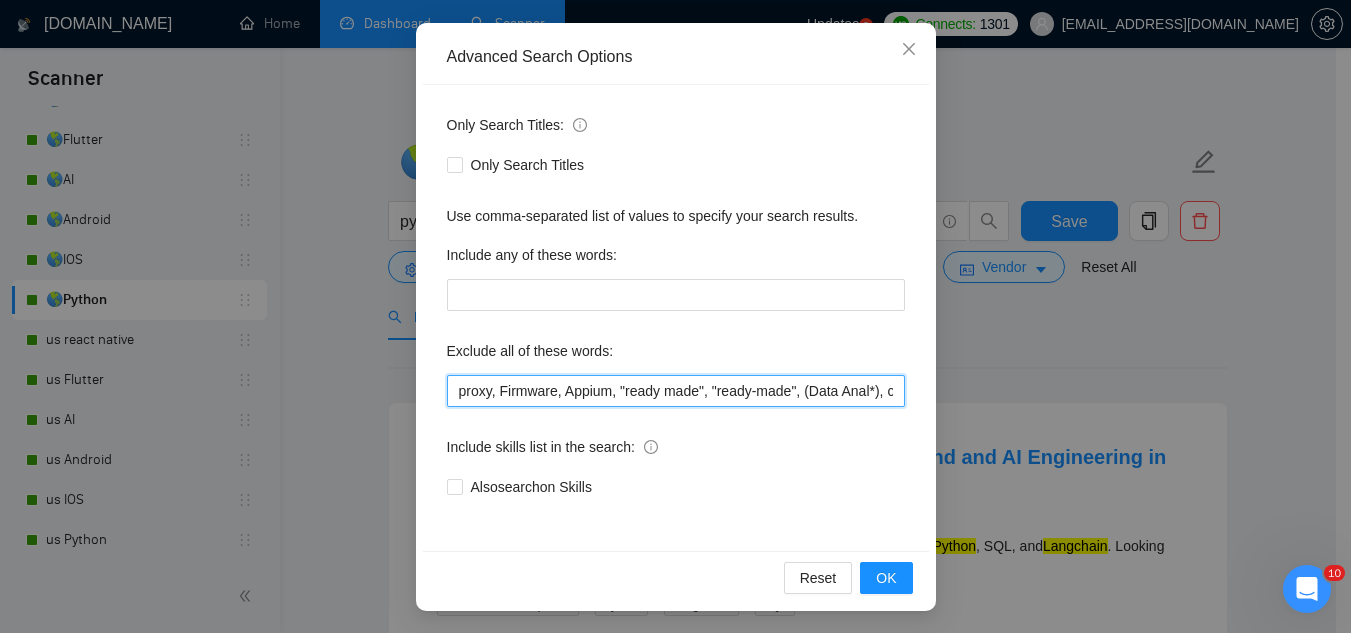 click on "proxy, Firmware, Appium, "ready made", "ready-made", (Data Anal*), consultation, QA, Tester, CTO, "Contract Chief Technology Officer", CPU, sport*, betting, Fantas*, "Sully.ai", (Data Scien*), (marketing analyt*), (predictive analyt*), mentor, BI, "Power BI", train*, tutor, "hardware engineer", designer, "UI/UX Designer", "to join our remote team", SEO, (Video Edit*), "outbound calling", Buscamos, experto, Founding, freelancer*, "join our team", (no agenc*)," at bounding box center [676, 391] 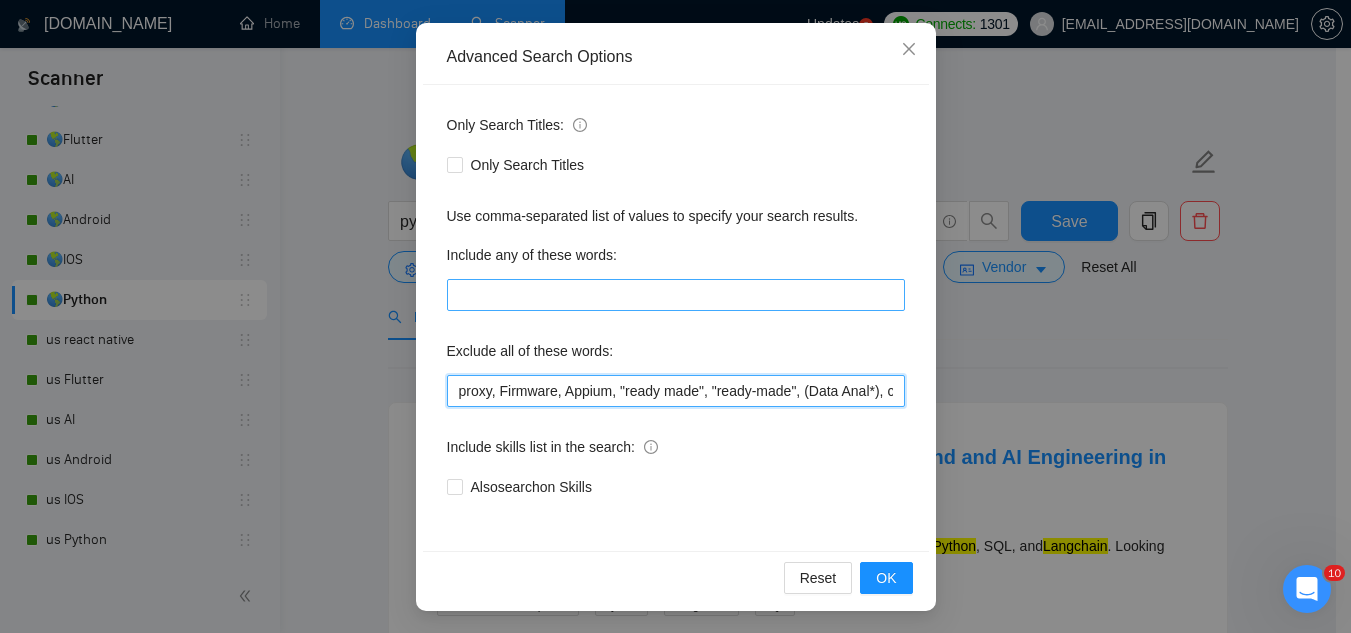 paste on ""bug fix", (fix bug*), coaching," 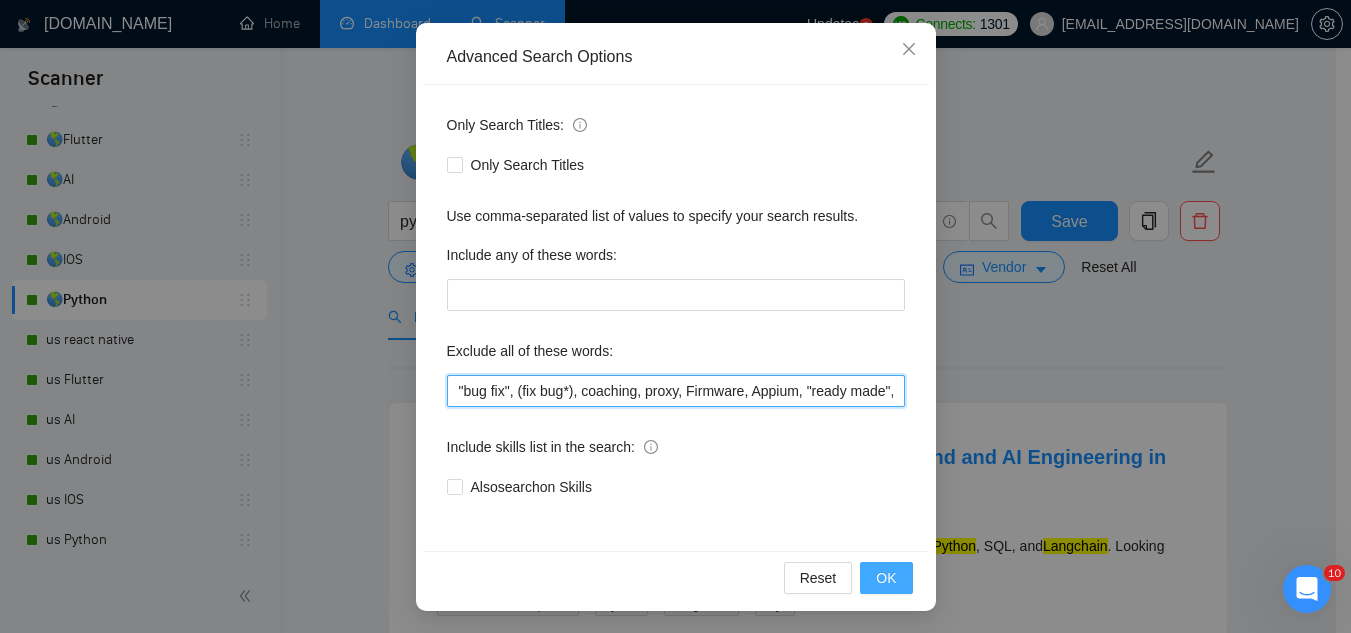 type on ""bug fix", (fix bug*), coaching, proxy, Firmware, Appium, "ready made", "ready-made", (Data Anal*), consultation, QA, Tester, CTO, "Contract Chief Technology Officer", CPU, sport*, betting, Fantas*, "Sully.ai", (Data Scien*), (marketing analyt*), (predictive analyt*), mentor, BI, "Power BI", train*, tutor, "hardware engineer", designer, "UI/UX Designer", "to join our remote team", SEO, (Video Edit*), "outbound calling", Buscamos, experto, Founding, freelancer*, "join our team", (no agenc*)," 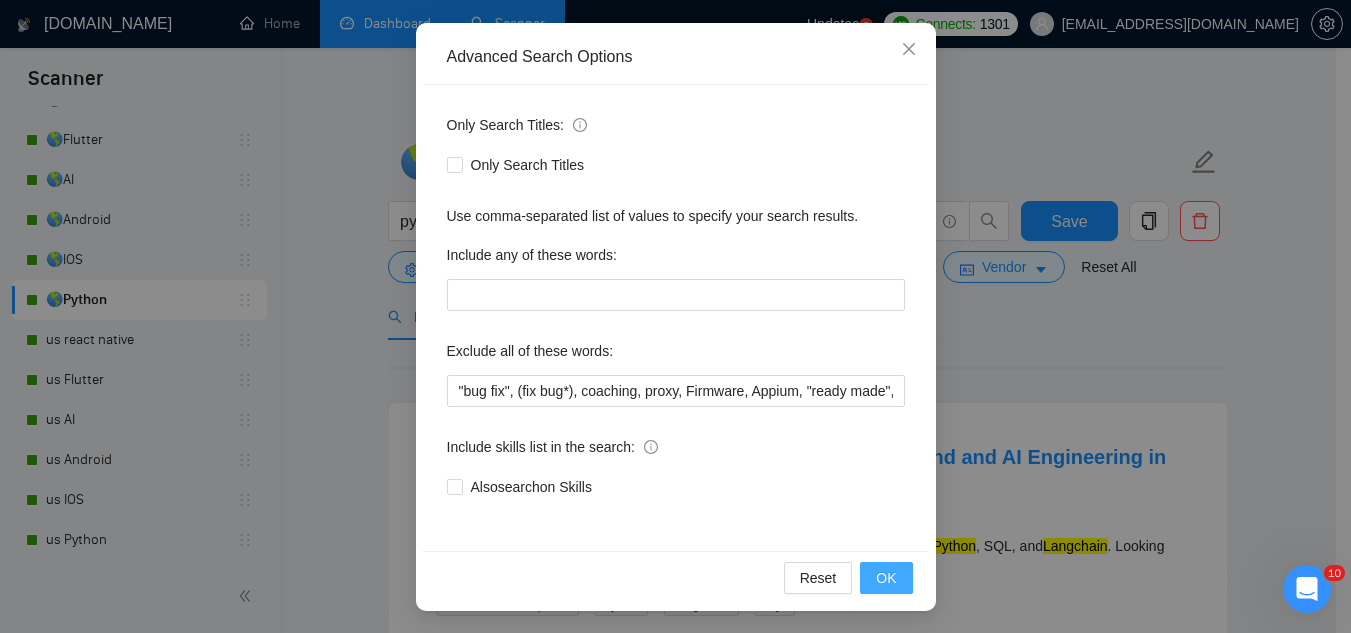 click on "OK" at bounding box center [886, 578] 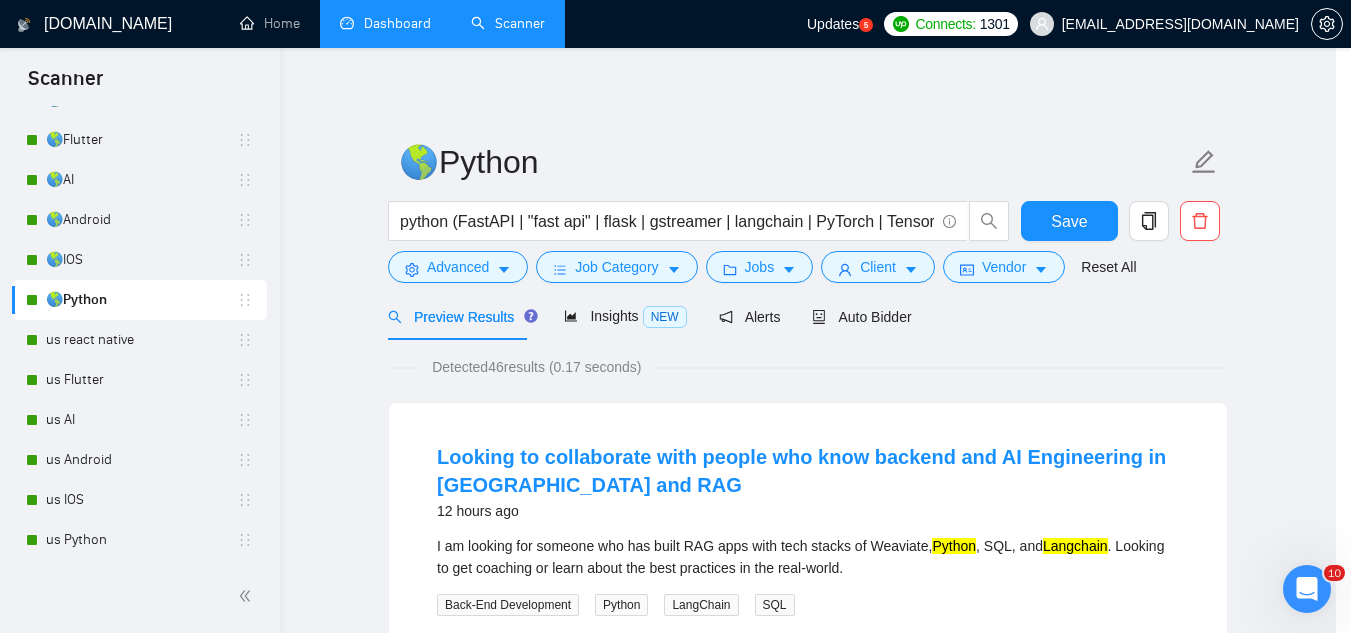 scroll, scrollTop: 99, scrollLeft: 0, axis: vertical 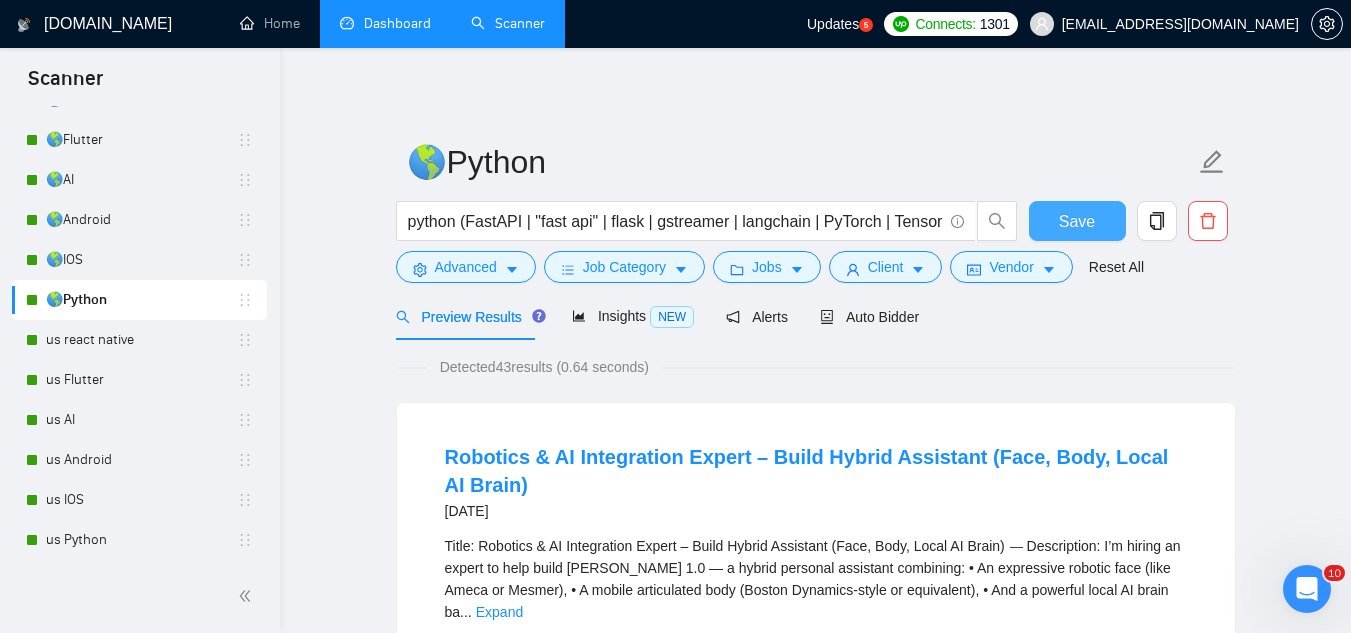 click on "Save" at bounding box center [1077, 221] 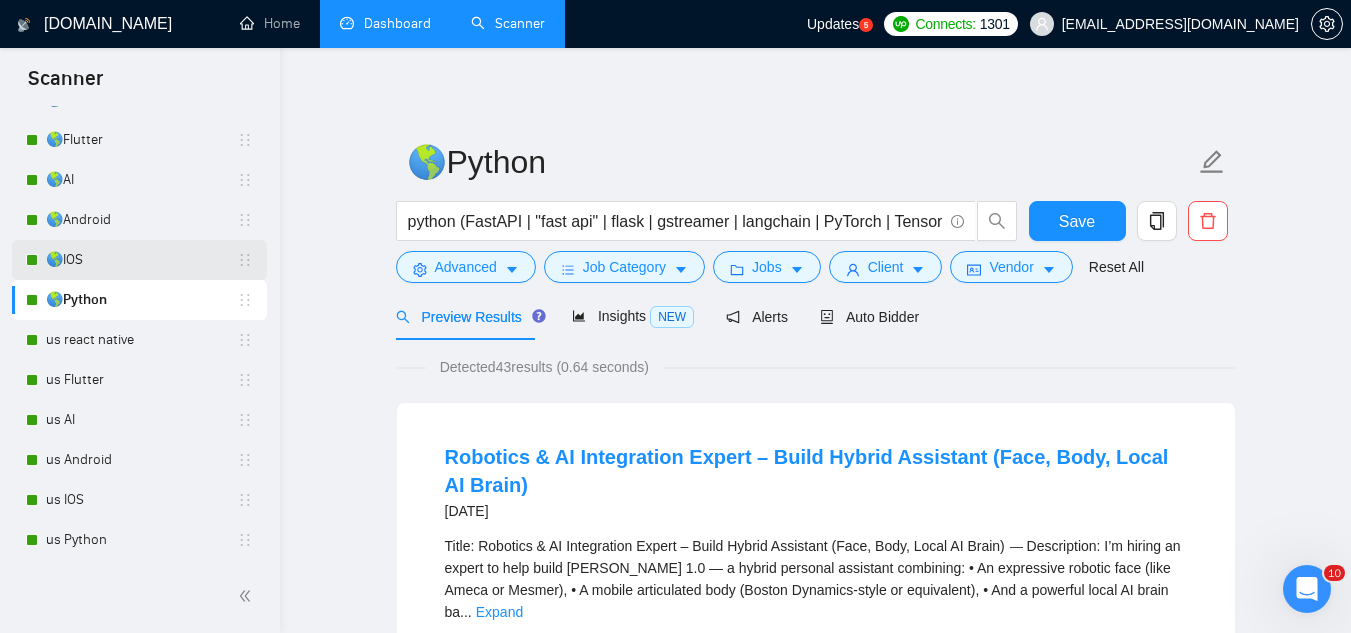 click on "🌎IOS" at bounding box center (141, 260) 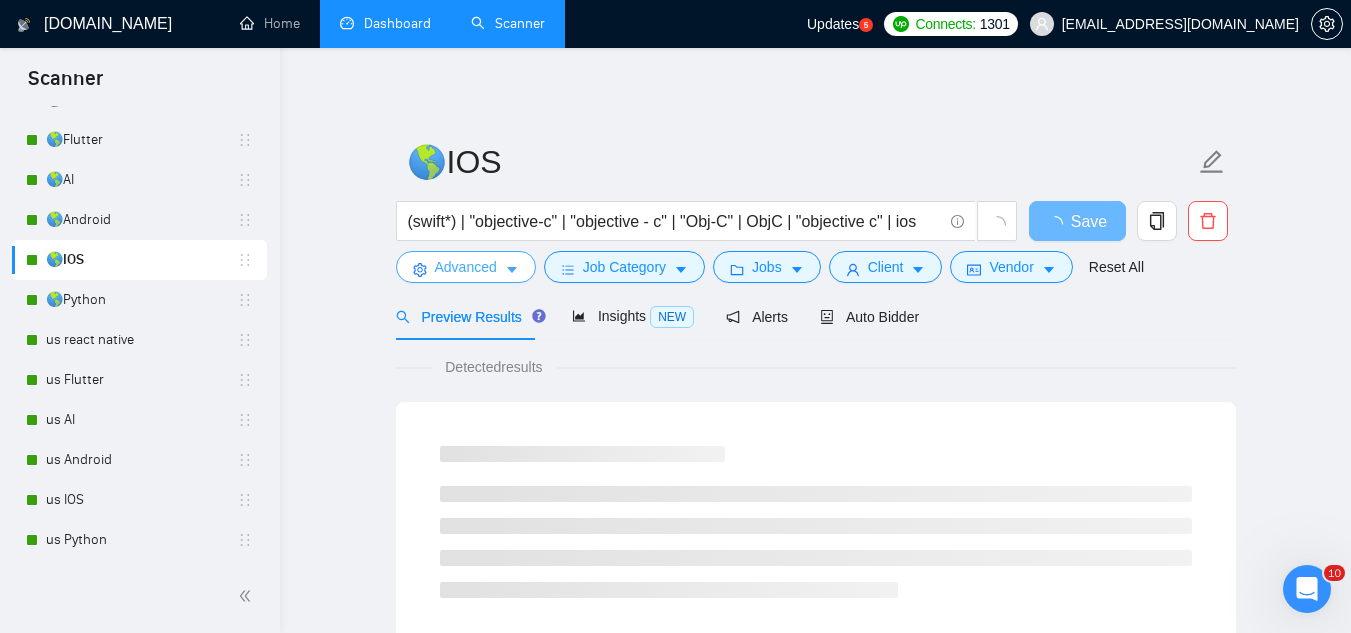 click on "Advanced" at bounding box center (466, 267) 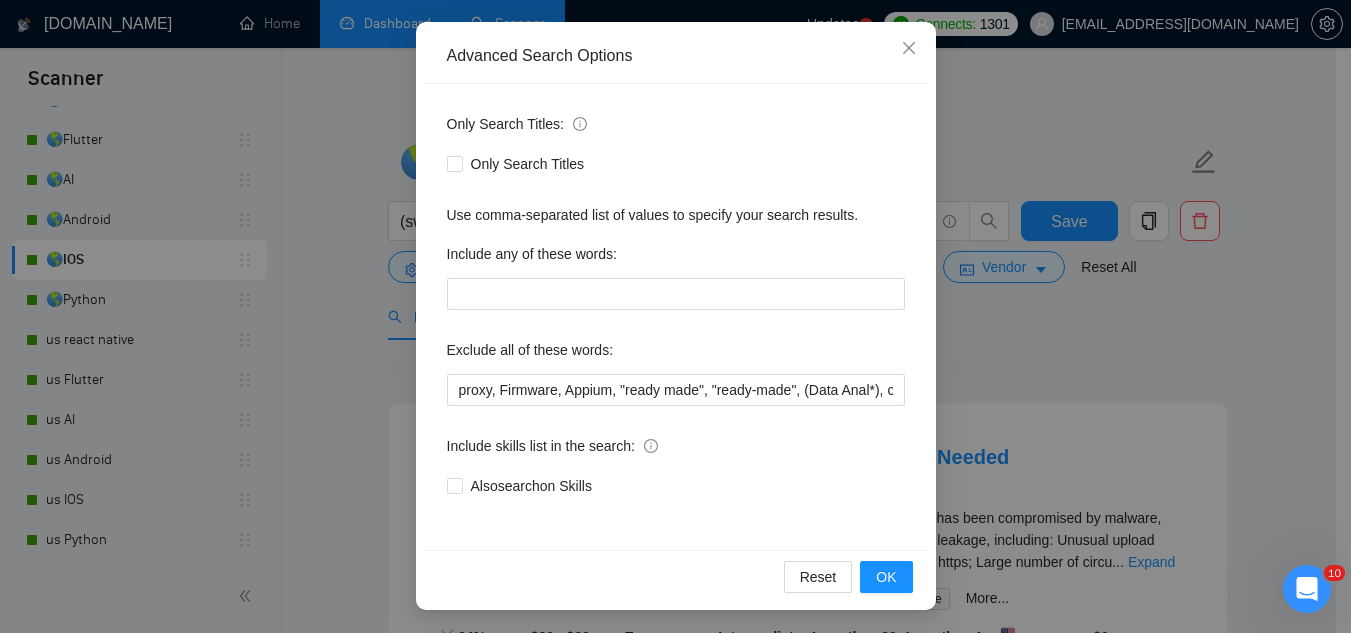 scroll, scrollTop: 199, scrollLeft: 0, axis: vertical 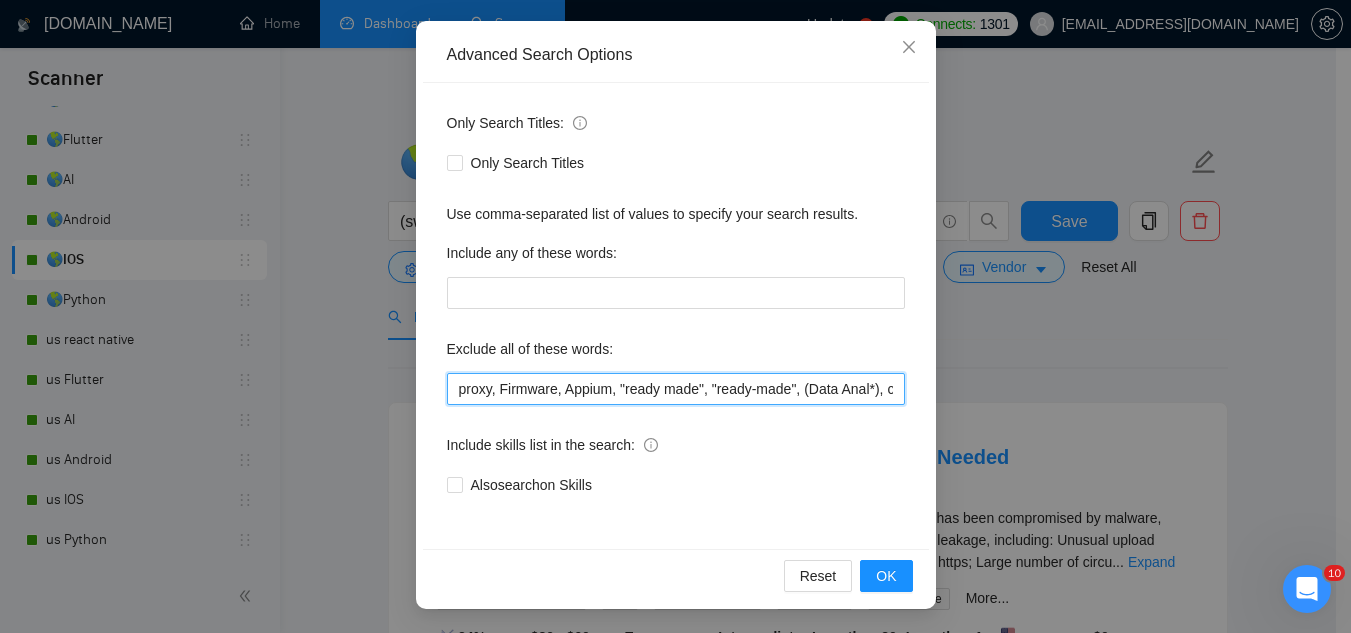 click on "proxy, Firmware, Appium, "ready made", "ready-made", (Data Anal*), consultation, QA, Tester, CTO, "Contract Chief Technology Officer", CPU, sport*, betting, Fantas*, "Sully.ai", (Data Scien*), (marketing analyt*), (predictive analyt*), mentor, BI, "Power BI", train*, tutor, "hardware engineer", designer, "UI/UX Designer", "to join our remote team", SEO, (Video Edit*), "outbound calling", Buscamos, experto, Founding, freelancer*, "join our team", (no agenc*)," at bounding box center [676, 389] 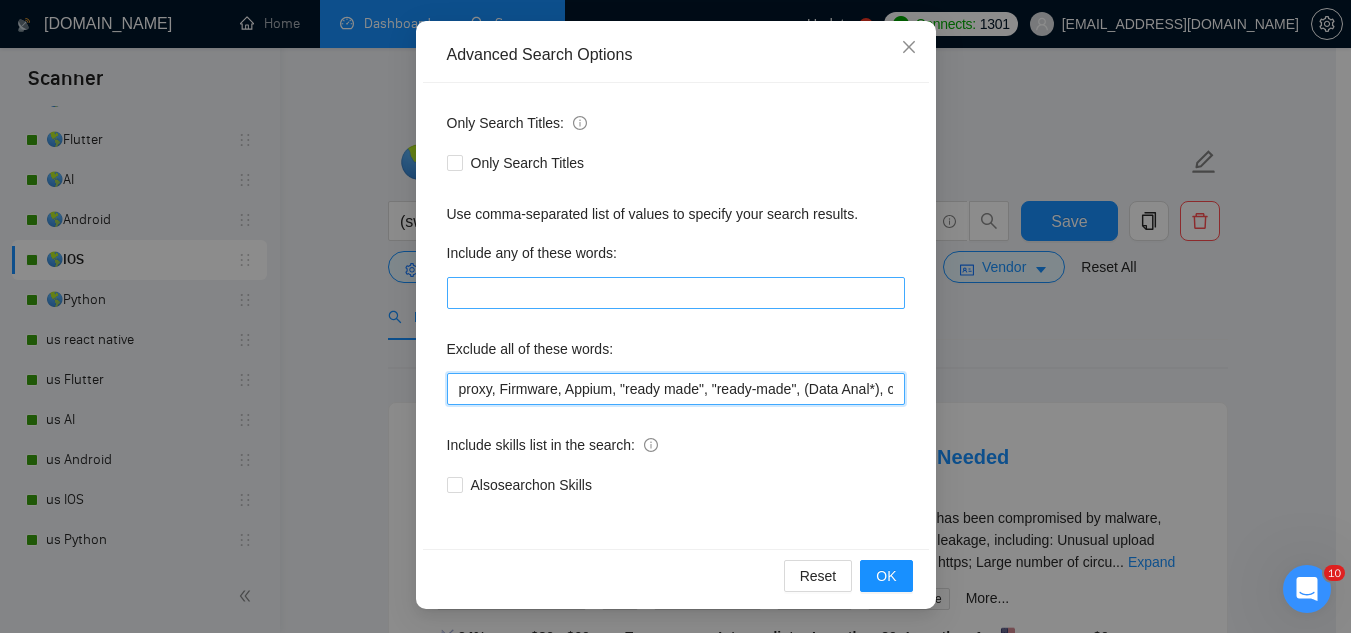 paste on ""bug fix", (fix bug*), coaching," 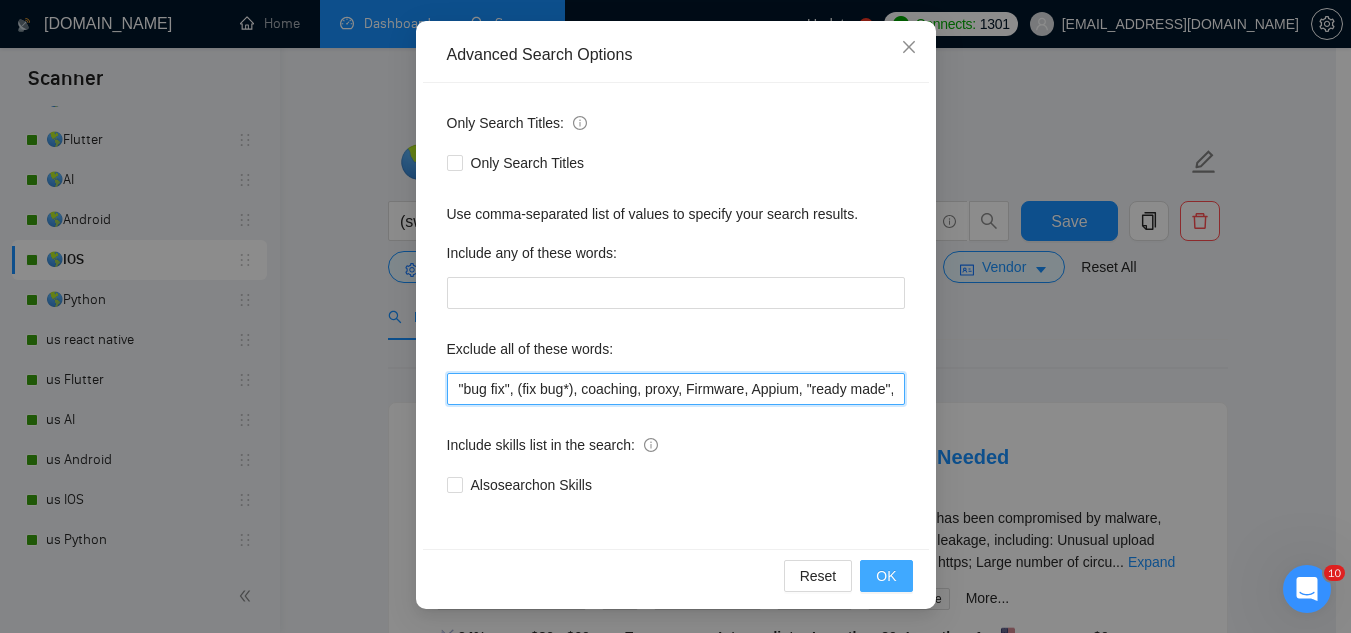 type on ""bug fix", (fix bug*), coaching, proxy, Firmware, Appium, "ready made", "ready-made", (Data Anal*), consultation, QA, Tester, CTO, "Contract Chief Technology Officer", CPU, sport*, betting, Fantas*, "Sully.ai", (Data Scien*), (marketing analyt*), (predictive analyt*), mentor, BI, "Power BI", train*, tutor, "hardware engineer", designer, "UI/UX Designer", "to join our remote team", SEO, (Video Edit*), "outbound calling", Buscamos, experto, Founding, freelancer*, "join our team", (no agenc*)," 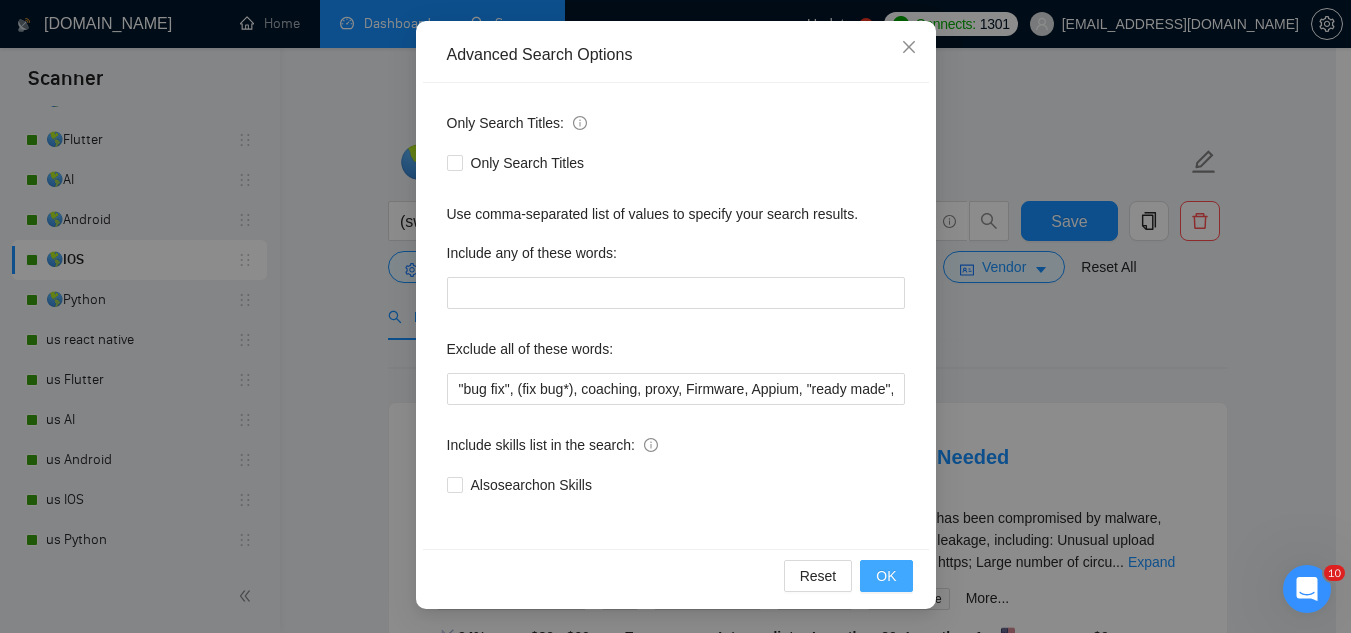 click on "OK" at bounding box center (886, 576) 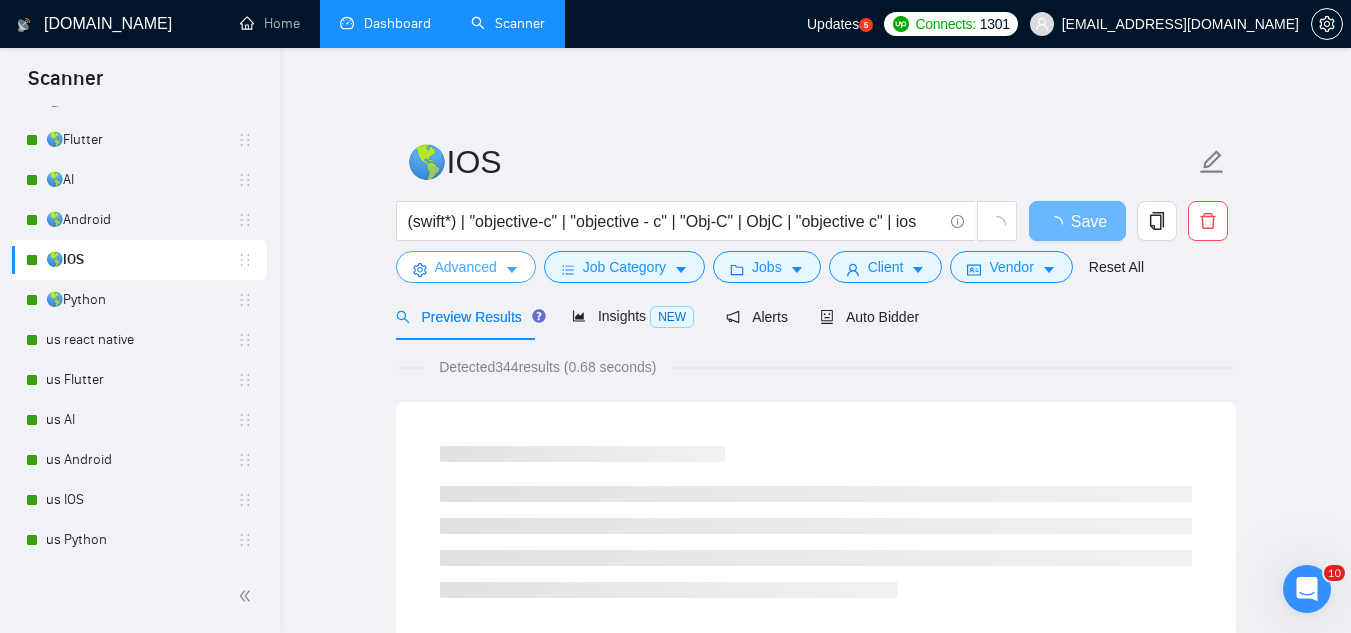 scroll, scrollTop: 0, scrollLeft: 0, axis: both 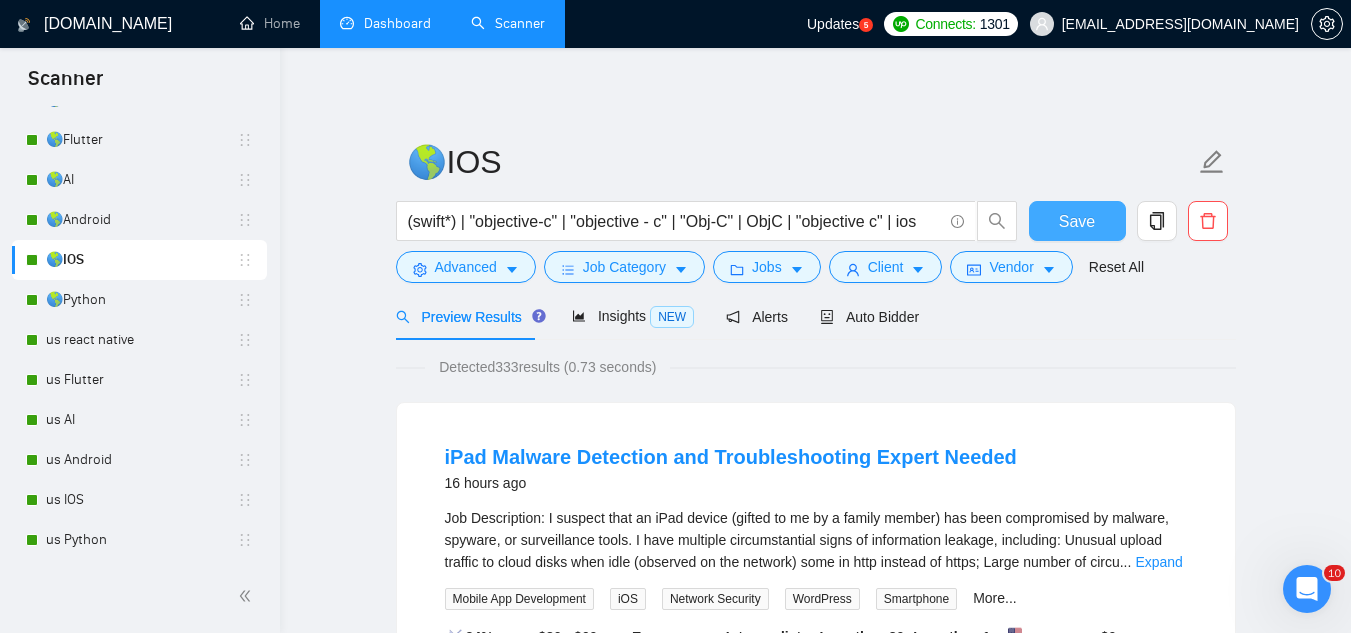 click on "Save" at bounding box center [1077, 221] 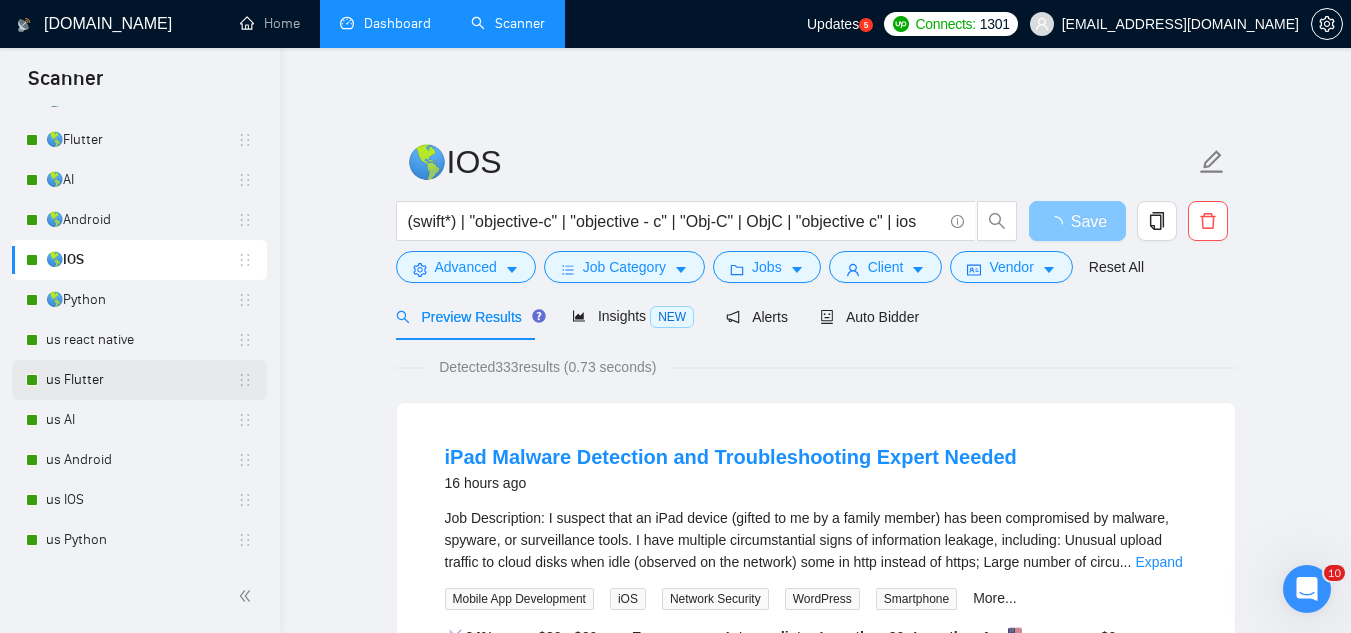 scroll, scrollTop: 502, scrollLeft: 0, axis: vertical 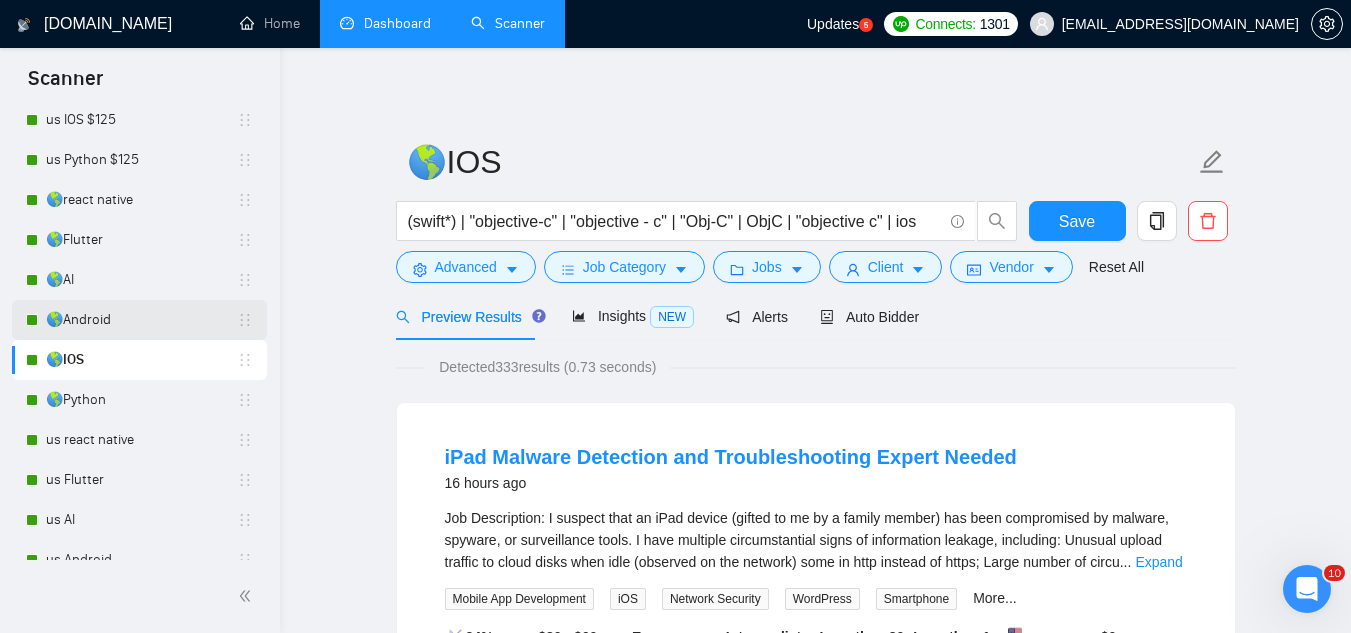 click on "🌎Android" at bounding box center [141, 320] 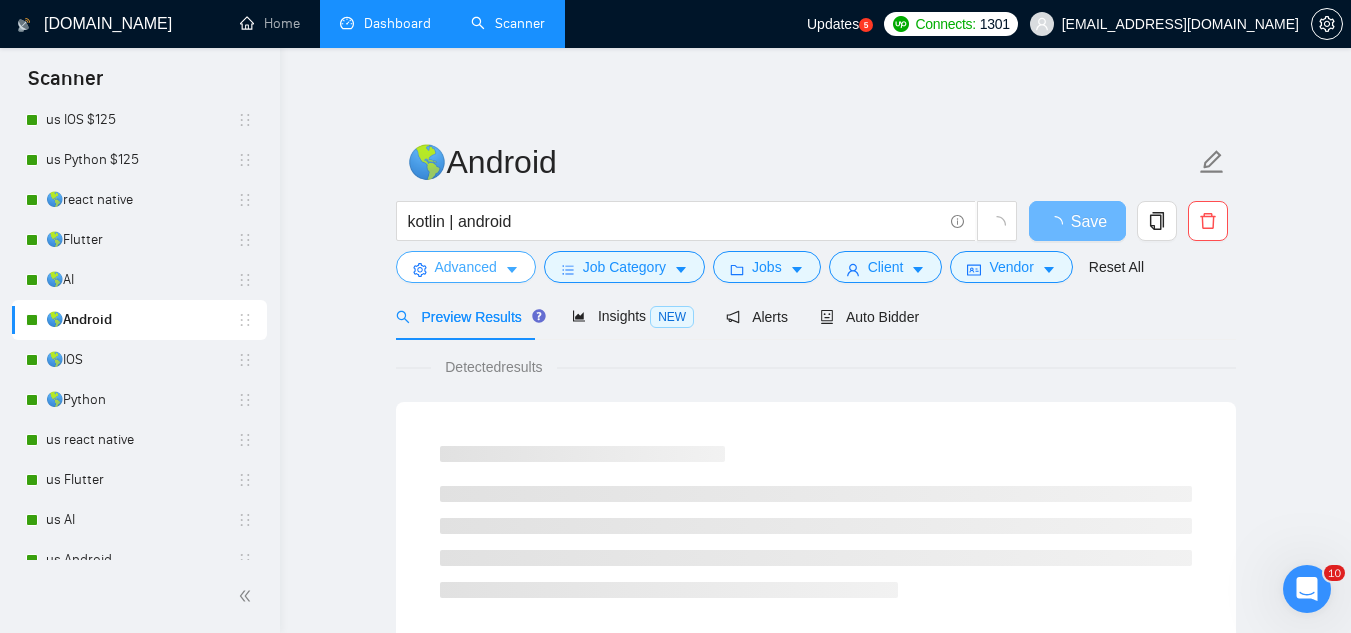 click on "Advanced" at bounding box center (466, 267) 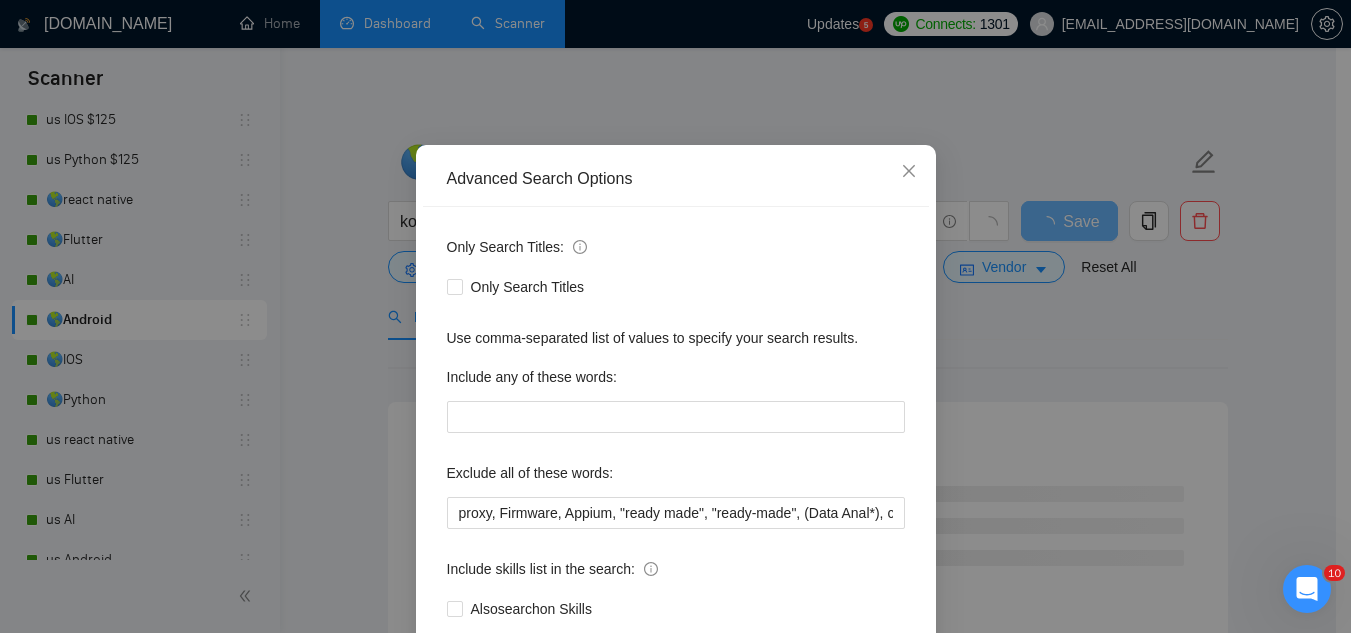 scroll, scrollTop: 199, scrollLeft: 0, axis: vertical 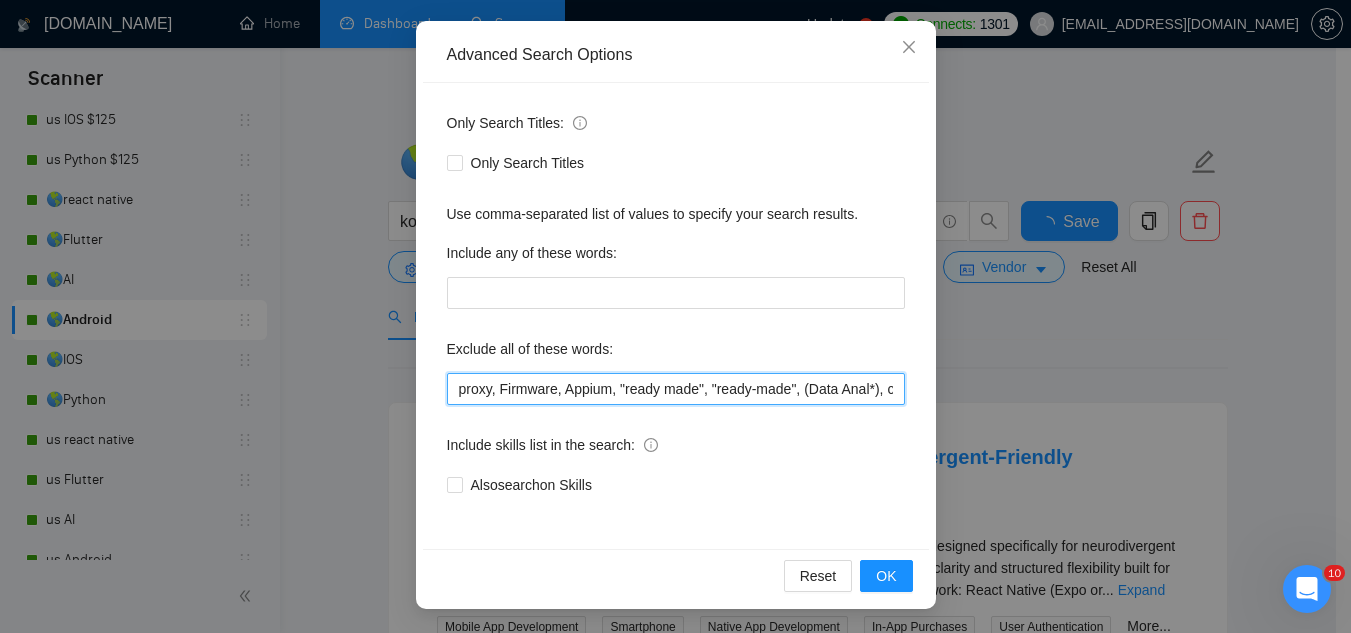 click on "proxy, Firmware, Appium, "ready made", "ready-made", (Data Anal*), consultation, QA, Tester, CTO, "Contract Chief Technology Officer", CPU, sport*, betting, Fantas*, "Sully.ai", (Data Scien*), (marketing analyt*), (predictive analyt*), mentor, BI, "Power BI", train*, tutor, "hardware engineer", designer, "UI/UX Designer", "to join our remote team", SEO, (Video Edit*), "outbound calling", Buscamos, experto, Founding, freelancer*, "join our team", (no agenc*)," at bounding box center [676, 389] 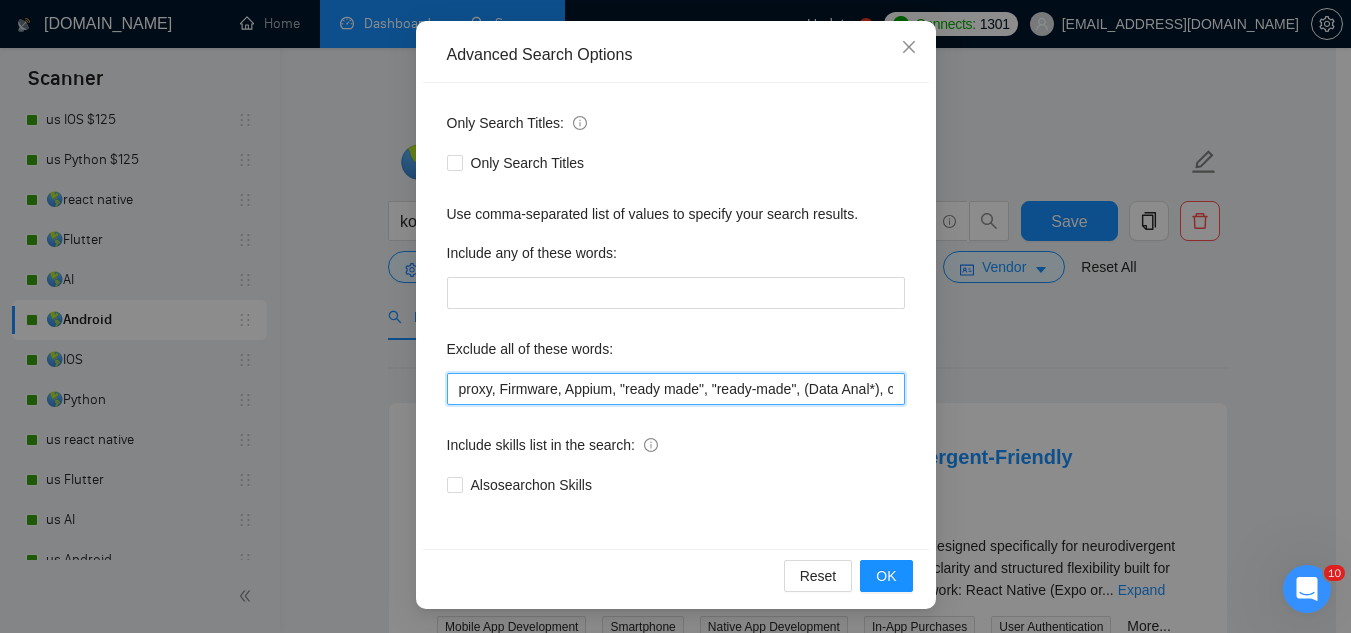 paste on ""bug fix", (fix bug*), coaching," 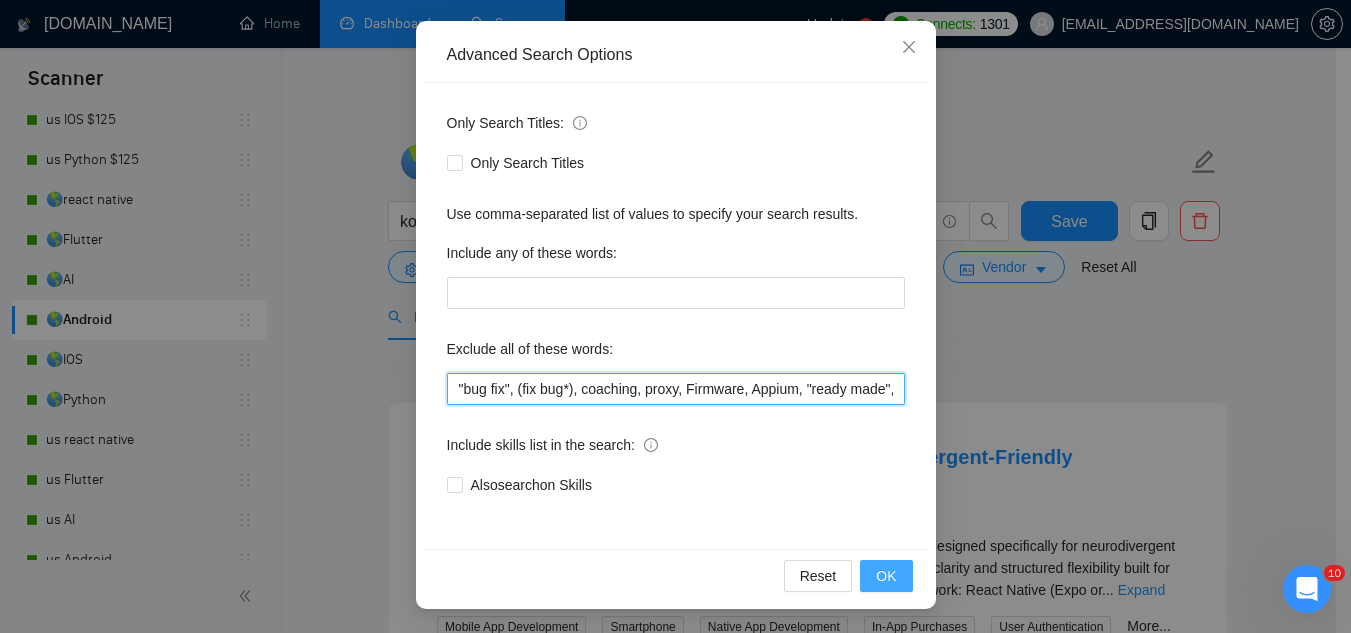 type on ""bug fix", (fix bug*), coaching, proxy, Firmware, Appium, "ready made", "ready-made", (Data Anal*), consultation, QA, Tester, CTO, "Contract Chief Technology Officer", CPU, sport*, betting, Fantas*, "Sully.ai", (Data Scien*), (marketing analyt*), (predictive analyt*), mentor, BI, "Power BI", train*, tutor, "hardware engineer", designer, "UI/UX Designer", "to join our remote team", SEO, (Video Edit*), "outbound calling", Buscamos, experto, Founding, freelancer*, "join our team", (no agenc*)," 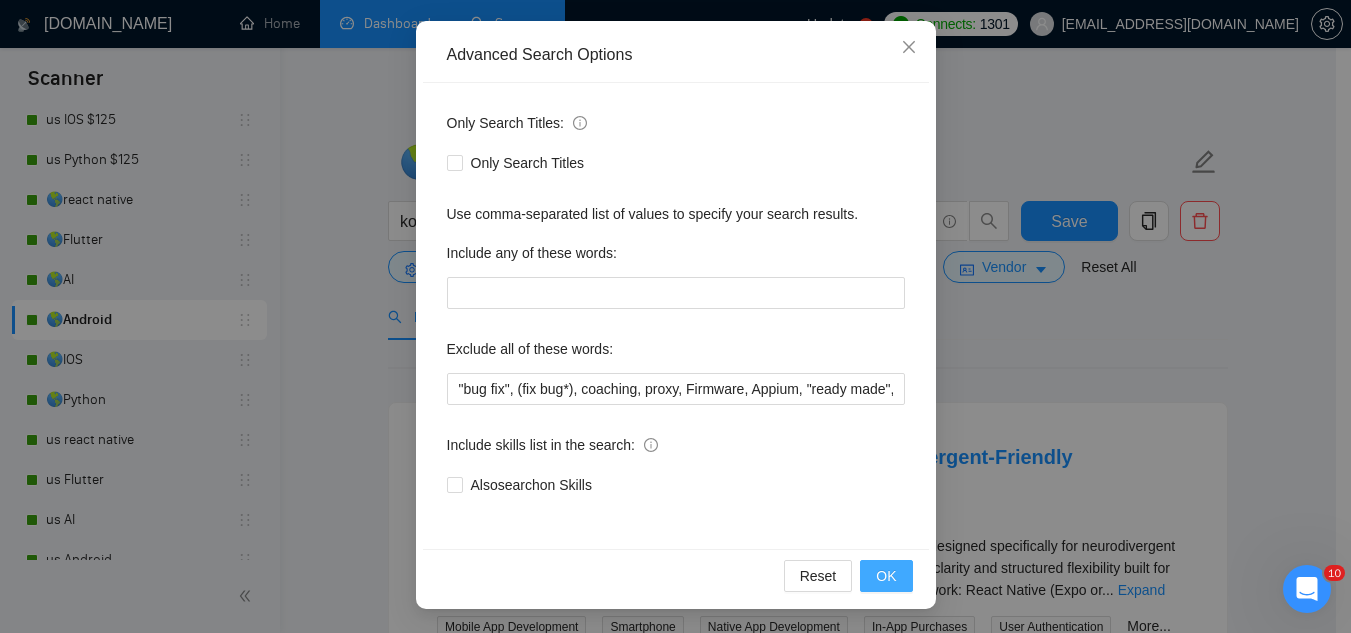 click on "OK" at bounding box center [886, 576] 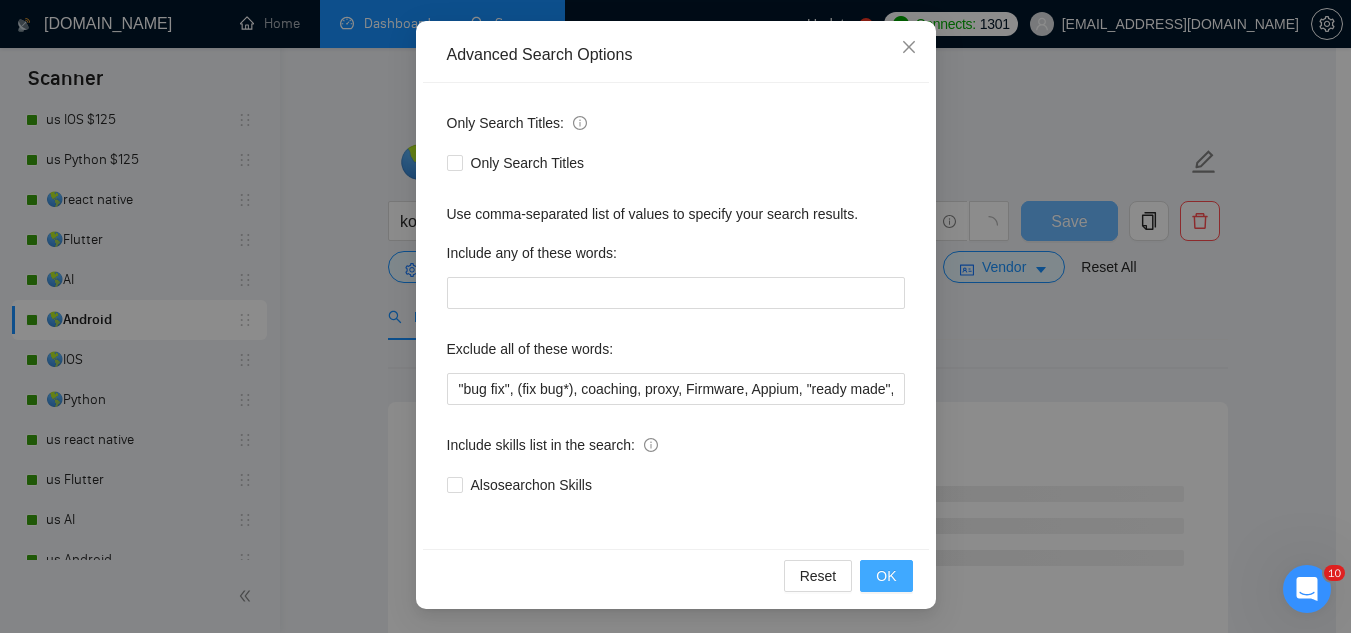 scroll, scrollTop: 99, scrollLeft: 0, axis: vertical 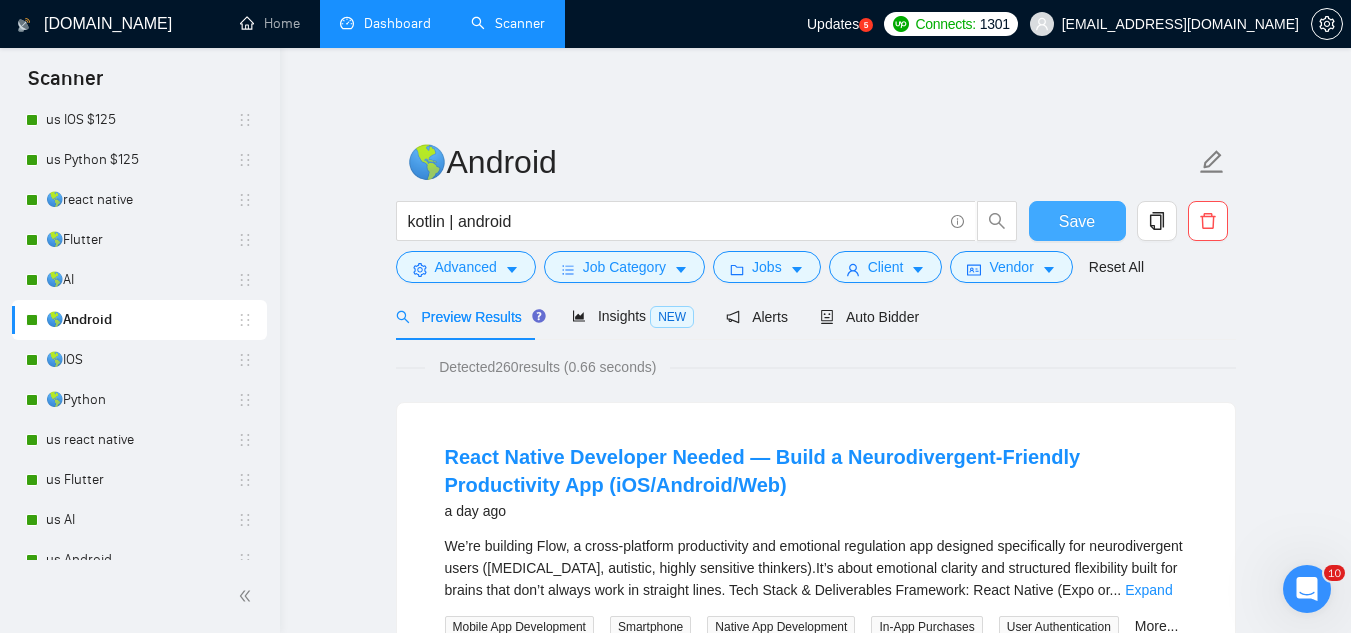click on "Save" at bounding box center [1077, 221] 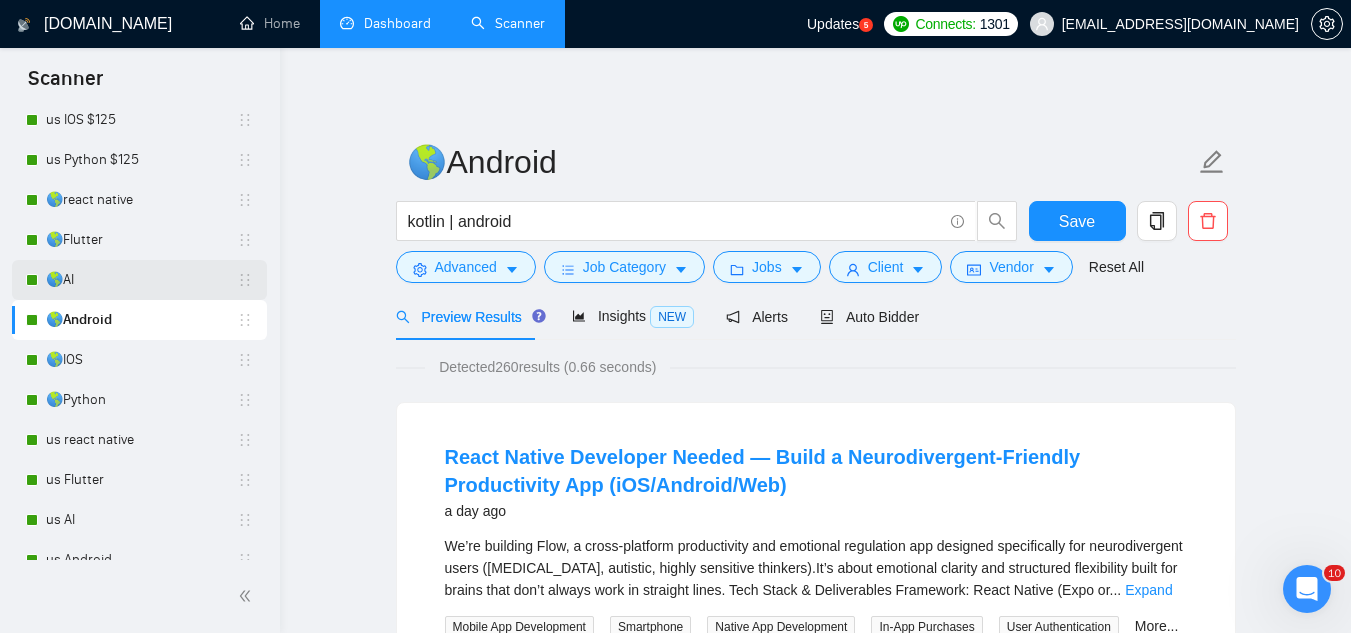 click on "🌎AI" at bounding box center [141, 280] 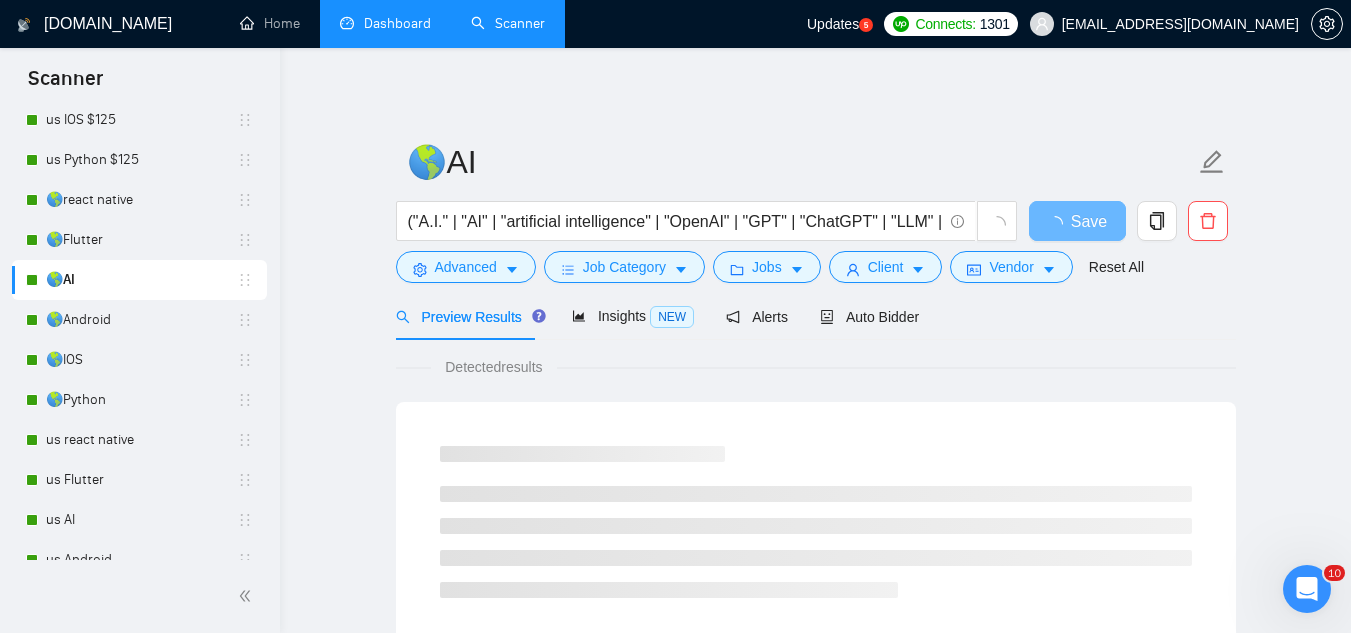 click on "🌎AI ("A.I." | "AI" | "artificial intelligence" | "OpenAI" | "GPT" | "ChatGPT" | "LLM" | "TensorFlow" | "Tensorflow lite" | ((machine | deep) (learn*)) | (neural* (net*))) (expert* | develop* | build* | design* | implement* | integrat*) Save Advanced   Job Category   Jobs   Client   Vendor   Reset All" at bounding box center [816, 211] 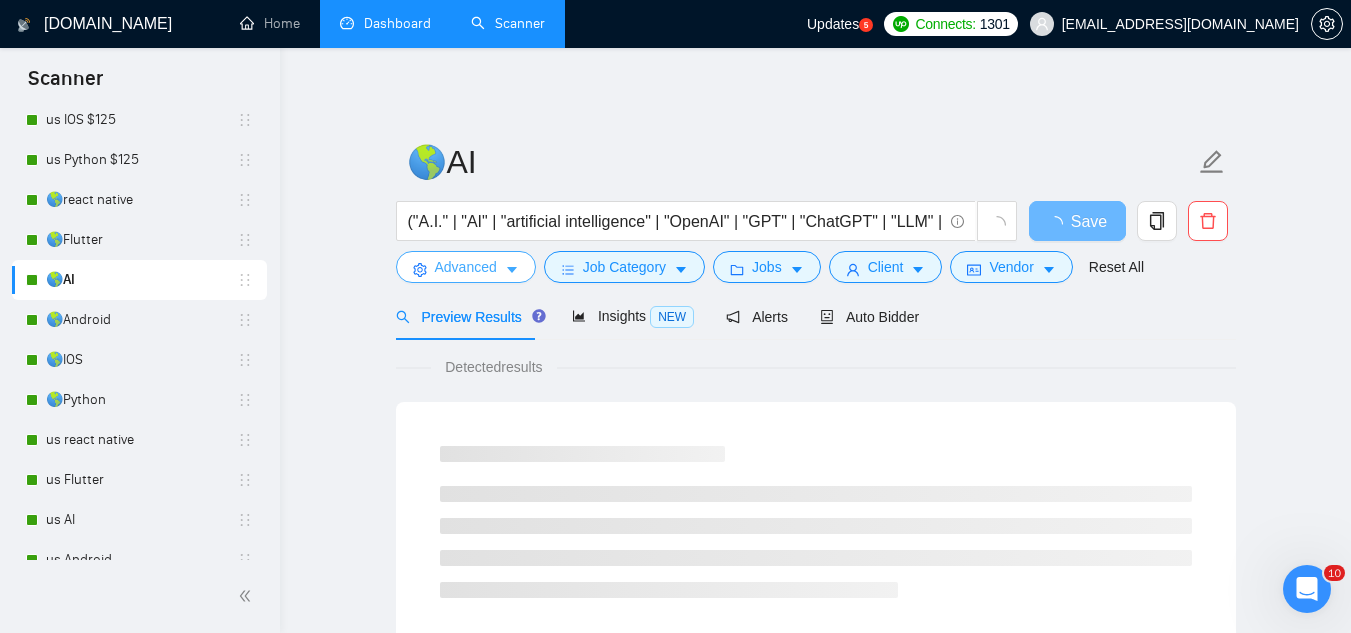 click on "Advanced" at bounding box center (466, 267) 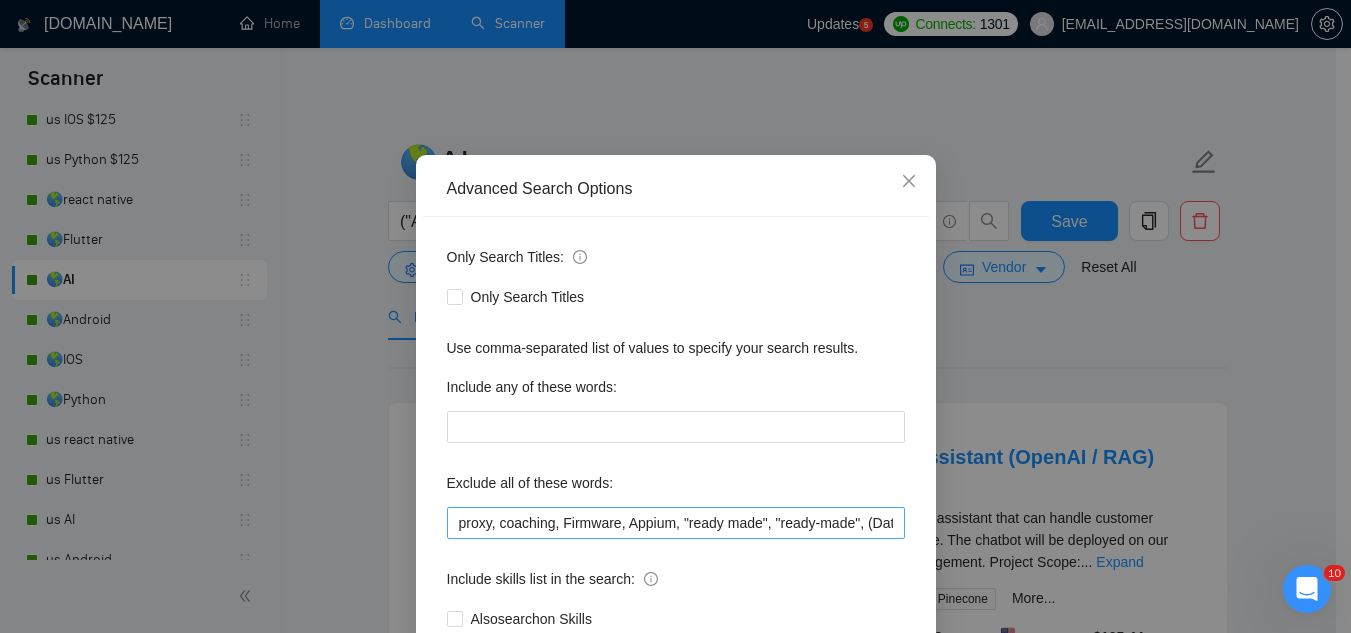 scroll, scrollTop: 100, scrollLeft: 0, axis: vertical 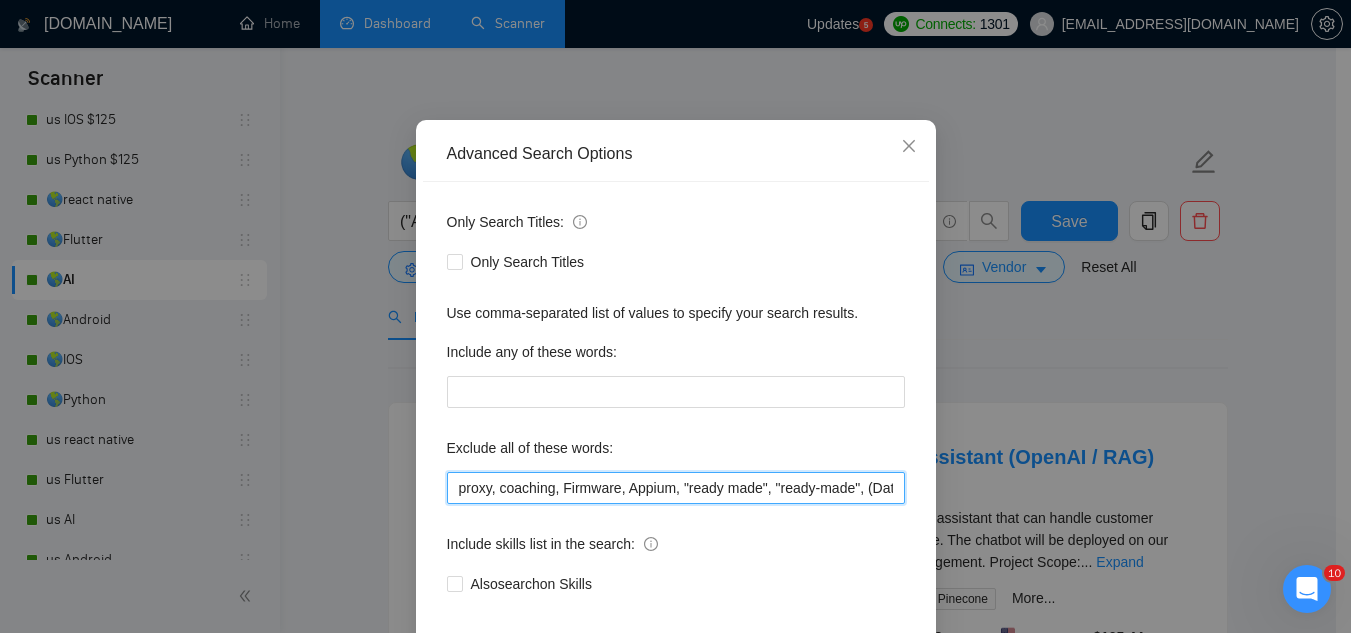 click on "proxy, coaching, Firmware, Appium, "ready made", "ready-made", (Data Anal*), consultation, QA, Tester, CTO, "Contract Chief Technology Officer", CPU, sport*, betting, Fantas*, "Sully.ai", (Data Scien*), (marketing analyt*), (predictive analyt*), mentor, BI, "Power BI", train*, tutor, "hardware engineer", designer, "UI/UX Designer", "to join our remote team", SEO, (Video Edit*), (outbound call*), Buscamos, experto, Founding, freelancer*, "join our team", (no agenc*)," at bounding box center [676, 488] 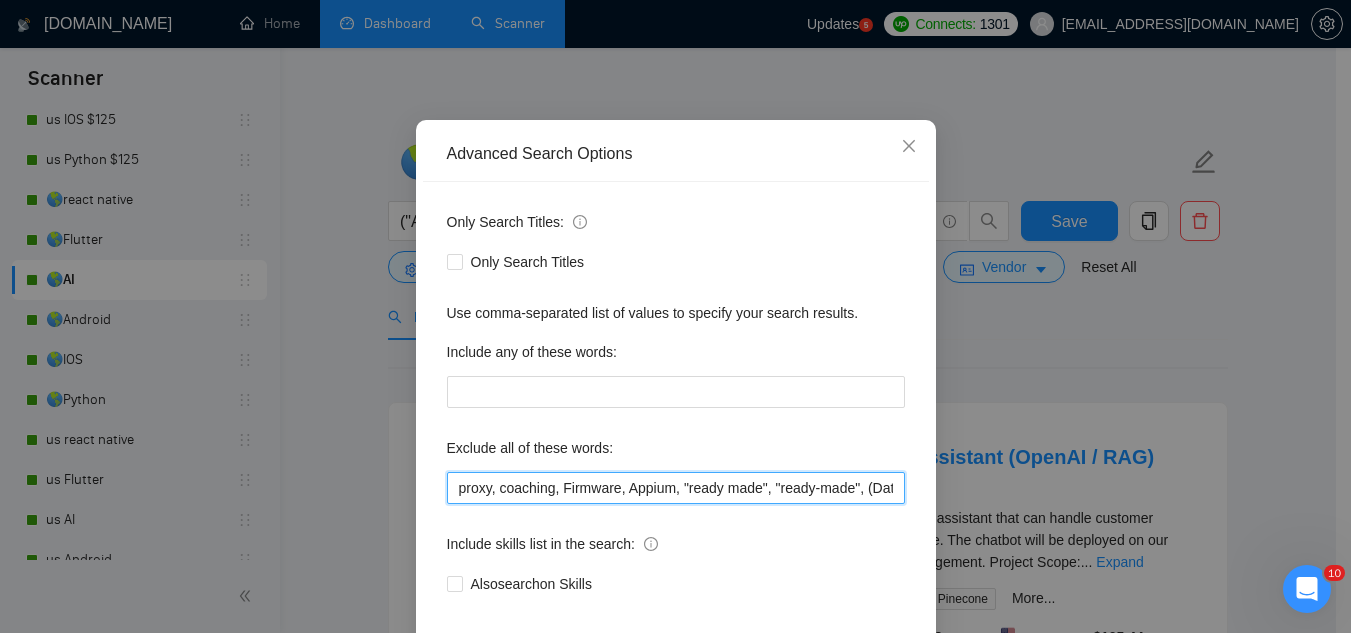 paste on ""bug fix", (fix bug*), coaching," 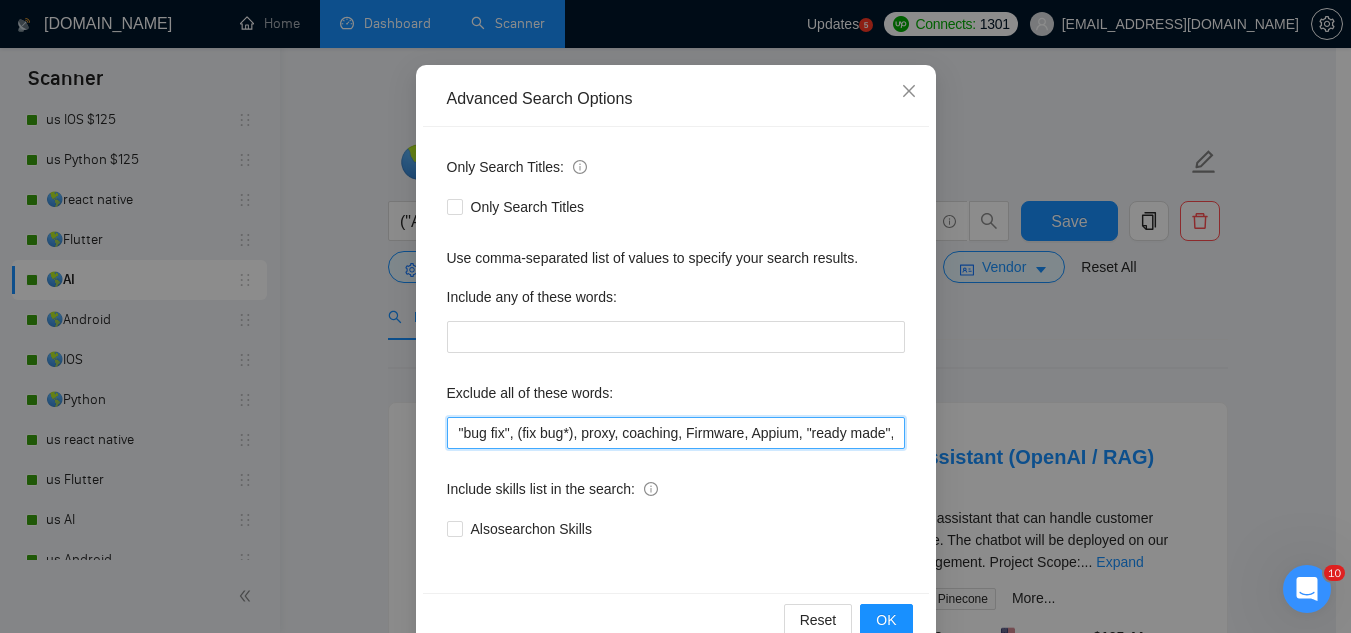 scroll, scrollTop: 199, scrollLeft: 0, axis: vertical 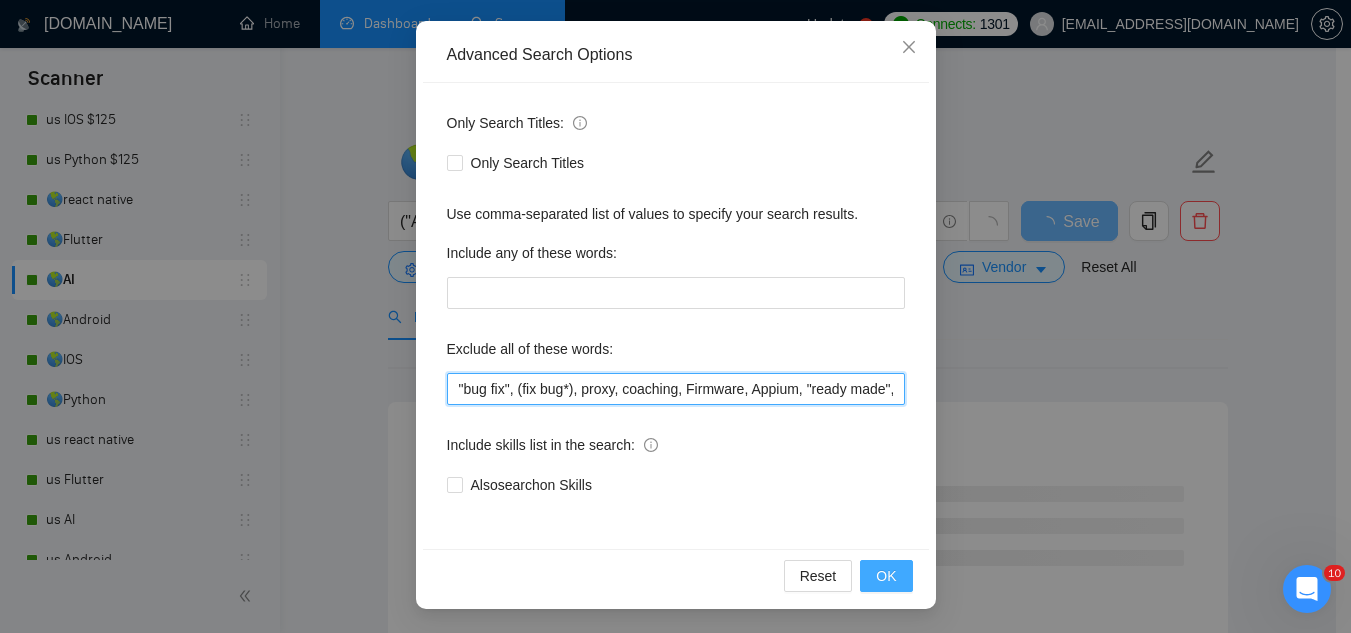 type on ""bug fix", (fix bug*), proxy, coaching, Firmware, Appium, "ready made", "ready-made", (Data Anal*), consultation, QA, Tester, CTO, "Contract Chief Technology Officer", CPU, sport*, betting, Fantas*, "Sully.ai", (Data Scien*), (marketing analyt*), (predictive analyt*), mentor, BI, "Power BI", train*, tutor, "hardware engineer", designer, "UI/UX Designer", "to join our remote team", SEO, (Video Edit*), (outbound call*), Buscamos, experto, Founding, freelancer*, "join our team", (no agenc*)," 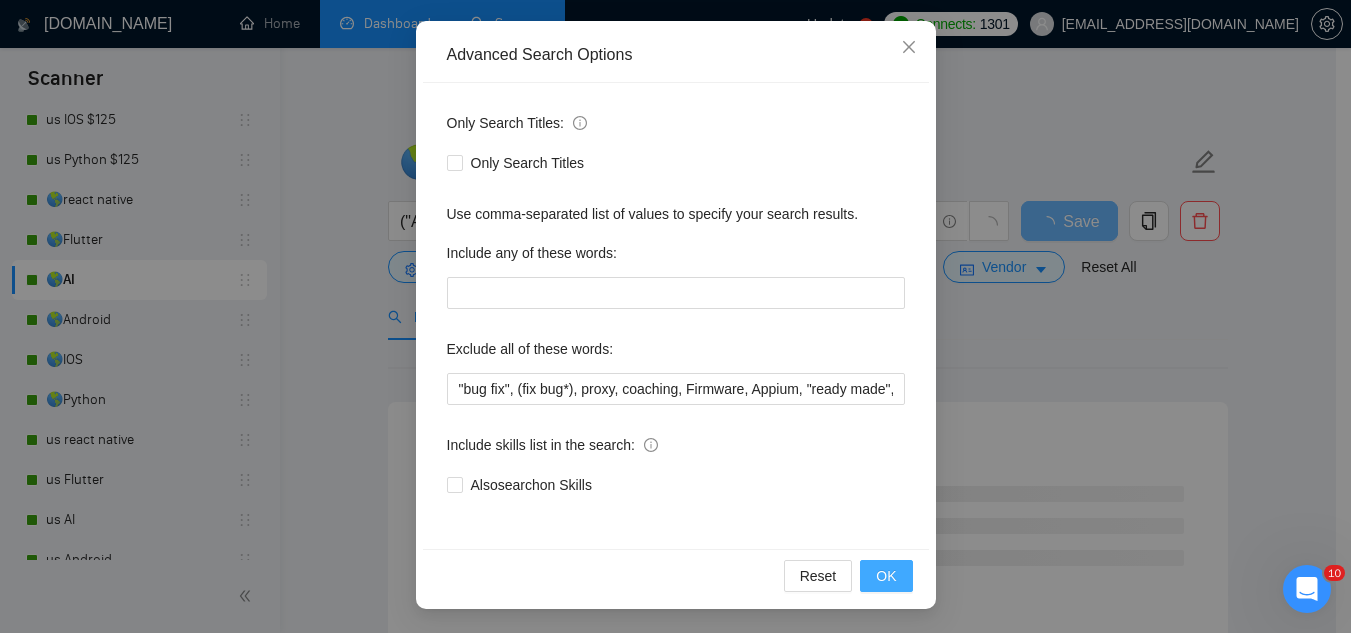 click on "OK" at bounding box center (886, 576) 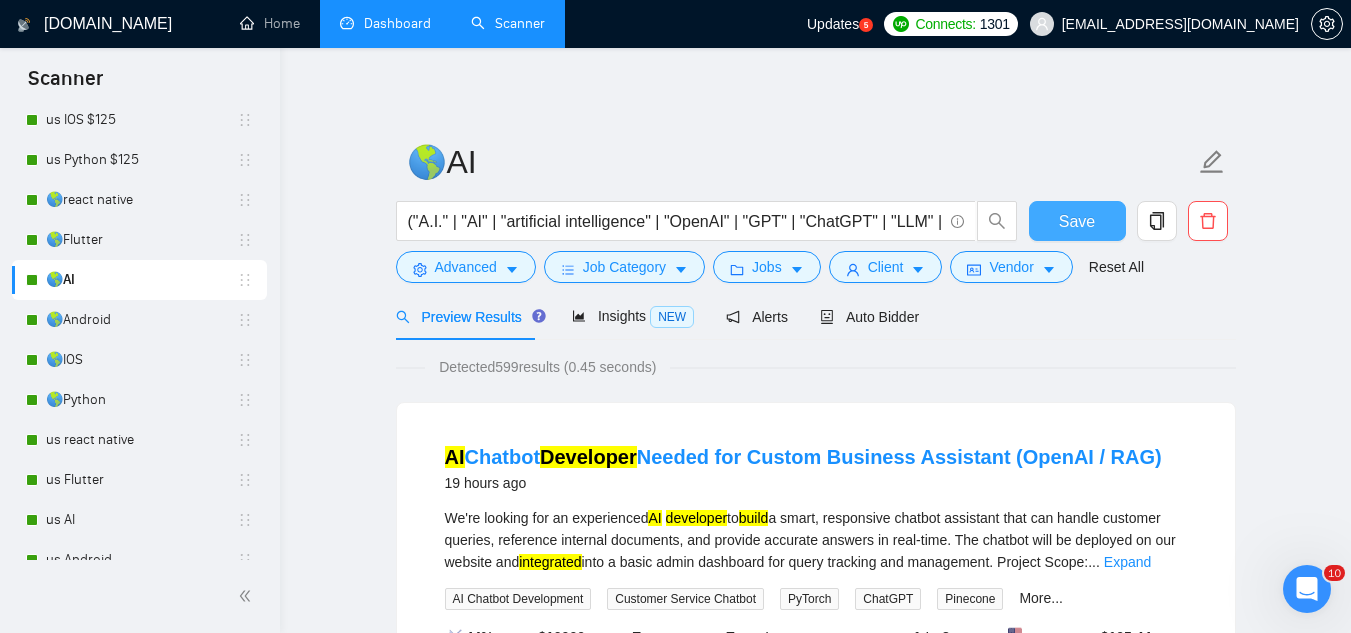 click on "Save" at bounding box center (1077, 221) 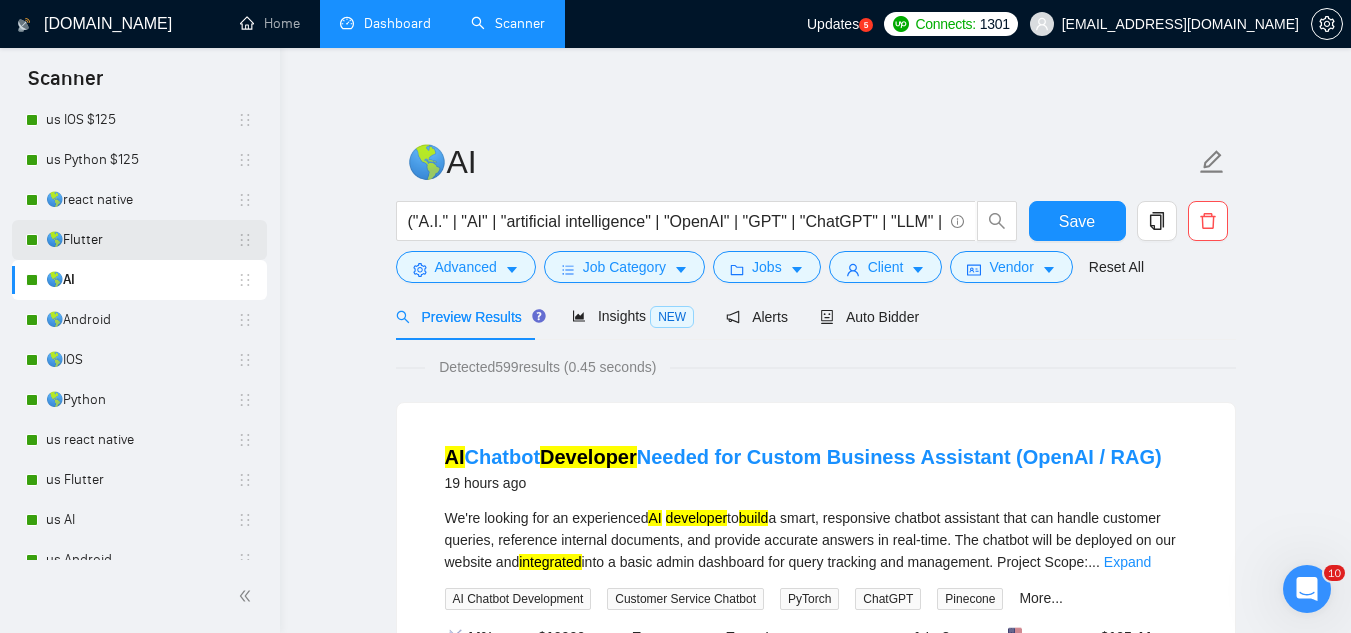 click on "🌎Flutter" at bounding box center (141, 240) 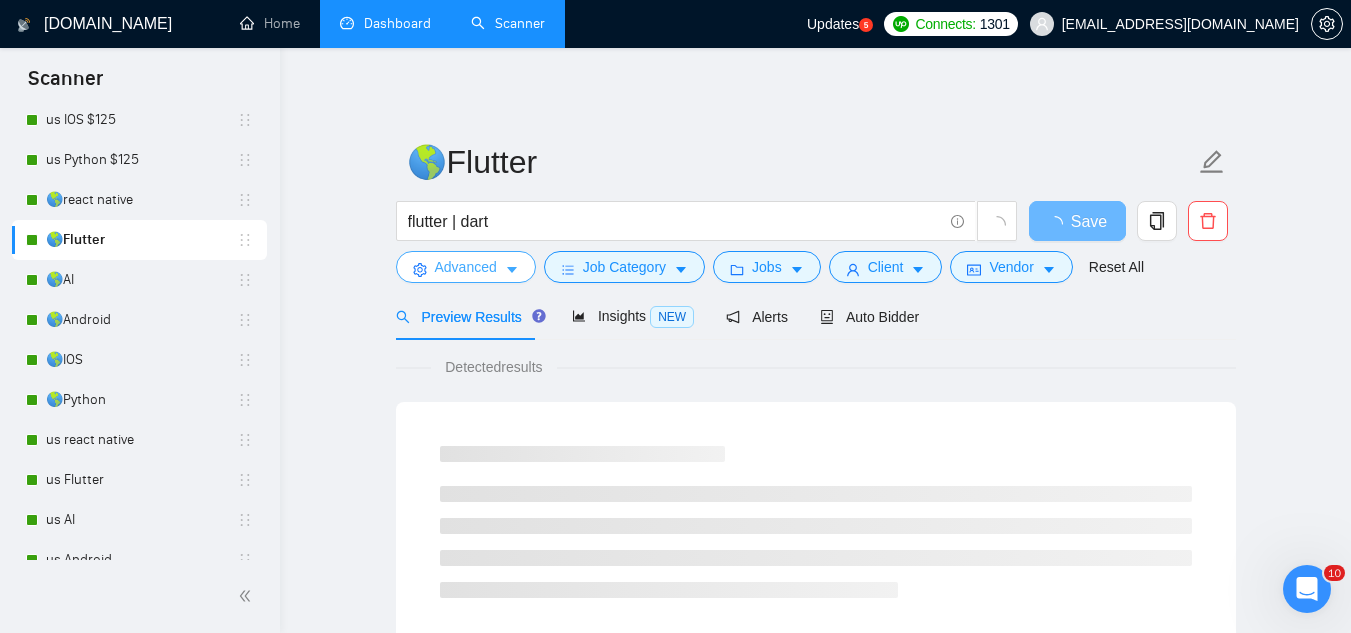 click on "Advanced" at bounding box center (466, 267) 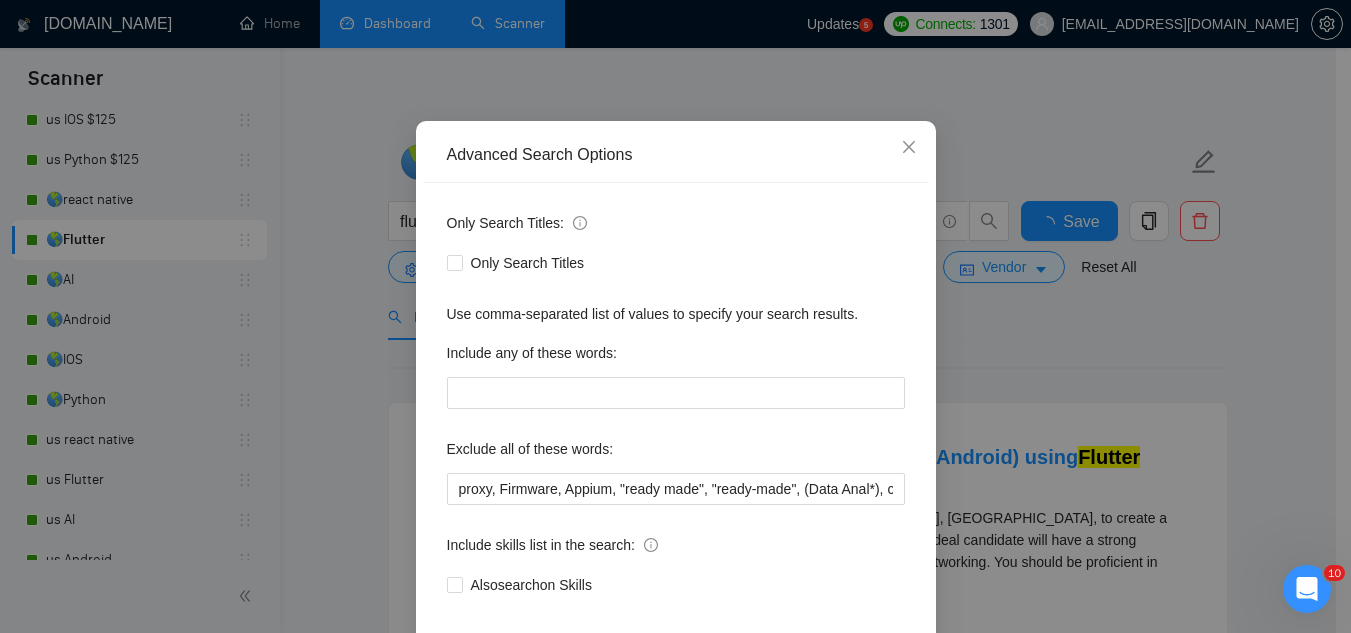 scroll, scrollTop: 199, scrollLeft: 0, axis: vertical 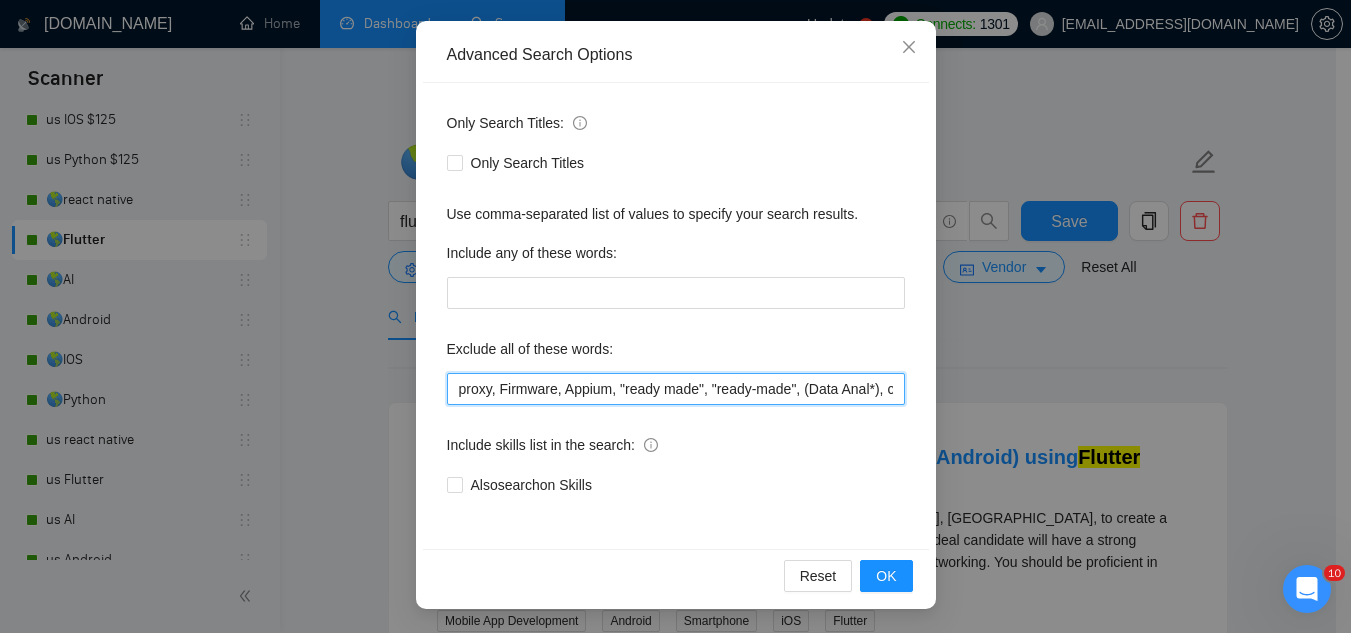 click on "proxy, Firmware, Appium, "ready made", "ready-made", (Data Anal*), consultation, QA, Tester, CTO, "Contract Chief Technology Officer", CPU, sport*, betting, Fantas*, "Sully.ai", (Data Scien*), (marketing analyt*), (predictive analyt*), mentor, BI, "Power BI", train*, "to join our", "on-site", onsite, "hardware engineer", tutor, "Fractional CTO", SEO, (Video Edit*), "outbound calling", Buscamos, experto, Founding, freelancer*, "join our team", (no agenc*)," at bounding box center [676, 389] 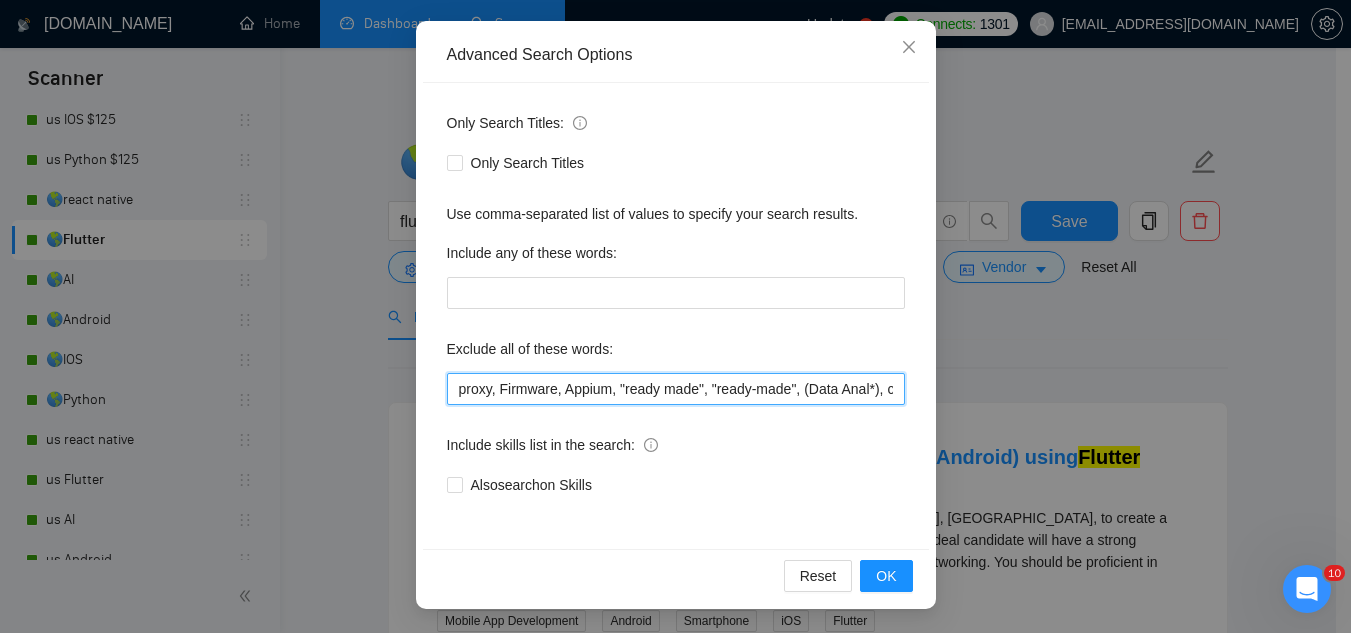 paste on ""bug fix", (fix bug*), coaching," 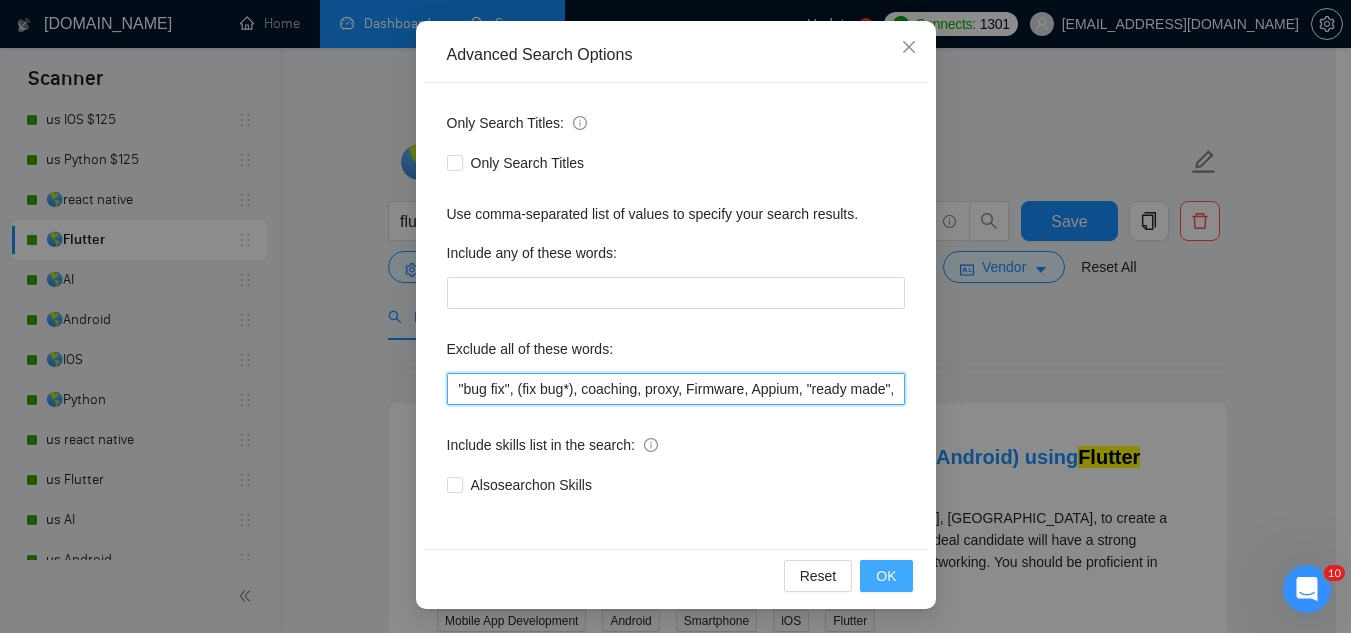 type on ""bug fix", (fix bug*), coaching, proxy, Firmware, Appium, "ready made", "ready-made", (Data Anal*), consultation, QA, Tester, CTO, "Contract Chief Technology Officer", CPU, sport*, betting, Fantas*, "Sully.ai", (Data Scien*), (marketing analyt*), (predictive analyt*), mentor, BI, "Power BI", train*, "to join our", "on-site", onsite, "hardware engineer", tutor, "Fractional CTO", SEO, (Video Edit*), "outbound calling", Buscamos, experto, Founding, freelancer*, "join our team", (no agenc*)," 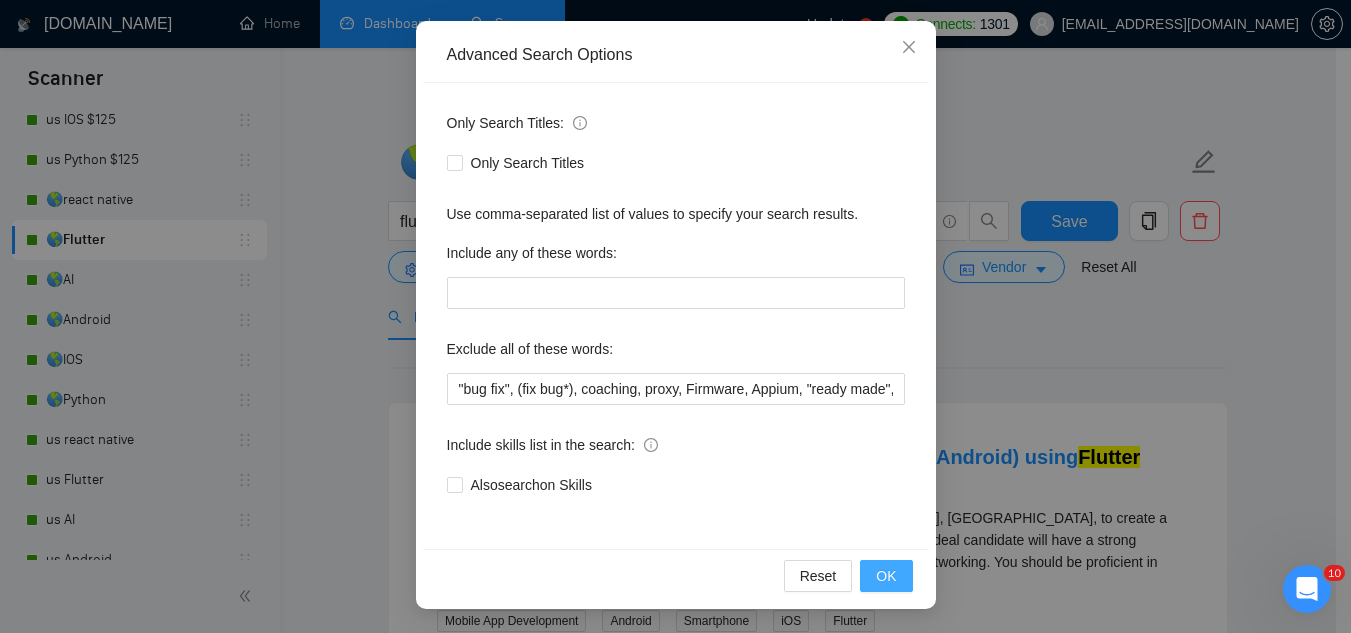 click on "OK" at bounding box center [886, 576] 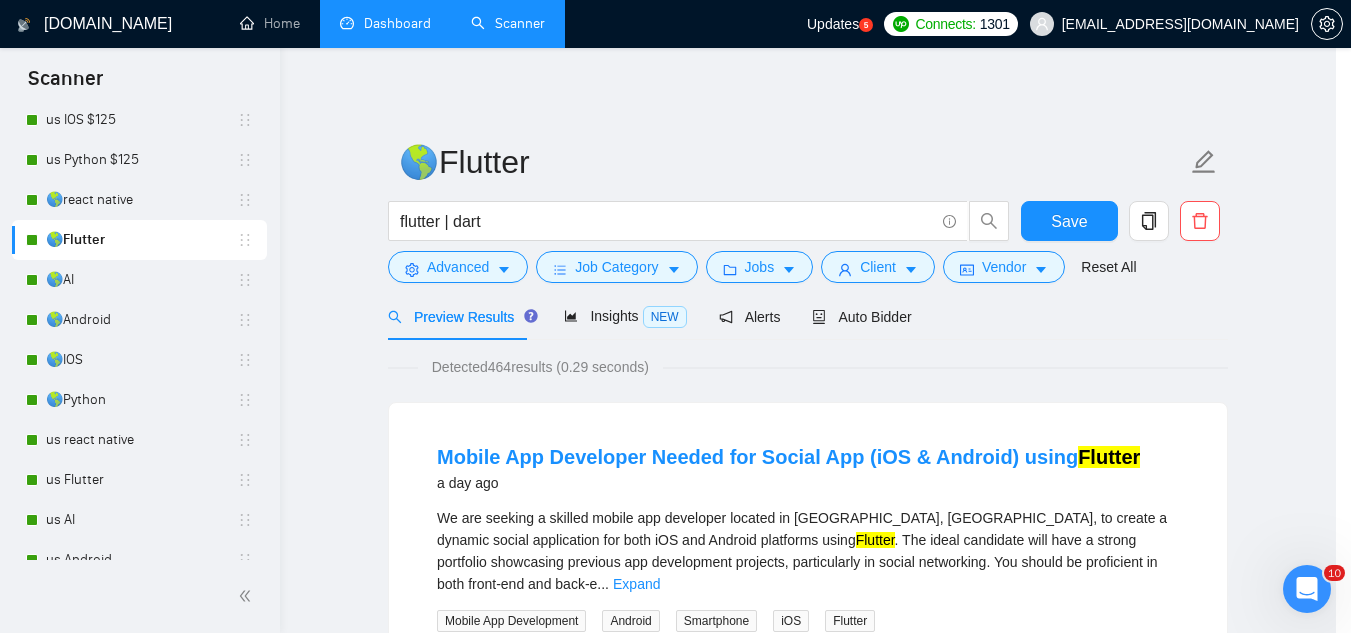 scroll, scrollTop: 99, scrollLeft: 0, axis: vertical 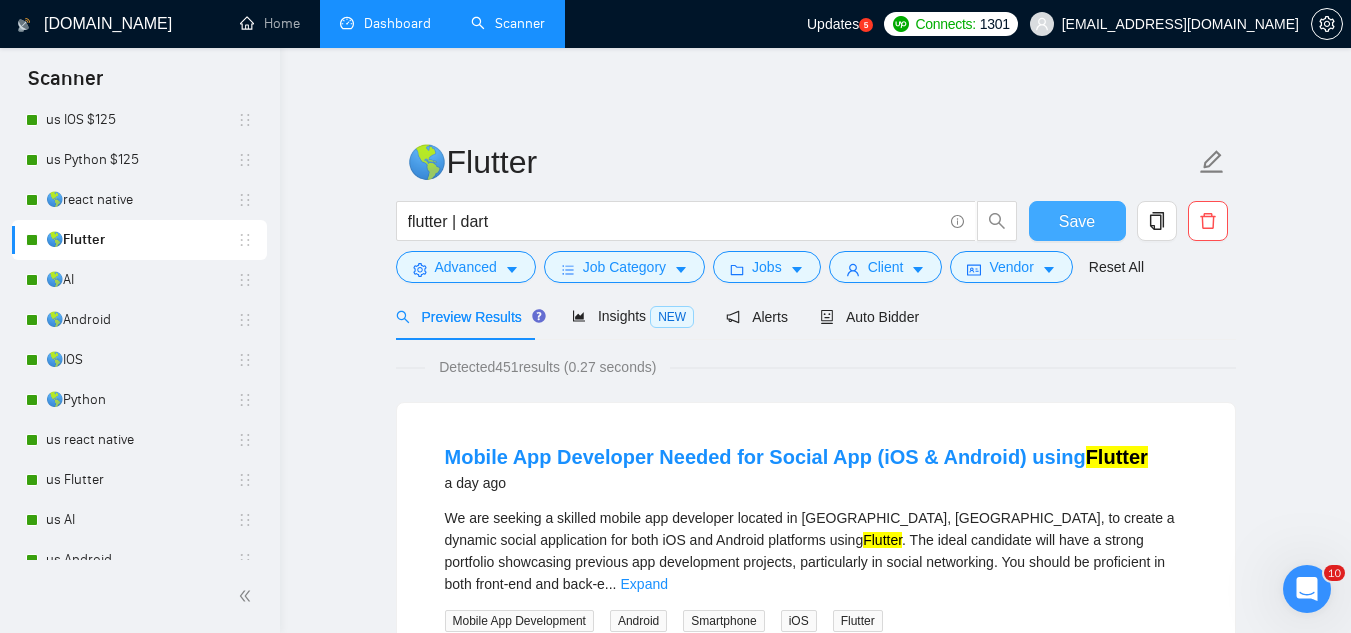 click on "Save" at bounding box center (1077, 221) 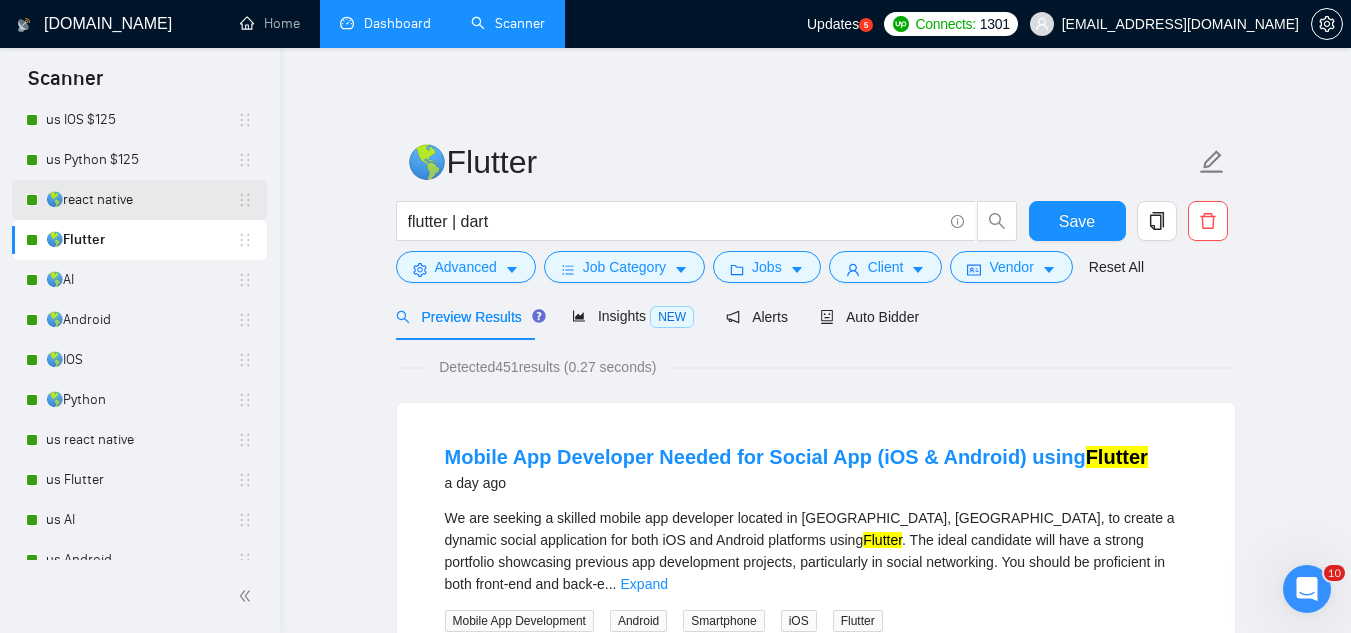 click on "🌎react native" at bounding box center (141, 200) 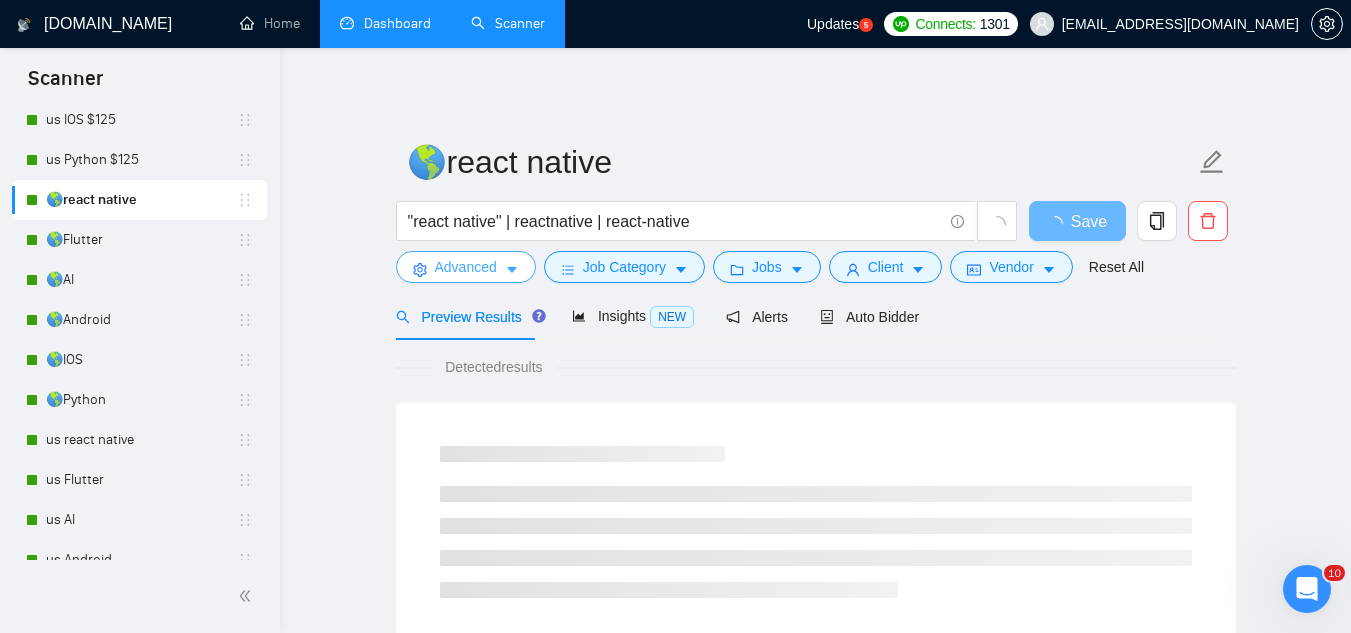 click on "Advanced" at bounding box center (466, 267) 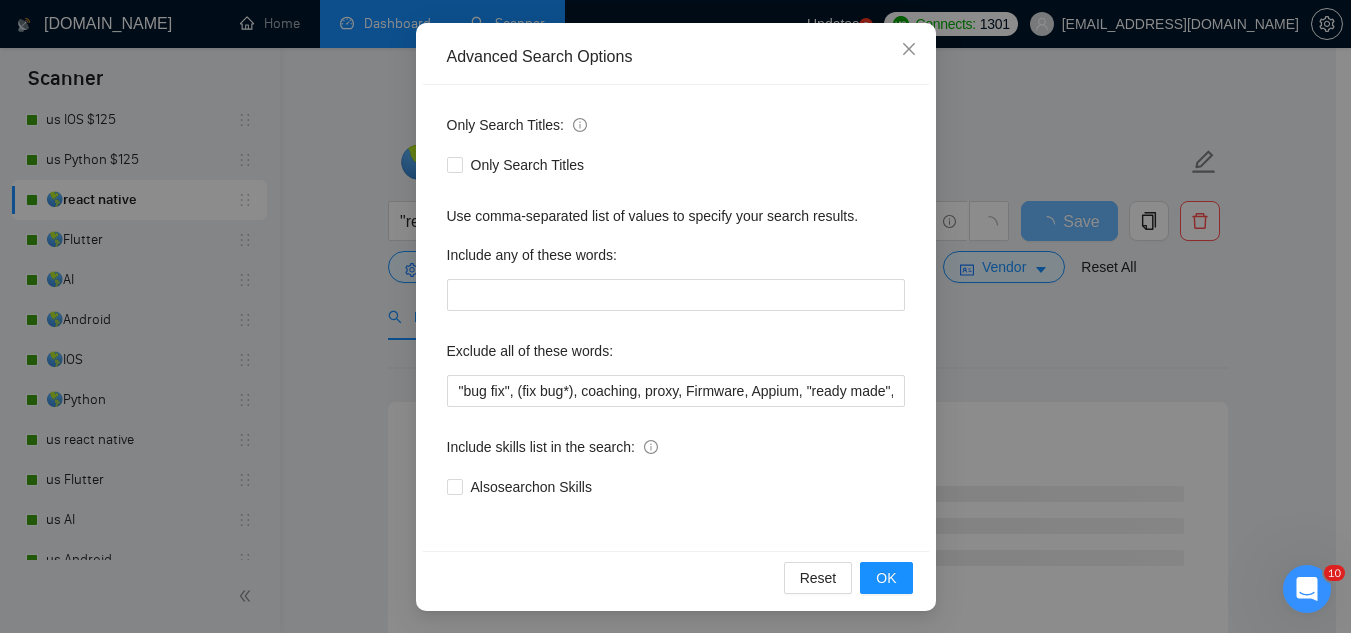 scroll, scrollTop: 199, scrollLeft: 0, axis: vertical 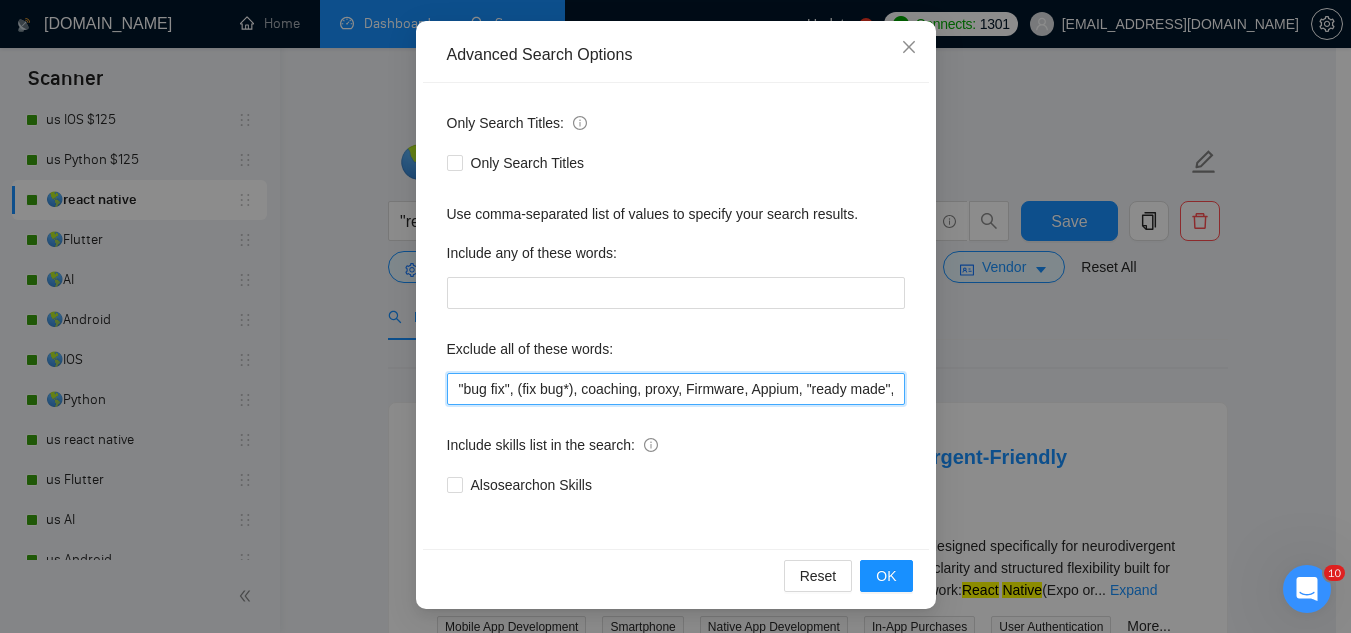 click on ""bug fix", (fix bug*), coaching, proxy, Firmware, Appium, "ready made", "ready-made", (Data Anal*), consultation, QA, Tester, CTO, "Contract Chief Technology Officer", CPU, sport*, betting, Fantas*, "Sully.ai", (Data Scien*), (marketing analyt*), (predictive analyt*), mentor, BI, "Power BI", train*, "to join our", "on-site", onsite, "hardware engineer", tutor, "Fractional CTO", SEO, (Video Edit*), "outbound calling", Buscamos, experto, Founding, freelancer*, "join our team", (no agenc*)," at bounding box center (676, 389) 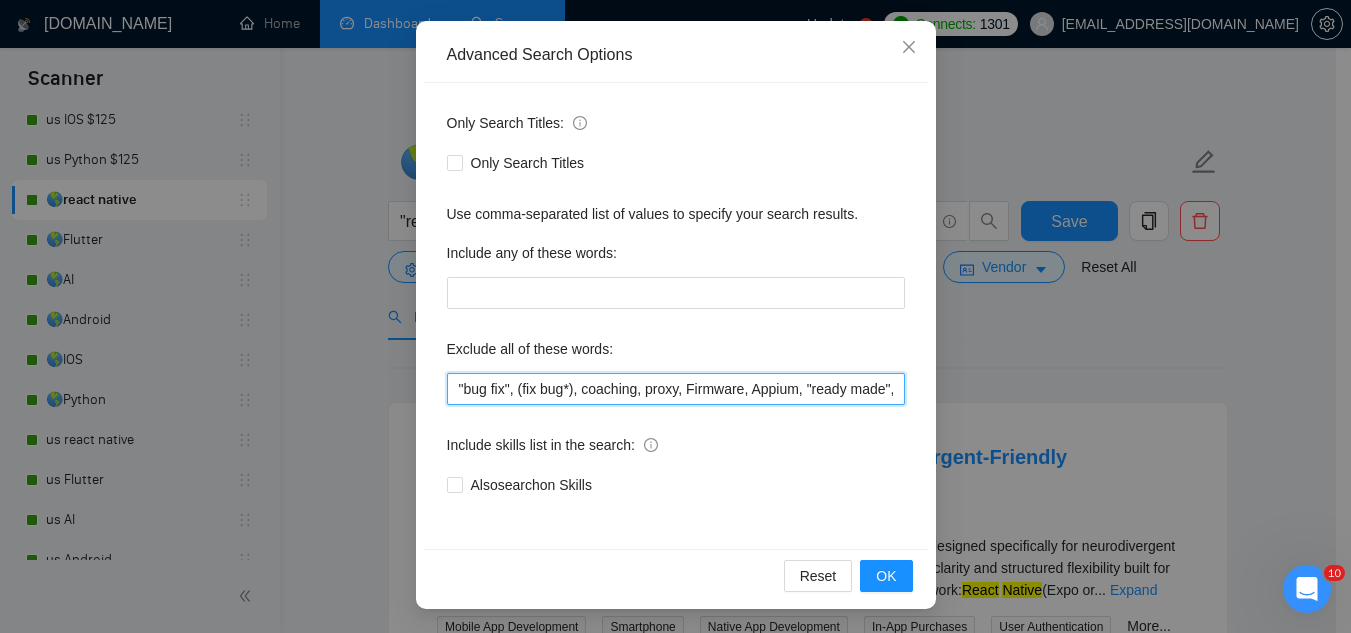 paste on ""bug fix", (fix bug*), coaching," 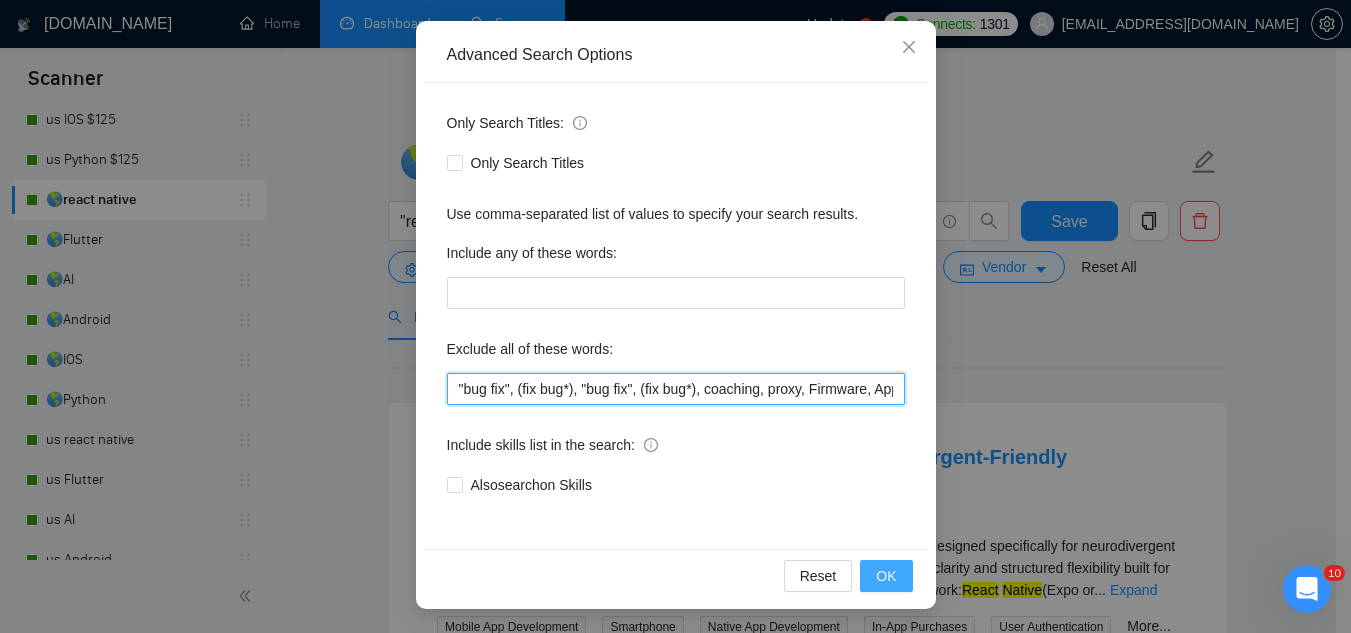 type on ""bug fix", (fix bug*), "bug fix", (fix bug*), coaching, proxy, Firmware, Appium, "ready made", "ready-made", (Data Anal*), consultation, QA, Tester, CTO, "Contract Chief Technology Officer", CPU, sport*, betting, Fantas*, "Sully.ai", (Data Scien*), (marketing analyt*), (predictive analyt*), mentor, BI, "Power BI", train*, "to join our", "on-site", onsite, "hardware engineer", tutor, "Fractional CTO", SEO, (Video Edit*), "outbound calling", Buscamos, experto, Founding, freelancer*, "join our team", (no agenc*)," 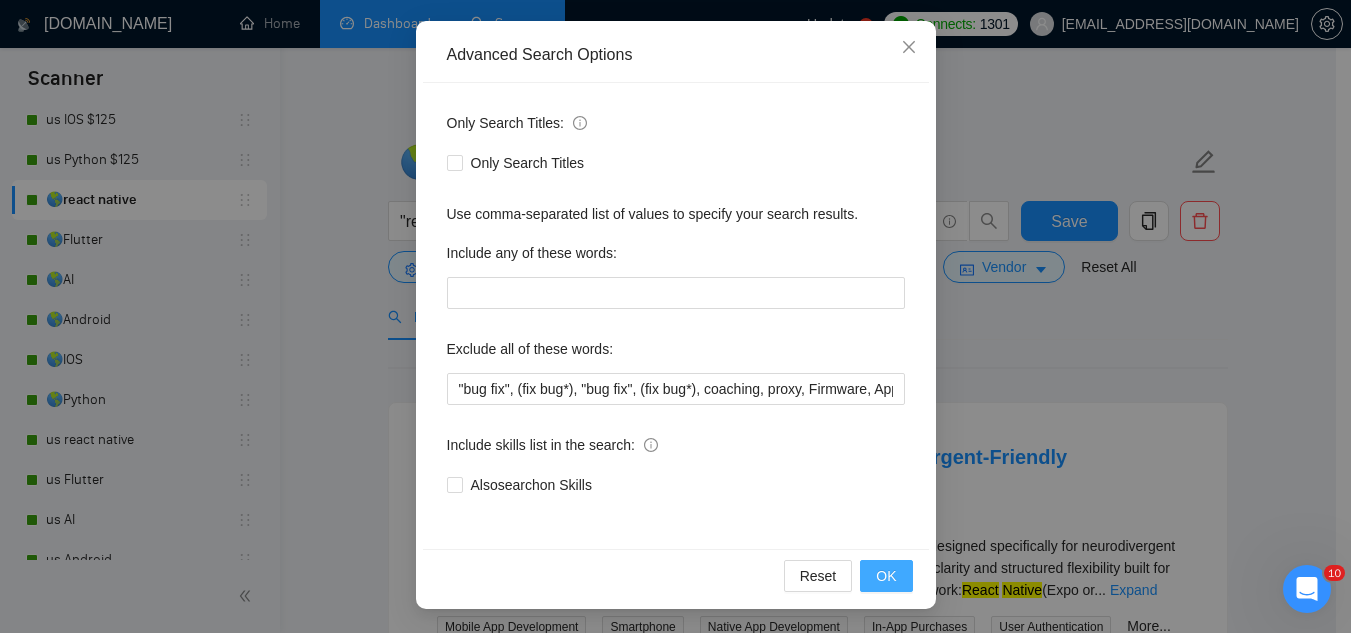 click on "OK" at bounding box center [886, 576] 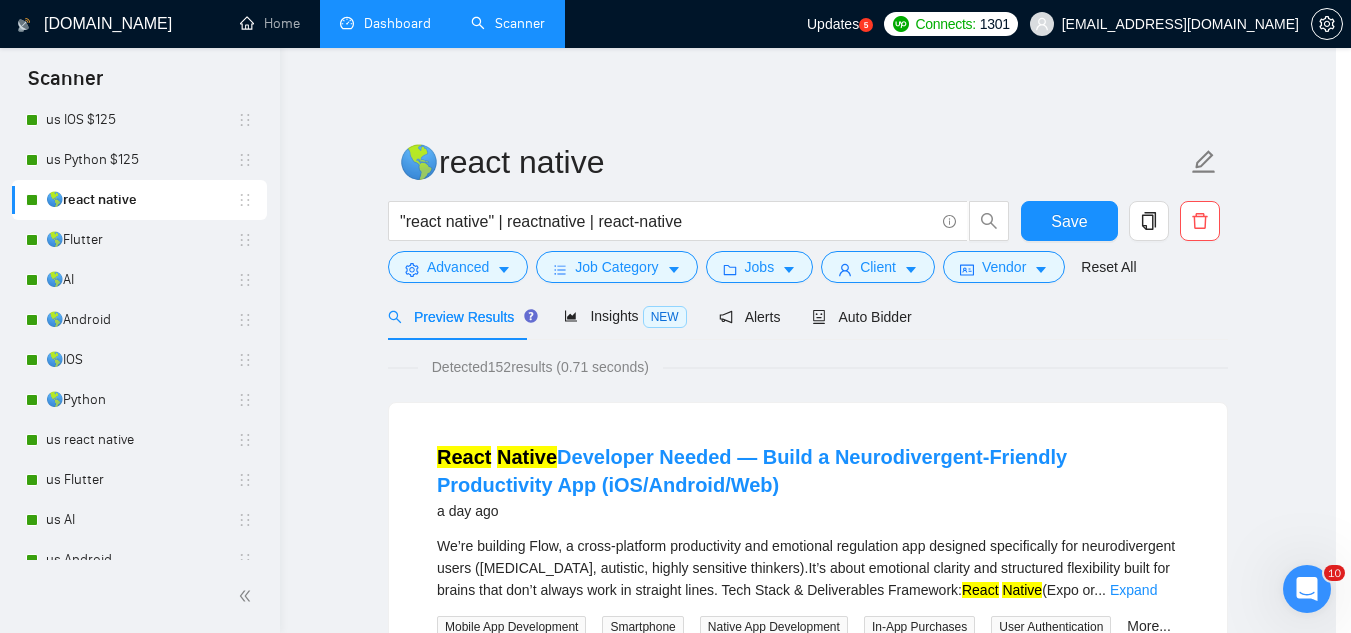 scroll, scrollTop: 99, scrollLeft: 0, axis: vertical 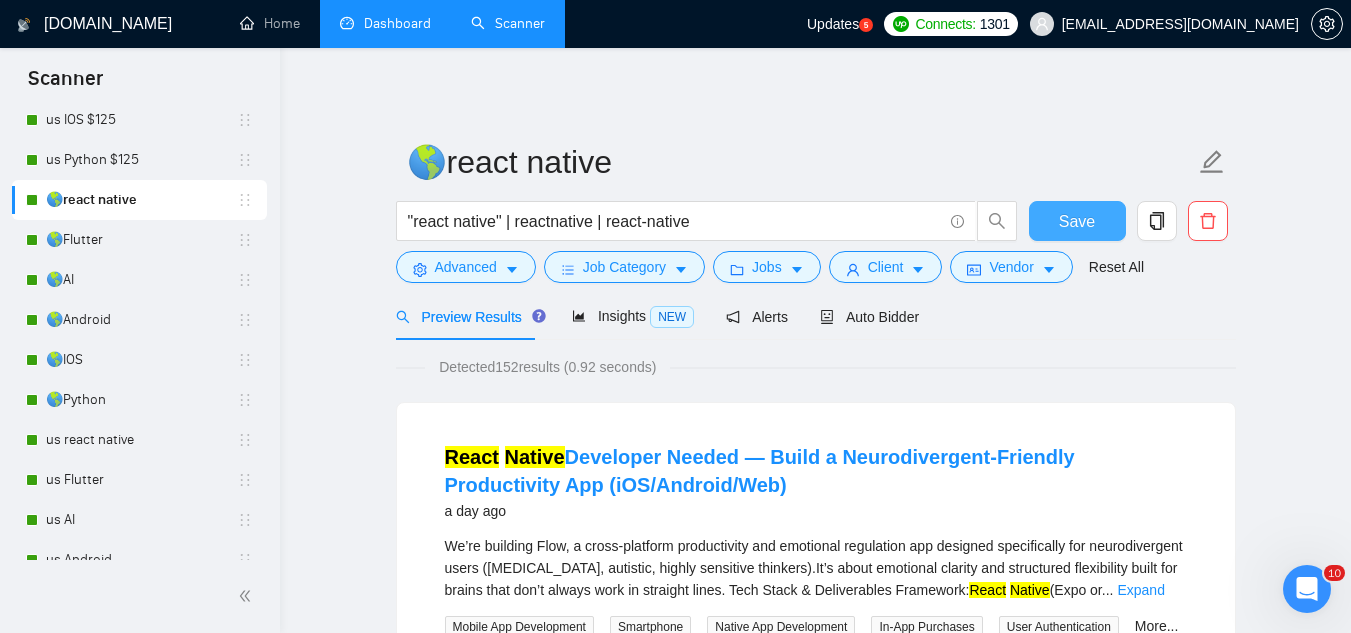 click on "Save" at bounding box center (1077, 221) 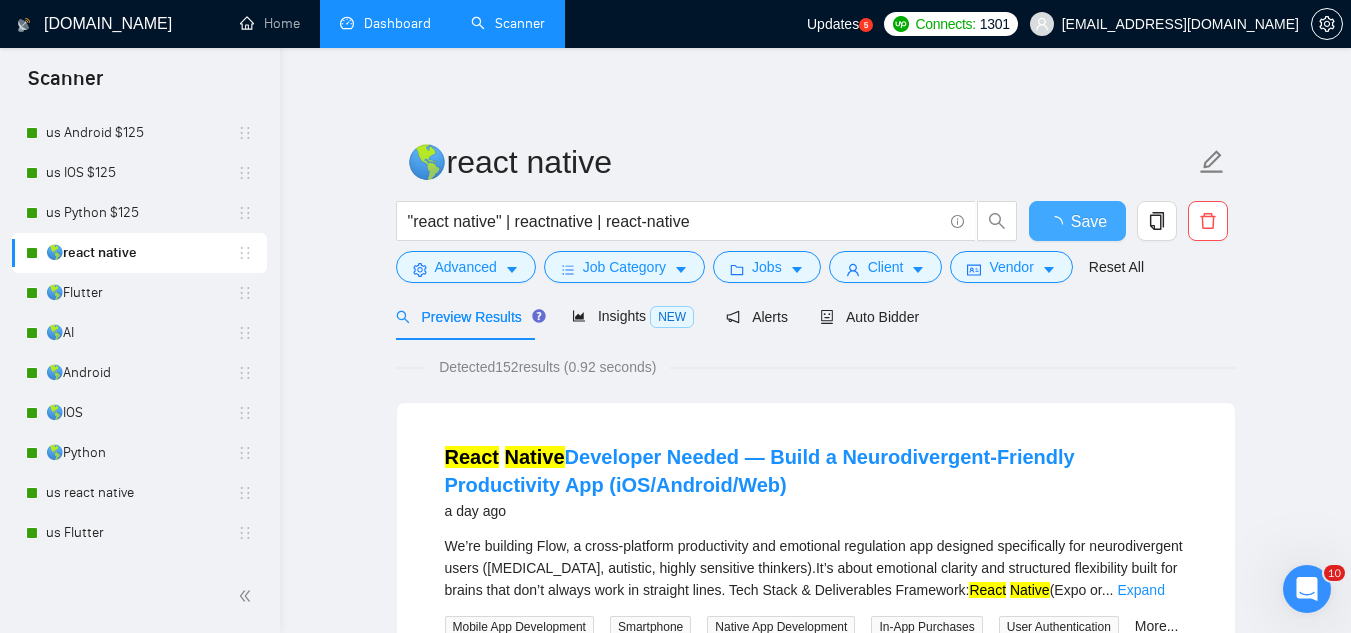 scroll, scrollTop: 402, scrollLeft: 0, axis: vertical 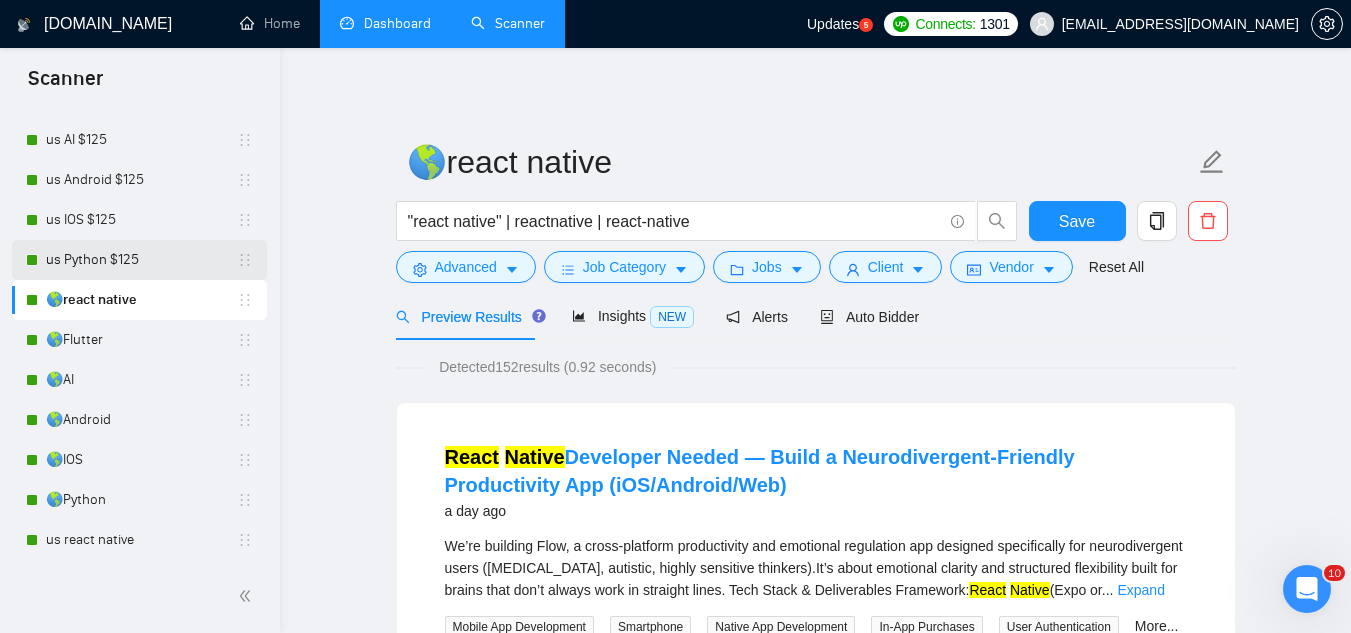 click on "us Python $125" at bounding box center (141, 260) 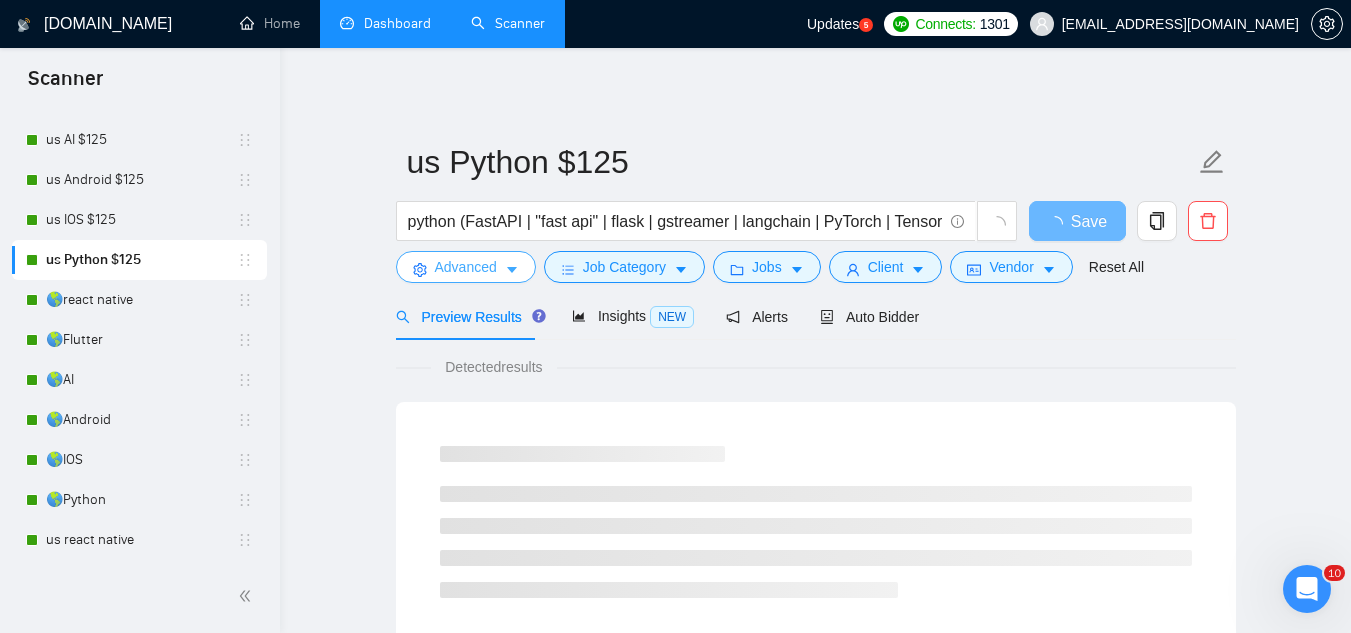 click on "Advanced" at bounding box center (466, 267) 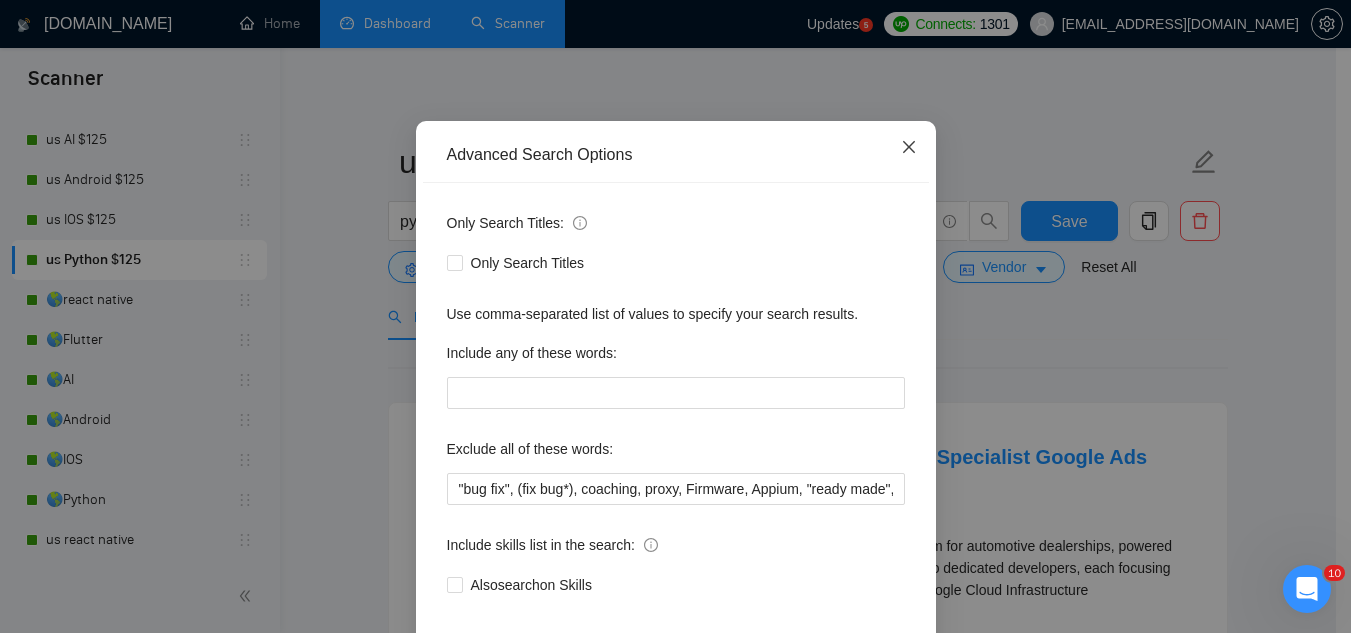 click 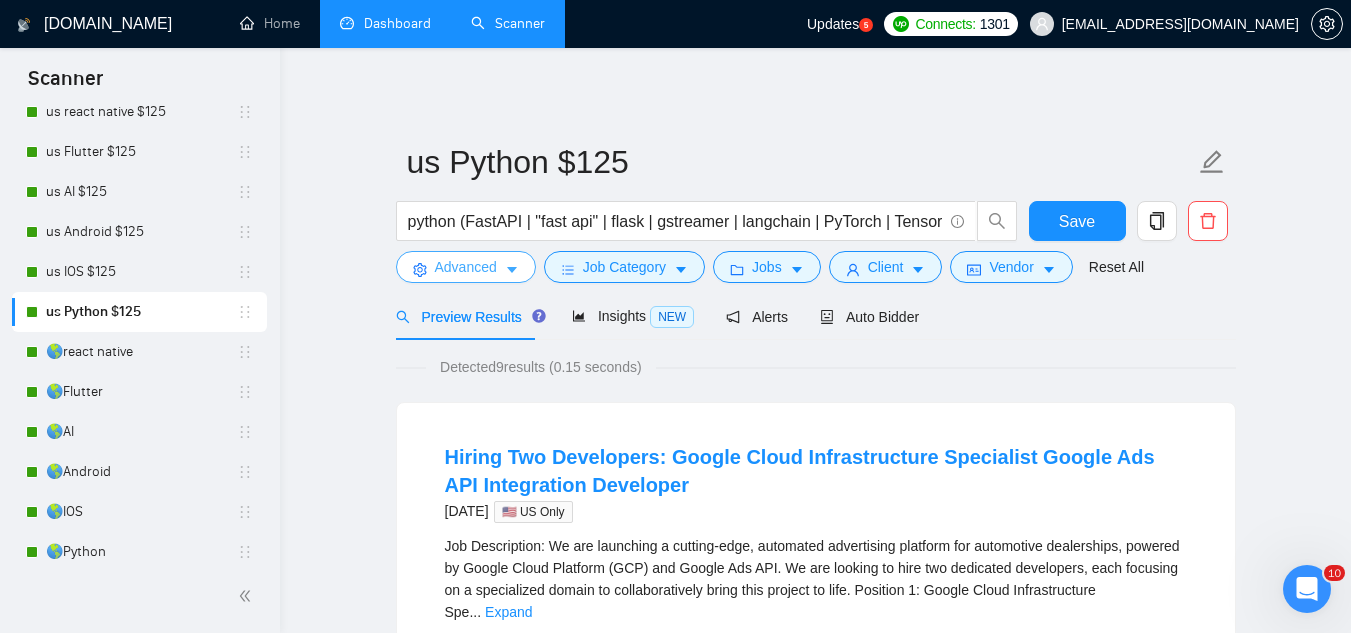 scroll, scrollTop: 302, scrollLeft: 0, axis: vertical 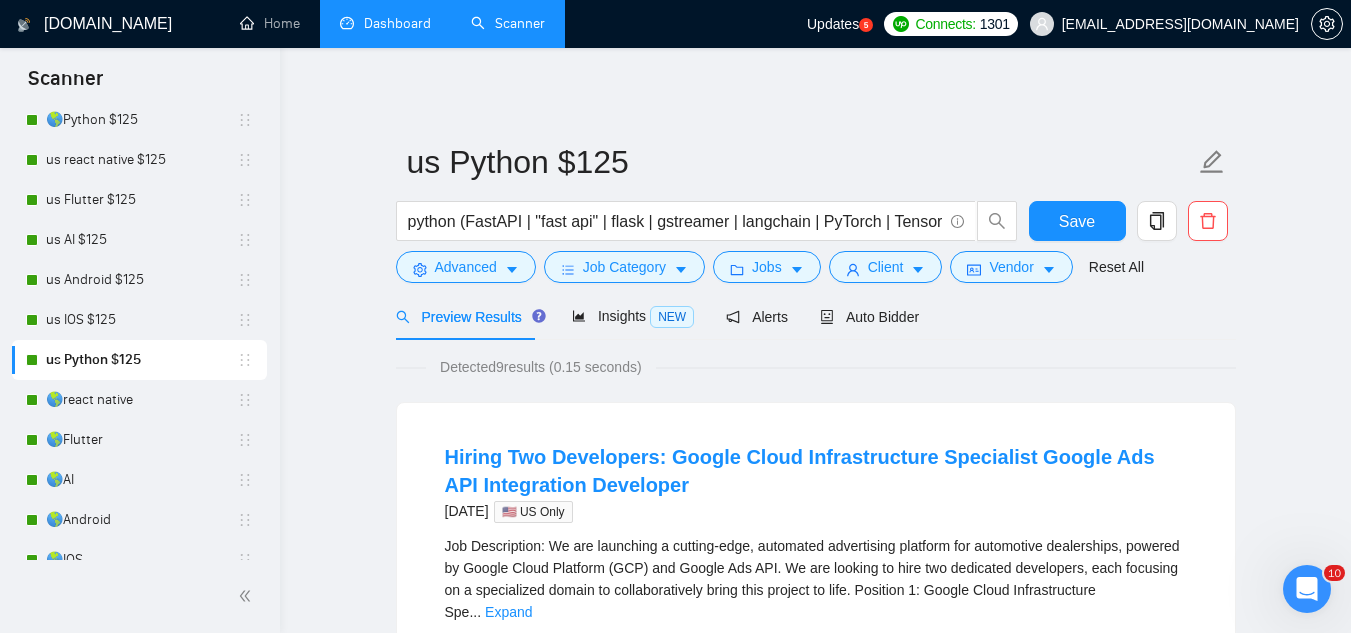 click on "Dashboard" at bounding box center (385, 23) 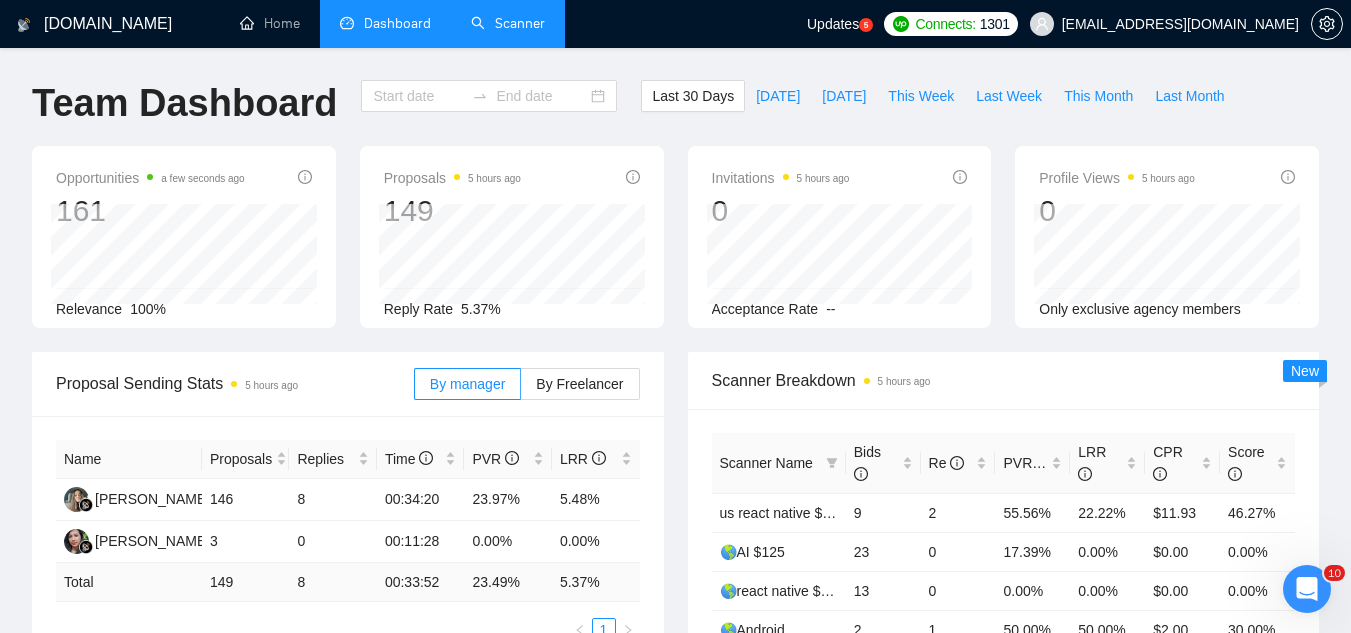 type on "[DATE]" 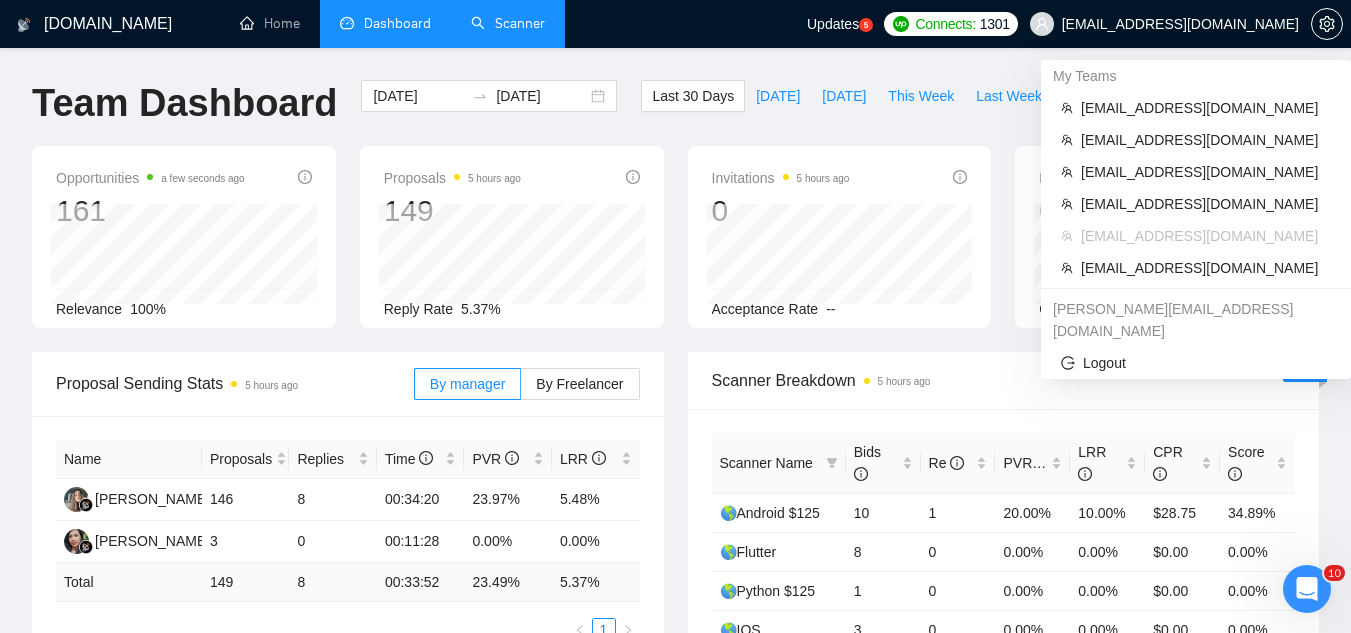 click on "[EMAIL_ADDRESS][DOMAIN_NAME]" at bounding box center (1164, 24) 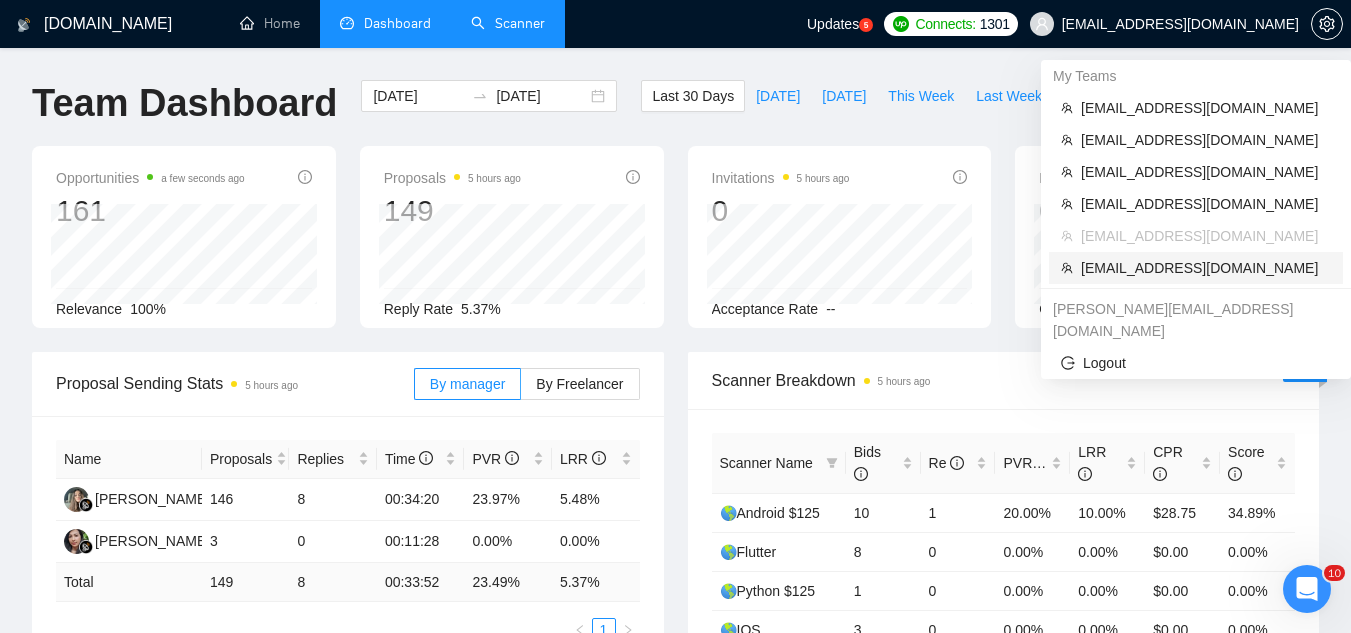 click on "[EMAIL_ADDRESS][DOMAIN_NAME]" at bounding box center (1206, 268) 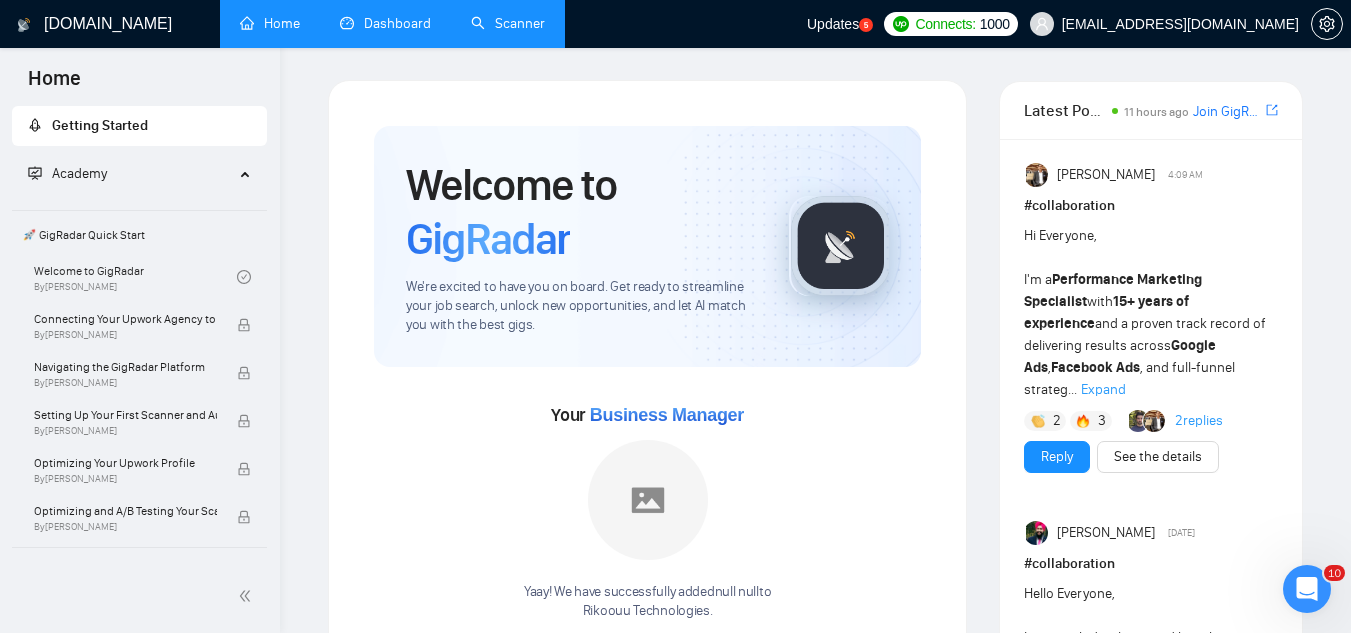 click on "Scanner" at bounding box center [508, 23] 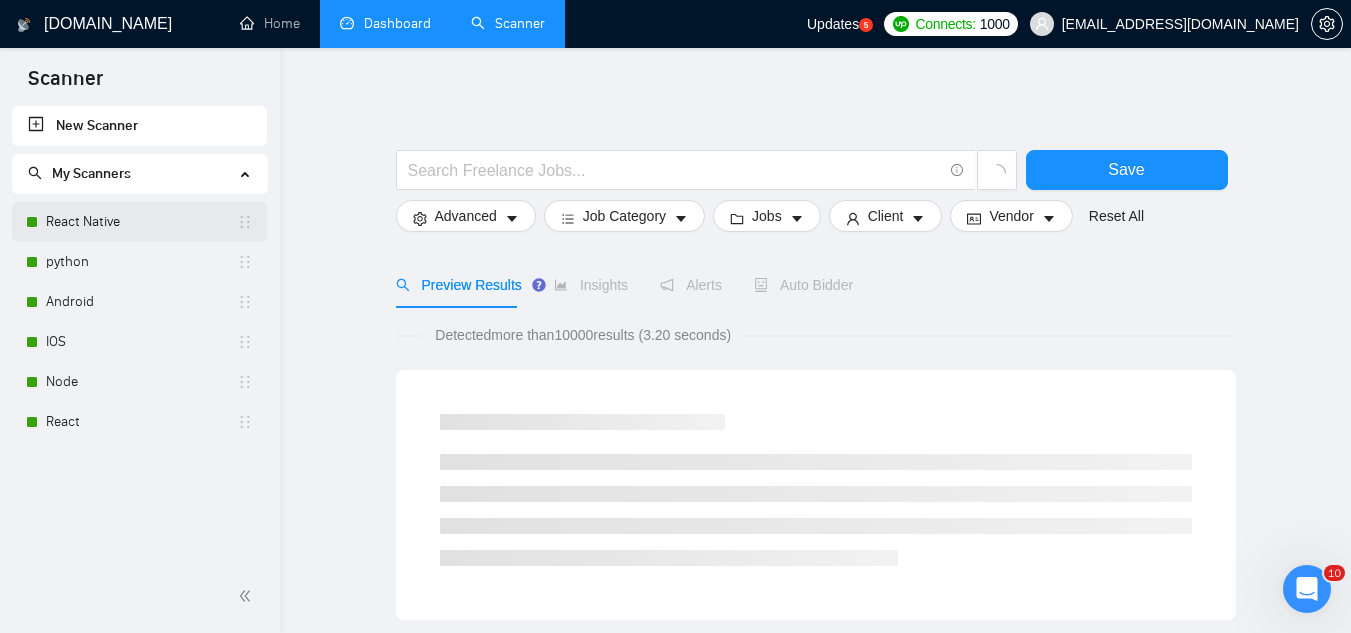click on "React Native" at bounding box center [141, 222] 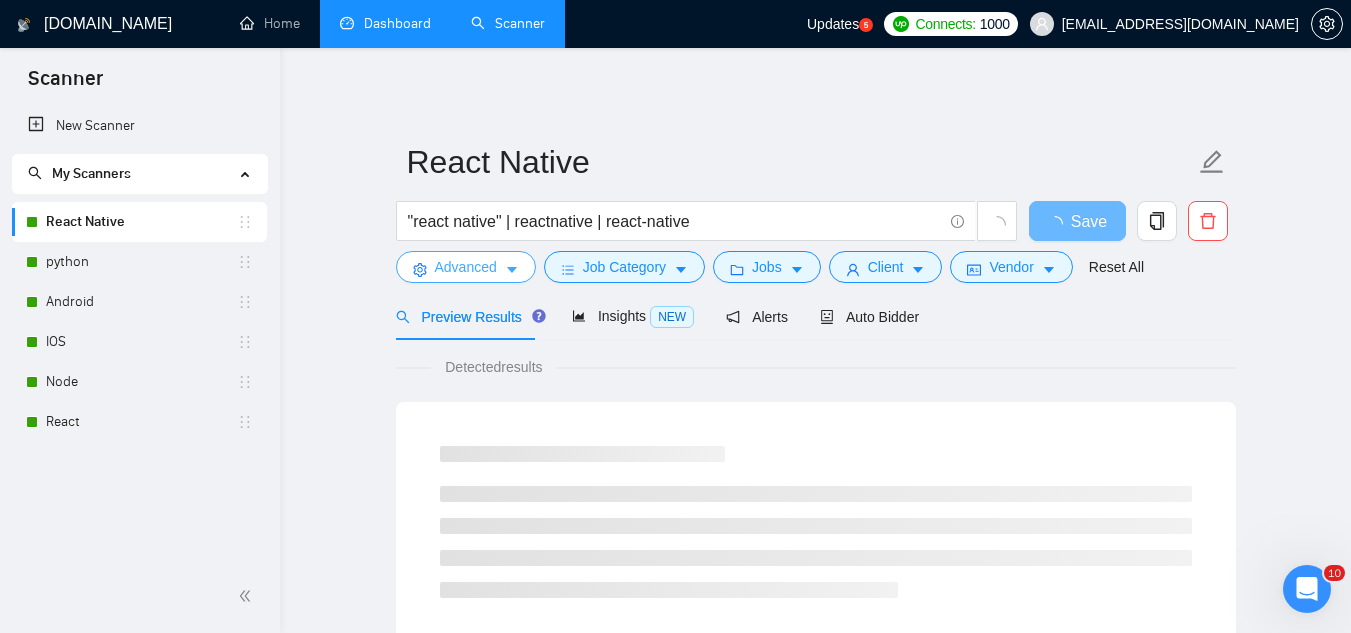 click on "Advanced" at bounding box center [466, 267] 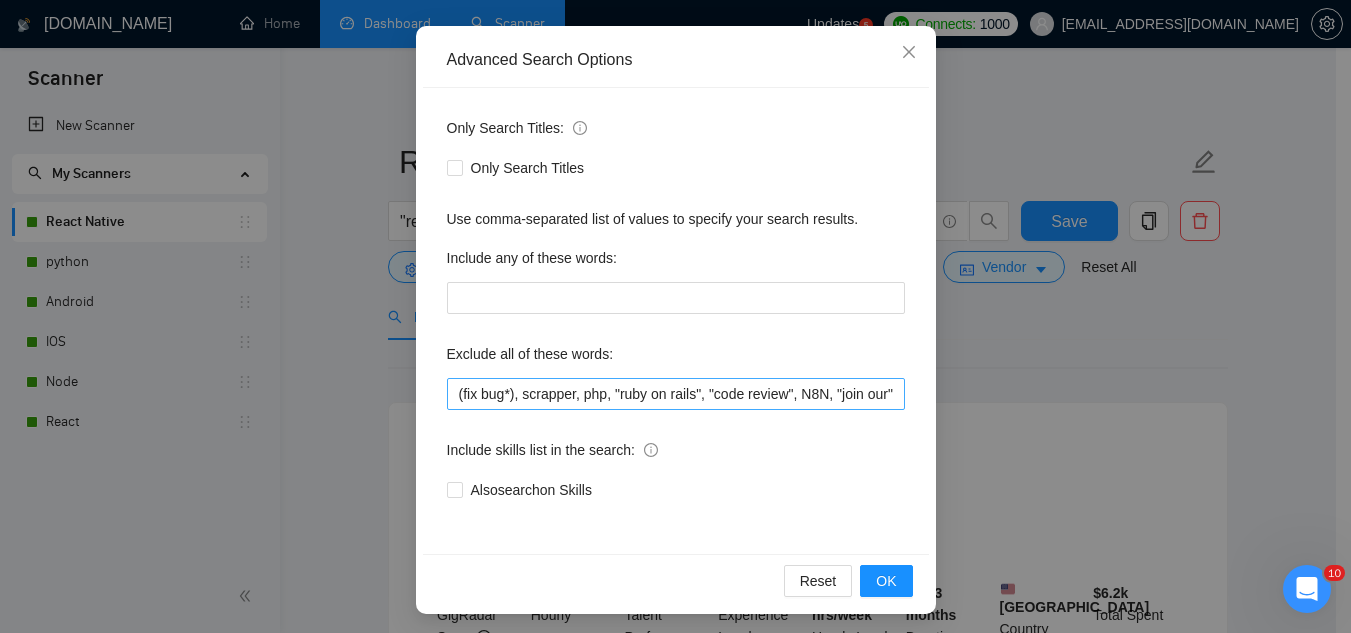 scroll, scrollTop: 199, scrollLeft: 0, axis: vertical 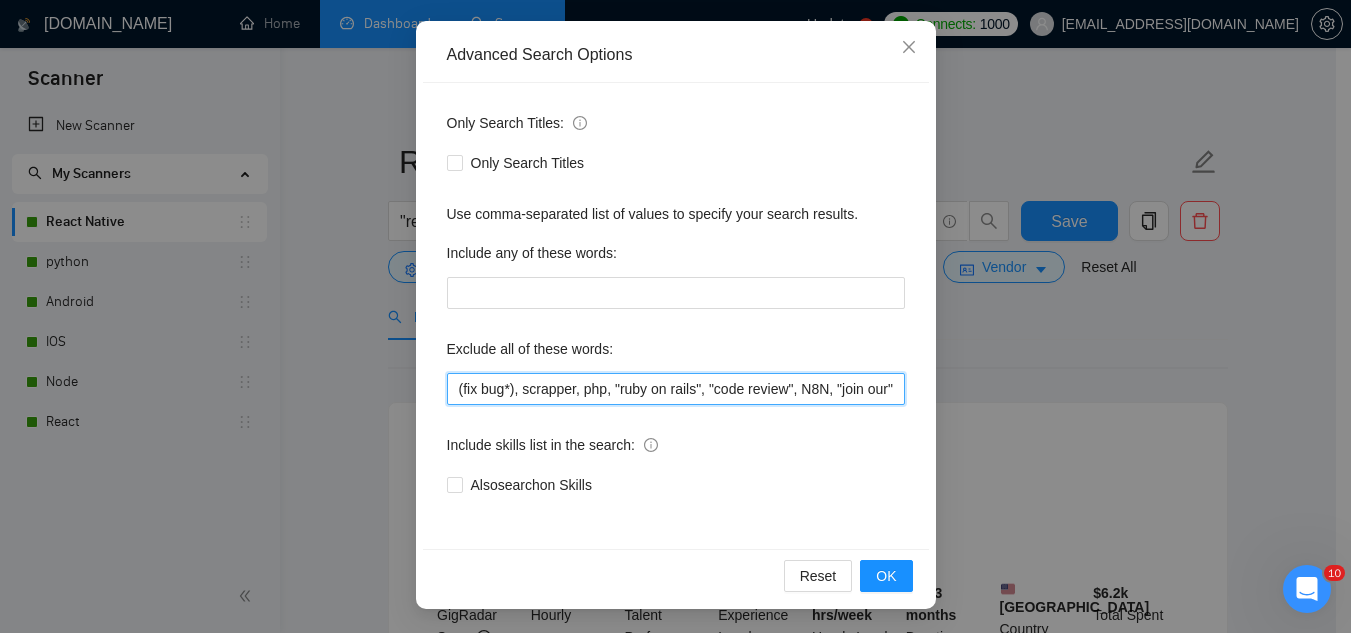 click on "(fix bug*), scrapper, php, "ruby on rails", "code review", N8N, "join our", (no agenc*), "freelancers only", ready-made, analyst, analytic*, coach, QA, tester, "product design", tutor, mentor, wordpress, WP, safari, electronic, chip*, animation*, game, designer, "Data Scientist", "data analyst", sport*, gambling, "vending machine", audit, "OS Widgets", "iOS Watch", "Smart Wearable", writer" at bounding box center [676, 389] 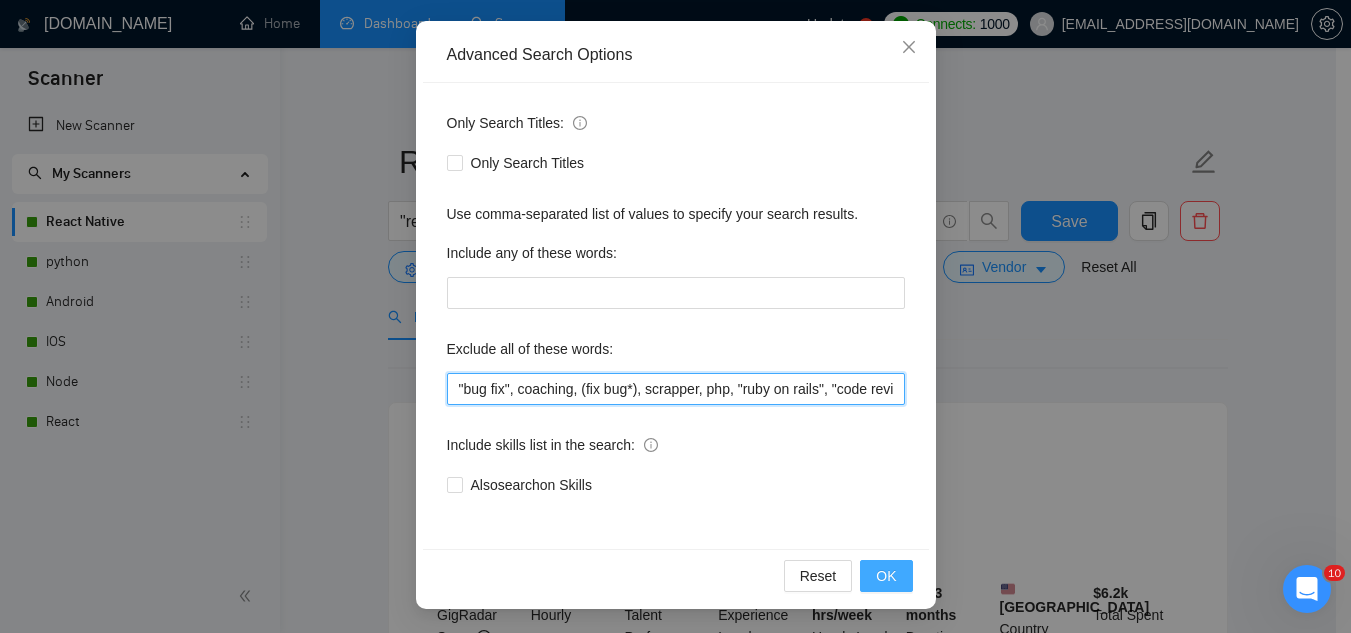 type on ""bug fix", coaching, (fix bug*), scrapper, php, "ruby on rails", "code review", N8N, "join our", (no agenc*), "freelancers only", ready-made, analyst, analytic*, coach, QA, tester, "product design", tutor, mentor, wordpress, WP, safari, electronic, chip*, animation*, game, designer, "Data Scientist", "data analyst", sport*, gambling, "vending machine", audit, "OS Widgets", "iOS Watch", "Smart Wearable", writer" 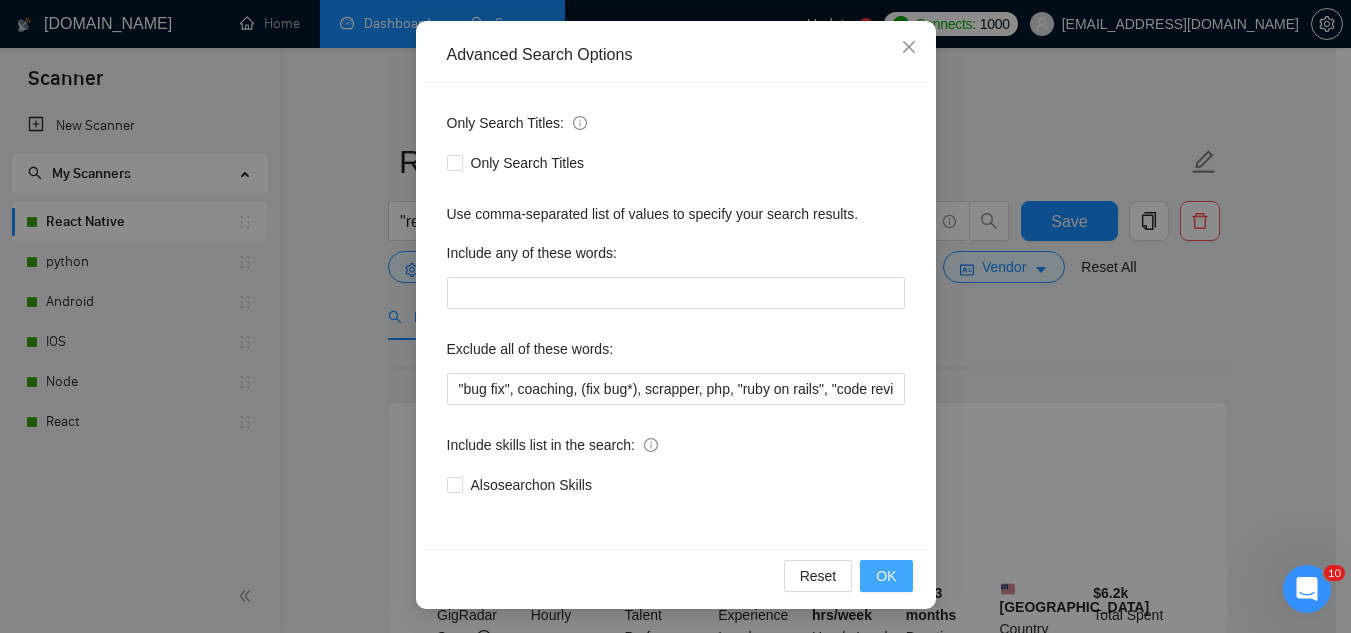 click on "OK" at bounding box center [886, 576] 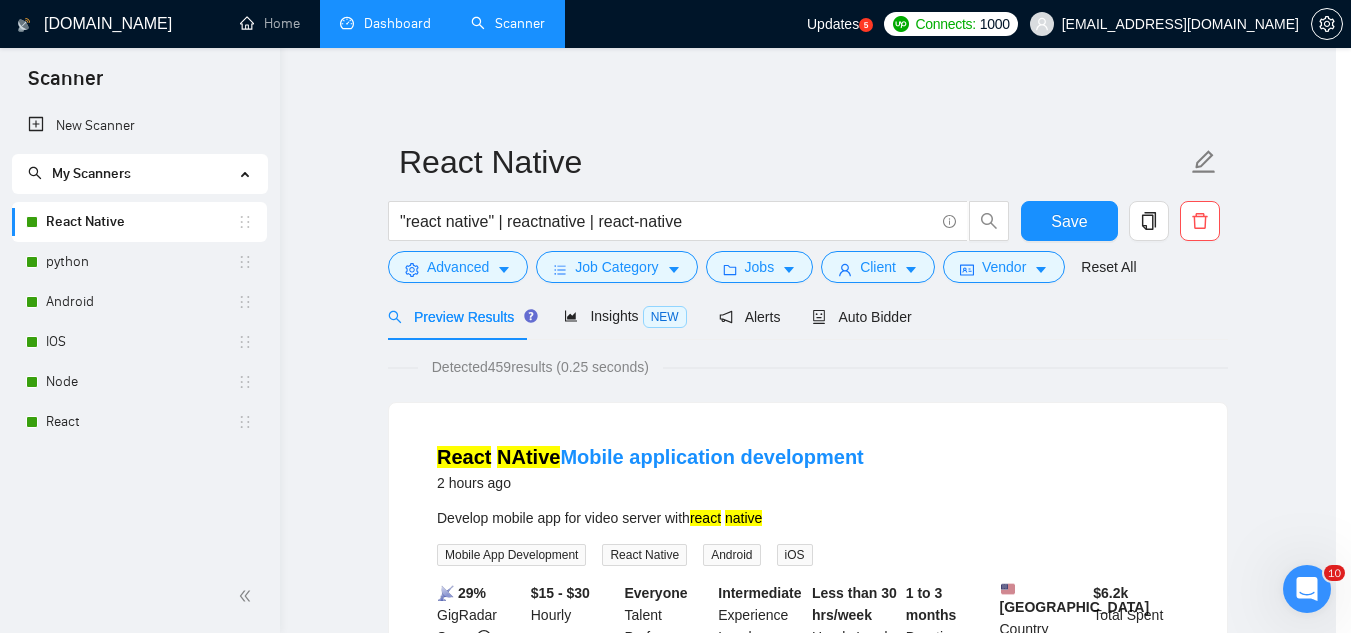 scroll, scrollTop: 99, scrollLeft: 0, axis: vertical 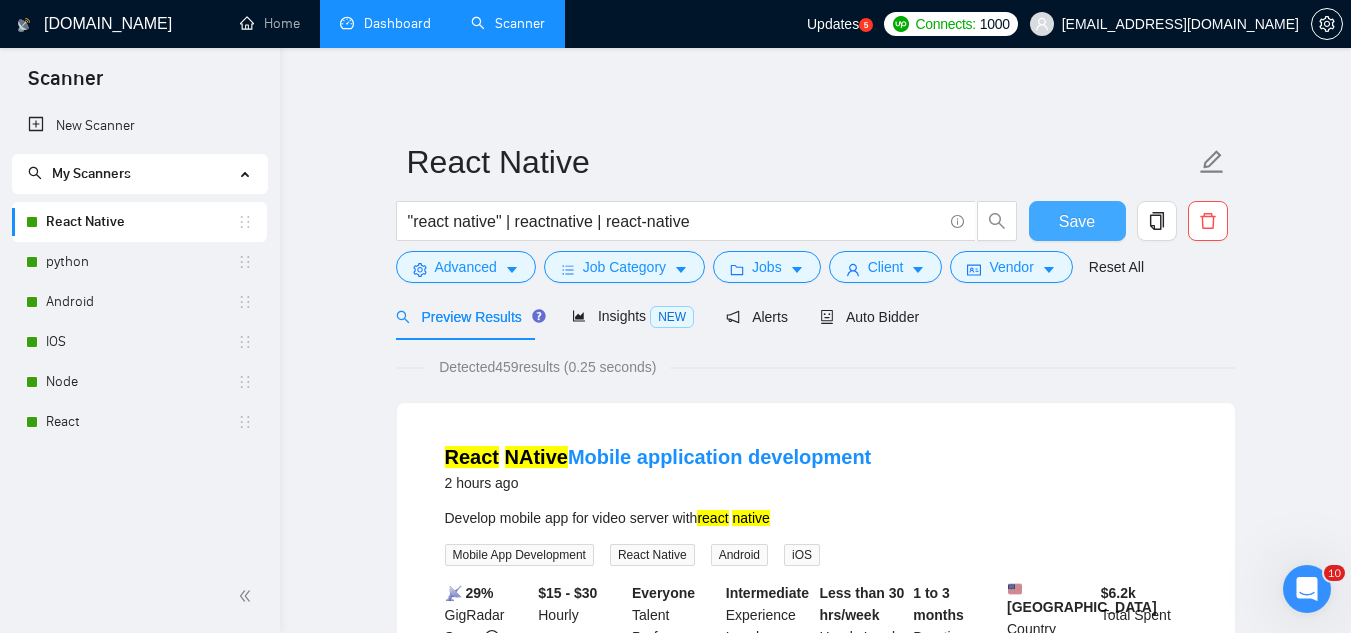 click on "Save" at bounding box center (1077, 221) 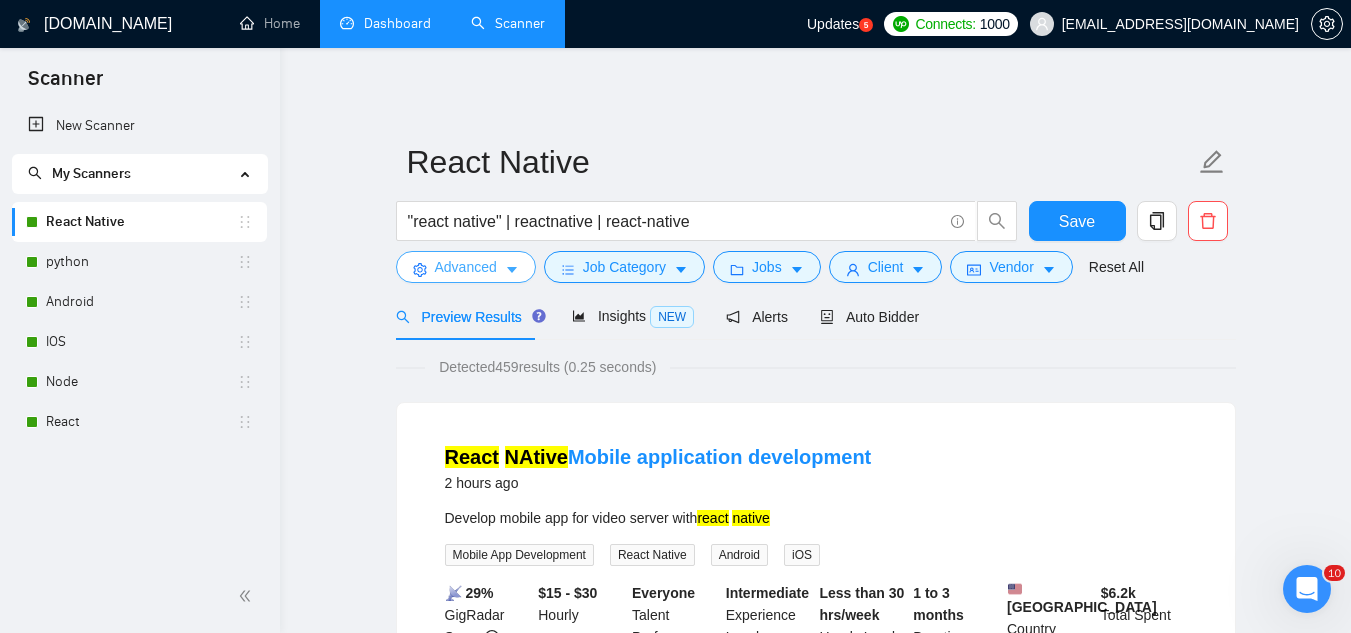 click on "Advanced" at bounding box center (466, 267) 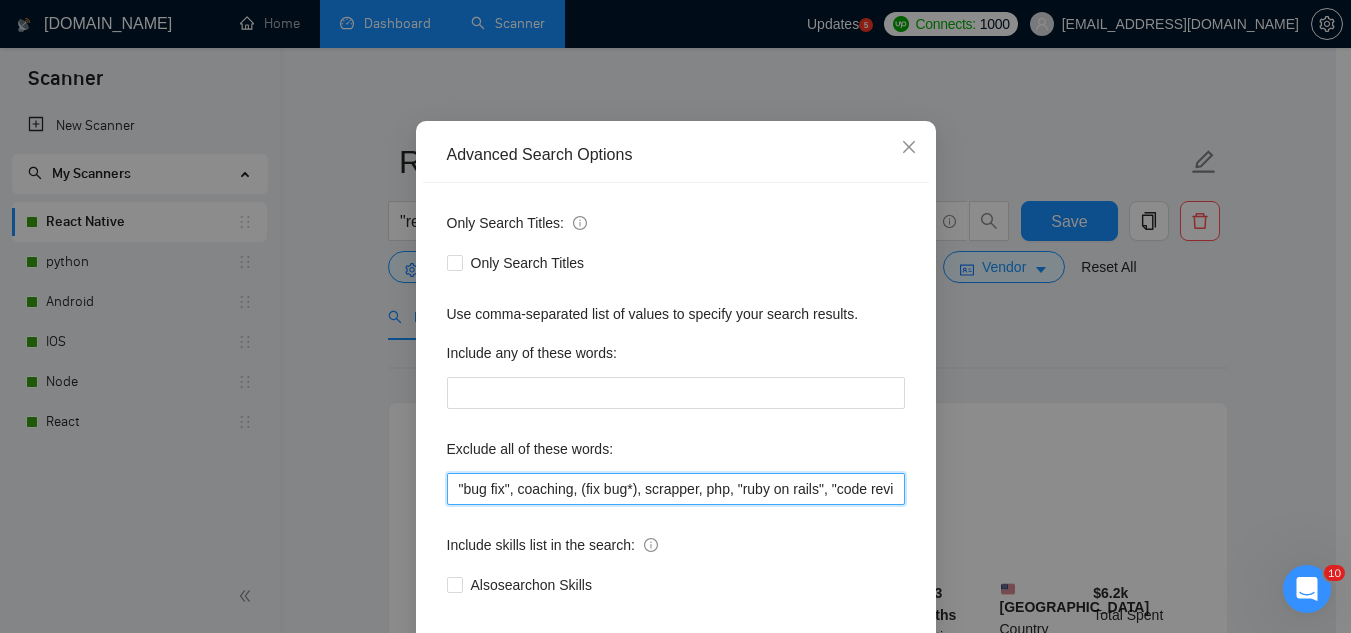 click on ""bug fix", coaching, (fix bug*), scrapper, php, "ruby on rails", "code review", N8N, "join our", (no agenc*), "freelancers only", ready-made, analyst, analytic*, coach, QA, tester, "product design", tutor, mentor, wordpress, WP, safari, electronic, chip*, animation*, game, designer, "Data Scientist", "data analyst", sport*, gambling, "vending machine", audit, "OS Widgets", "iOS Watch", "Smart Wearable", writer" at bounding box center [676, 489] 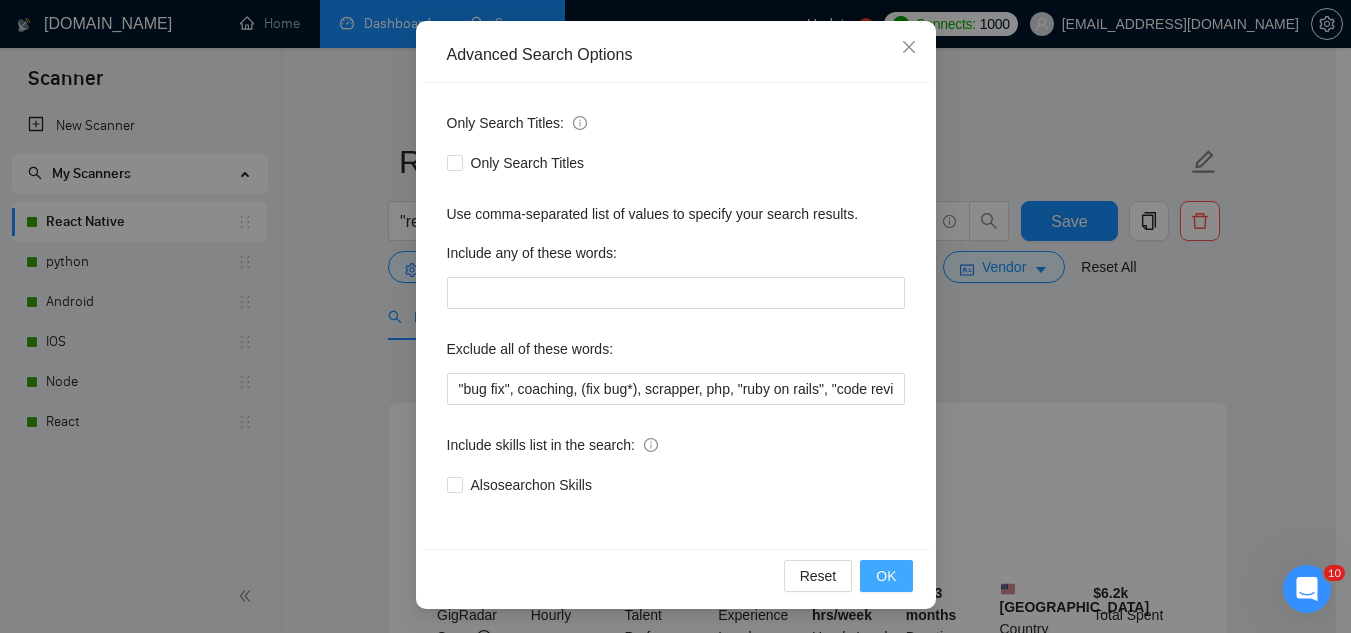 click on "OK" at bounding box center [886, 576] 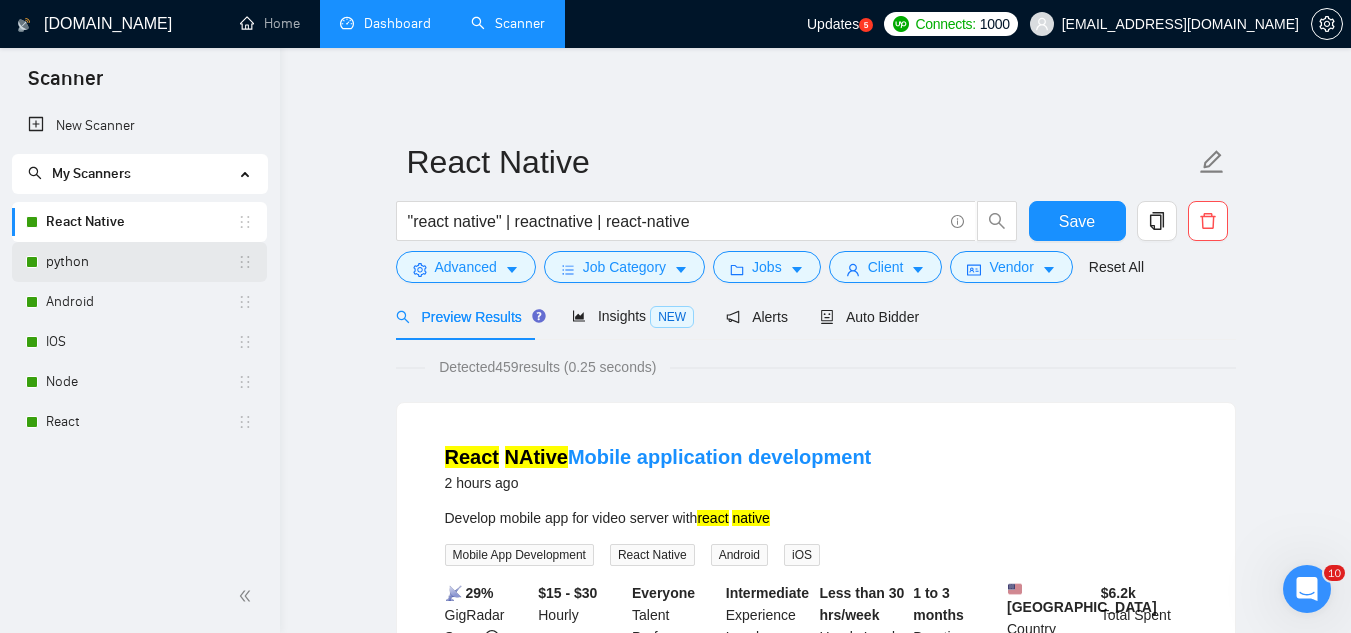 click on "python" at bounding box center [141, 262] 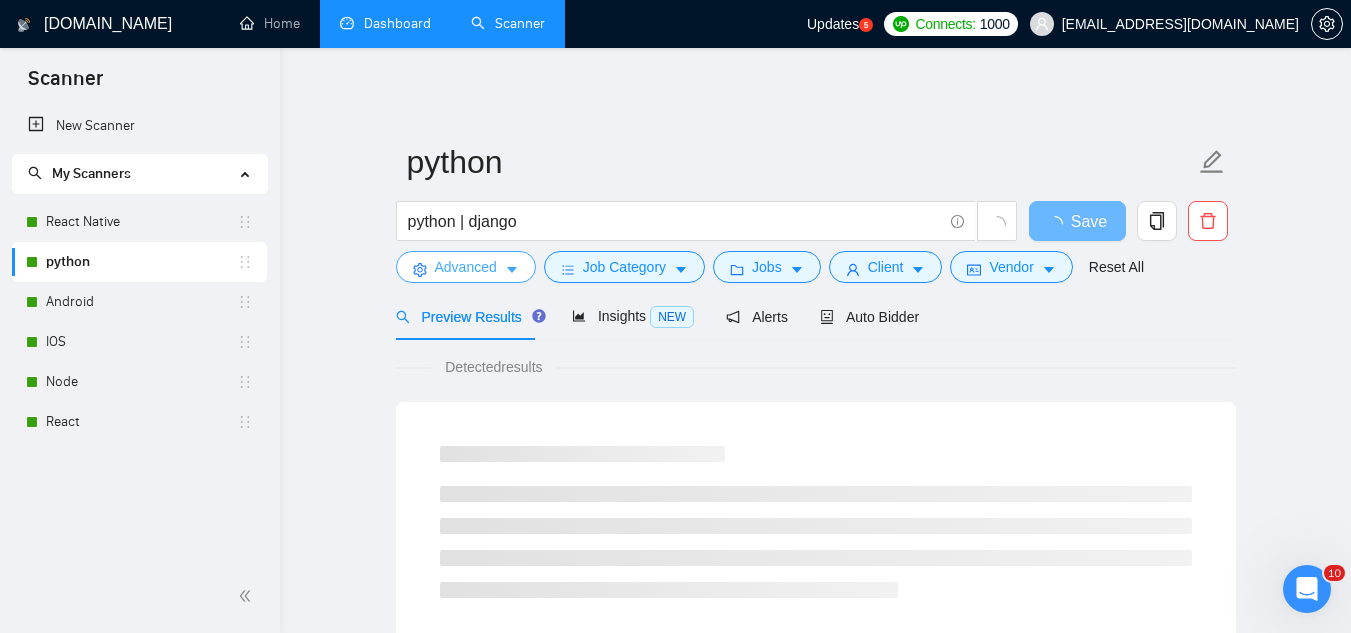click on "Advanced" at bounding box center (466, 267) 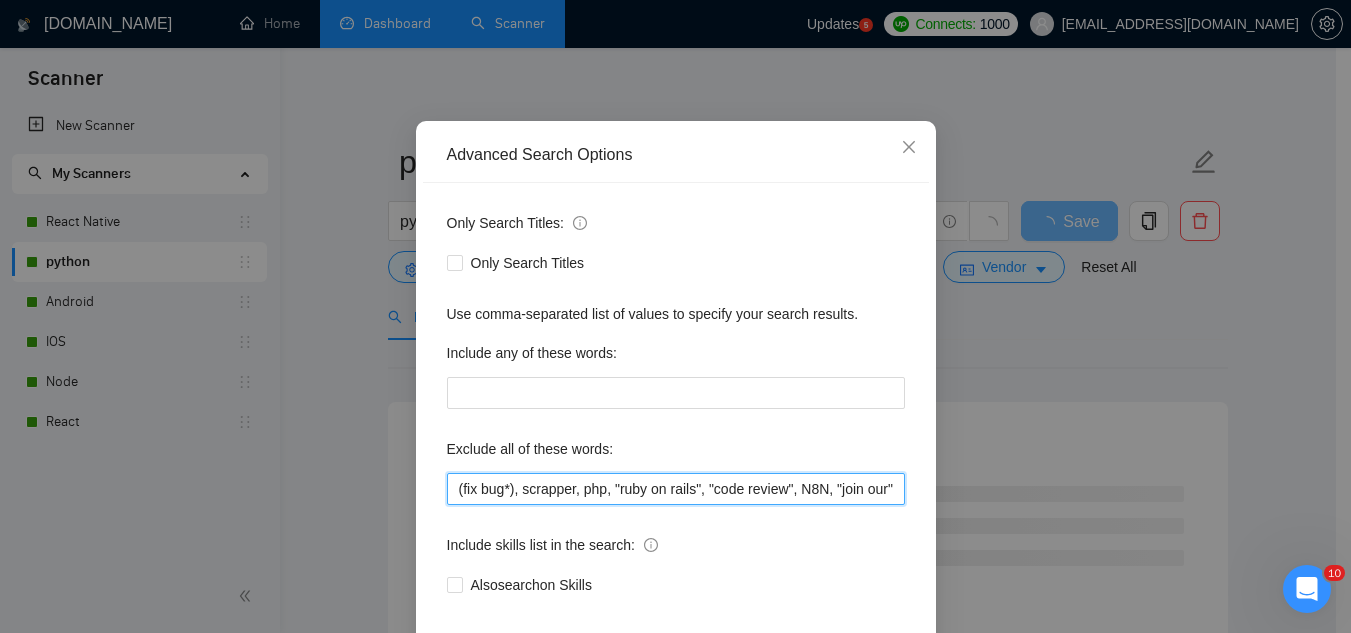 click on "(fix bug*), scrapper, php, "ruby on rails", "code review", N8N, "join our", (no agenc*), "freelancers only", ready-made, analyst, analytic*, coach, QA, tester, "product design", tutor, mentor, wordpress, WP, safari, electronic, chip*, animation*, game, designer, "Data Scientist", "data analyst", sport*, gambling, scrapper, cleanup, selenium, playwright, csv, excel, HubSpot, "pine script", bot, "Google Ads"," at bounding box center (676, 489) 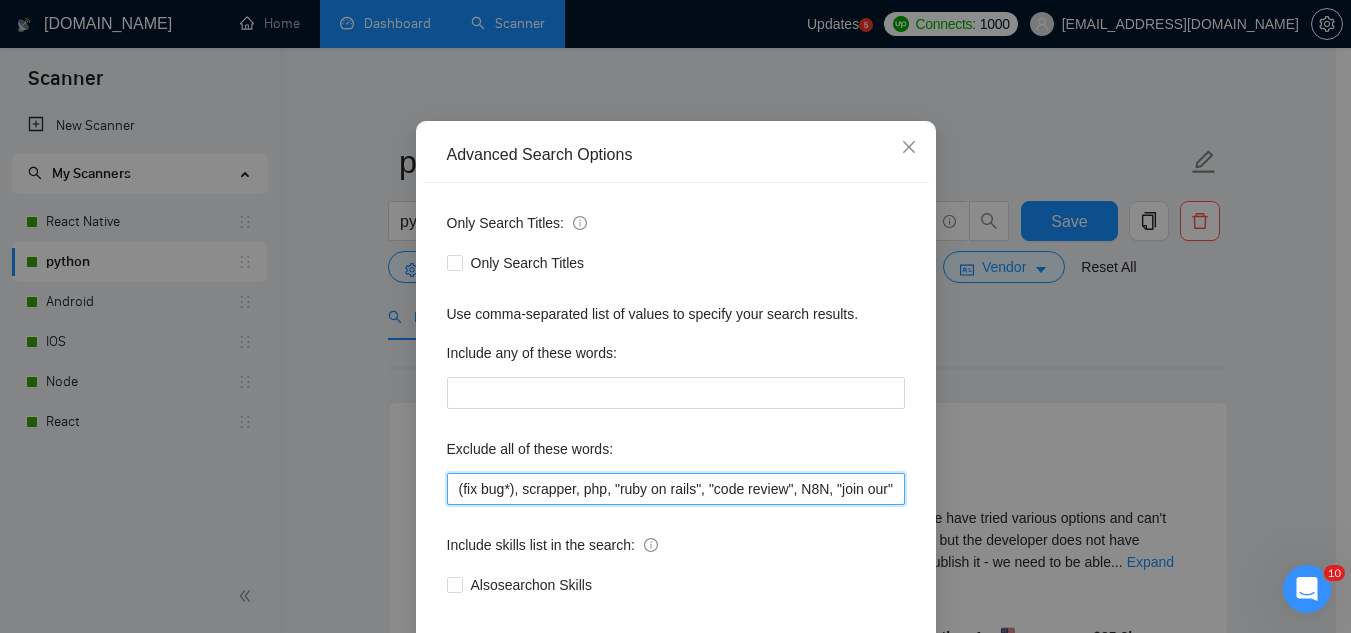 paste on ""bug fix", coaching," 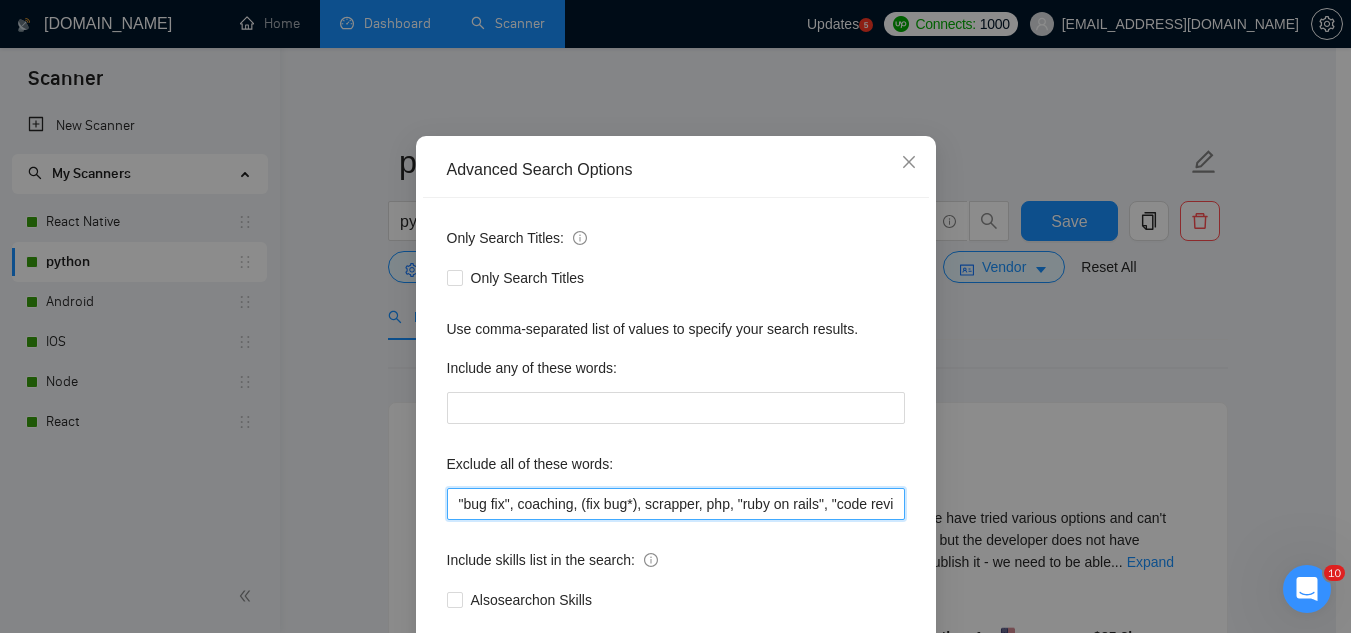 scroll, scrollTop: 199, scrollLeft: 0, axis: vertical 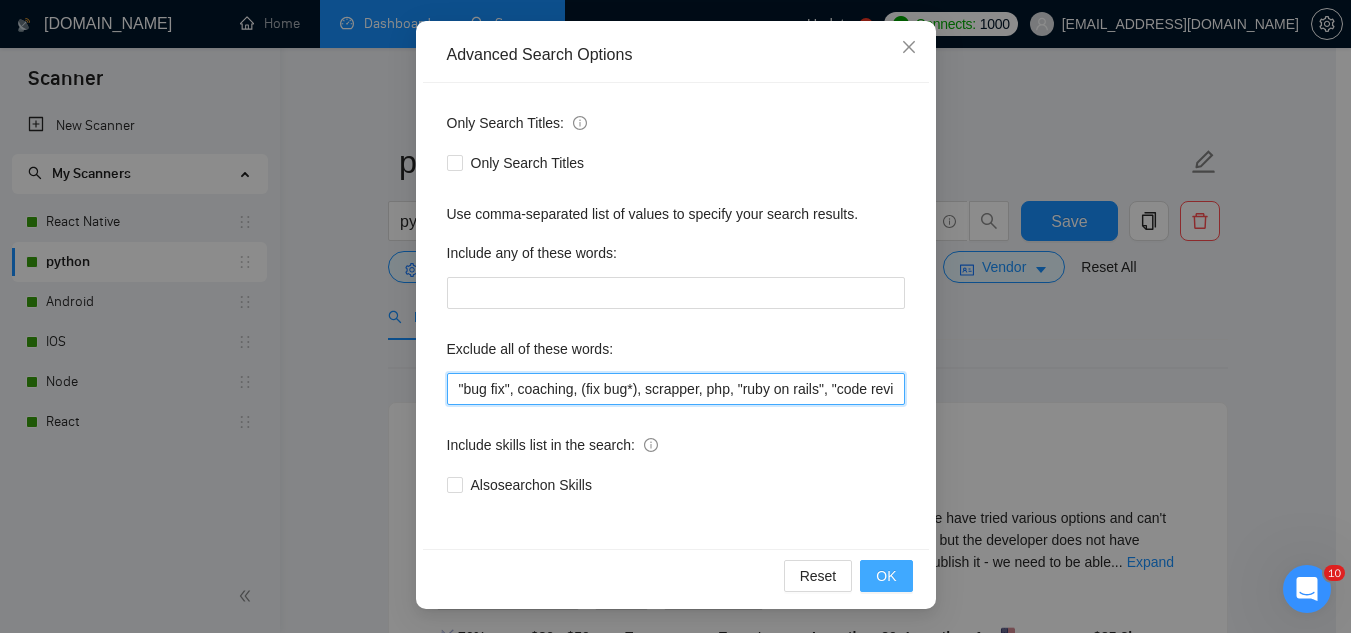 type on ""bug fix", coaching, (fix bug*), scrapper, php, "ruby on rails", "code review", N8N, "join our", (no agenc*), "freelancers only", ready-made, analyst, analytic*, coach, QA, tester, "product design", tutor, mentor, wordpress, WP, safari, electronic, chip*, animation*, game, designer, "Data Scientist", "data analyst", sport*, gambling, scrapper, cleanup, selenium, playwright, csv, excel, HubSpot, "pine script", bot, "Google Ads"," 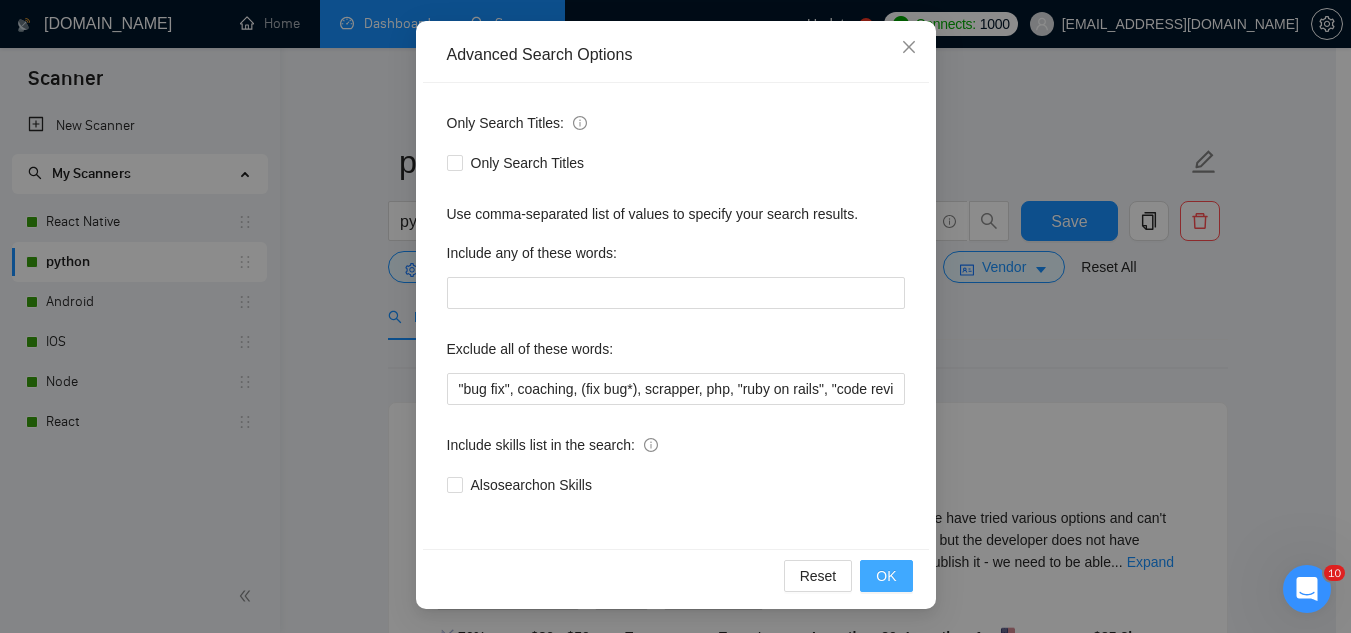 click on "OK" at bounding box center [886, 576] 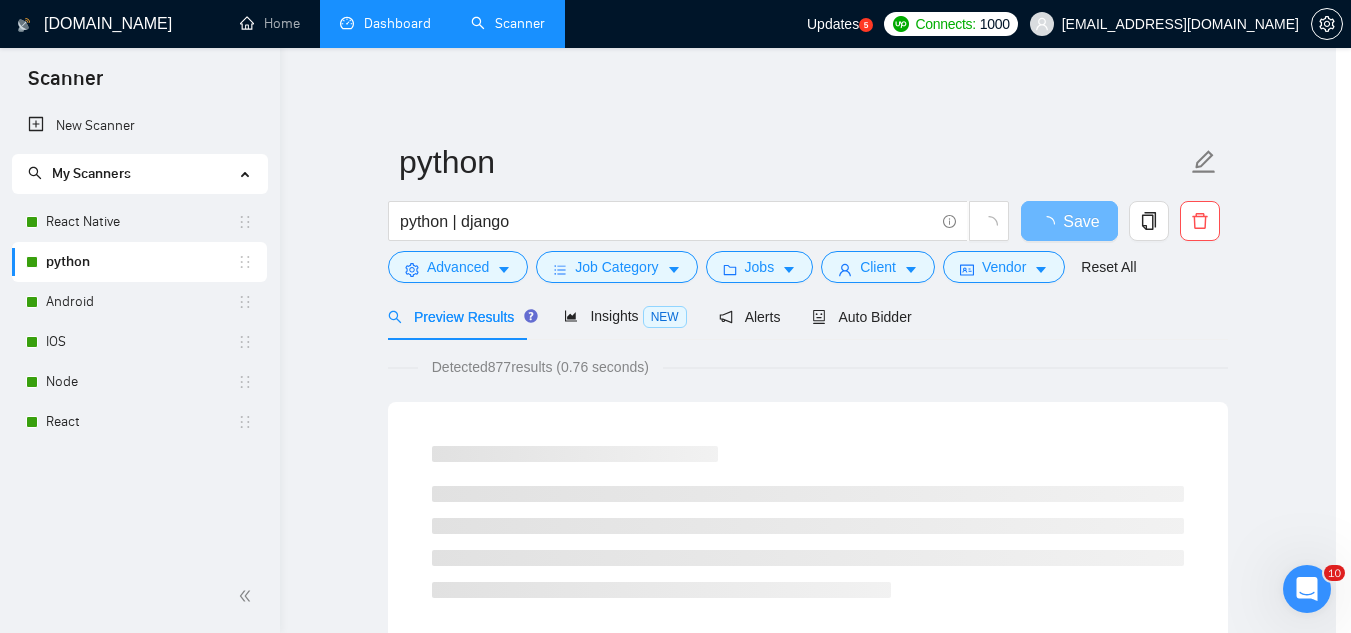 scroll, scrollTop: 99, scrollLeft: 0, axis: vertical 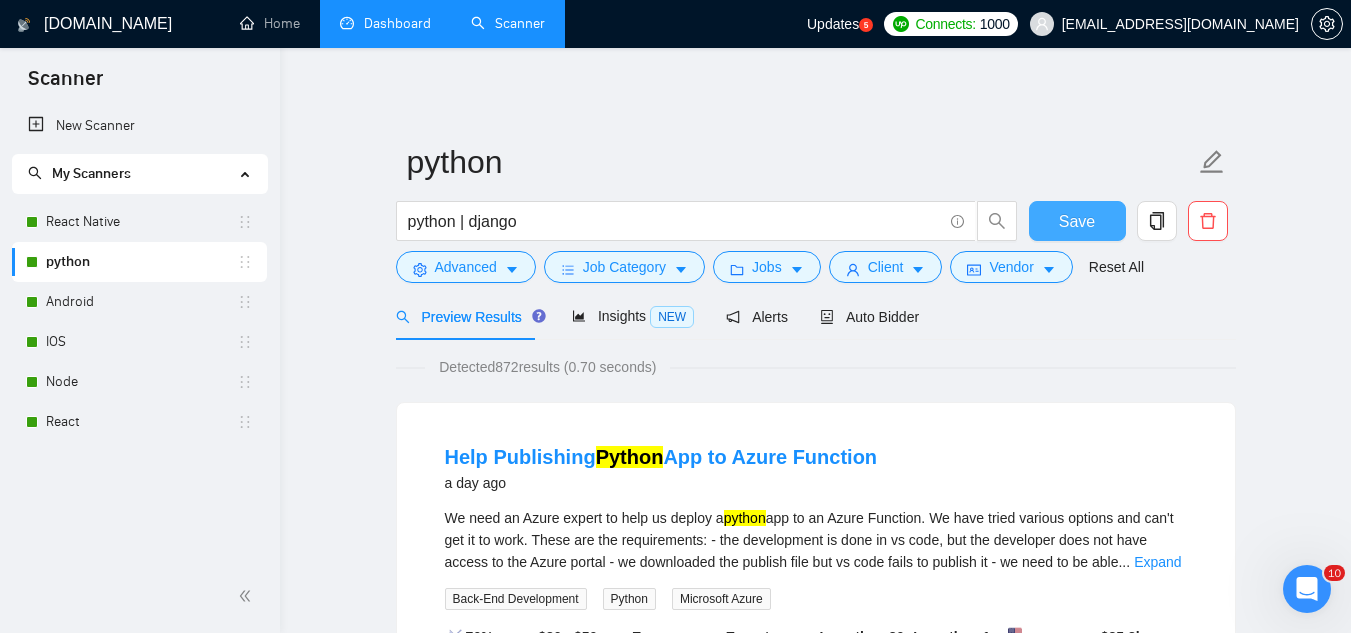 click on "Save" at bounding box center (1077, 221) 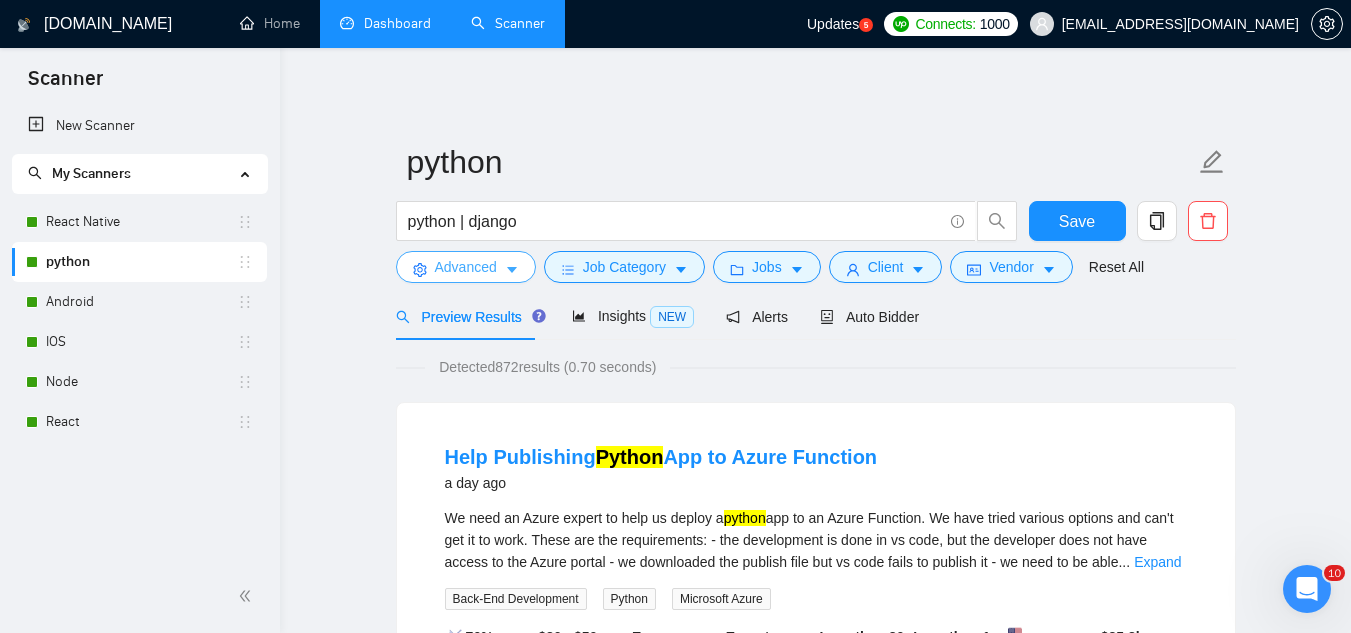 click on "Advanced" at bounding box center (466, 267) 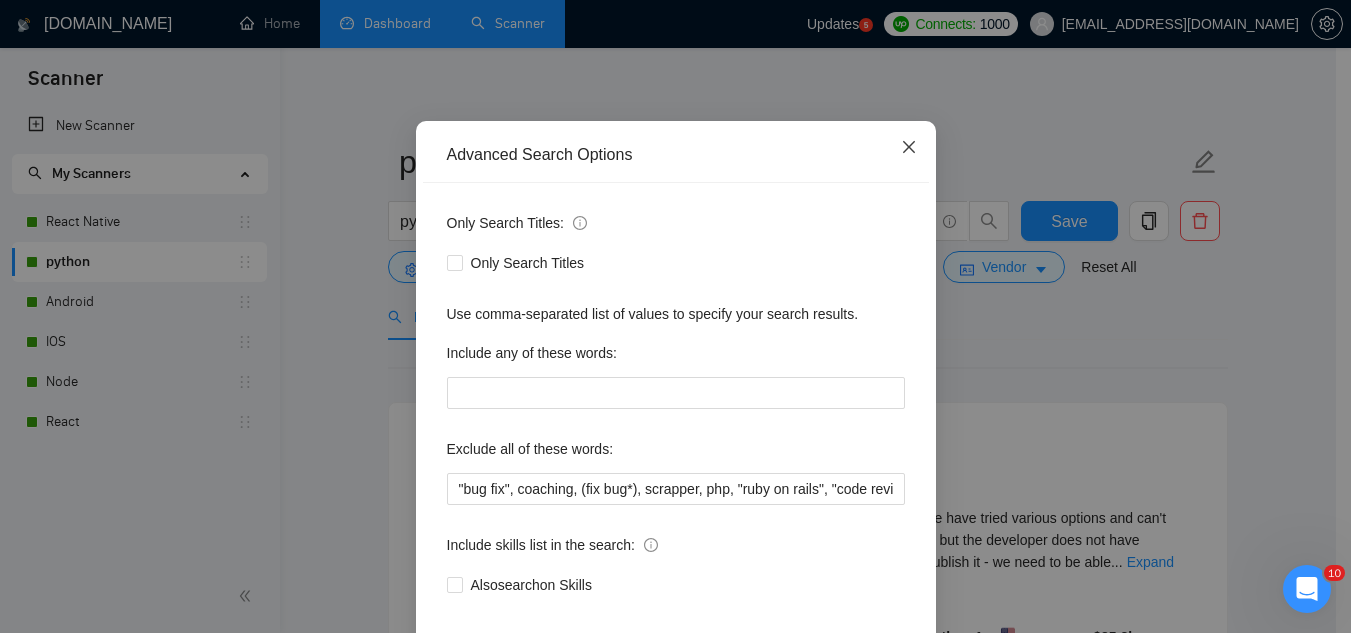 click at bounding box center [909, 148] 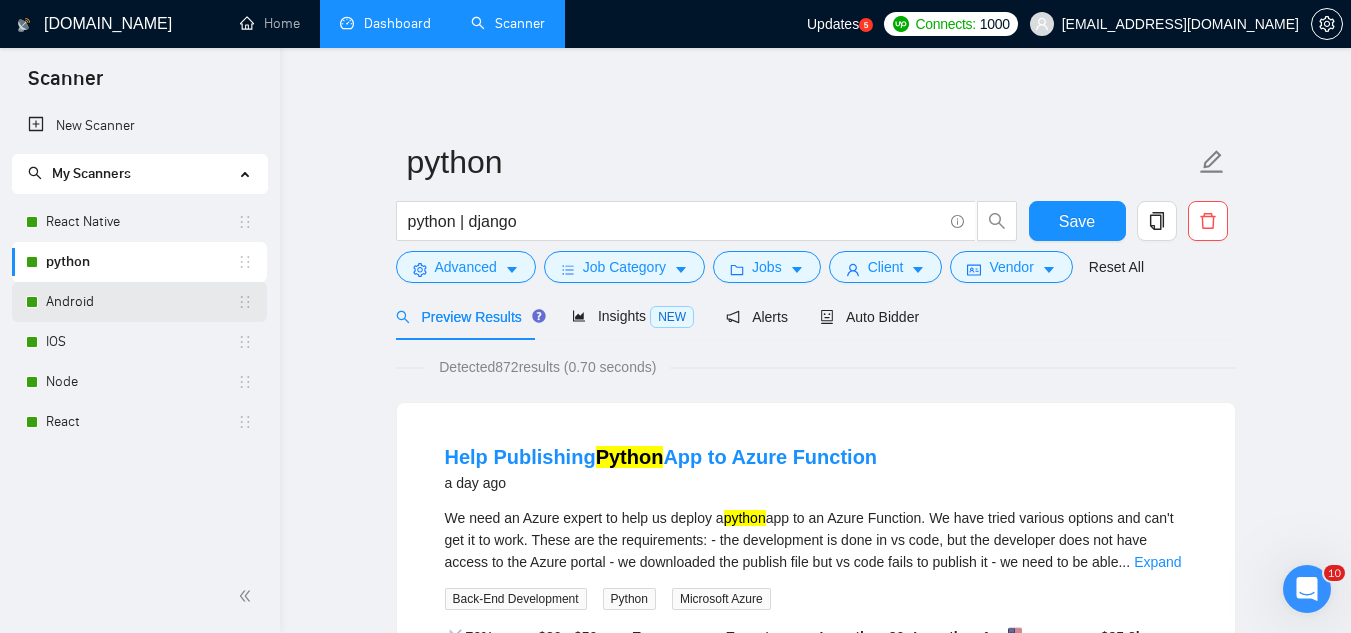 click on "Android" at bounding box center (141, 302) 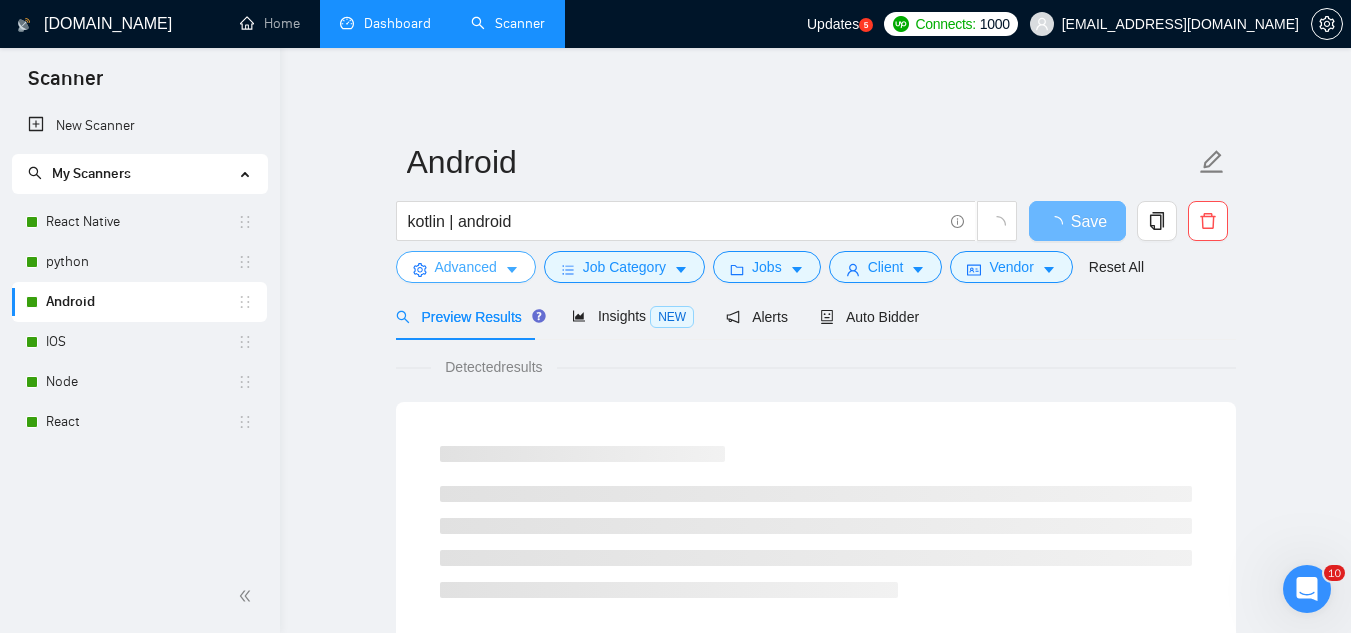 click on "Advanced" at bounding box center [466, 267] 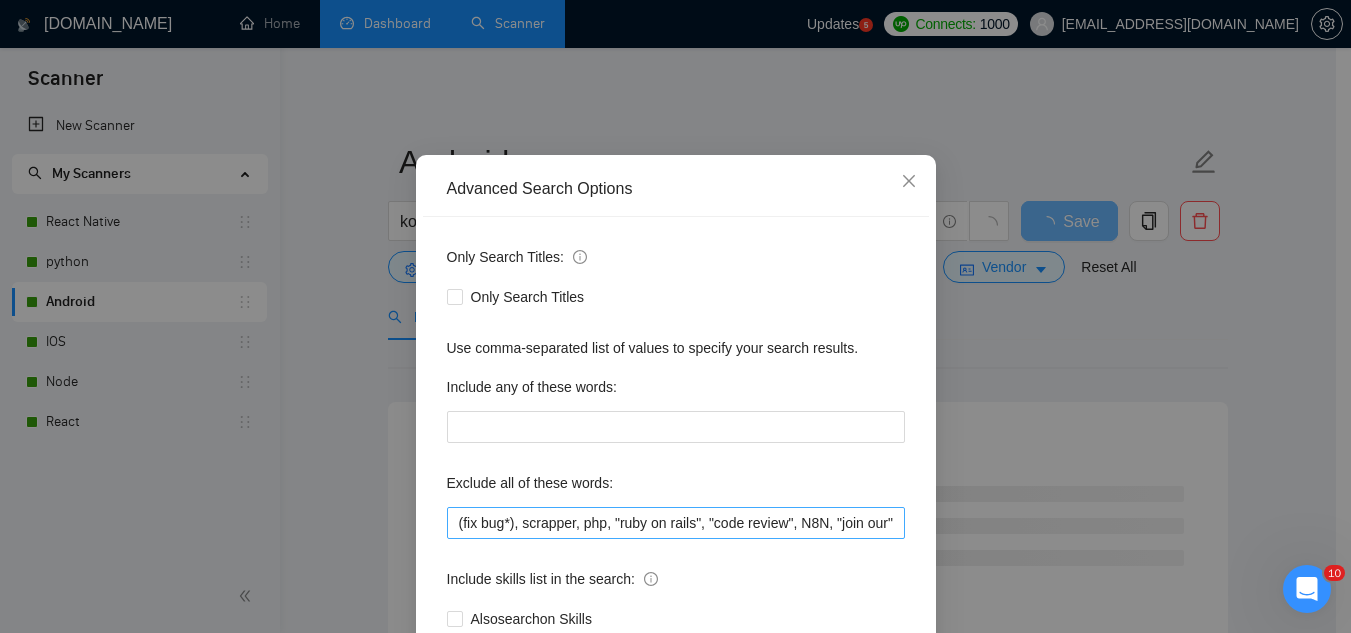 scroll, scrollTop: 100, scrollLeft: 0, axis: vertical 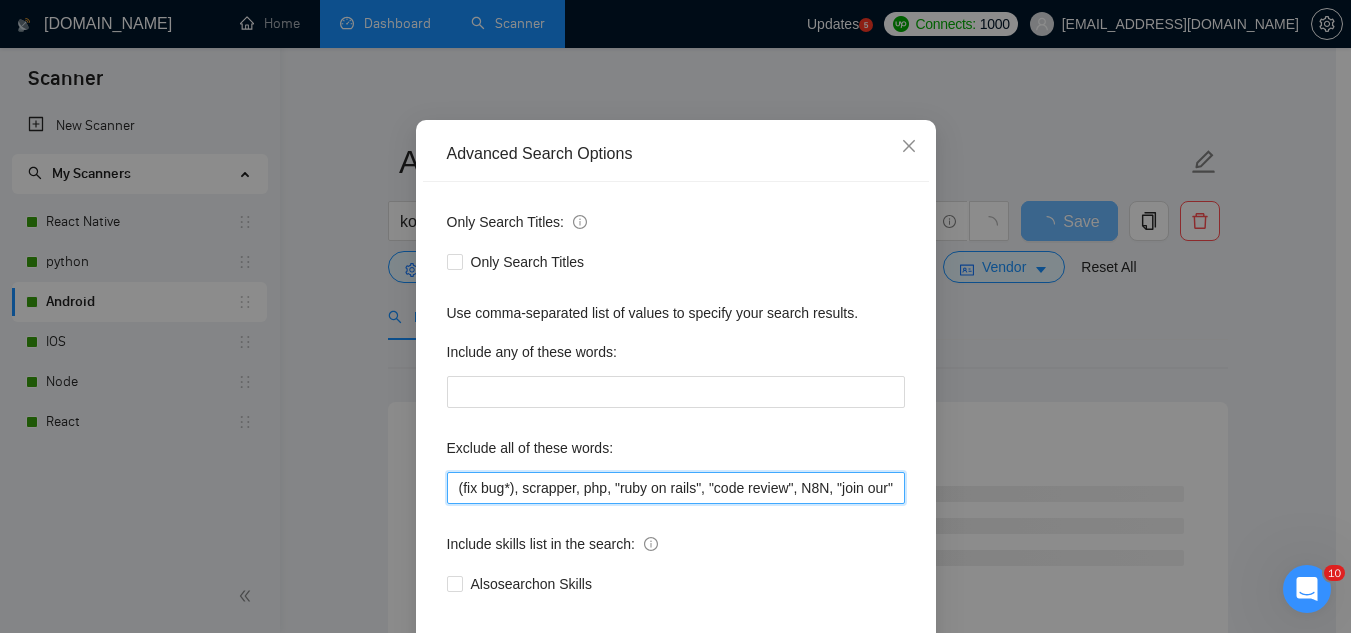 click on "(fix bug*), scrapper, php, "ruby on rails", "code review", N8N, "join our", (no agenc*), "freelancers only", "ready-made", analyst, analytic*, coach, QA, tester, "product design", tutor, mentor, wordpress, WP, safari, electronic, chip*, animation*, game, designer, "Data Scientist", "data analyst", sport*, gambling, "smart tv", "android tv", "electronic device", ".net", "custom firmware", AR, "raspberry pi", "vending machine", capacitor, "kernel module", "[DOMAIN_NAME]", "ghost CMS", writer" at bounding box center (676, 488) 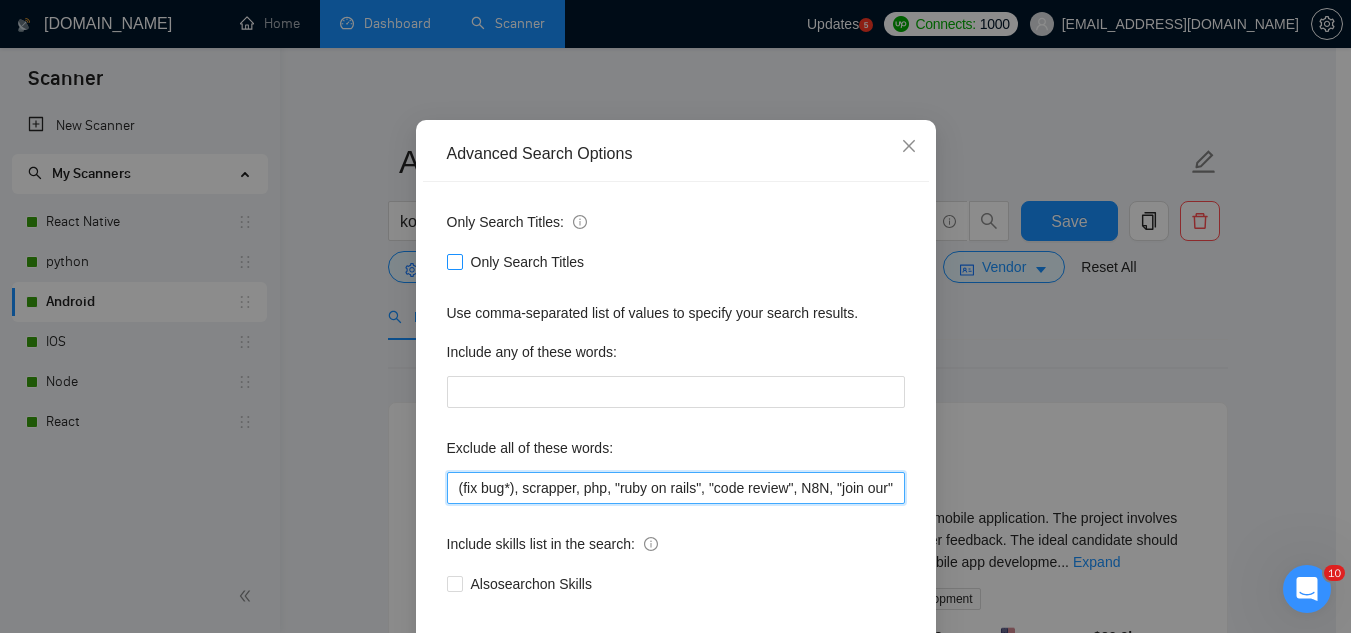 paste on ""bug fix", coaching," 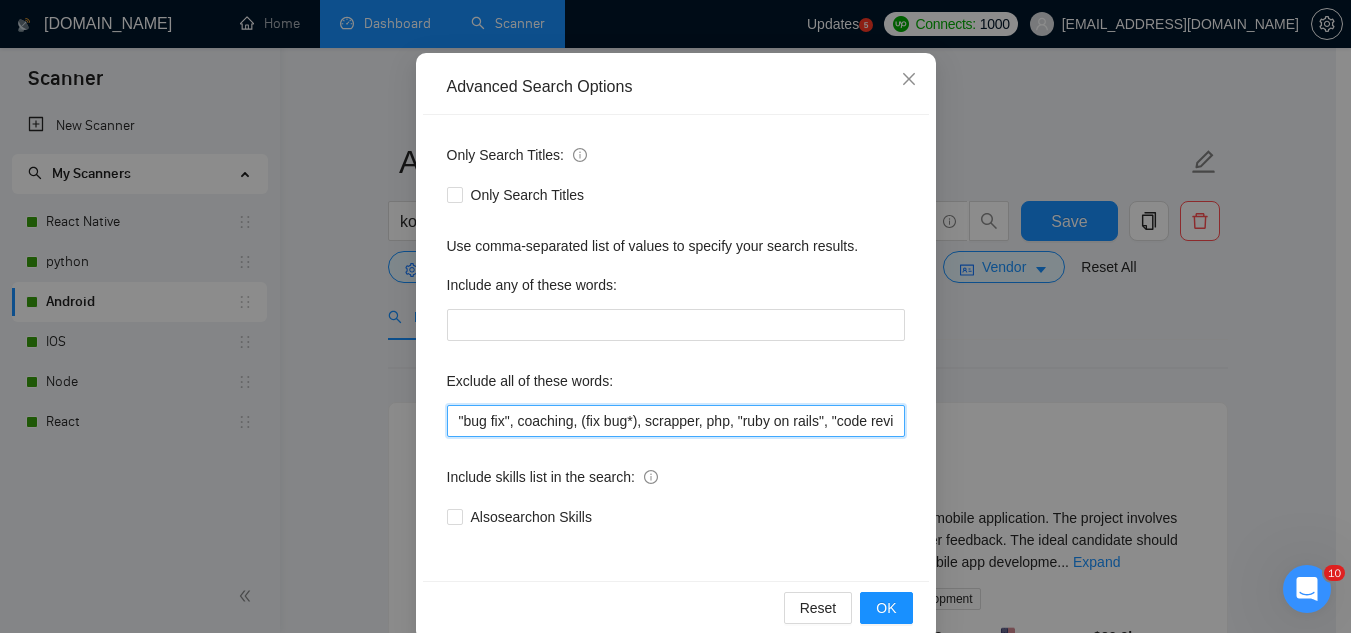 scroll, scrollTop: 199, scrollLeft: 0, axis: vertical 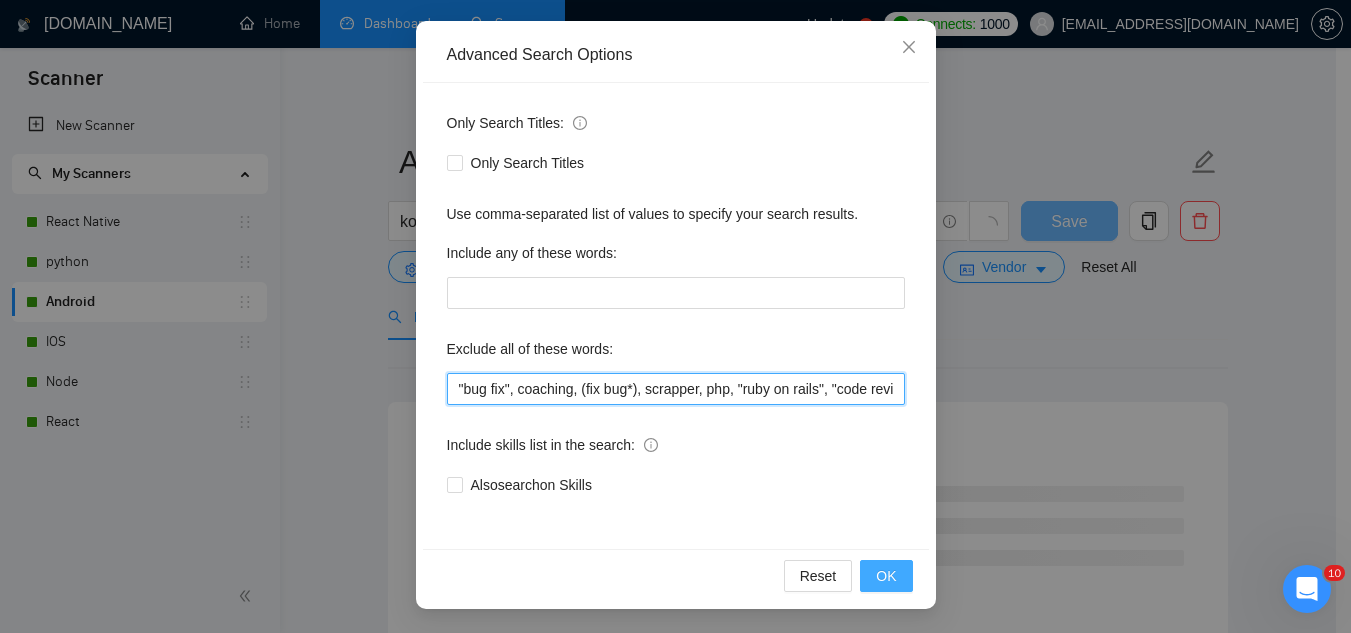 type on ""bug fix", coaching, (fix bug*), scrapper, php, "ruby on rails", "code review", N8N, "join our", (no agenc*), "freelancers only", "ready-made", analyst, analytic*, coach, QA, tester, "product design", tutor, mentor, wordpress, WP, safari, electronic, chip*, animation*, game, designer, "Data Scientist", "data analyst", sport*, gambling, "smart tv", "android tv", "electronic device", ".net", "custom firmware", AR, "raspberry pi", "vending machine", capacitor, "kernel module", "MAUI.NET", "ghost CMS", writer" 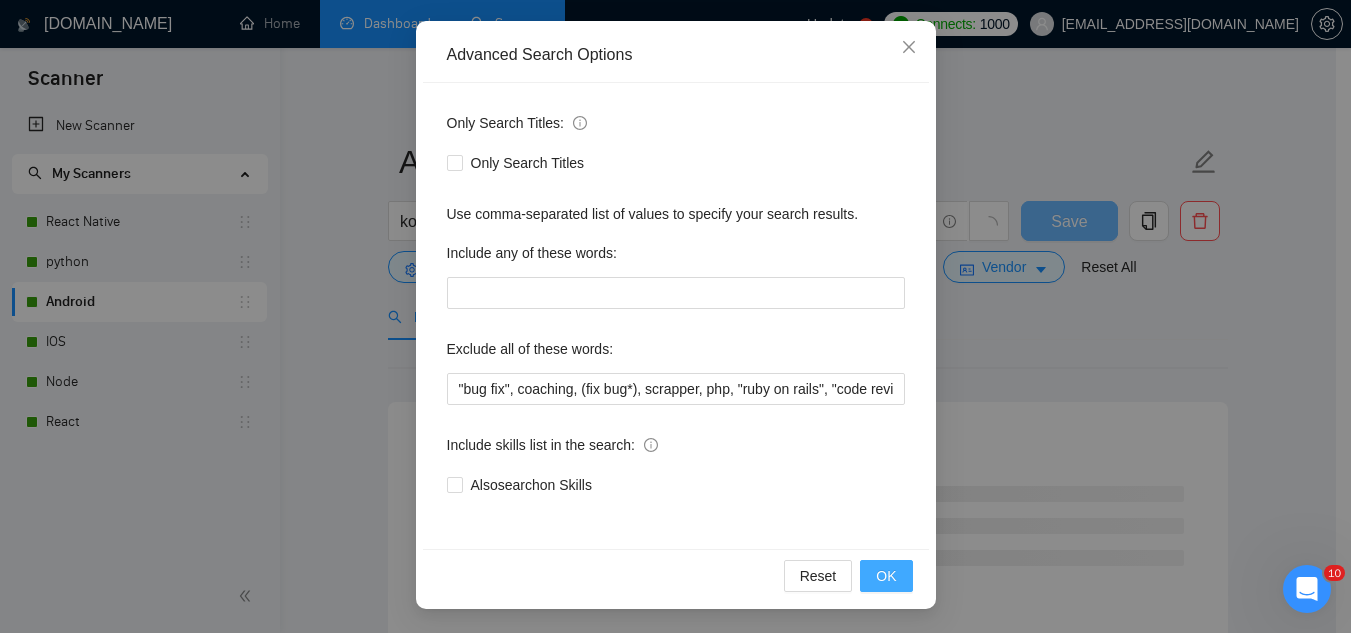 click on "OK" at bounding box center [886, 576] 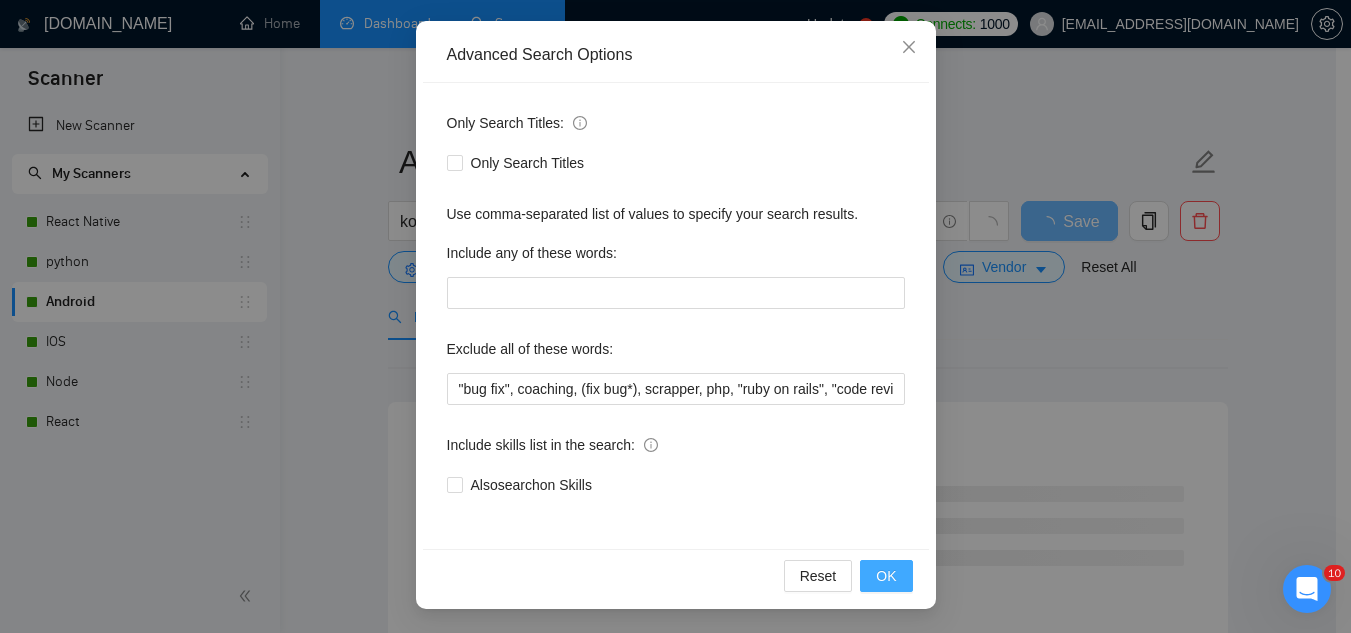 scroll, scrollTop: 99, scrollLeft: 0, axis: vertical 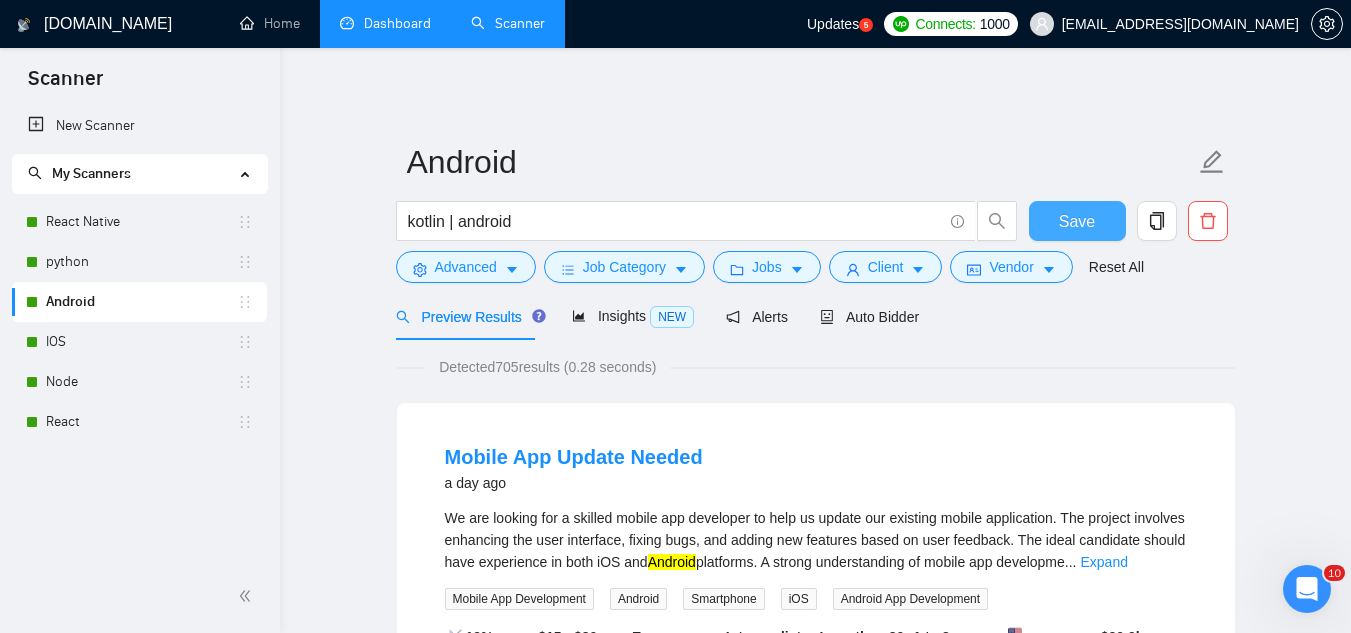 click on "Save" at bounding box center (1077, 221) 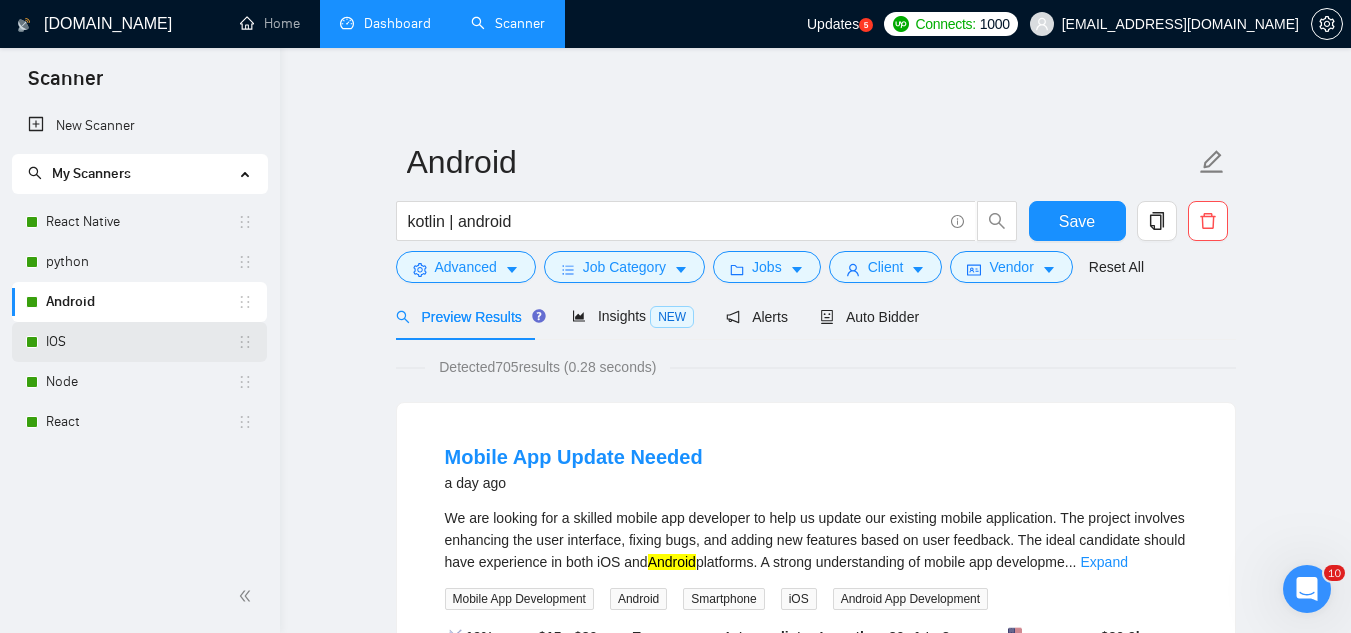 click on "IOS" at bounding box center (141, 342) 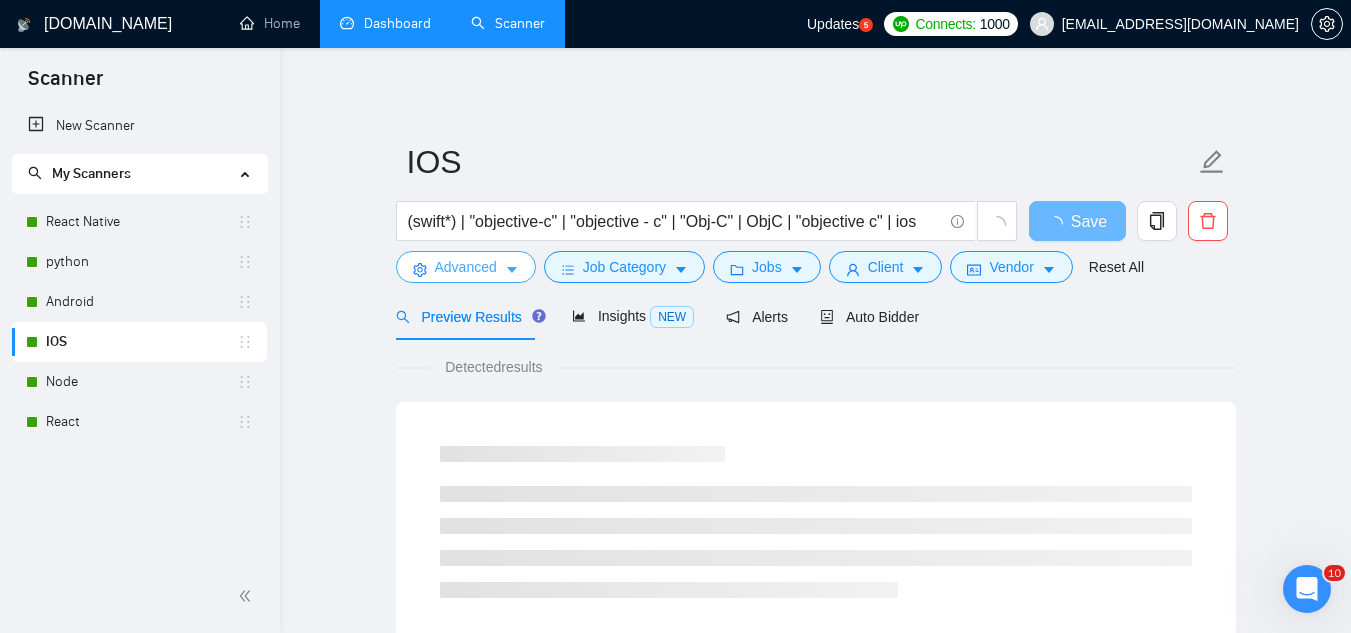 click on "Advanced" at bounding box center [466, 267] 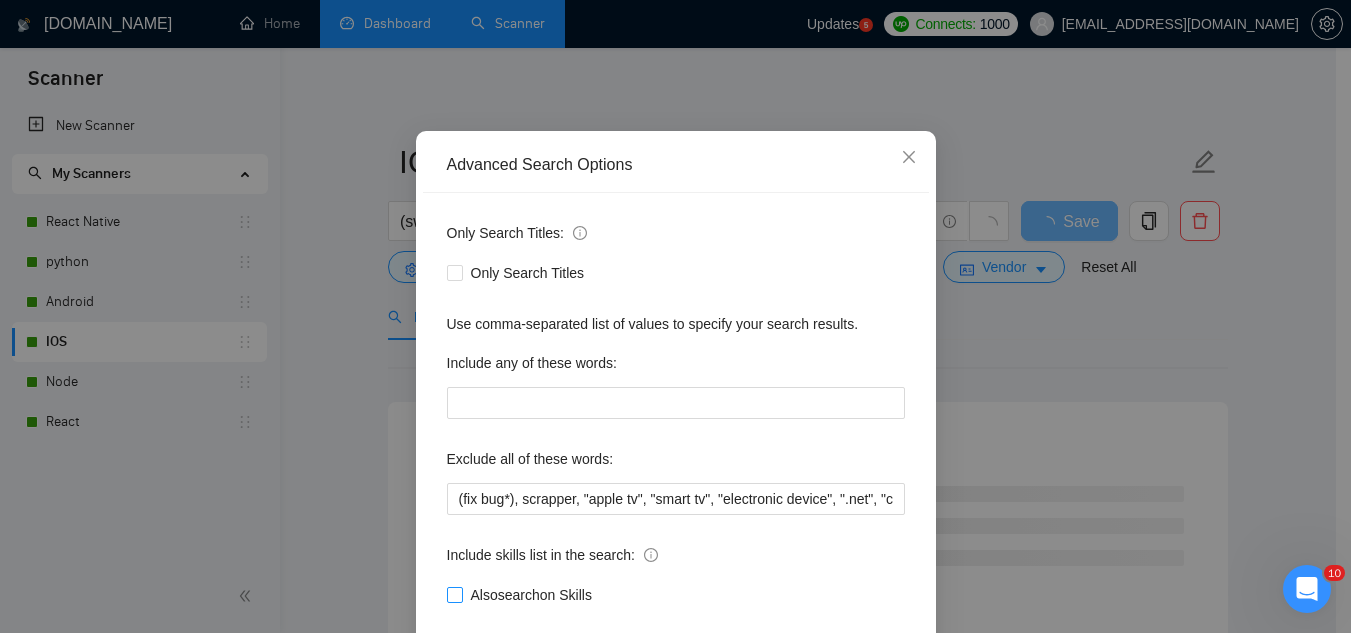scroll, scrollTop: 199, scrollLeft: 0, axis: vertical 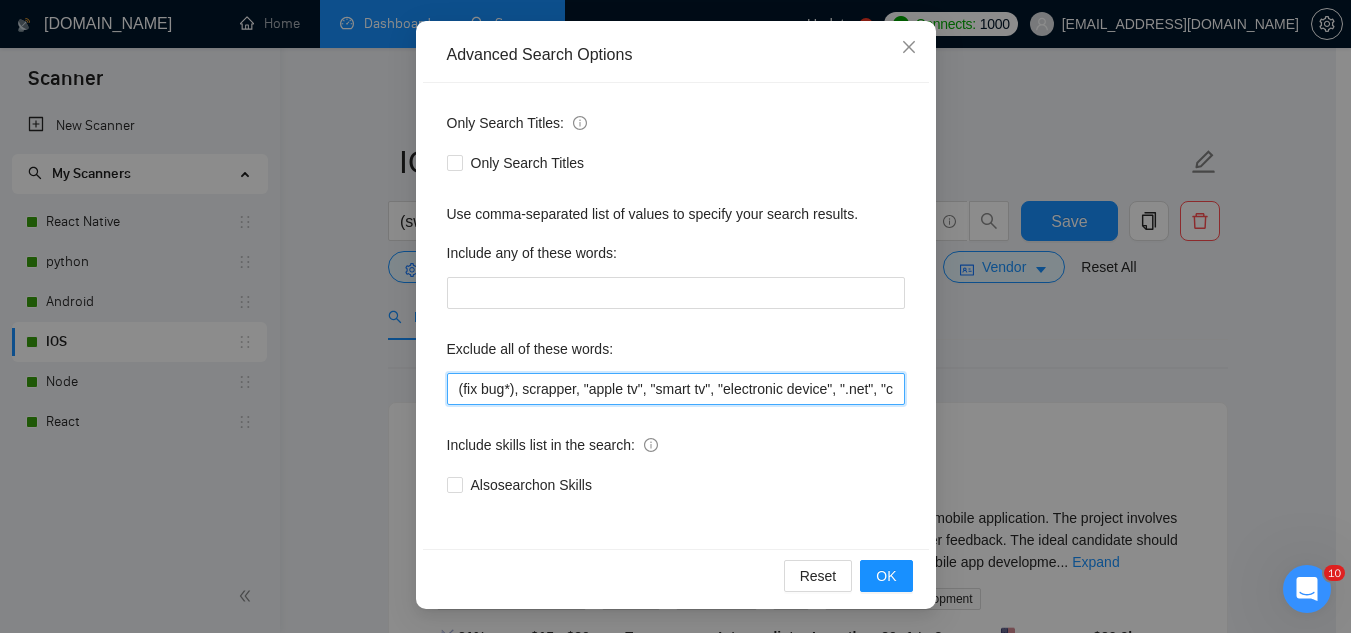 click on "(fix bug*), scrapper, "apple tv", "smart tv", "electronic device", ".net", "custom firmware", AR, "raspberry pi", capacitor, "kernel module", "Apache [PERSON_NAME]", [PERSON_NAME], "Smart Wearable", "Wearable Device", writer, N8N, "join our", (no agenc*), "freelancers only", "ready-made", analyst, analytic*, coach, QA, tester, "product design", tutor, mentor, wordpress, WP, safari, electronic, chip*, animation*, game, designer, "Data Scientist", "data analyst", sport*, gambling" at bounding box center (676, 389) 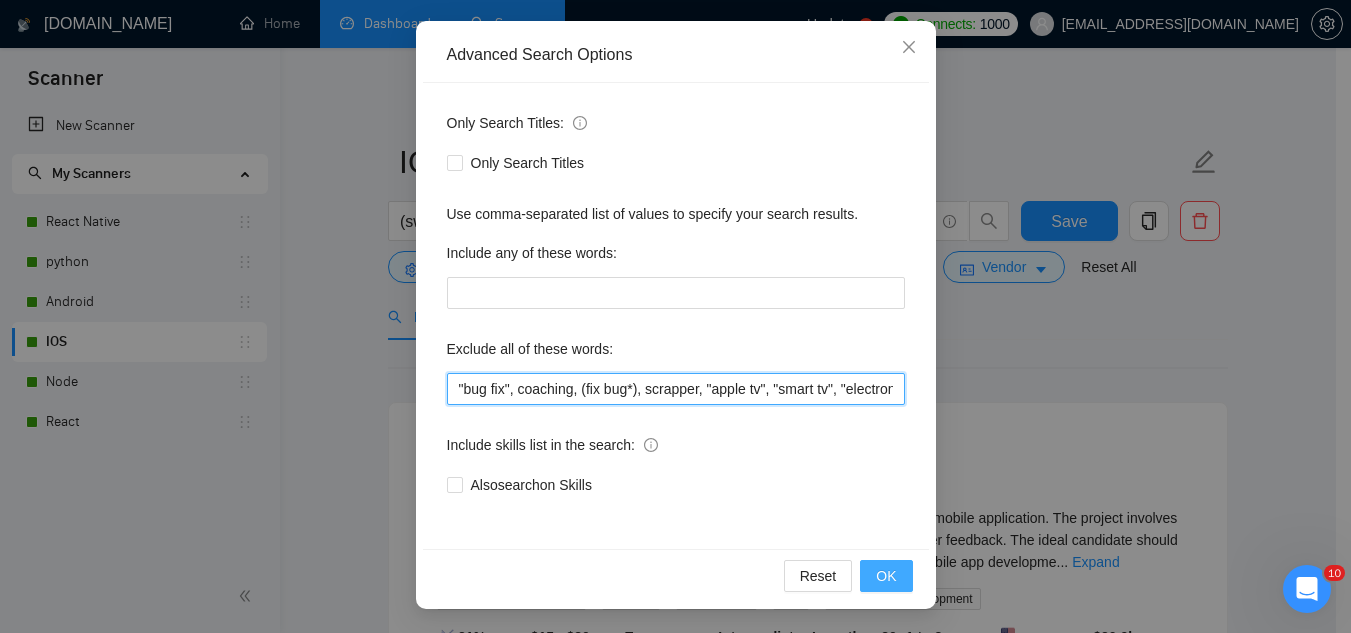 type on ""bug fix", coaching, (fix bug*), scrapper, "apple tv", "smart tv", "electronic device", ".net", "custom firmware", AR, "raspberry pi", capacitor, "kernel module", "Apache Cordova", Cordova, "Smart Wearable", "Wearable Device", writer, N8N, "join our", (no agenc*), "freelancers only", "ready-made", analyst, analytic*, coach, QA, tester, "product design", tutor, mentor, wordpress, WP, safari, electronic, chip*, animation*, game, designer, "Data Scientist", "data analyst", sport*, gambling" 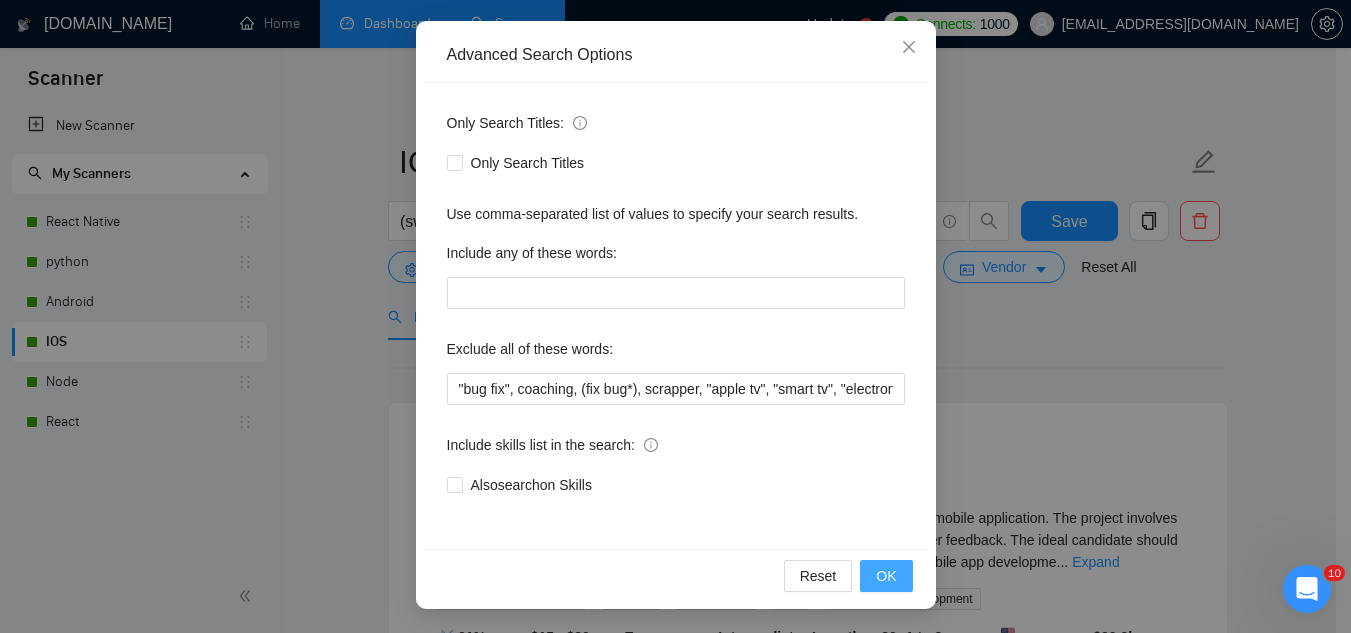 click on "OK" at bounding box center [886, 576] 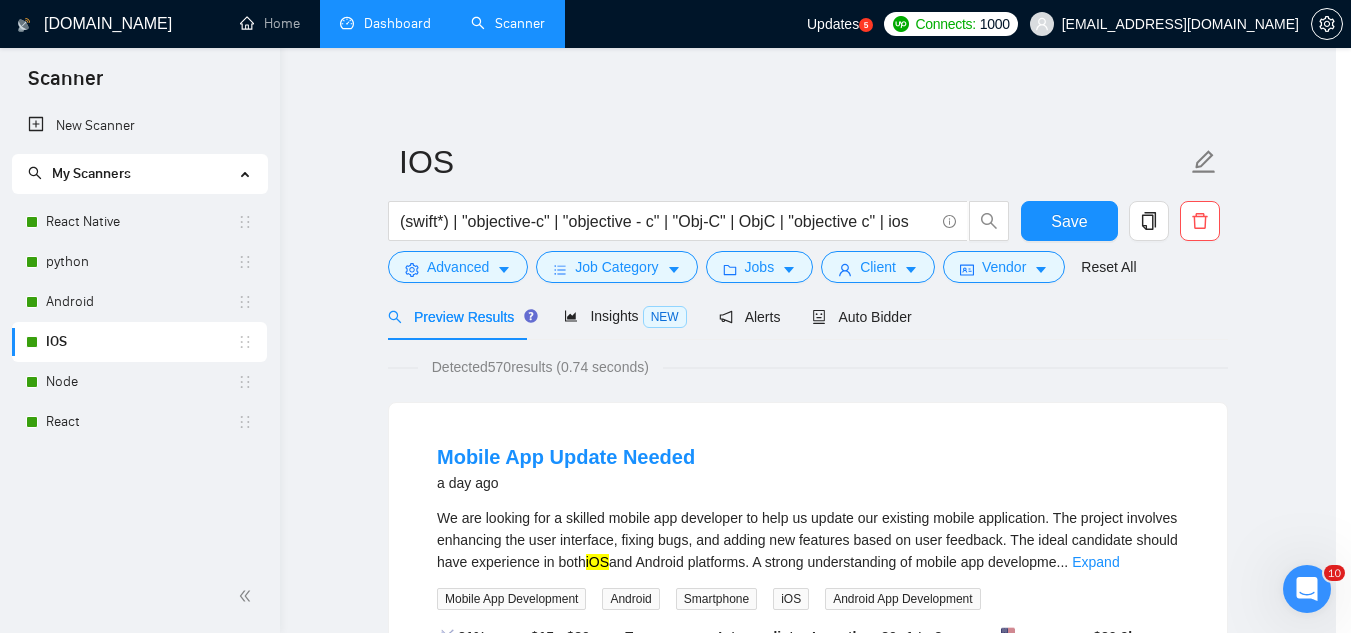 scroll, scrollTop: 99, scrollLeft: 0, axis: vertical 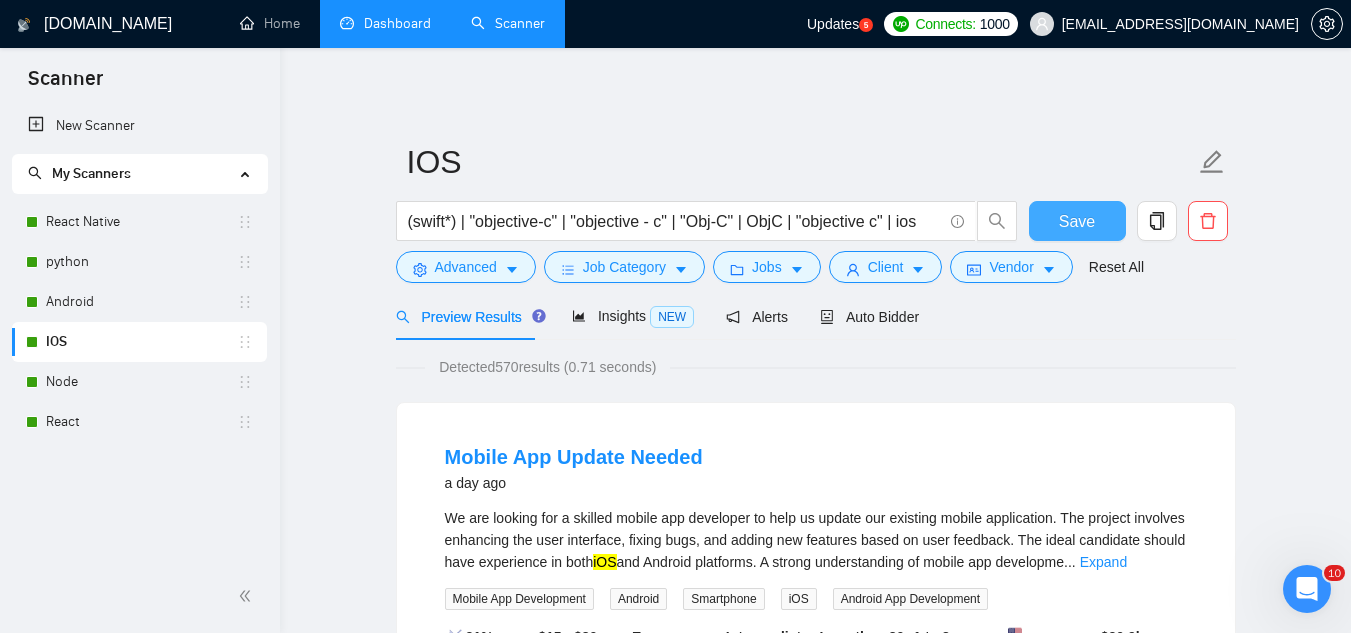 click on "Save" at bounding box center (1077, 221) 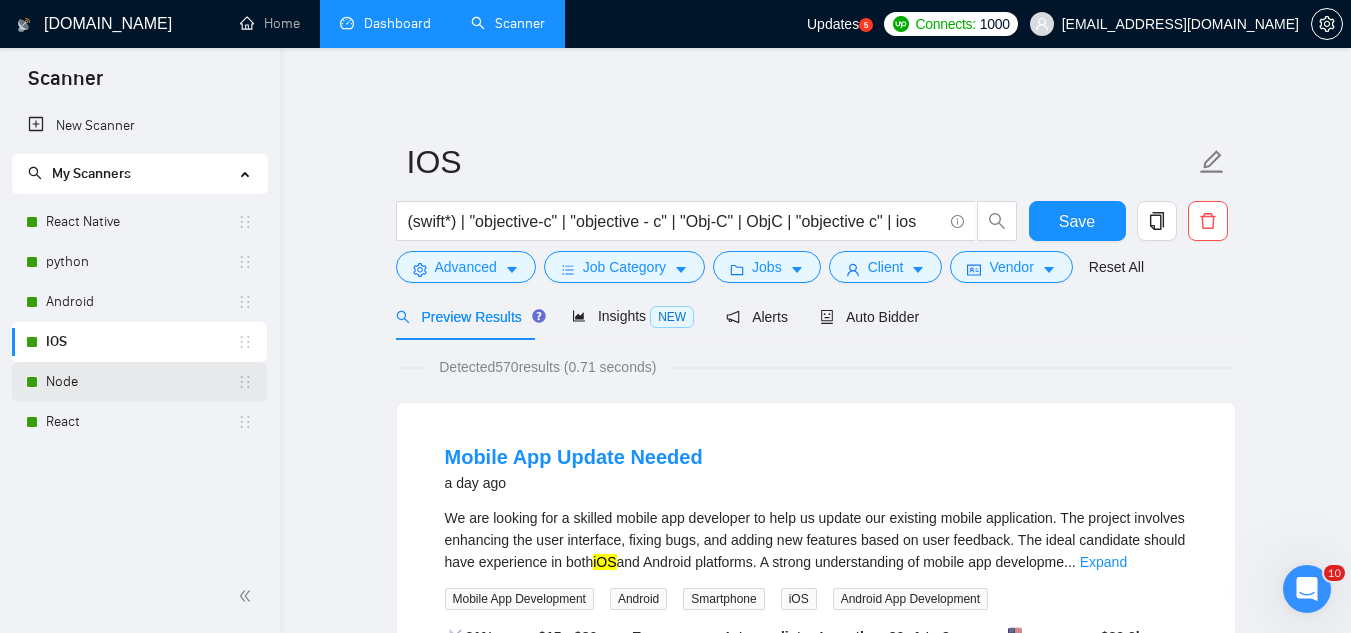 click on "Node" at bounding box center [141, 382] 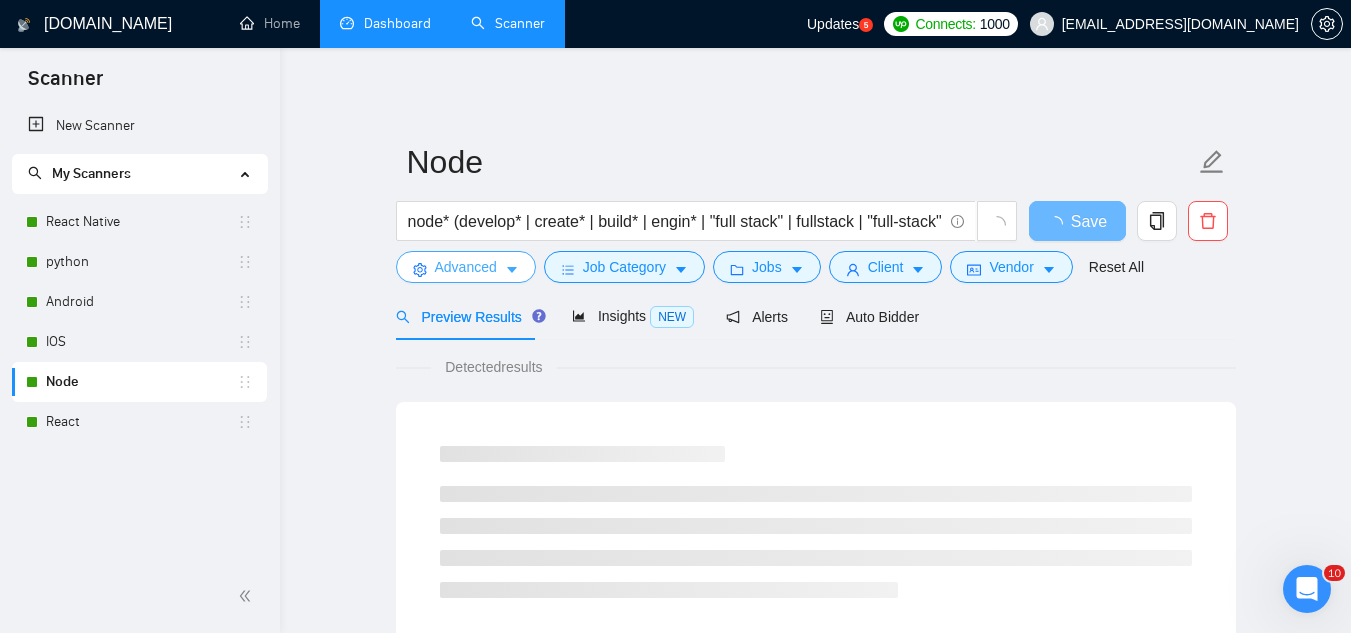 click on "Advanced" at bounding box center [466, 267] 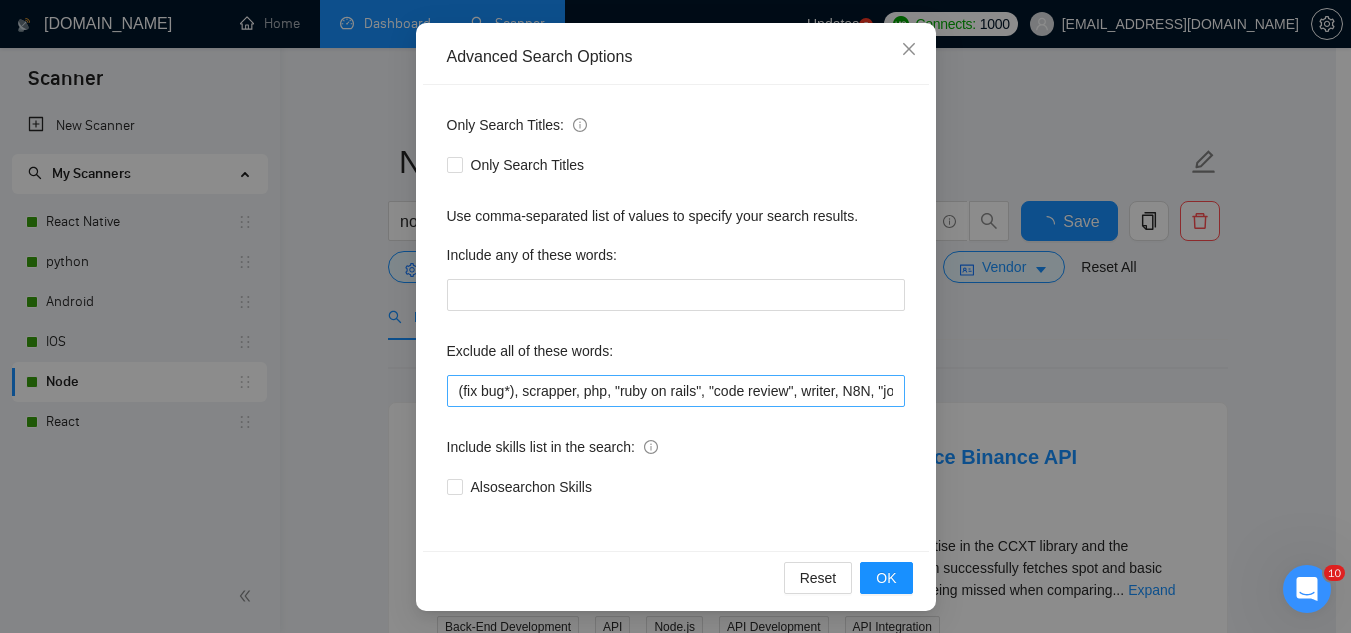 scroll, scrollTop: 199, scrollLeft: 0, axis: vertical 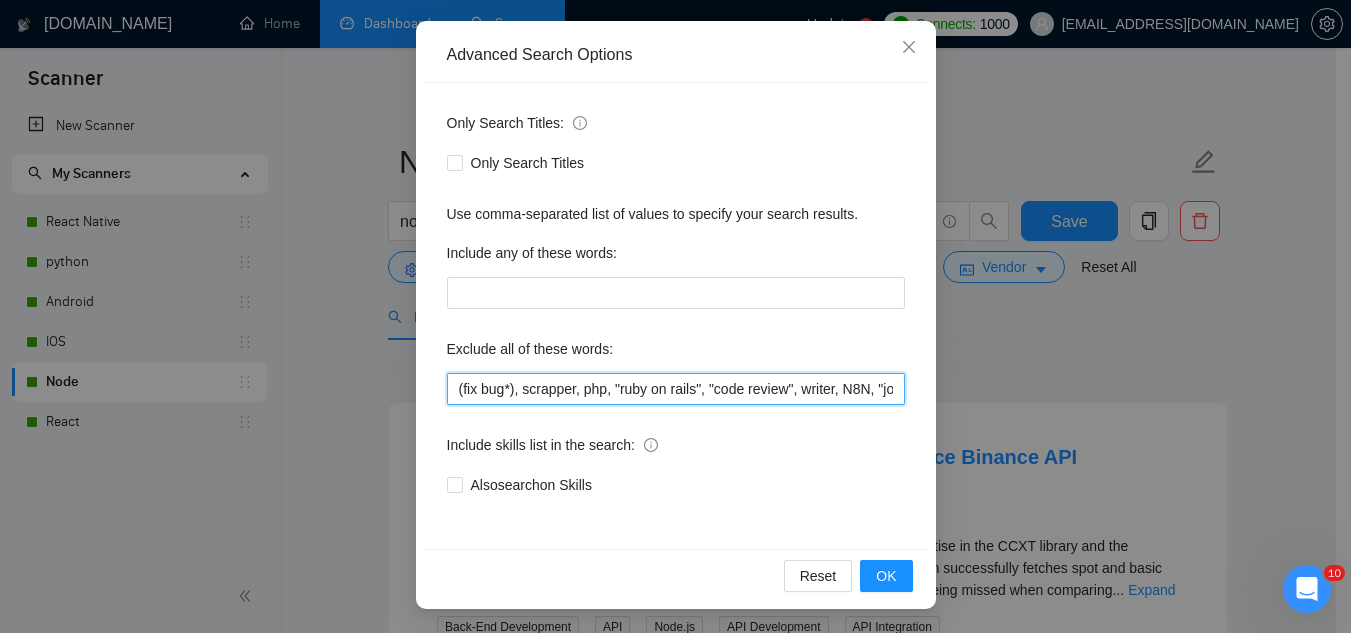 click on "(fix bug*), scrapper, php, "ruby on rails", "code review", writer, N8N, "join our", (no agenc*), "freelancers only", "ready-made", analyst, analytic*, coach, QA, tester, "product design", tutor, mentor, wordpress, WP, safari, electronic, chip*, animation*, game, designer, "Data Scientist", "data analyst", sport*, gambling, "power point", powerpoint, "code review"," at bounding box center (676, 389) 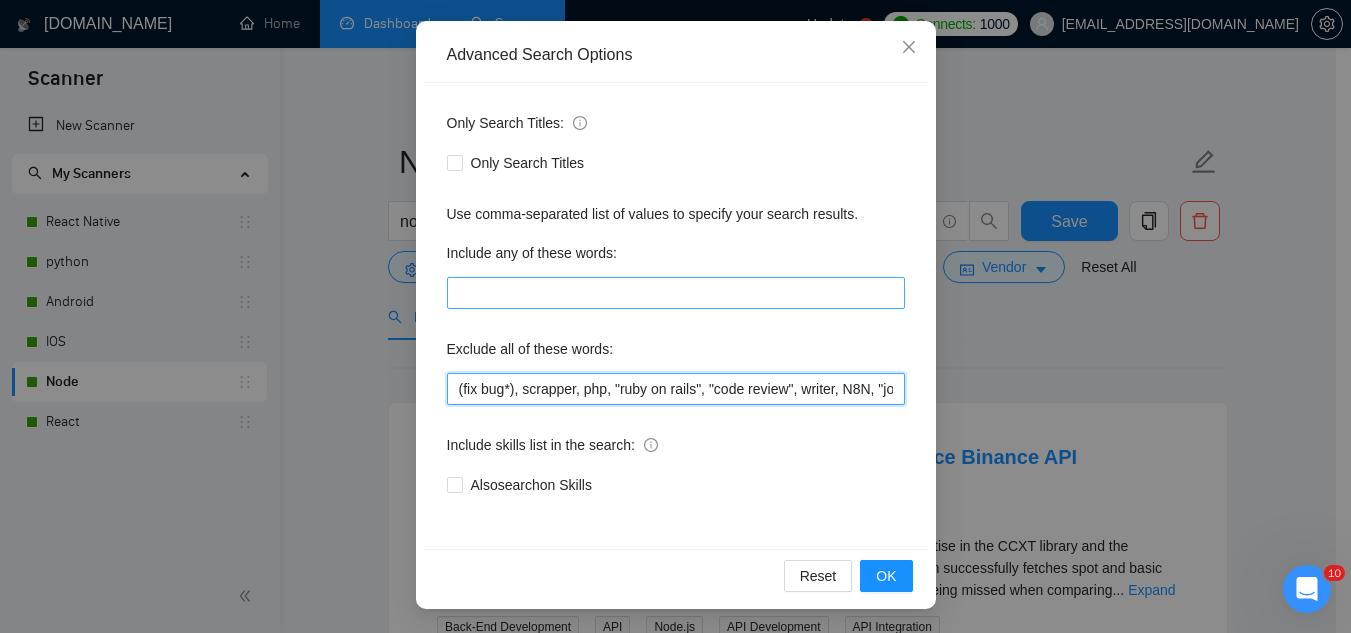 paste on ""bug fix", coaching," 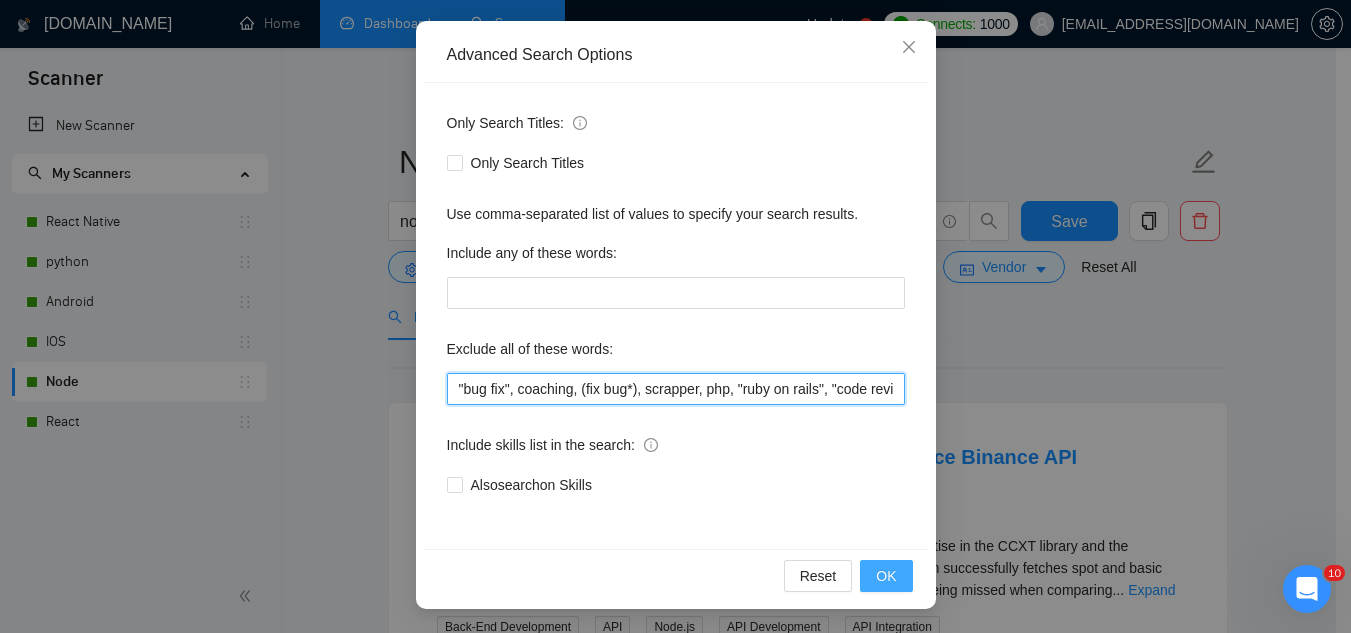 type on ""bug fix", coaching, (fix bug*), scrapper, php, "ruby on rails", "code review", writer, N8N, "join our", (no agenc*), "freelancers only", "ready-made", analyst, analytic*, coach, QA, tester, "product design", tutor, mentor, wordpress, WP, safari, electronic, chip*, animation*, game, designer, "Data Scientist", "data analyst", sport*, gambling, "power point", powerpoint, "code review"," 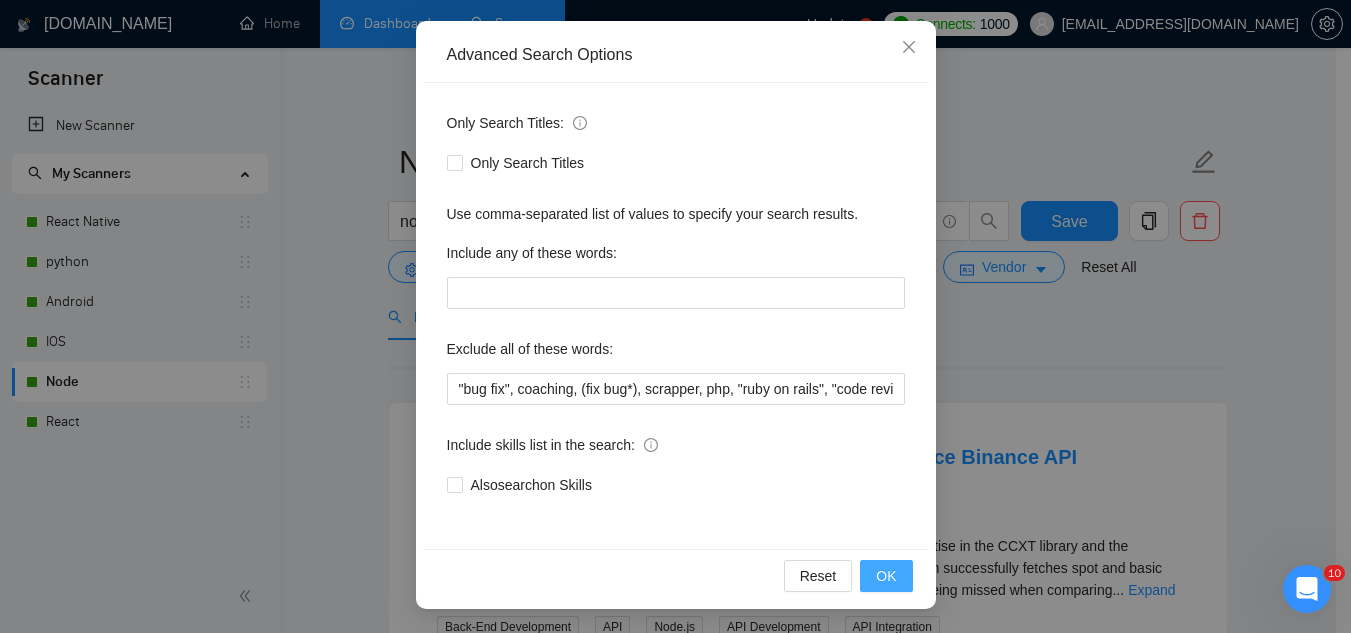 click on "OK" at bounding box center (886, 576) 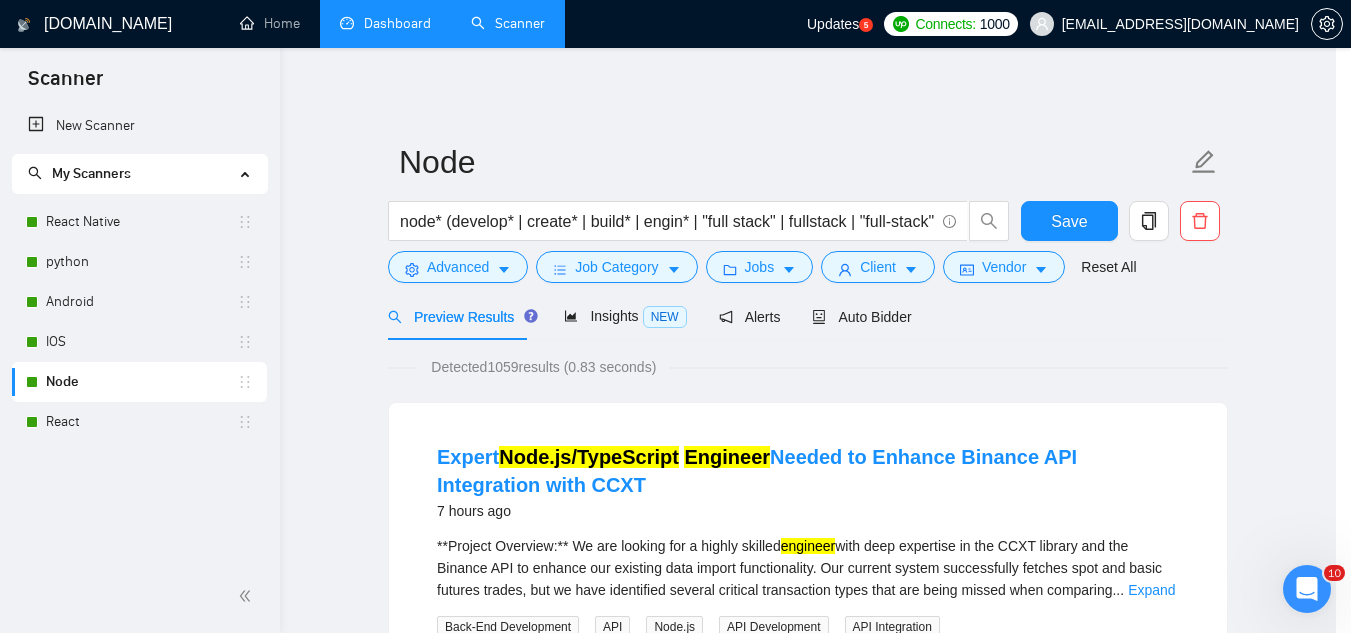 scroll, scrollTop: 99, scrollLeft: 0, axis: vertical 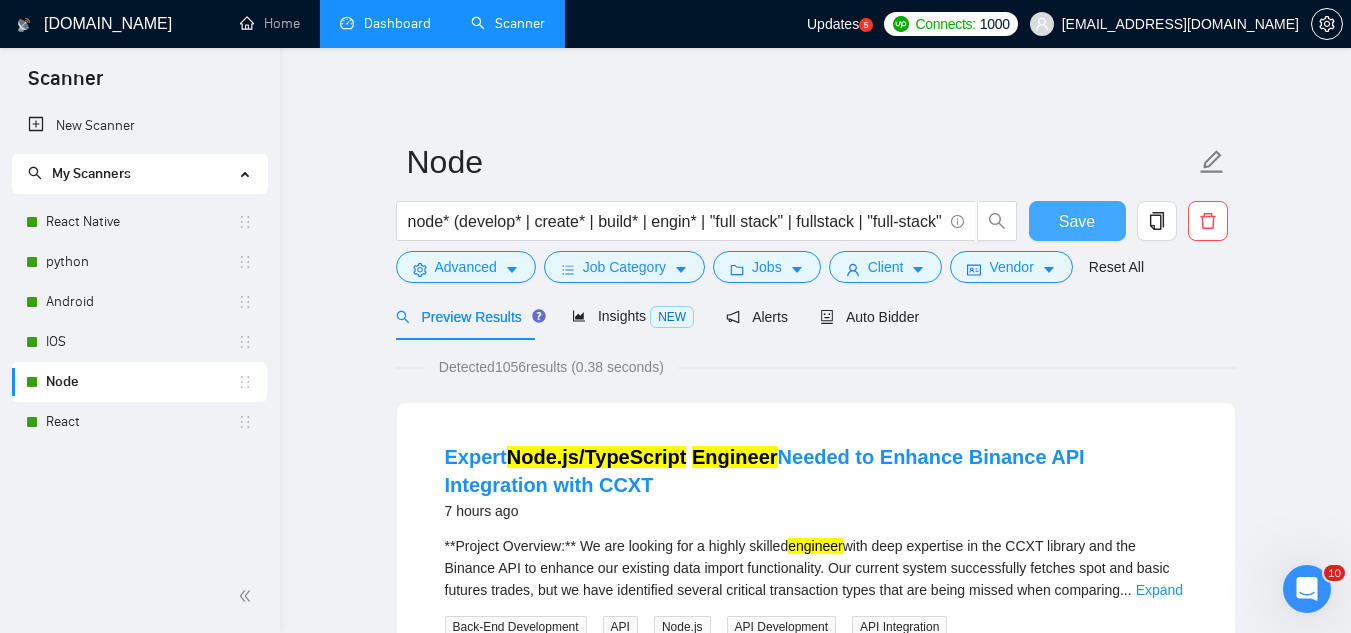 click on "Save" at bounding box center [1077, 221] 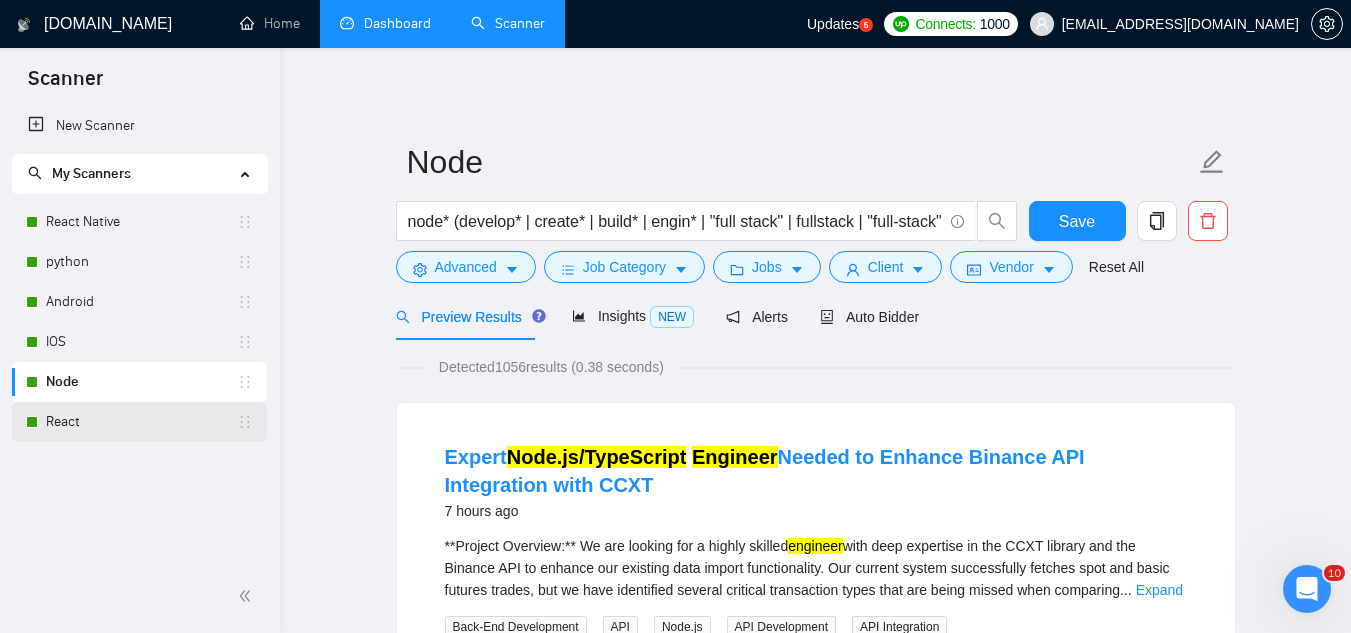 click on "React" at bounding box center (141, 422) 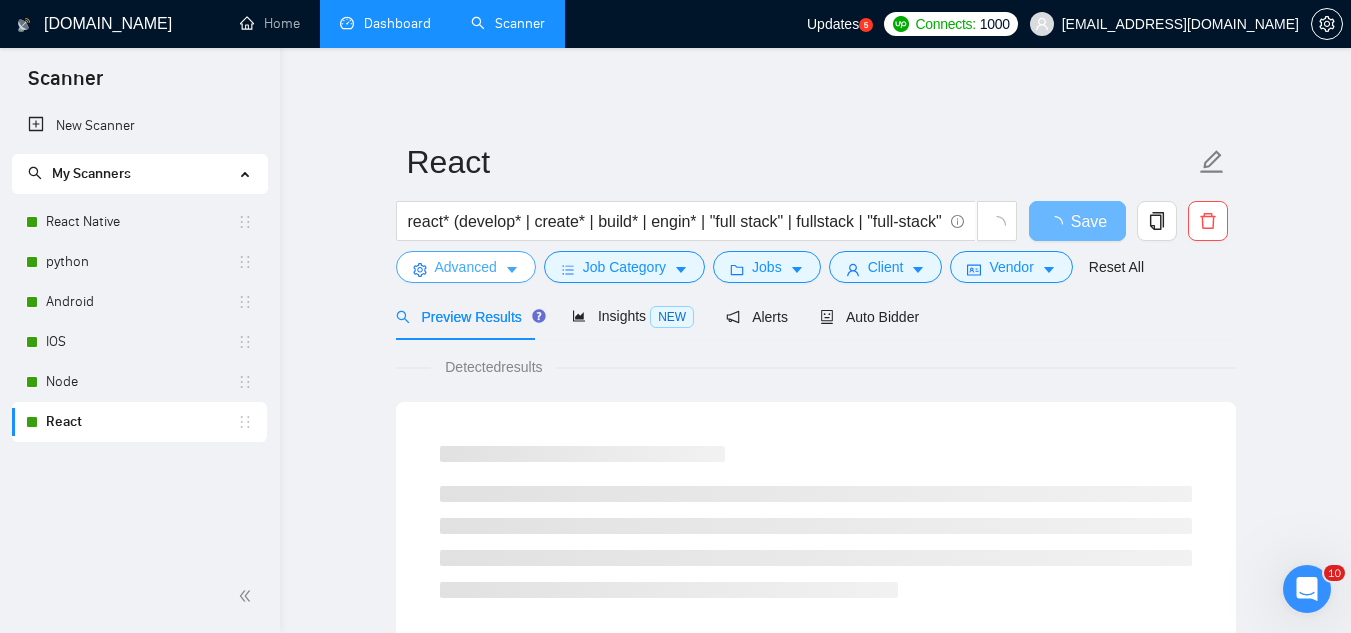 click on "Advanced" at bounding box center (466, 267) 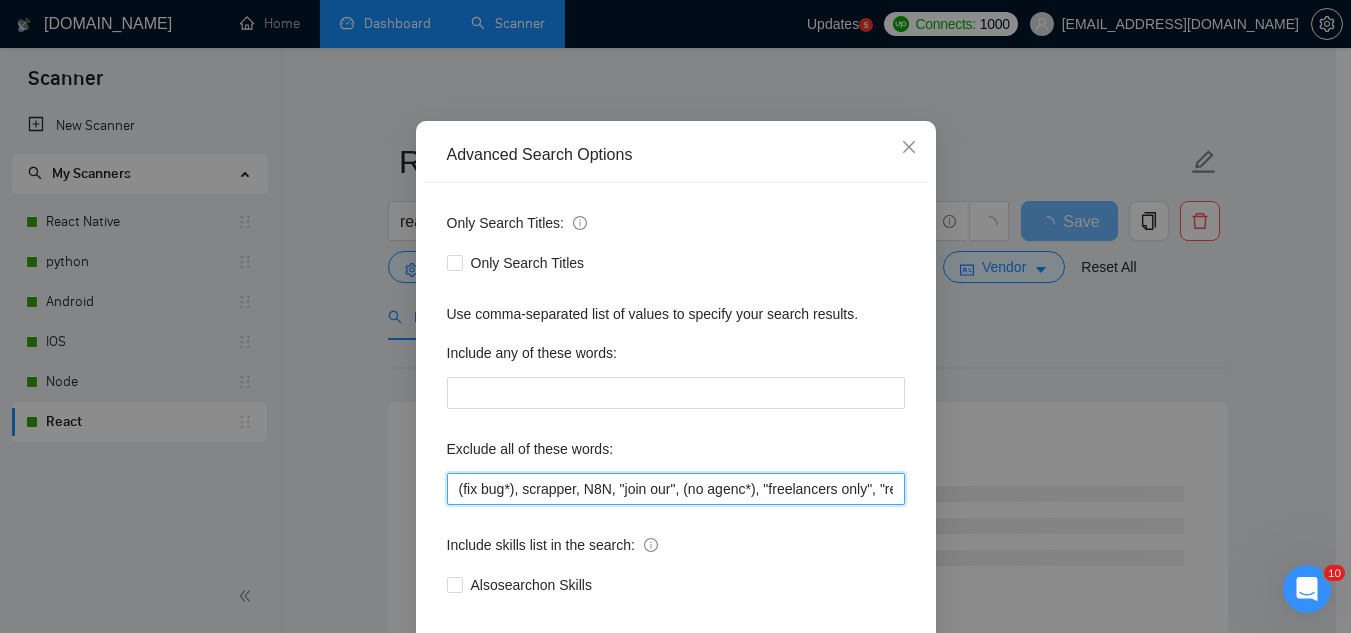 click on "(fix bug*), scrapper, N8N, "join our", (no agenc*), "freelancers only", "ready-made", analyst, analytic*, coach, QA, tester, "product design", tutor, mentor, wordpress, WP, safari, electronic, chip*, animation*, game, designer, "Data Scientist", "data analyst", sport*, gambling, "vending machine", audit, "OS Widgets", "iOS Watch", "Smart Wearable", writer, php, "ruby on rails", "code review", Medplum," at bounding box center [676, 489] 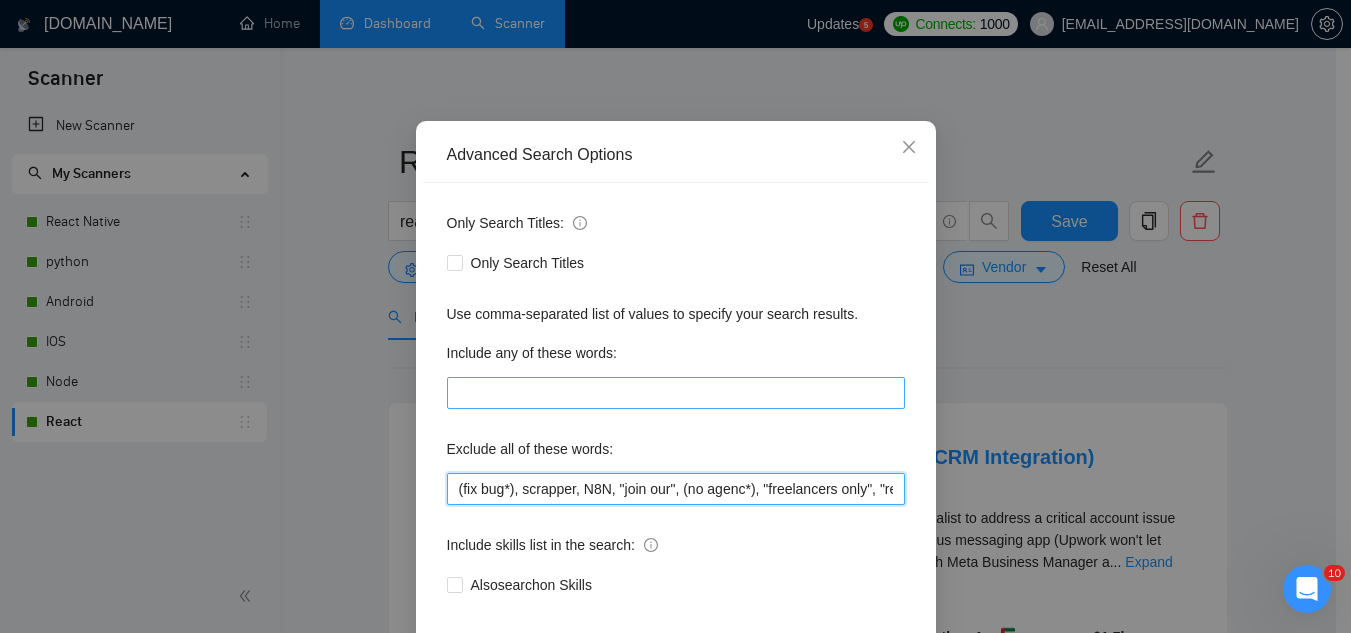 paste on ""bug fix", coaching," 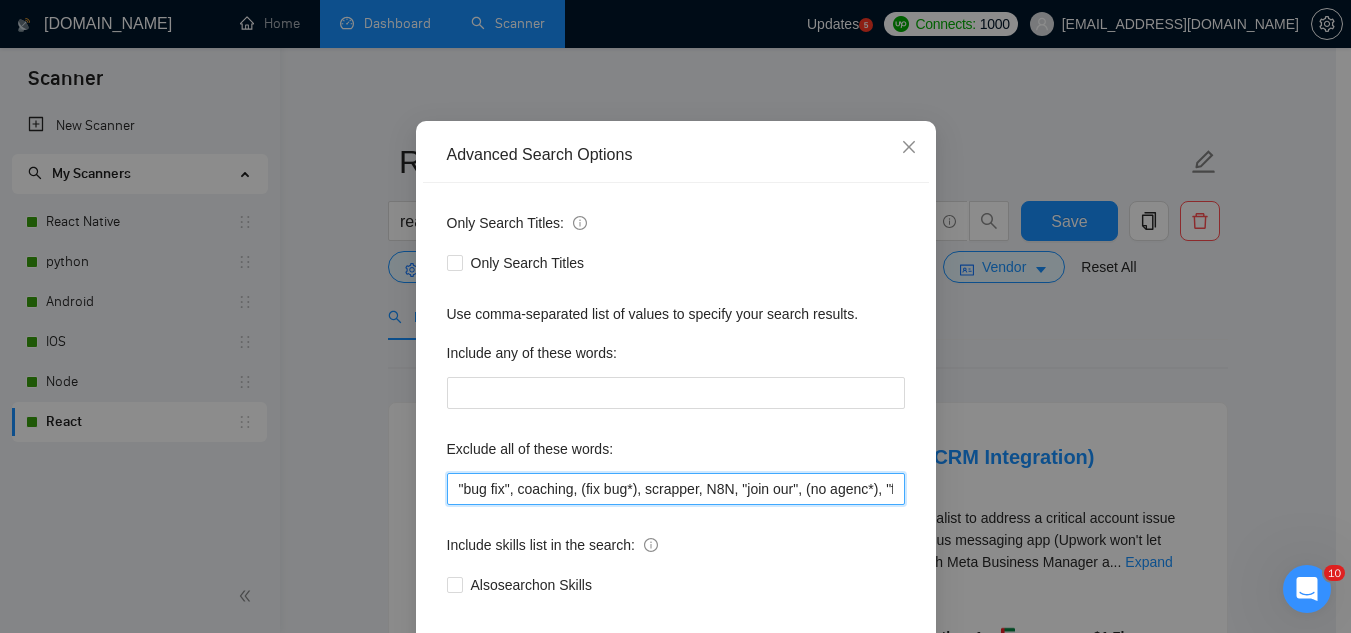 scroll, scrollTop: 199, scrollLeft: 0, axis: vertical 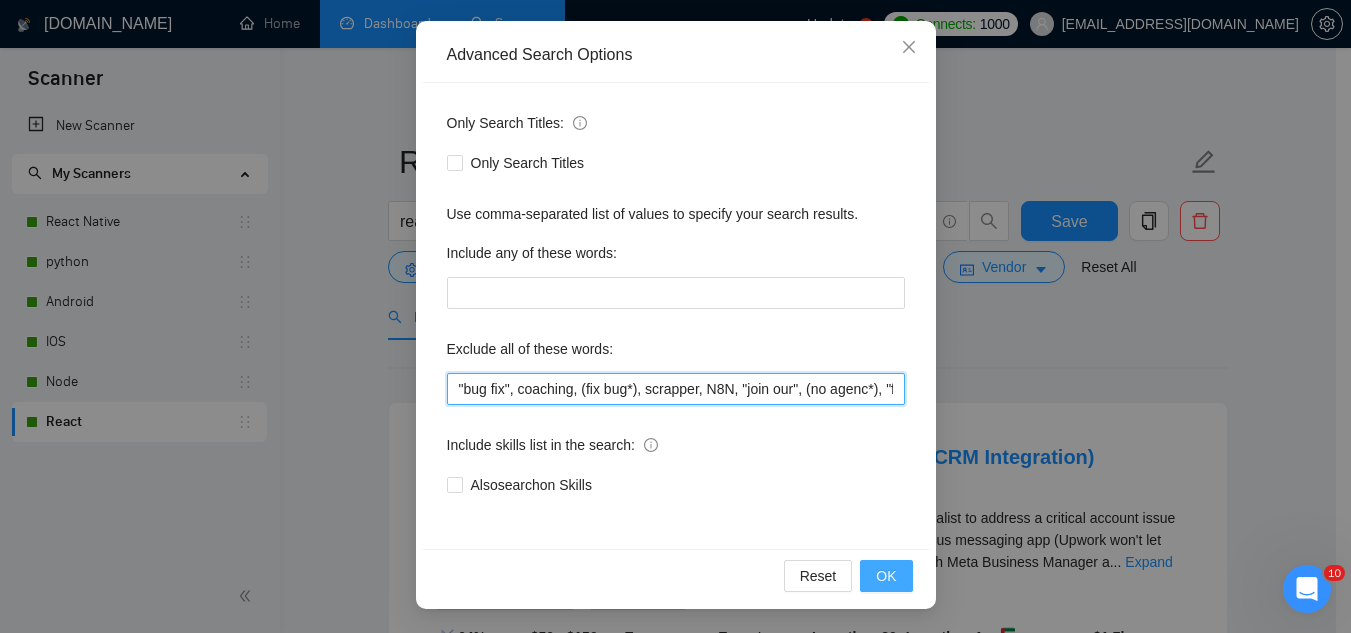 type on ""bug fix", coaching, (fix bug*), scrapper, N8N, "join our", (no agenc*), "freelancers only", "ready-made", analyst, analytic*, coach, QA, tester, "product design", tutor, mentor, wordpress, WP, safari, electronic, chip*, animation*, game, designer, "Data Scientist", "data analyst", sport*, gambling, "vending machine", audit, "OS Widgets", "iOS Watch", "Smart Wearable", writer, php, "ruby on rails", "code review", Medplum," 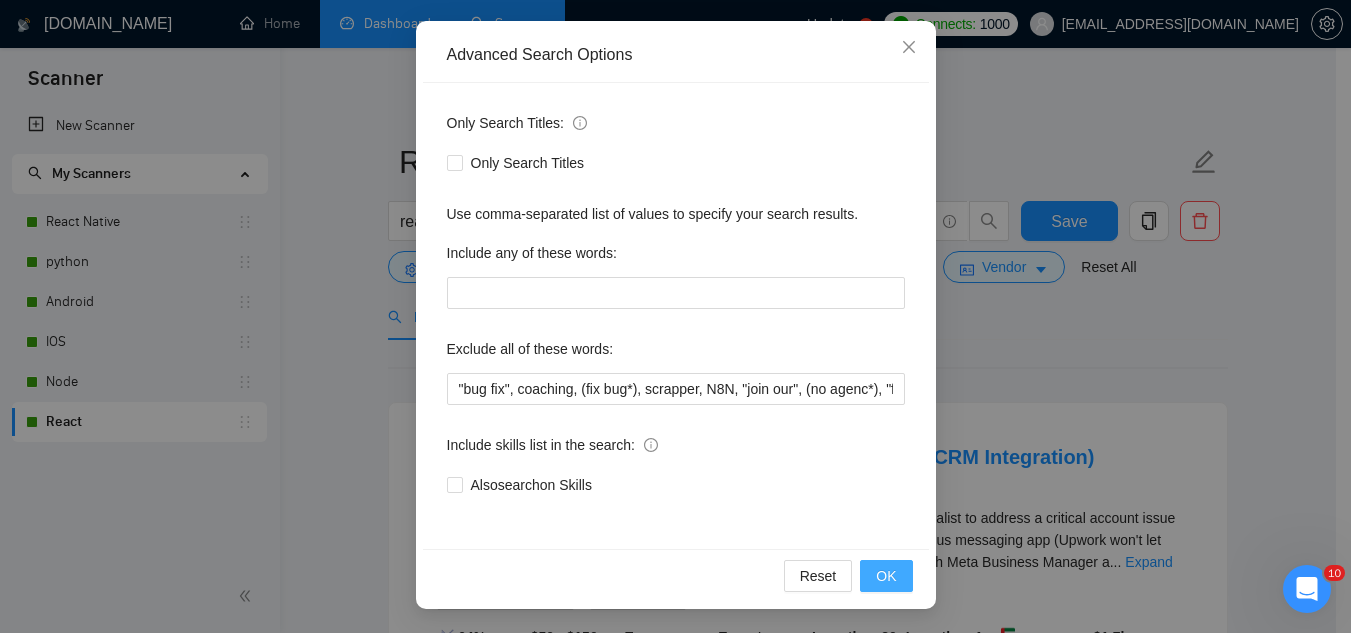 click on "OK" at bounding box center (886, 576) 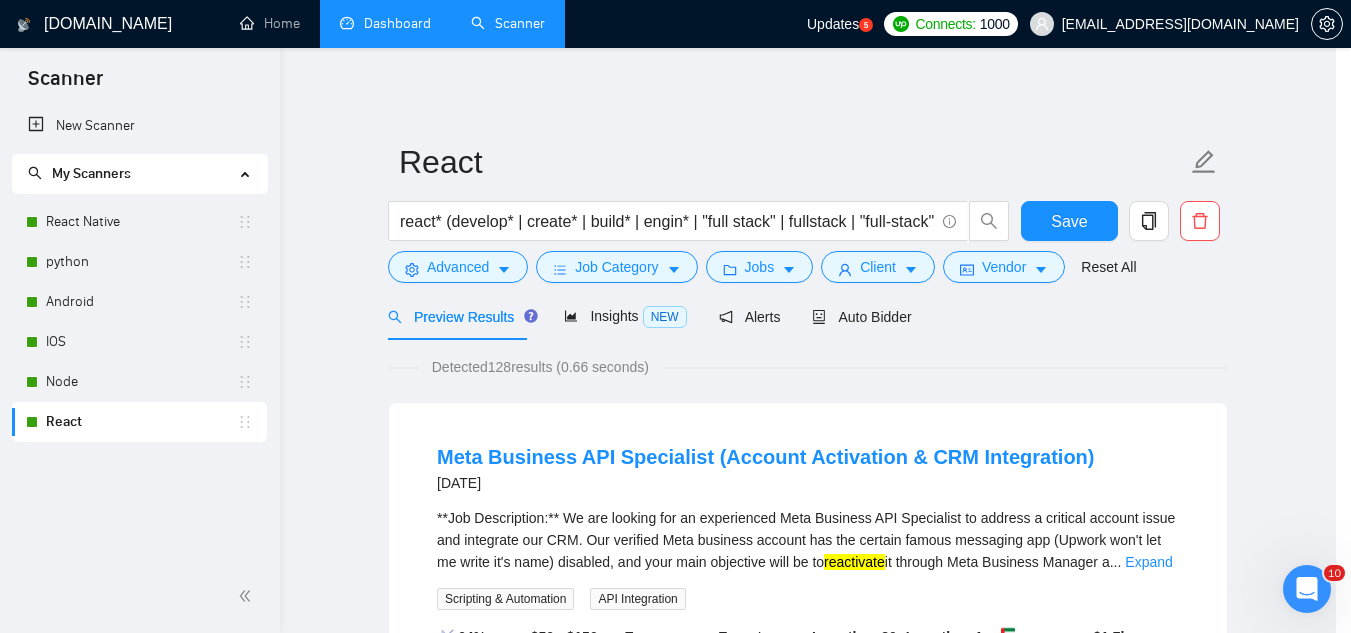 scroll, scrollTop: 99, scrollLeft: 0, axis: vertical 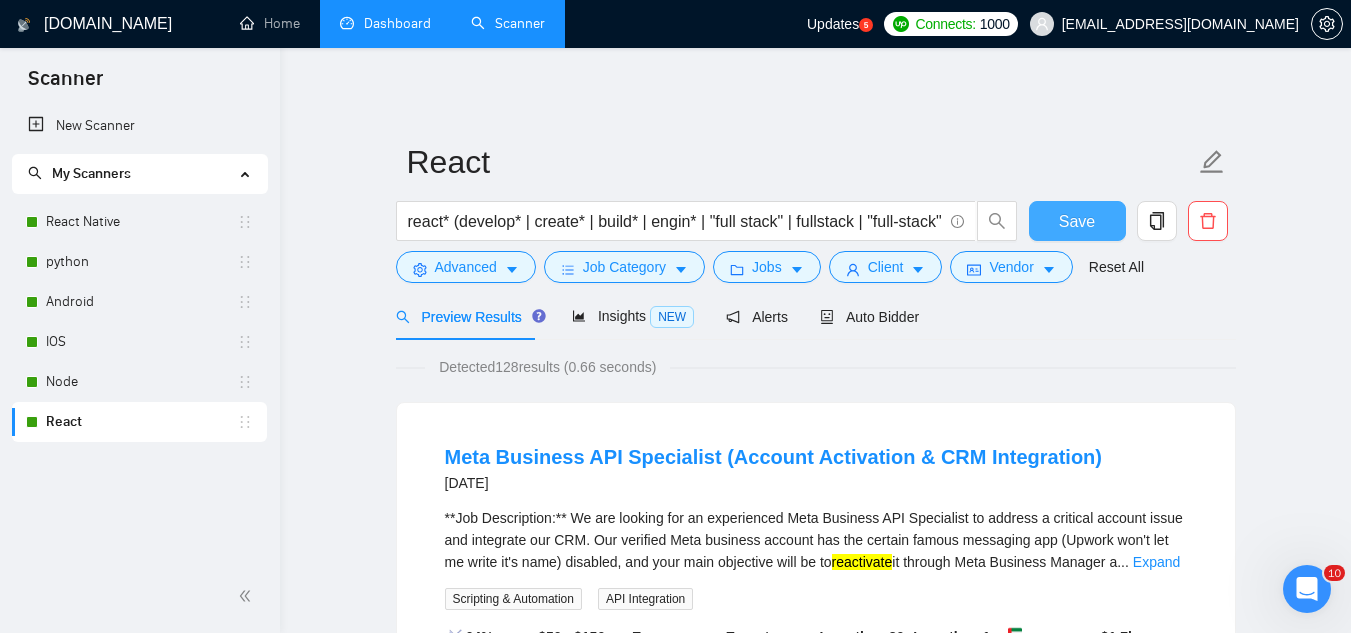 click on "Save" at bounding box center (1077, 221) 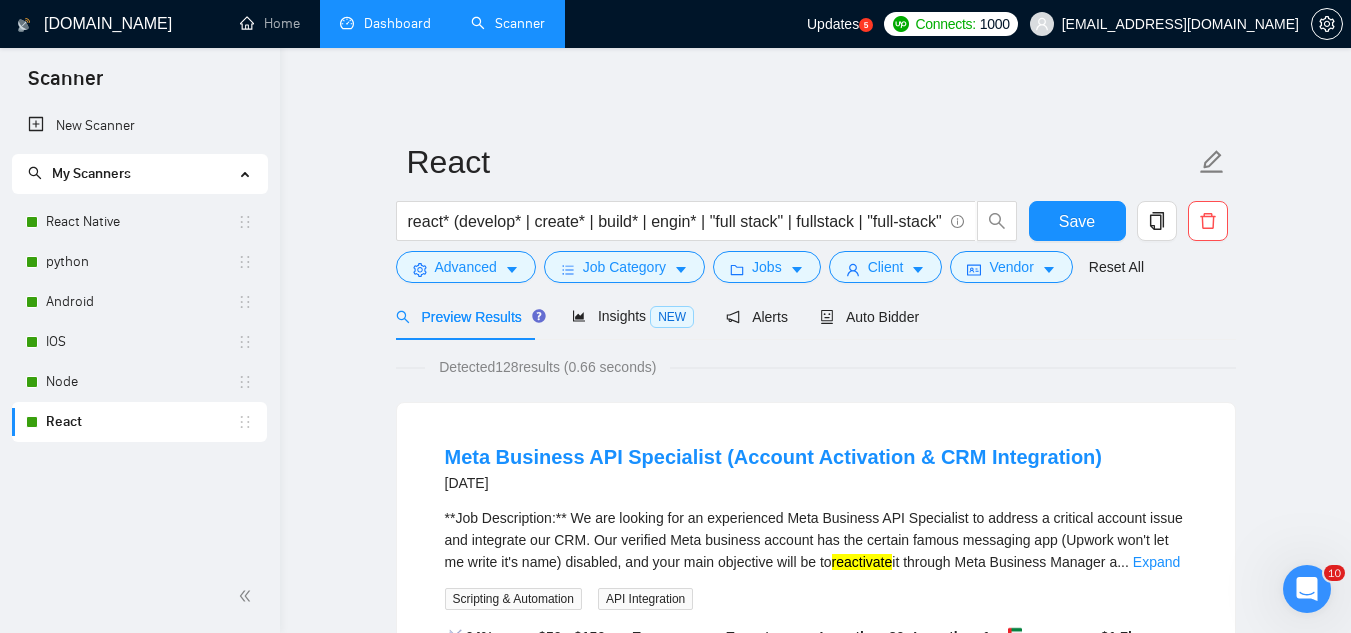 click on "Dashboard" at bounding box center (385, 23) 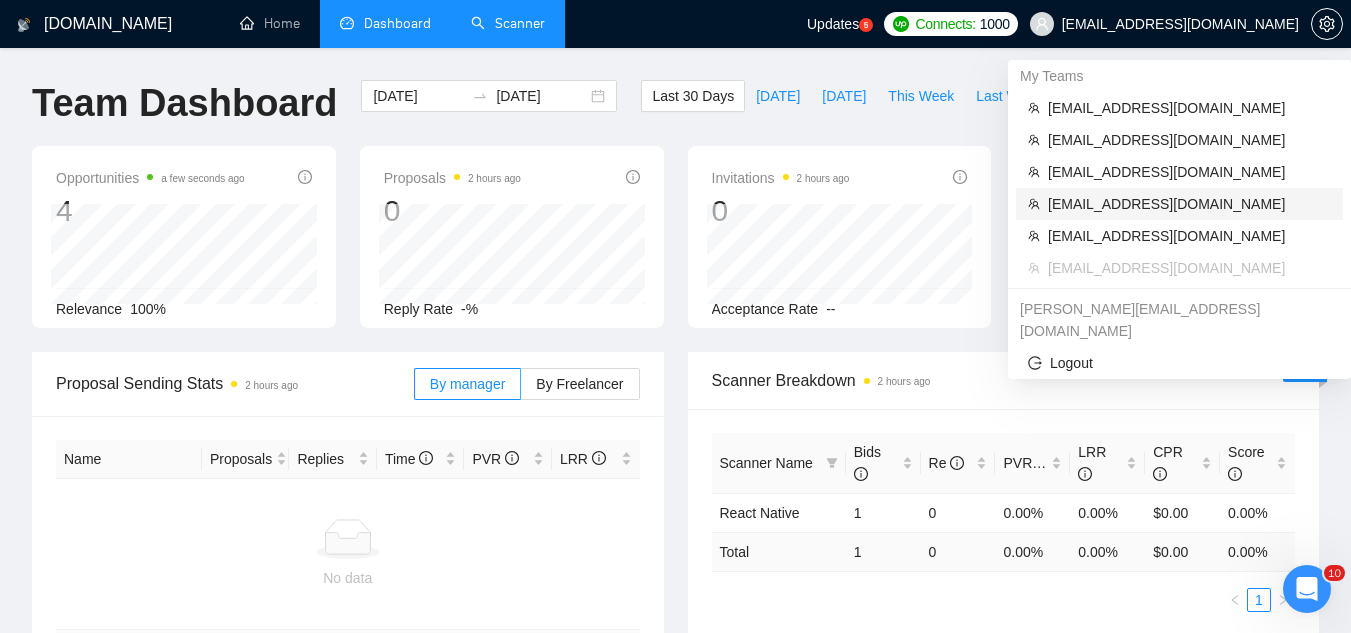 click on "[EMAIL_ADDRESS][DOMAIN_NAME]" at bounding box center (1189, 204) 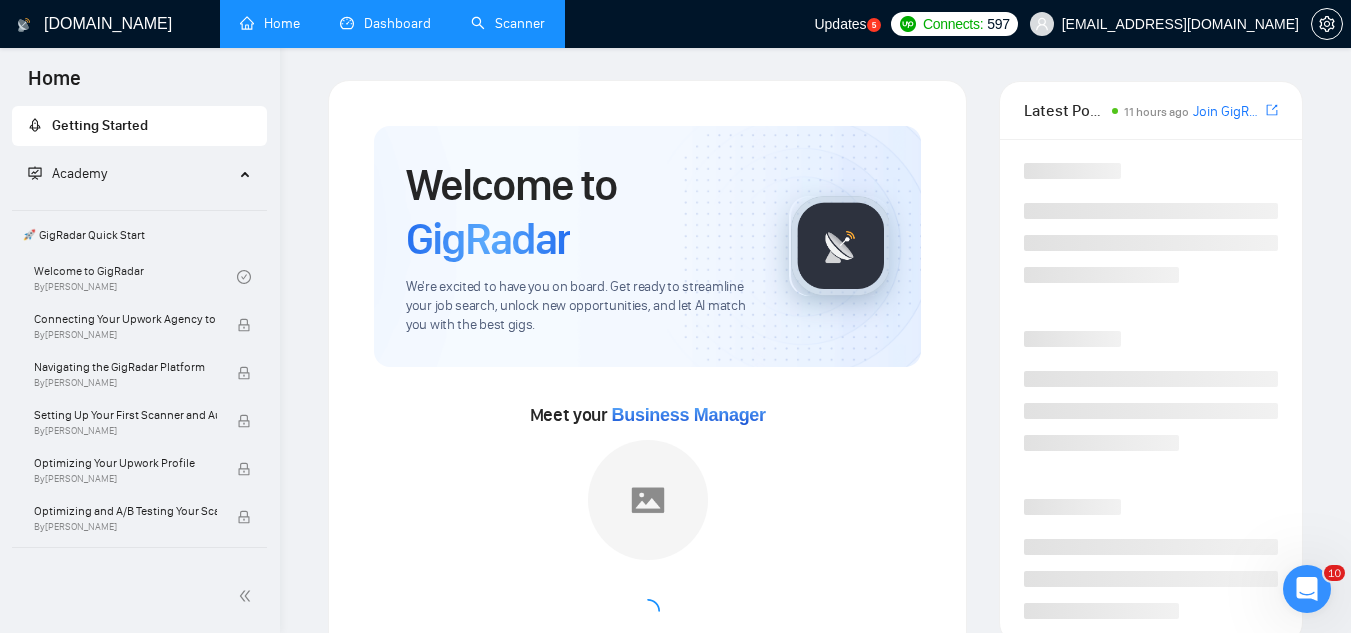 click on "Dashboard" at bounding box center [385, 23] 